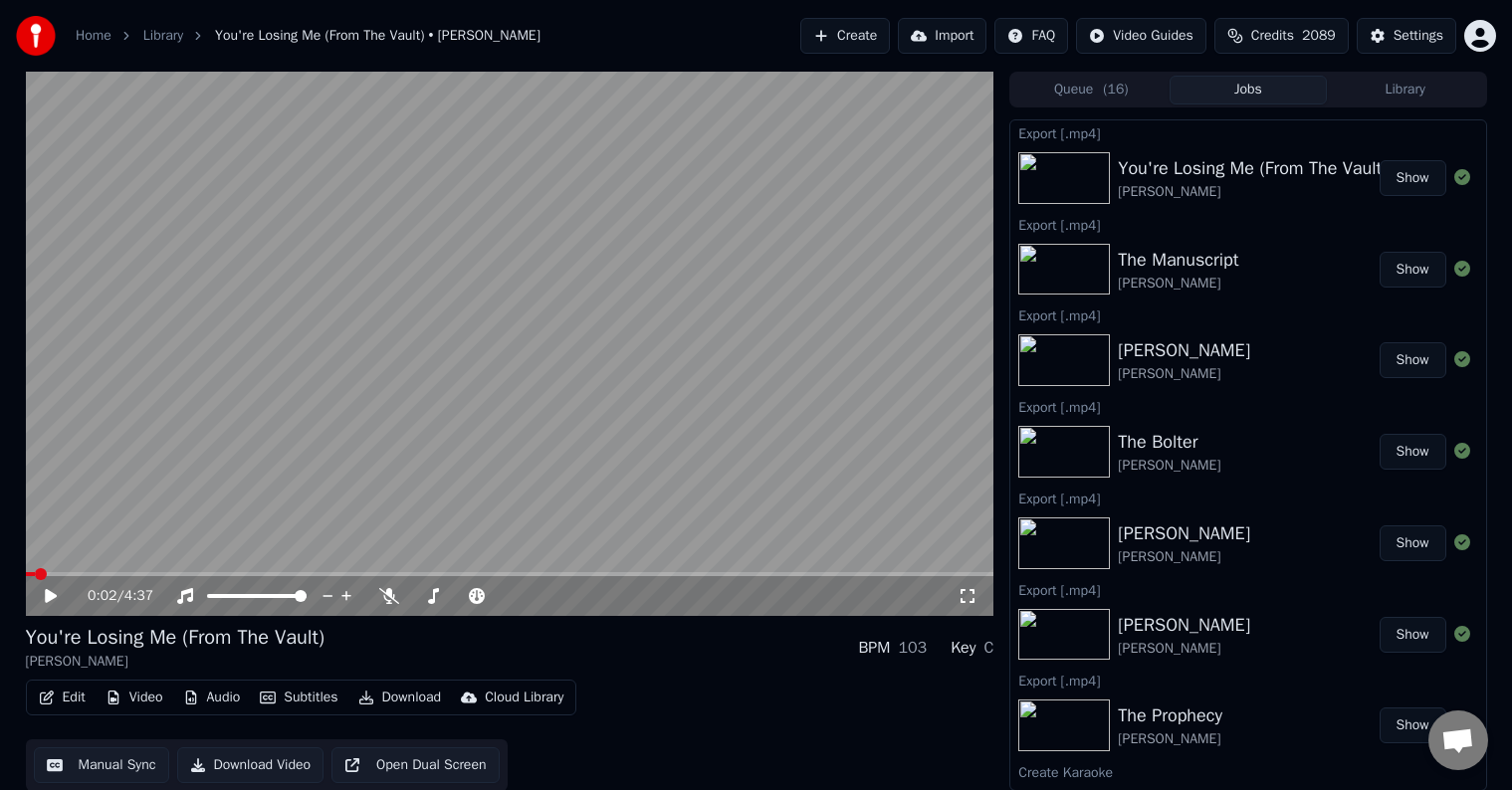 scroll, scrollTop: 0, scrollLeft: 0, axis: both 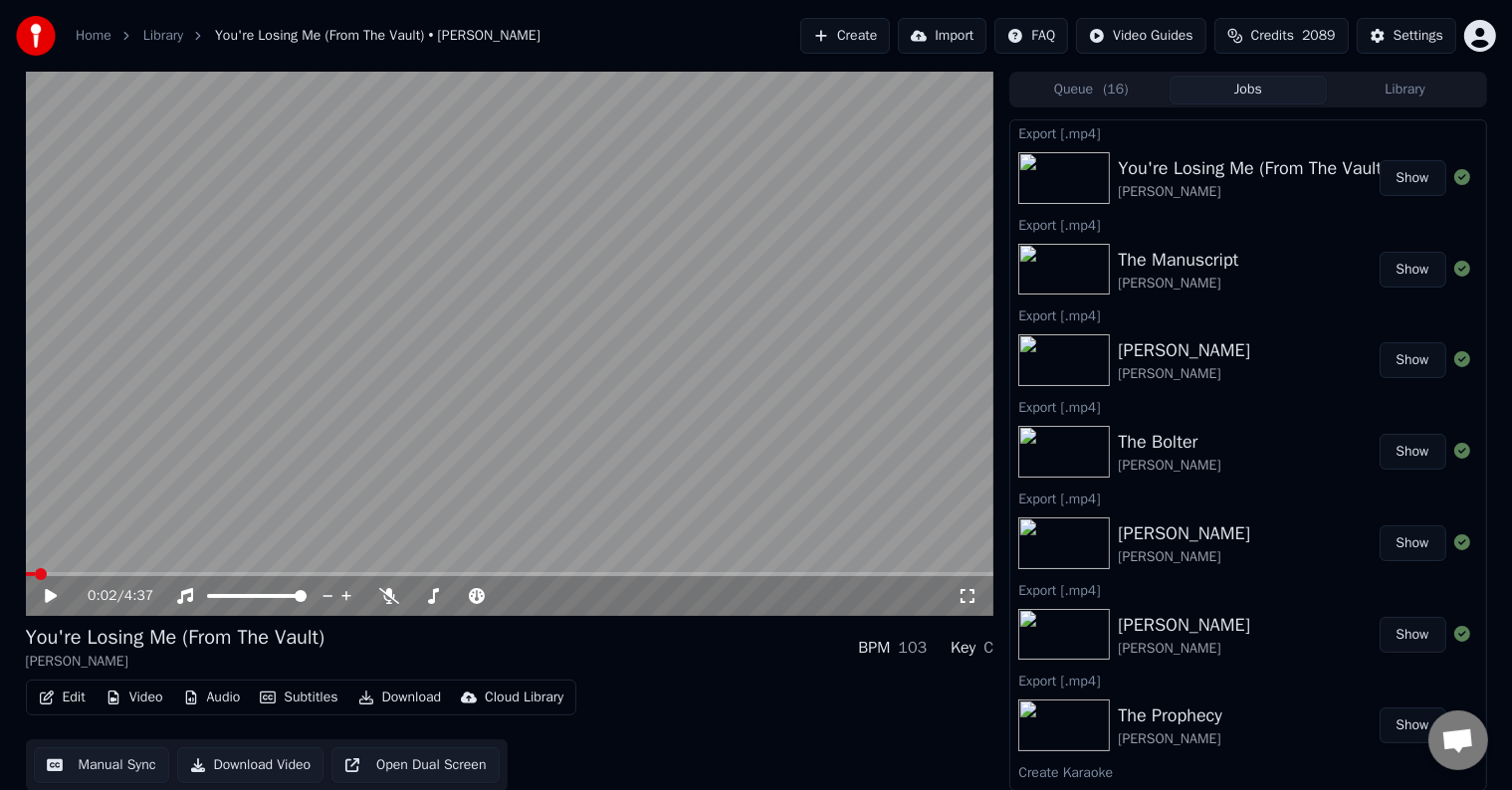 click on "Create" at bounding box center (845, 36) 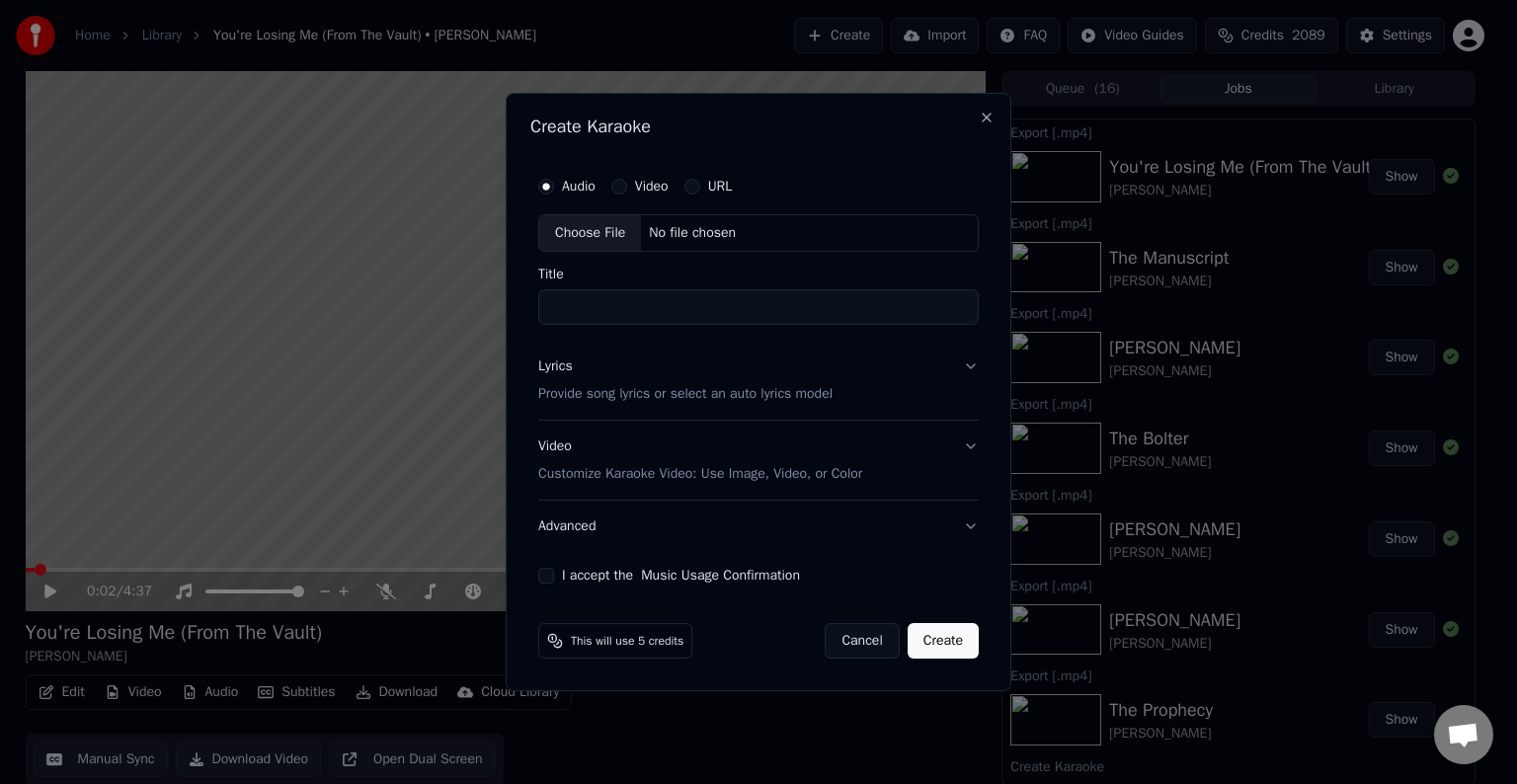 click on "Choose File" at bounding box center [590, 233] 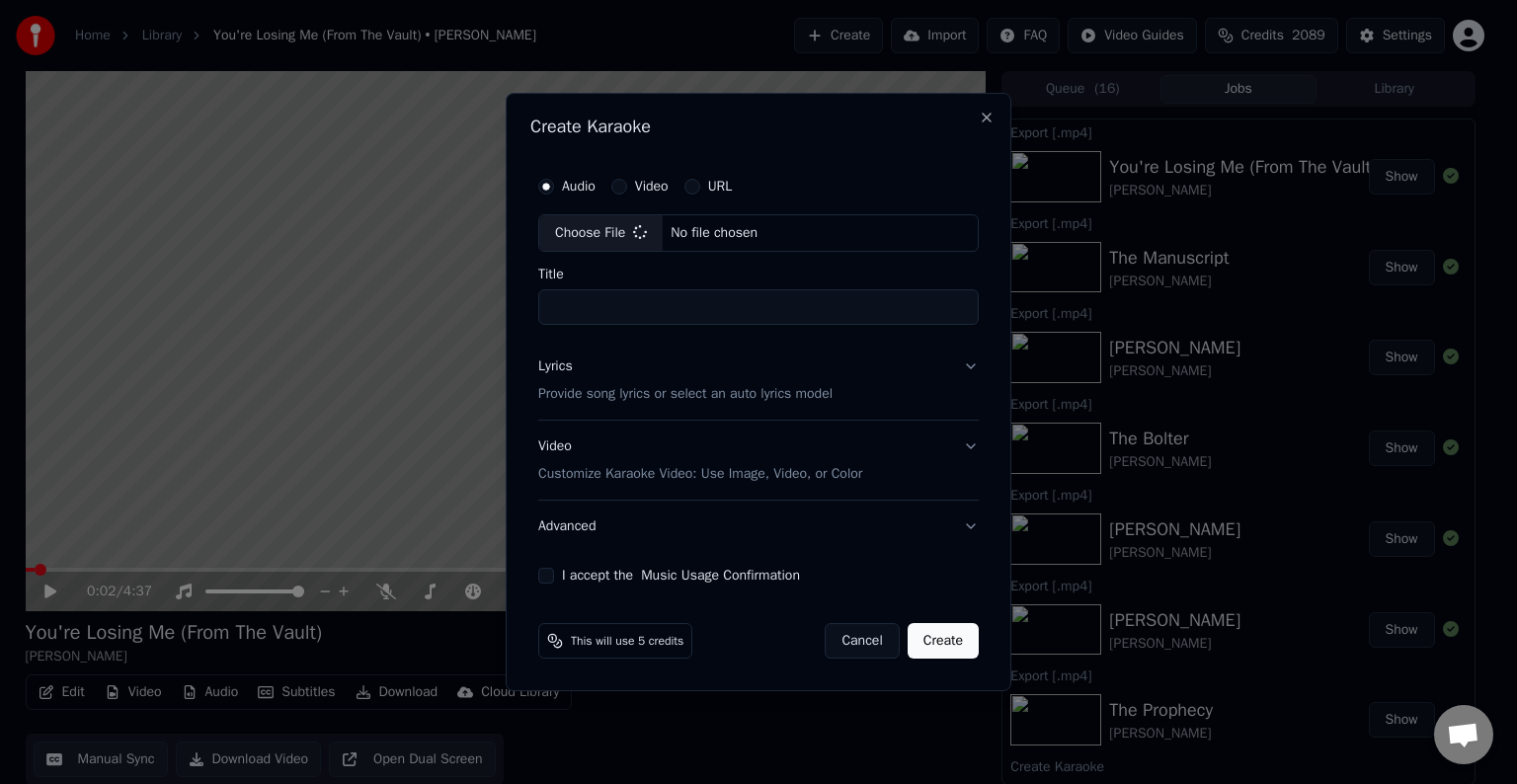 type on "**********" 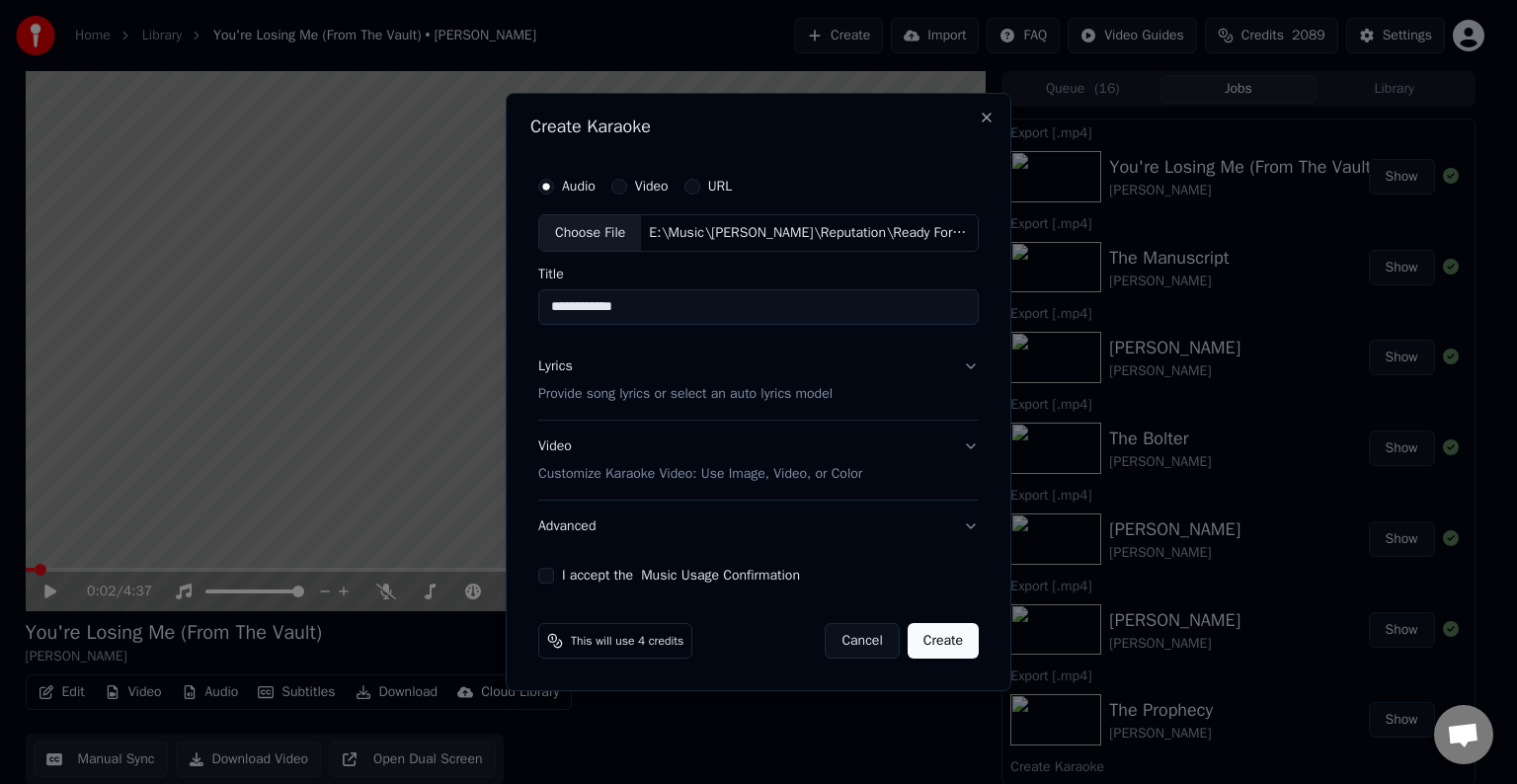 click on "Lyrics Provide song lyrics or select an auto lyrics model" at bounding box center [758, 380] 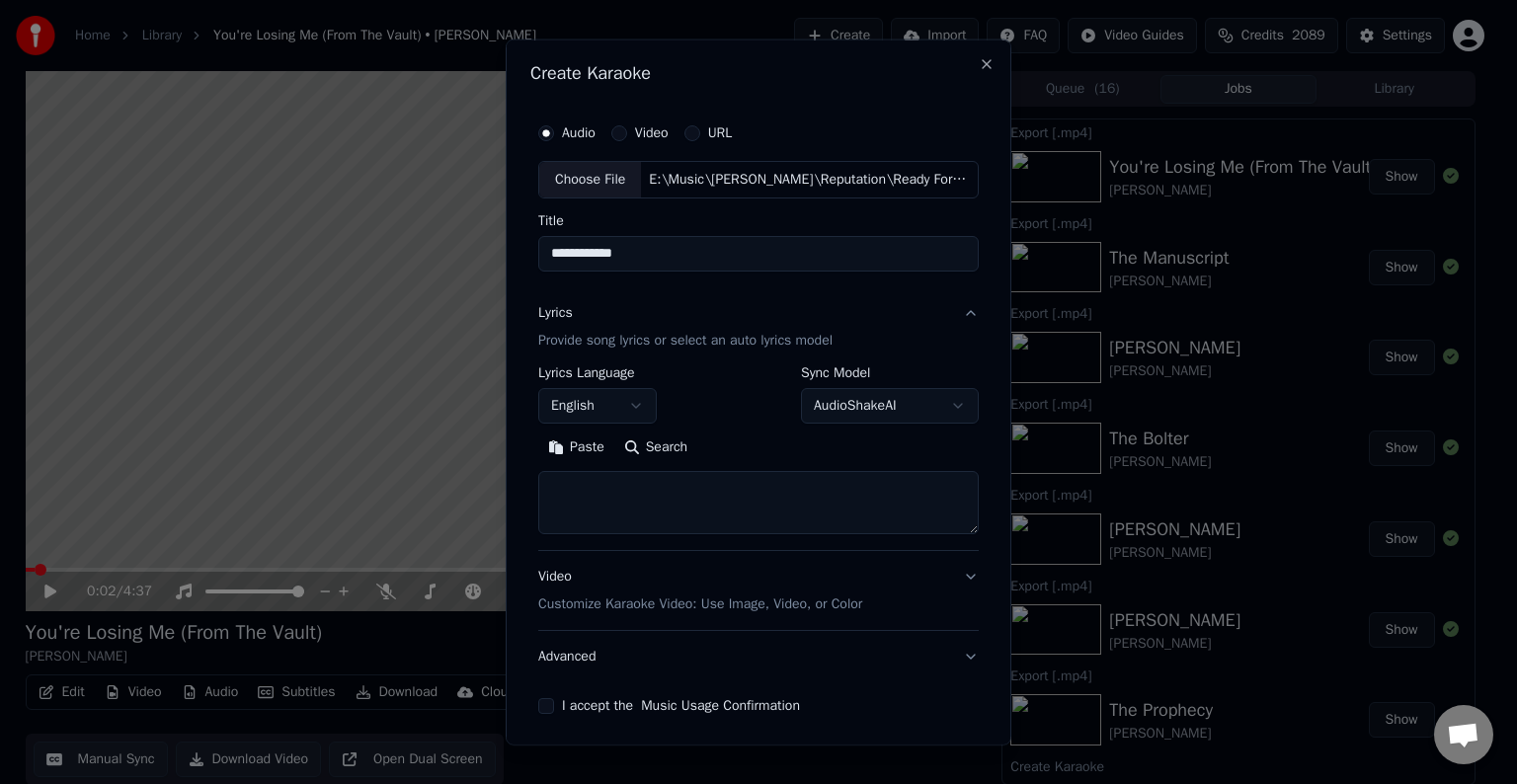 click at bounding box center [758, 503] 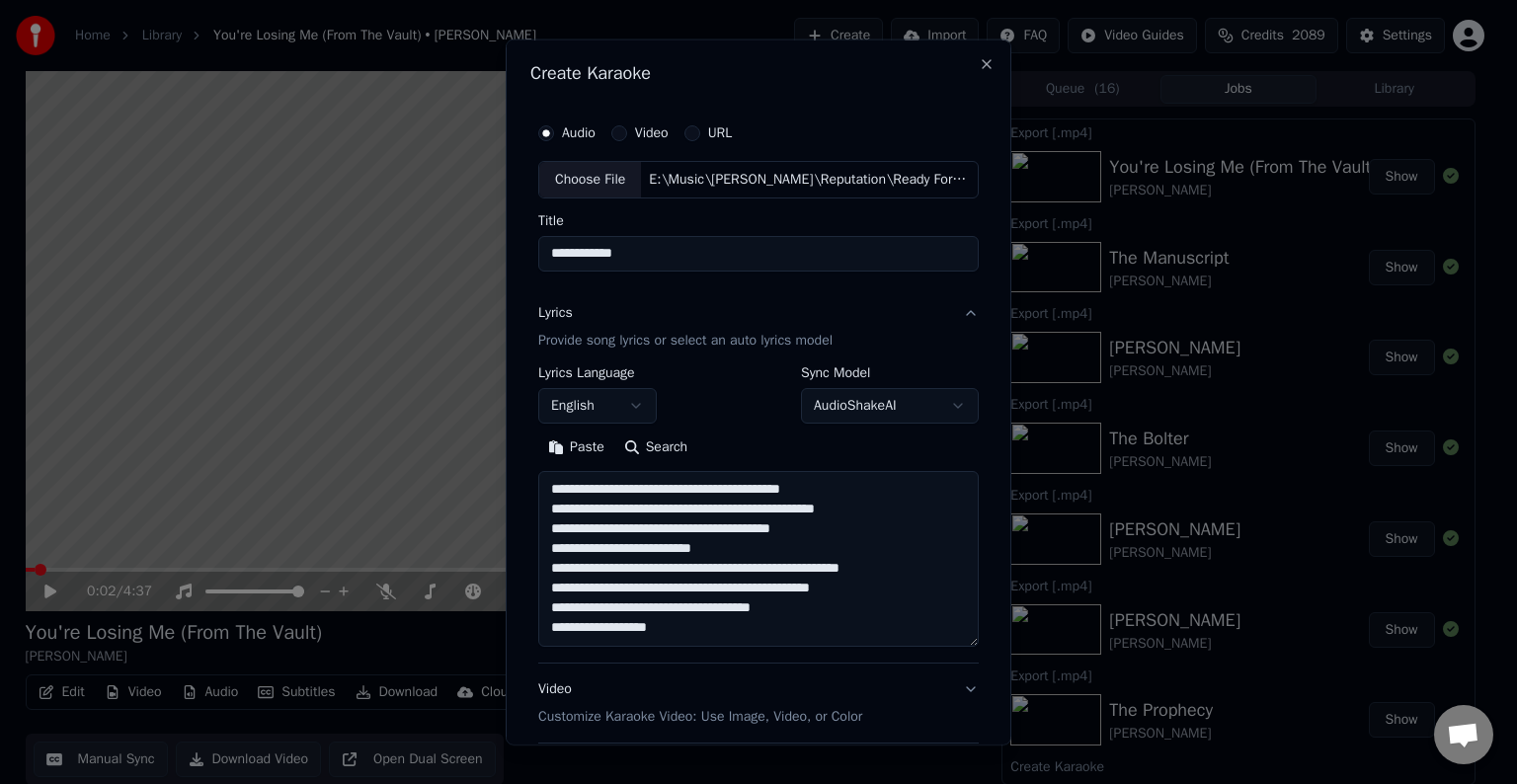 scroll, scrollTop: 122, scrollLeft: 0, axis: vertical 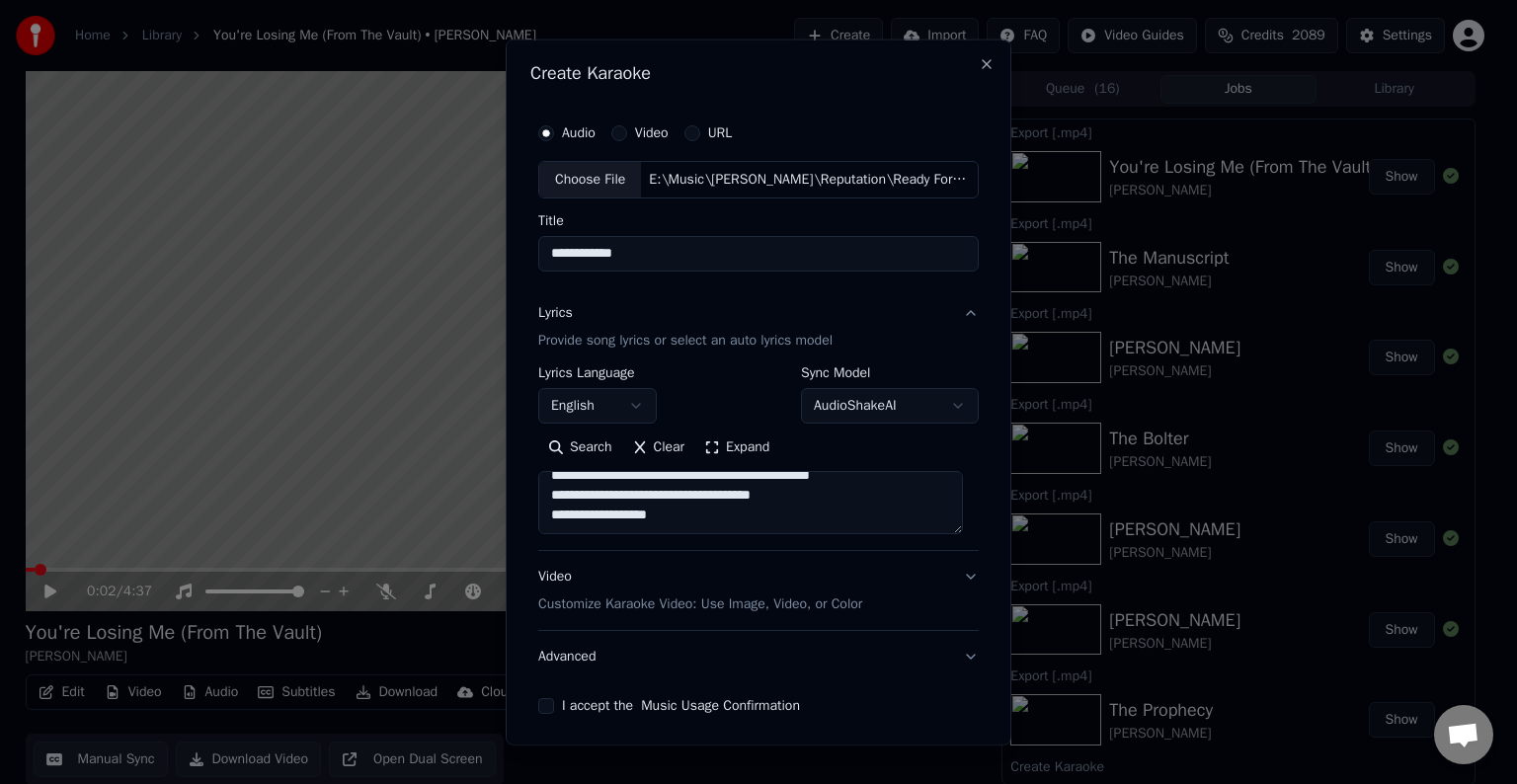 paste on "**********" 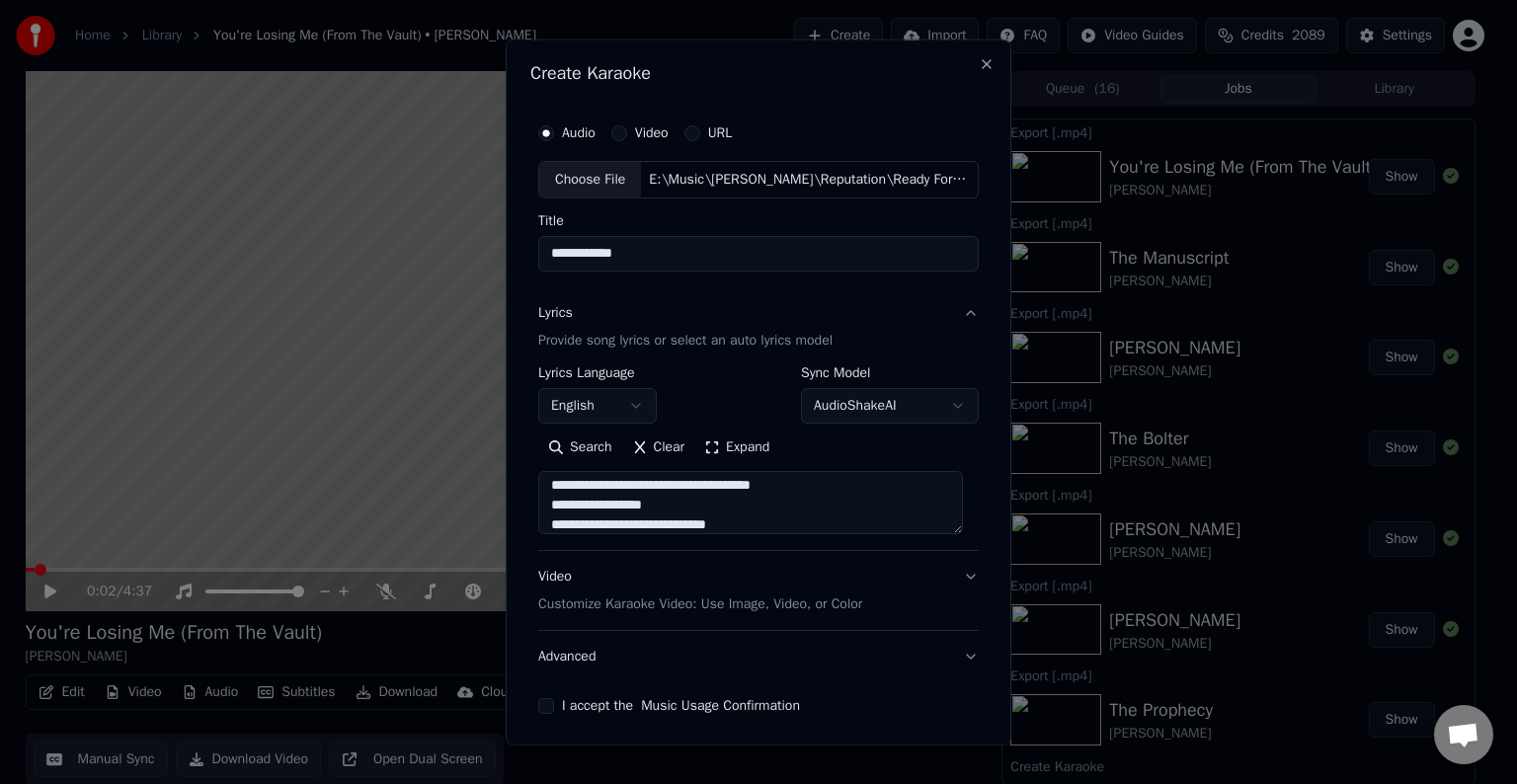 scroll, scrollTop: 201, scrollLeft: 0, axis: vertical 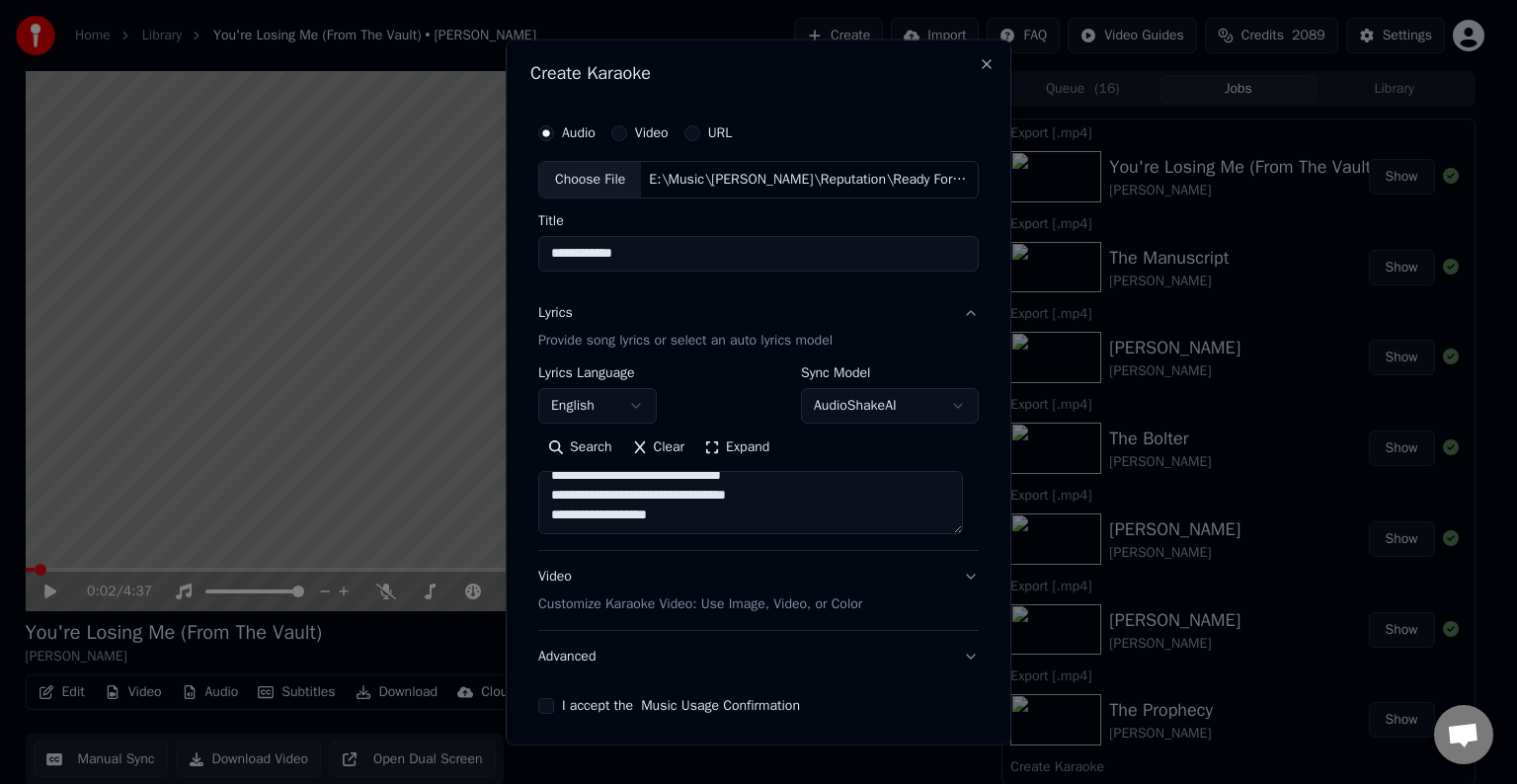 paste on "**********" 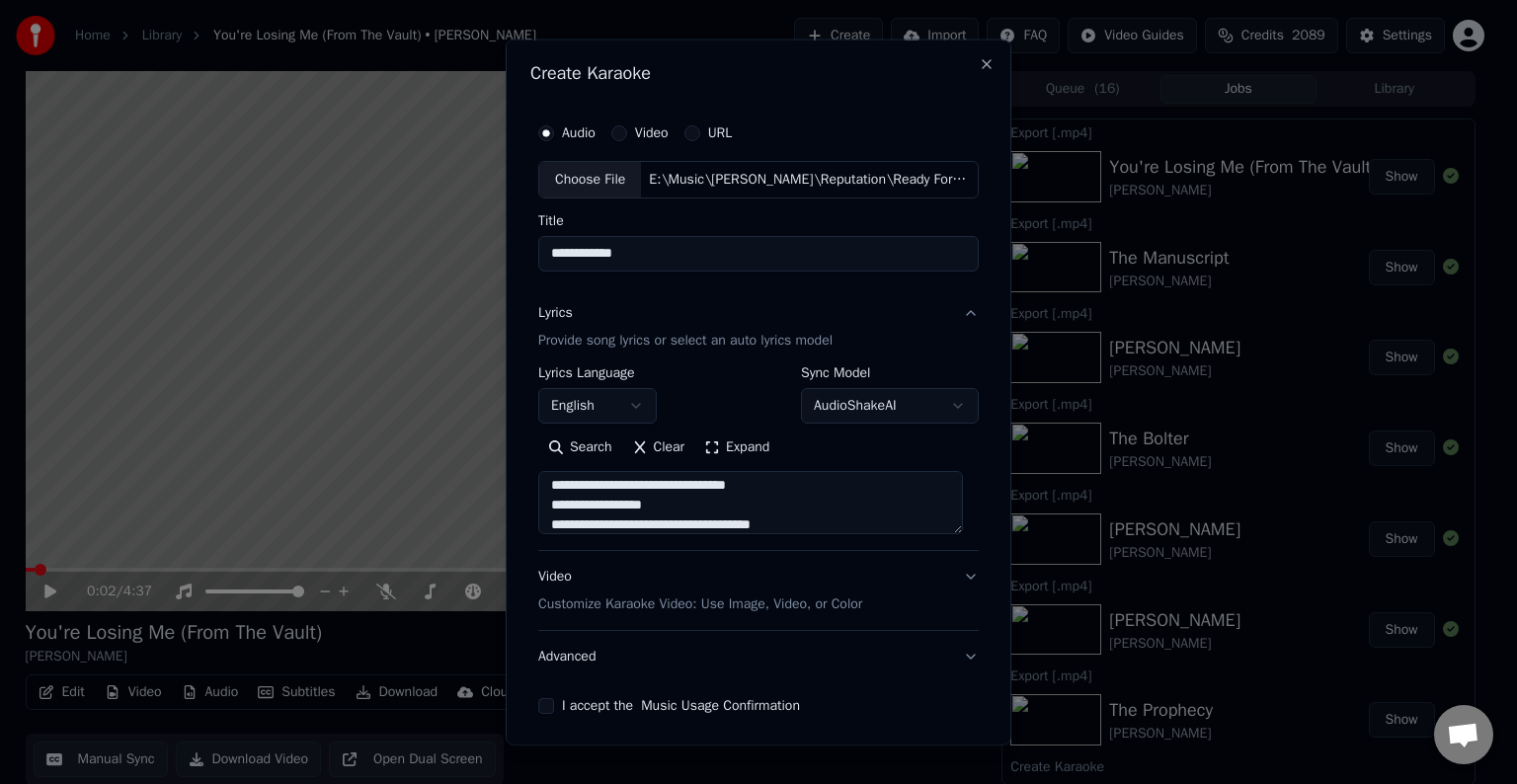 scroll, scrollTop: 300, scrollLeft: 0, axis: vertical 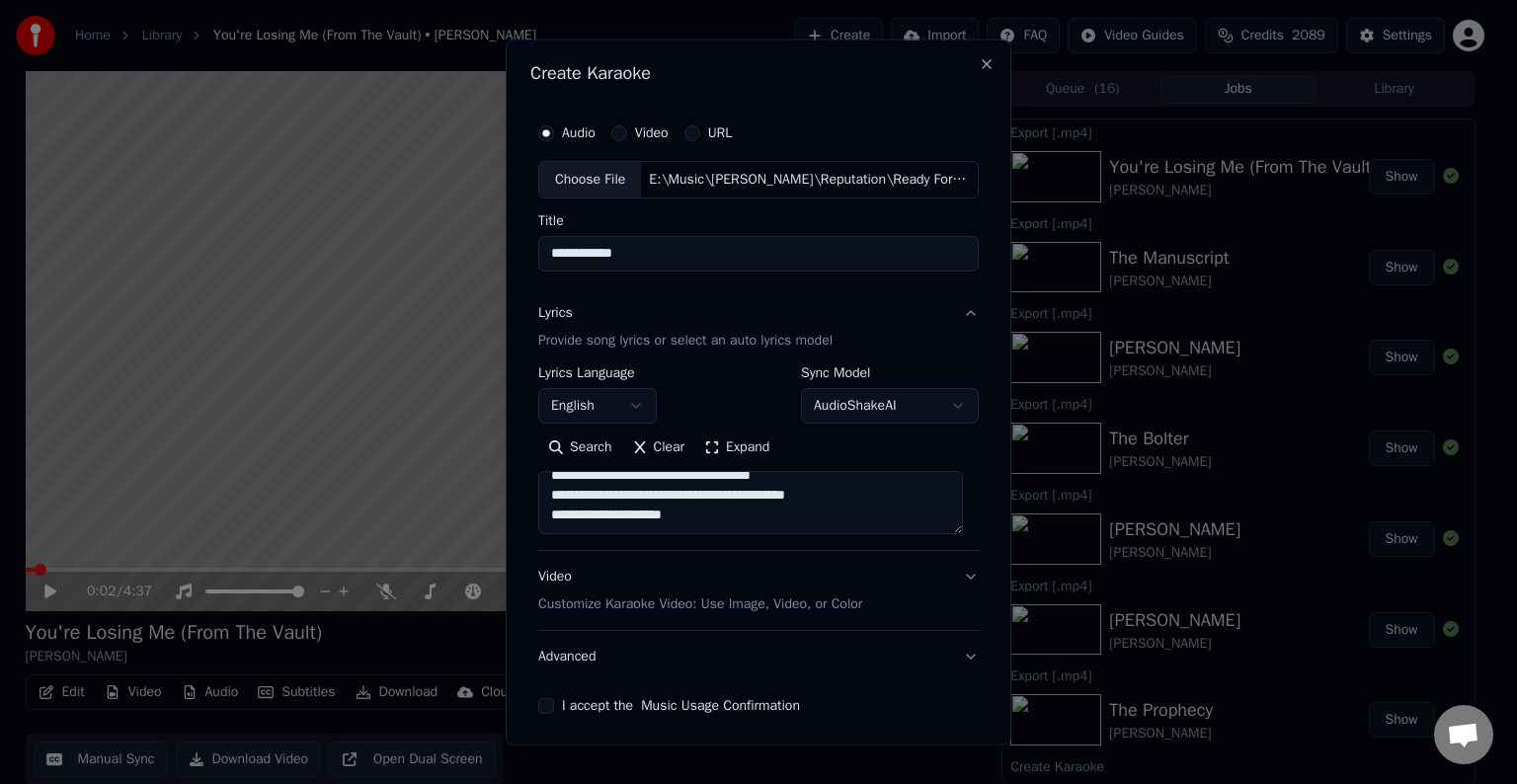 paste on "**********" 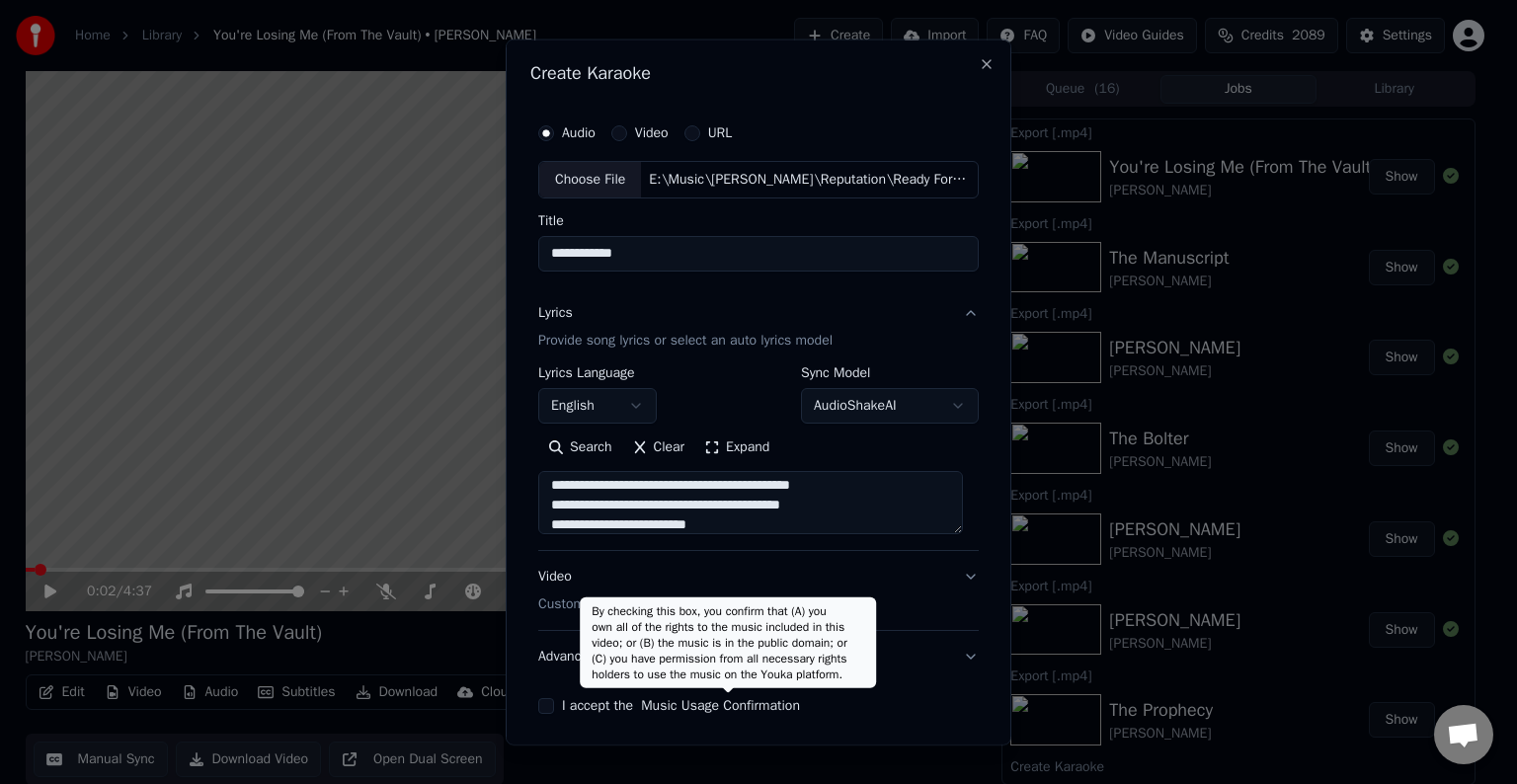 scroll, scrollTop: 458, scrollLeft: 0, axis: vertical 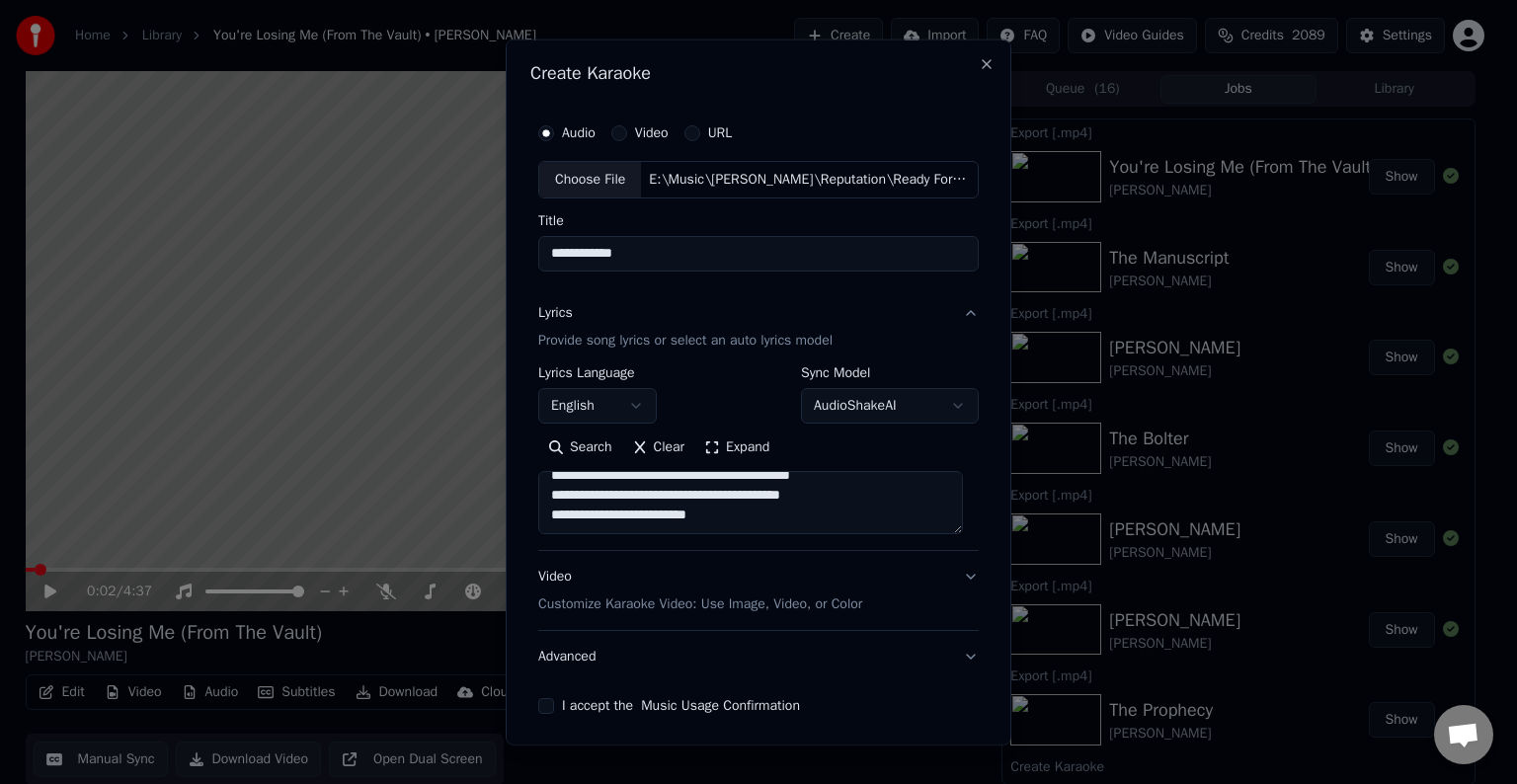 paste on "**********" 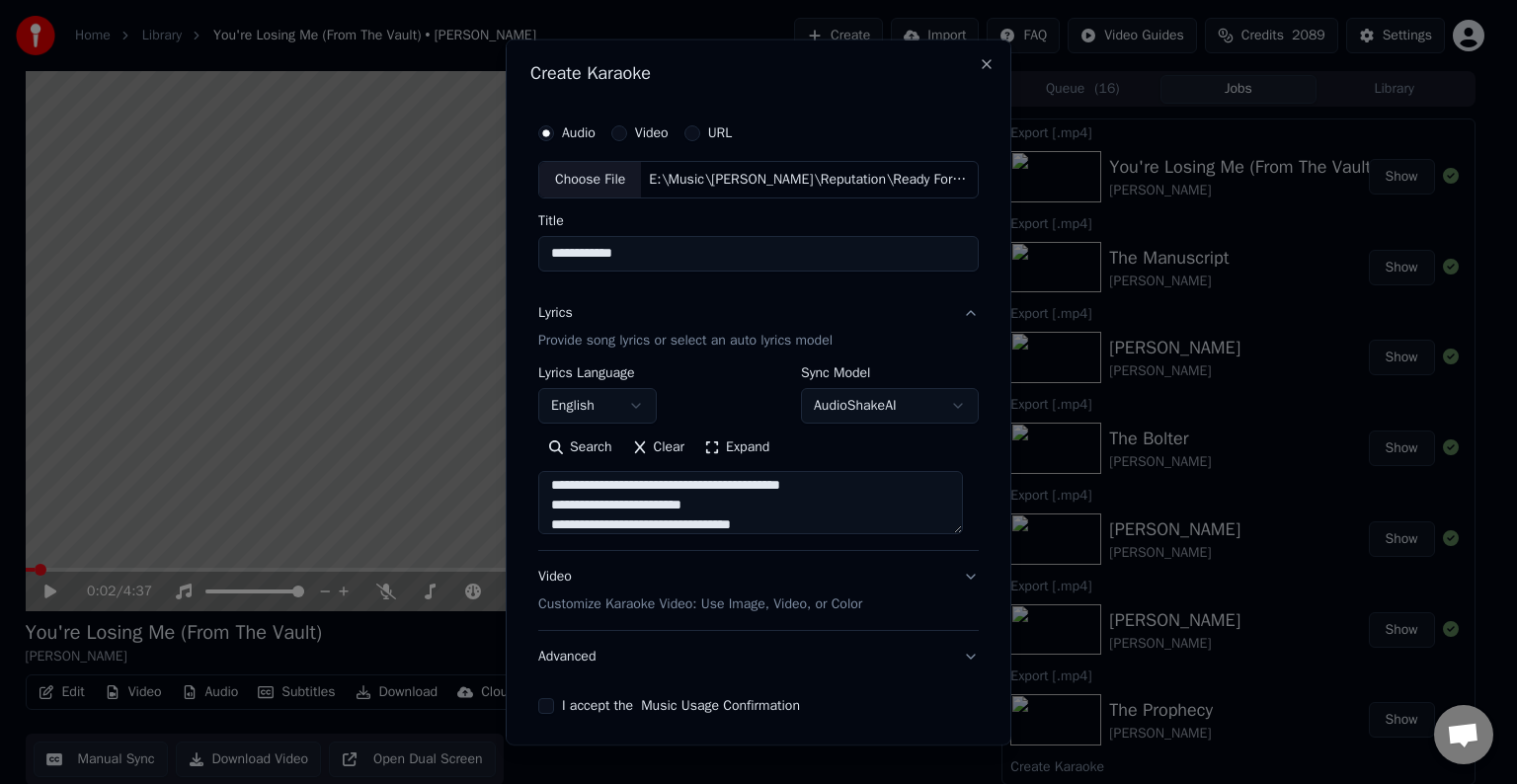 scroll, scrollTop: 537, scrollLeft: 0, axis: vertical 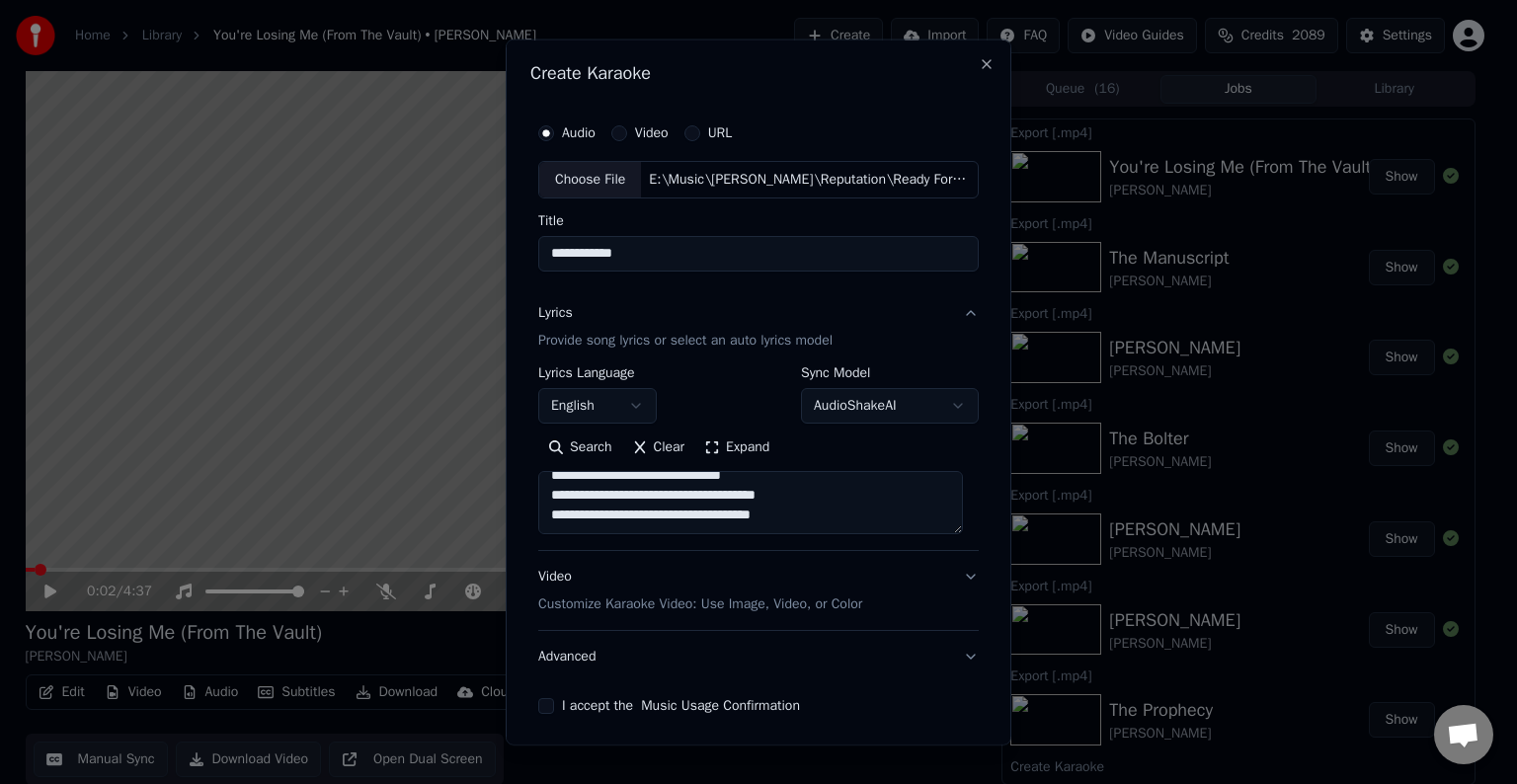 drag, startPoint x: 837, startPoint y: 513, endPoint x: 678, endPoint y: 506, distance: 159.15401 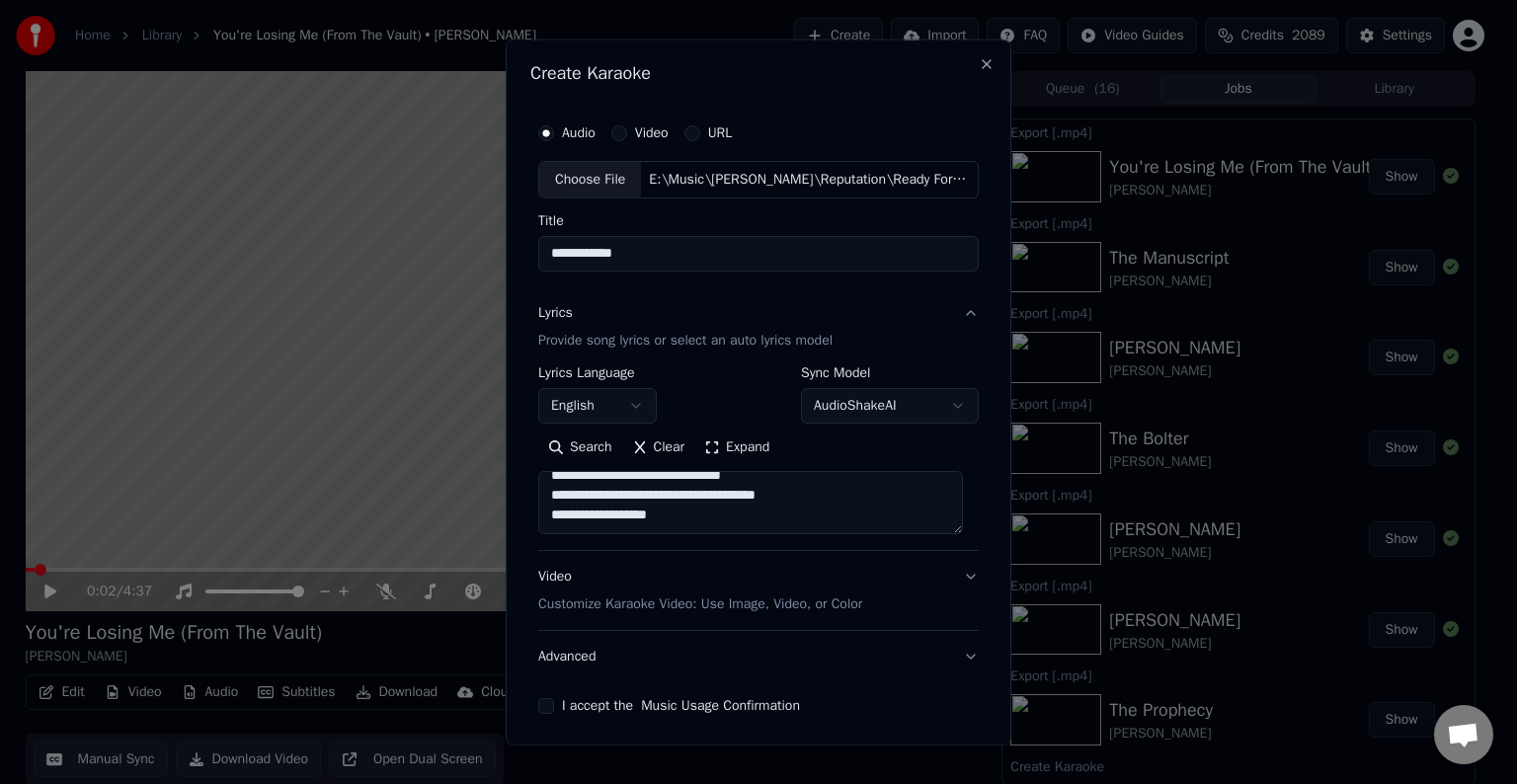 drag, startPoint x: 811, startPoint y: 490, endPoint x: 769, endPoint y: 494, distance: 42.190046 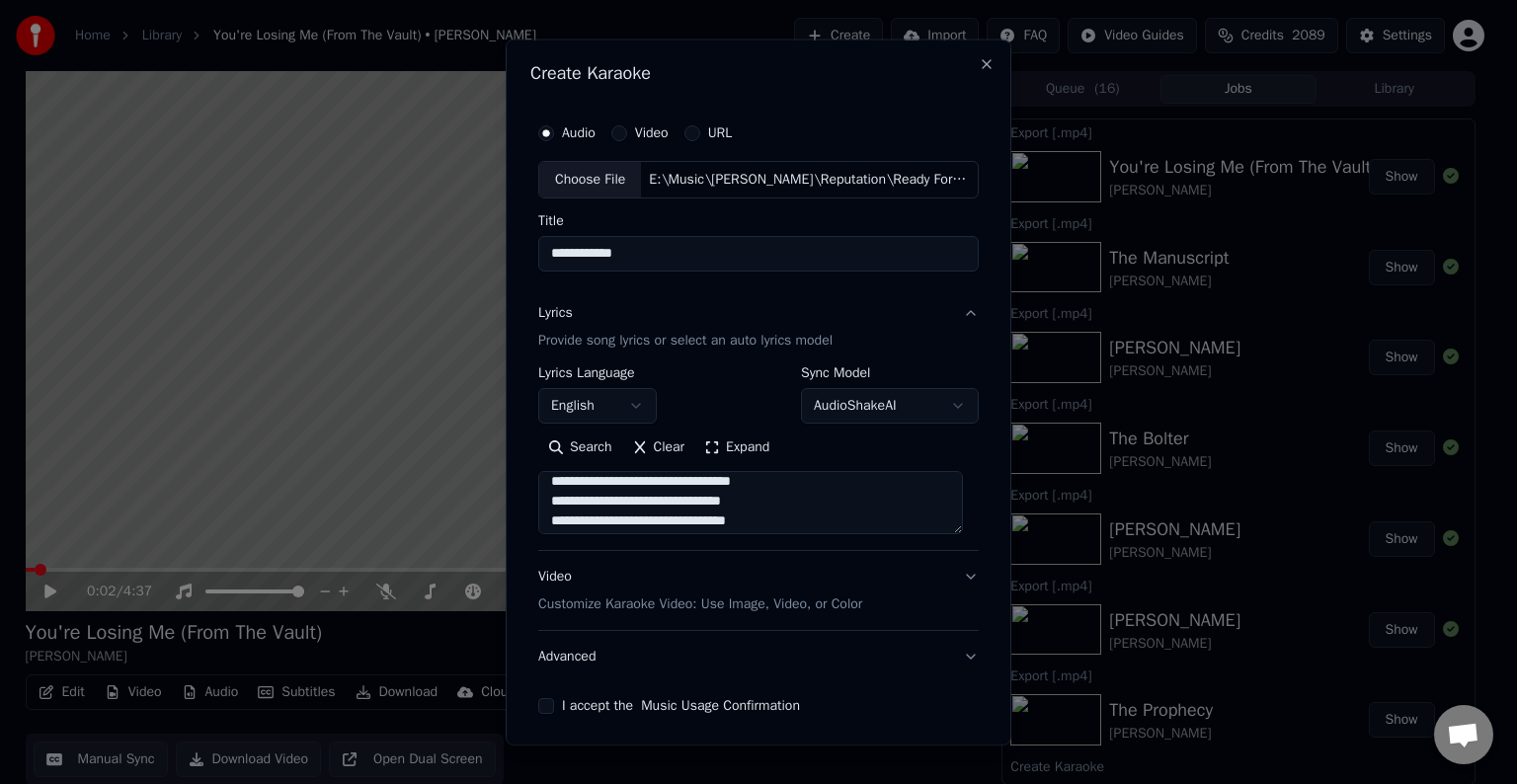 scroll, scrollTop: 500, scrollLeft: 0, axis: vertical 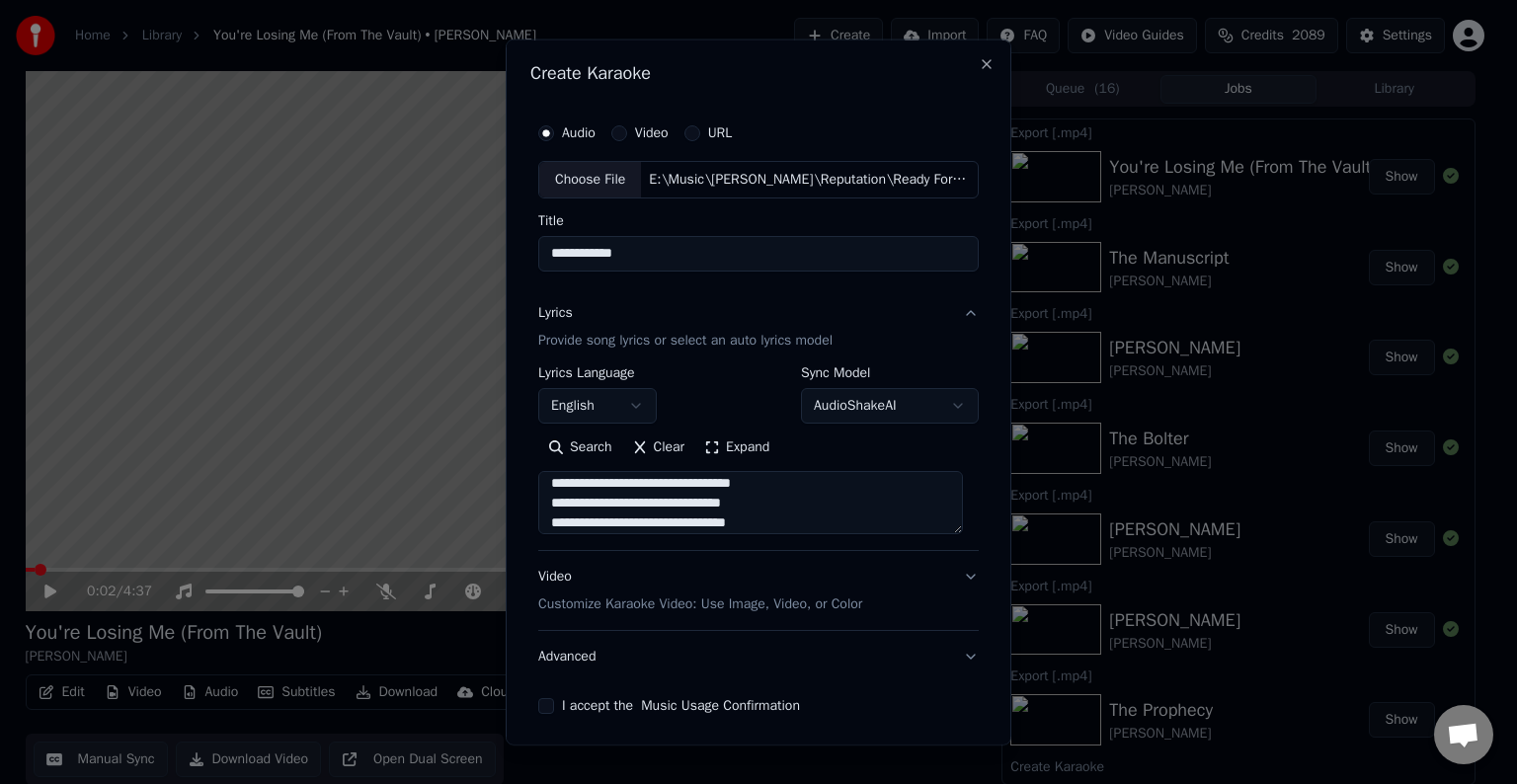 click at bounding box center (751, 503) 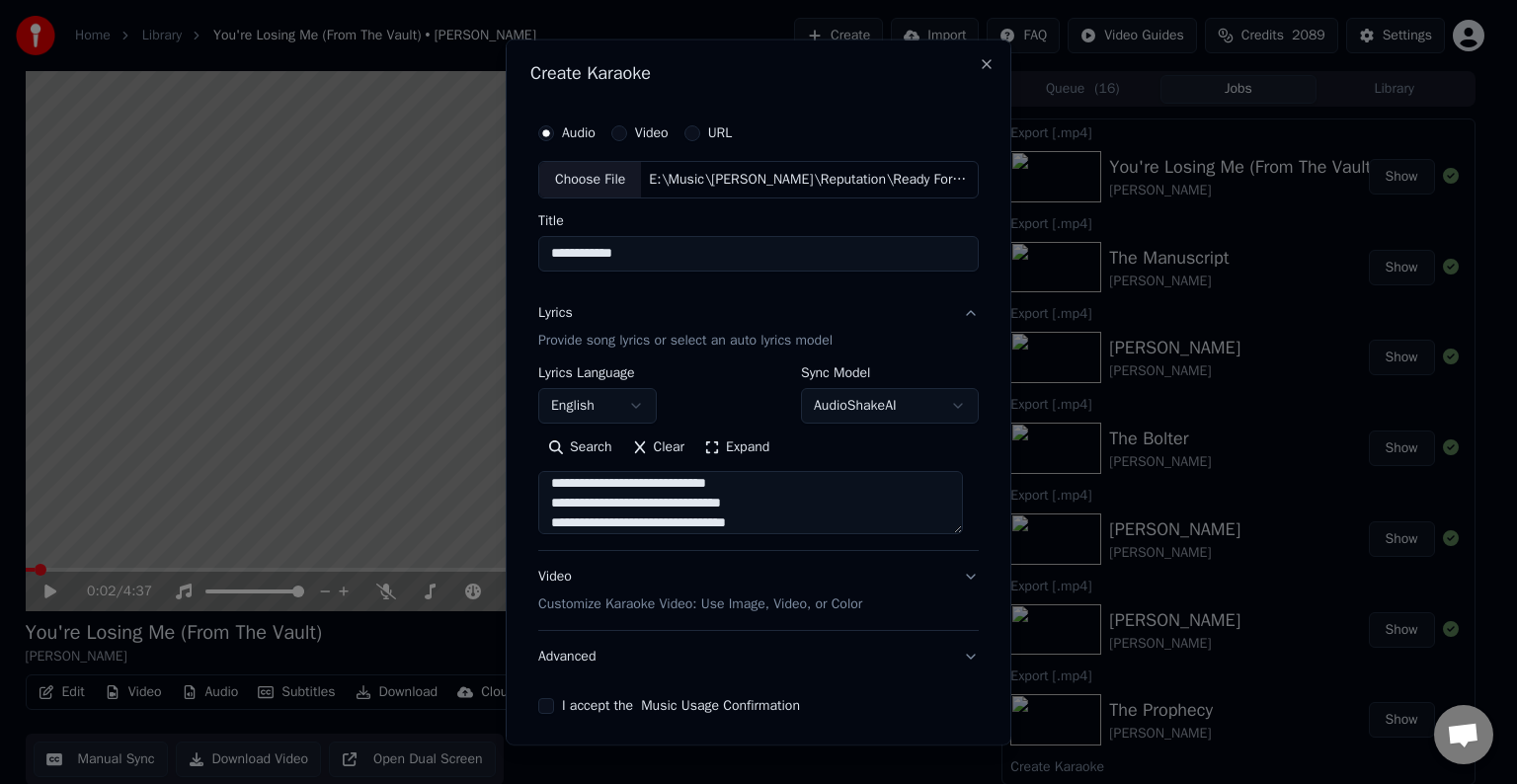 scroll, scrollTop: 546, scrollLeft: 0, axis: vertical 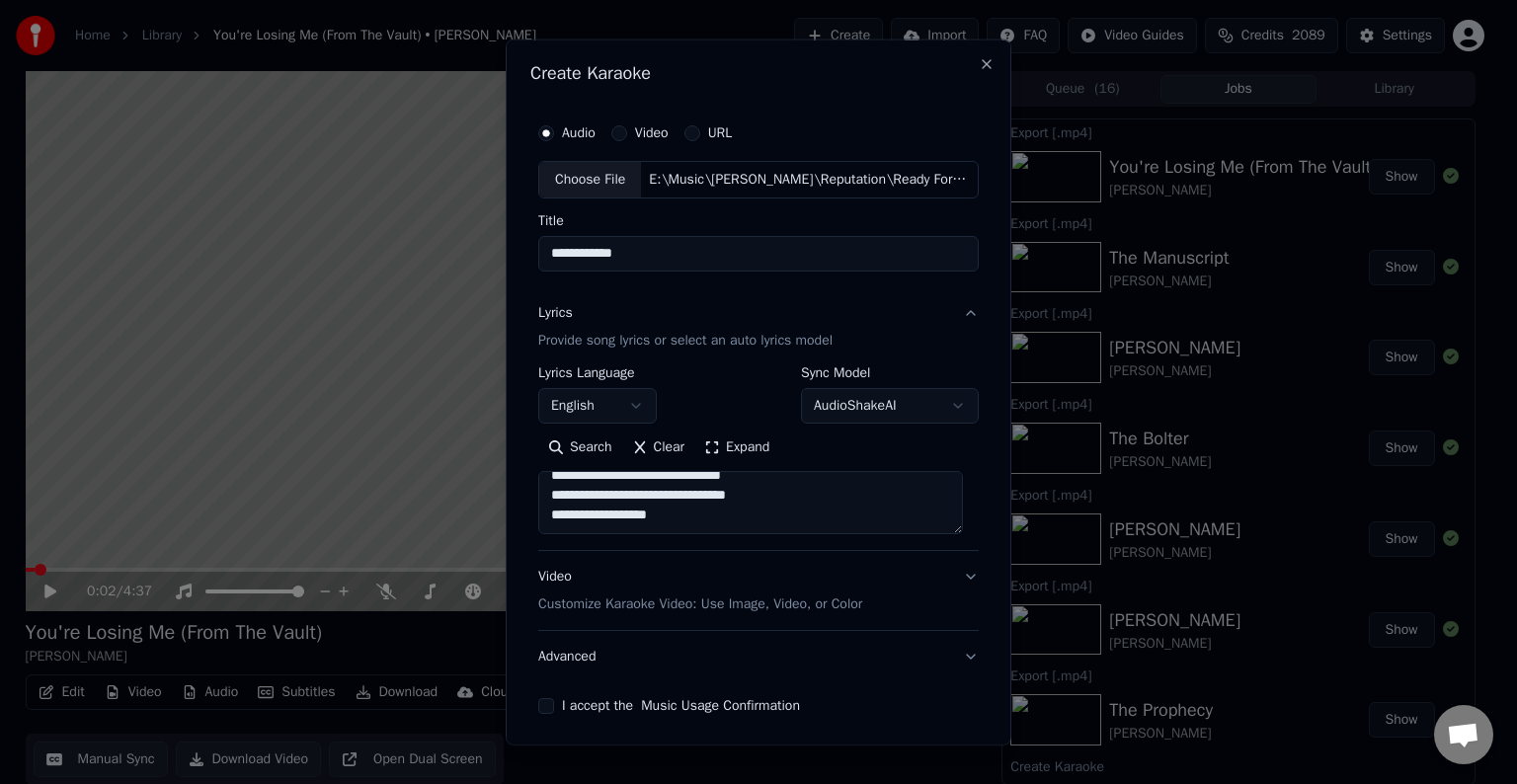click at bounding box center (751, 503) 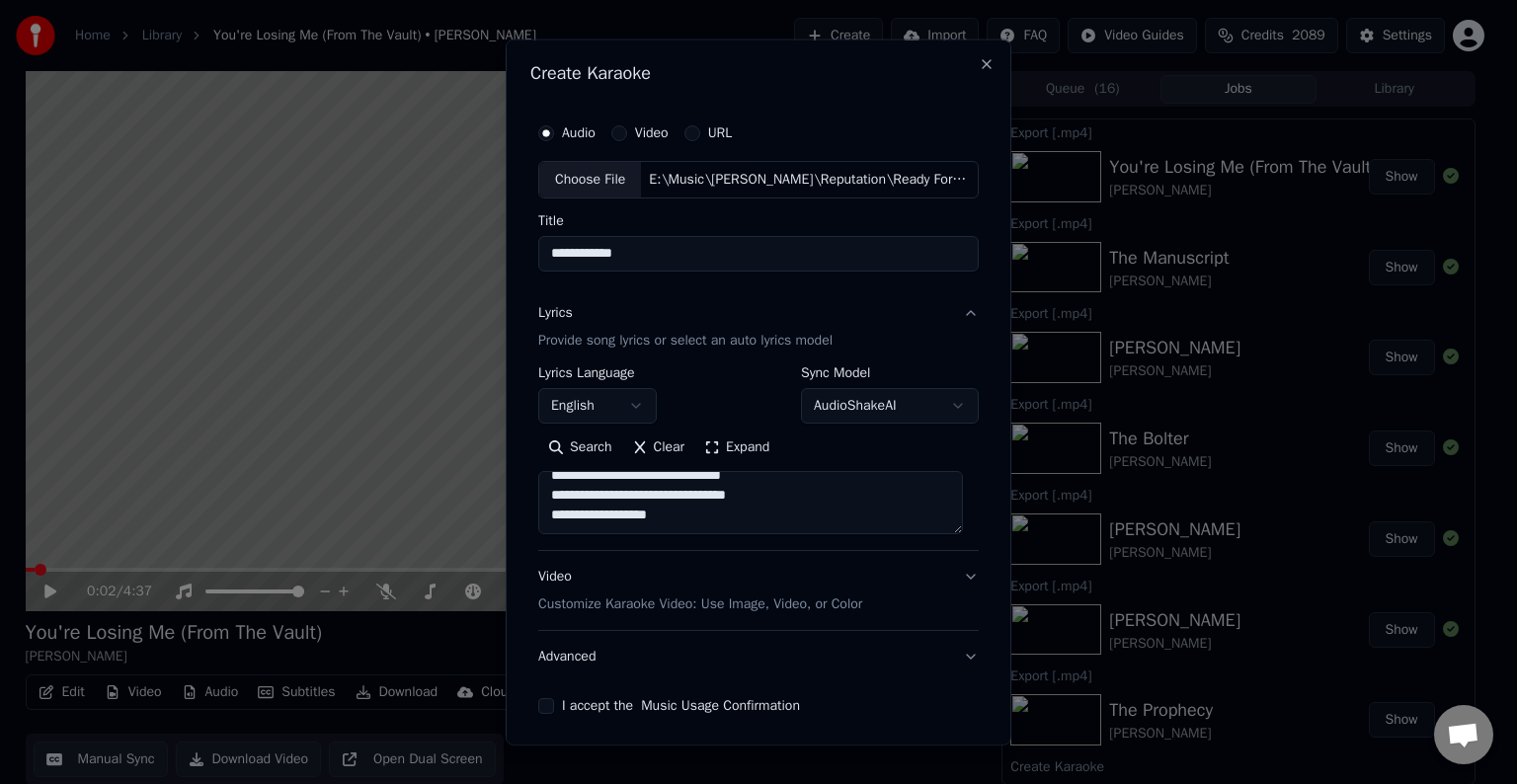 paste on "**********" 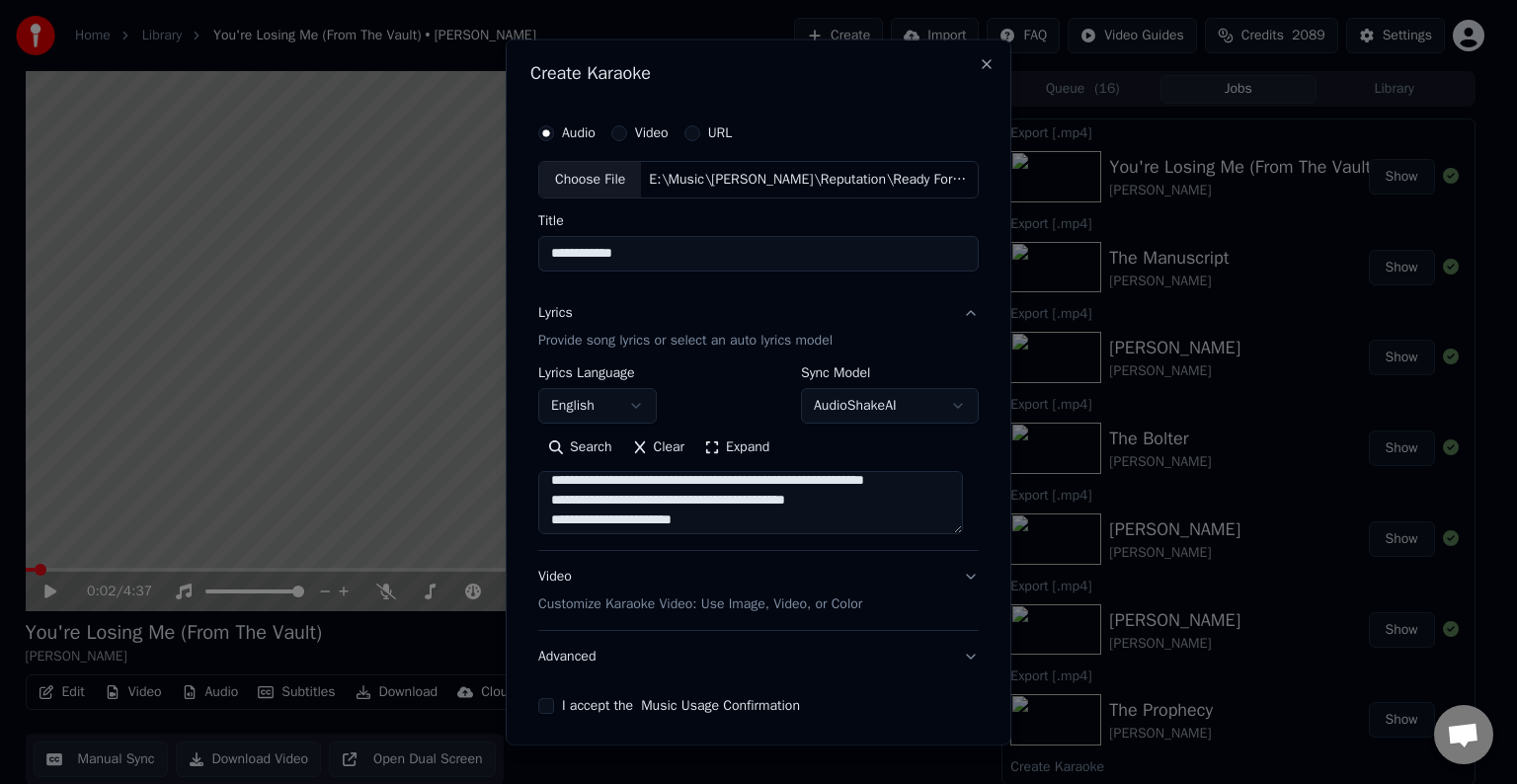 scroll, scrollTop: 608, scrollLeft: 0, axis: vertical 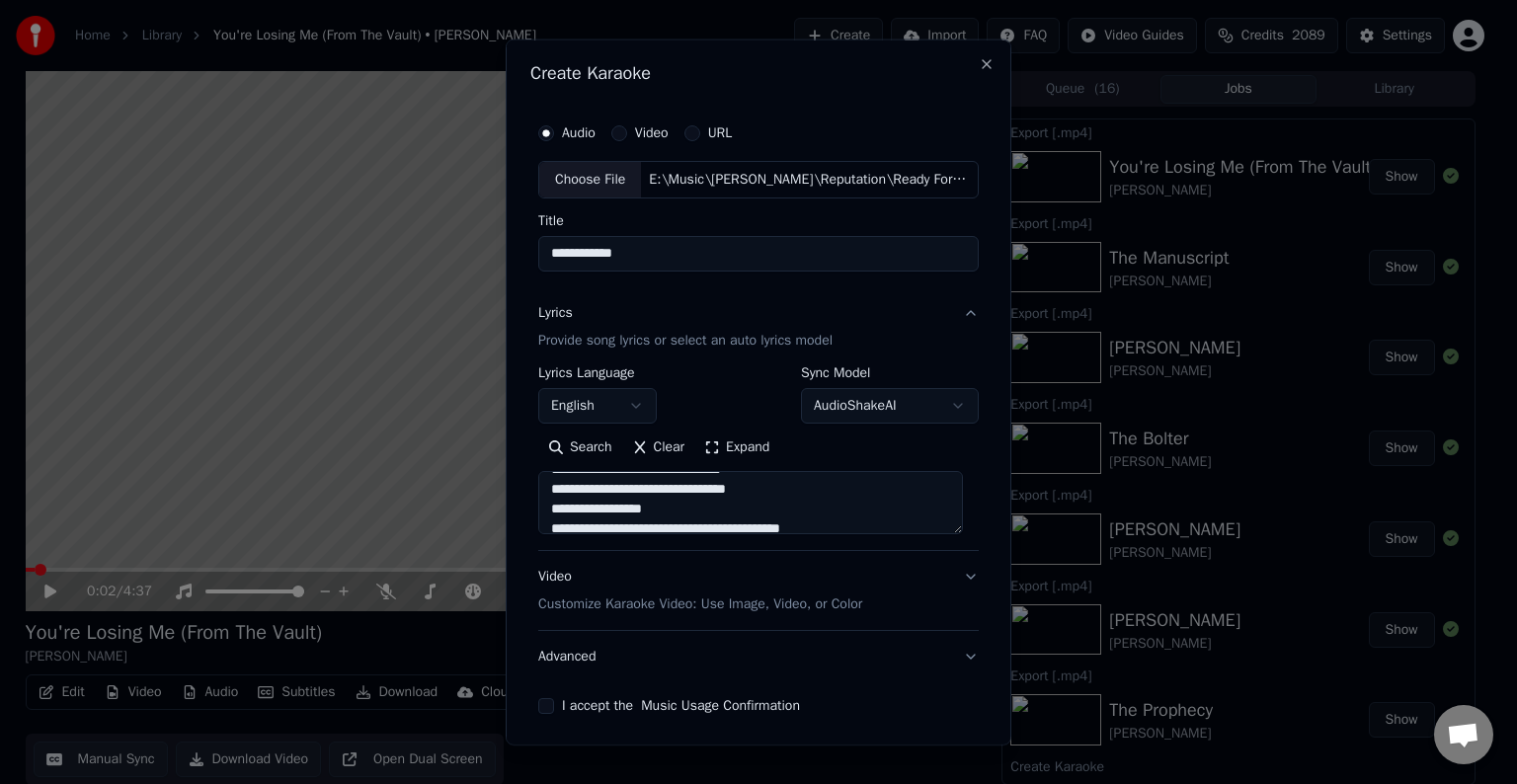 drag, startPoint x: 654, startPoint y: 515, endPoint x: 838, endPoint y: 513, distance: 184.01087 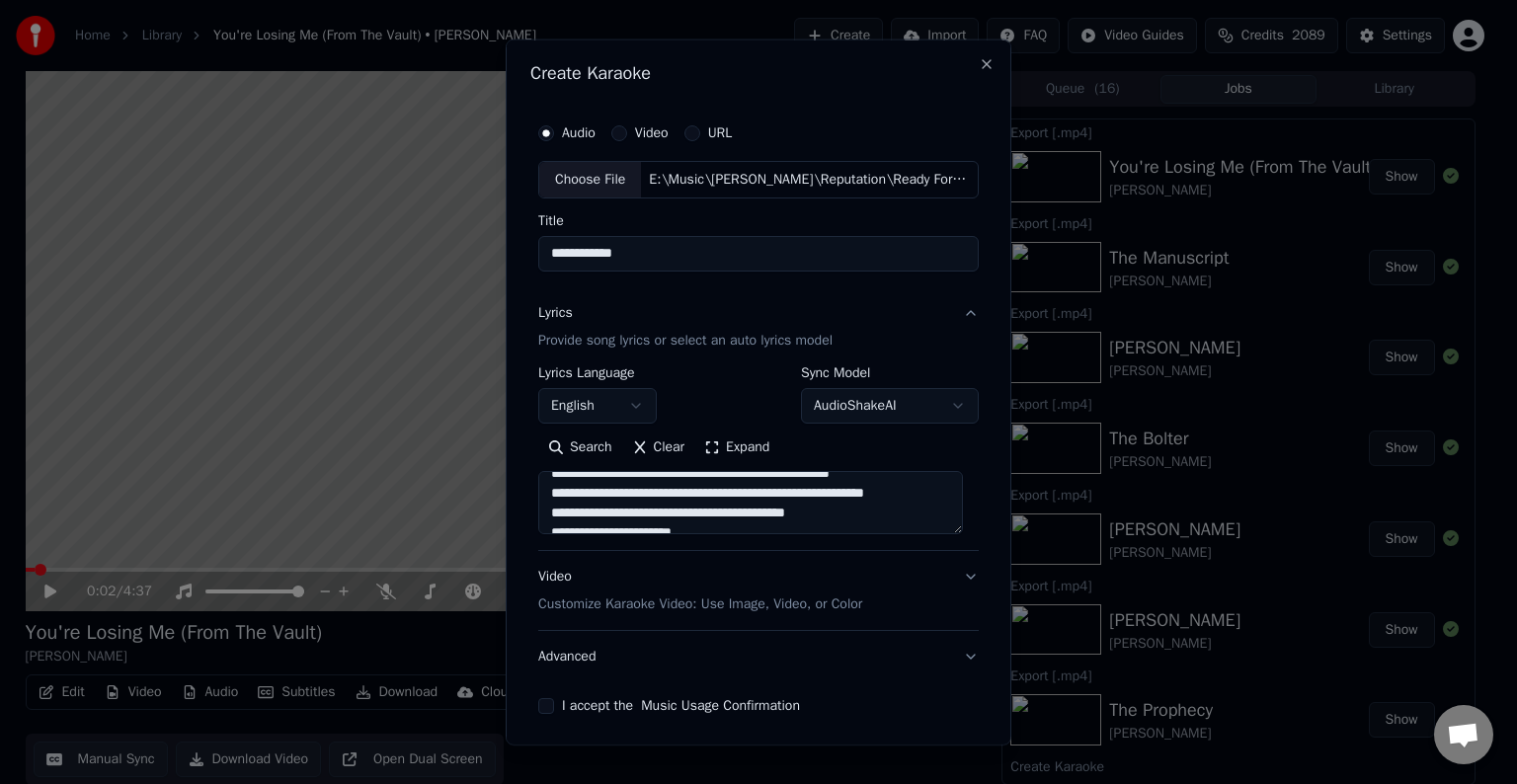 scroll, scrollTop: 608, scrollLeft: 0, axis: vertical 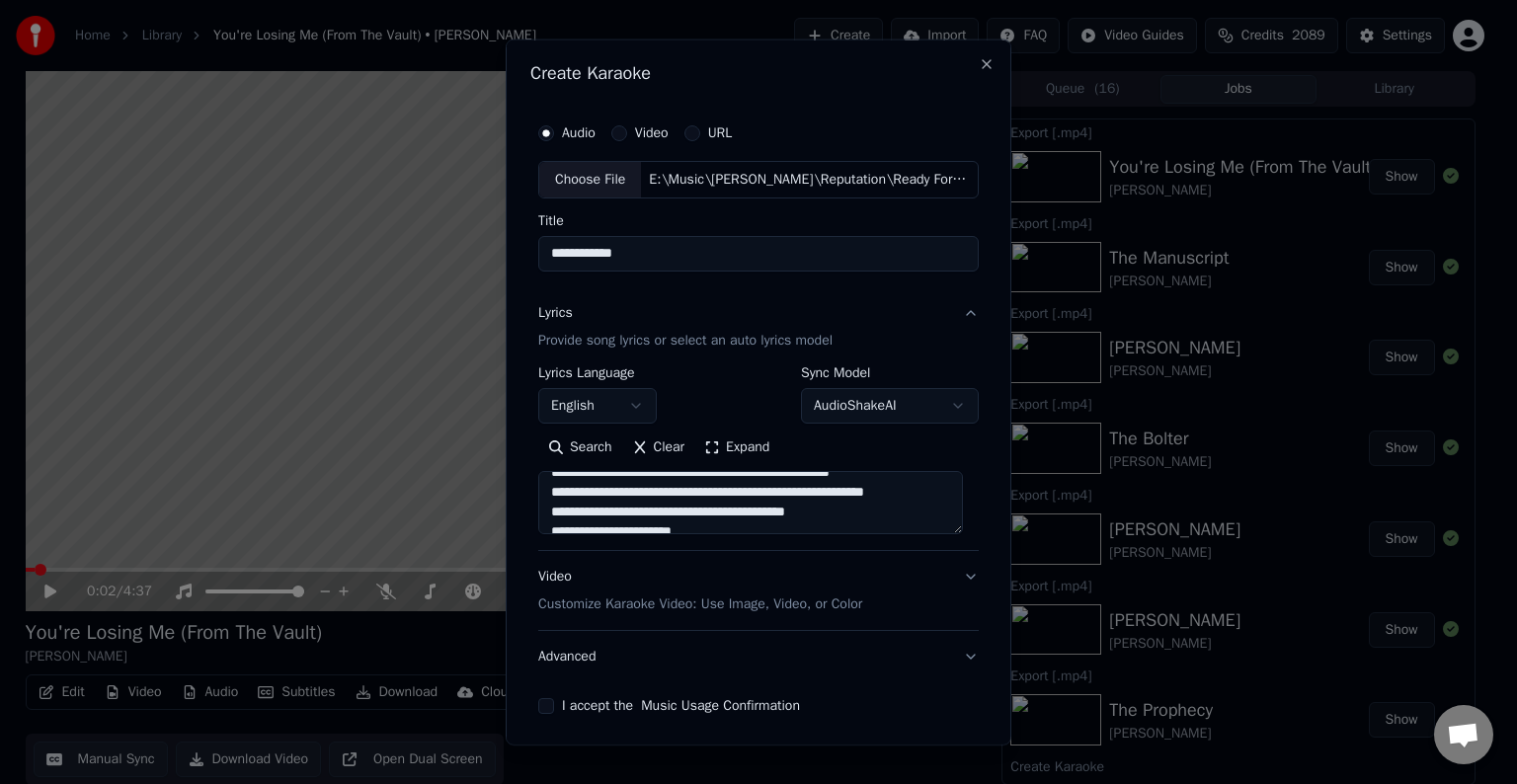 click at bounding box center (751, 503) 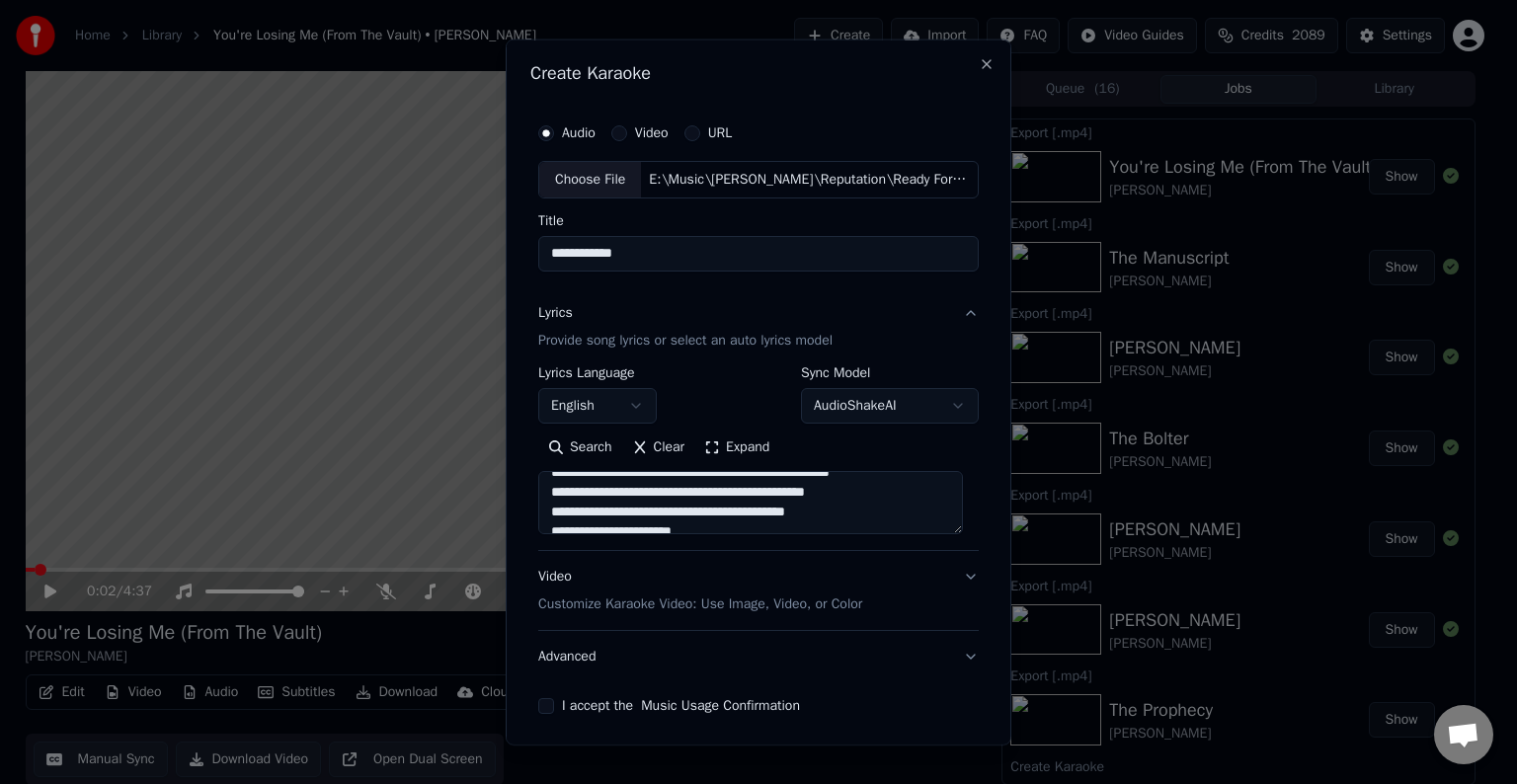 click at bounding box center [751, 503] 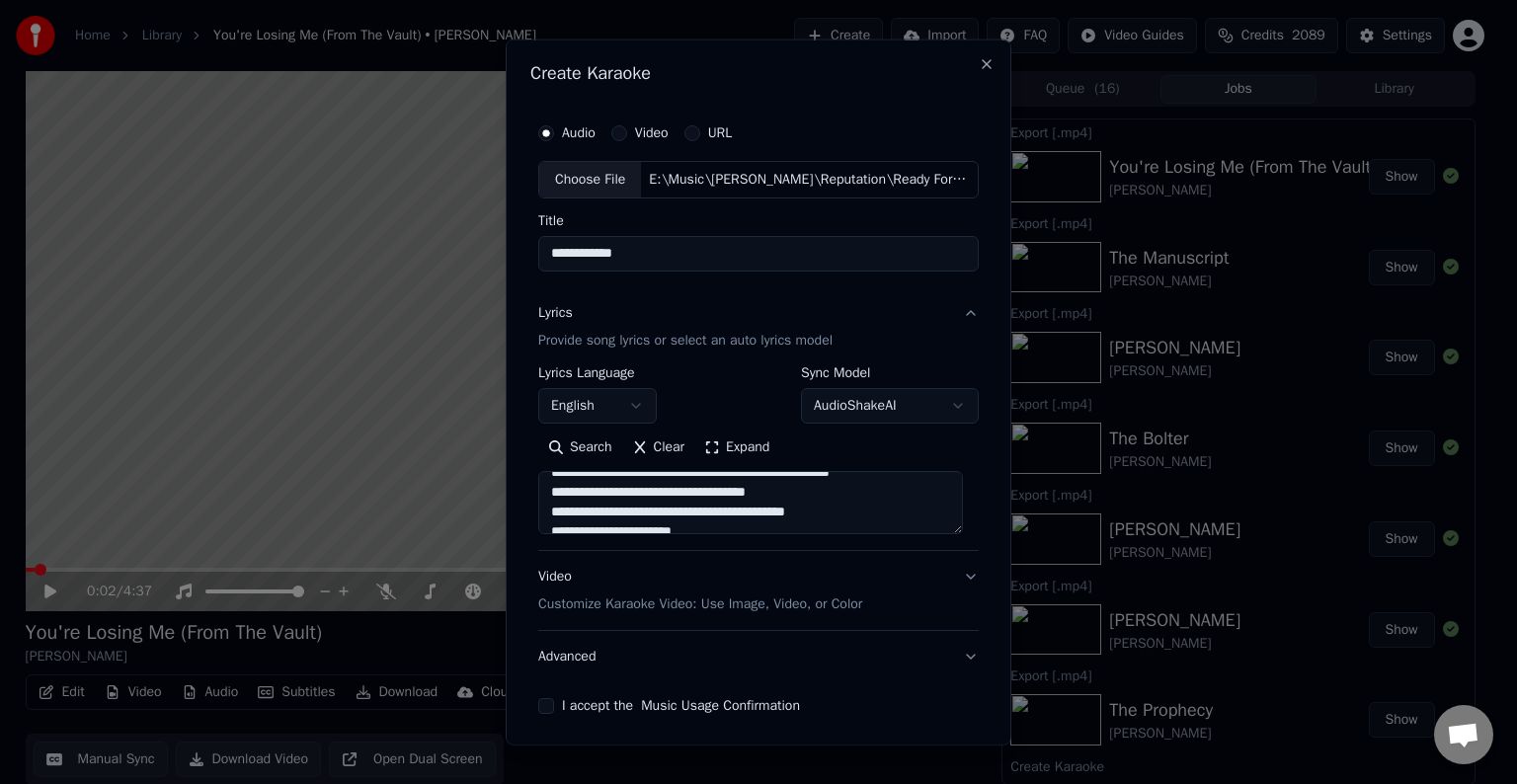 scroll, scrollTop: 606, scrollLeft: 0, axis: vertical 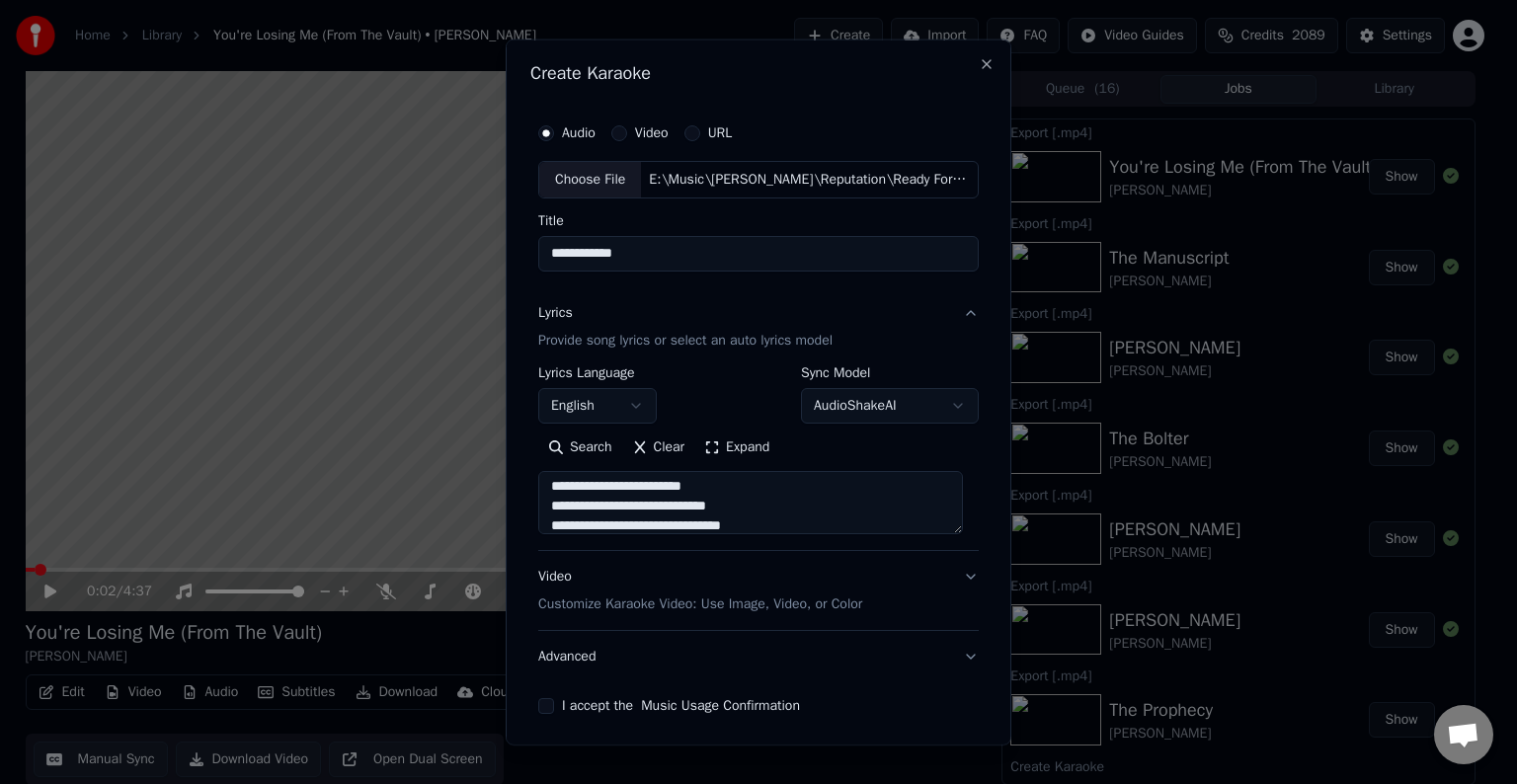 drag, startPoint x: 926, startPoint y: 478, endPoint x: 896, endPoint y: 491, distance: 32.69557 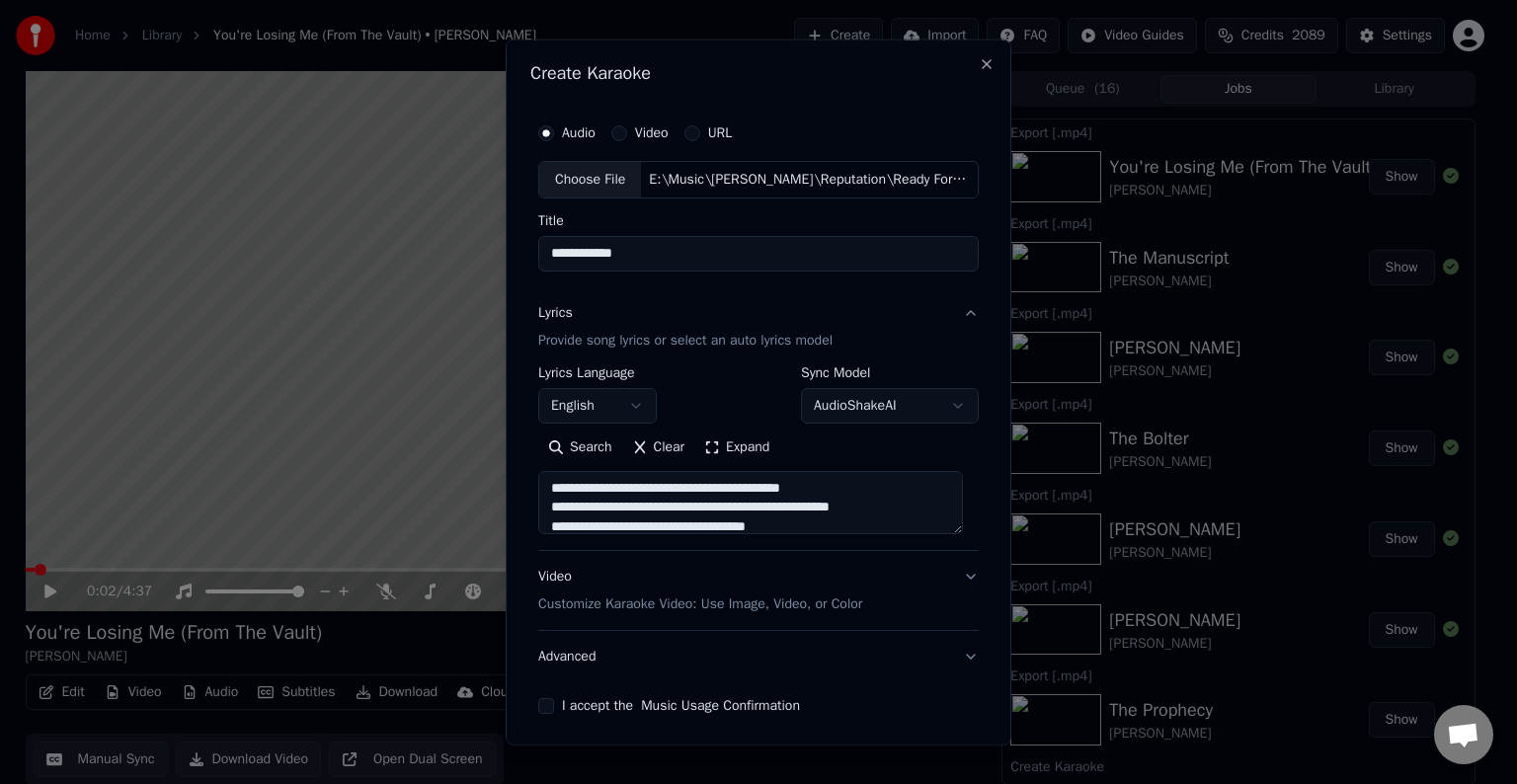 scroll, scrollTop: 607, scrollLeft: 0, axis: vertical 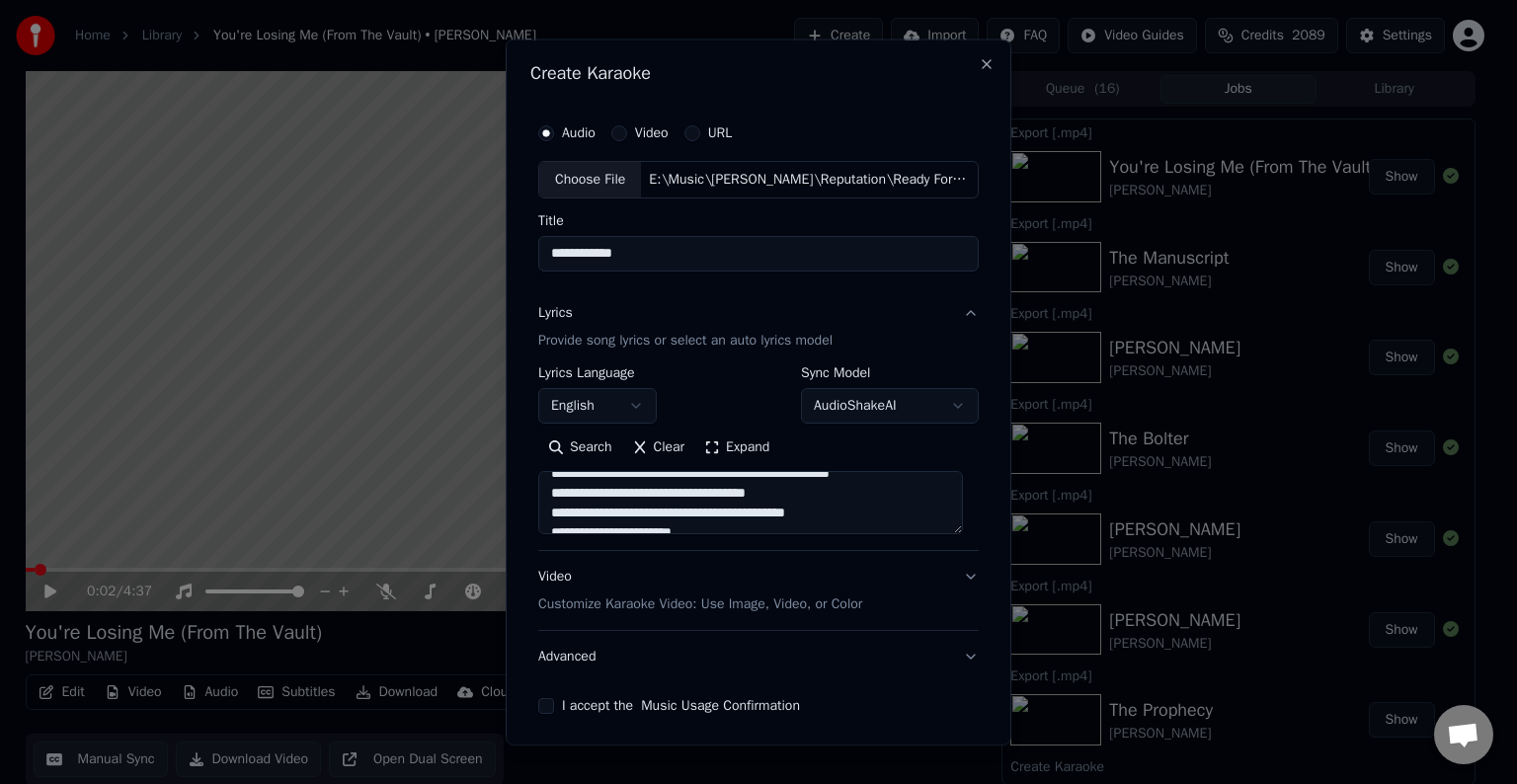click at bounding box center (751, 503) 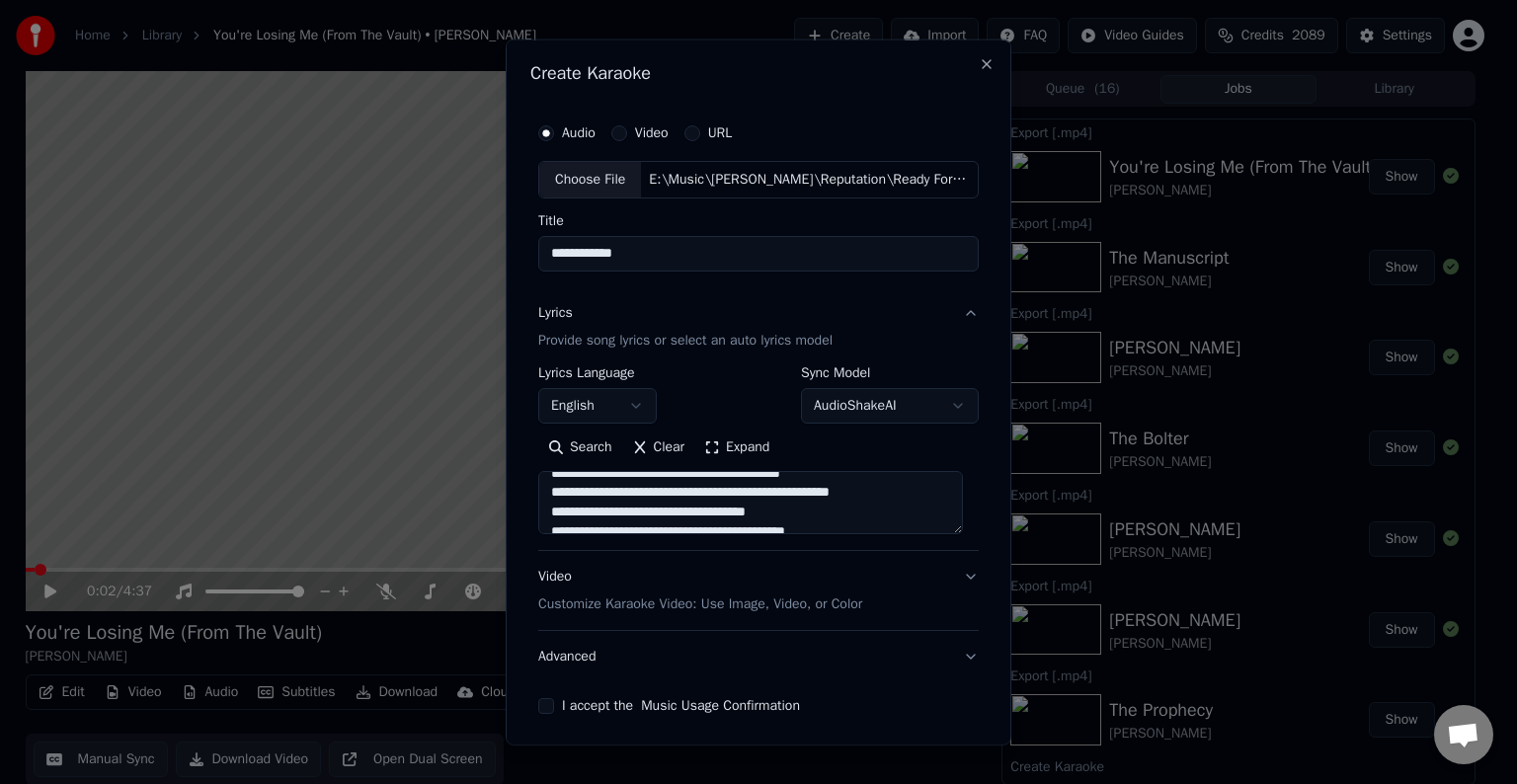 scroll, scrollTop: 588, scrollLeft: 0, axis: vertical 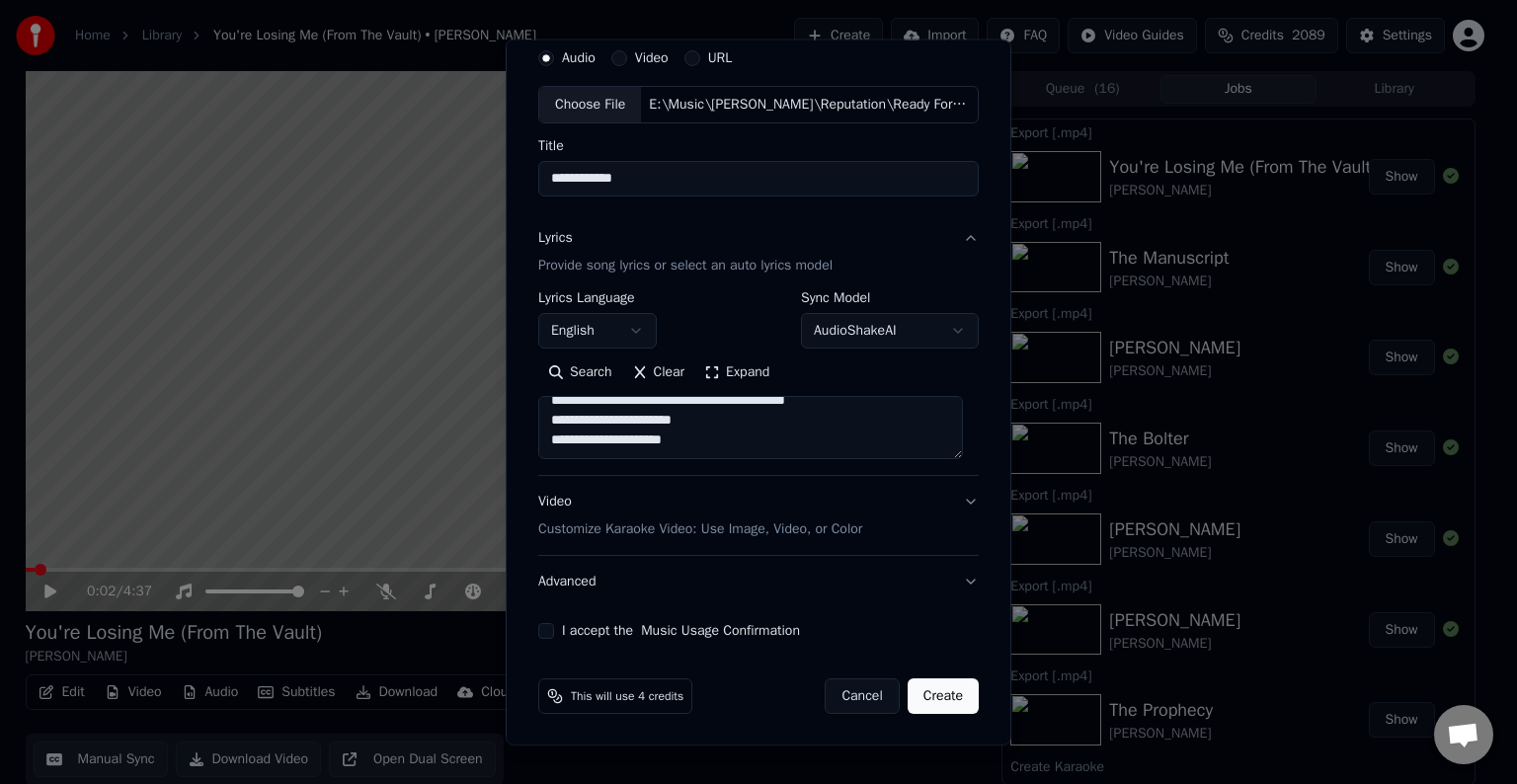drag, startPoint x: 928, startPoint y: 501, endPoint x: 913, endPoint y: 823, distance: 322.3492 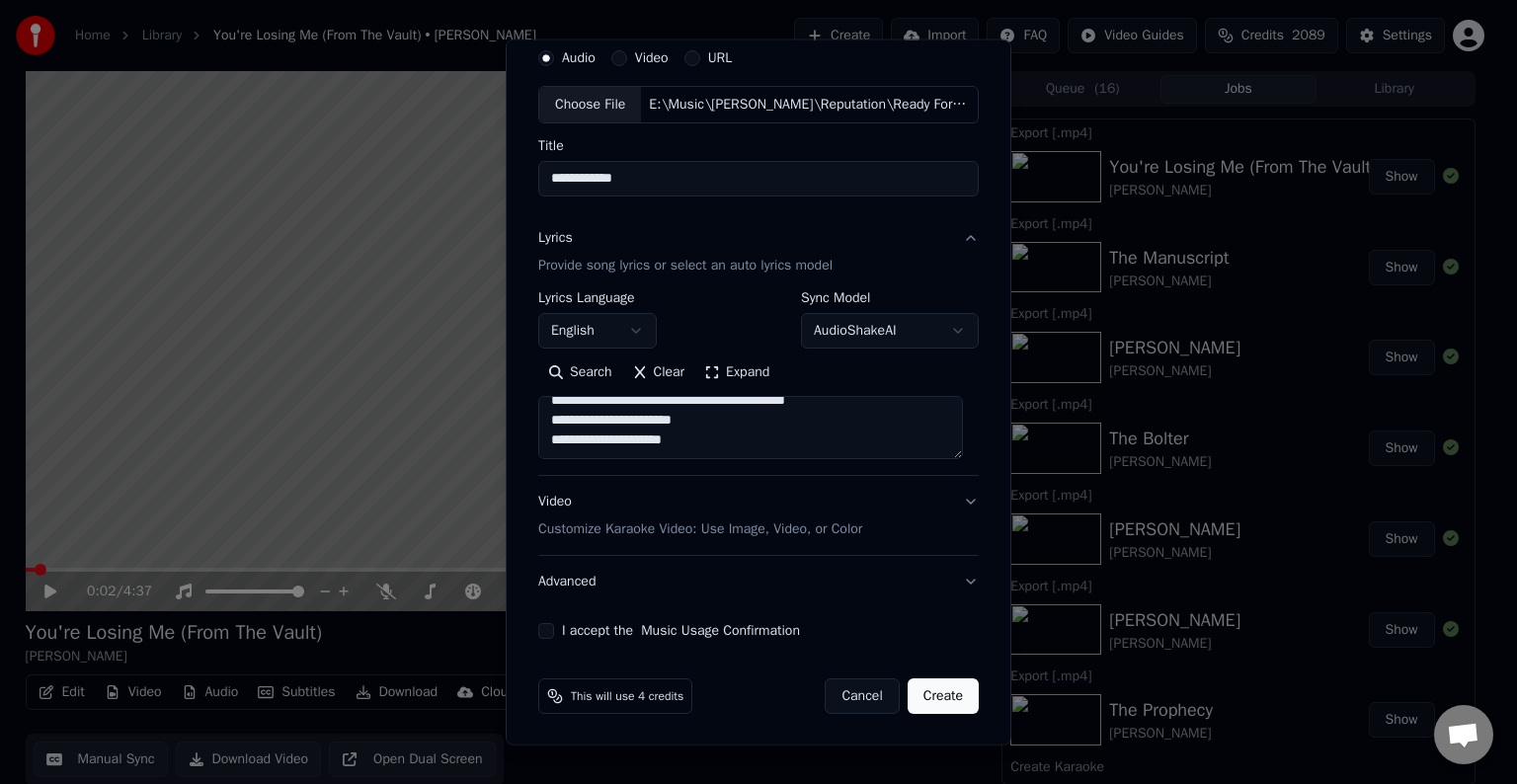 click at bounding box center [751, 428] 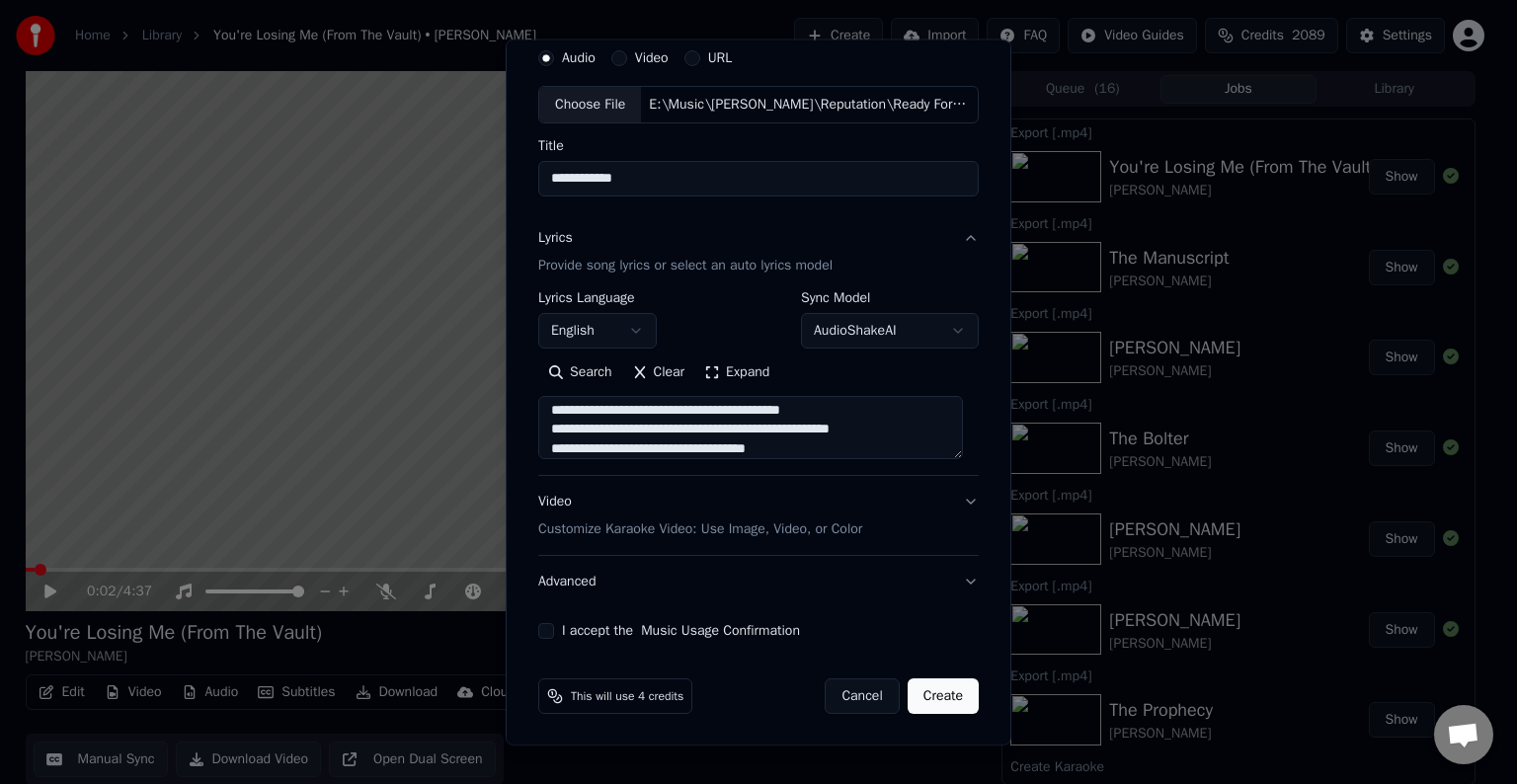 scroll, scrollTop: 569, scrollLeft: 0, axis: vertical 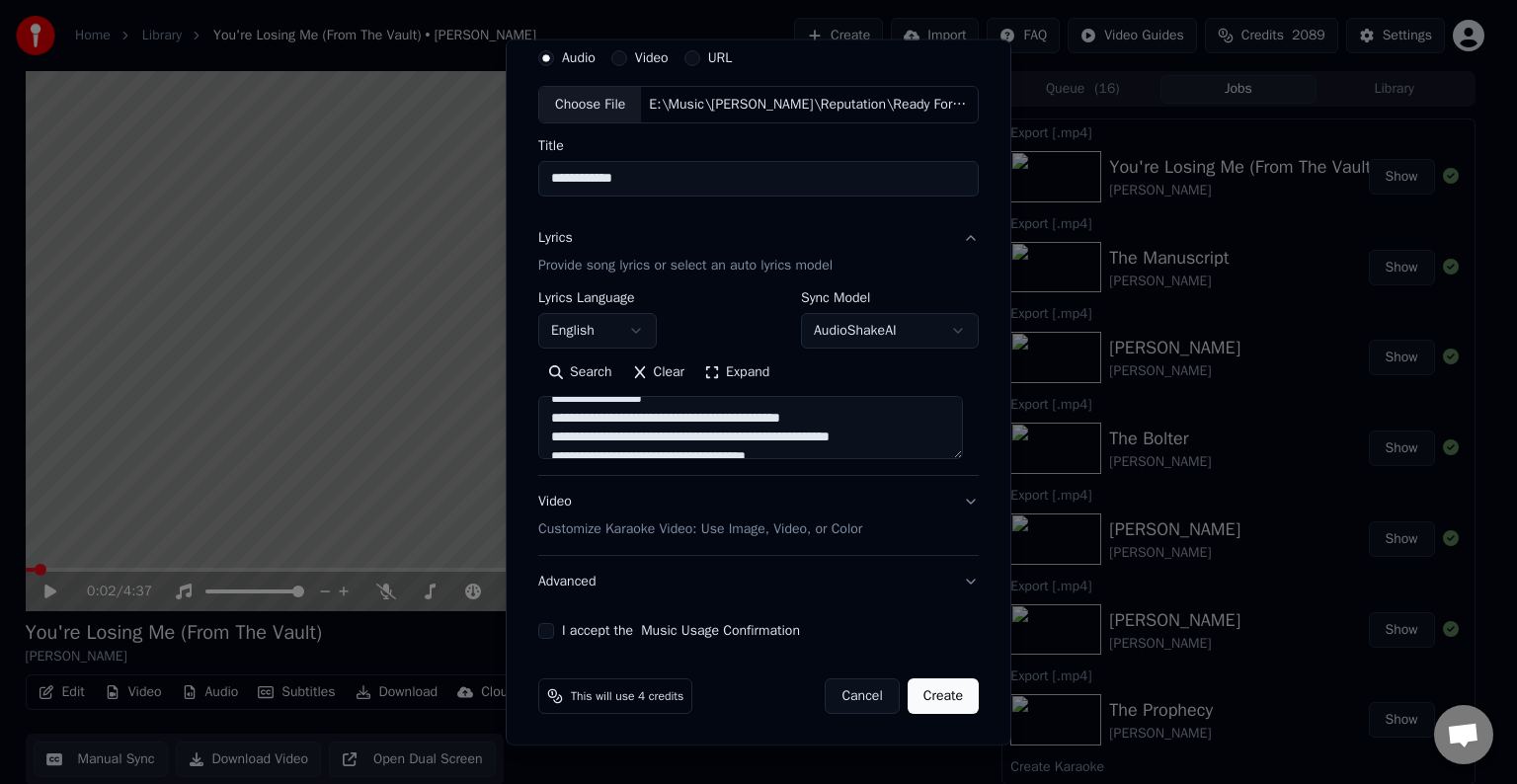 drag, startPoint x: 884, startPoint y: 438, endPoint x: 923, endPoint y: 434, distance: 39.2046 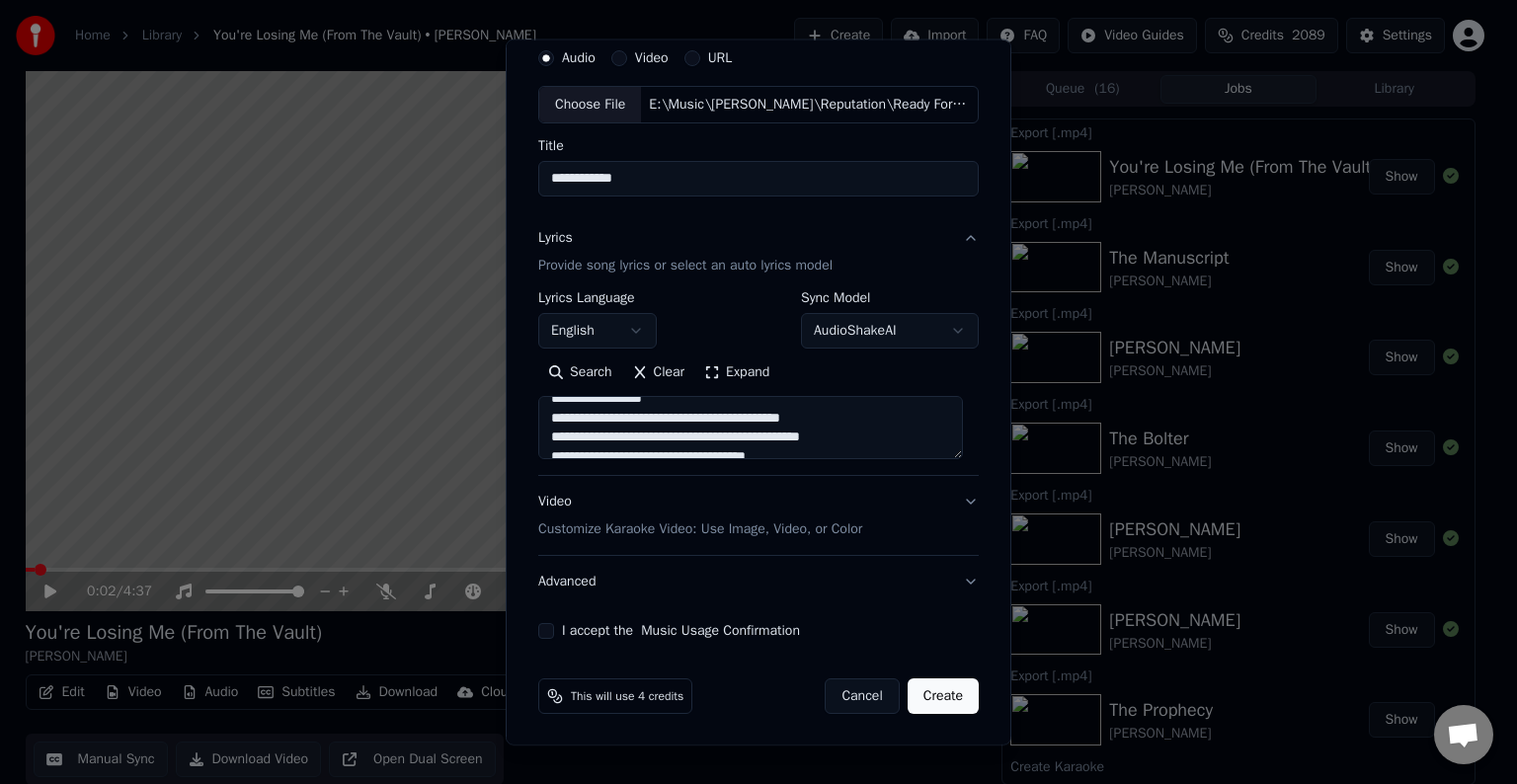 click at bounding box center [751, 428] 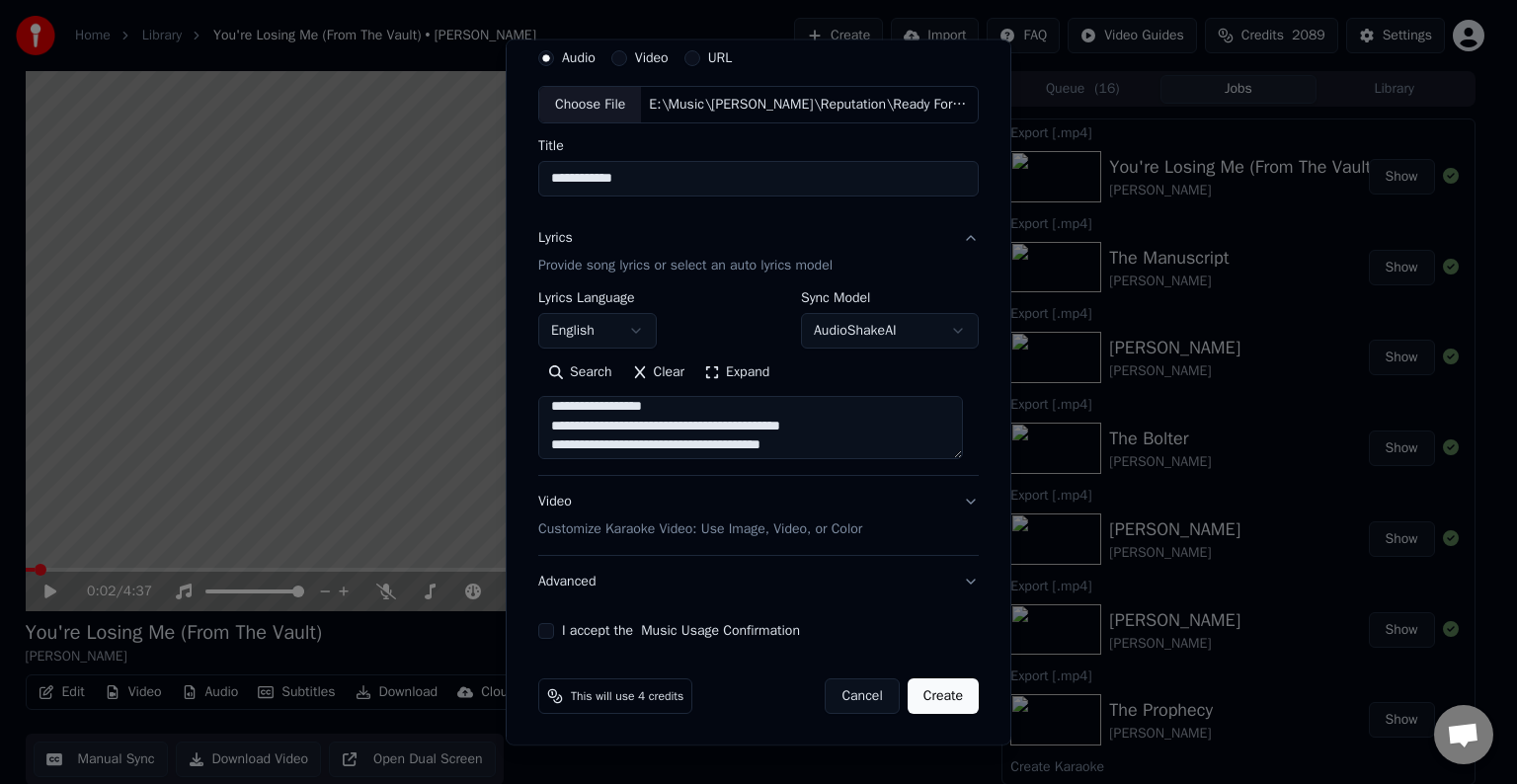 scroll, scrollTop: 559, scrollLeft: 0, axis: vertical 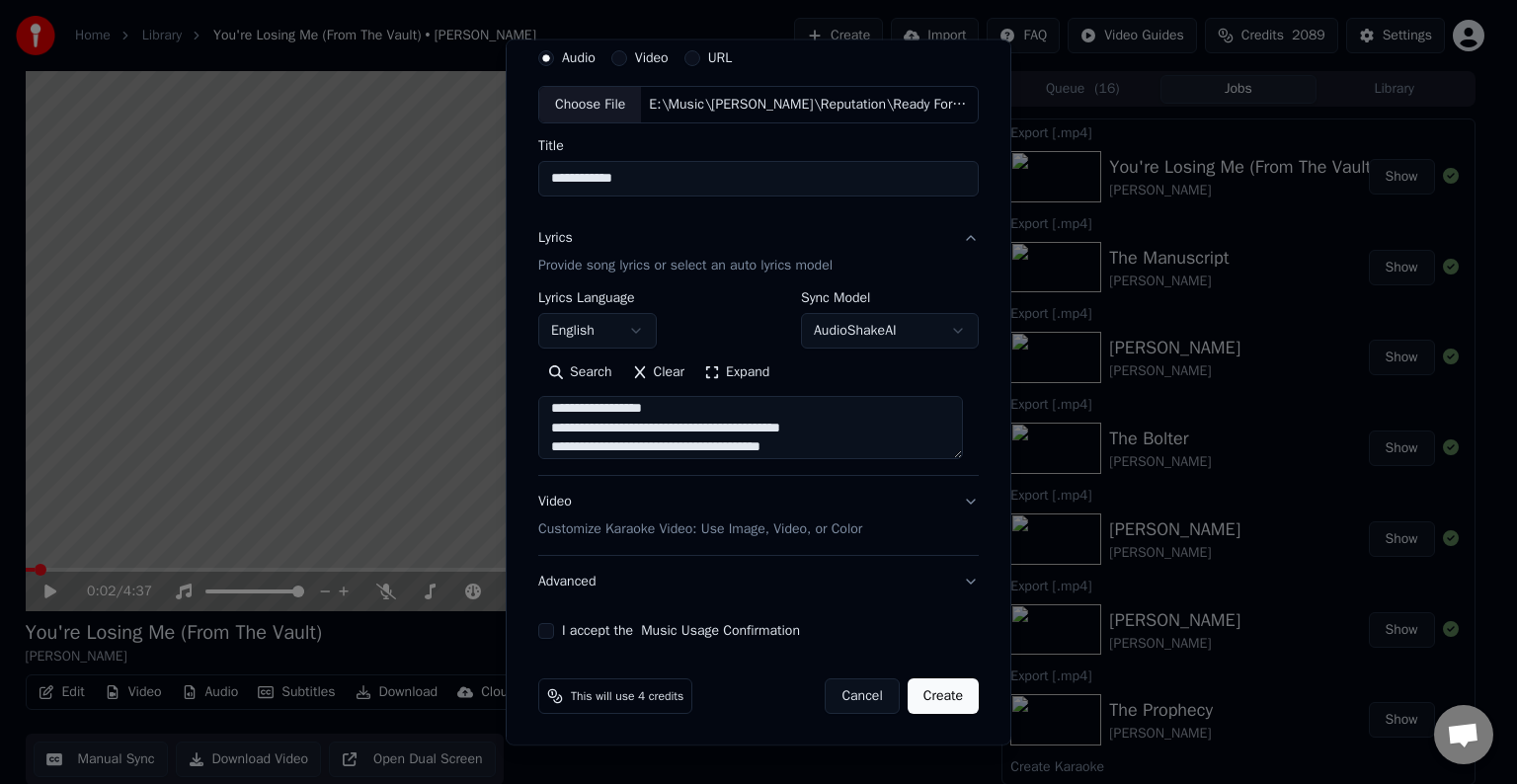click at bounding box center [751, 428] 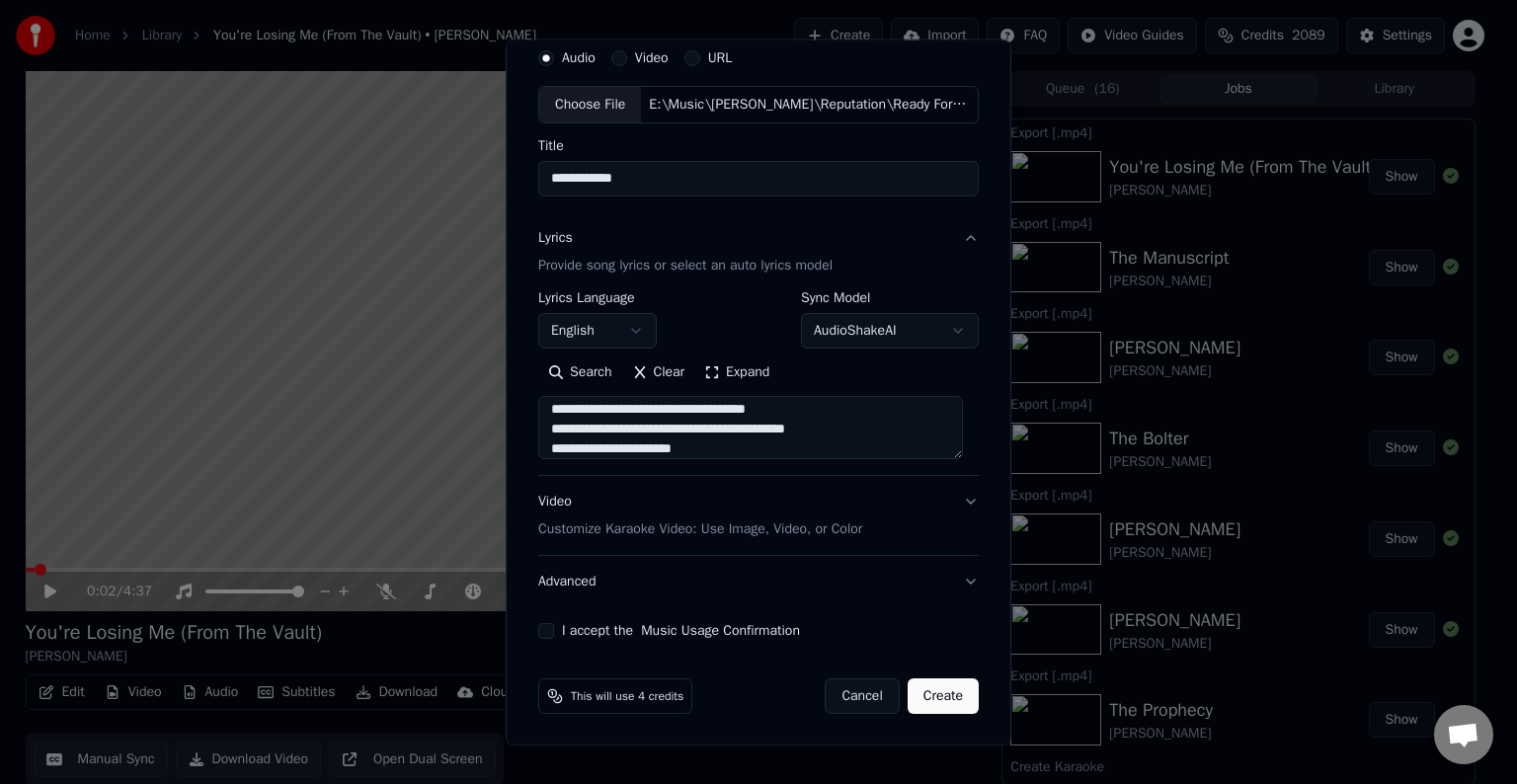scroll, scrollTop: 664, scrollLeft: 0, axis: vertical 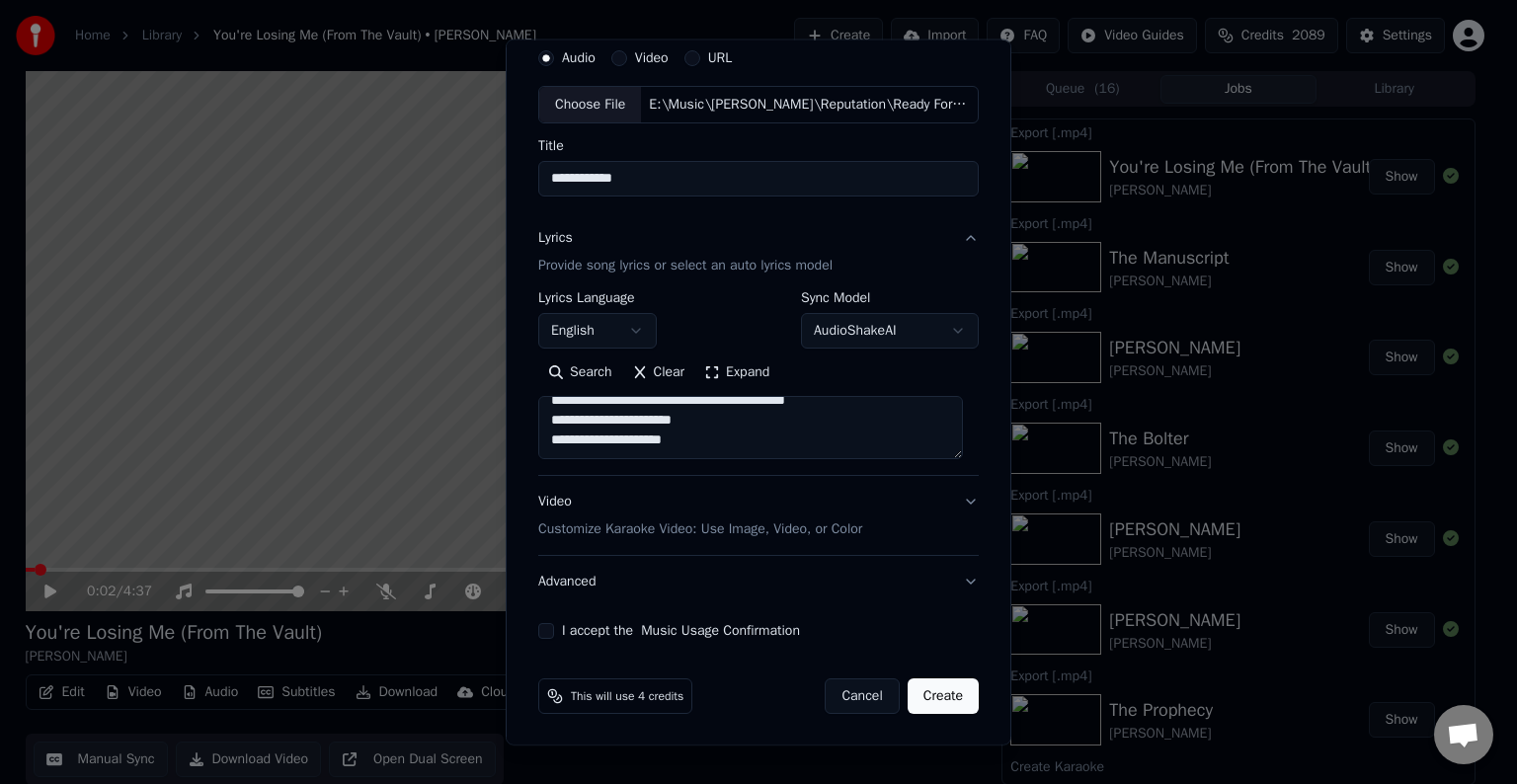 click on "**********" at bounding box center [758, 383] 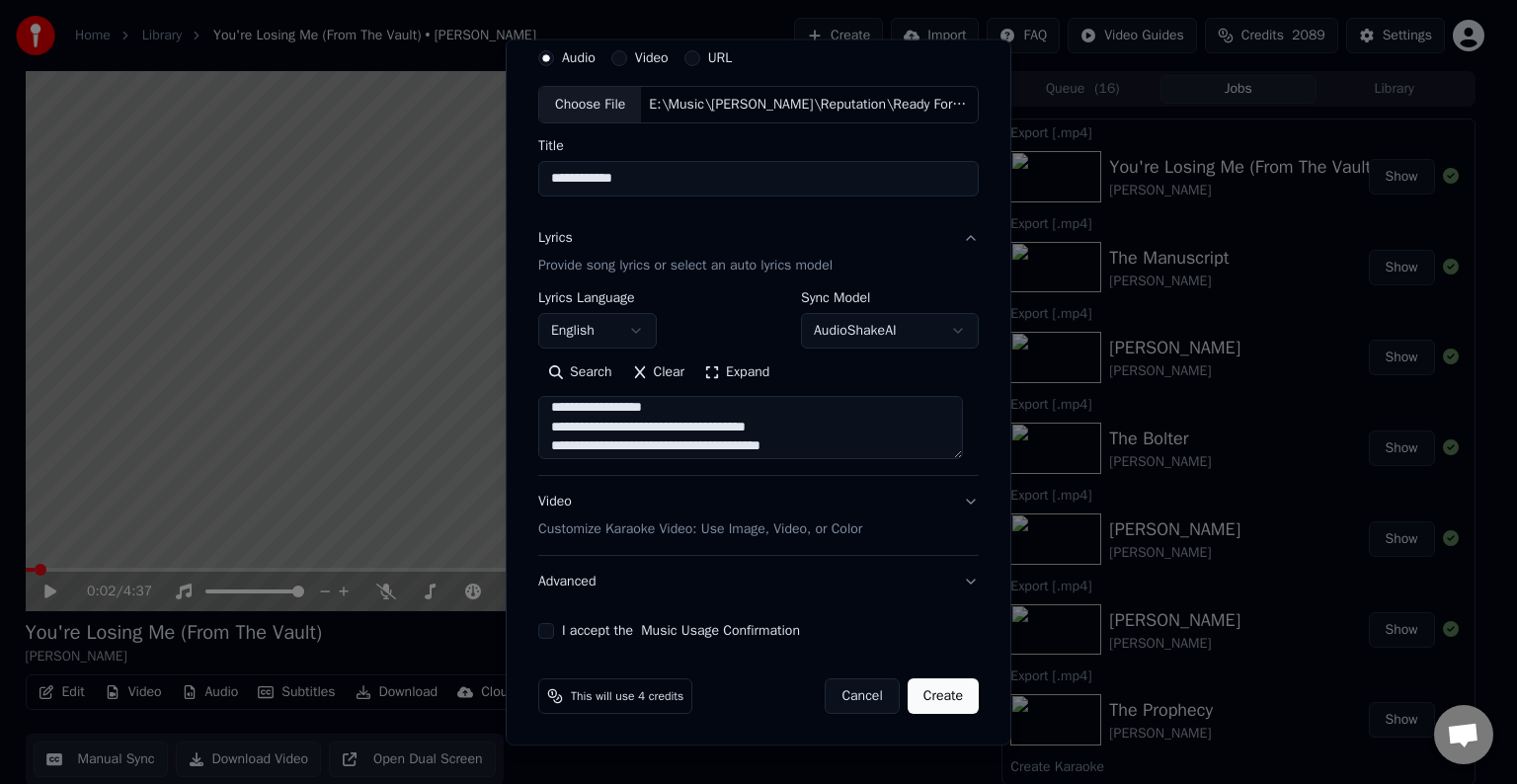 scroll, scrollTop: 558, scrollLeft: 0, axis: vertical 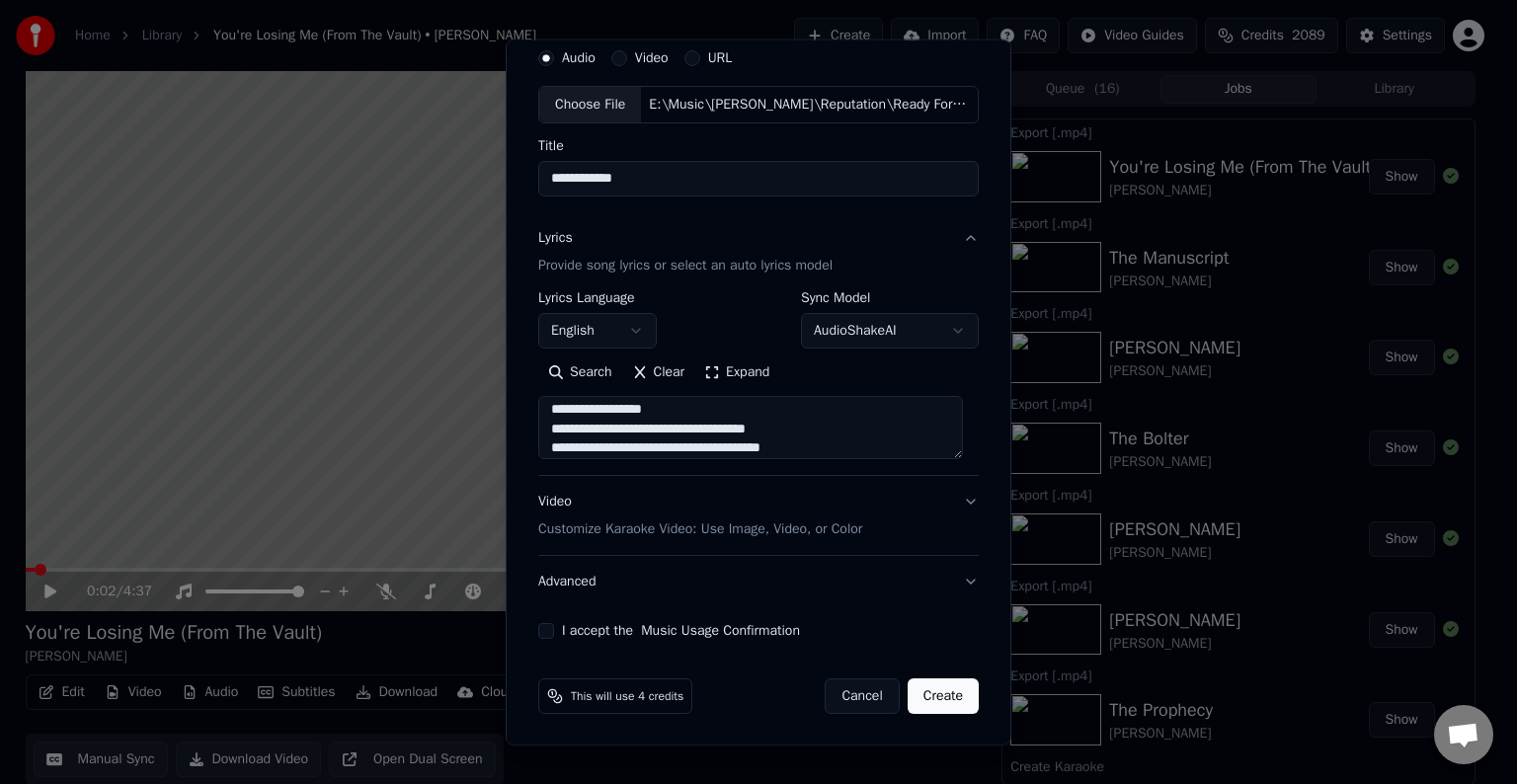 click at bounding box center (751, 428) 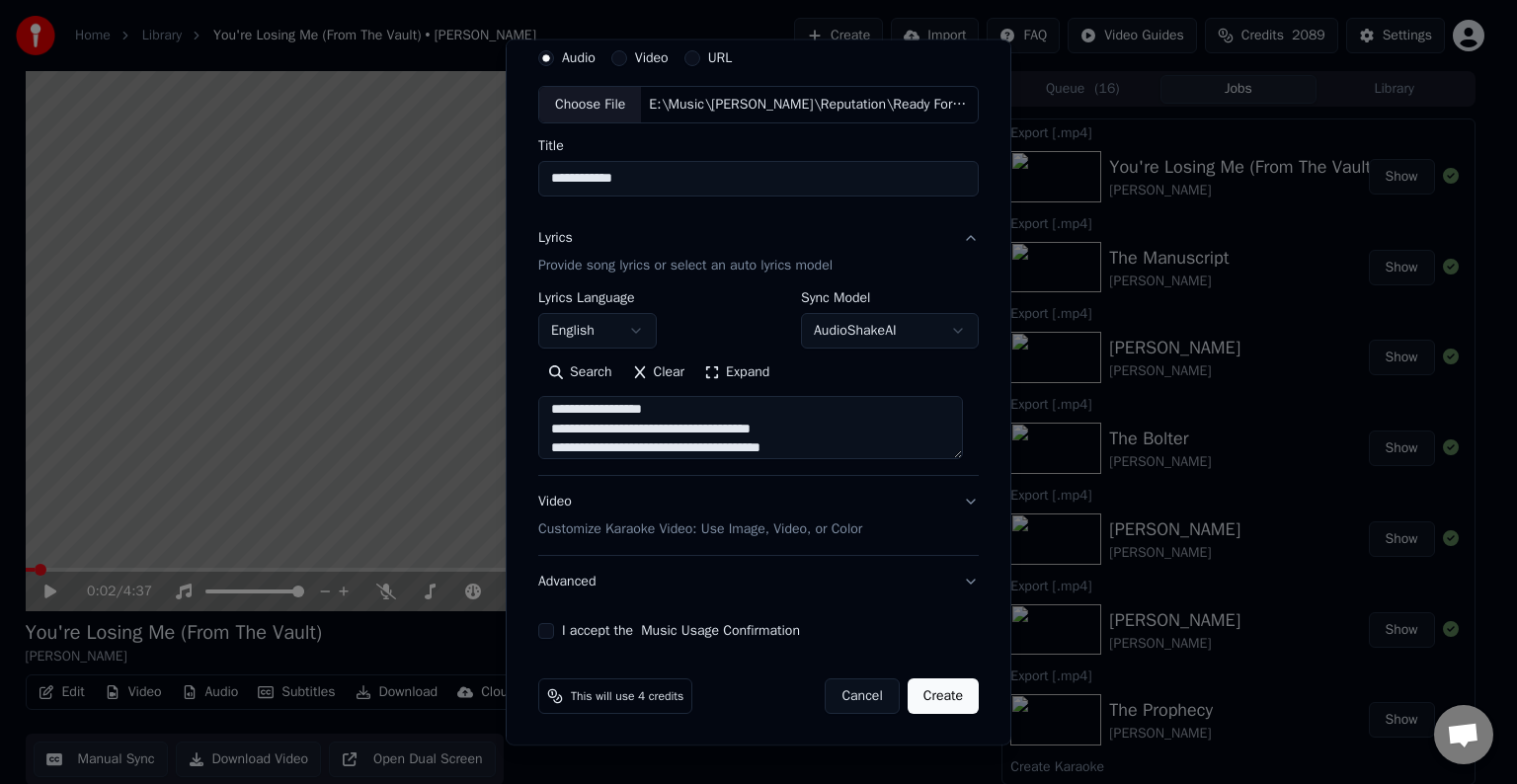 paste on "**********" 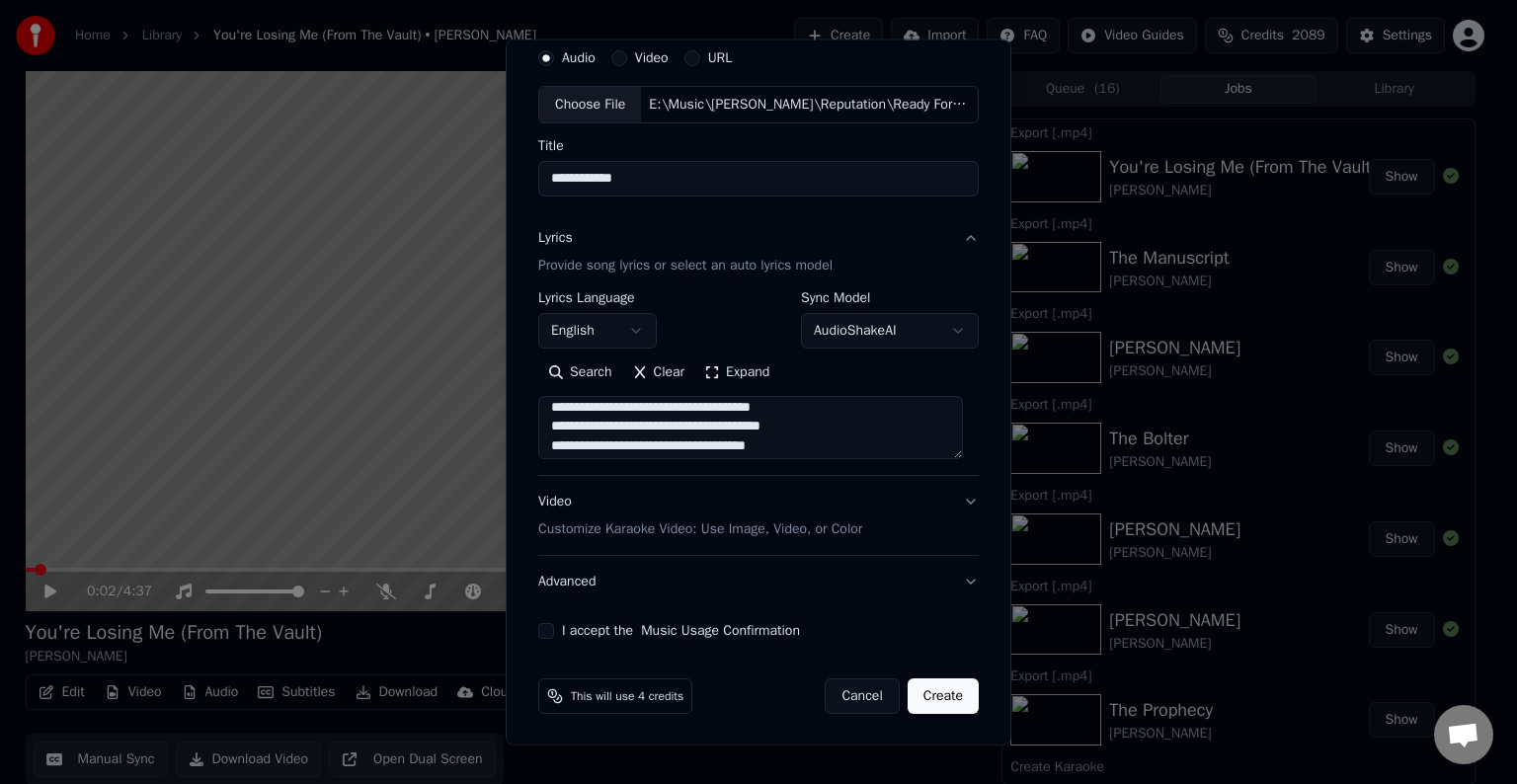 scroll, scrollTop: 664, scrollLeft: 0, axis: vertical 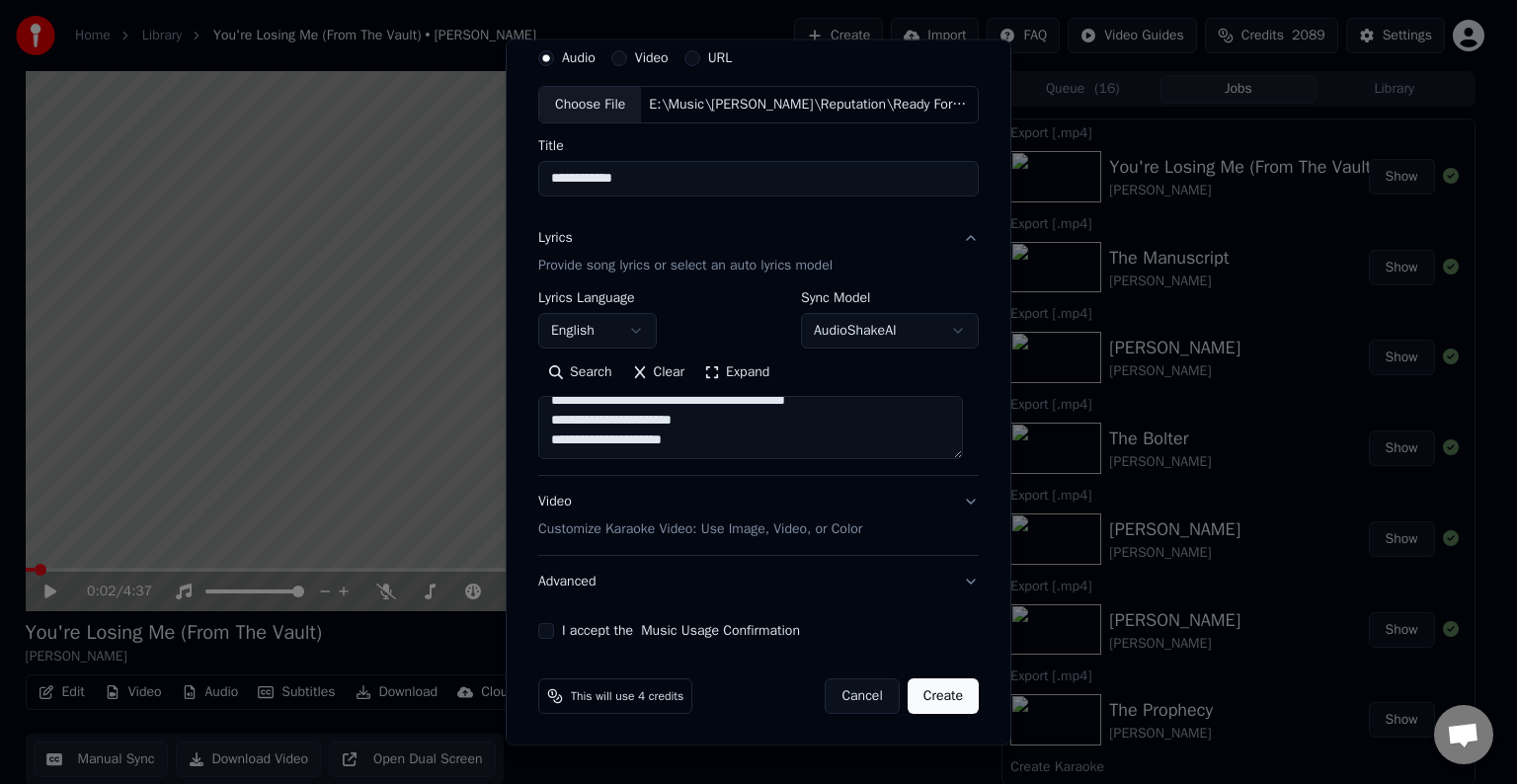 click at bounding box center [751, 428] 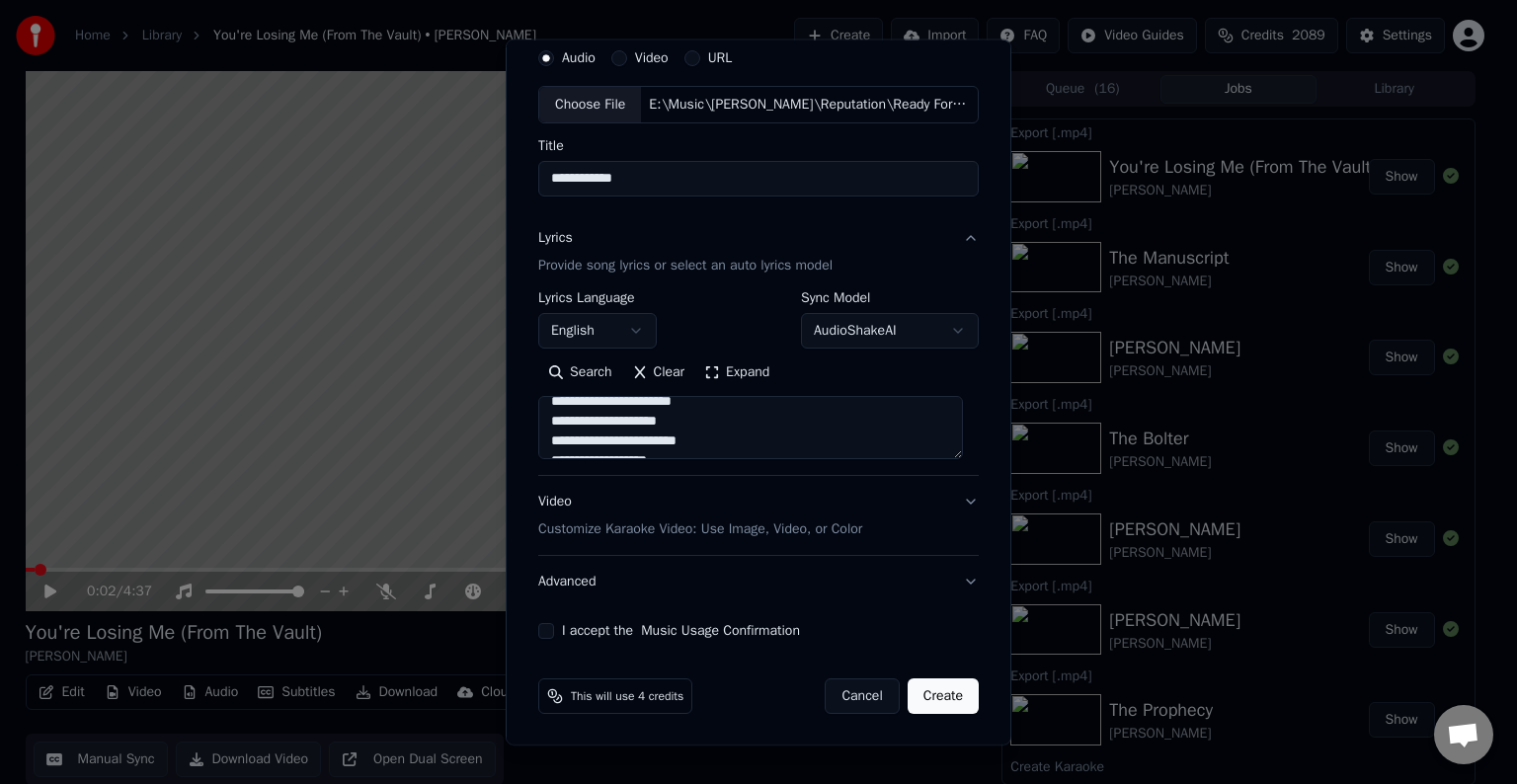 scroll, scrollTop: 774, scrollLeft: 0, axis: vertical 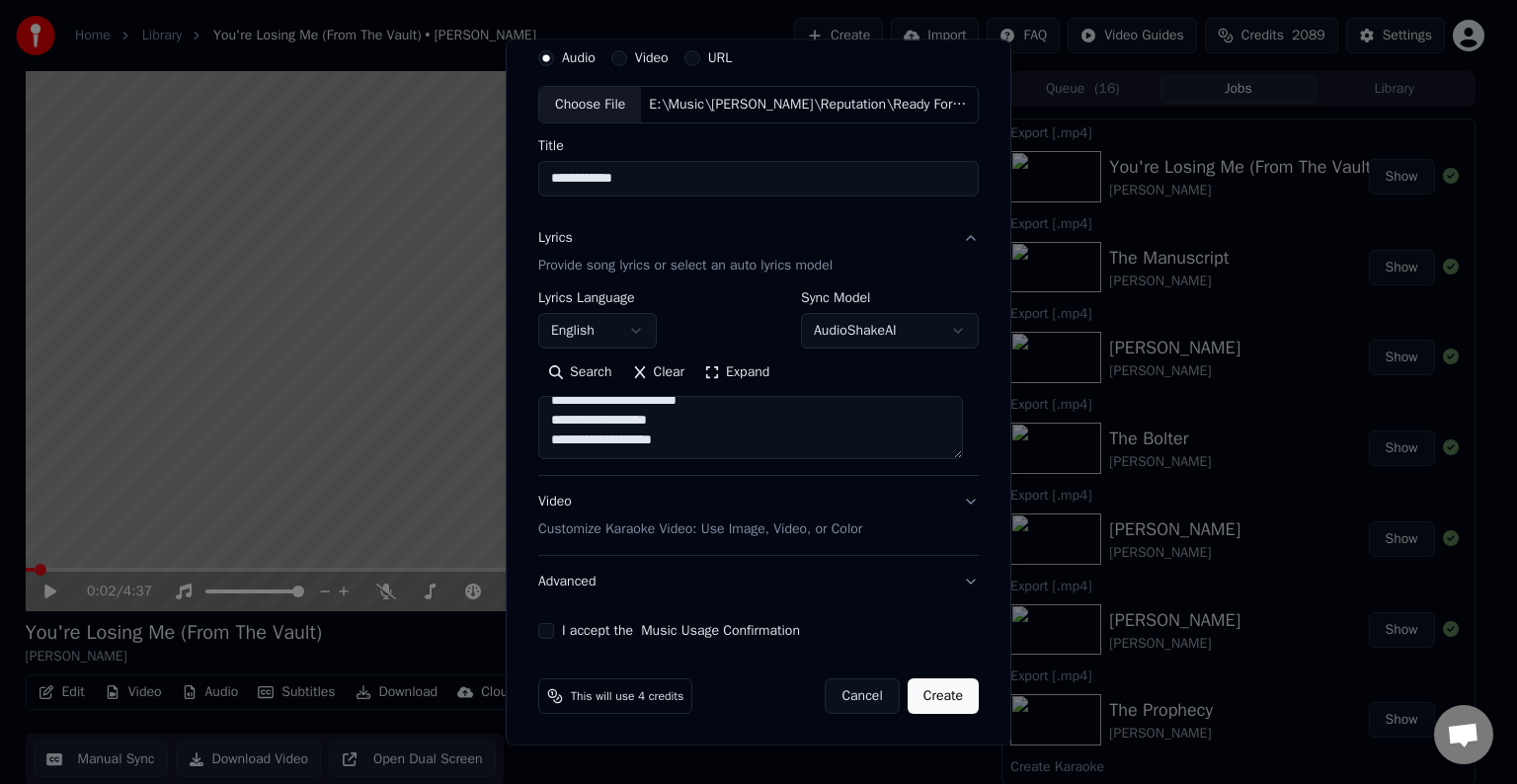 paste on "**********" 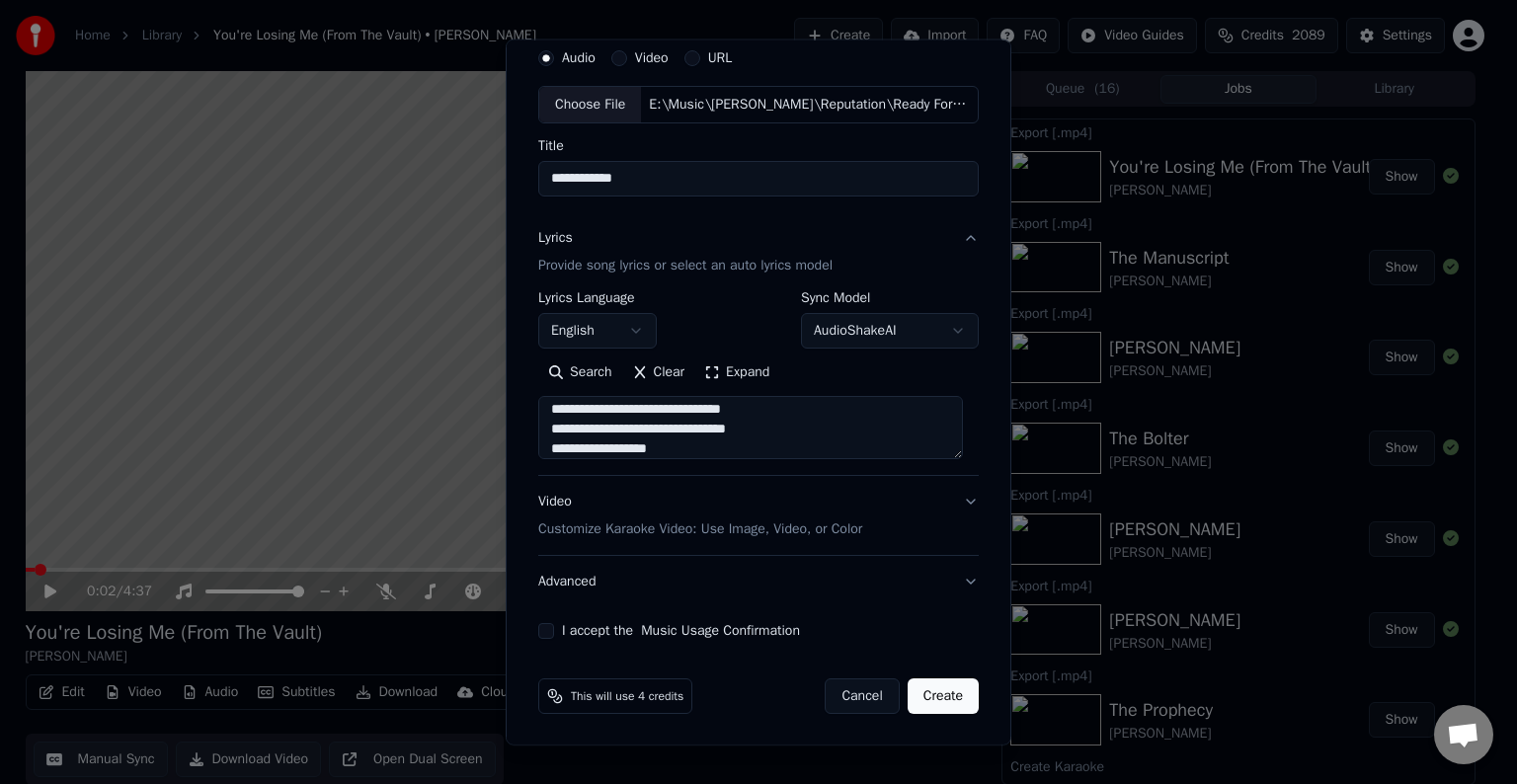 scroll, scrollTop: 853, scrollLeft: 0, axis: vertical 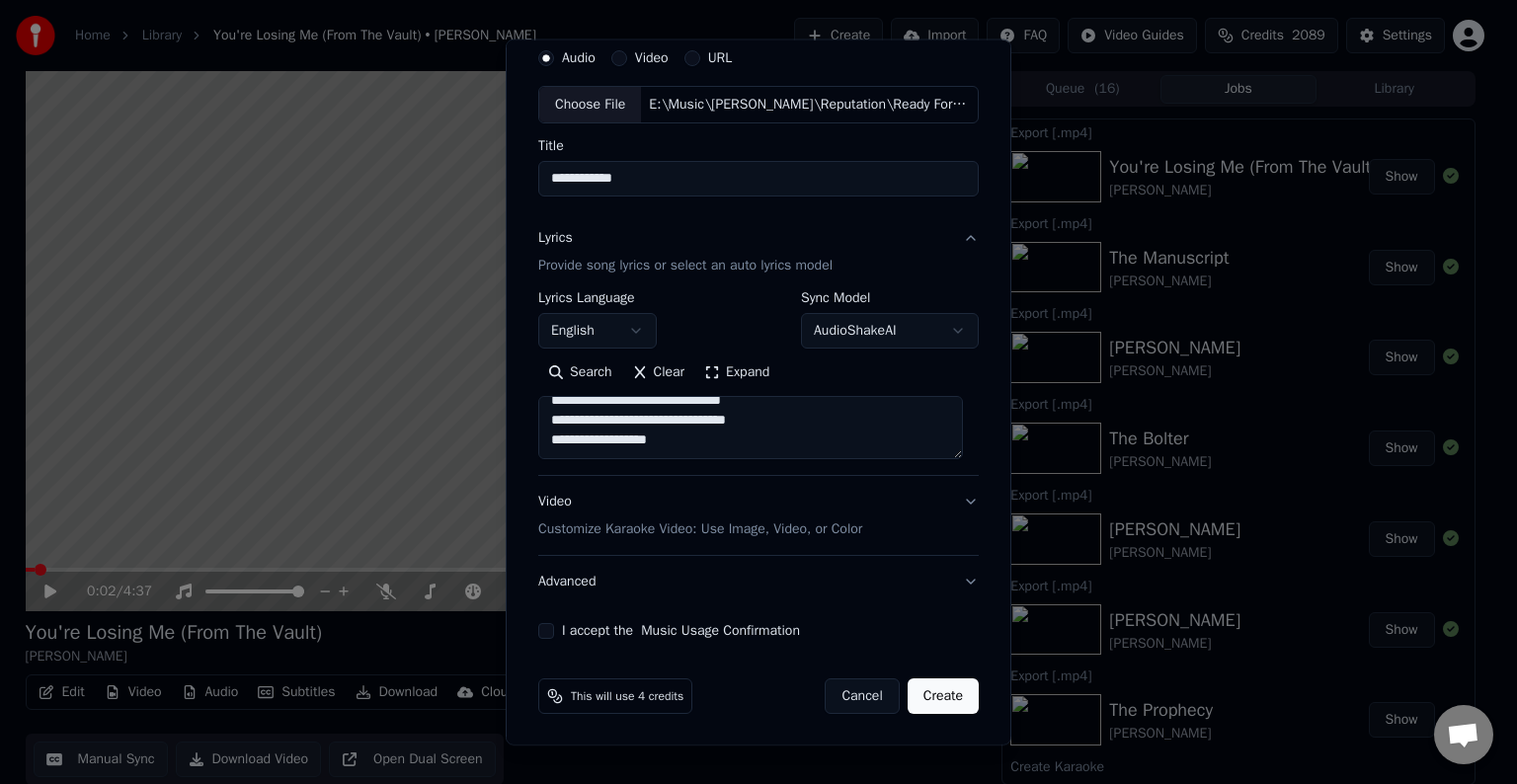 paste on "**********" 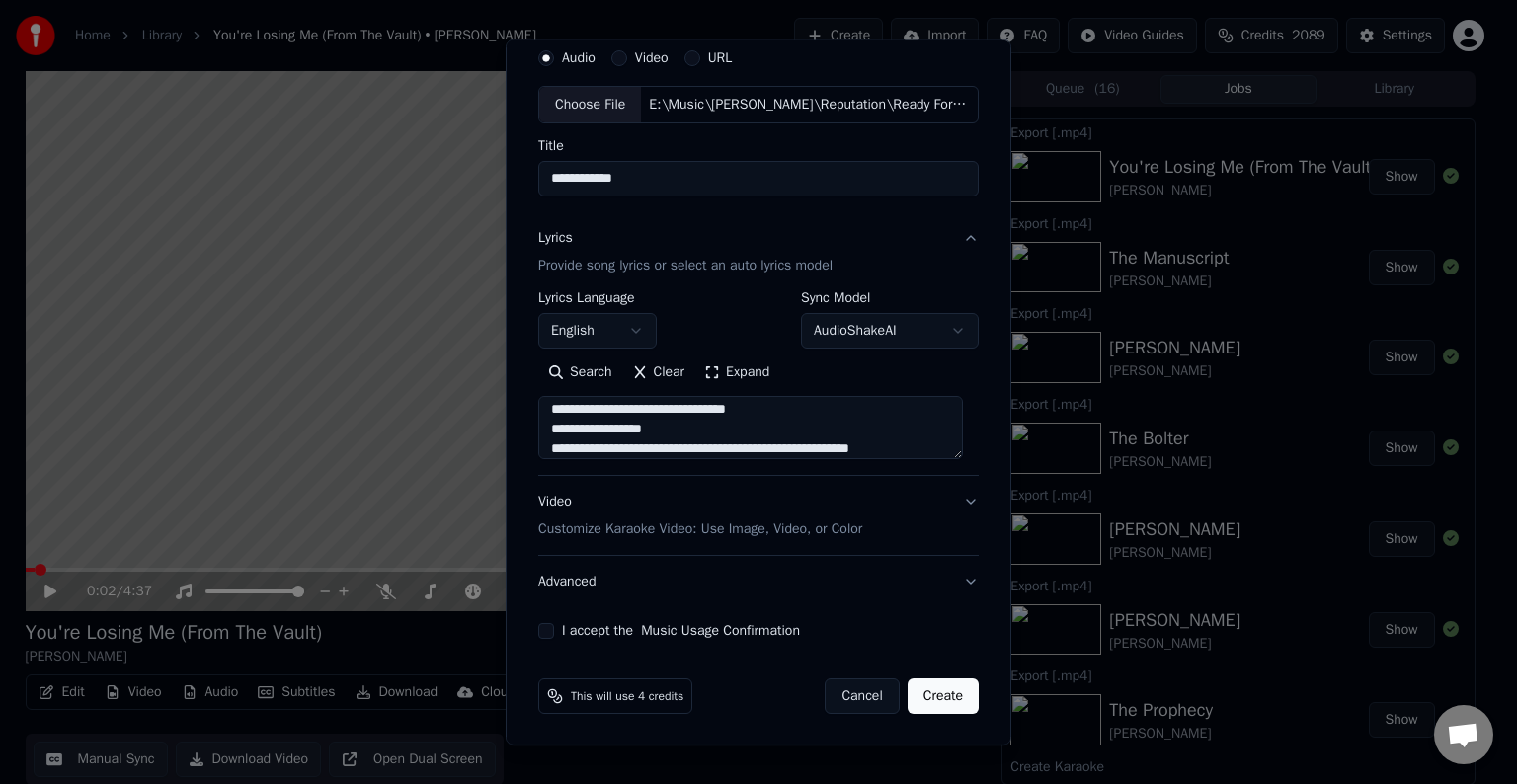 scroll, scrollTop: 972, scrollLeft: 0, axis: vertical 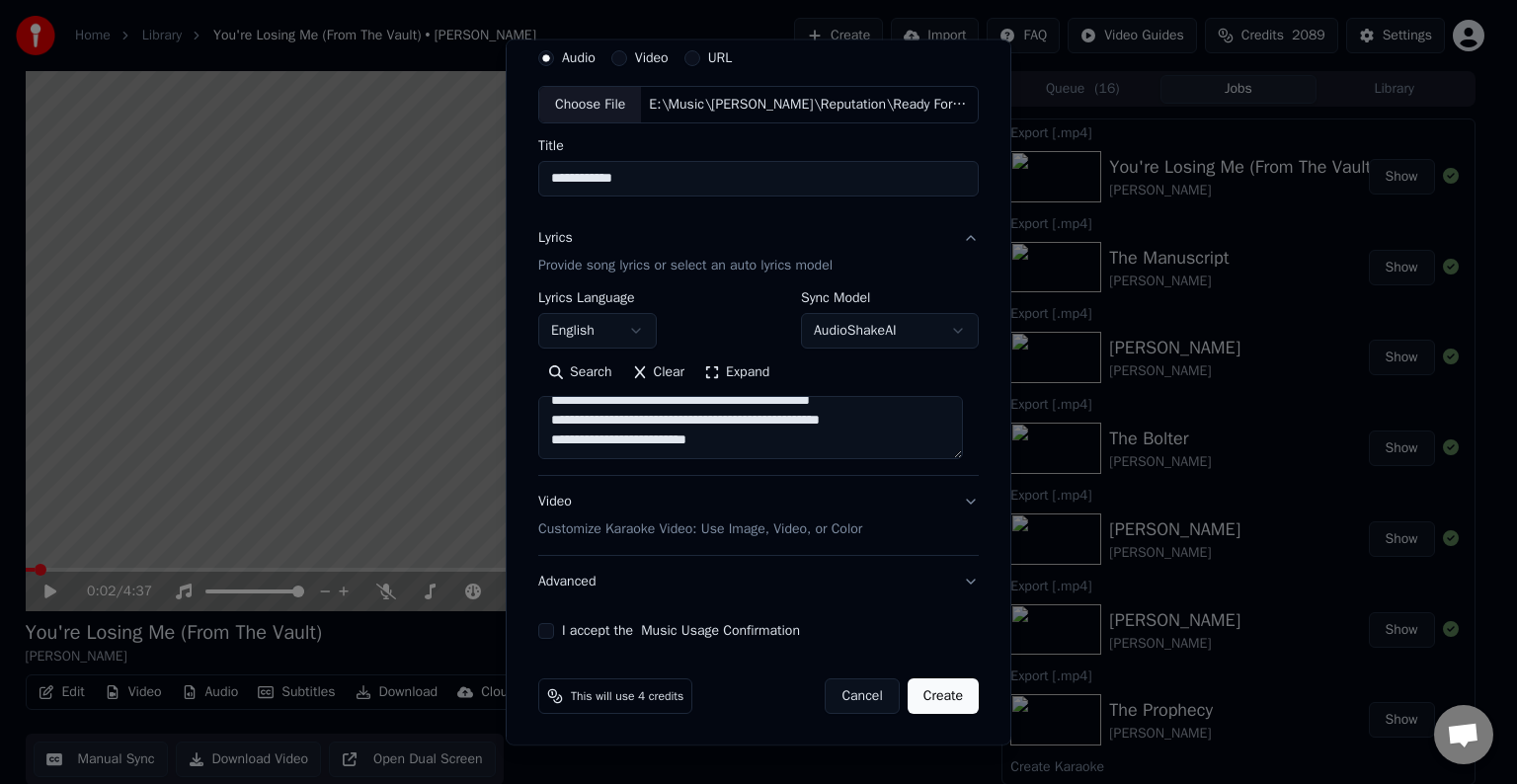 click at bounding box center (751, 428) 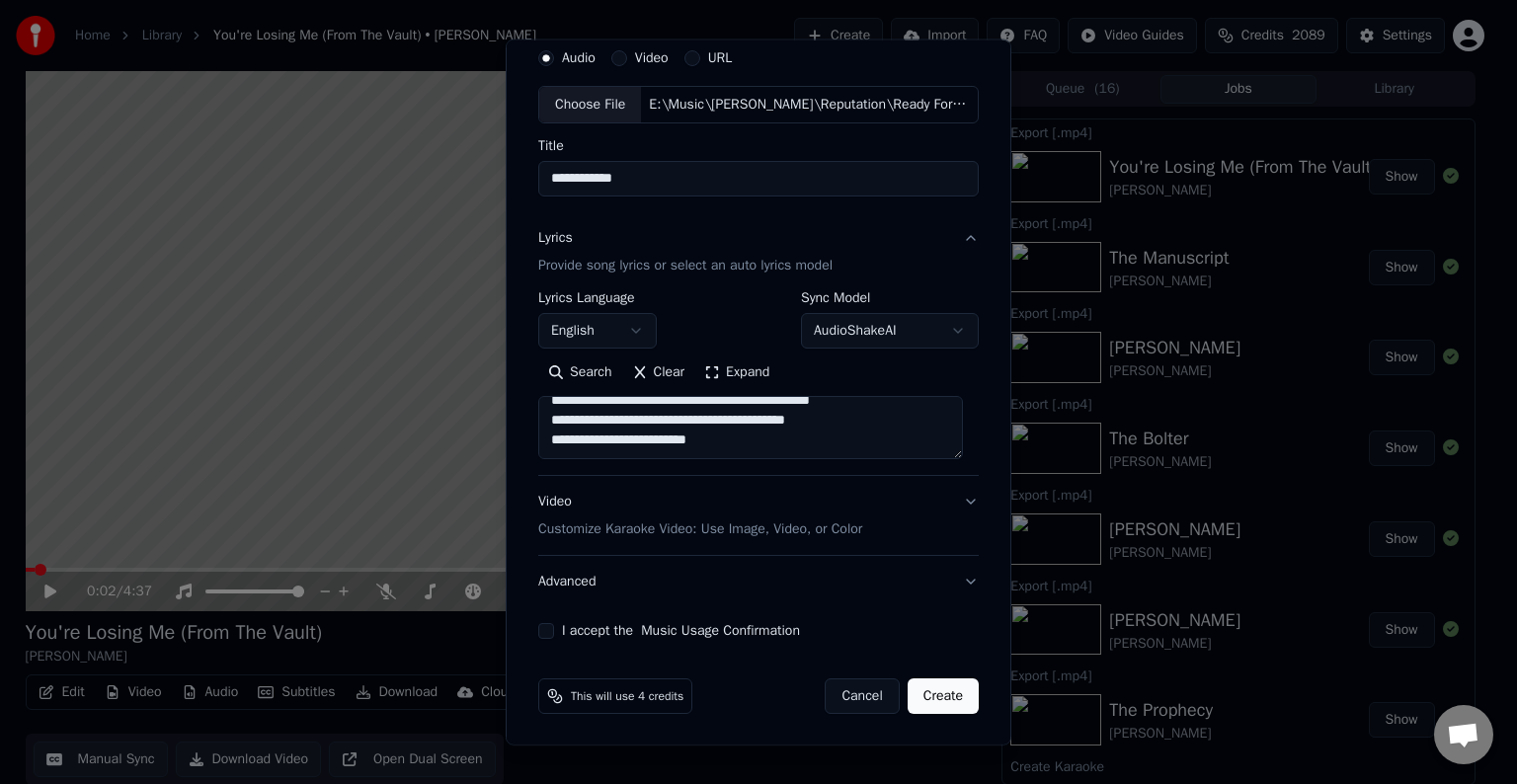 scroll, scrollTop: 944, scrollLeft: 0, axis: vertical 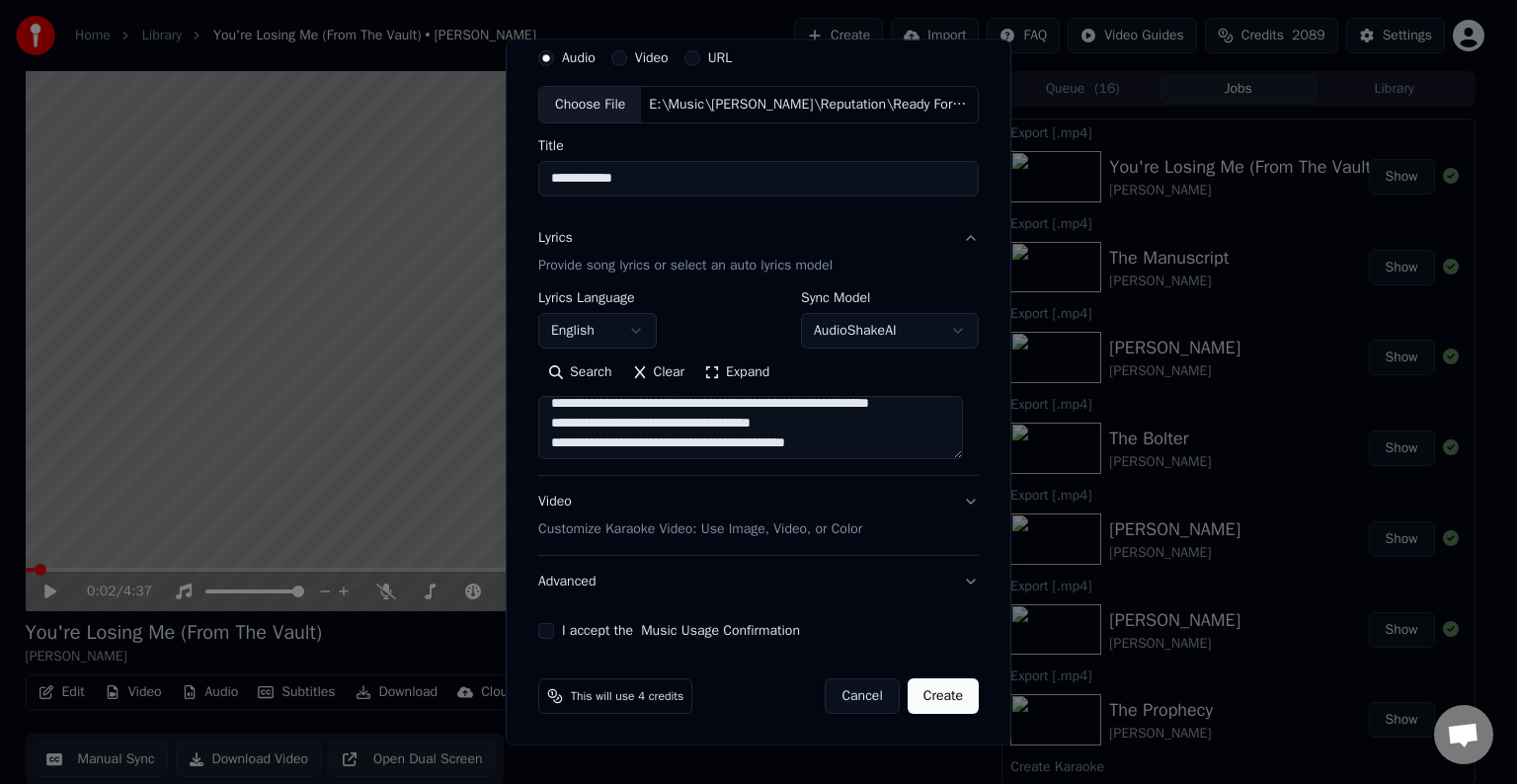click at bounding box center (751, 428) 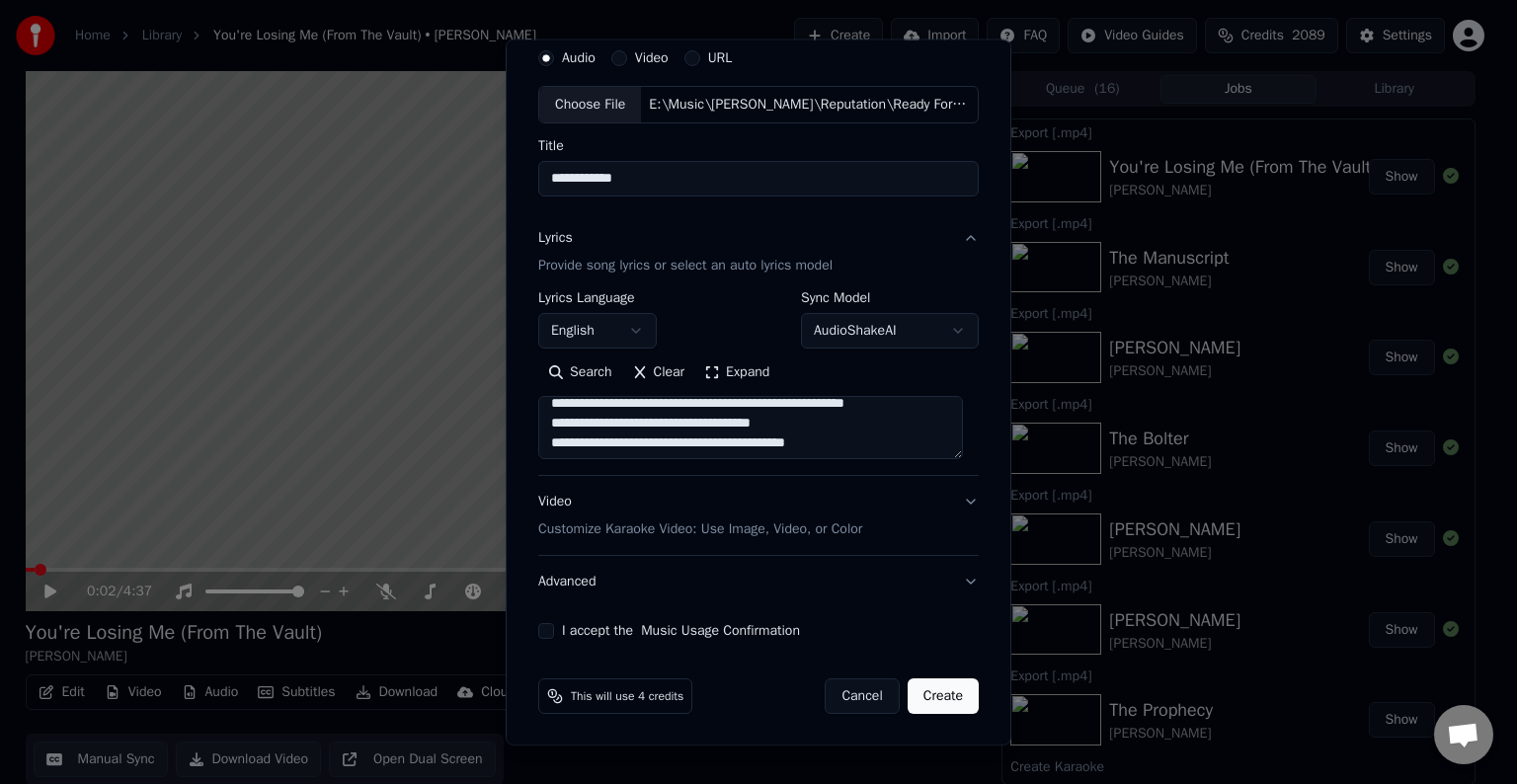 scroll, scrollTop: 915, scrollLeft: 0, axis: vertical 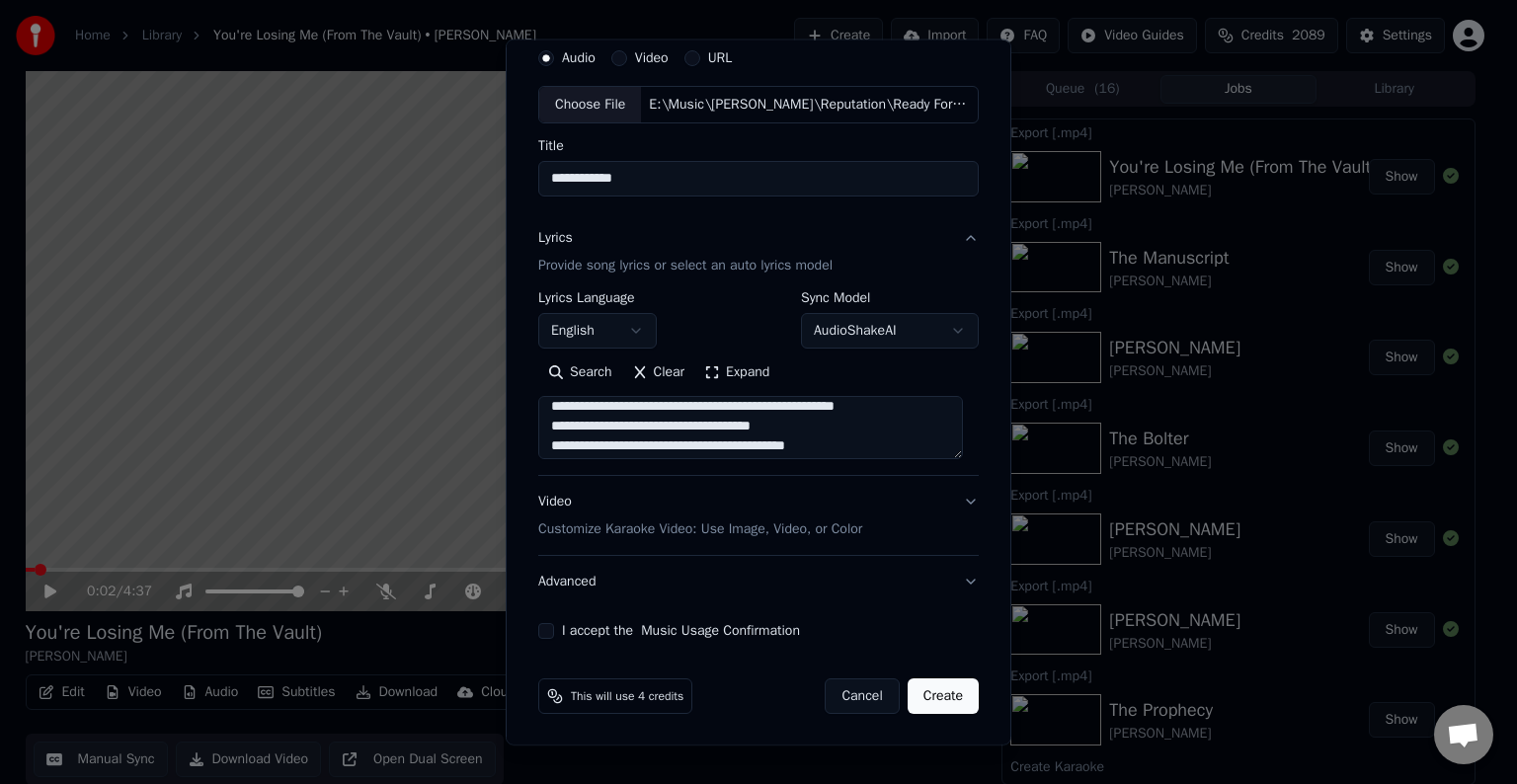 click at bounding box center [751, 428] 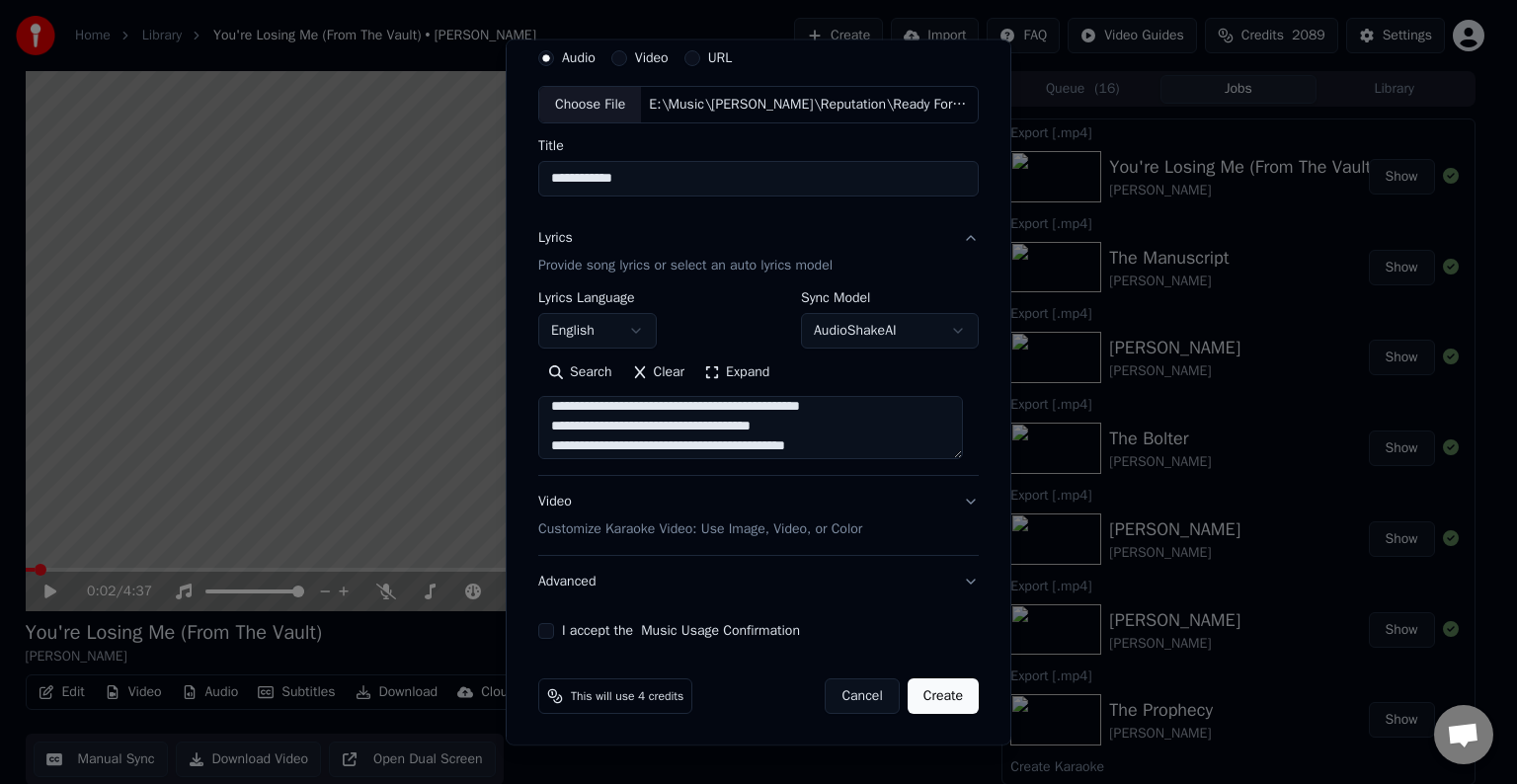 click at bounding box center [751, 428] 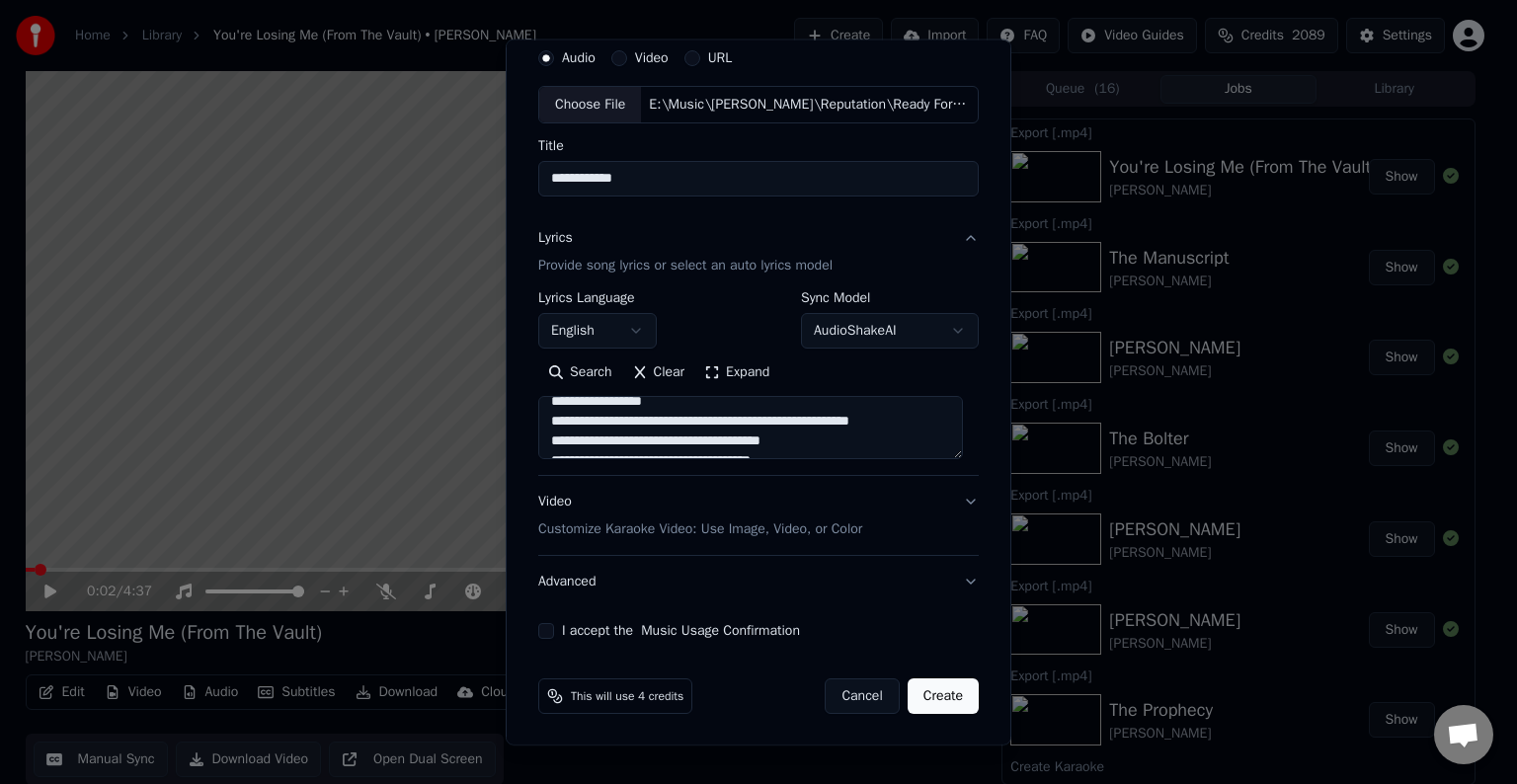 scroll, scrollTop: 881, scrollLeft: 0, axis: vertical 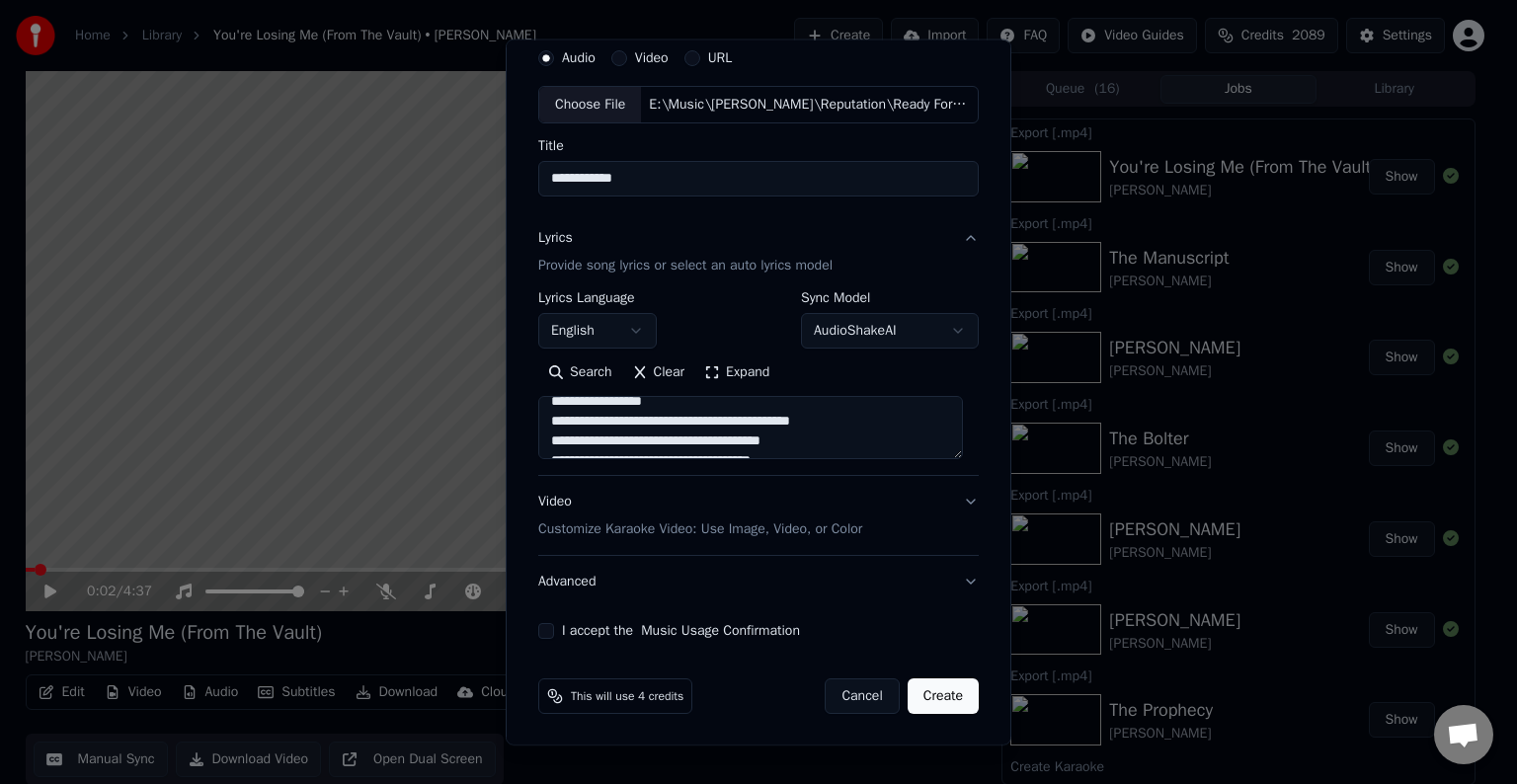 click at bounding box center [751, 428] 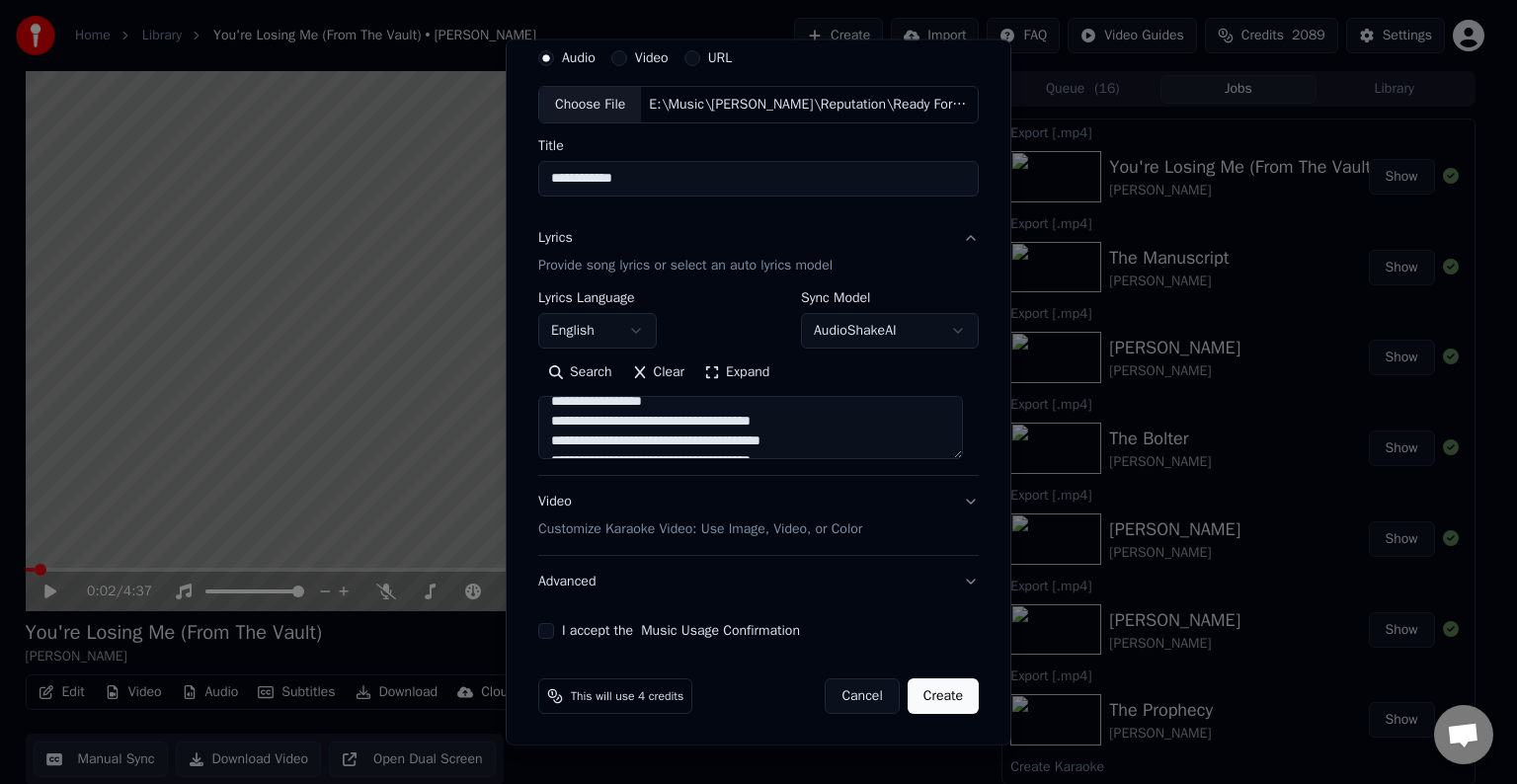scroll, scrollTop: 960, scrollLeft: 0, axis: vertical 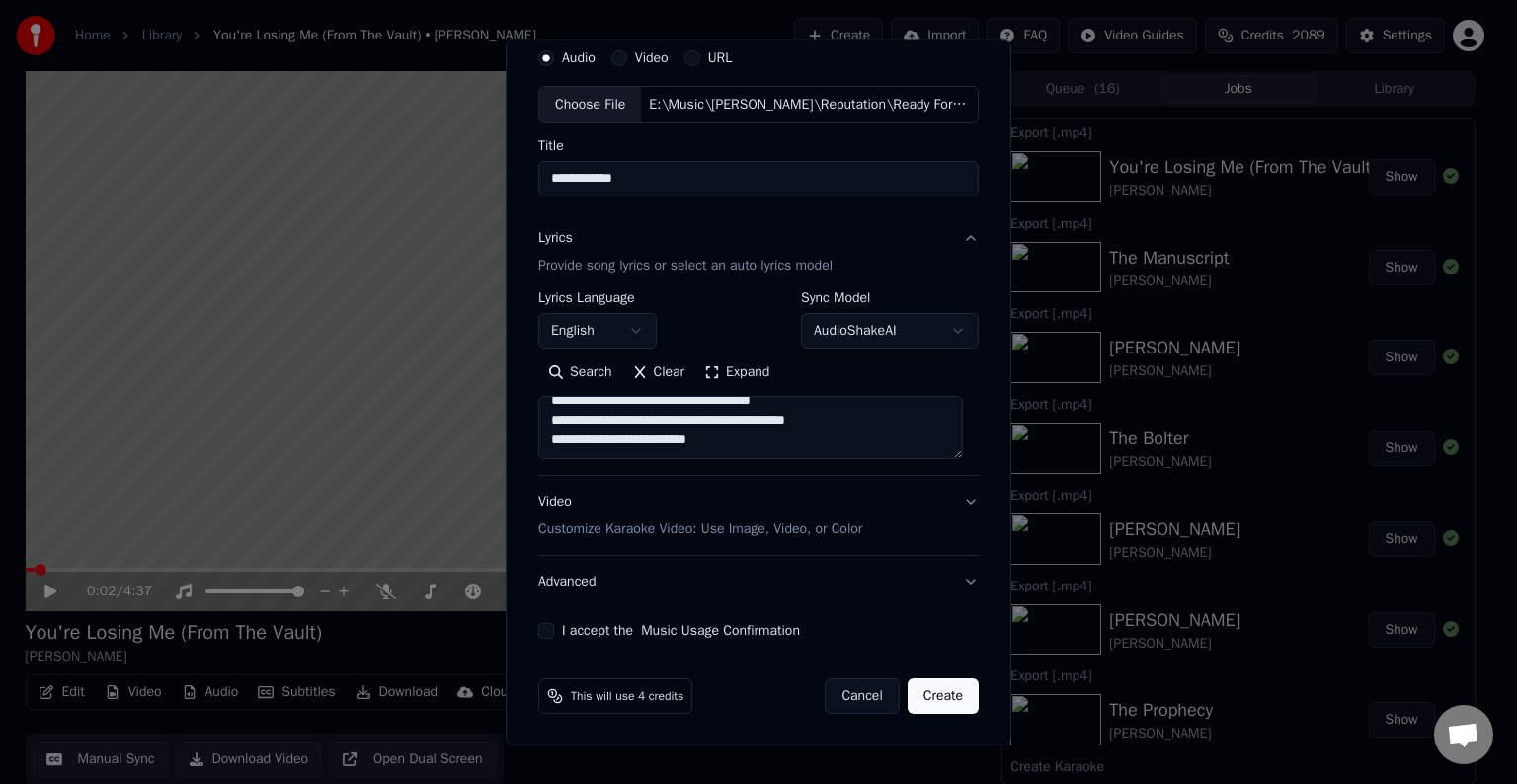 click at bounding box center [751, 428] 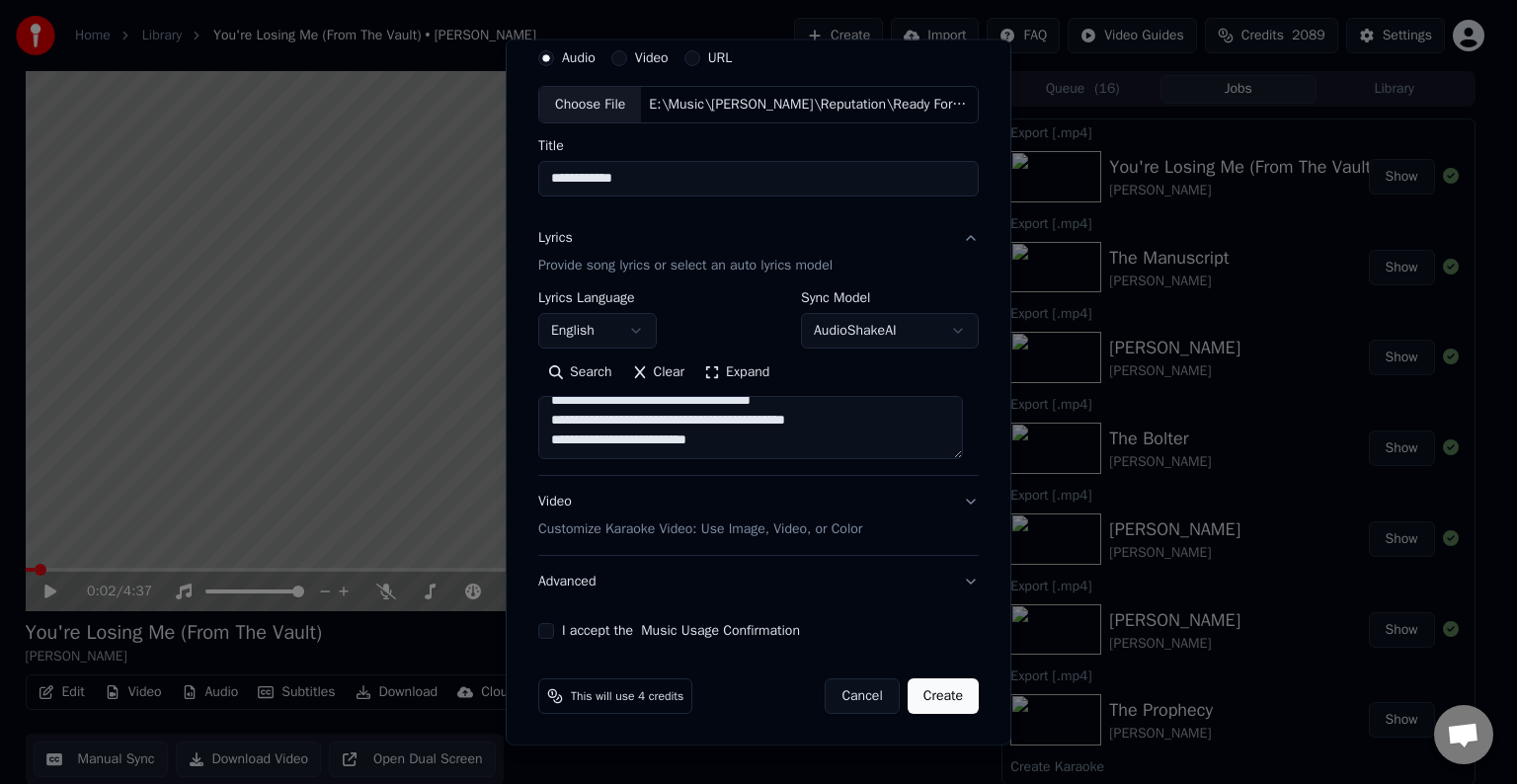paste on "**********" 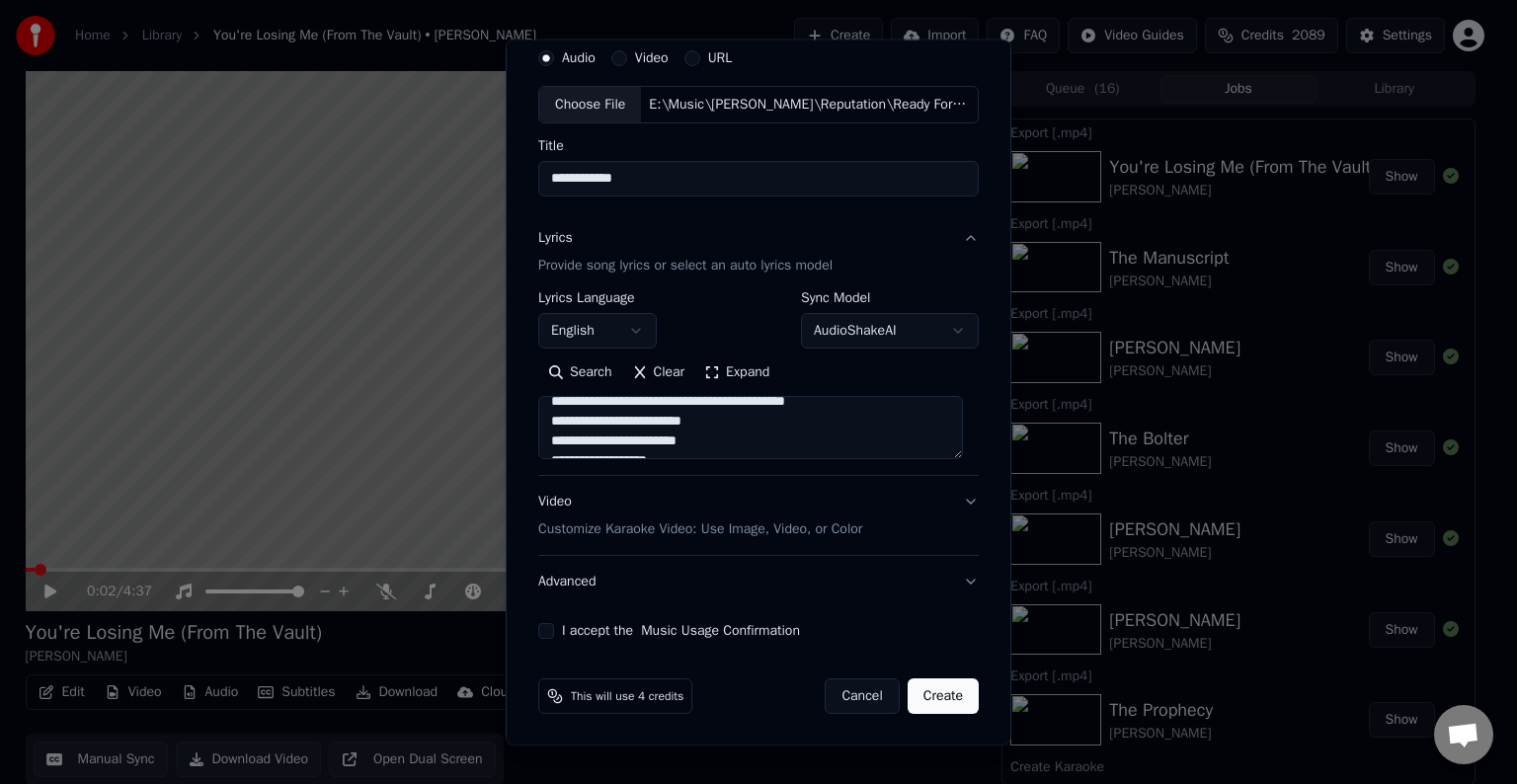 scroll, scrollTop: 1090, scrollLeft: 0, axis: vertical 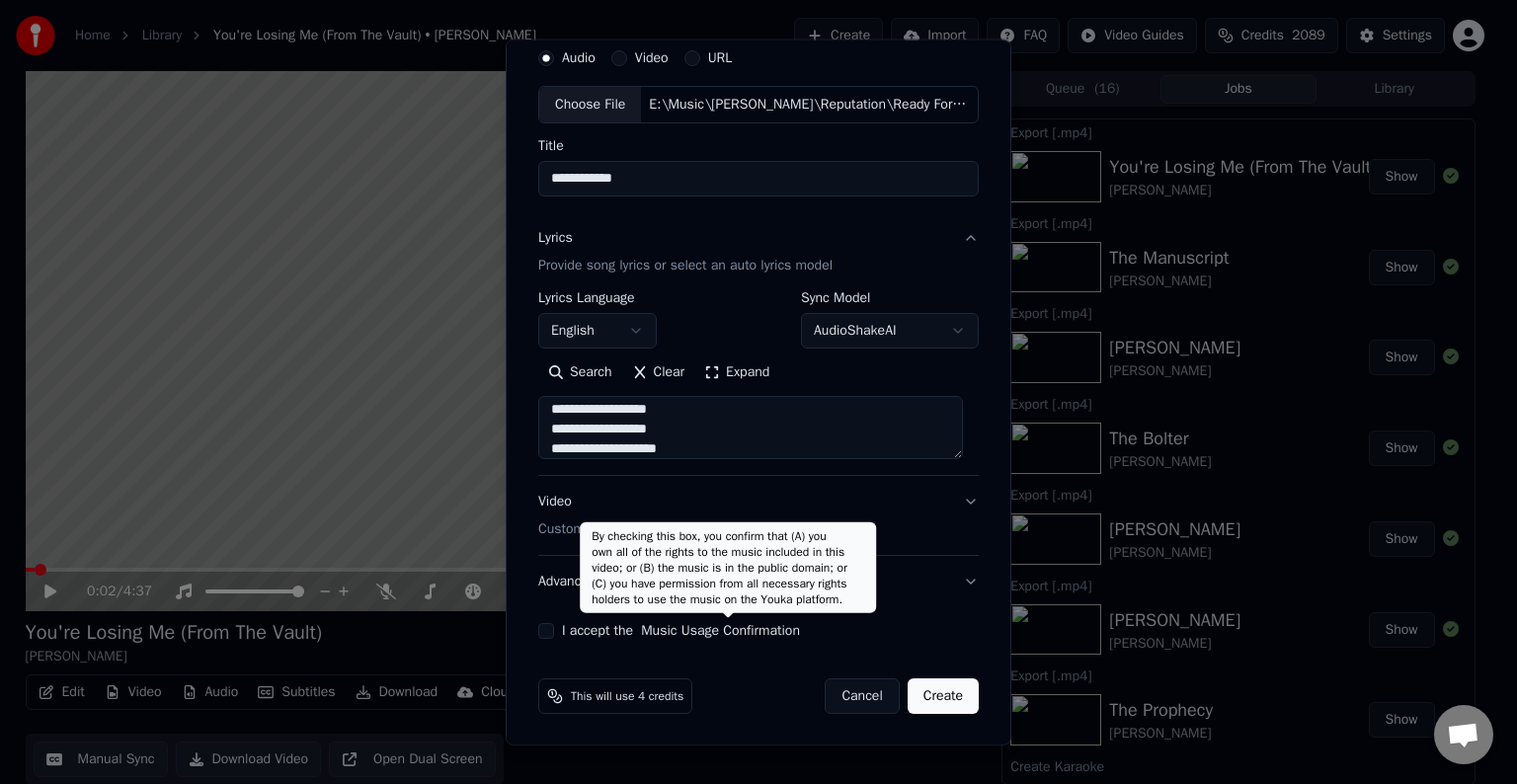 type on "**********" 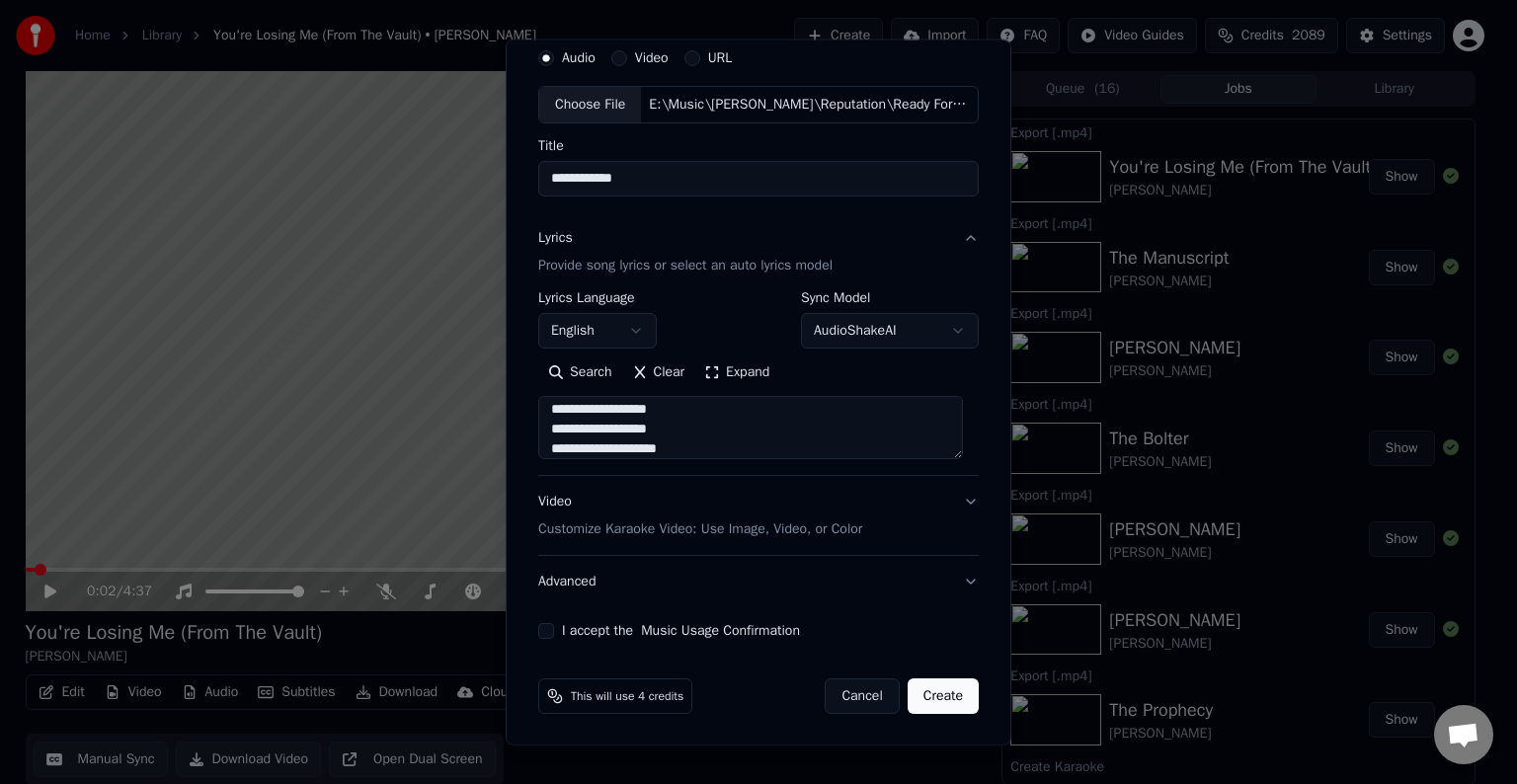 click on "Advanced" at bounding box center [758, 582] 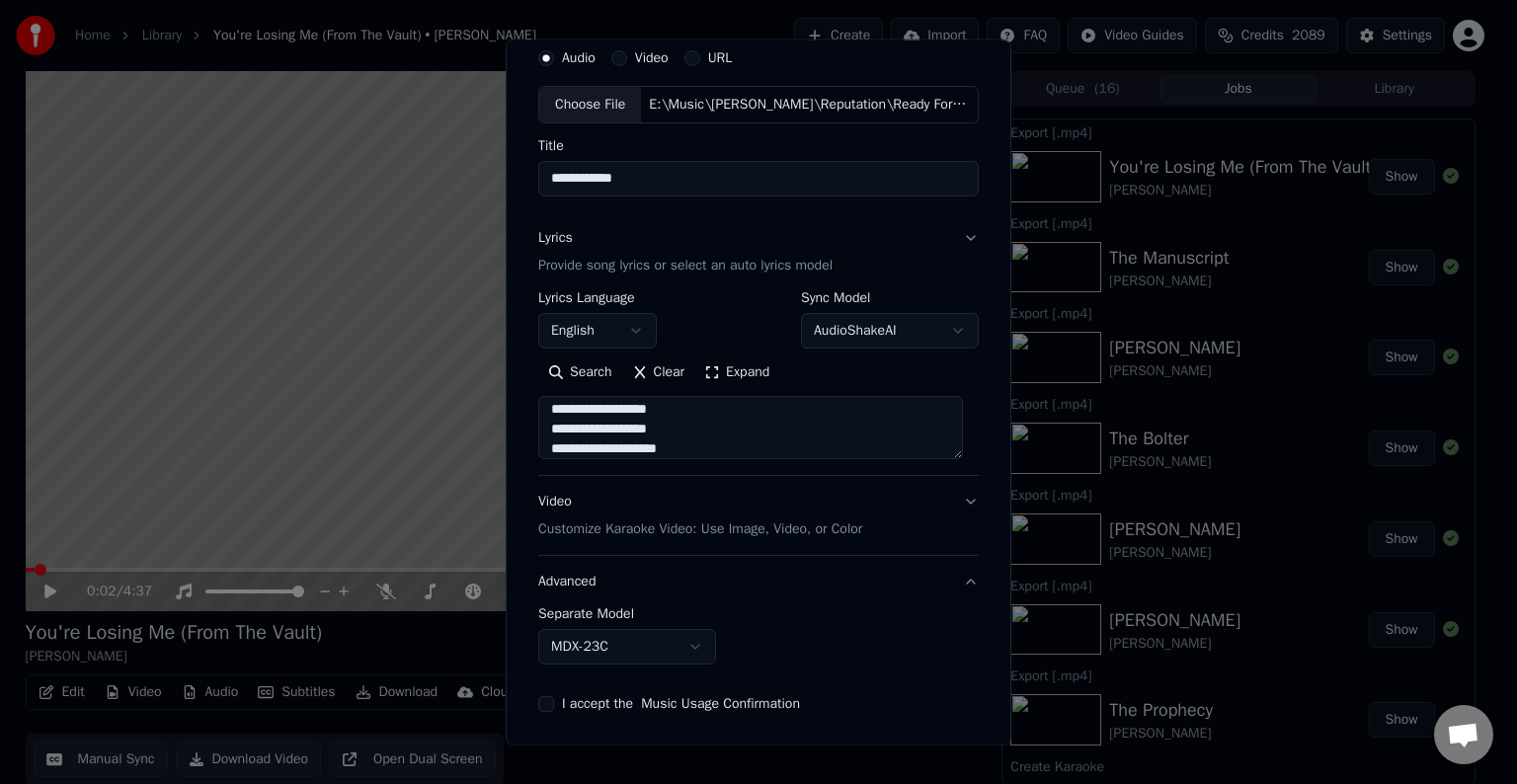 scroll, scrollTop: 0, scrollLeft: 0, axis: both 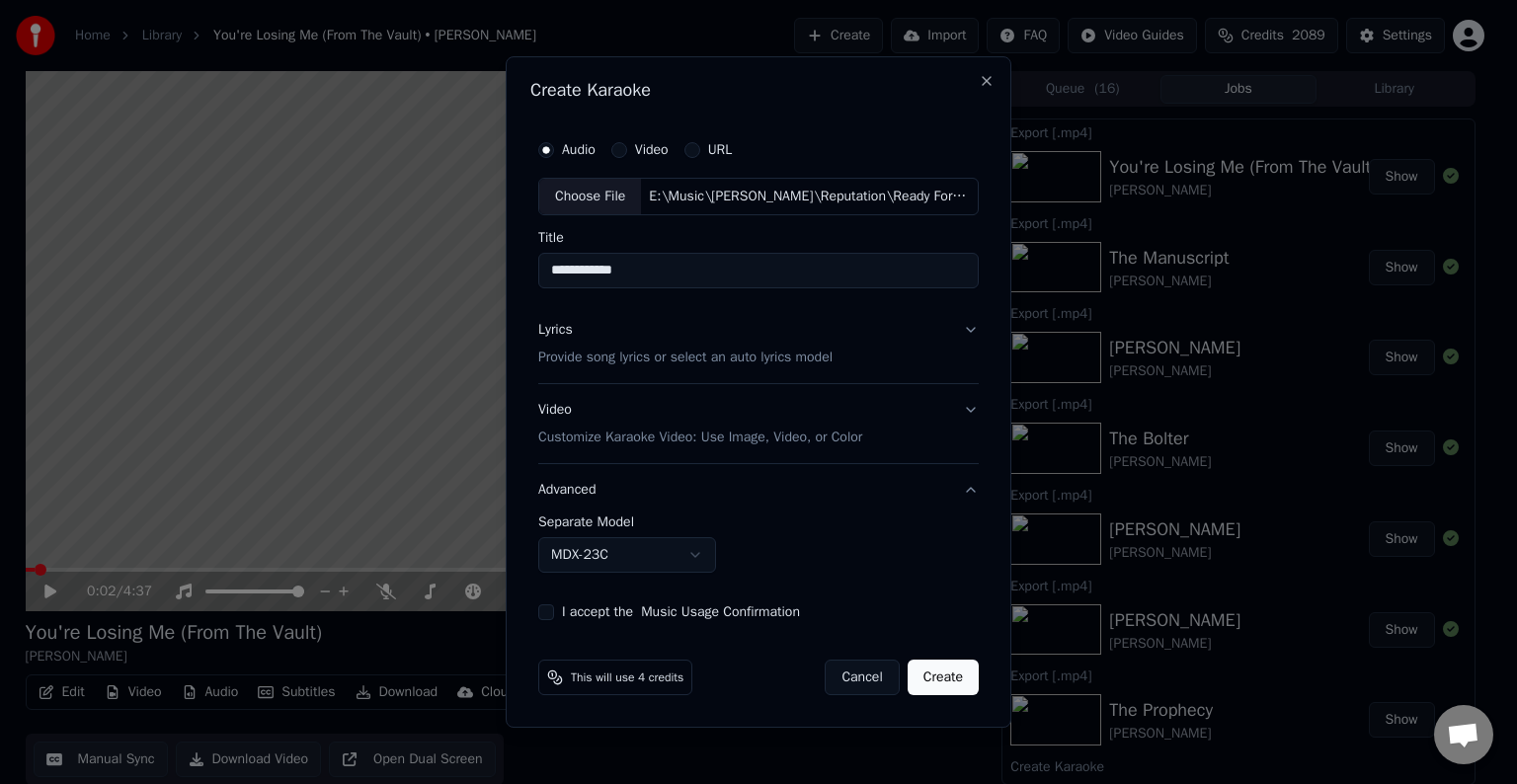 click on "Home Library You're Losing Me (From The Vault) • [PERSON_NAME] Create Import FAQ Video Guides Credits 2089 Settings 0:02  /  4:37 You're Losing Me (From The Vault) [PERSON_NAME] BPM 103 Key C Edit Video Audio Subtitles Download Cloud Library Manual Sync Download Video Open Dual Screen Queue ( 16 ) Jobs Library Export [.mp4] You're Losing Me (From The Vault) [PERSON_NAME] Show Export [.mp4] The Manuscript [PERSON_NAME] Show Export [.mp4] [PERSON_NAME] [PERSON_NAME] Show Export [.mp4] The Bolter [PERSON_NAME] Show Export [.mp4] [PERSON_NAME] [PERSON_NAME] Show Export [.mp4] [PERSON_NAME] [PERSON_NAME] Show Export [.mp4] The Prophecy [PERSON_NAME] Show Create Karaoke Youre Losing Me (From The Vault) Play Create Karaoke The Manuscript Play Create Karaoke [PERSON_NAME] Play Create Karaoke The Bolter Play Create Karaoke [PERSON_NAME] Play Create [PERSON_NAME] Play Create Karaoke The Prophecy Play Export [.mp4] I Look in Peoples Windows [PERSON_NAME] Show Export [.mp4] thanK you [PERSON_NAME] [PERSON_NAME] Show Export [.mp4] I Hate It Here [PERSON_NAME] Show Show" at bounding box center [750, 392] 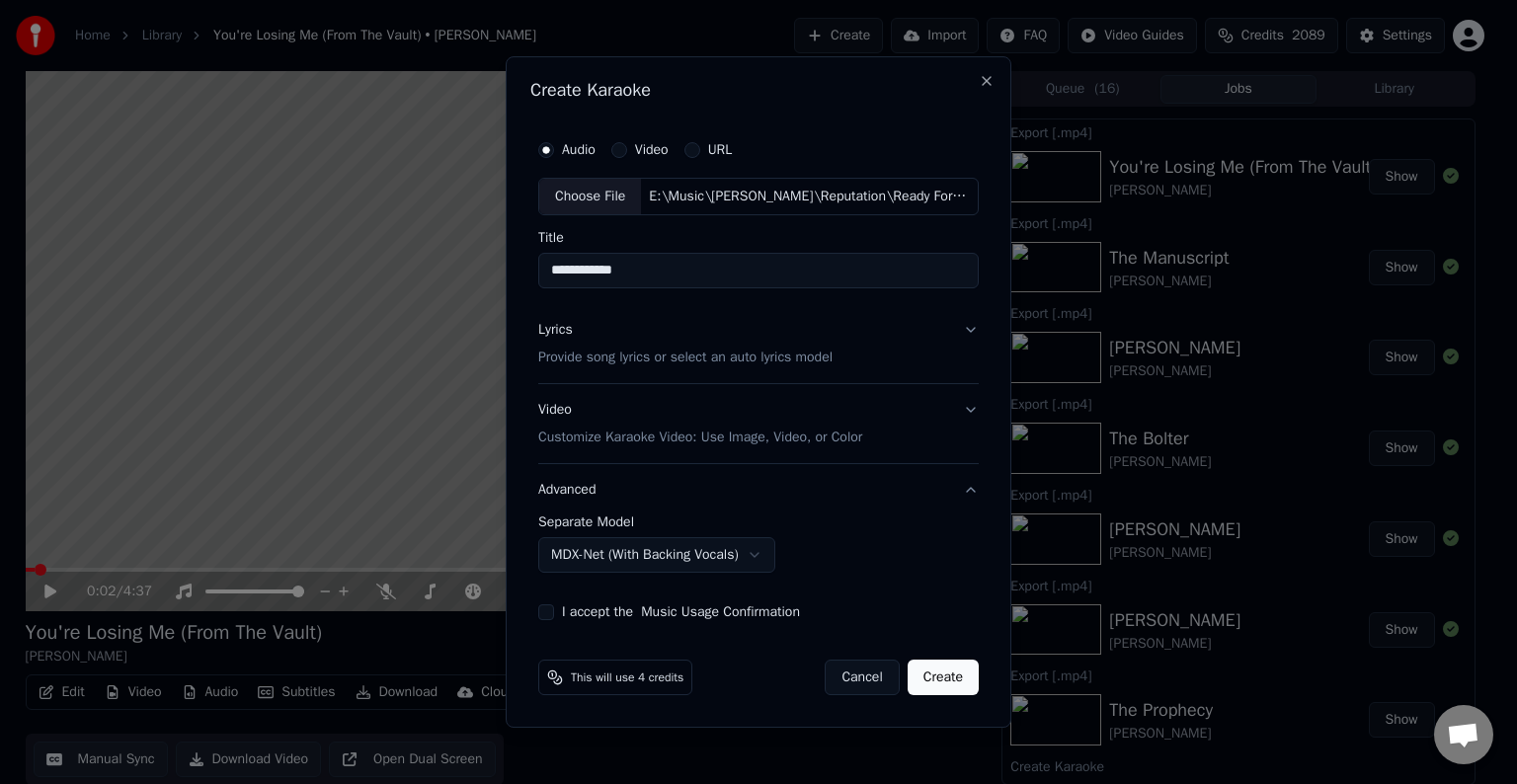 click on "**********" at bounding box center (758, 375) 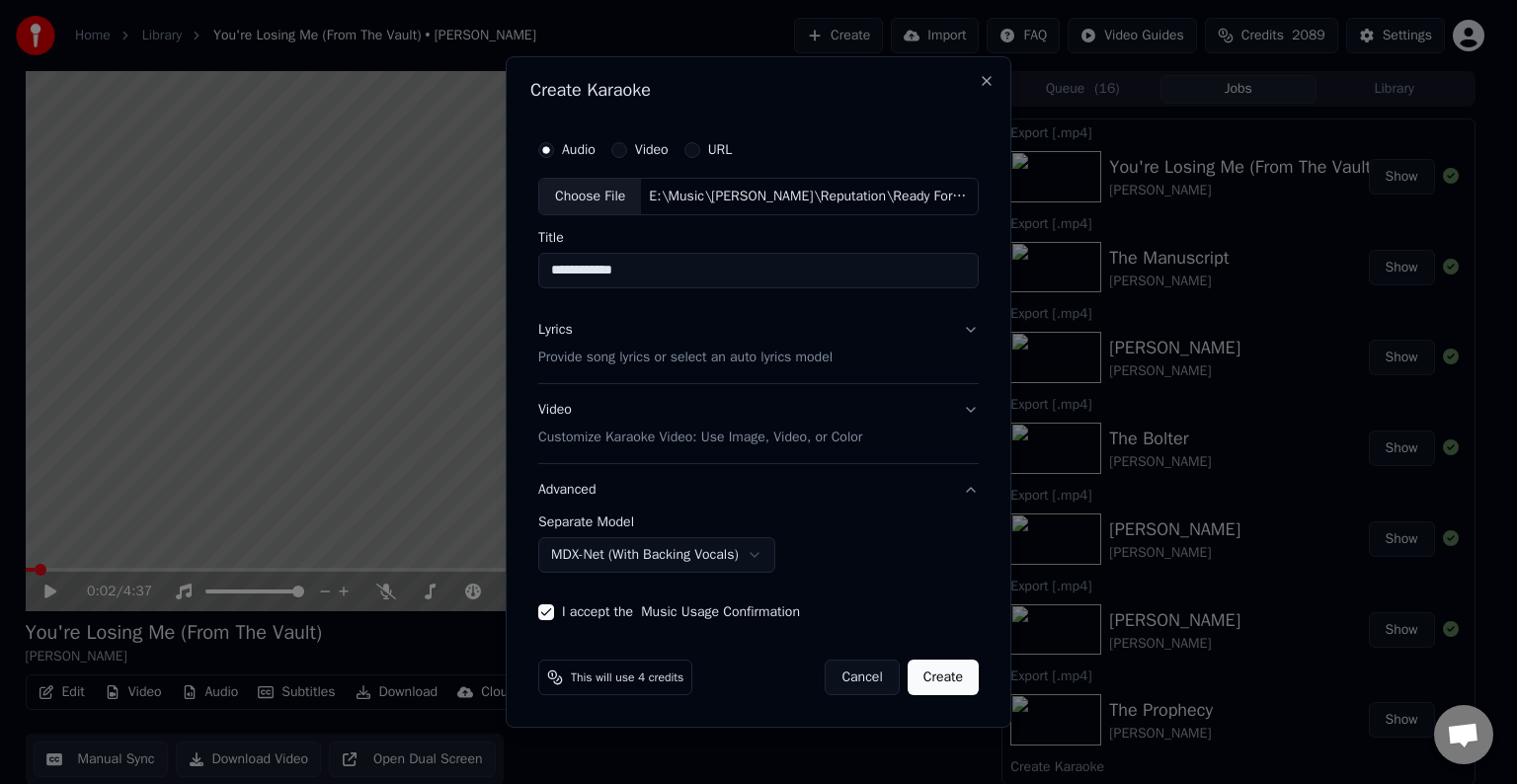 click on "Create" at bounding box center (943, 677) 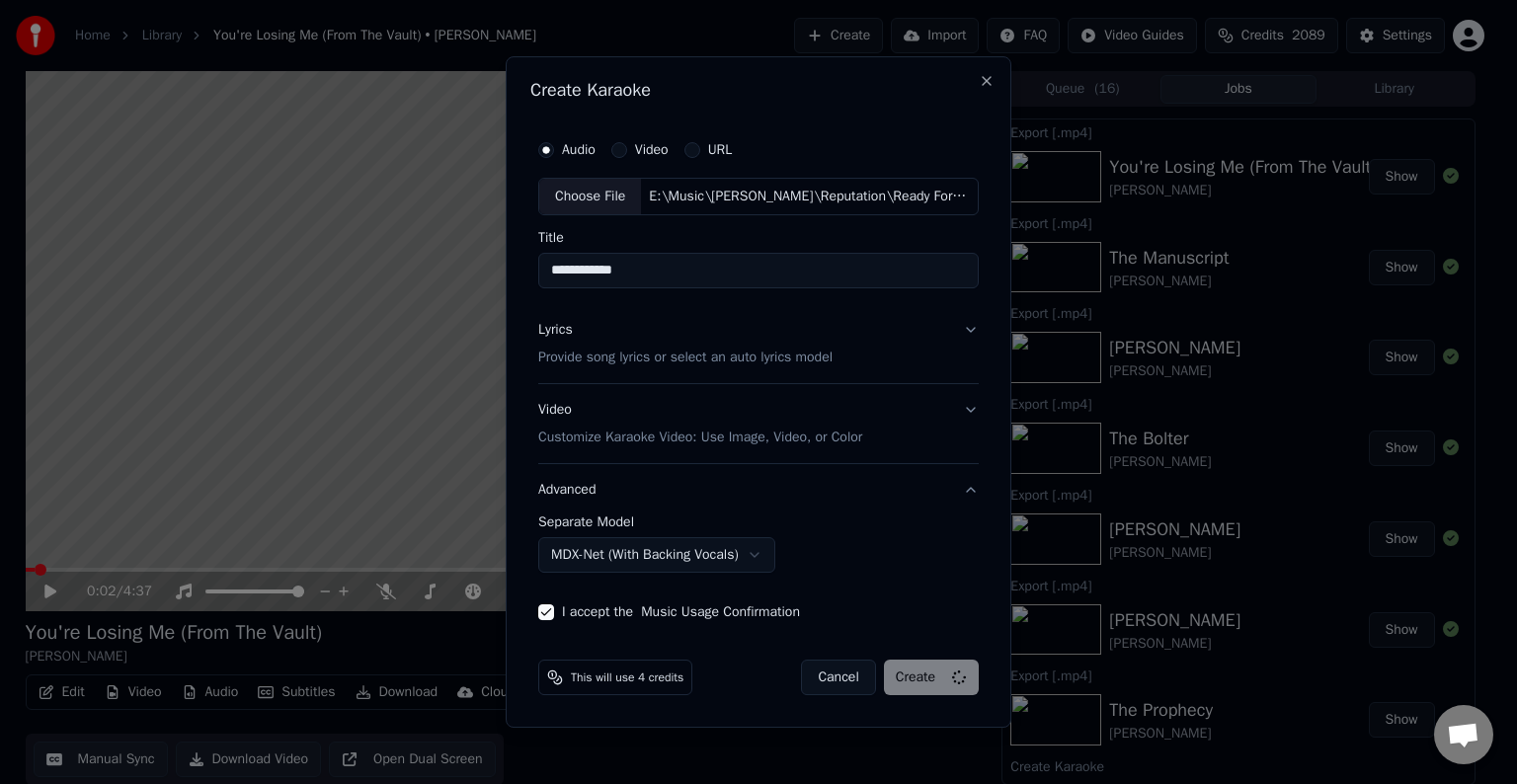 select on "******" 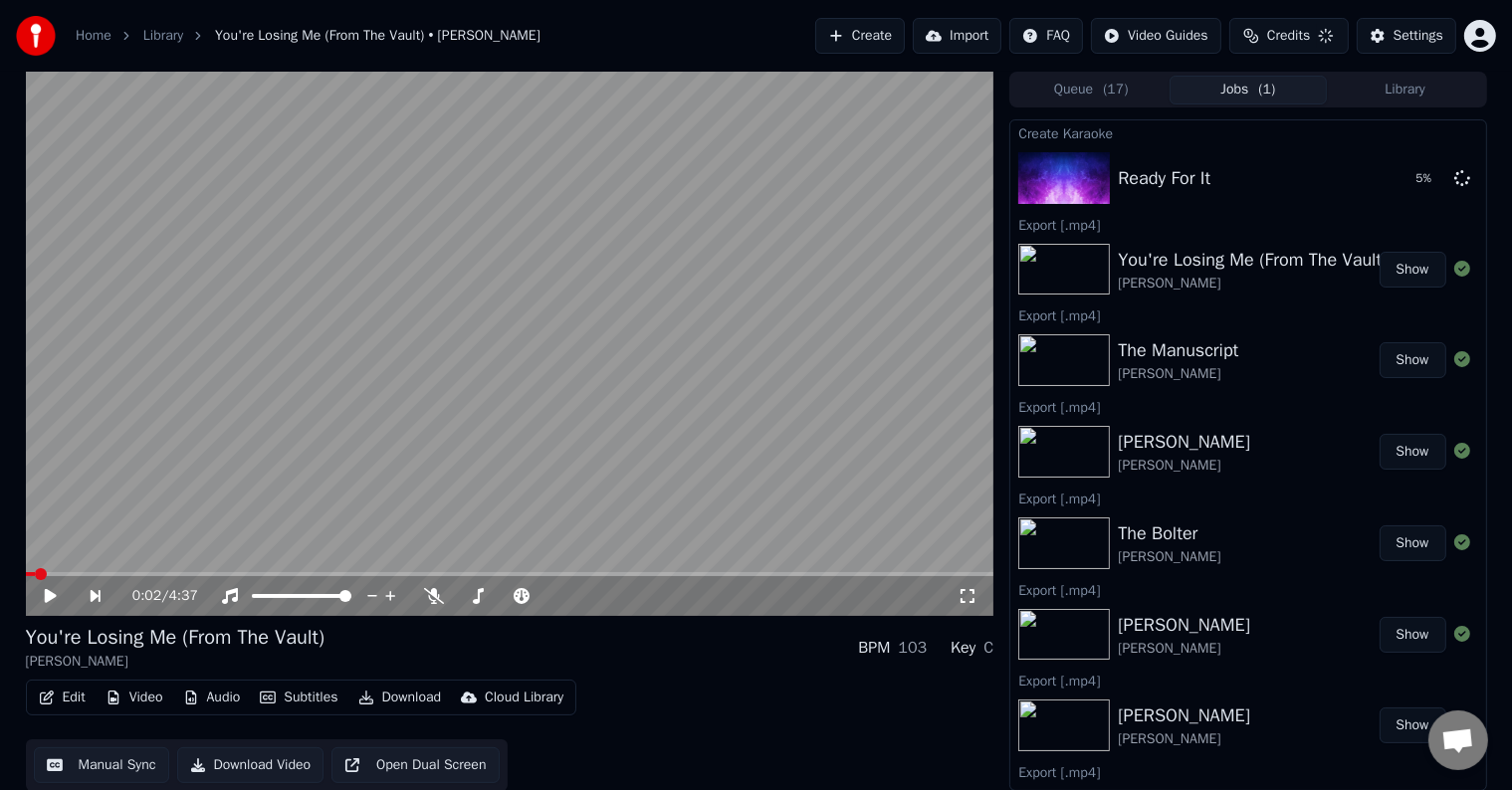 click on "Create" at bounding box center (860, 36) 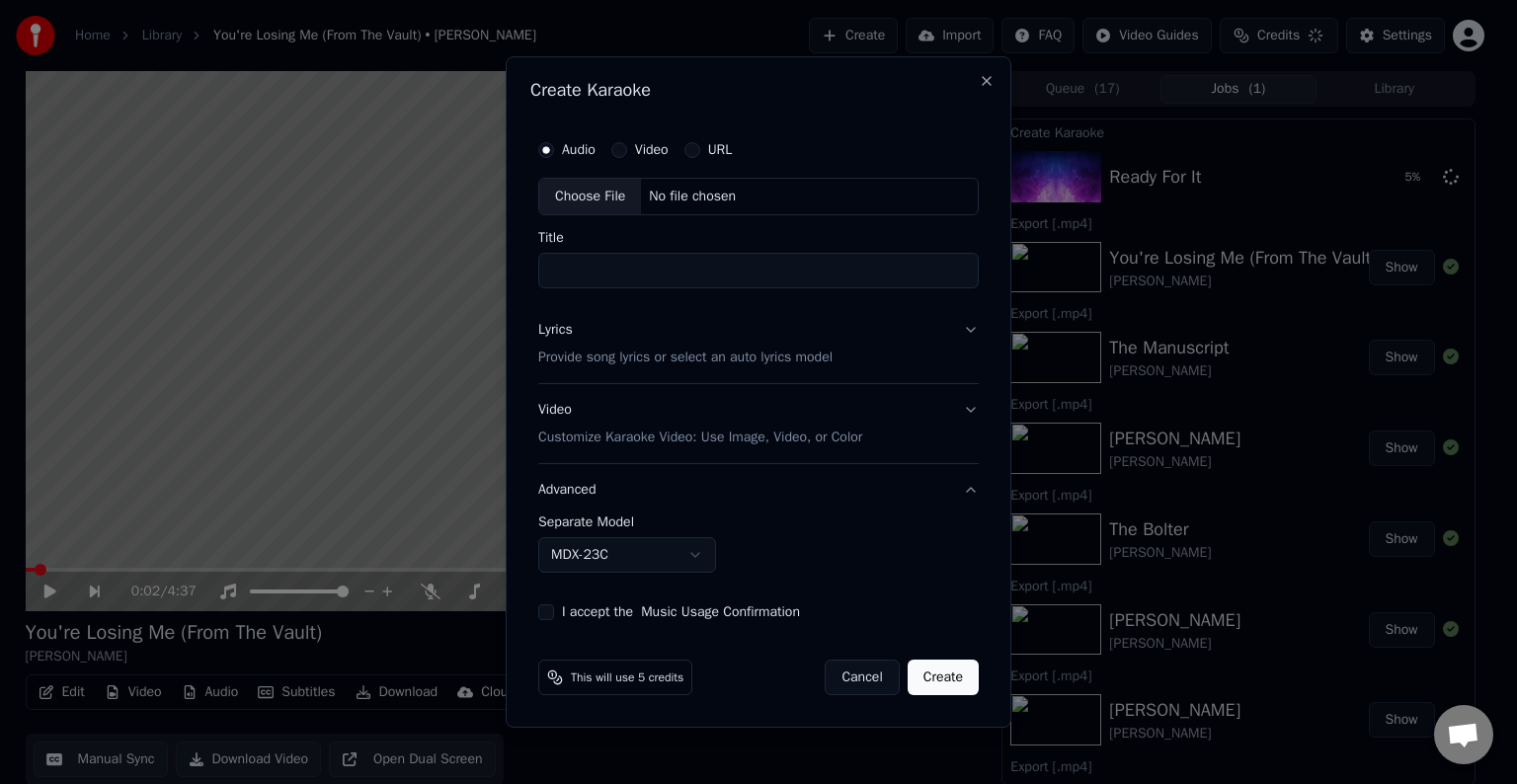 click on "Choose File" at bounding box center (590, 196) 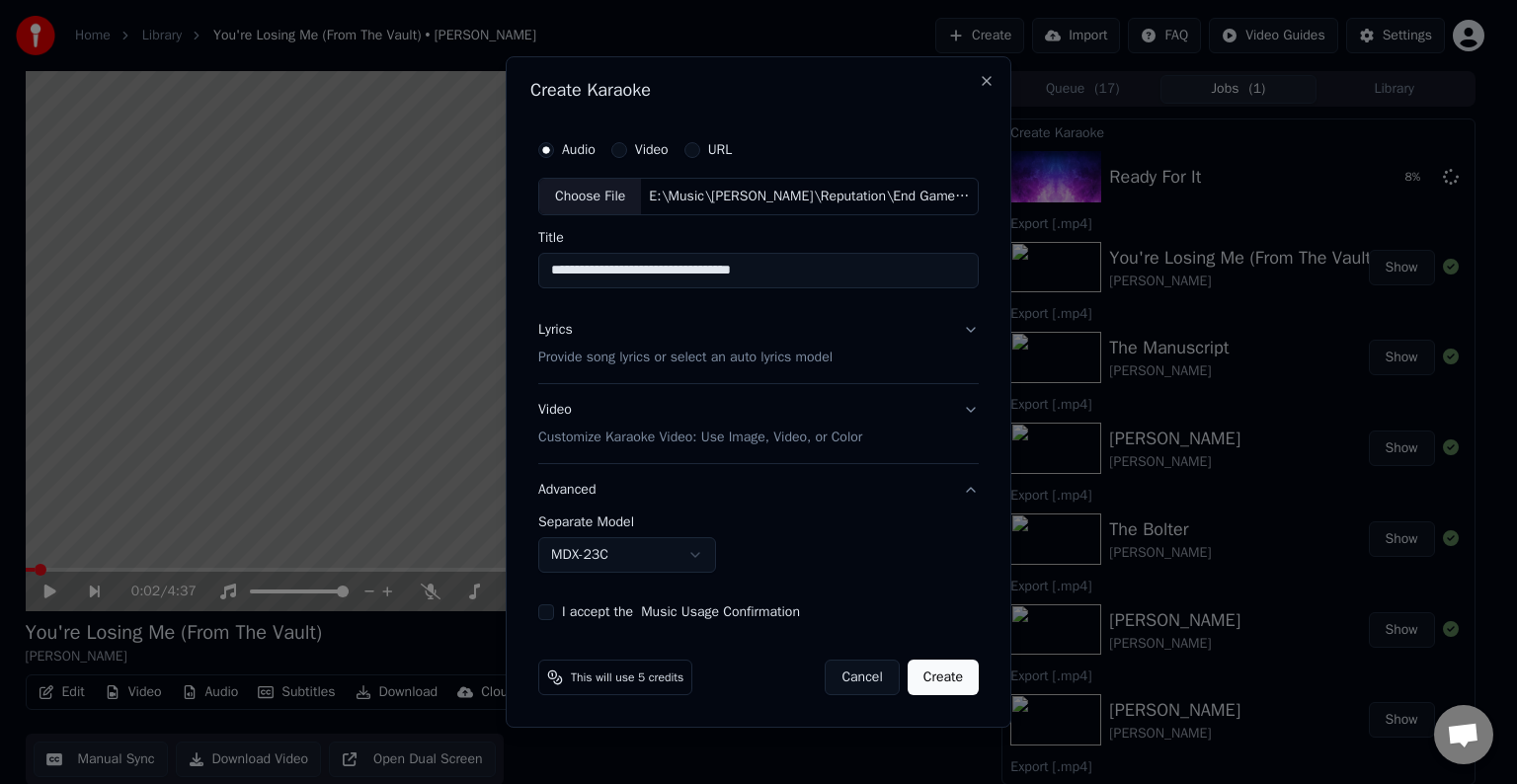 drag, startPoint x: 890, startPoint y: 276, endPoint x: 614, endPoint y: 266, distance: 276.1811 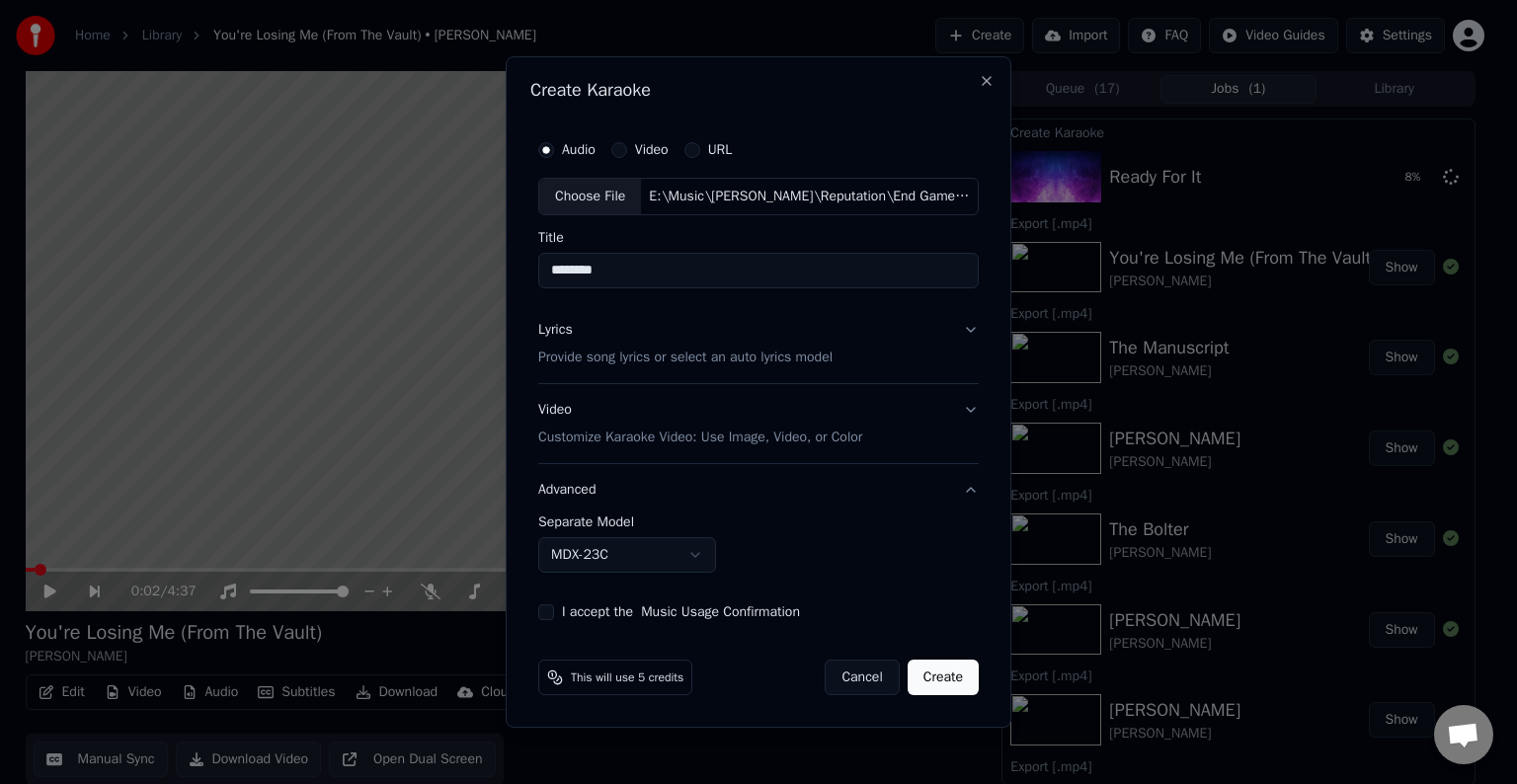 type on "********" 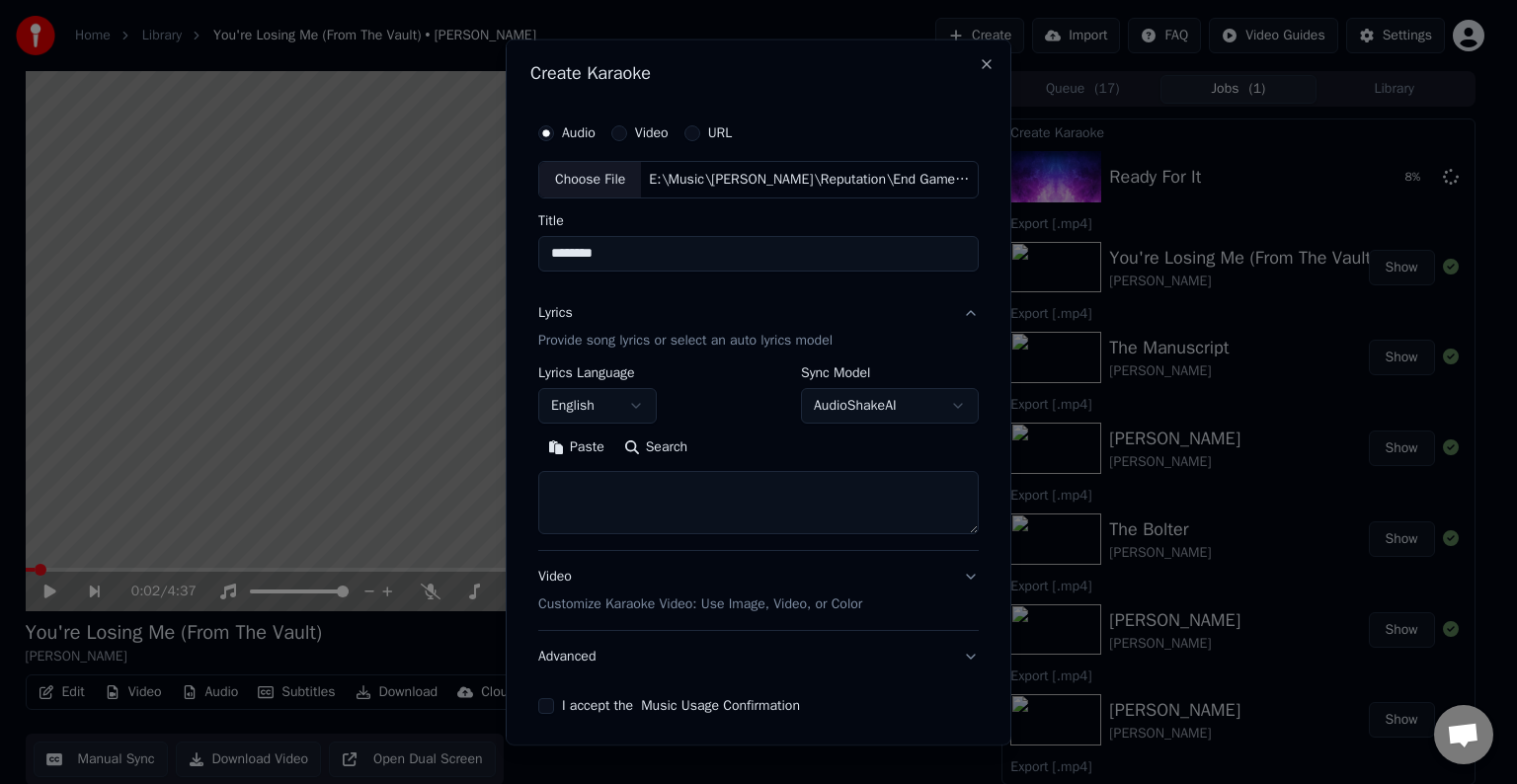 click at bounding box center (758, 503) 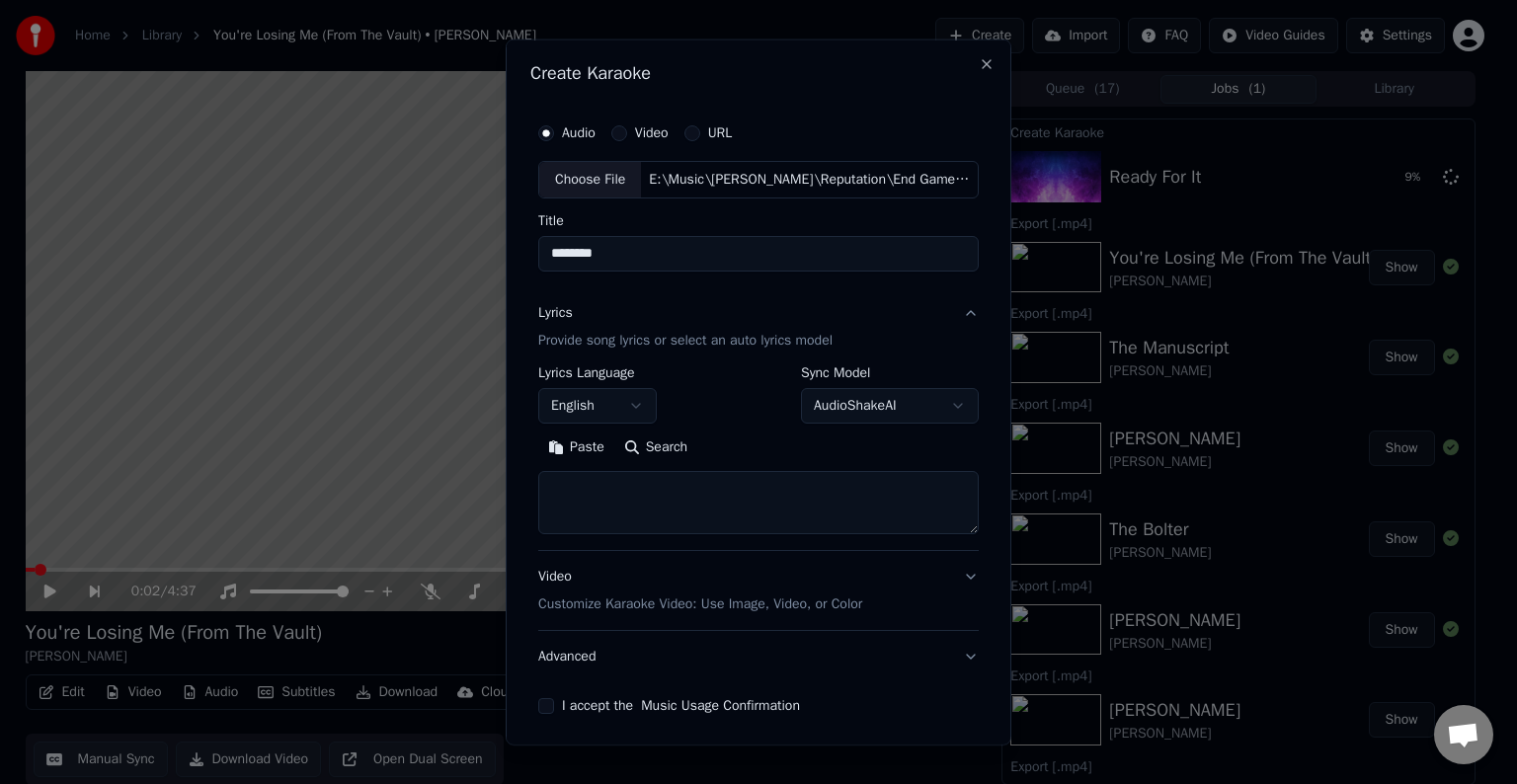 paste on "**********" 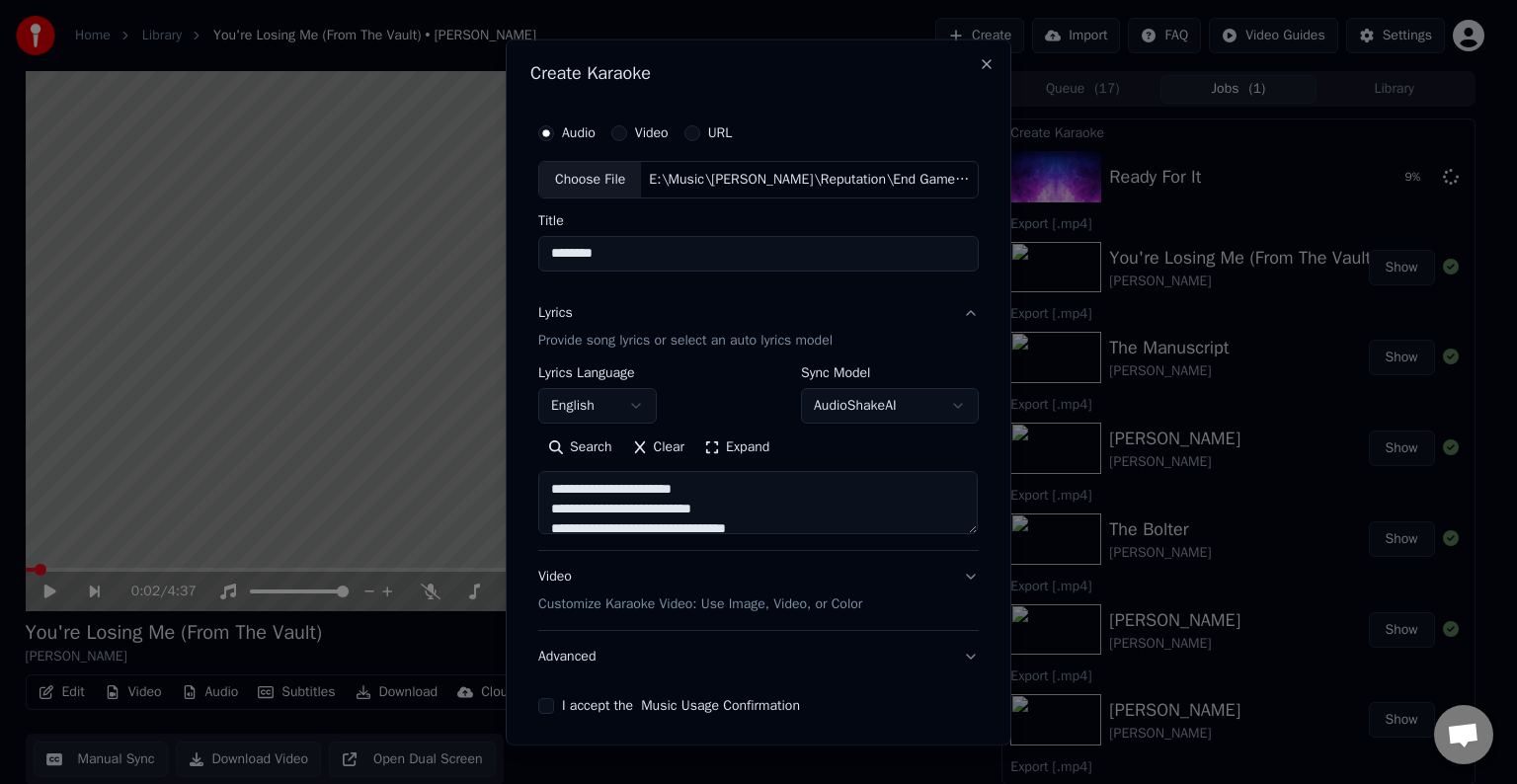 scroll, scrollTop: 43, scrollLeft: 0, axis: vertical 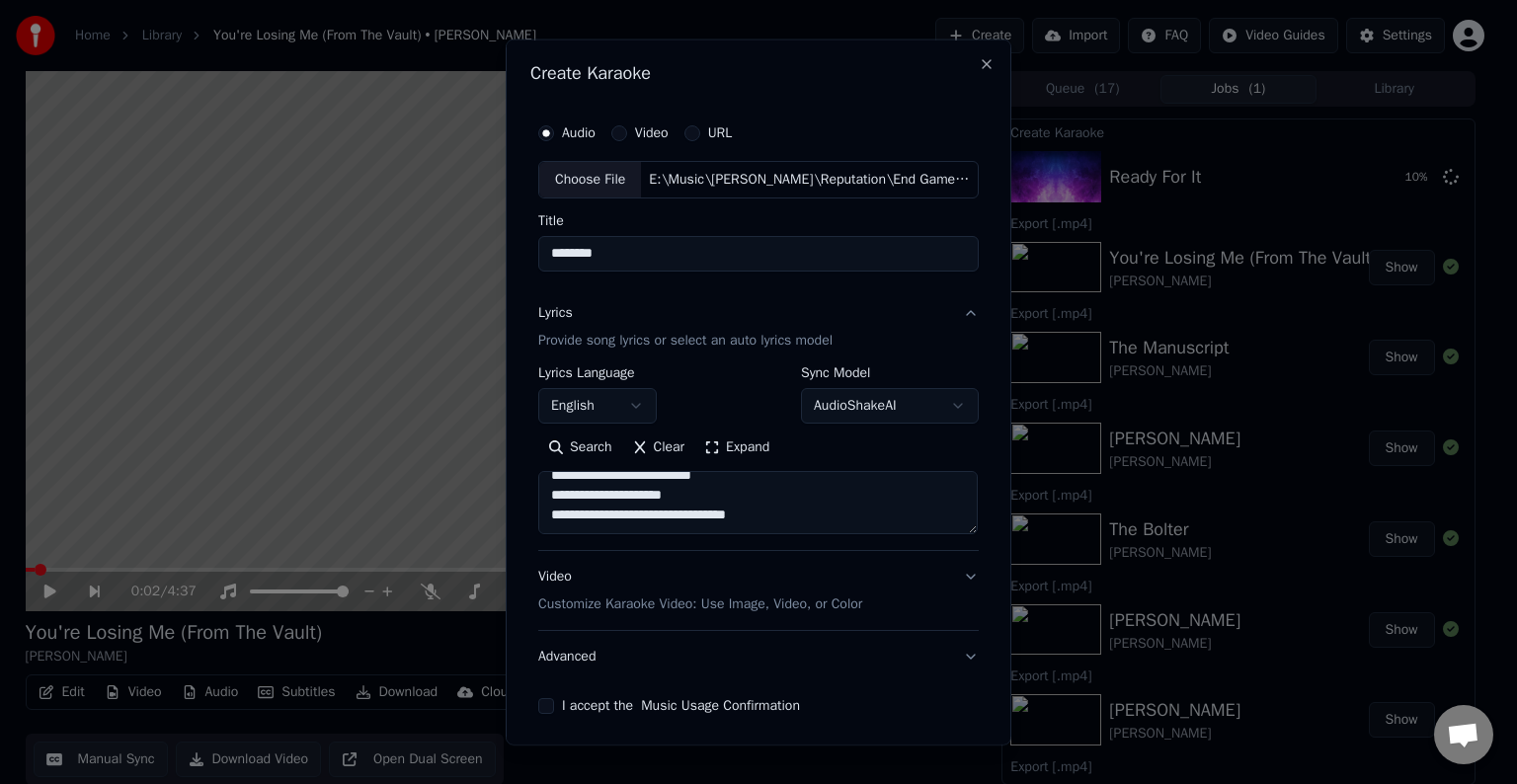 click on "**********" at bounding box center (758, 503) 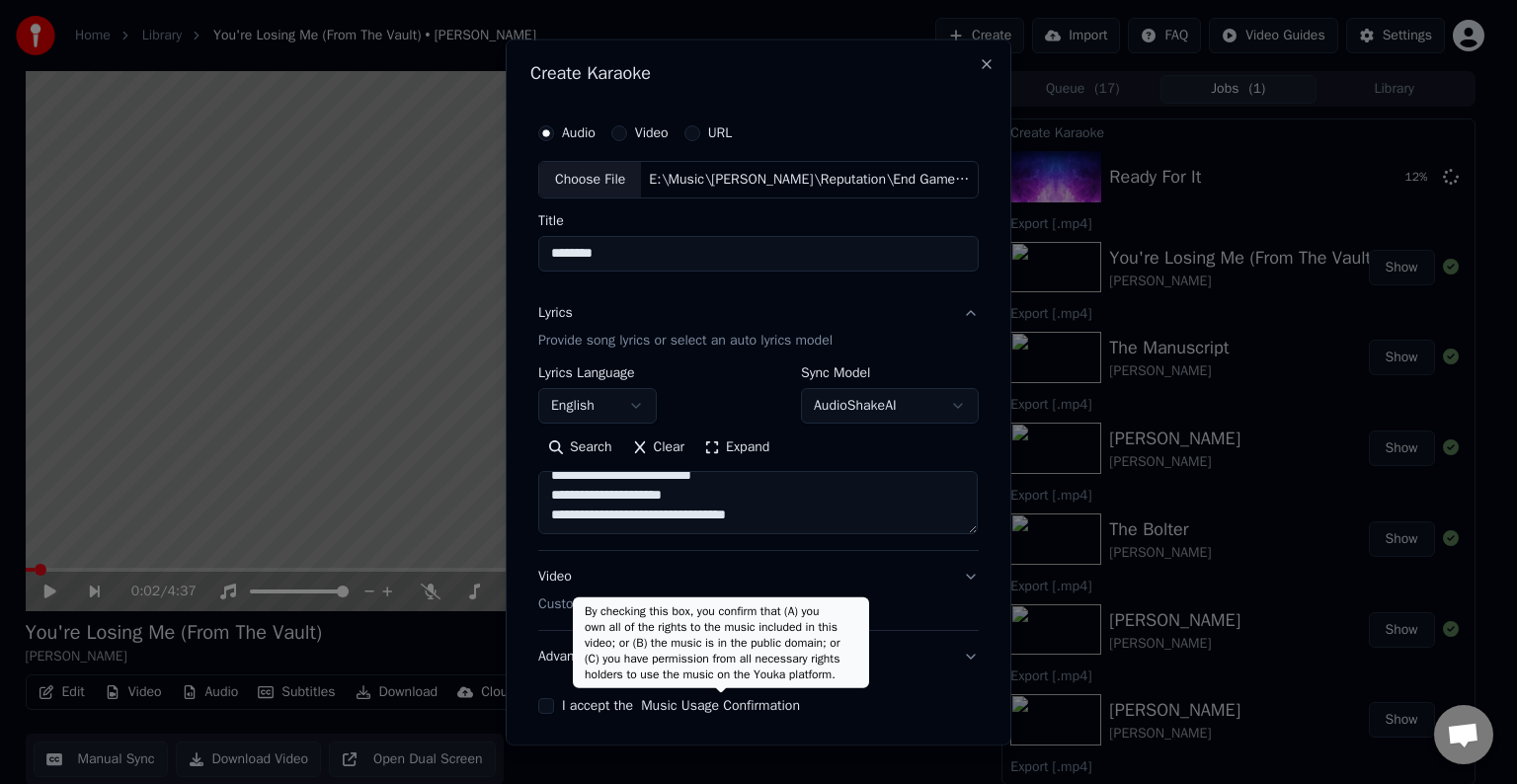paste on "**********" 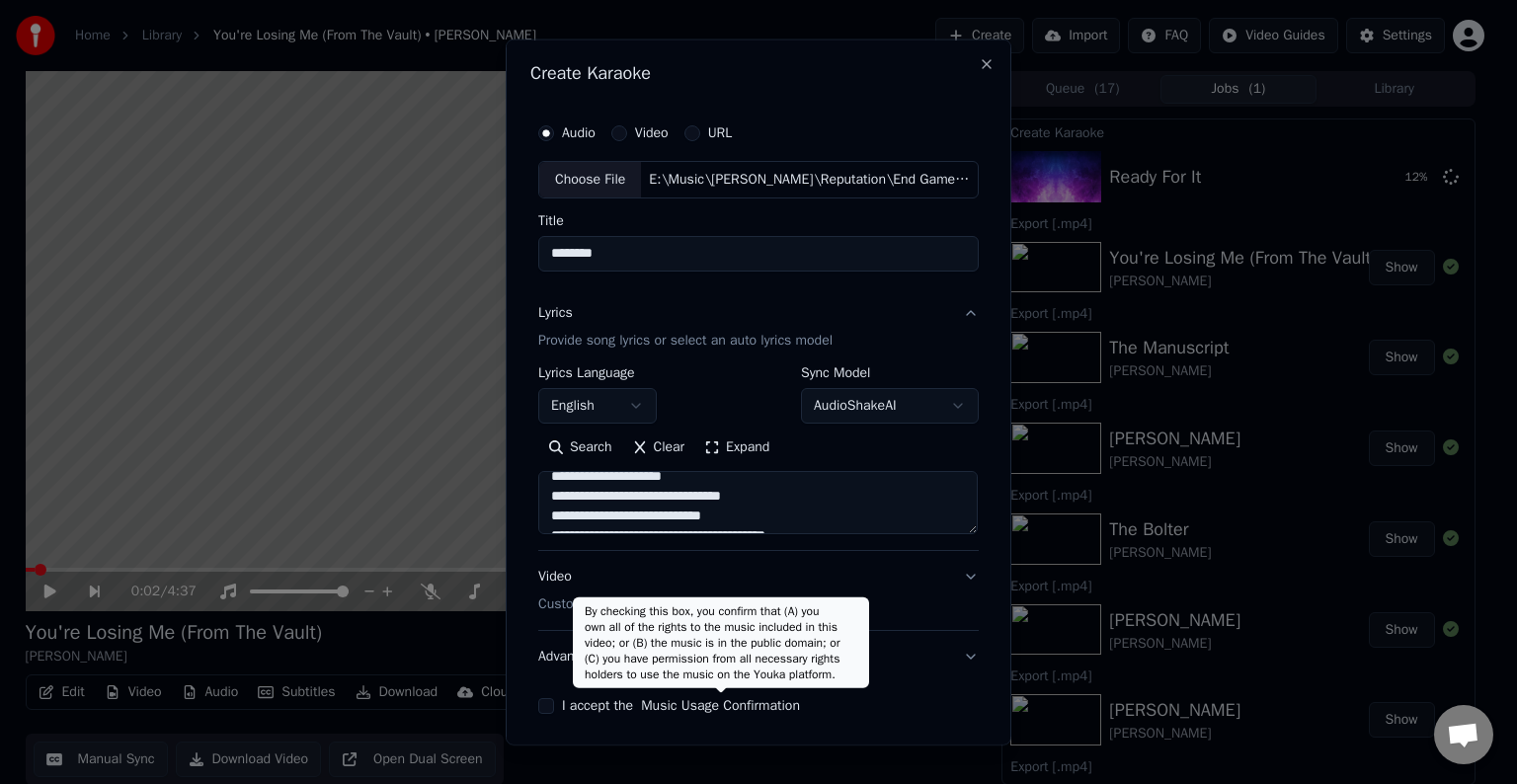 scroll, scrollTop: 201, scrollLeft: 0, axis: vertical 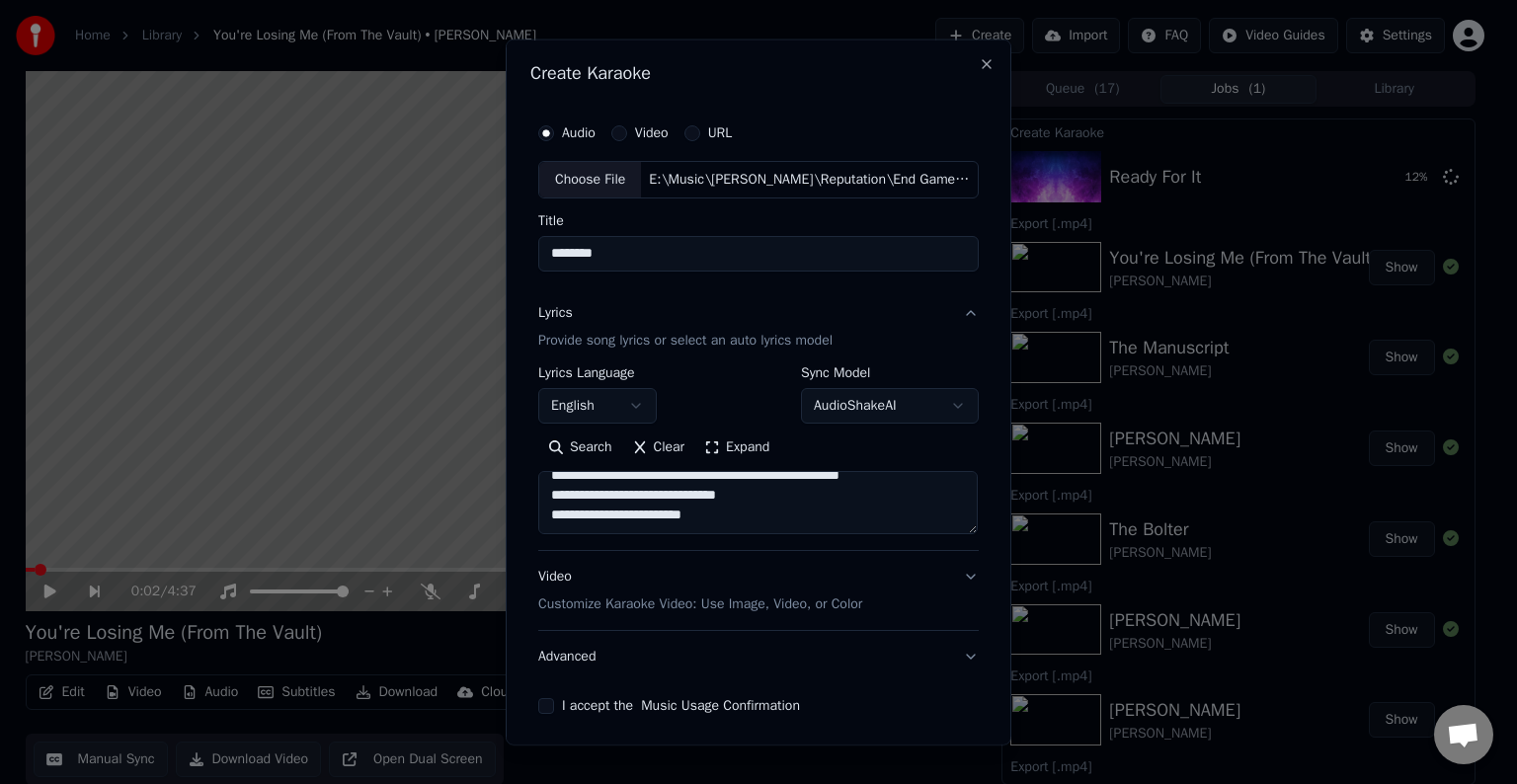 click on "**********" at bounding box center (758, 503) 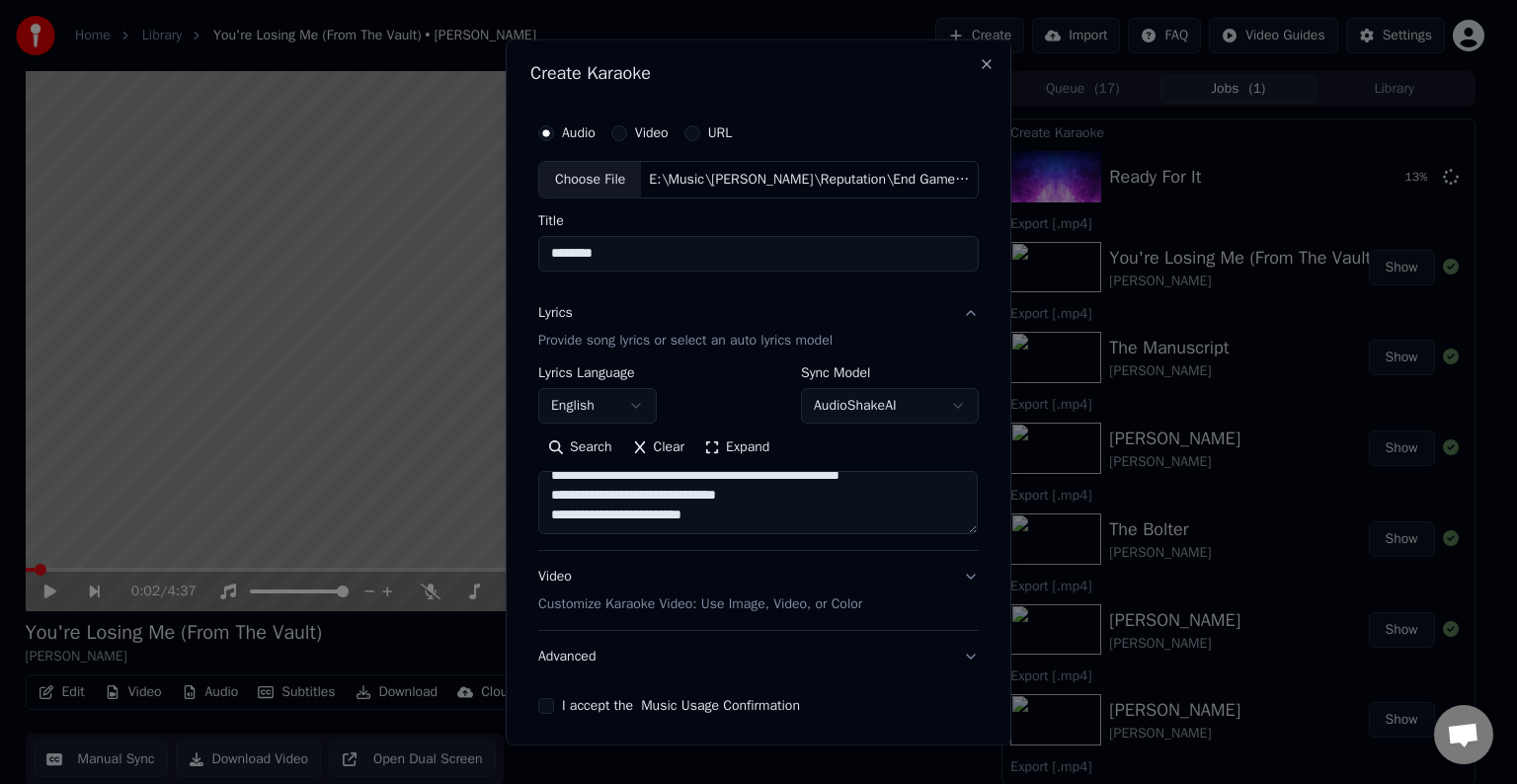 click on "**********" at bounding box center (758, 503) 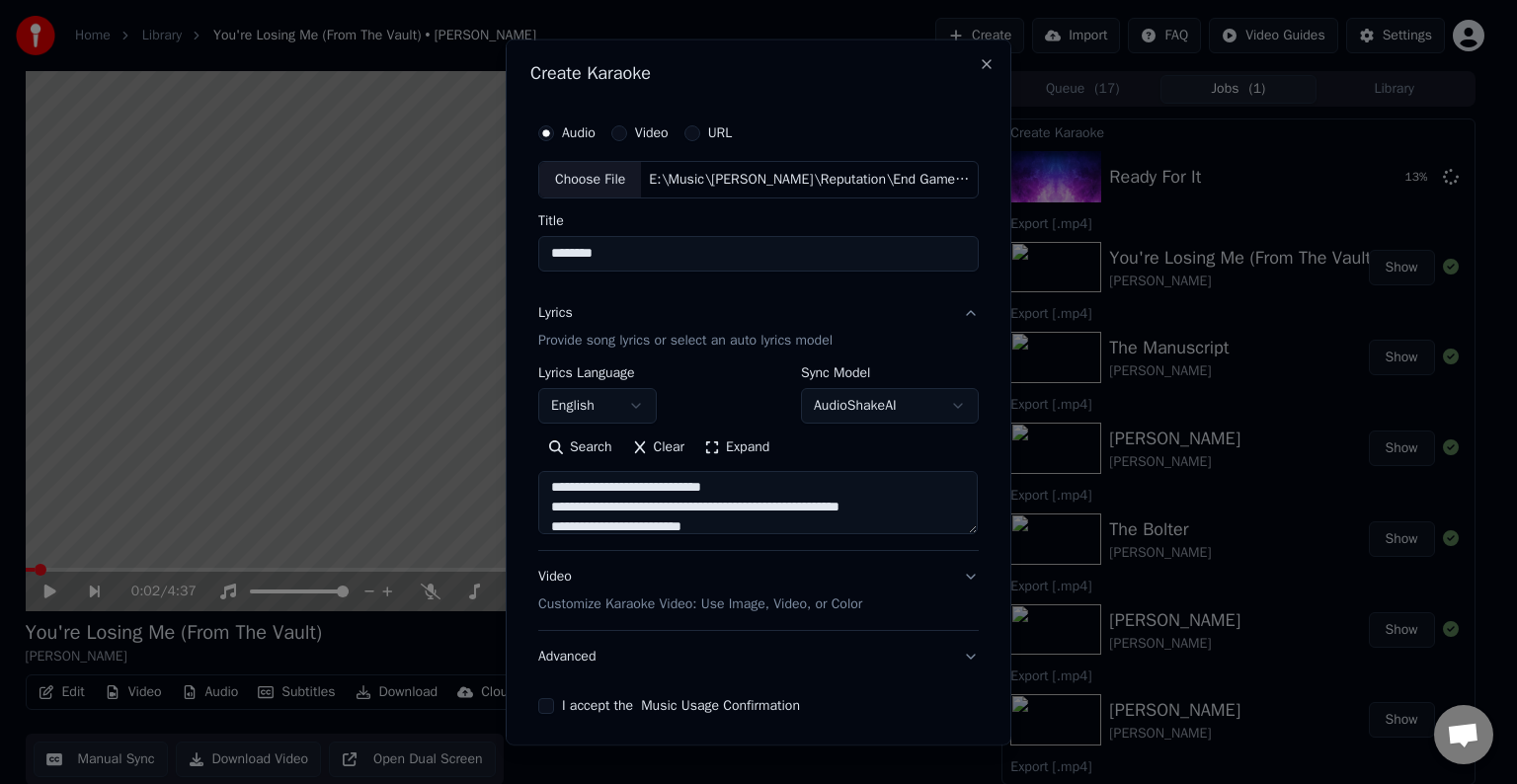 scroll, scrollTop: 156, scrollLeft: 0, axis: vertical 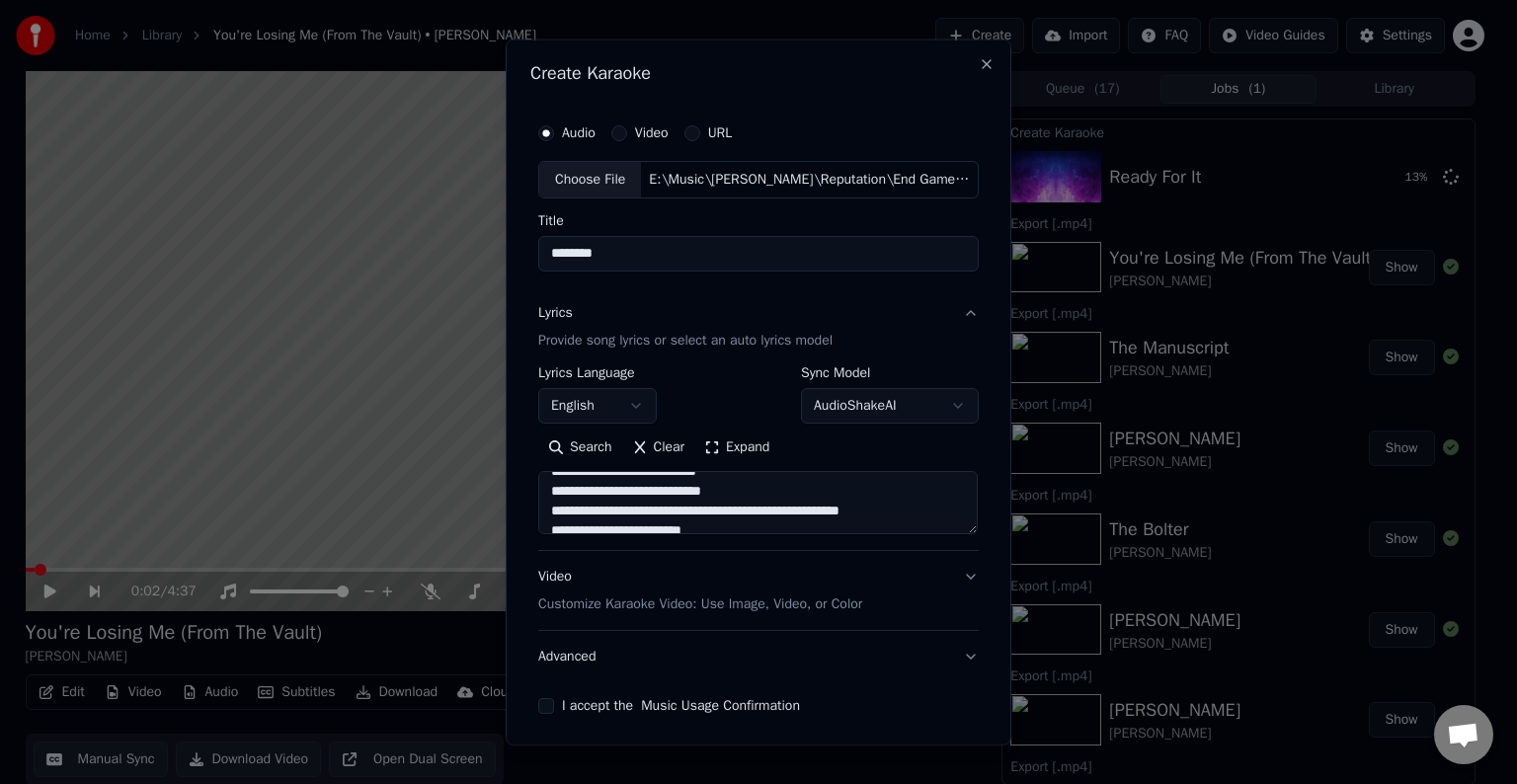drag, startPoint x: 905, startPoint y: 510, endPoint x: 857, endPoint y: 510, distance: 48 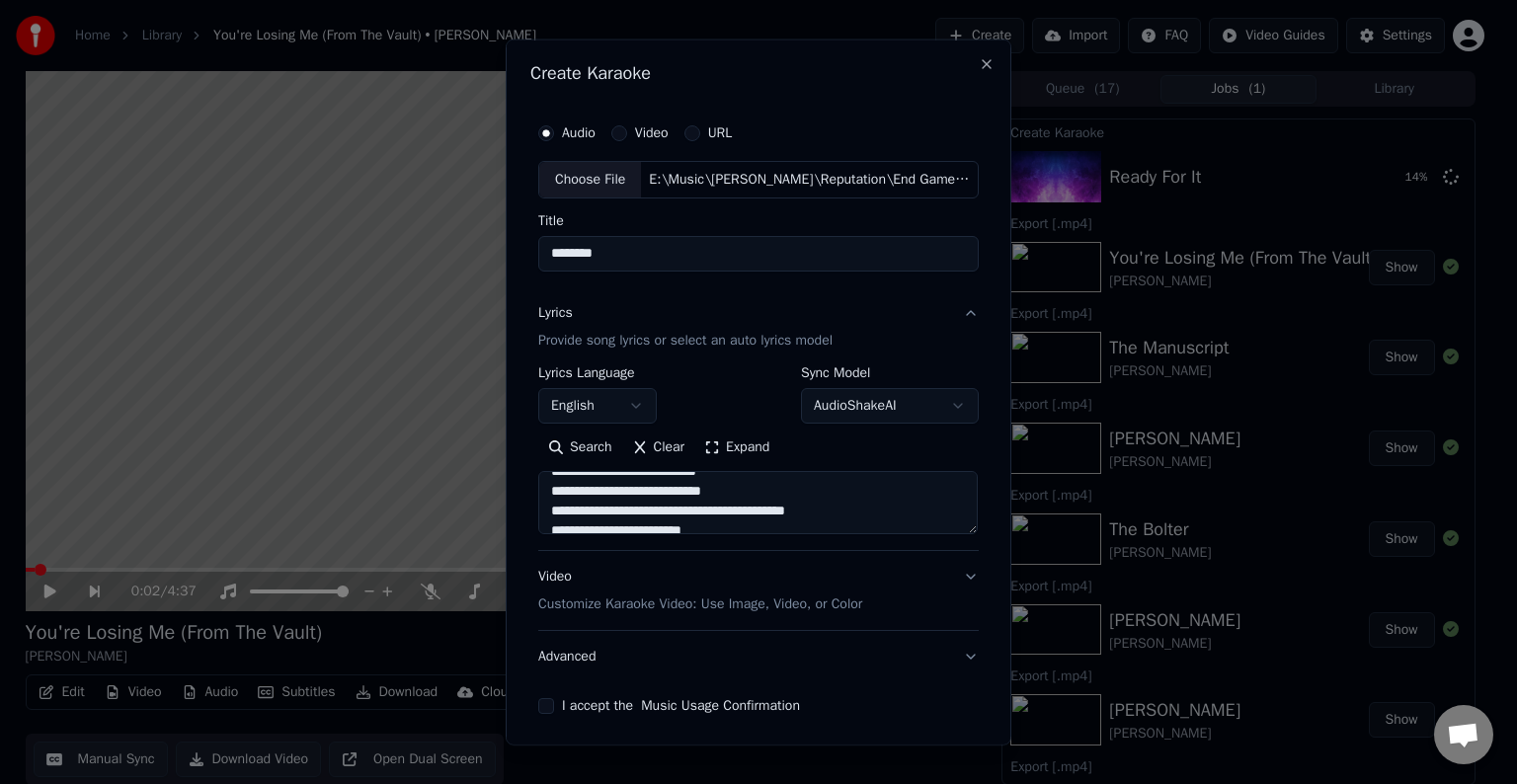 scroll, scrollTop: 125, scrollLeft: 0, axis: vertical 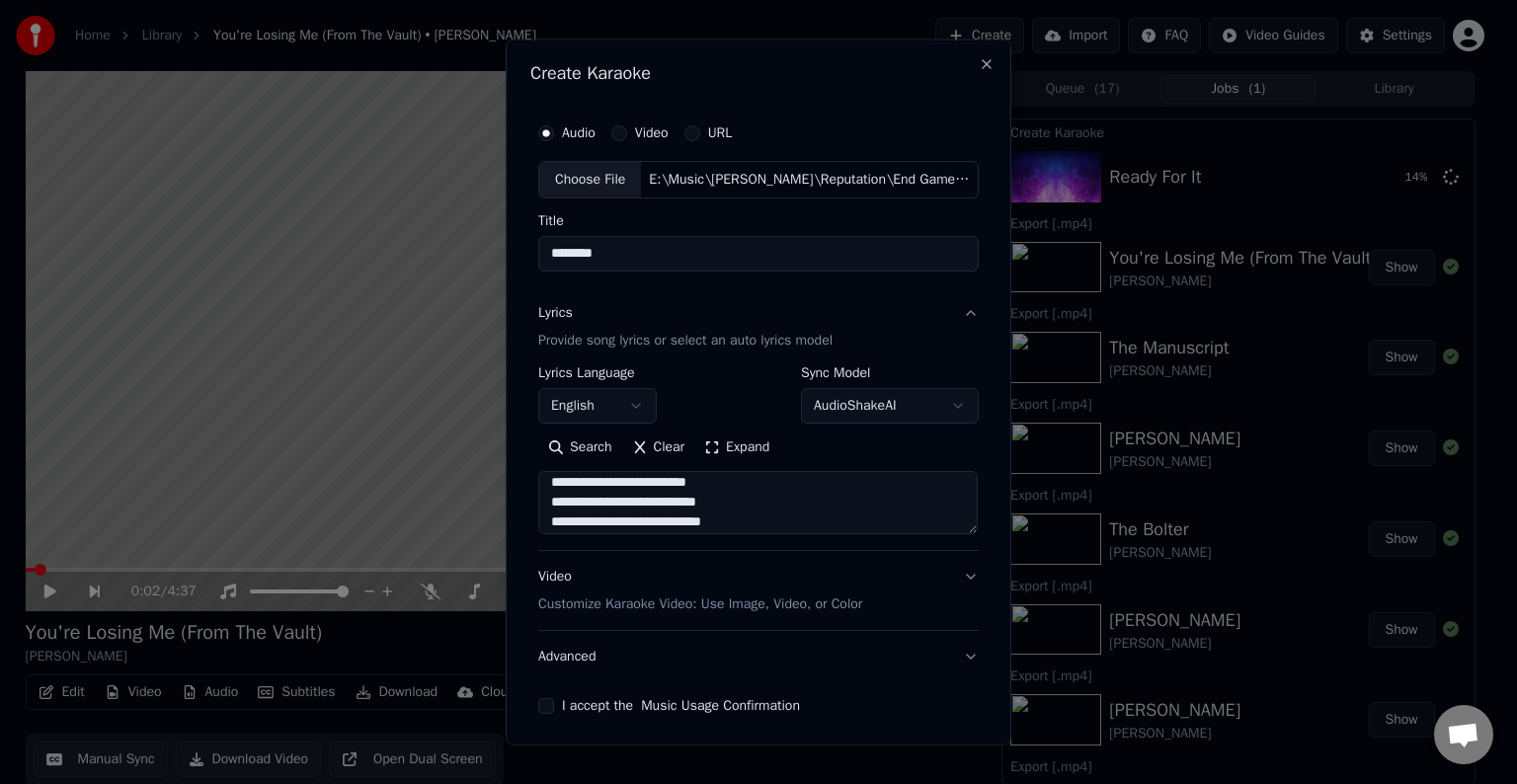 click on "**********" at bounding box center [758, 503] 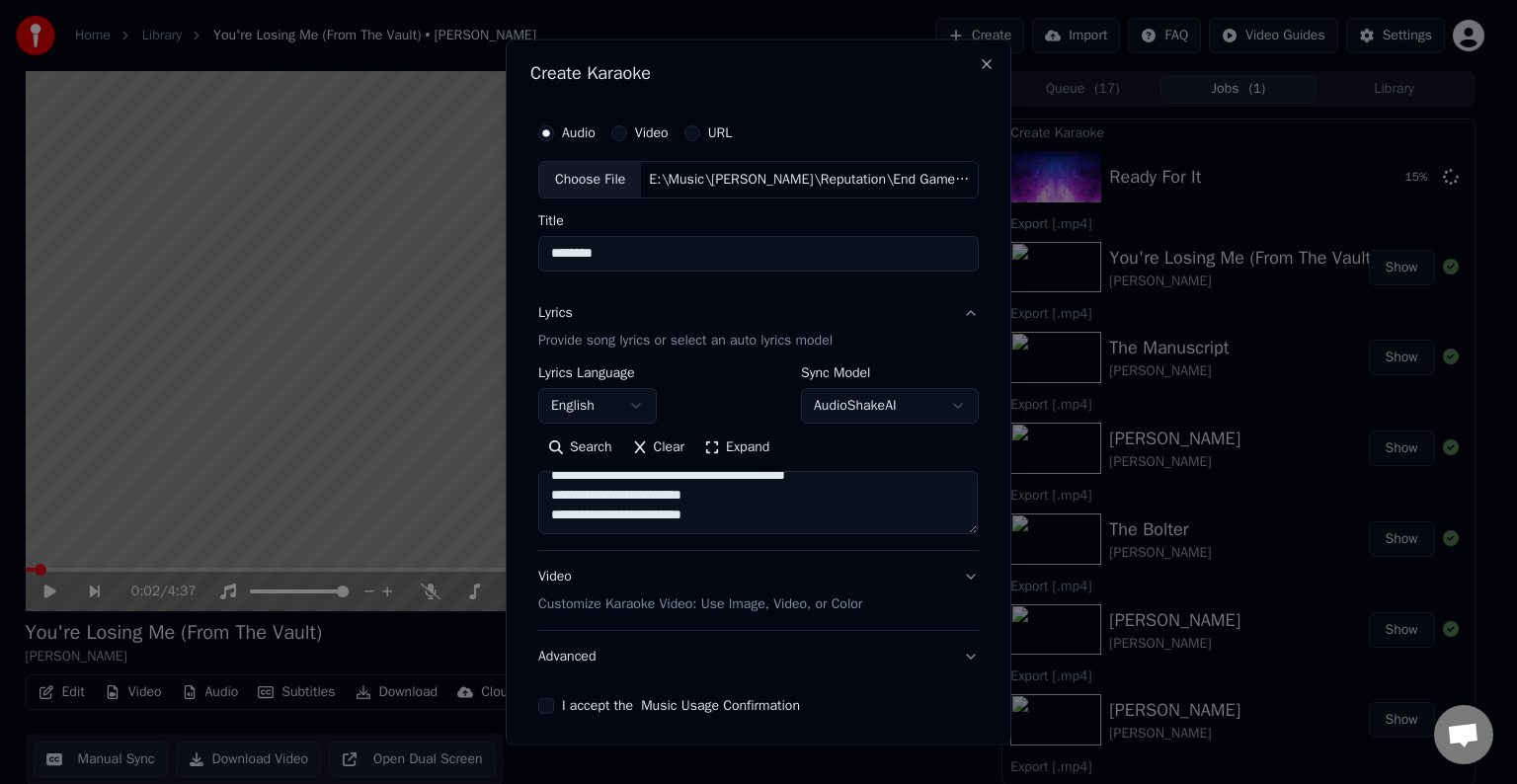 scroll, scrollTop: 210, scrollLeft: 0, axis: vertical 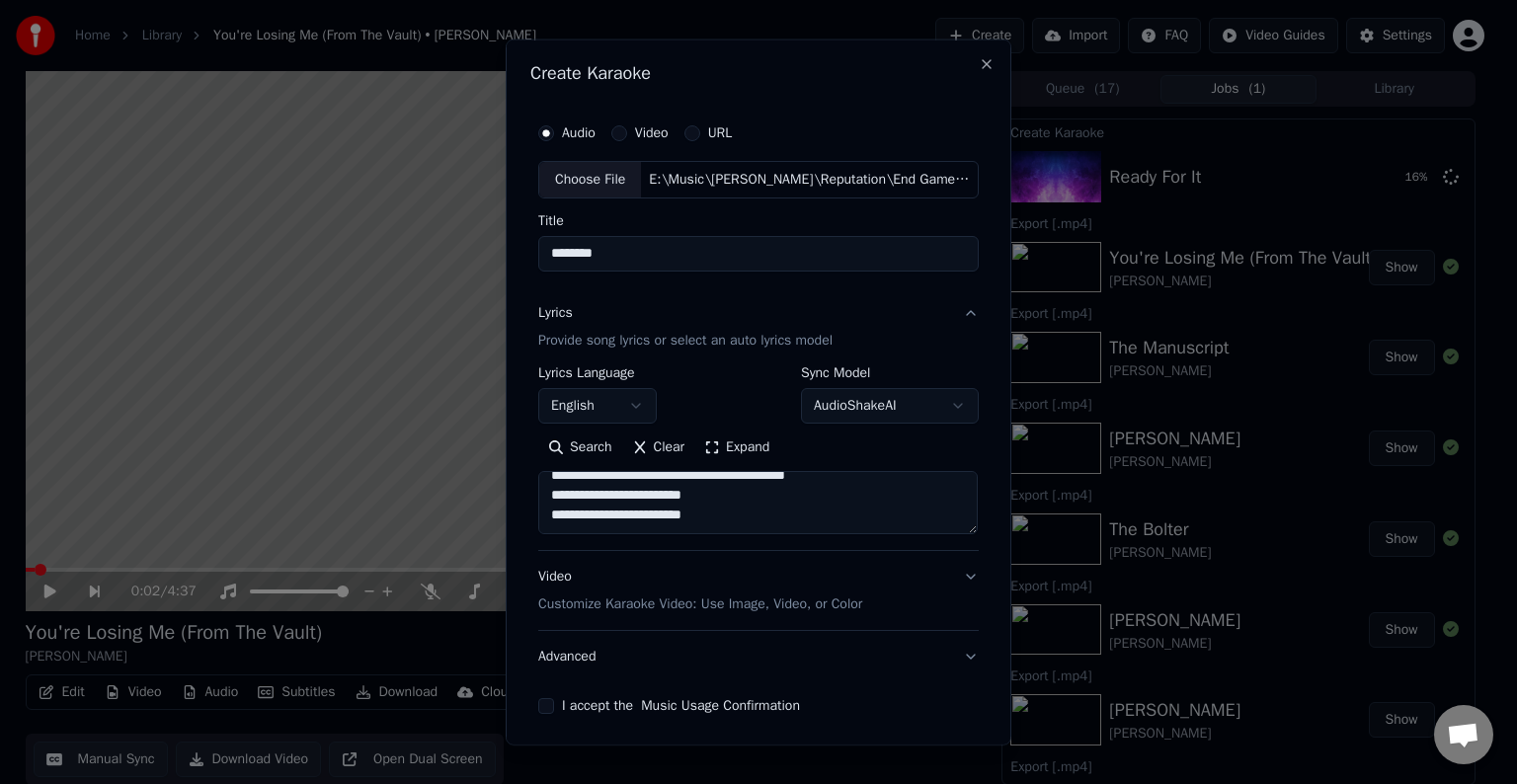 click on "**********" at bounding box center [758, 503] 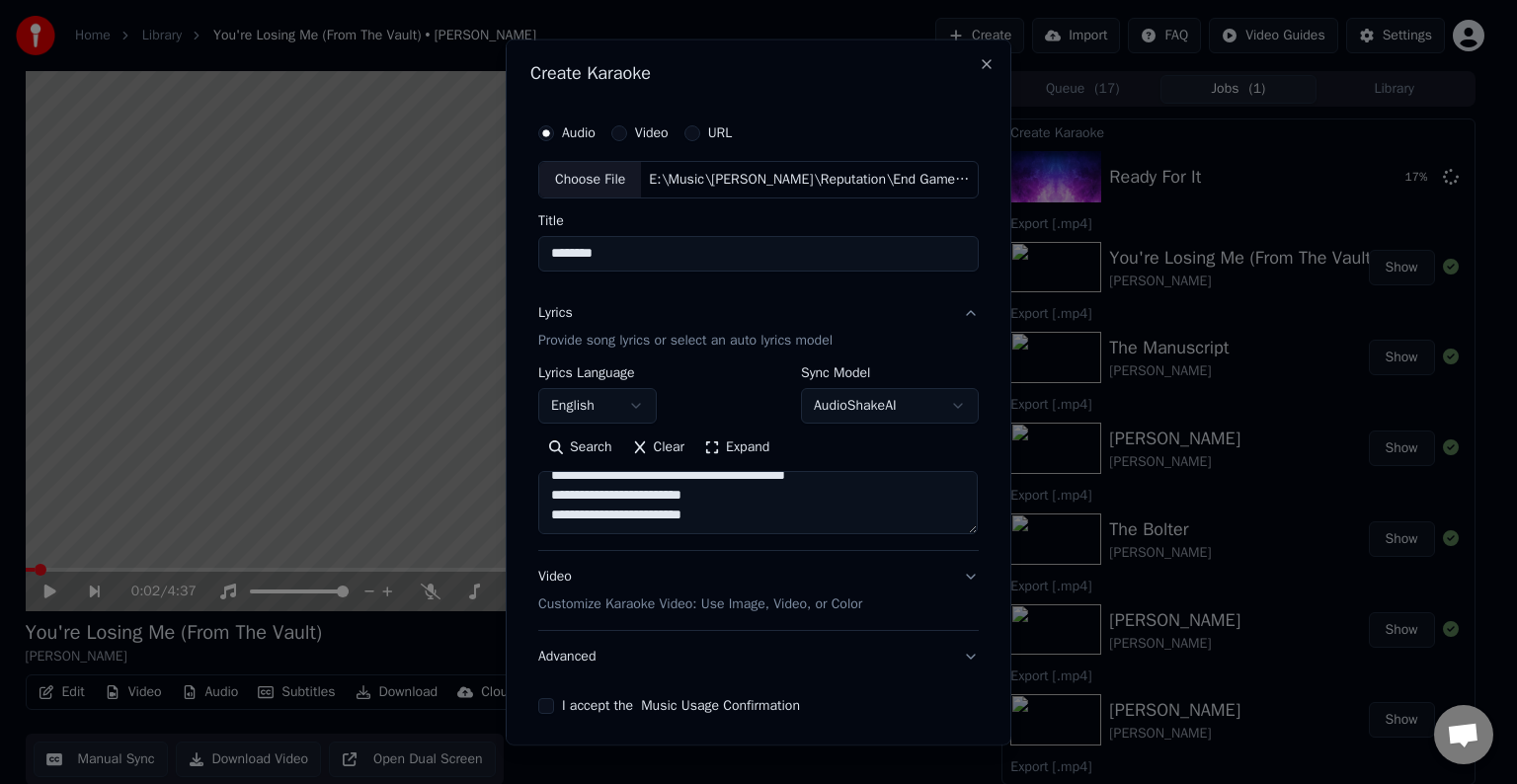 paste on "**********" 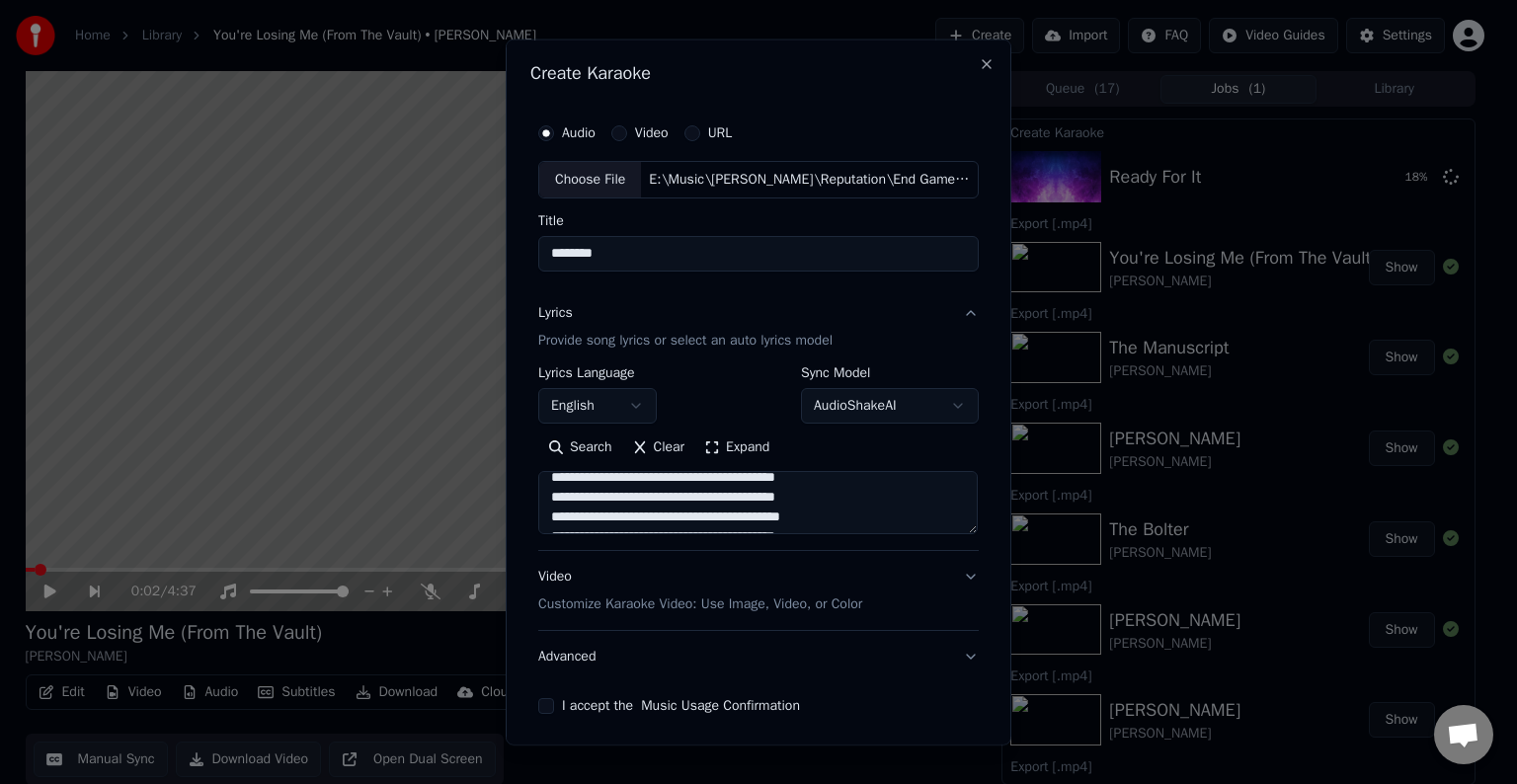 scroll, scrollTop: 308, scrollLeft: 0, axis: vertical 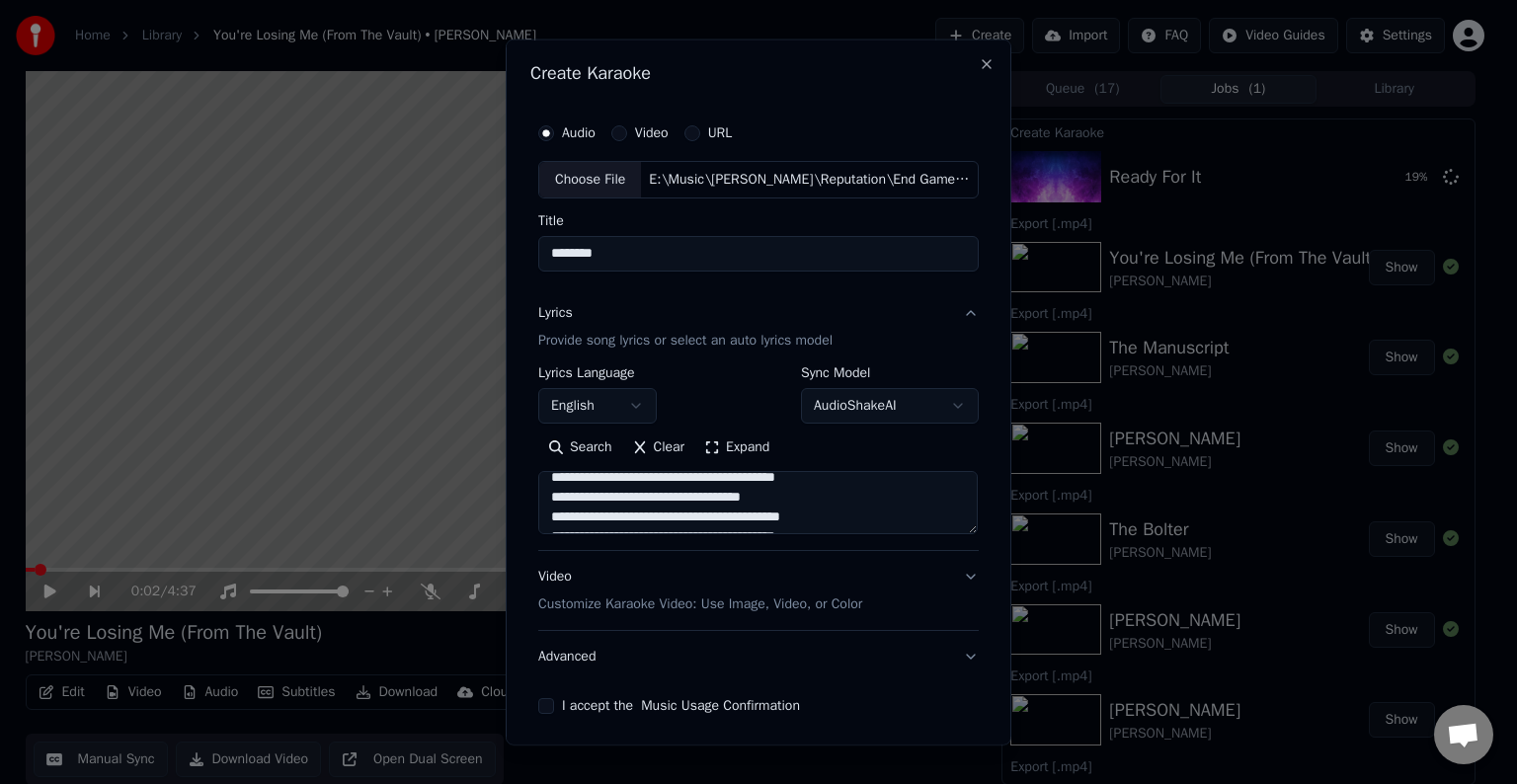 click on "**********" at bounding box center (758, 503) 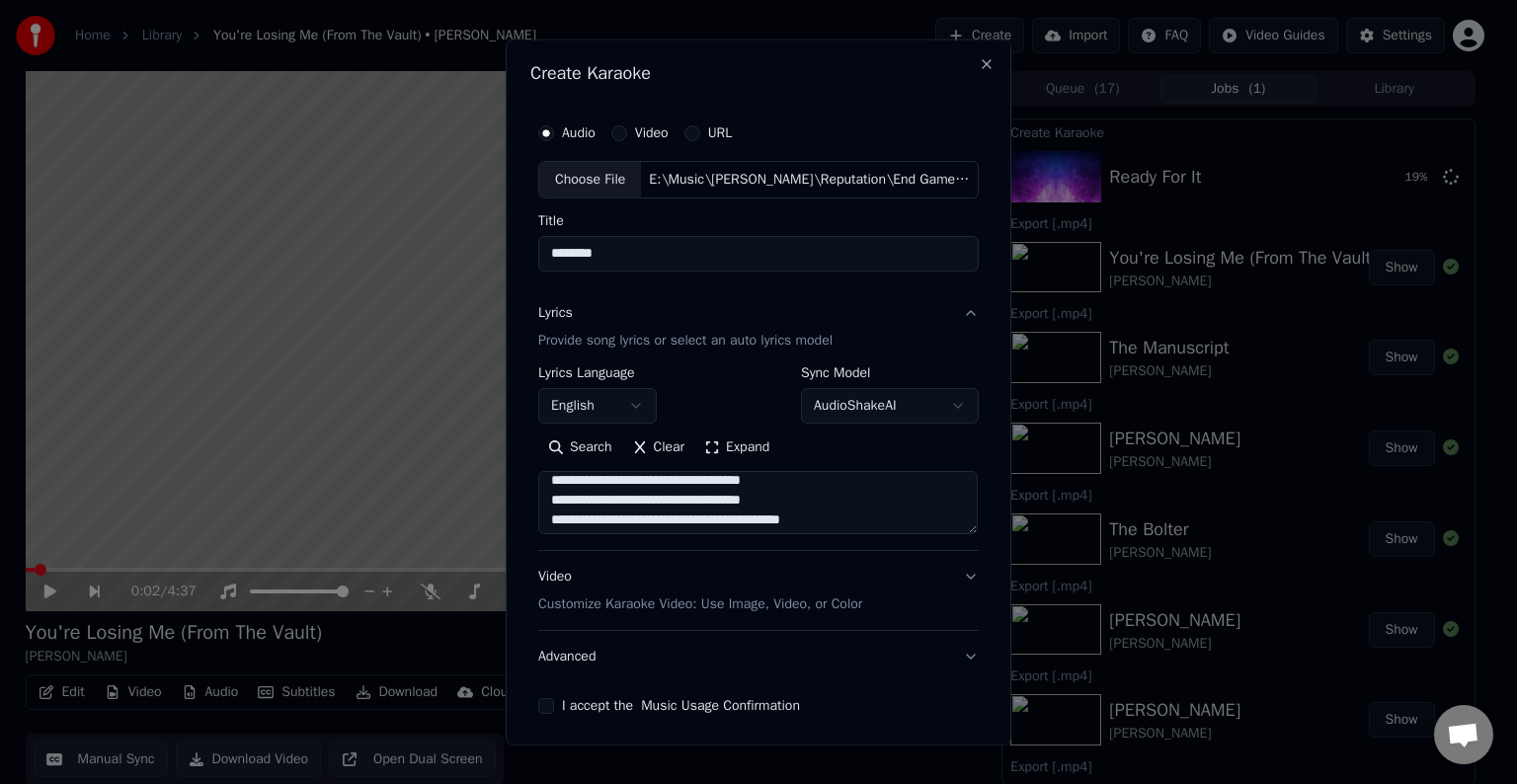 scroll, scrollTop: 307, scrollLeft: 0, axis: vertical 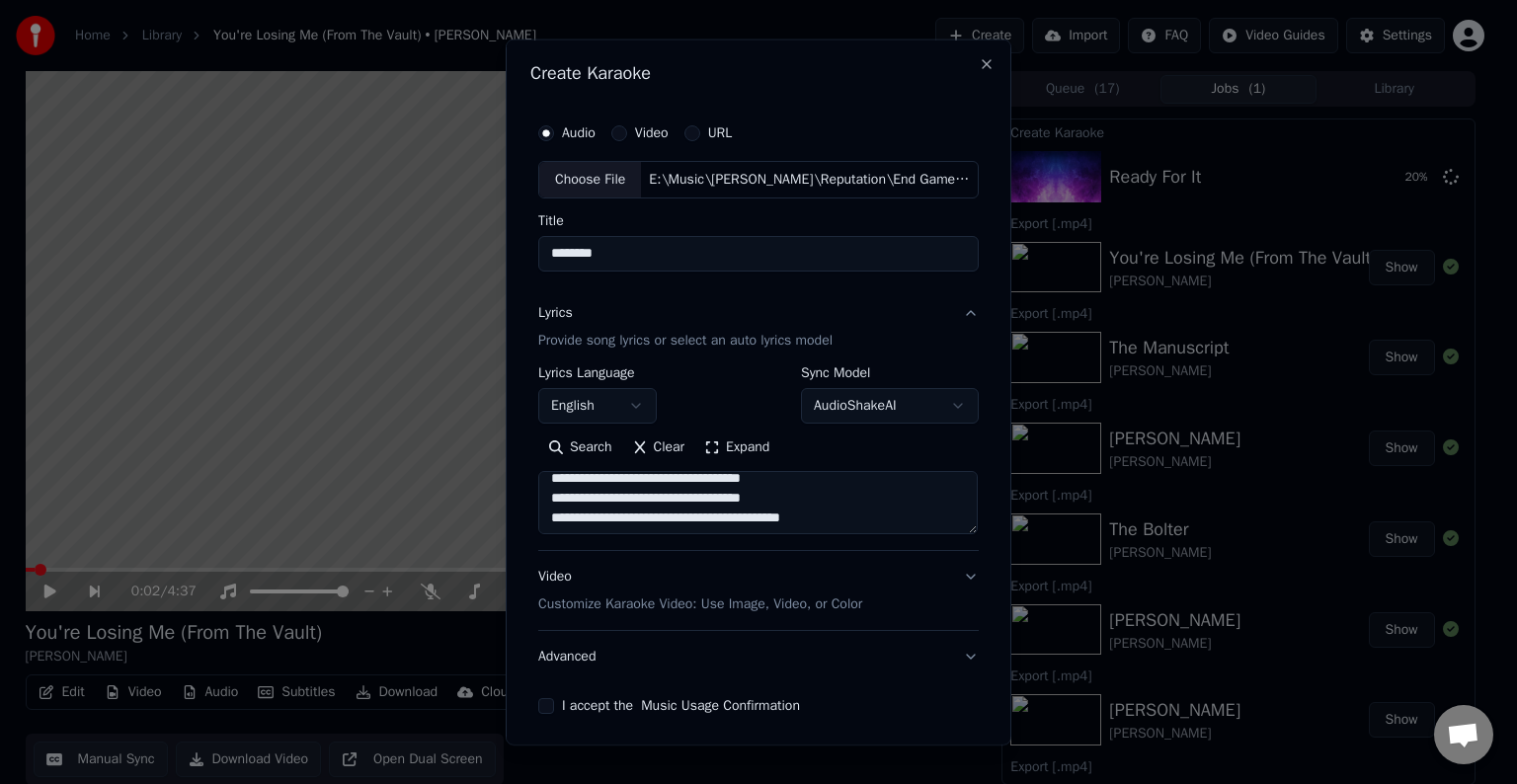 click on "**********" at bounding box center [758, 503] 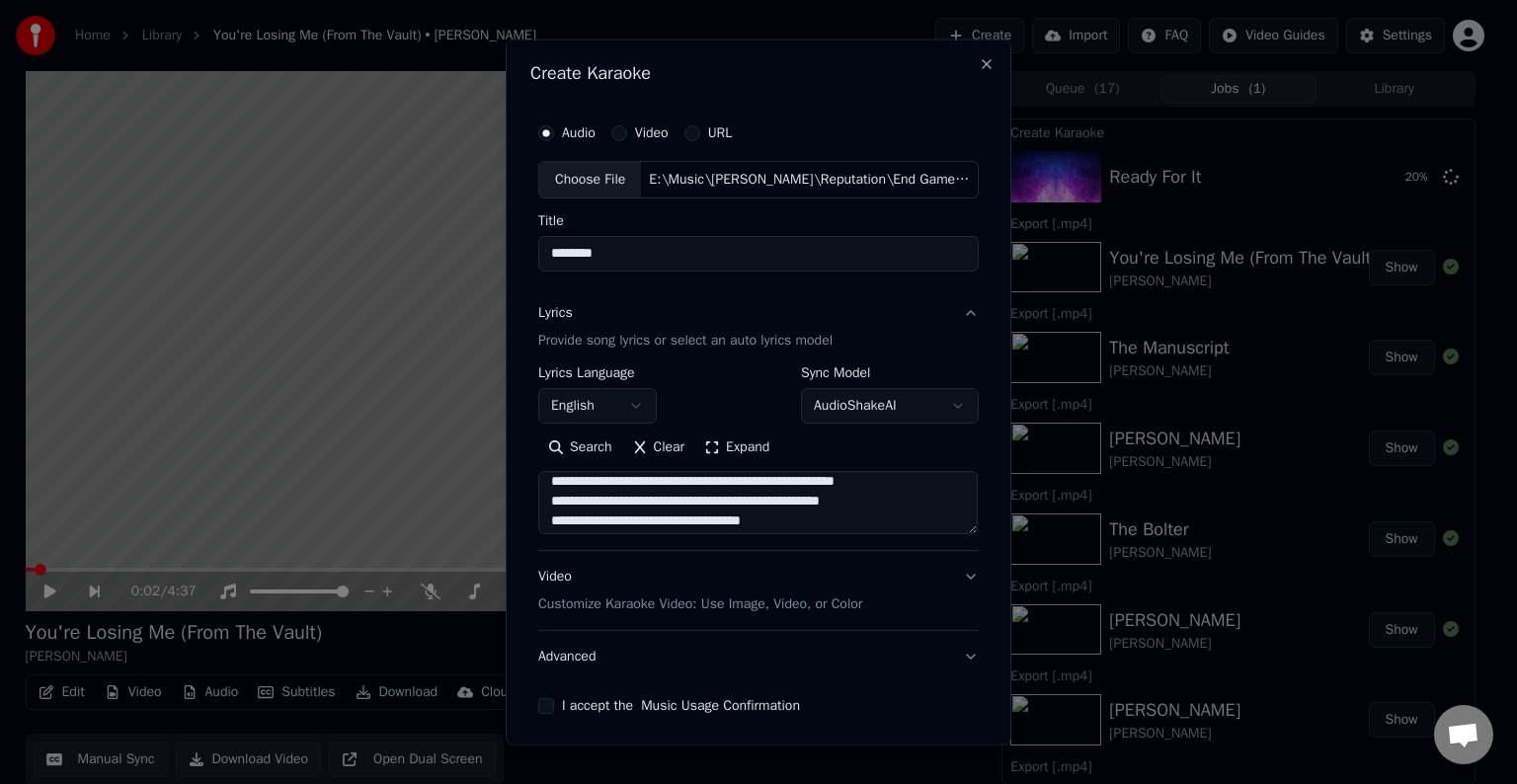 scroll, scrollTop: 264, scrollLeft: 0, axis: vertical 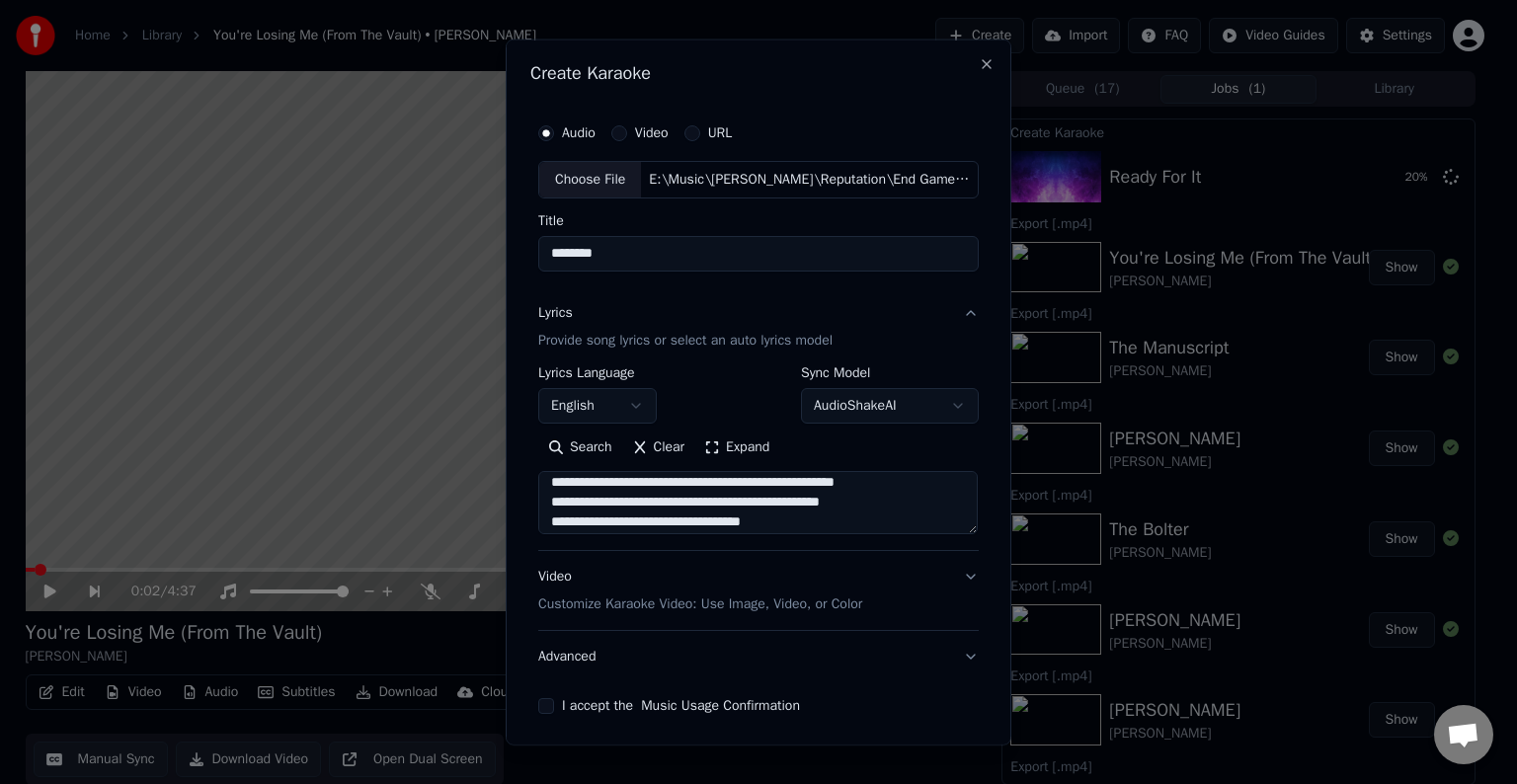 click on "**********" at bounding box center (758, 503) 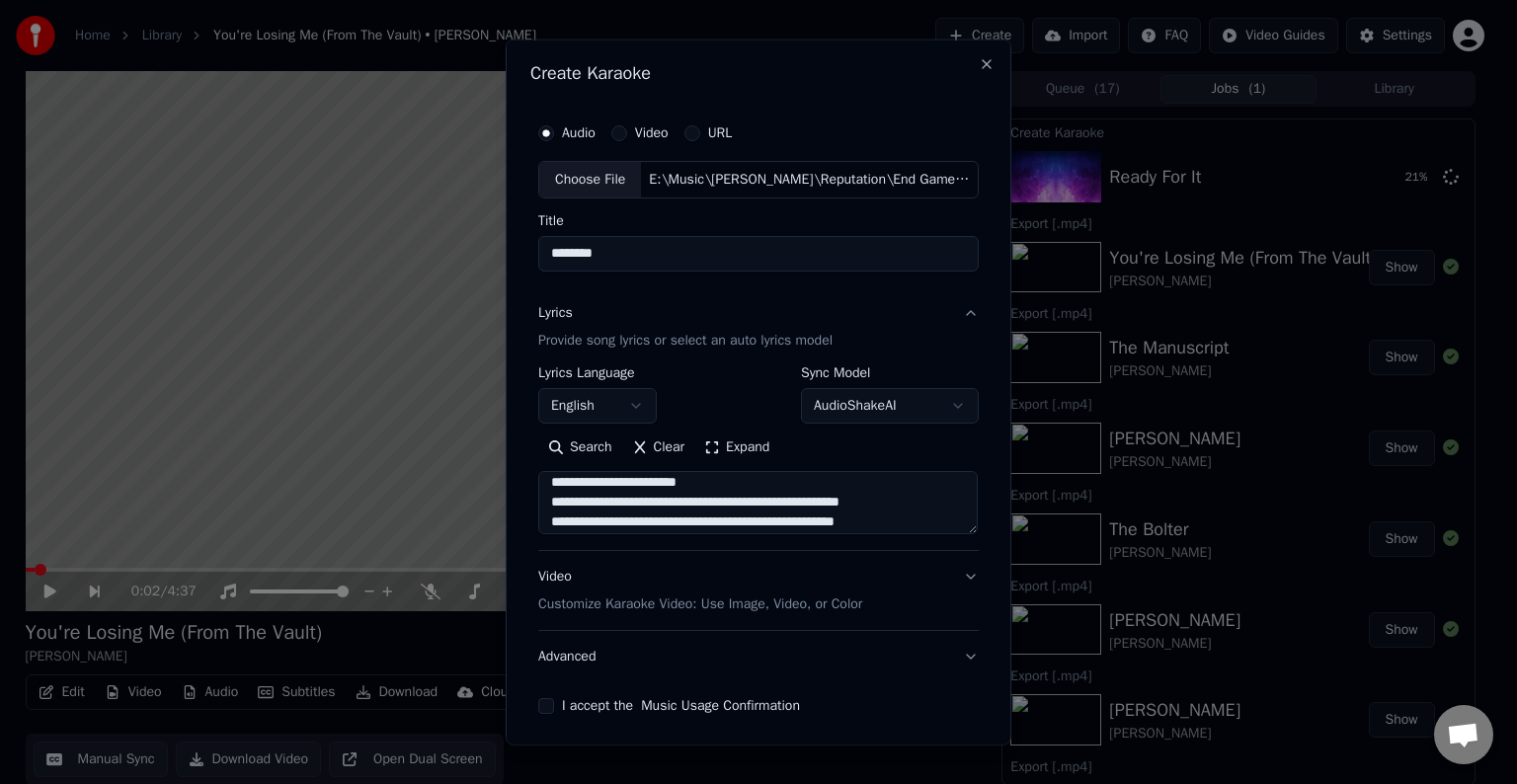 scroll, scrollTop: 349, scrollLeft: 0, axis: vertical 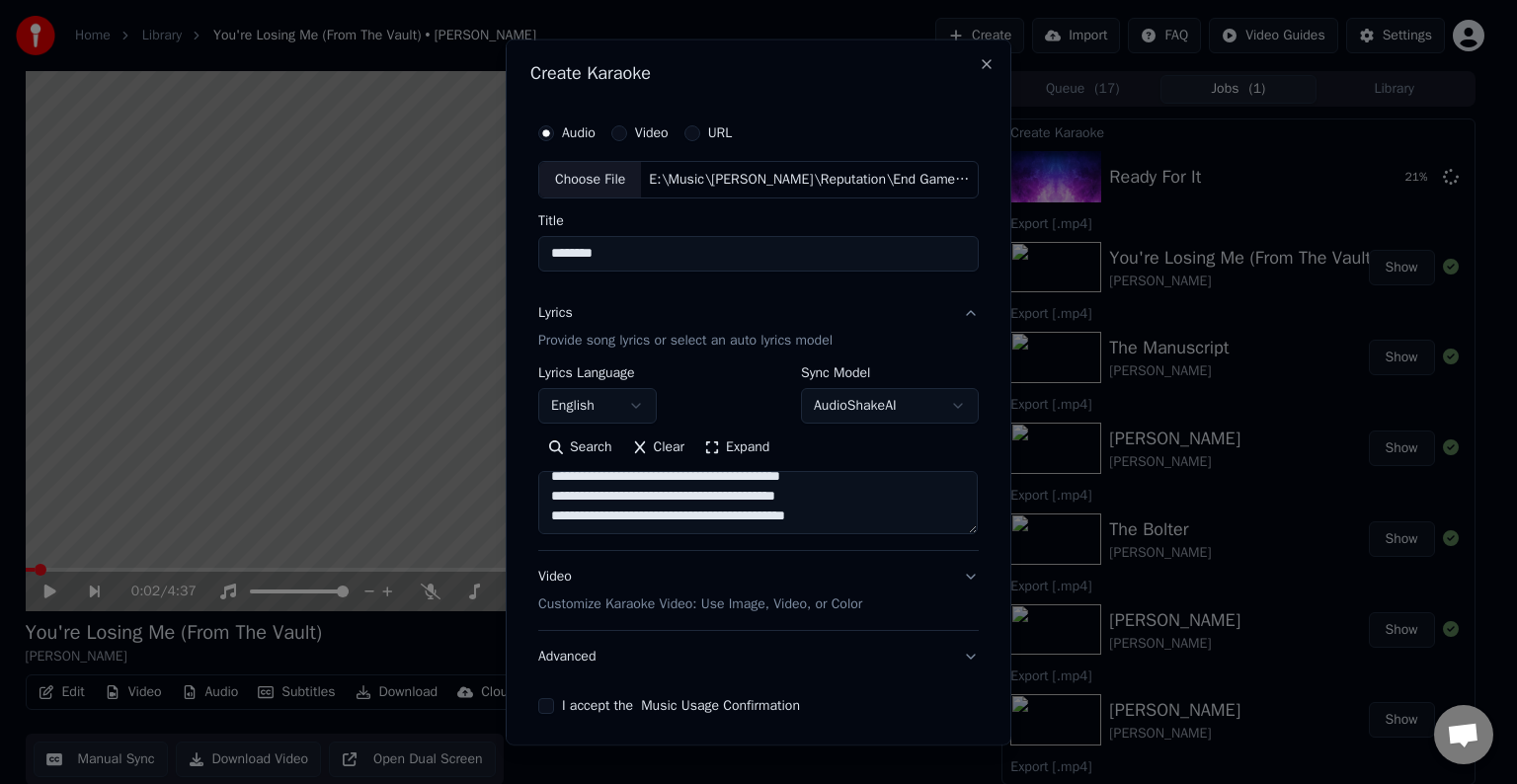 click on "**********" at bounding box center (758, 503) 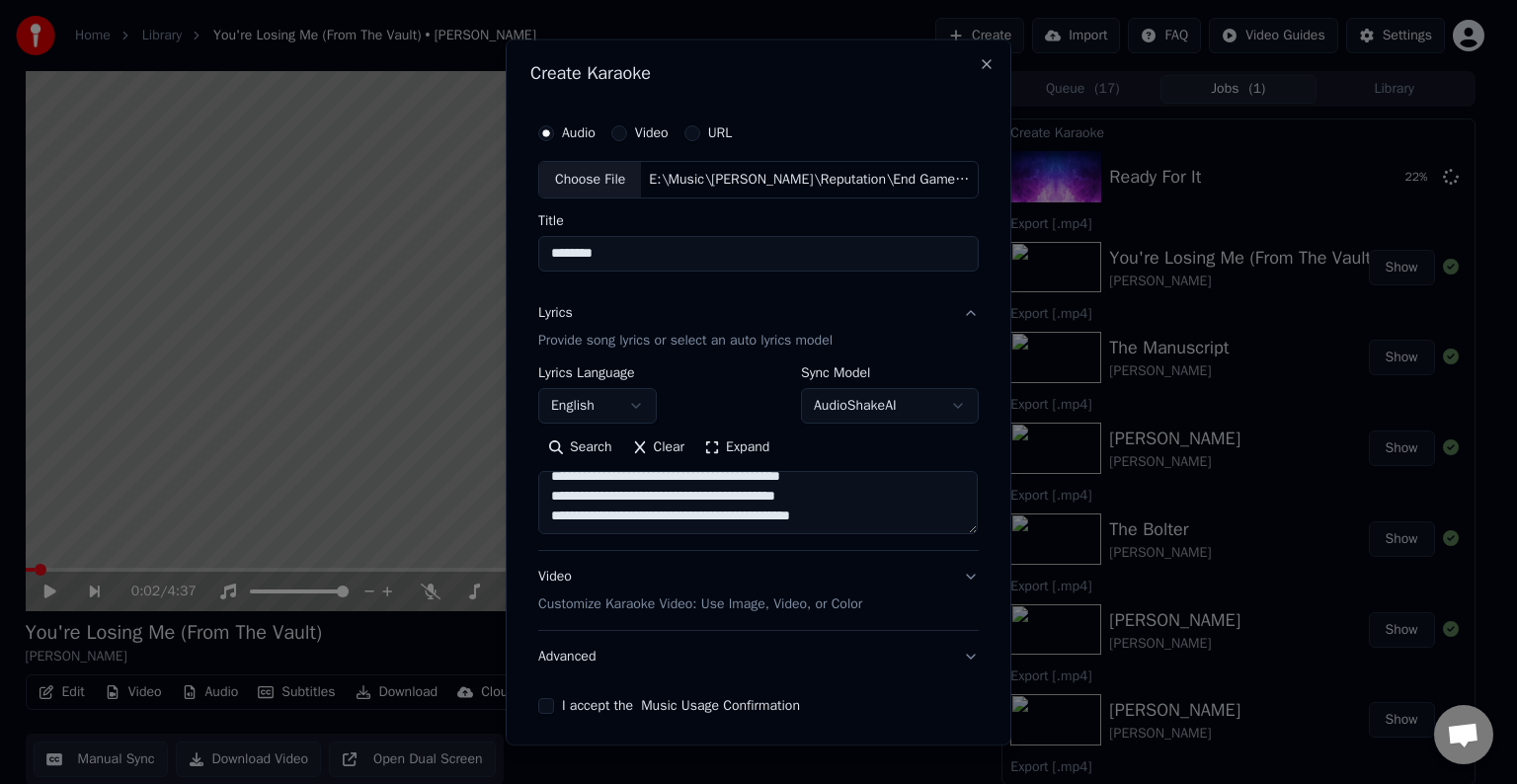 scroll, scrollTop: 359, scrollLeft: 0, axis: vertical 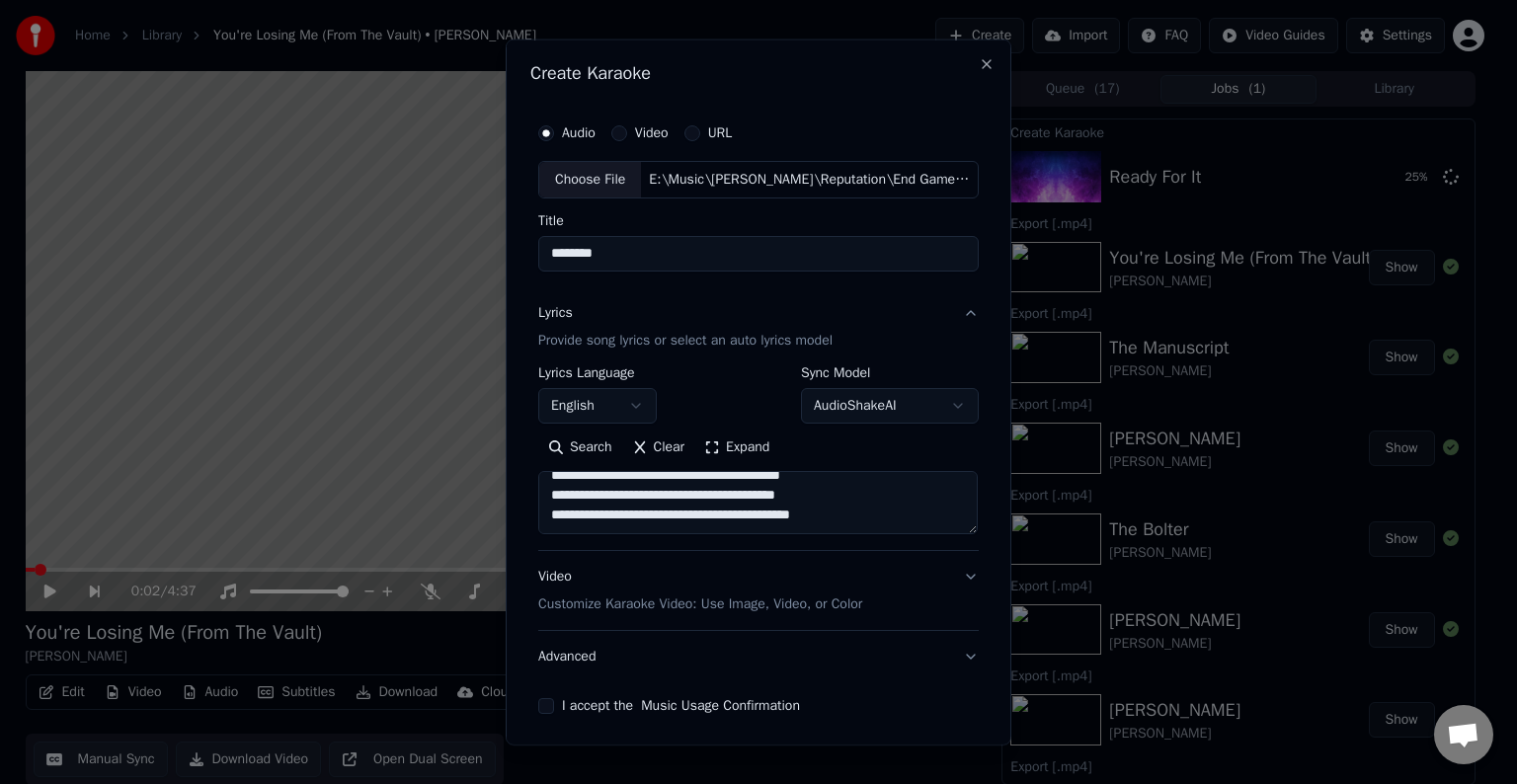 paste on "**********" 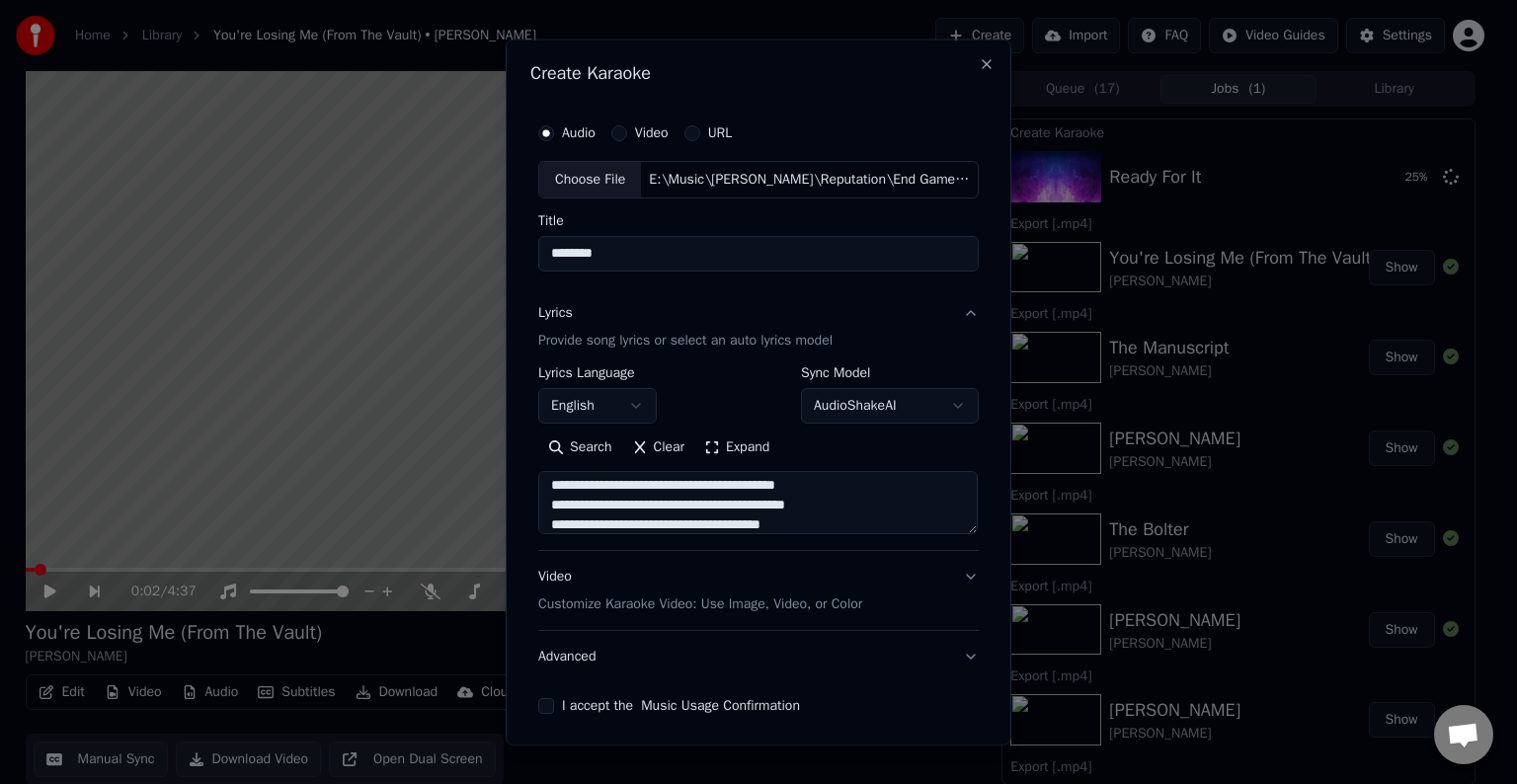 scroll, scrollTop: 517, scrollLeft: 0, axis: vertical 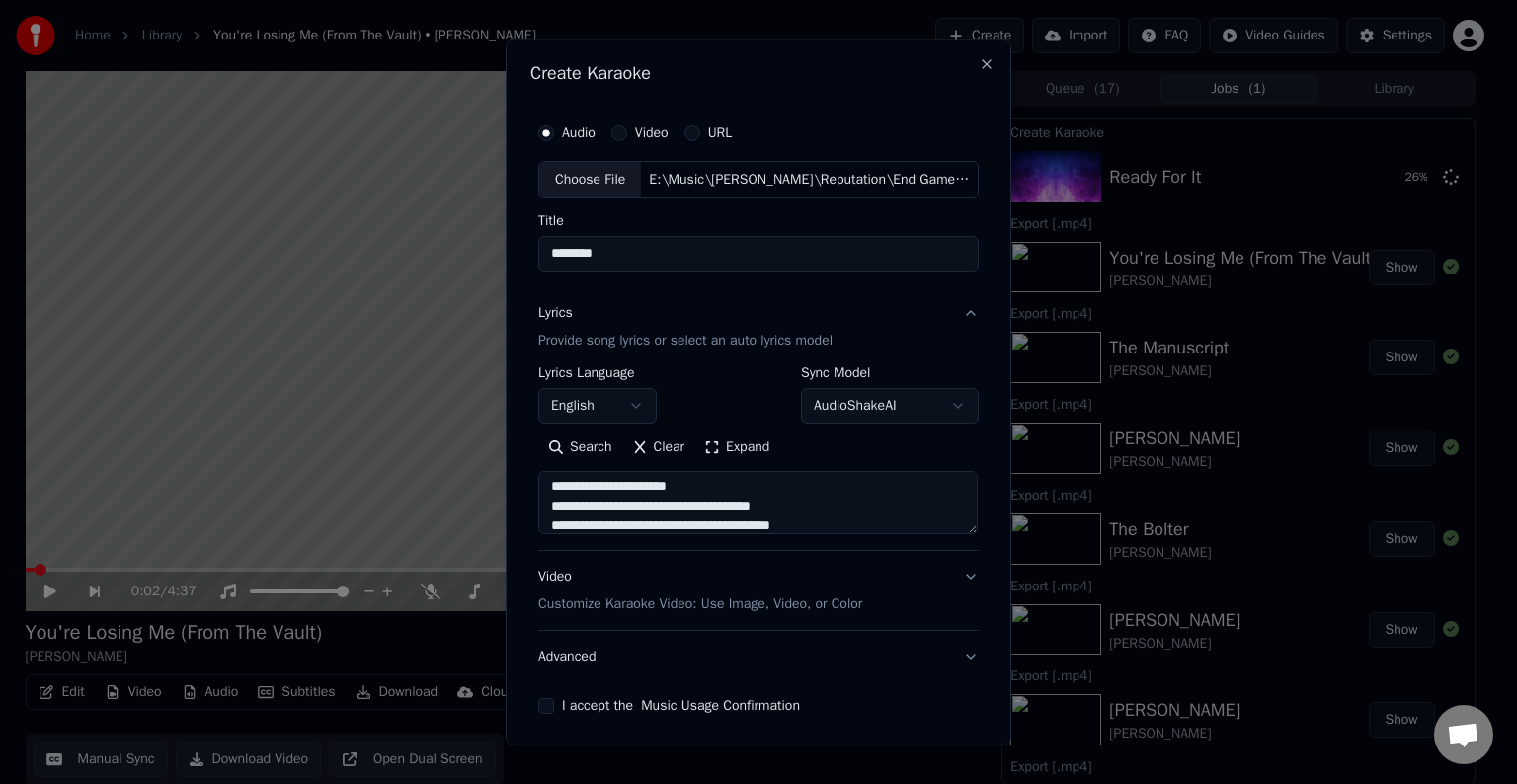 drag, startPoint x: 870, startPoint y: 489, endPoint x: 703, endPoint y: 528, distance: 171.49344 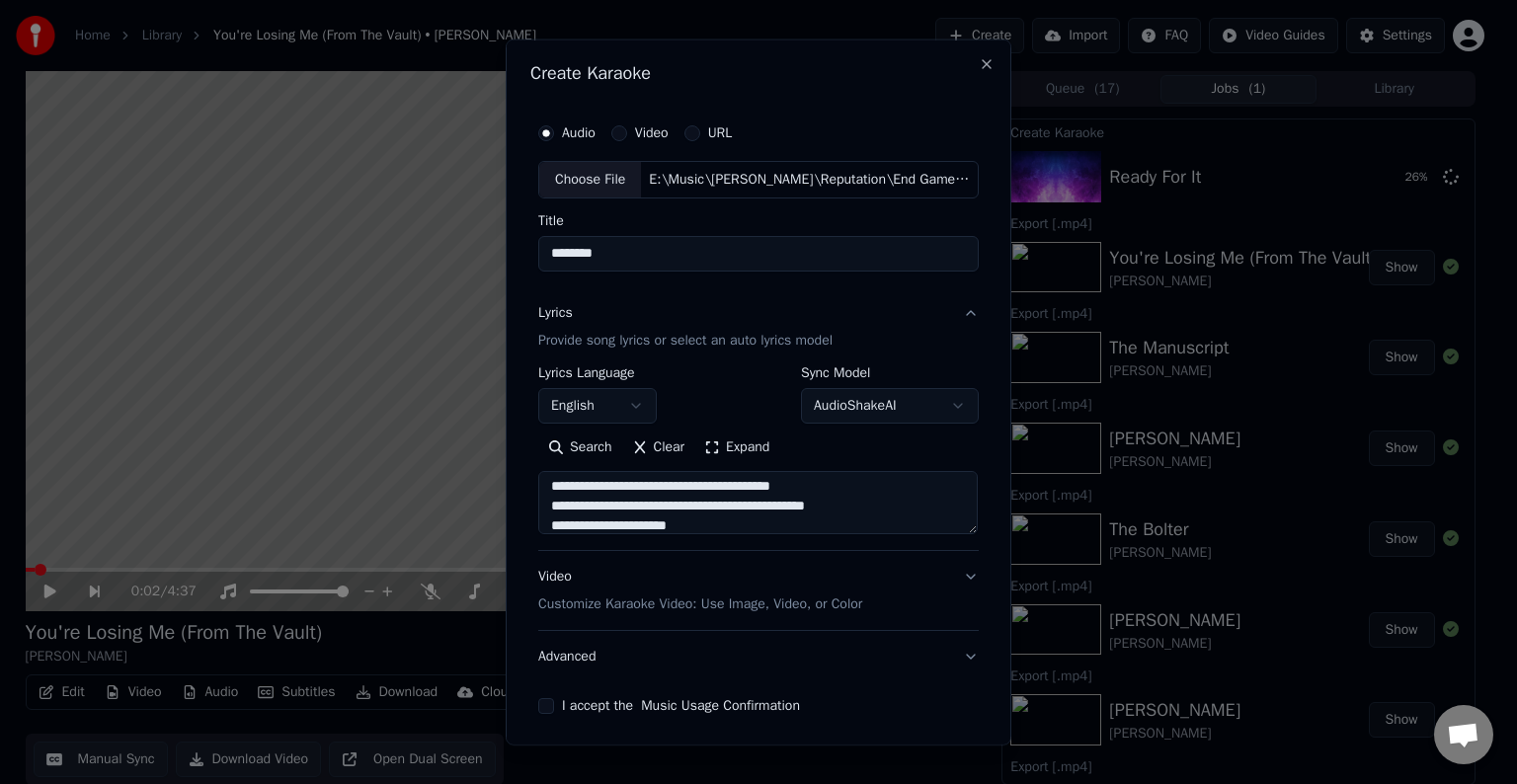 drag, startPoint x: 687, startPoint y: 501, endPoint x: 849, endPoint y: 506, distance: 162.0771 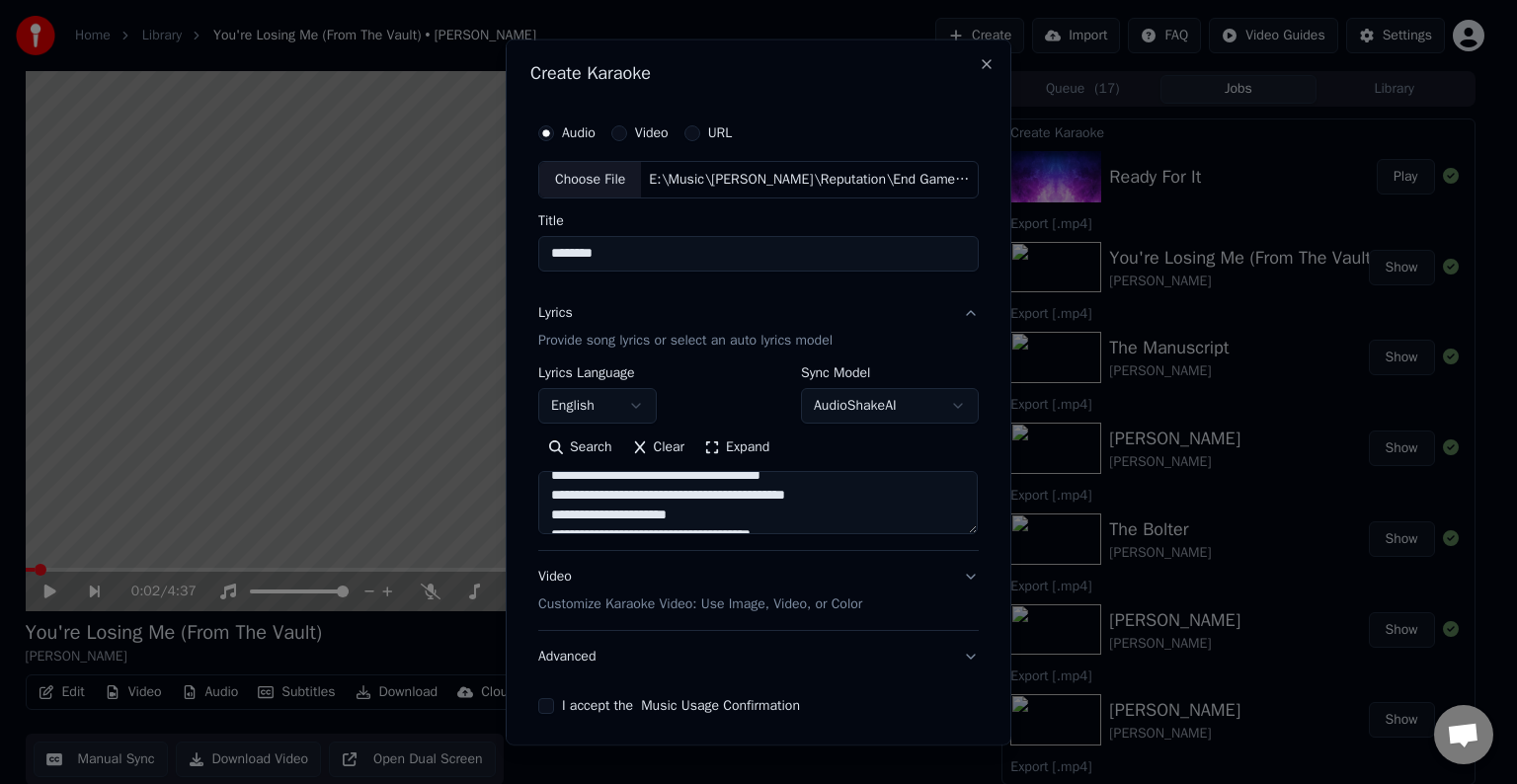 scroll, scrollTop: 428, scrollLeft: 0, axis: vertical 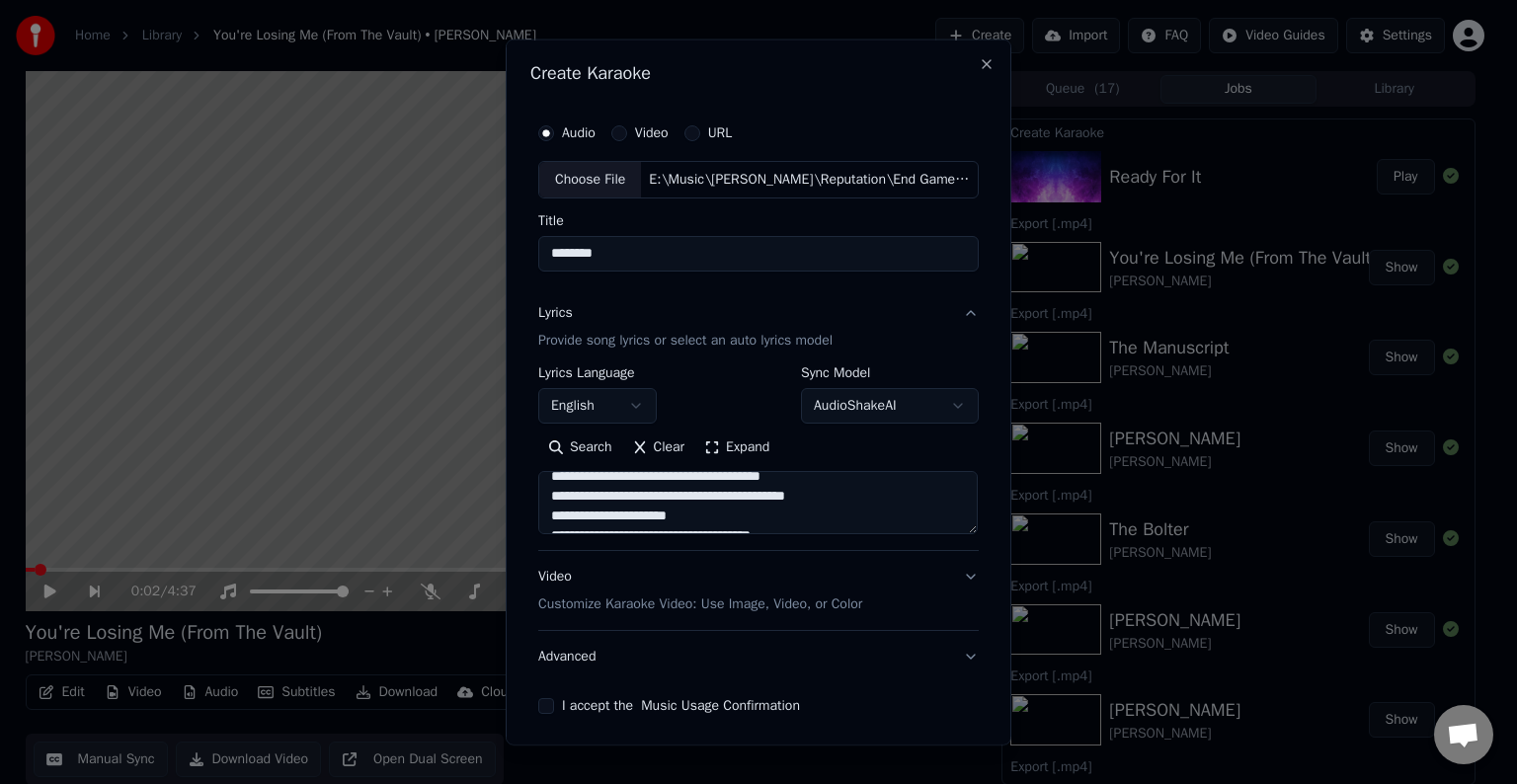 drag, startPoint x: 849, startPoint y: 495, endPoint x: 693, endPoint y: 494, distance: 156.00321 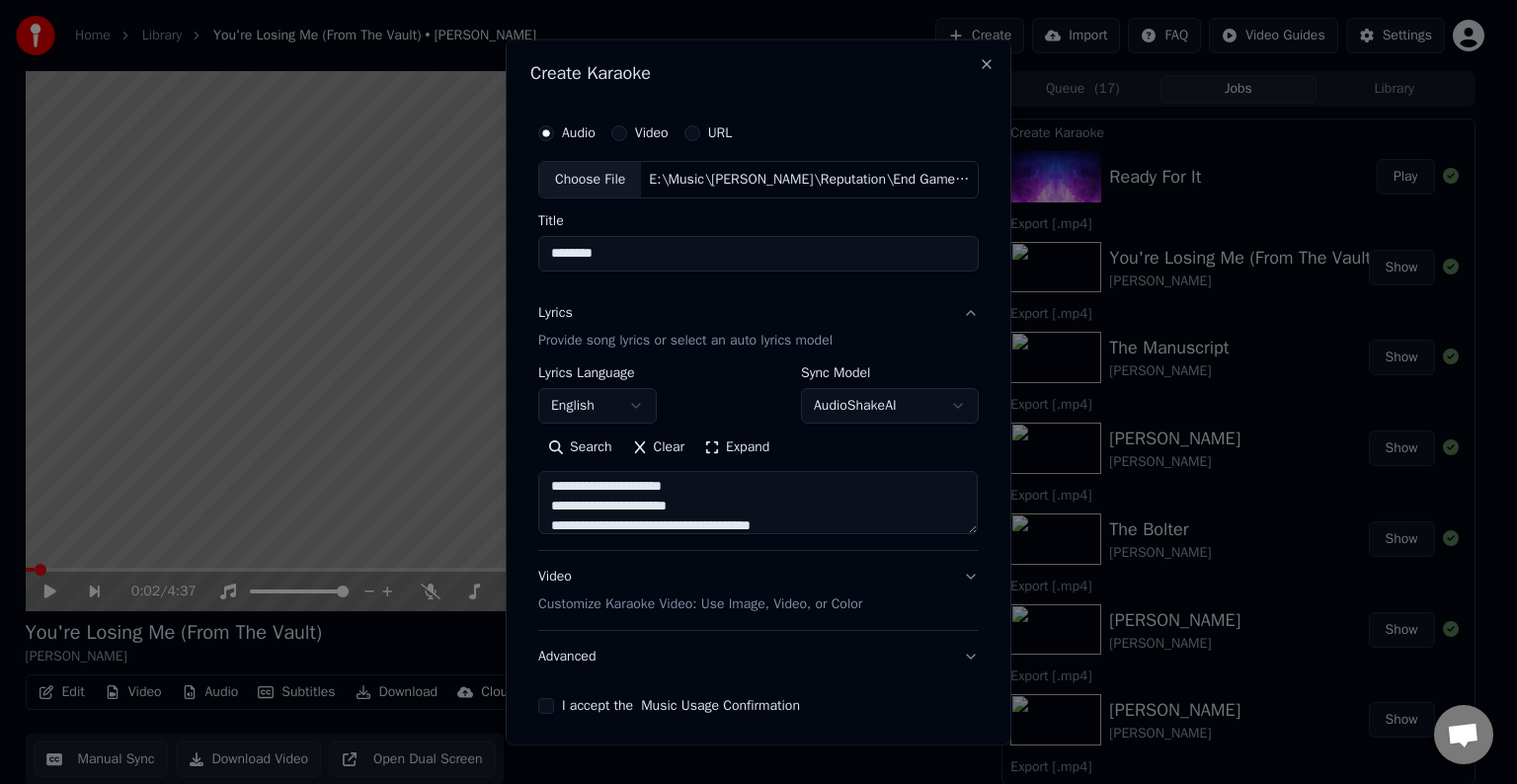 scroll, scrollTop: 526, scrollLeft: 0, axis: vertical 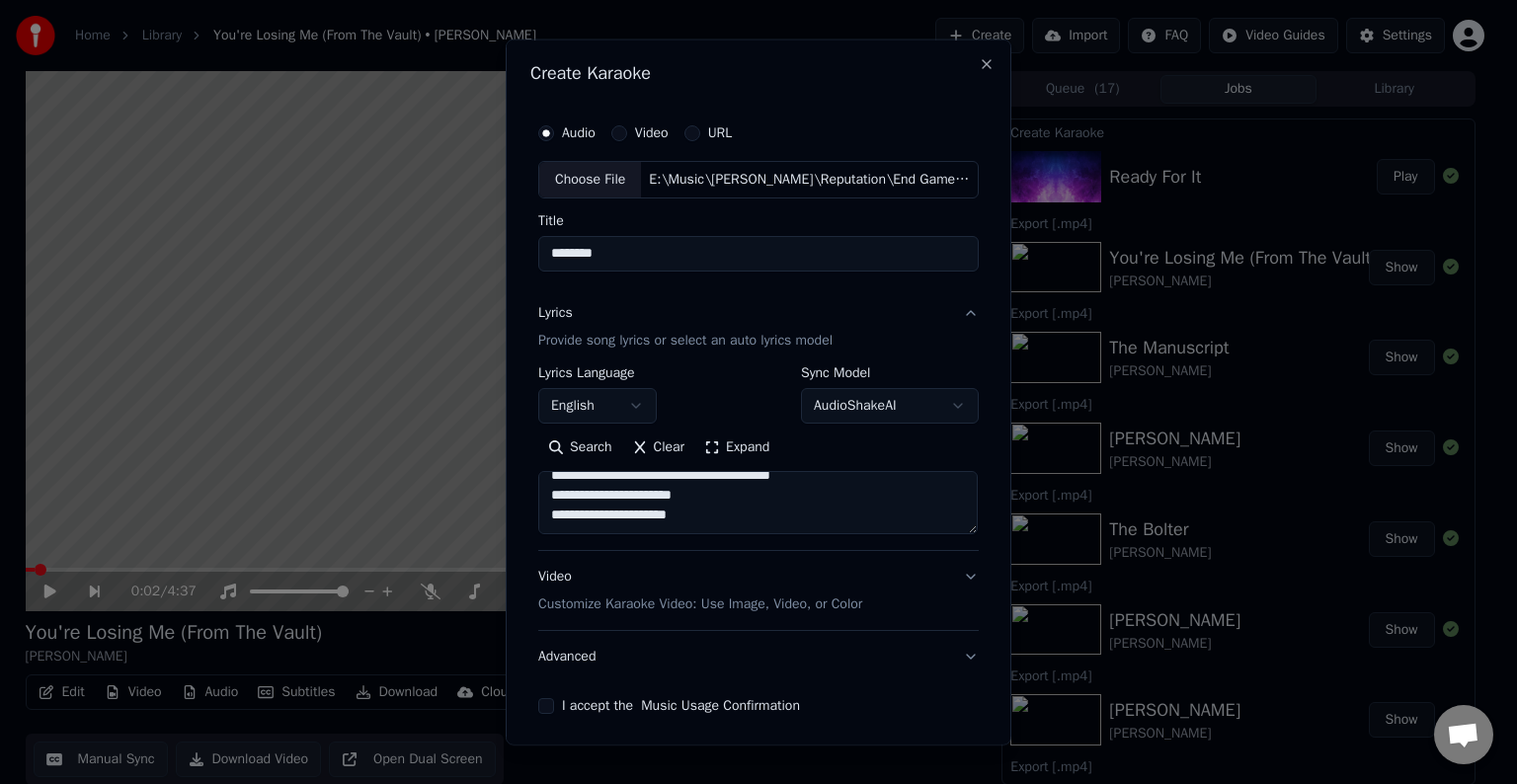 click on "**********" at bounding box center (758, 503) 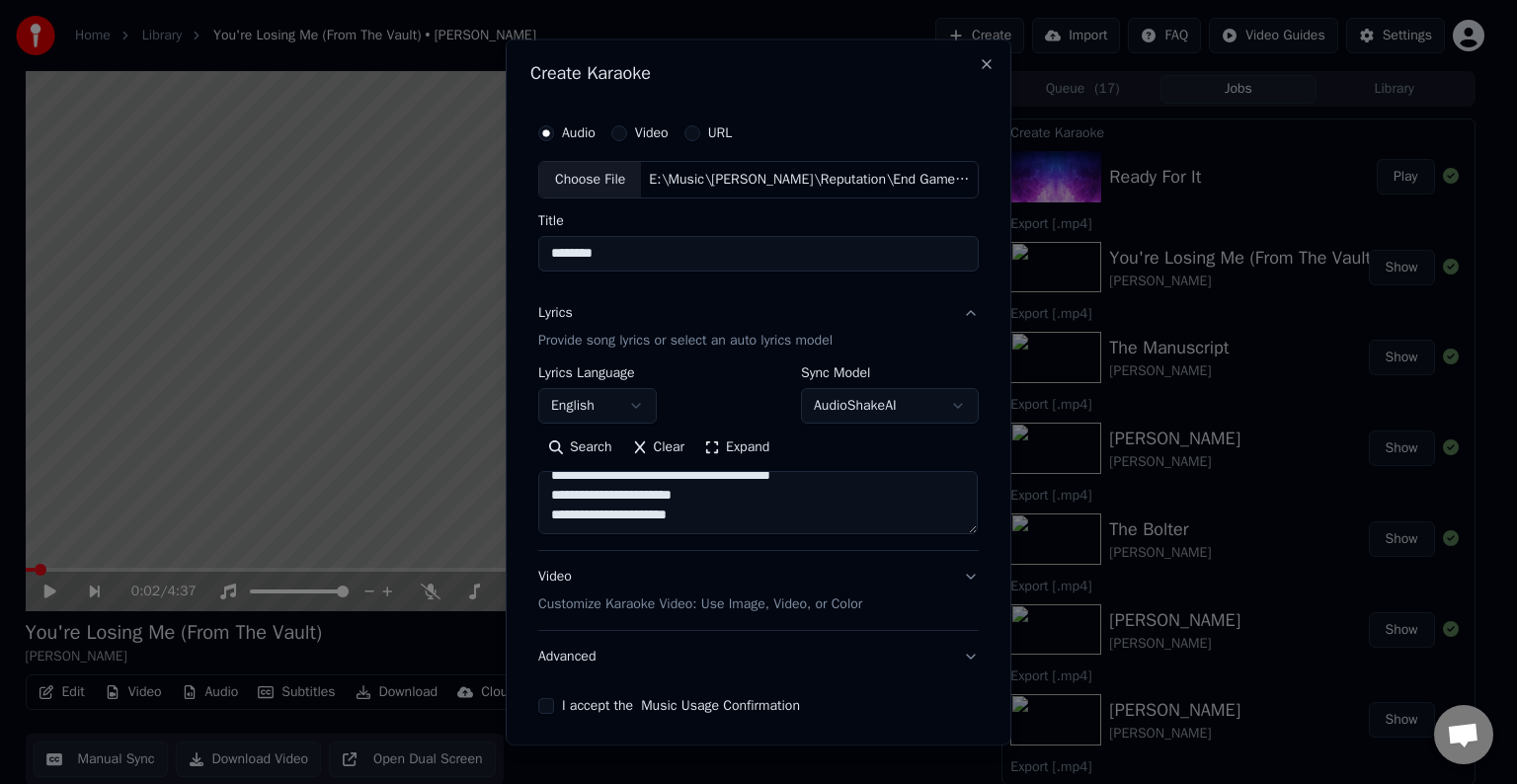 paste on "**********" 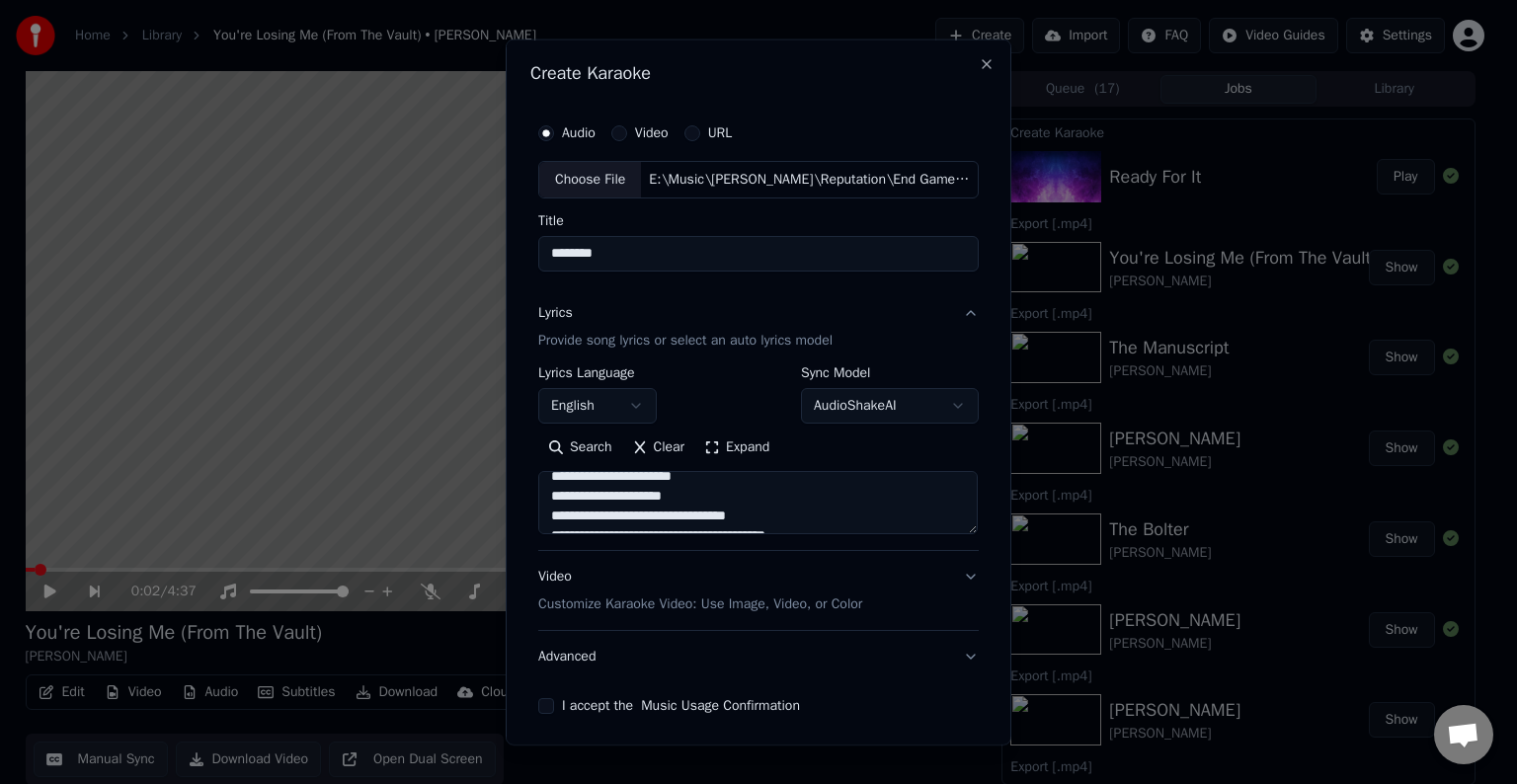 scroll, scrollTop: 596, scrollLeft: 0, axis: vertical 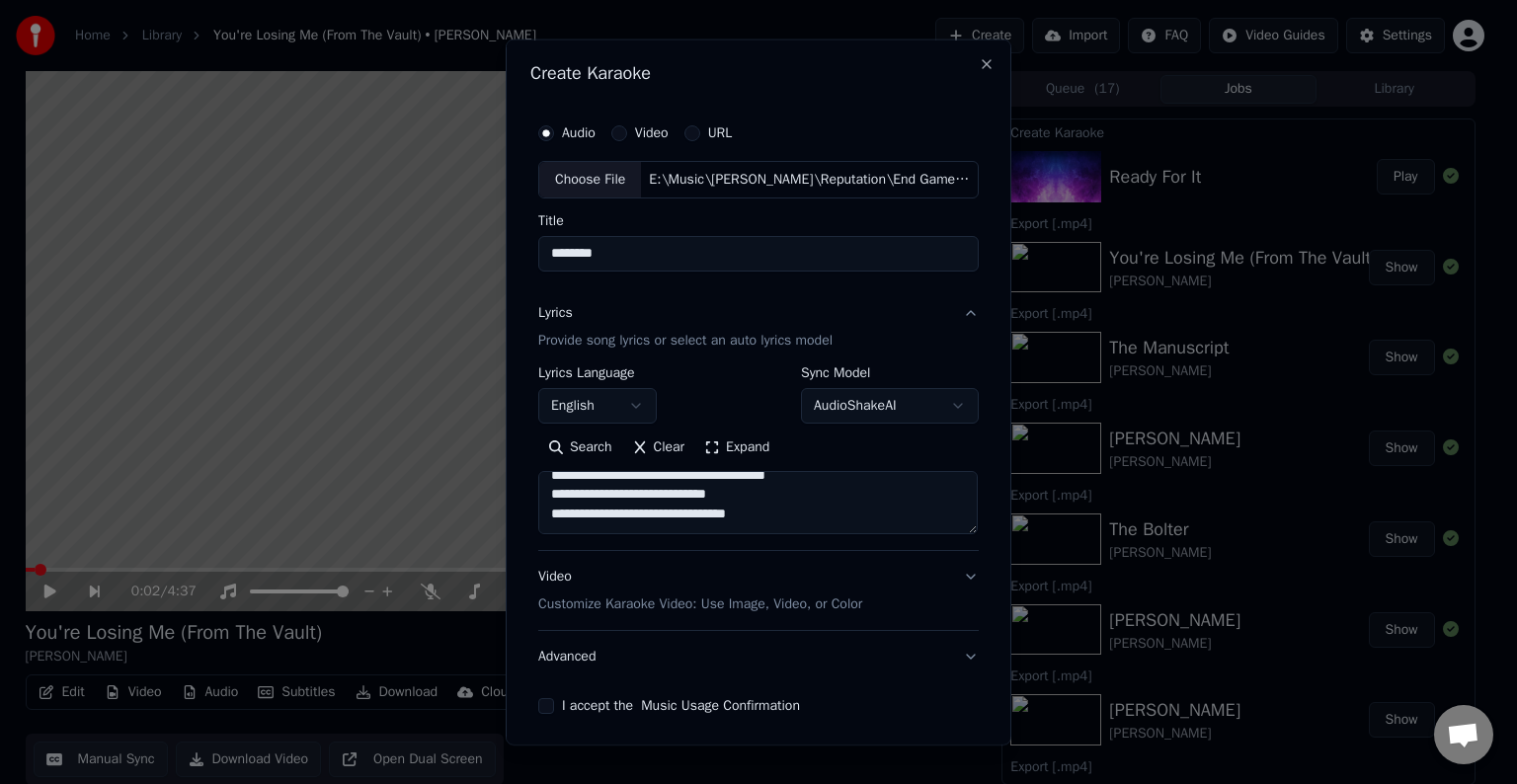 paste on "**********" 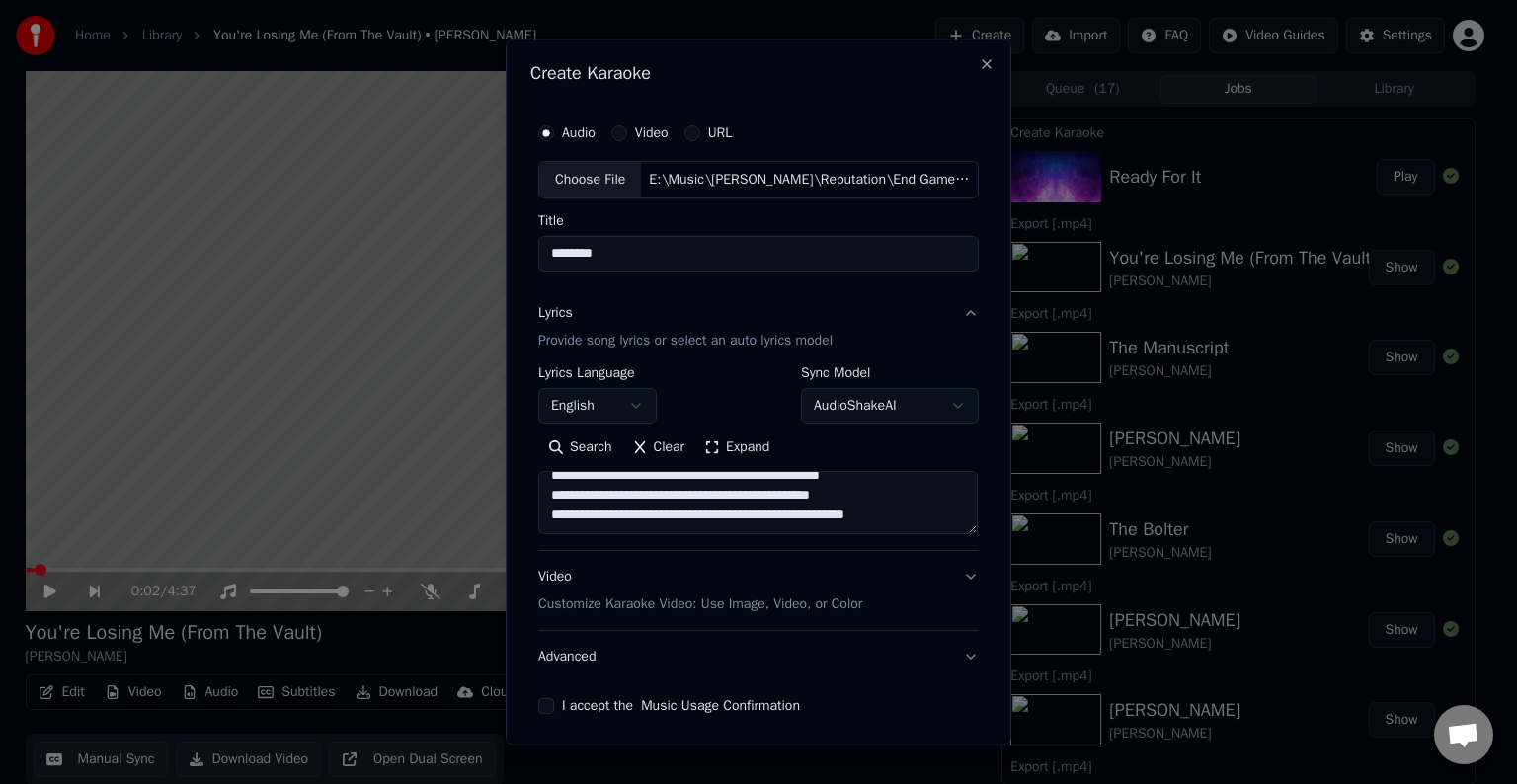 scroll, scrollTop: 853, scrollLeft: 0, axis: vertical 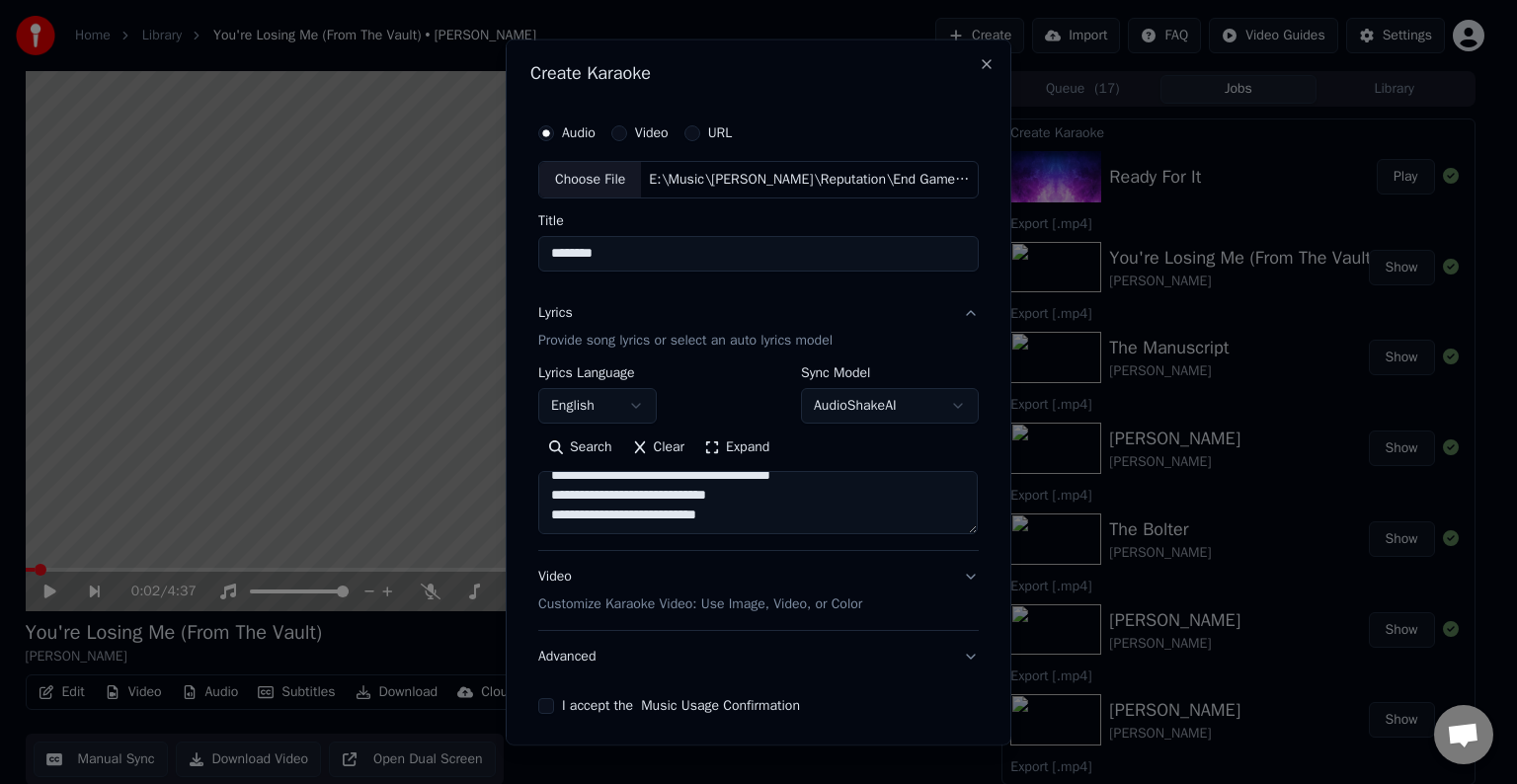click at bounding box center (758, 503) 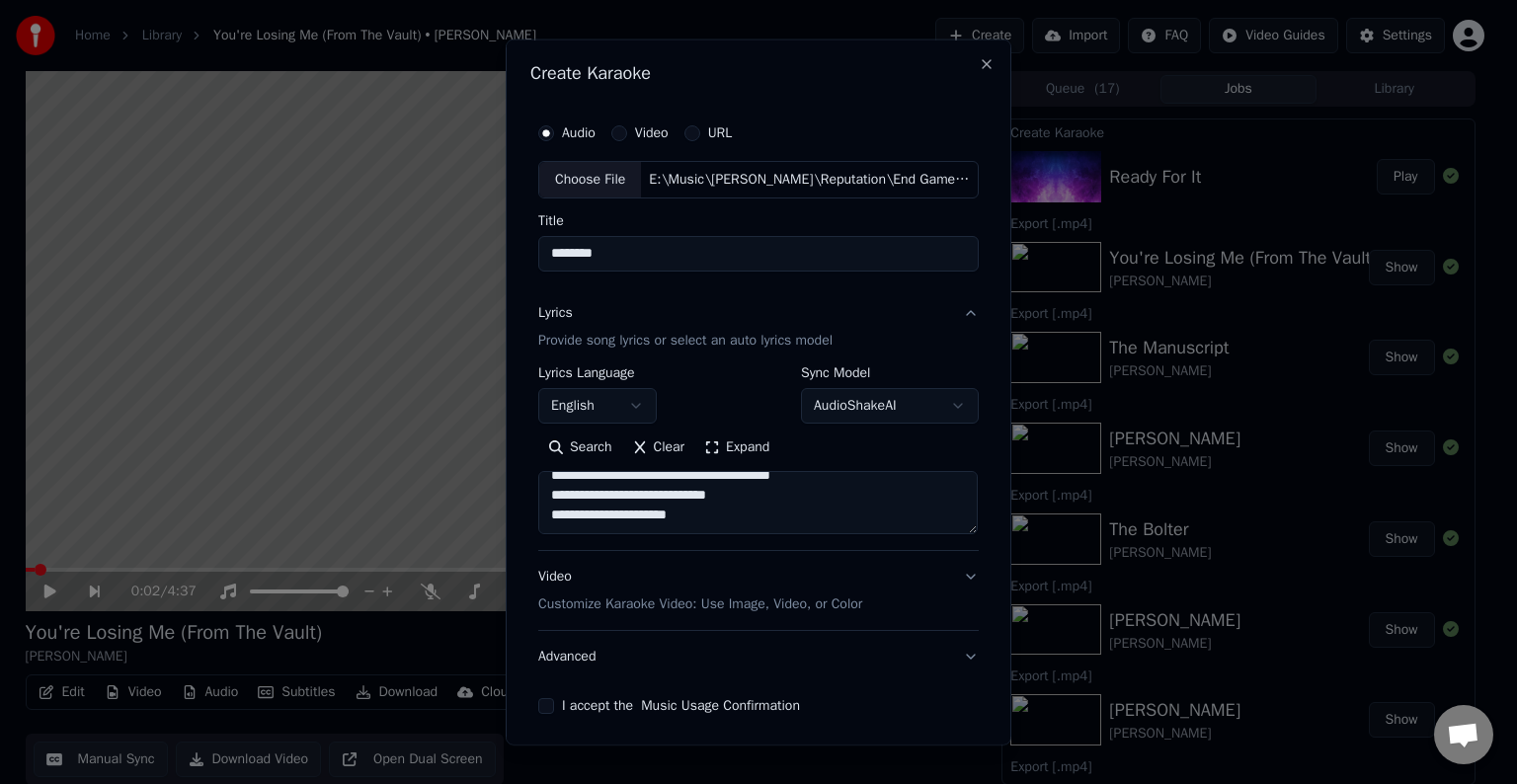 click at bounding box center (758, 503) 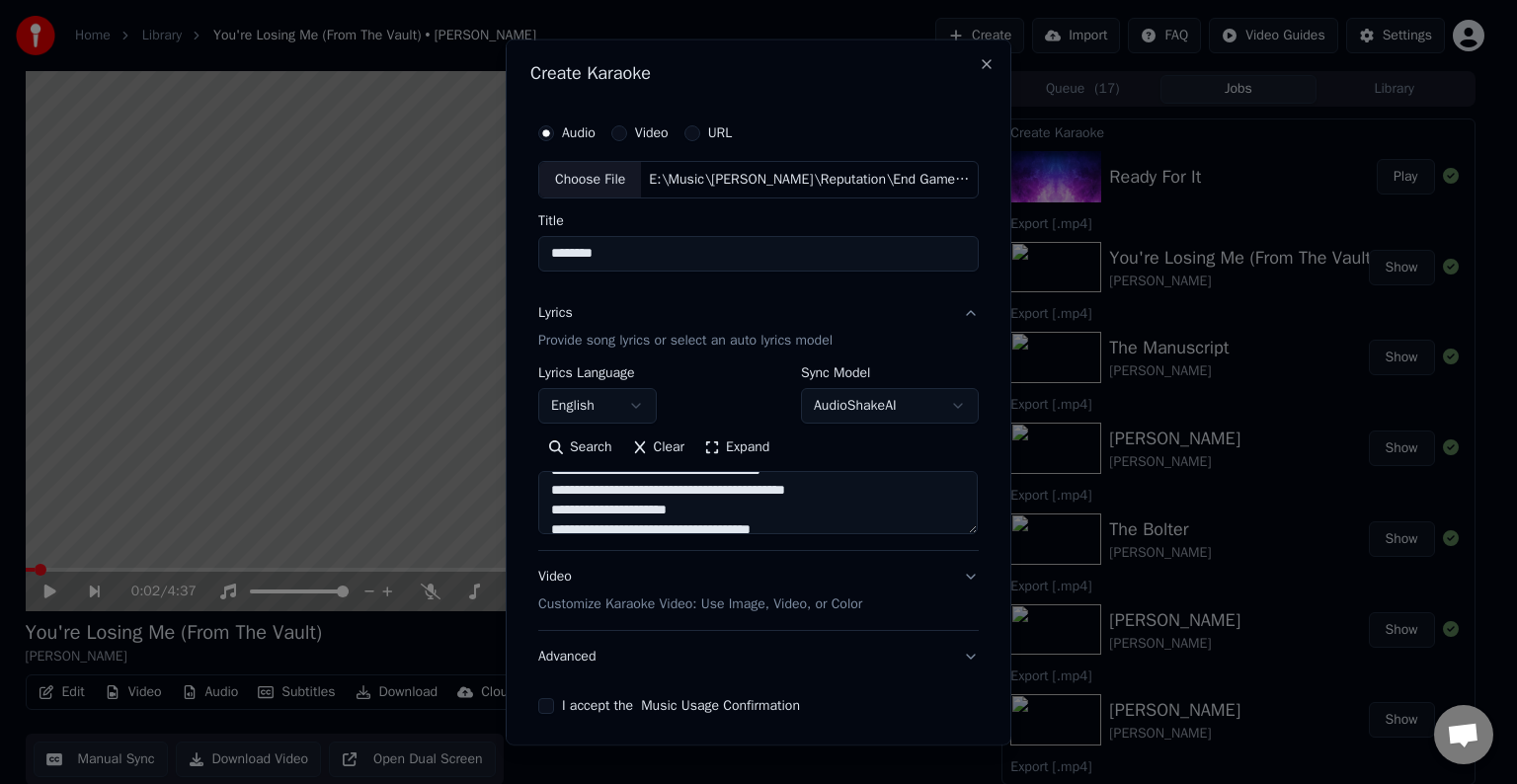 scroll, scrollTop: 904, scrollLeft: 0, axis: vertical 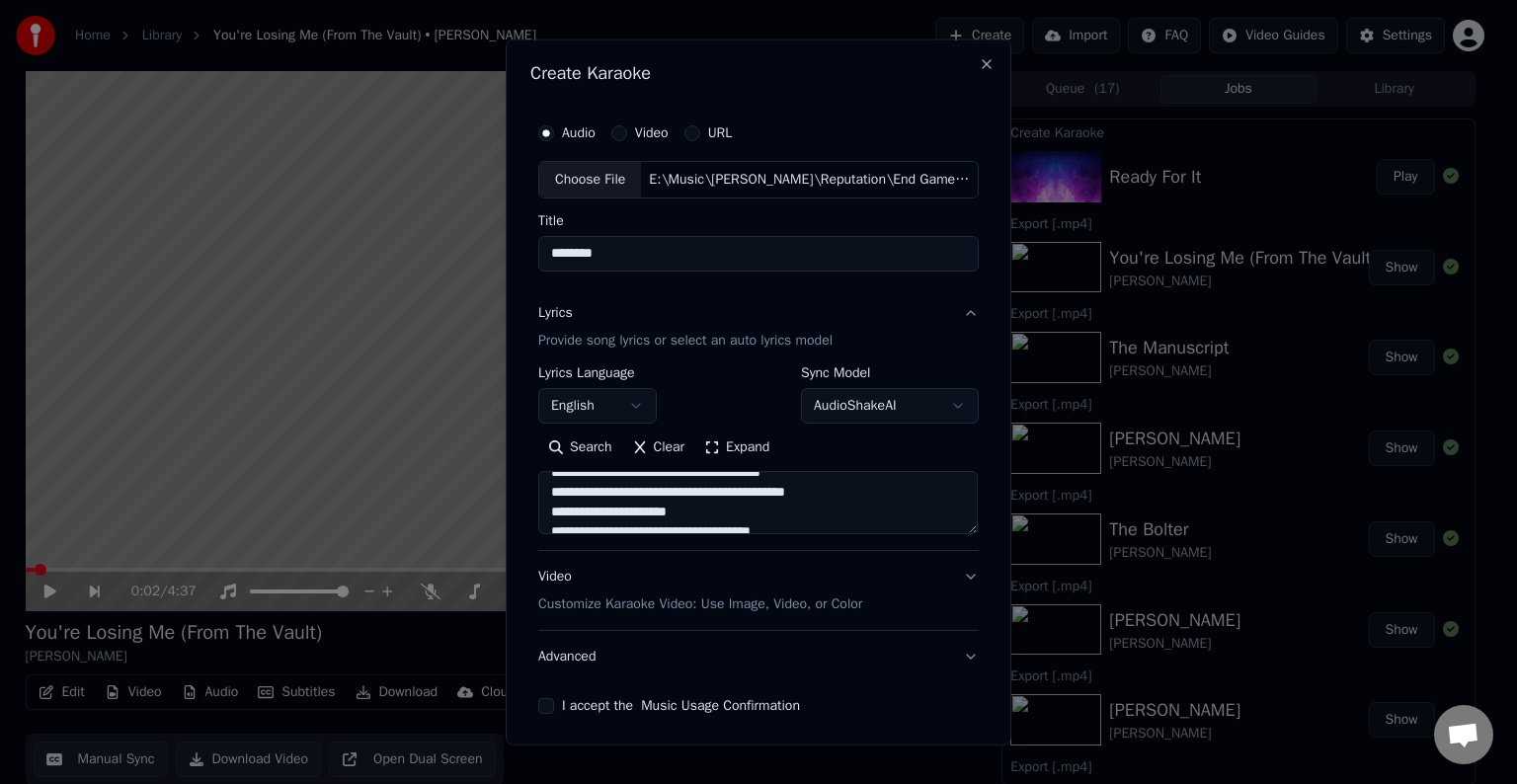 drag, startPoint x: 841, startPoint y: 510, endPoint x: 686, endPoint y: 512, distance: 155.0129 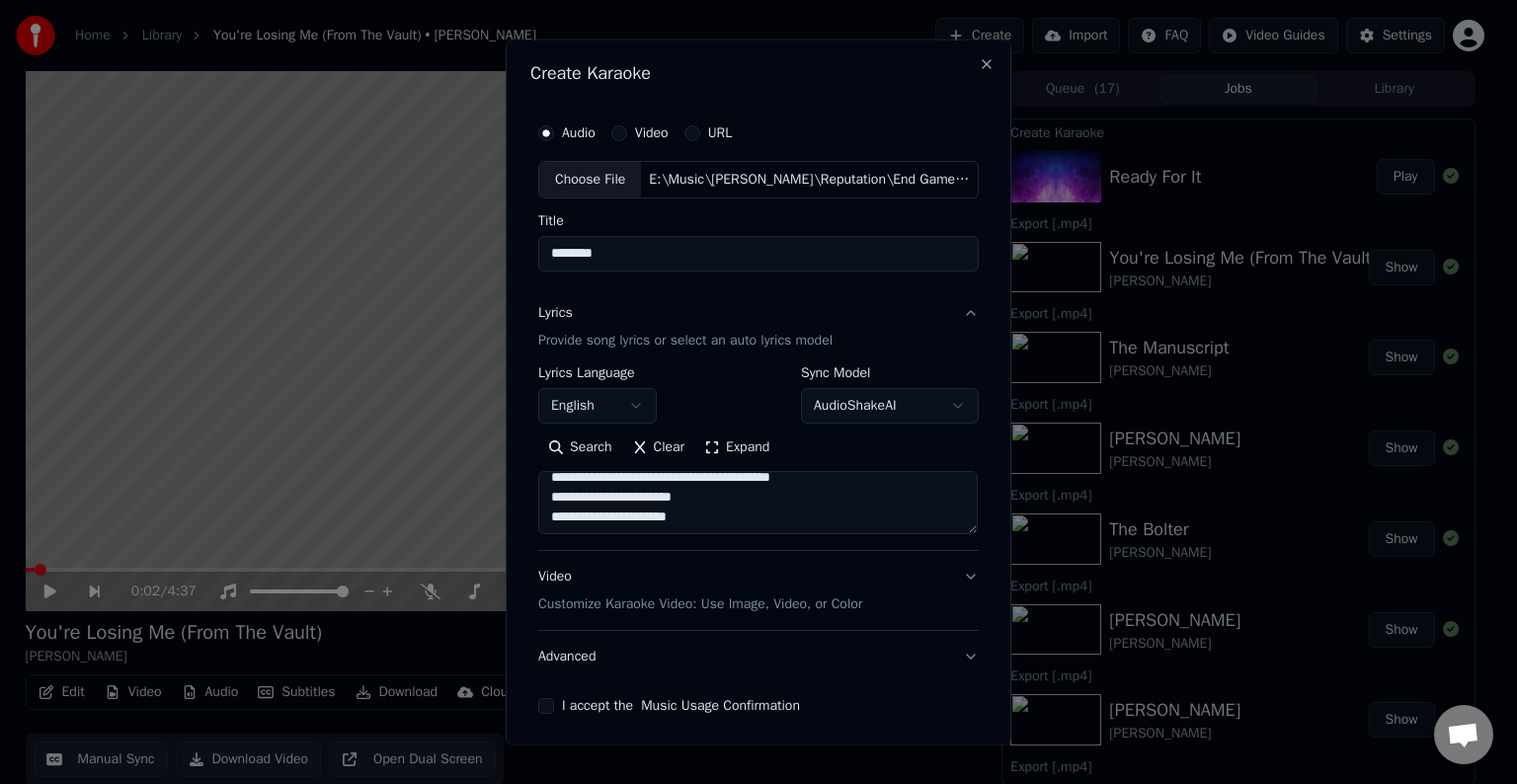 scroll, scrollTop: 1019, scrollLeft: 0, axis: vertical 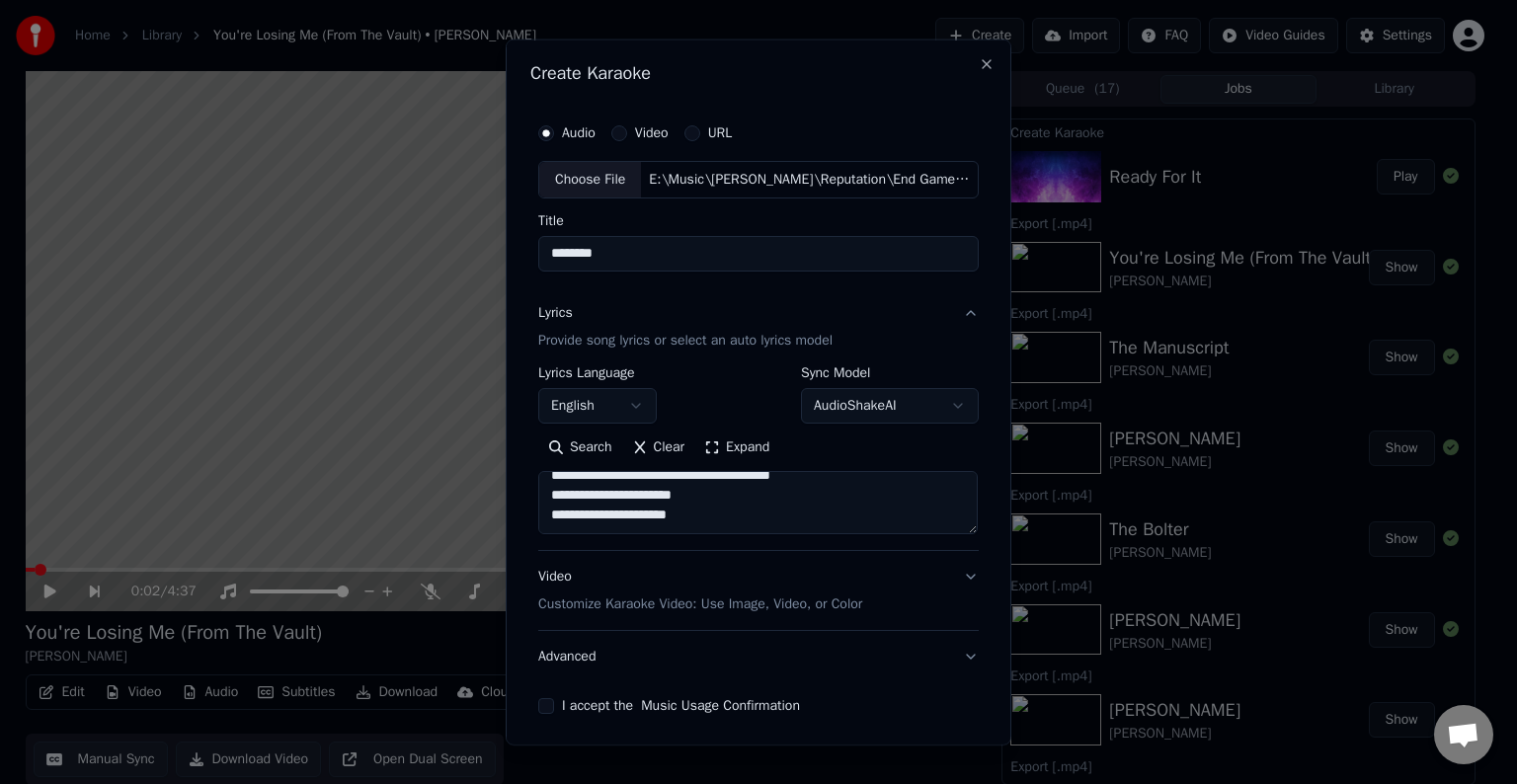 click at bounding box center (758, 503) 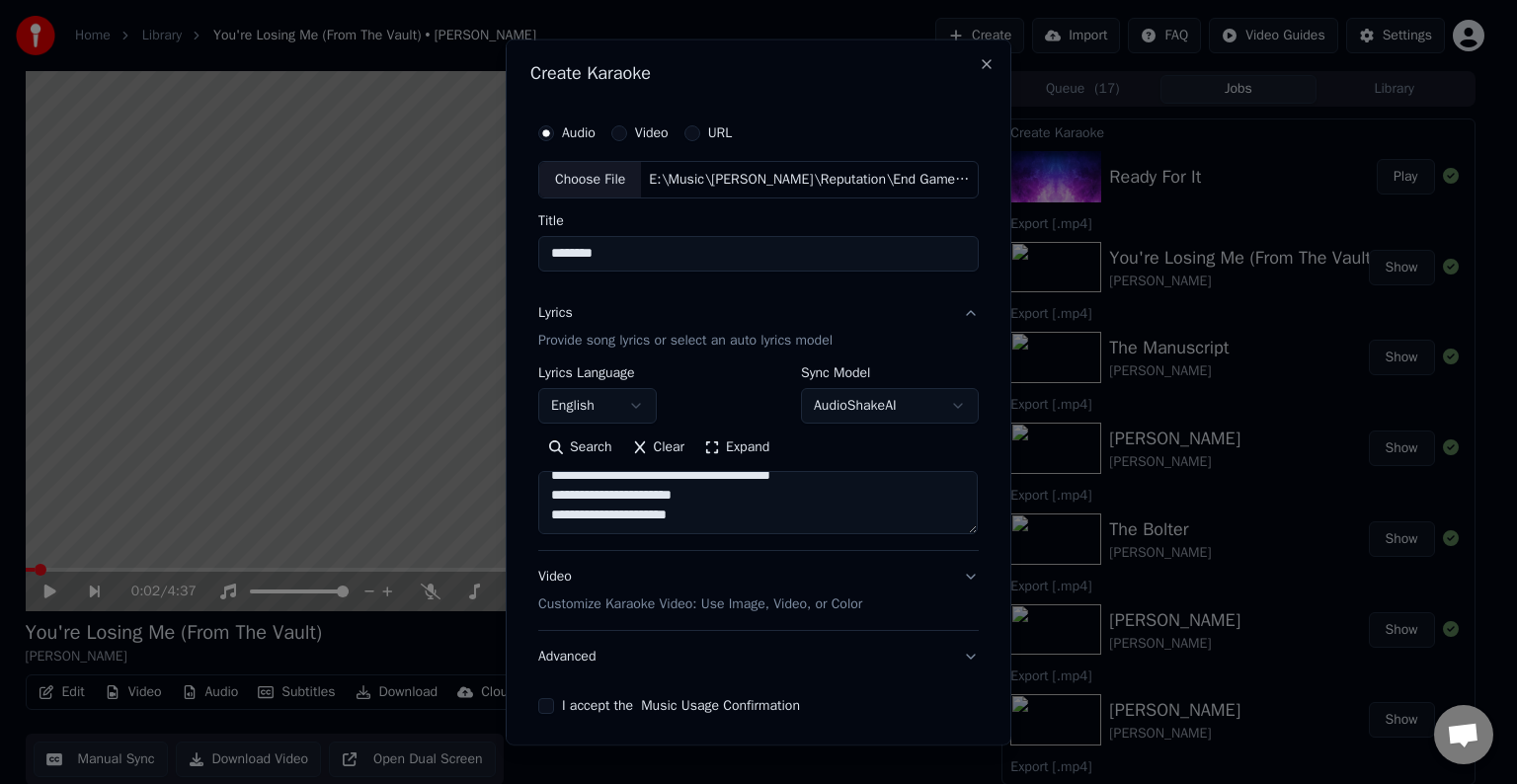 paste on "**********" 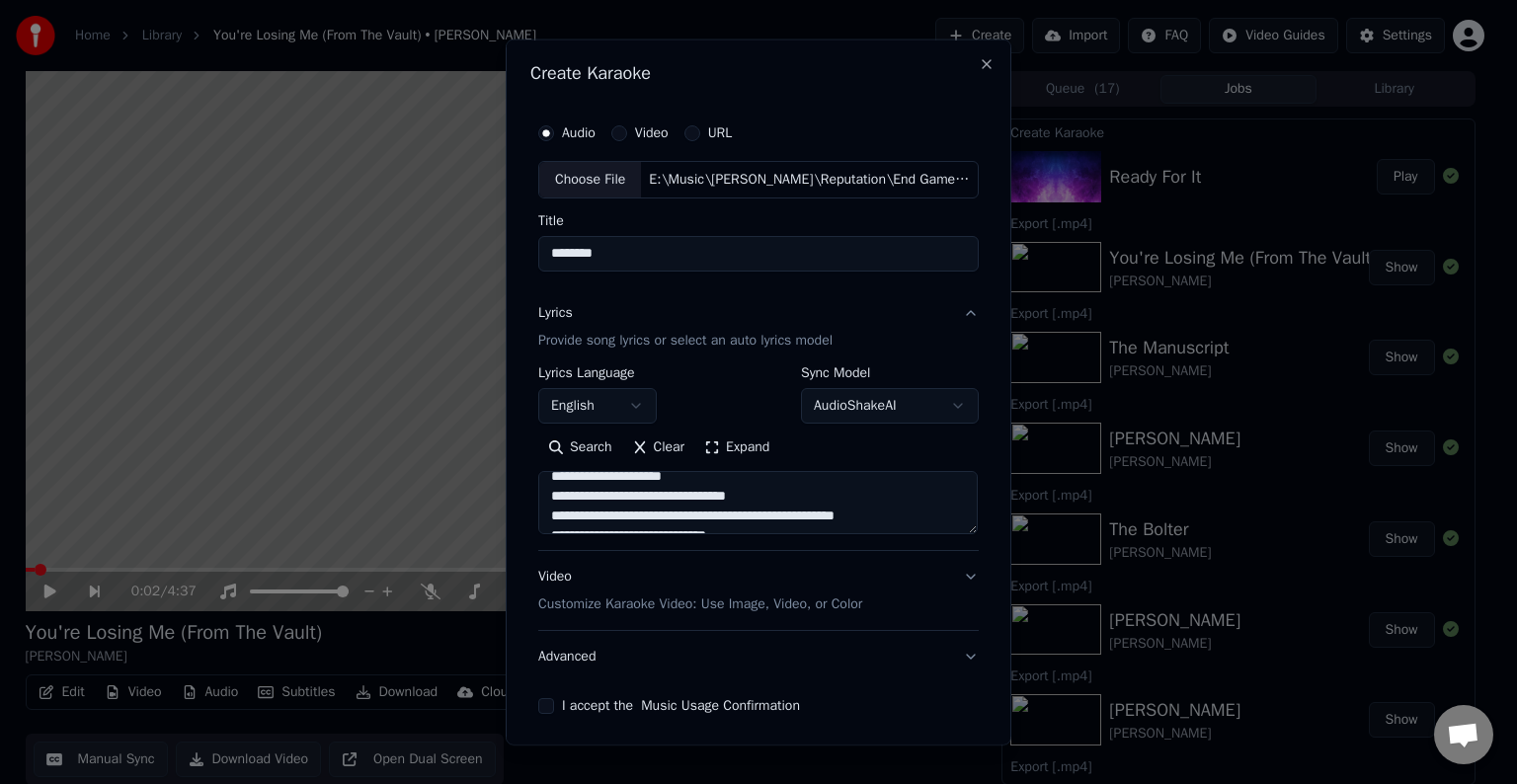 scroll, scrollTop: 1090, scrollLeft: 0, axis: vertical 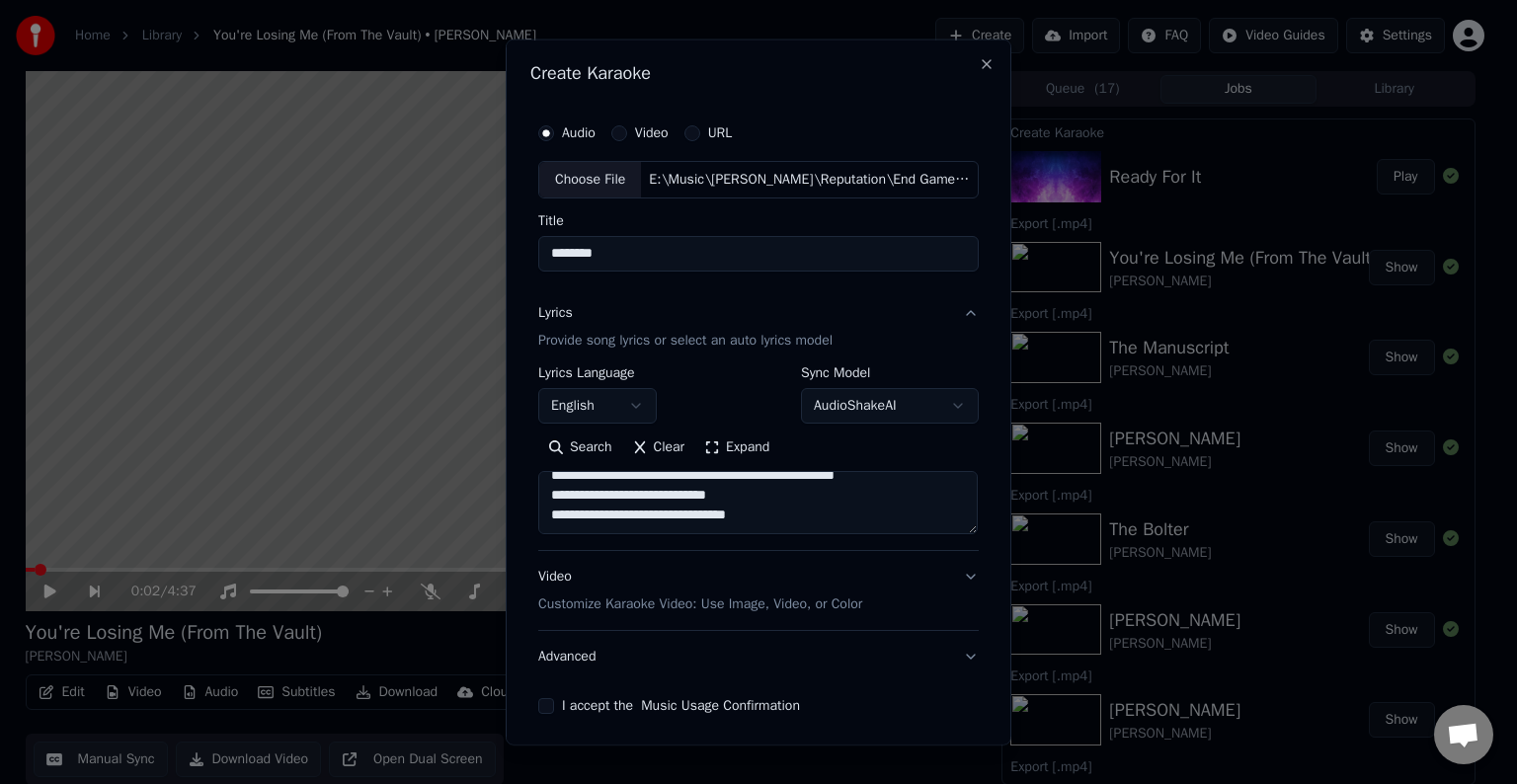 paste on "**********" 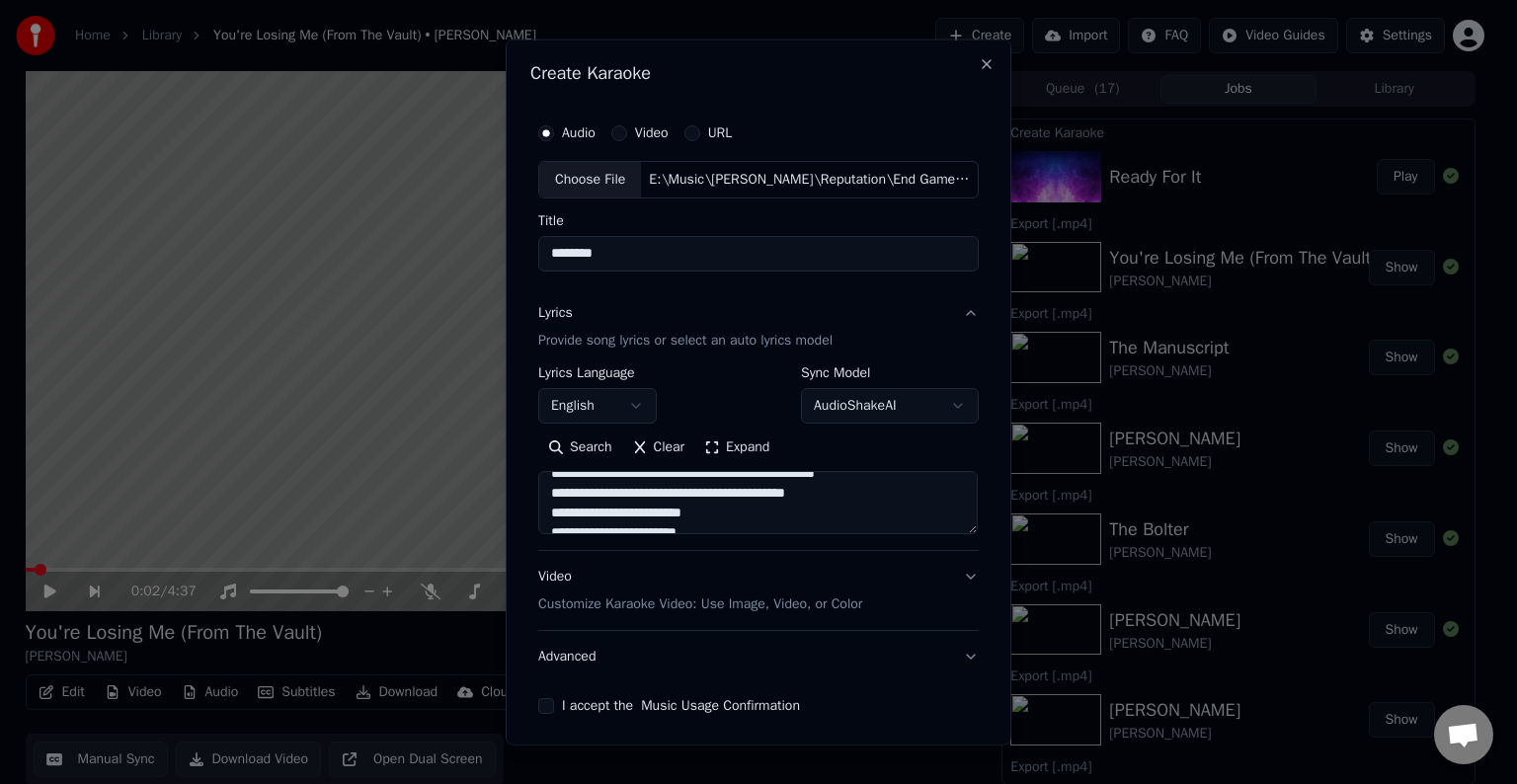 scroll, scrollTop: 1199, scrollLeft: 0, axis: vertical 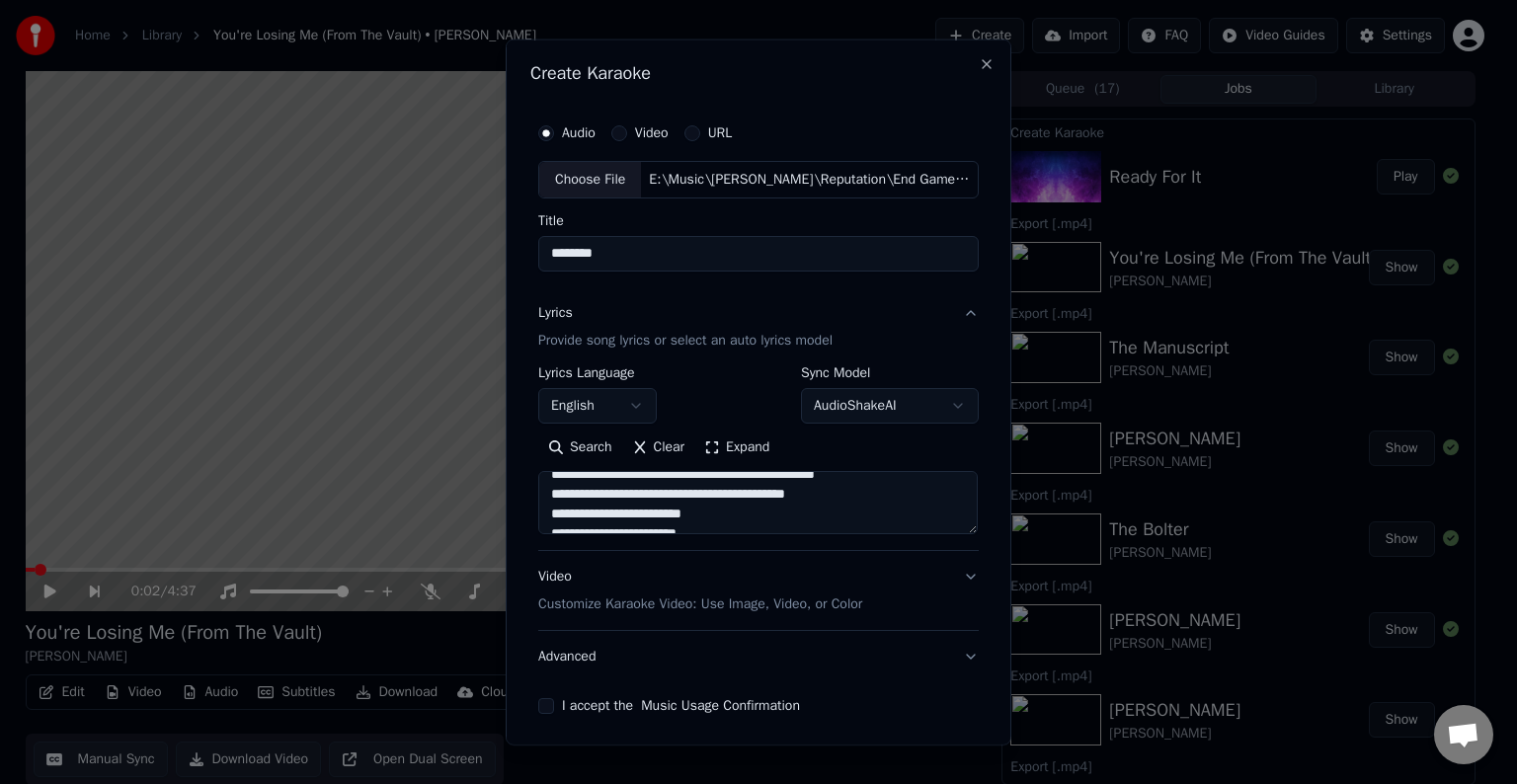 drag, startPoint x: 867, startPoint y: 497, endPoint x: 728, endPoint y: 497, distance: 139 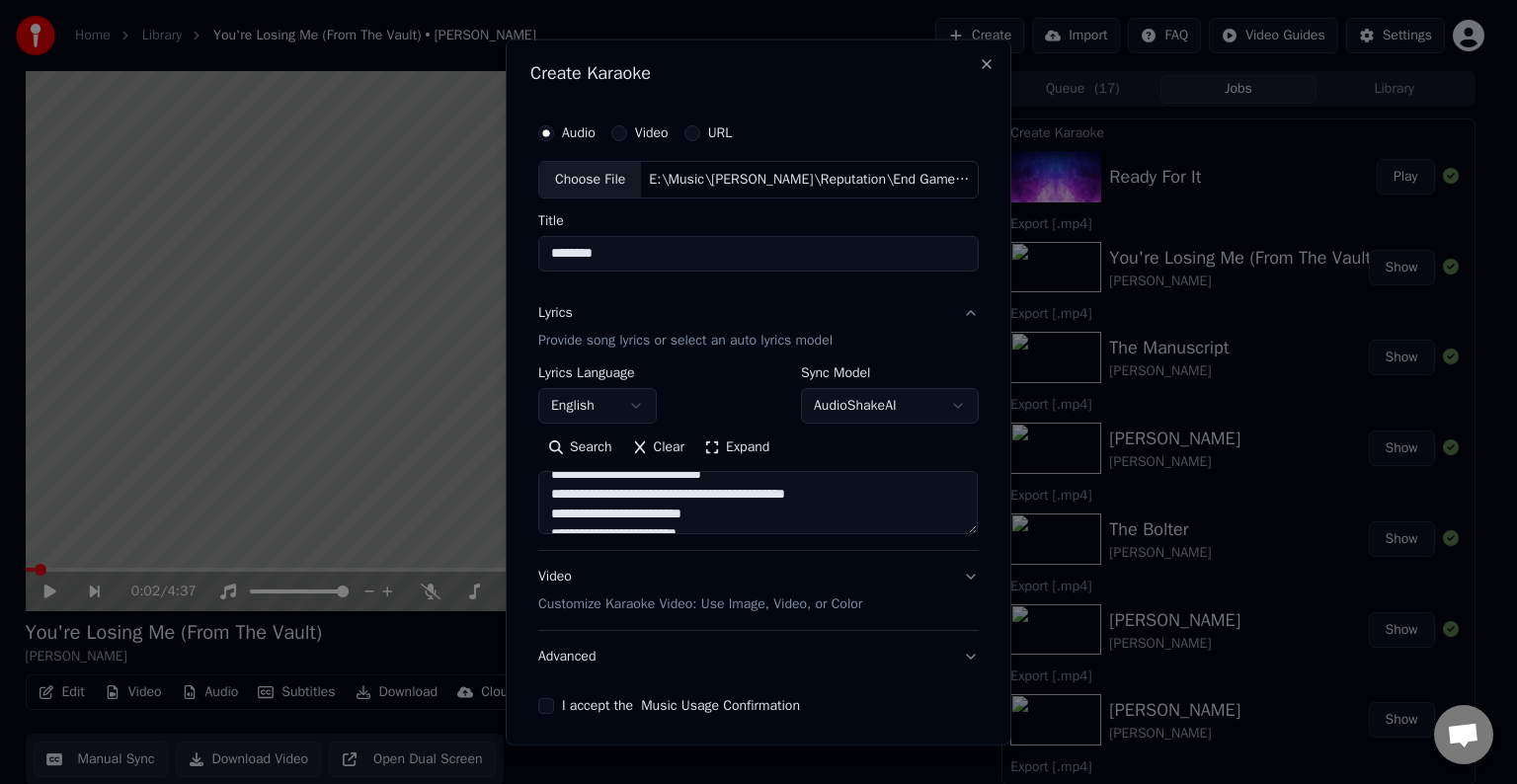 click at bounding box center [758, 503] 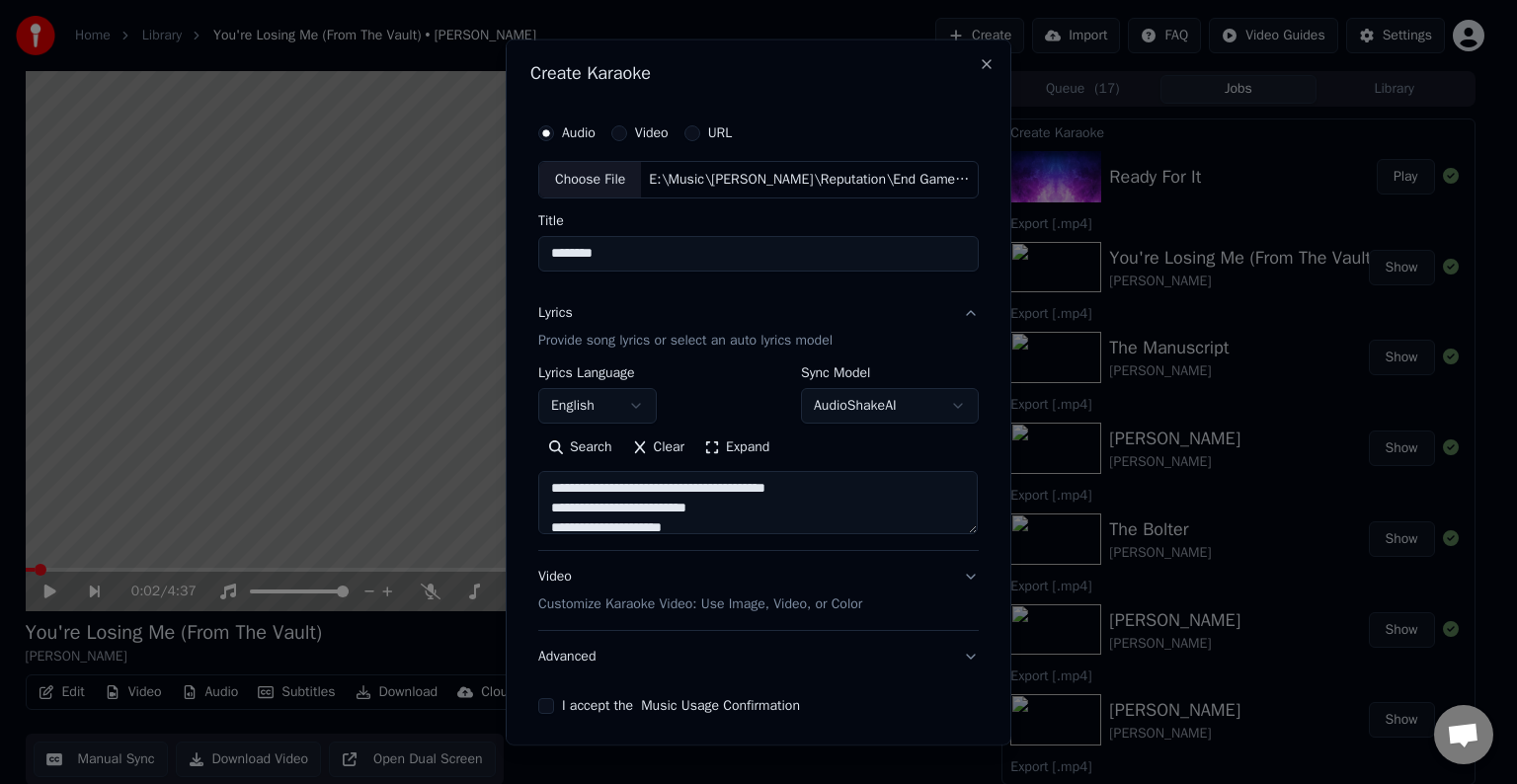 scroll, scrollTop: 1236, scrollLeft: 0, axis: vertical 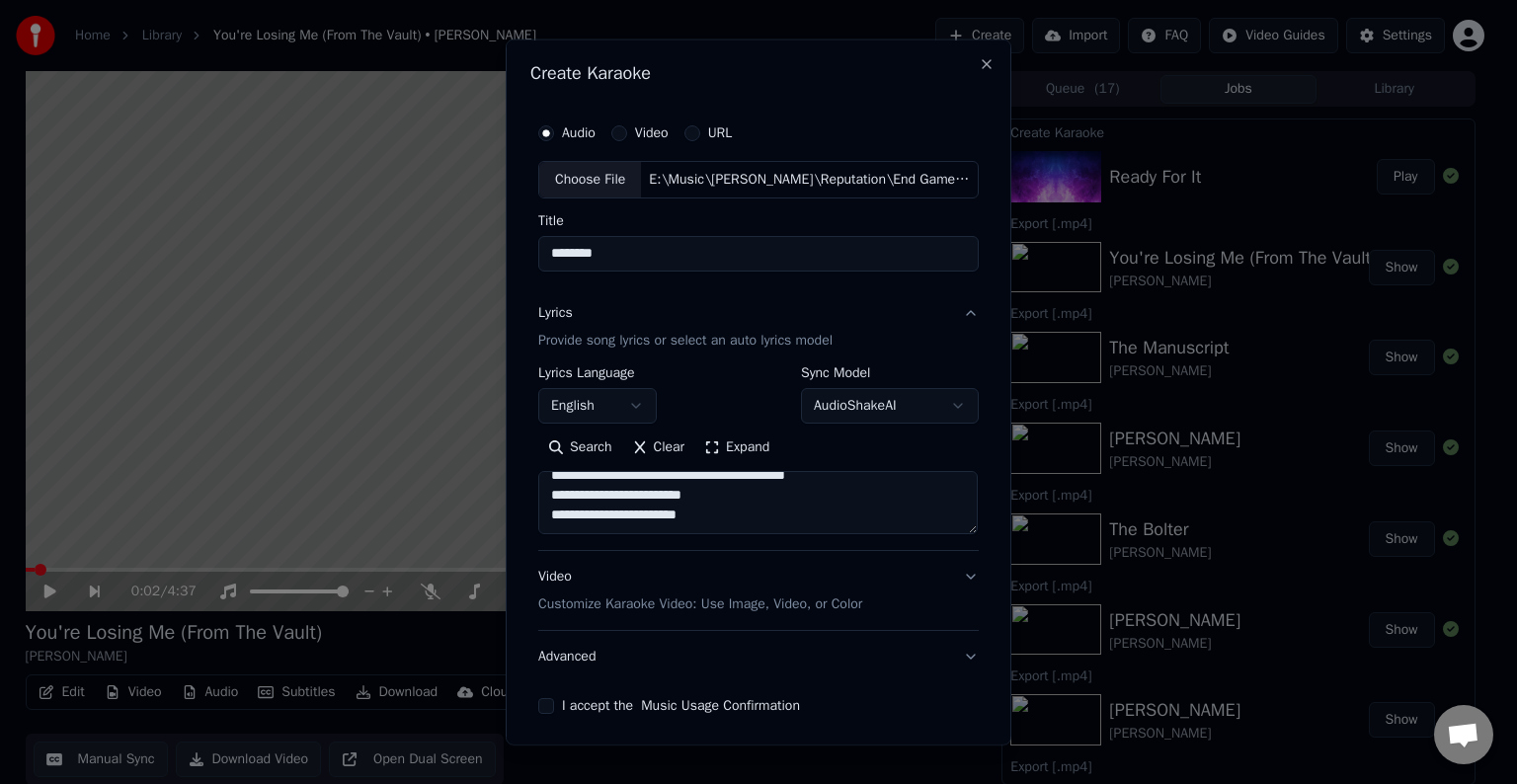 click at bounding box center [758, 503] 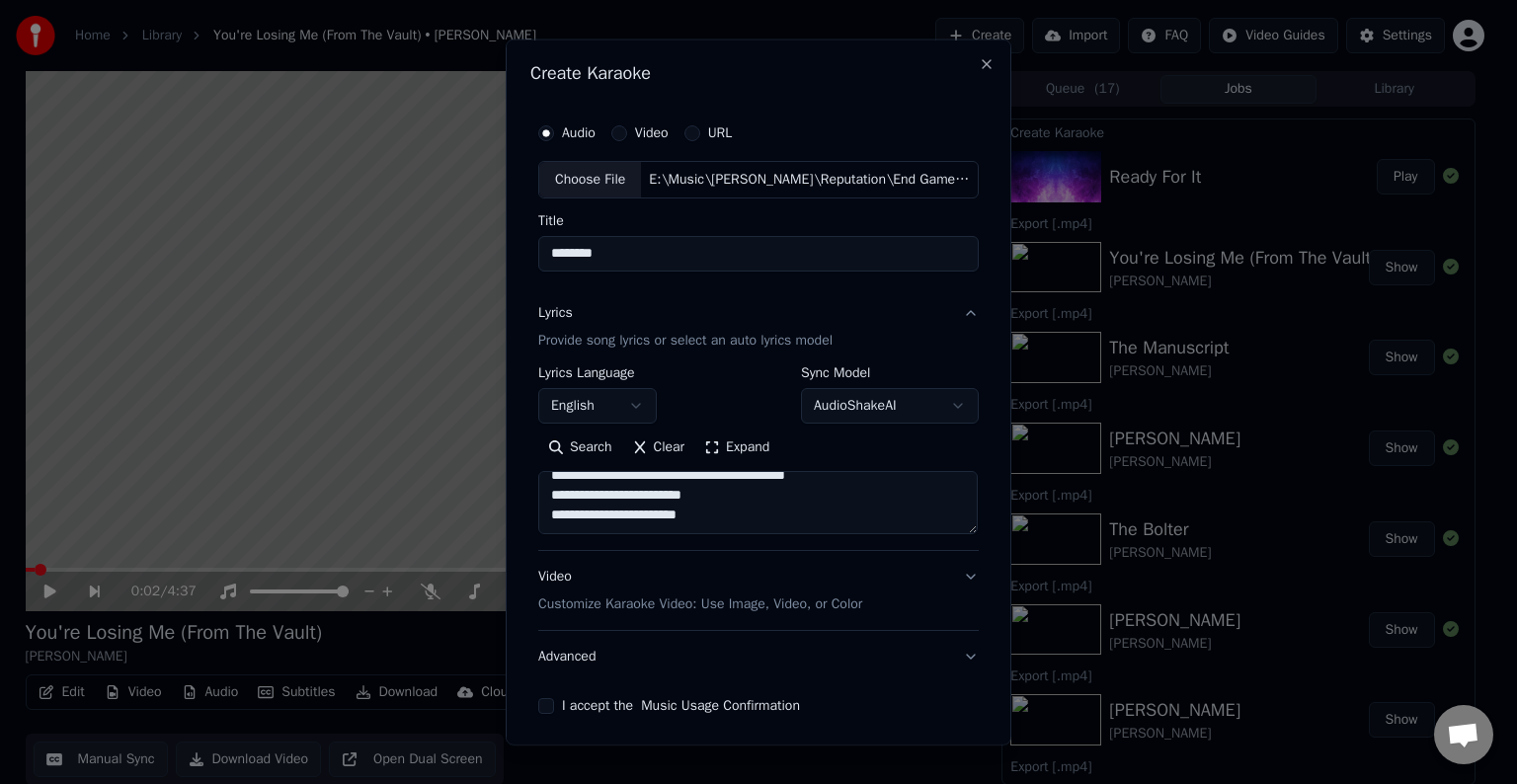 paste on "**********" 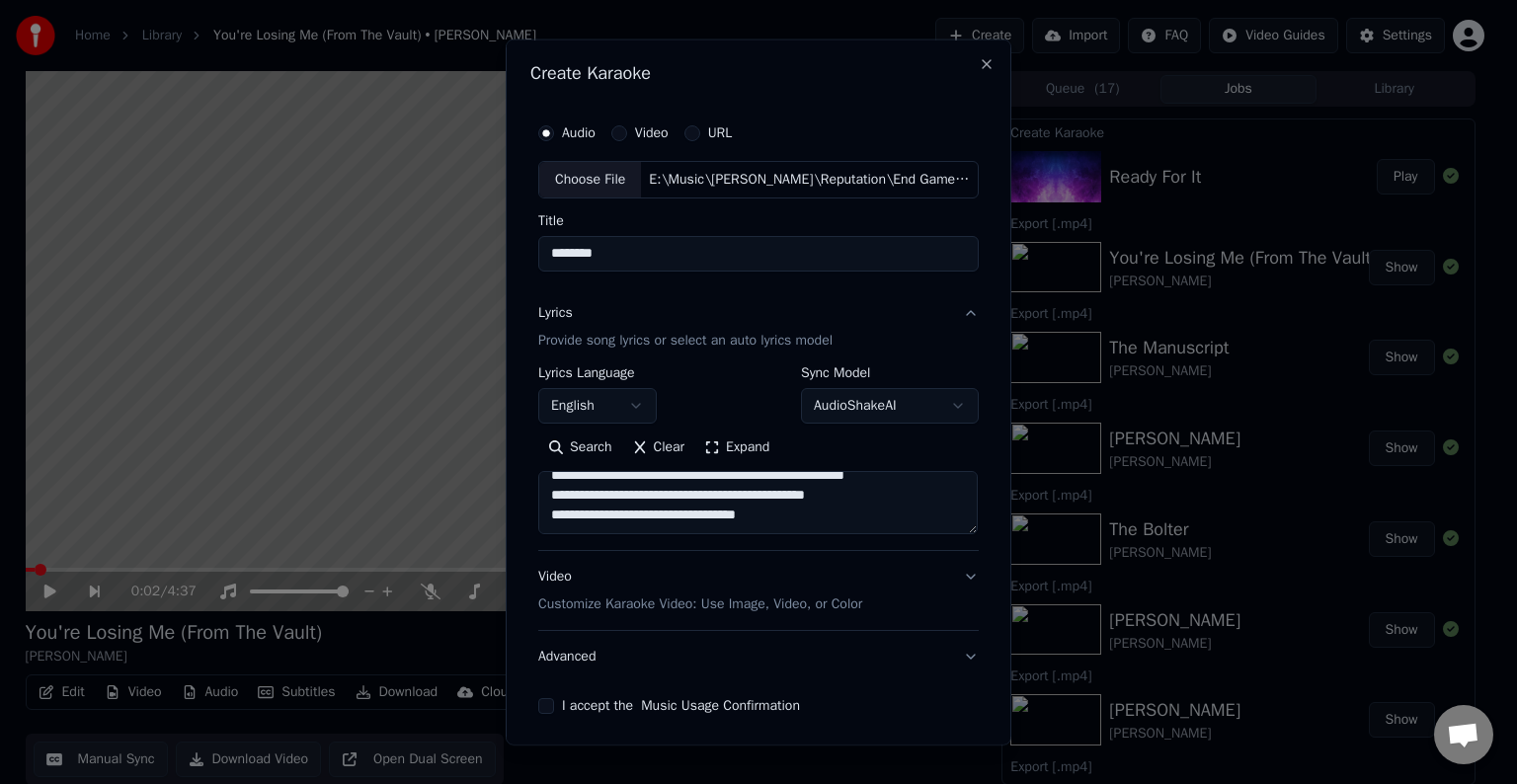 scroll, scrollTop: 1405, scrollLeft: 0, axis: vertical 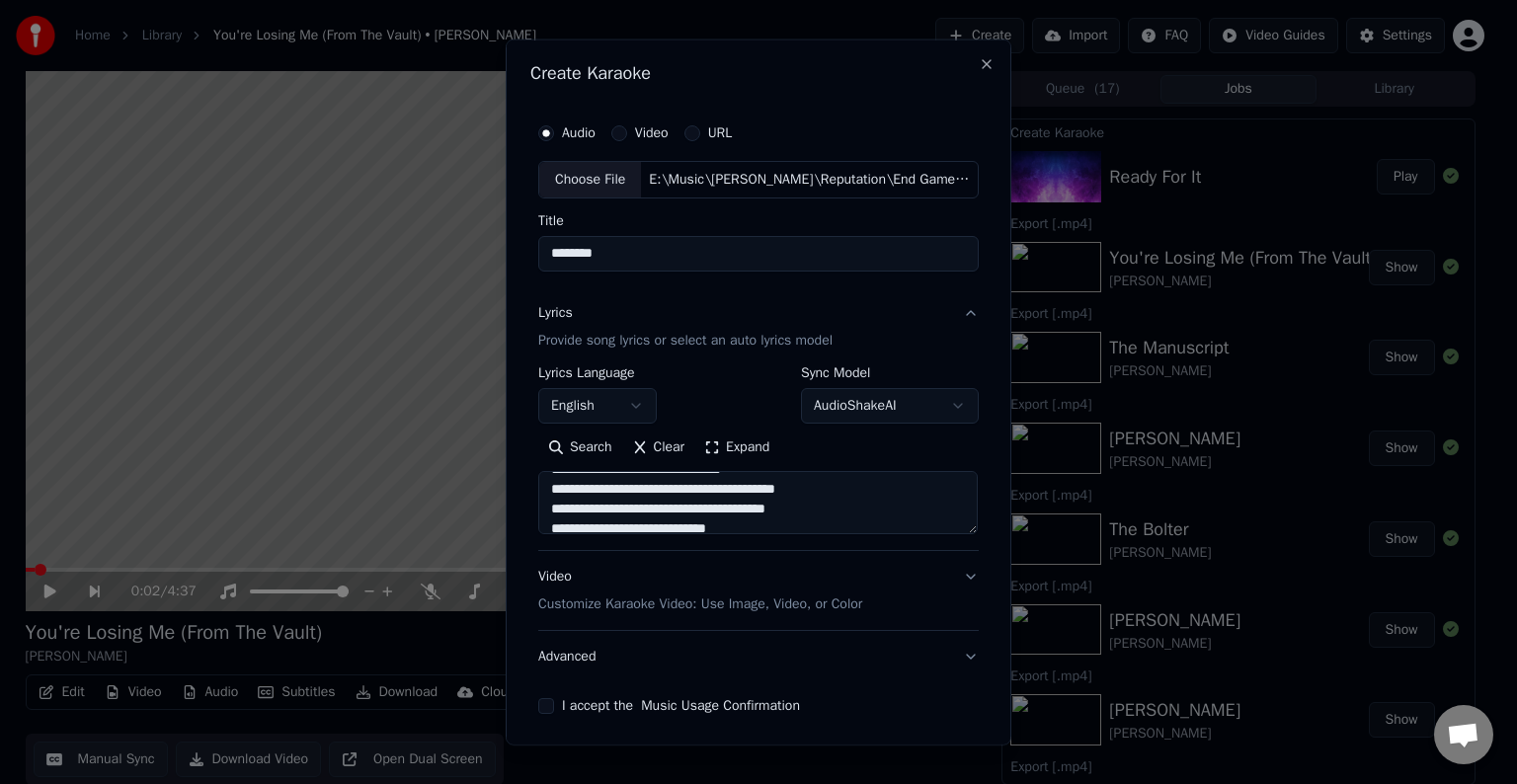 click at bounding box center (758, 503) 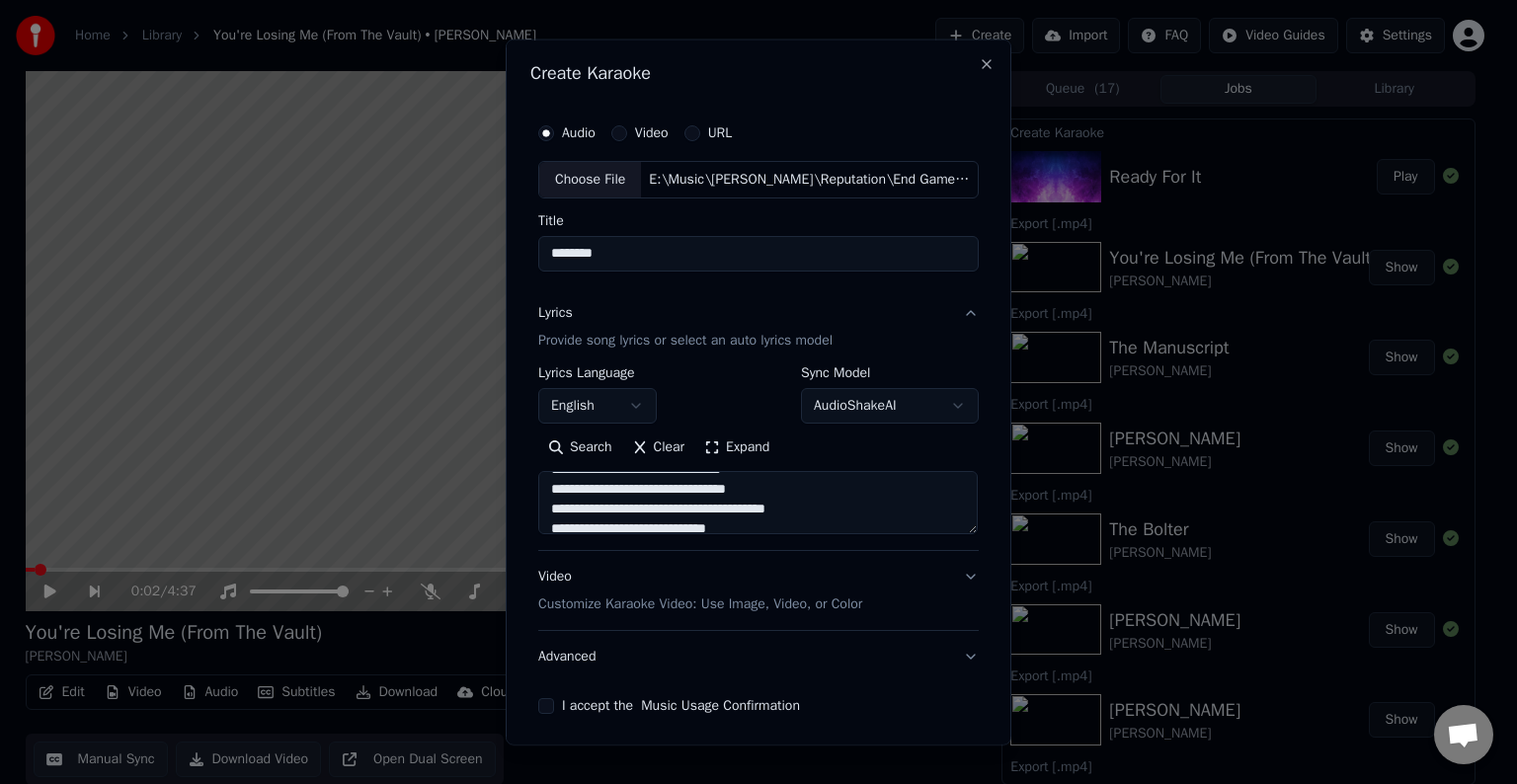 click at bounding box center (758, 503) 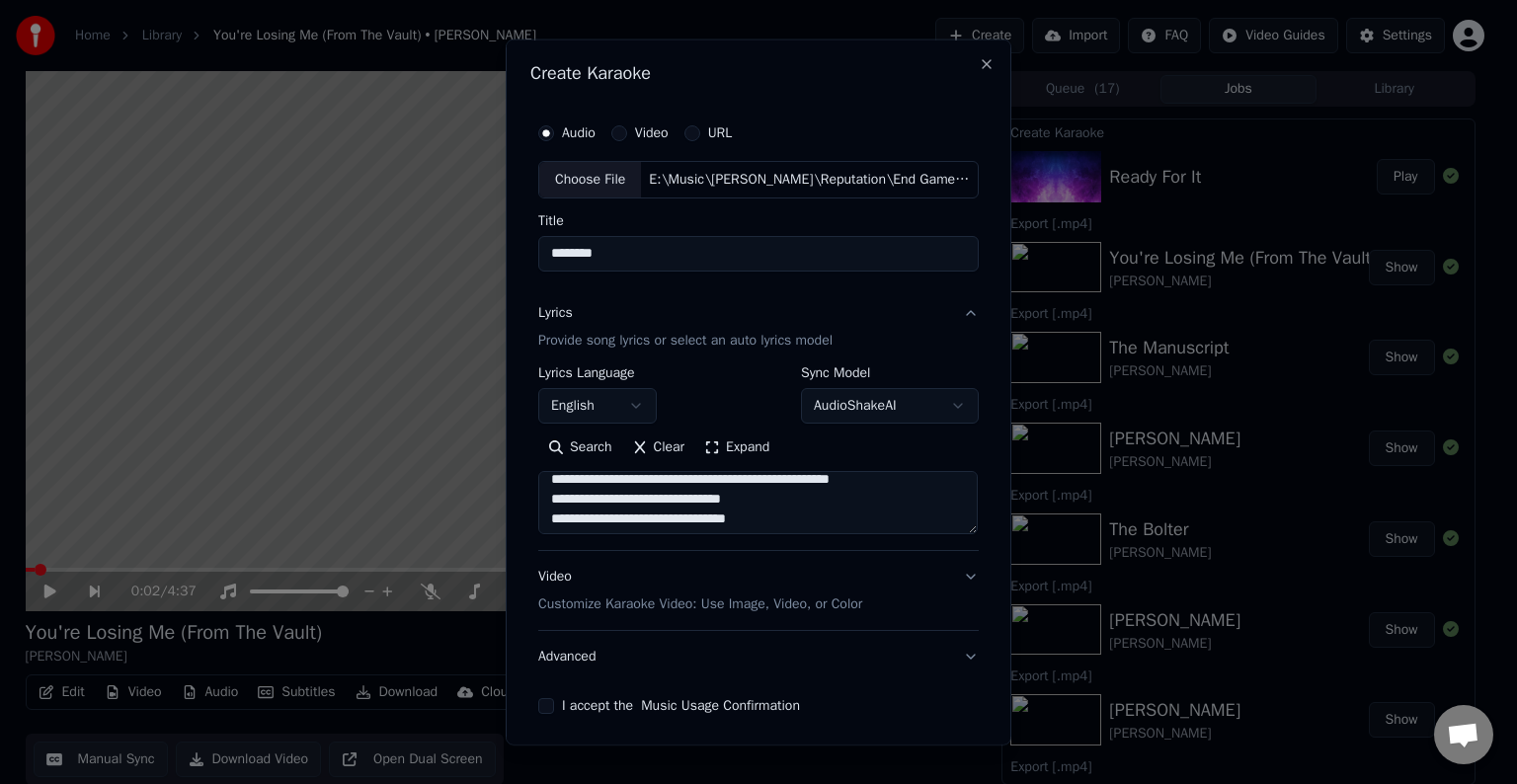 scroll, scrollTop: 1469, scrollLeft: 0, axis: vertical 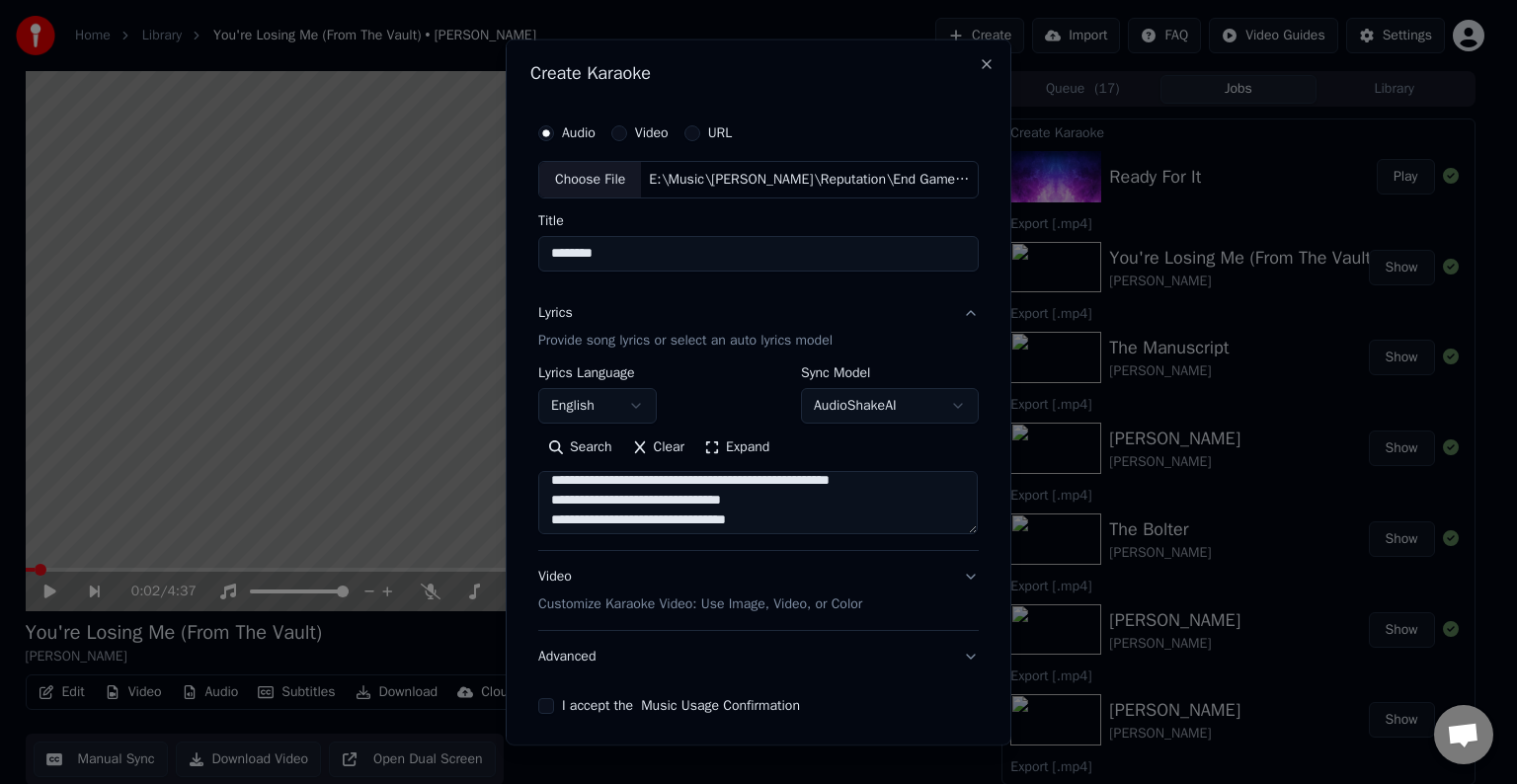 drag, startPoint x: 861, startPoint y: 498, endPoint x: 706, endPoint y: 504, distance: 155.11609 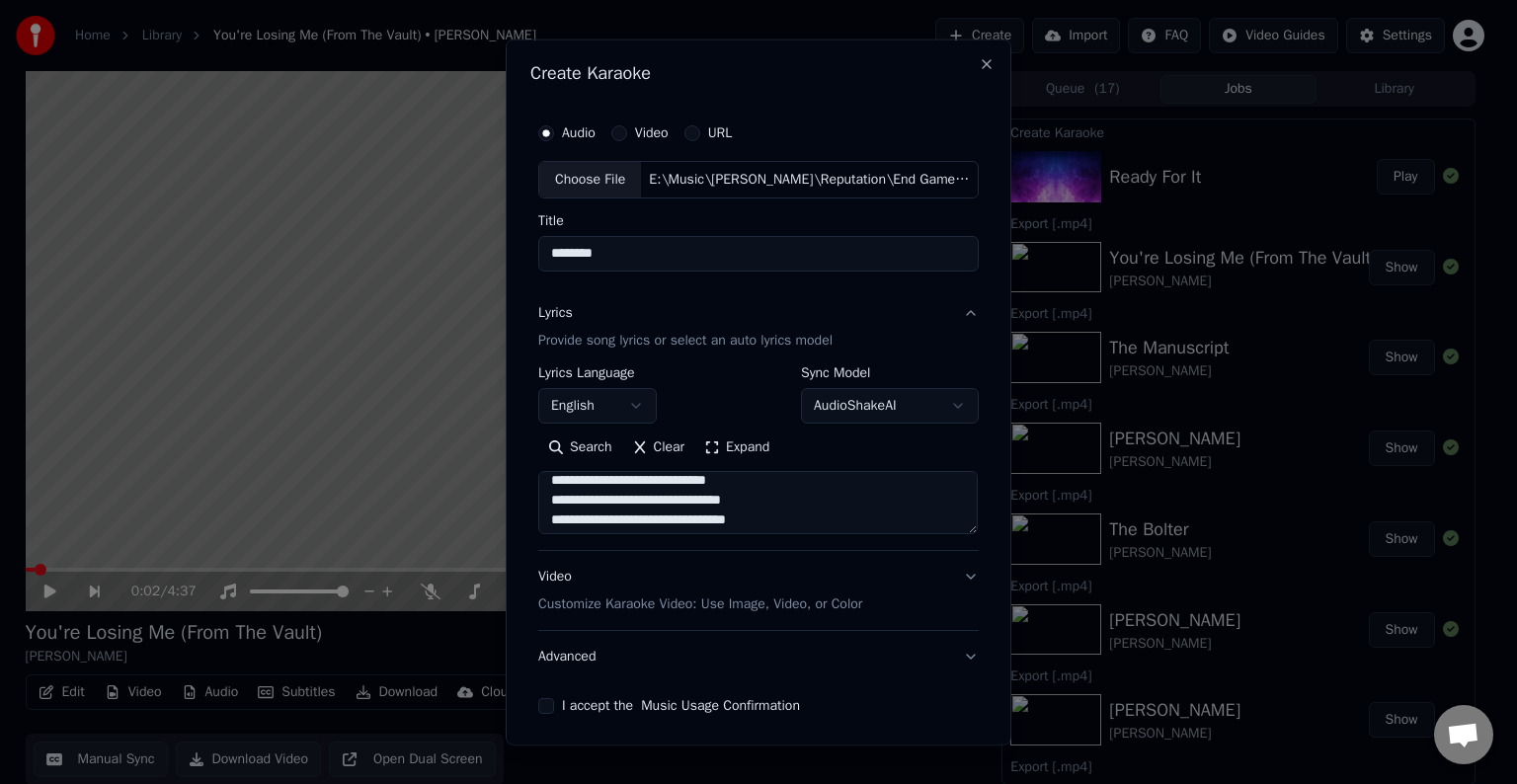 scroll, scrollTop: 1453, scrollLeft: 0, axis: vertical 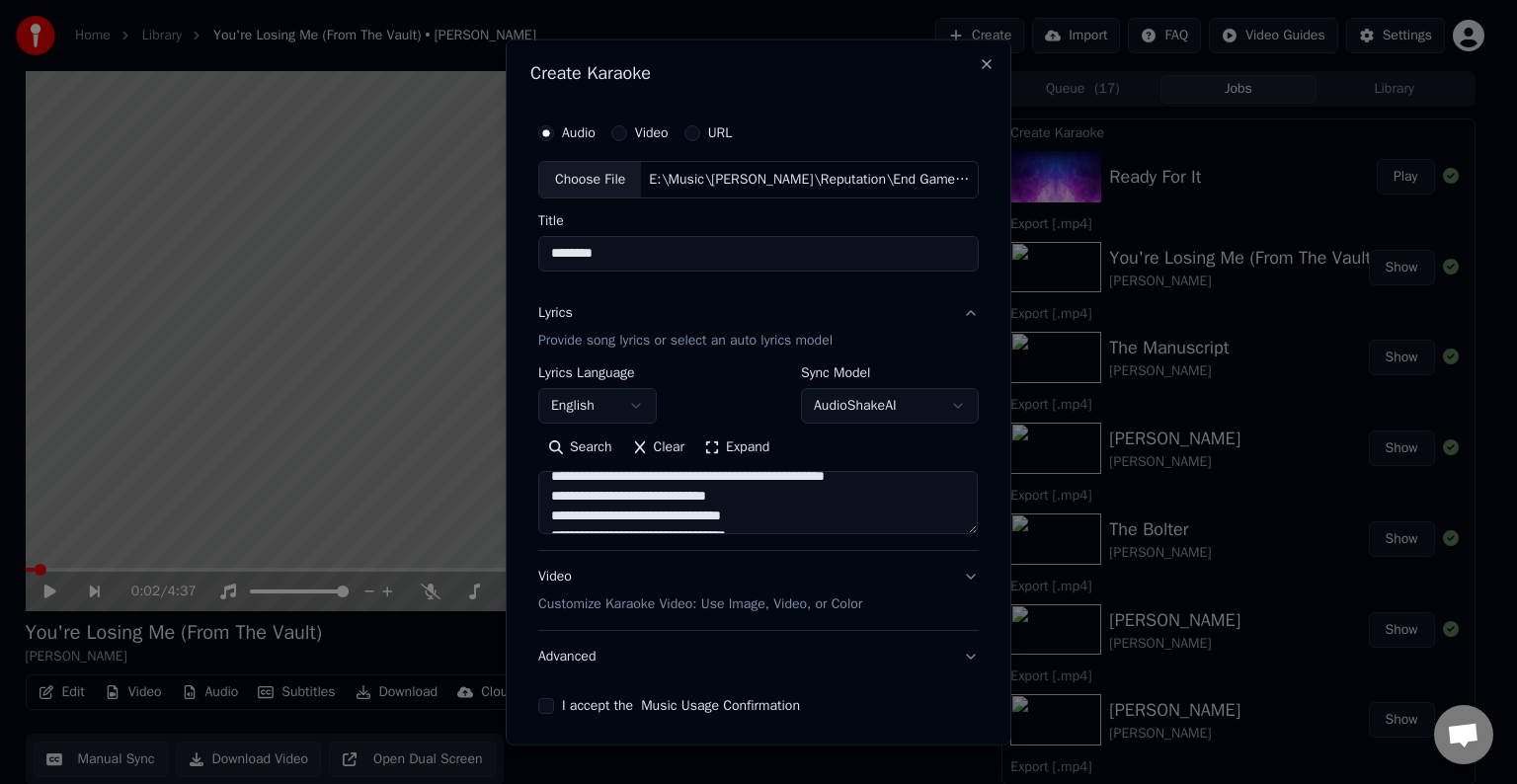 drag, startPoint x: 795, startPoint y: 492, endPoint x: 722, endPoint y: 502, distance: 73.681748 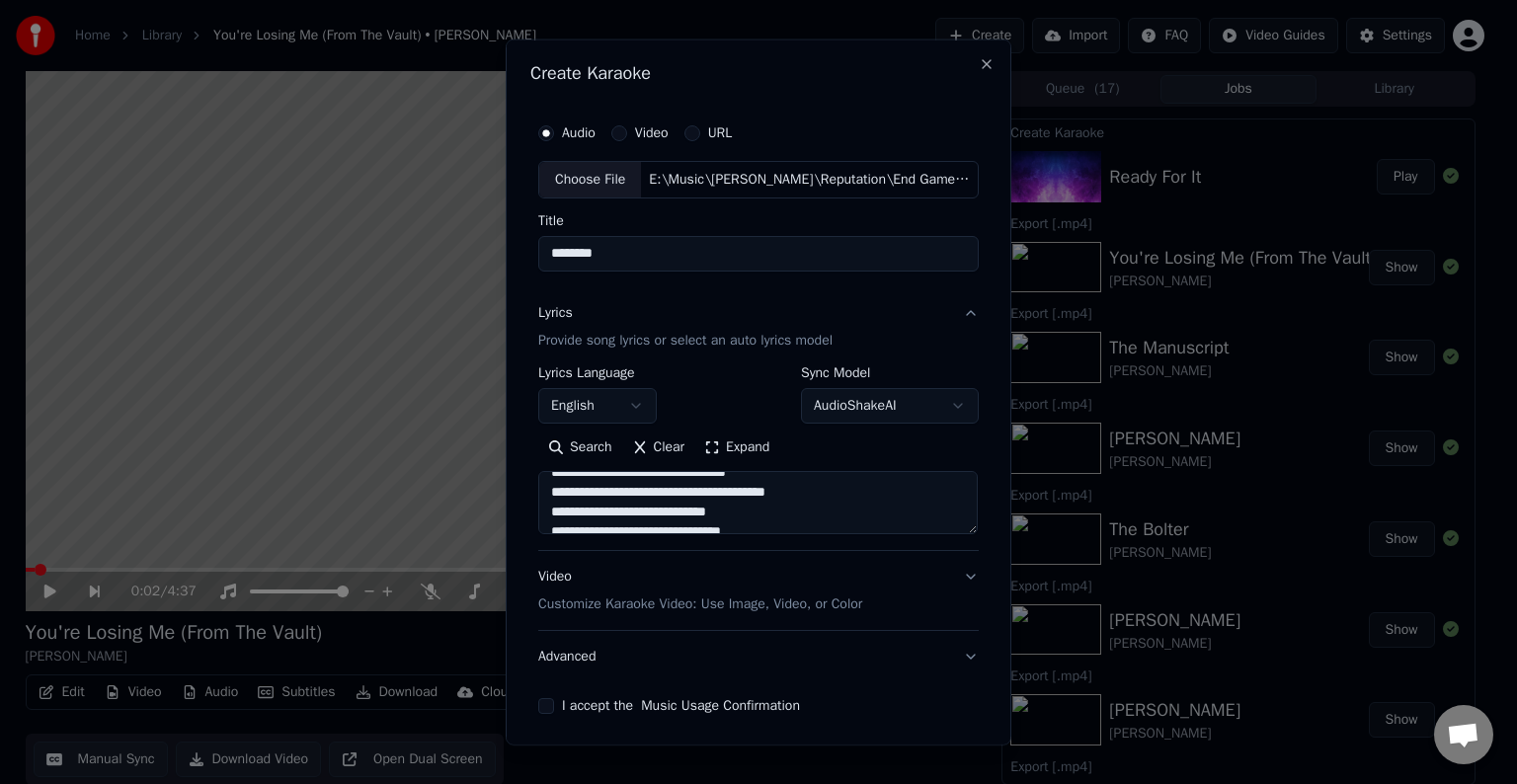 scroll, scrollTop: 1552, scrollLeft: 0, axis: vertical 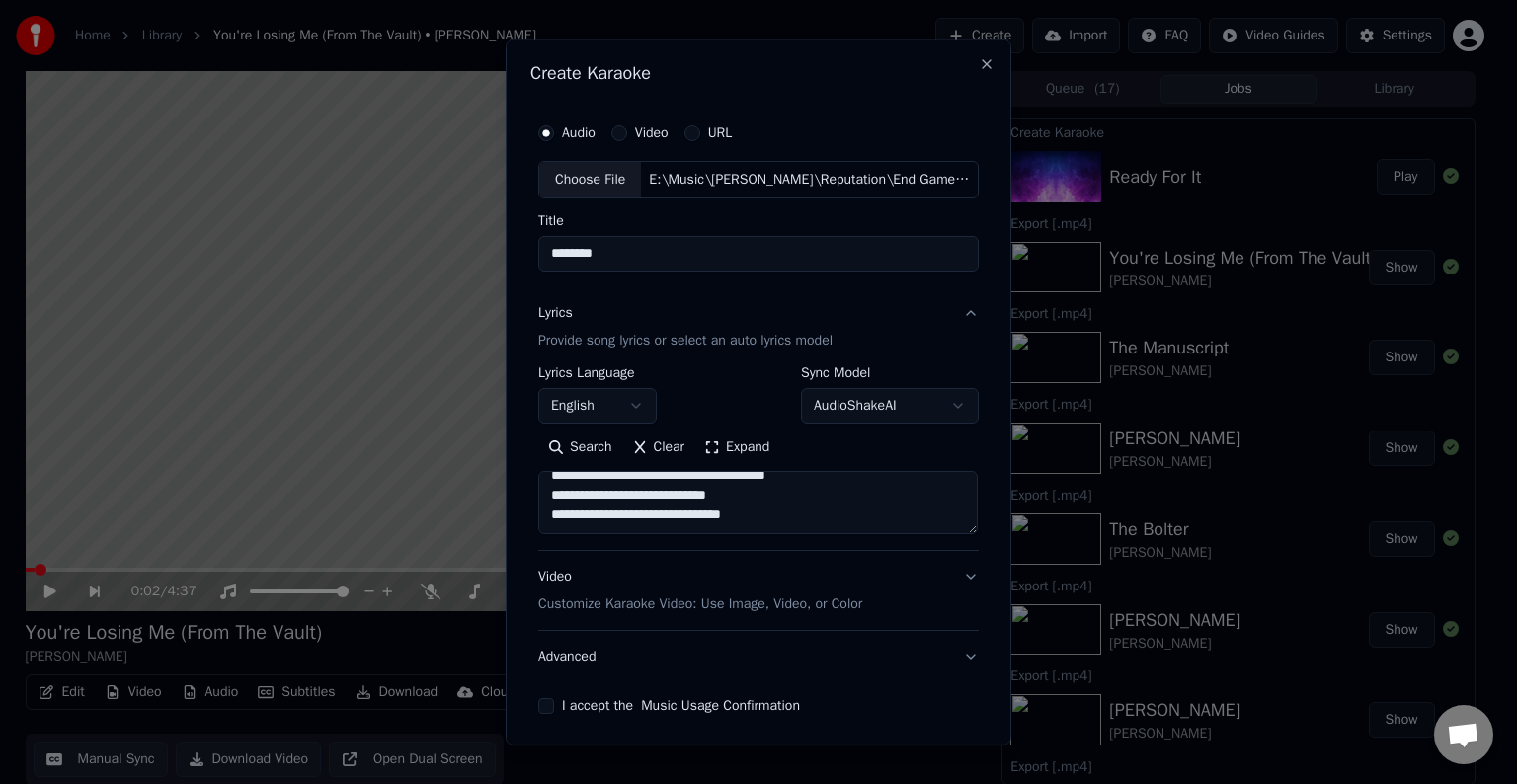 click at bounding box center (758, 503) 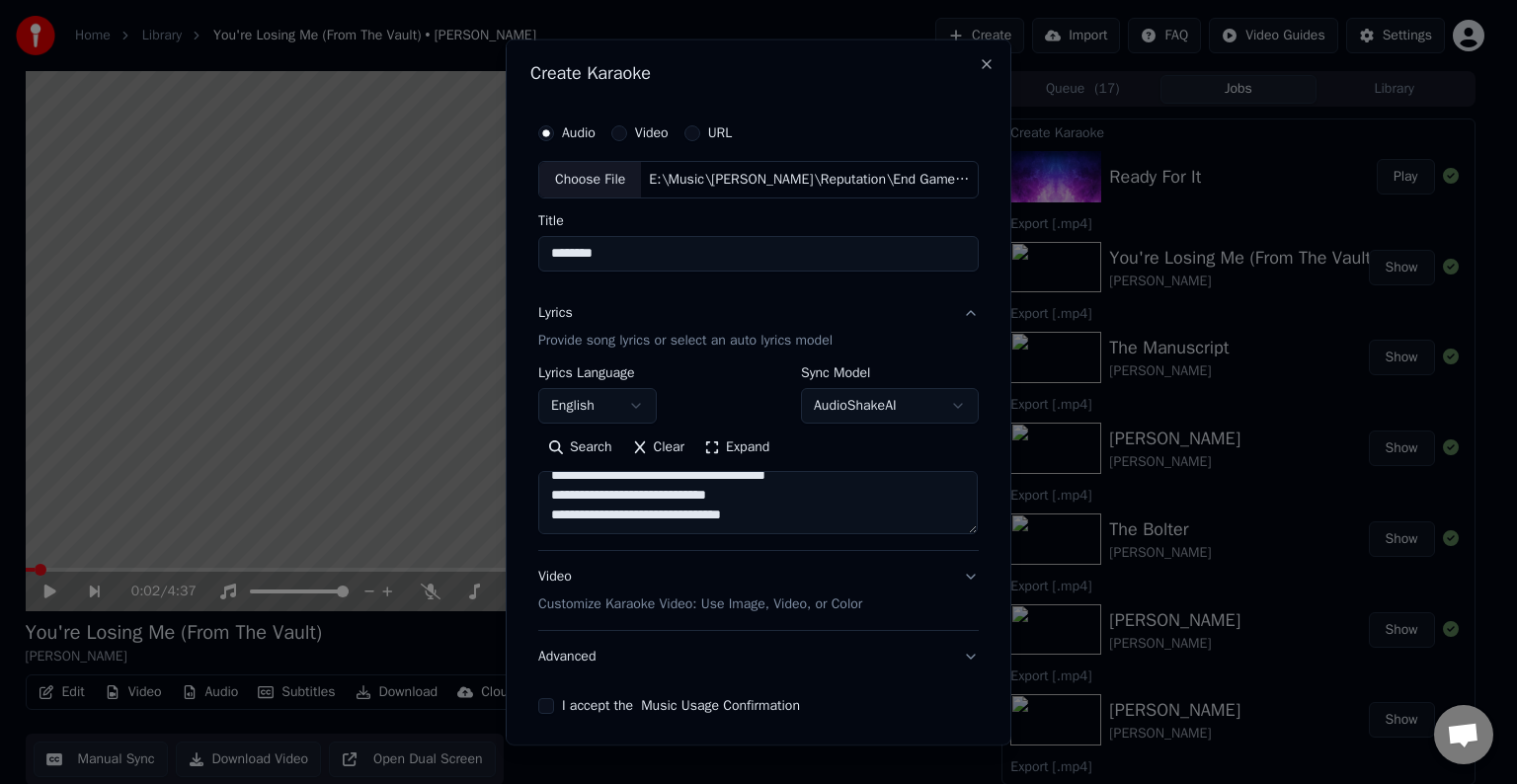 click on "Advanced" at bounding box center (758, 657) 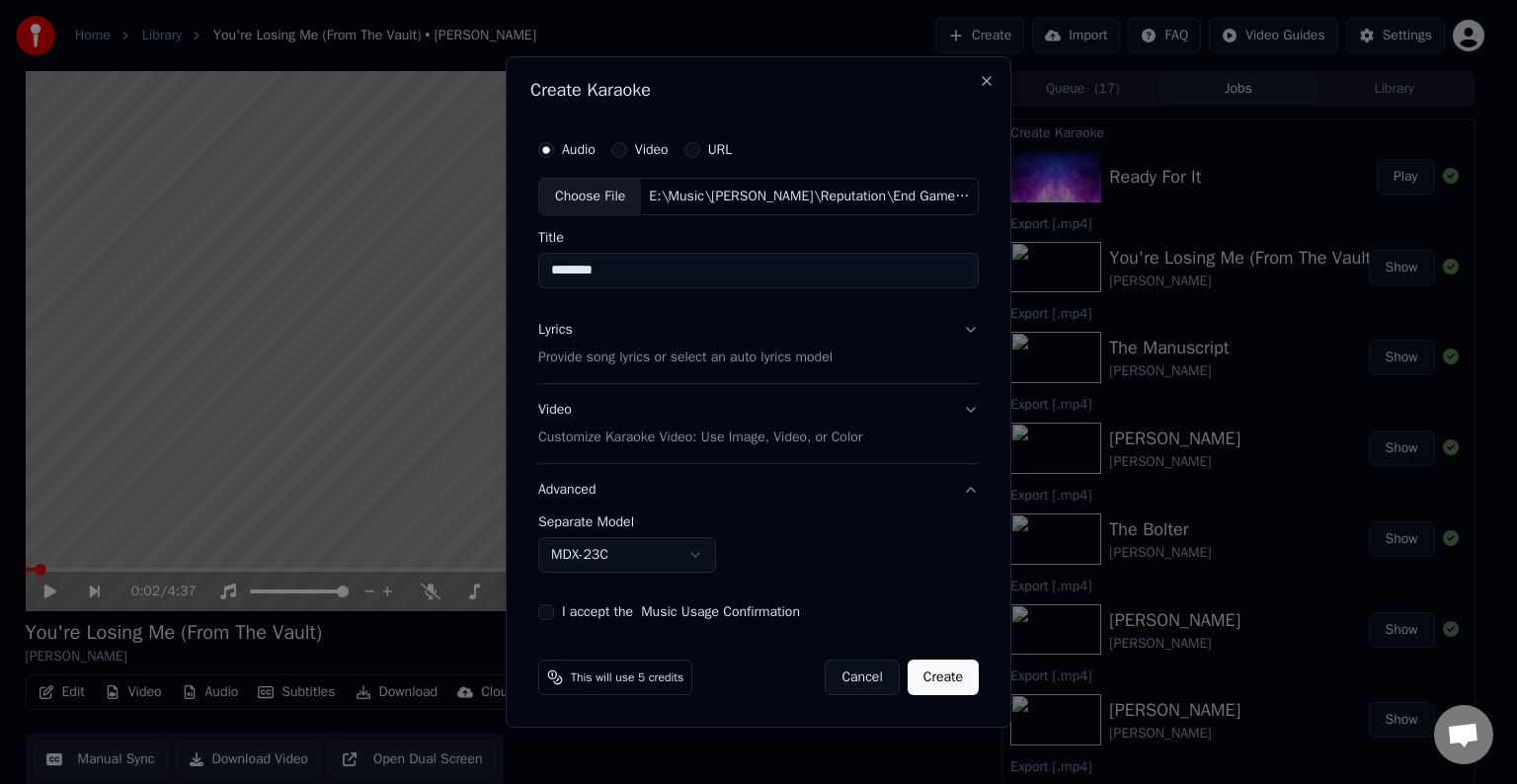 click on "Home Library You're Losing Me (From The Vault) • [PERSON_NAME] Create Import FAQ Video Guides Settings 0:02  /  4:37 You're Losing Me (From The Vault) [PERSON_NAME] BPM 103 Key C Edit Video Audio Subtitles Download Cloud Library Manual Sync Download Video Open Dual Screen Queue ( 17 ) Jobs Library Create Karaoke Ready For It Play Export [.mp4] You're Losing Me (From The Vault) [PERSON_NAME] Show Export [.mp4] The Manuscript [PERSON_NAME] Show Export [.mp4] [PERSON_NAME] [PERSON_NAME] Show Export [.mp4] The Bolter [PERSON_NAME] Show Export [.mp4] [PERSON_NAME] [PERSON_NAME] Show Export [.mp4] [PERSON_NAME] [PERSON_NAME] Show Export [.mp4] The Prophecy [PERSON_NAME] Show Create Karaoke Youre Losing Me (From The Vault) Play Create Karaoke The Manuscript Play Create Karaoke [PERSON_NAME] Play Create Karaoke The Bolter Play Create Karaoke [PERSON_NAME] Play Create [PERSON_NAME] Play Create Karaoke The Prophecy Play Export [.mp4] I Look in Peoples Windows [PERSON_NAME] Show Export [.mp4] thanK you [PERSON_NAME] [PERSON_NAME] Show Export [.mp4] I Hate It Here Show" at bounding box center (750, 392) 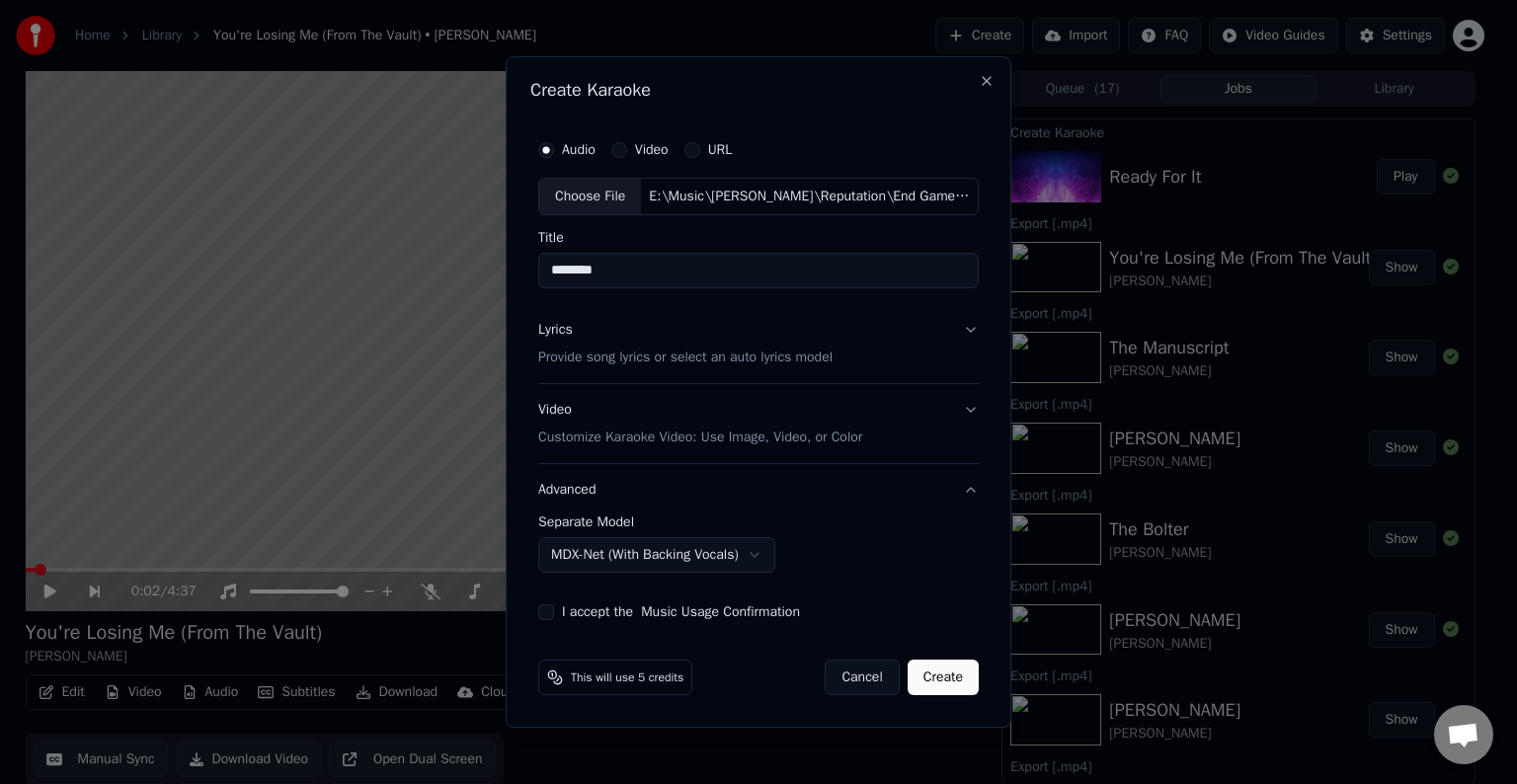 click on "**********" at bounding box center (758, 375) 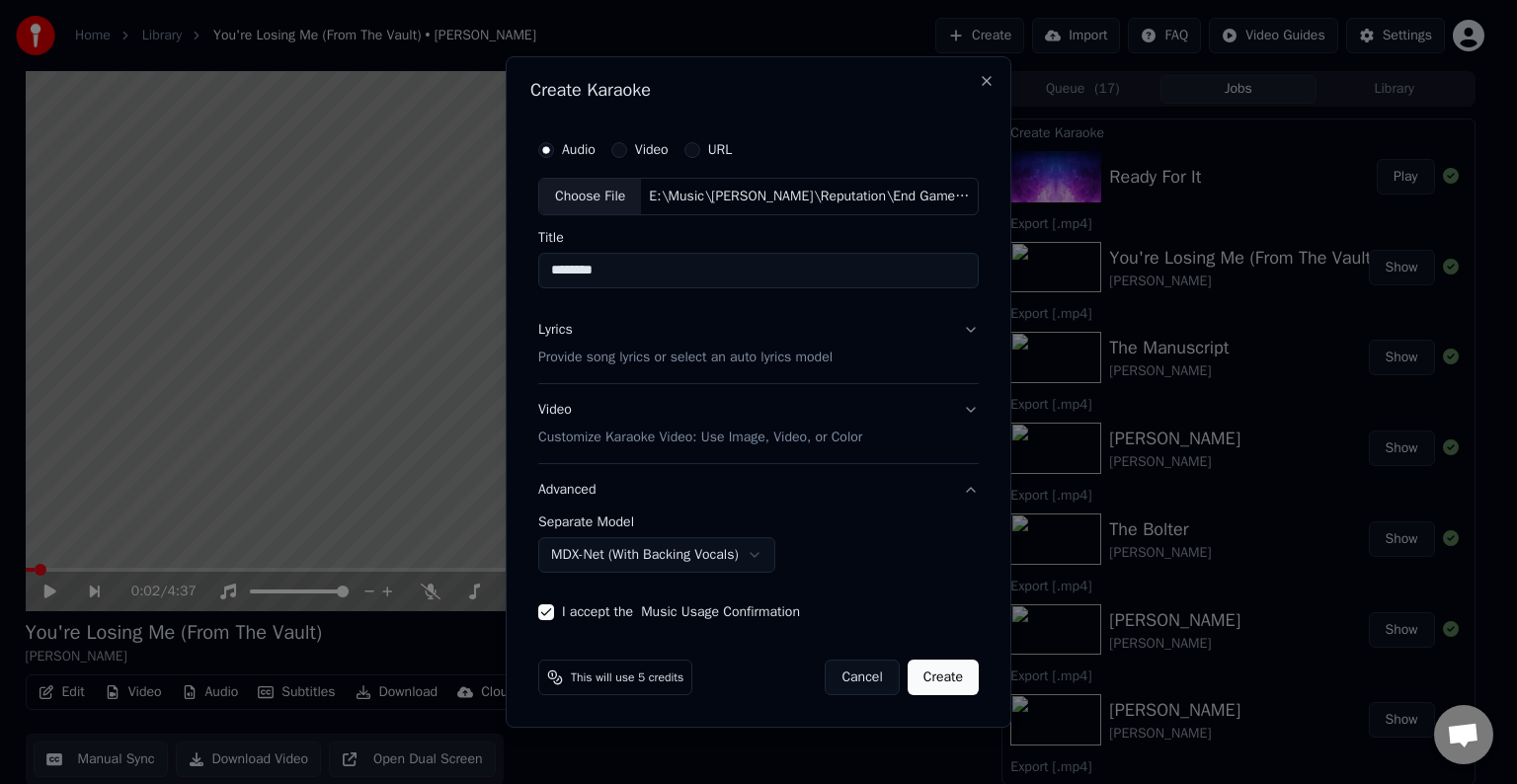click on "Create" at bounding box center (943, 677) 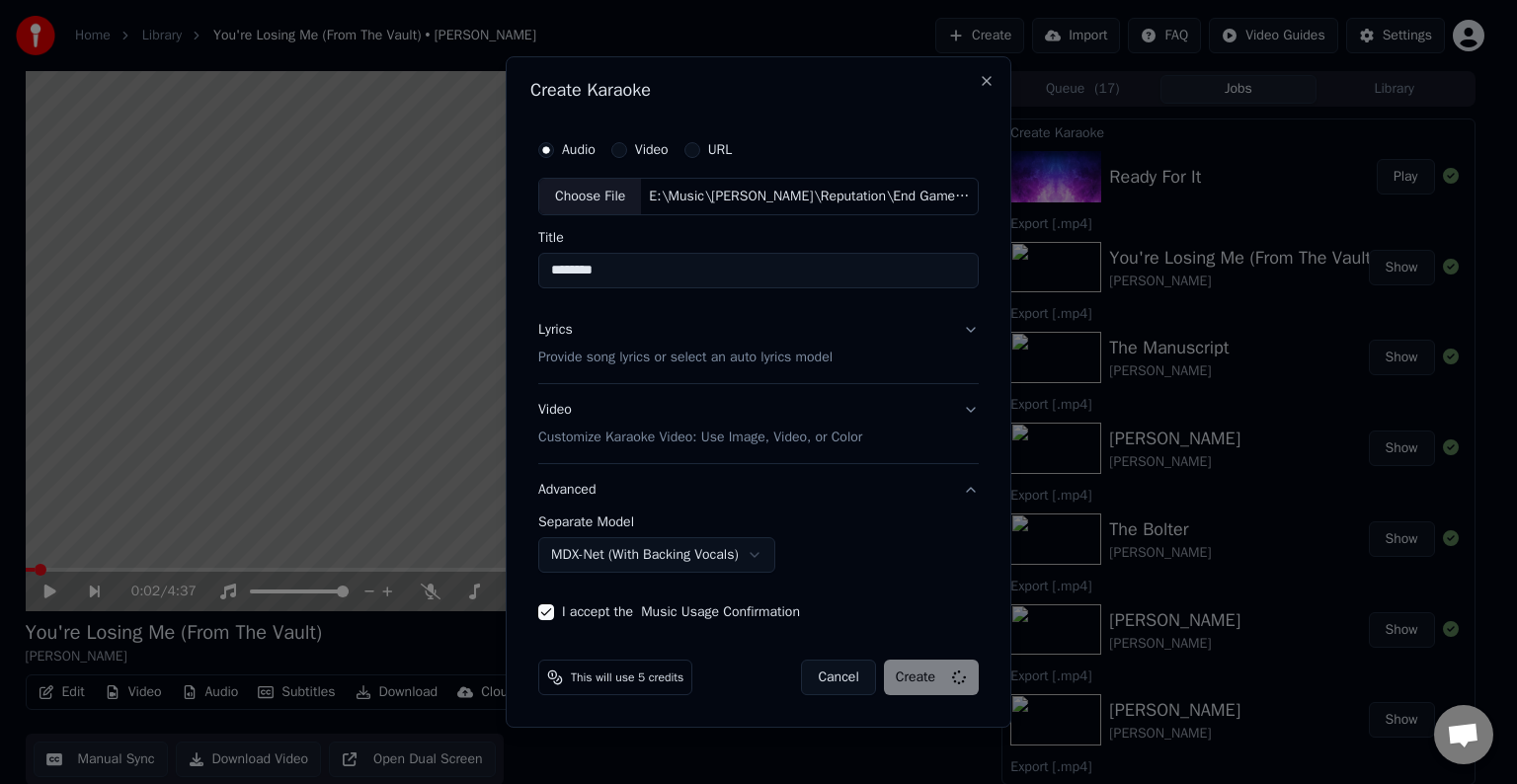 select on "******" 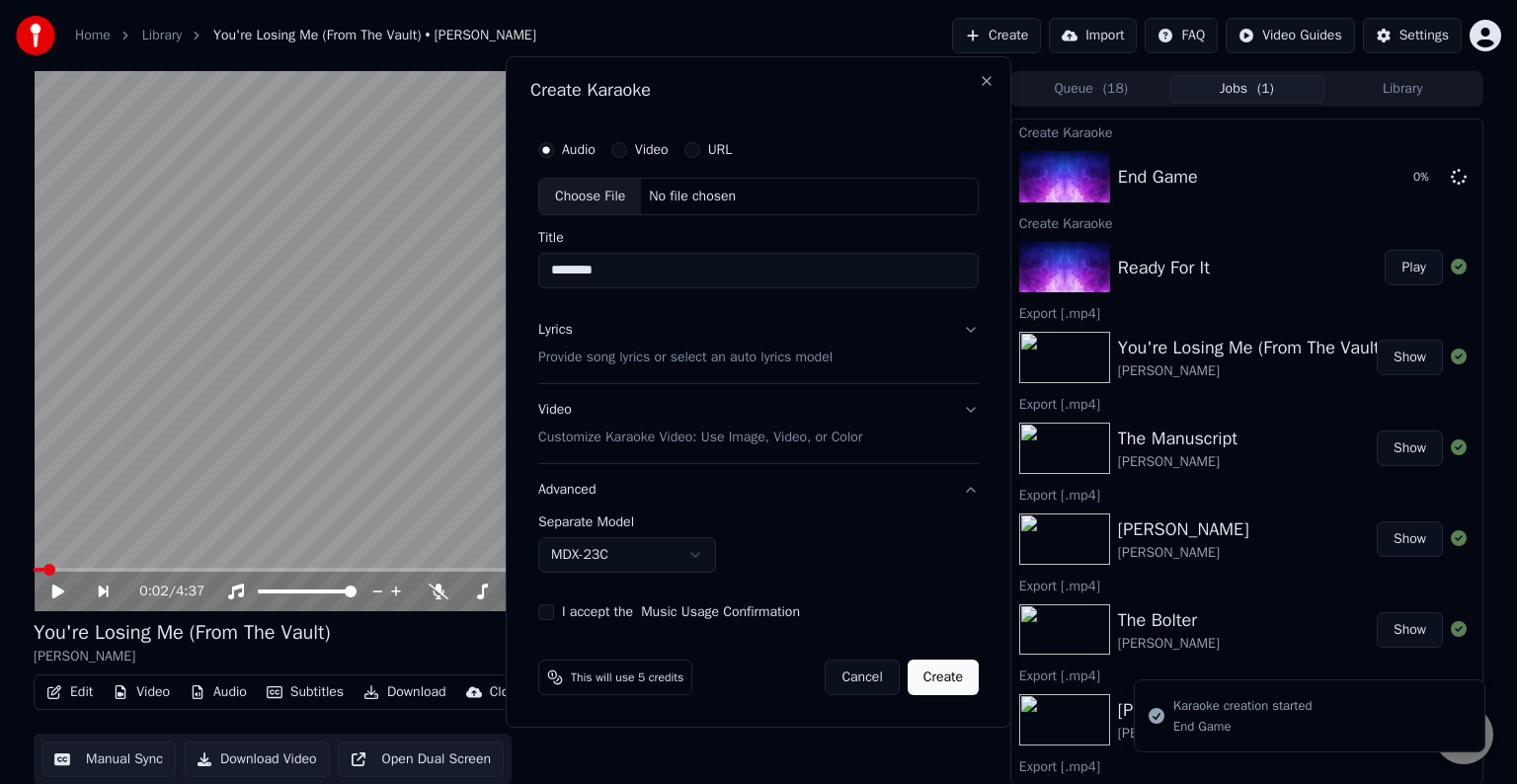 type 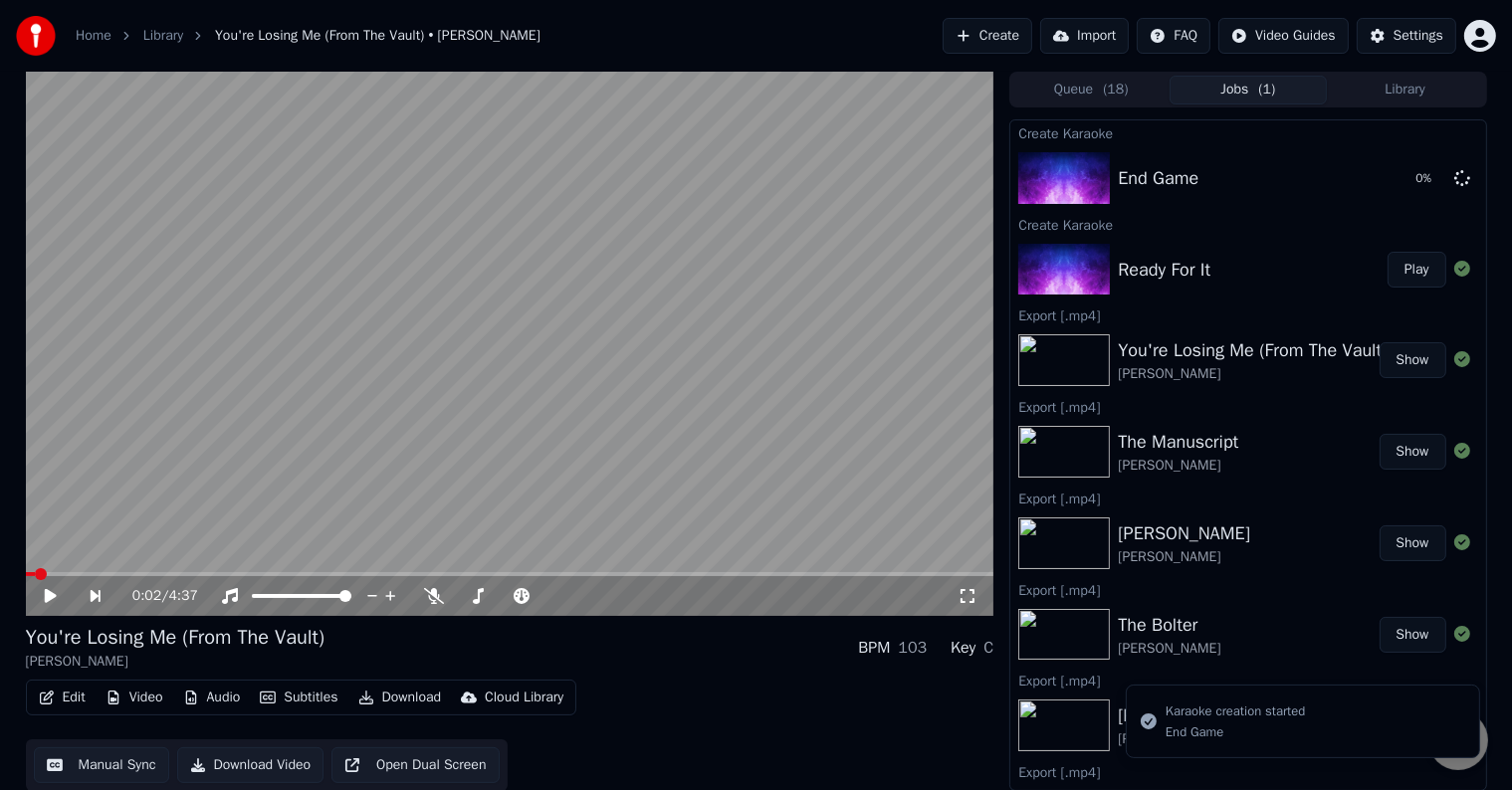 click on "Play" at bounding box center (1416, 270) 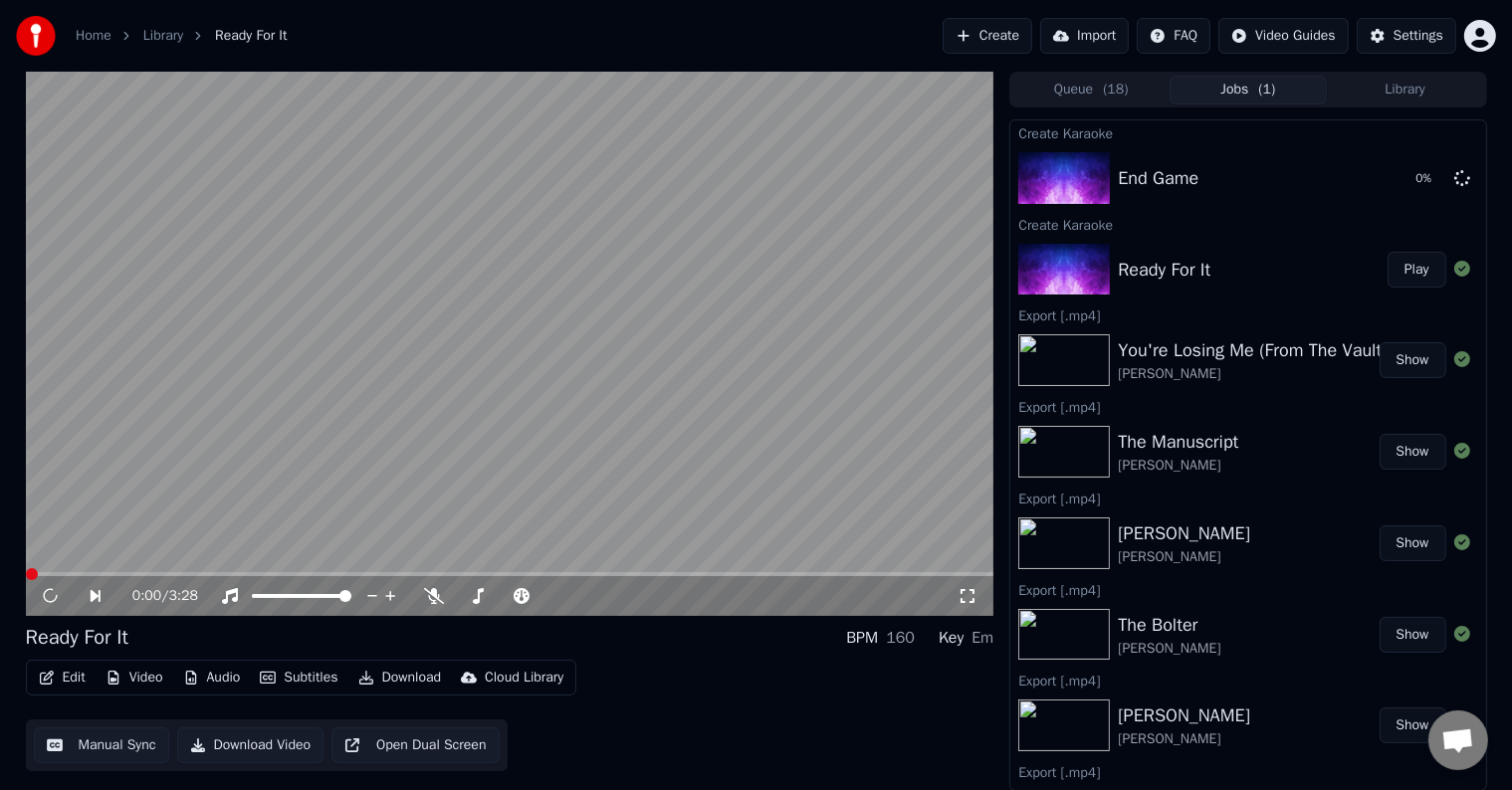 click 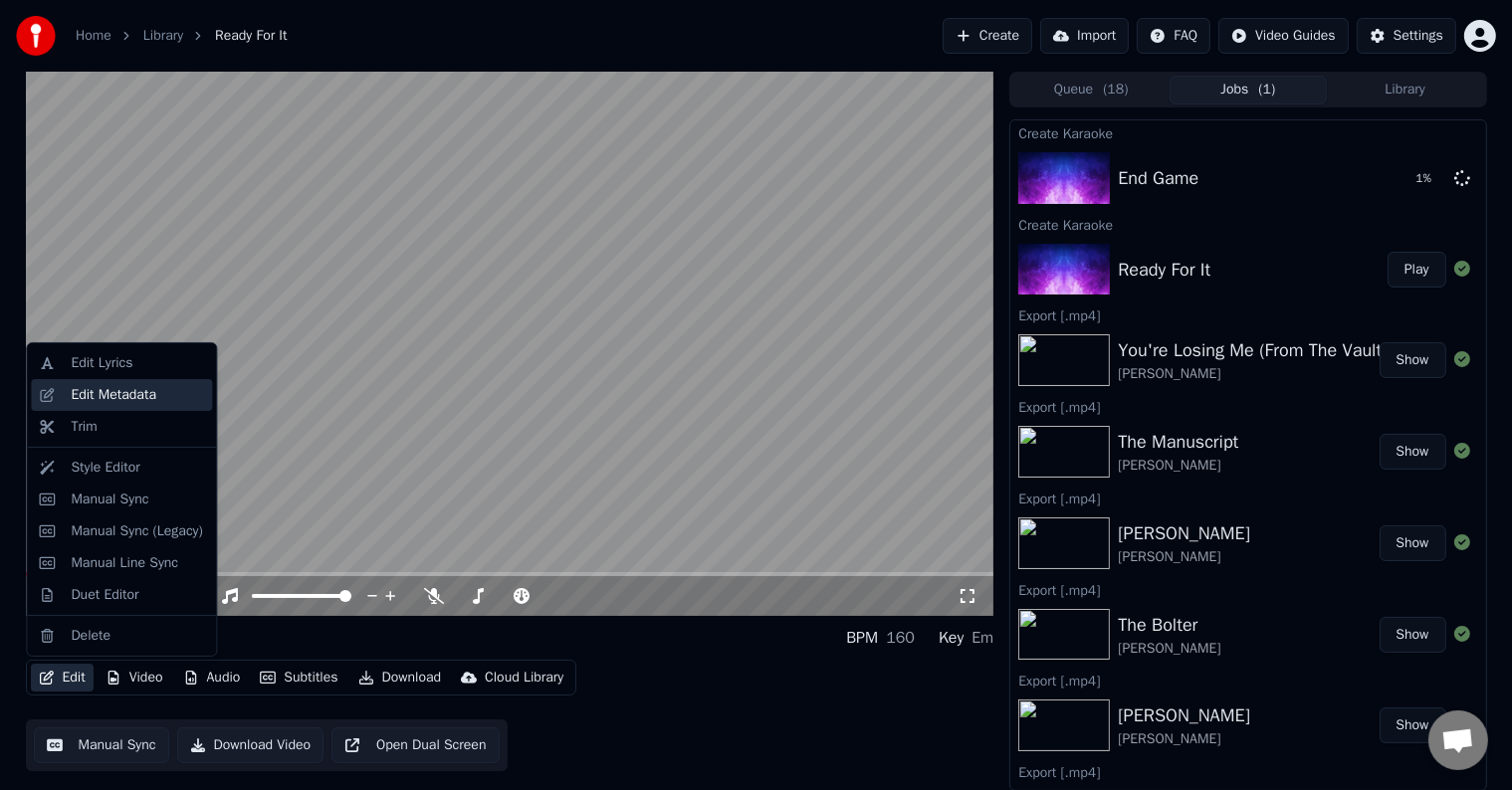 click on "Edit Metadata" at bounding box center [113, 395] 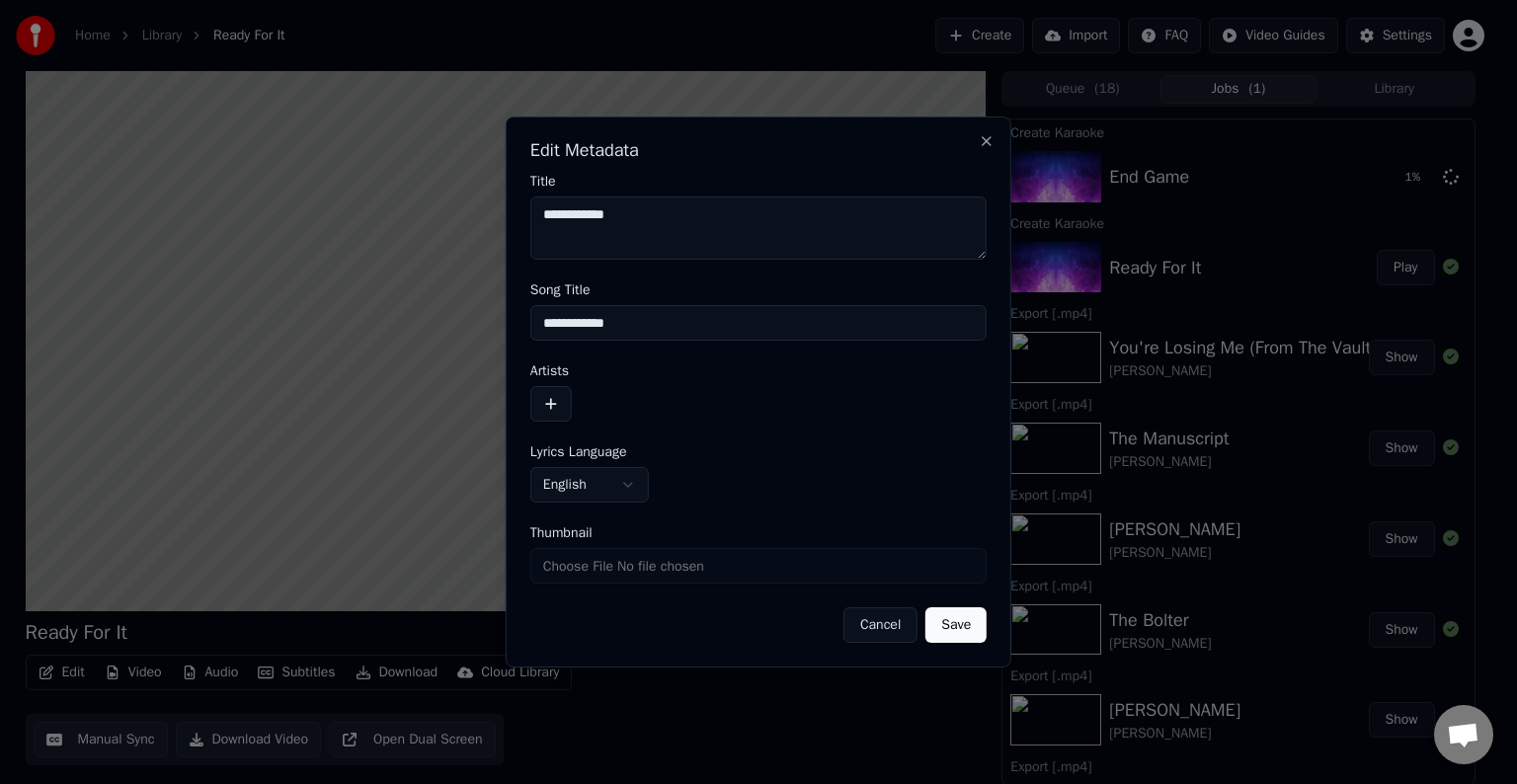 click on "**********" at bounding box center [758, 323] 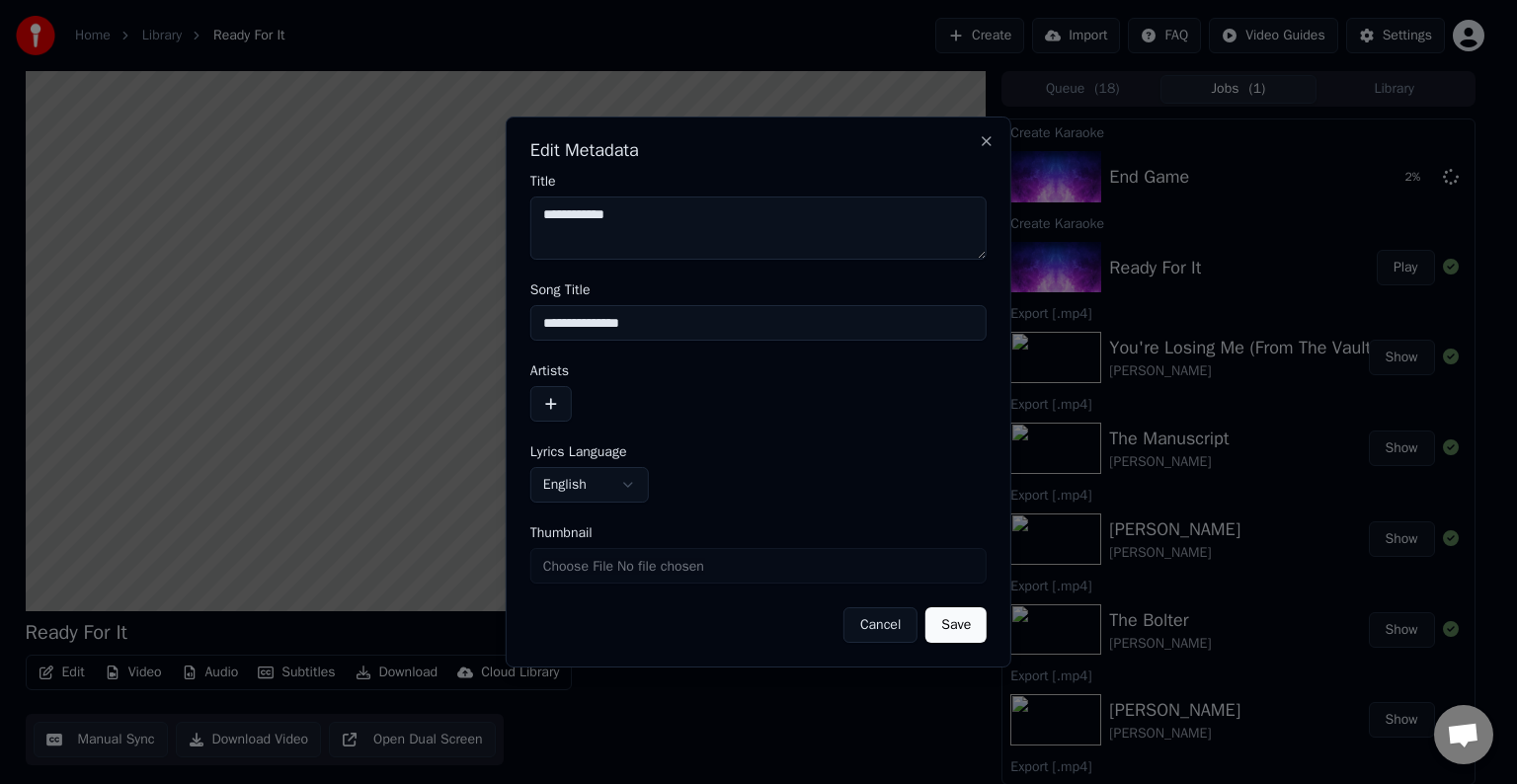 click on "**********" at bounding box center [758, 323] 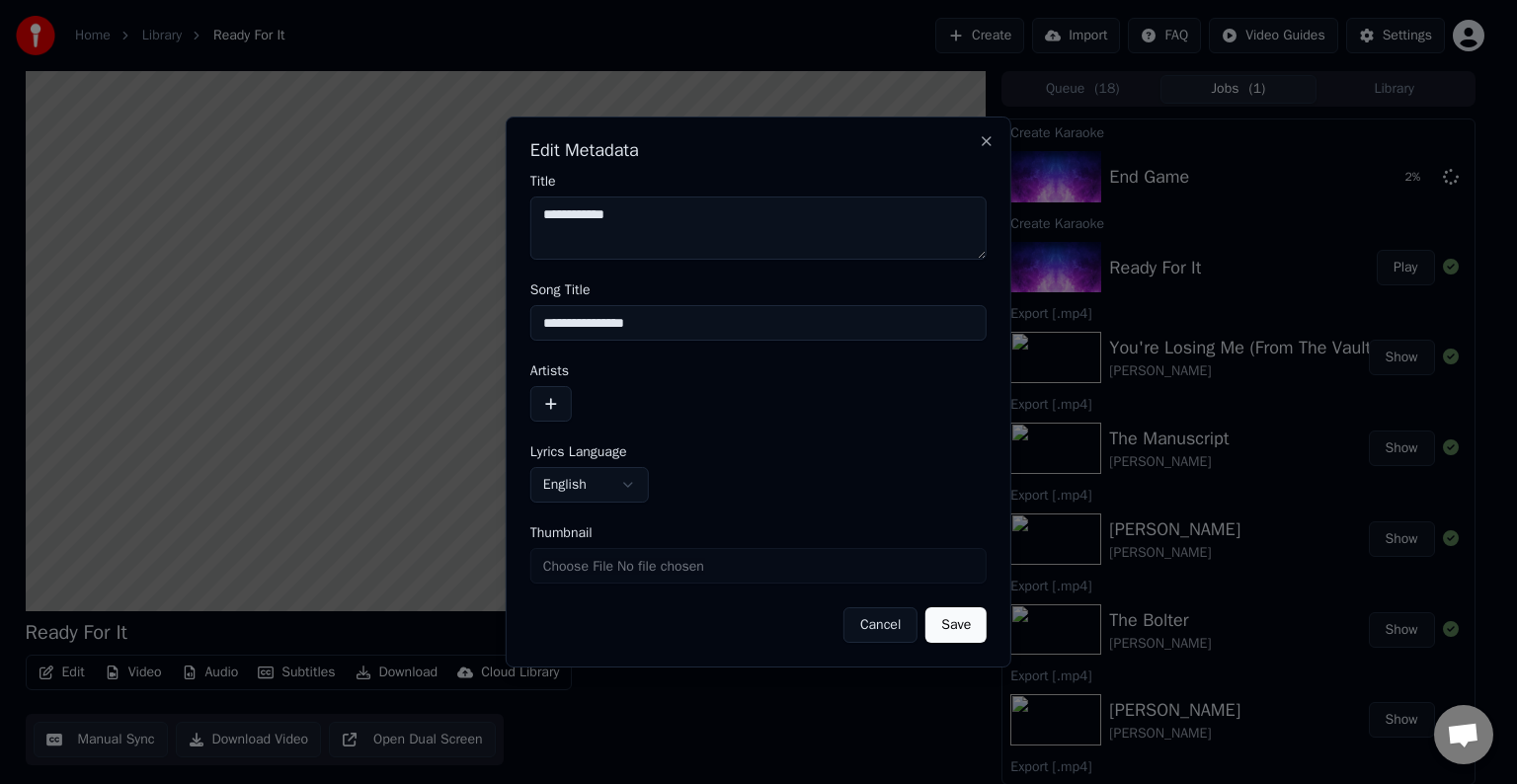 type on "**********" 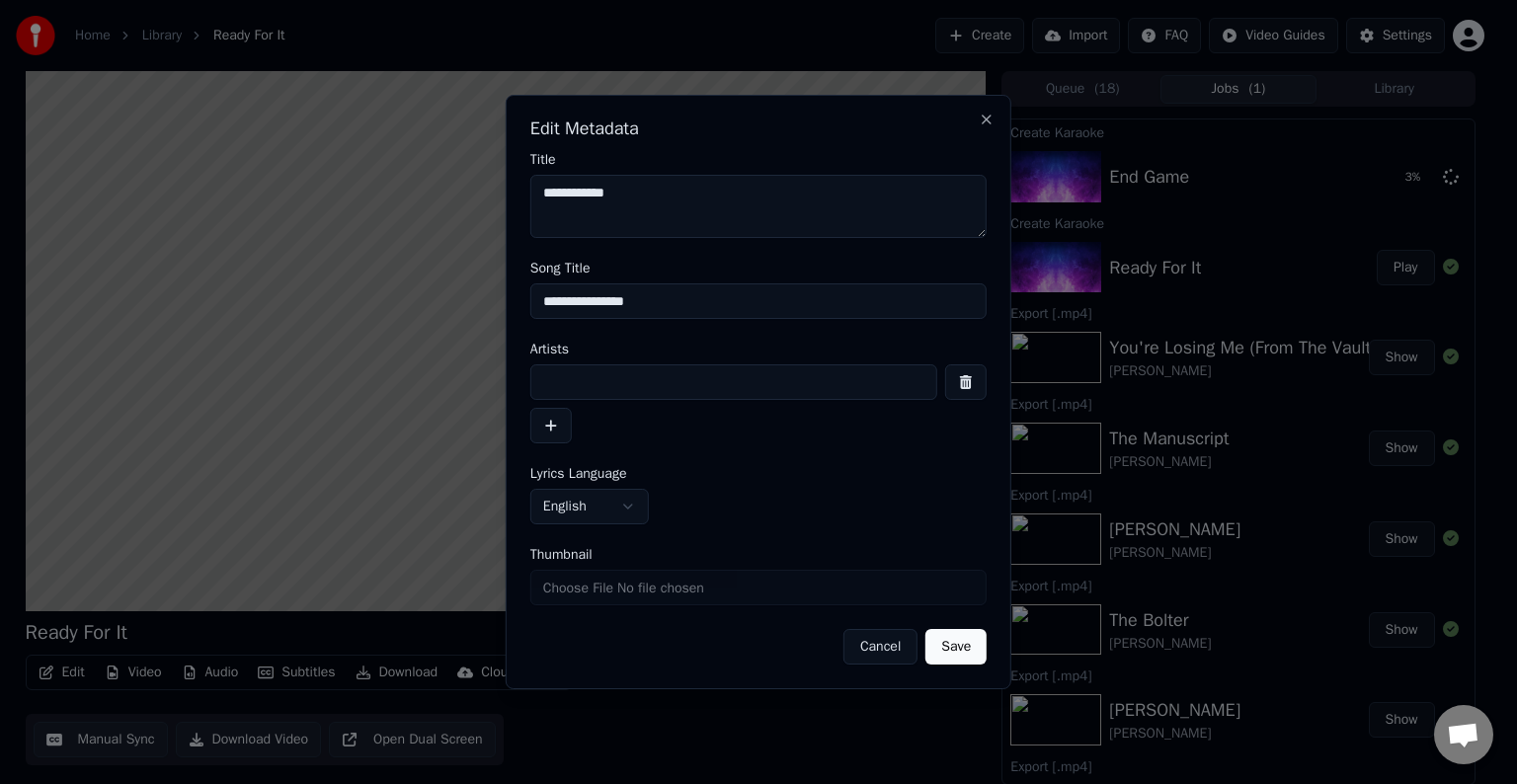 click at bounding box center (734, 382) 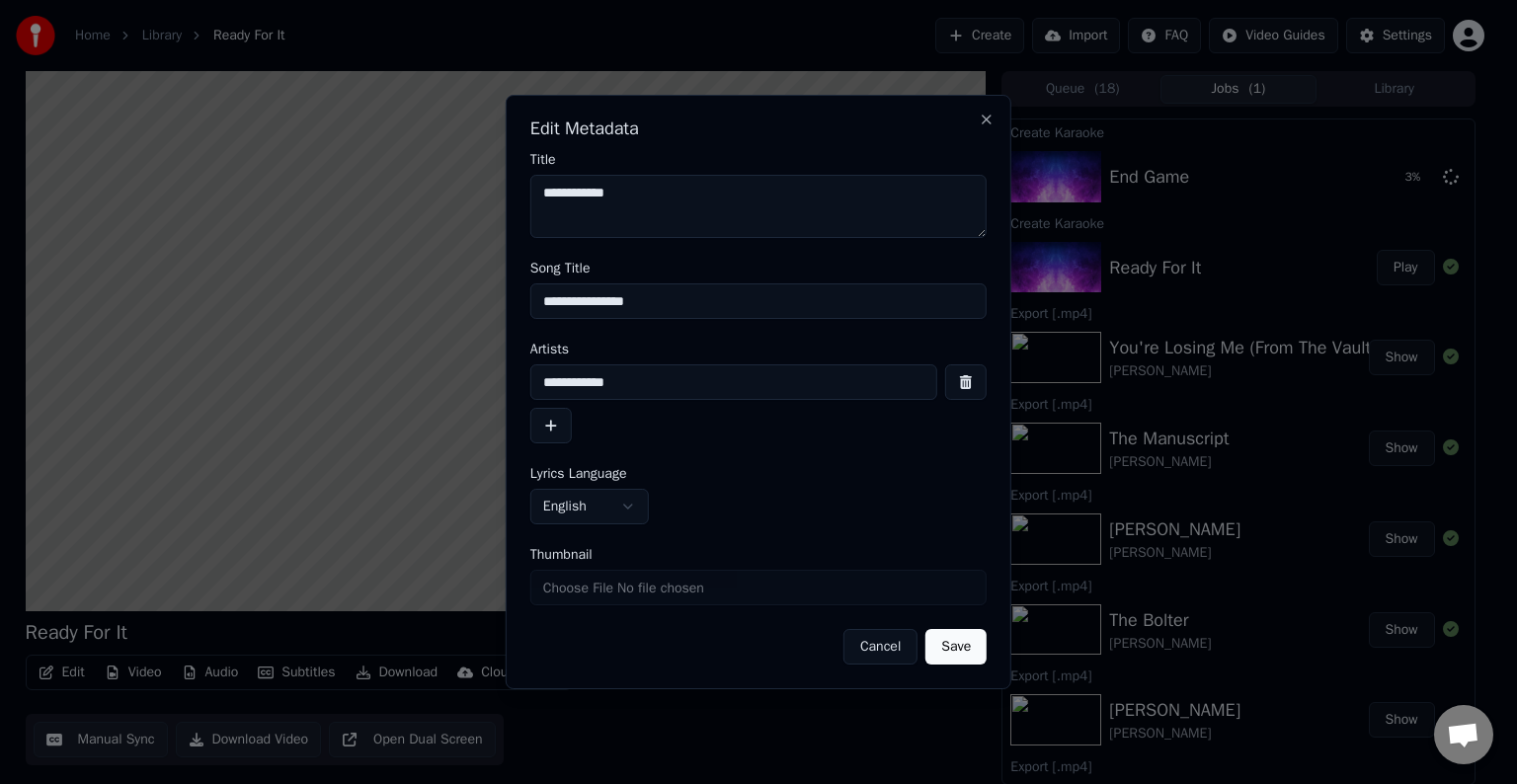 type on "**********" 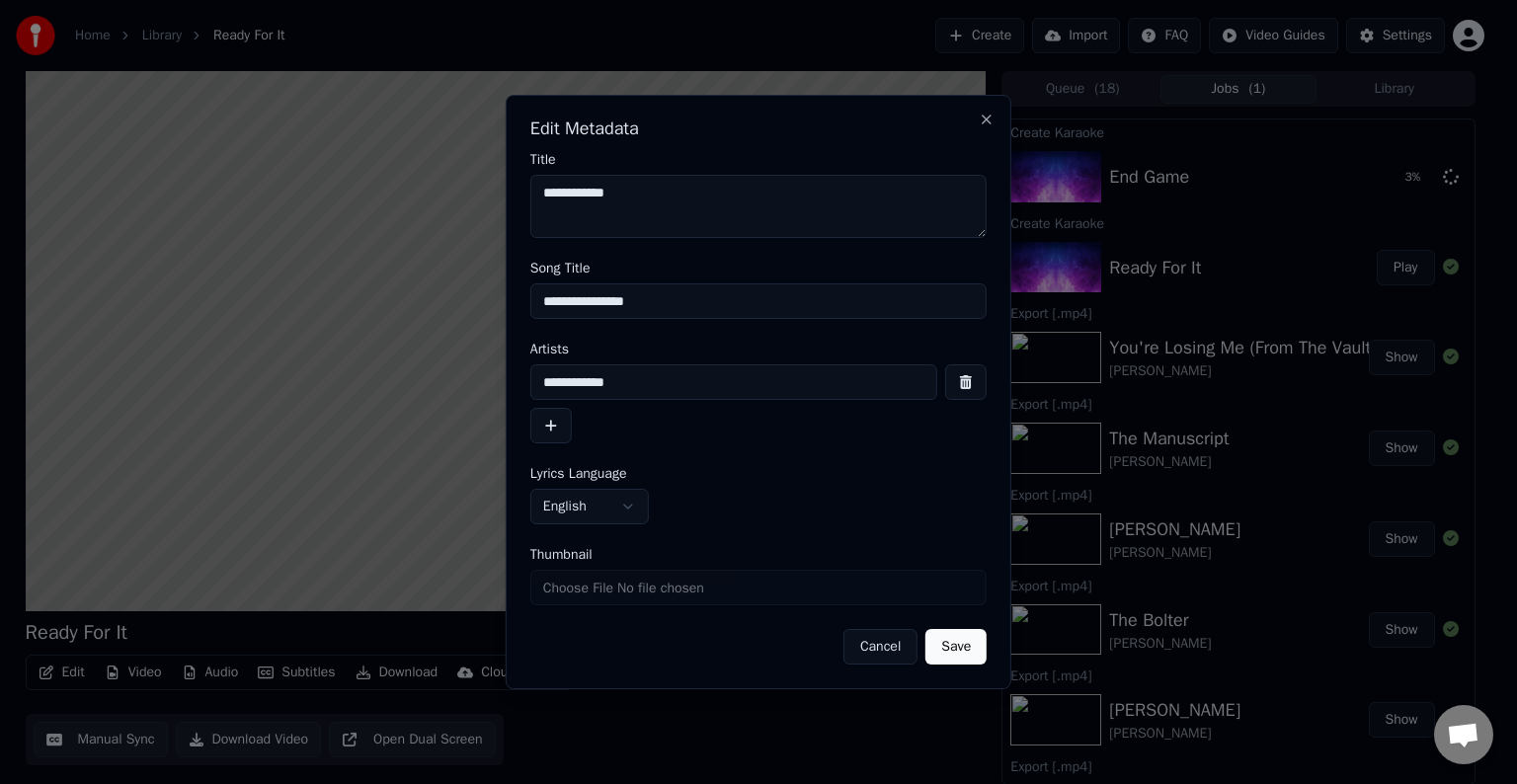 click on "Save" at bounding box center [956, 647] 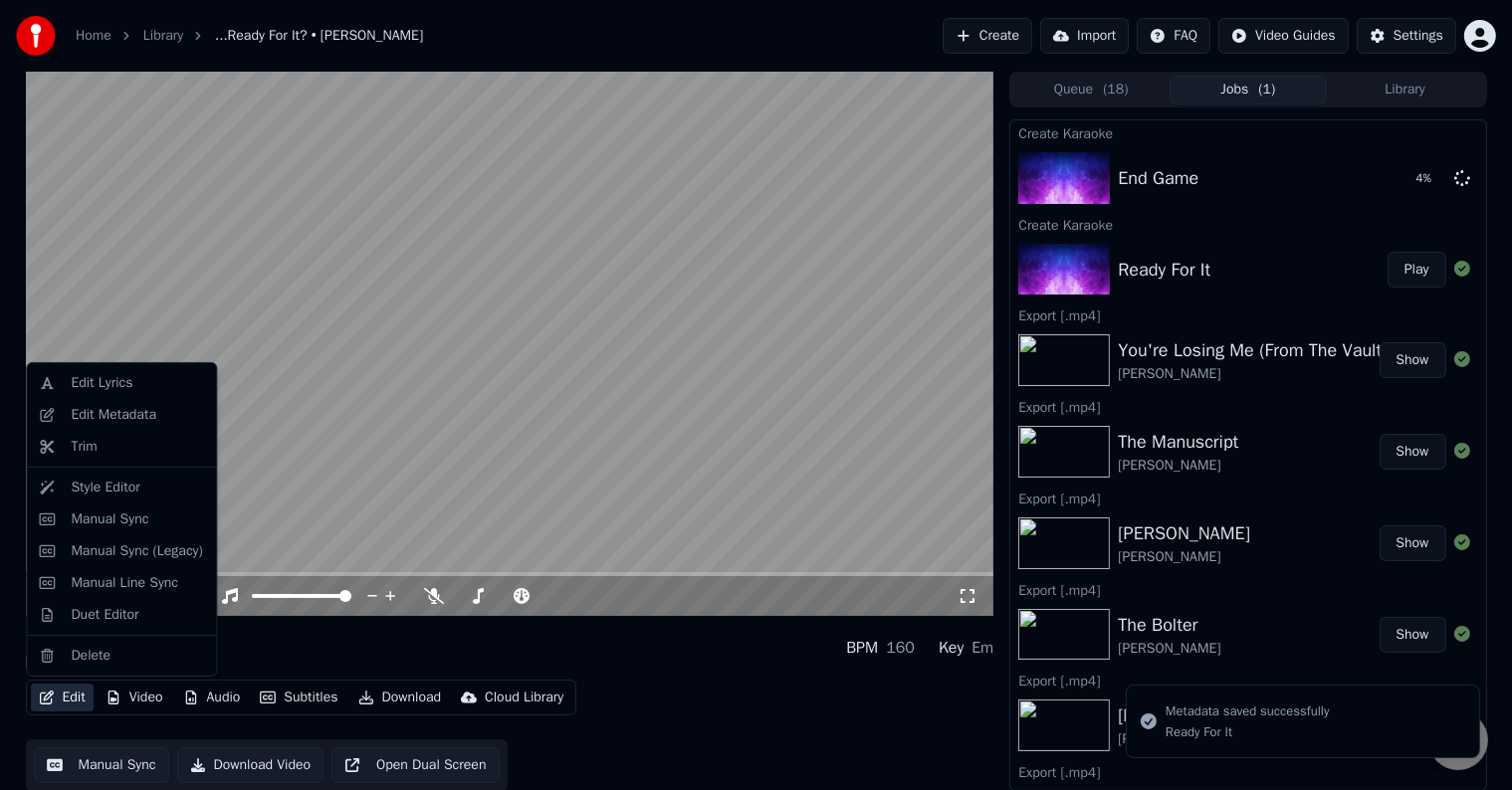 click on "Edit" at bounding box center (62, 697) 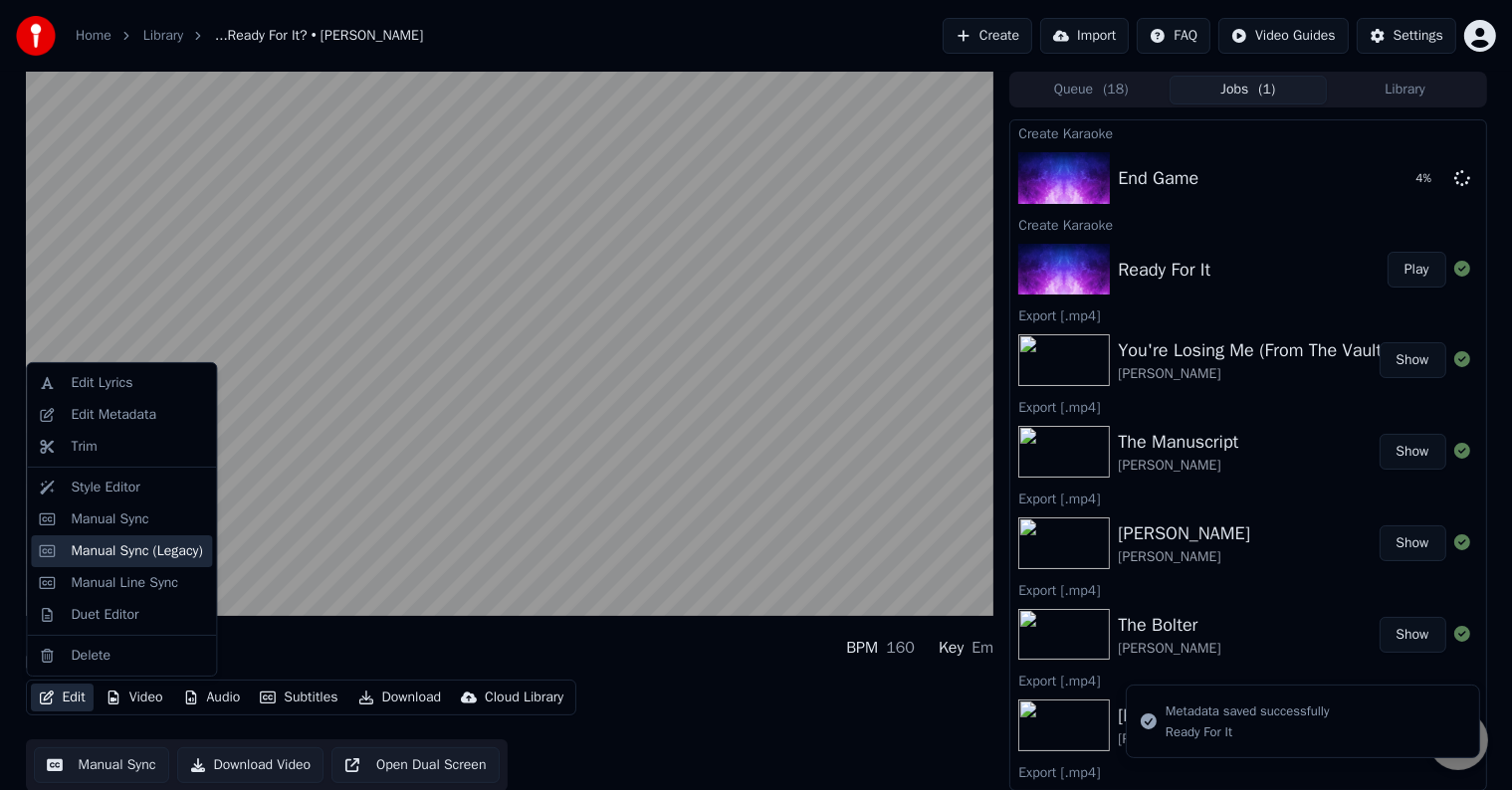 click on "Manual Sync (Legacy)" at bounding box center [136, 551] 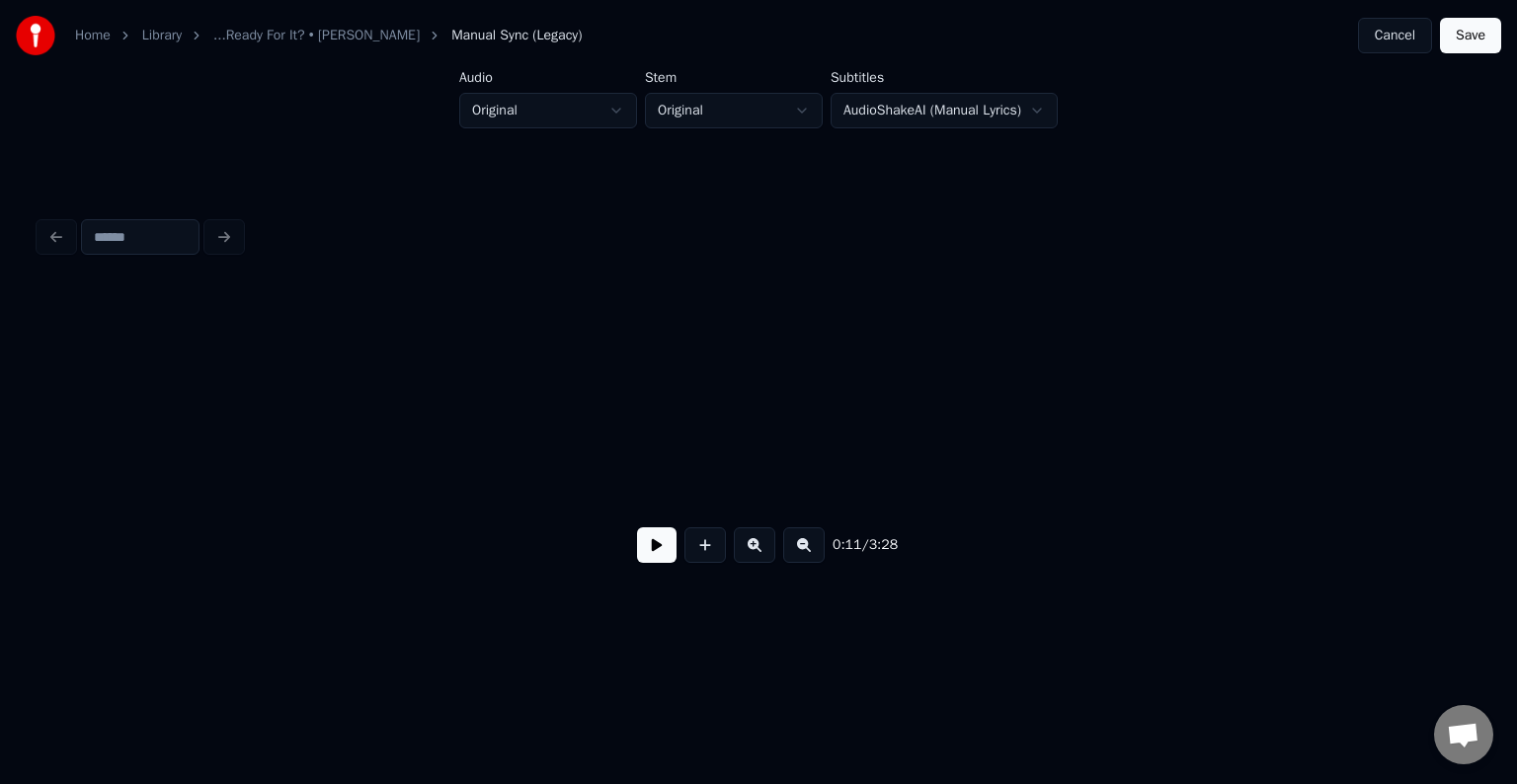 scroll, scrollTop: 0, scrollLeft: 1694, axis: horizontal 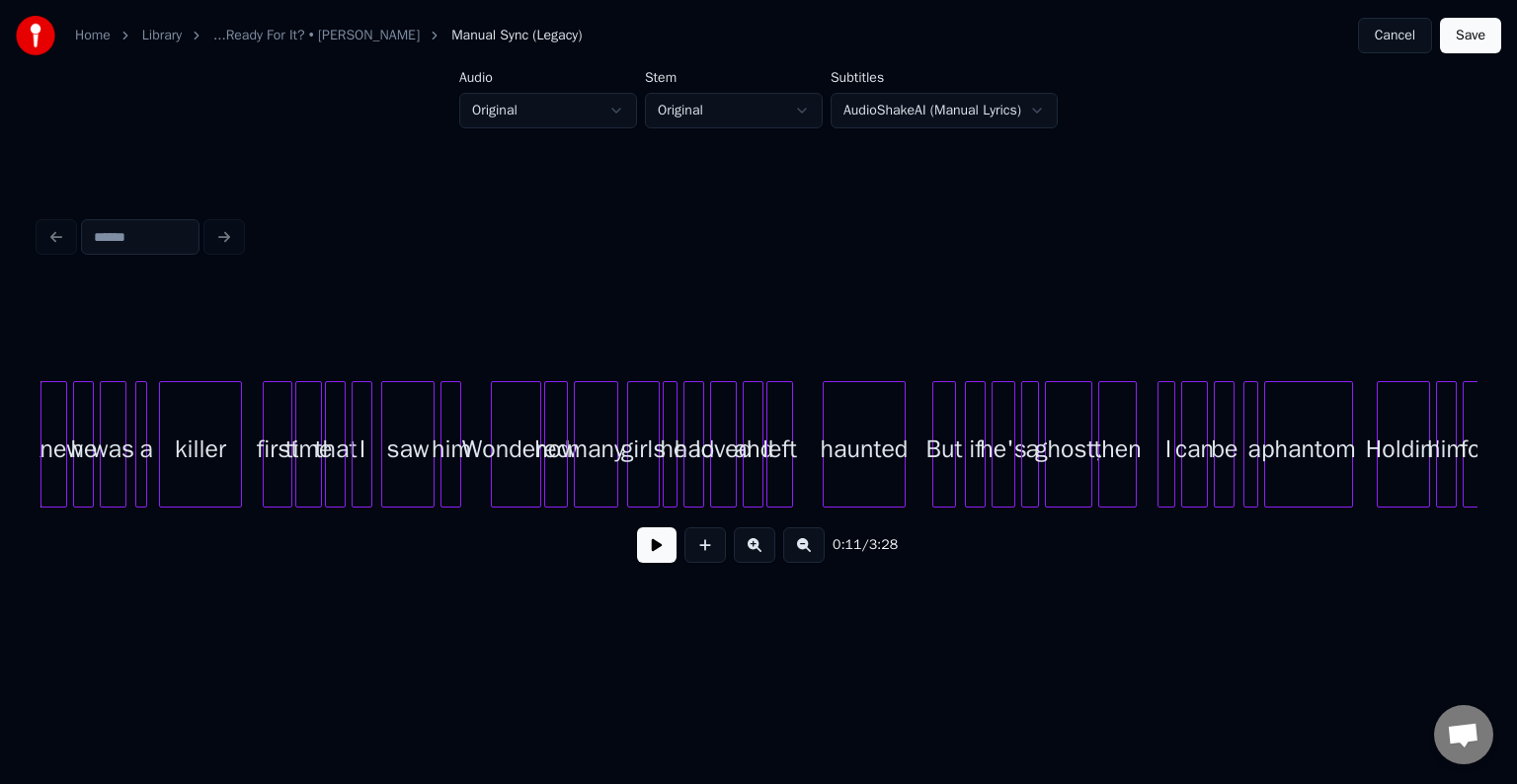 click at bounding box center (657, 545) 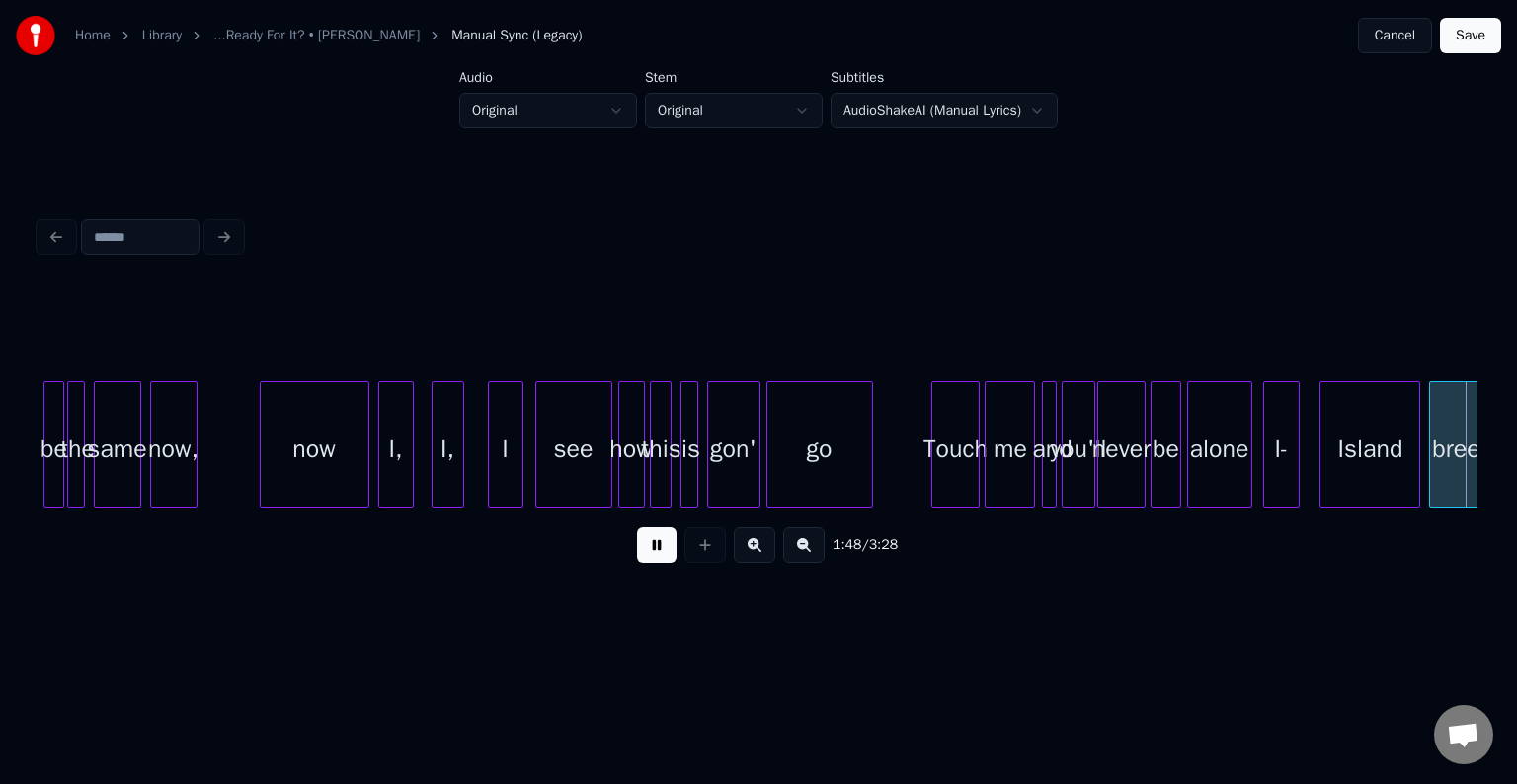 scroll, scrollTop: 0, scrollLeft: 16081, axis: horizontal 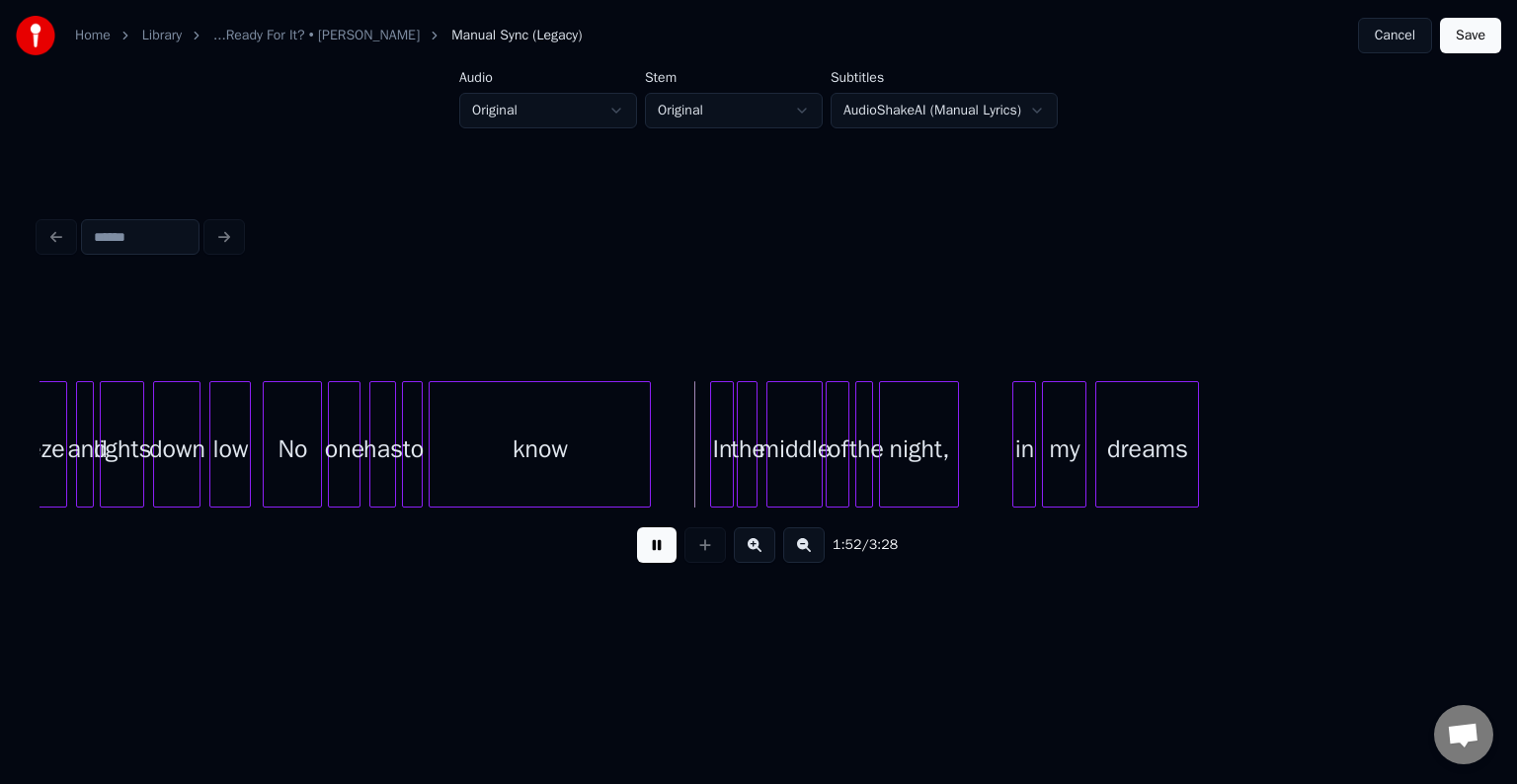 click on "low" at bounding box center [230, 449] 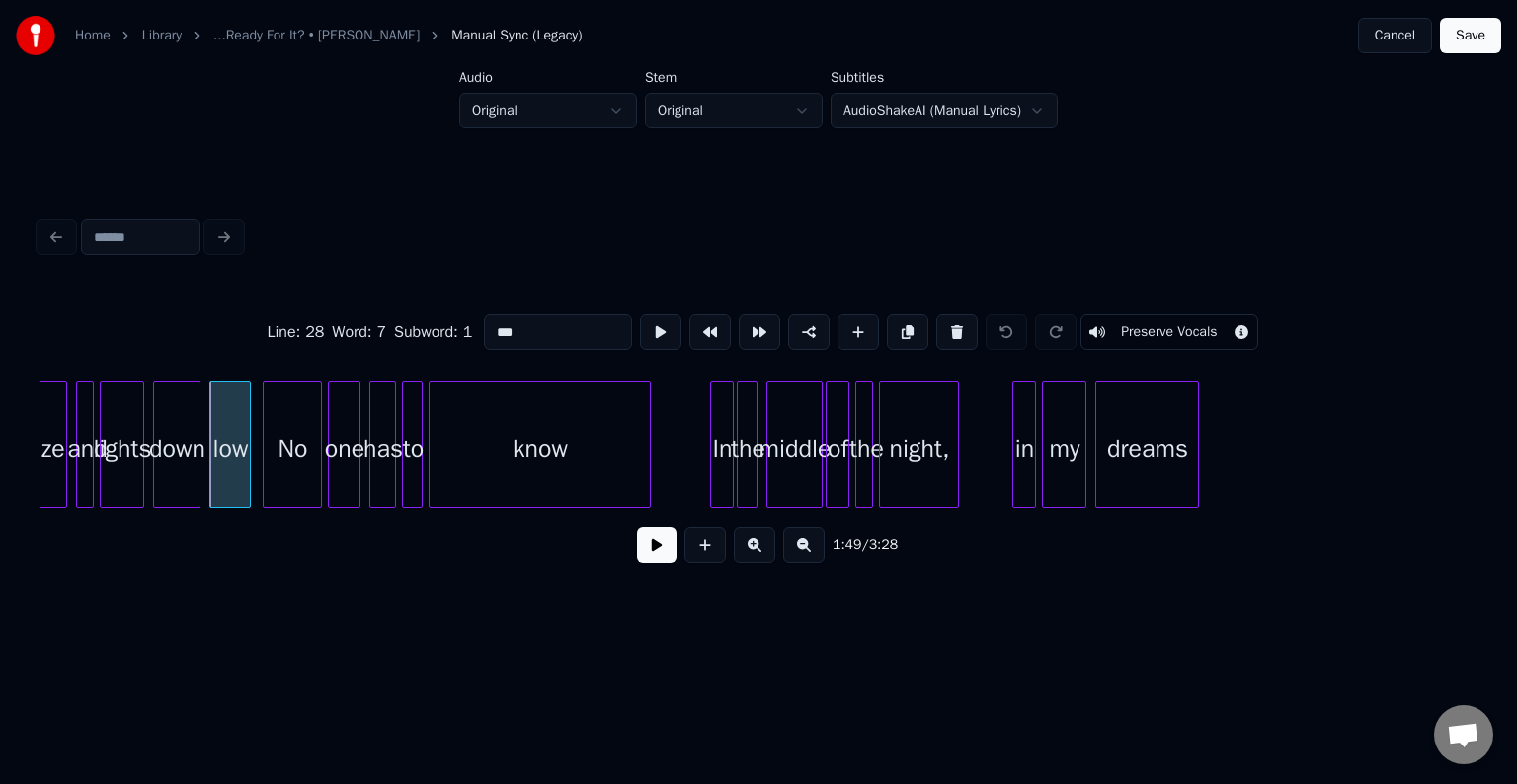 click at bounding box center [657, 545] 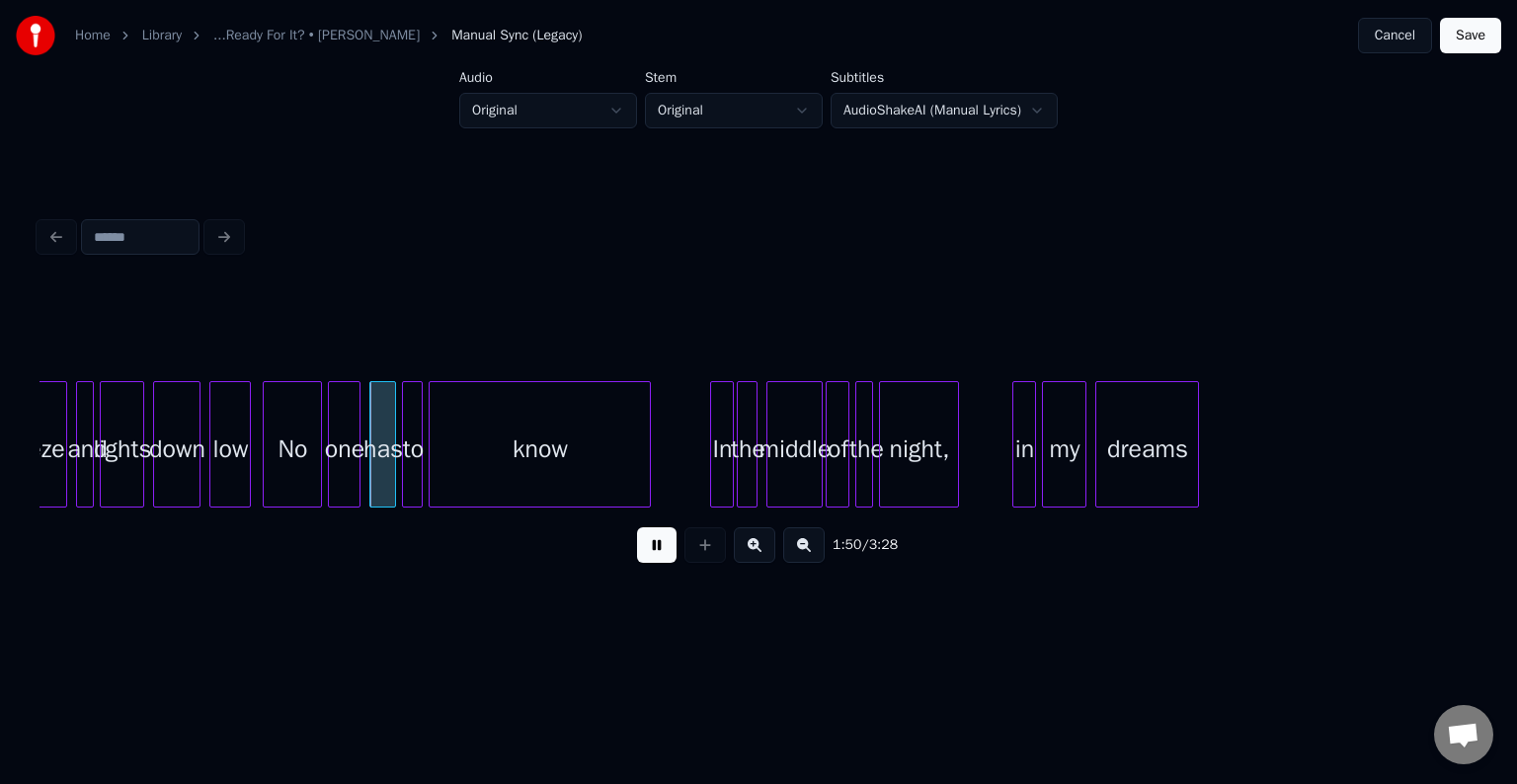 click at bounding box center (657, 545) 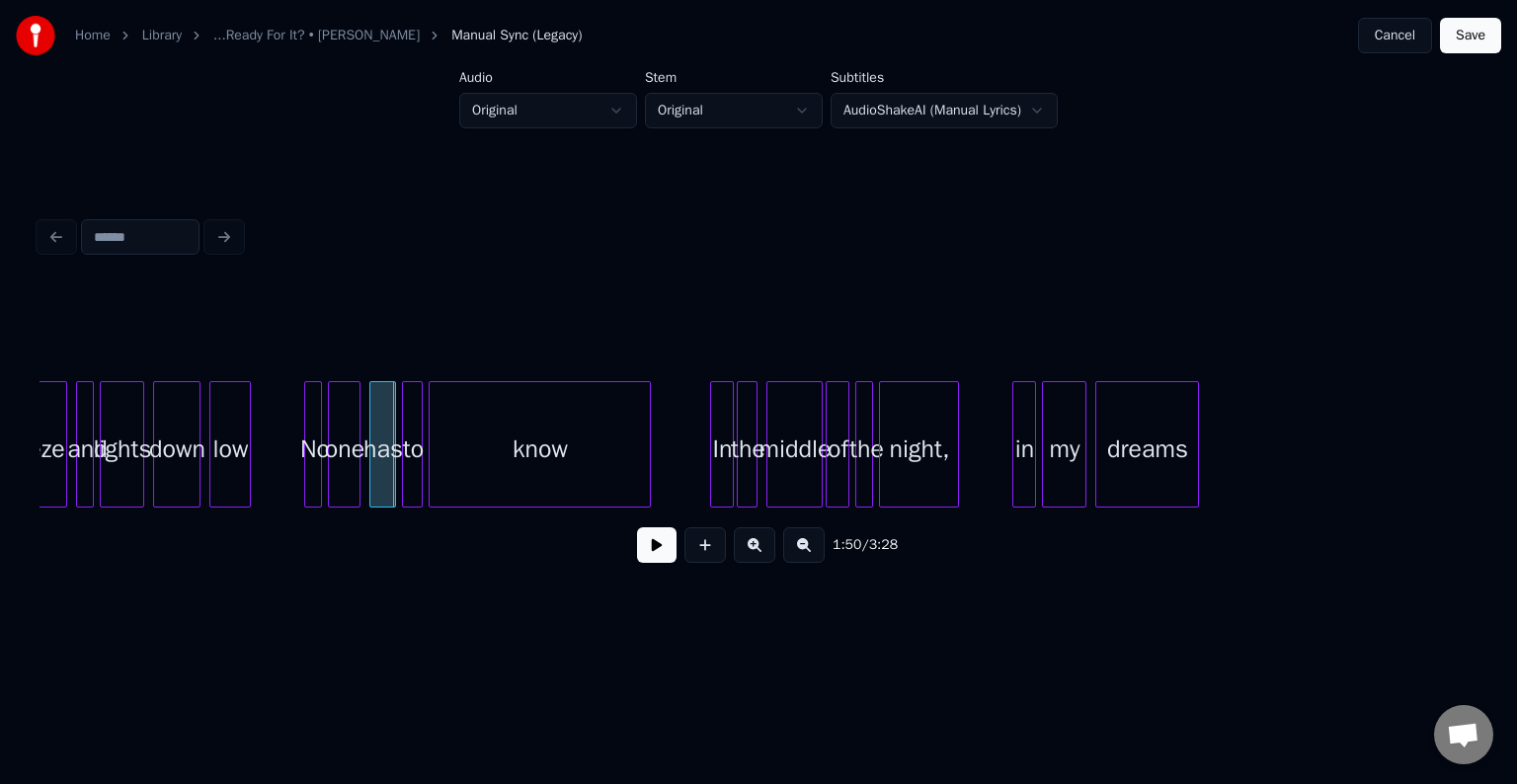 click at bounding box center (308, 444) 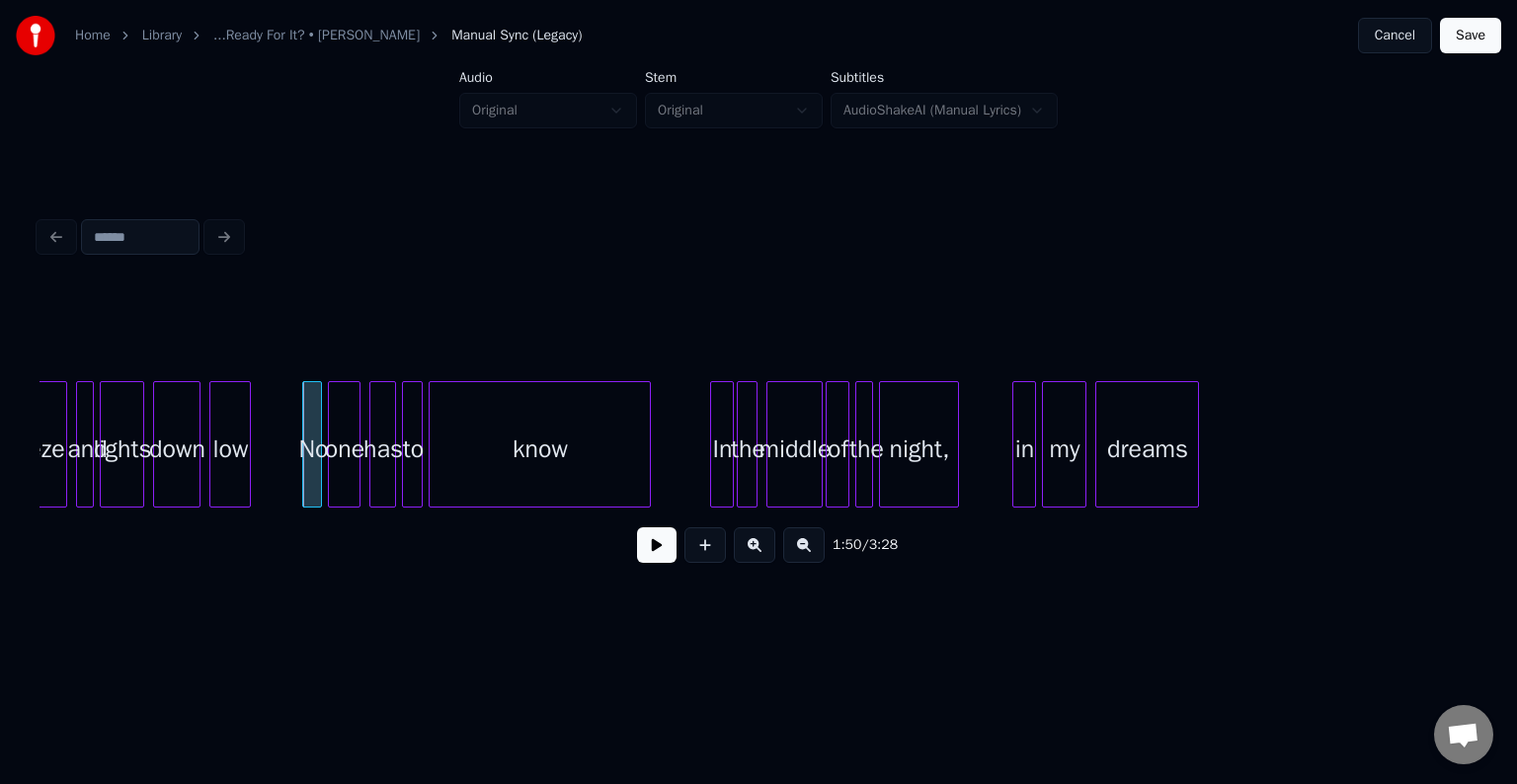 click at bounding box center [657, 545] 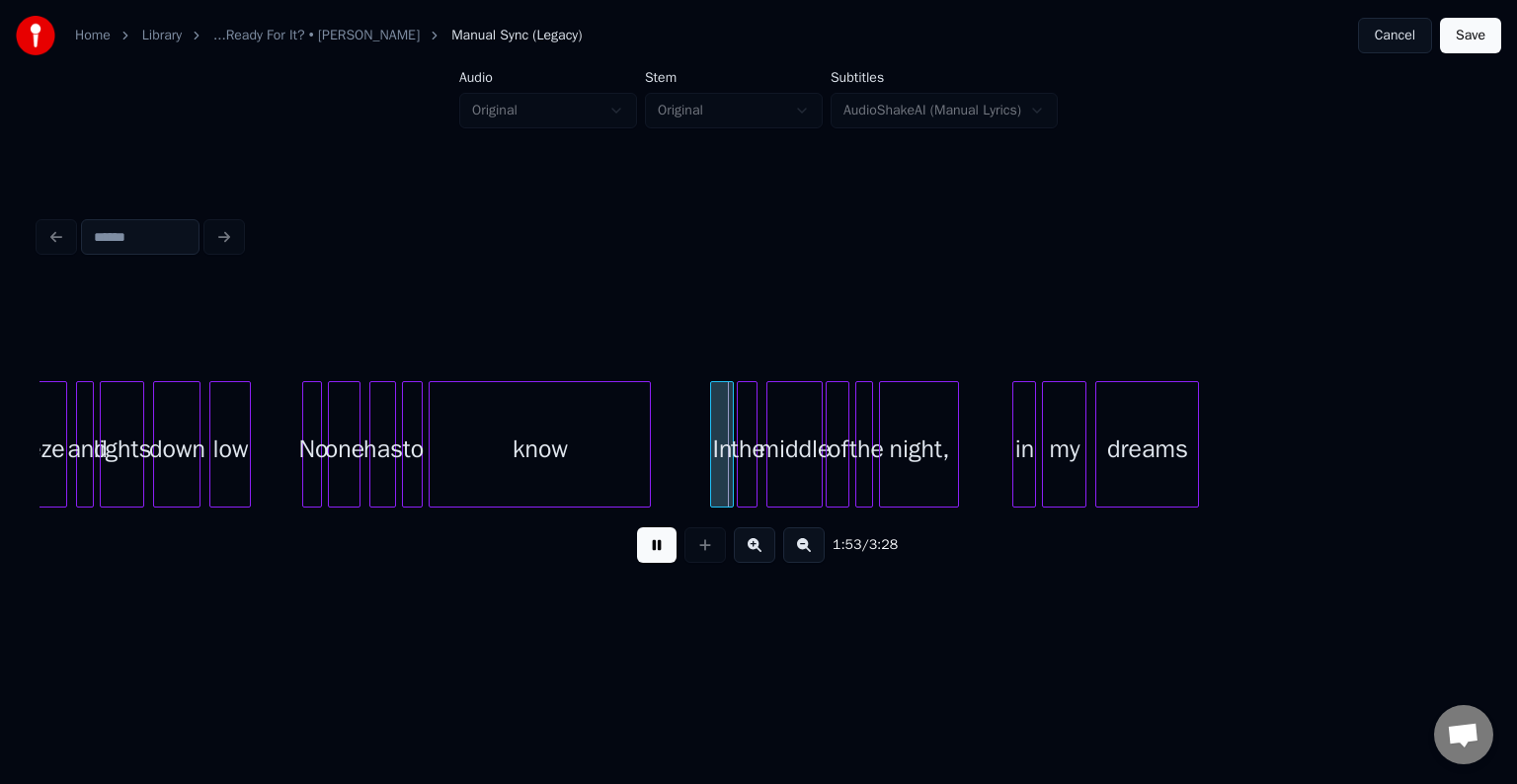 click at bounding box center (657, 545) 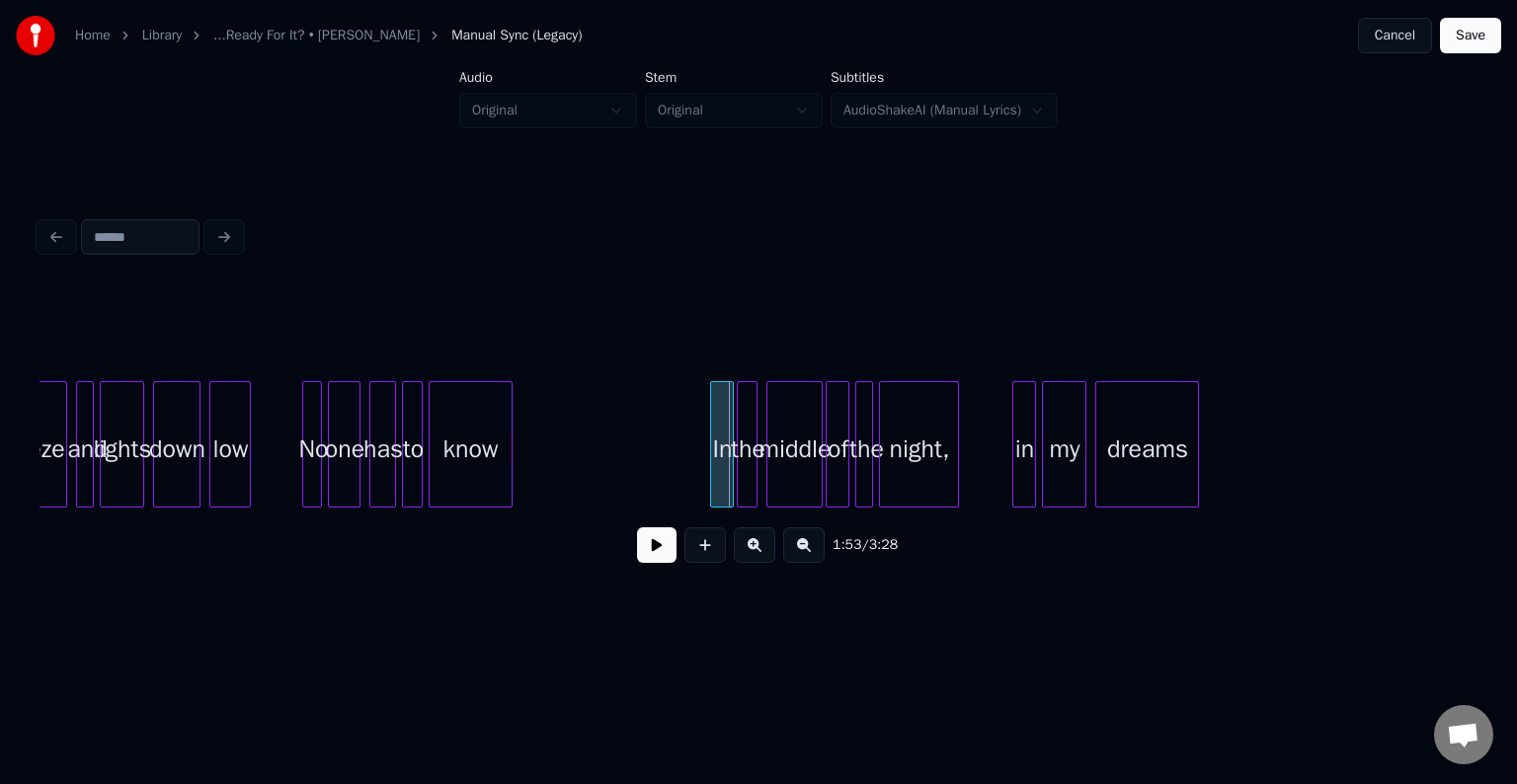 click at bounding box center [509, 444] 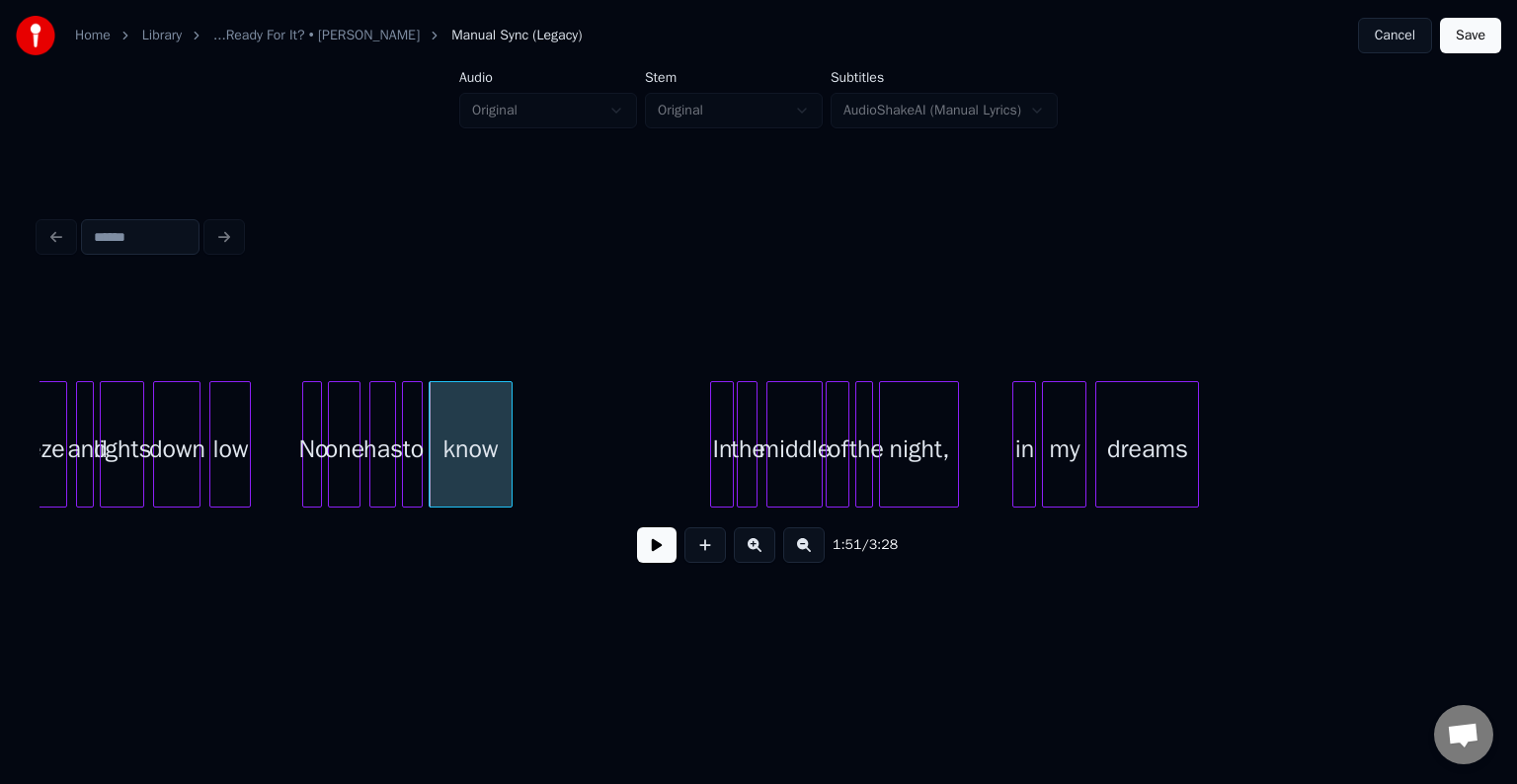 click at bounding box center [657, 545] 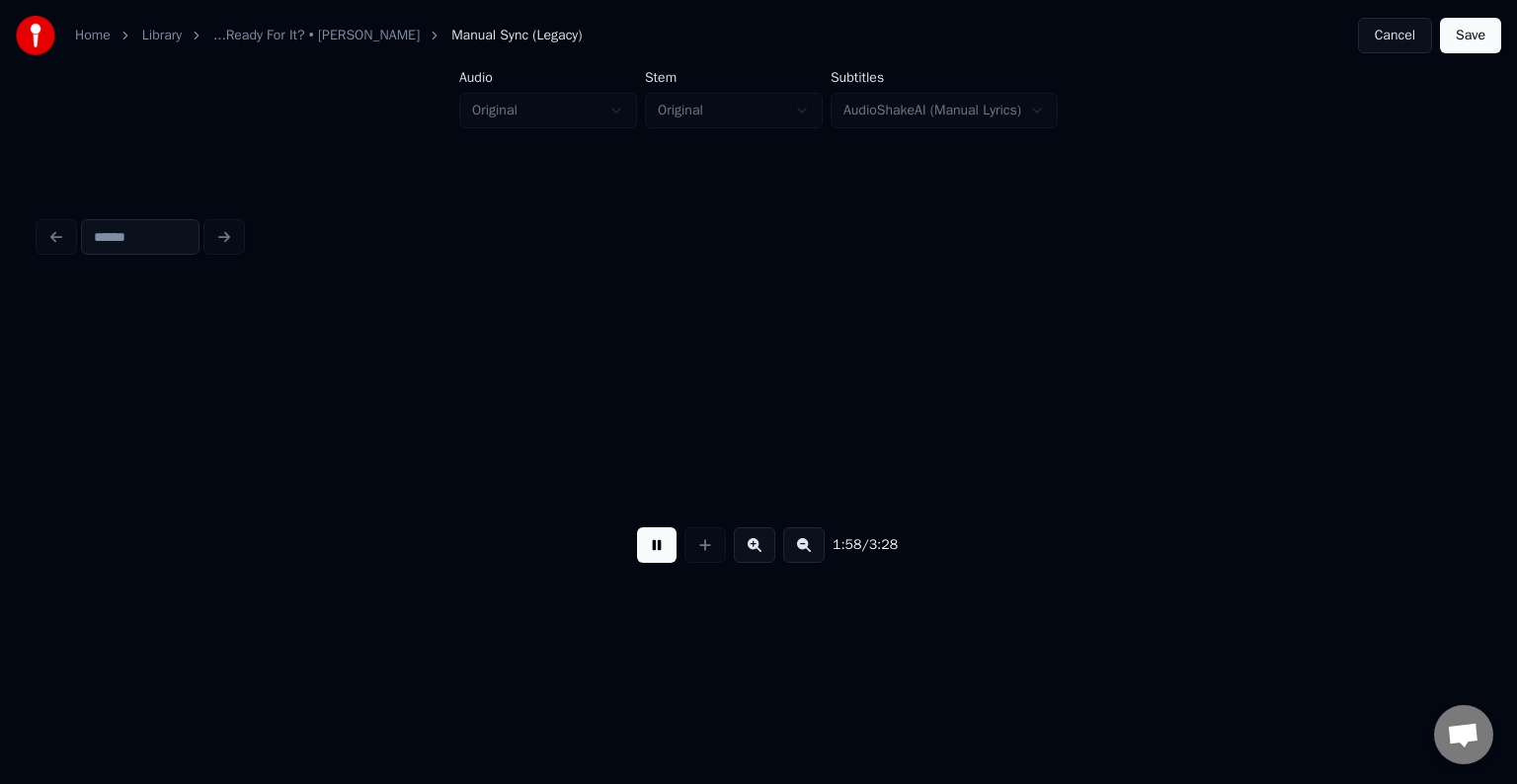 scroll, scrollTop: 0, scrollLeft: 17520, axis: horizontal 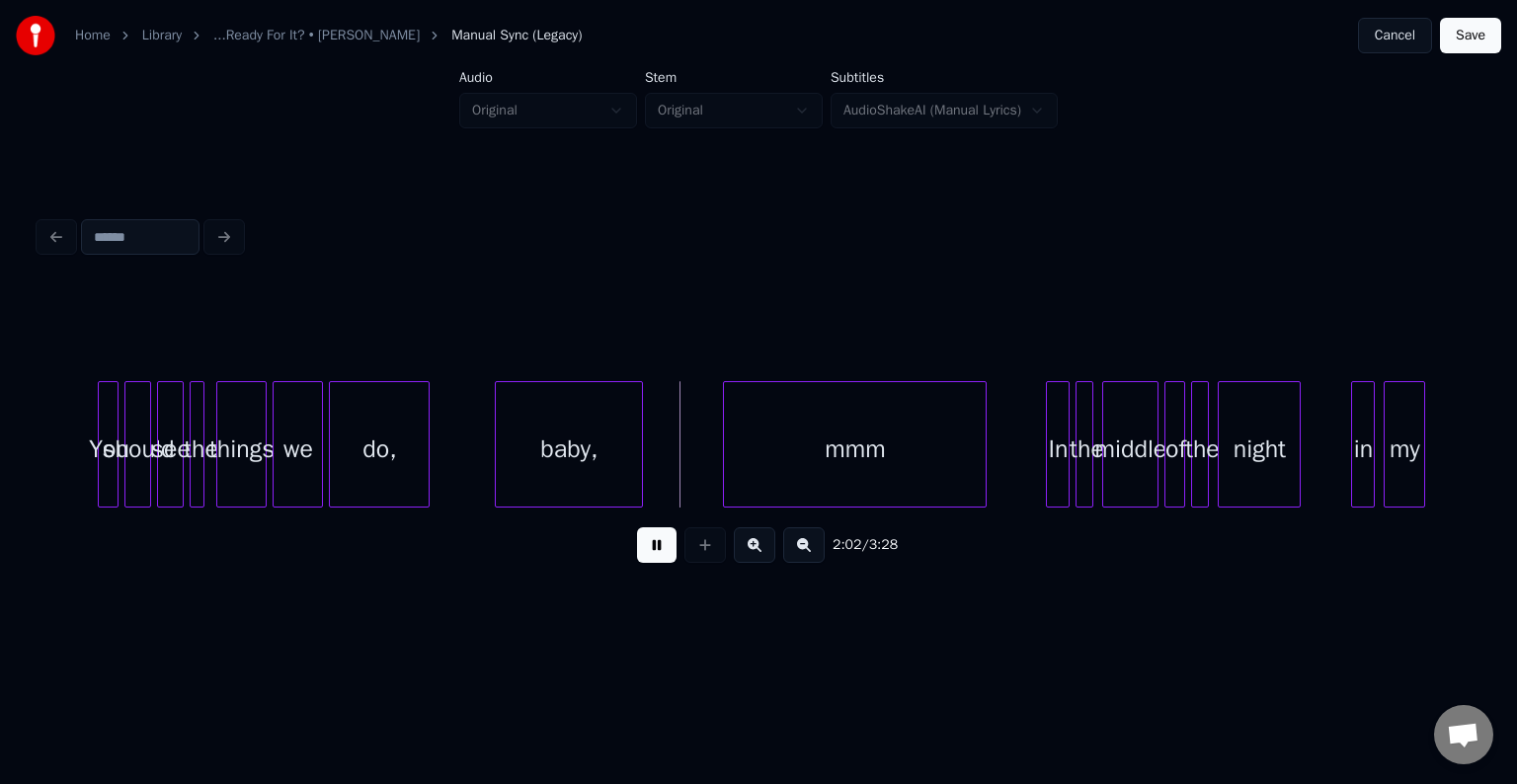 click at bounding box center [657, 545] 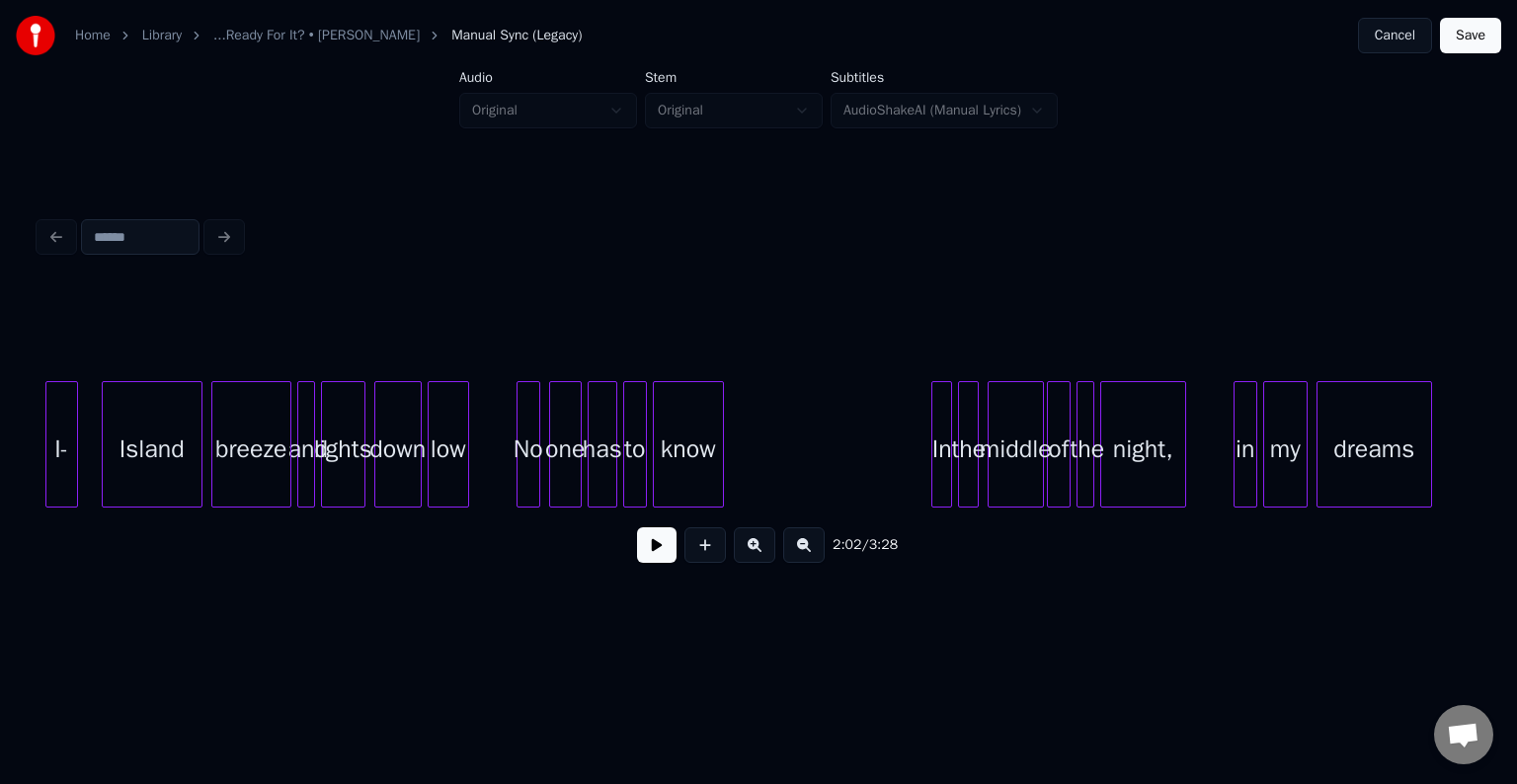 scroll, scrollTop: 0, scrollLeft: 6063, axis: horizontal 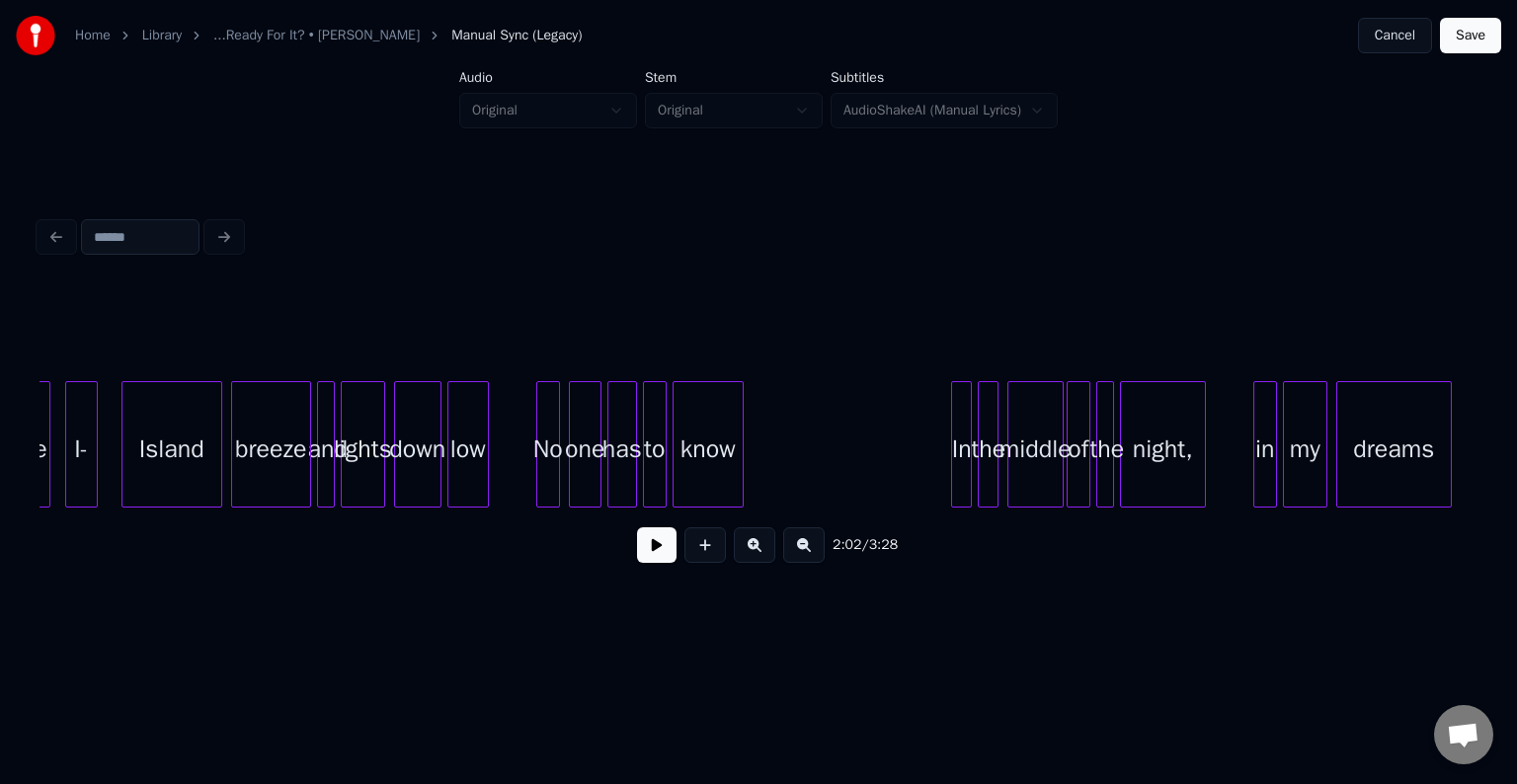click at bounding box center [657, 545] 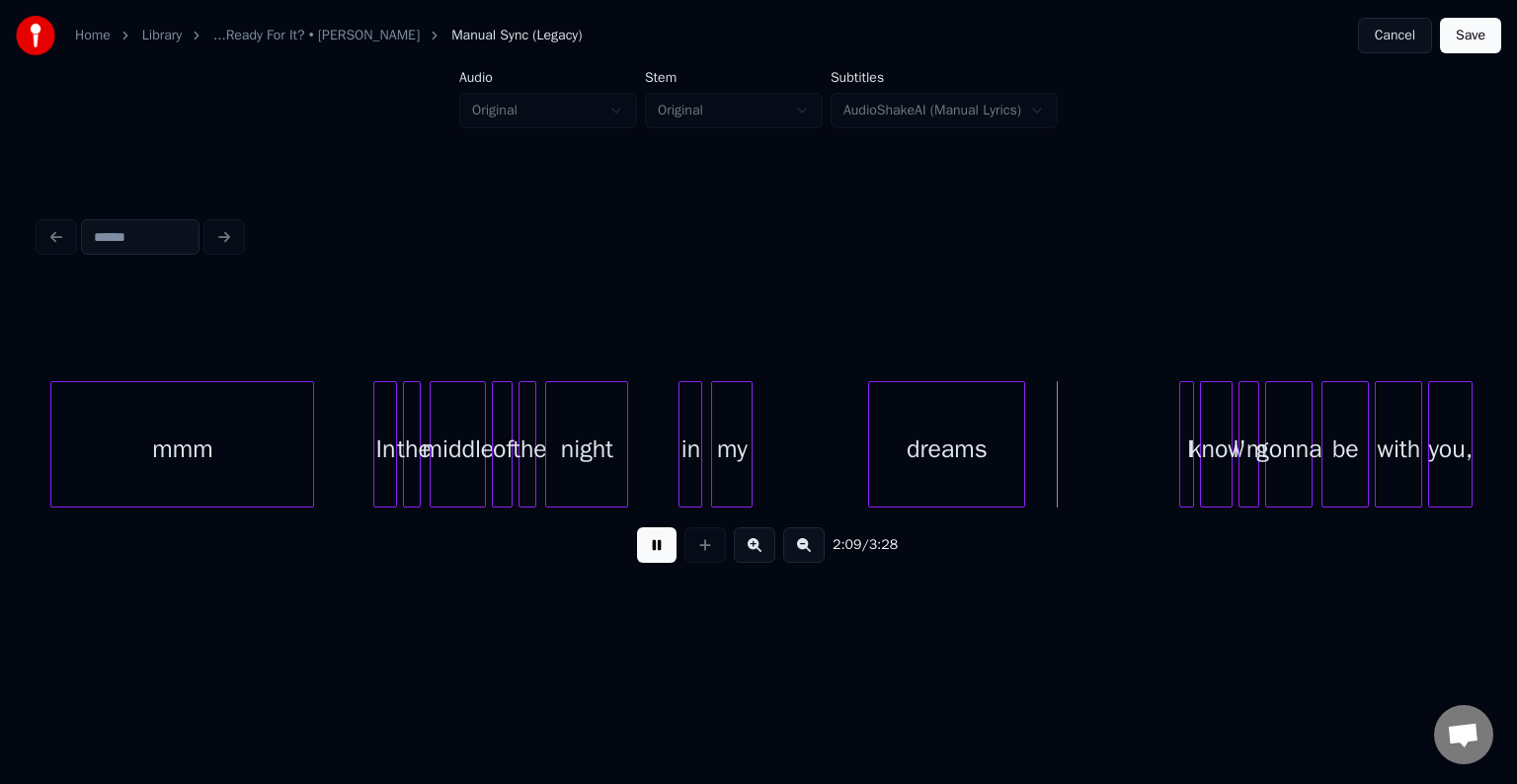 click at bounding box center [657, 545] 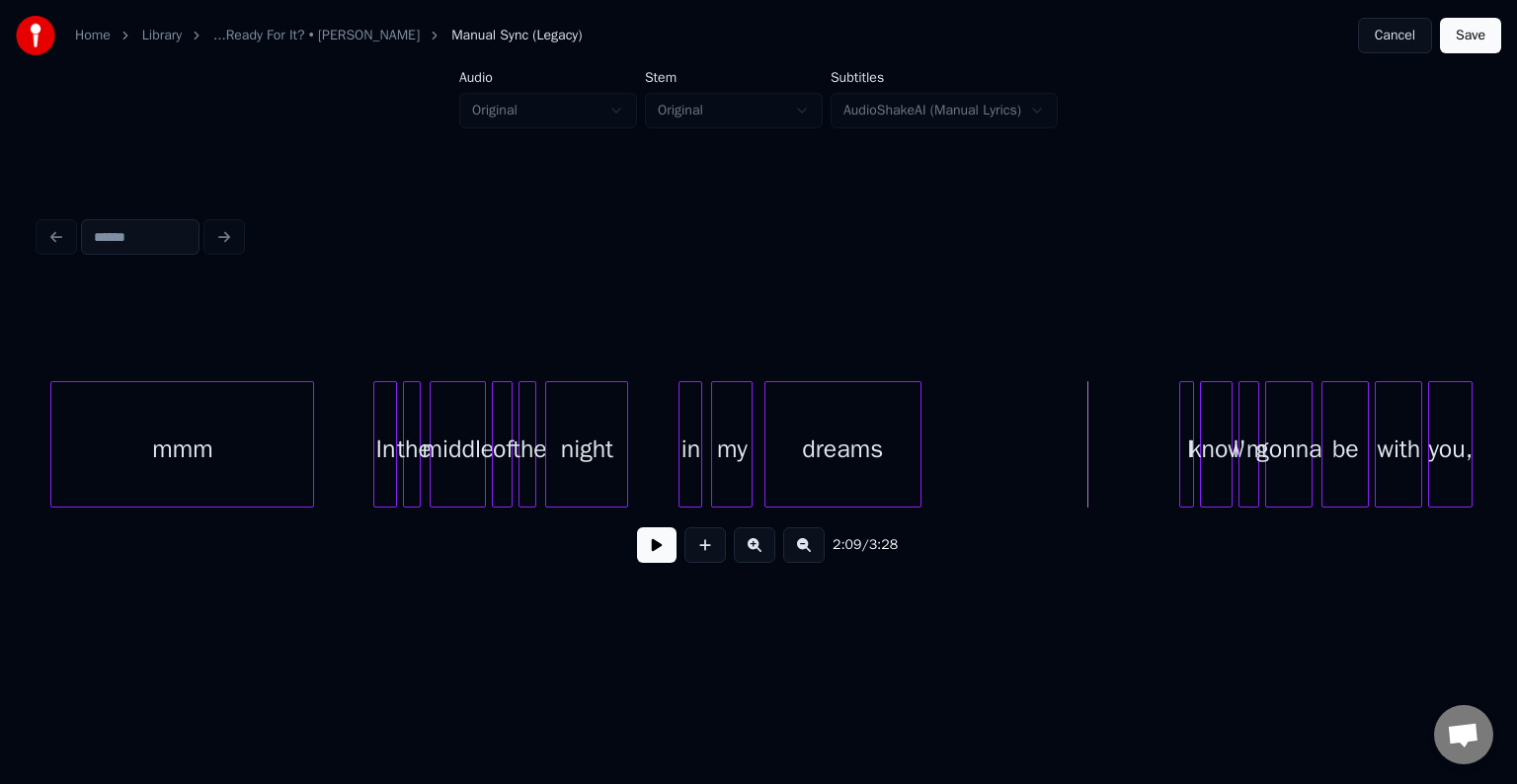 click on "dreams" at bounding box center [842, 449] 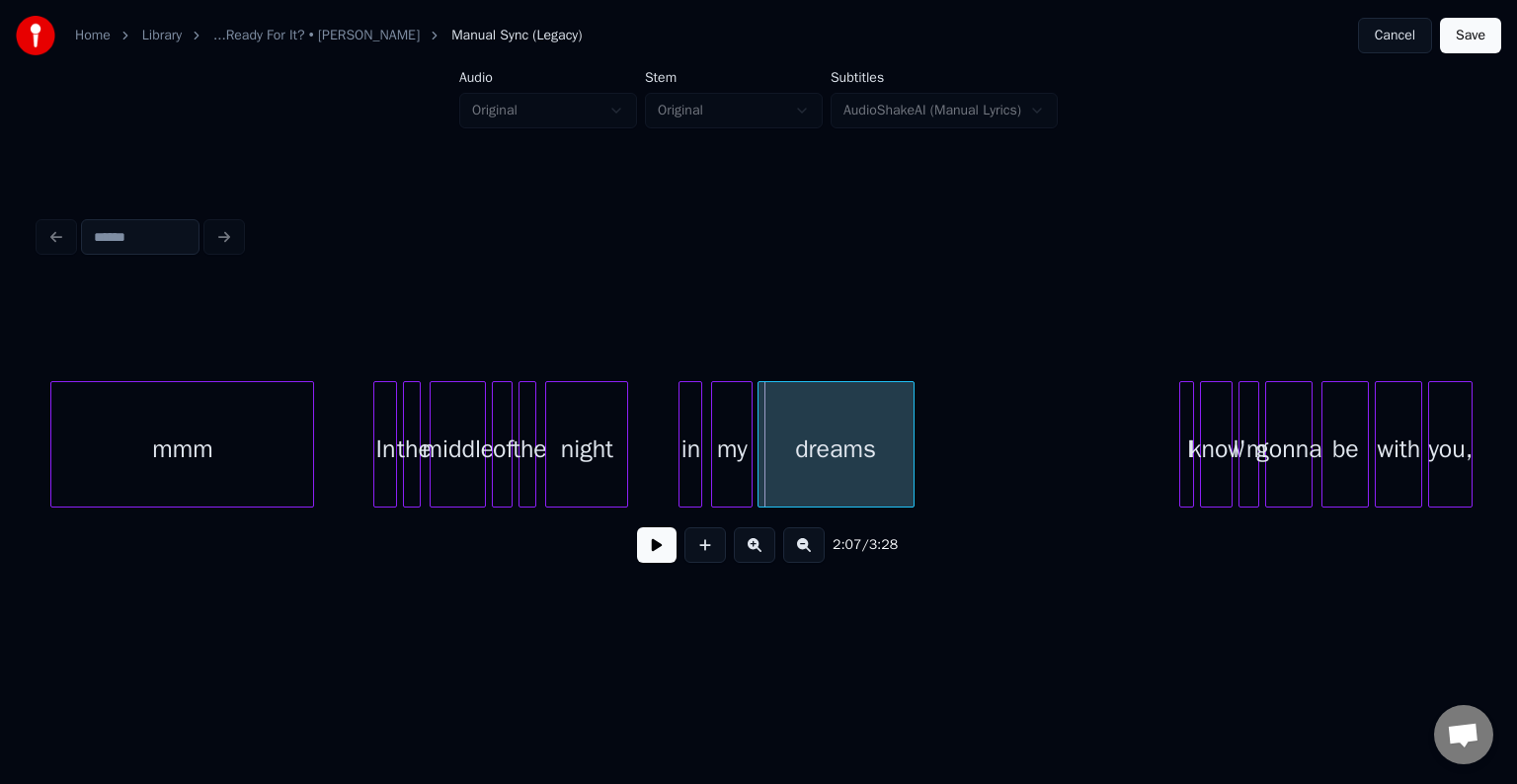 click on "dreams" at bounding box center (836, 449) 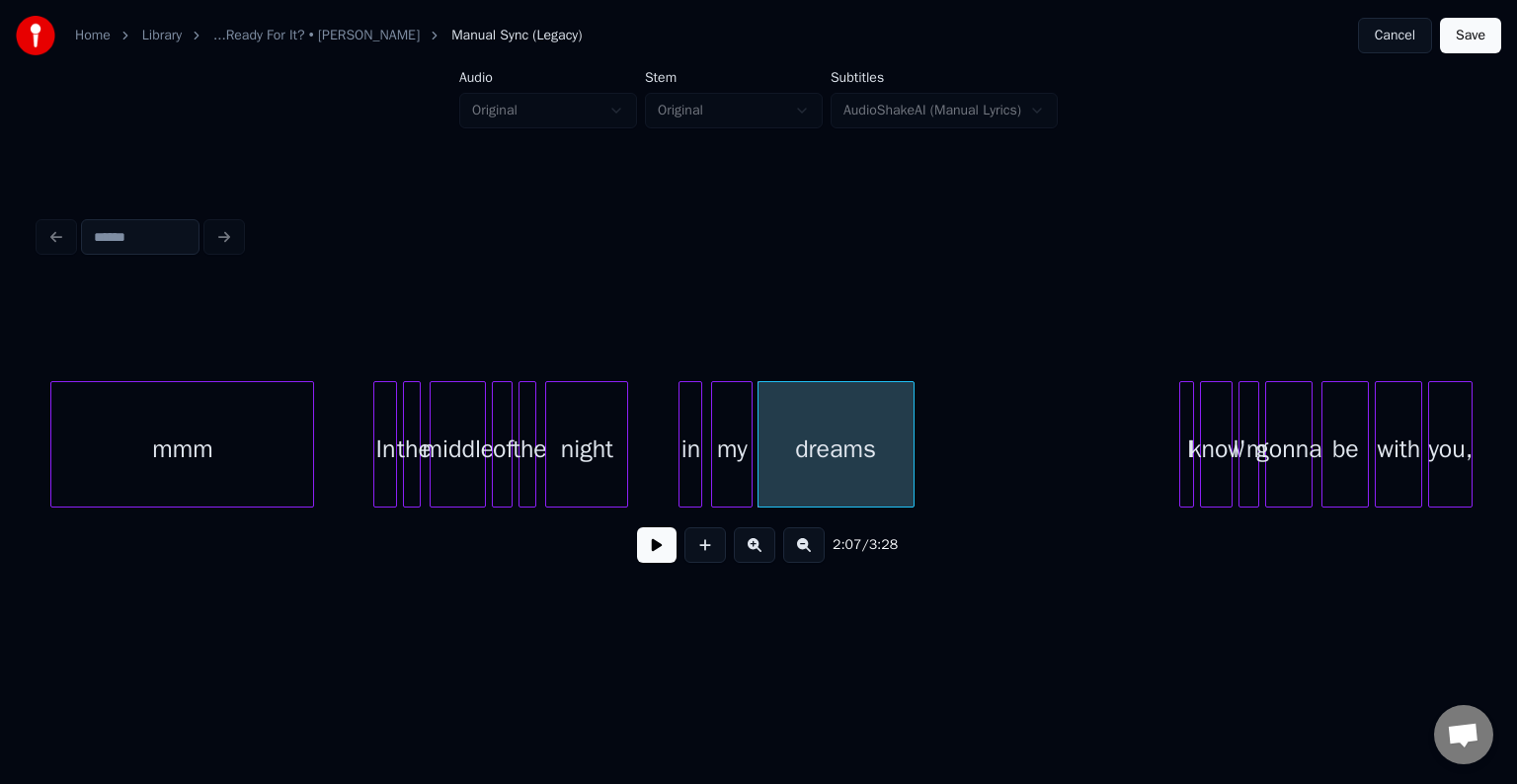 click on "mmm In the middle of the night in my dreams I know I'm gonna be with you," at bounding box center [-2732, 444] 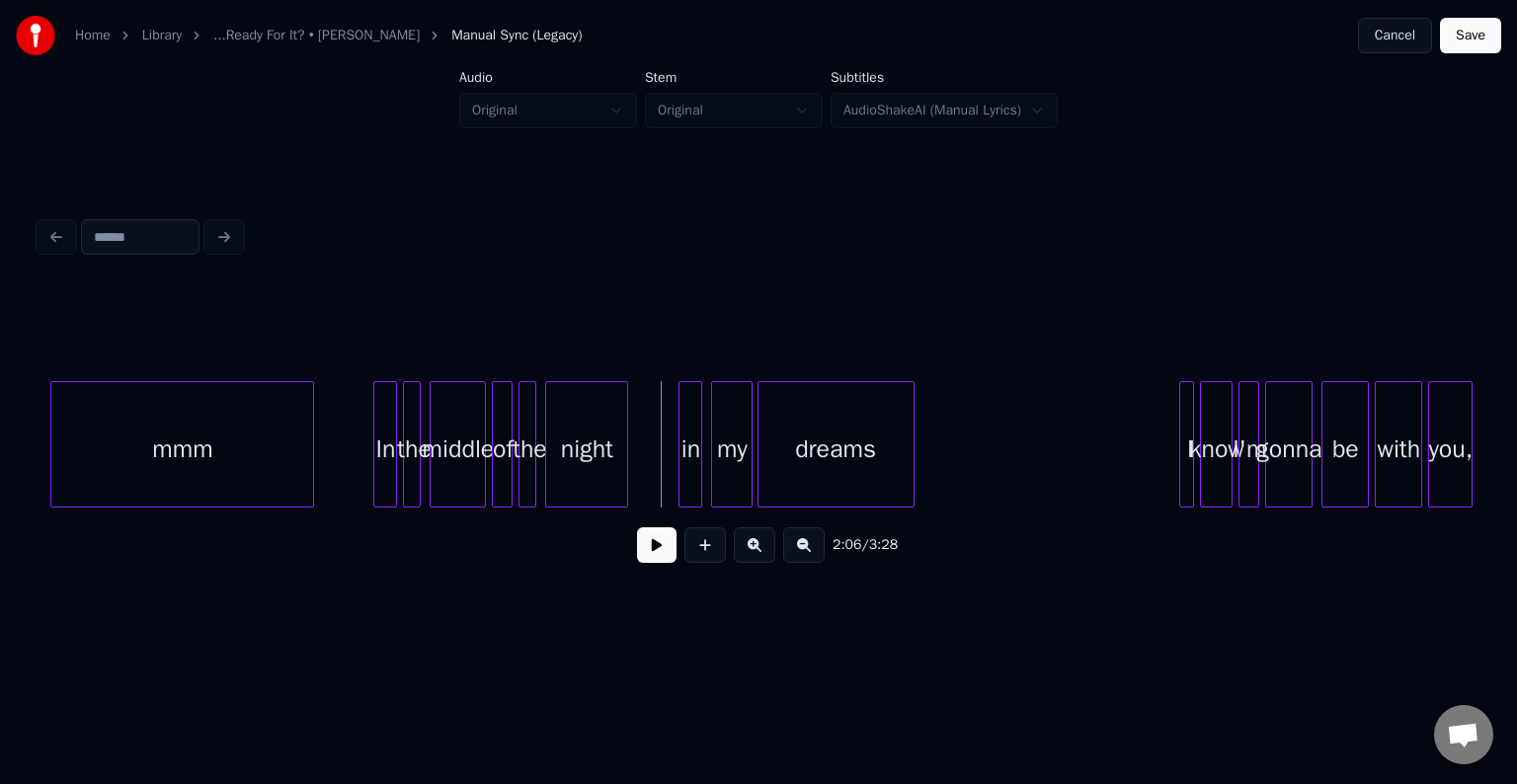 click at bounding box center [657, 545] 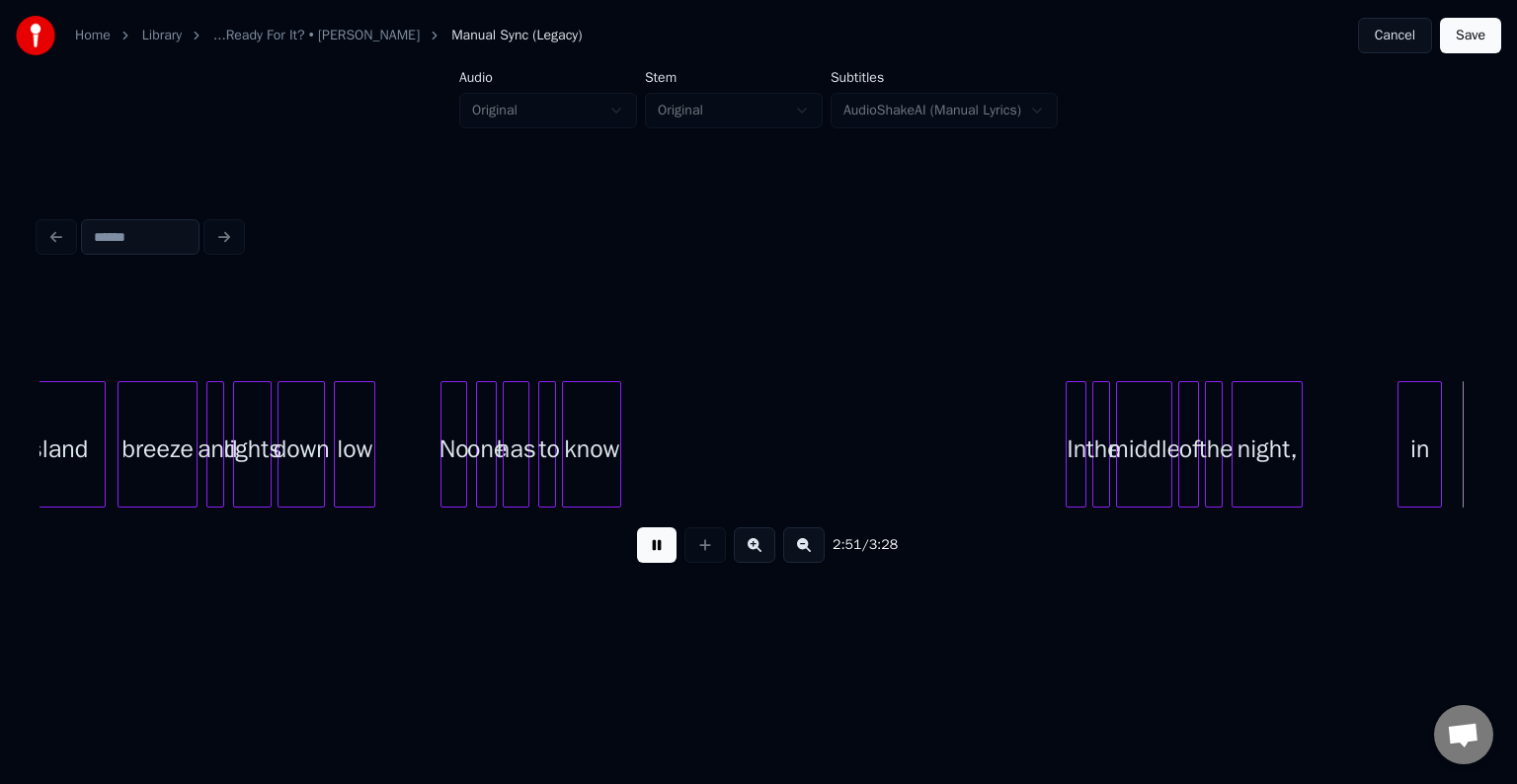 scroll, scrollTop: 0, scrollLeft: 25390, axis: horizontal 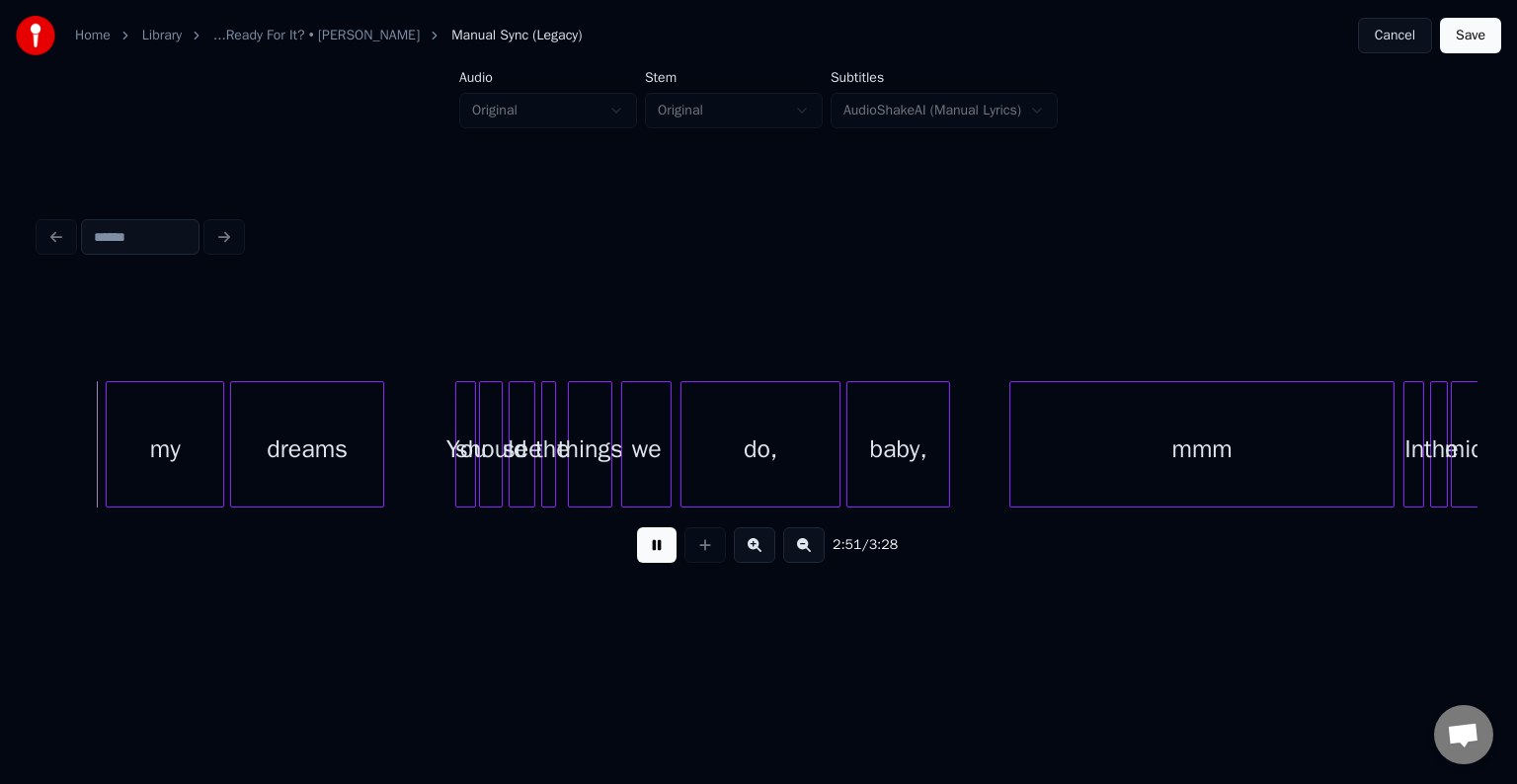 click at bounding box center (657, 545) 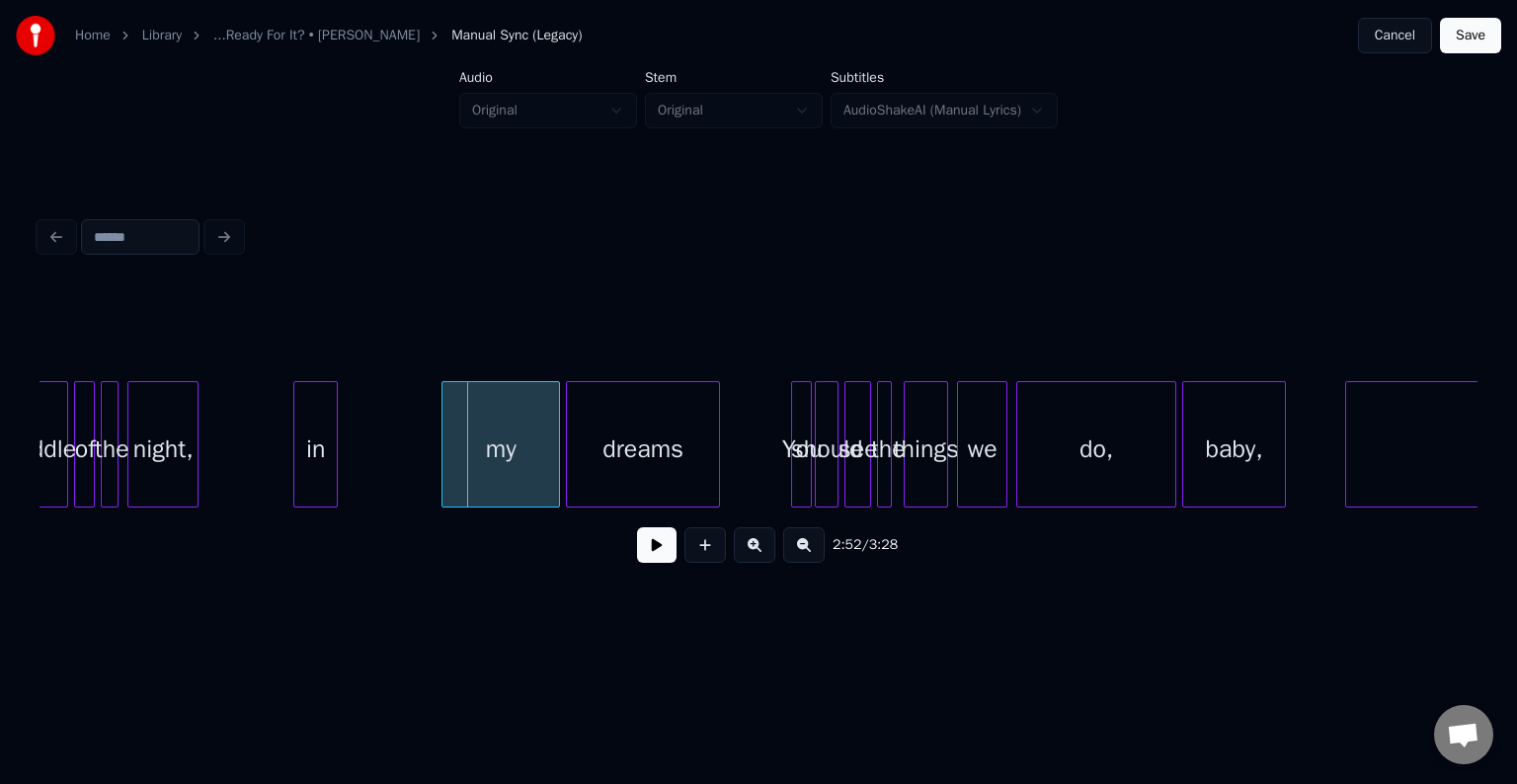 scroll, scrollTop: 0, scrollLeft: 24955, axis: horizontal 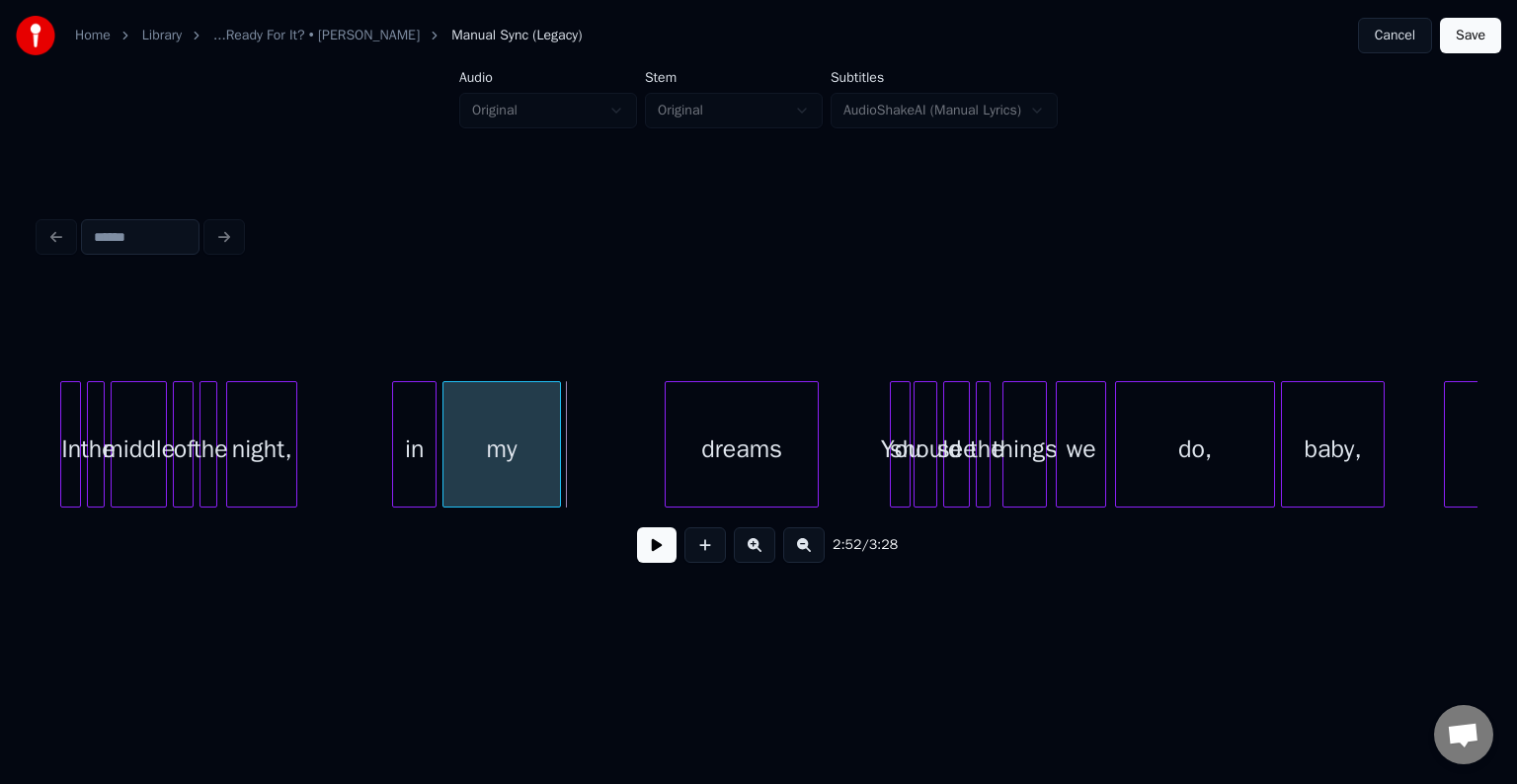 click on "my" at bounding box center [502, 449] 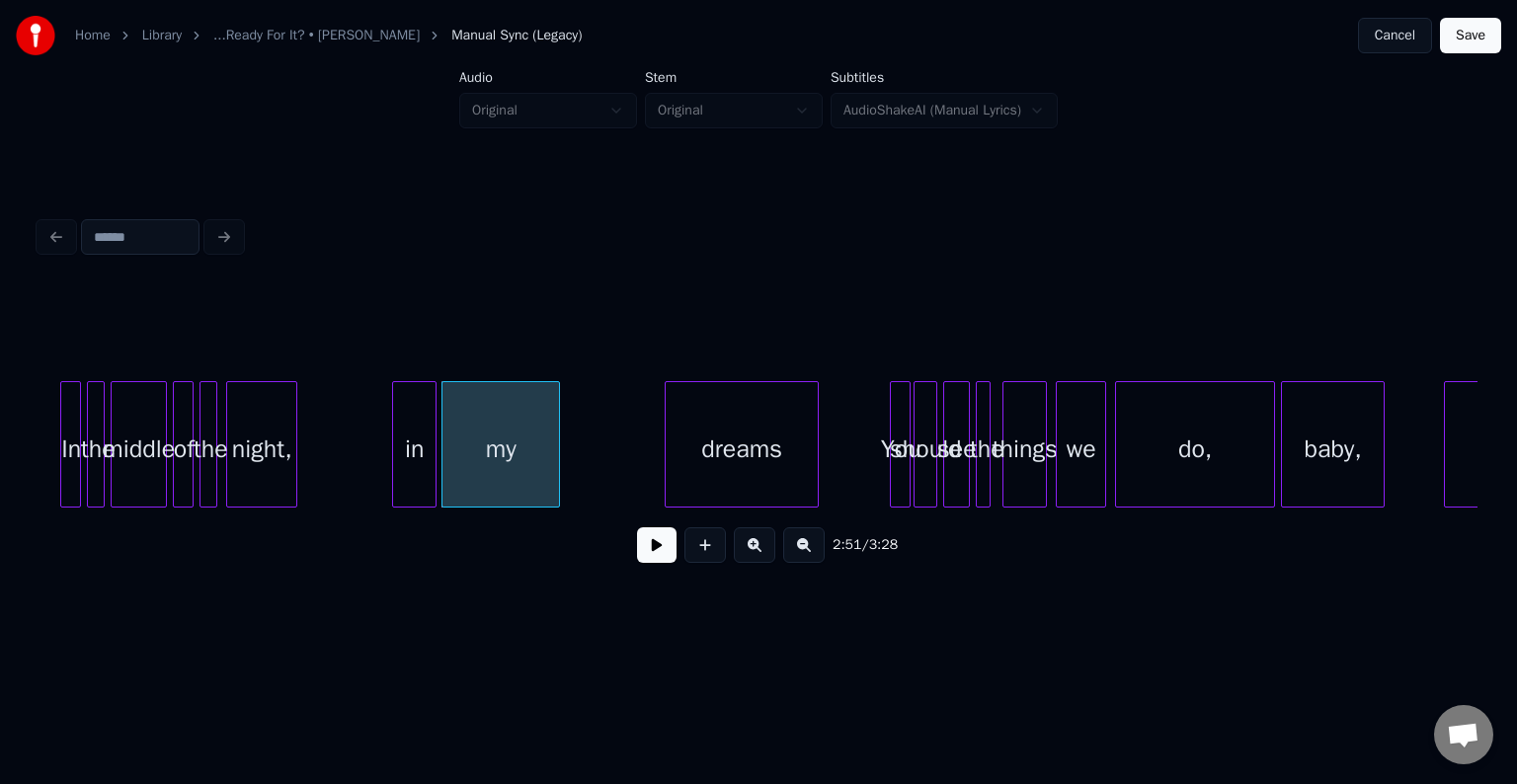click on "my dreams You should see the things we do, baby, mmm in night, the of middle the In" at bounding box center [-9495, 444] 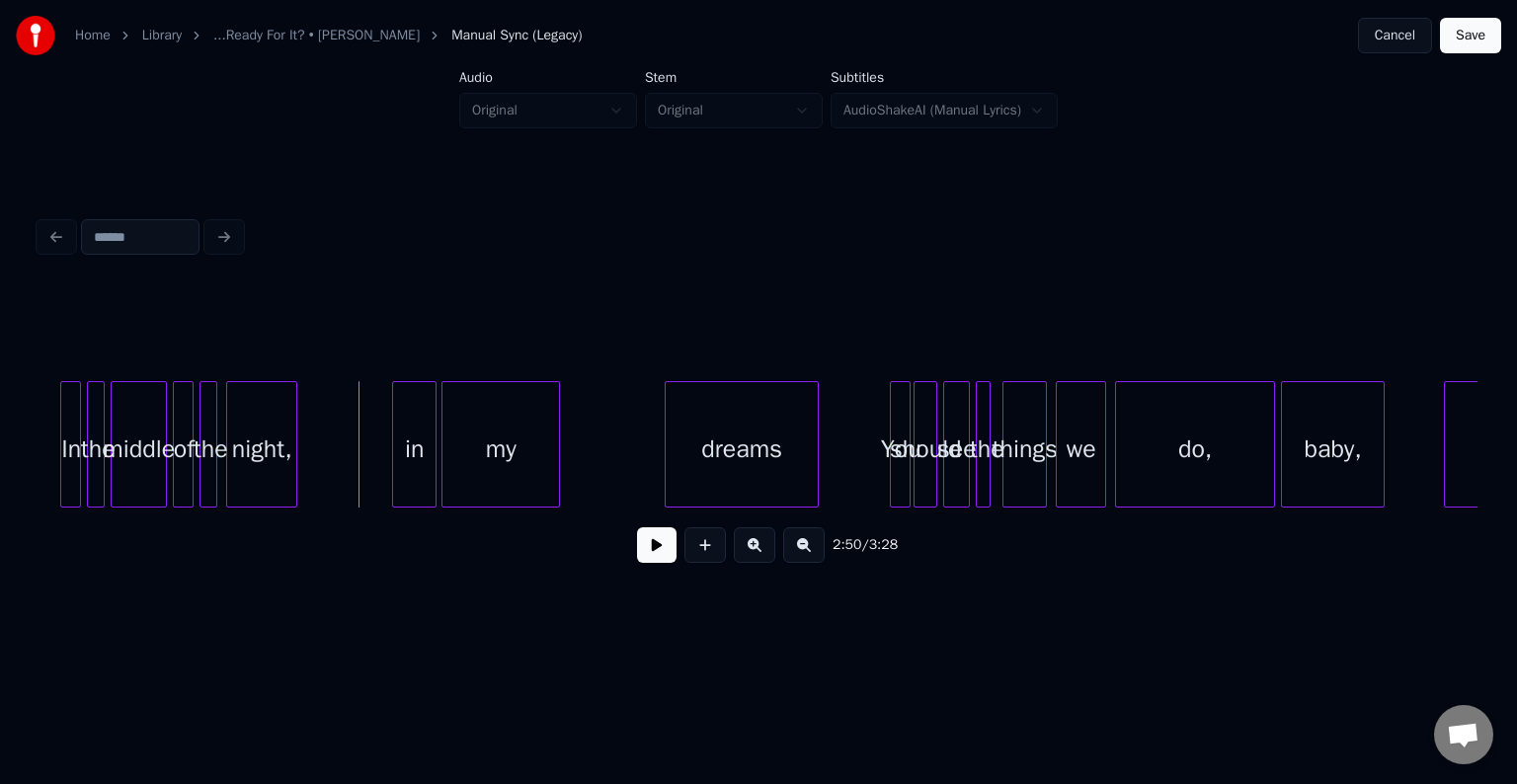 click at bounding box center [657, 545] 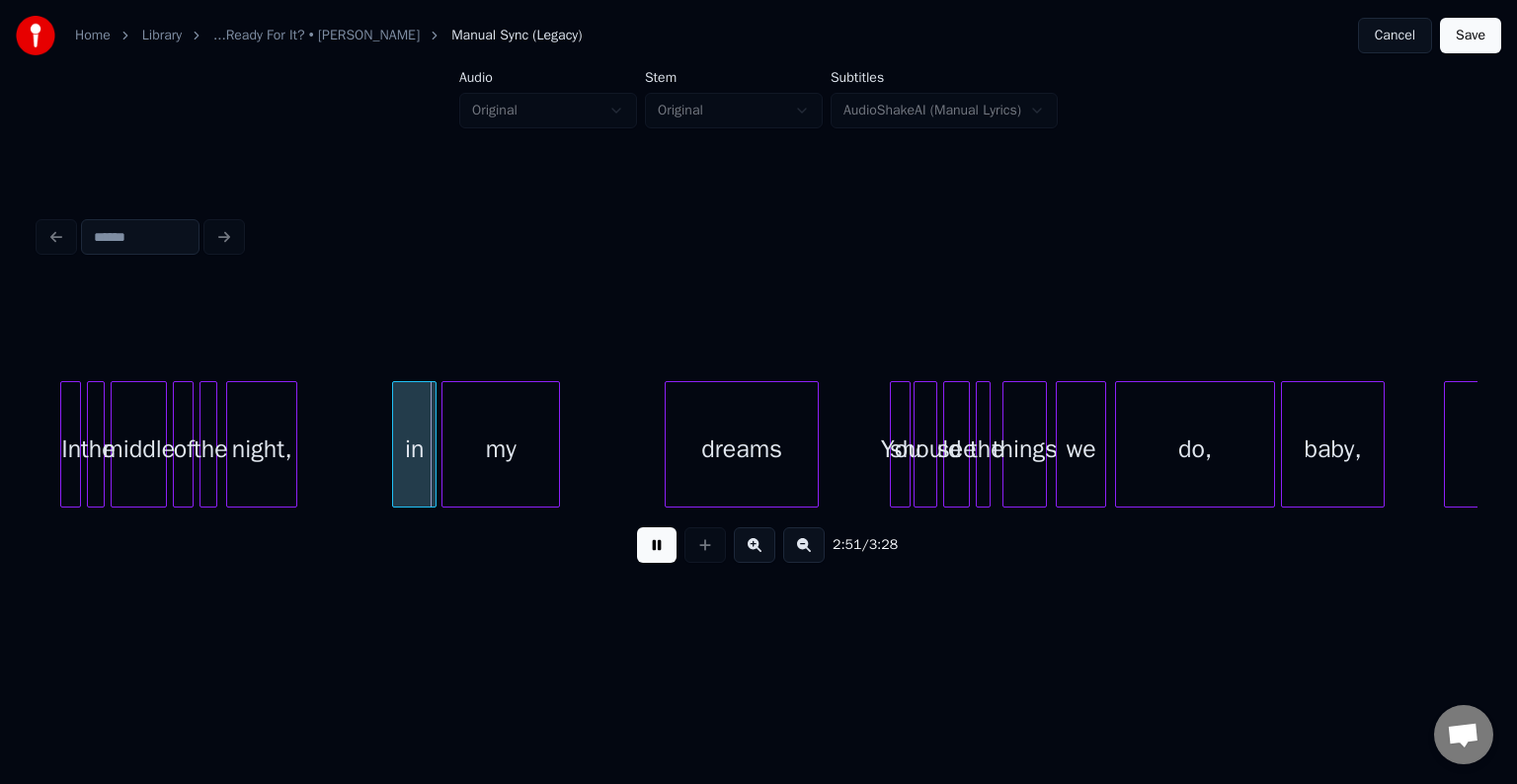 click at bounding box center [657, 545] 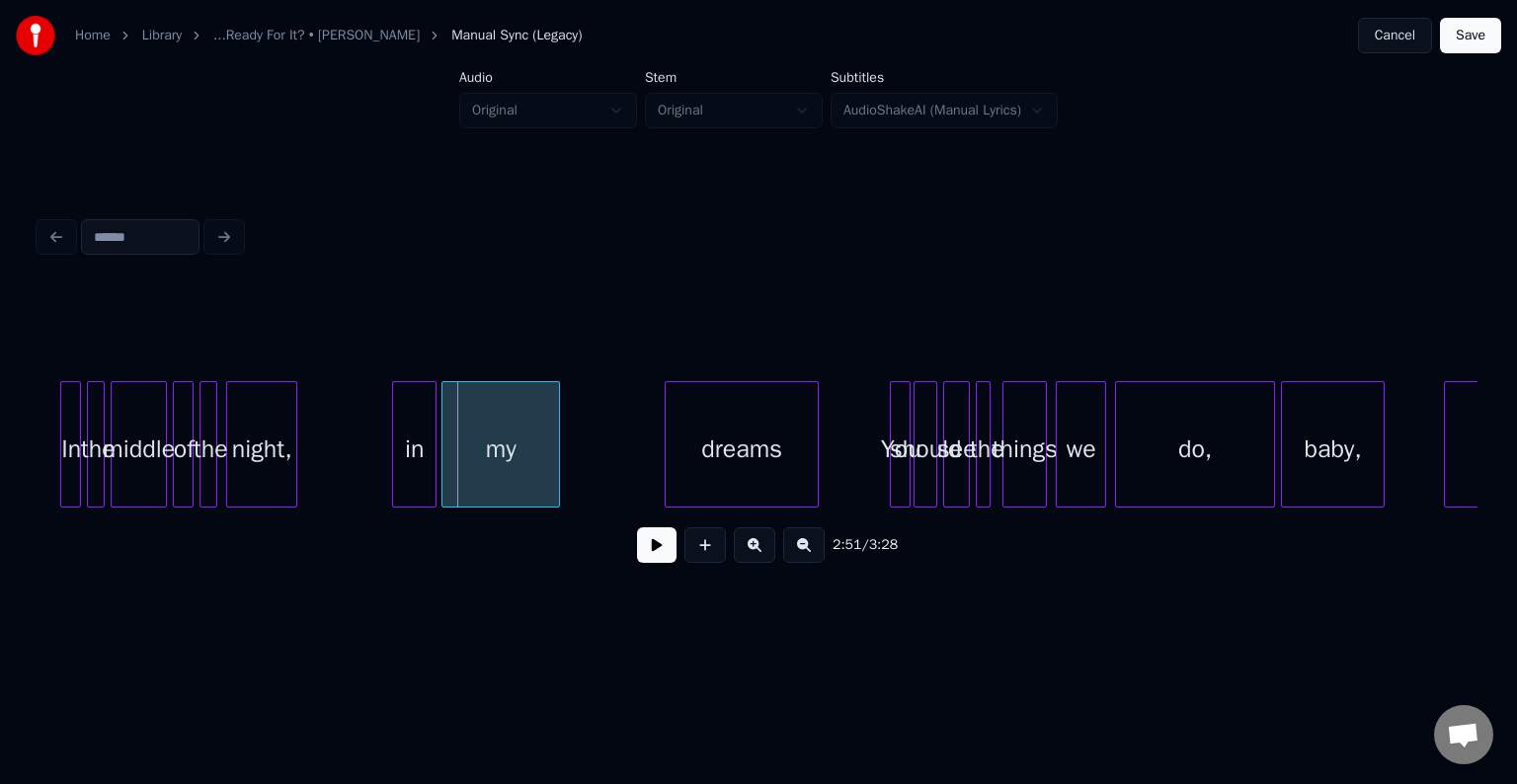 click on "in" at bounding box center (414, 449) 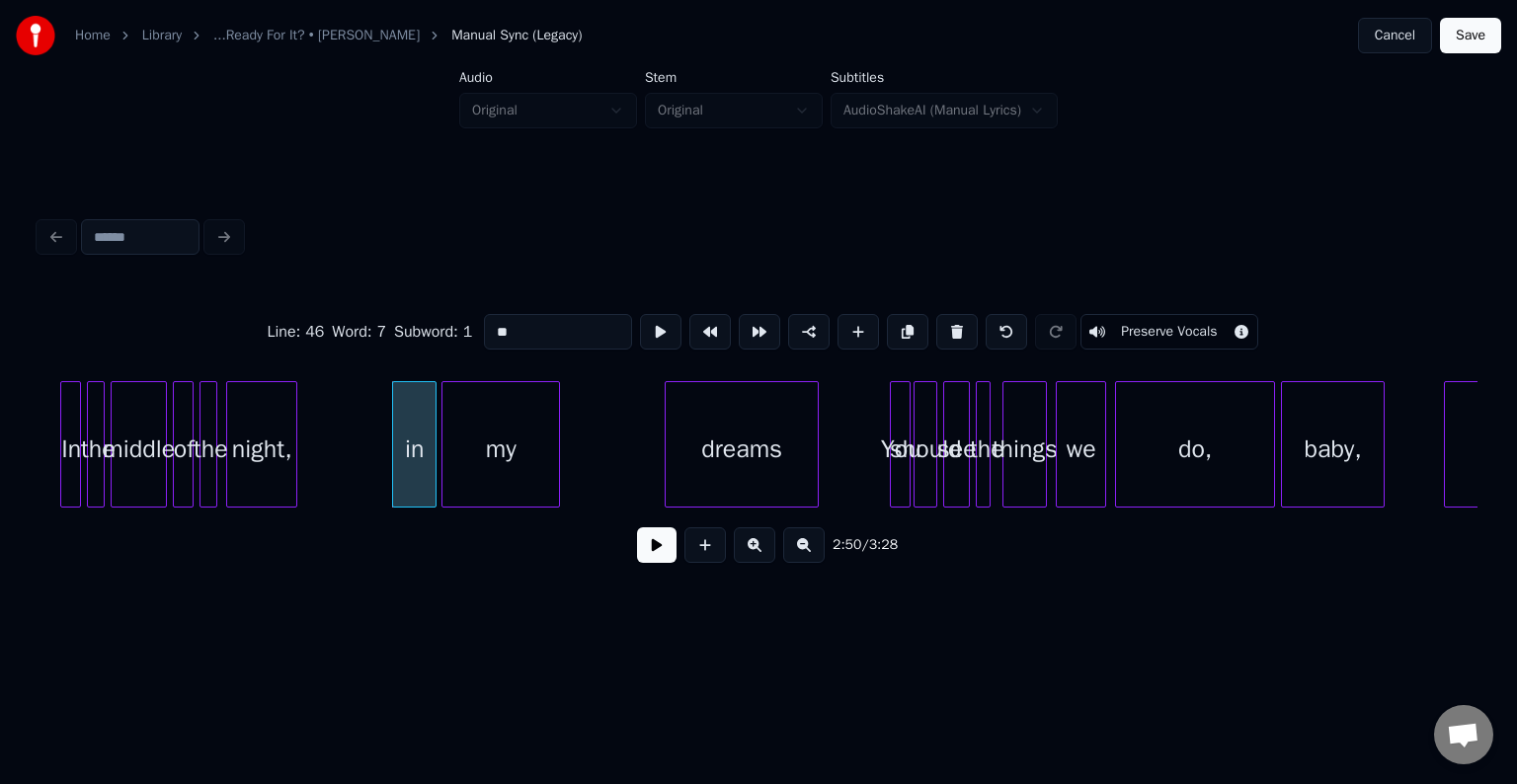 click at bounding box center (657, 545) 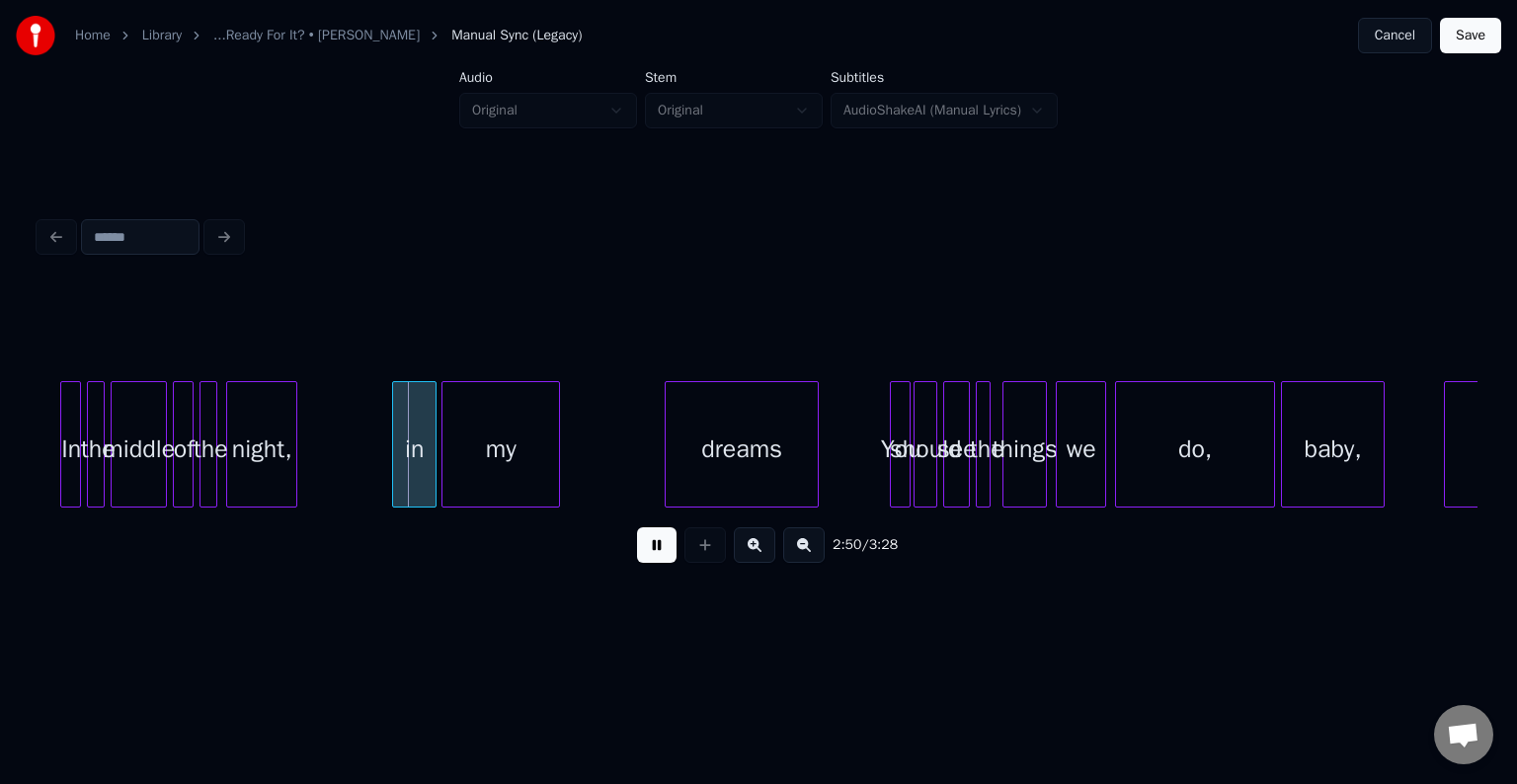 click at bounding box center [657, 545] 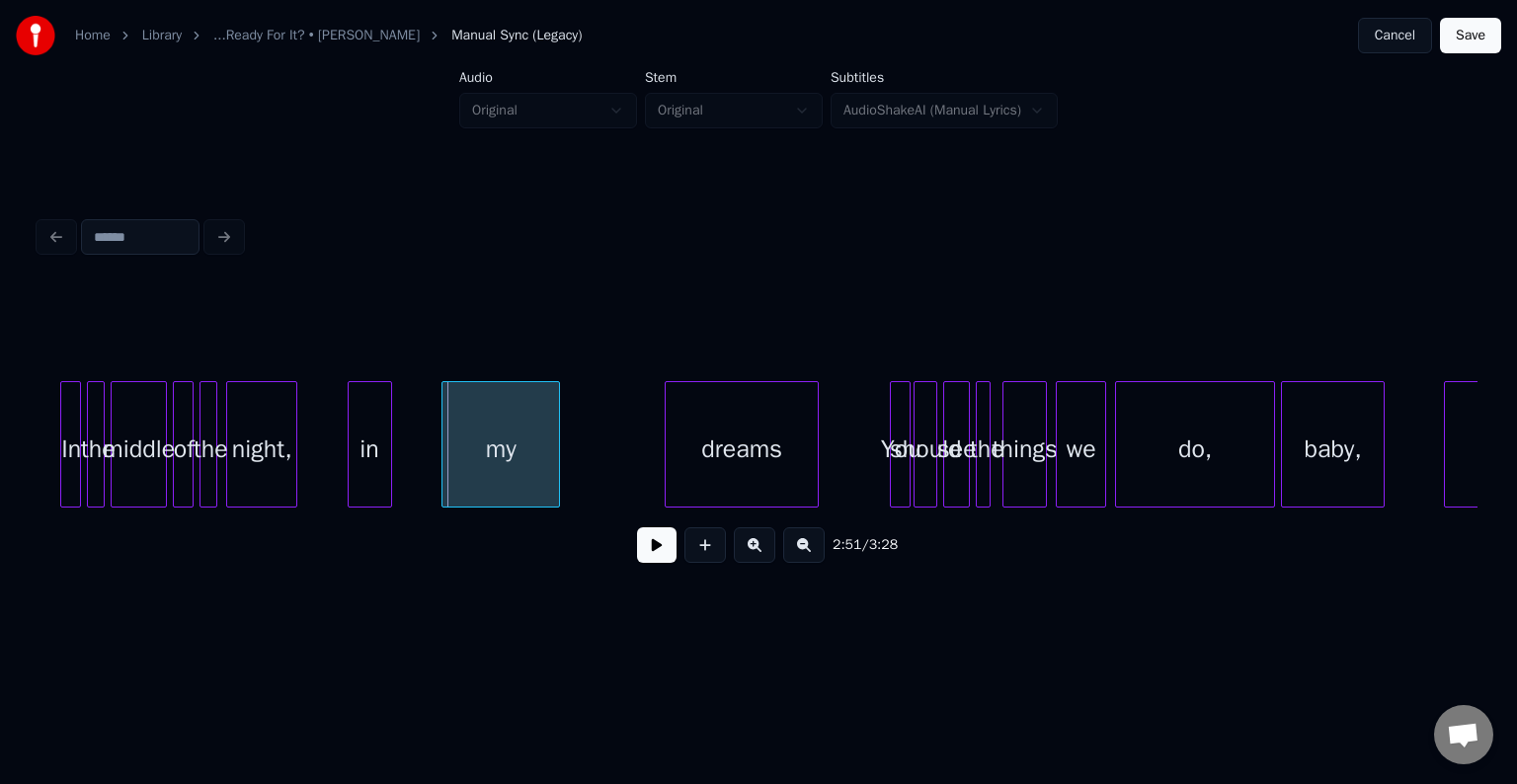 click on "in" at bounding box center [369, 449] 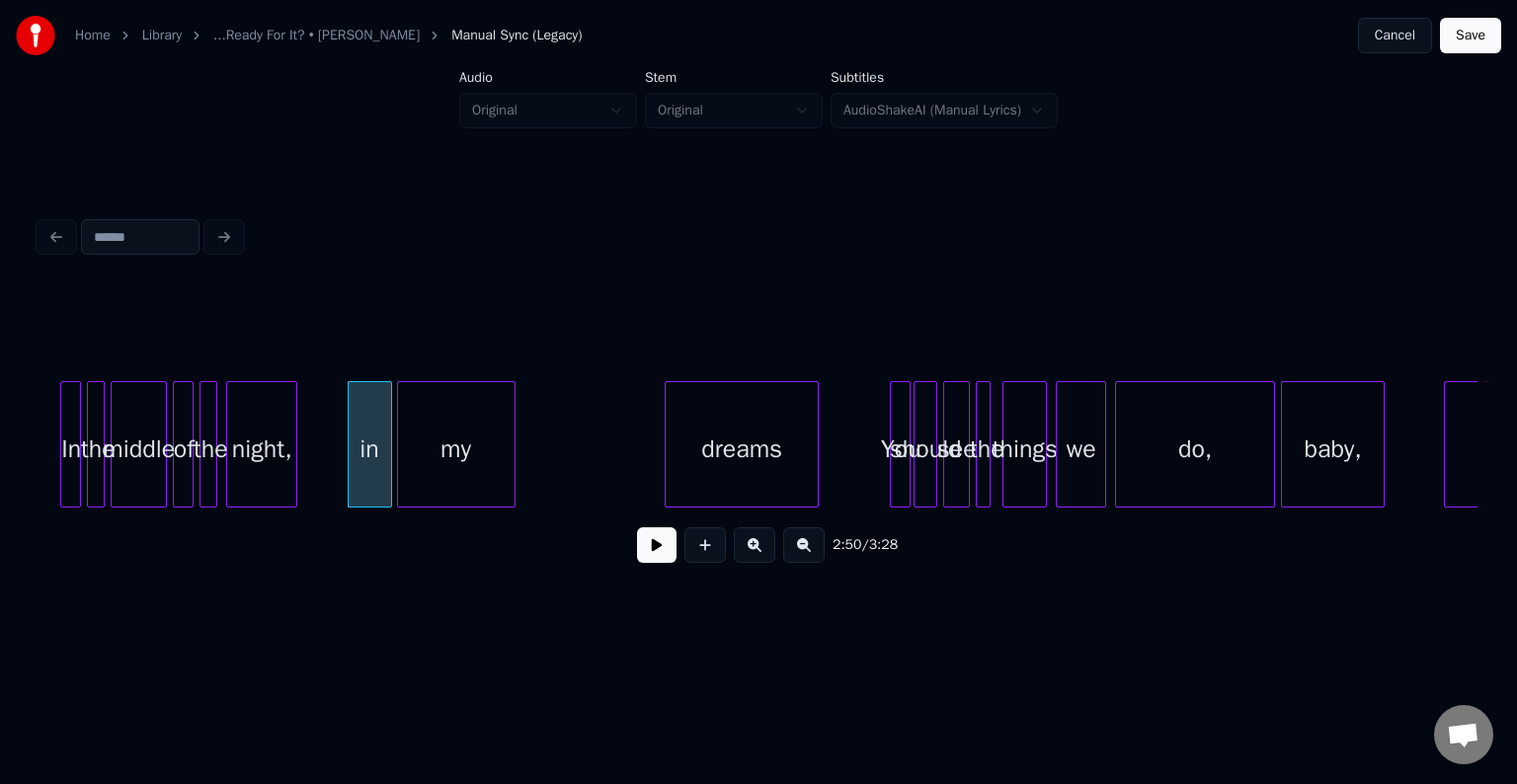 click on "my" at bounding box center (456, 449) 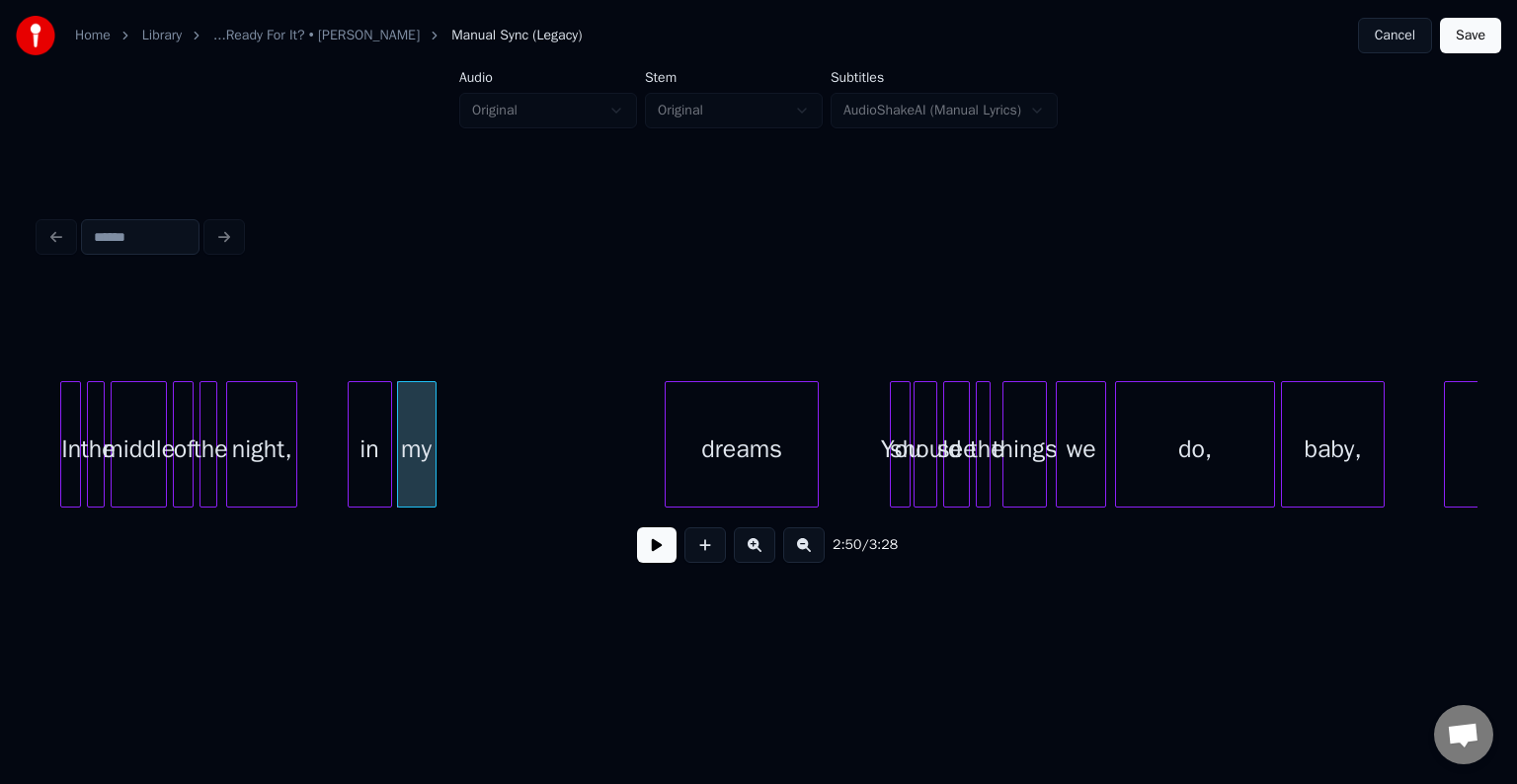 click at bounding box center [433, 444] 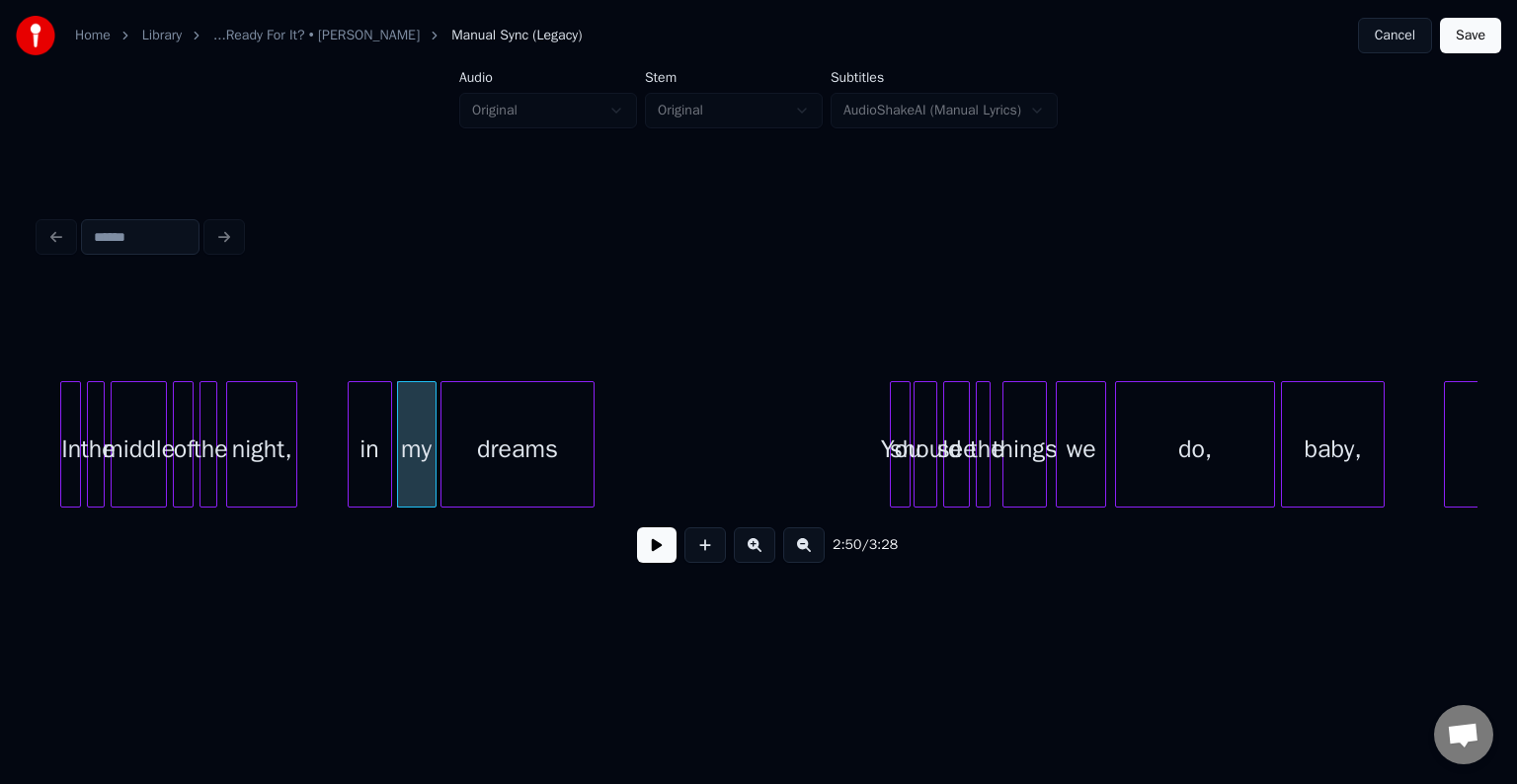 click on "dreams" at bounding box center (518, 449) 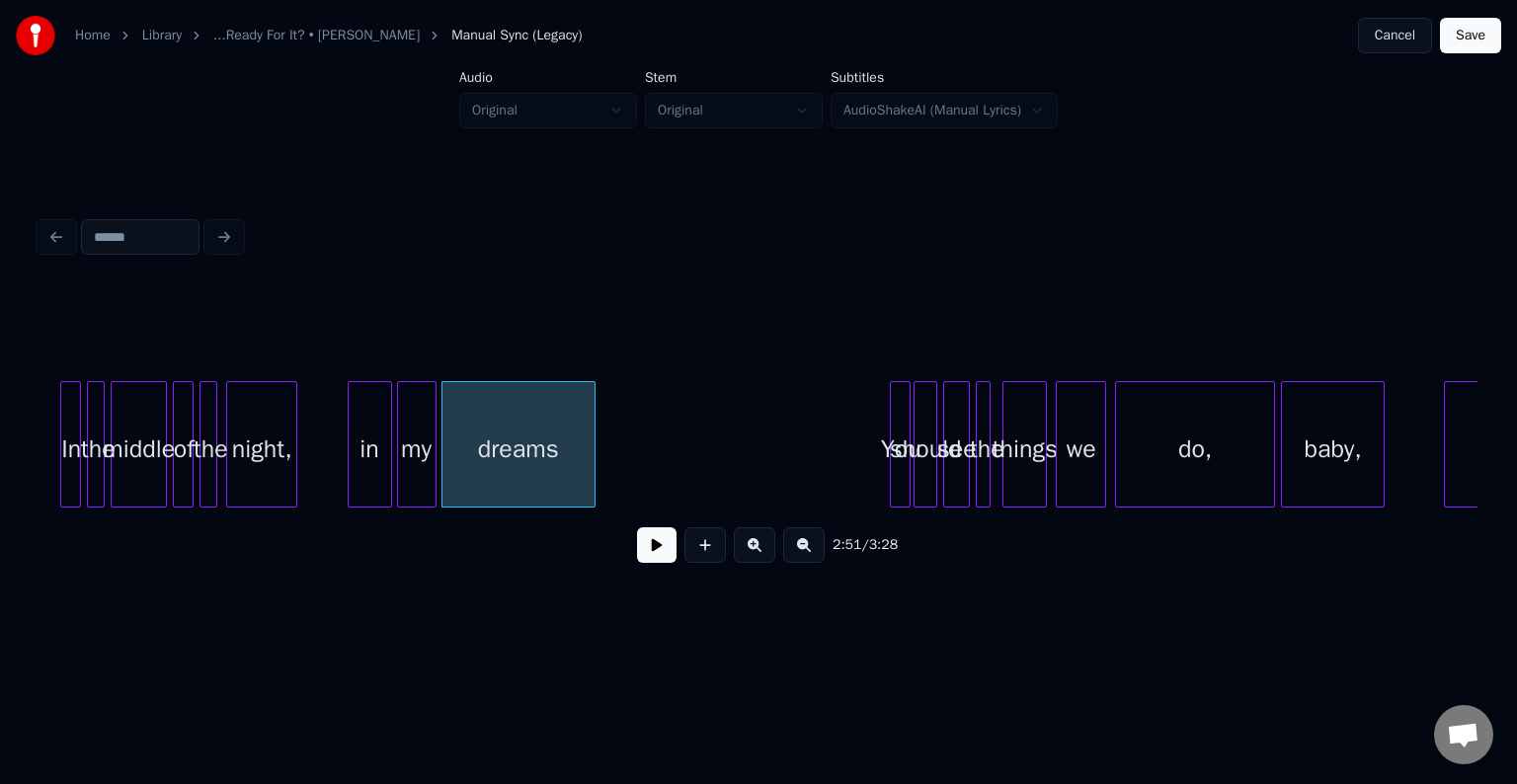 click on "my dreams You should see the things we do, baby, mmm in night, the of middle the In" at bounding box center (-9495, 444) 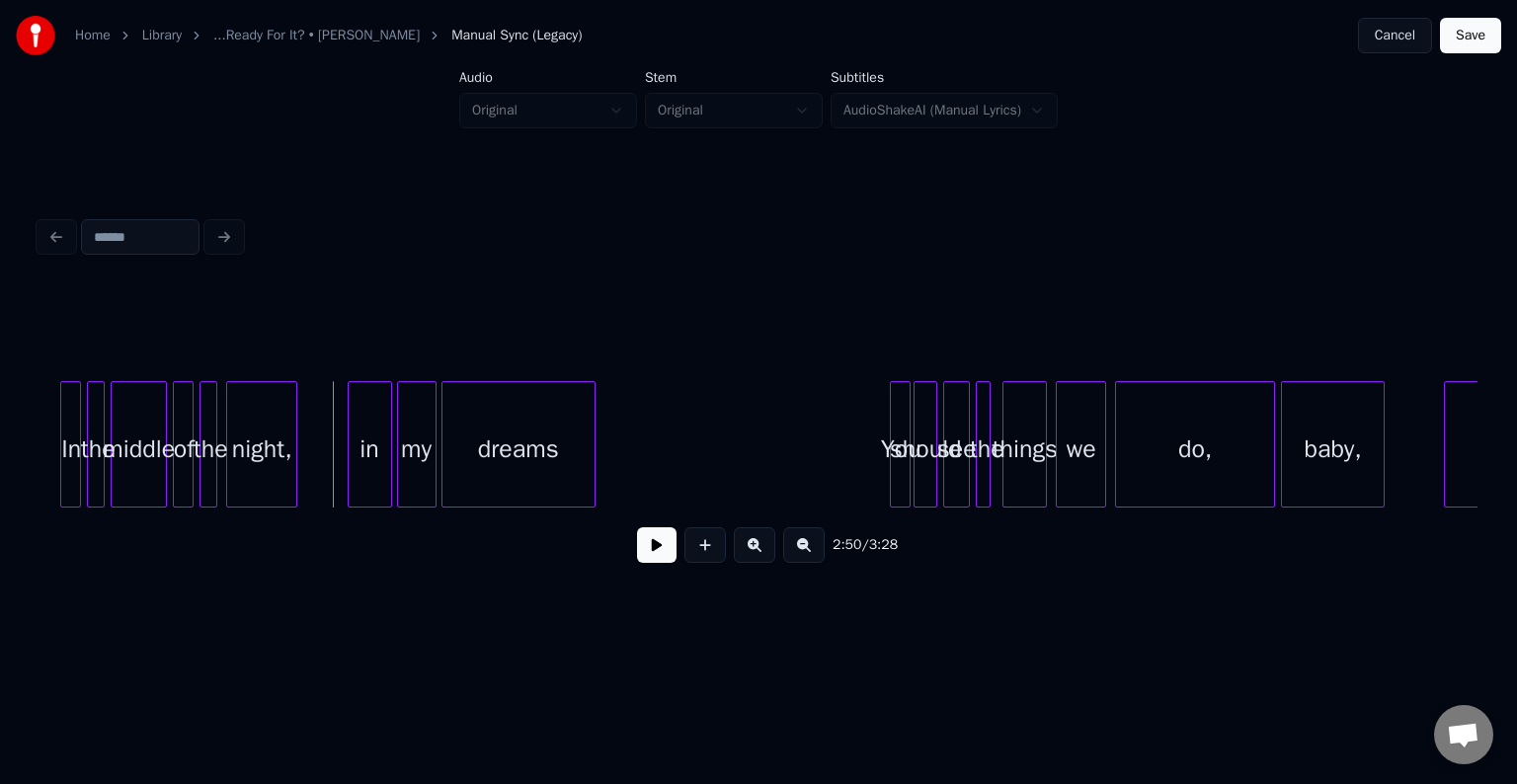 click at bounding box center (657, 545) 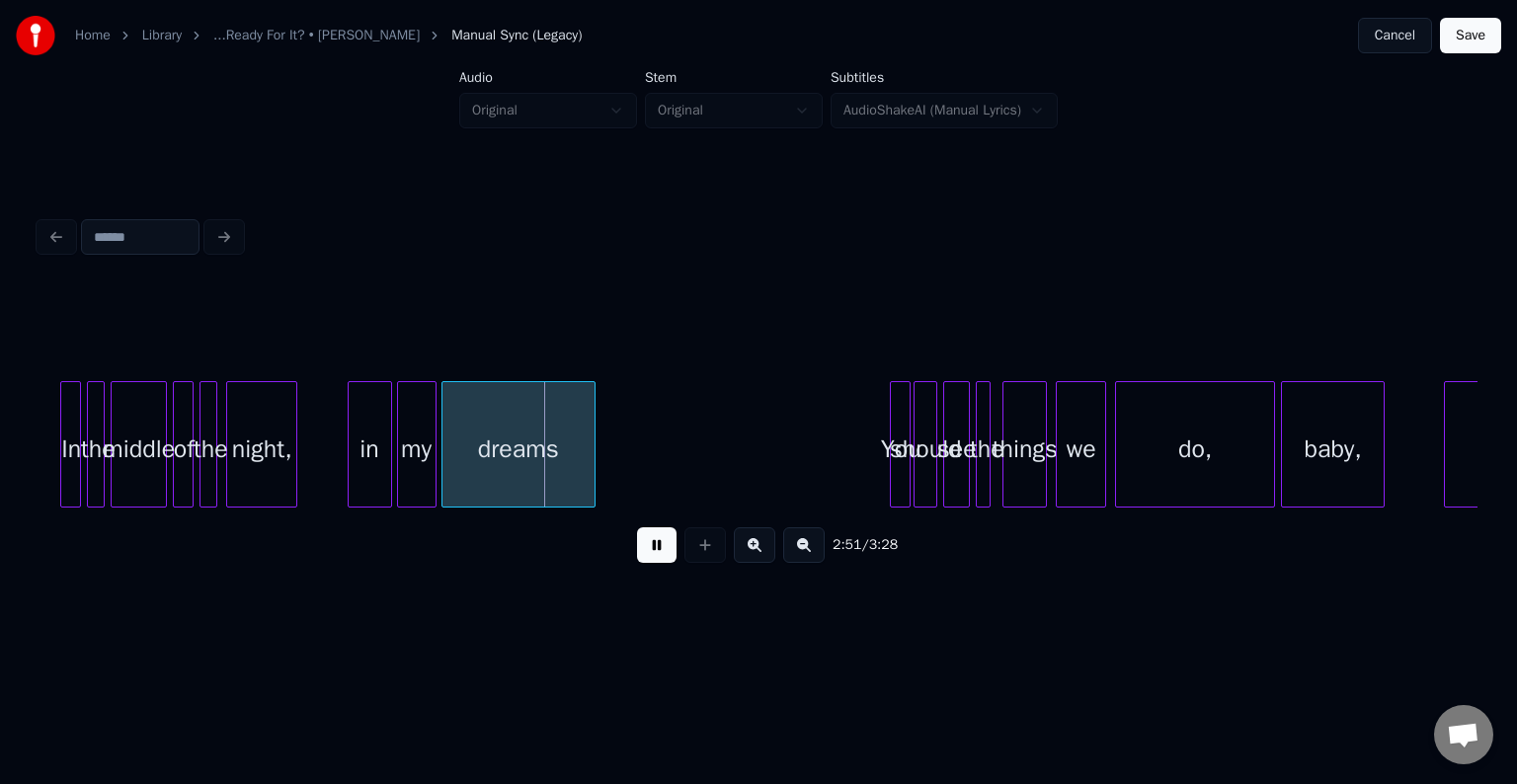 click at bounding box center (657, 545) 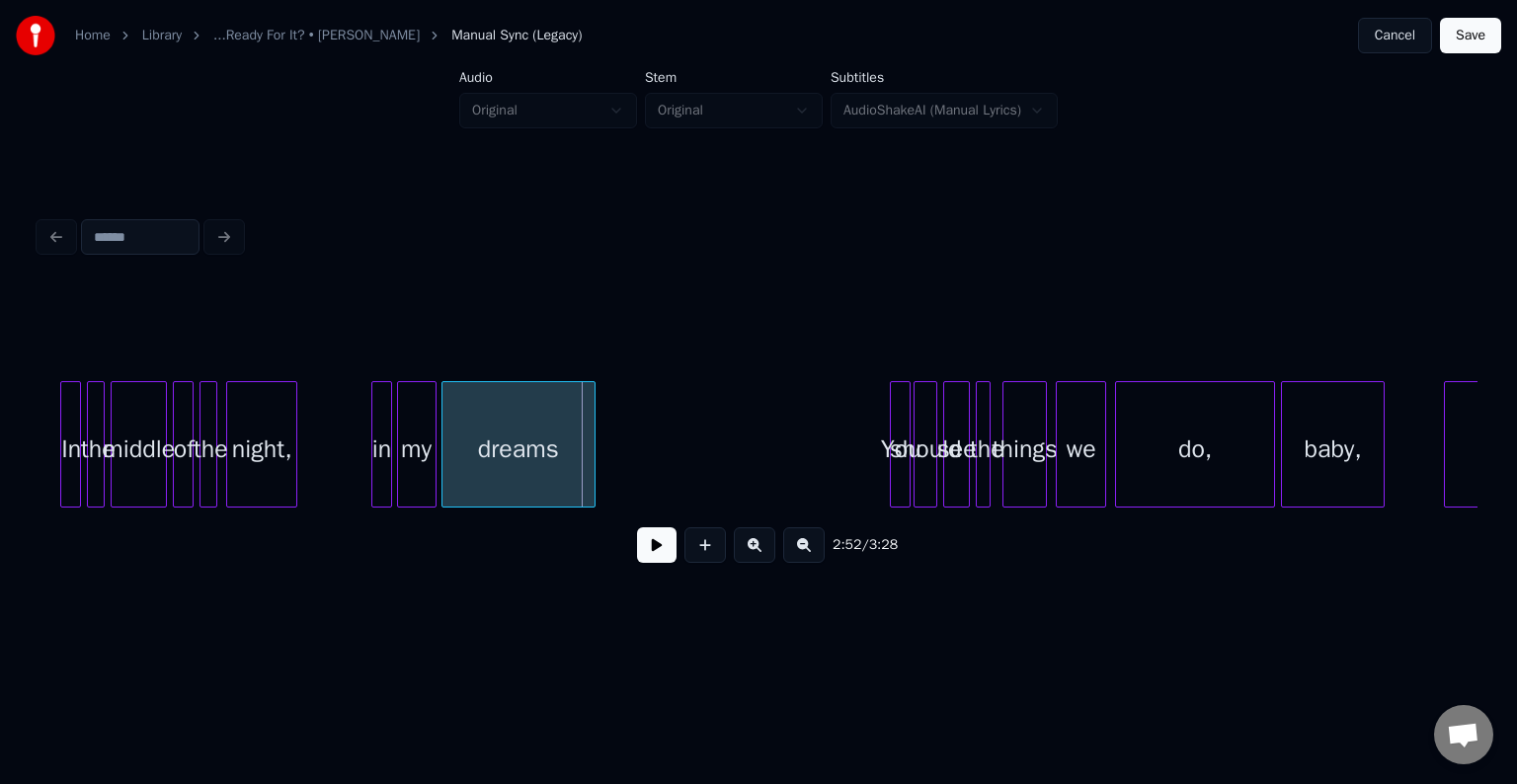 click at bounding box center [375, 444] 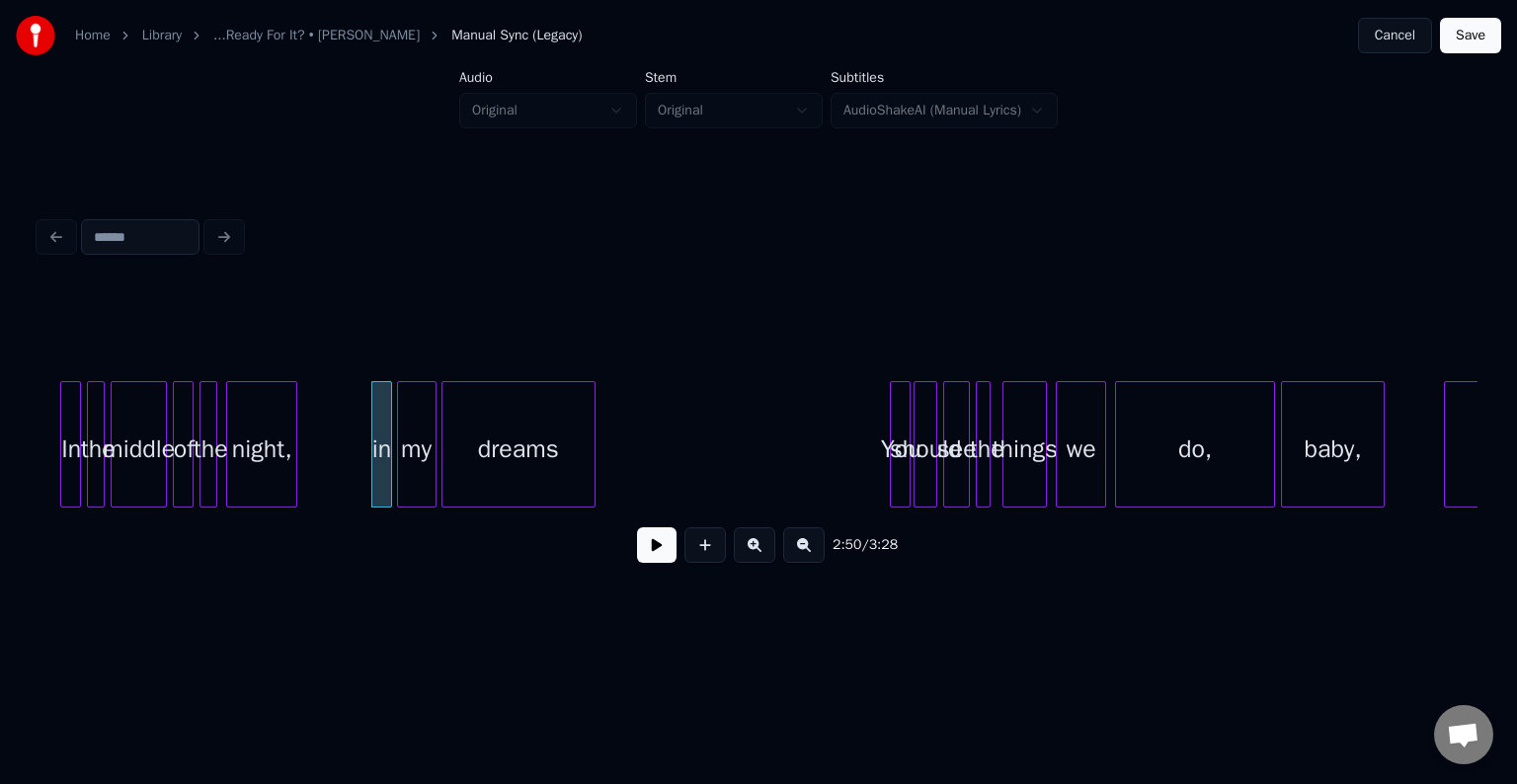 click at bounding box center [657, 545] 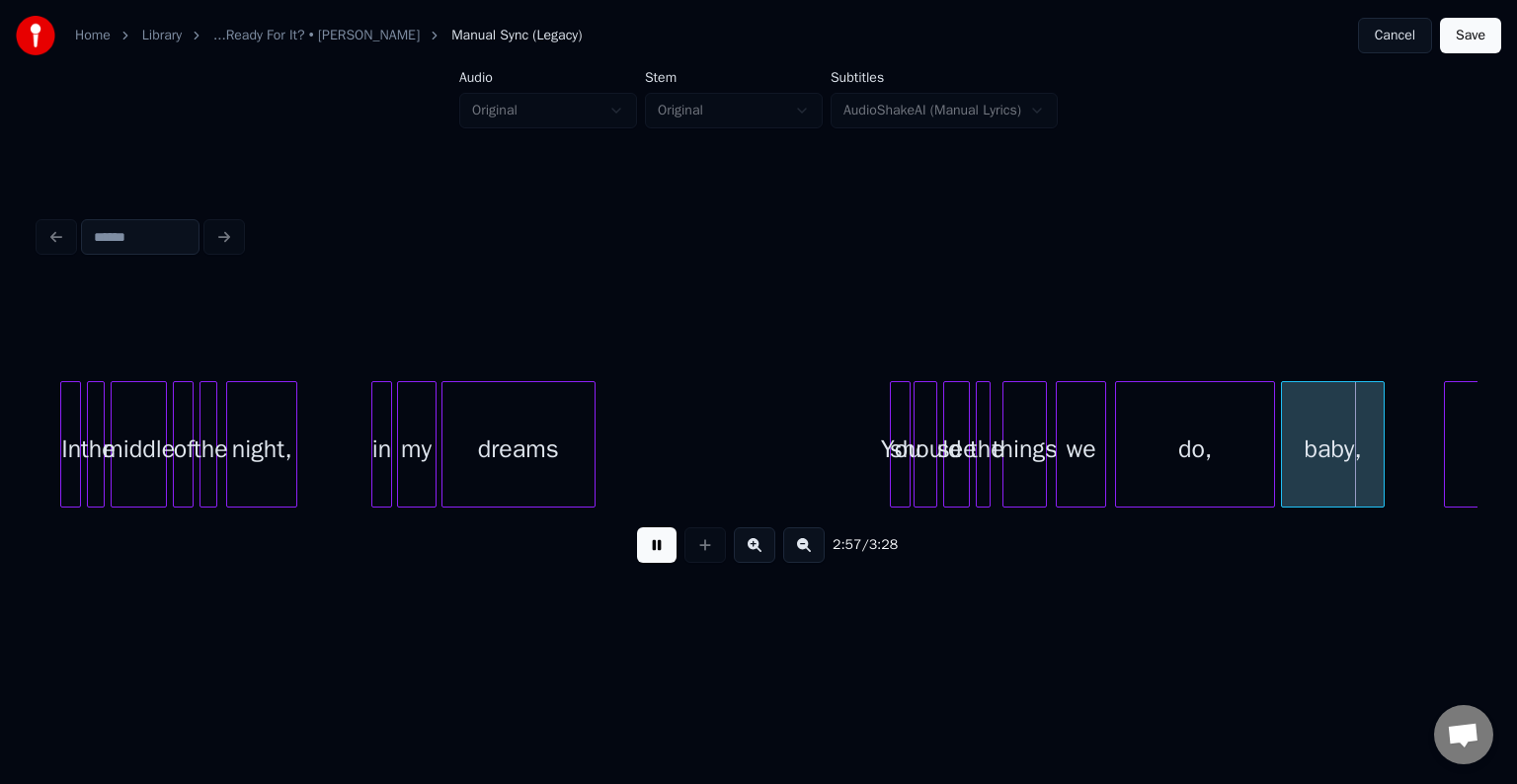 click at bounding box center (657, 545) 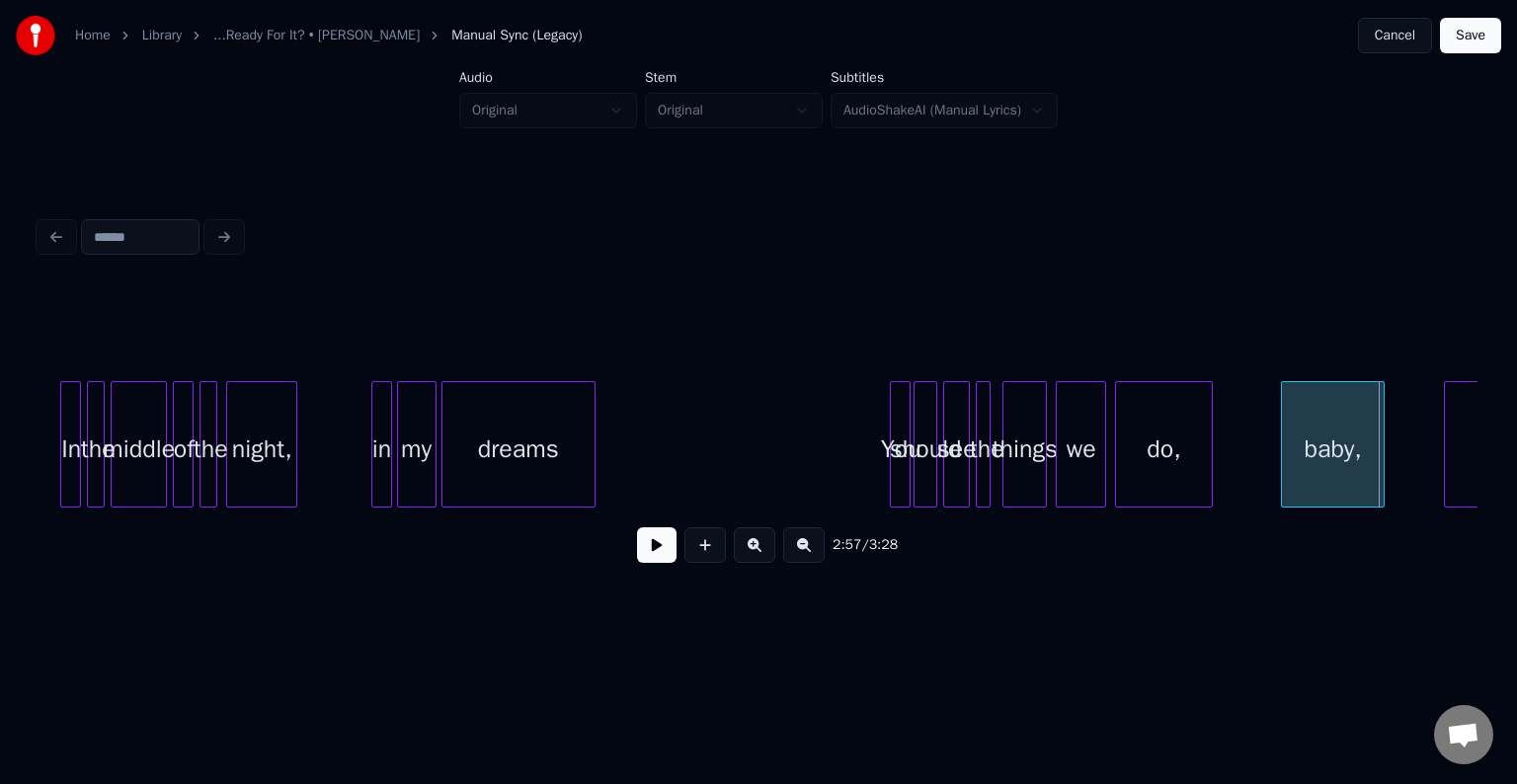 click at bounding box center [1209, 444] 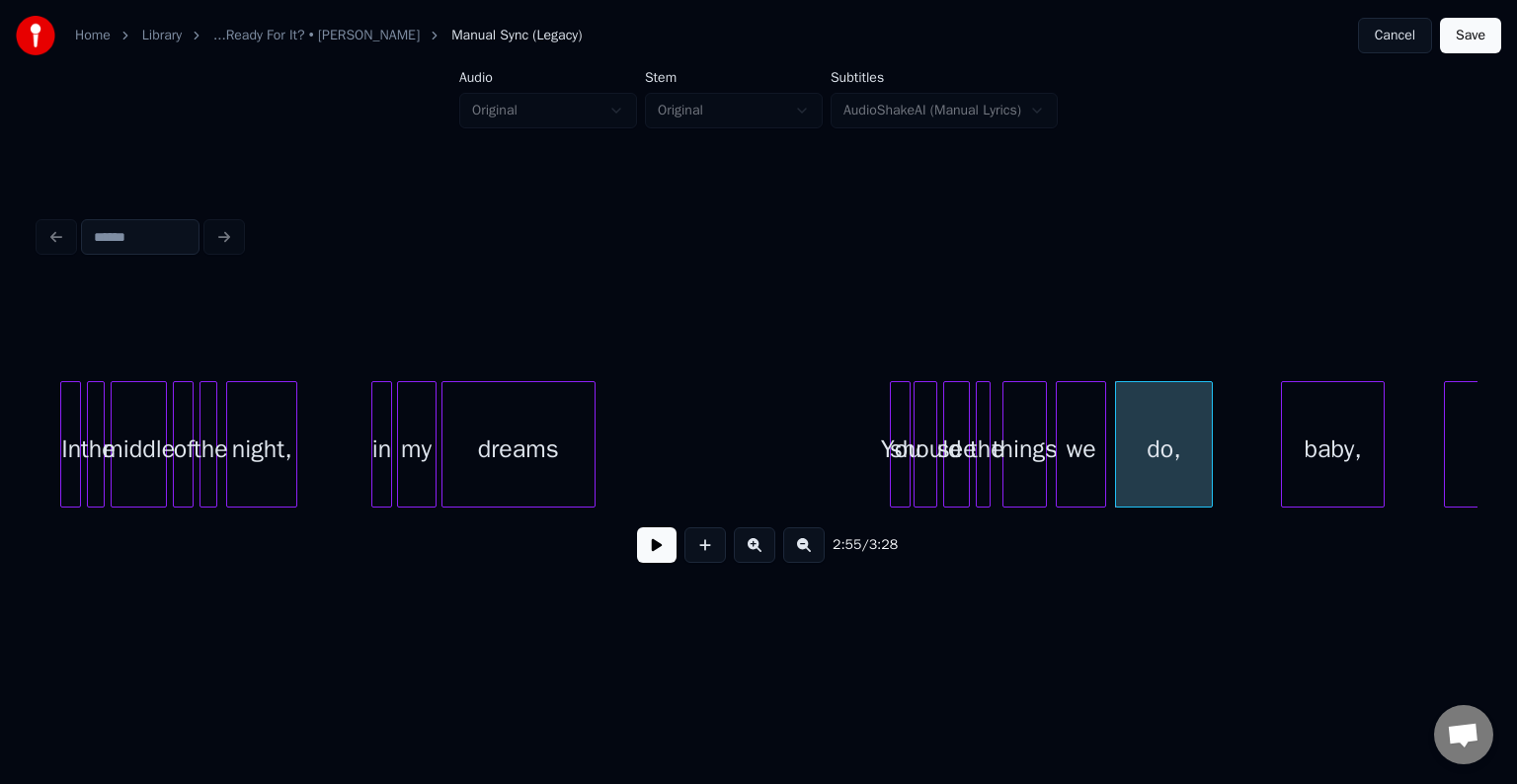 click at bounding box center (657, 545) 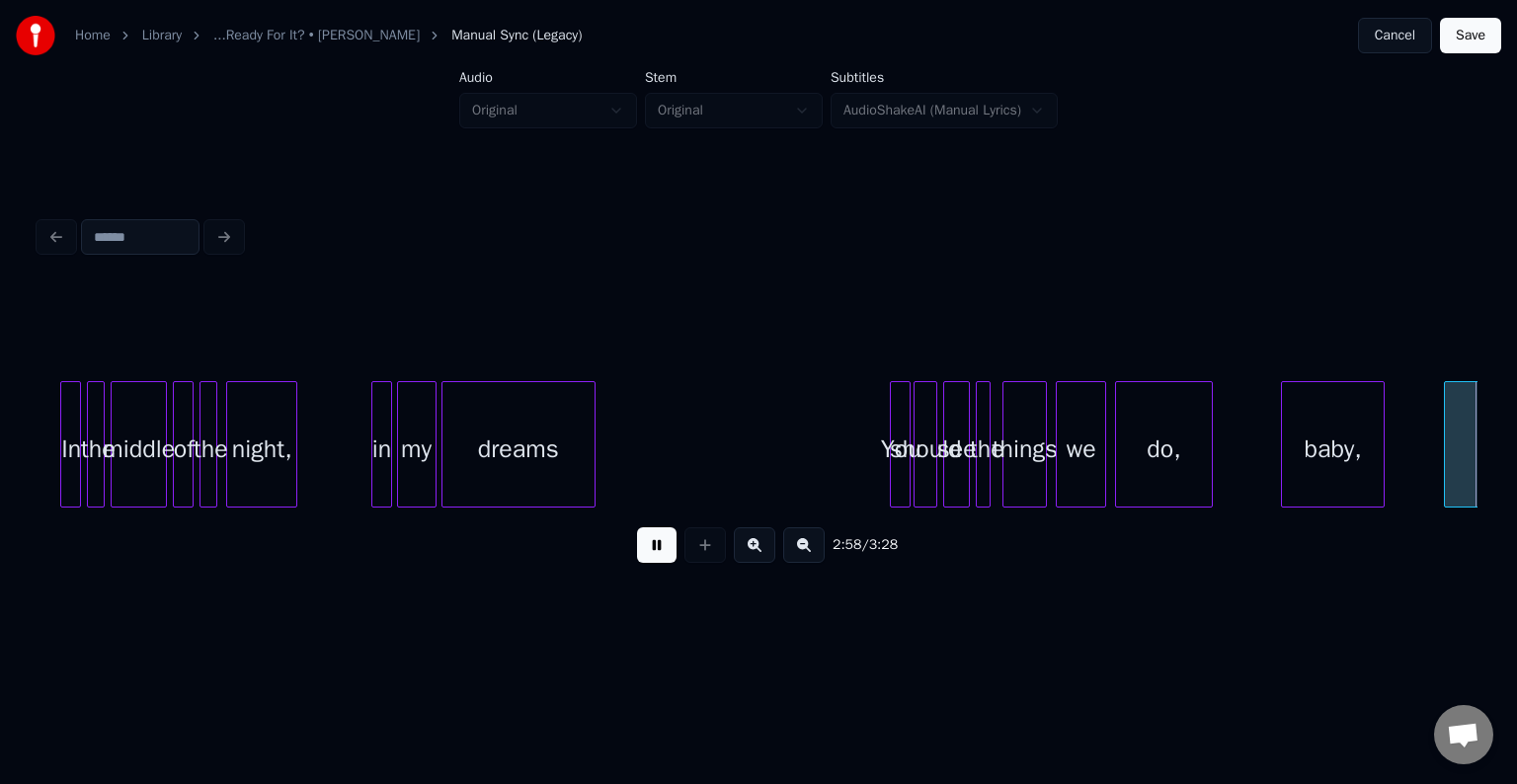 scroll, scrollTop: 0, scrollLeft: 26393, axis: horizontal 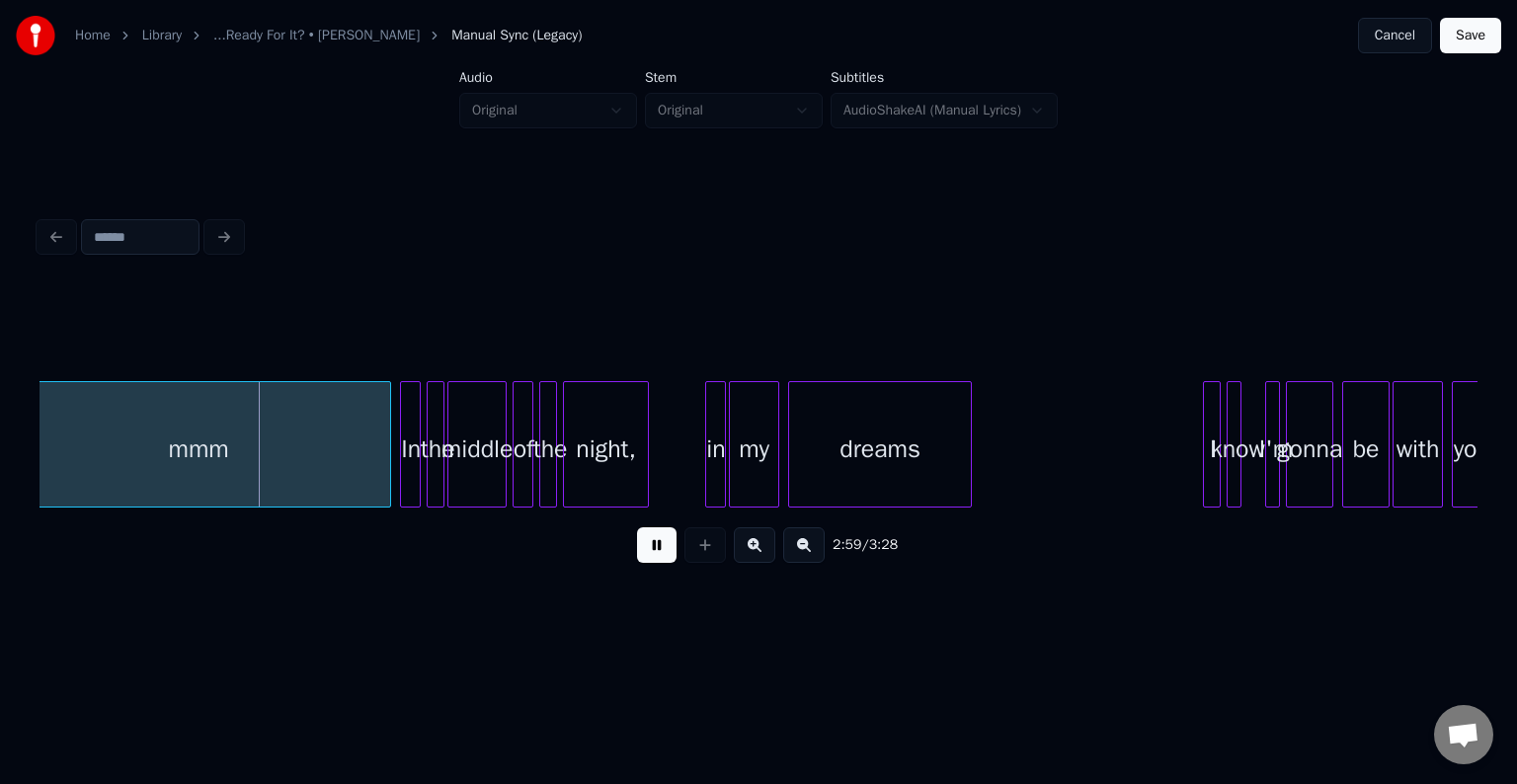 click at bounding box center [657, 545] 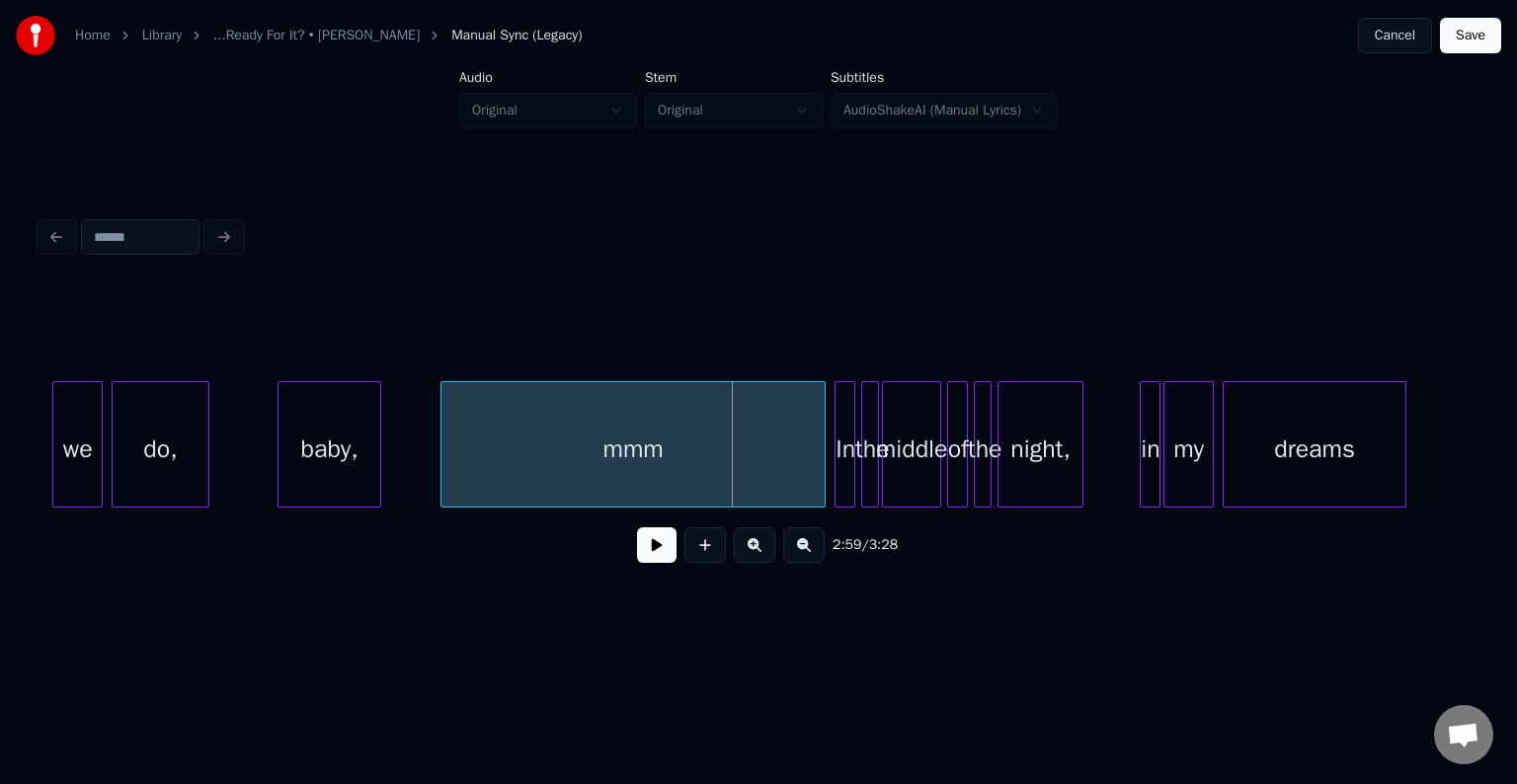 scroll, scrollTop: 0, scrollLeft: 25959, axis: horizontal 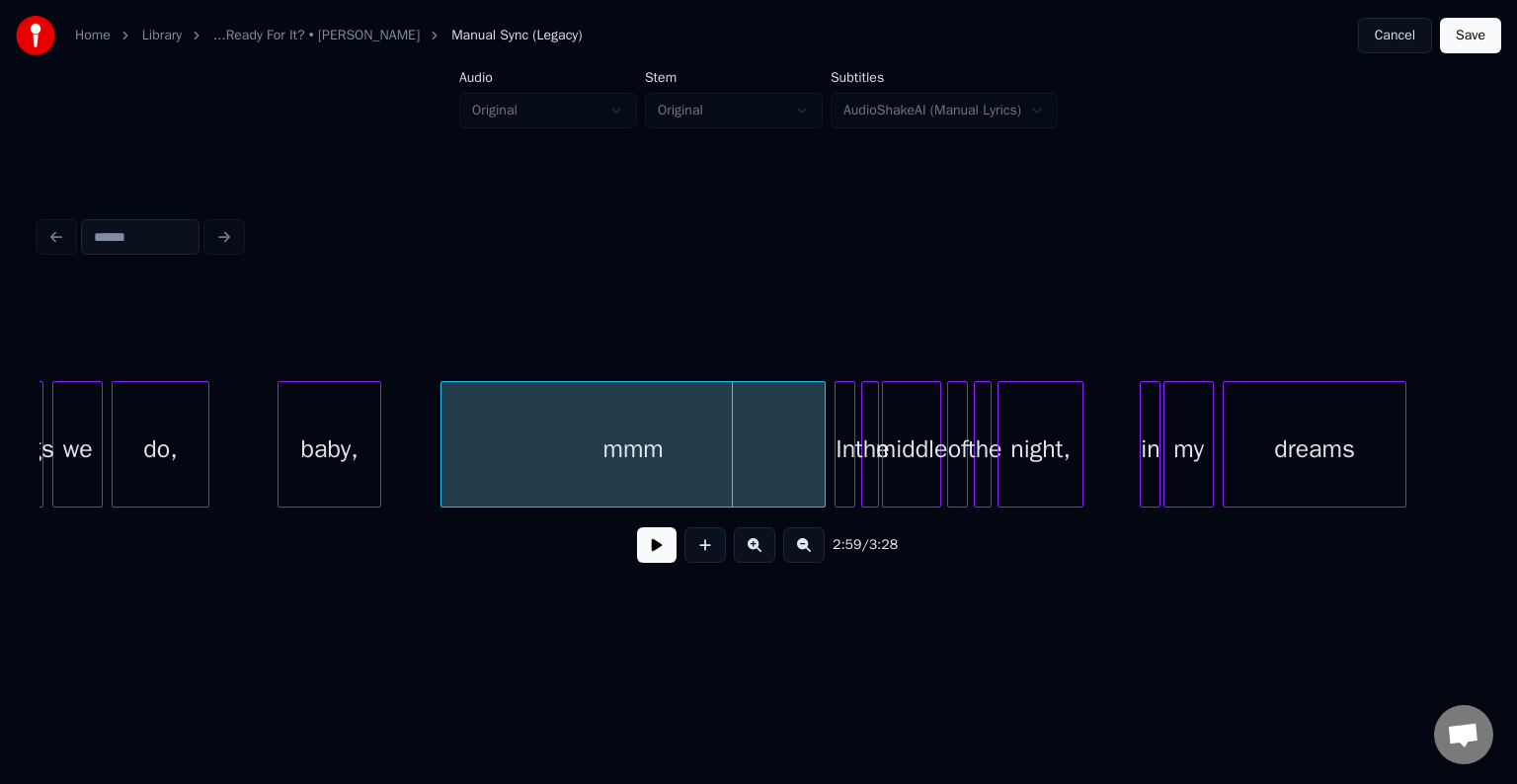 click on "mmm In the middle of the night, in my dreams baby, do, we things" at bounding box center (-10499, 444) 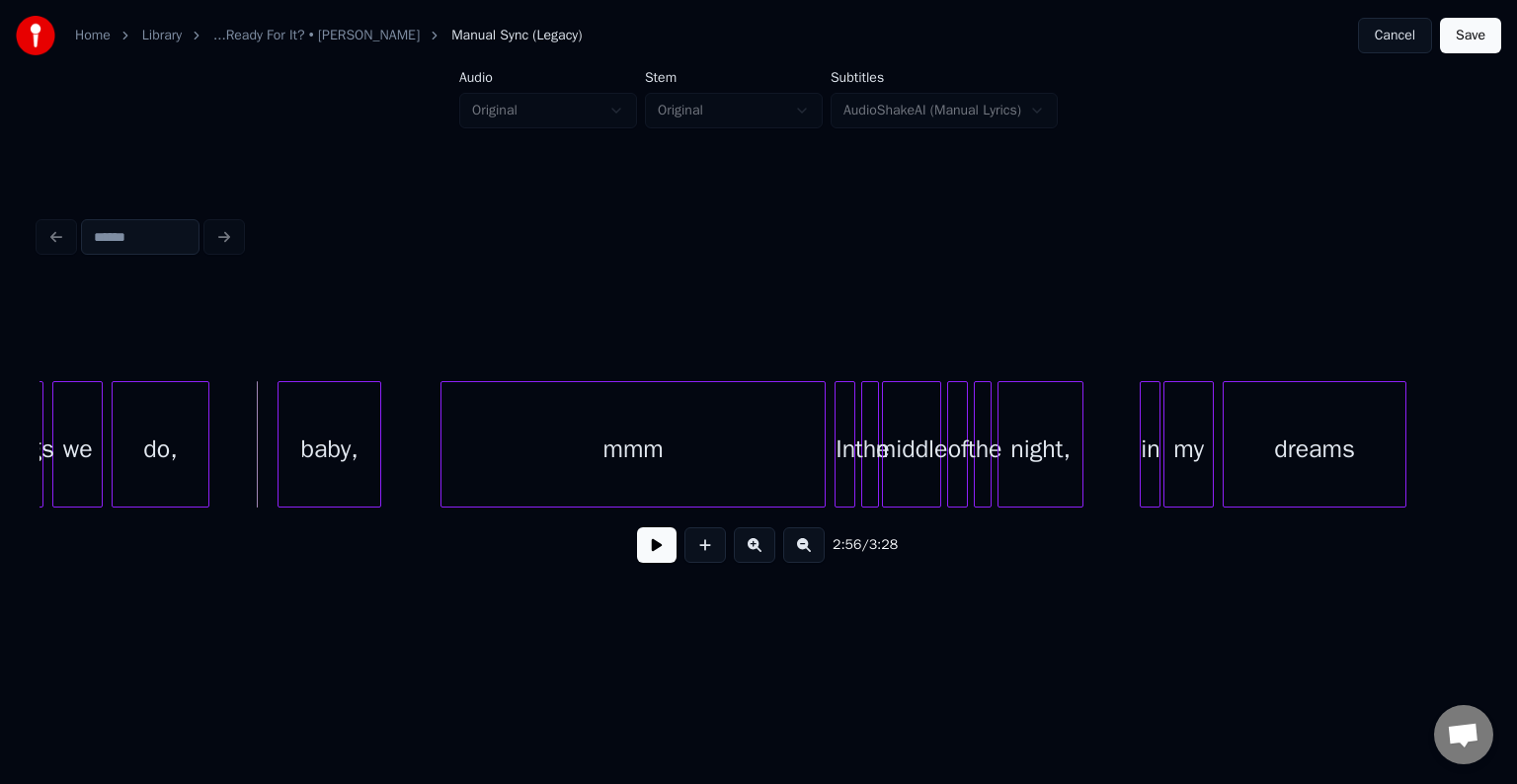 click at bounding box center [657, 545] 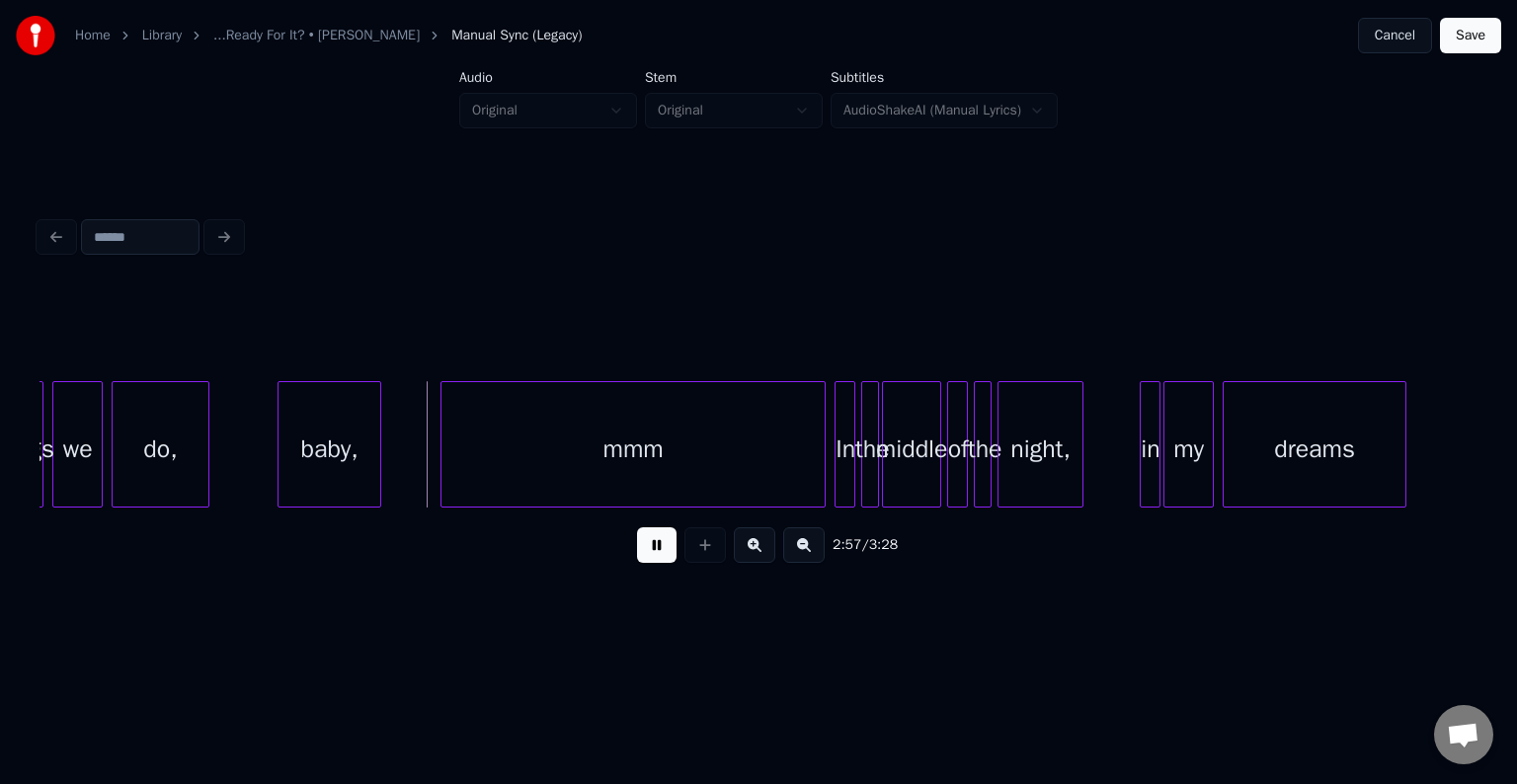 click at bounding box center (657, 545) 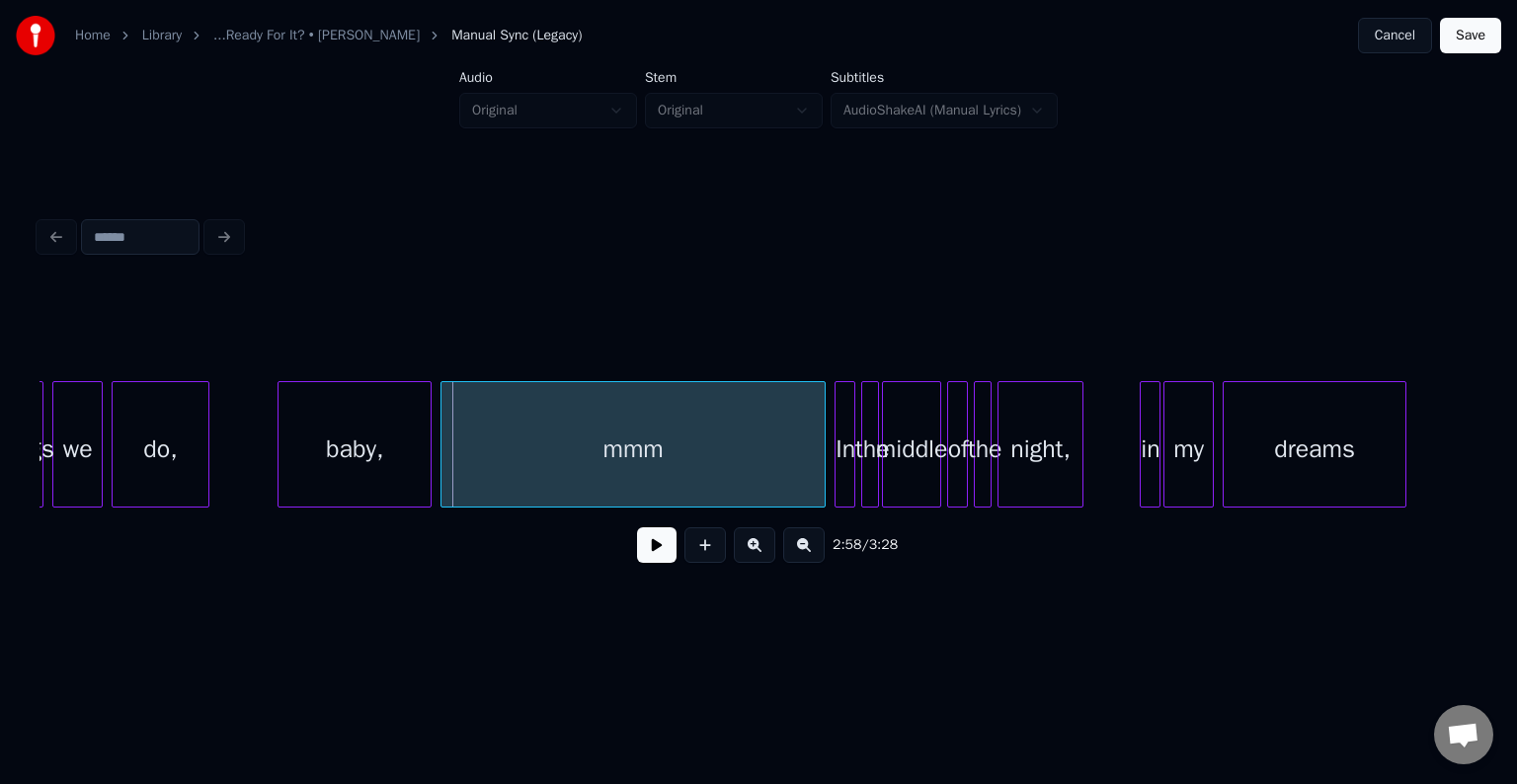 click at bounding box center [428, 444] 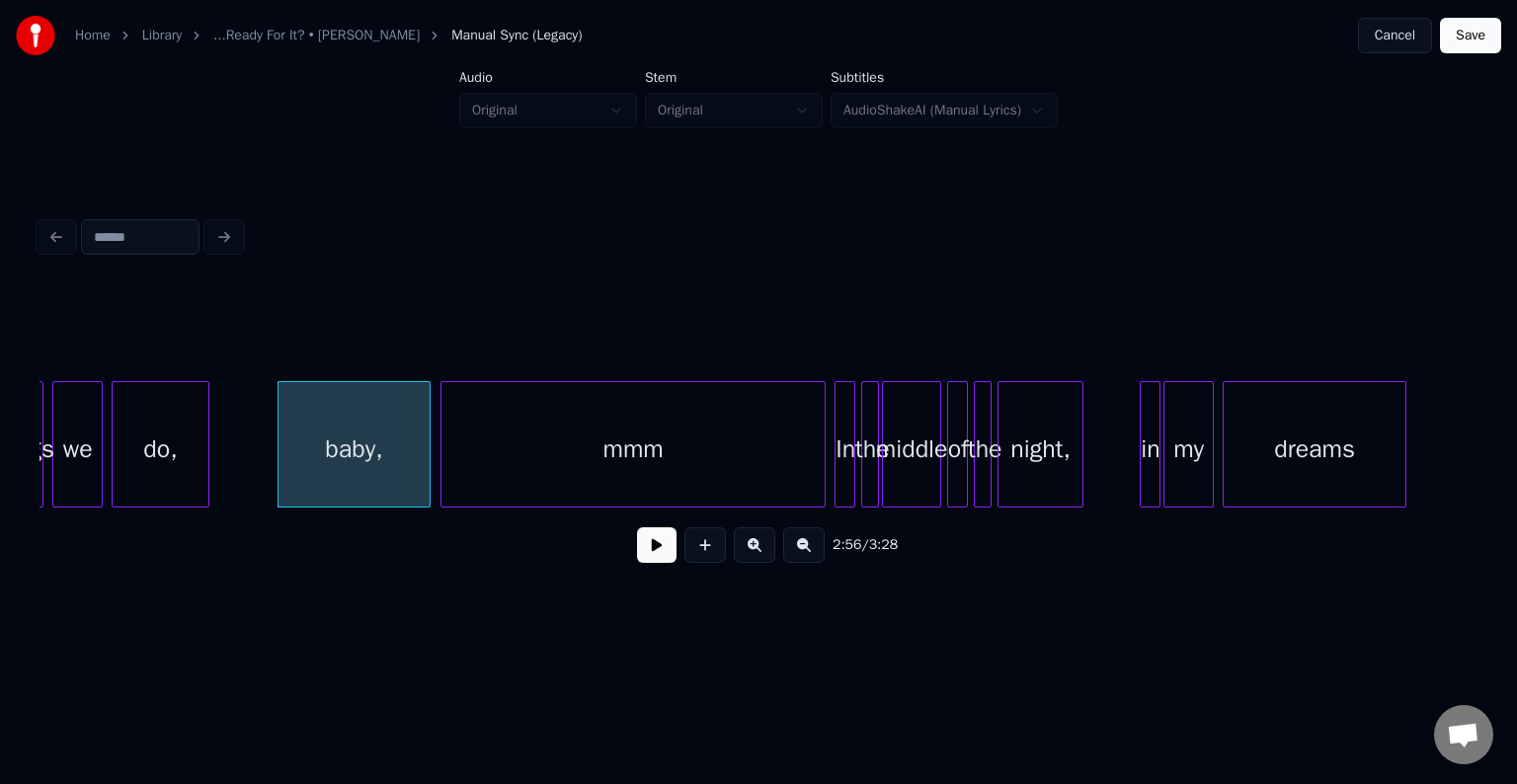 click at bounding box center (657, 545) 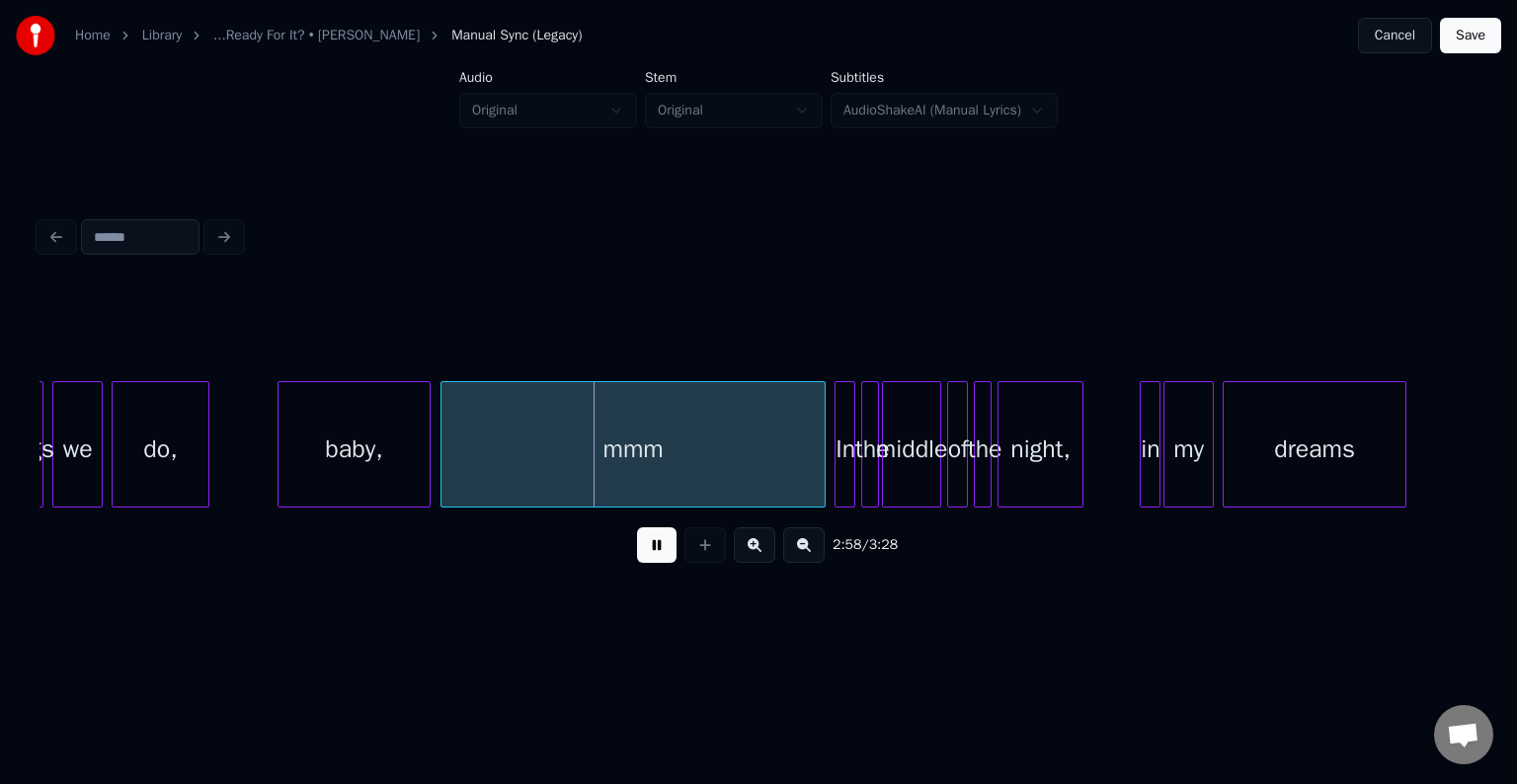 click at bounding box center (657, 545) 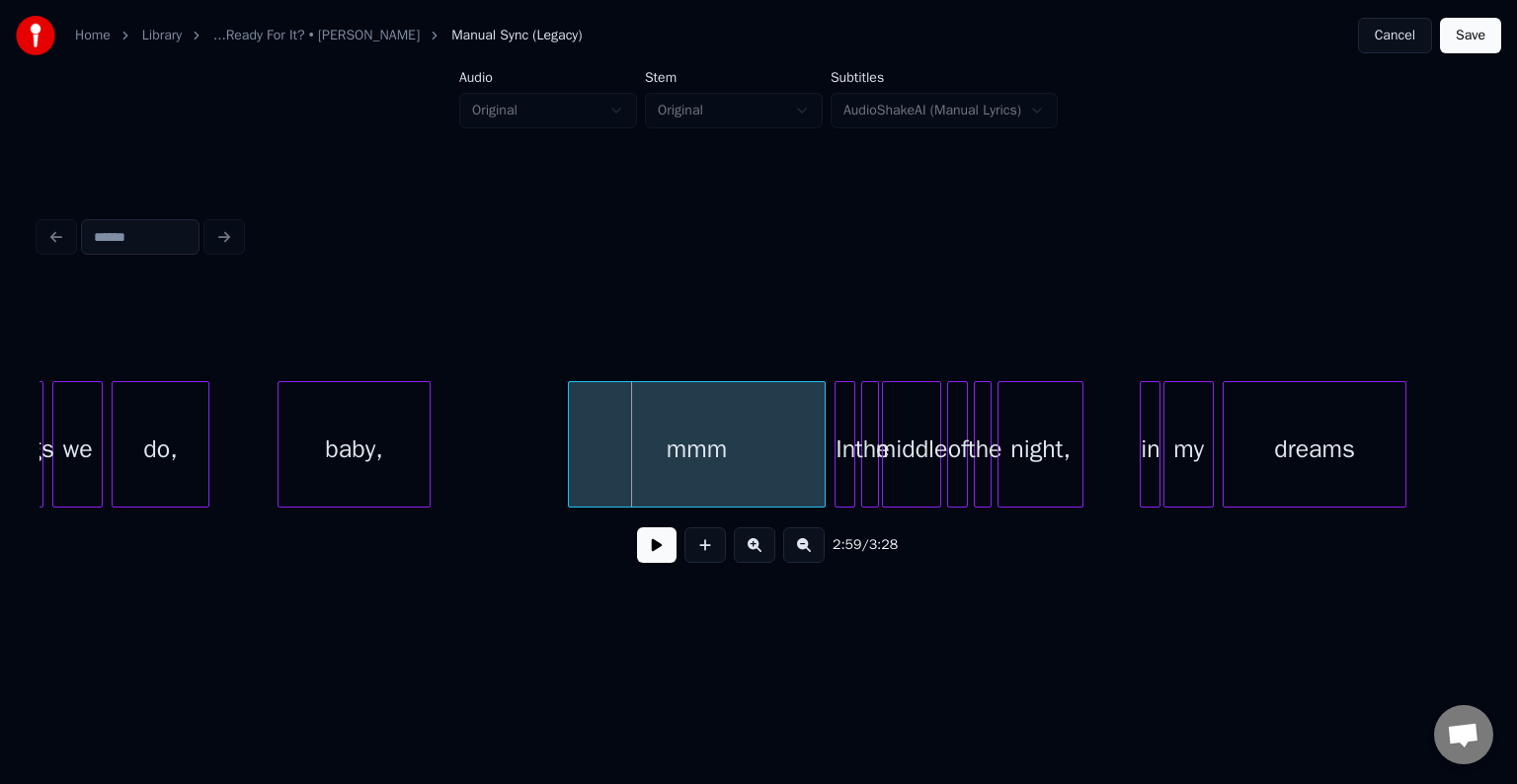 click at bounding box center (572, 444) 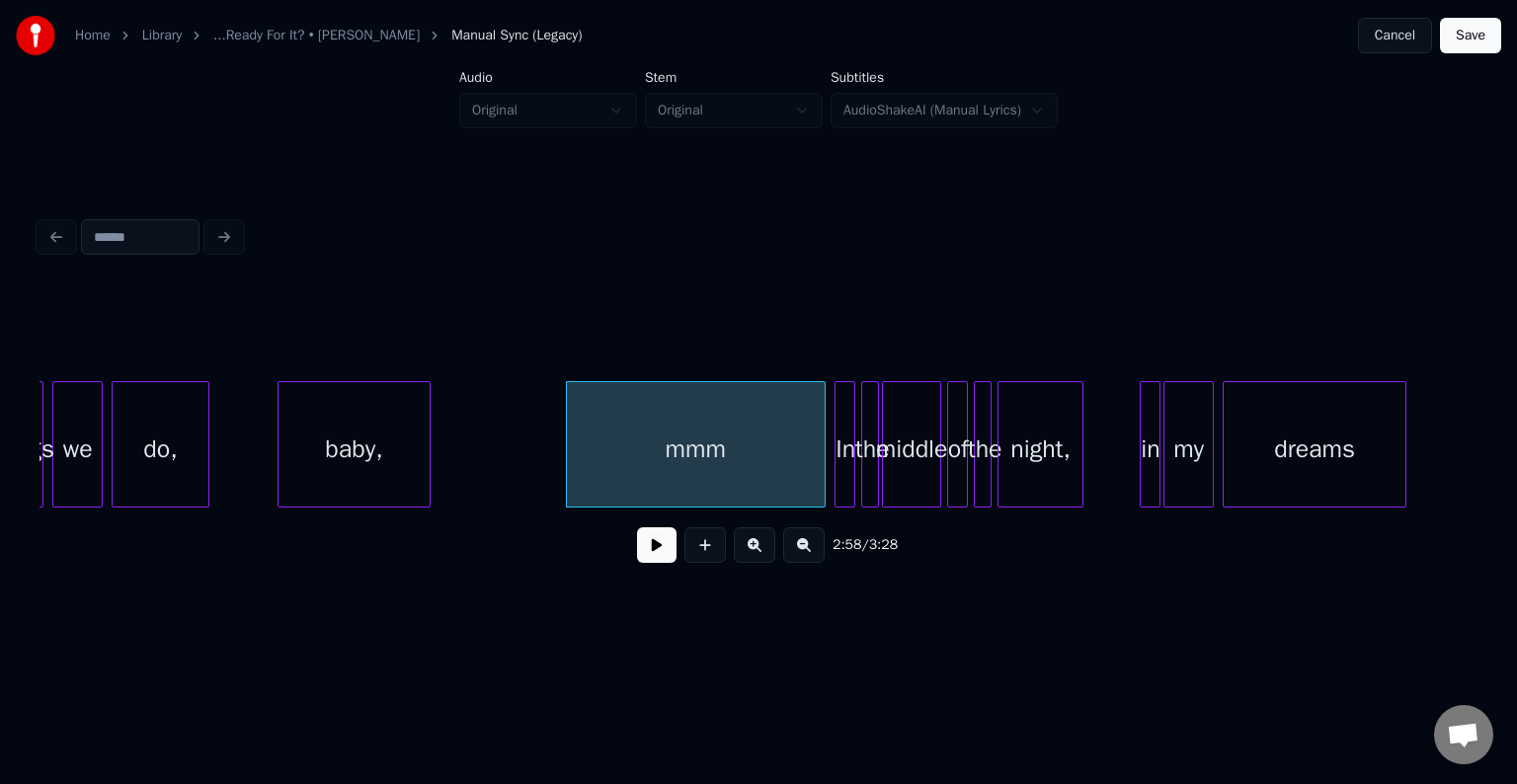 click at bounding box center [657, 545] 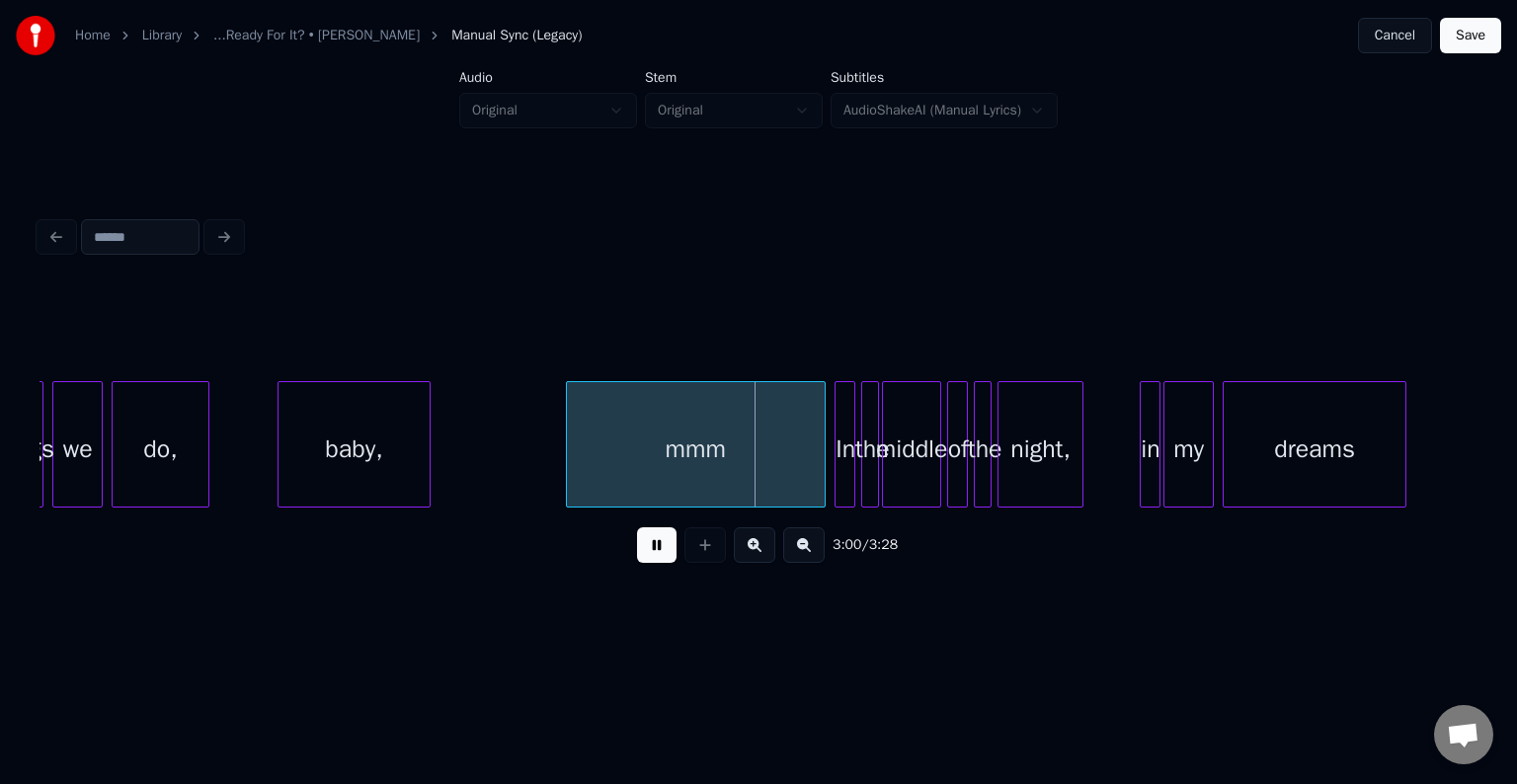 click at bounding box center (657, 545) 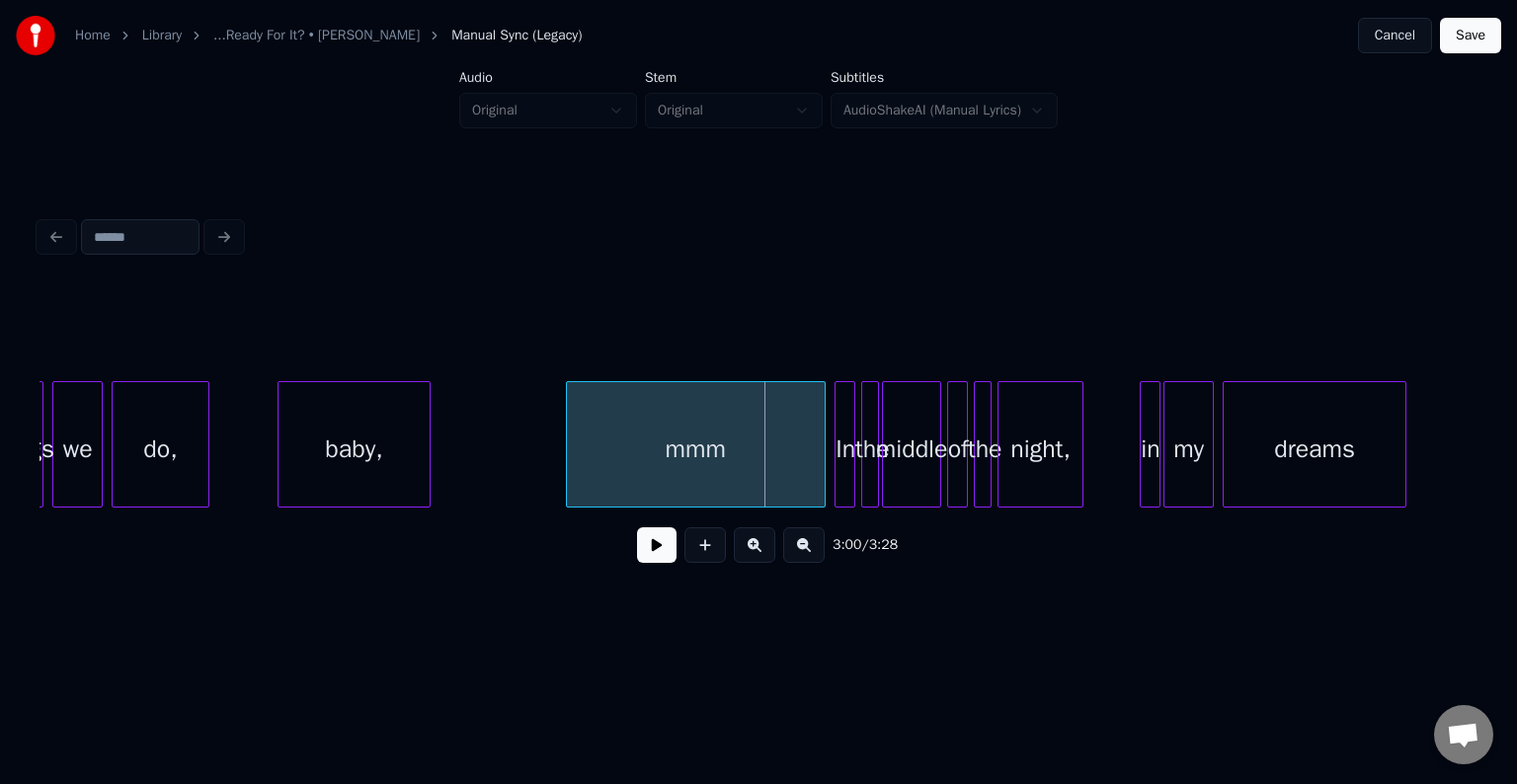click on "mmm In the middle of the night, in my dreams baby, do, we things" at bounding box center [-10499, 444] 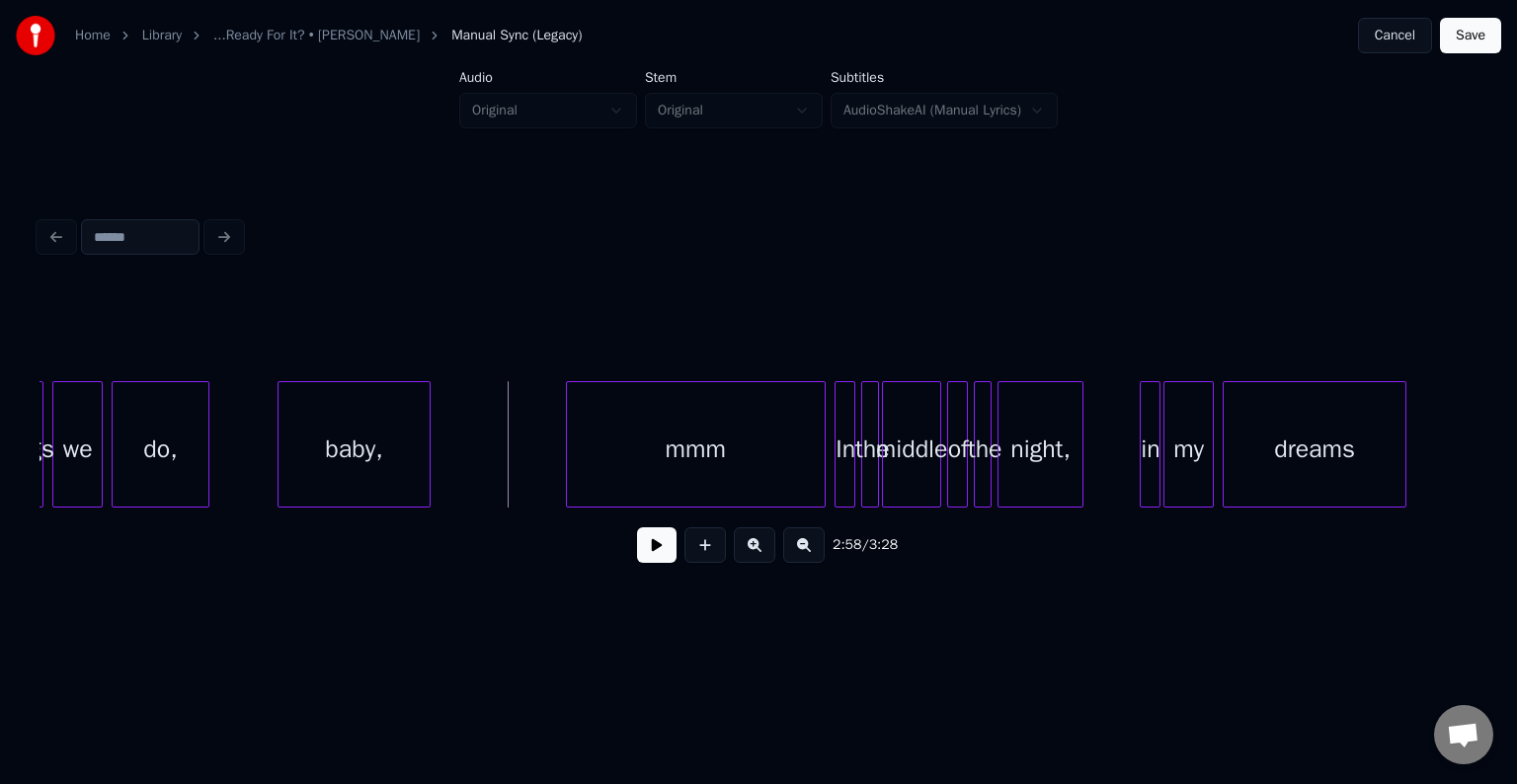 click at bounding box center (657, 545) 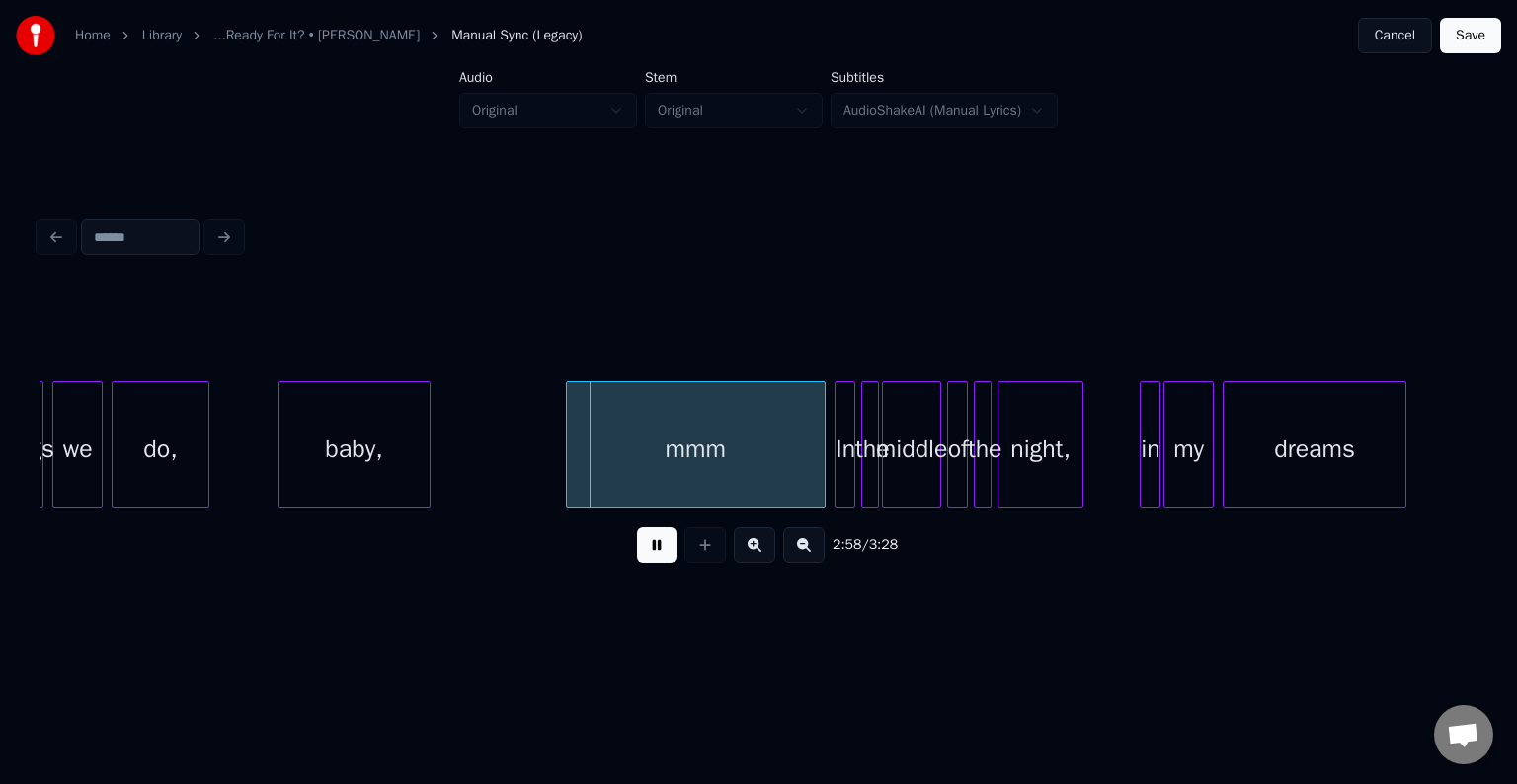 click at bounding box center (657, 545) 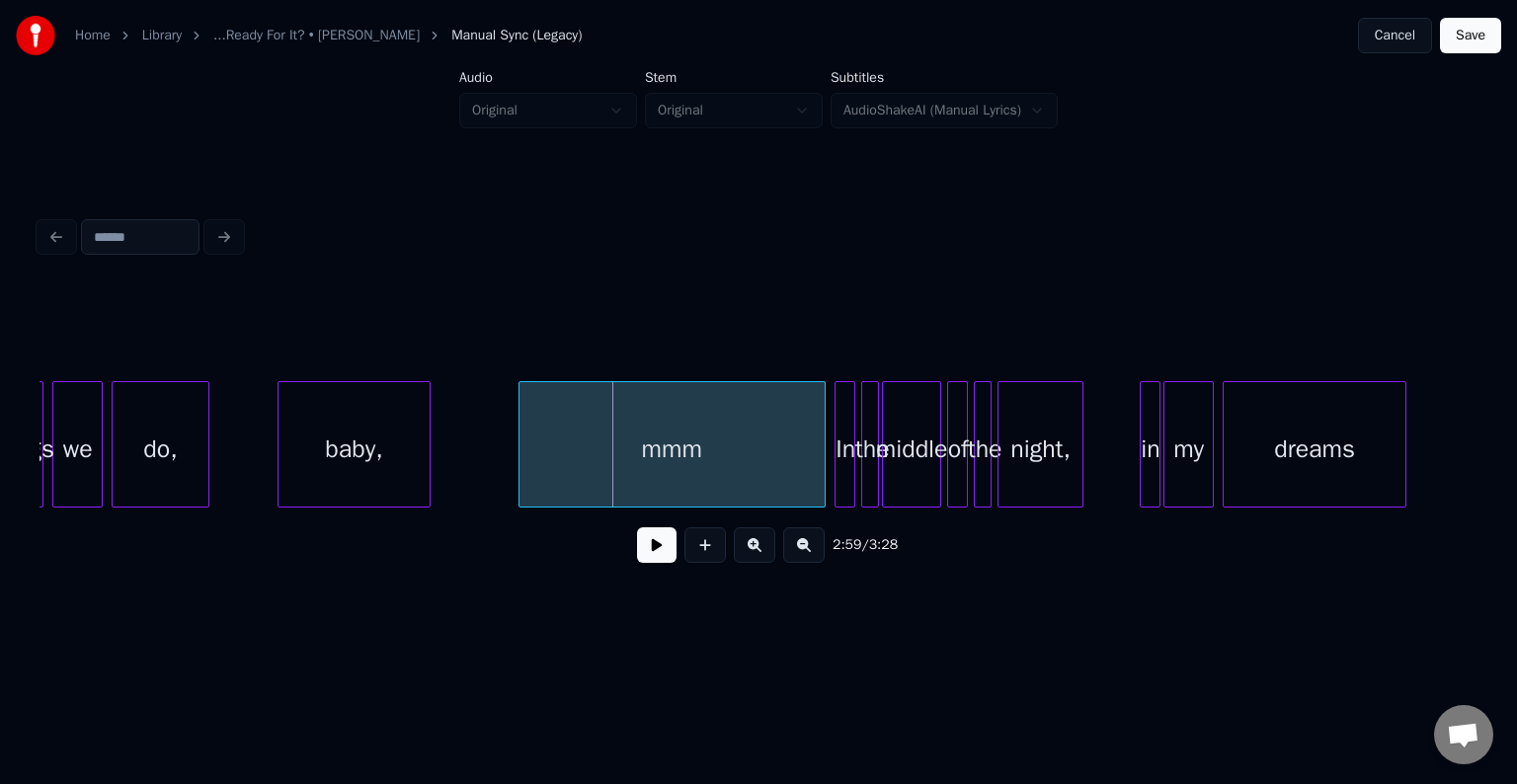 click at bounding box center [522, 444] 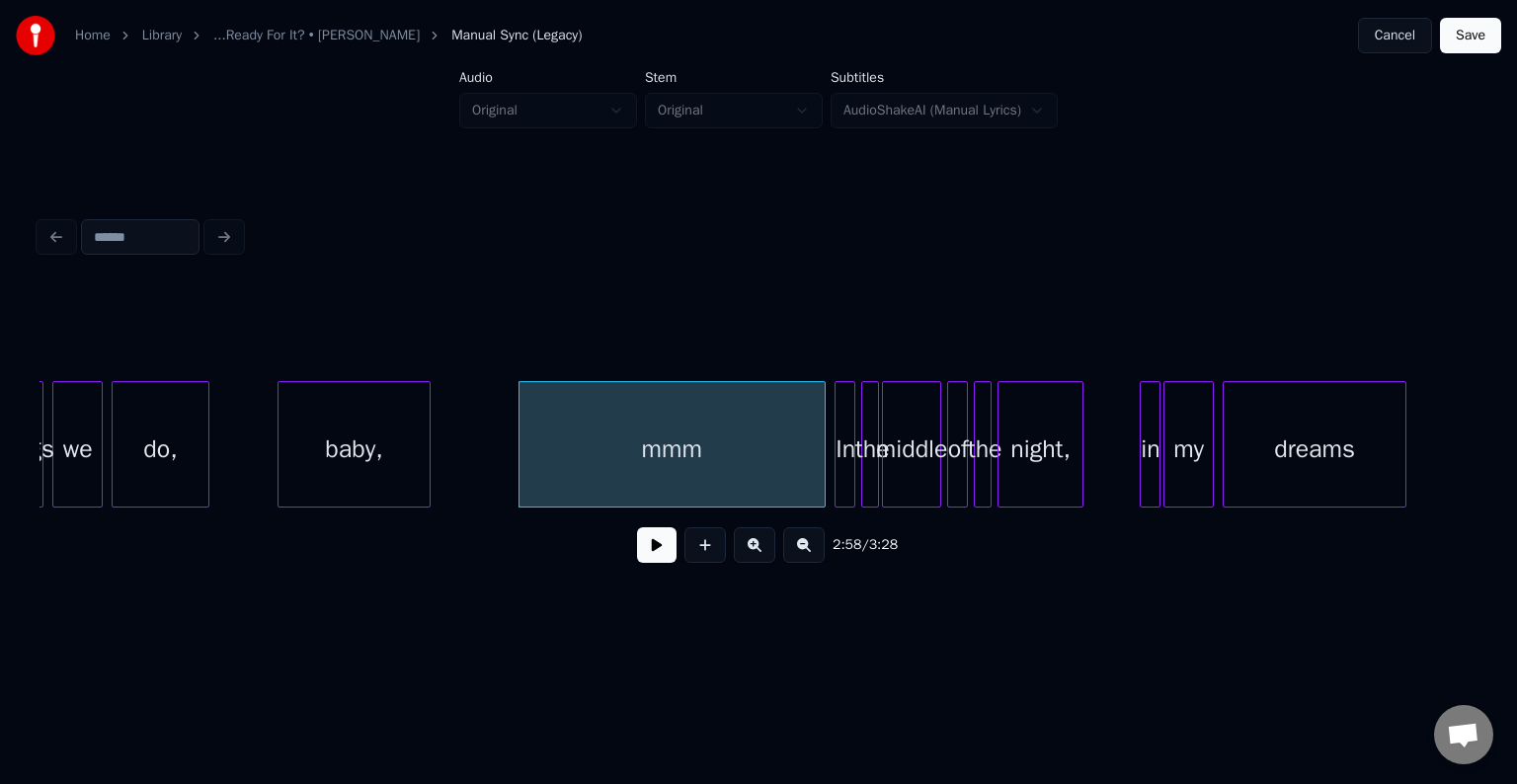 click at bounding box center [657, 545] 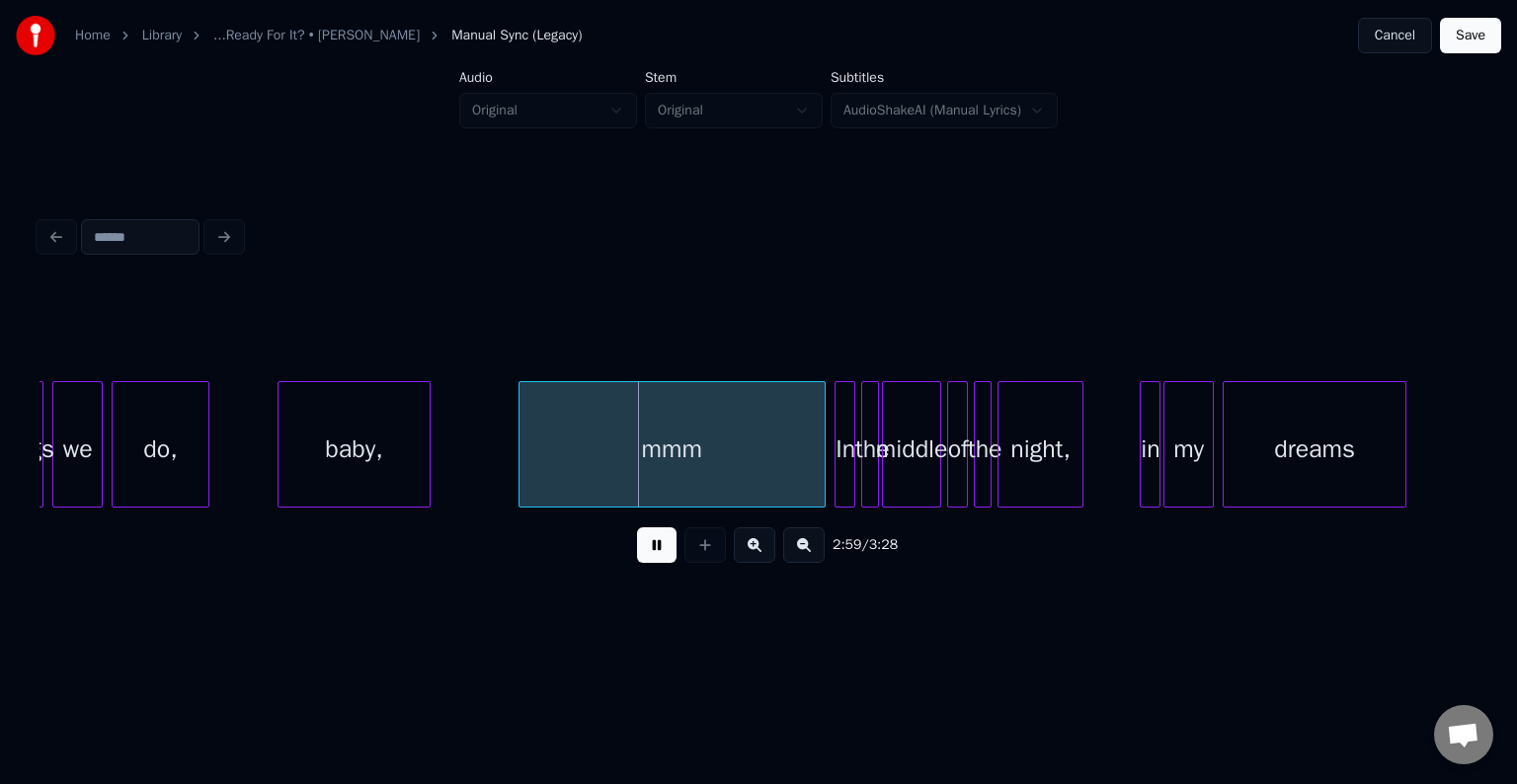 click on "mmm In the middle of the night, in my dreams baby, do, we things" at bounding box center [-10499, 444] 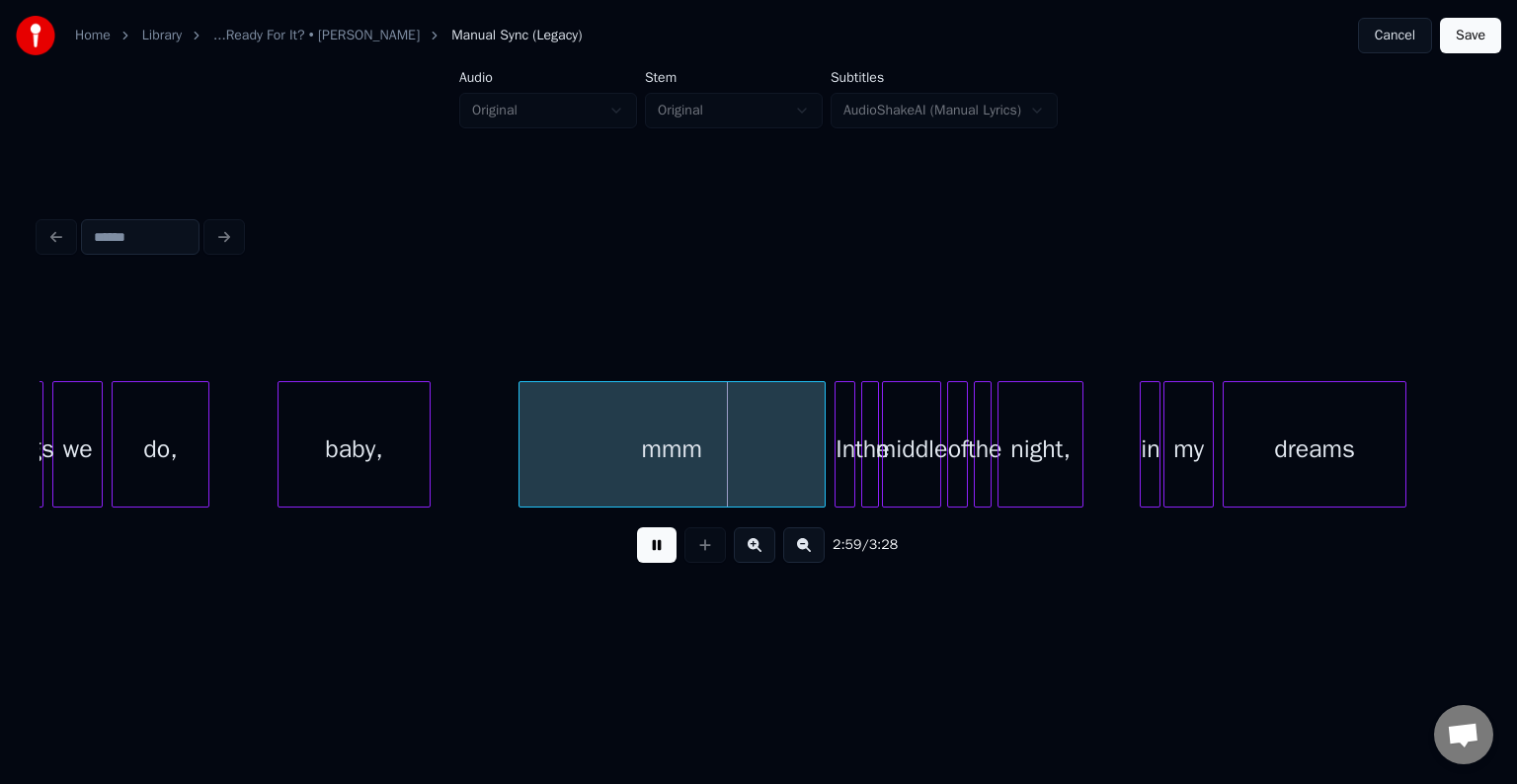 click on "mmm In the middle of the night, in my dreams baby, do, we things" at bounding box center [-10499, 444] 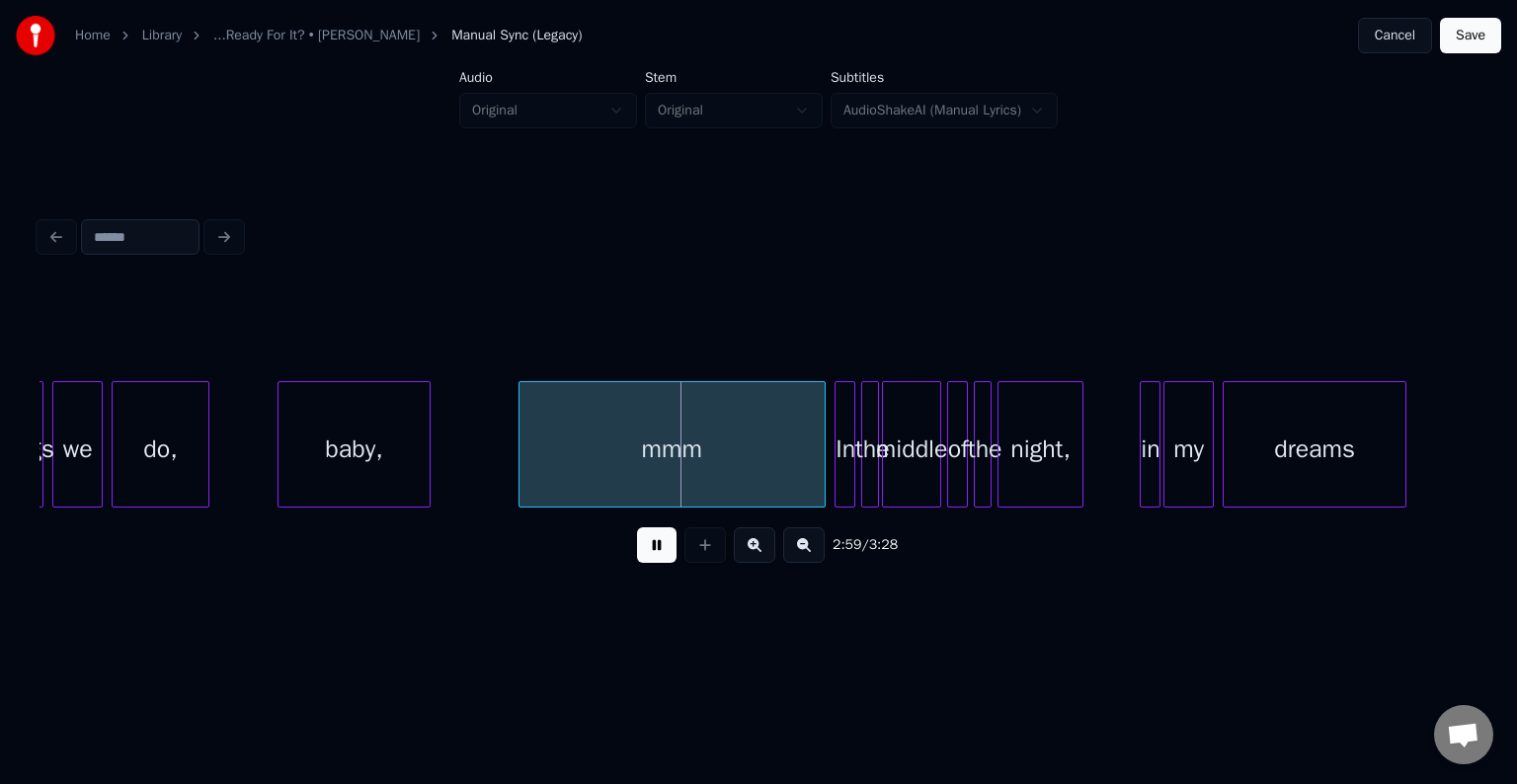click at bounding box center (657, 545) 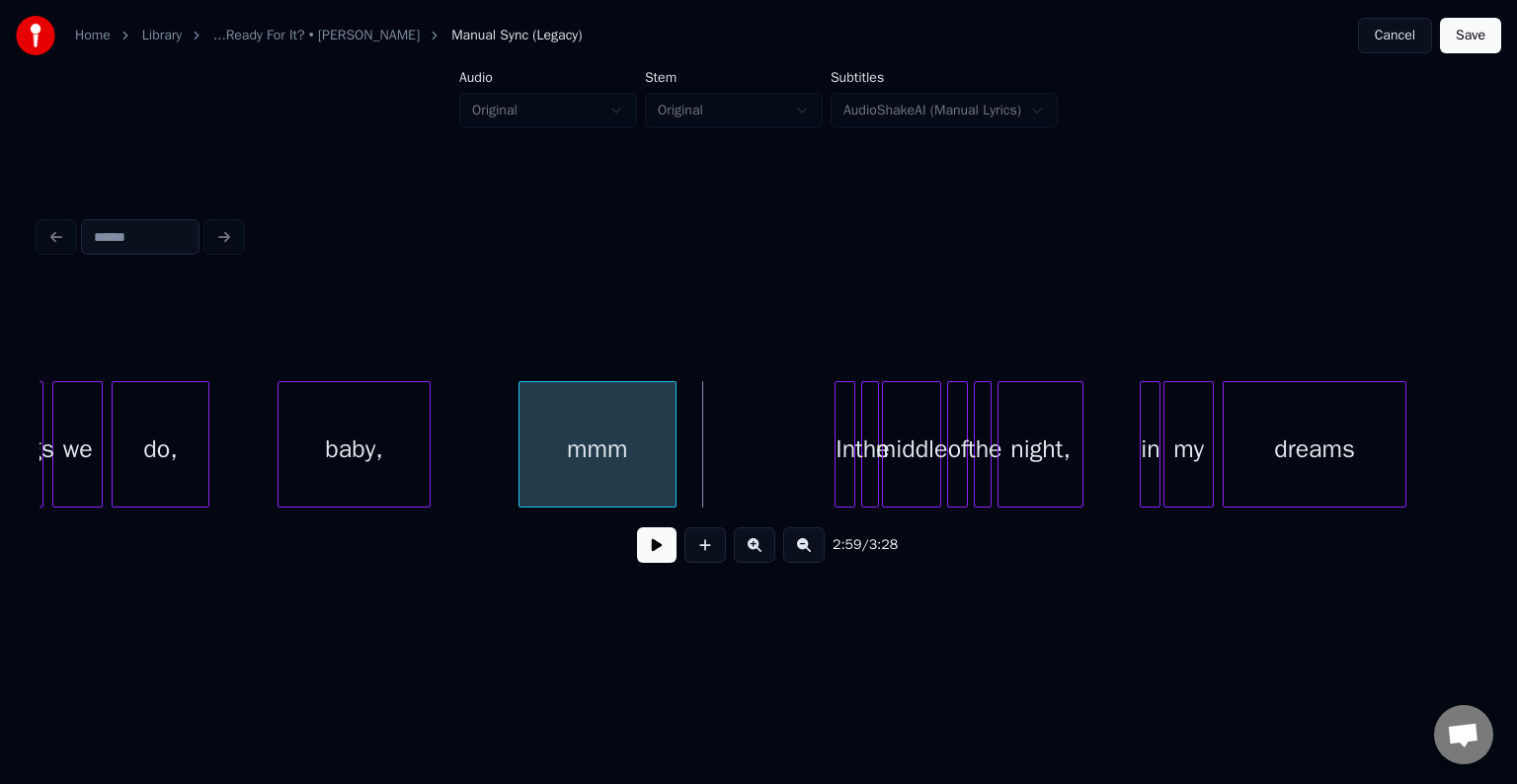 click at bounding box center (673, 444) 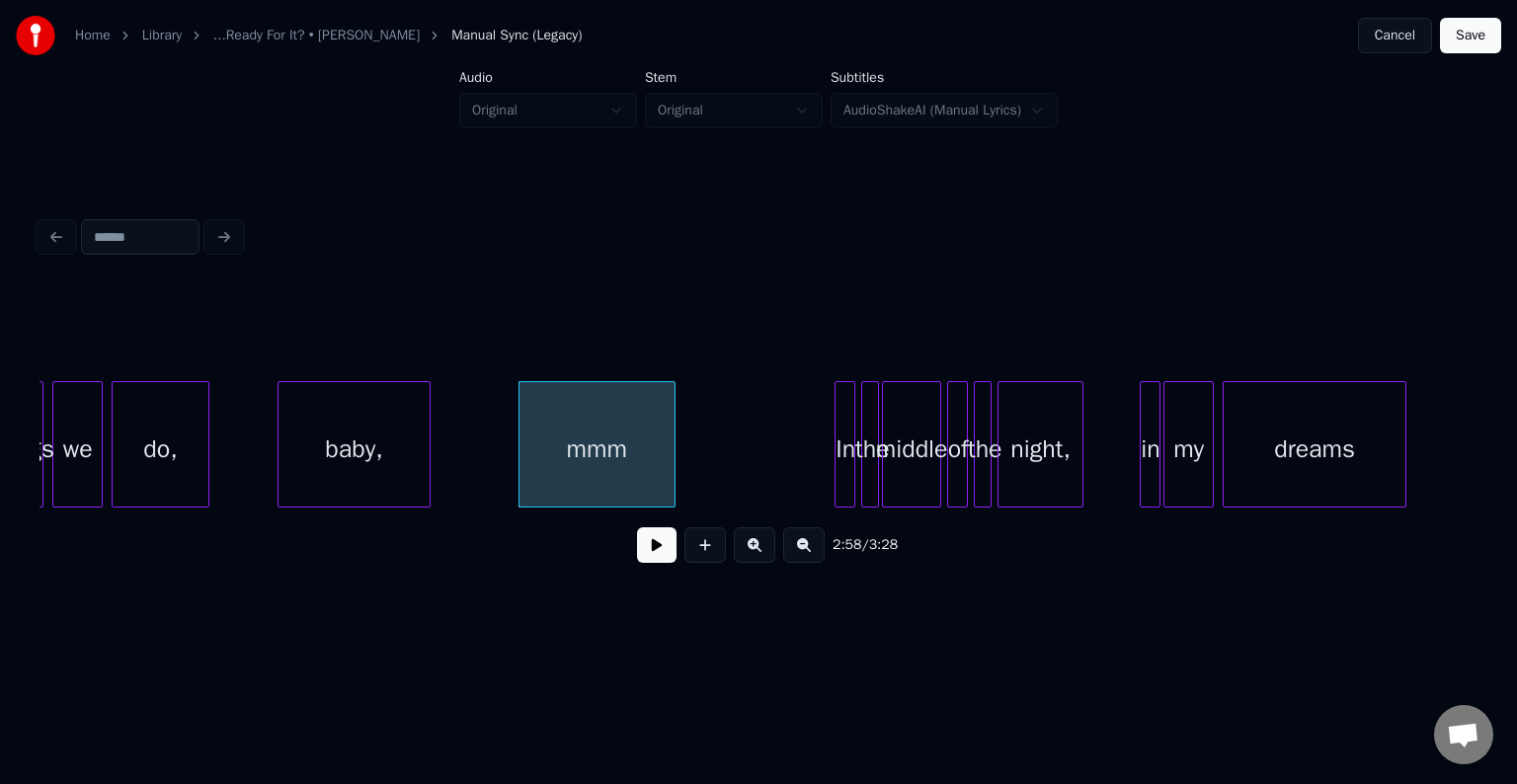 click at bounding box center [657, 545] 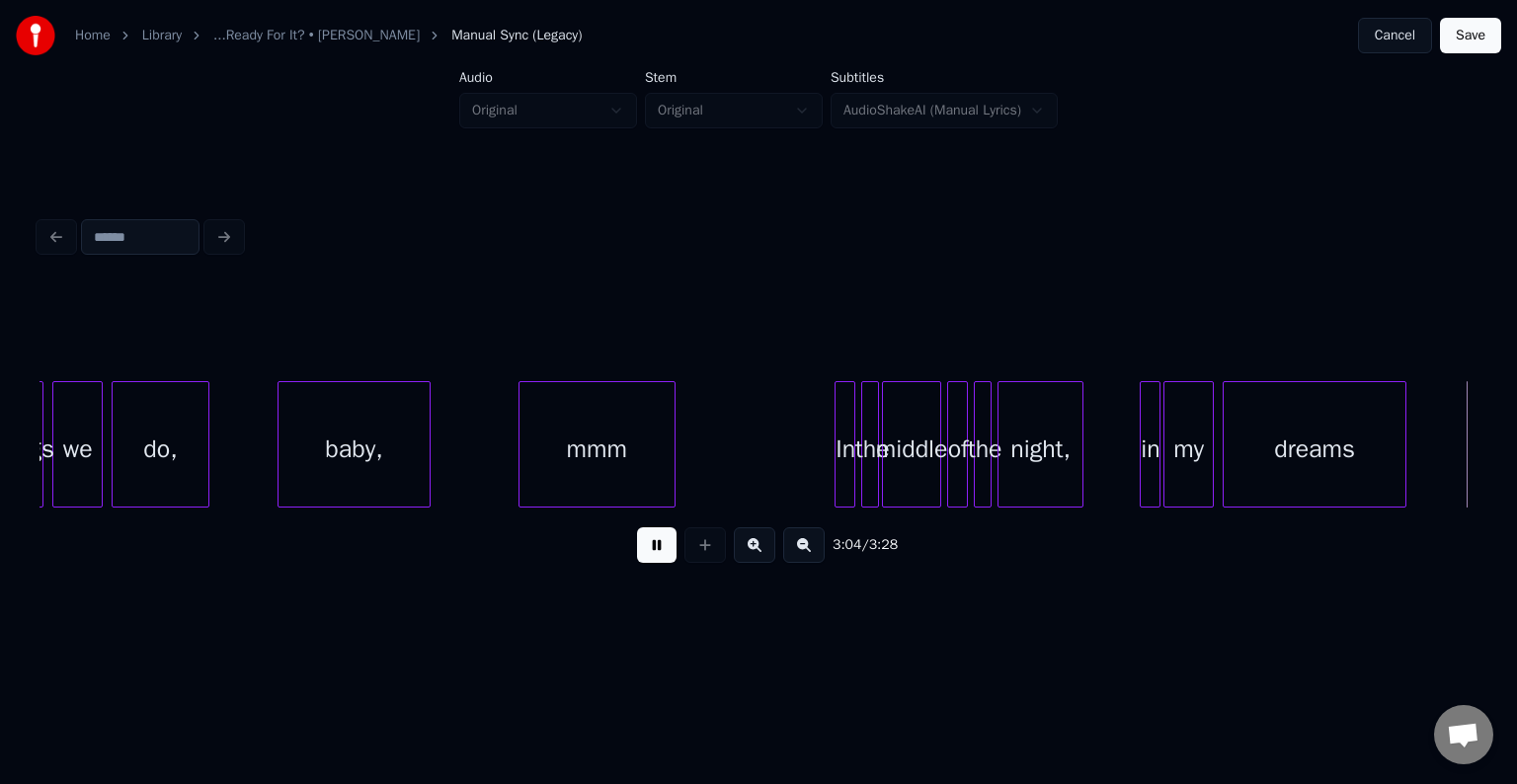 scroll, scrollTop: 0, scrollLeft: 27397, axis: horizontal 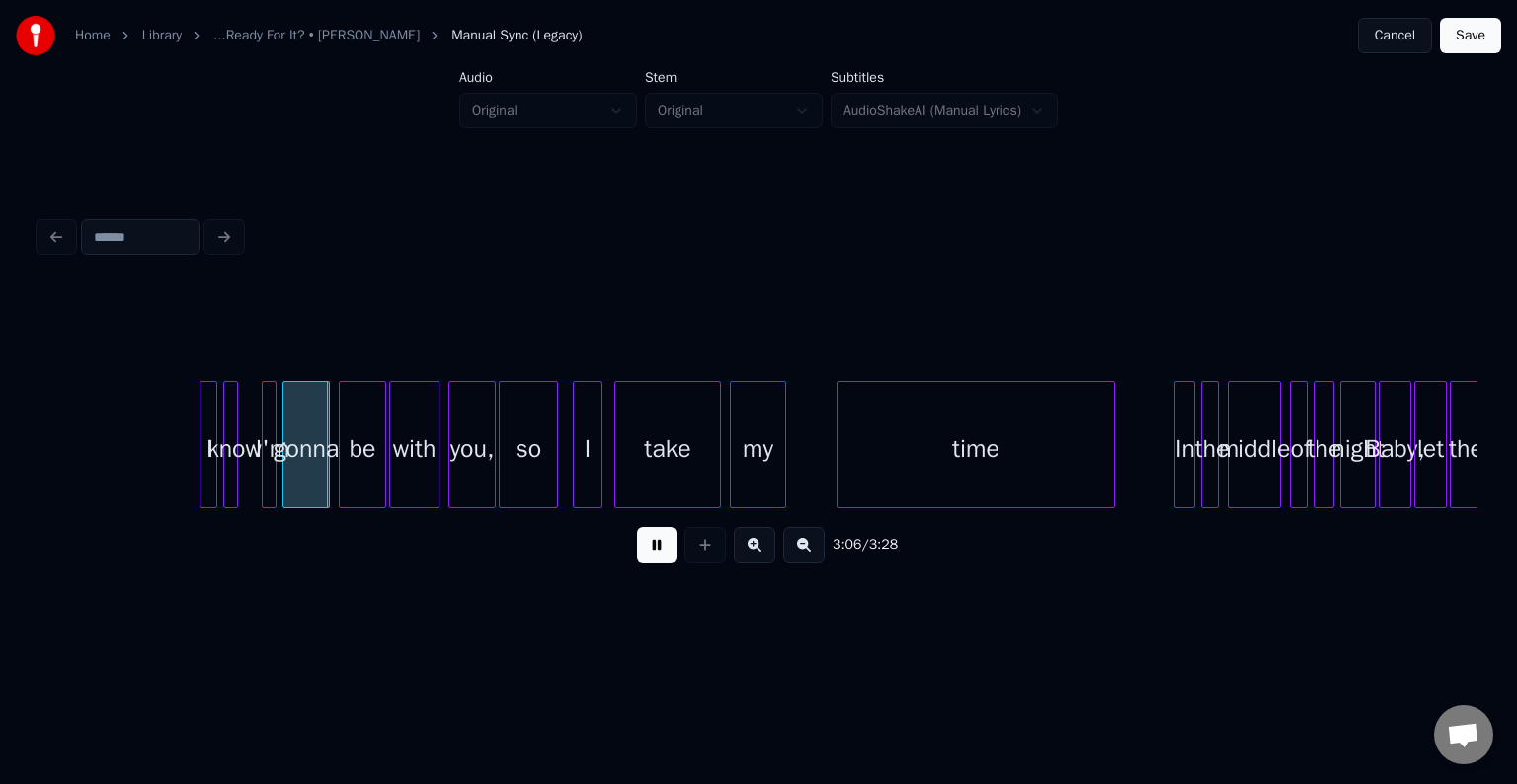 click at bounding box center [657, 545] 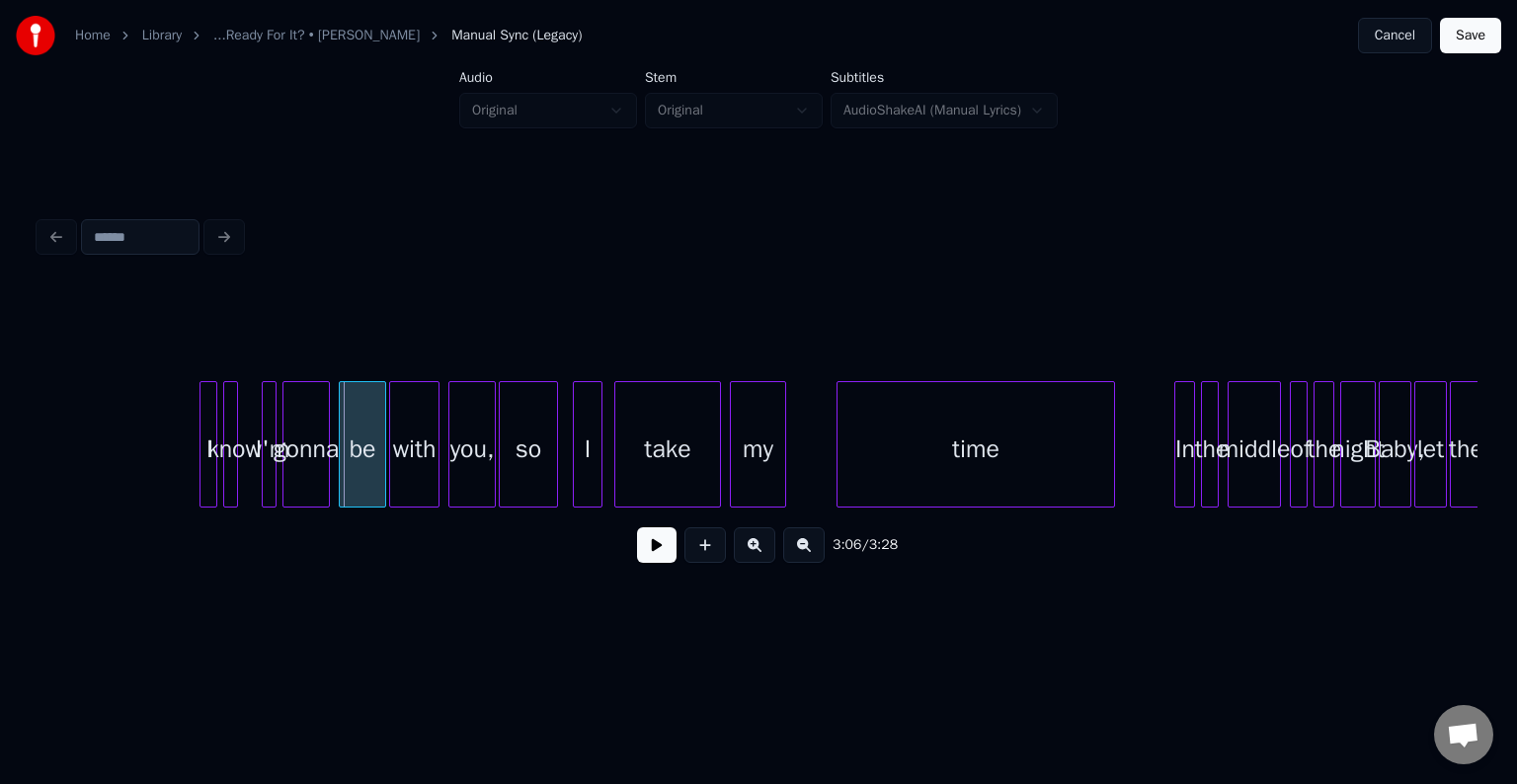 click at bounding box center (234, 444) 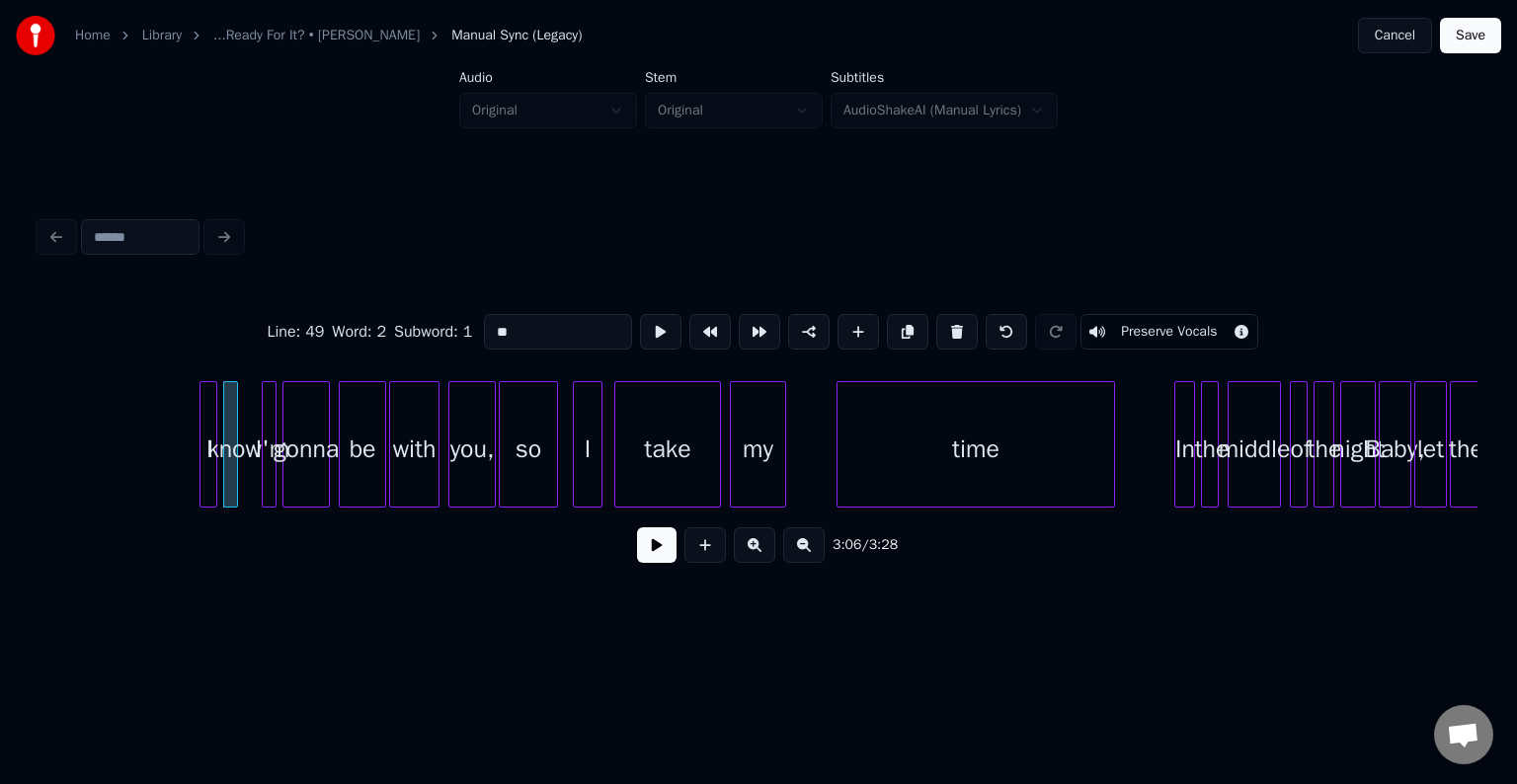 type on "****" 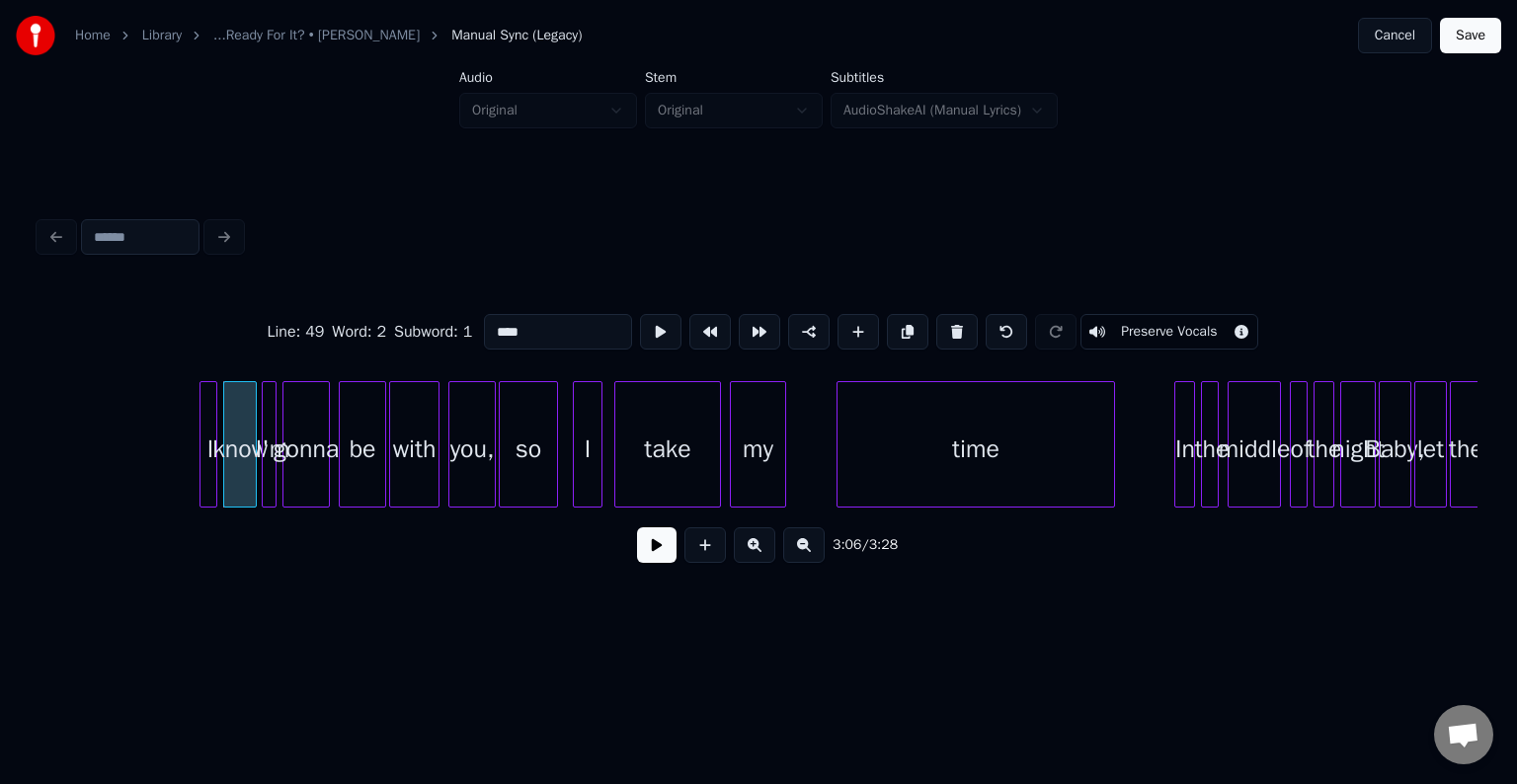 click at bounding box center [253, 444] 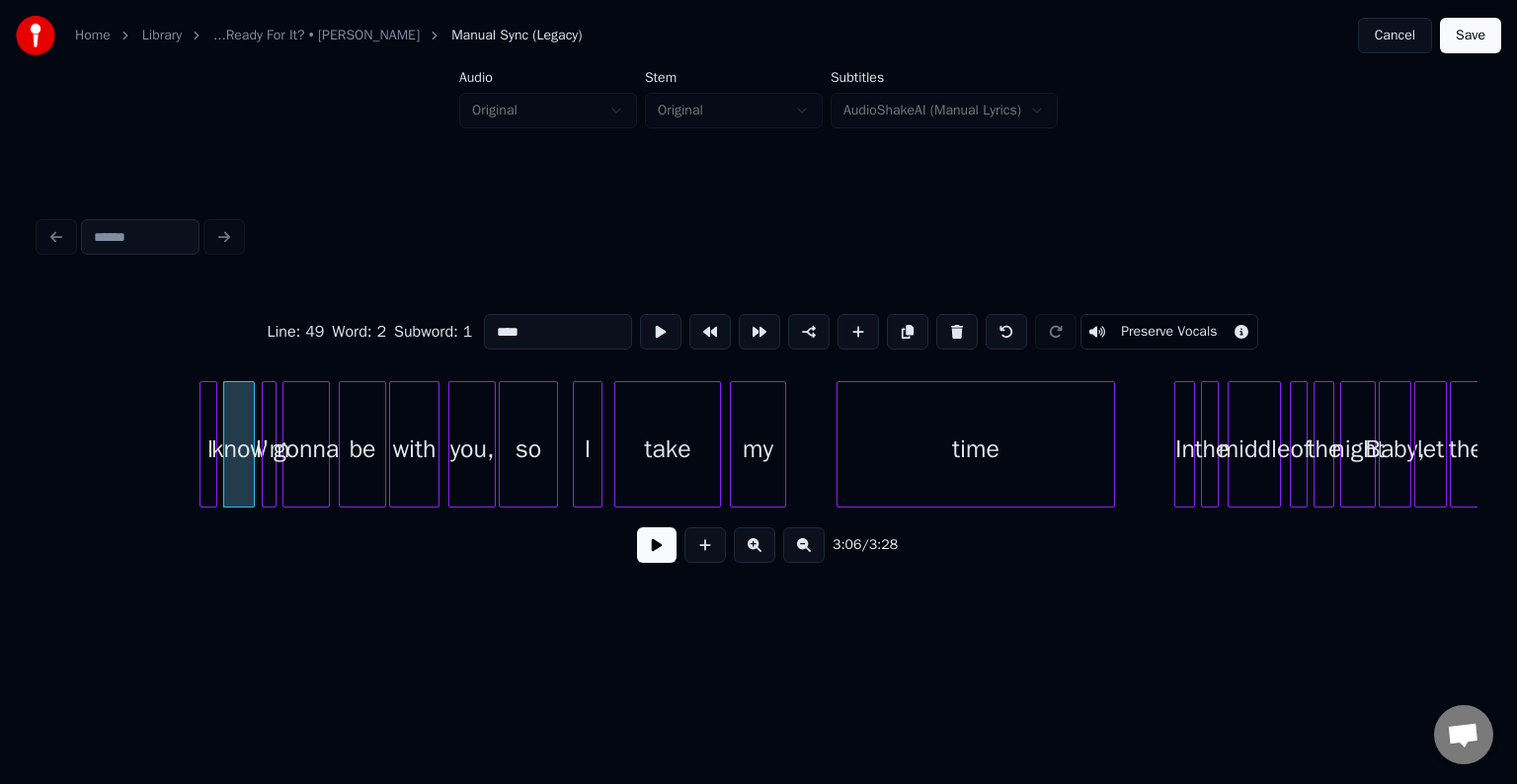 click at bounding box center [657, 545] 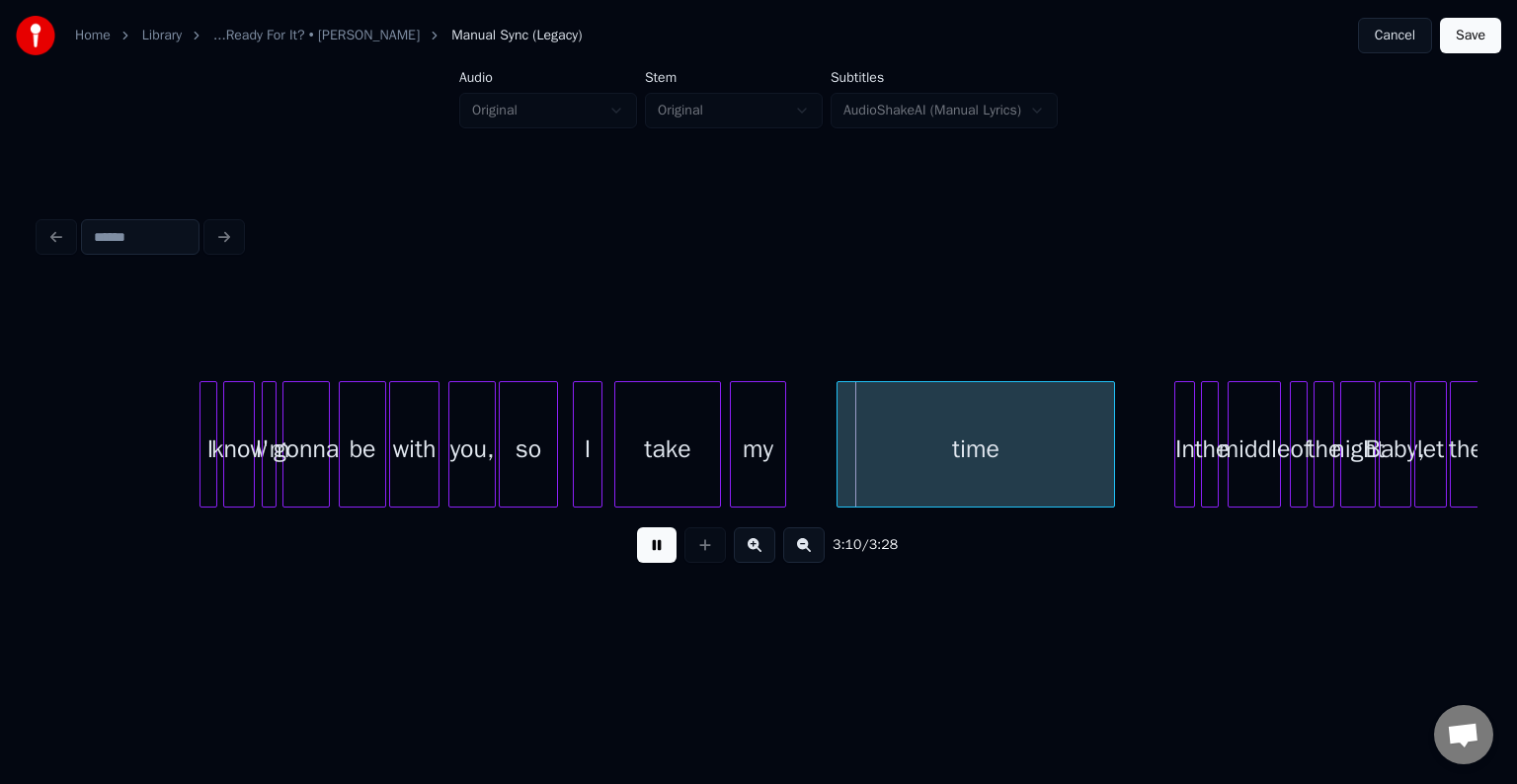 click on "I know I'm gonna be with you, so I take my time In the middle of the night Baby, let the" at bounding box center (-11936, 444) 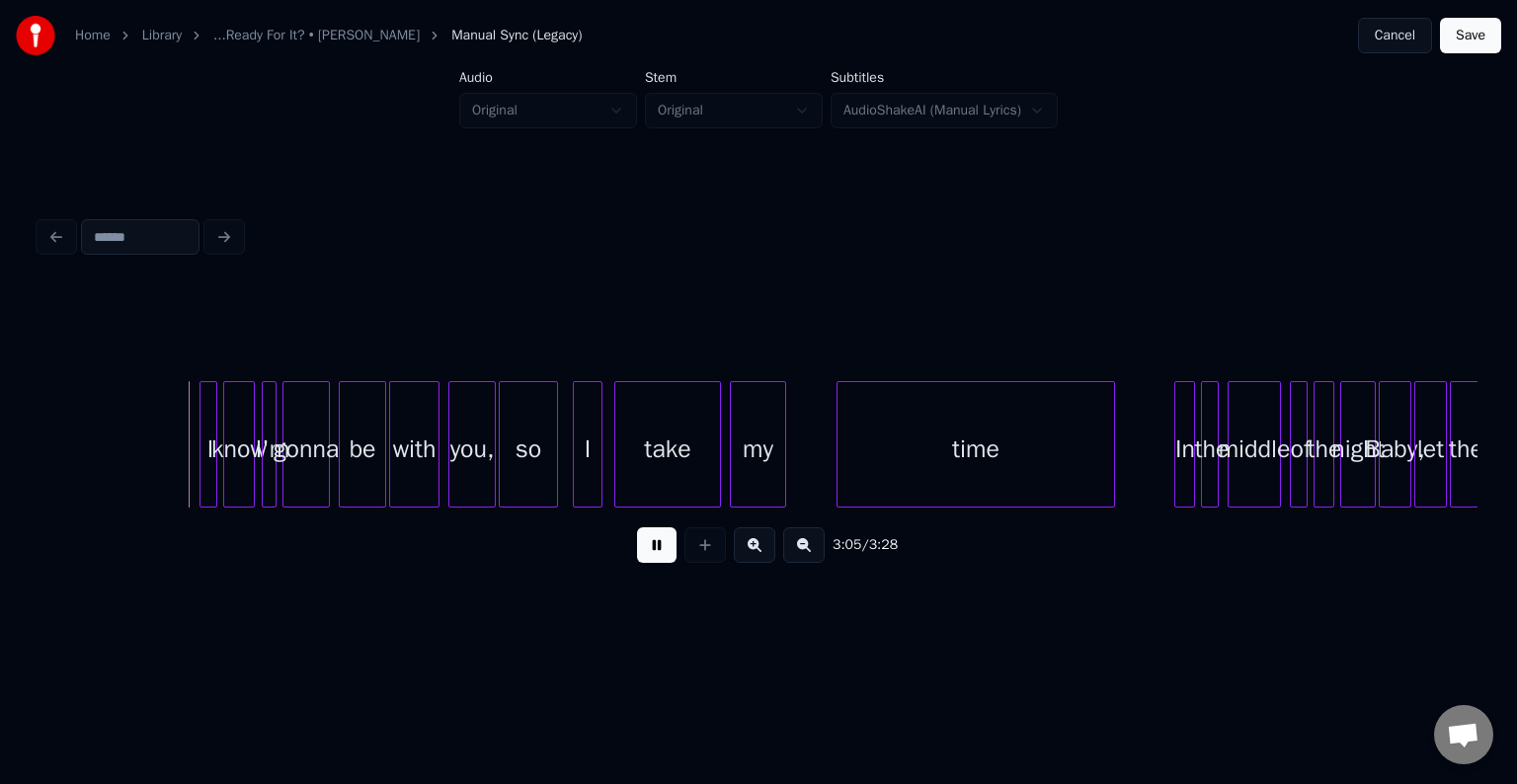 click at bounding box center (227, 444) 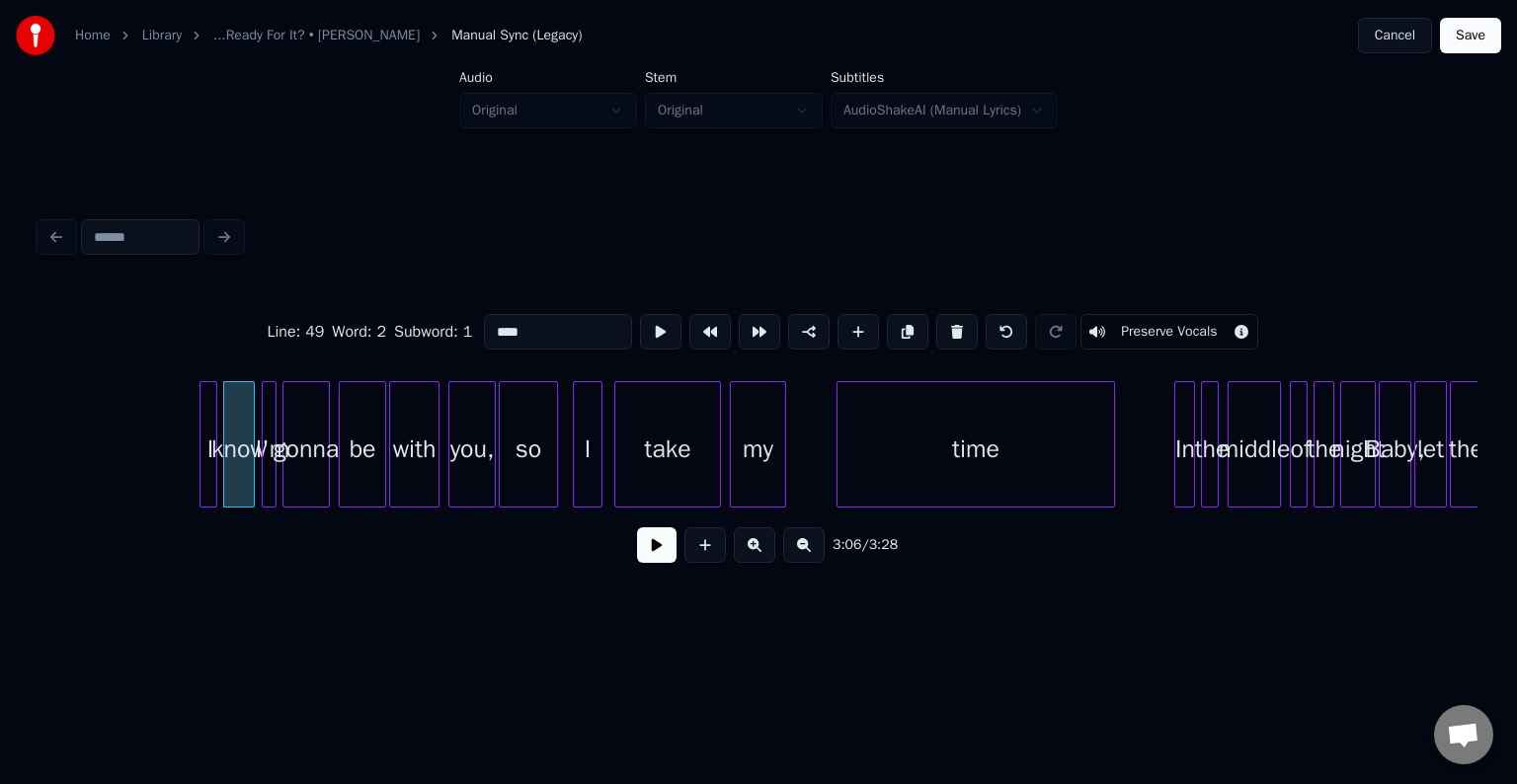 click on "know" at bounding box center (239, 449) 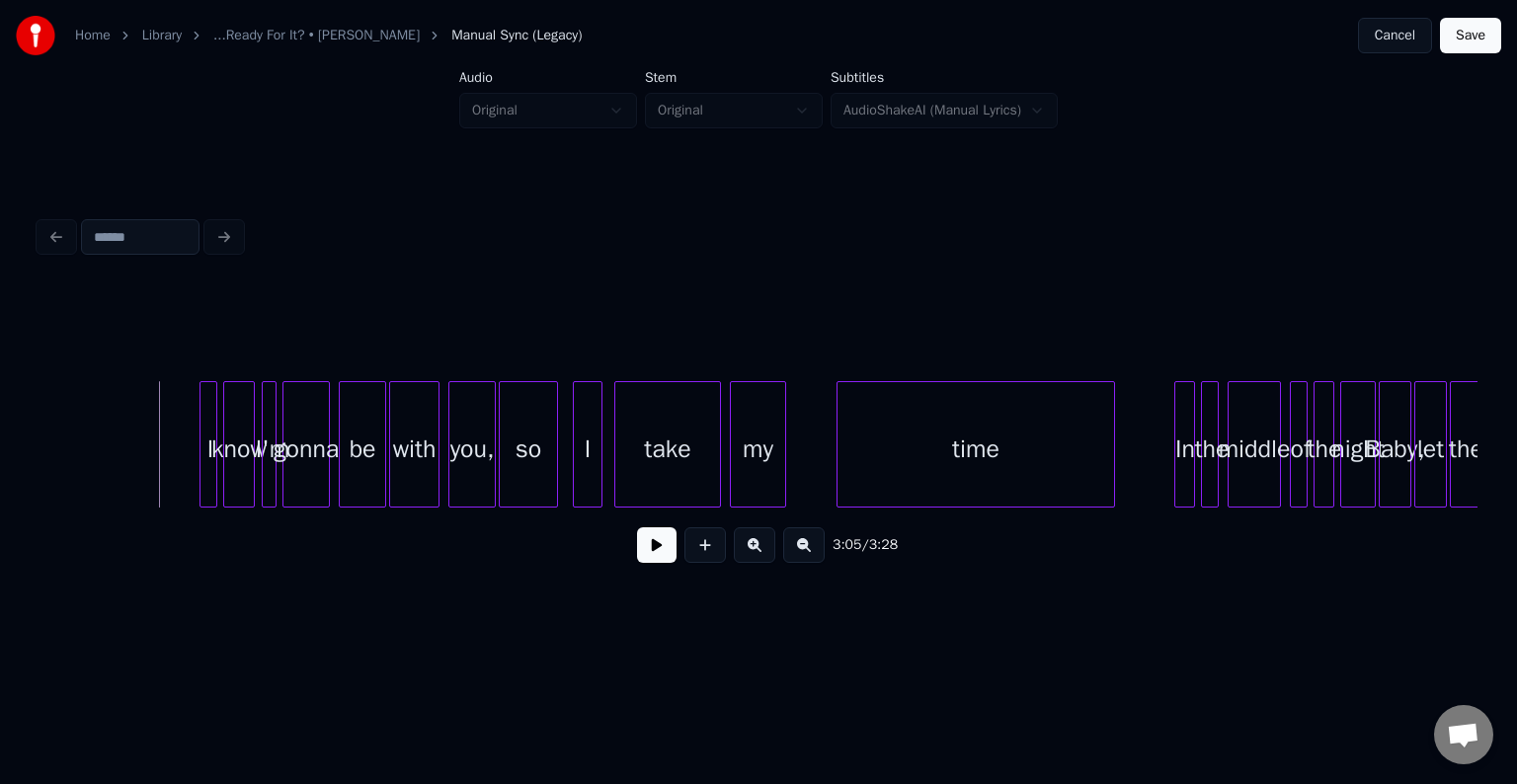 click at bounding box center (657, 545) 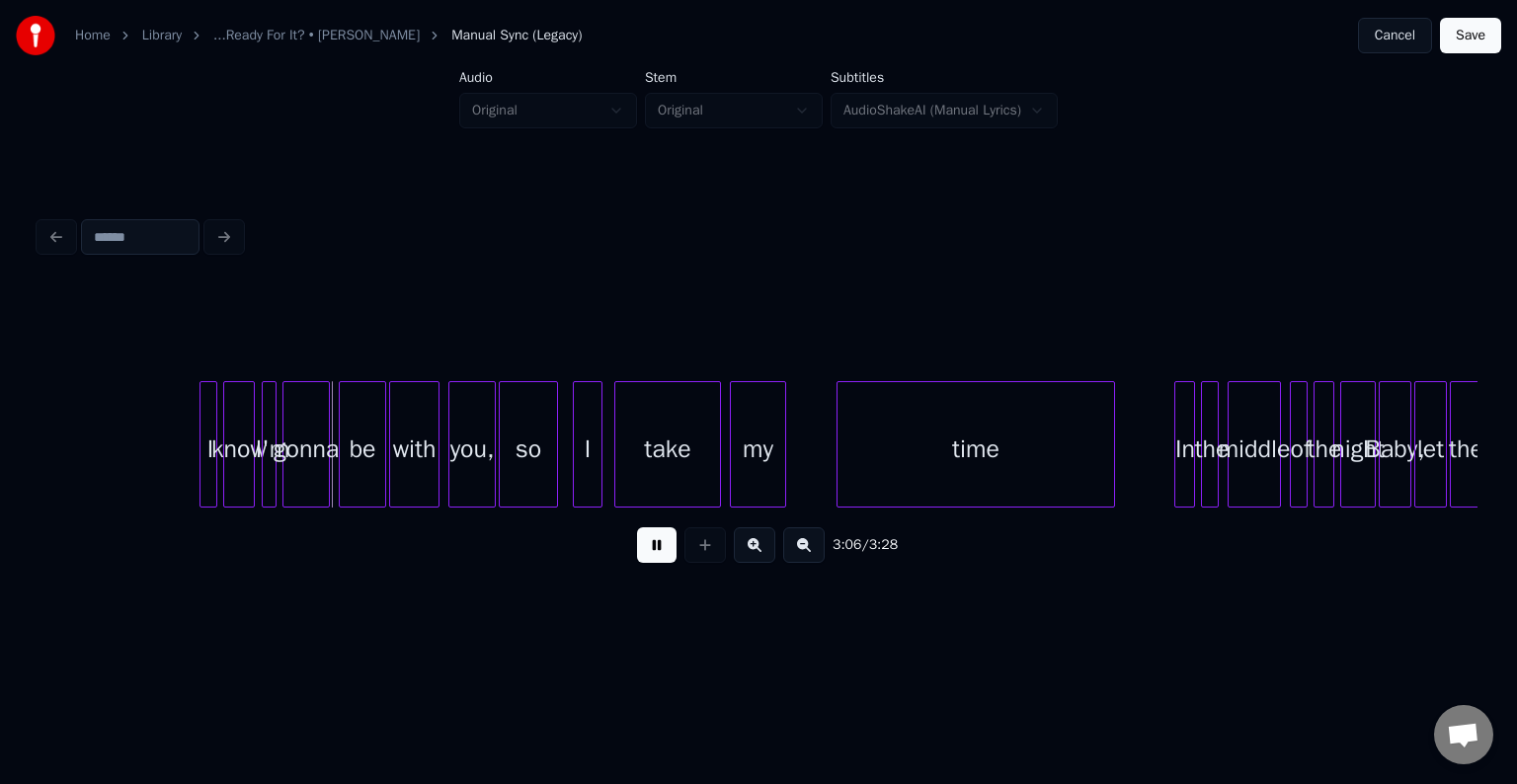 click on "know" at bounding box center (239, 449) 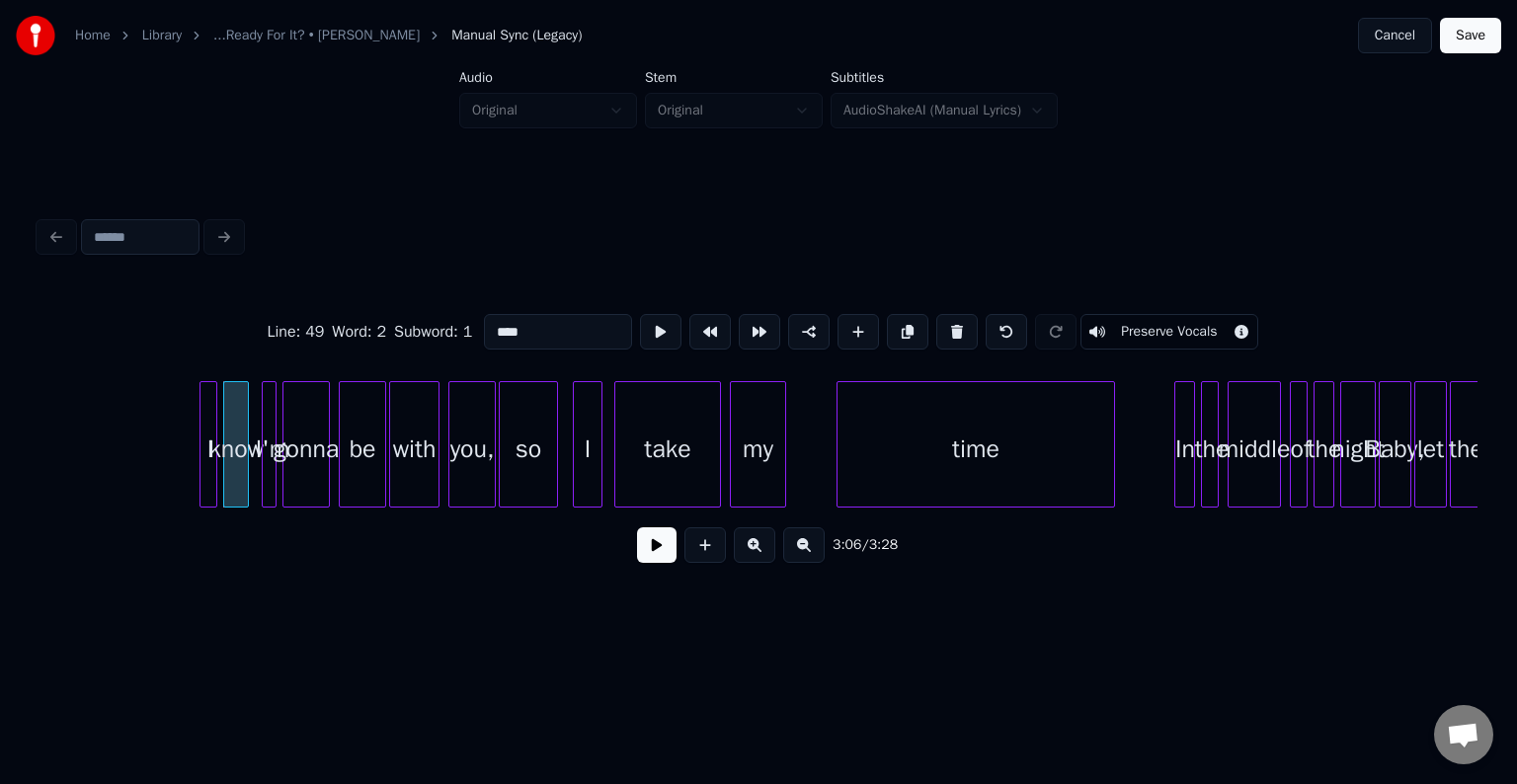 click at bounding box center [245, 444] 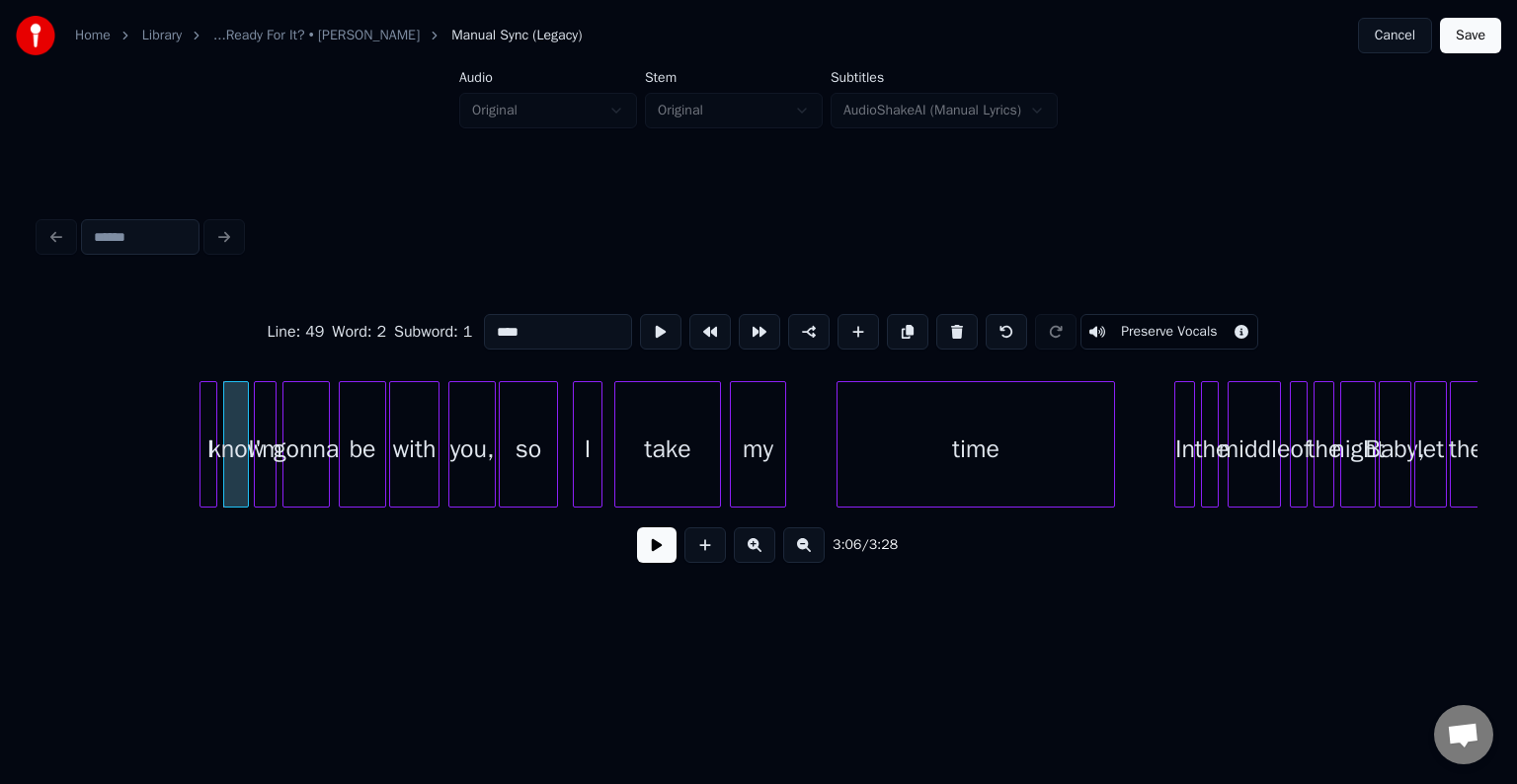 click at bounding box center (258, 444) 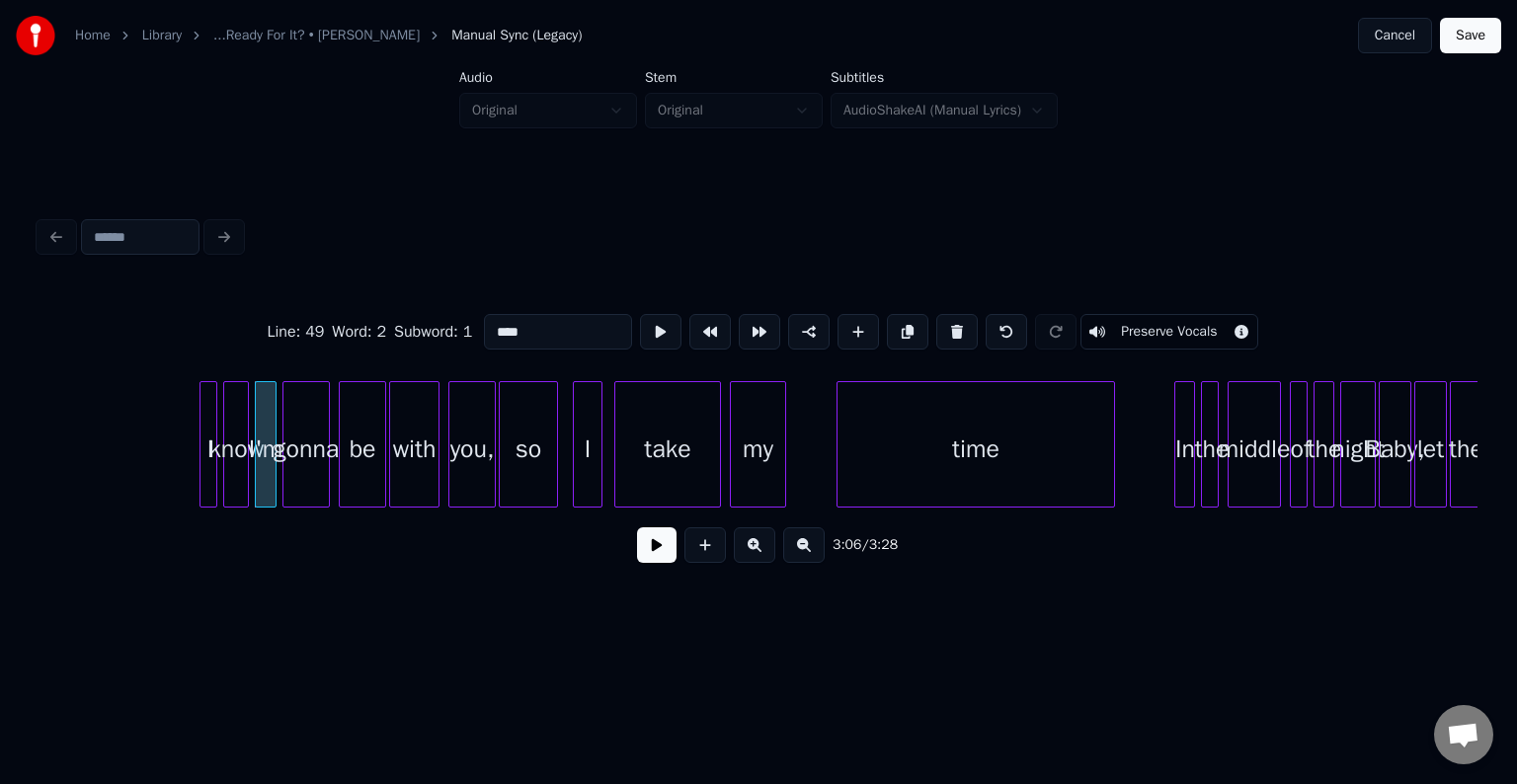 click at bounding box center [245, 444] 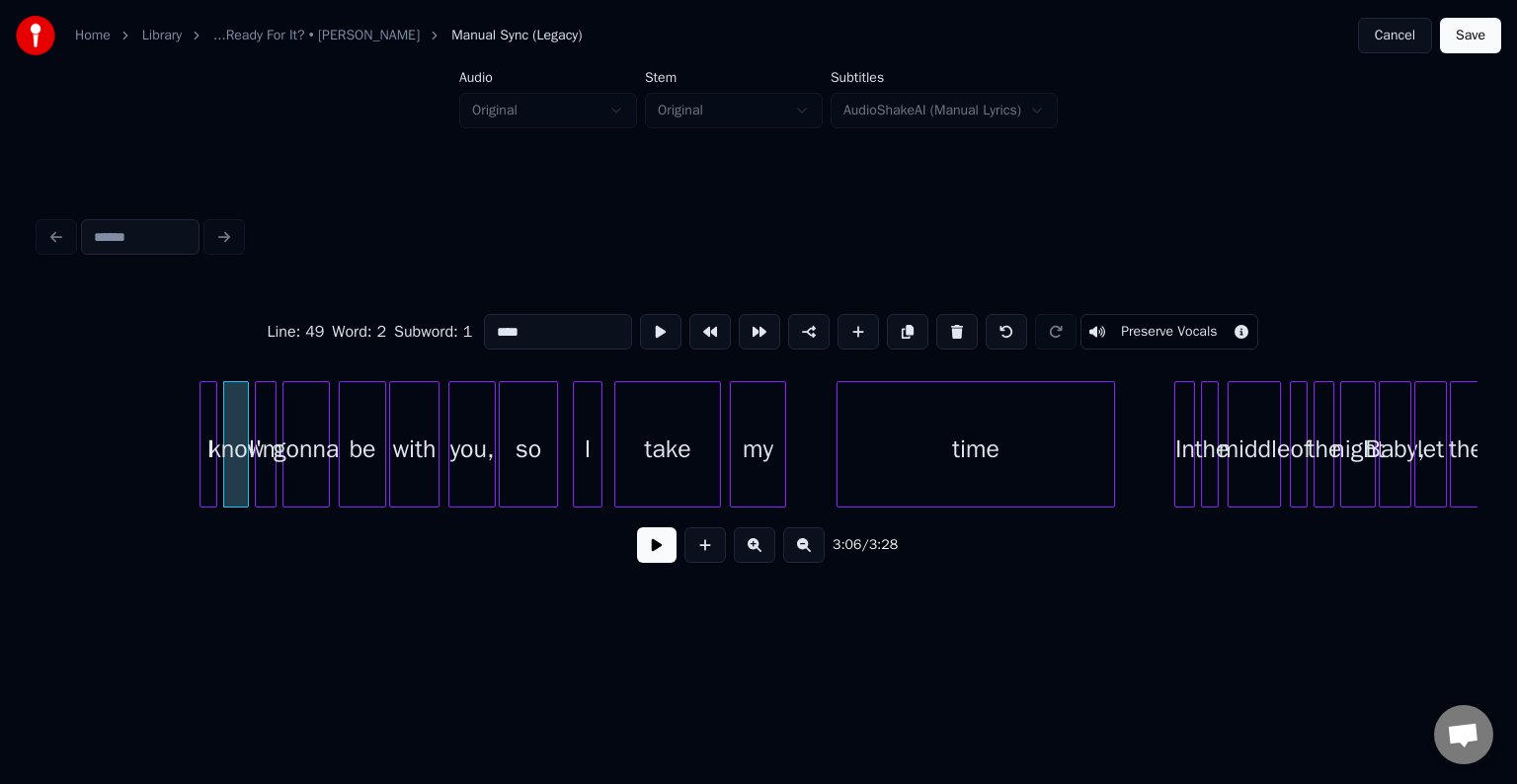 click at bounding box center (657, 545) 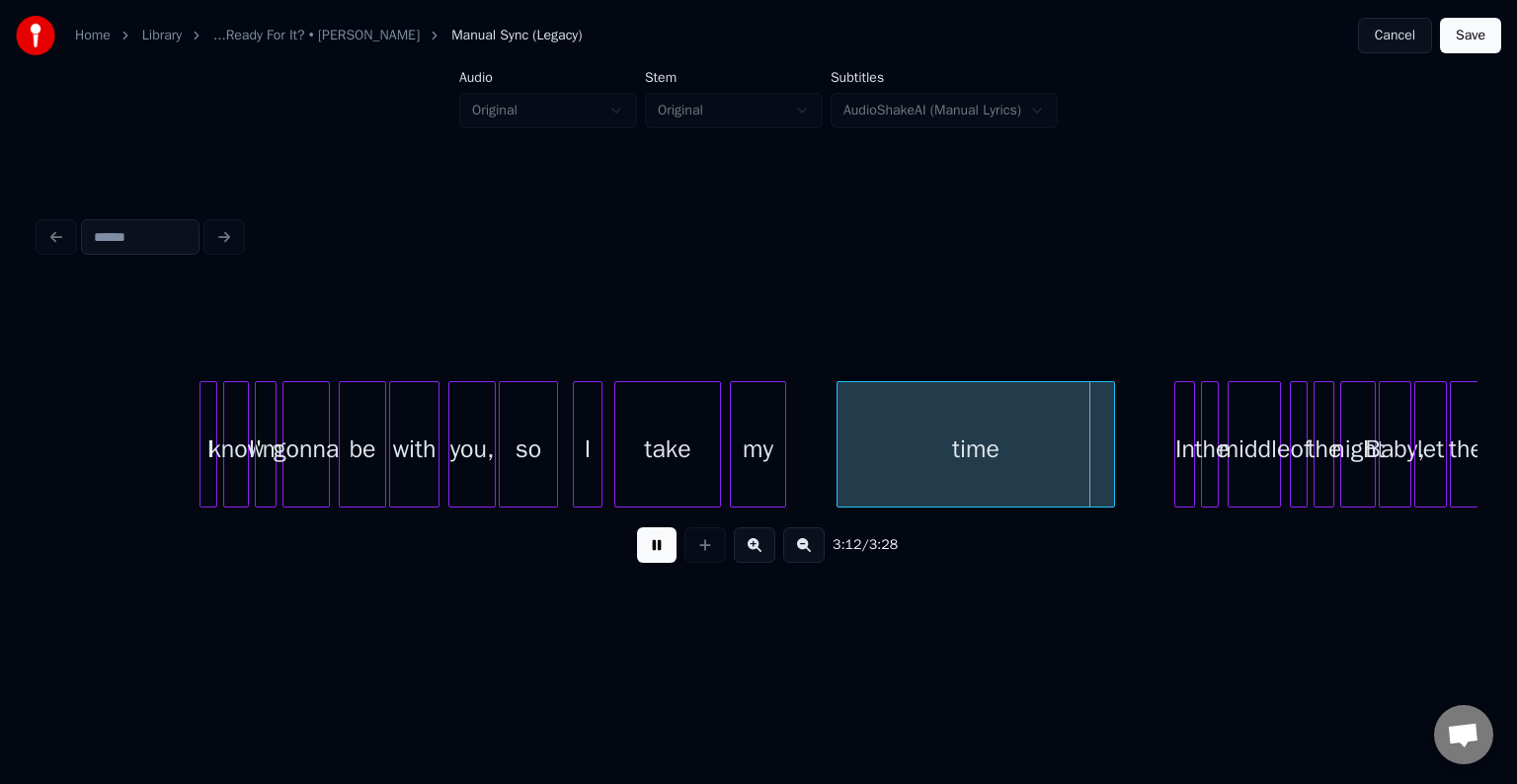 click at bounding box center [657, 545] 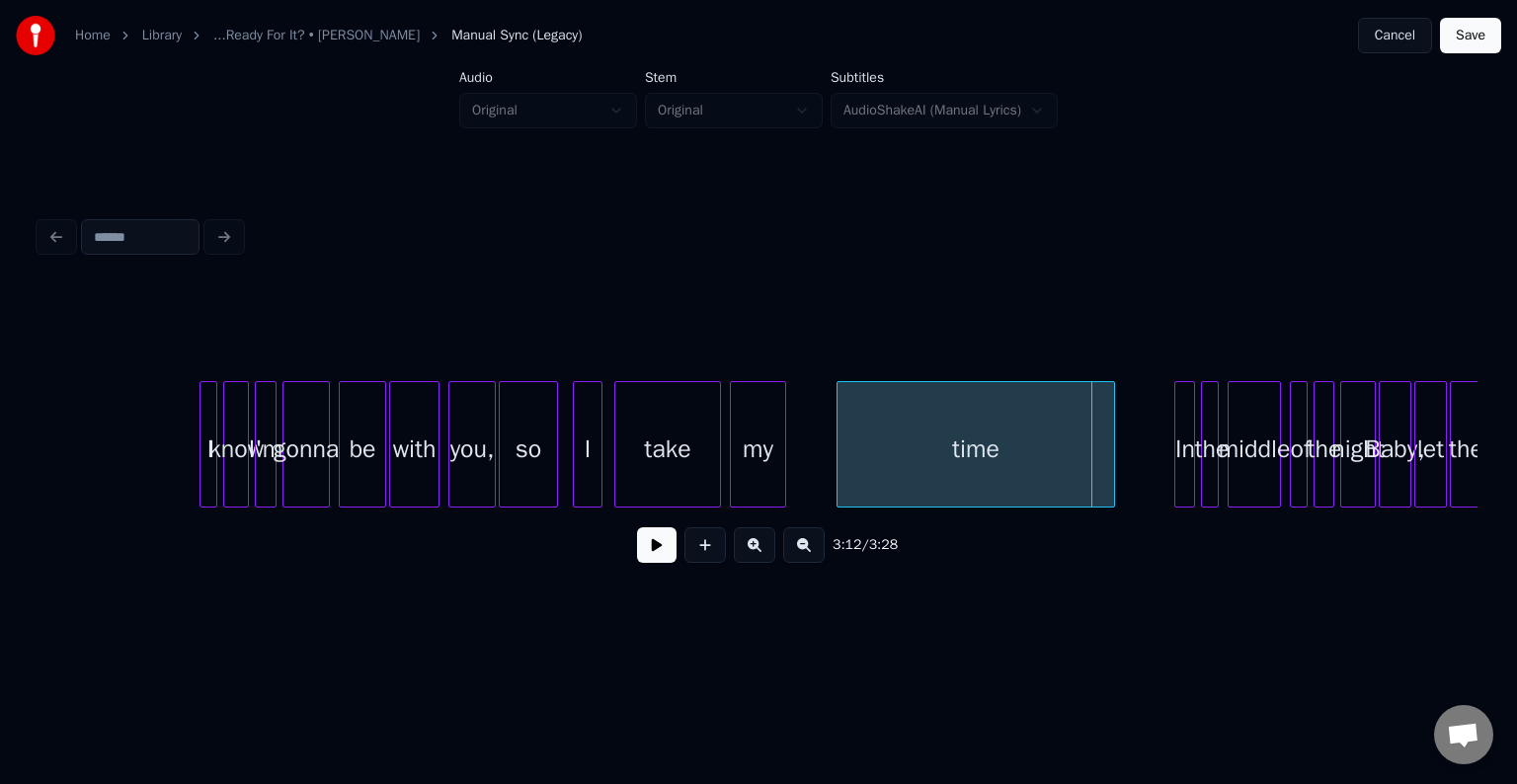 click on "take" at bounding box center [668, 449] 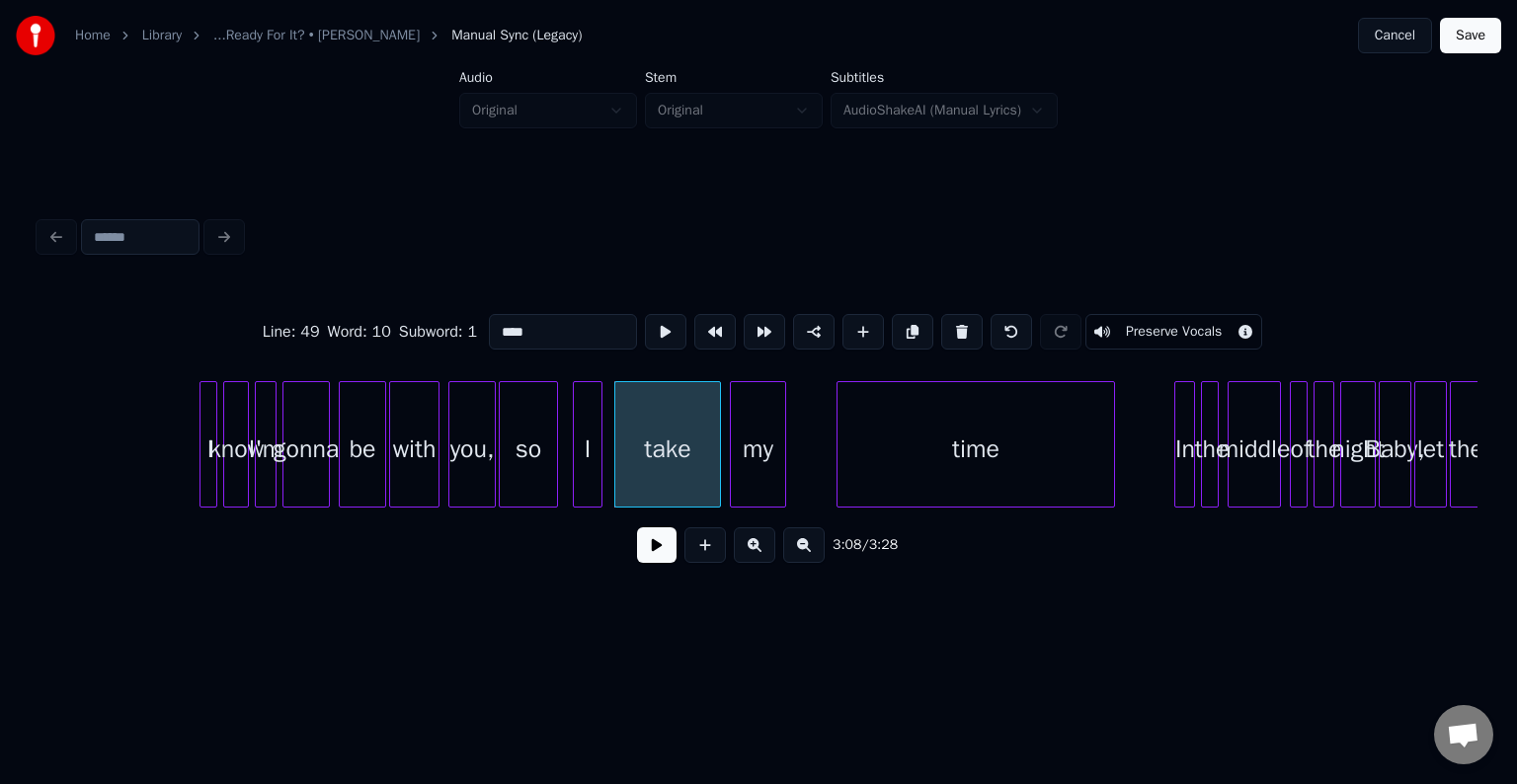click at bounding box center (657, 545) 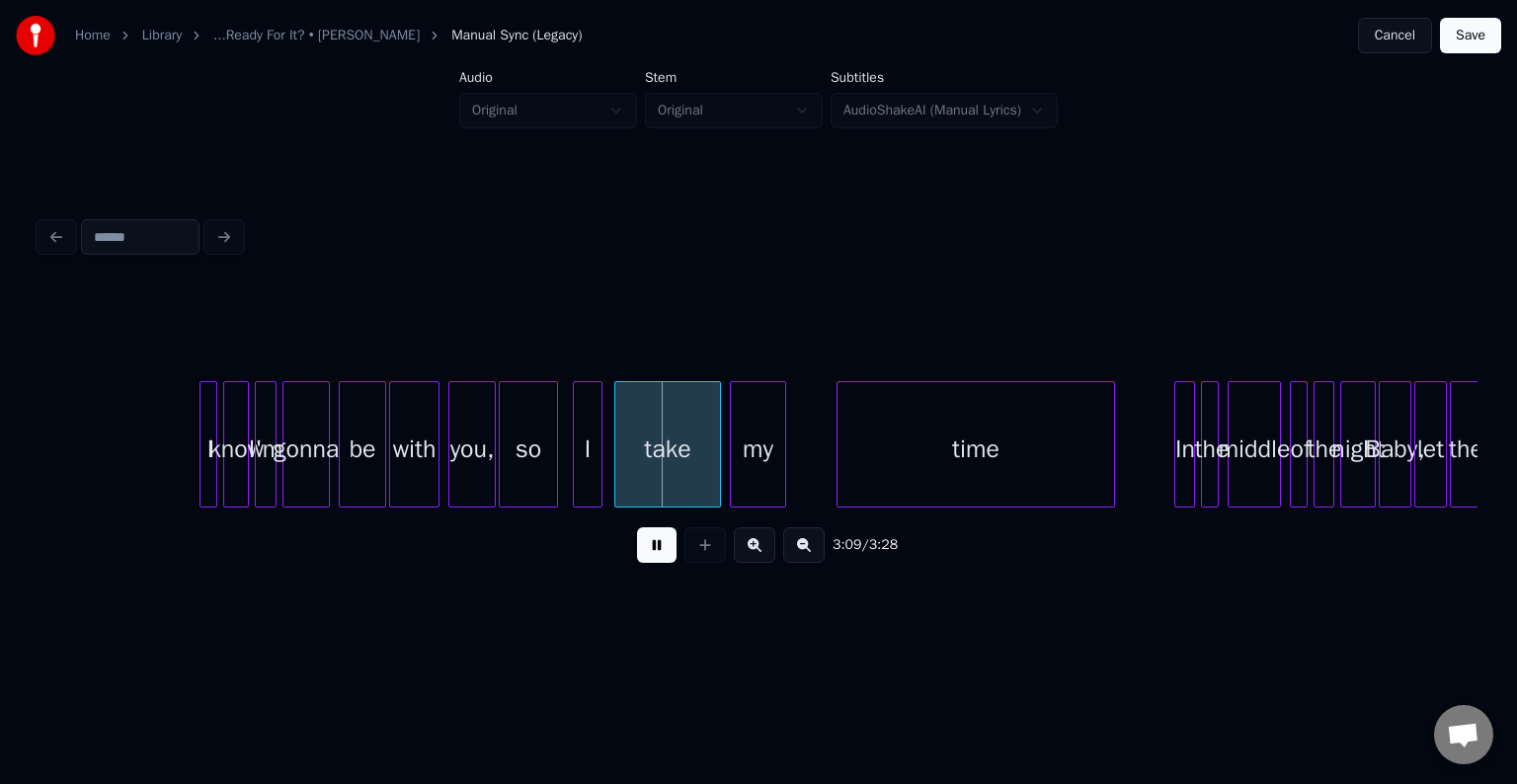 click at bounding box center (657, 545) 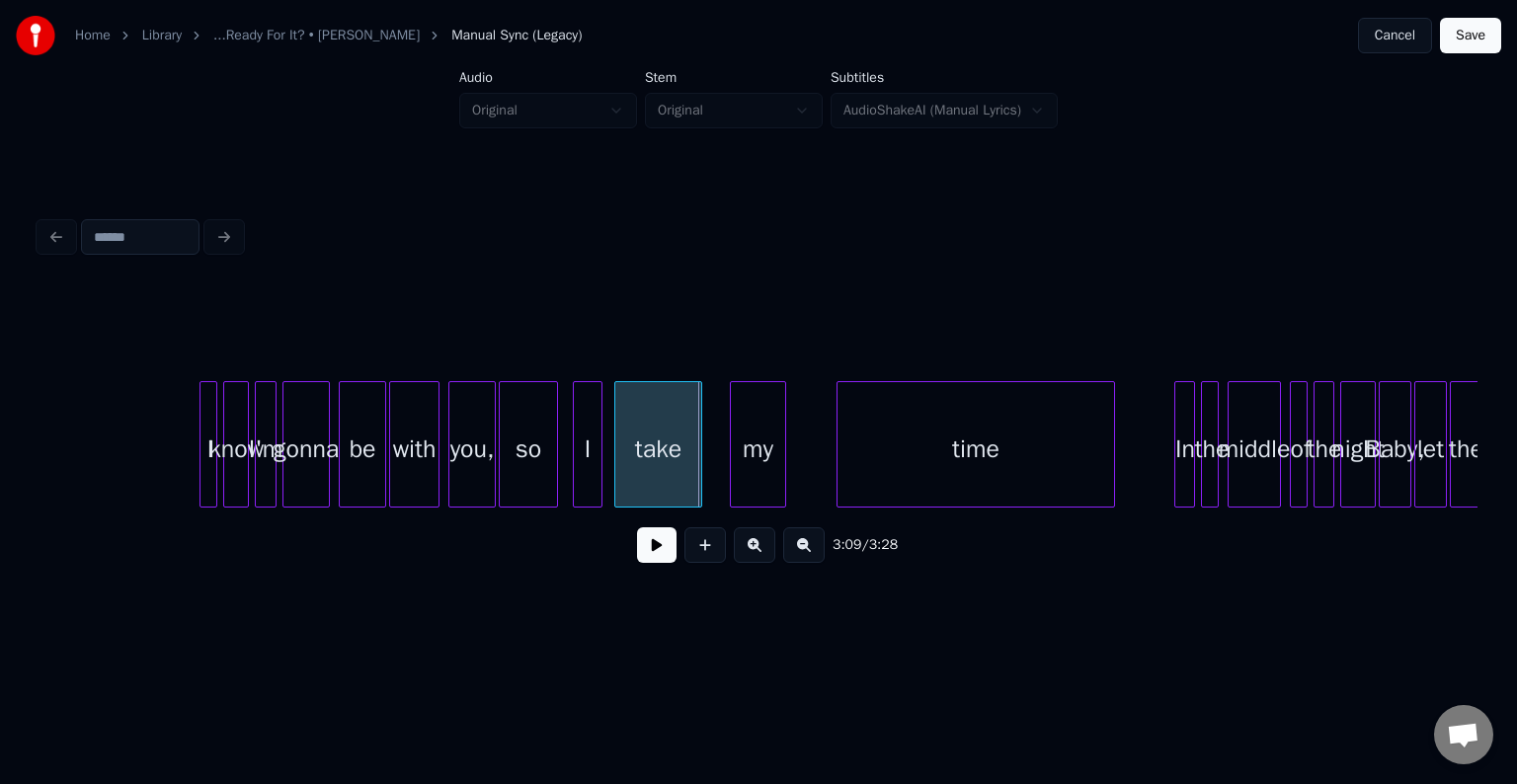 click at bounding box center [698, 444] 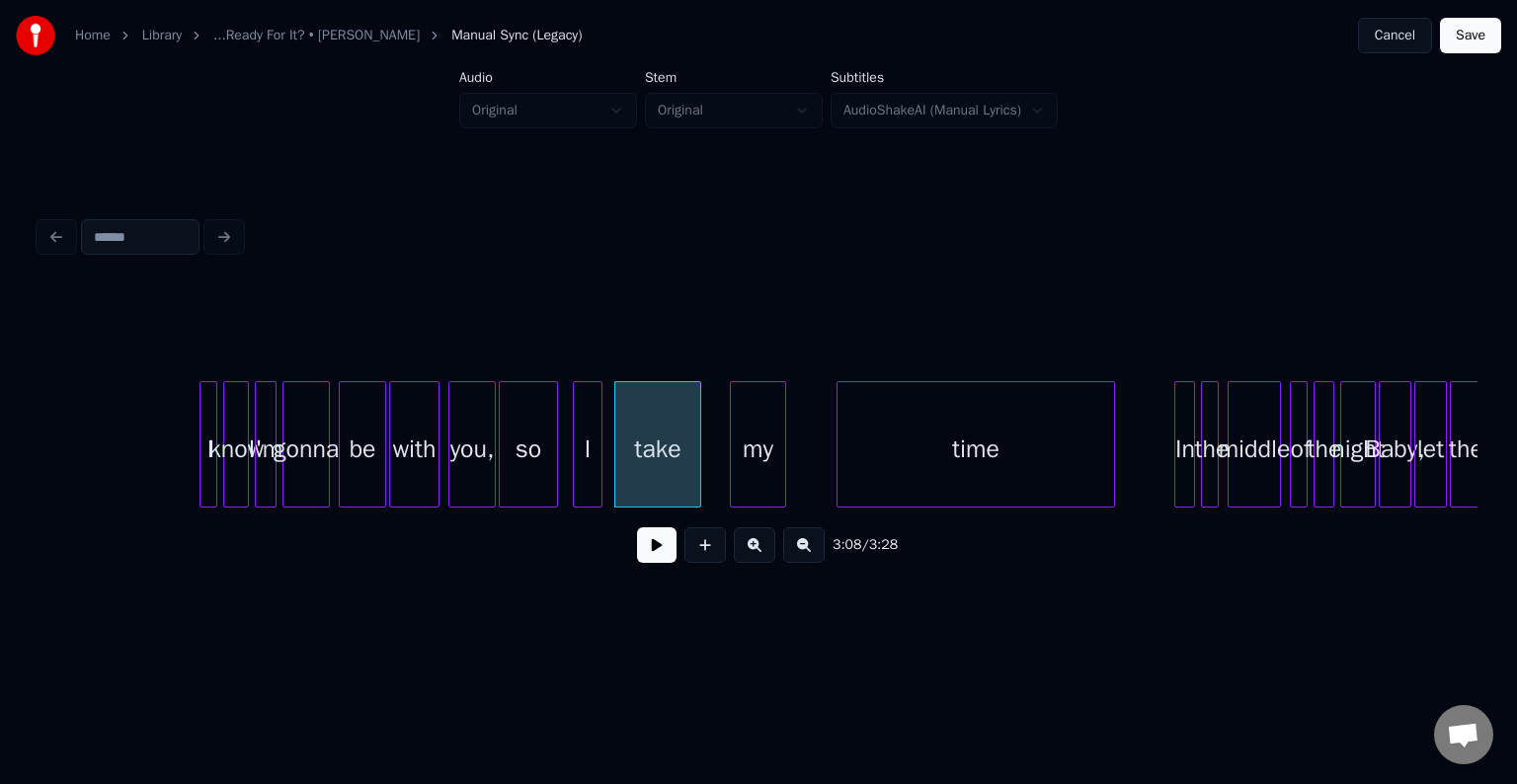click at bounding box center [657, 545] 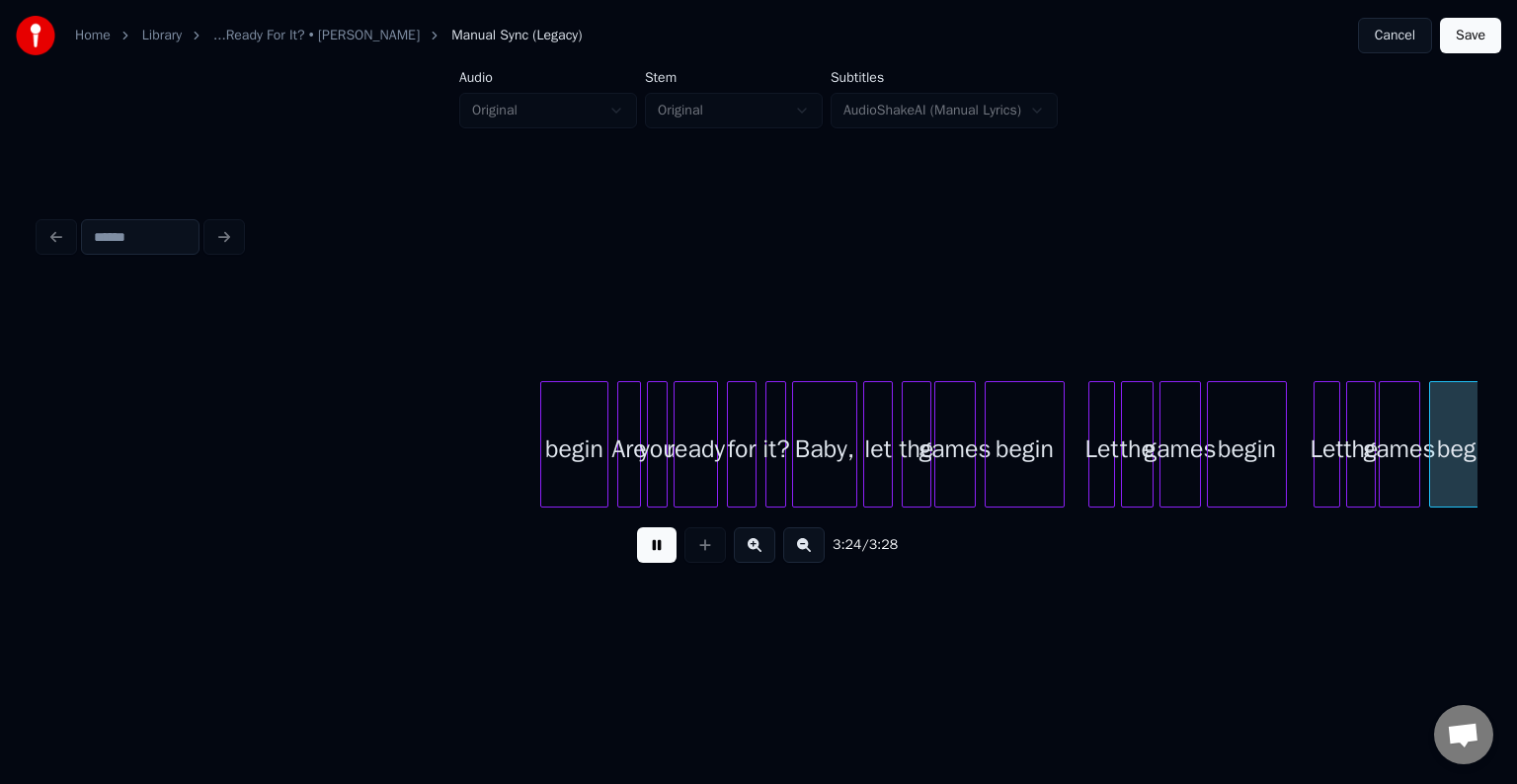 scroll, scrollTop: 0, scrollLeft: 29404, axis: horizontal 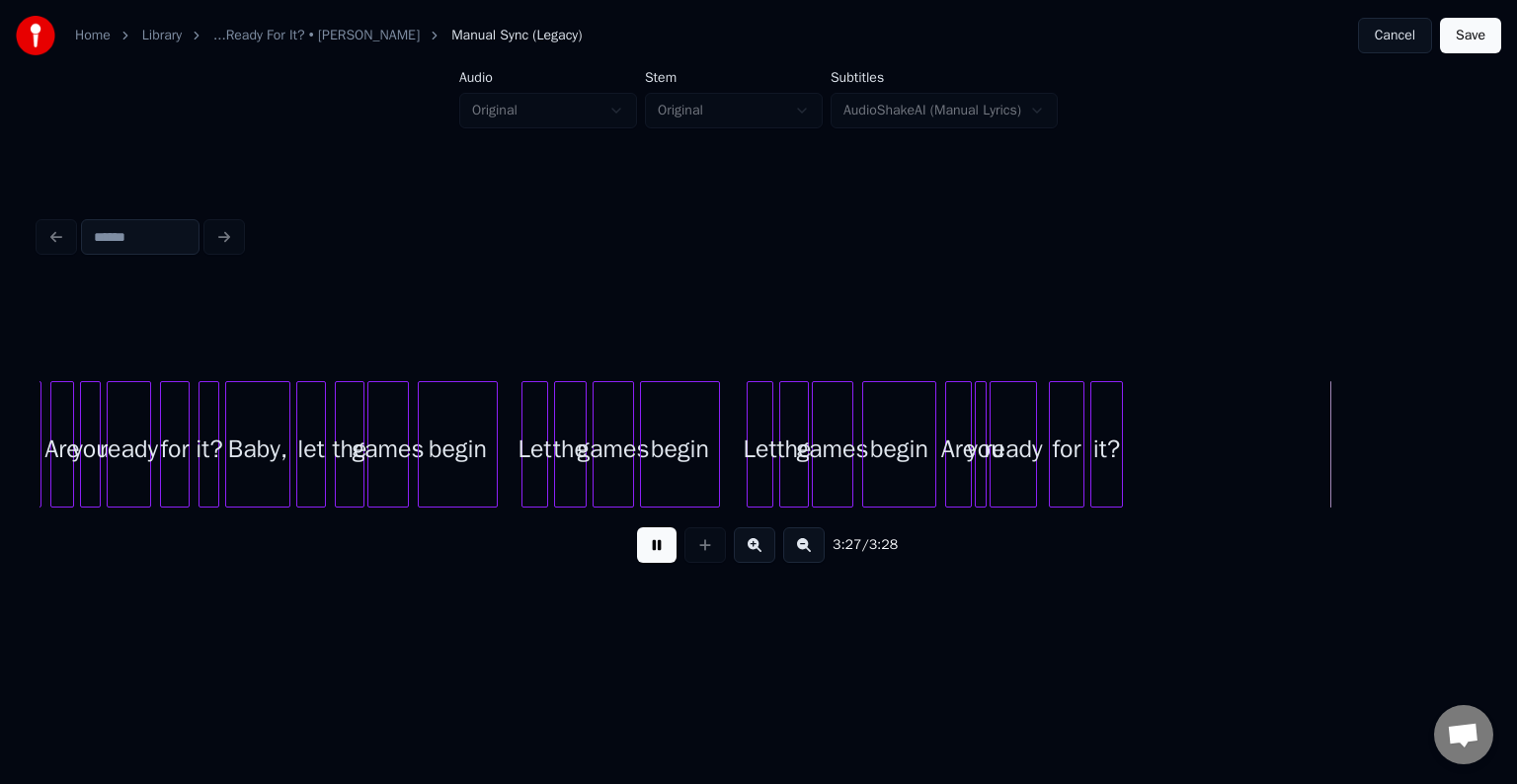 click on "Save" at bounding box center [1471, 36] 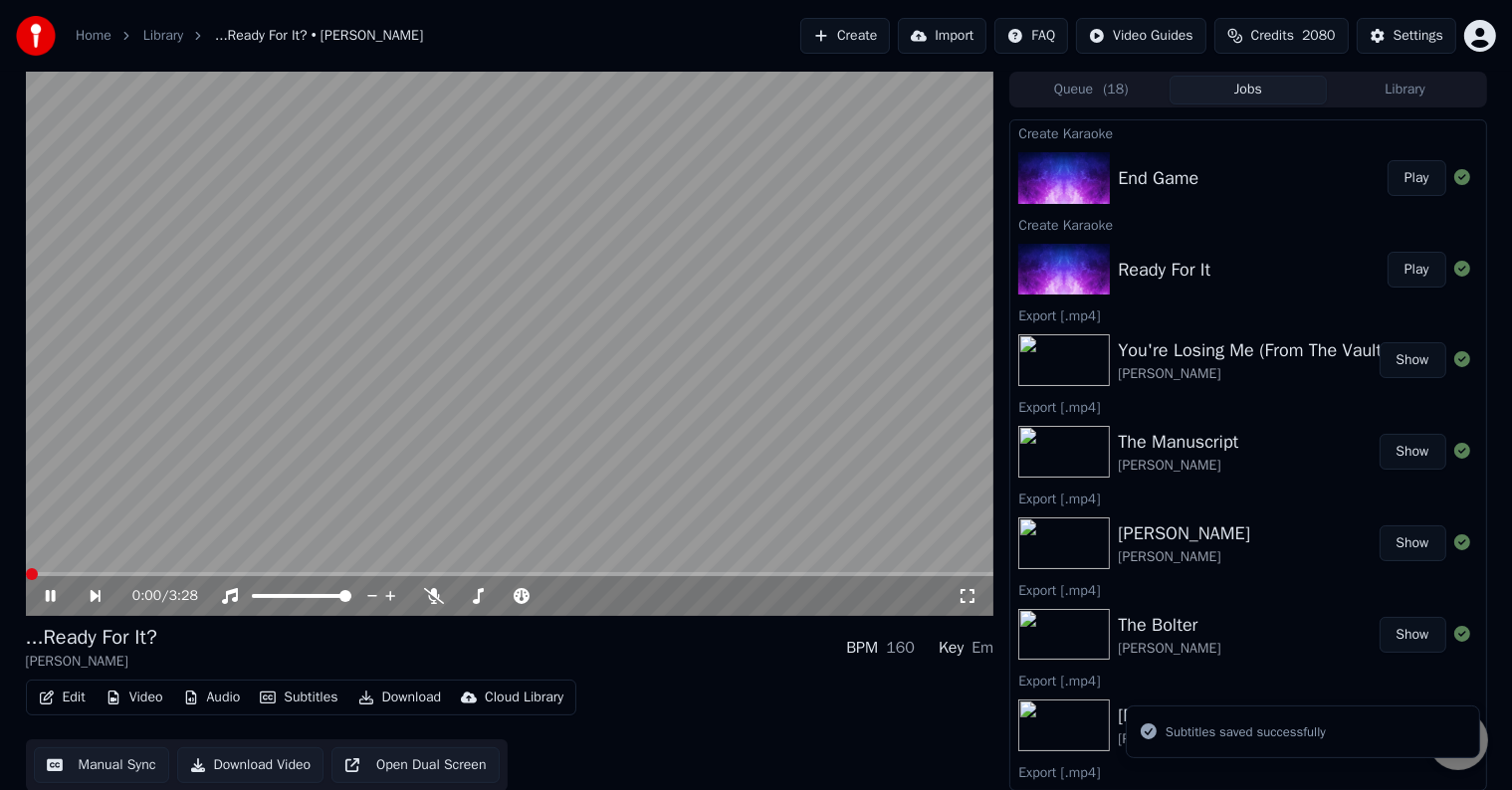 click on "Download" at bounding box center (400, 697) 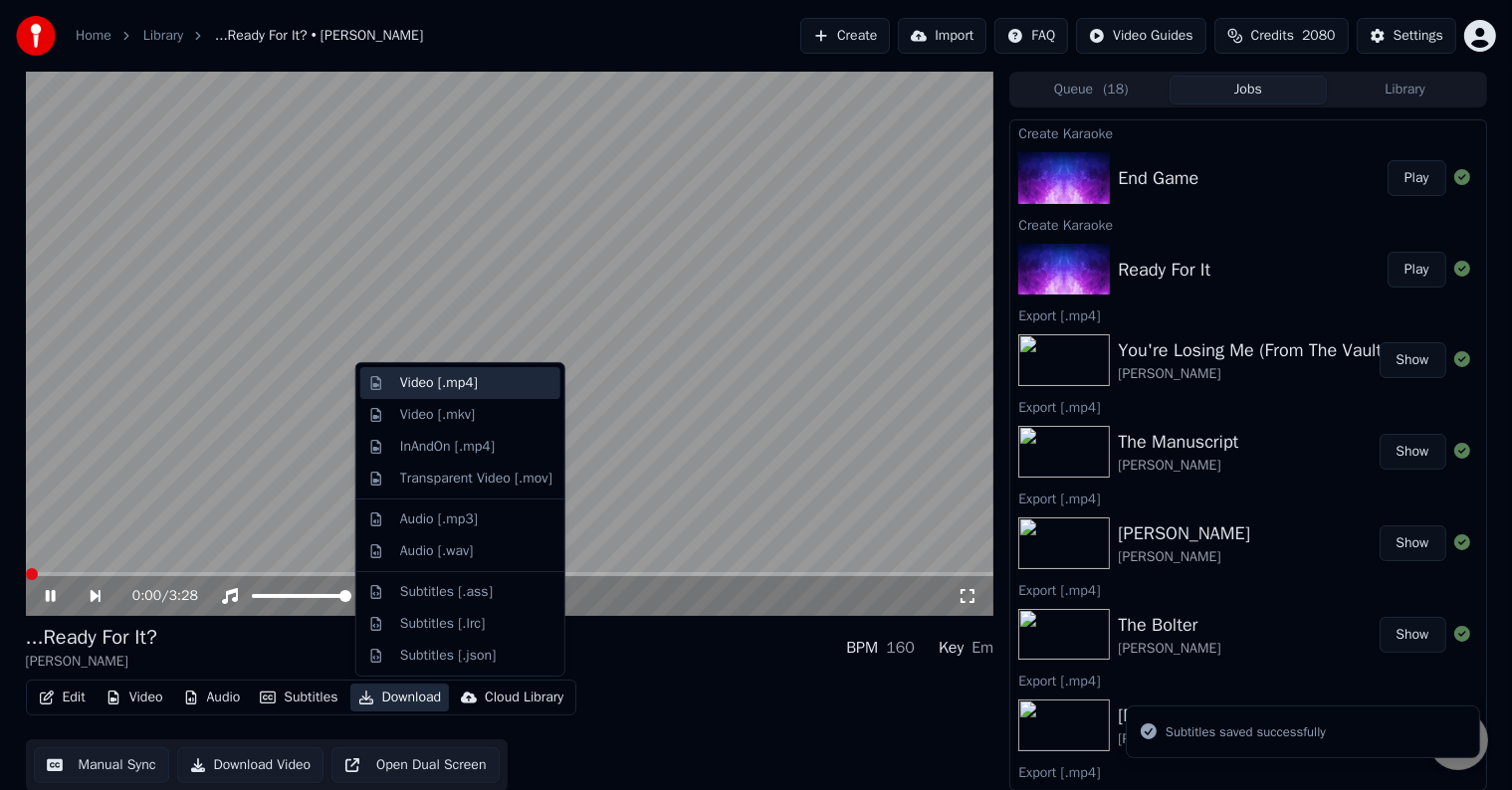 click on "Video [.mp4]" at bounding box center (439, 383) 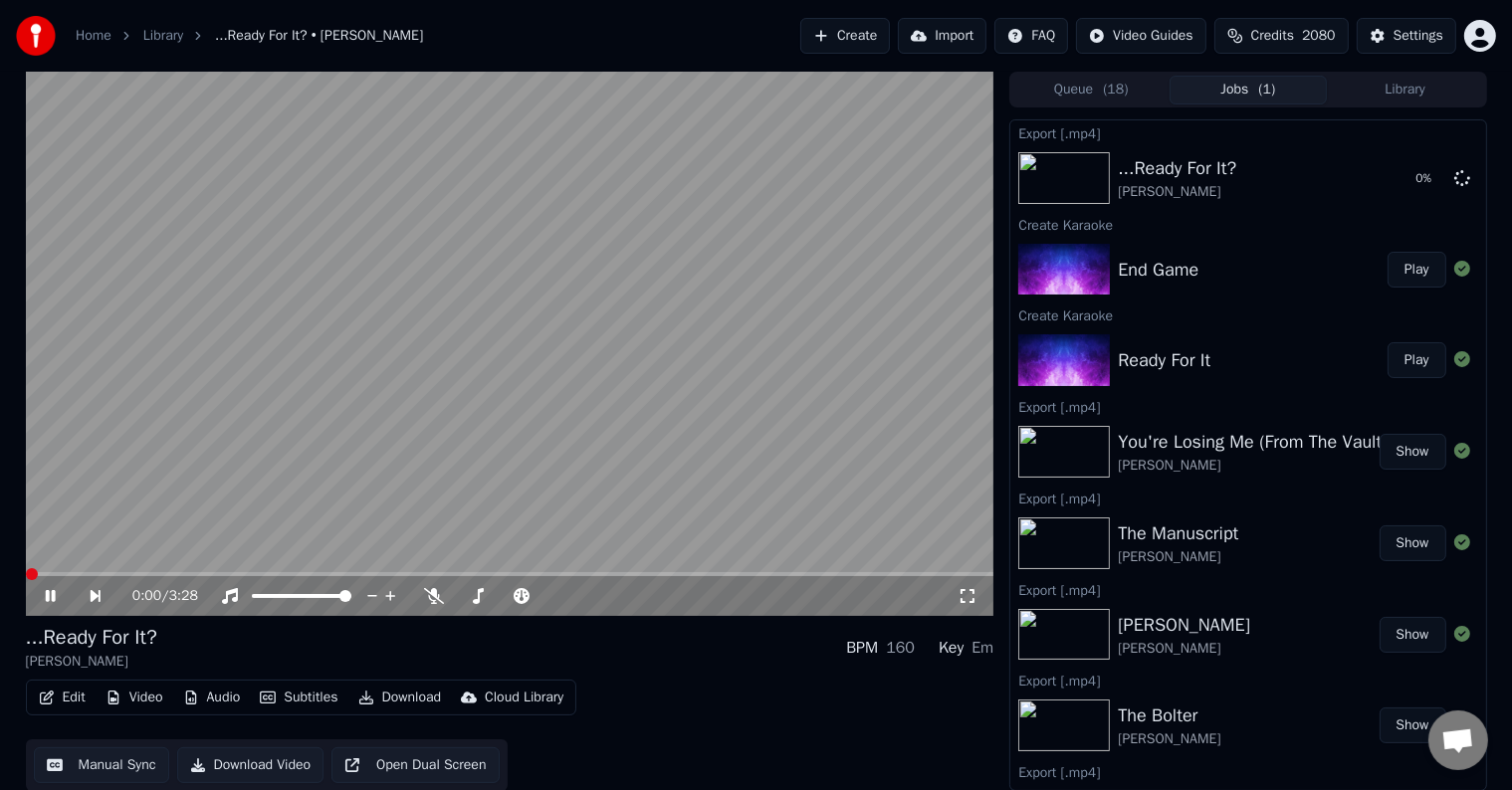 click 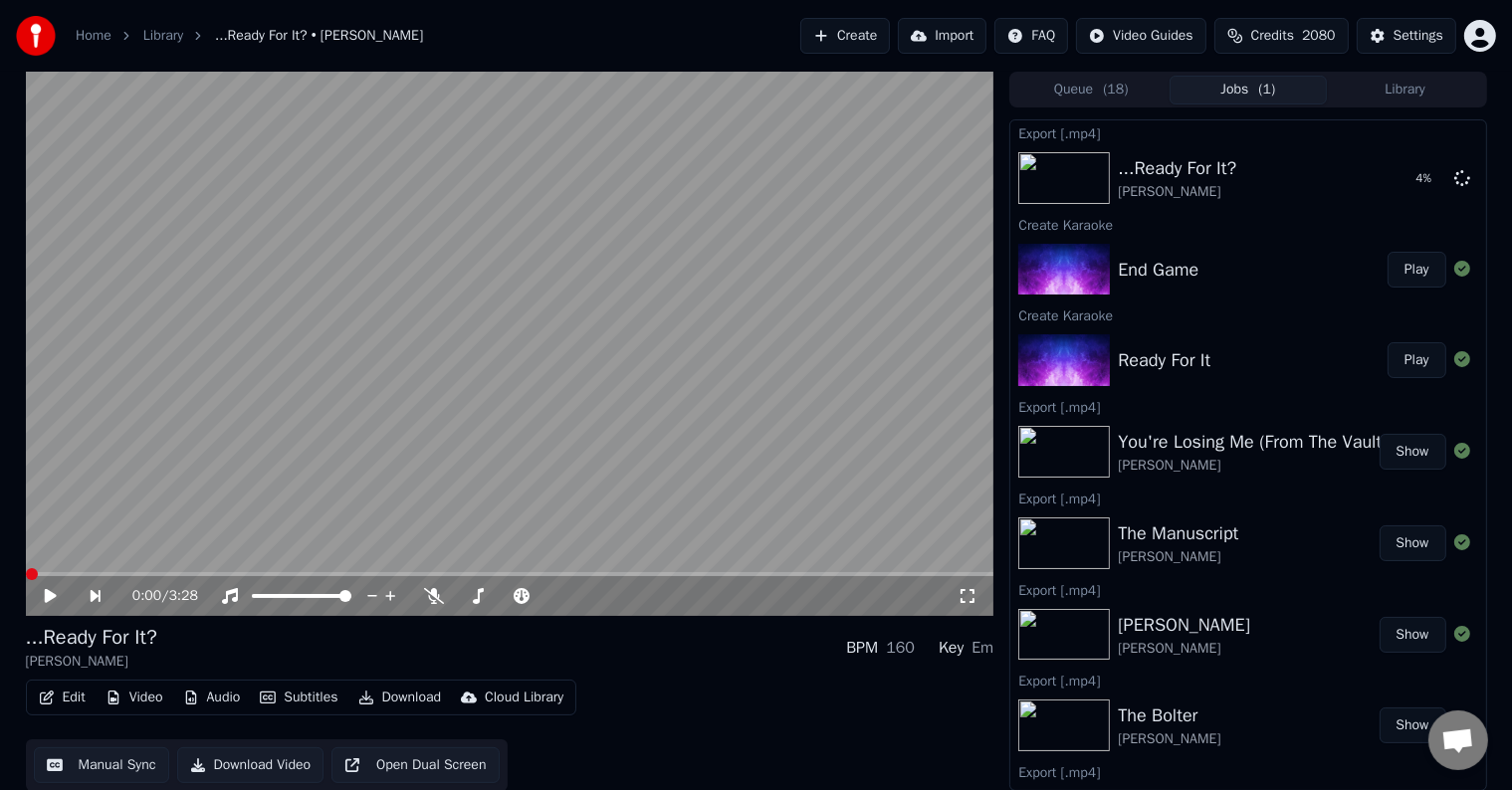 click on "Play" at bounding box center [1416, 270] 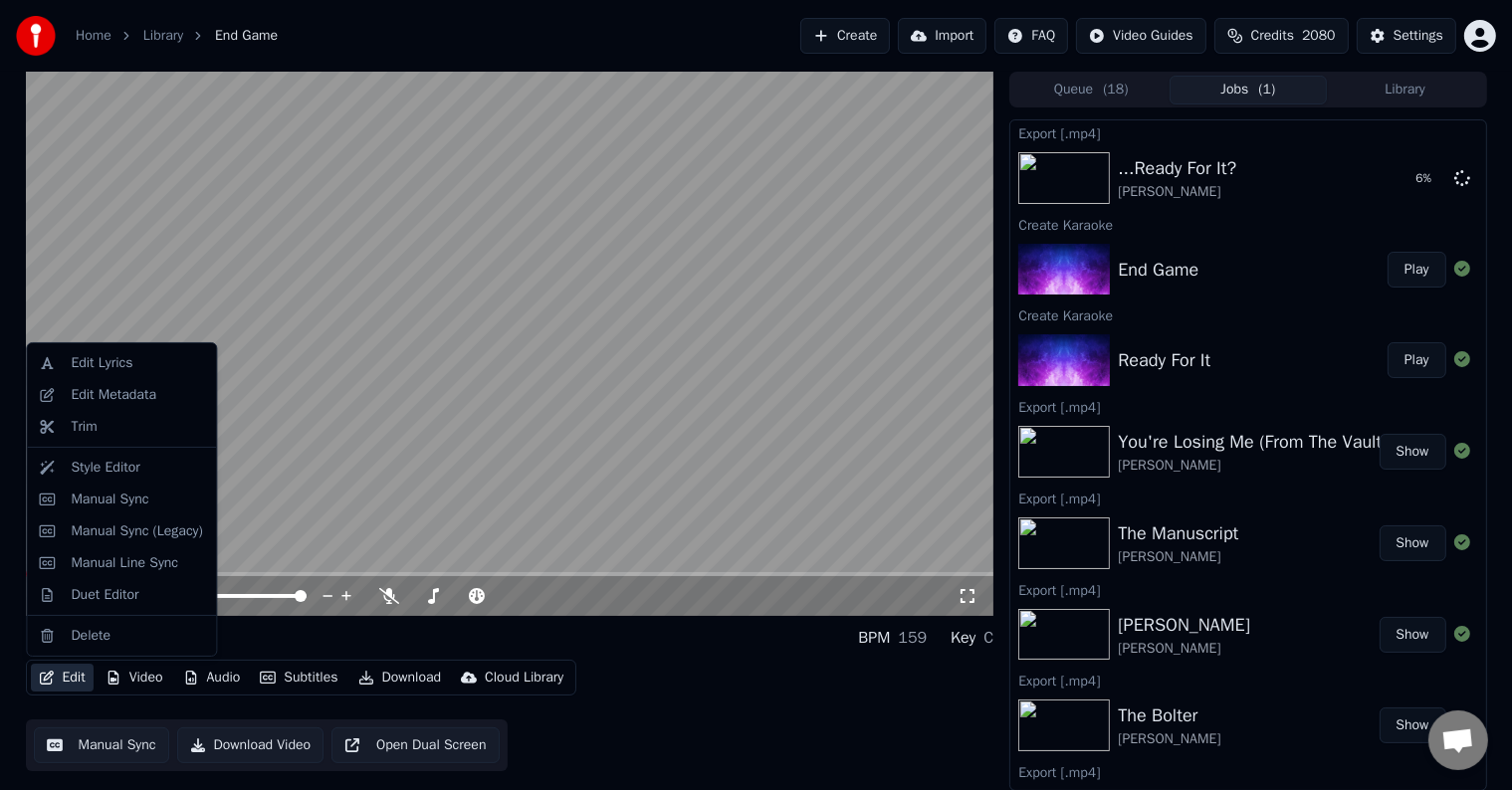 click on "Edit" at bounding box center (62, 678) 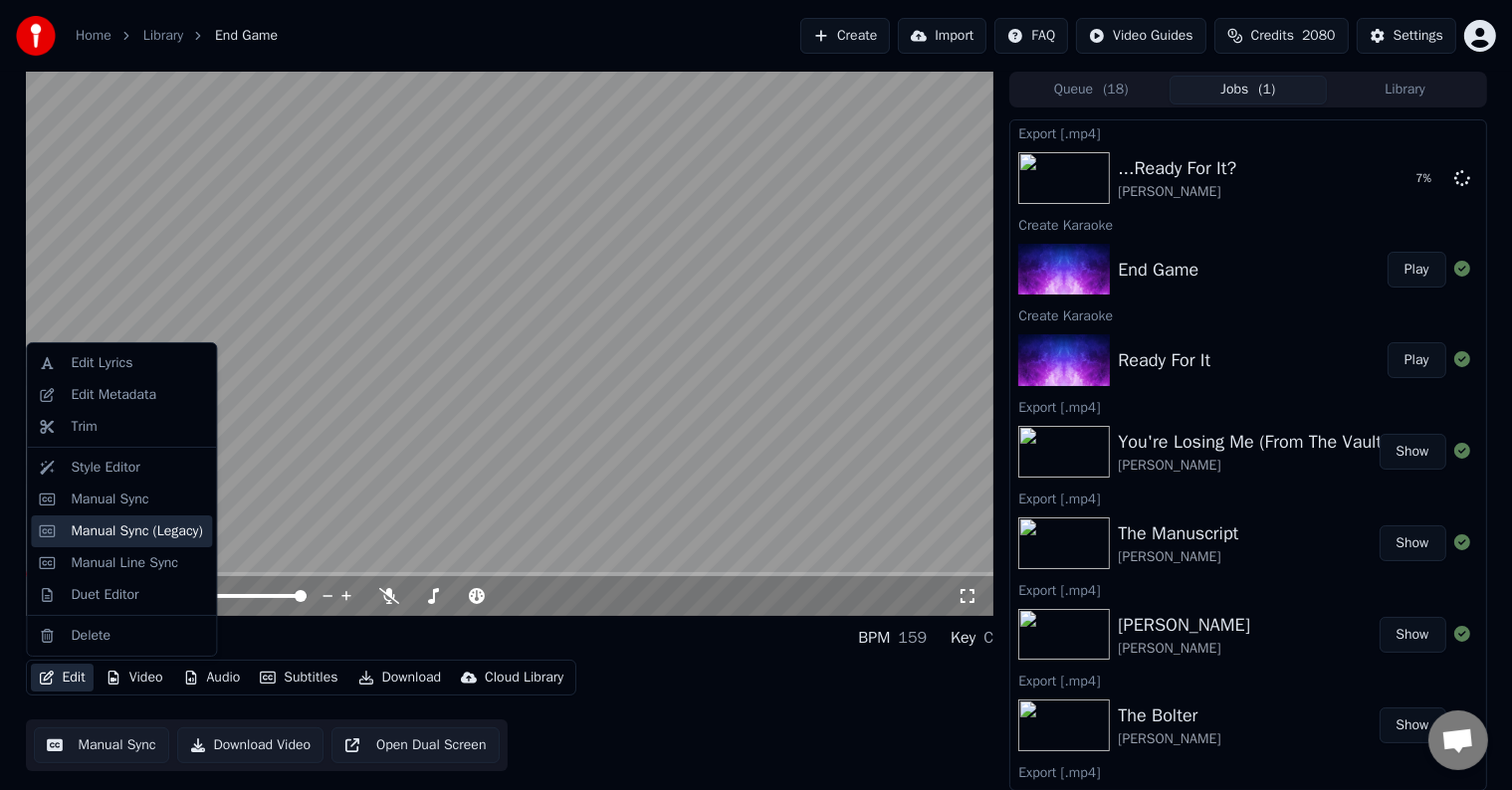 click on "Manual Sync (Legacy)" at bounding box center (136, 531) 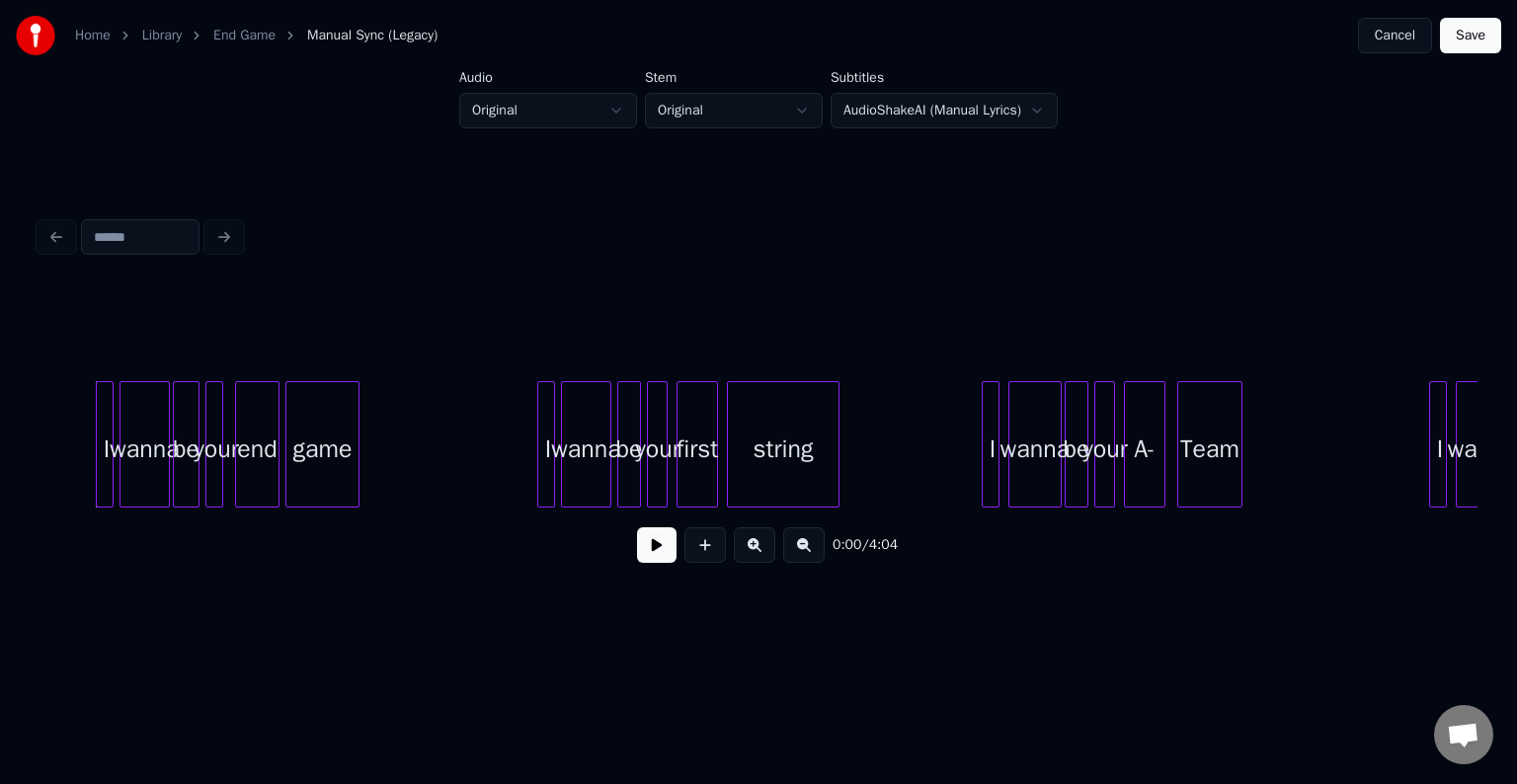click at bounding box center (657, 545) 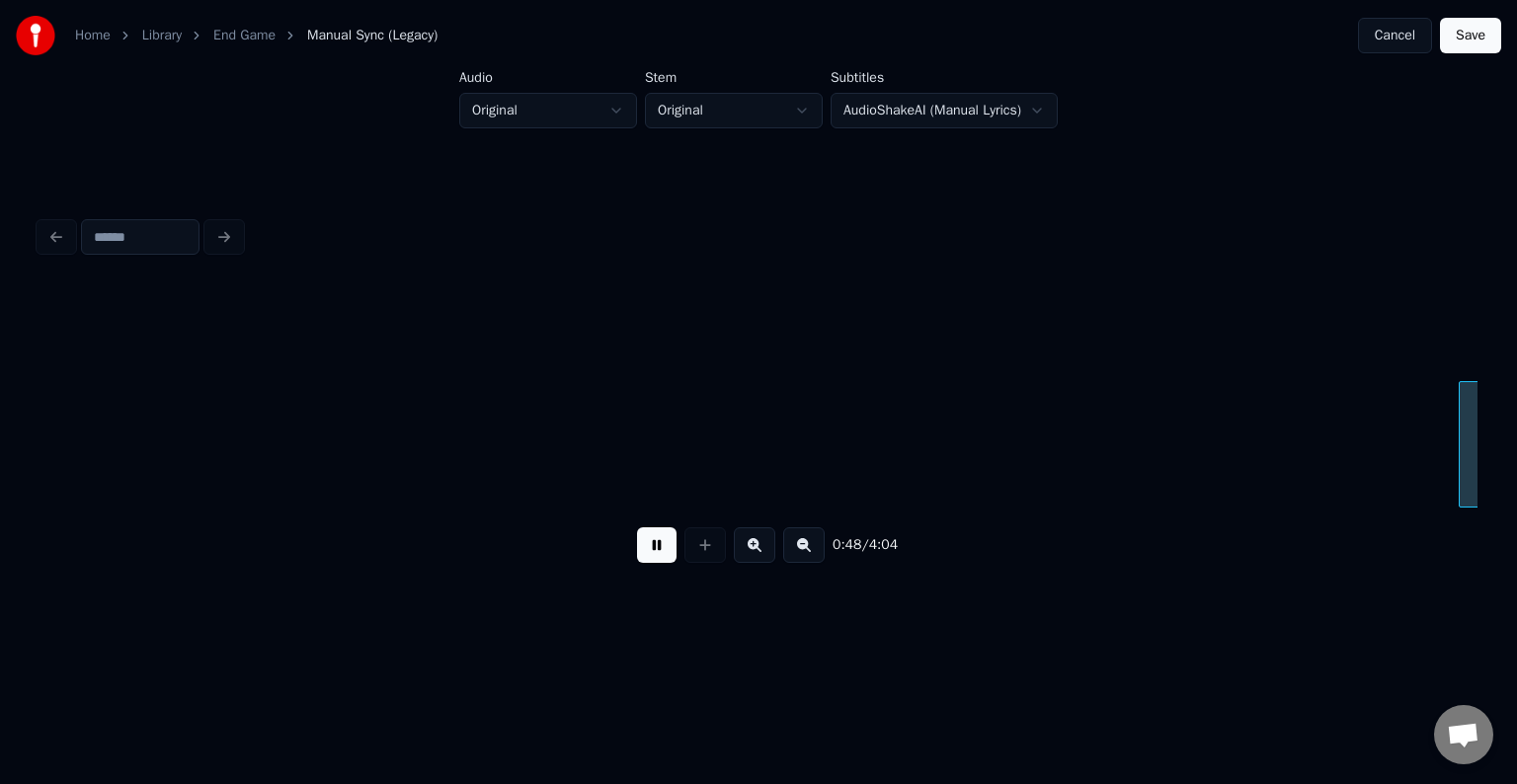 scroll, scrollTop: 0, scrollLeft: 7196, axis: horizontal 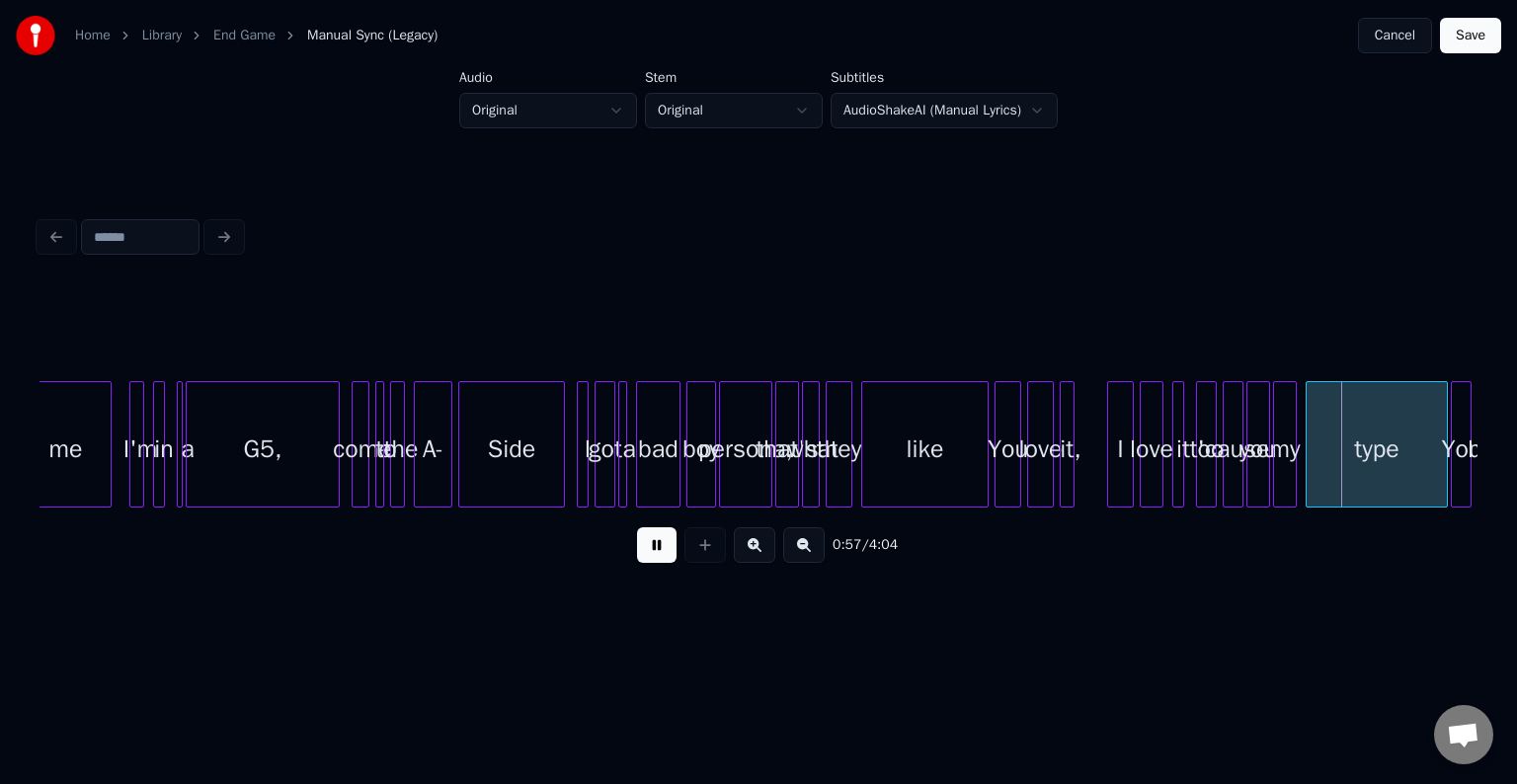 click at bounding box center [657, 545] 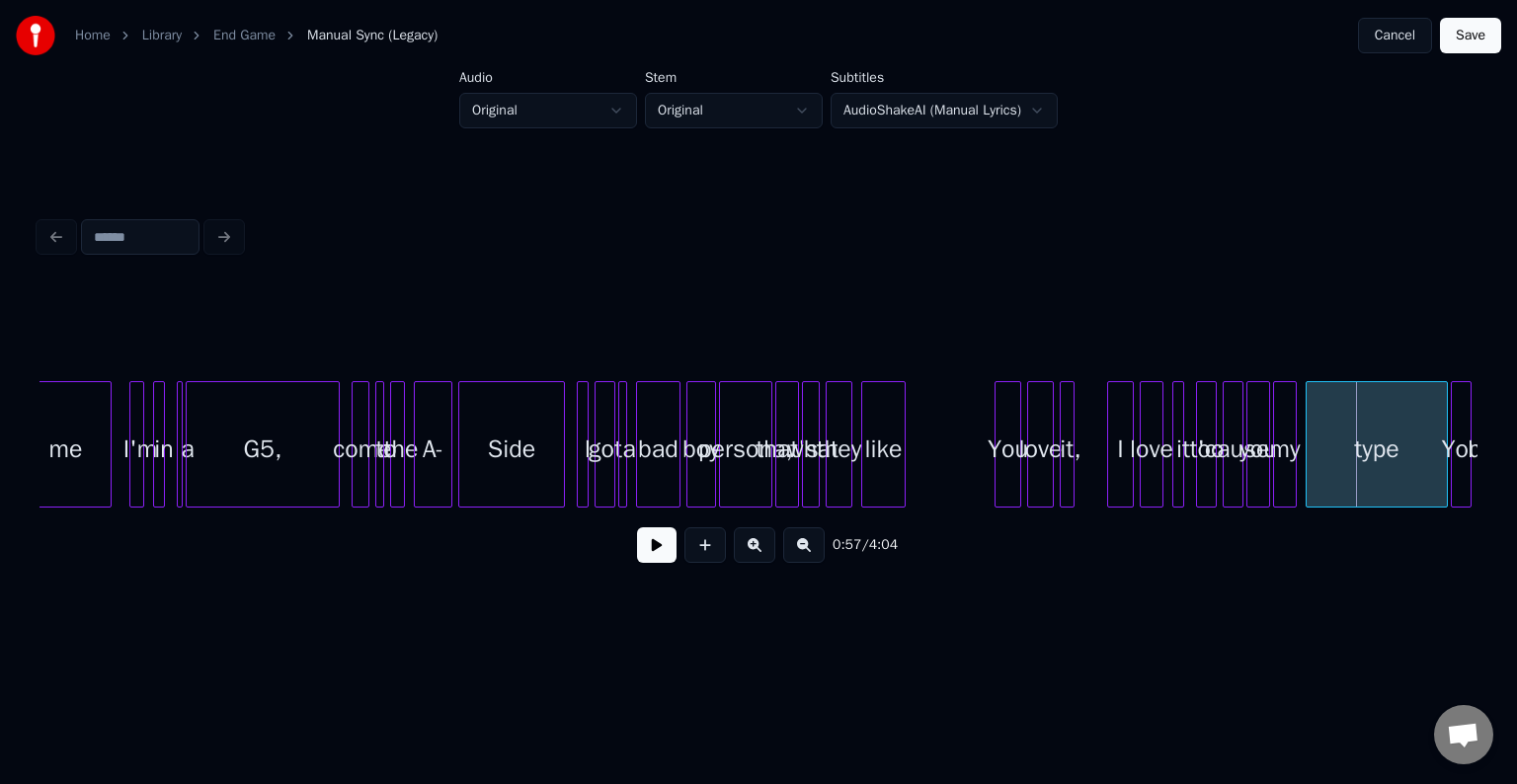 click at bounding box center (902, 444) 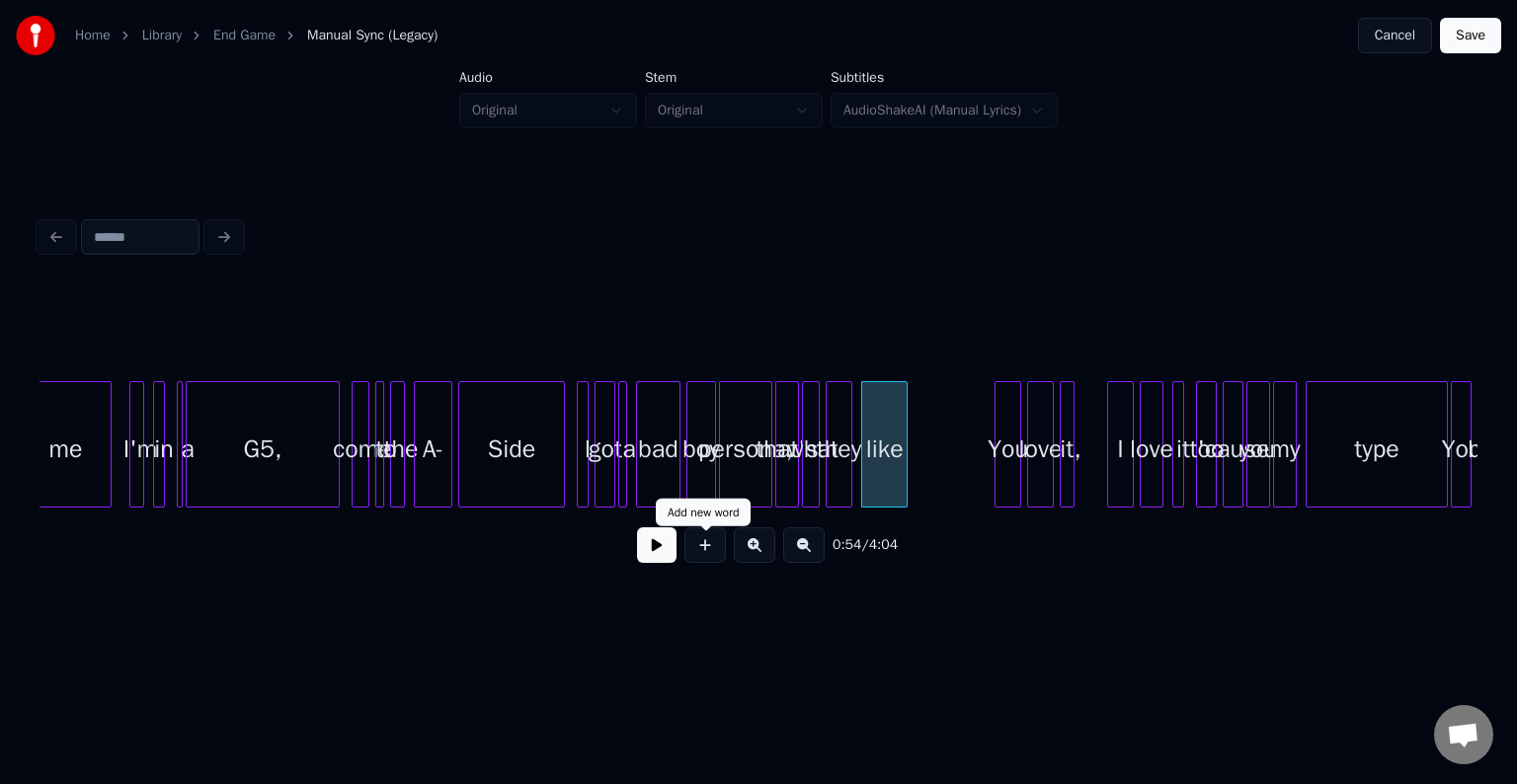 click at bounding box center [657, 545] 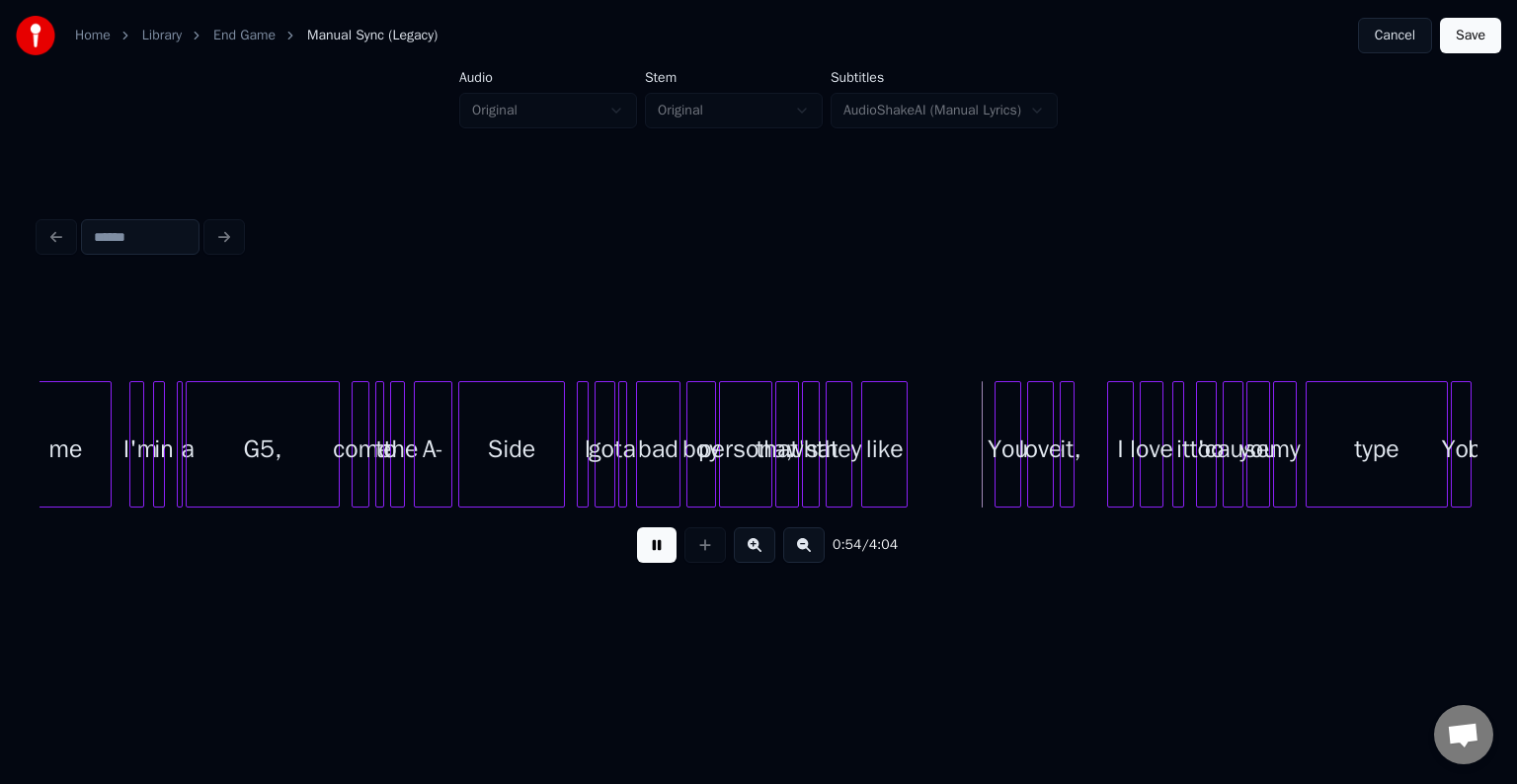 click at bounding box center [657, 545] 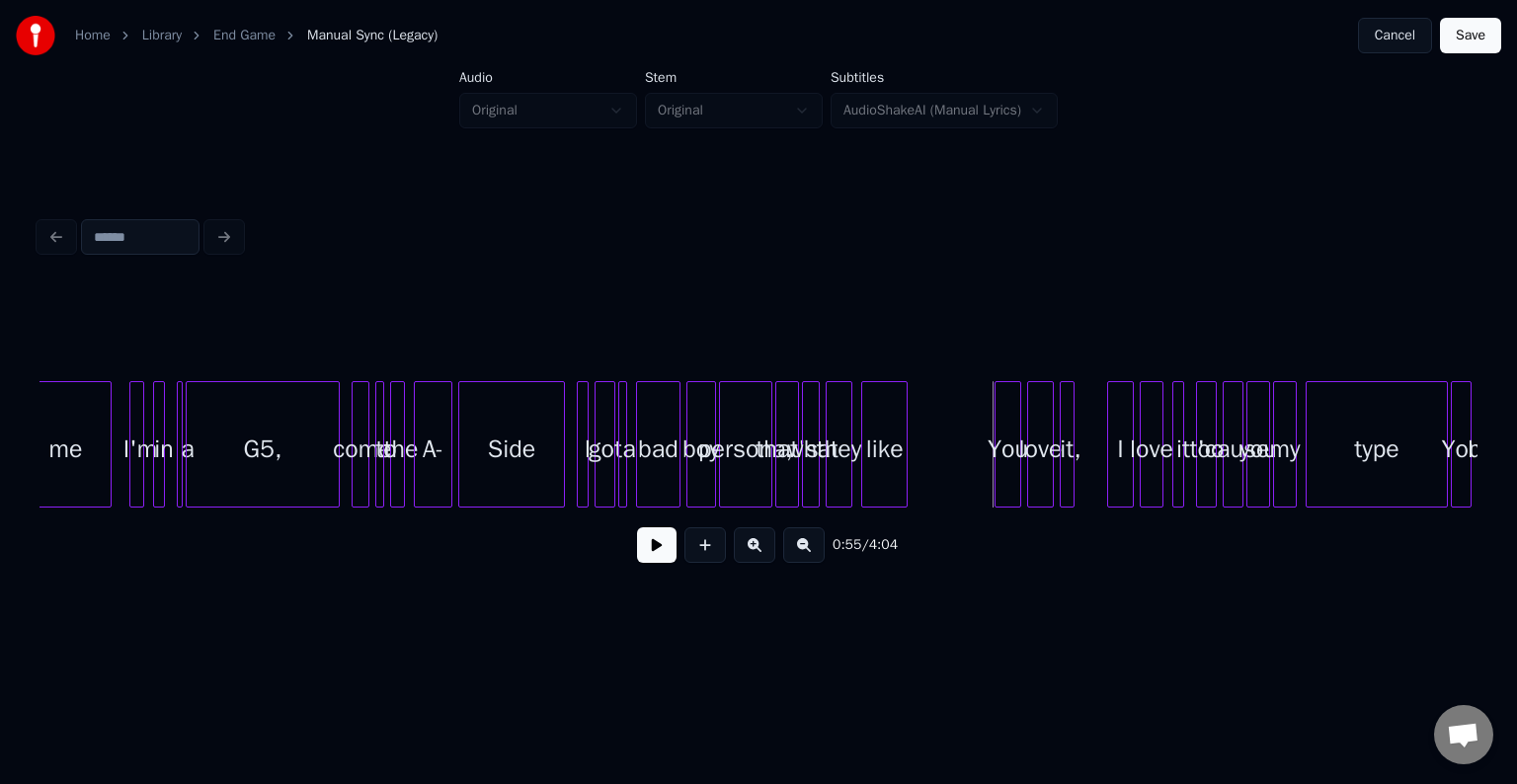 click on "Side" at bounding box center (512, 449) 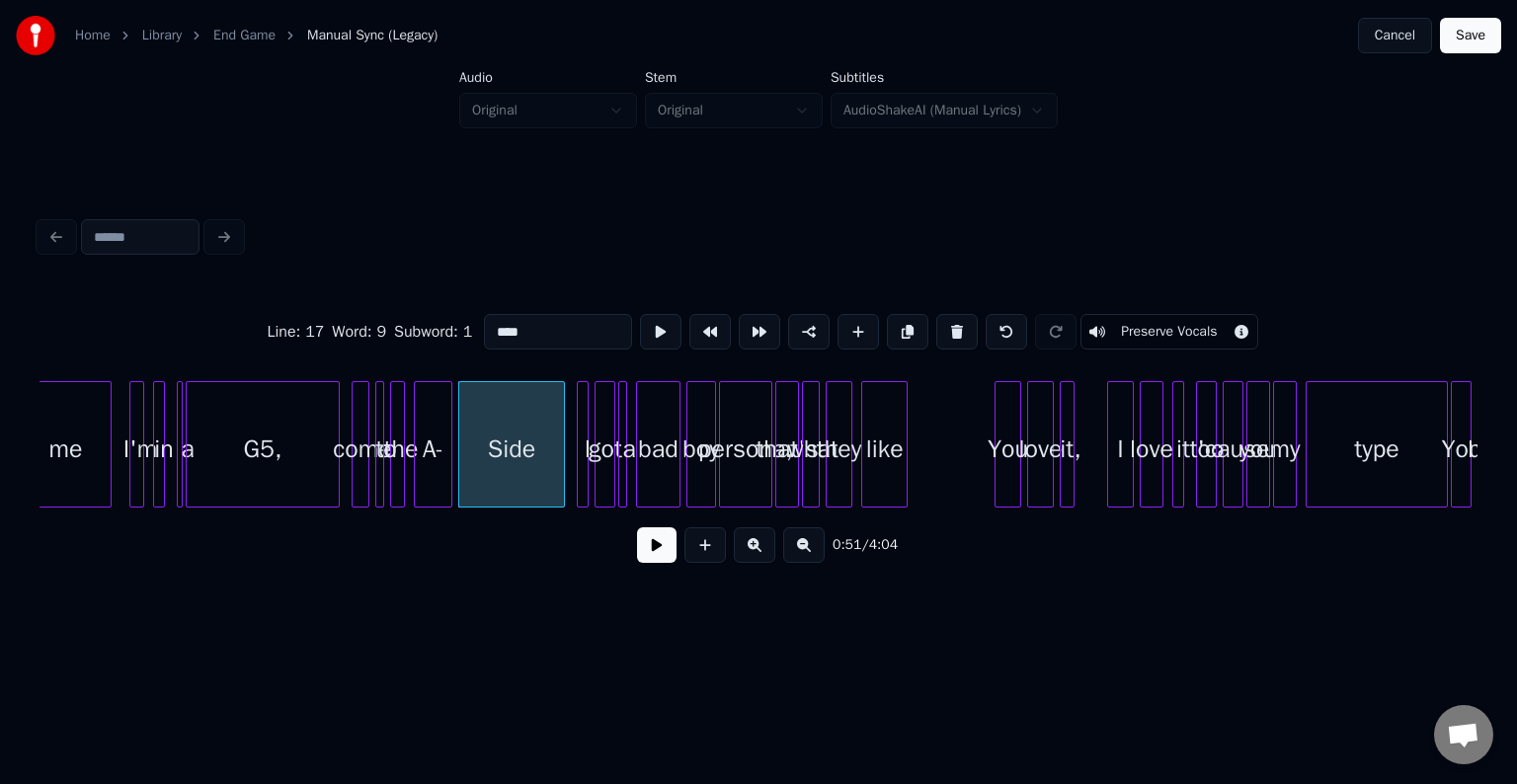click at bounding box center (657, 545) 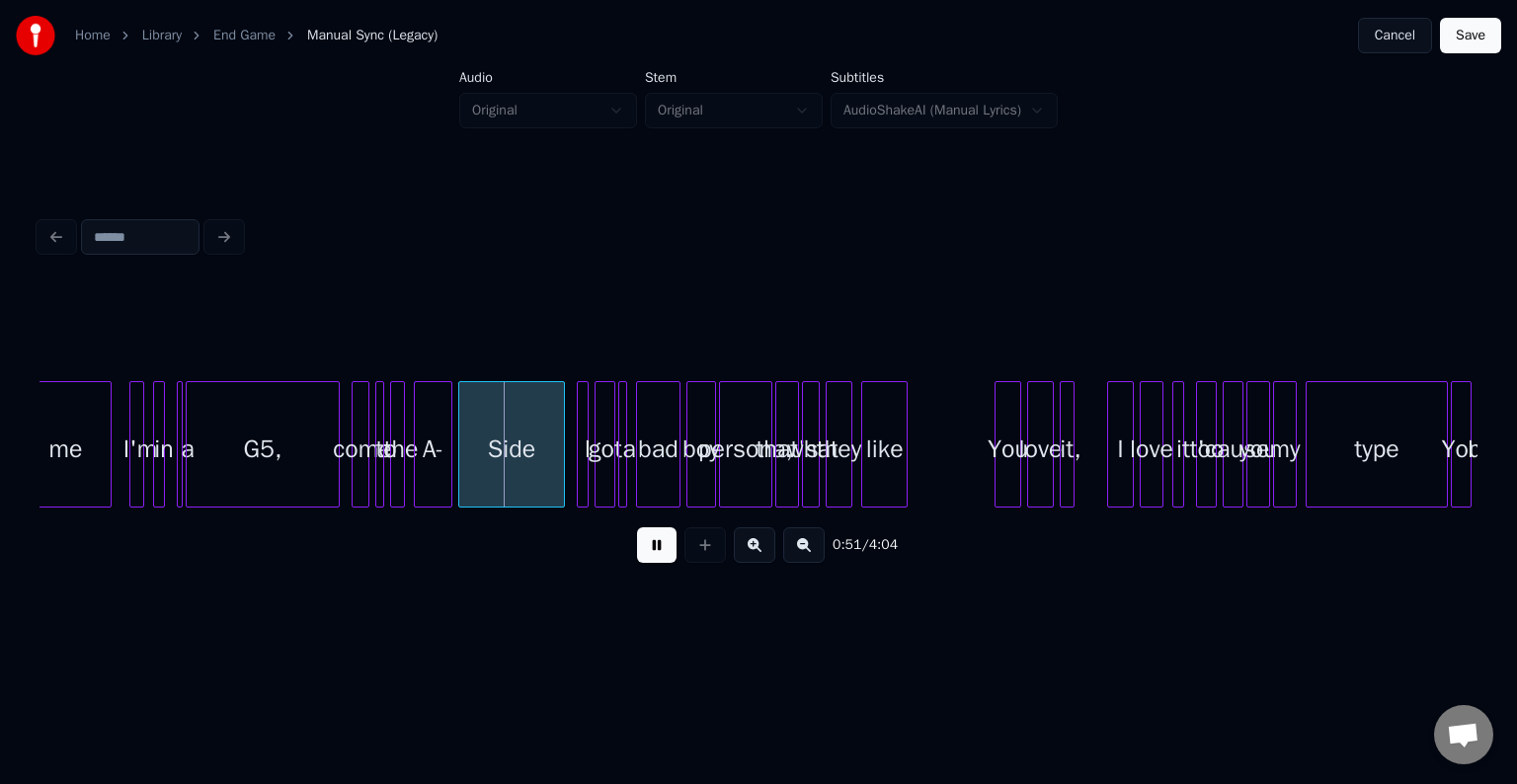 click at bounding box center [657, 545] 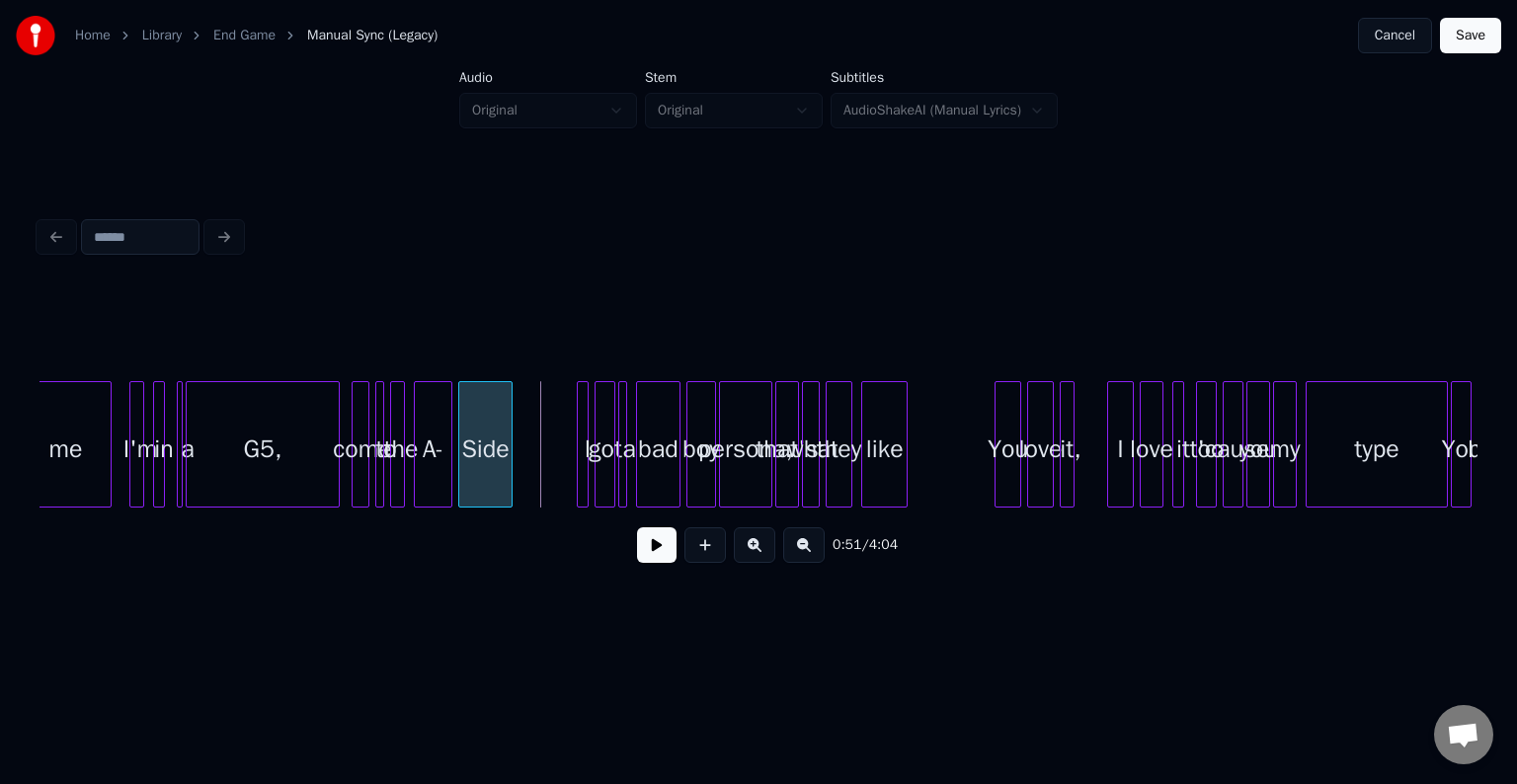 click at bounding box center [509, 444] 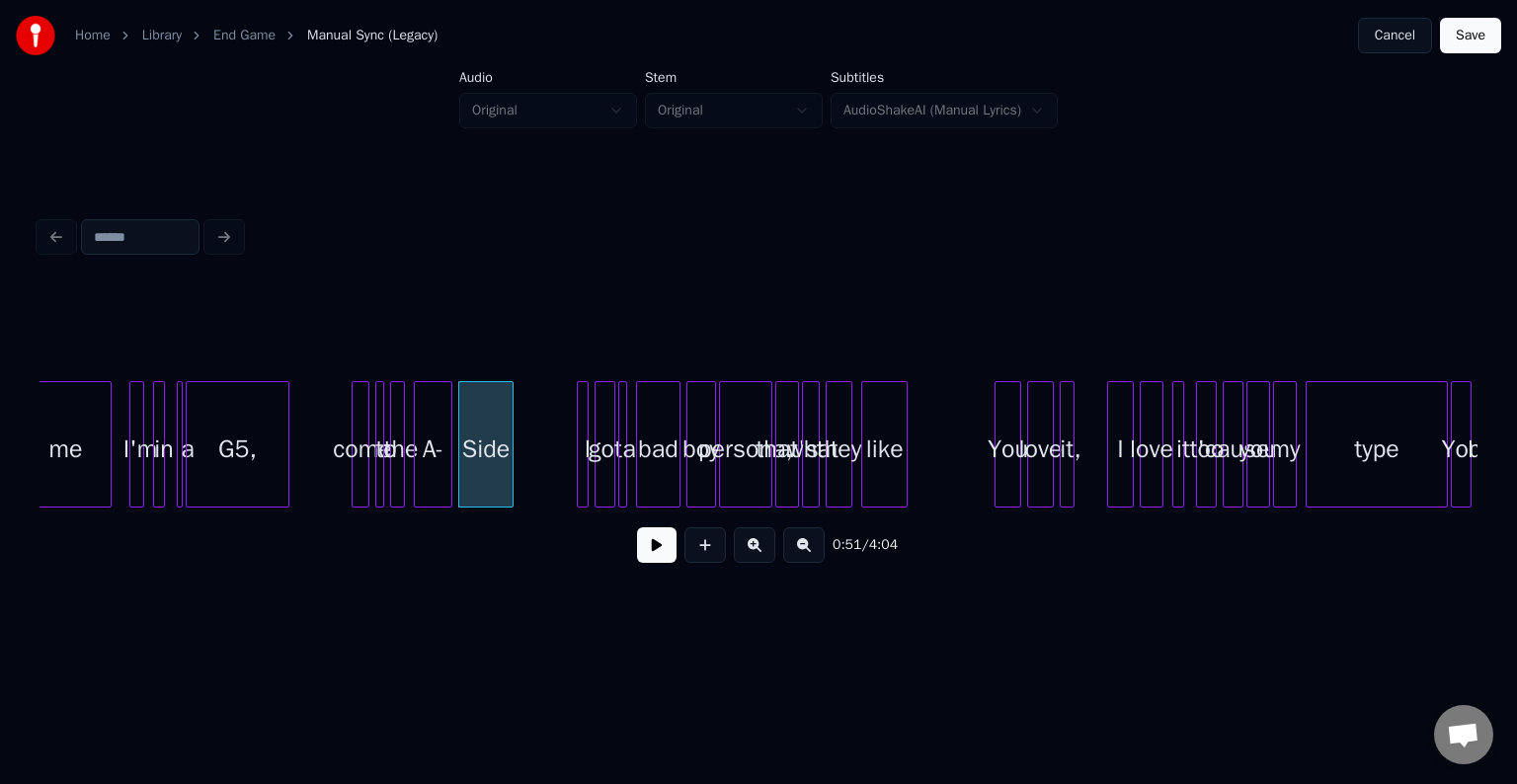 click at bounding box center [285, 444] 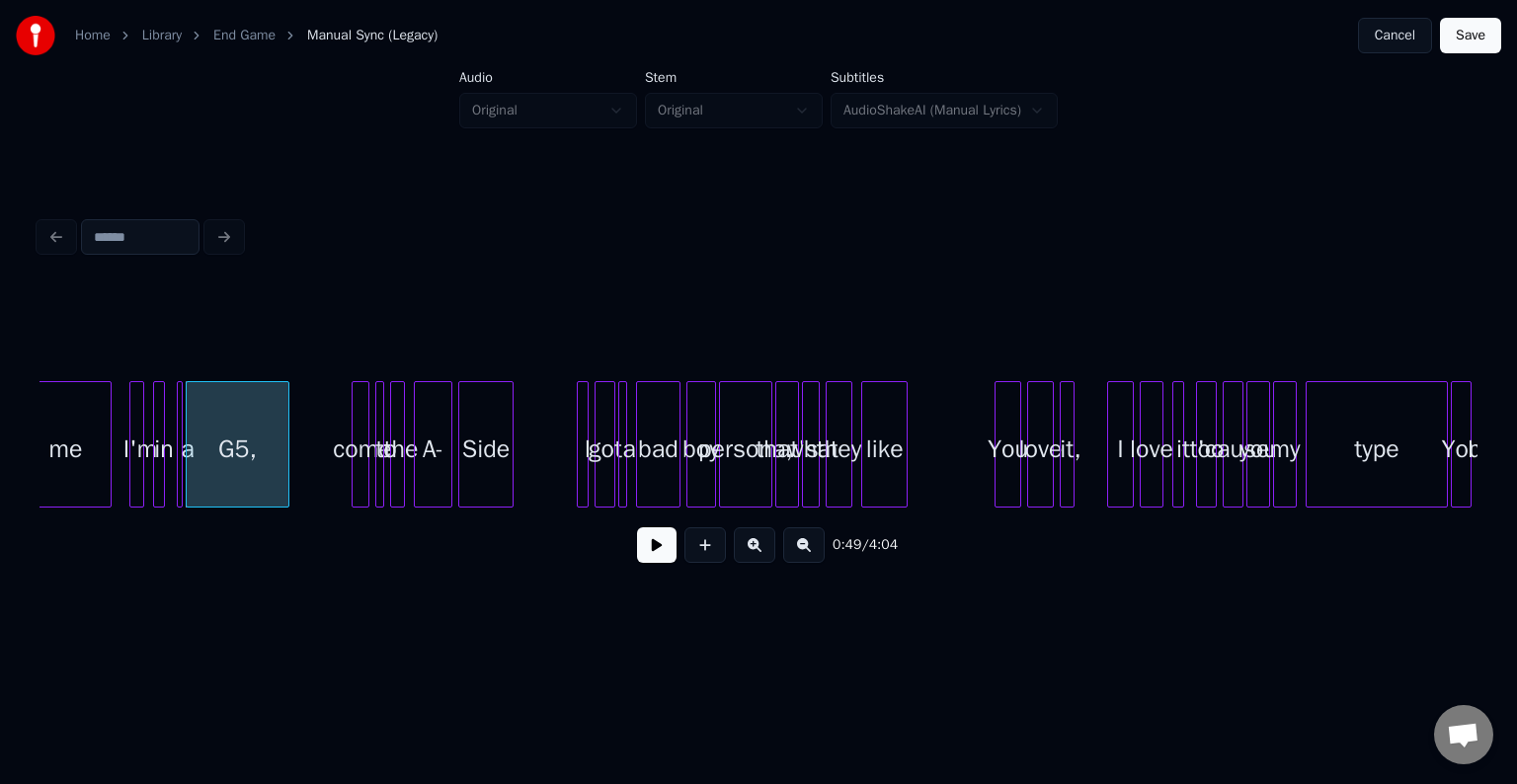 click at bounding box center [657, 545] 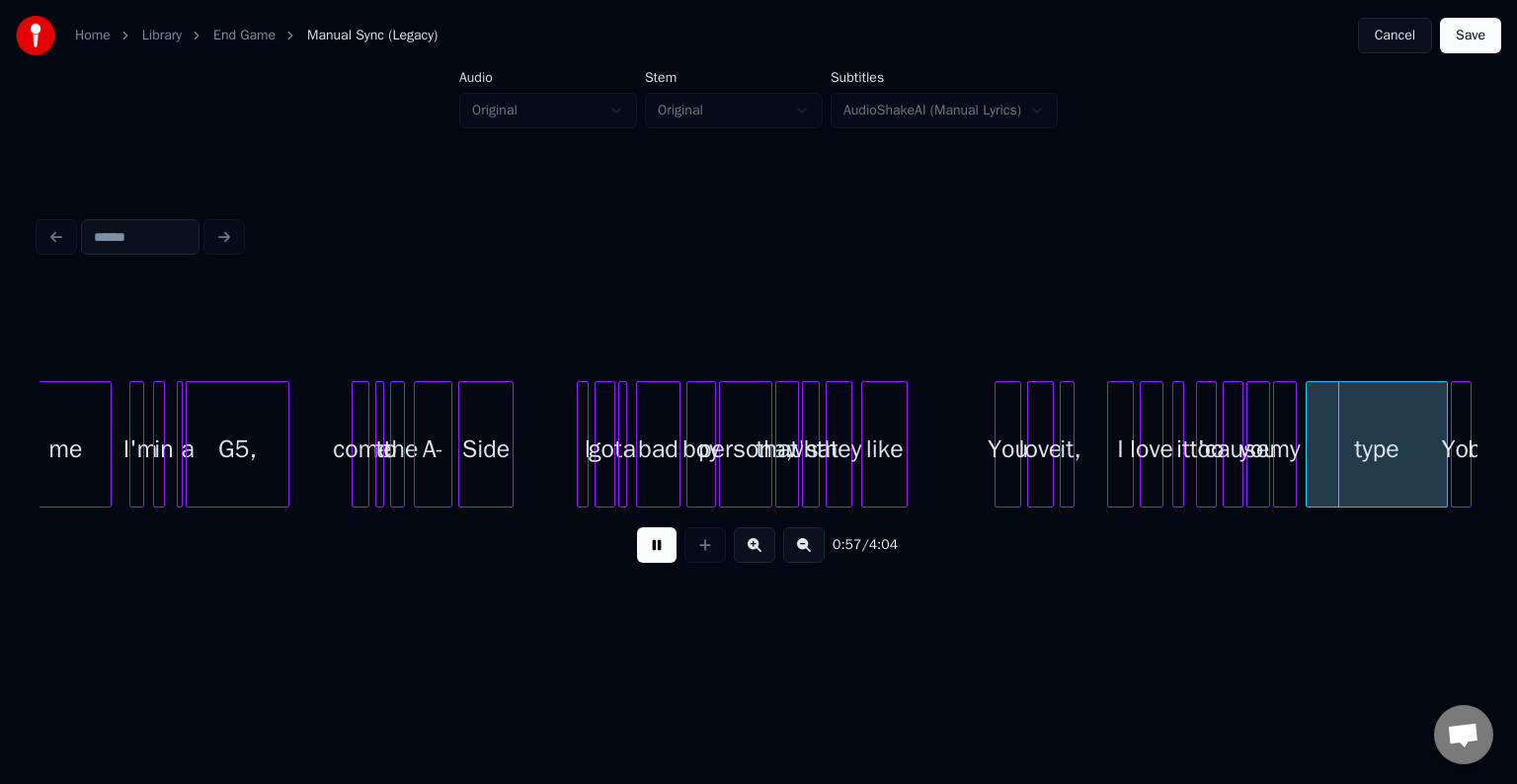 click at bounding box center [657, 545] 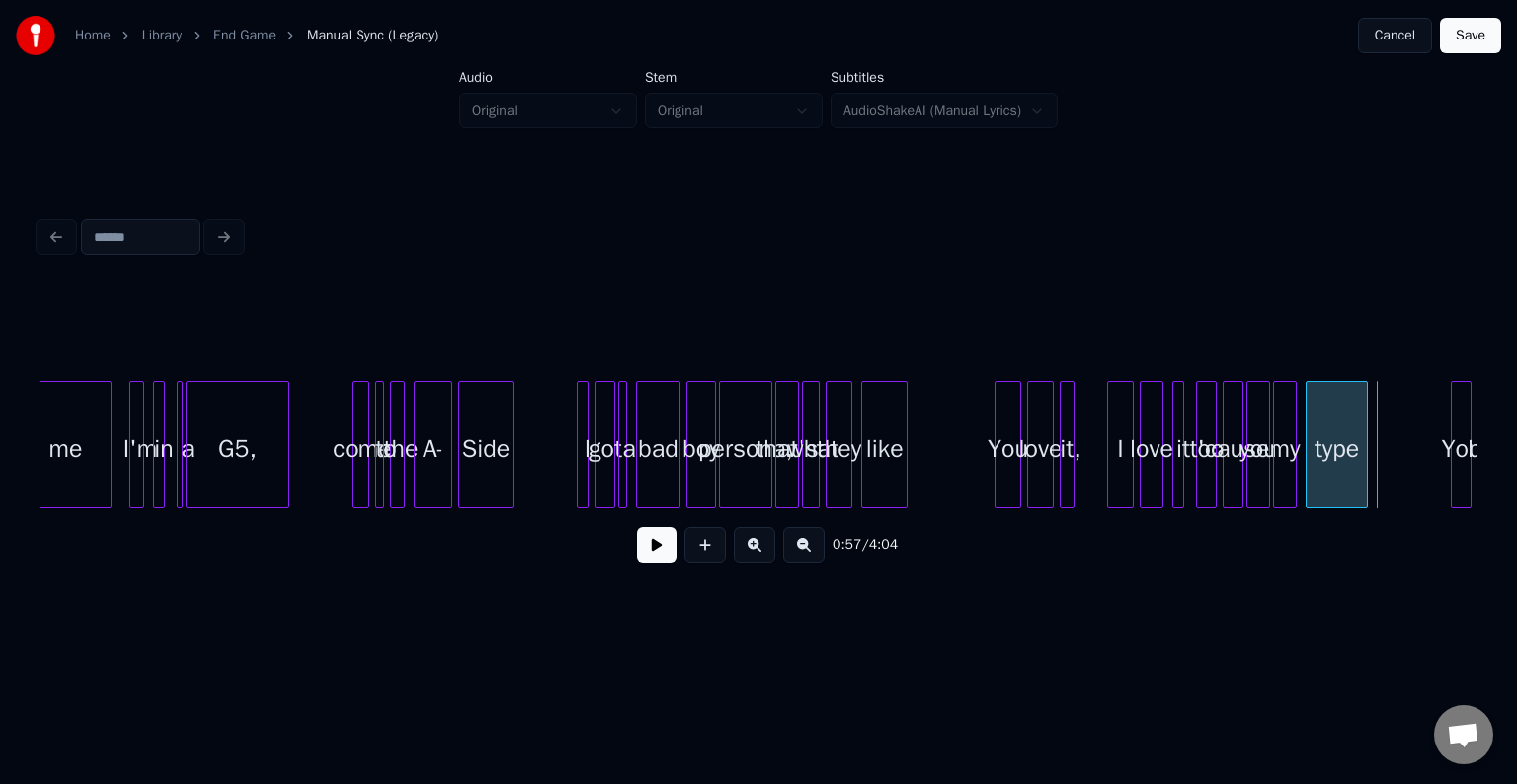 click at bounding box center [1364, 444] 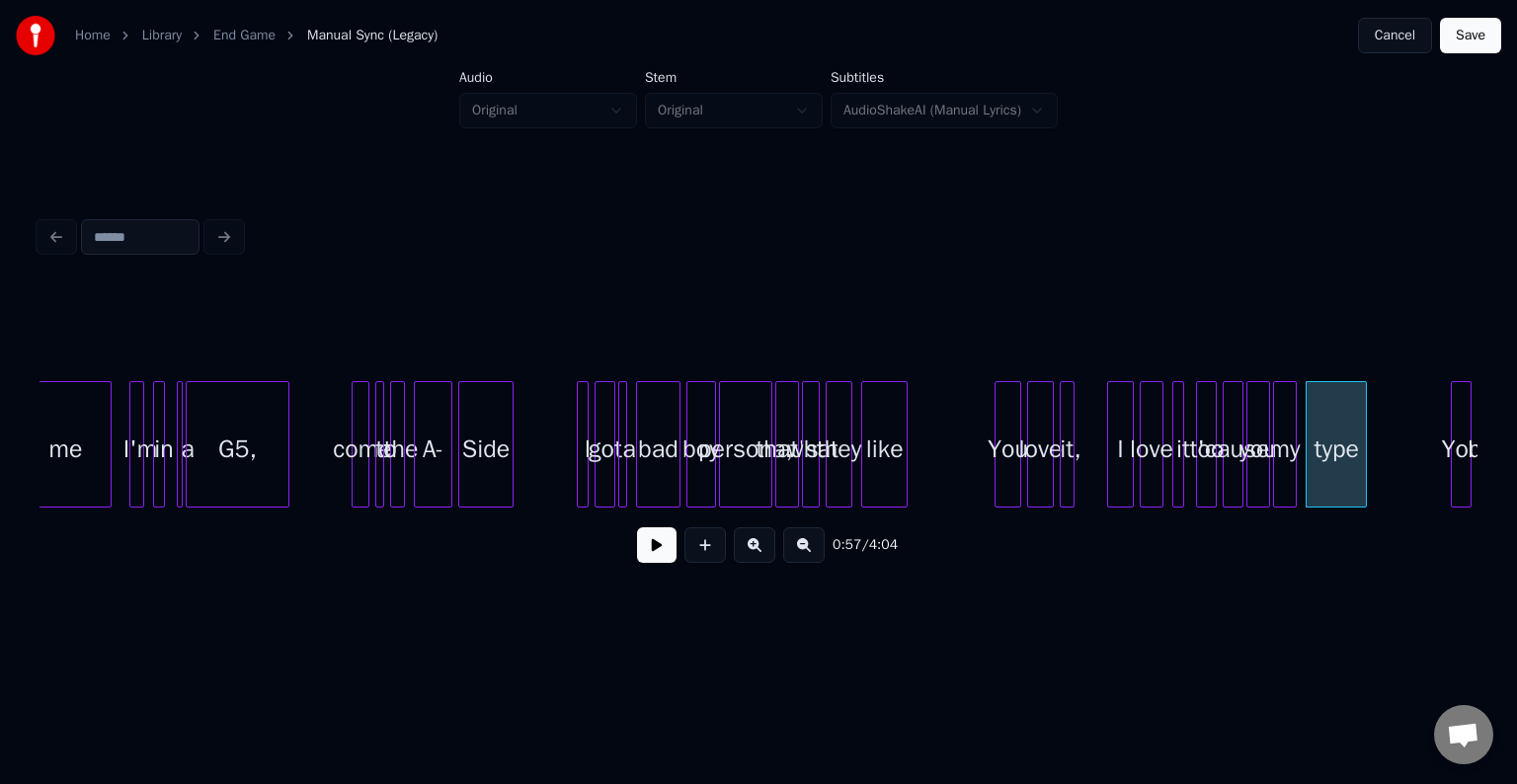 click at bounding box center (657, 545) 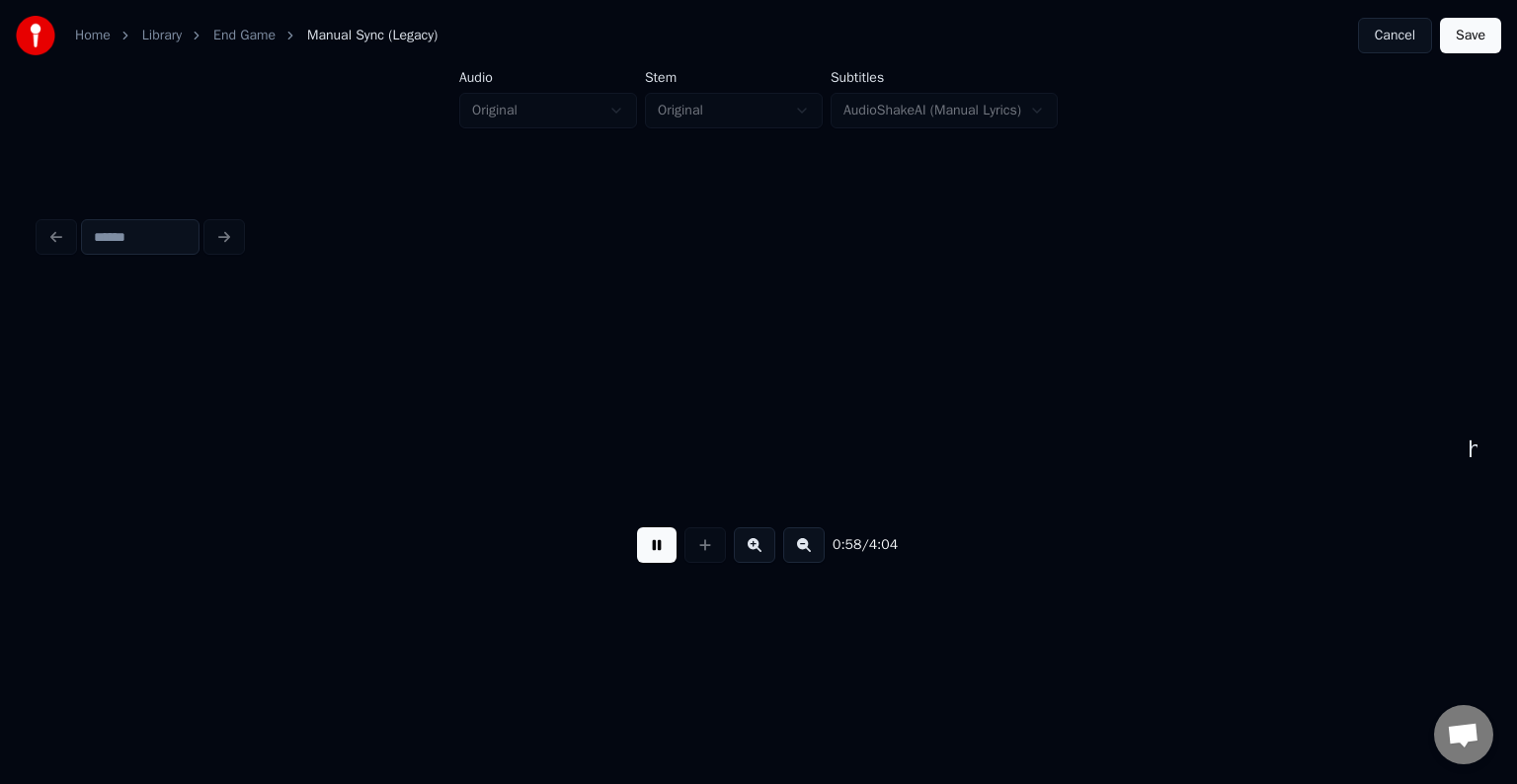scroll, scrollTop: 0, scrollLeft: 8635, axis: horizontal 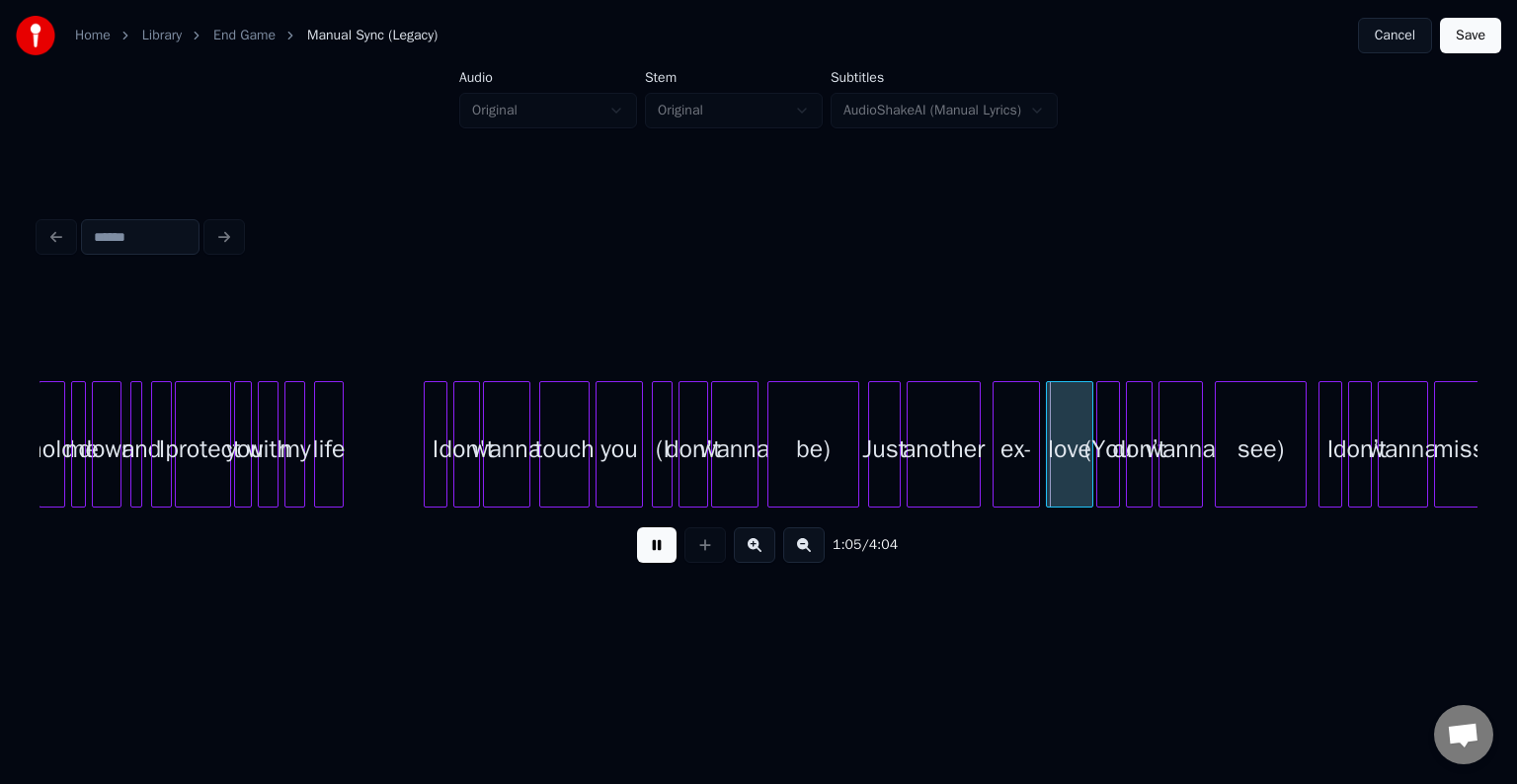 click at bounding box center (657, 545) 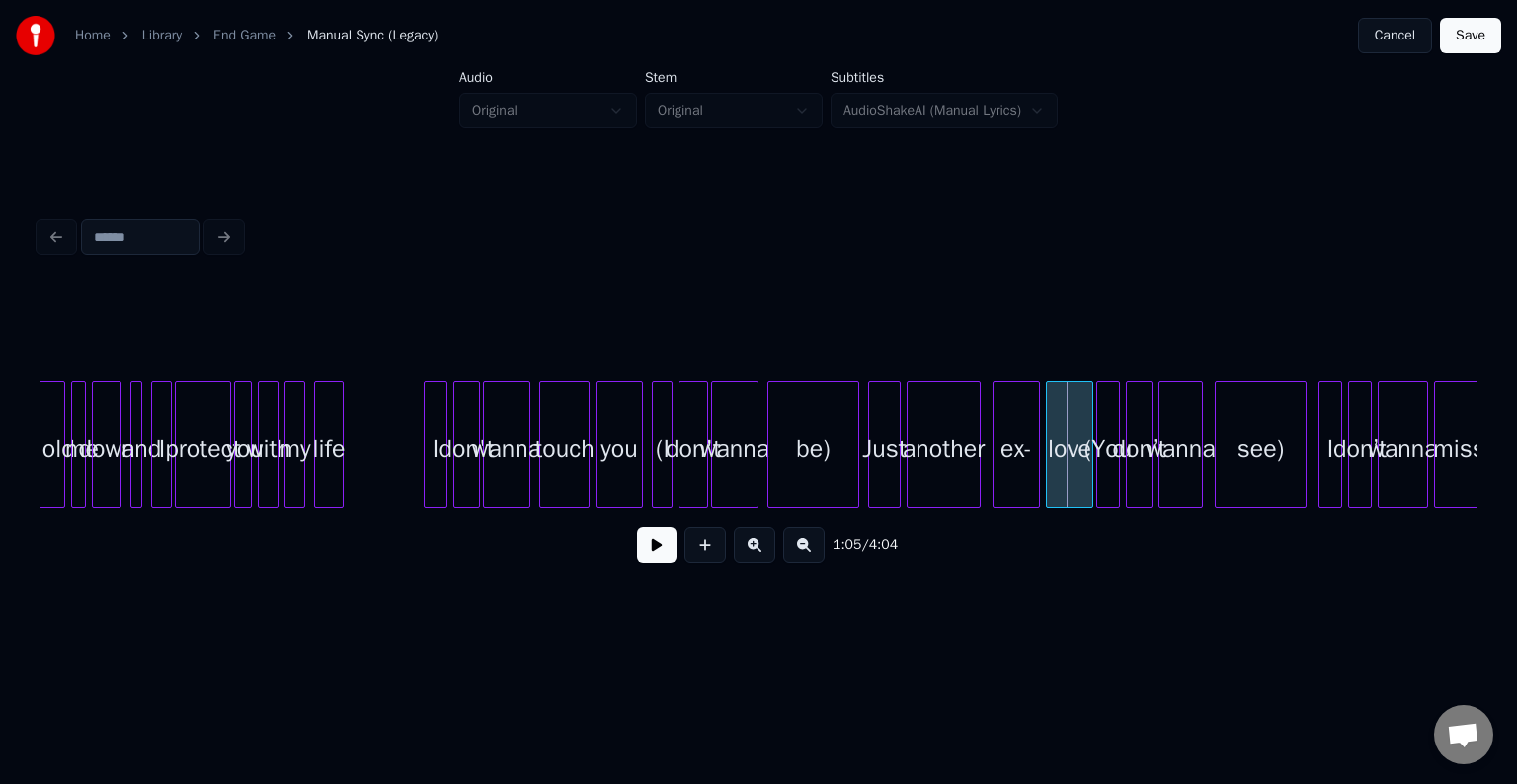 click on "be)" at bounding box center [813, 449] 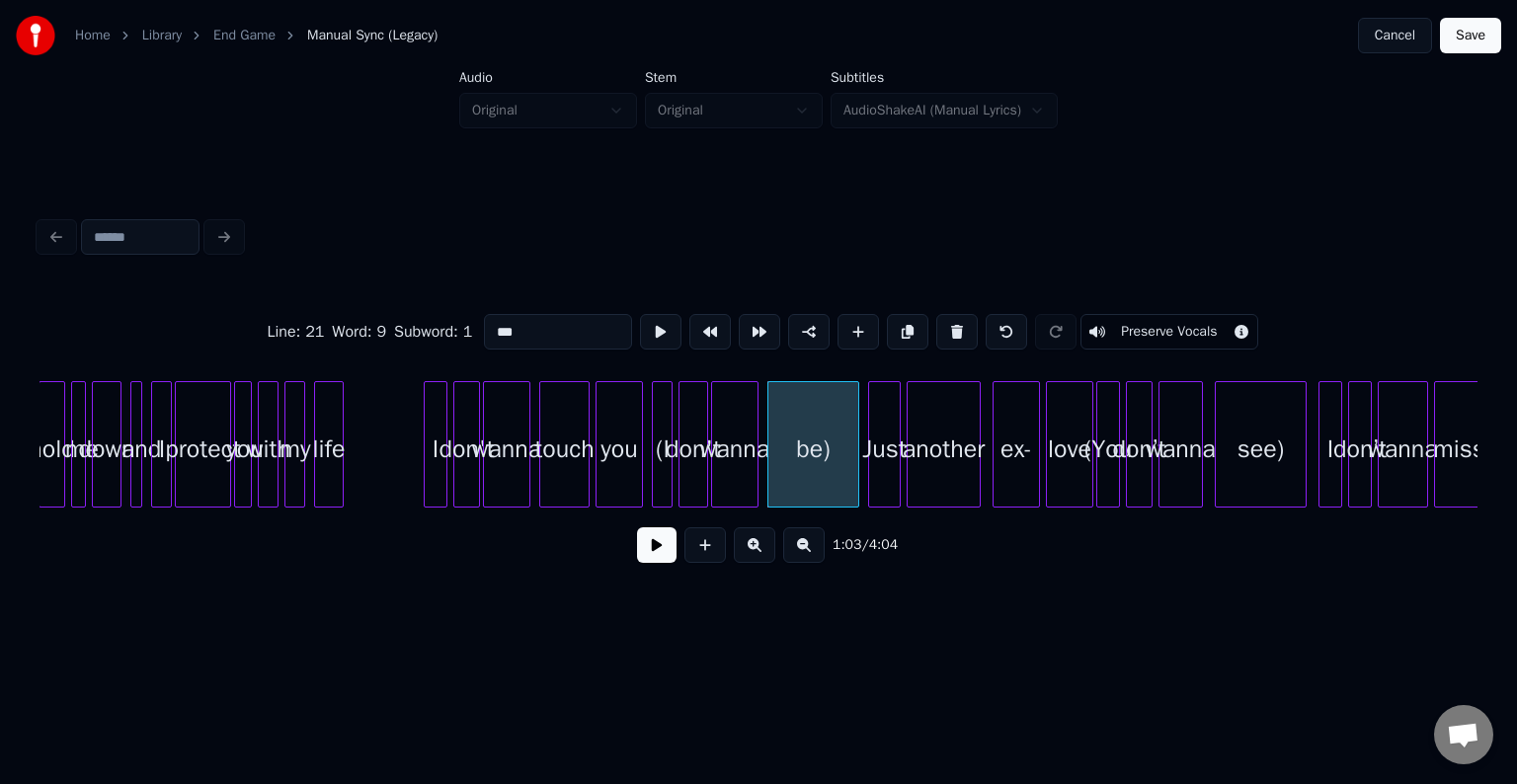 click on "Preserve Vocals" at bounding box center [1168, 332] 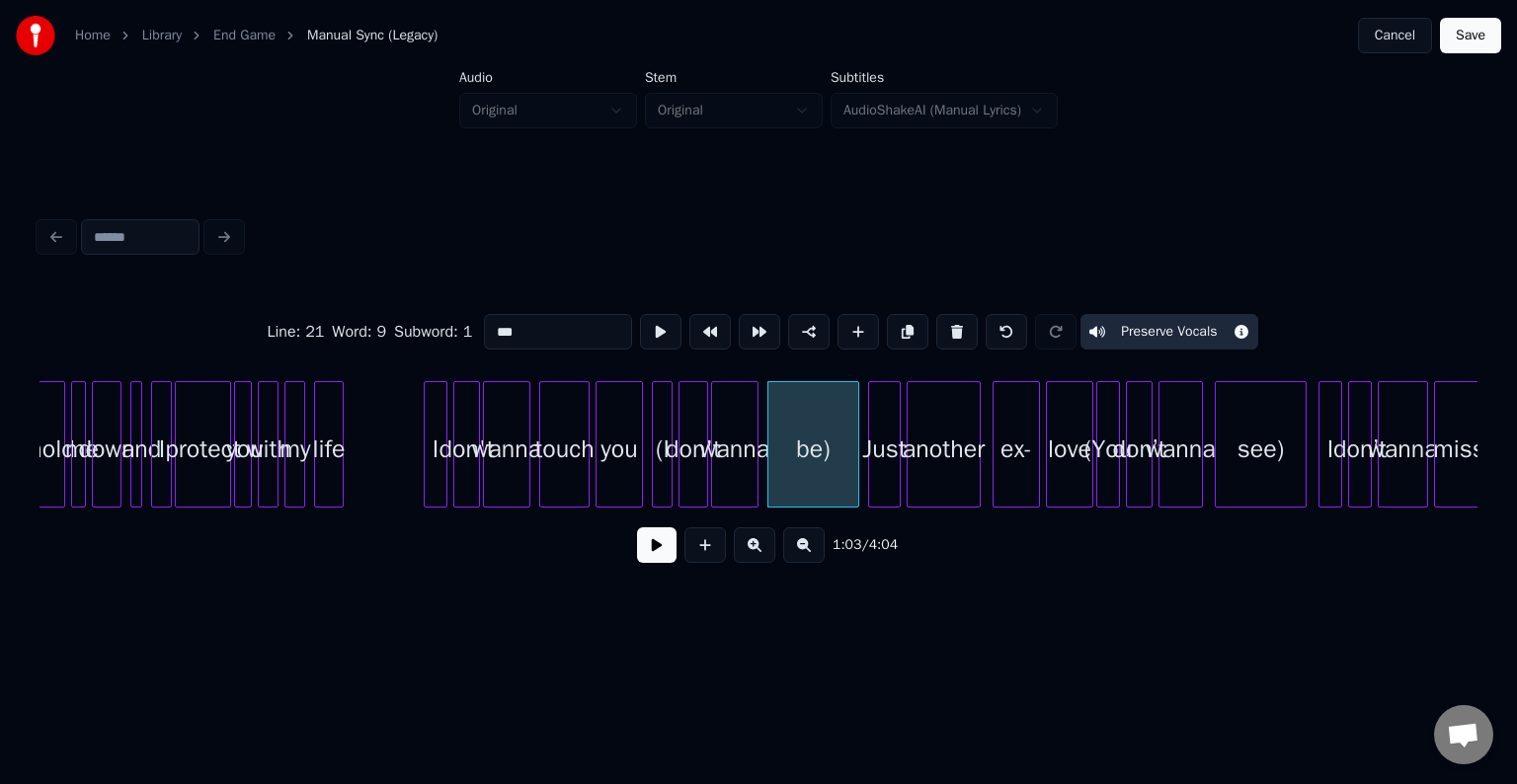 click on "wanna" at bounding box center (735, 449) 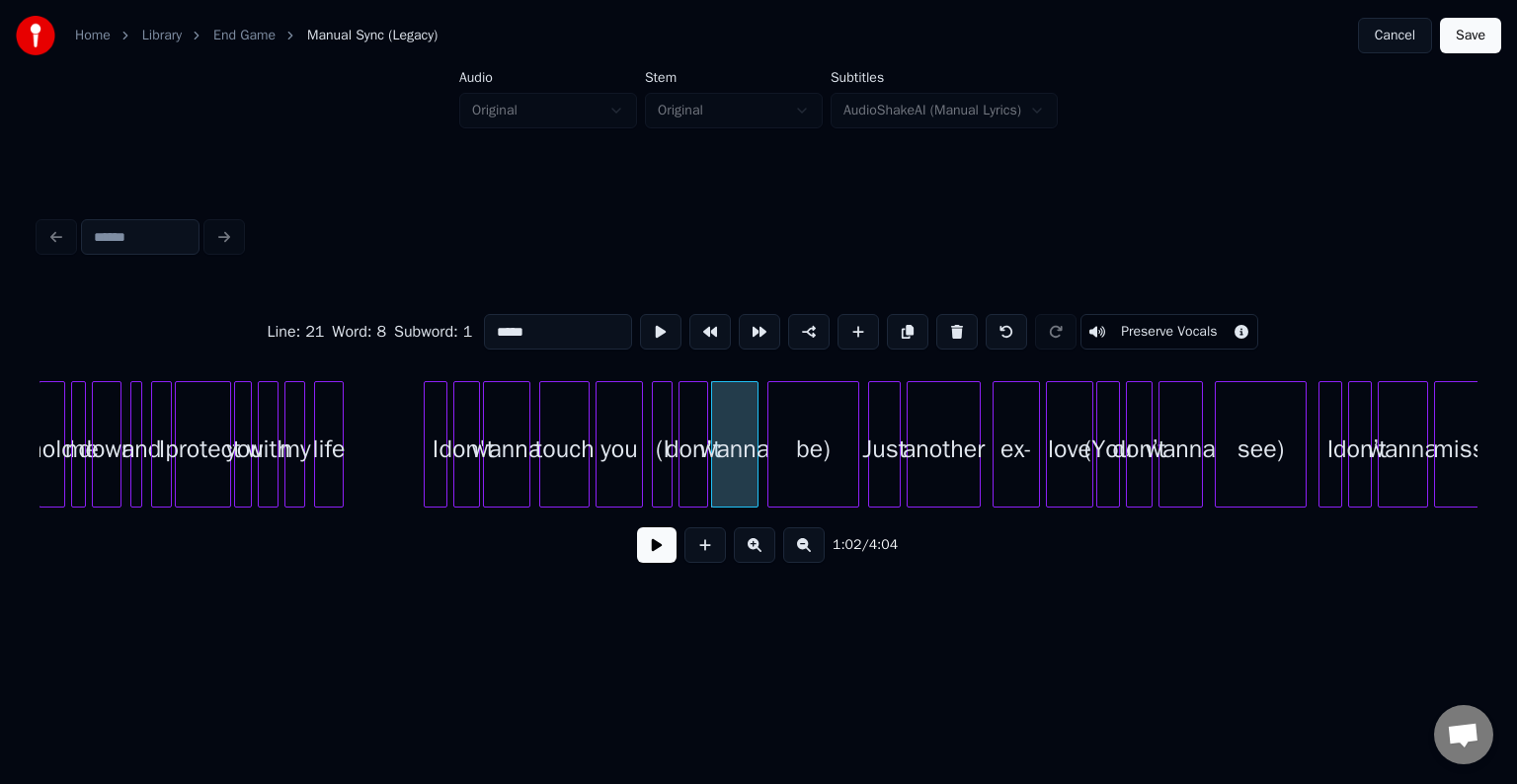 click on "Preserve Vocals" at bounding box center [1168, 332] 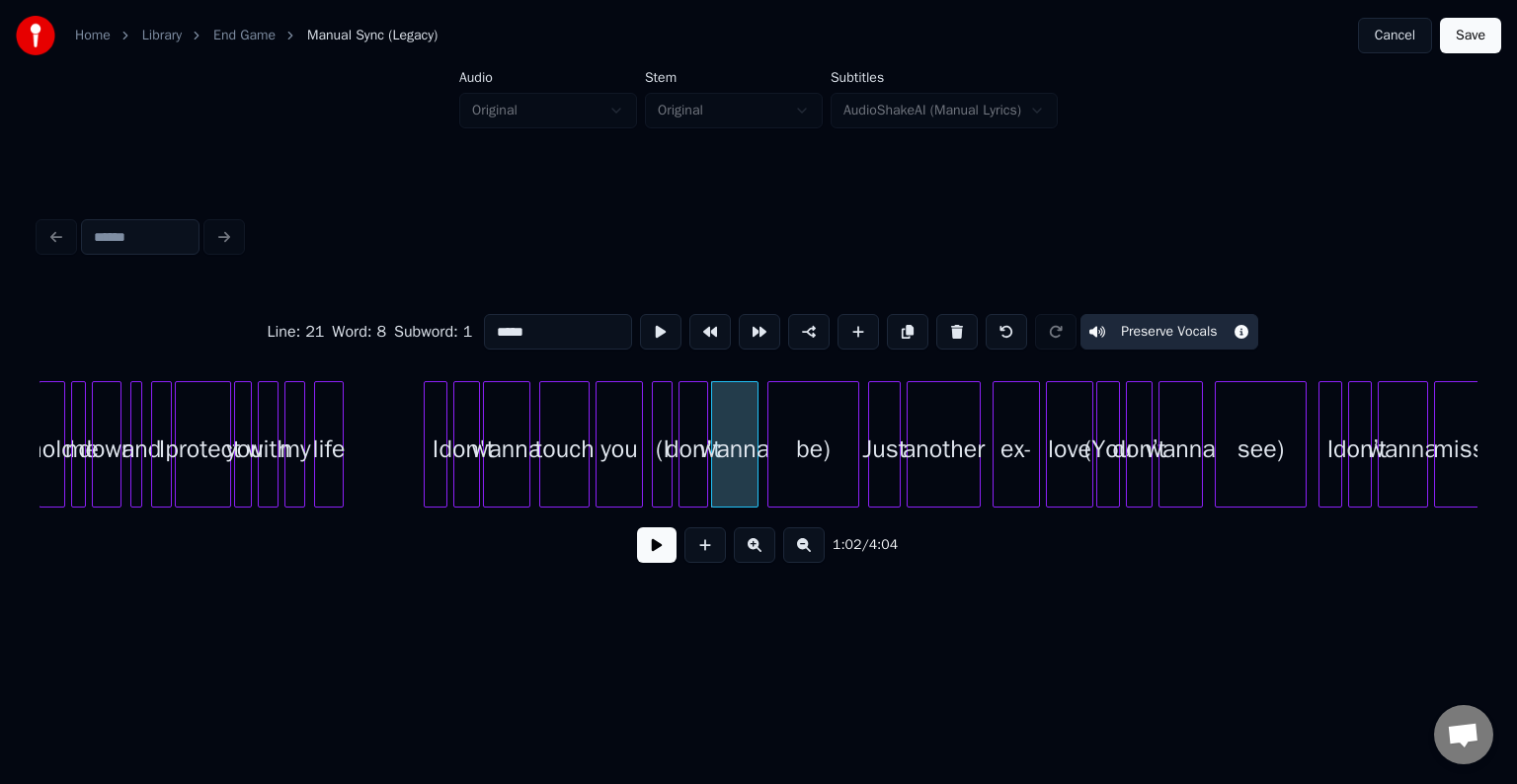 click on "don't" at bounding box center (693, 449) 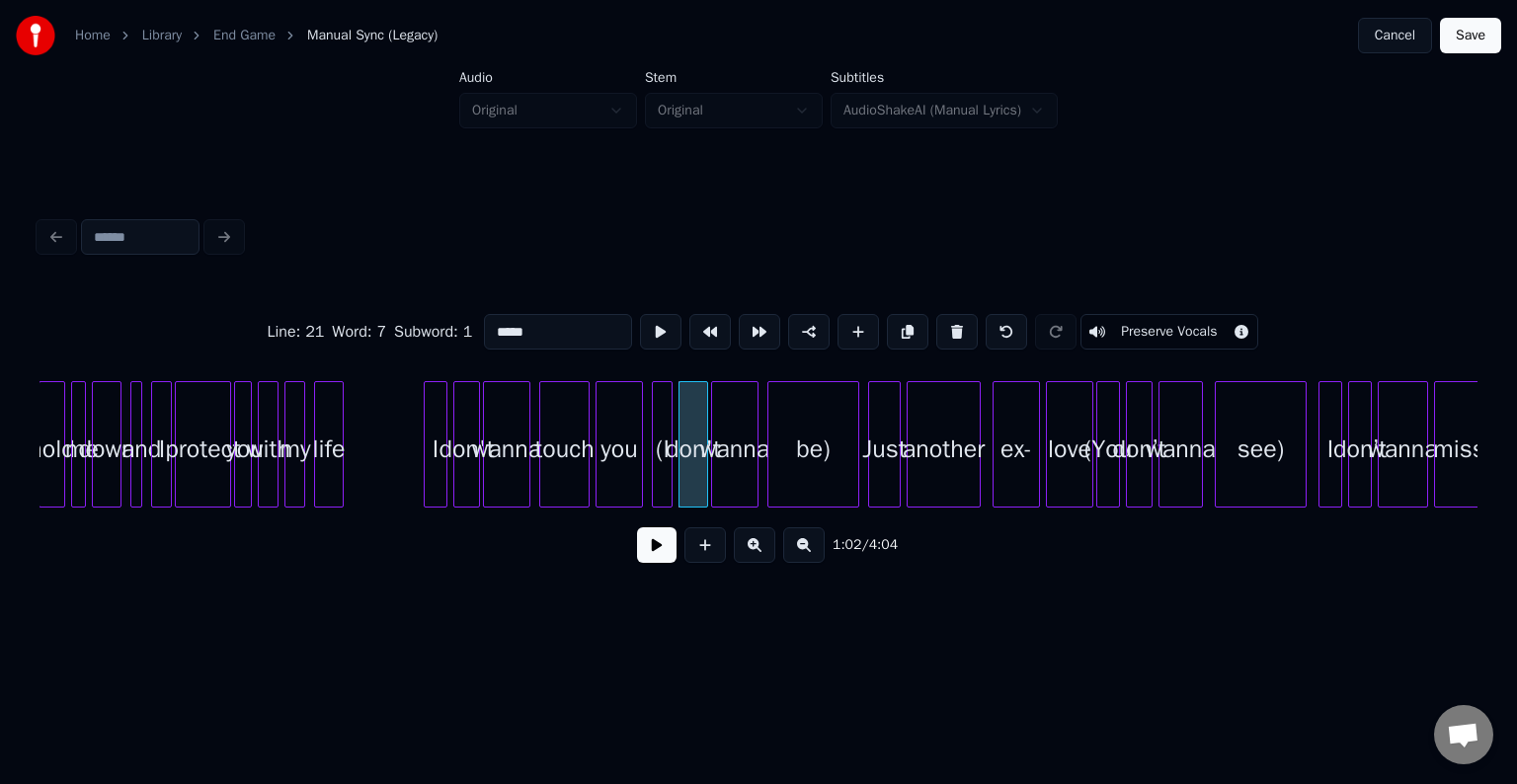 click on "Preserve Vocals" at bounding box center [1168, 332] 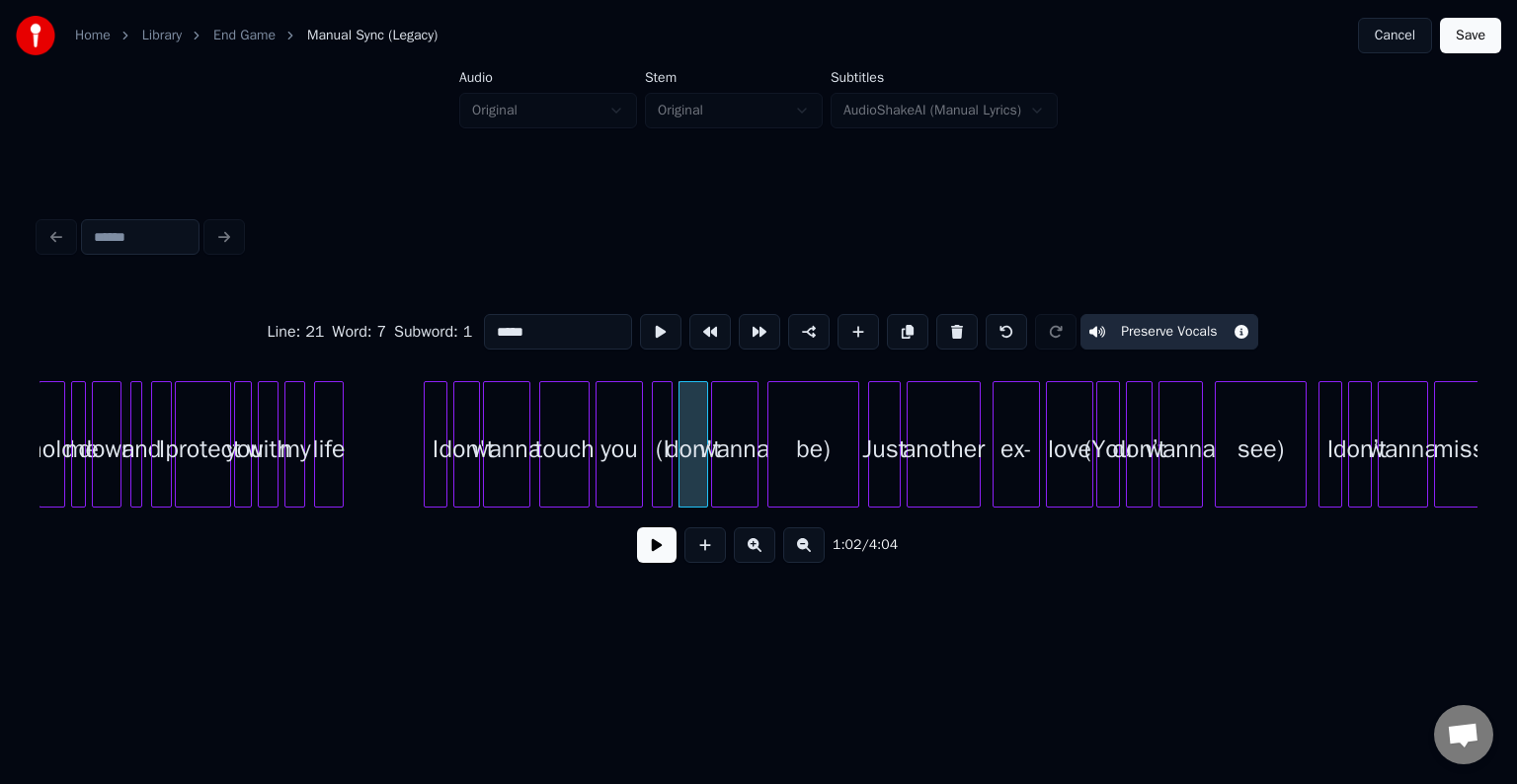 click on "(I" at bounding box center (663, 449) 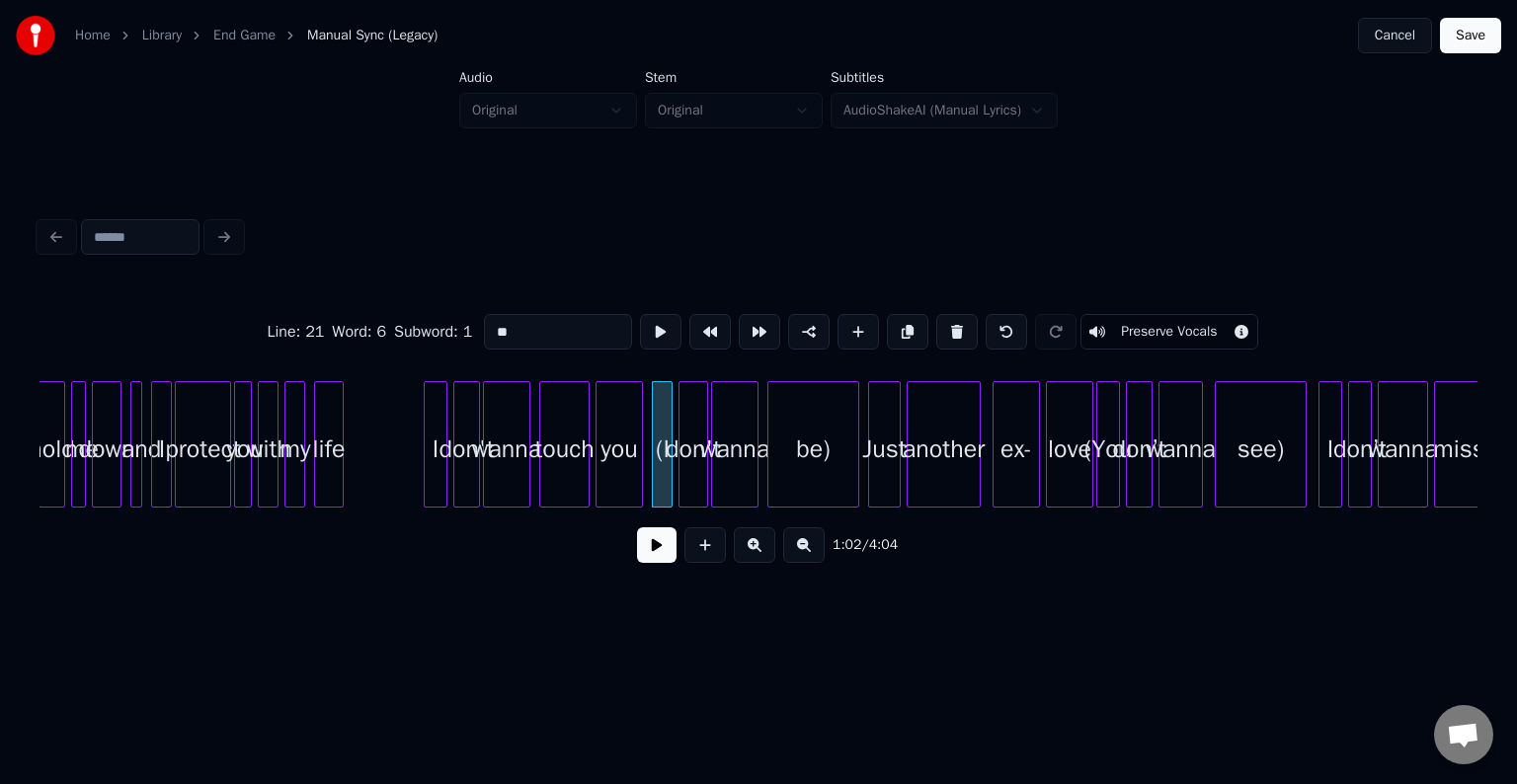 click on "Preserve Vocals" at bounding box center (1168, 332) 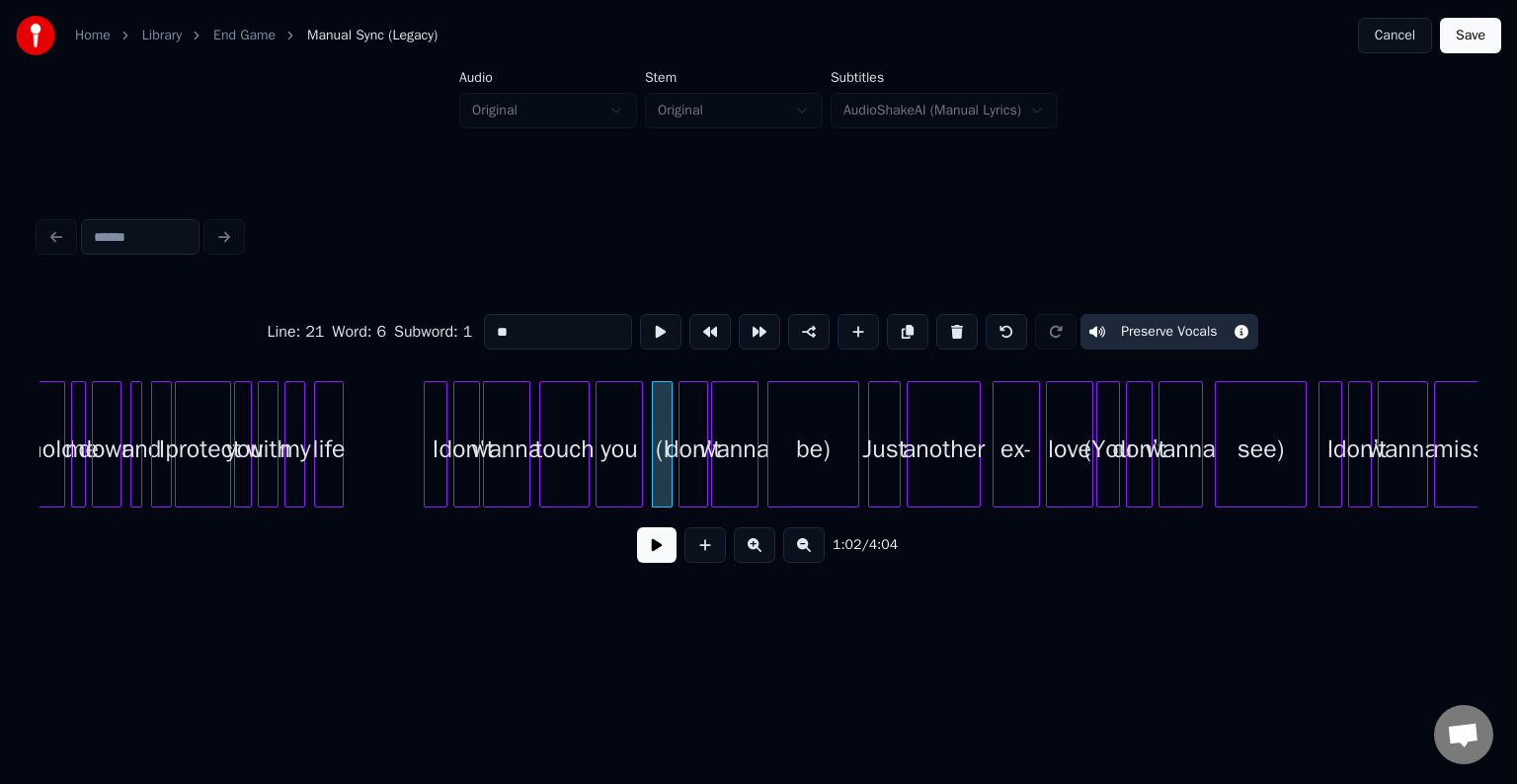 click on "see)" at bounding box center [1260, 449] 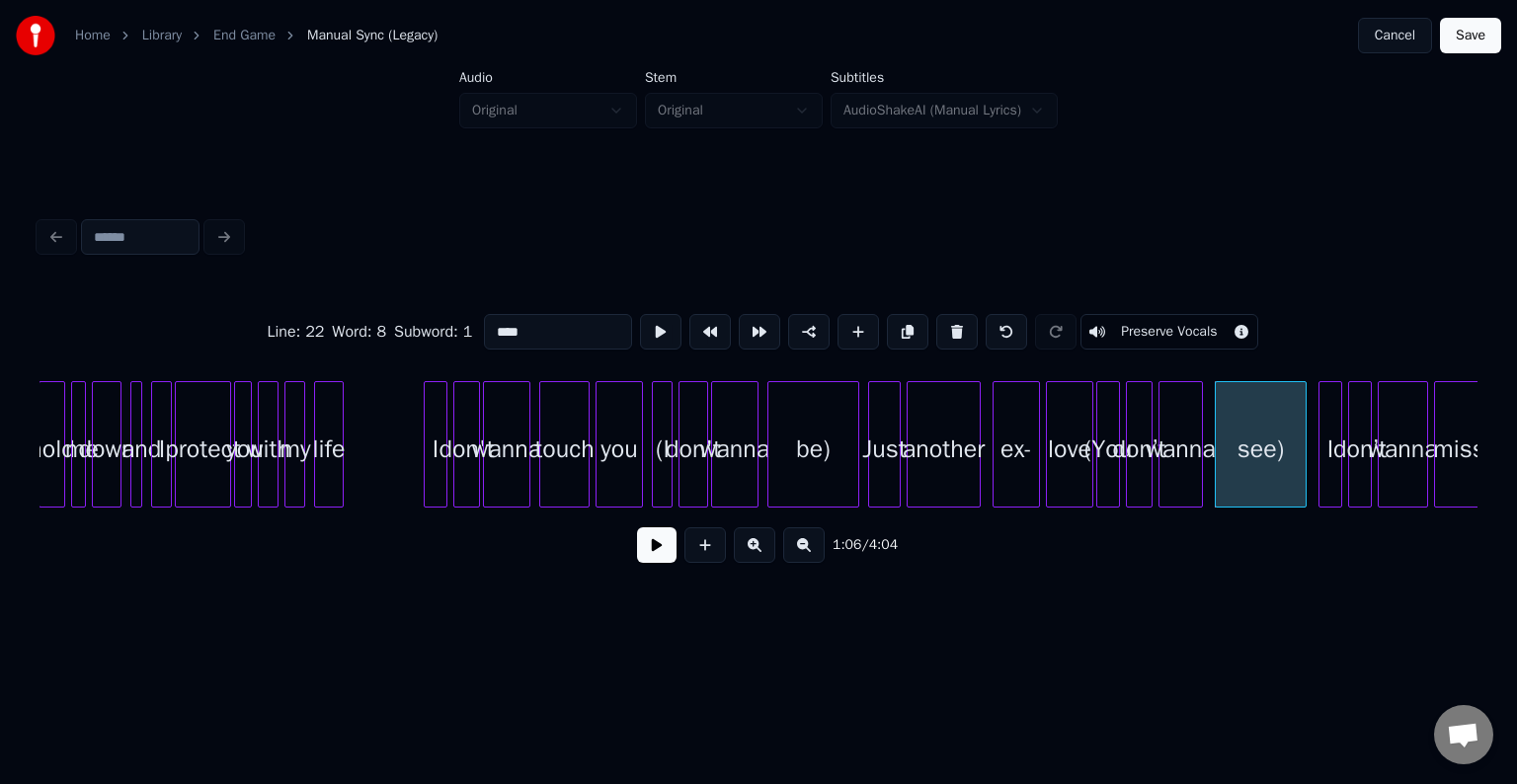 click on "Preserve Vocals" at bounding box center (1168, 332) 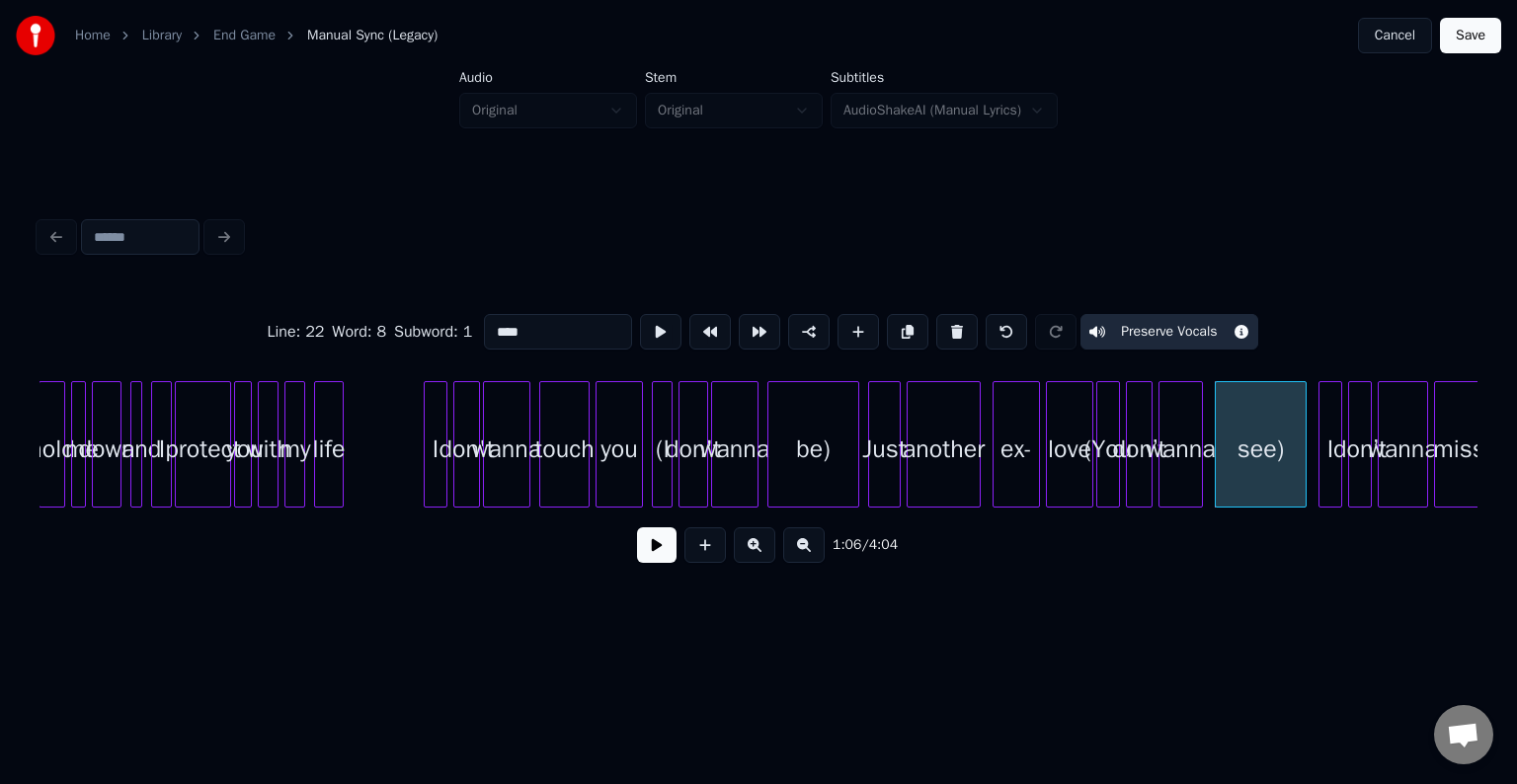 click on "wanna" at bounding box center (1180, 449) 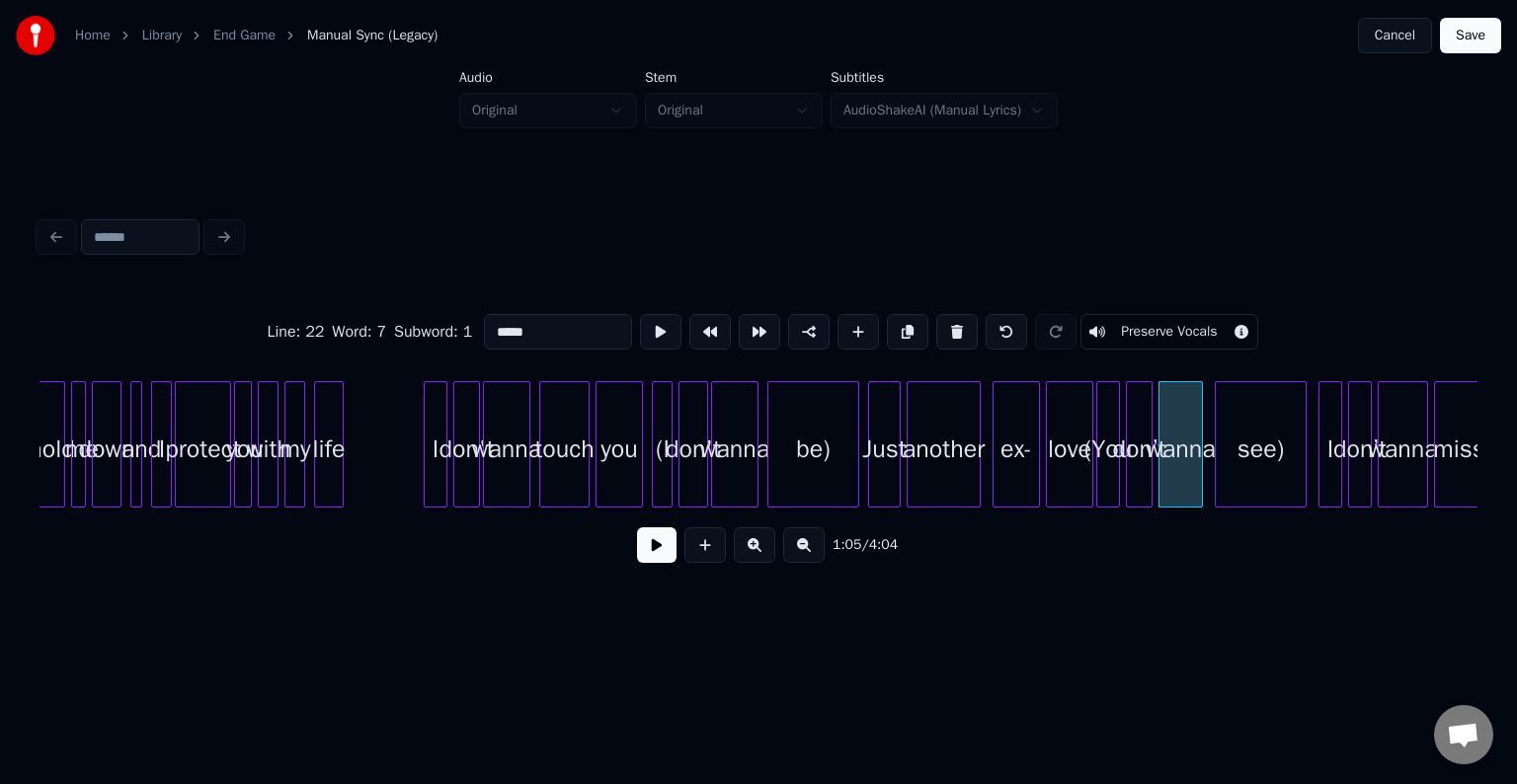 click on "Preserve Vocals" at bounding box center [1168, 332] 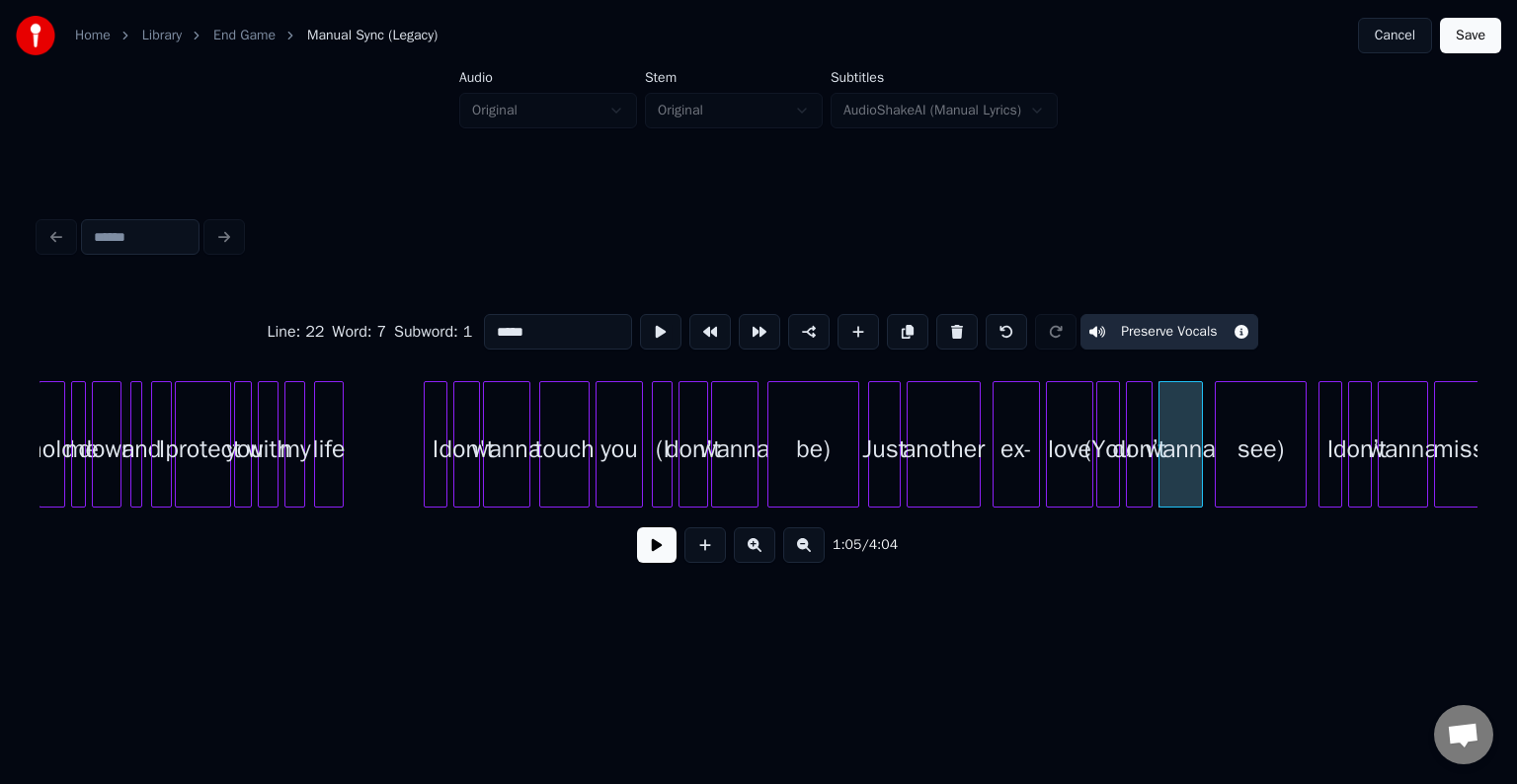 click on "don’t" at bounding box center (1139, 449) 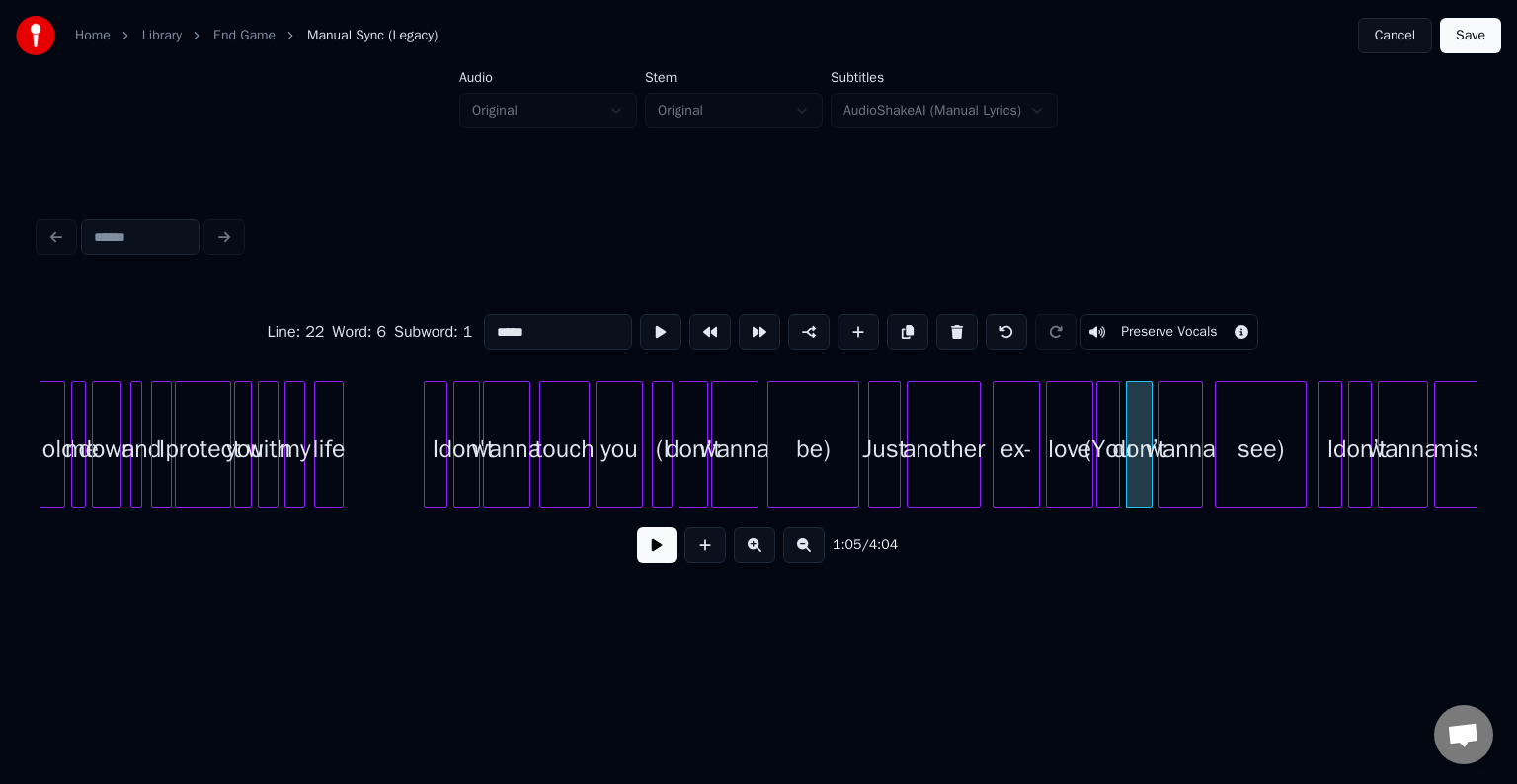 click on "Preserve Vocals" at bounding box center [1168, 332] 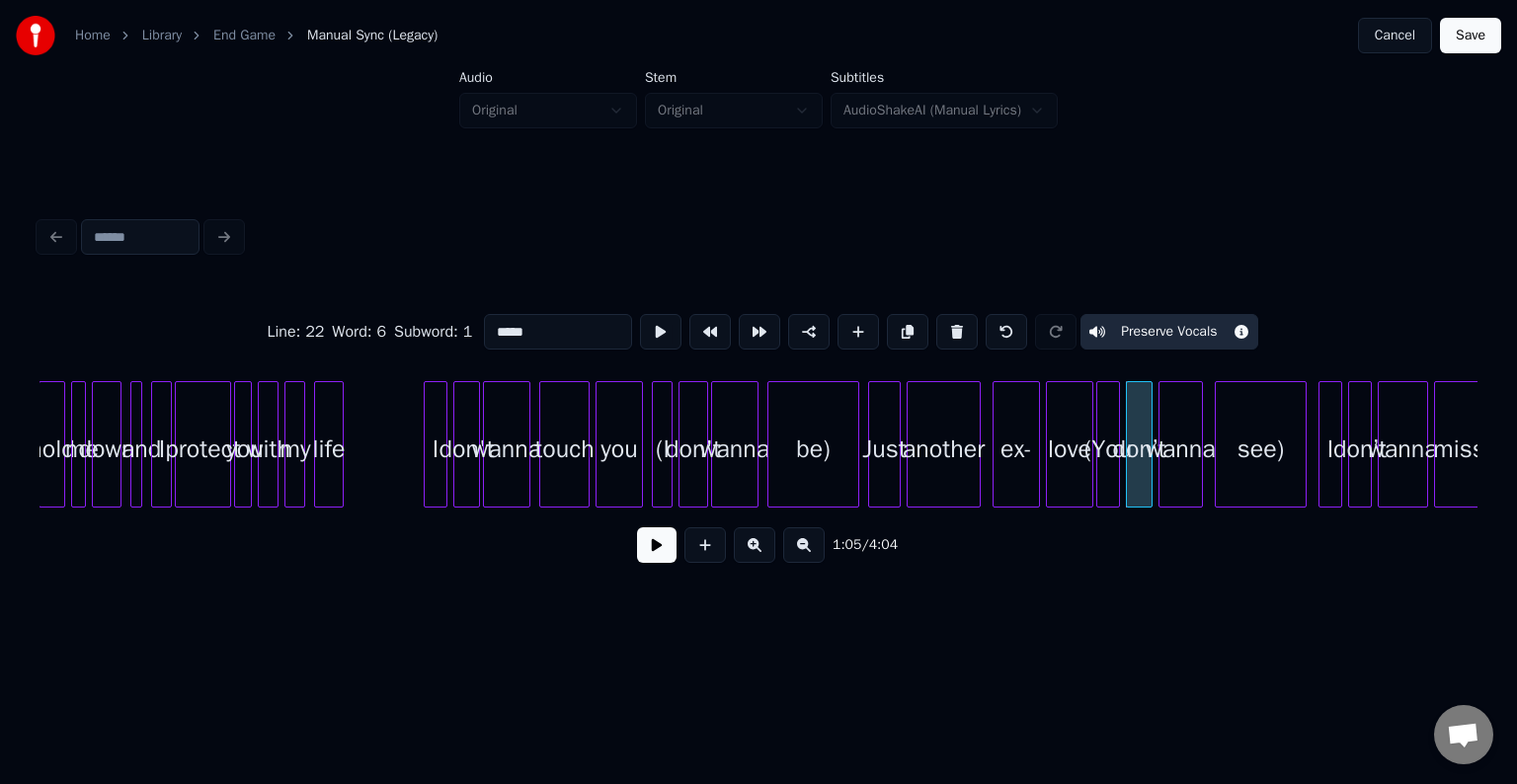 click on "(You" at bounding box center (1108, 449) 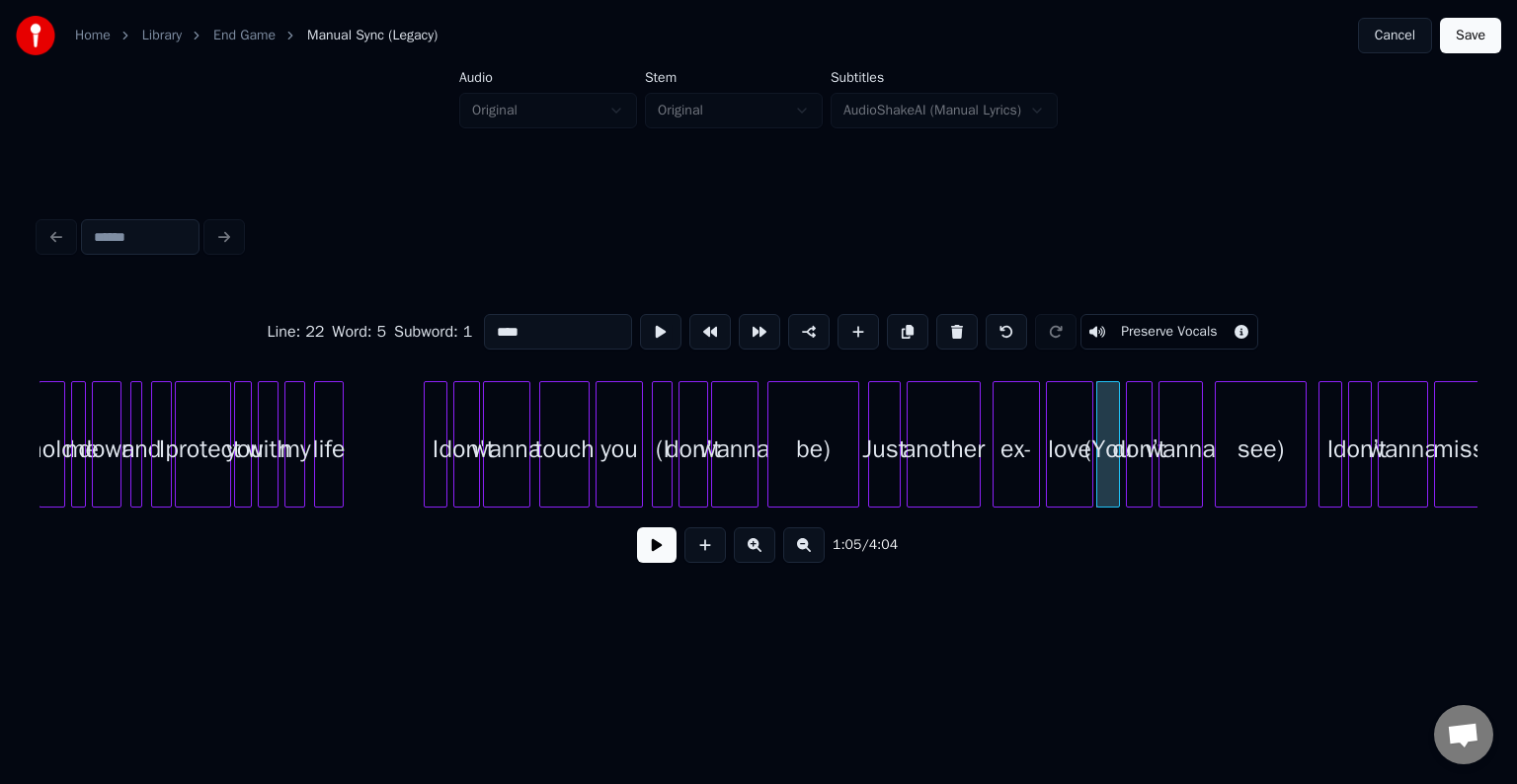 click on "Preserve Vocals" at bounding box center (1168, 332) 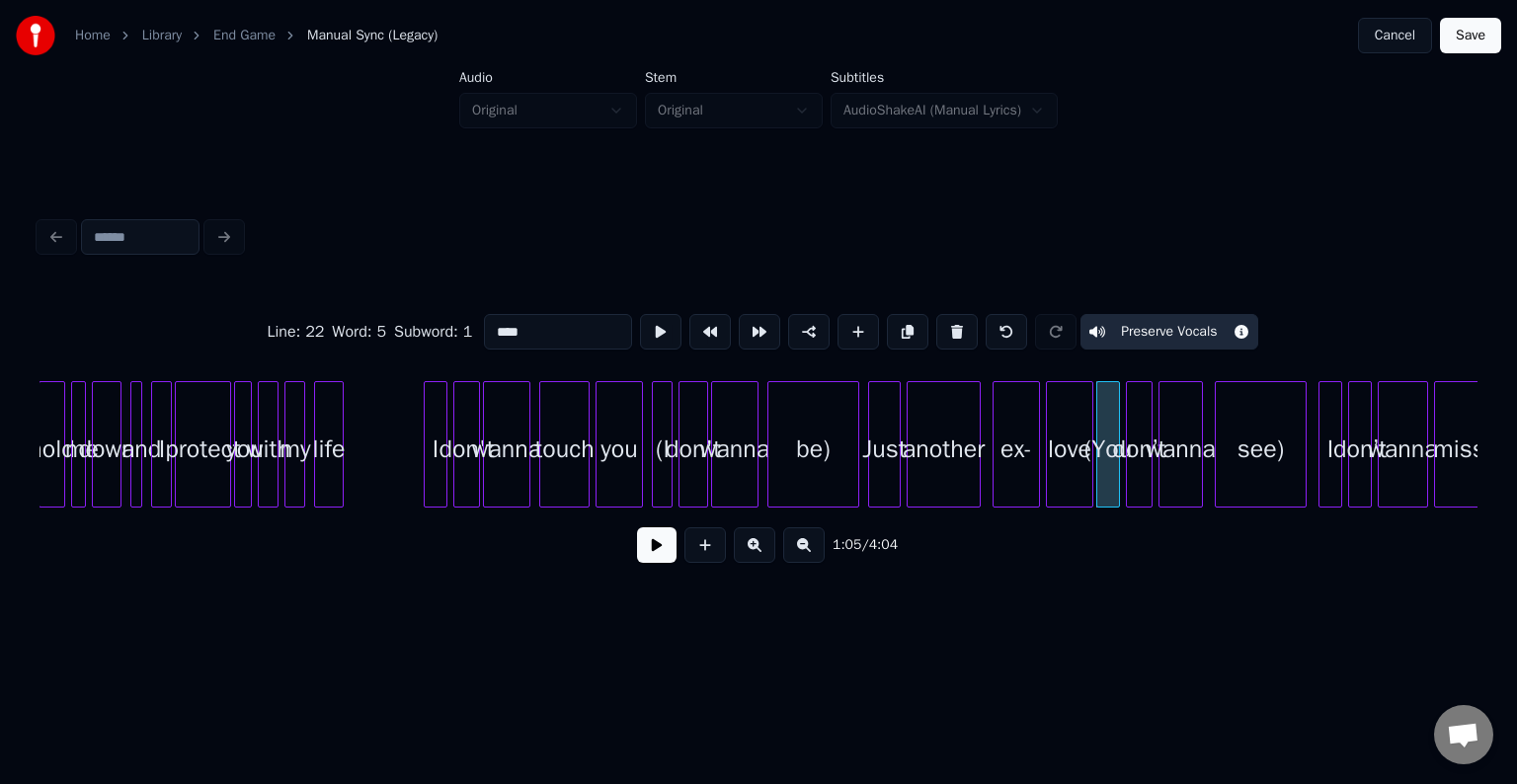 click on "(I" at bounding box center (663, 449) 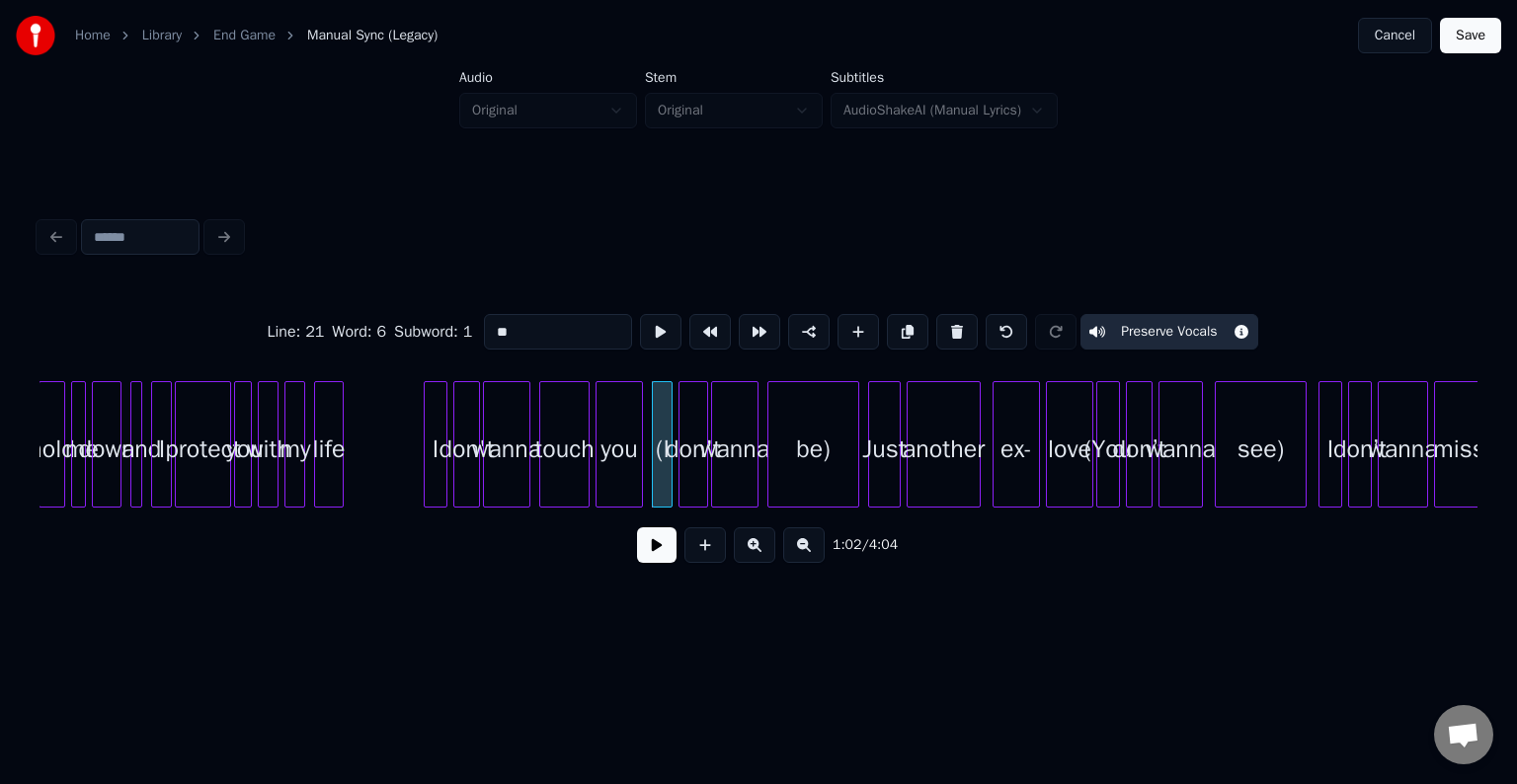 click at bounding box center [657, 545] 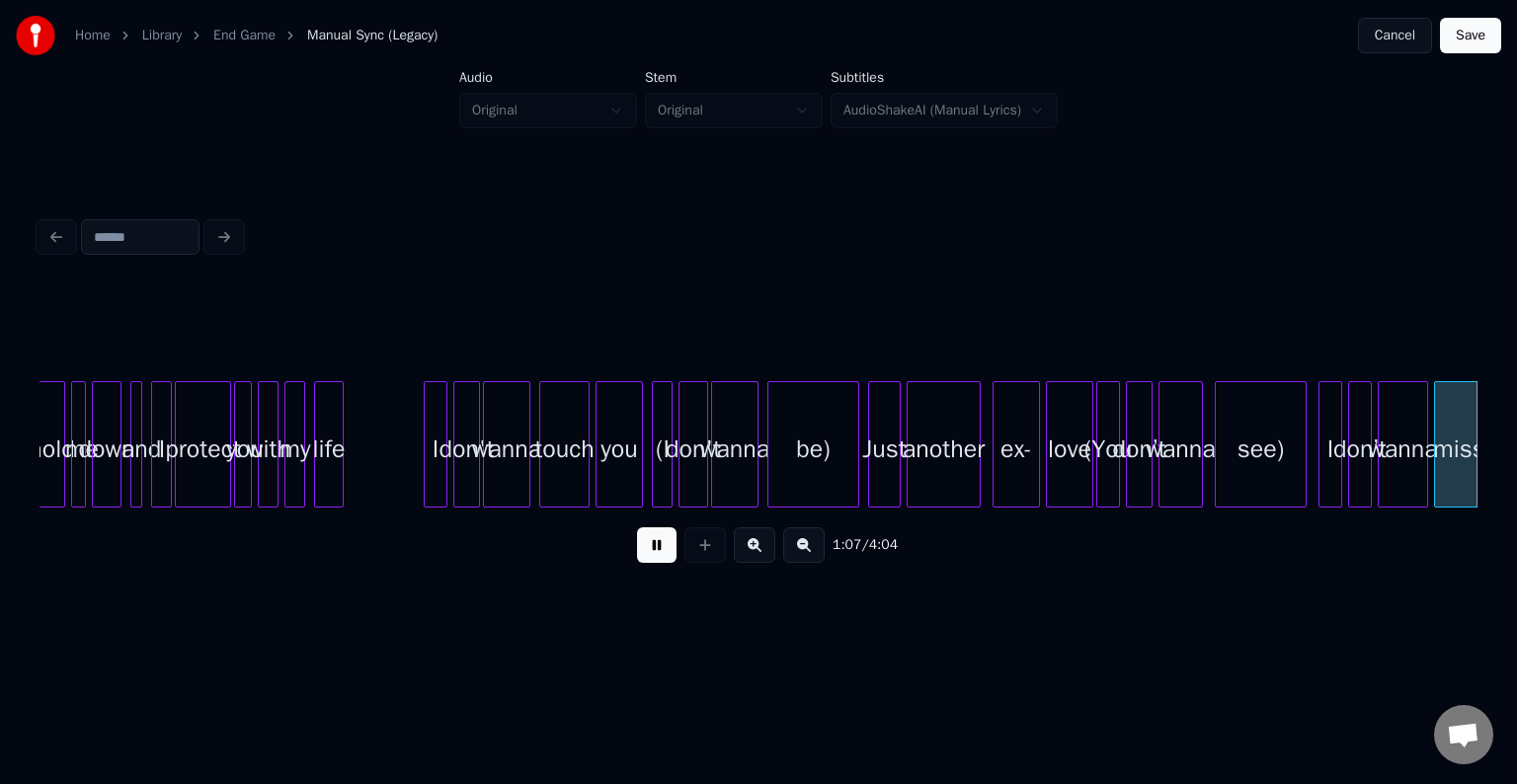 scroll, scrollTop: 0, scrollLeft: 10075, axis: horizontal 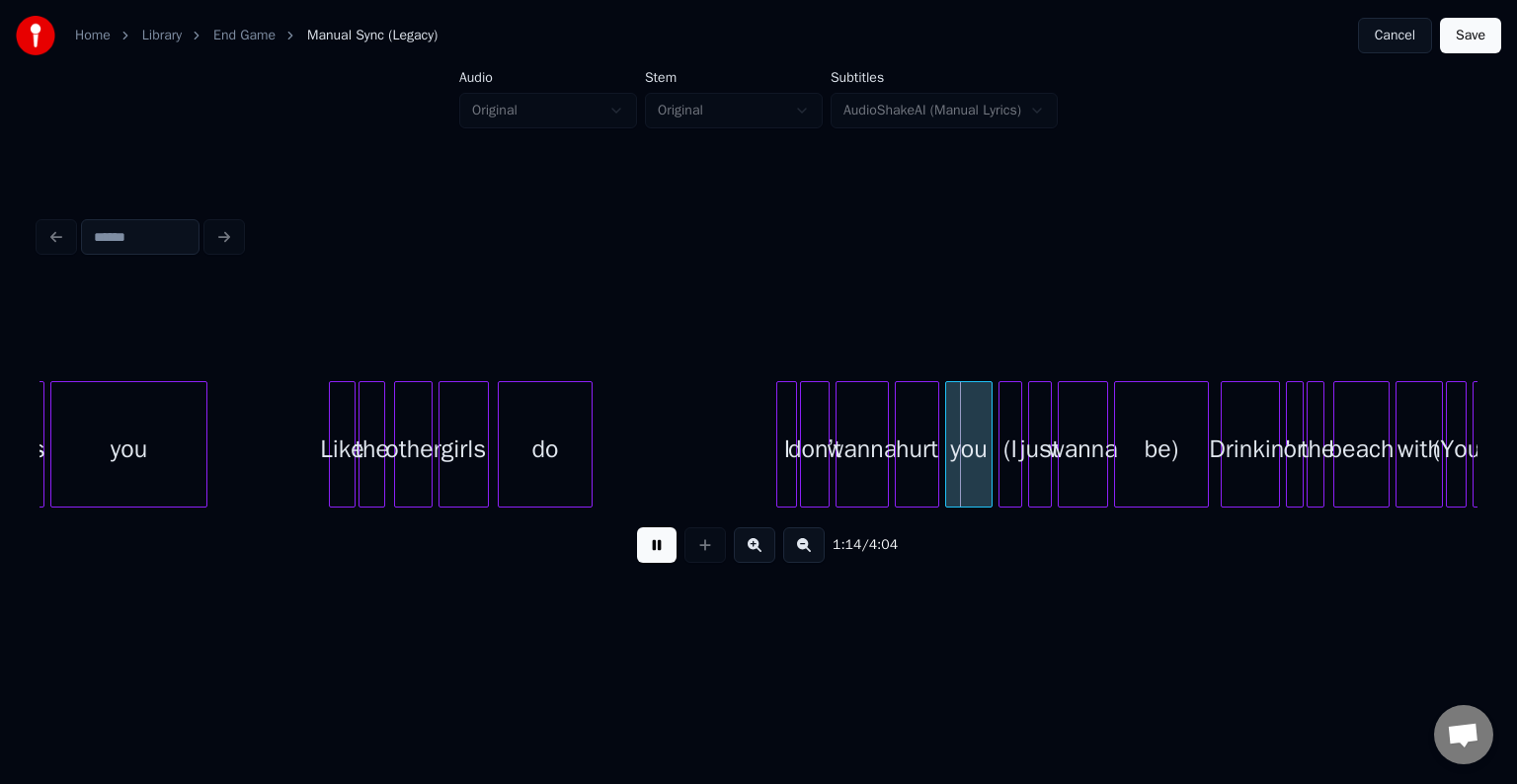 click at bounding box center [657, 545] 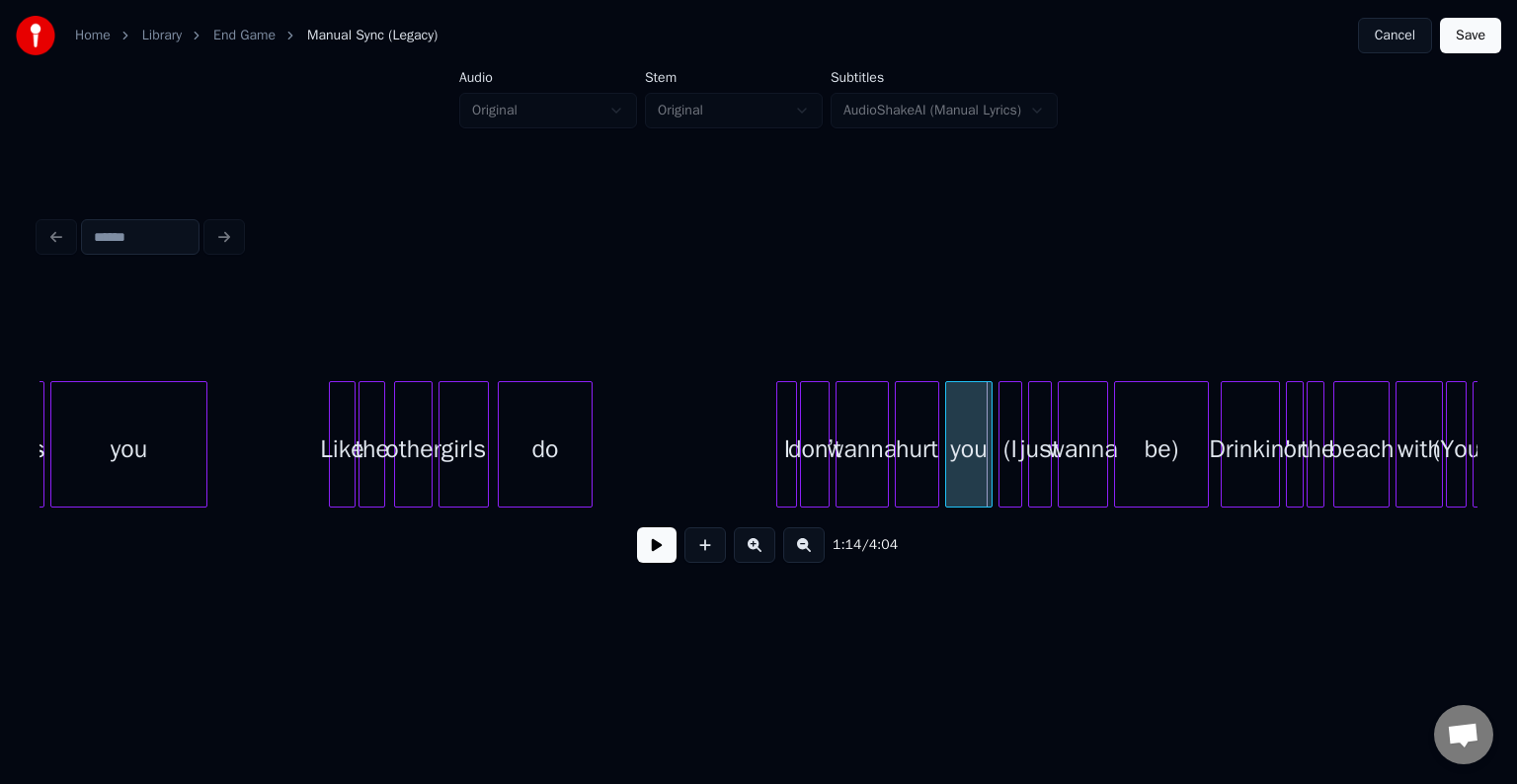click on "be)" at bounding box center (1161, 449) 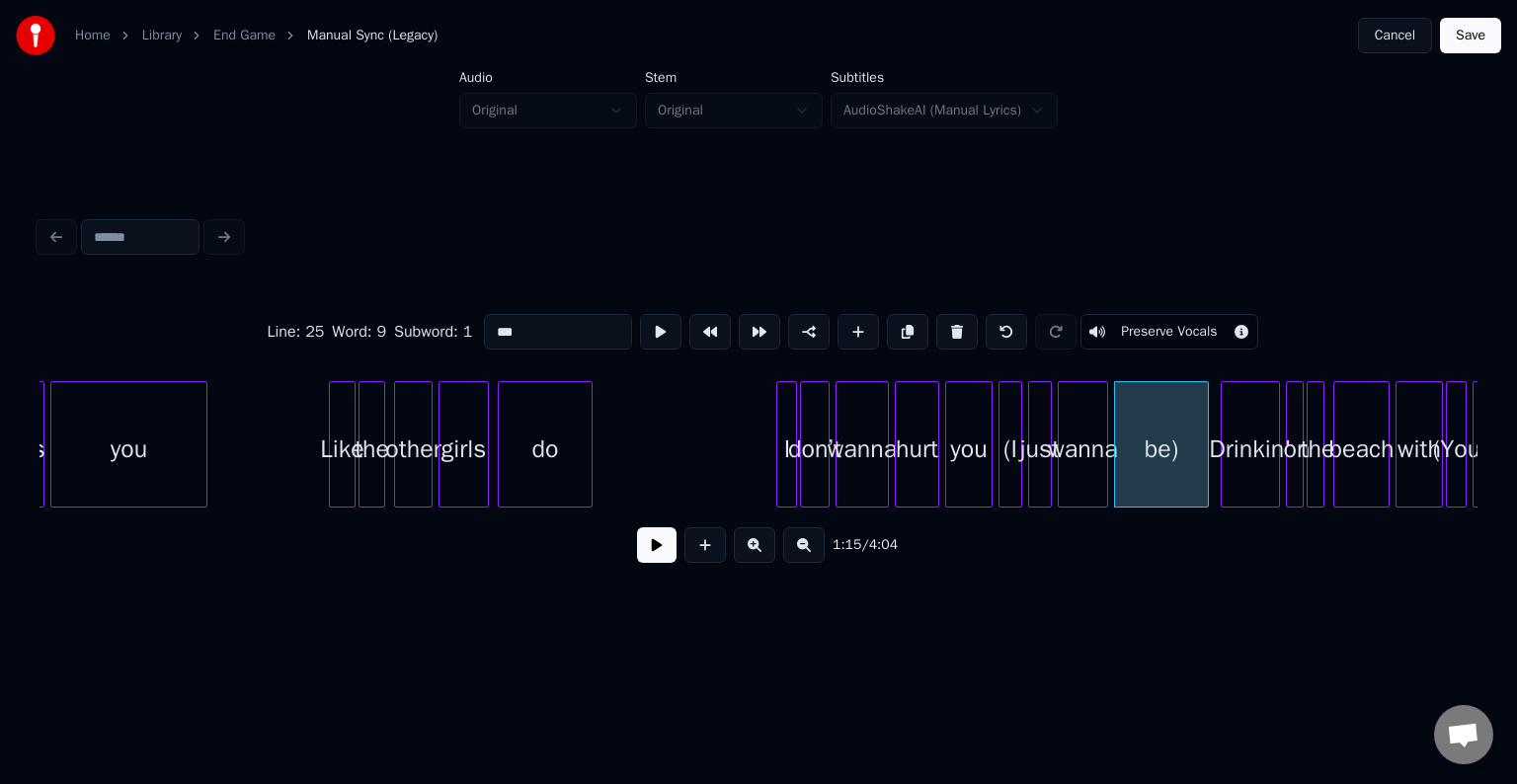 click on "Preserve Vocals" at bounding box center [1168, 332] 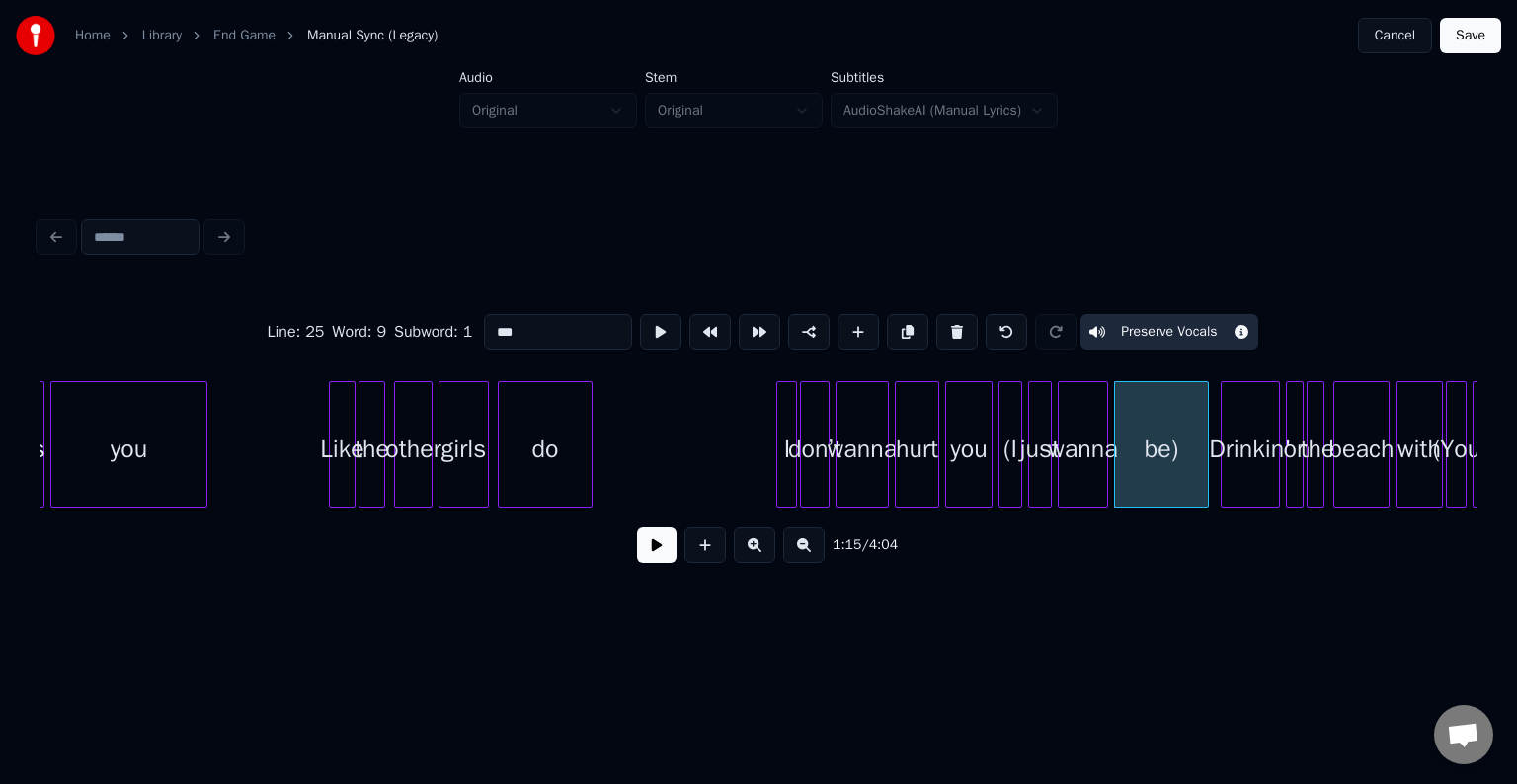 click on "wanna" at bounding box center [1082, 449] 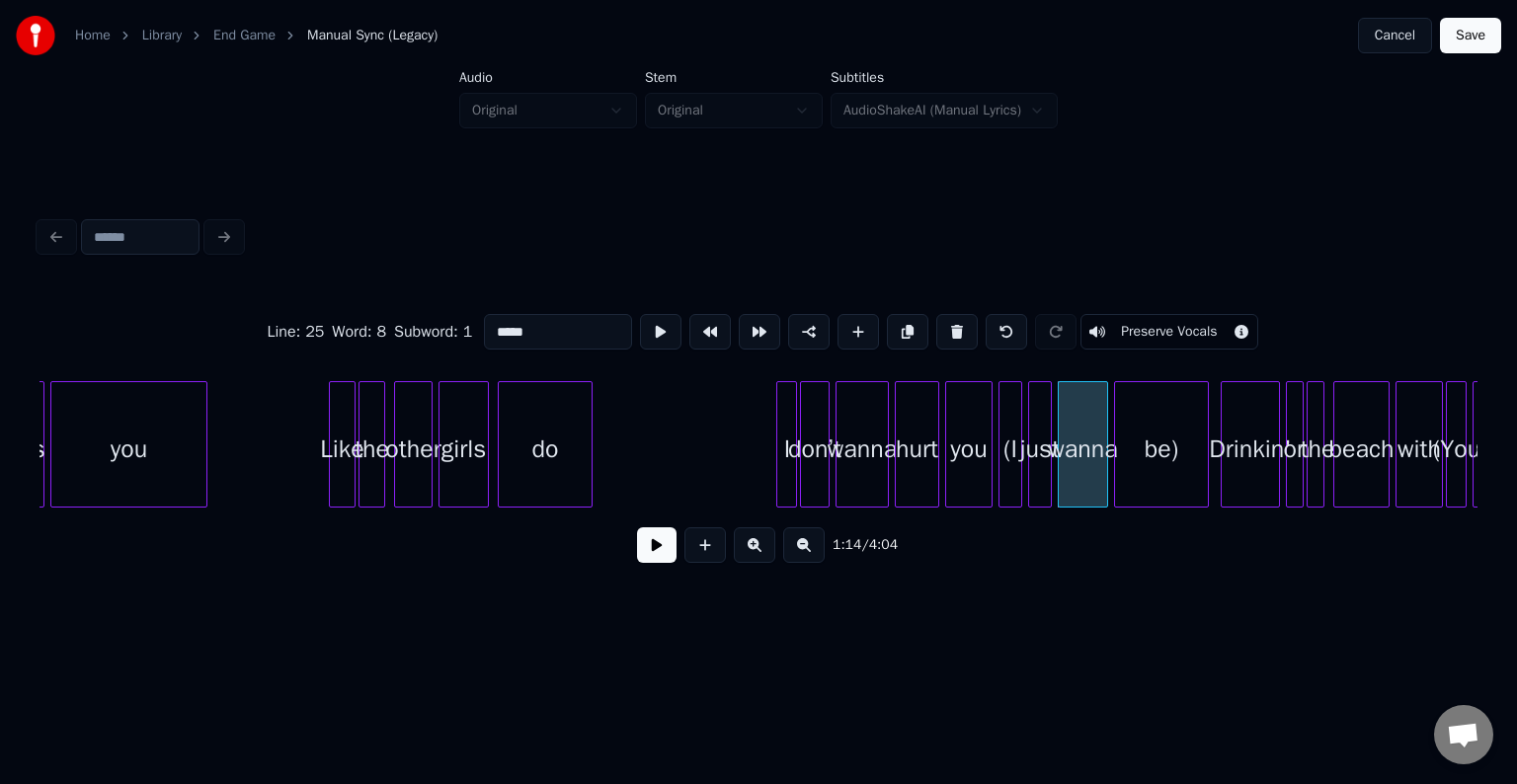 click on "Preserve Vocals" at bounding box center [1168, 332] 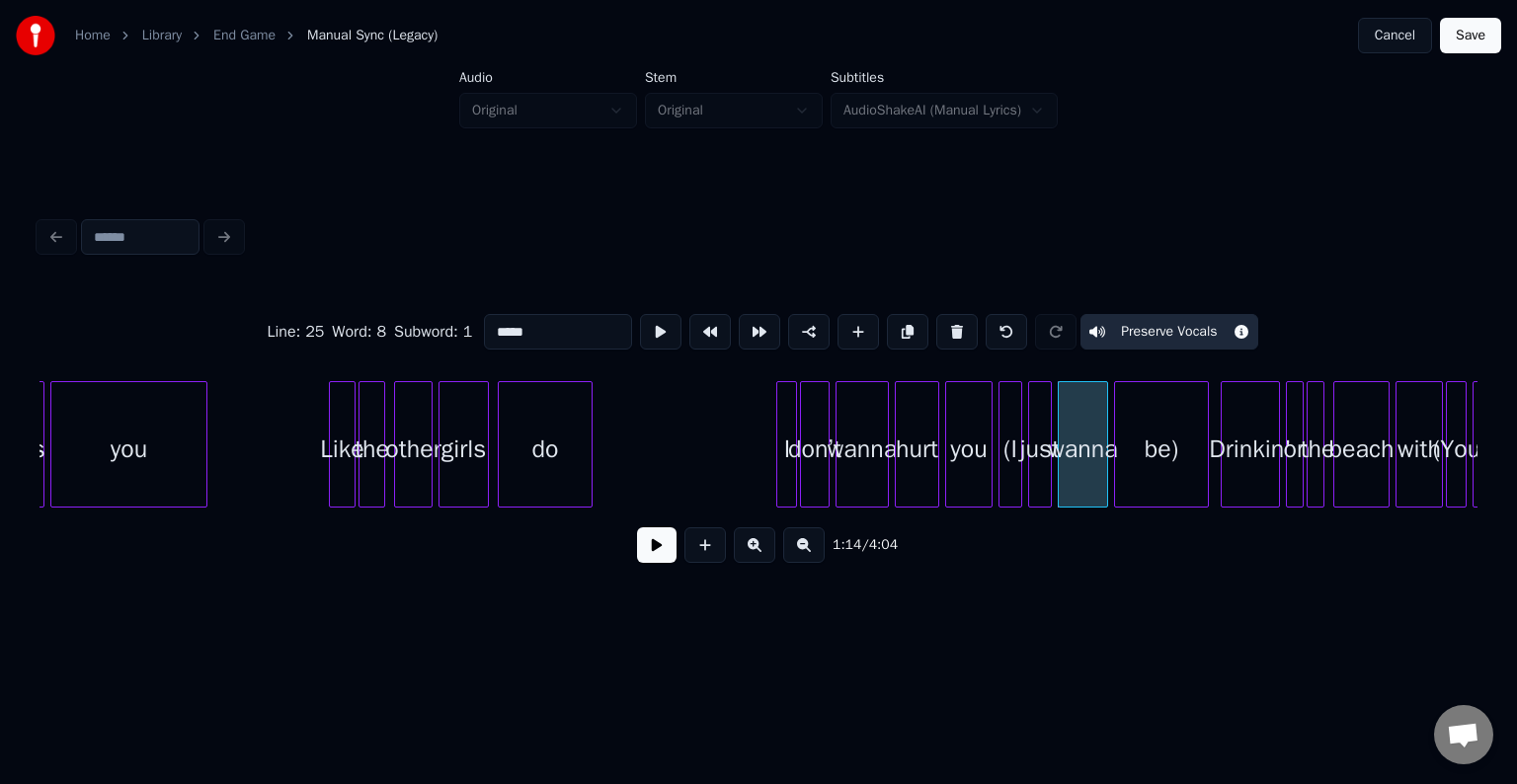 click on "just" at bounding box center (1040, 449) 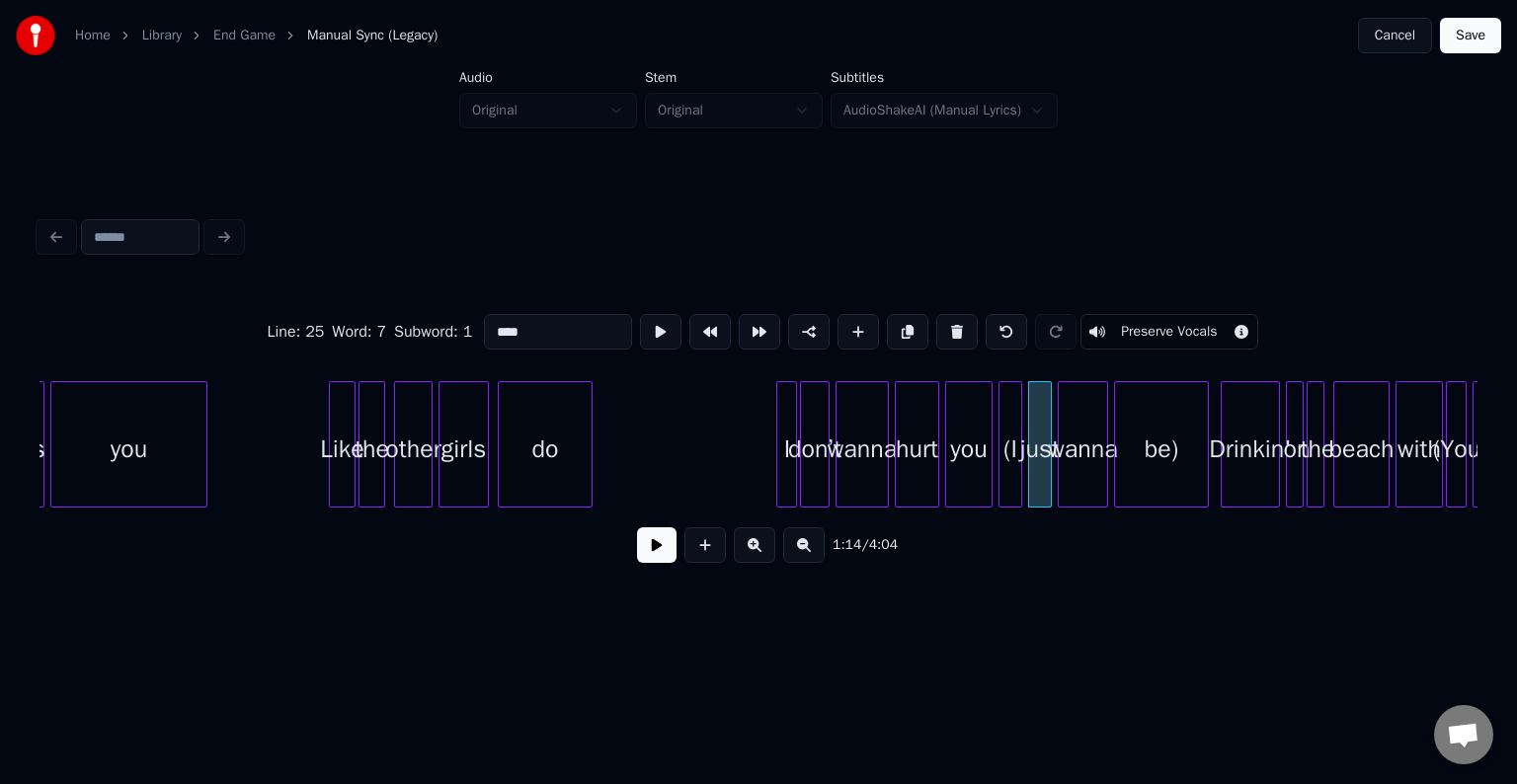 click on "Preserve Vocals" at bounding box center [1168, 332] 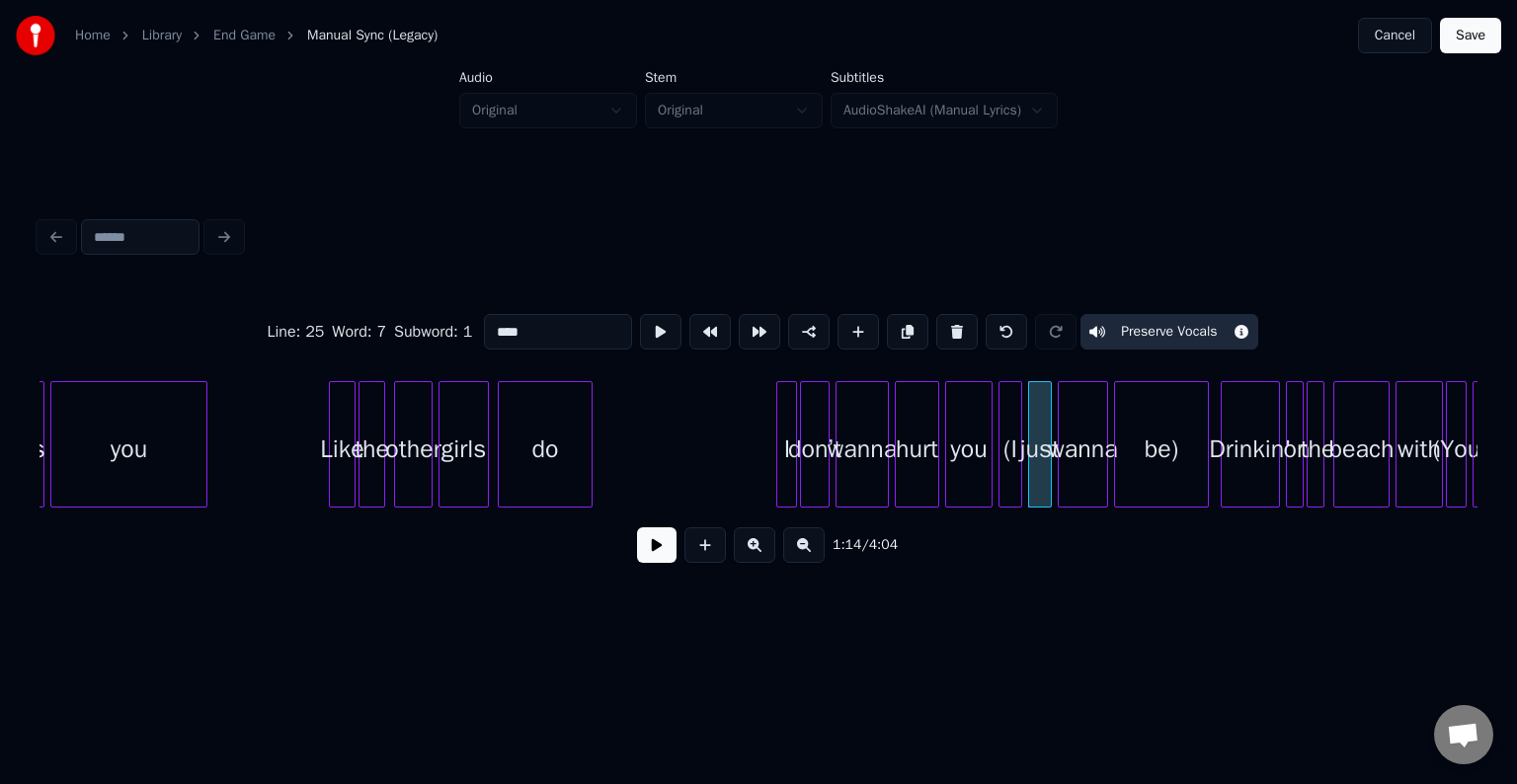 click on "(I" at bounding box center [1010, 449] 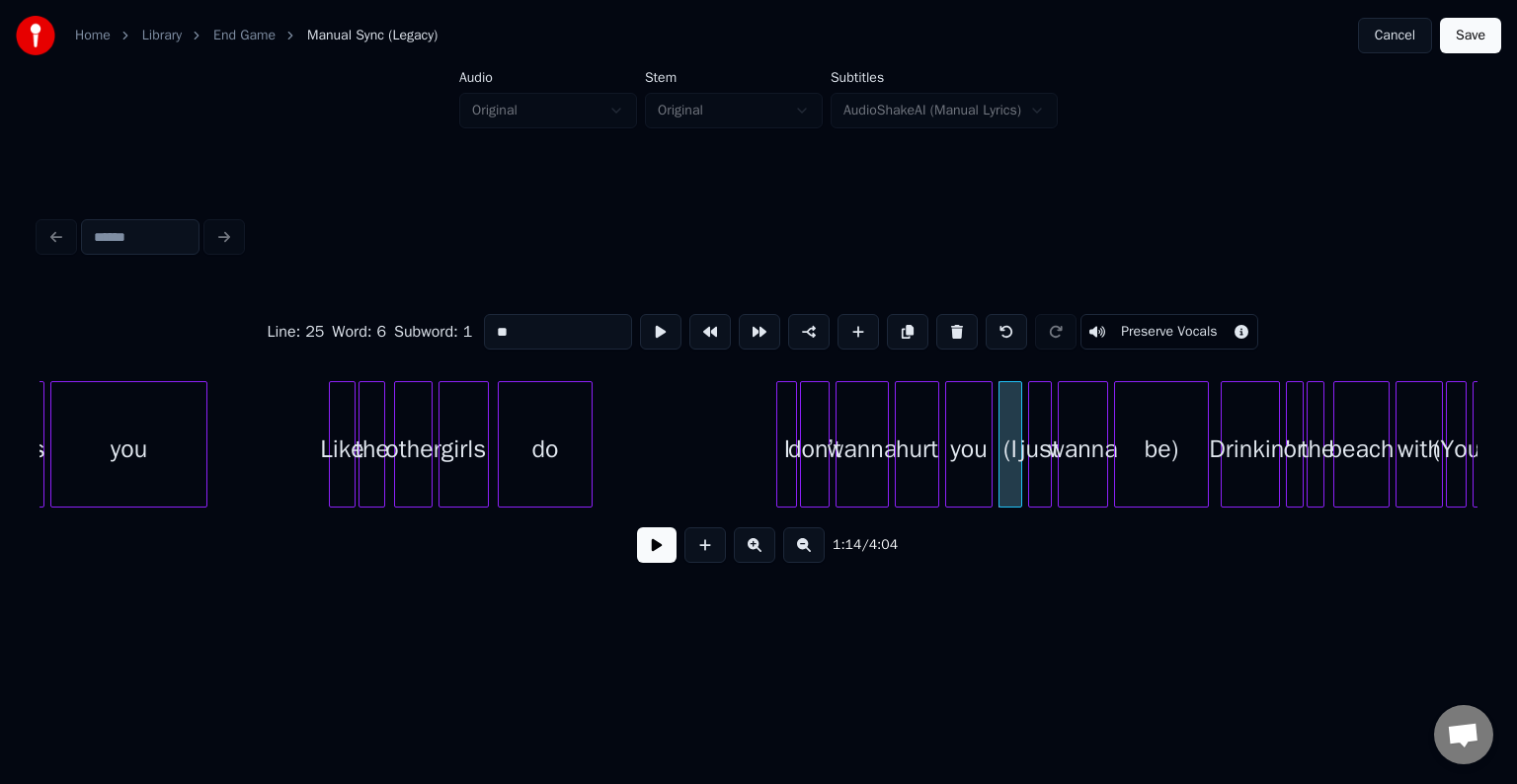 click on "Preserve Vocals" at bounding box center [1168, 332] 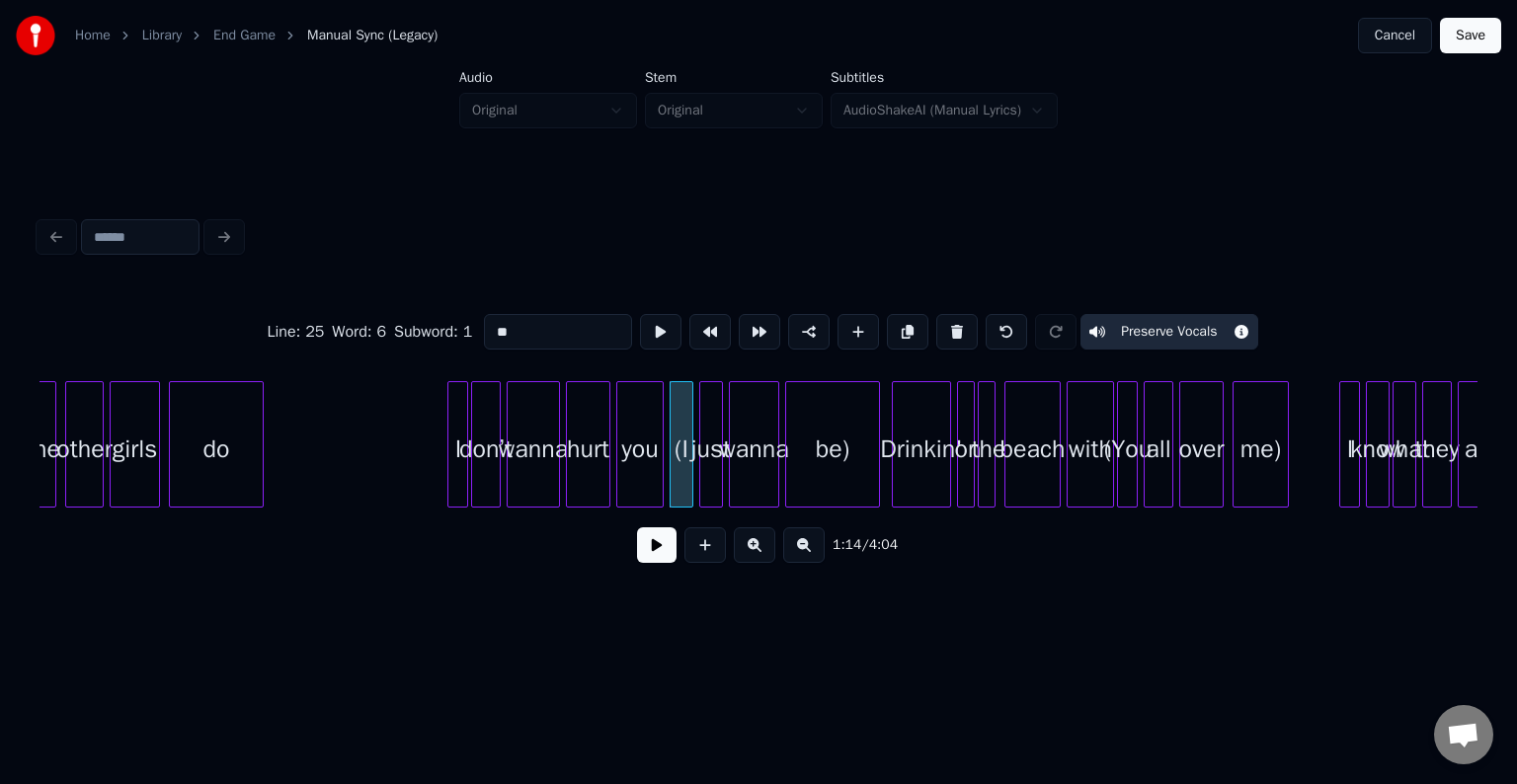 scroll, scrollTop: 0, scrollLeft: 10470, axis: horizontal 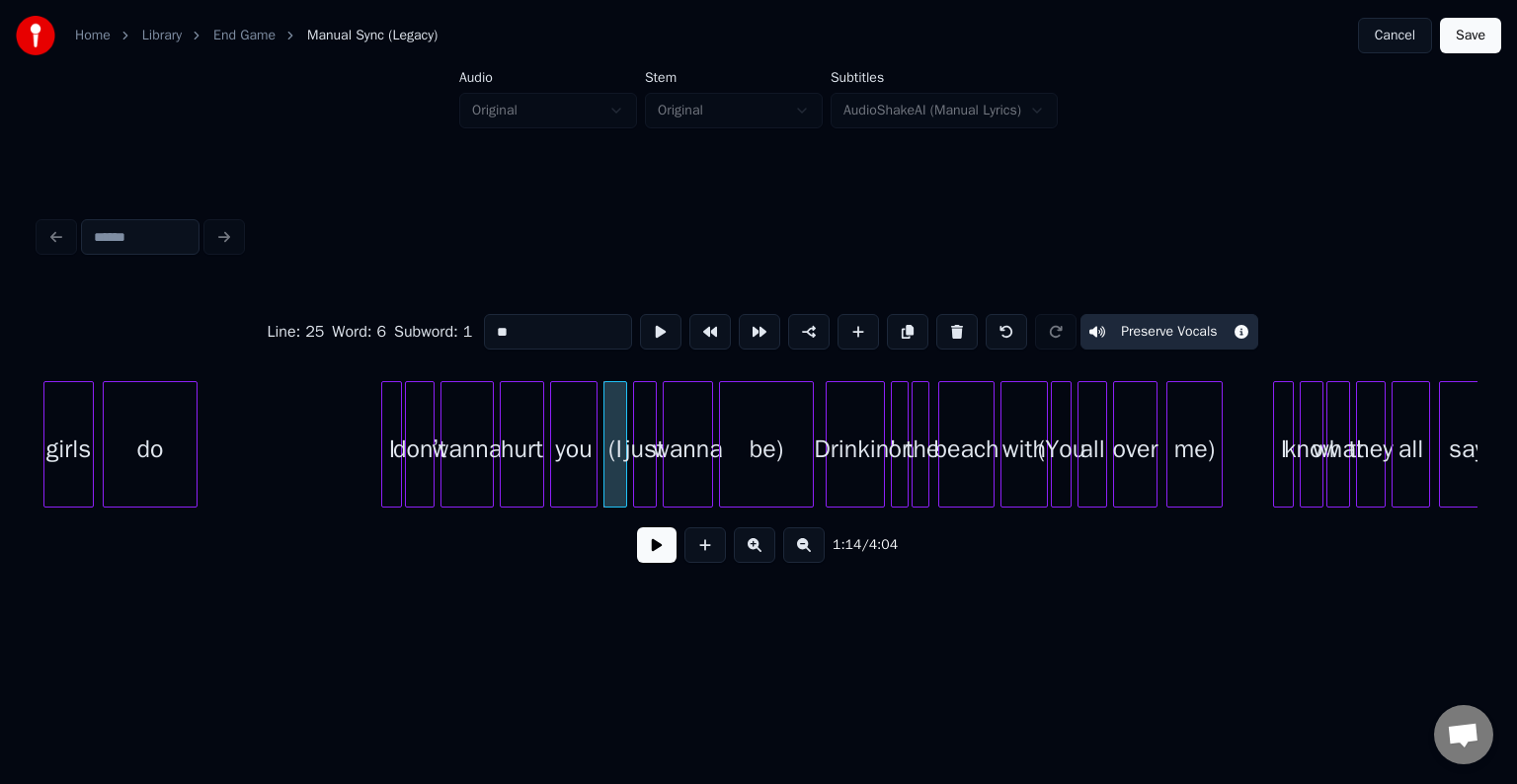 click on "me)" at bounding box center [1194, 449] 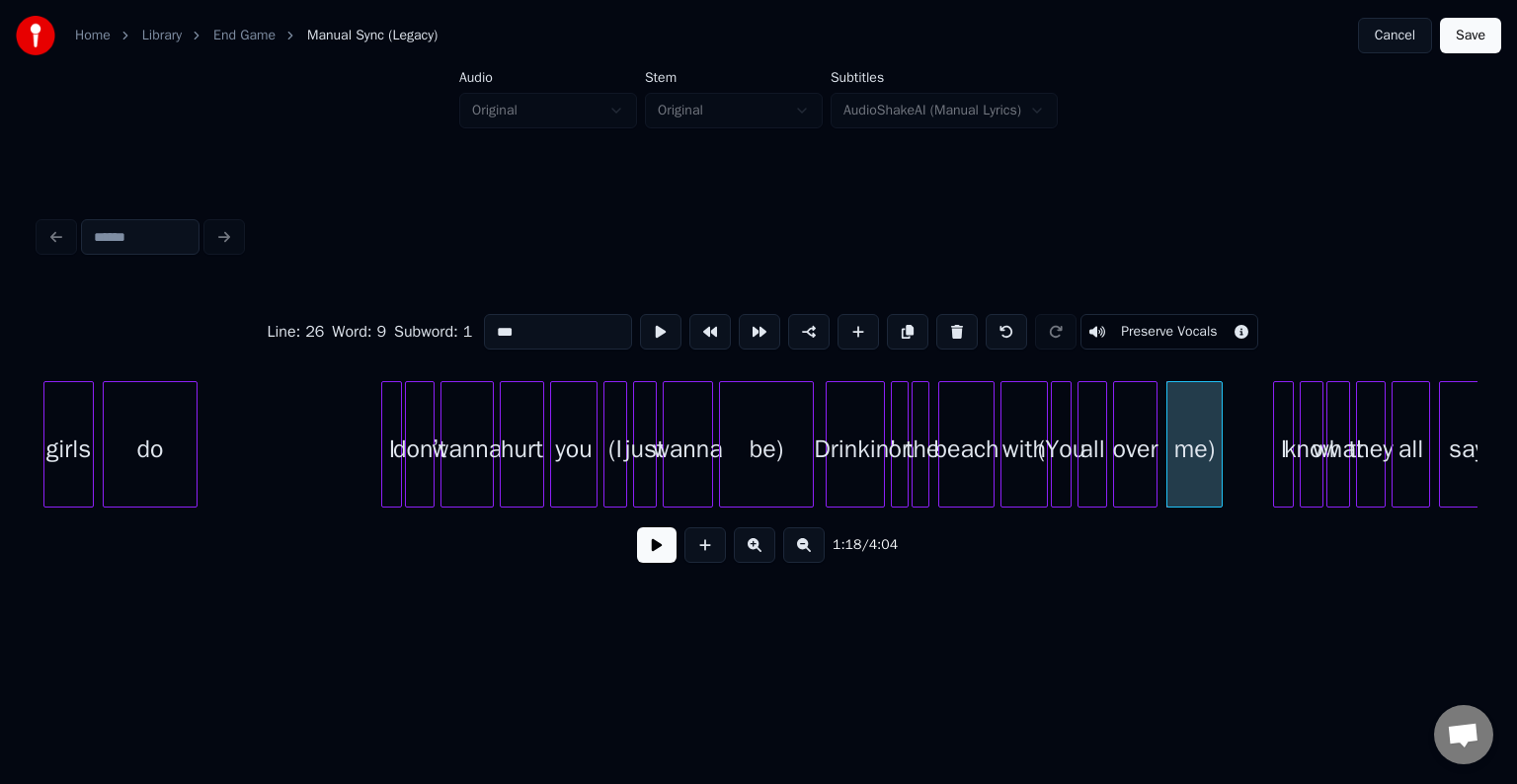 click on "Preserve Vocals" at bounding box center (1168, 332) 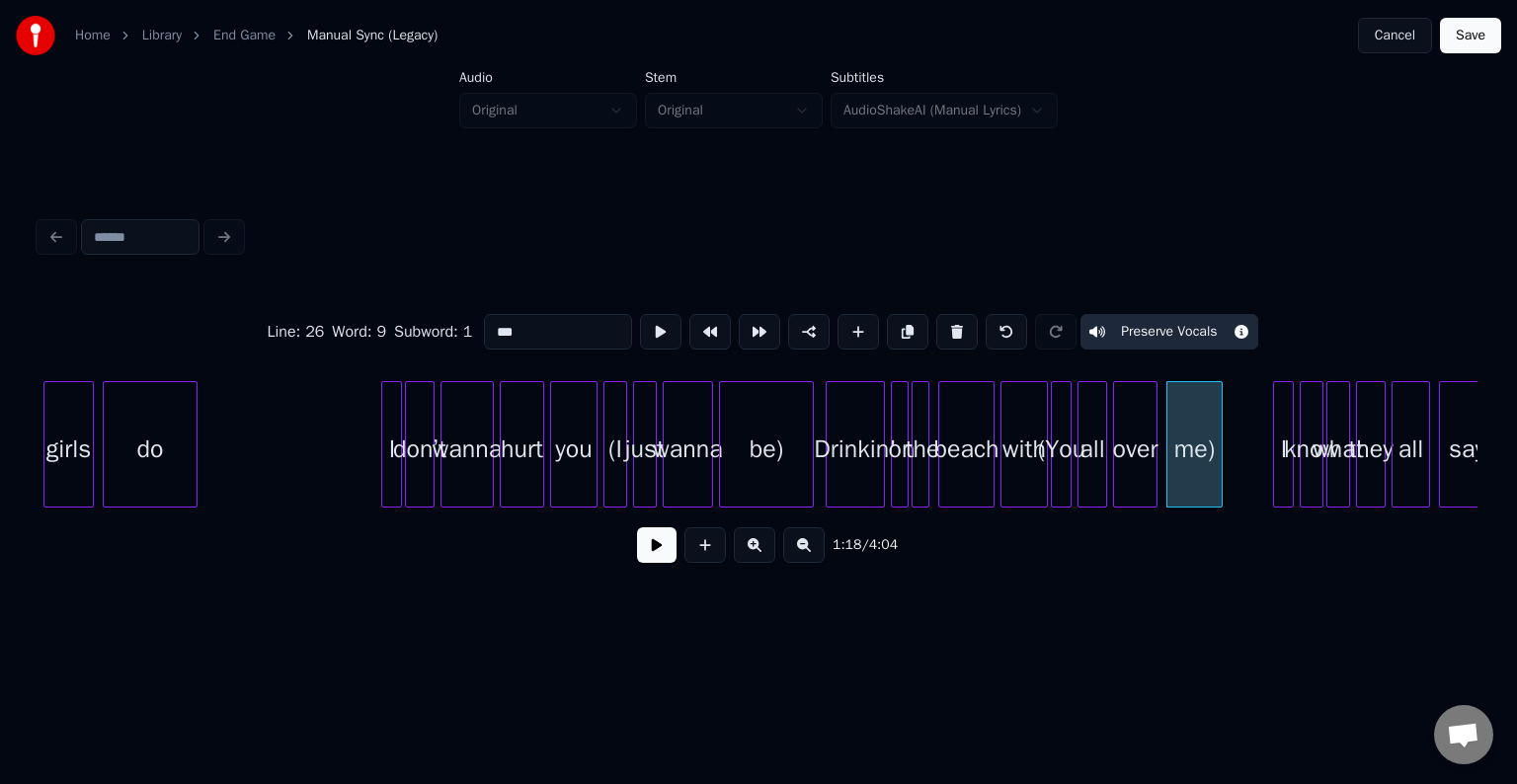 click on "over" at bounding box center [1135, 449] 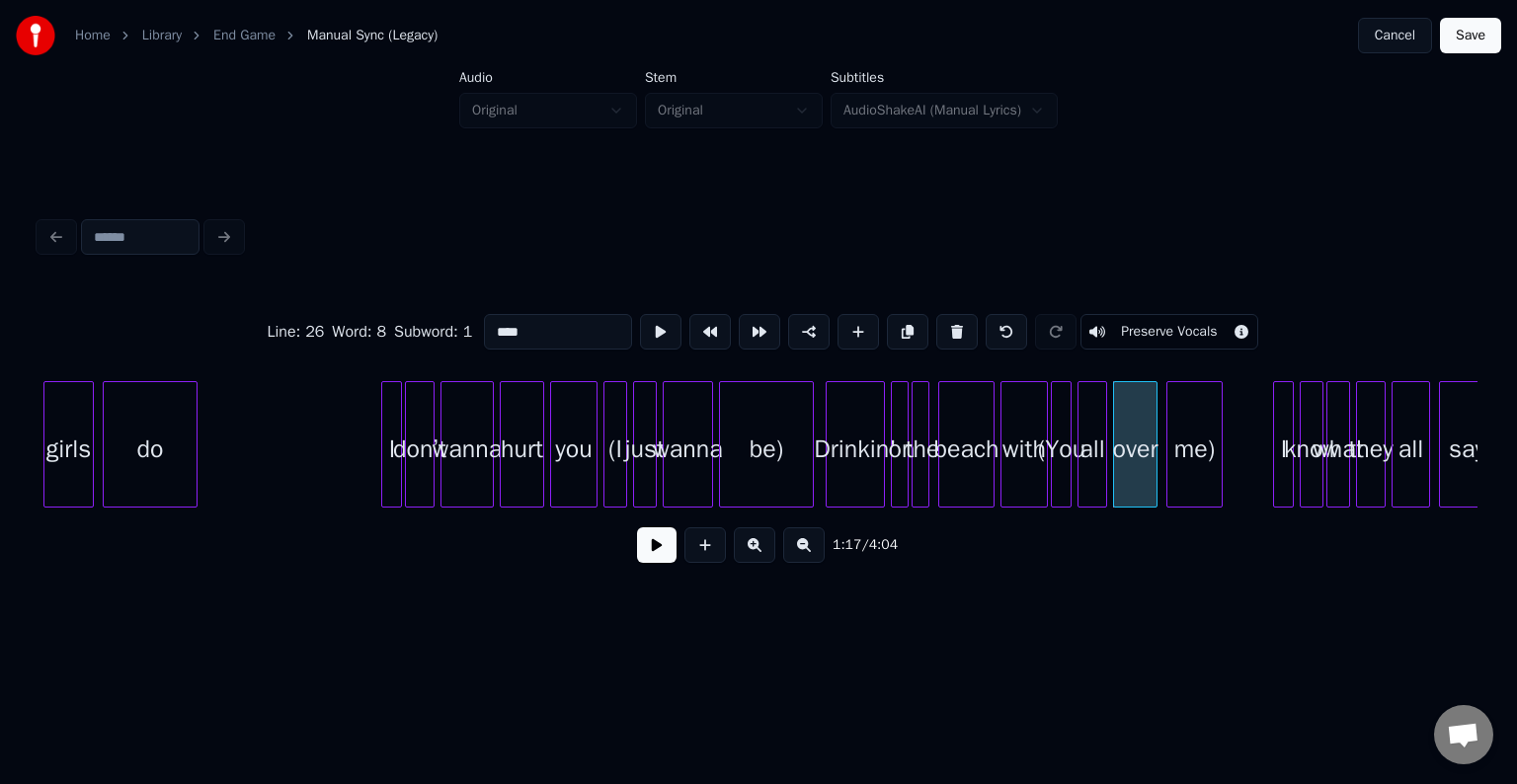 click on "Preserve Vocals" at bounding box center (1168, 332) 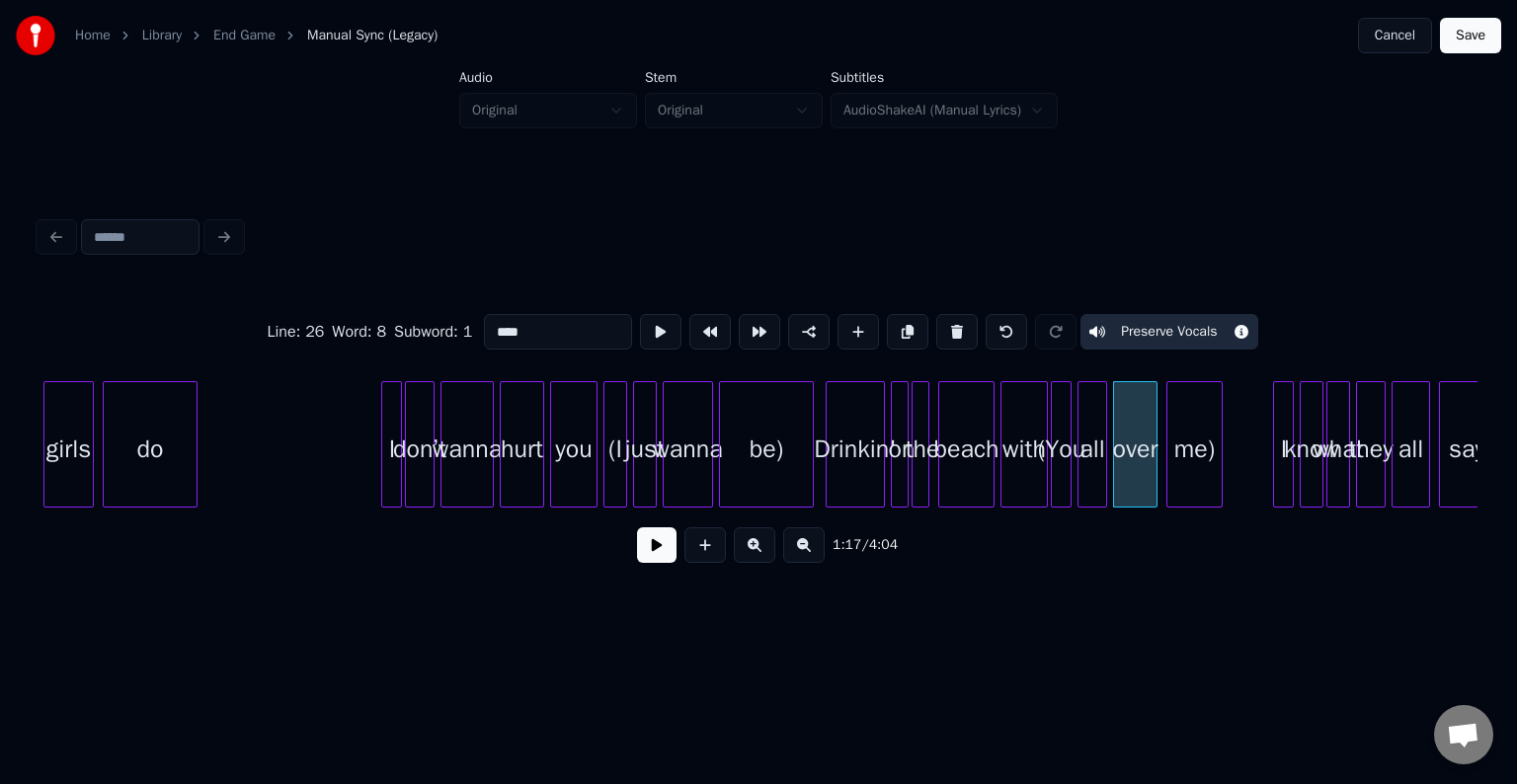 click on "all" at bounding box center (1092, 449) 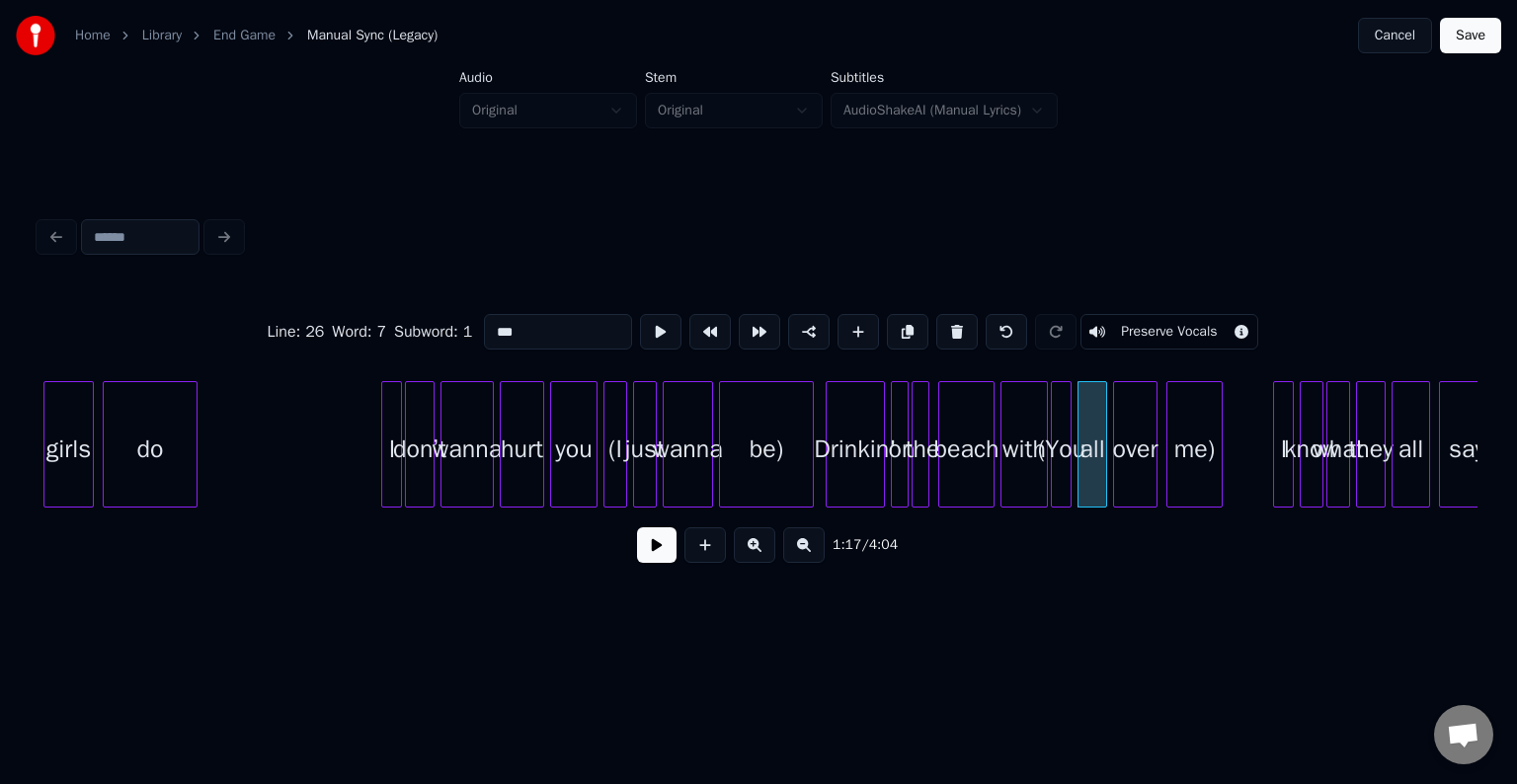 click on "Preserve Vocals" at bounding box center [1168, 332] 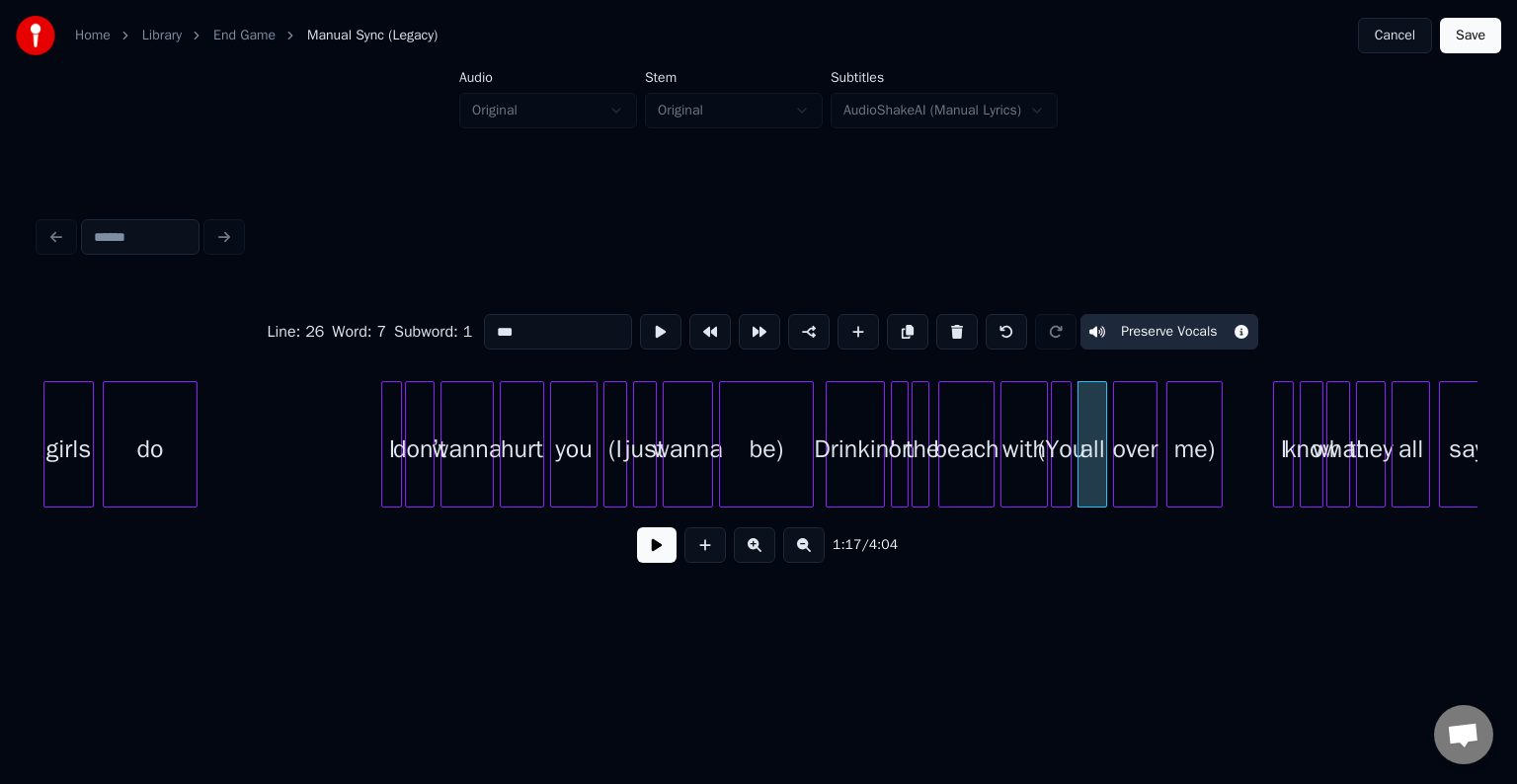 click on "(You" at bounding box center (1062, 449) 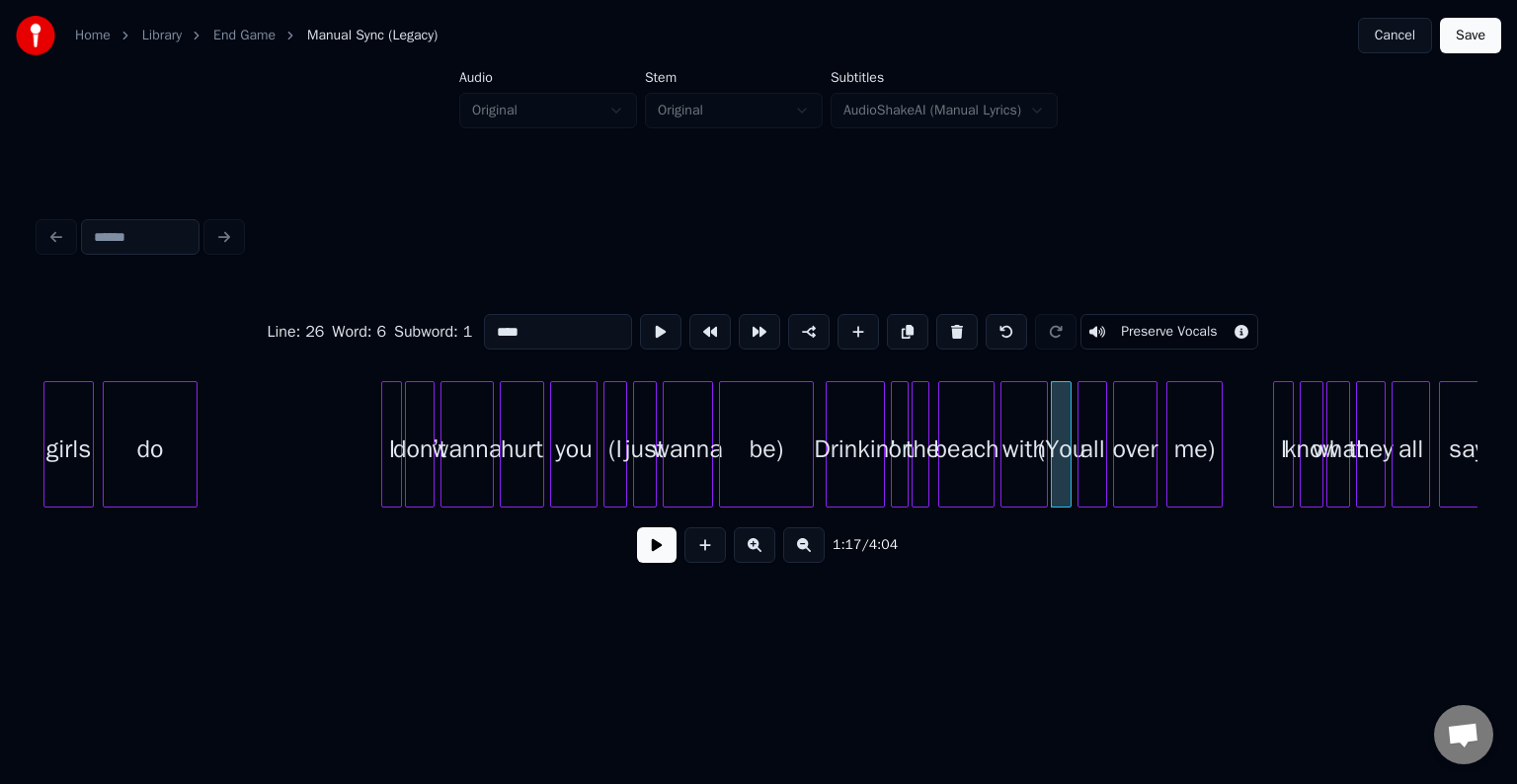 click on "Line :   26 Word :   6 Subword :   1 **** Preserve Vocals" at bounding box center (758, 332) 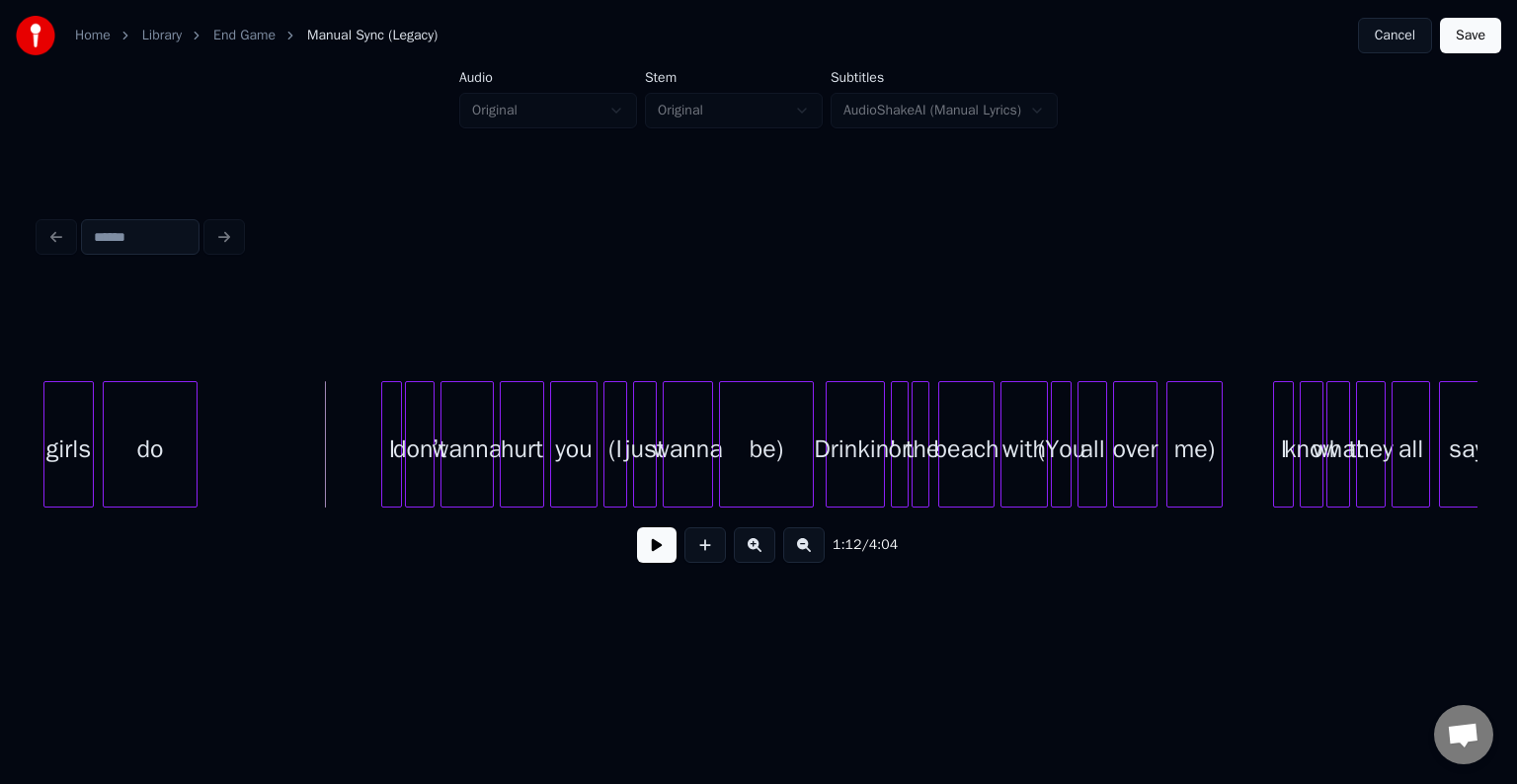 click on "1:12  /  4:04" at bounding box center [758, 545] 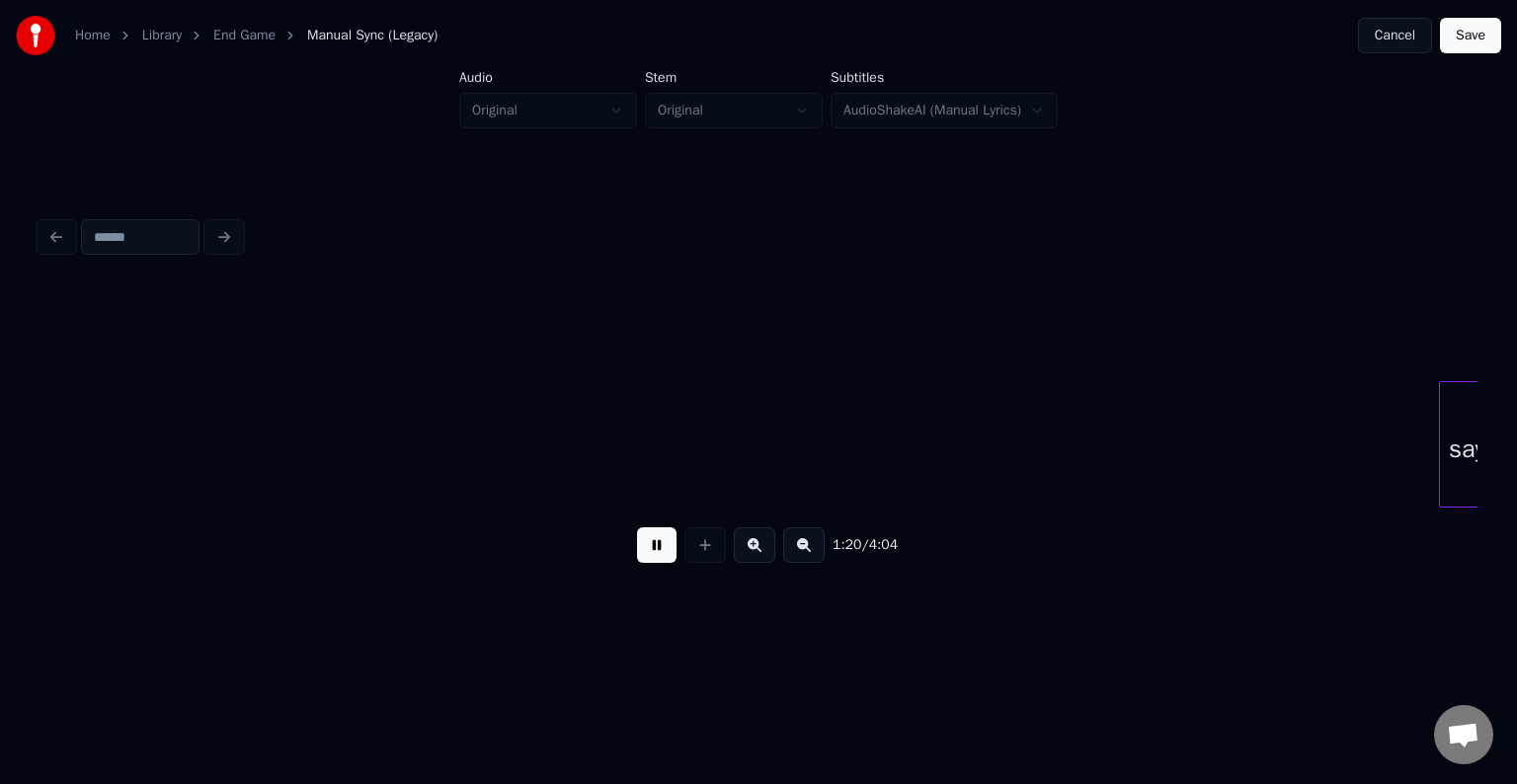 scroll, scrollTop: 0, scrollLeft: 11910, axis: horizontal 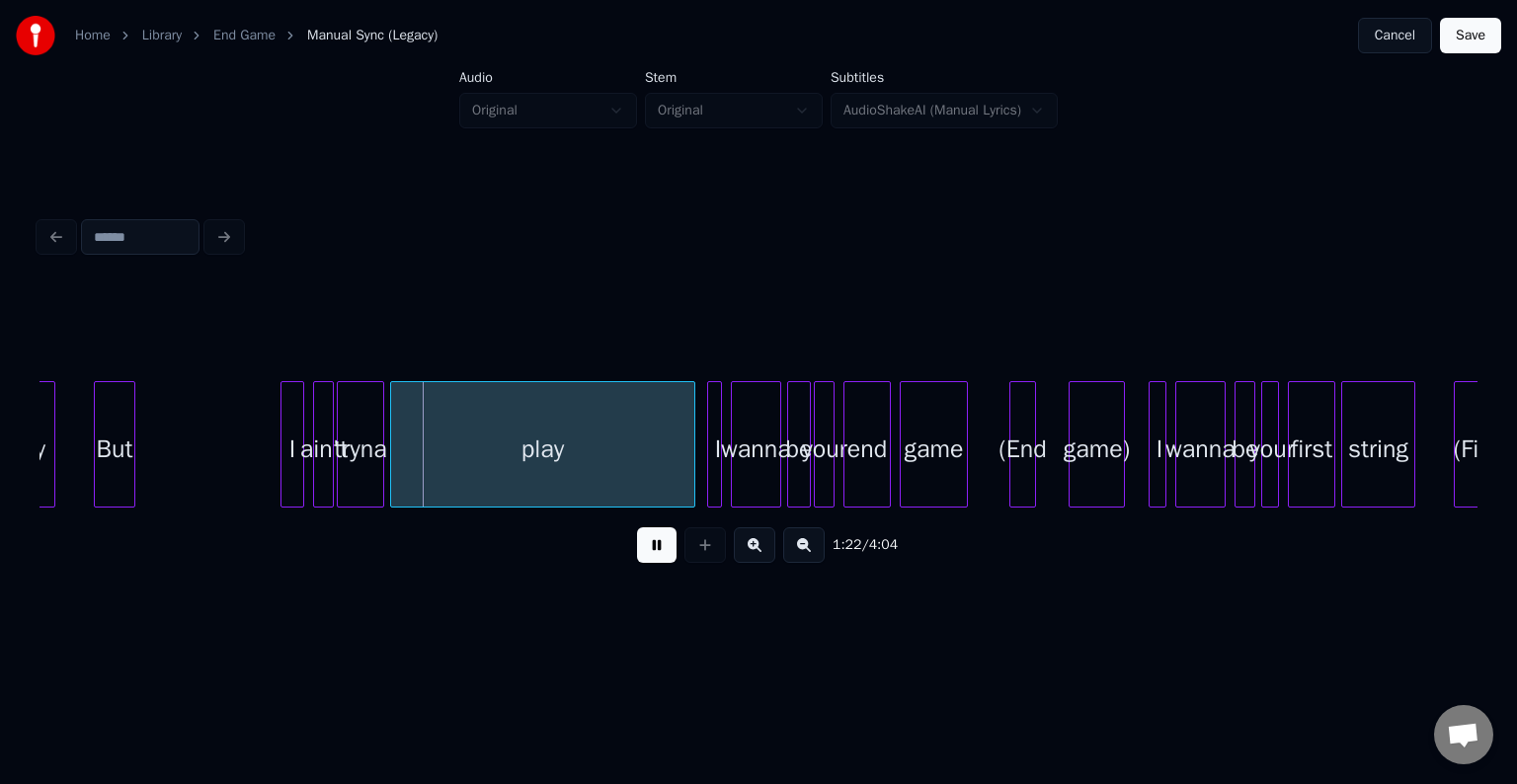 click at bounding box center [657, 545] 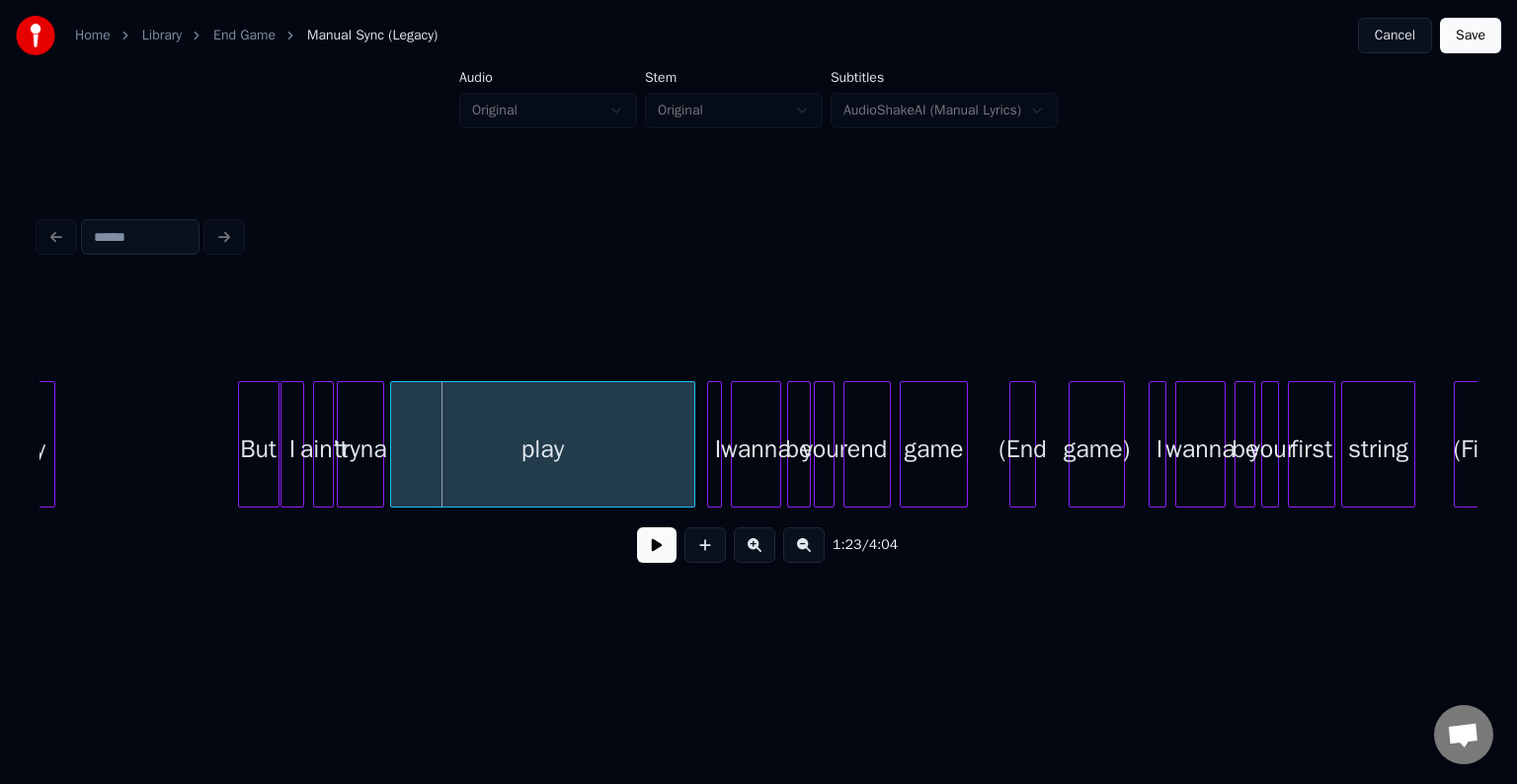 click on "But" at bounding box center (259, 449) 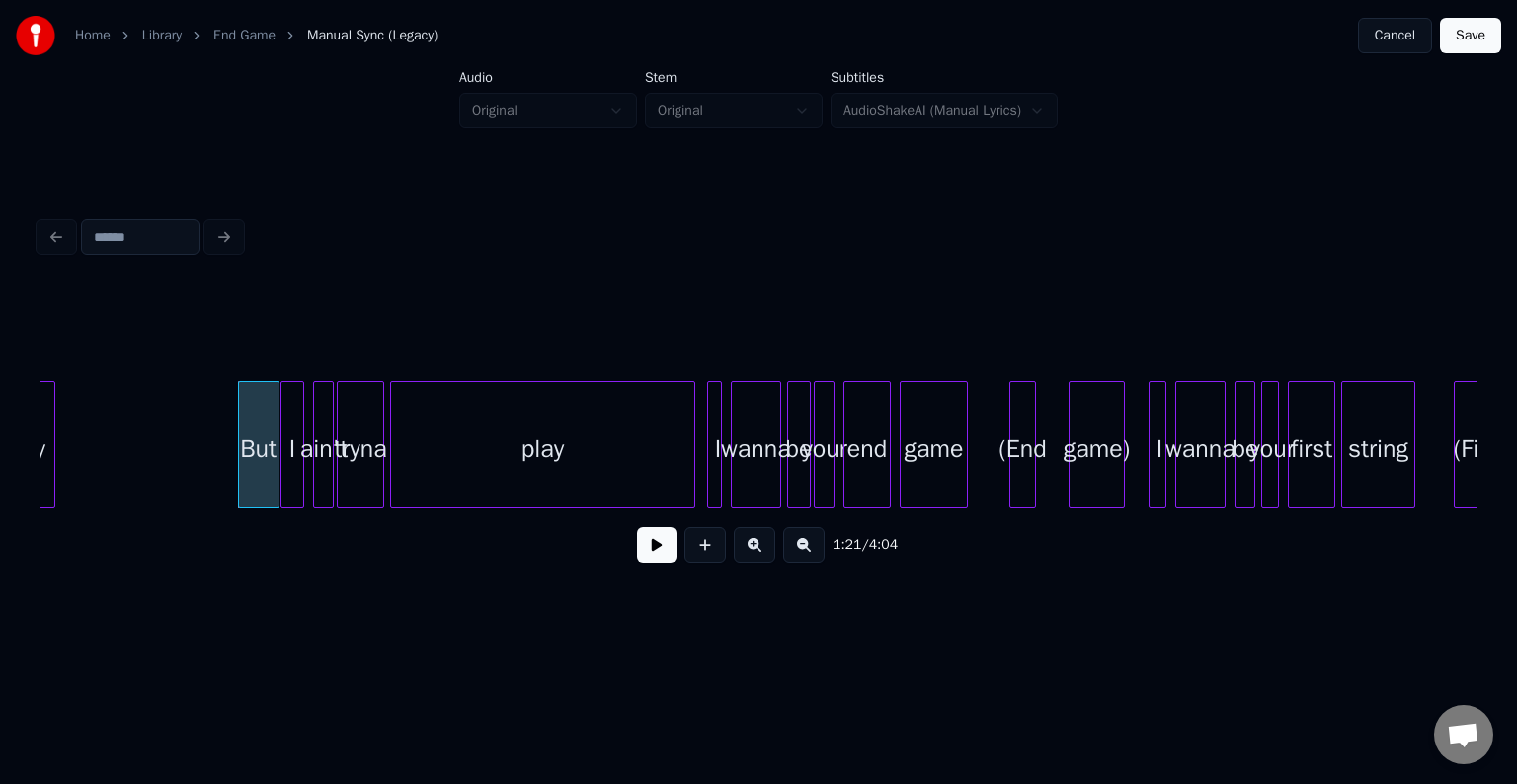 click at bounding box center [657, 545] 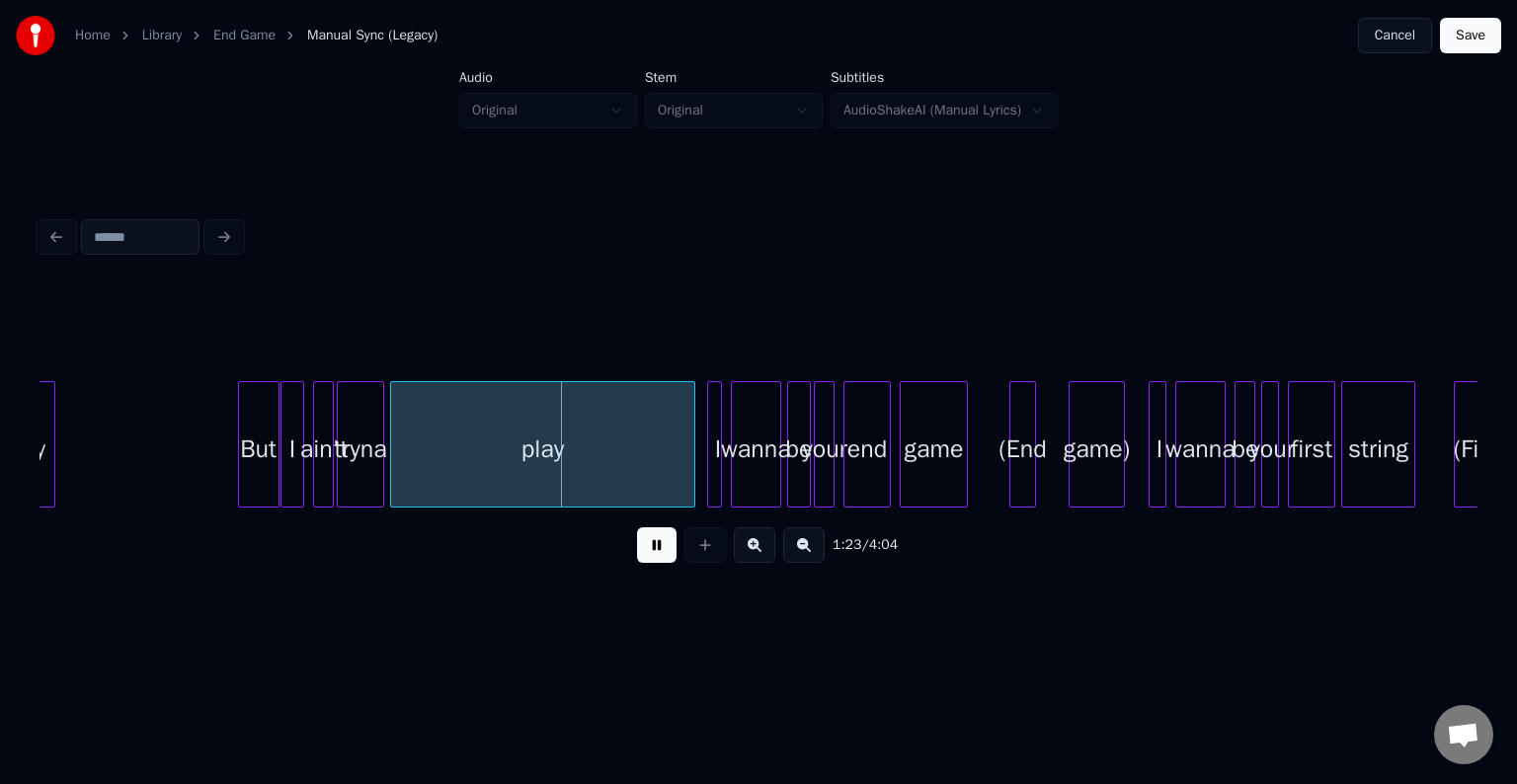 click at bounding box center [657, 545] 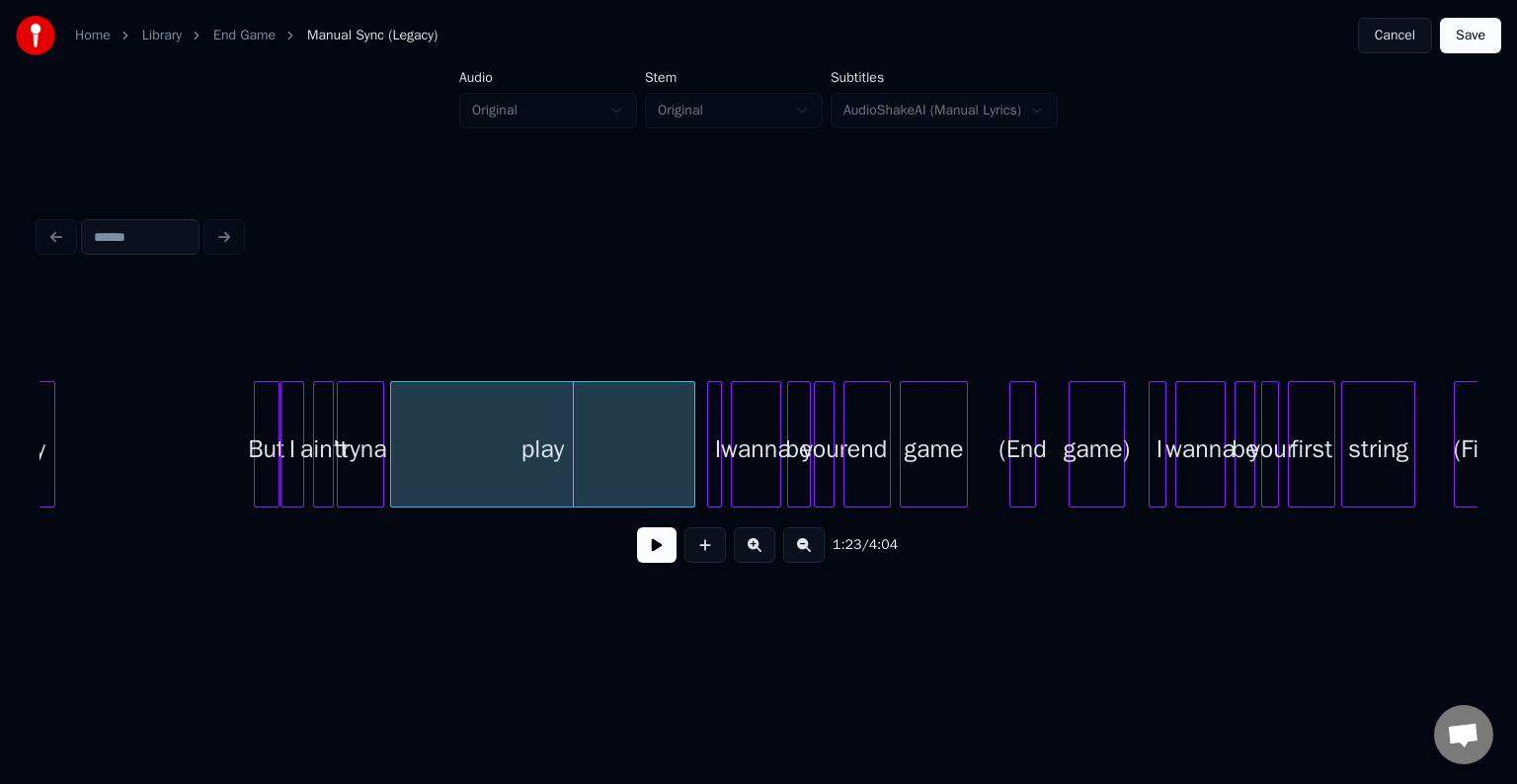 click at bounding box center (258, 444) 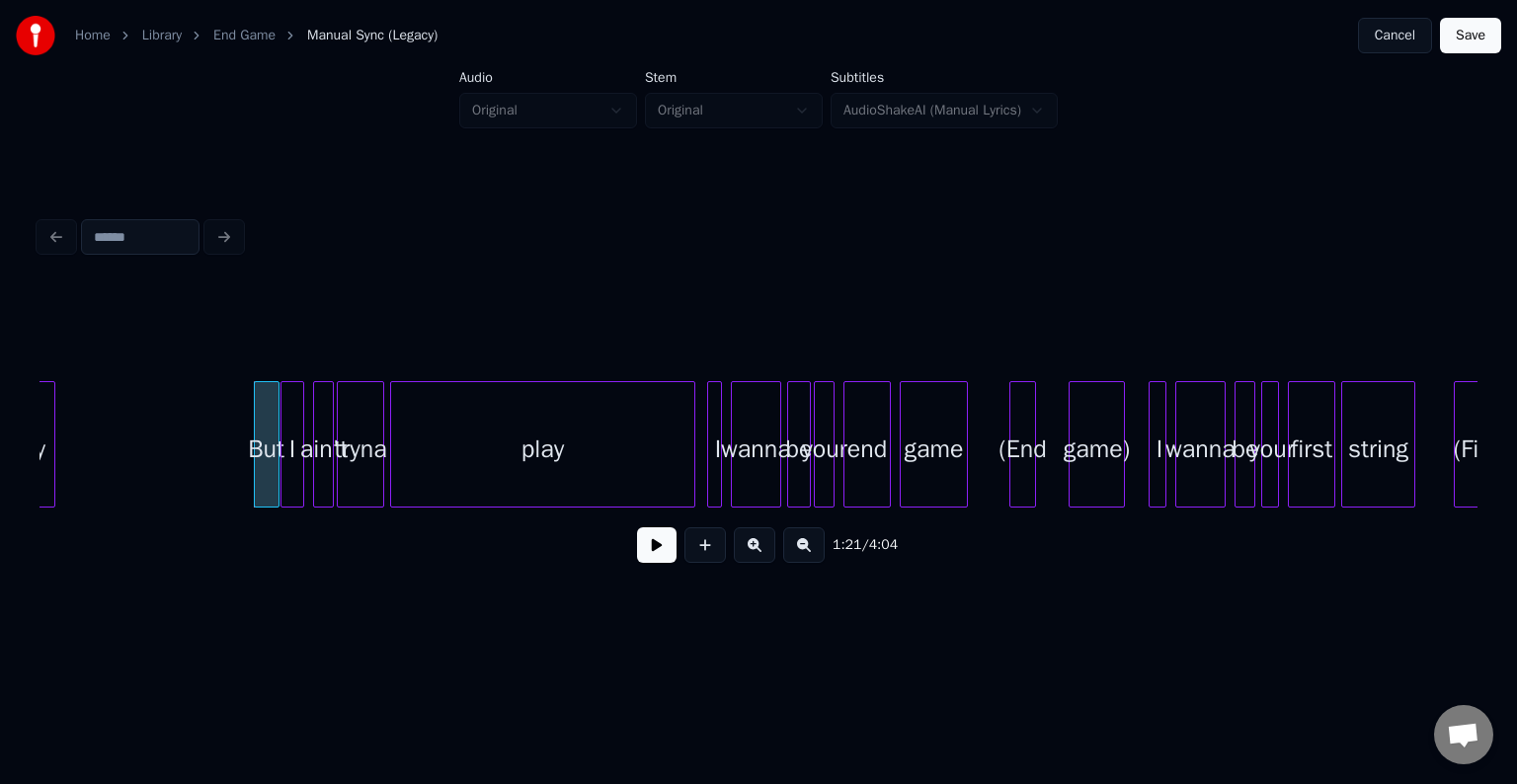 click on "game" at bounding box center [933, 449] 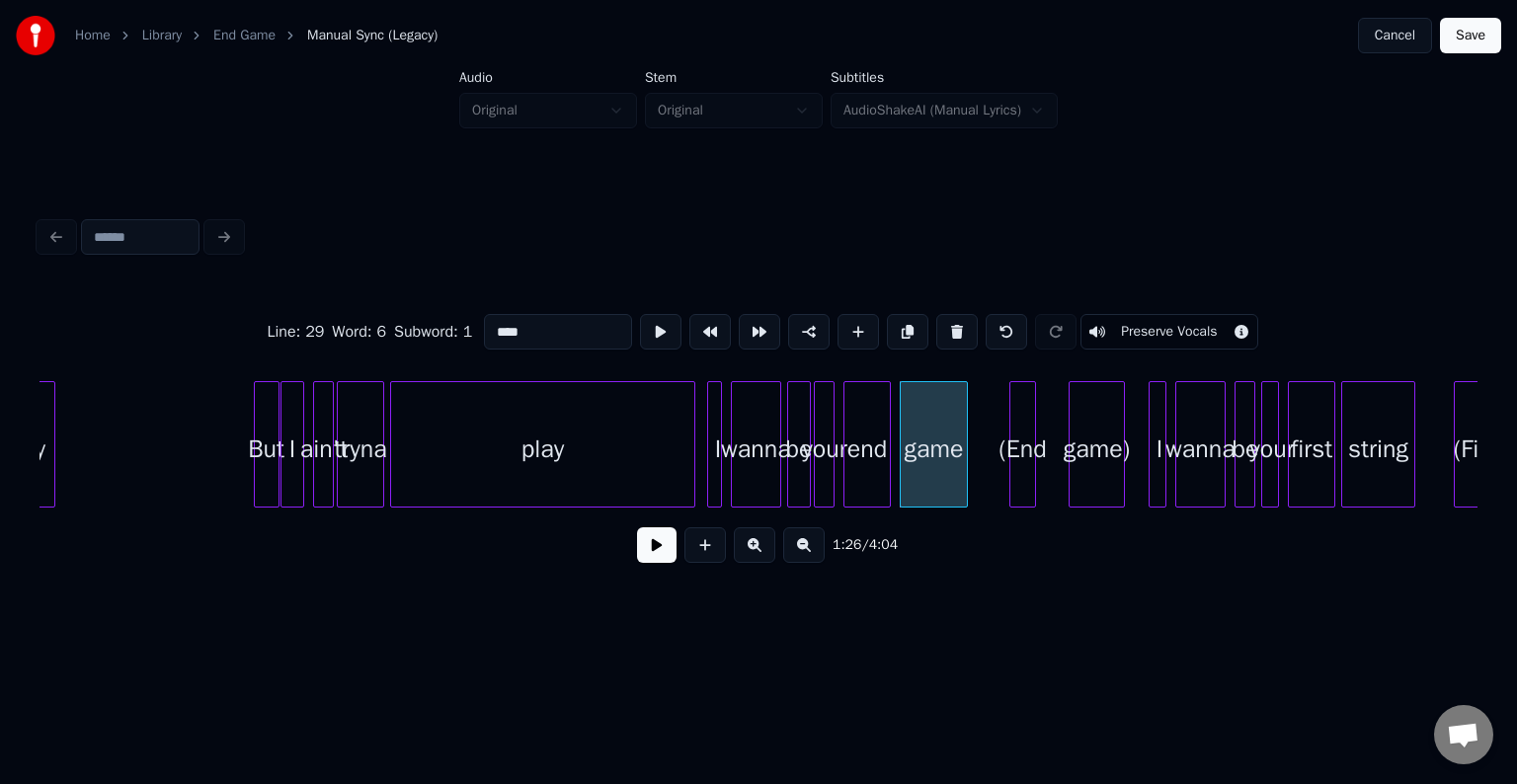 click on "But" at bounding box center (267, 449) 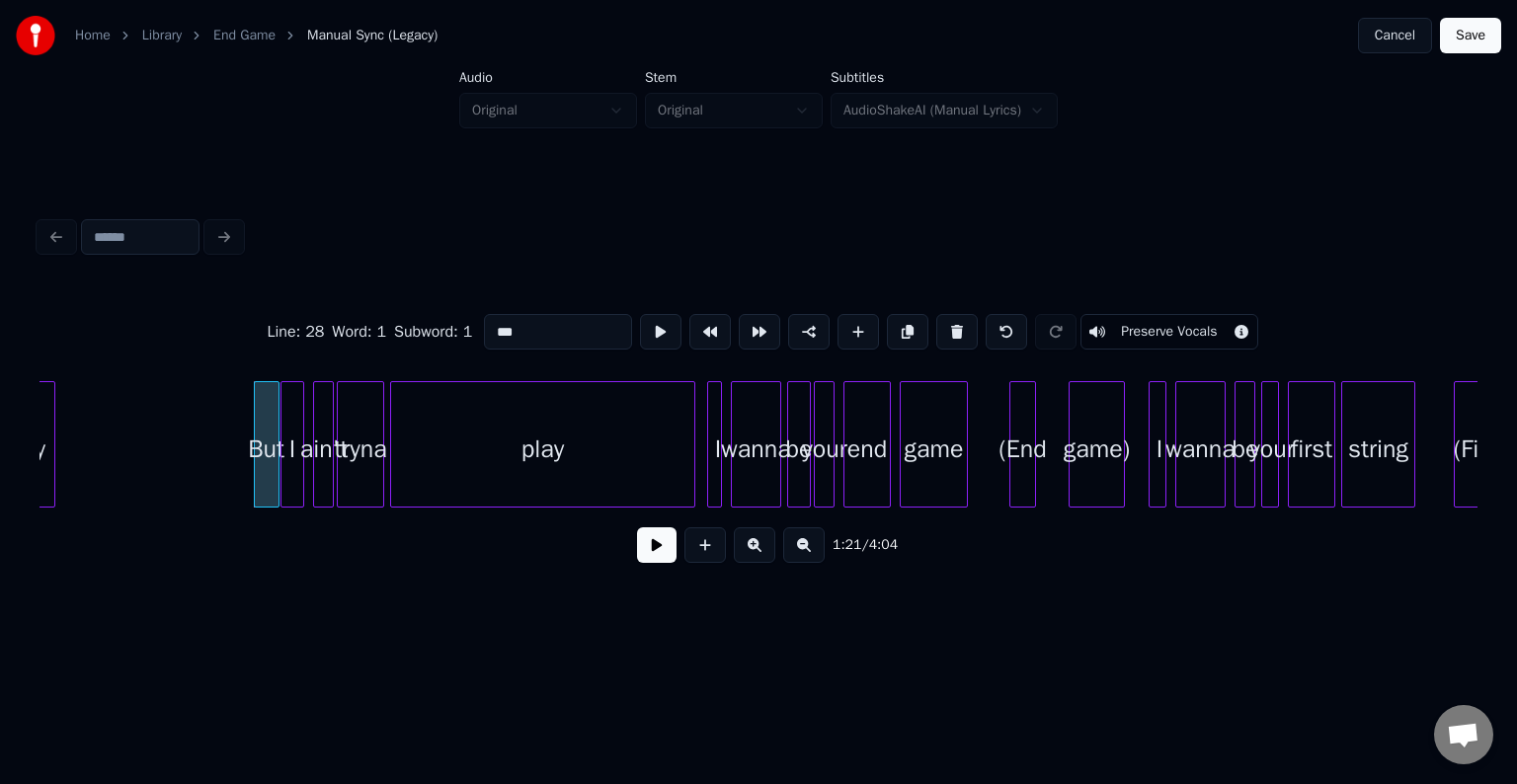 click at bounding box center [657, 545] 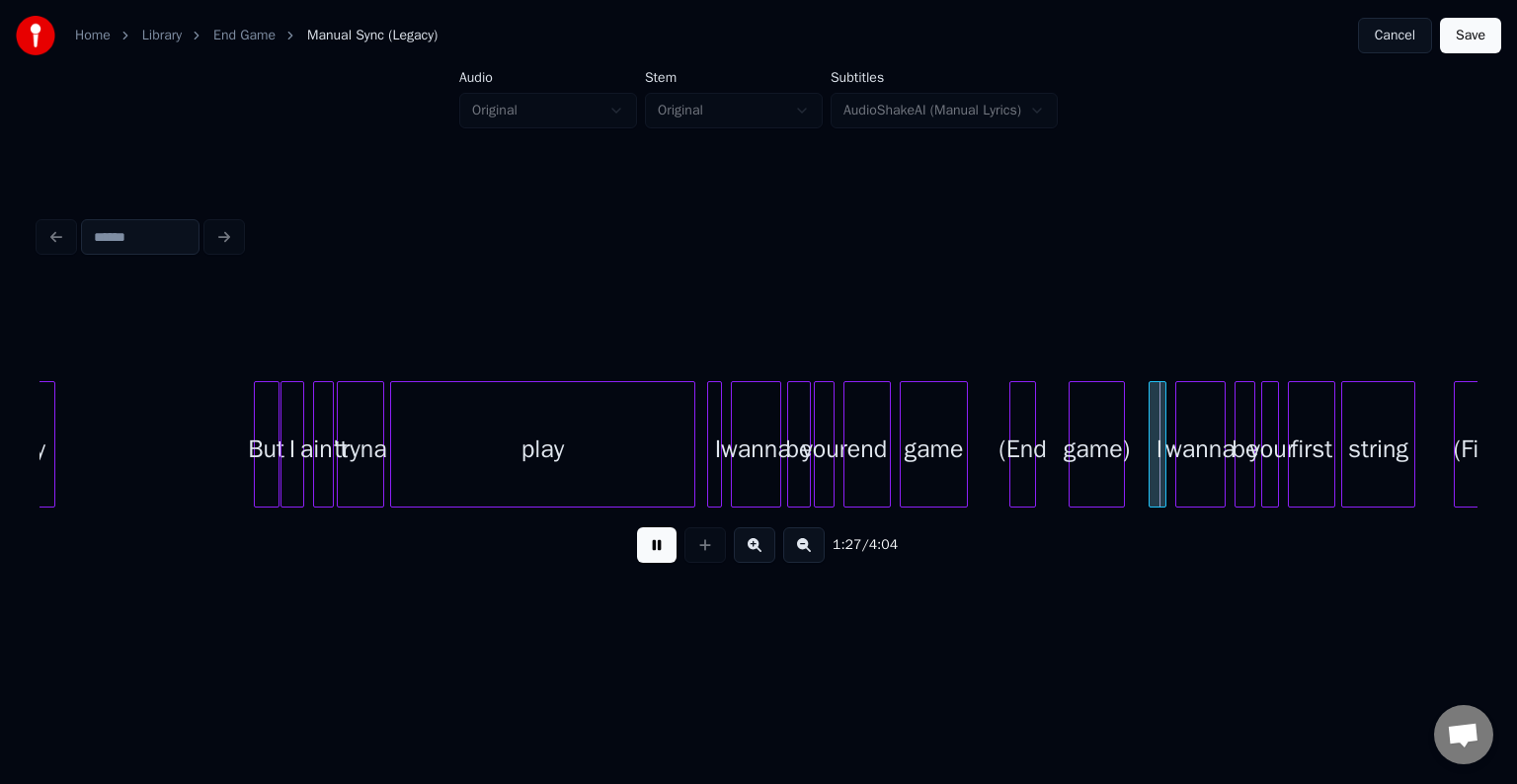 click at bounding box center (657, 545) 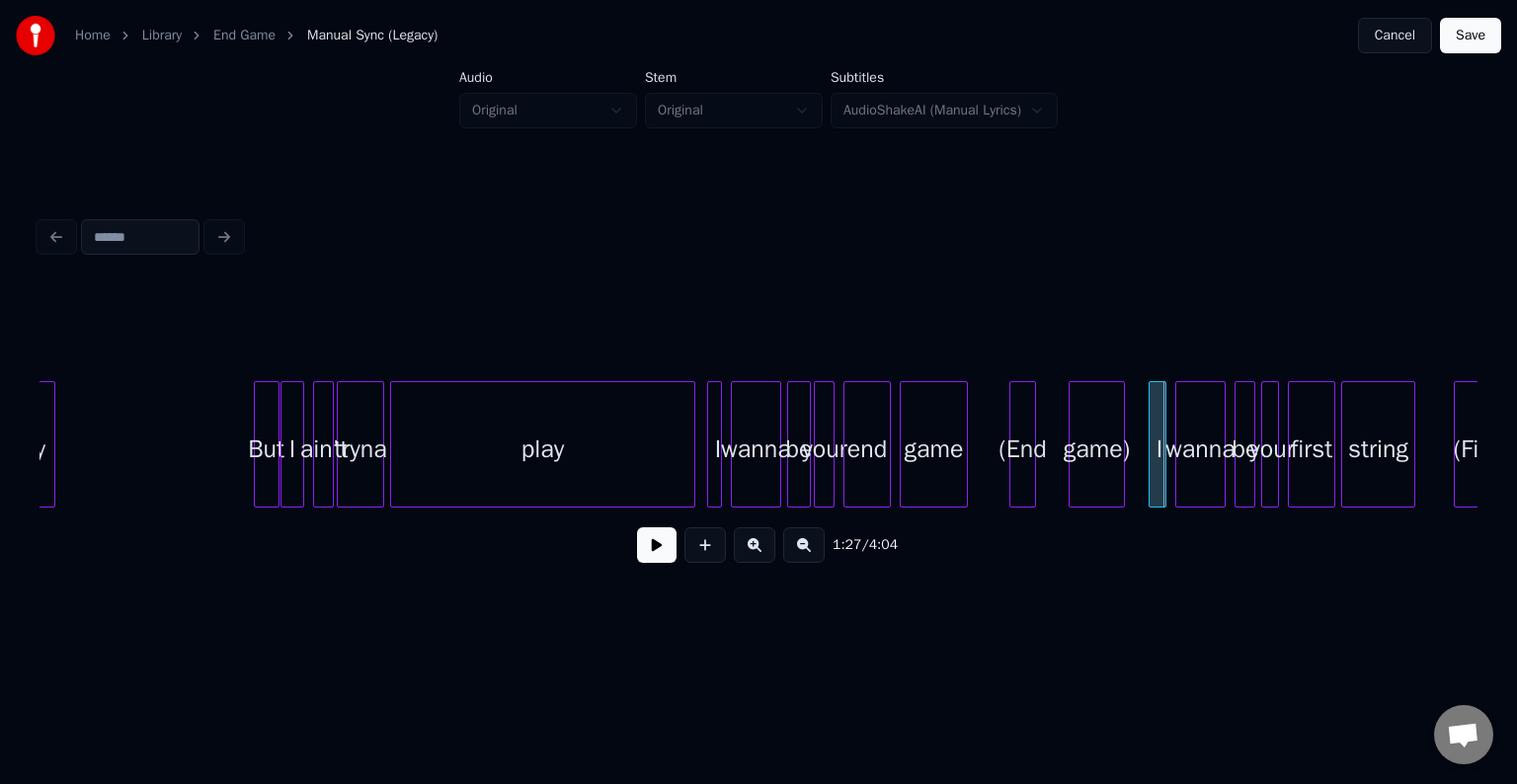 click on "game)" at bounding box center (1096, 449) 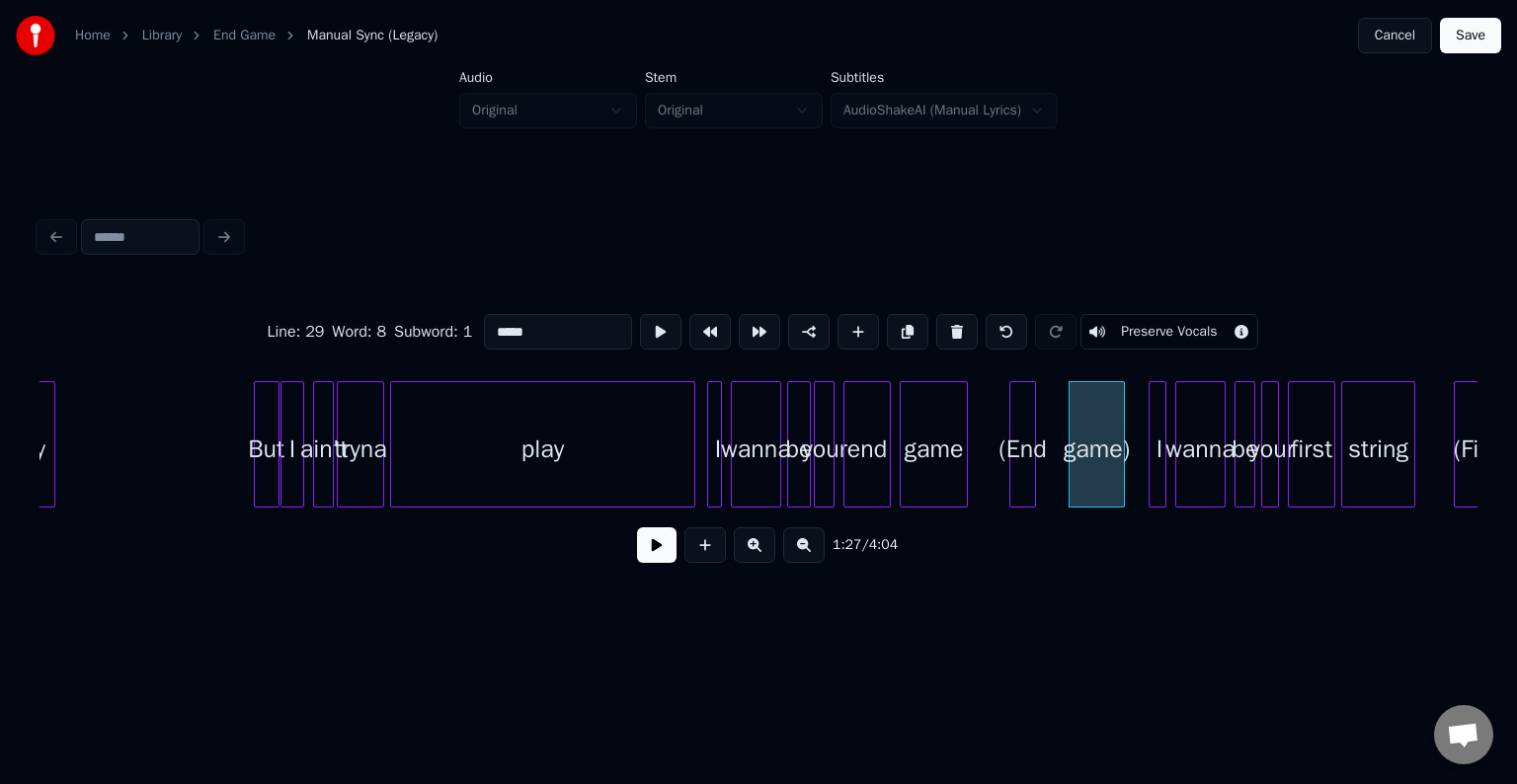click on "Preserve Vocals" at bounding box center (1168, 332) 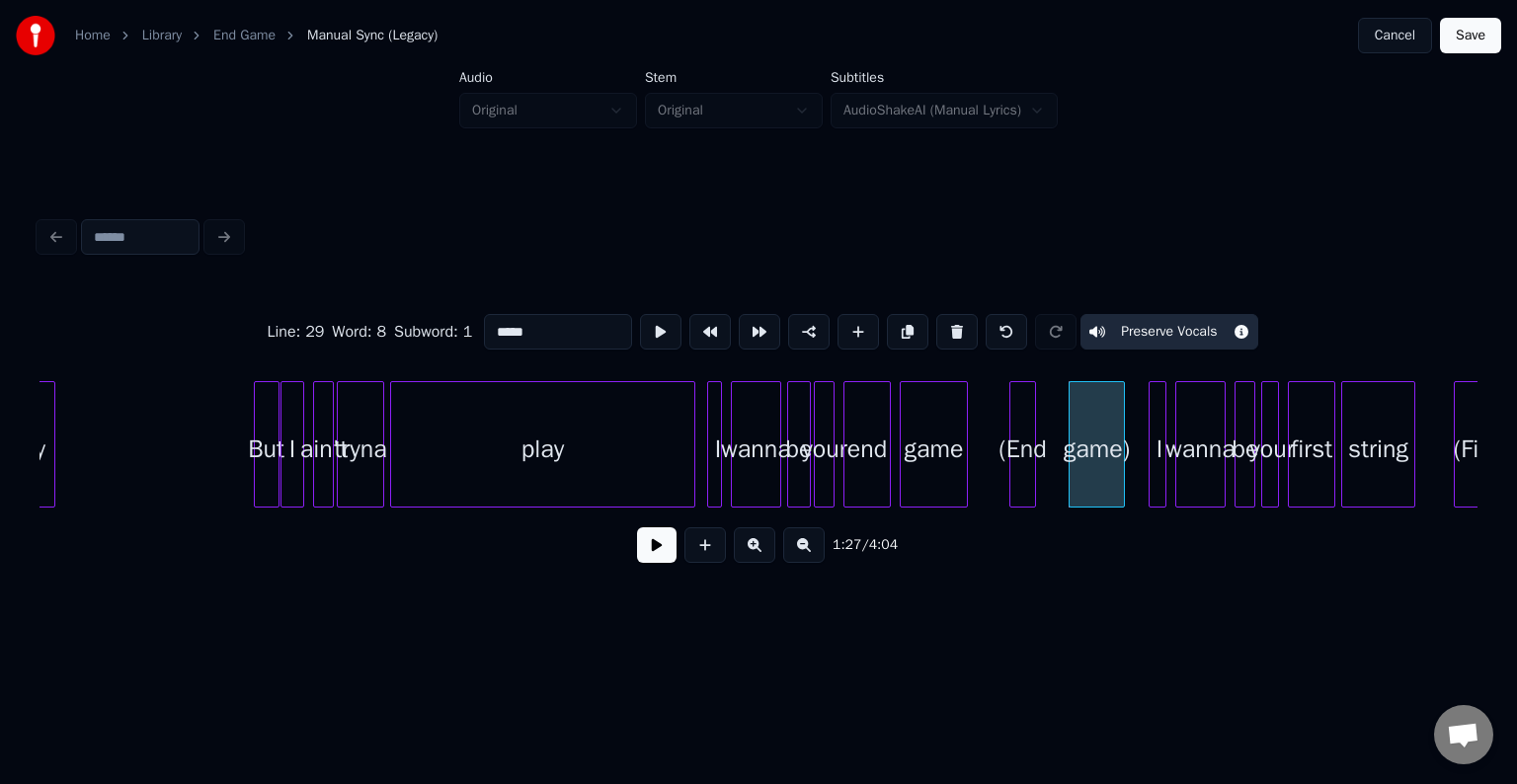 click on "(End" at bounding box center (1022, 449) 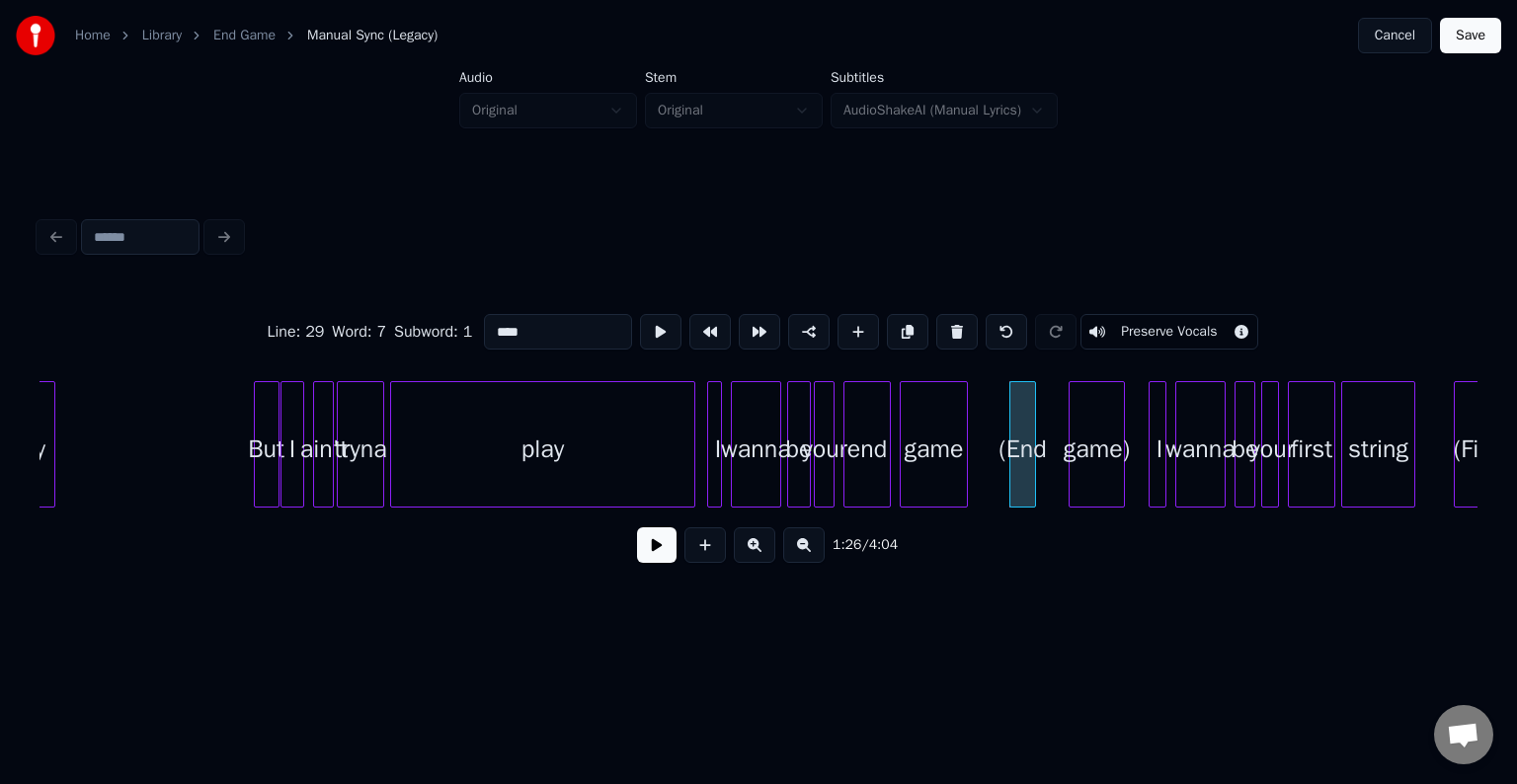 click on "Preserve Vocals" at bounding box center (1168, 332) 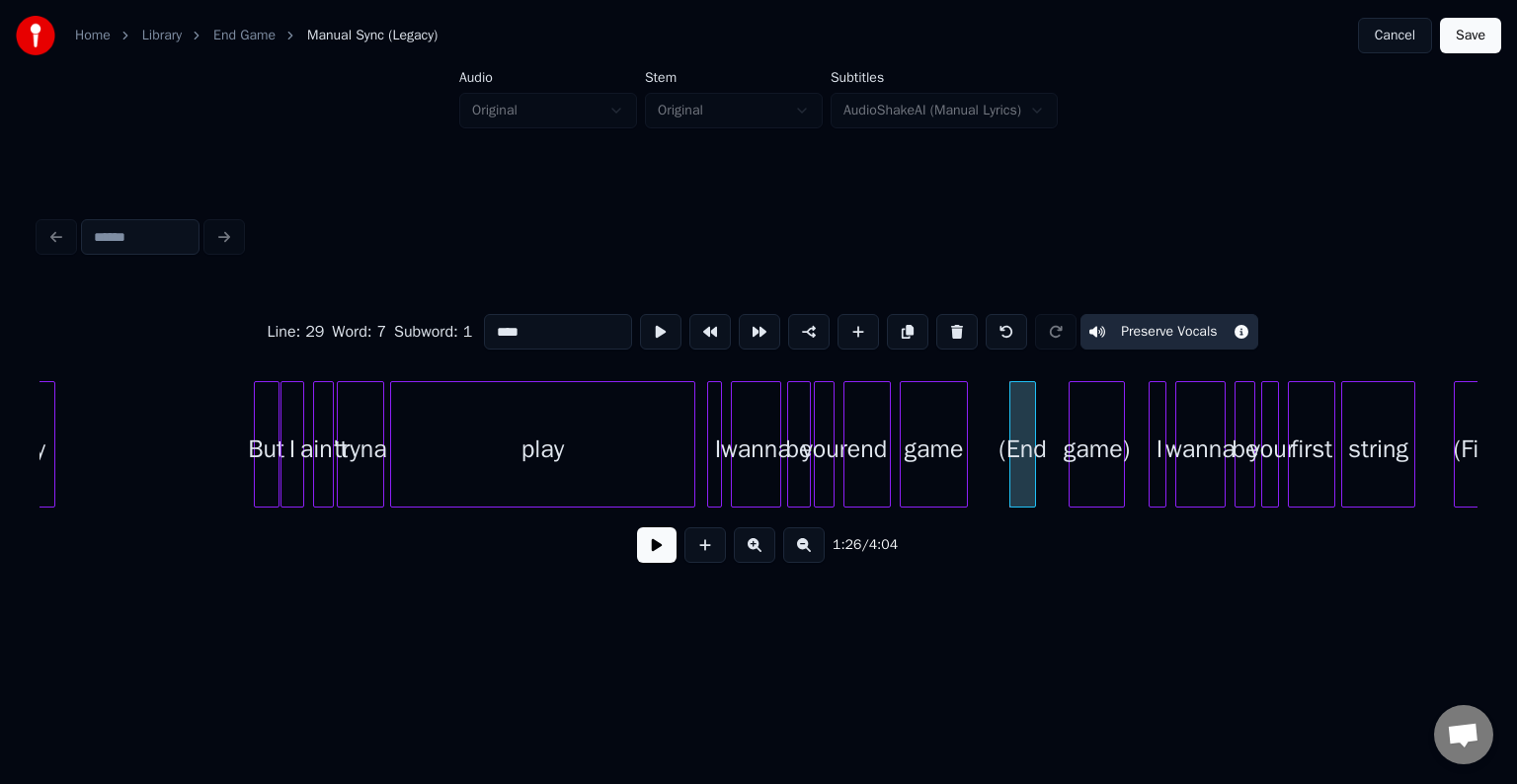 click at bounding box center (657, 545) 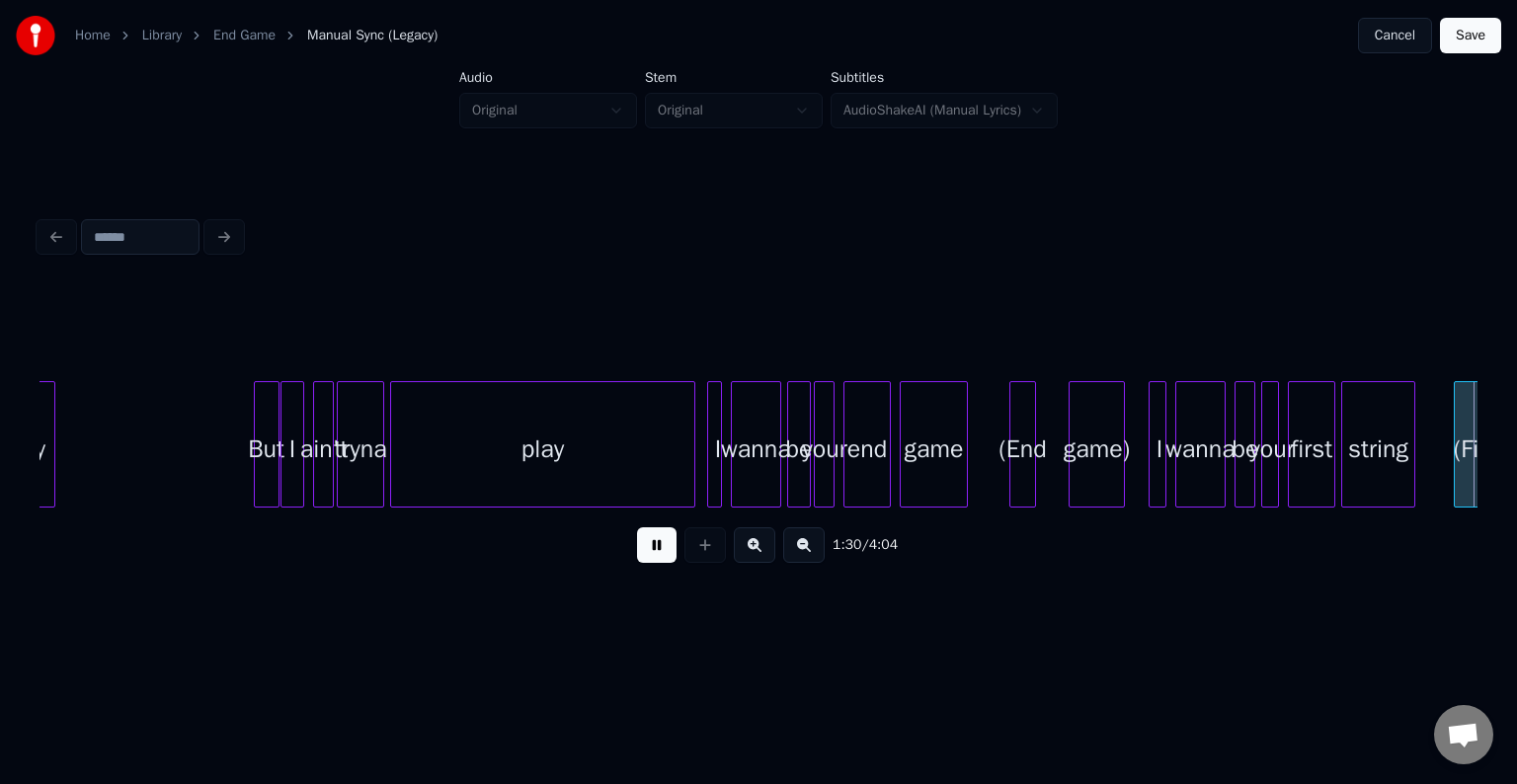 scroll, scrollTop: 0, scrollLeft: 13349, axis: horizontal 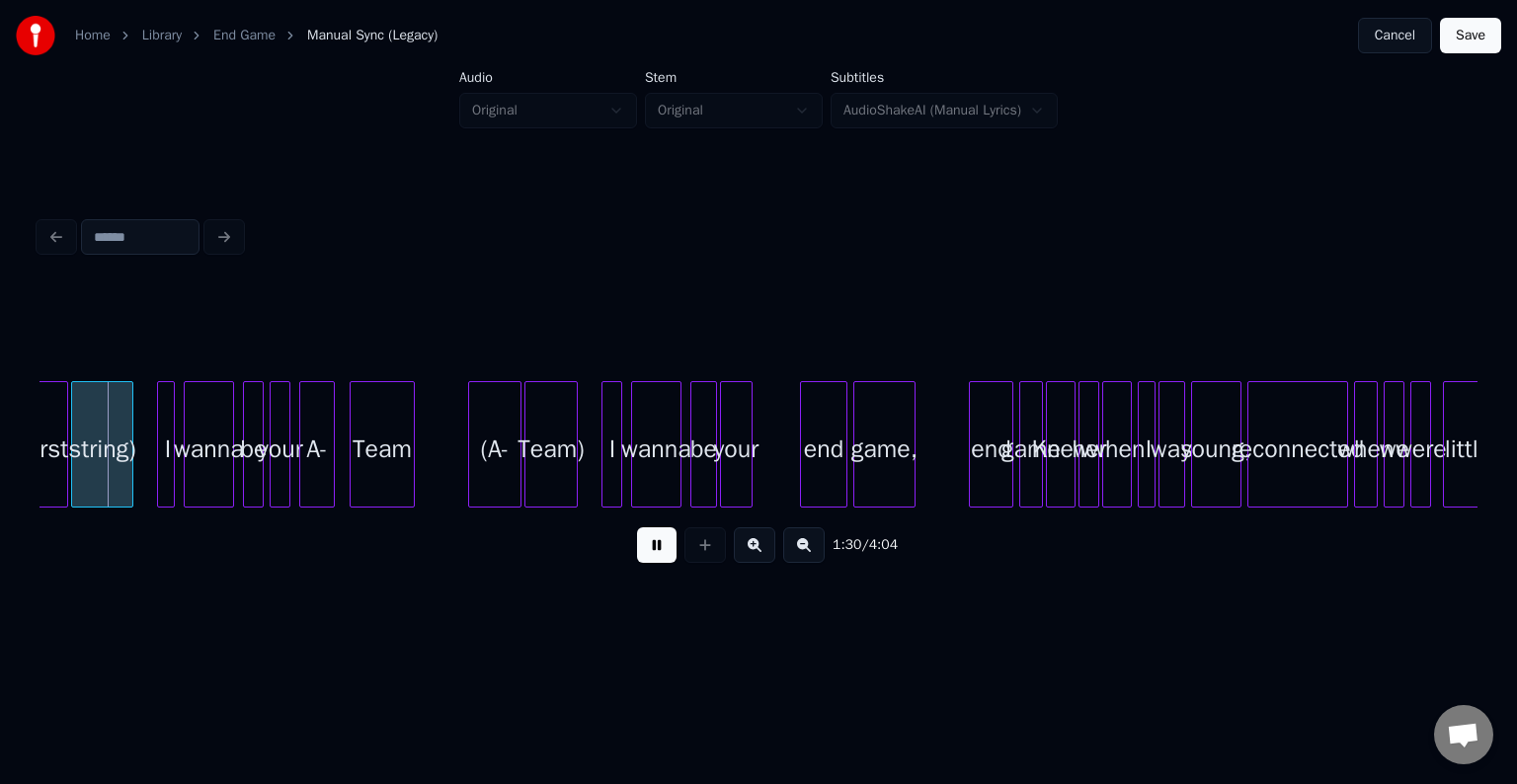 click at bounding box center [657, 545] 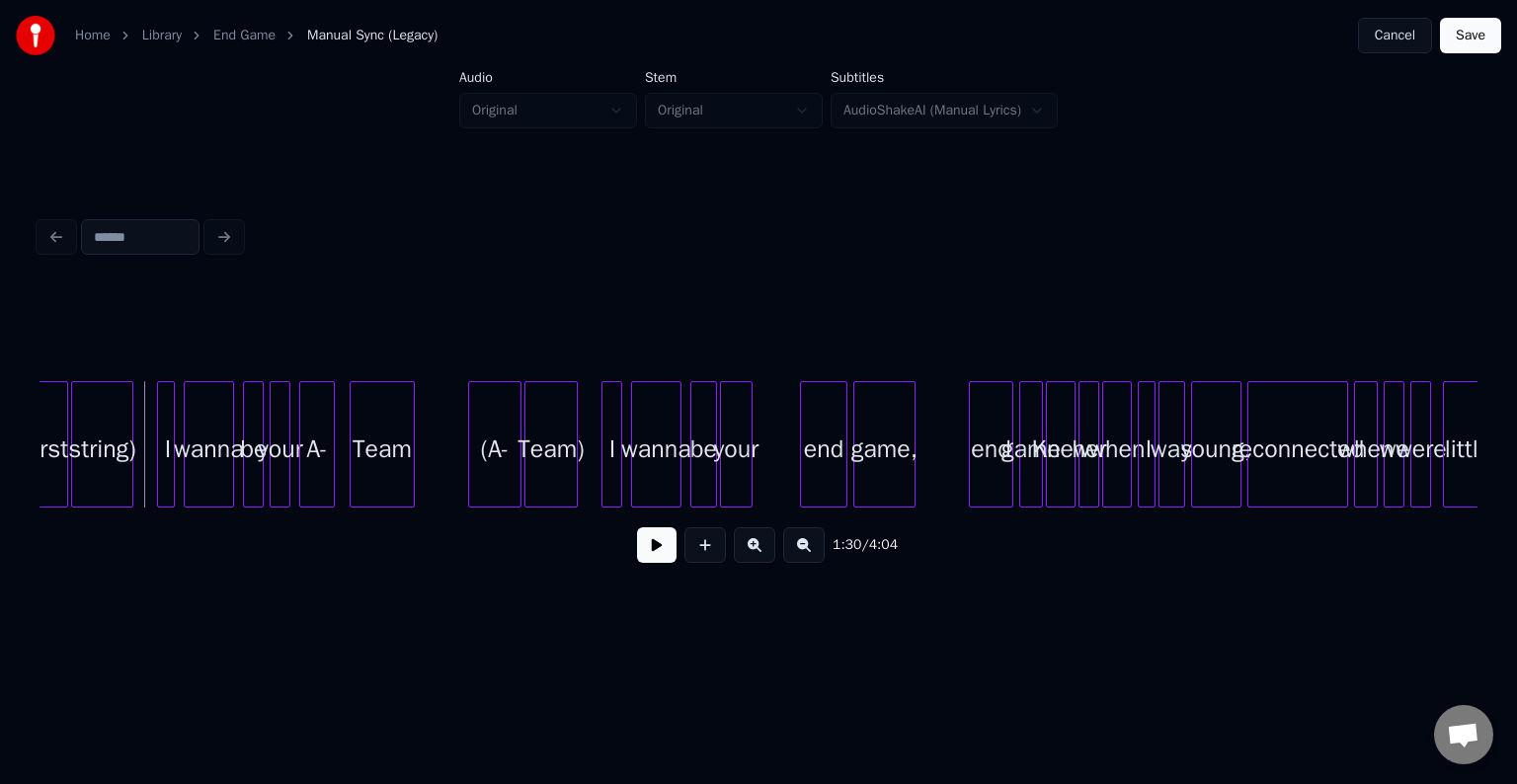 click at bounding box center [75, 444] 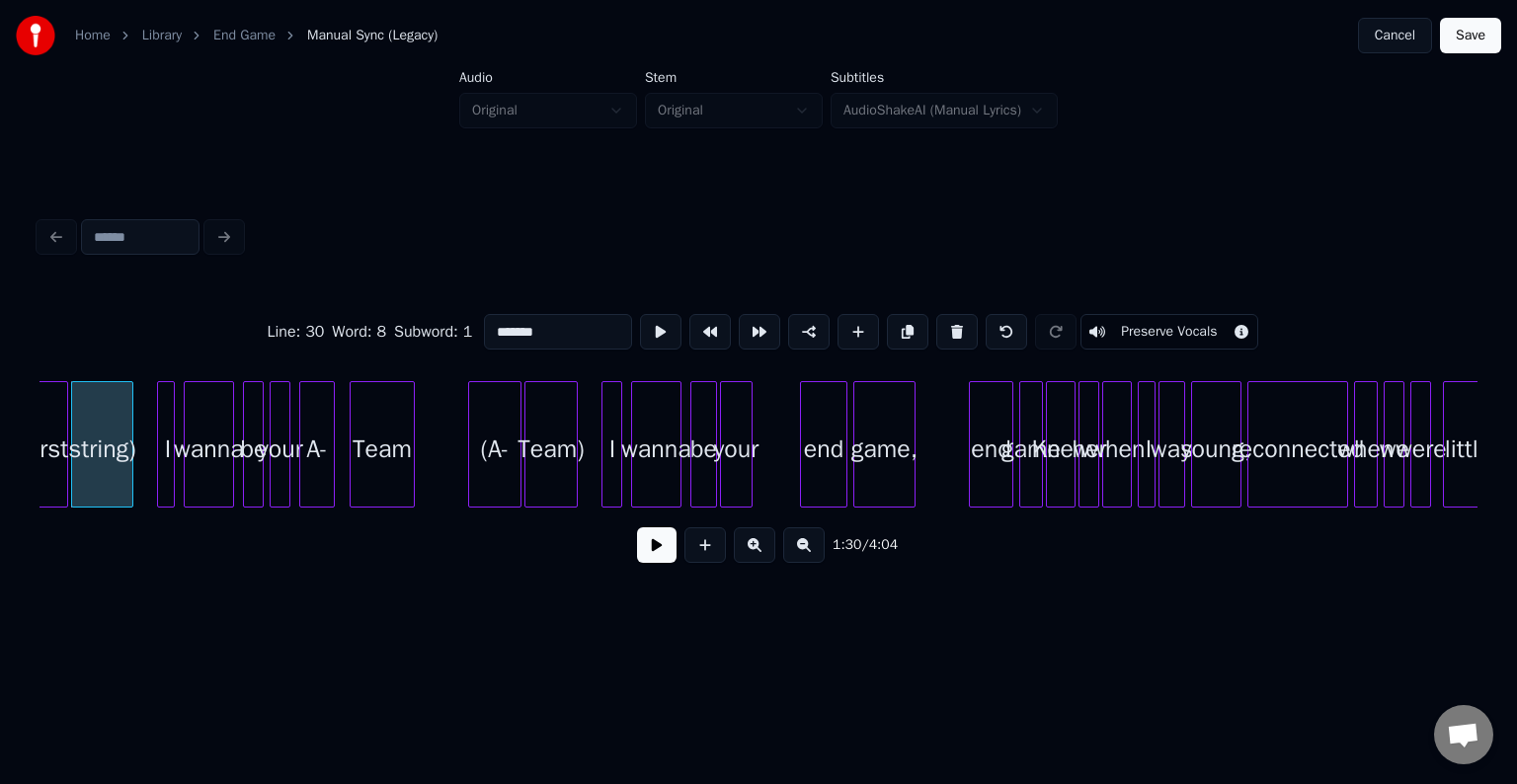 click on "Preserve Vocals" at bounding box center [1168, 332] 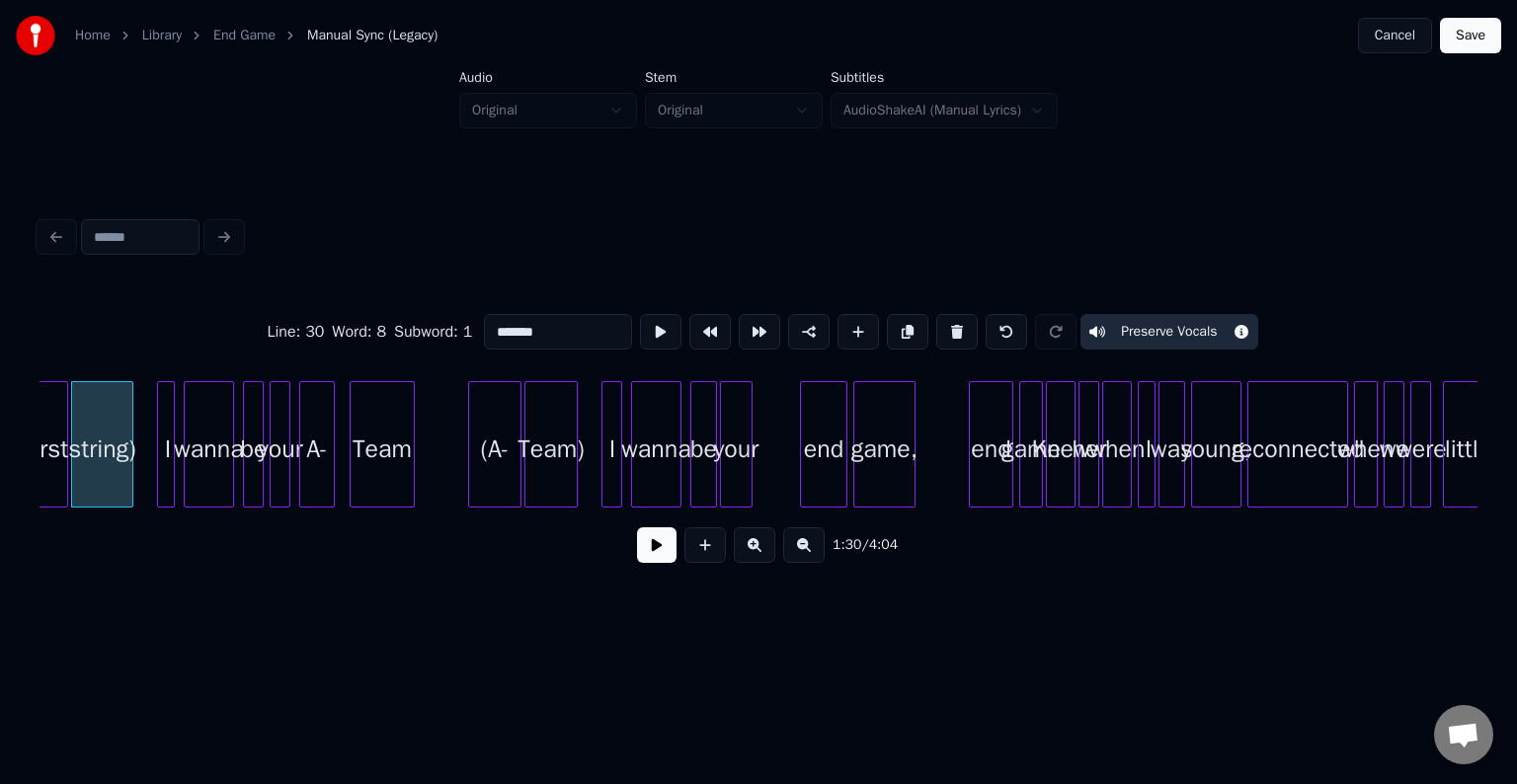 click on "(First" at bounding box center [41, 449] 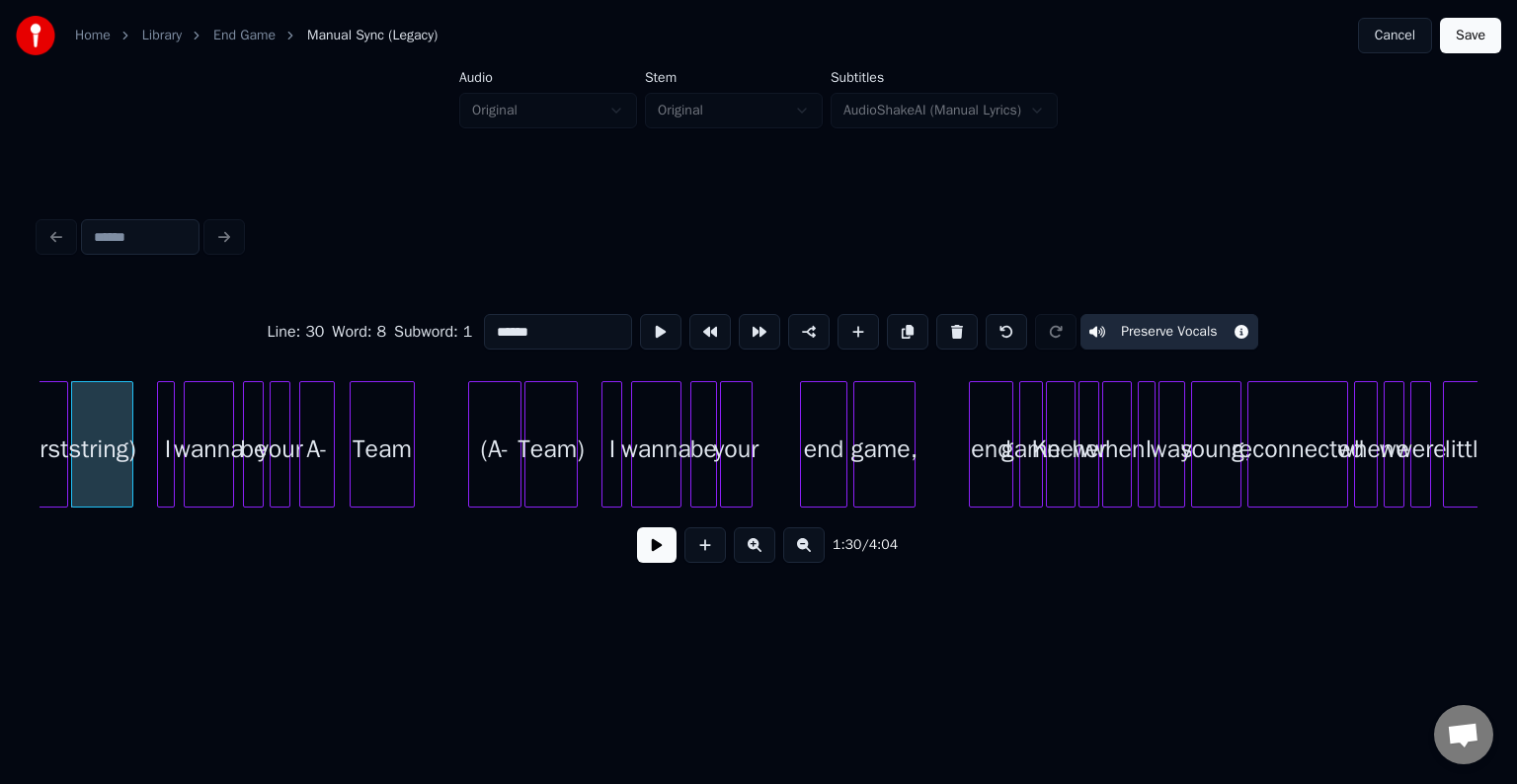 scroll, scrollTop: 0, scrollLeft: 13323, axis: horizontal 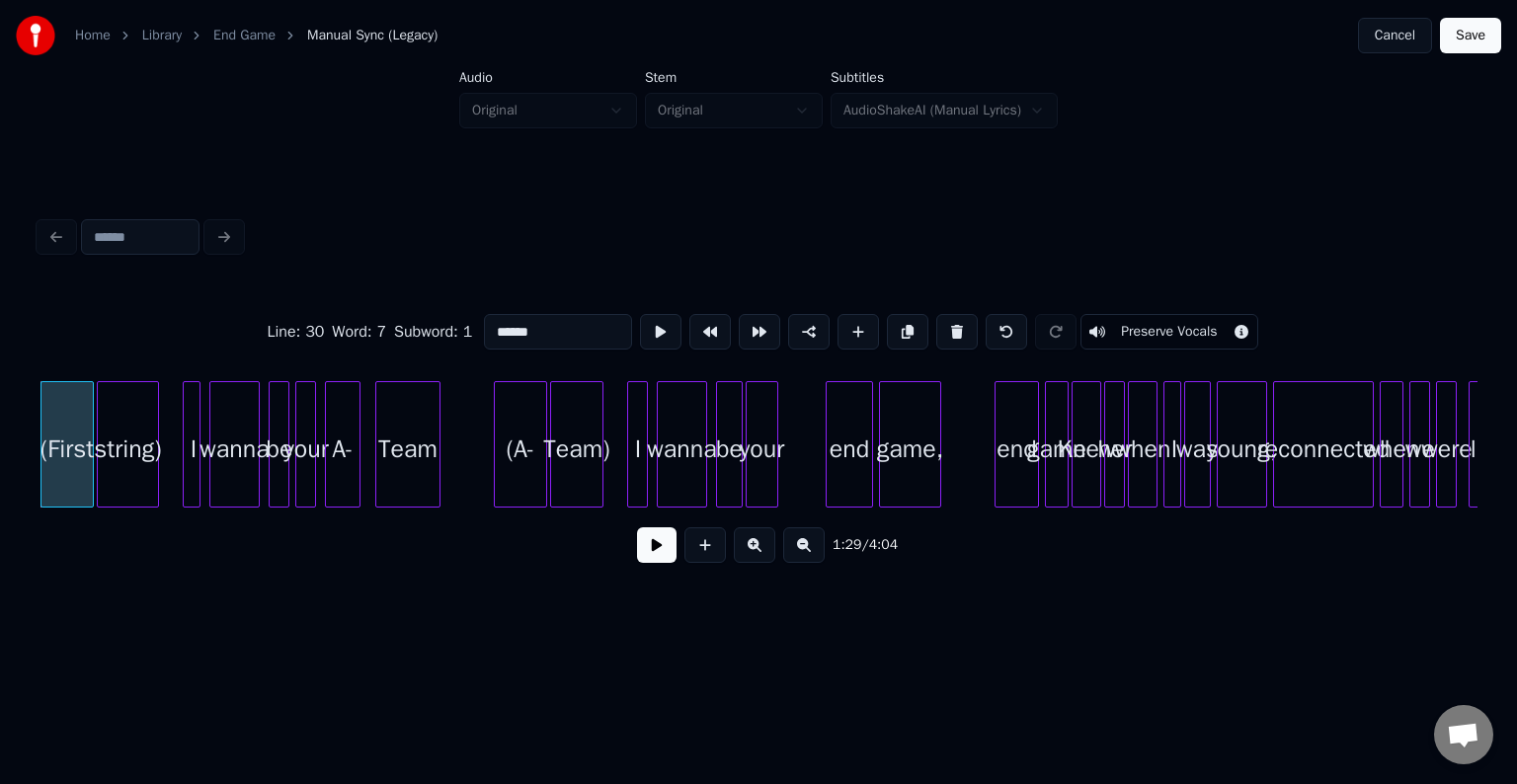 click on "Preserve Vocals" at bounding box center [1168, 332] 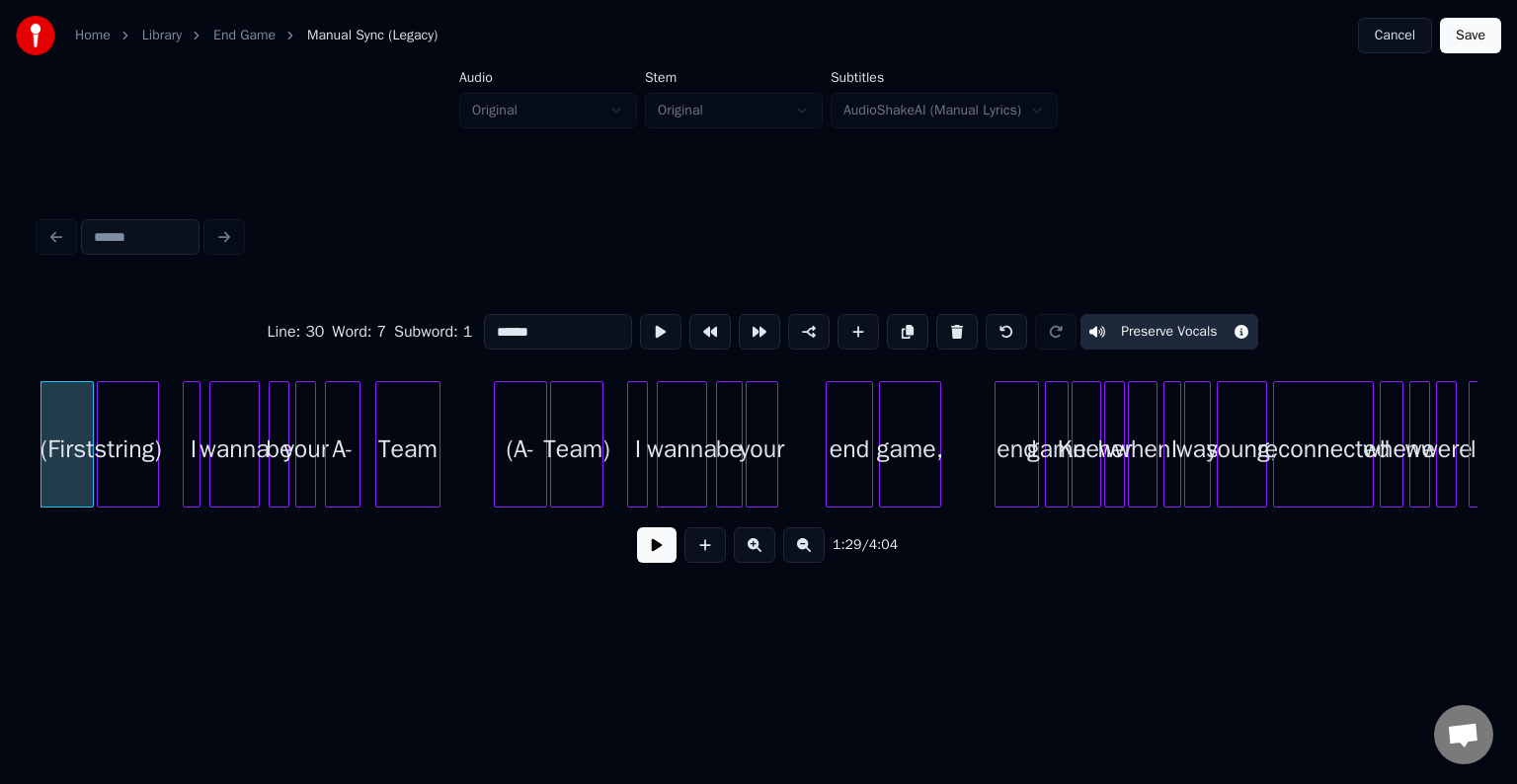 click on "Team)" at bounding box center [577, 449] 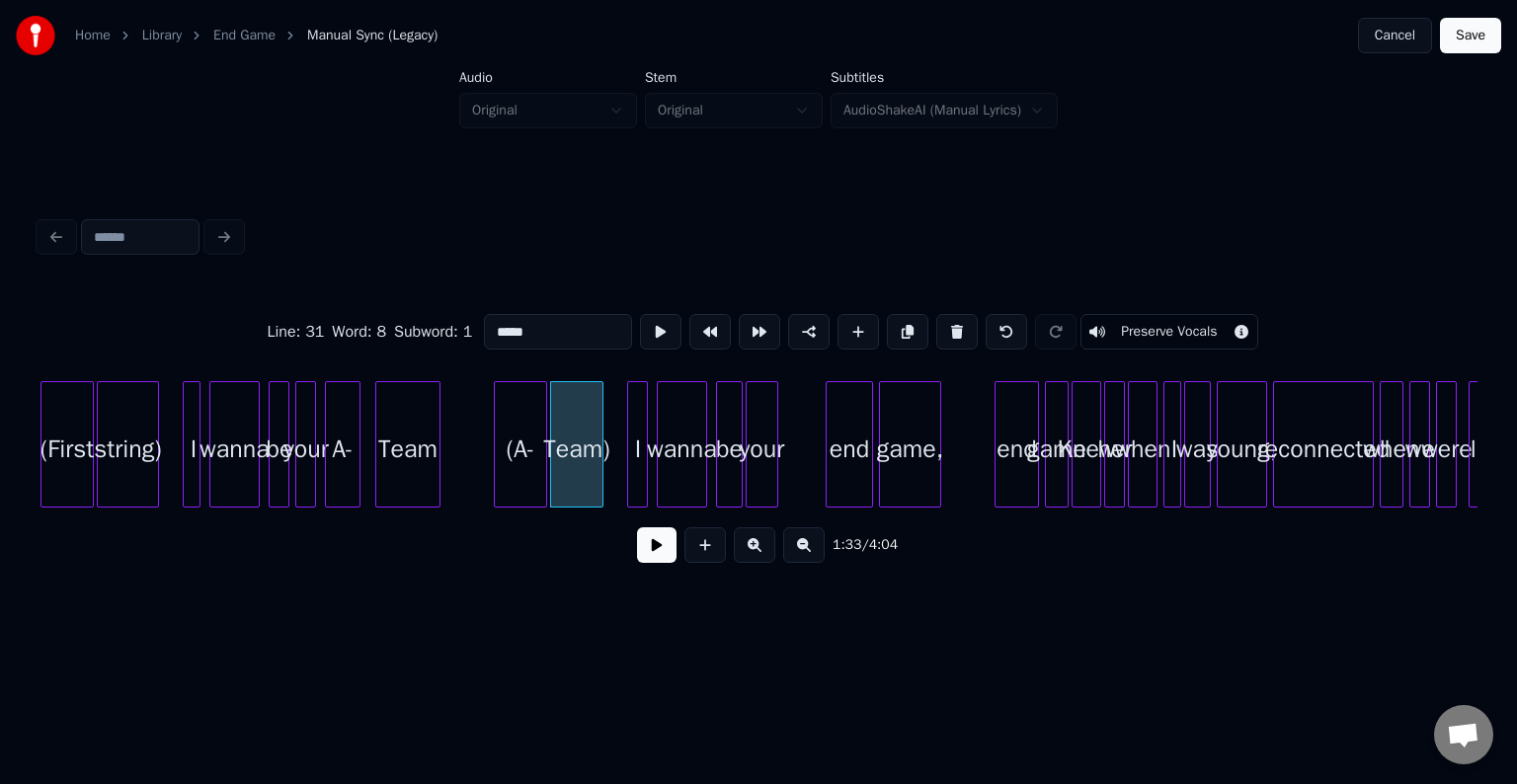 click on "Preserve Vocals" at bounding box center [1168, 332] 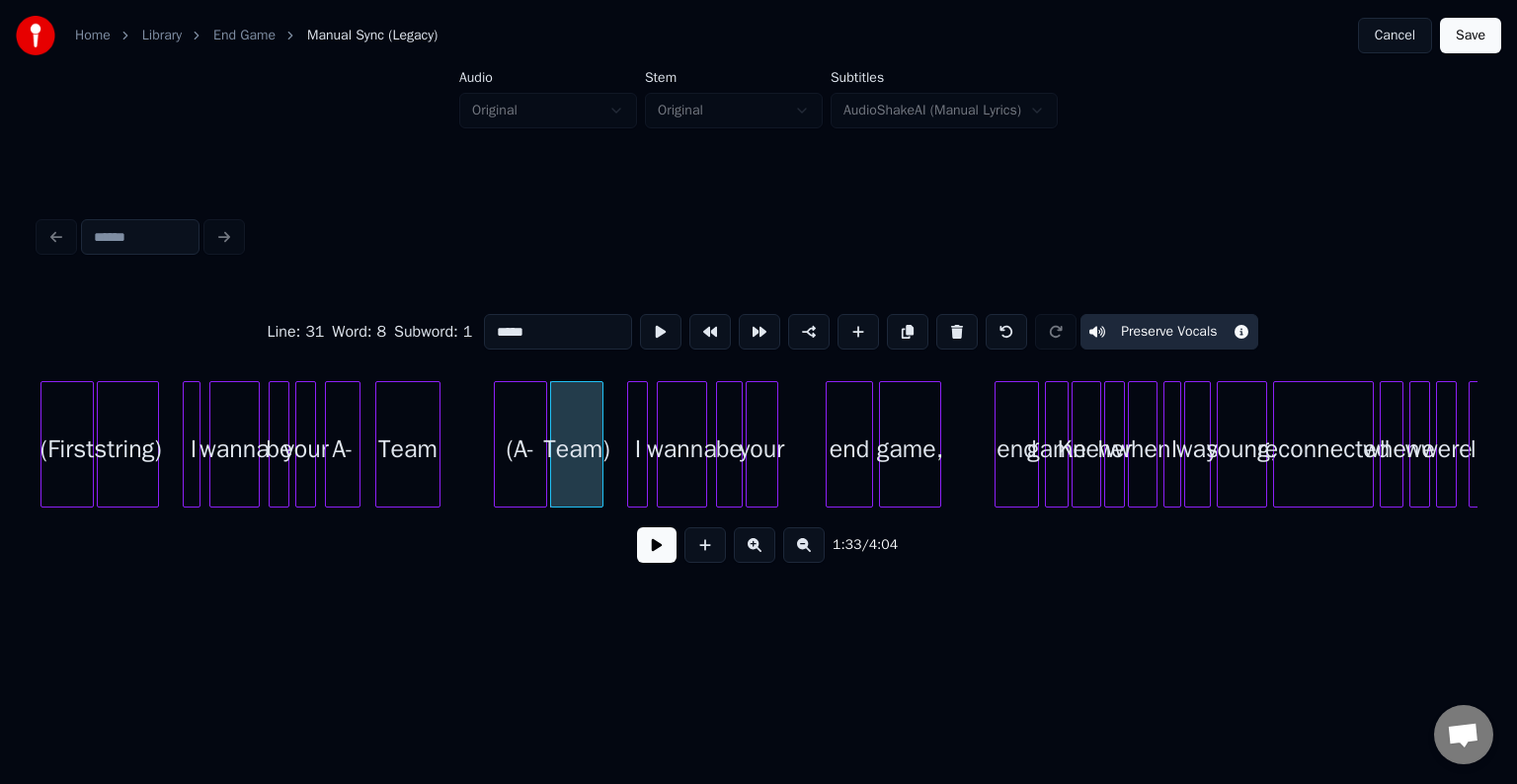click on "(A-" at bounding box center (520, 449) 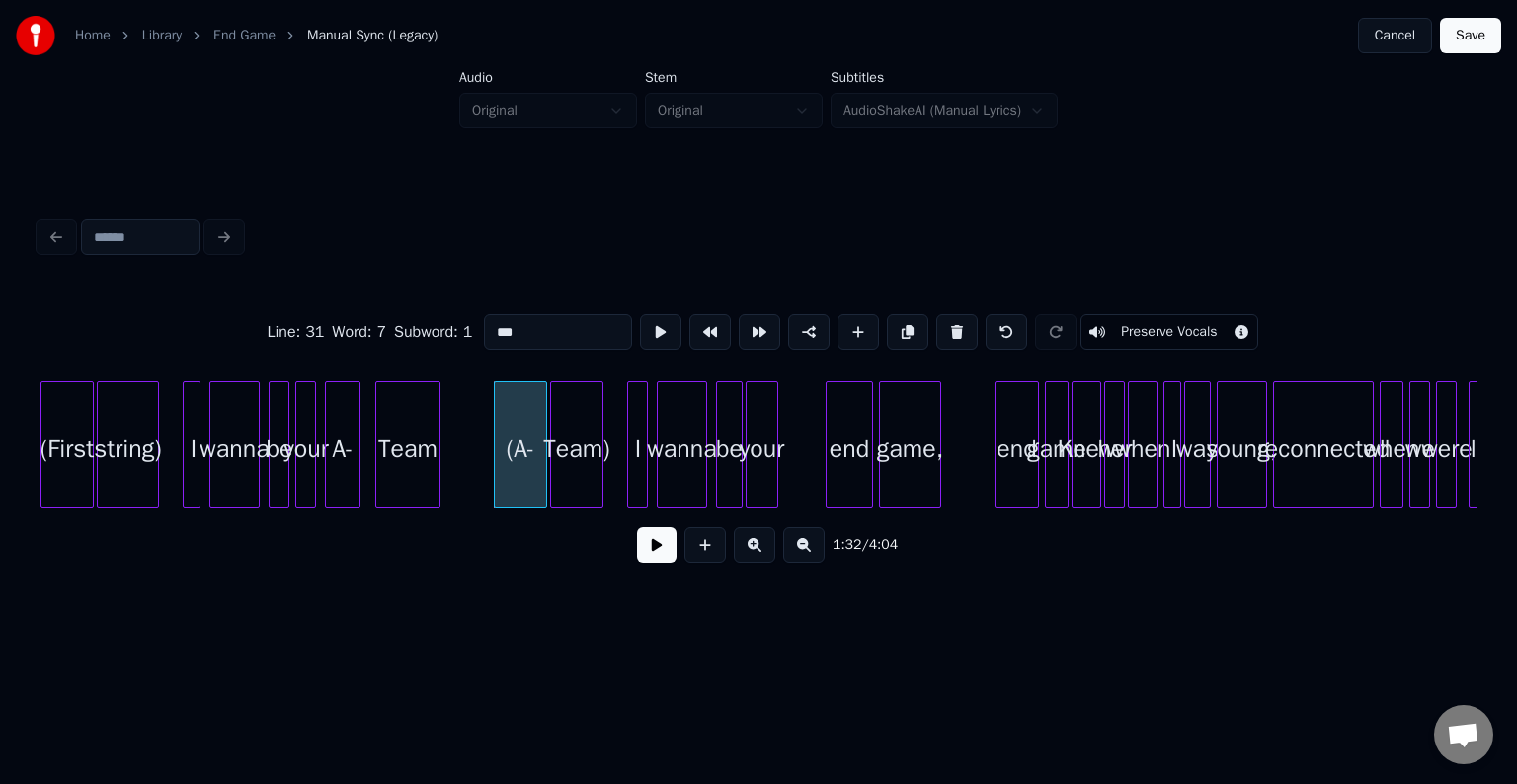 click on "Preserve Vocals" at bounding box center (1168, 332) 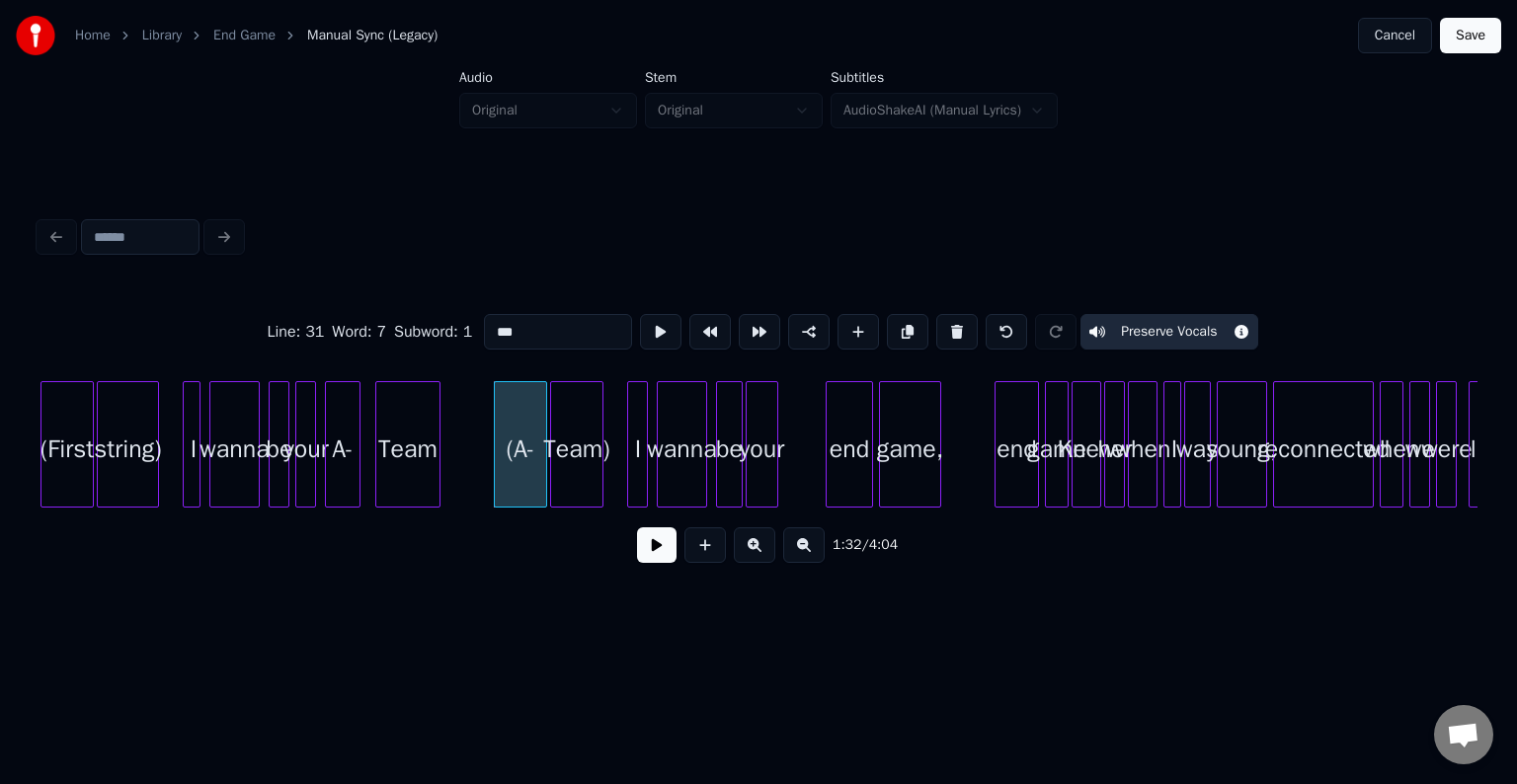 click at bounding box center [657, 545] 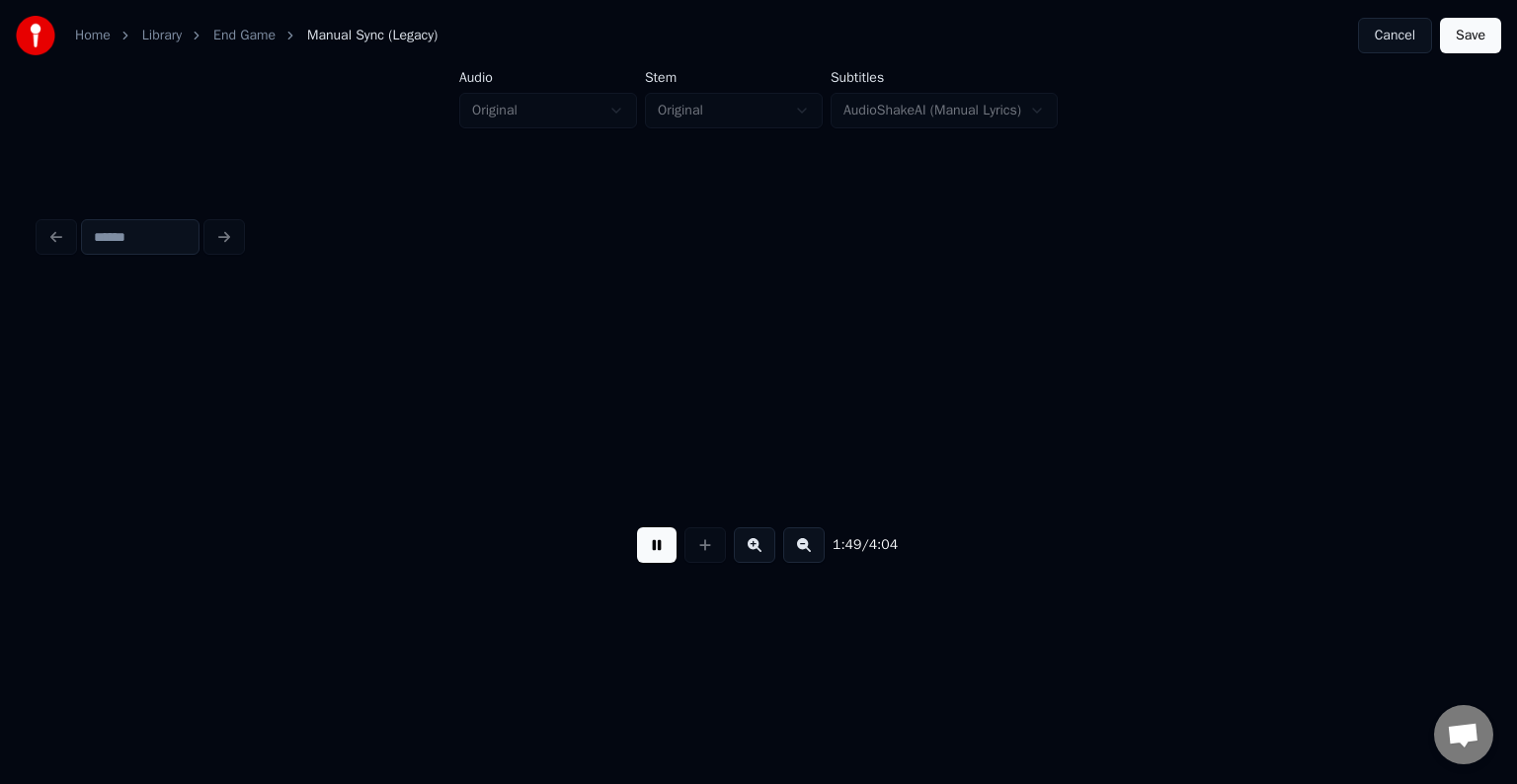 scroll, scrollTop: 0, scrollLeft: 16201, axis: horizontal 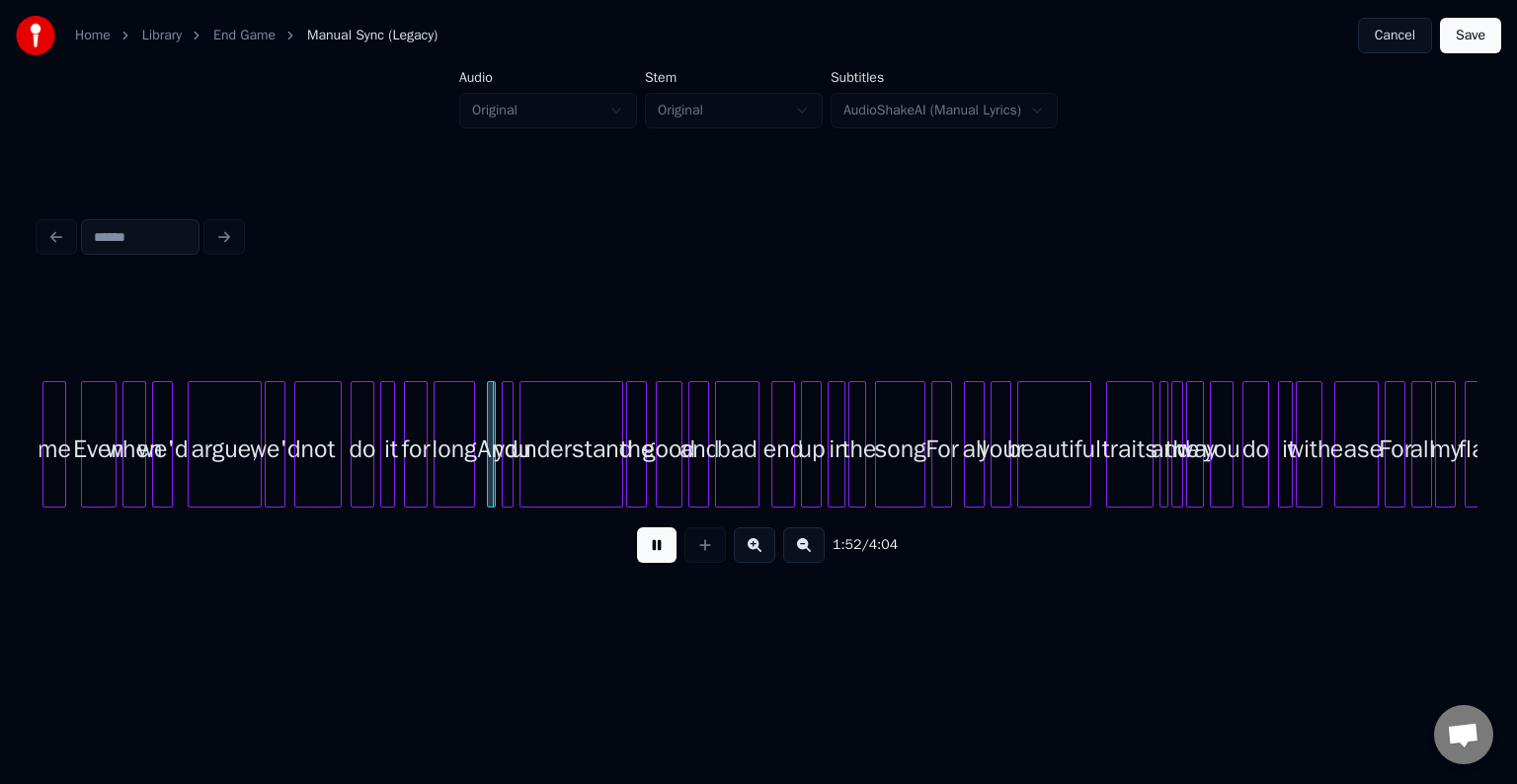 click at bounding box center [657, 545] 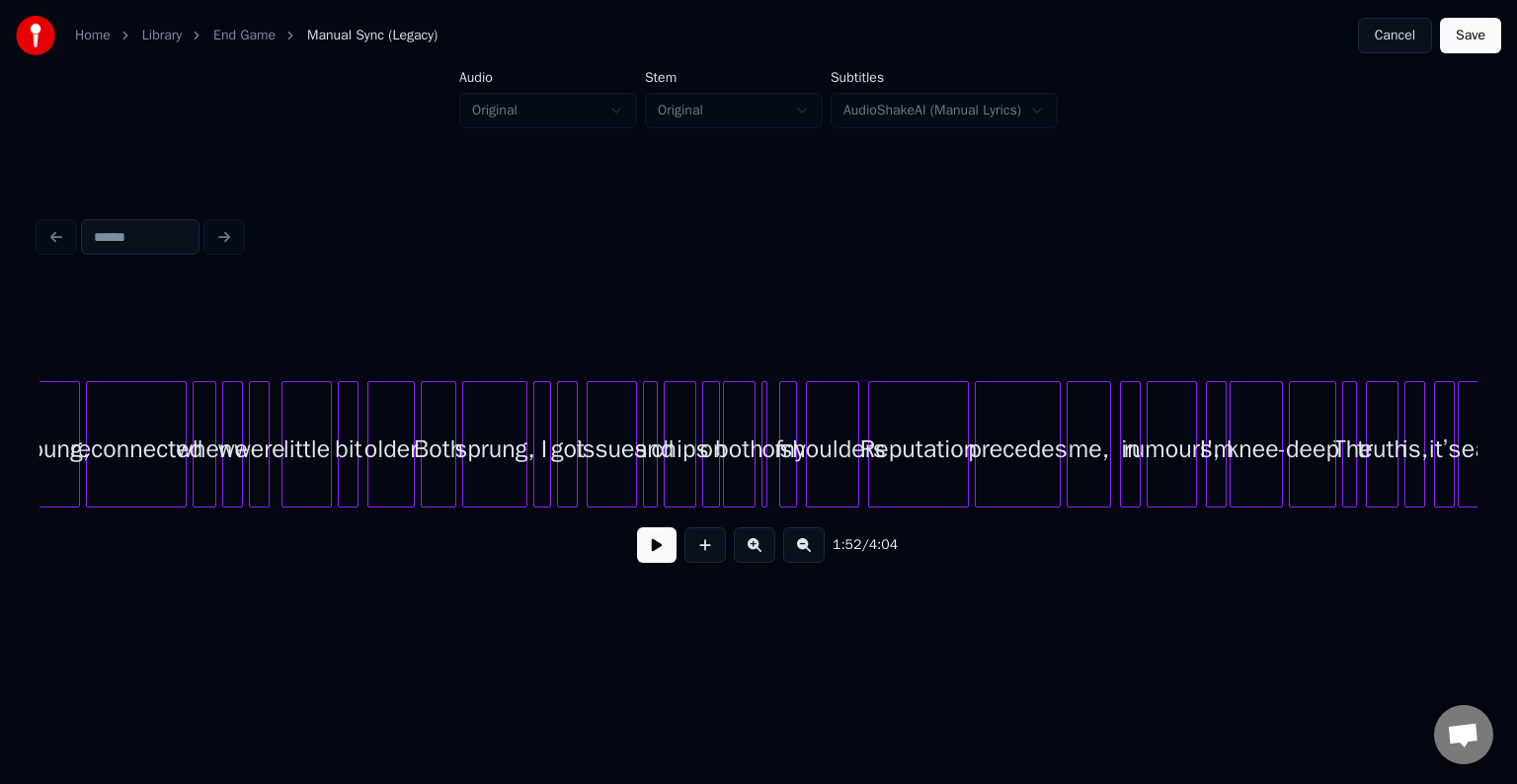 scroll, scrollTop: 0, scrollLeft: 14502, axis: horizontal 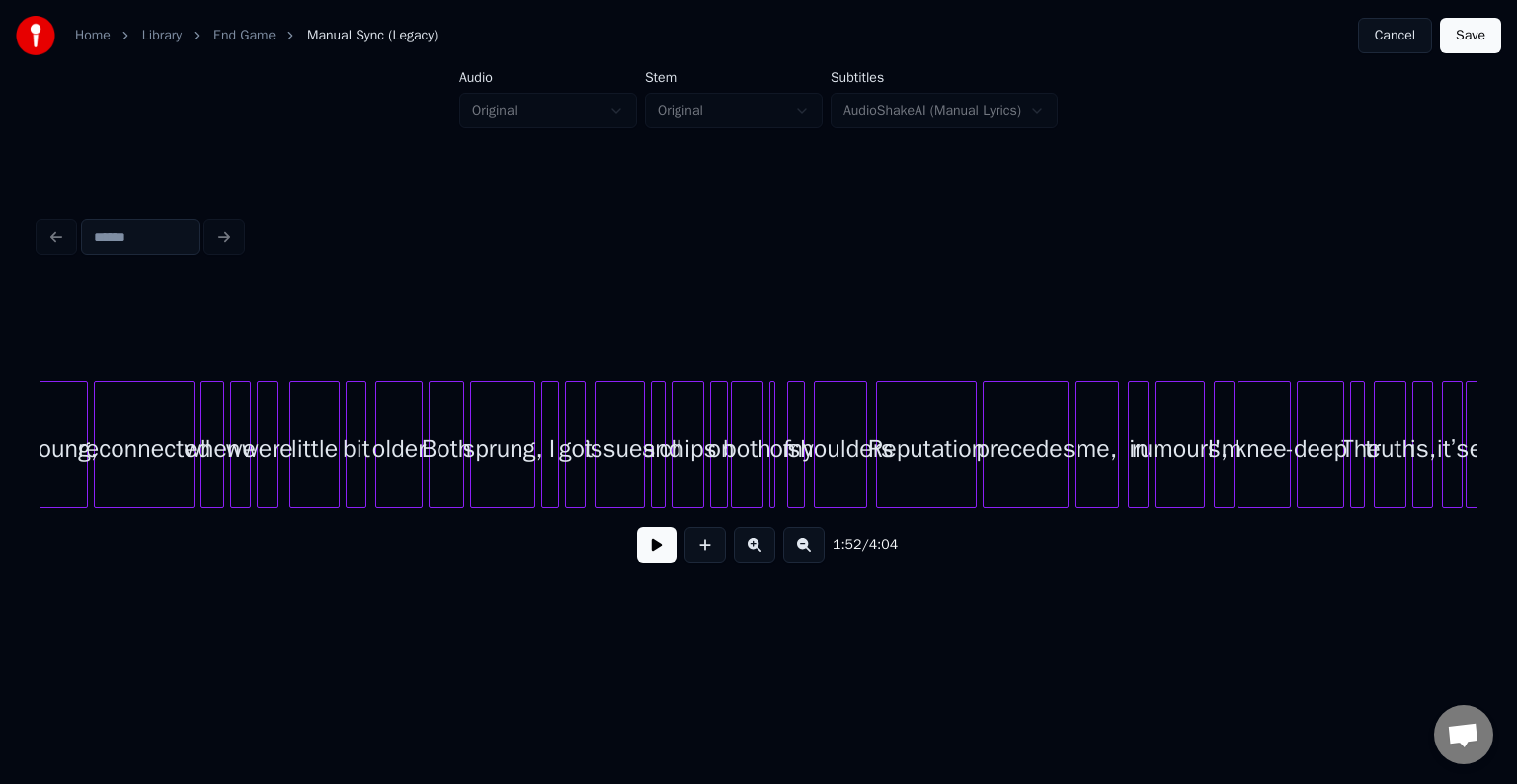 click at bounding box center [771, 444] 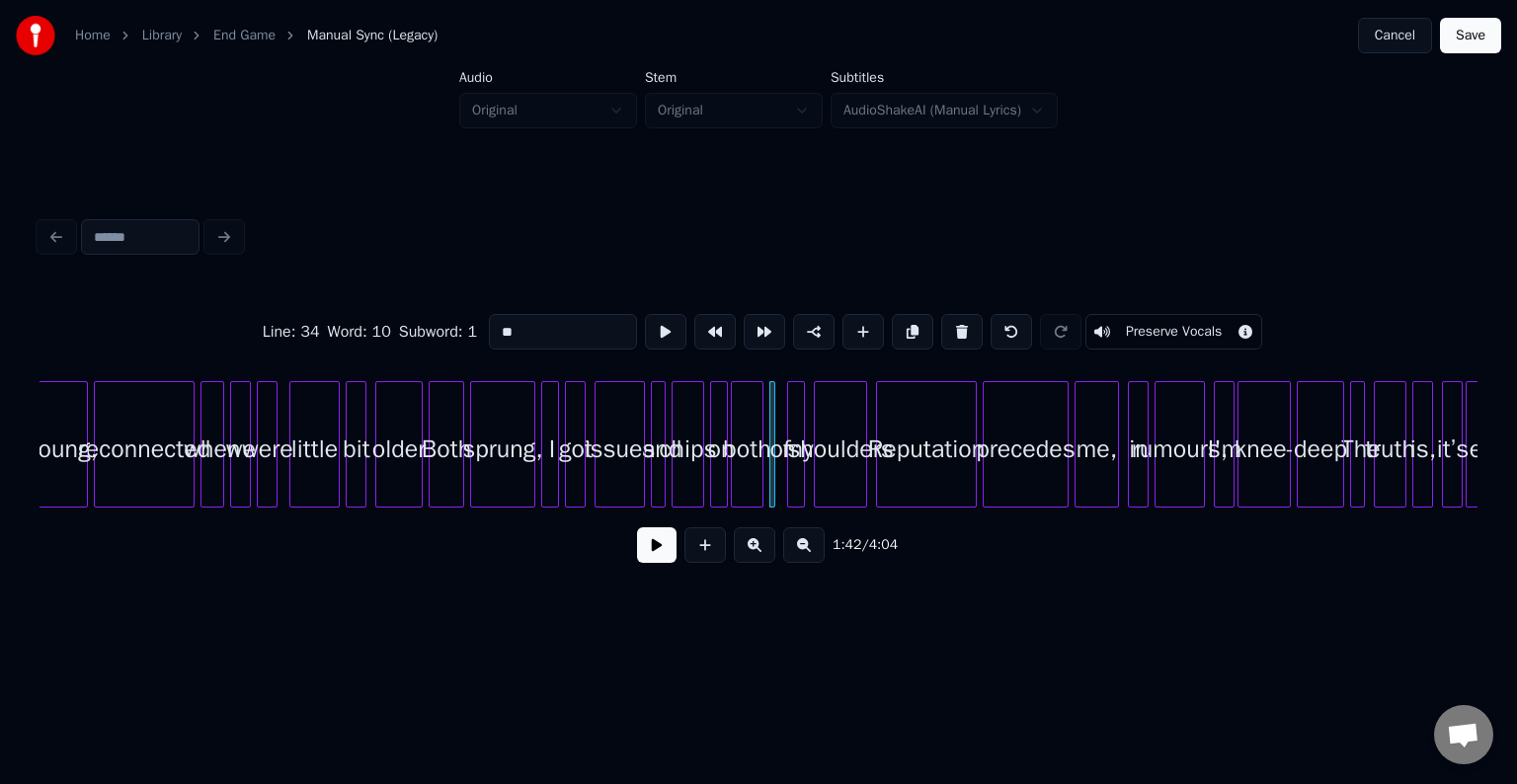 click at bounding box center [657, 545] 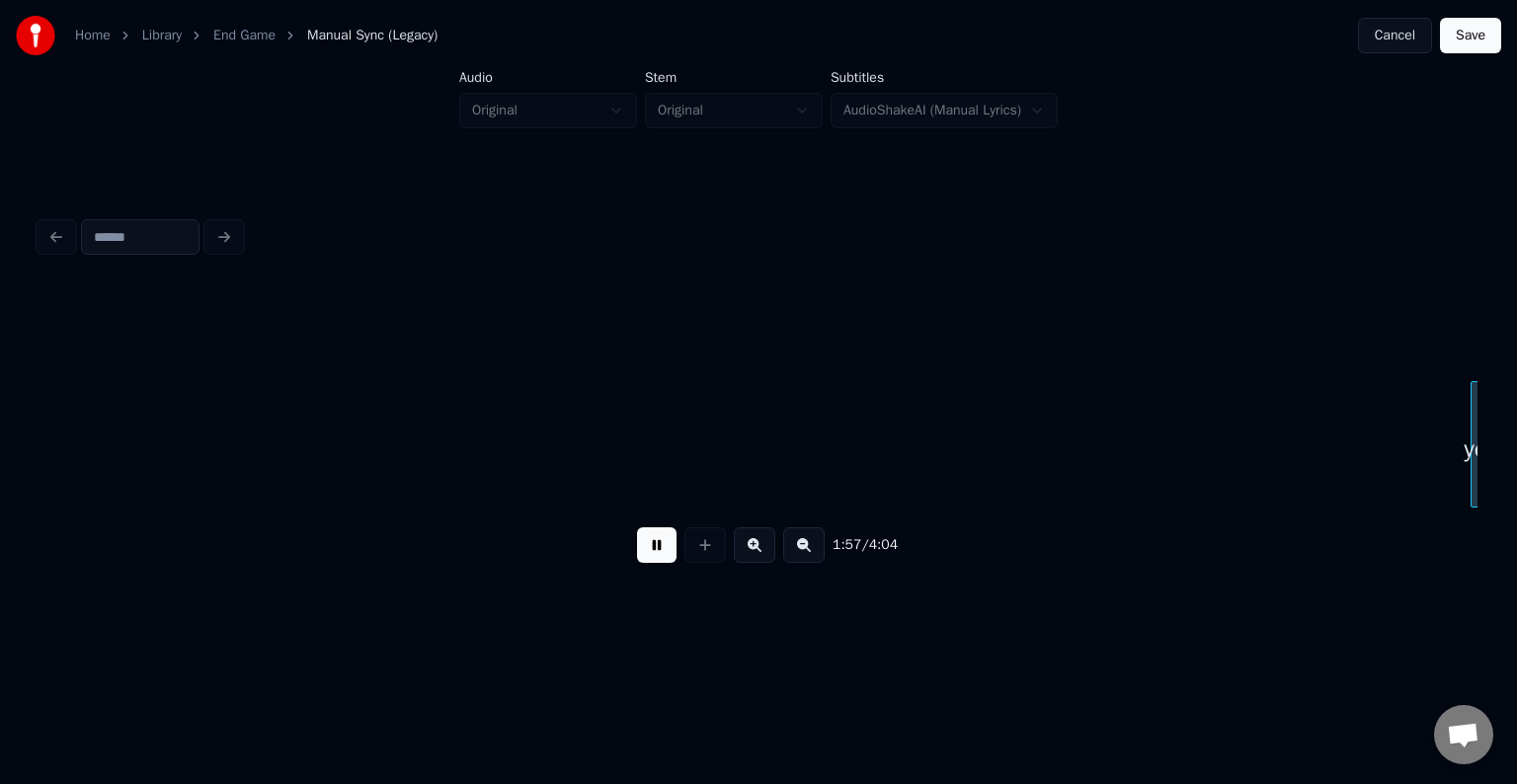 scroll, scrollTop: 0, scrollLeft: 17380, axis: horizontal 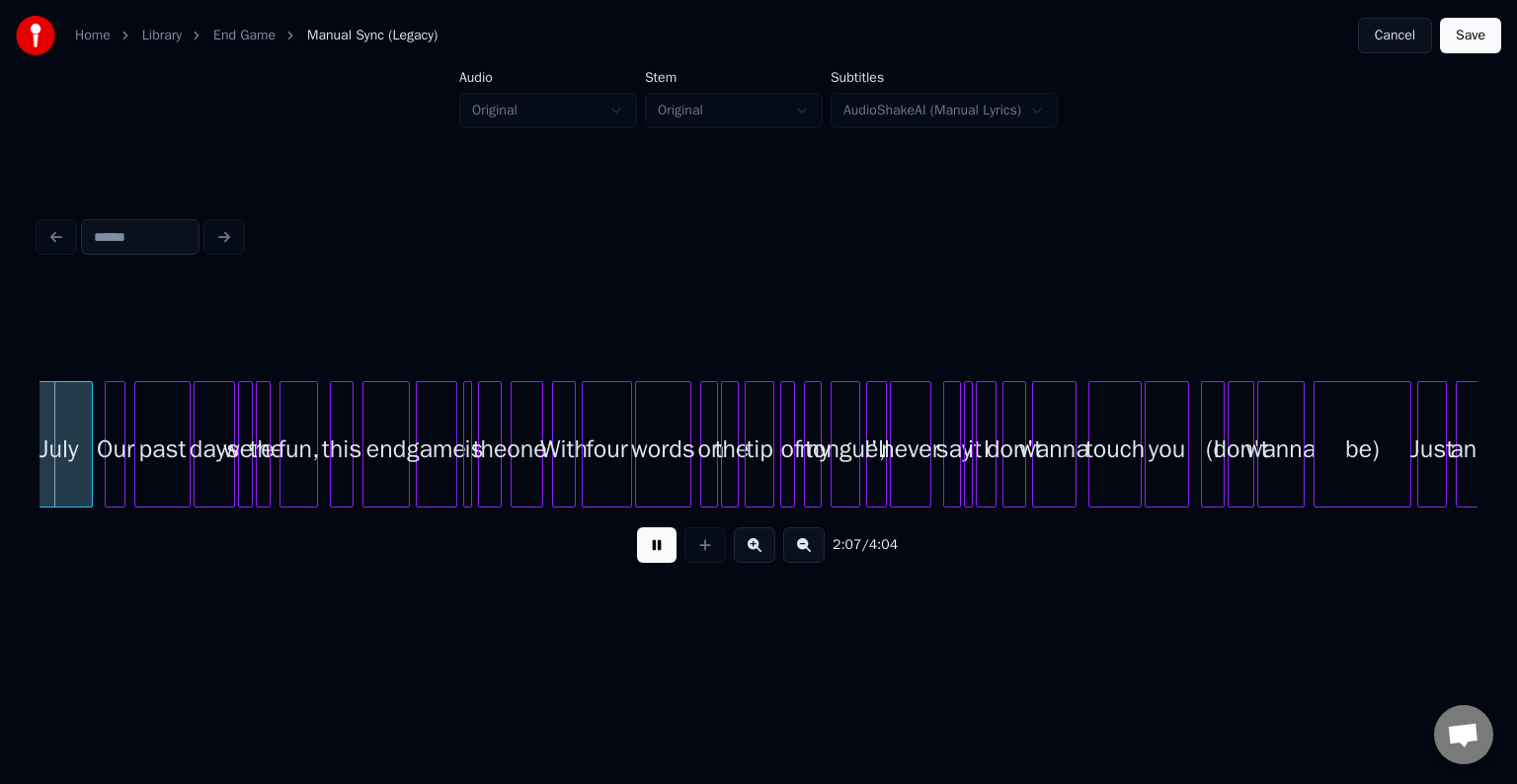 click at bounding box center [657, 545] 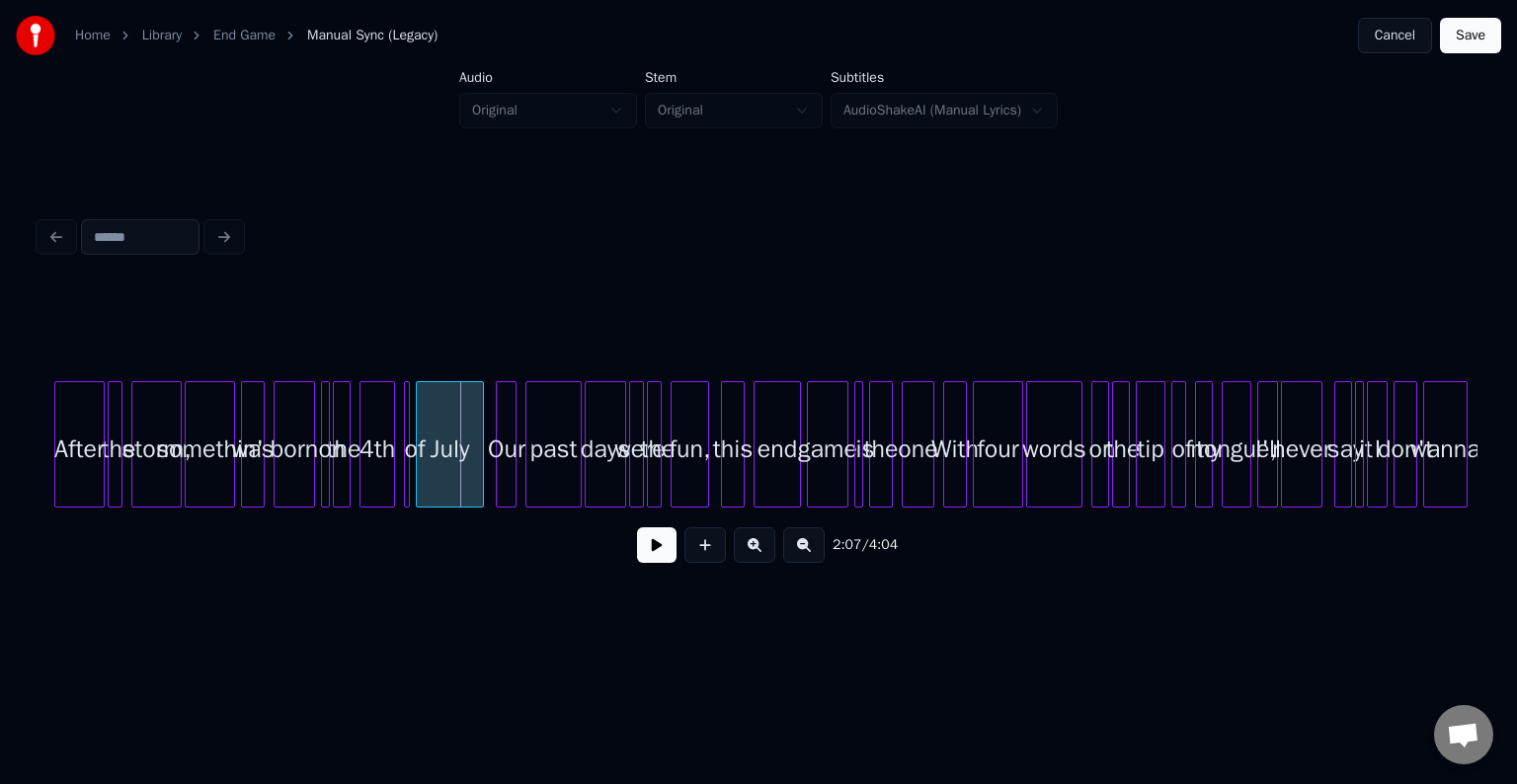 scroll, scrollTop: 0, scrollLeft: 18425, axis: horizontal 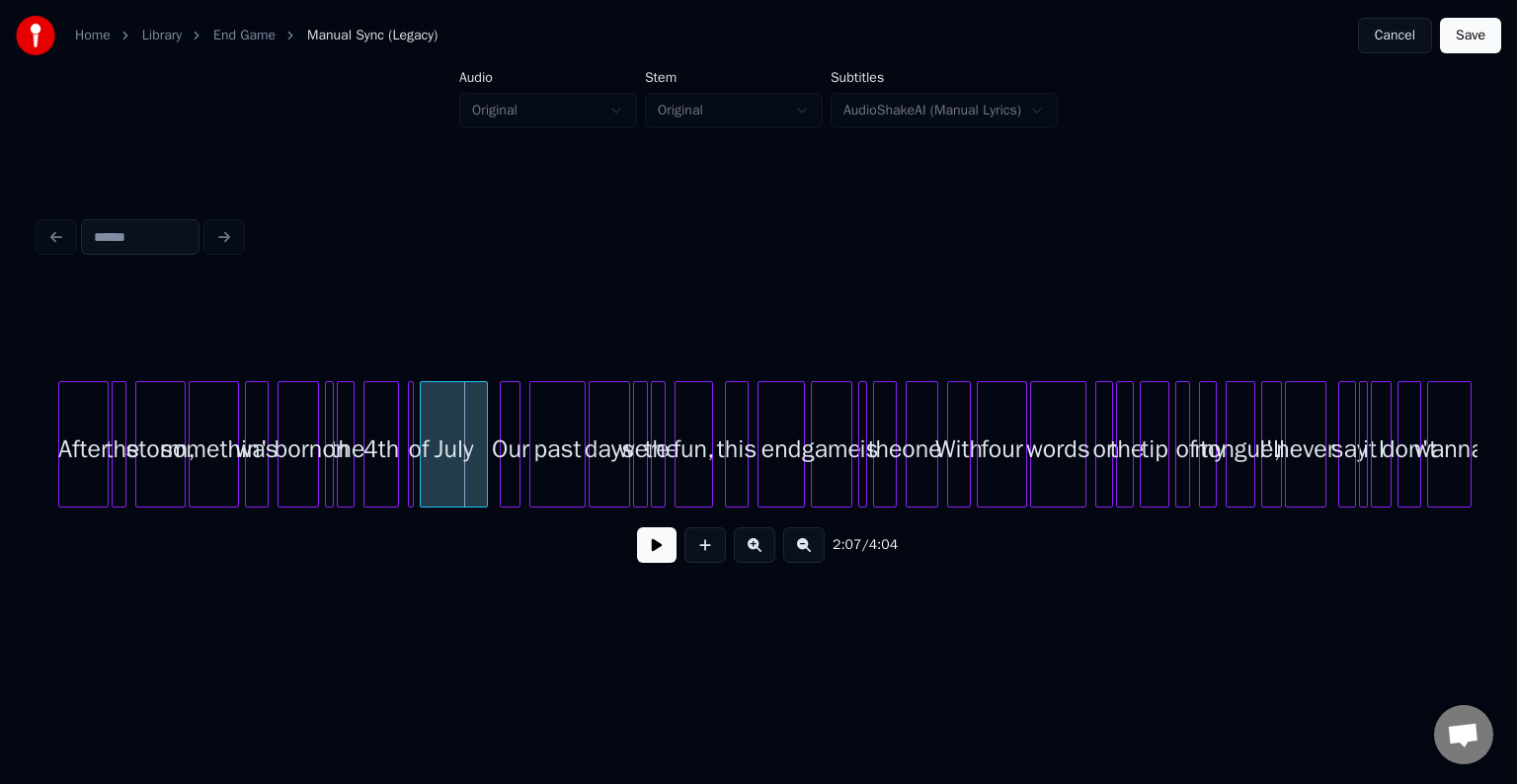 click at bounding box center (330, 444) 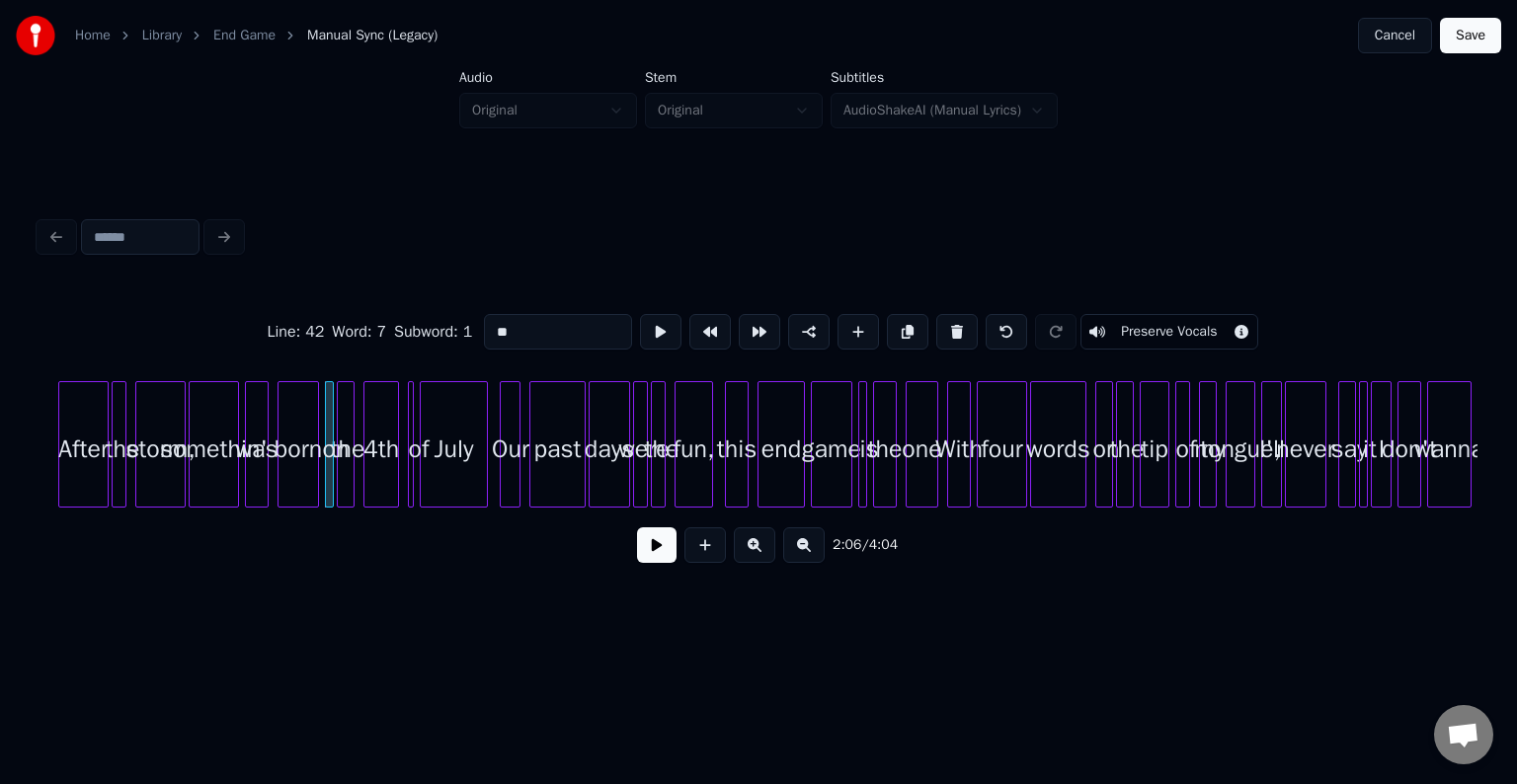 click on "of" at bounding box center [419, 449] 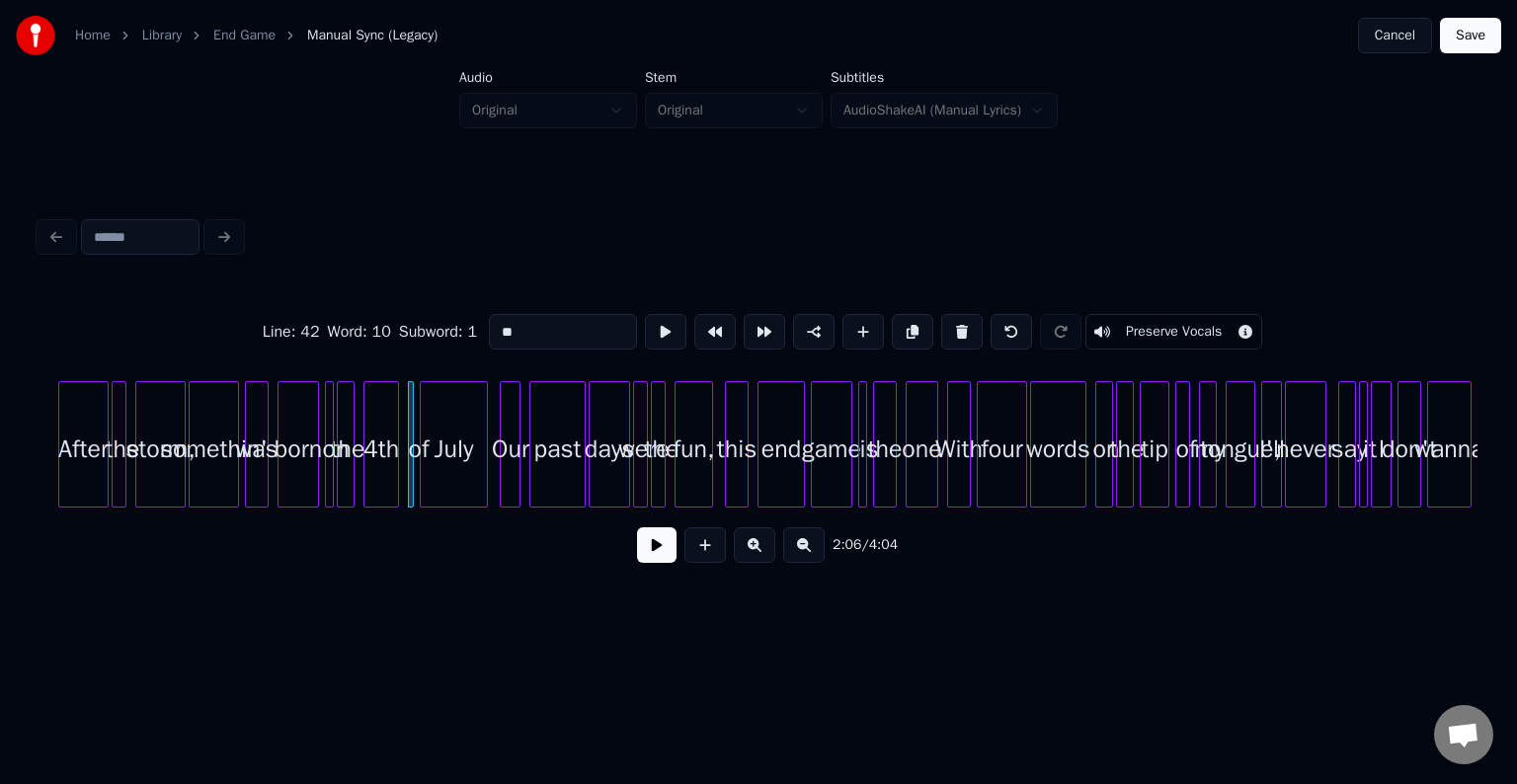 click at bounding box center (657, 545) 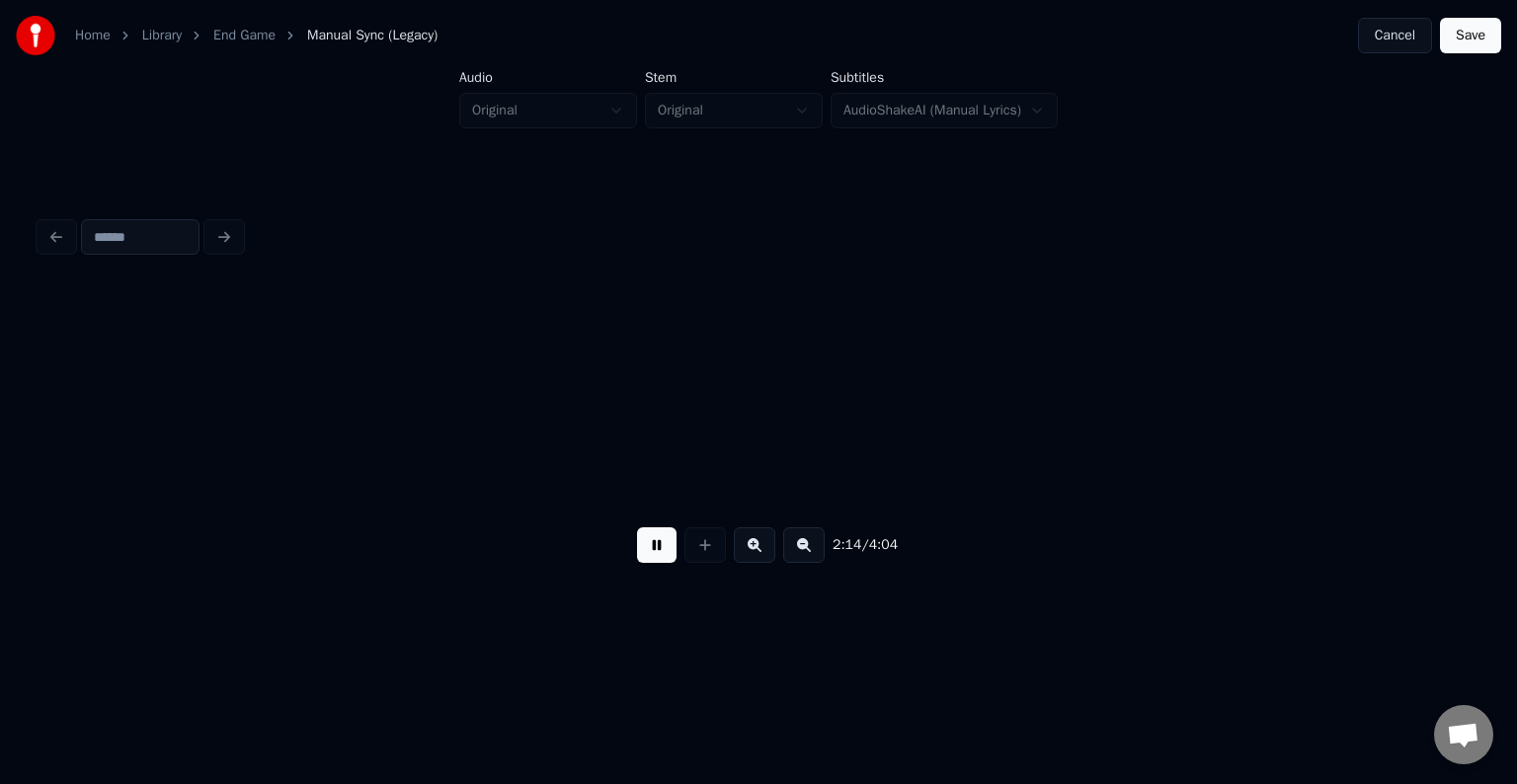 scroll, scrollTop: 0, scrollLeft: 19863, axis: horizontal 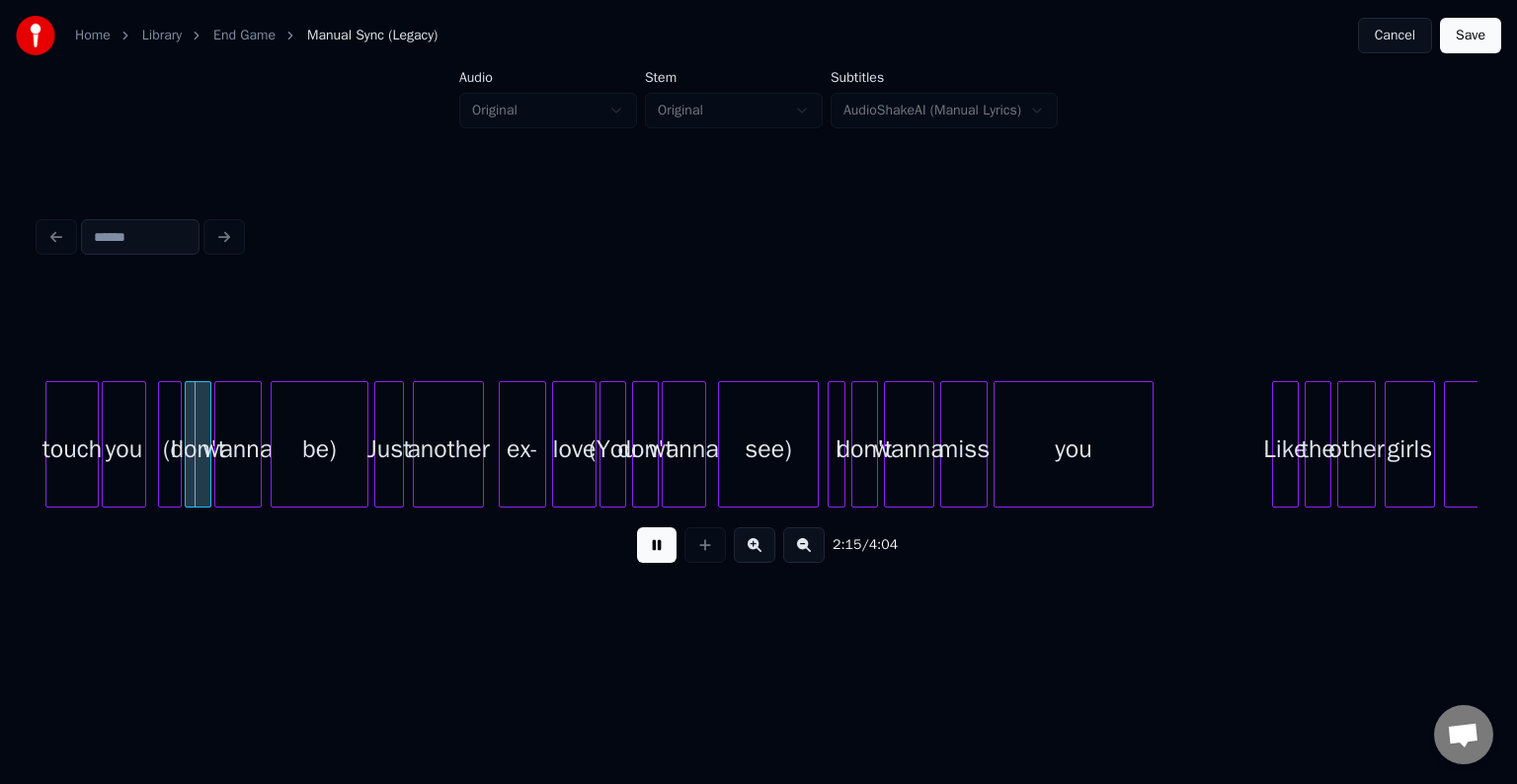 click at bounding box center [657, 545] 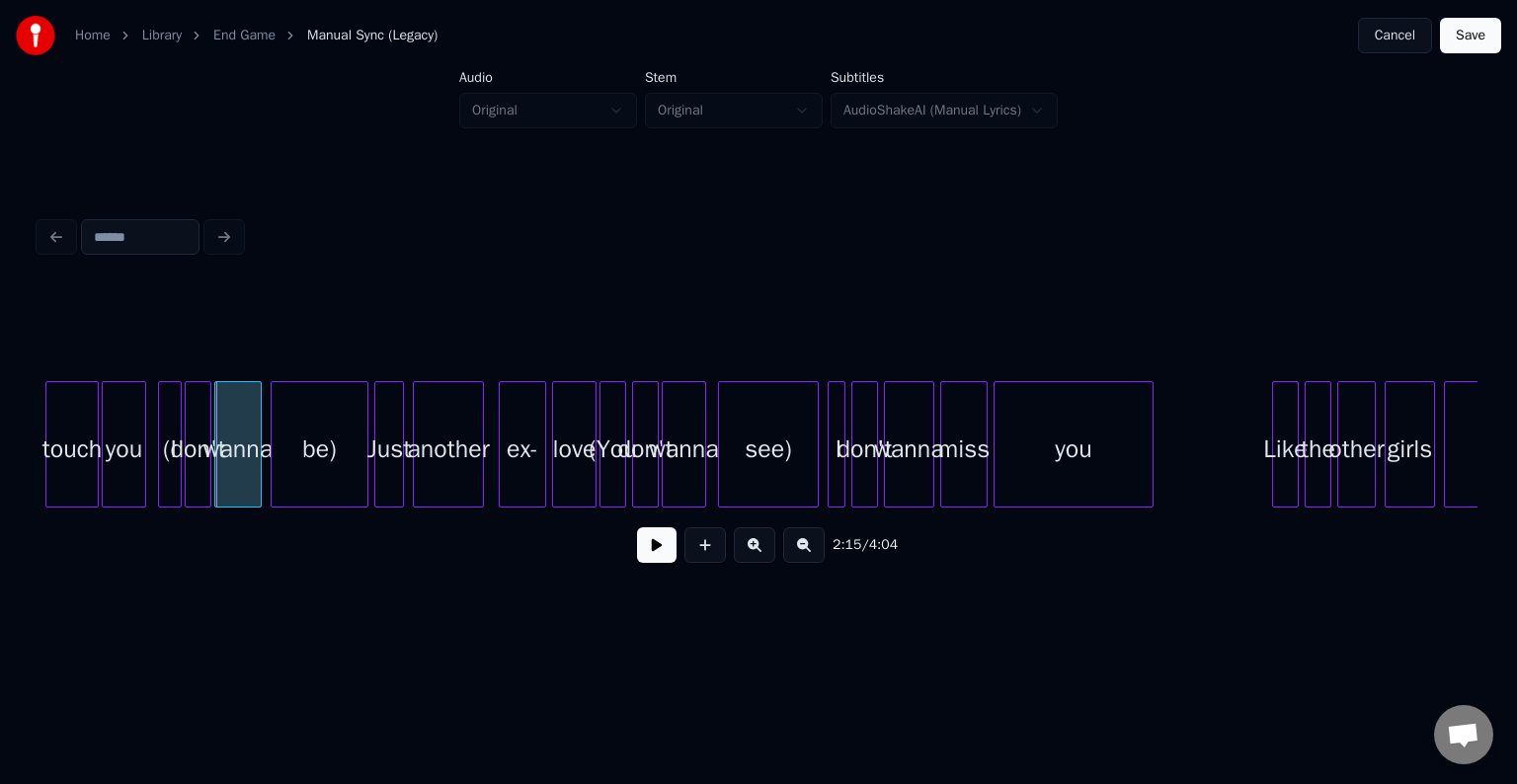 click on "be)" at bounding box center [319, 449] 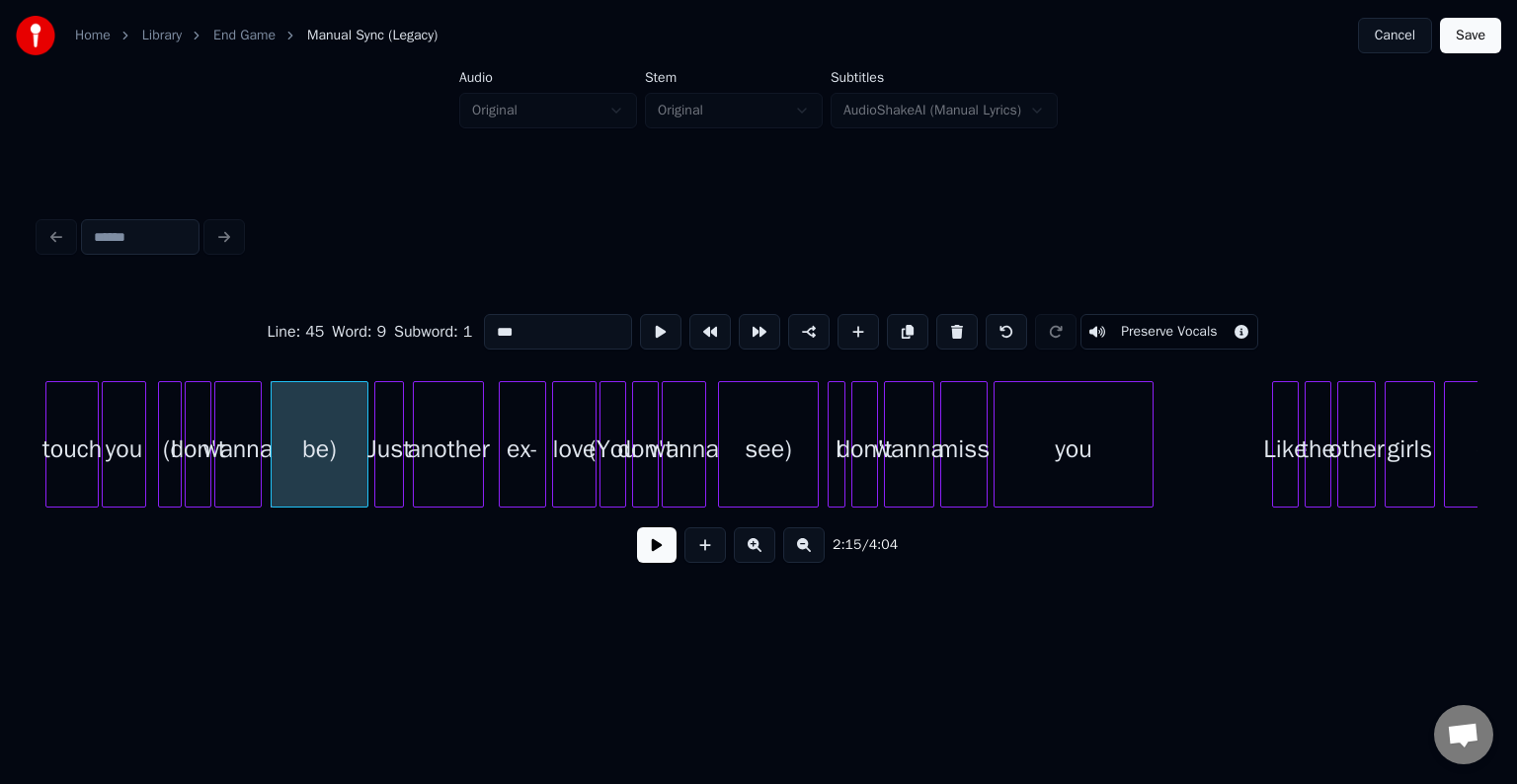 click on "Preserve Vocals" at bounding box center [1168, 332] 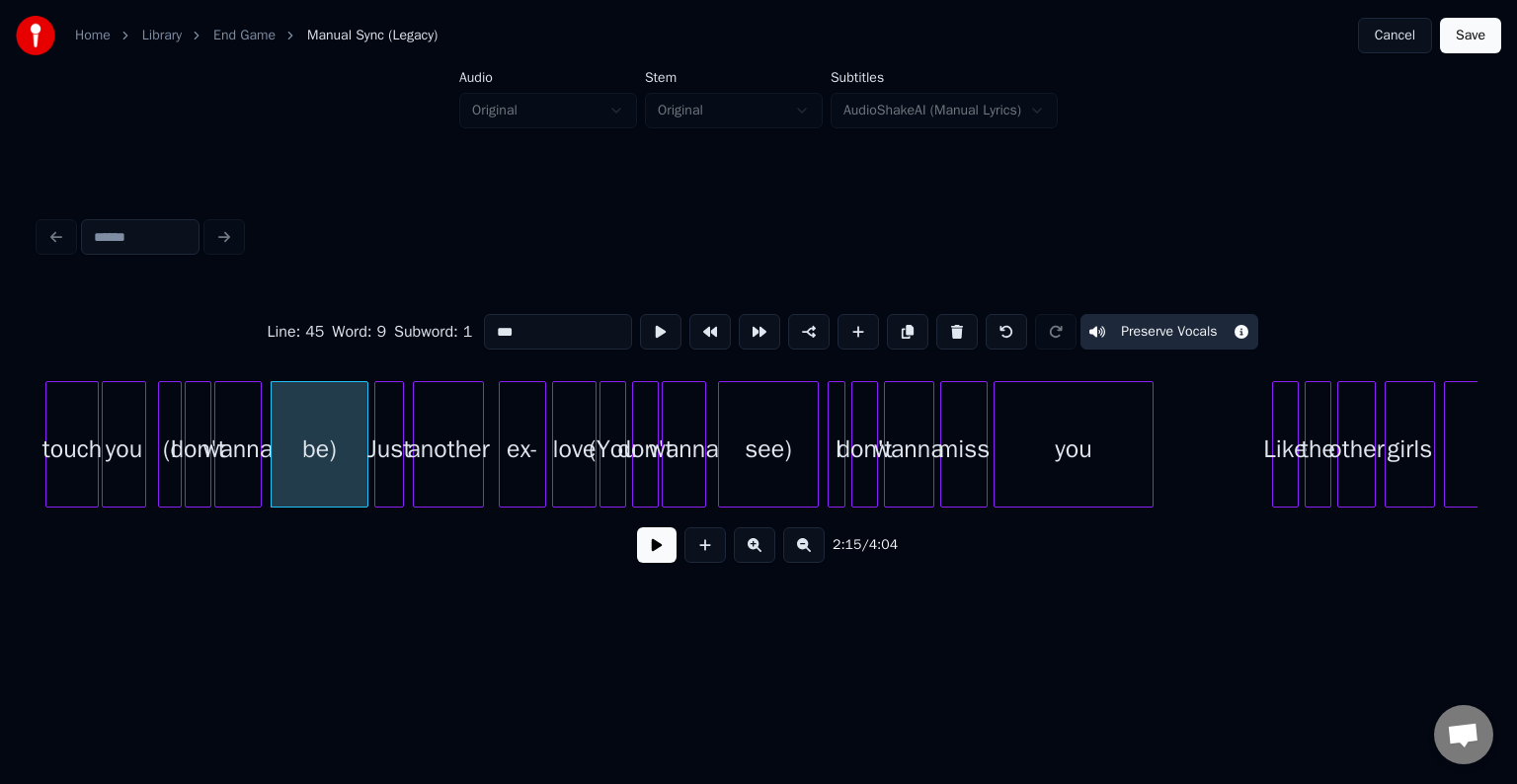 click on "wanna" at bounding box center [238, 449] 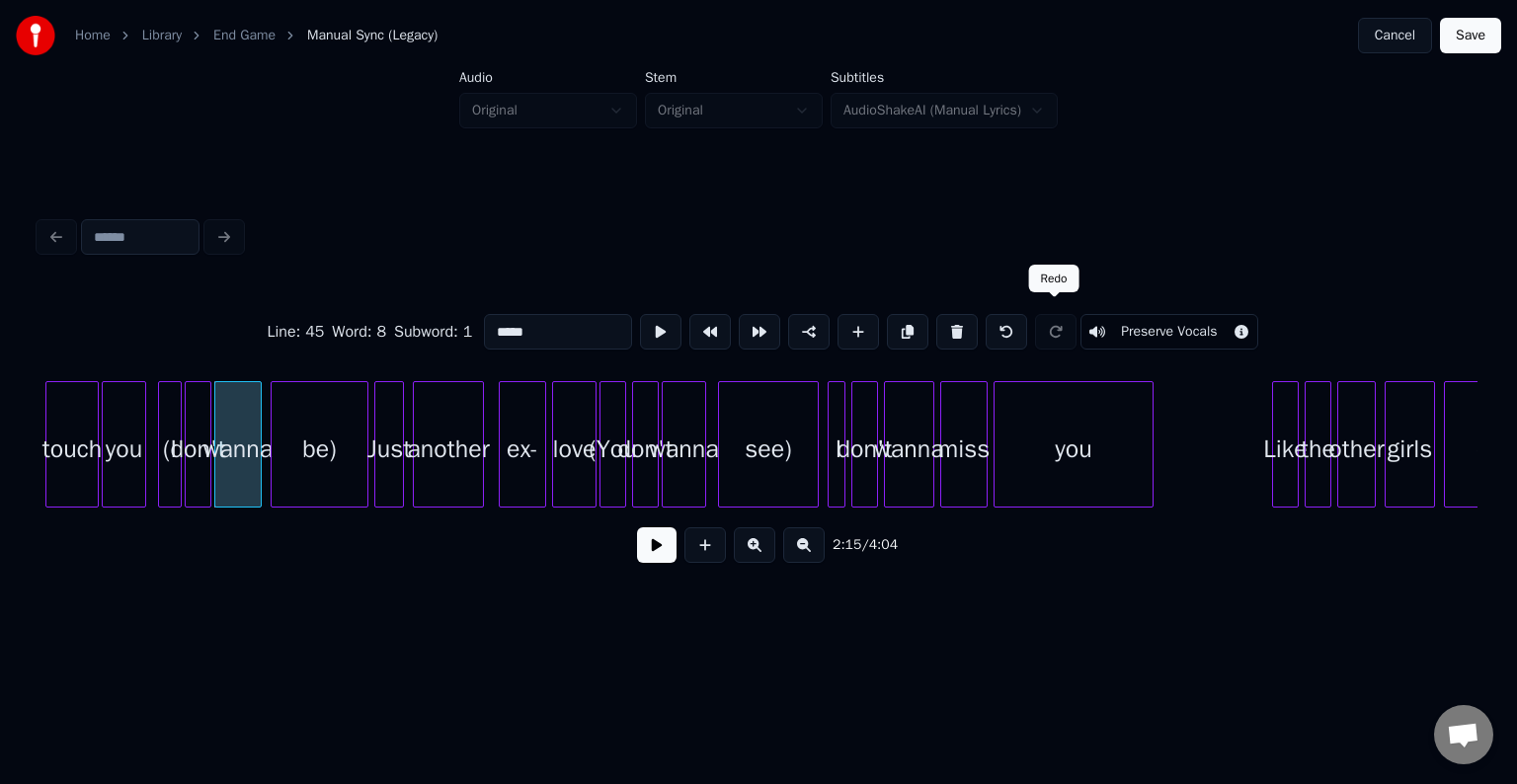 click on "Preserve Vocals" at bounding box center [1168, 332] 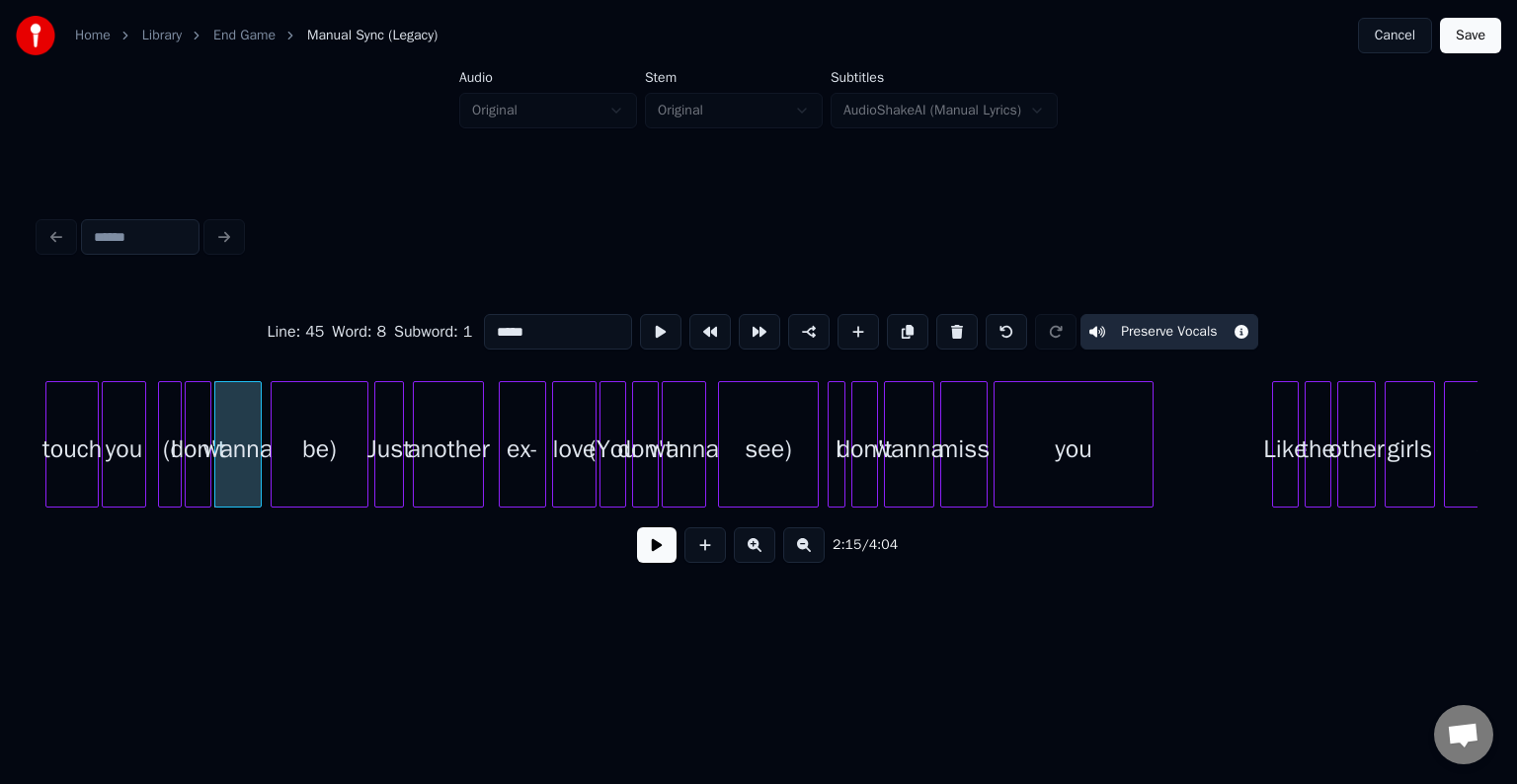 click on "don't" at bounding box center [198, 449] 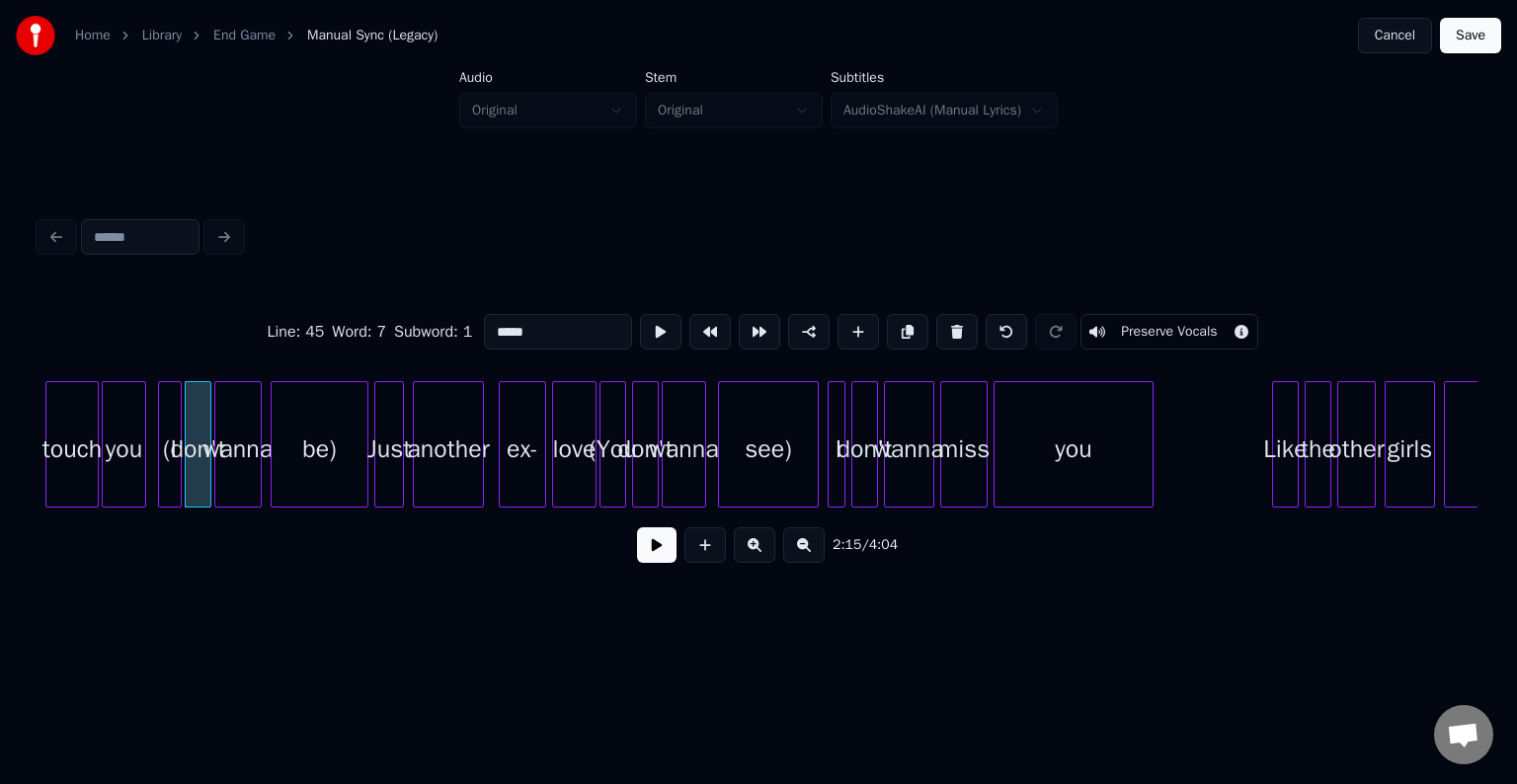 click on "Preserve Vocals" at bounding box center (1168, 332) 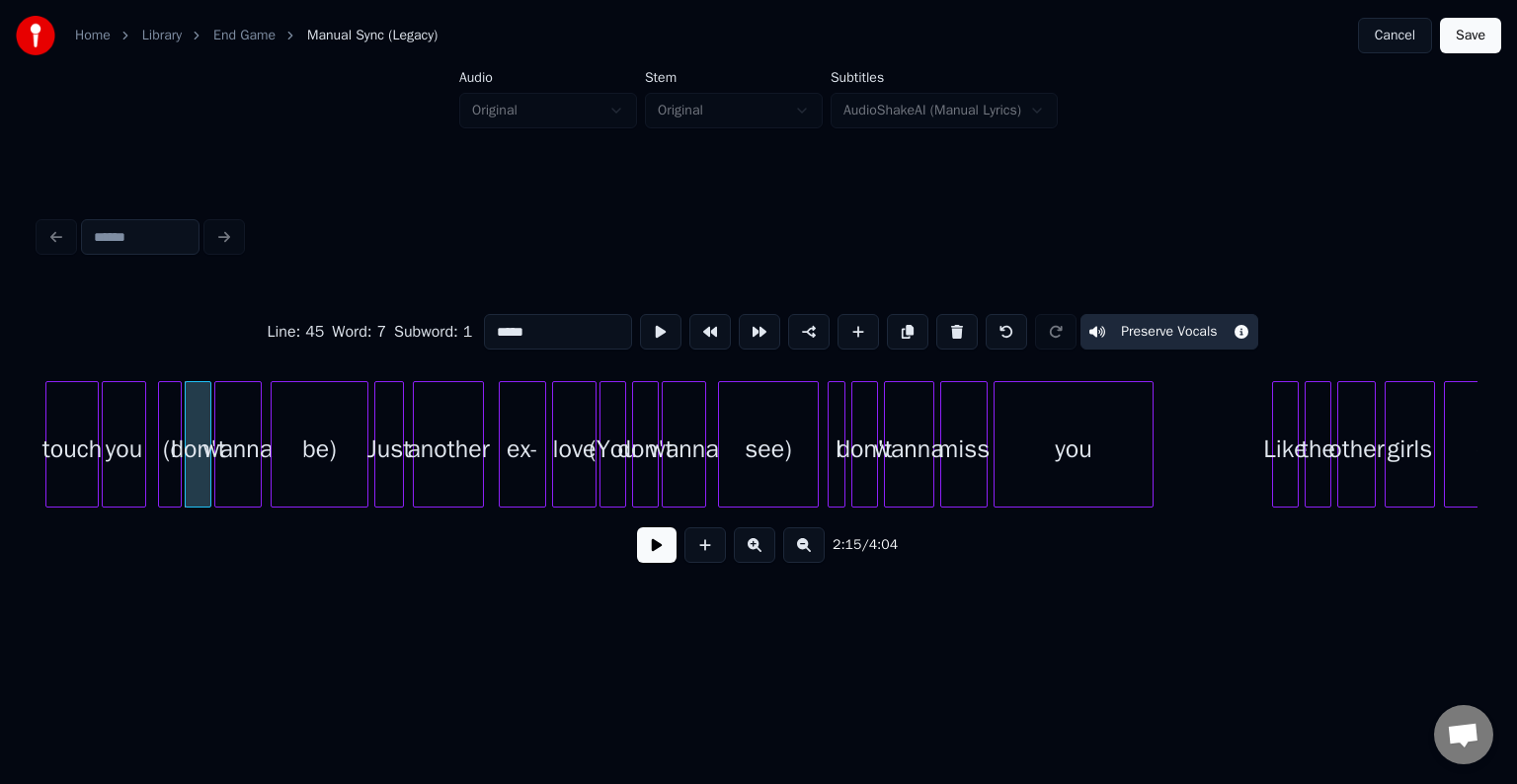 click on "(I" at bounding box center [170, 449] 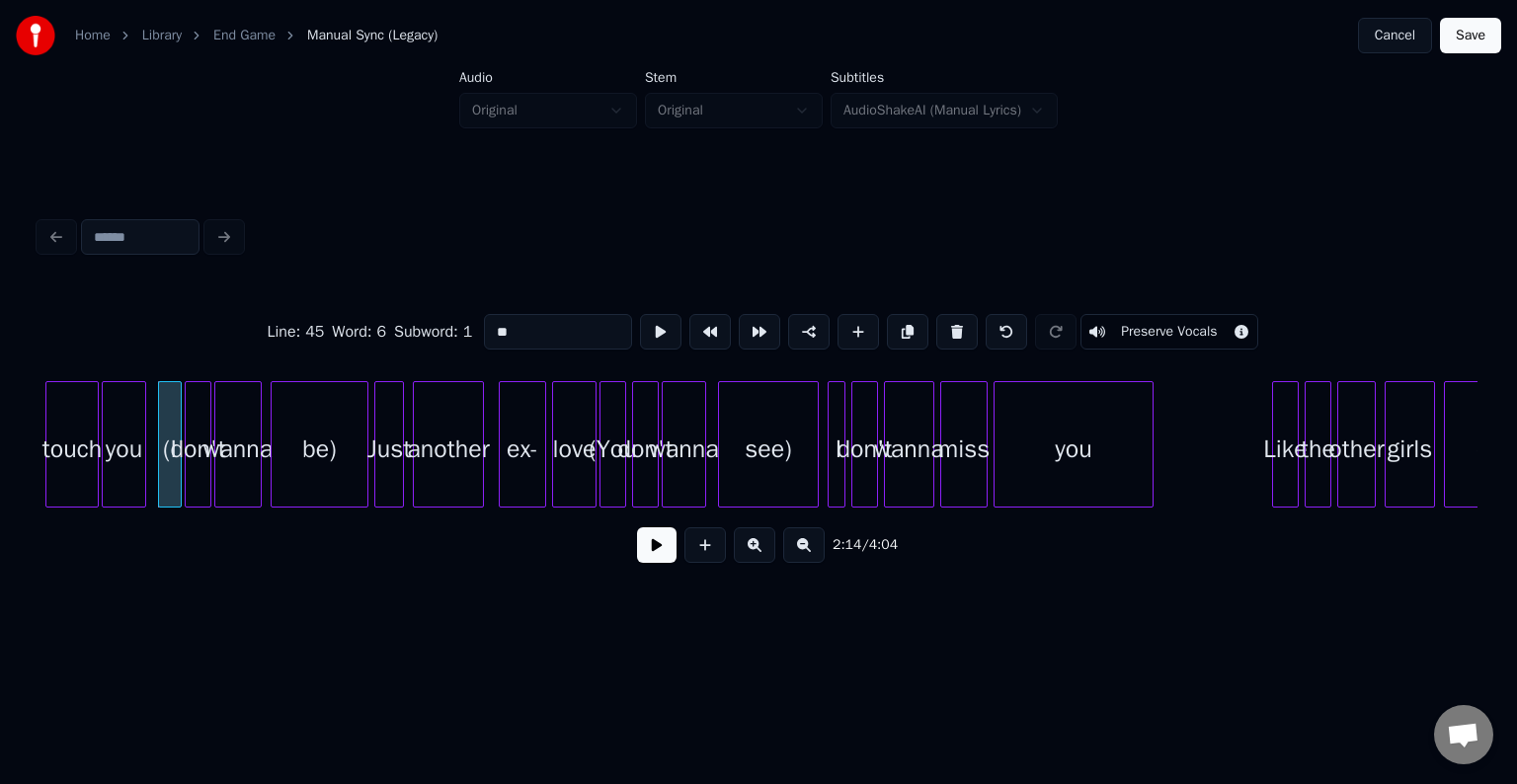 click on "Preserve Vocals" at bounding box center (1168, 332) 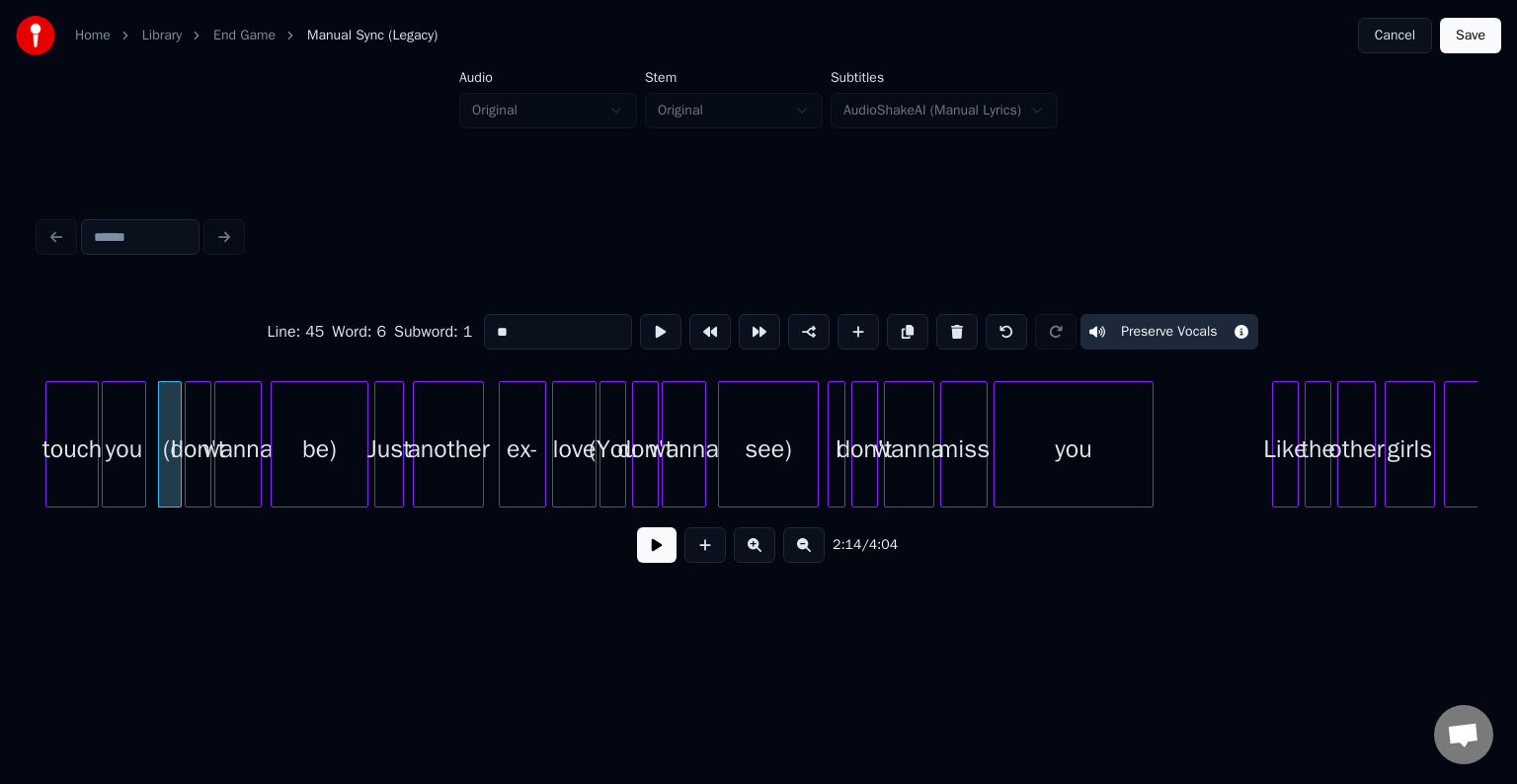click at bounding box center [657, 545] 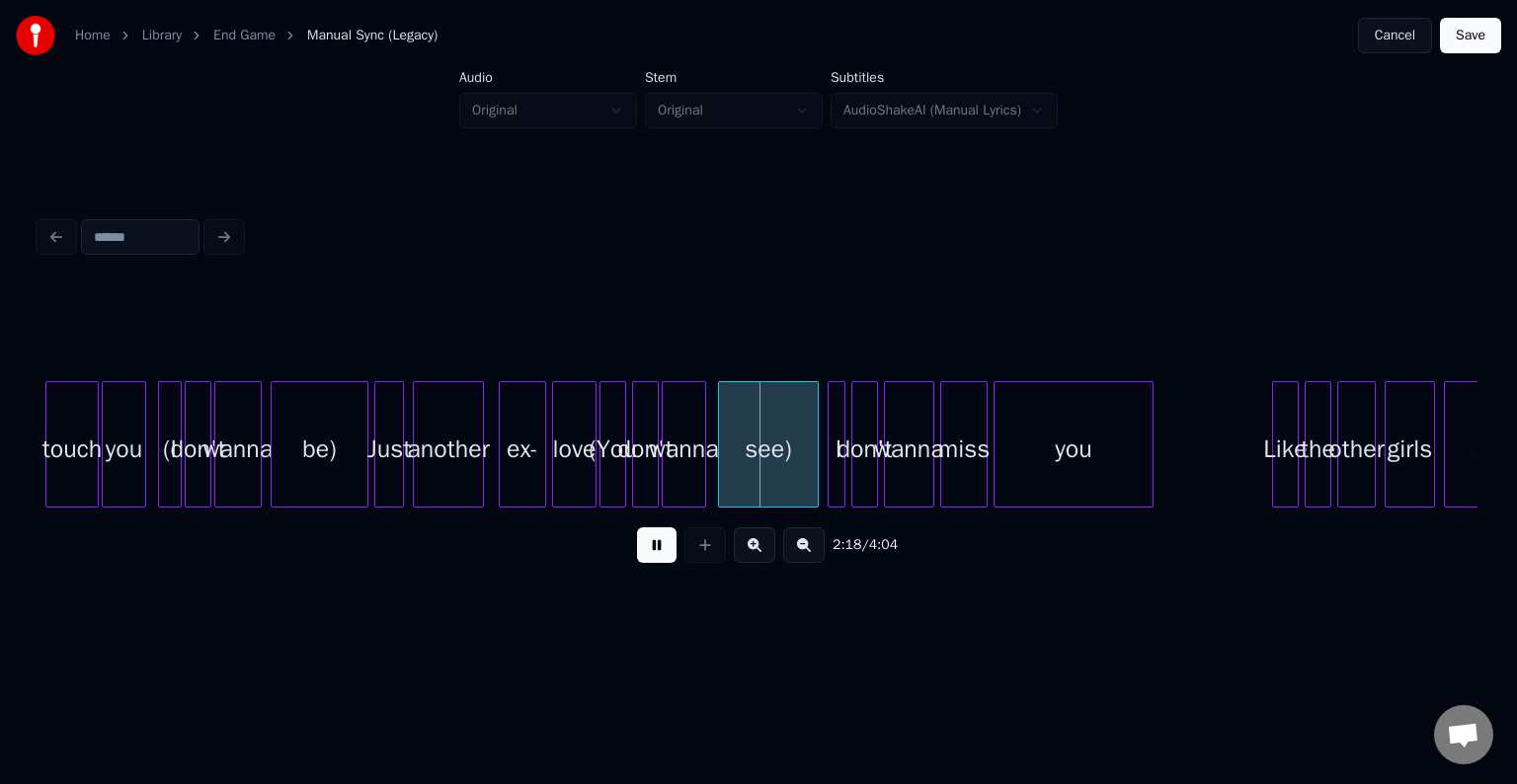click at bounding box center [657, 545] 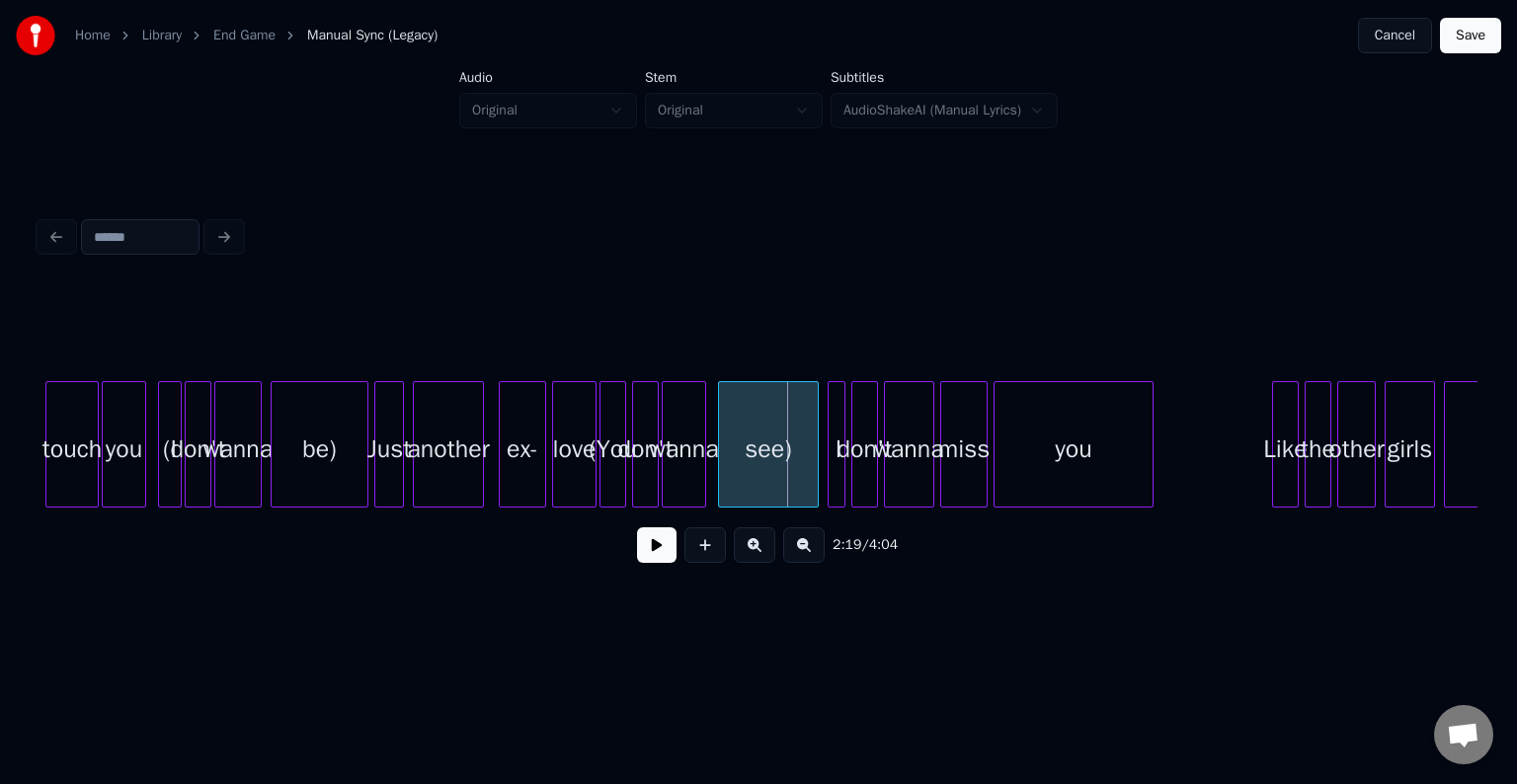 click on "see)" at bounding box center [768, 449] 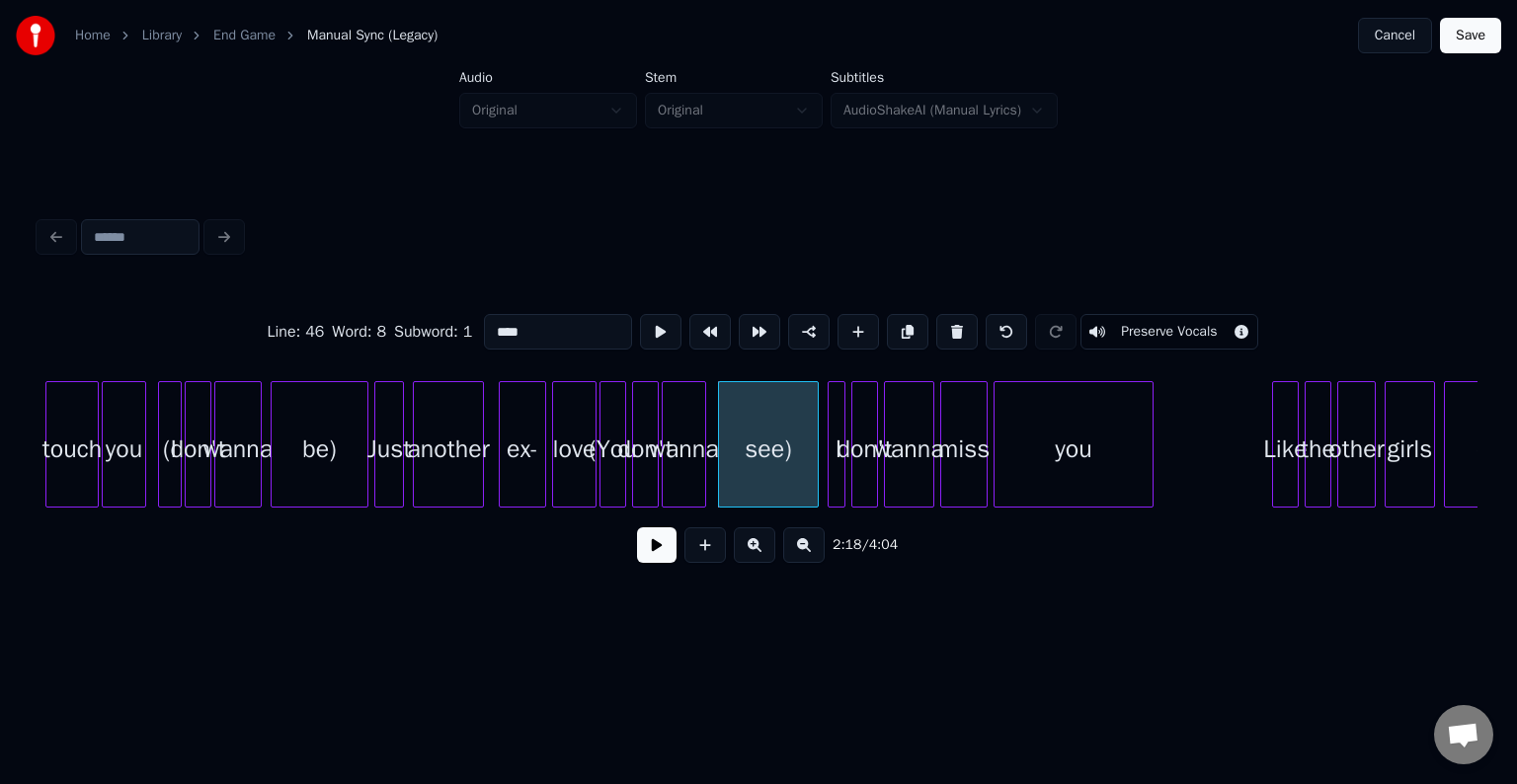 click on "Preserve Vocals" at bounding box center [1168, 332] 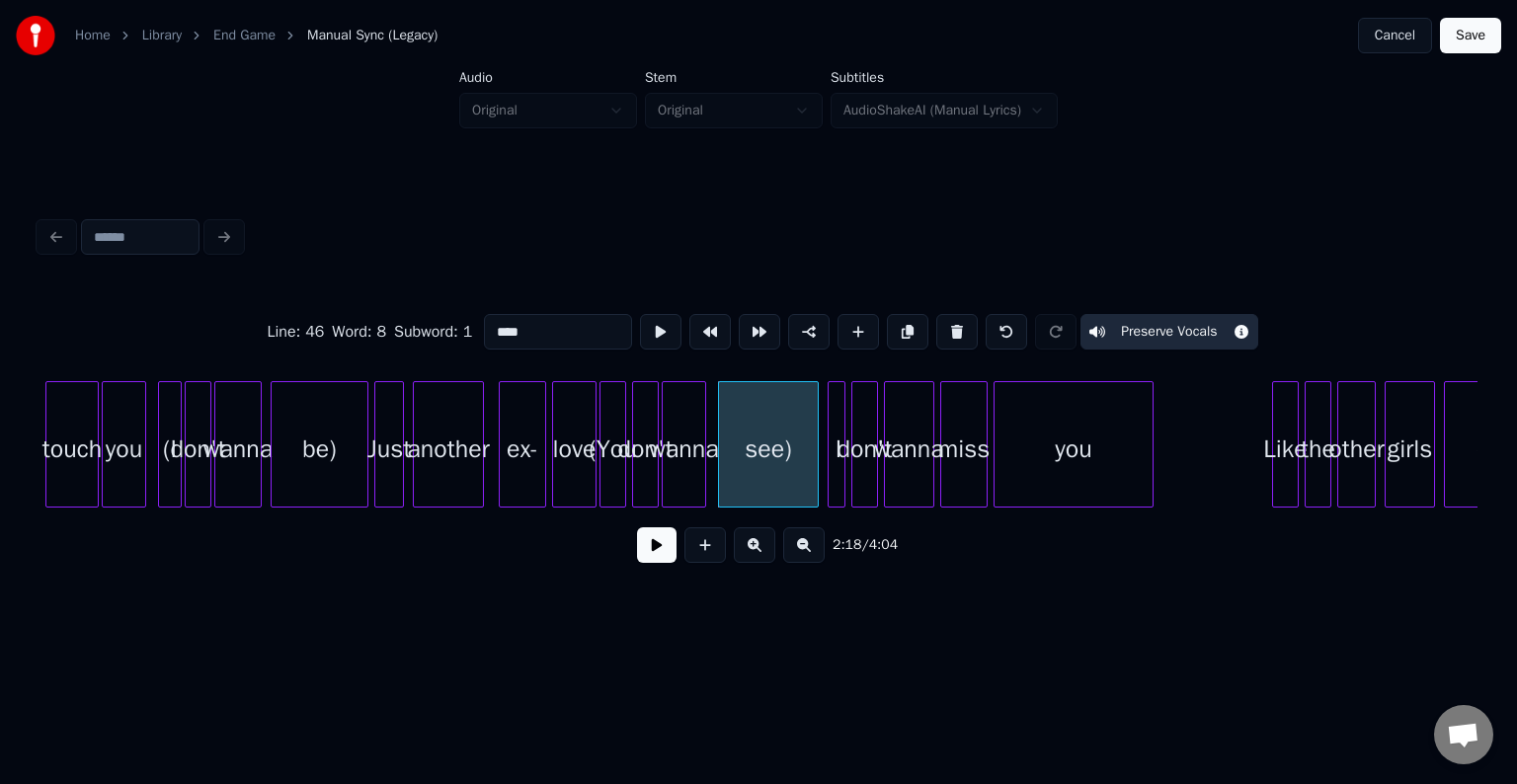 click on "wanna" at bounding box center [683, 449] 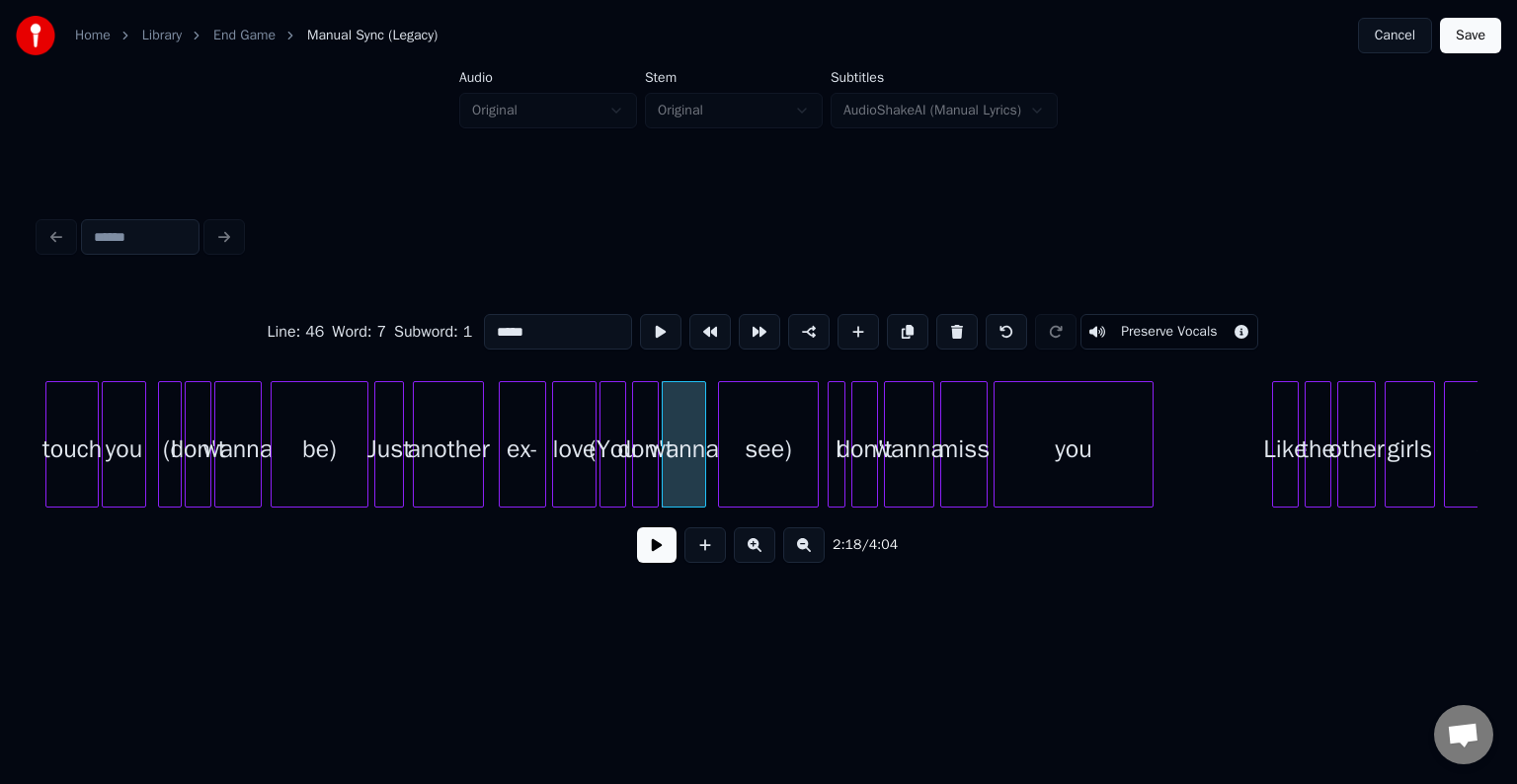 click on "Preserve Vocals" at bounding box center [1168, 332] 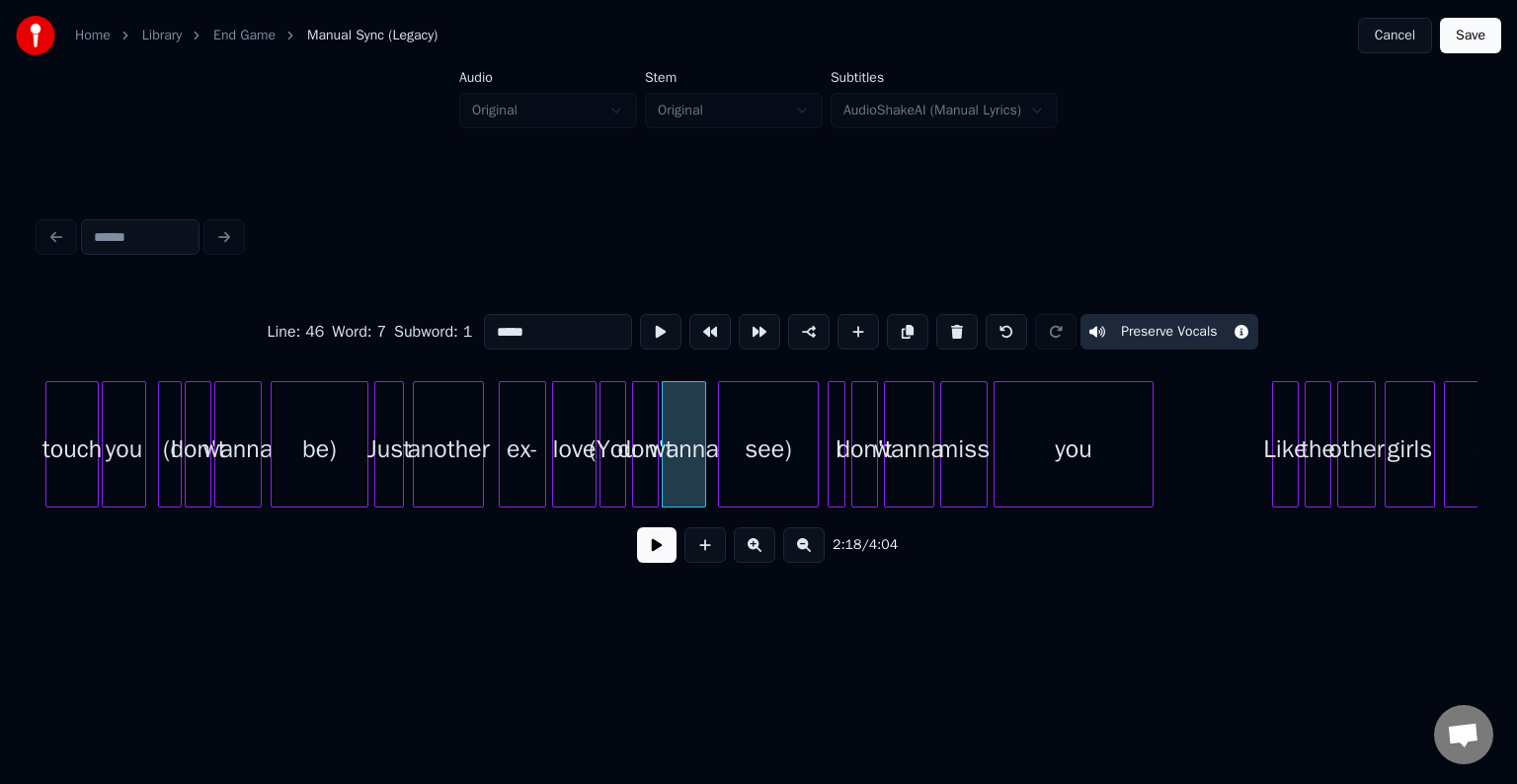 click on "don't" at bounding box center (645, 449) 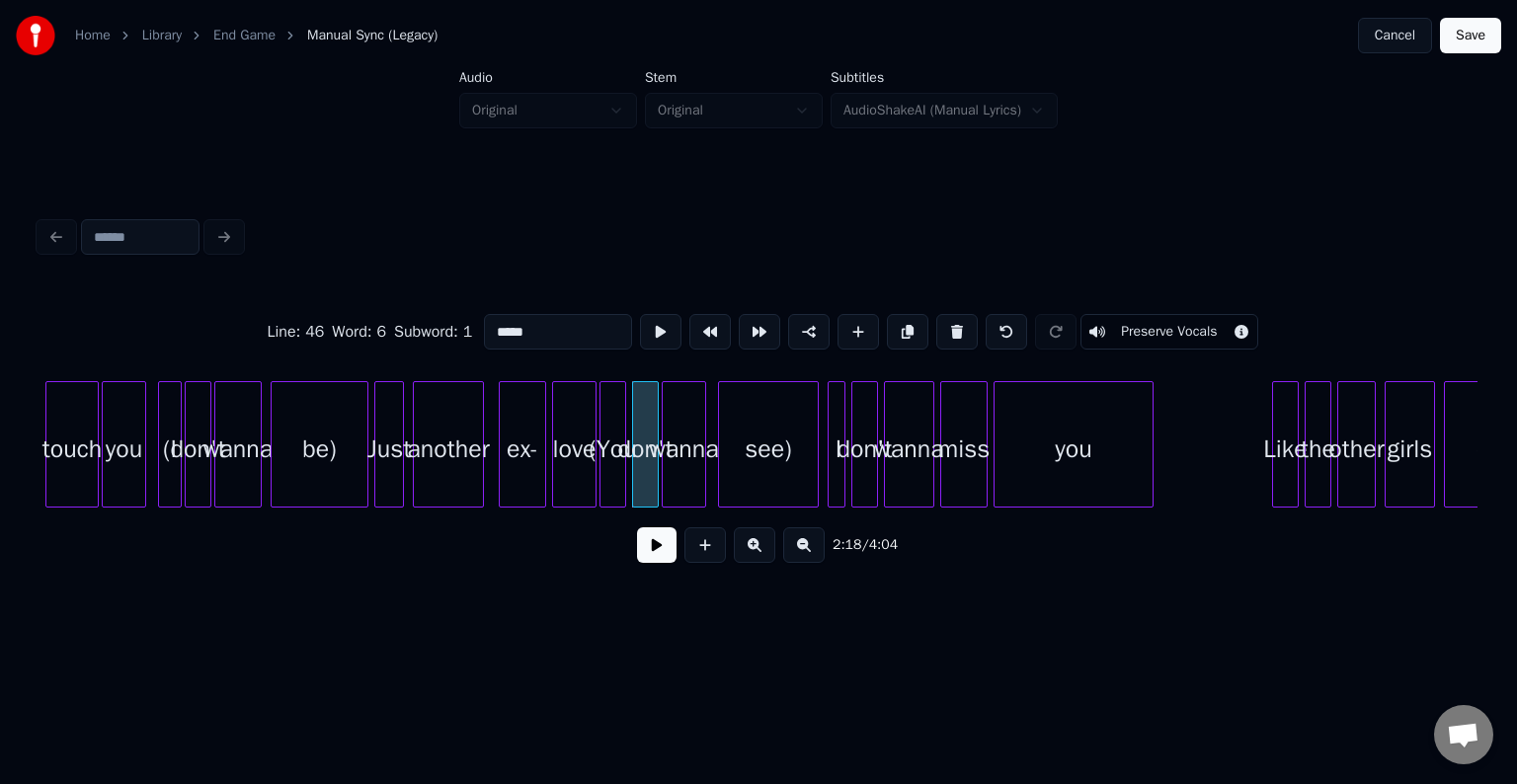 click on "Line :   46 Word :   6 Subword :   1 ***** Preserve Vocals" at bounding box center [758, 332] 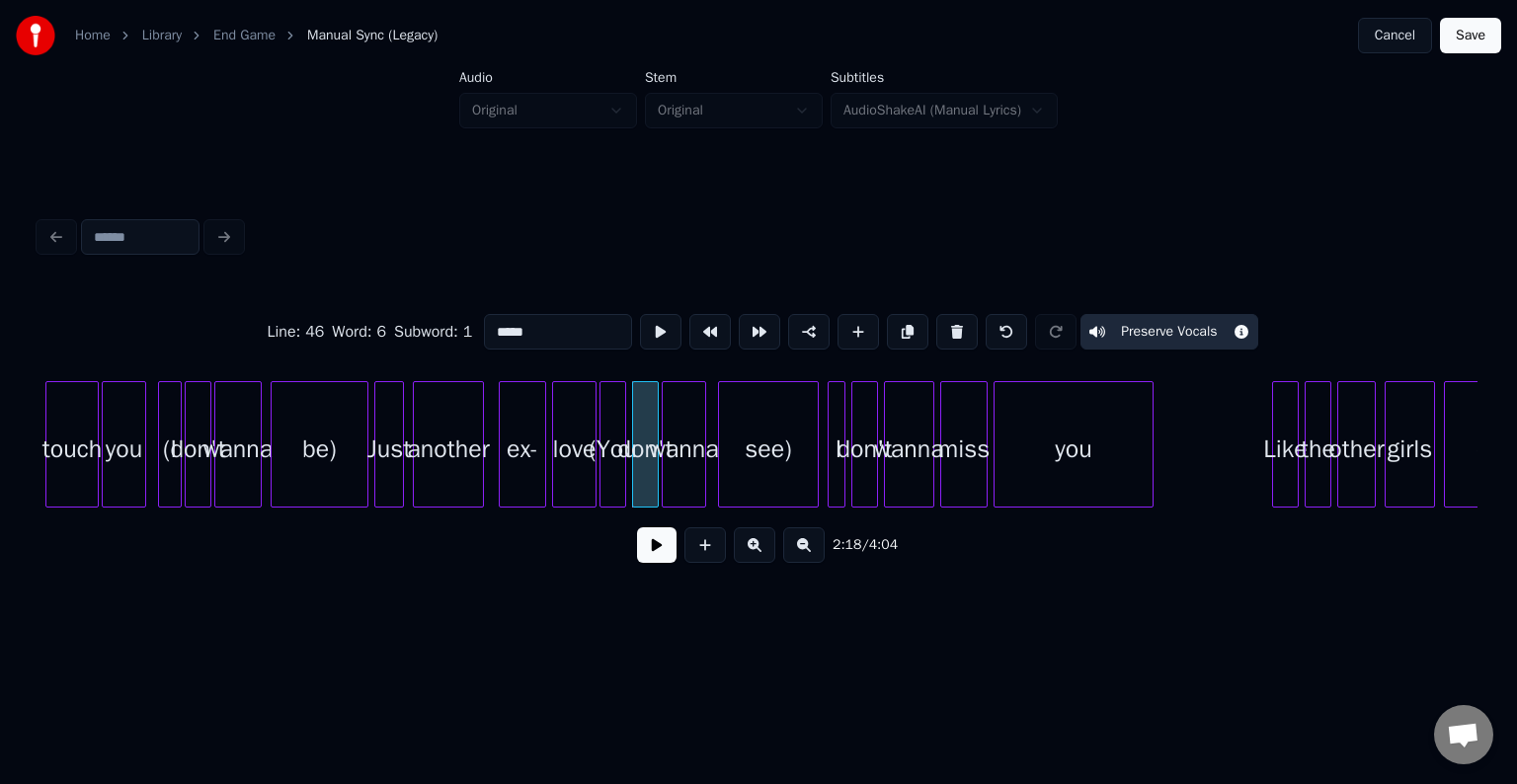 click on "(You" at bounding box center (612, 449) 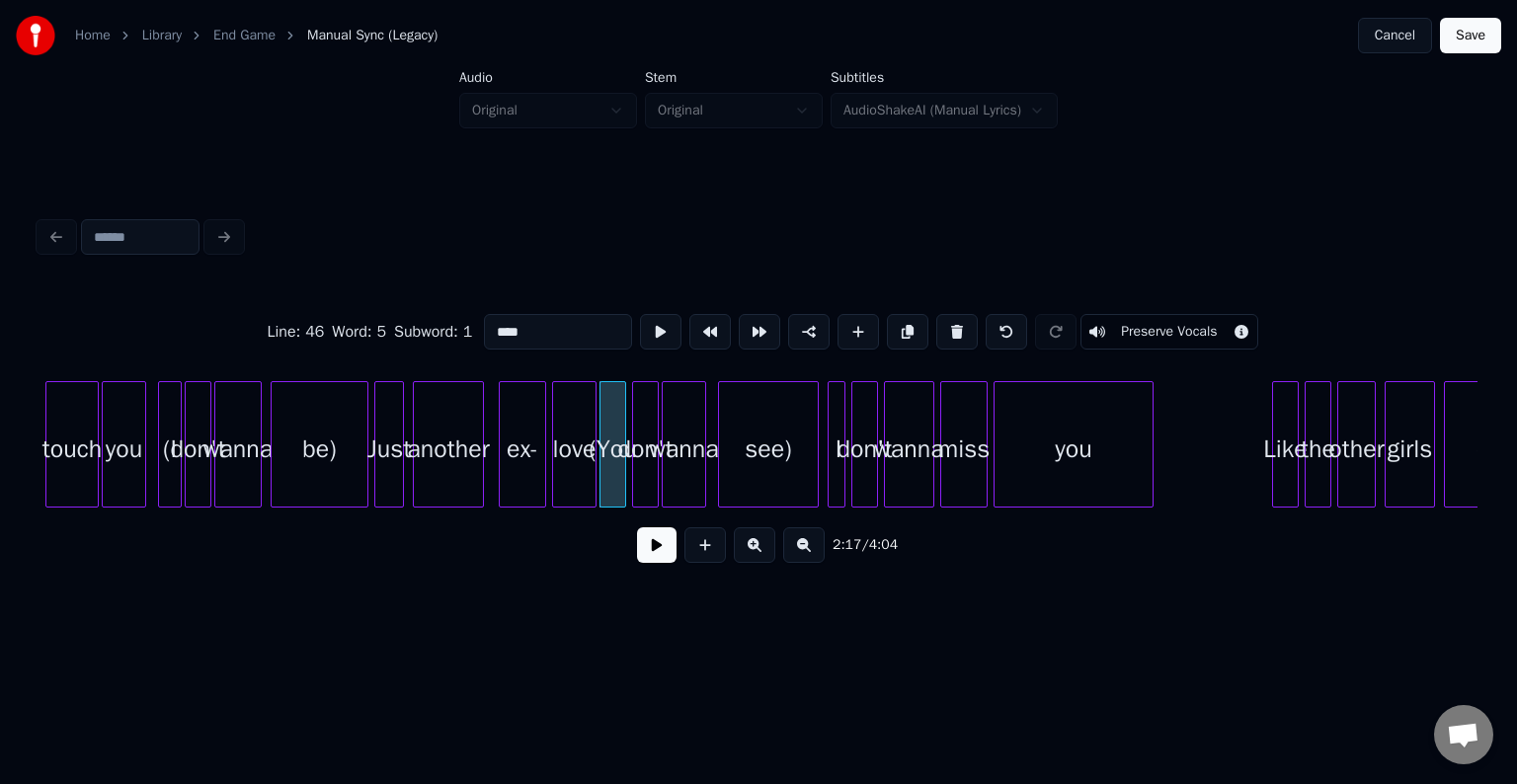 click on "Preserve Vocals" at bounding box center (1168, 332) 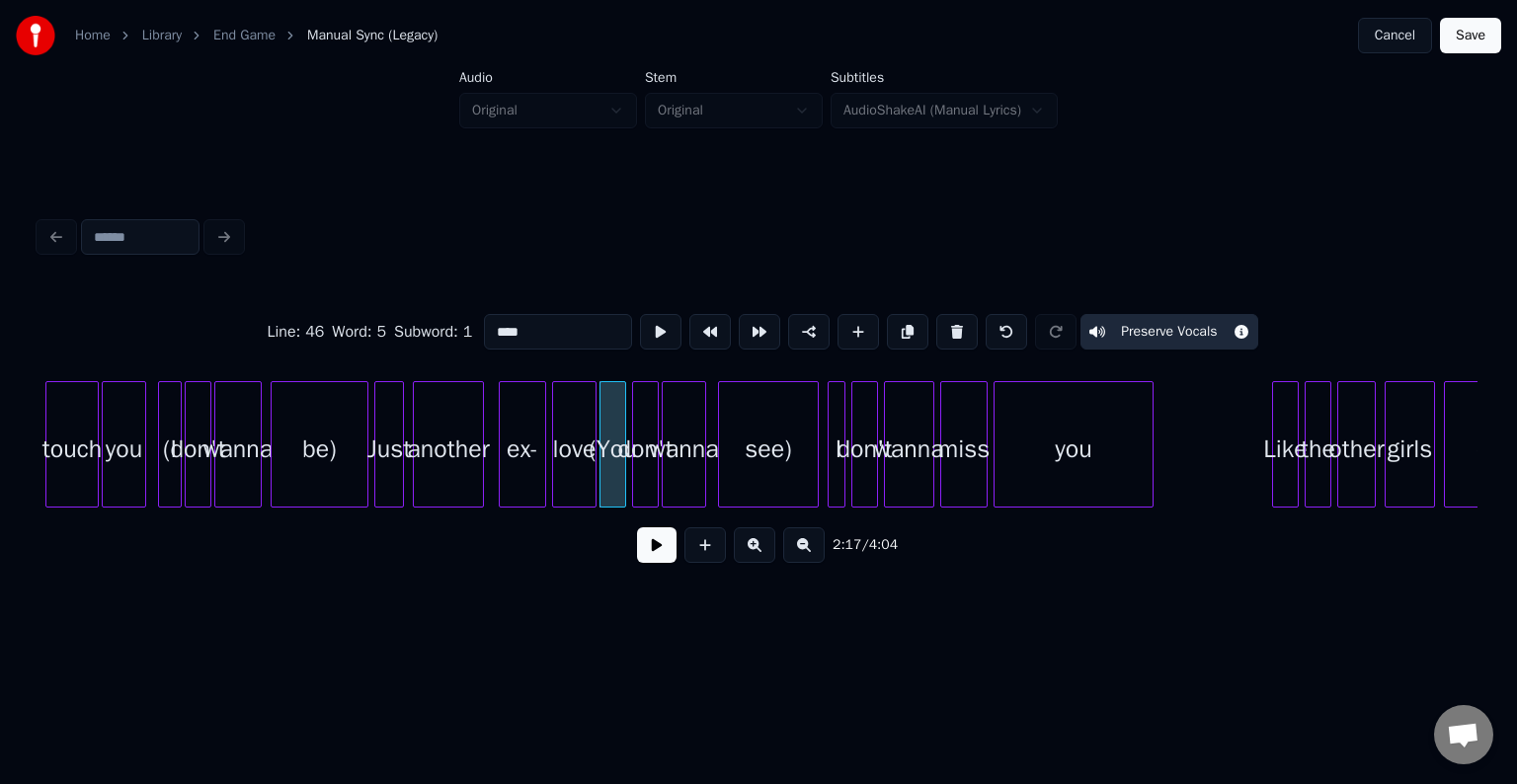 click at bounding box center [657, 545] 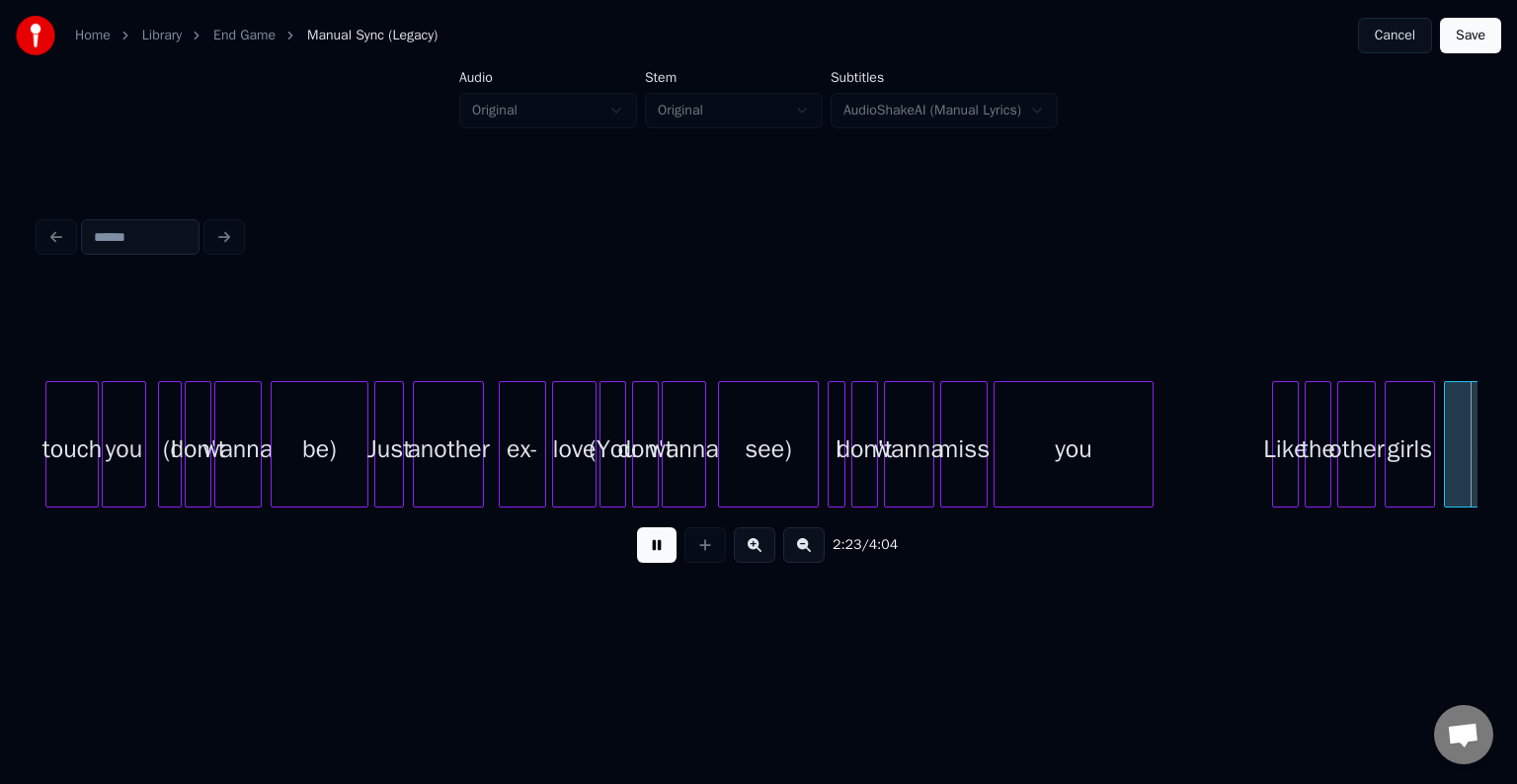 scroll, scrollTop: 0, scrollLeft: 21302, axis: horizontal 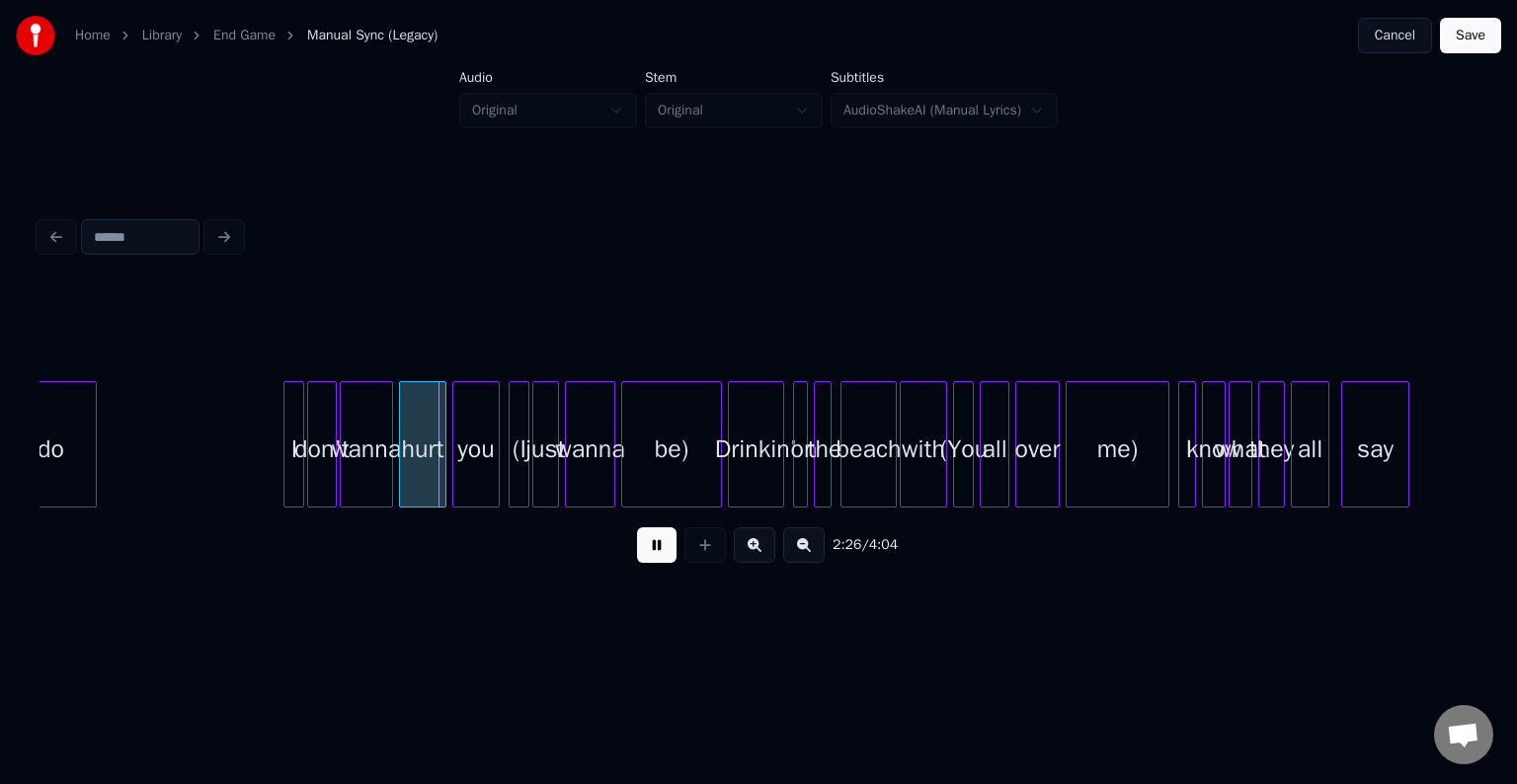 click on "be)" at bounding box center (672, 449) 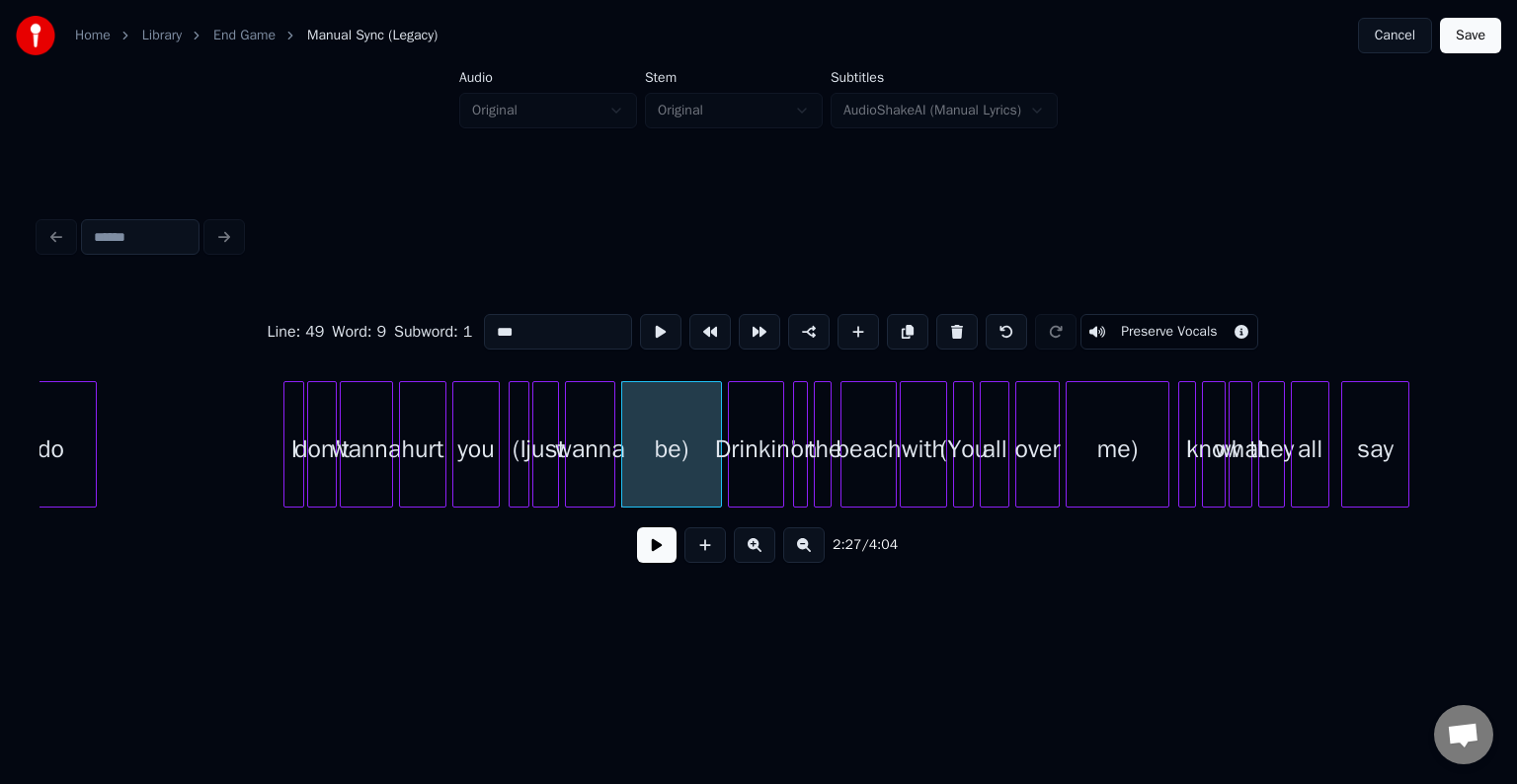 click on "Preserve Vocals" at bounding box center (1168, 332) 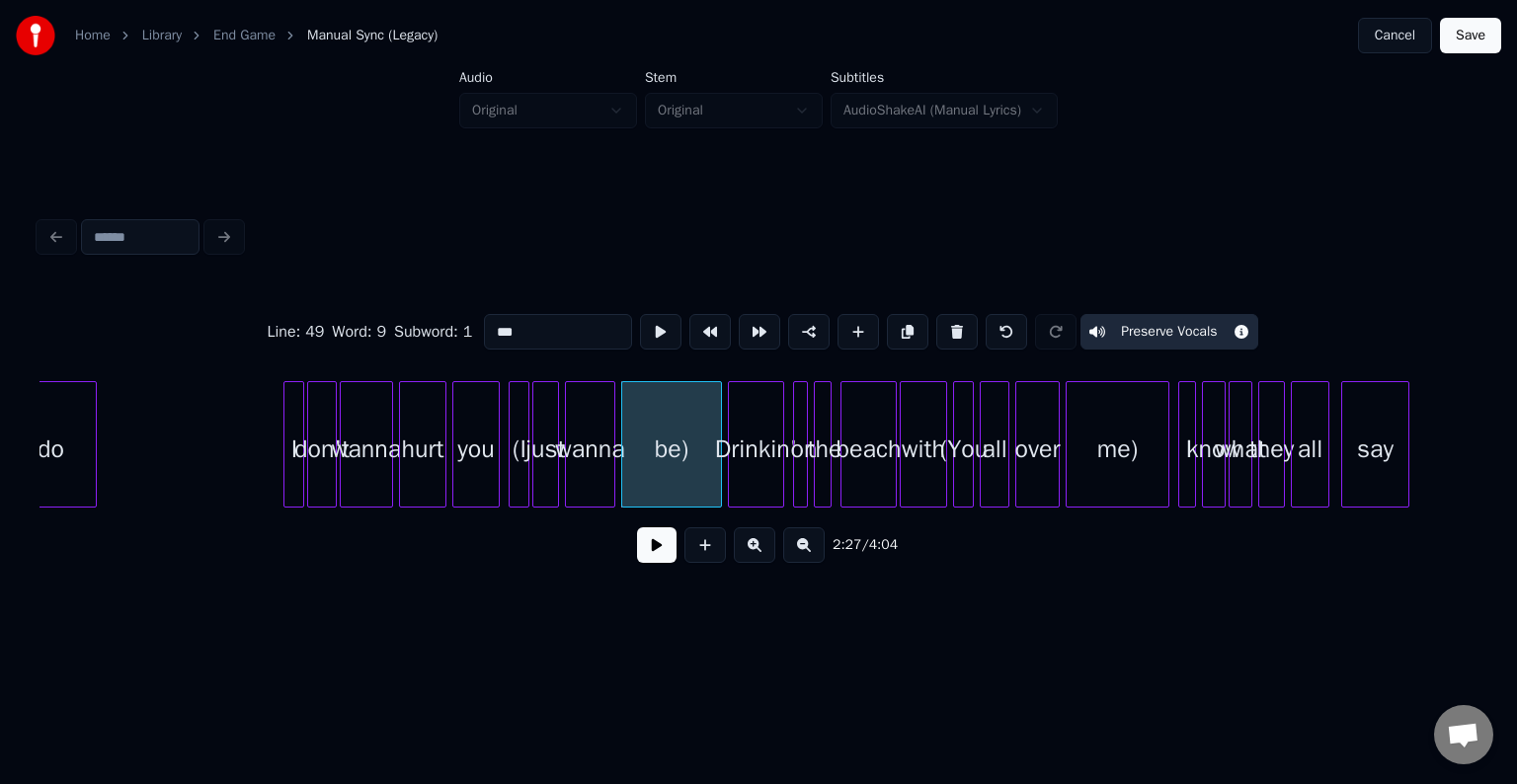 click on "wanna" at bounding box center [590, 449] 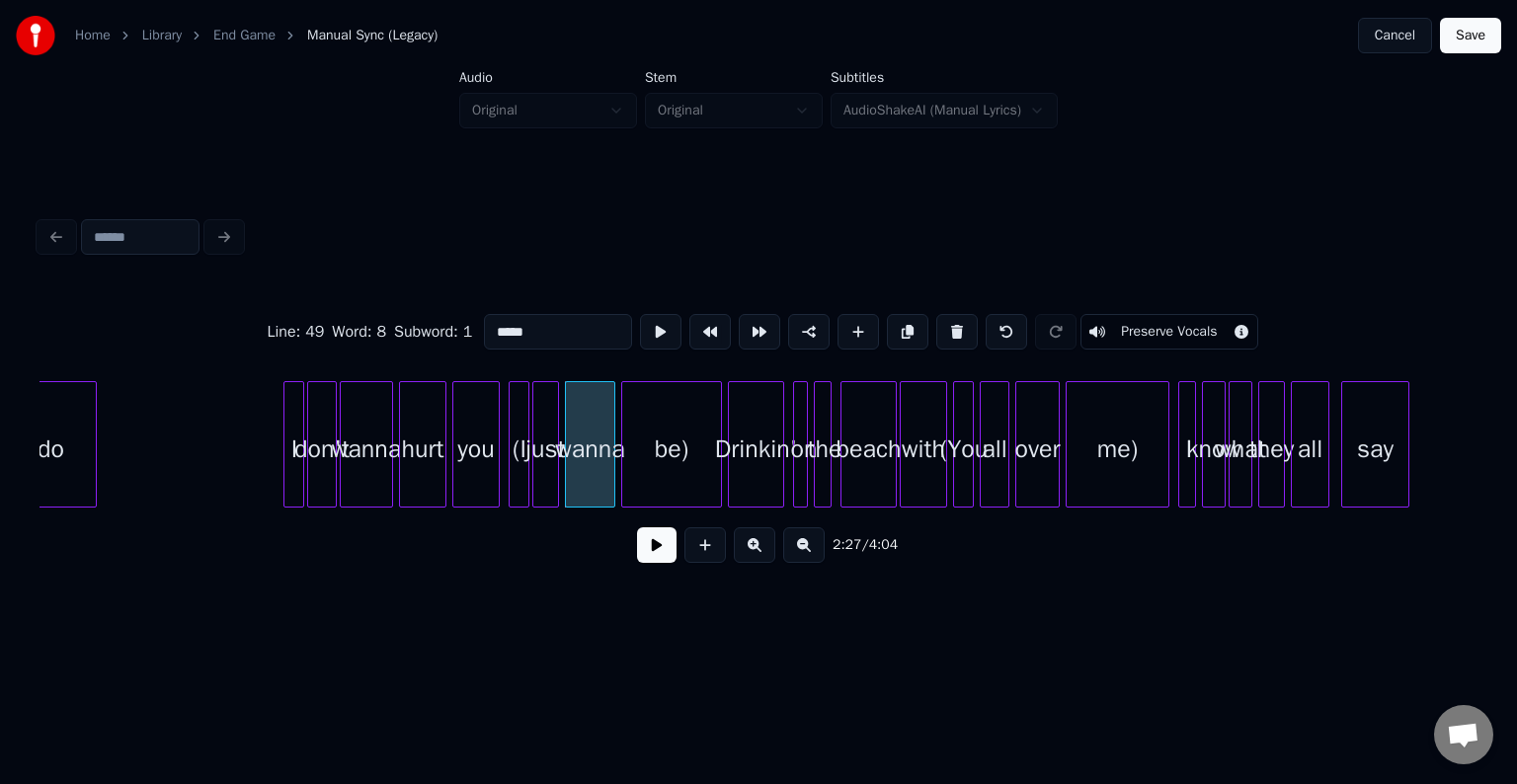 click on "Preserve Vocals" at bounding box center (1168, 332) 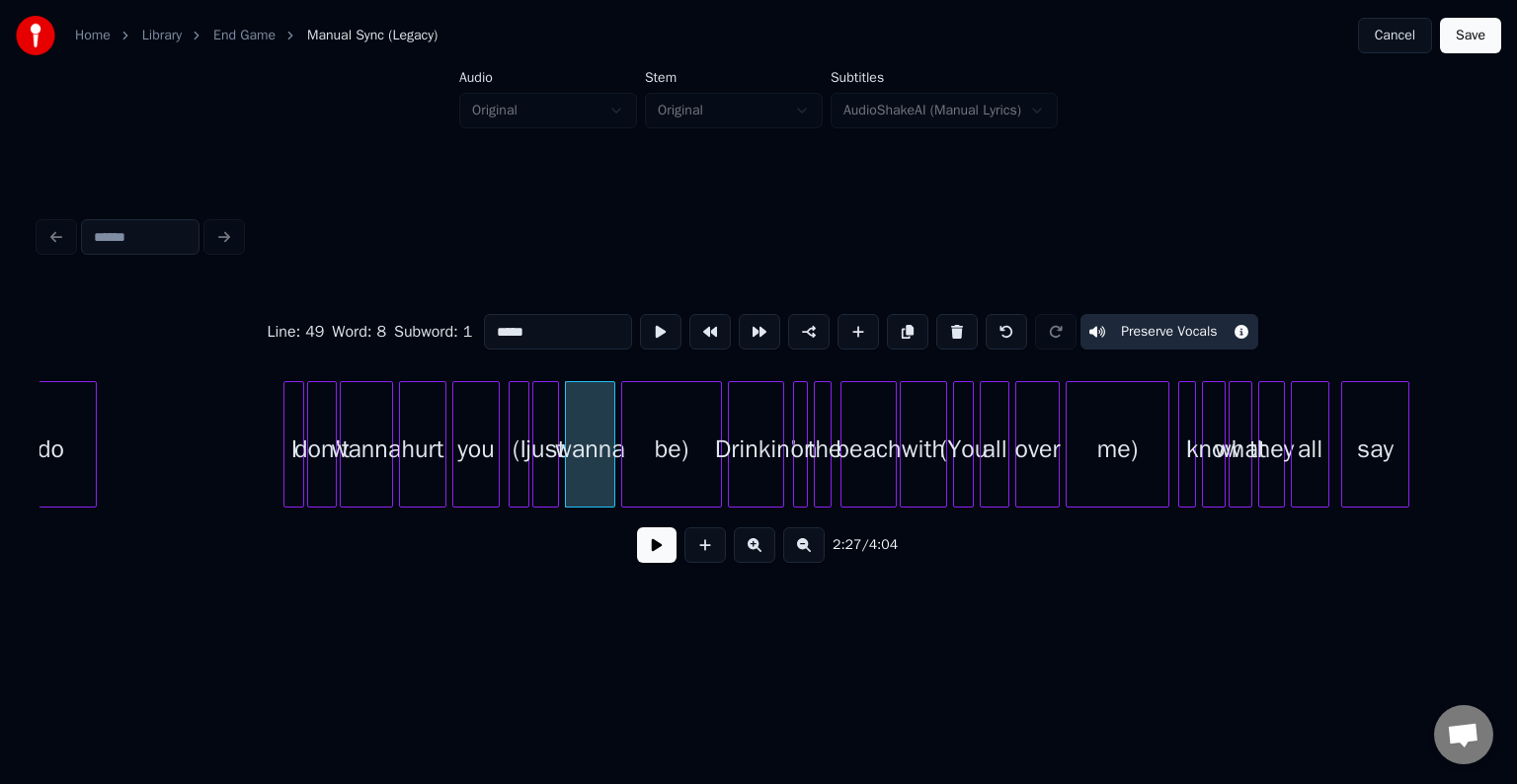 click on "just" at bounding box center [545, 449] 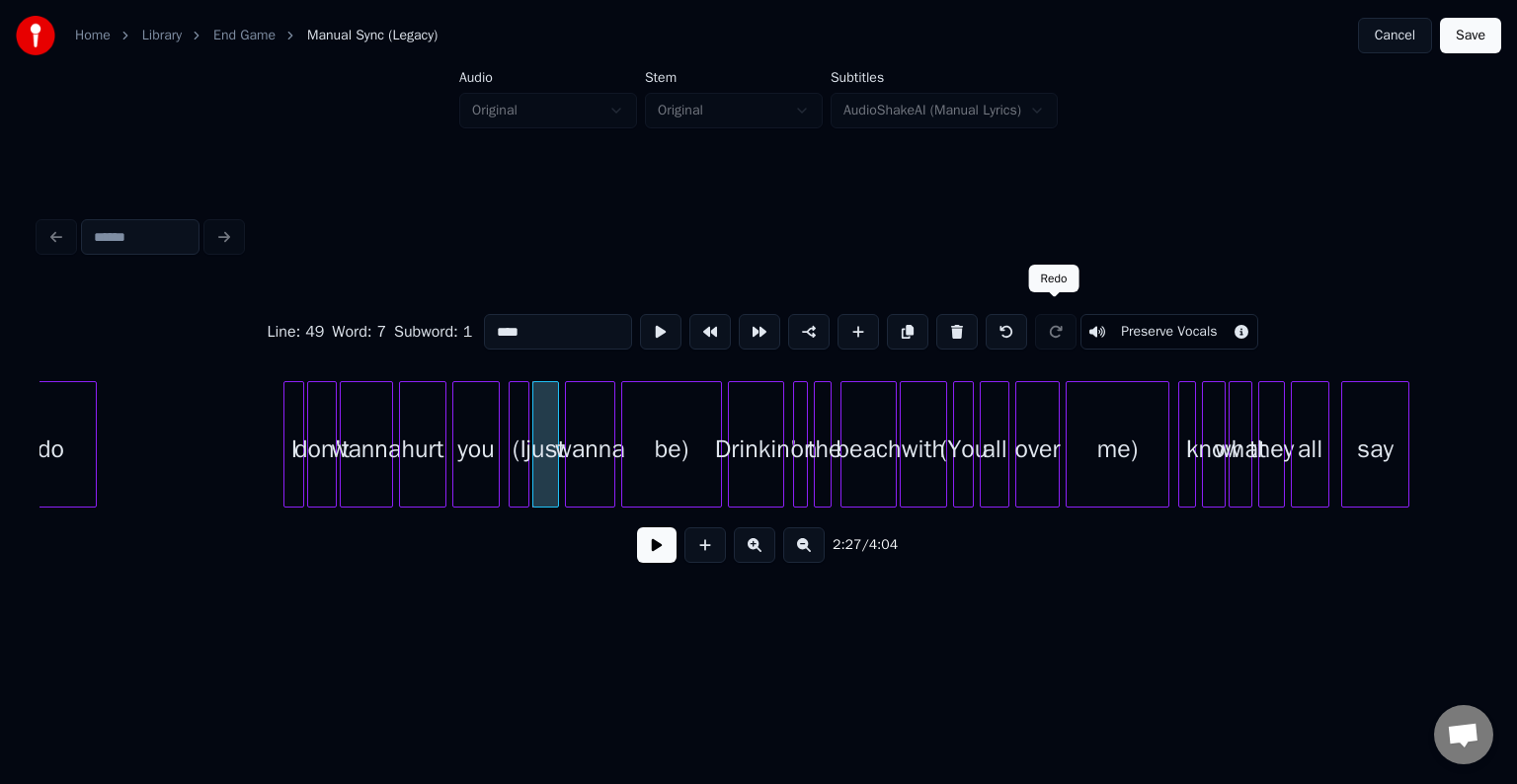 click on "Preserve Vocals" at bounding box center [1168, 332] 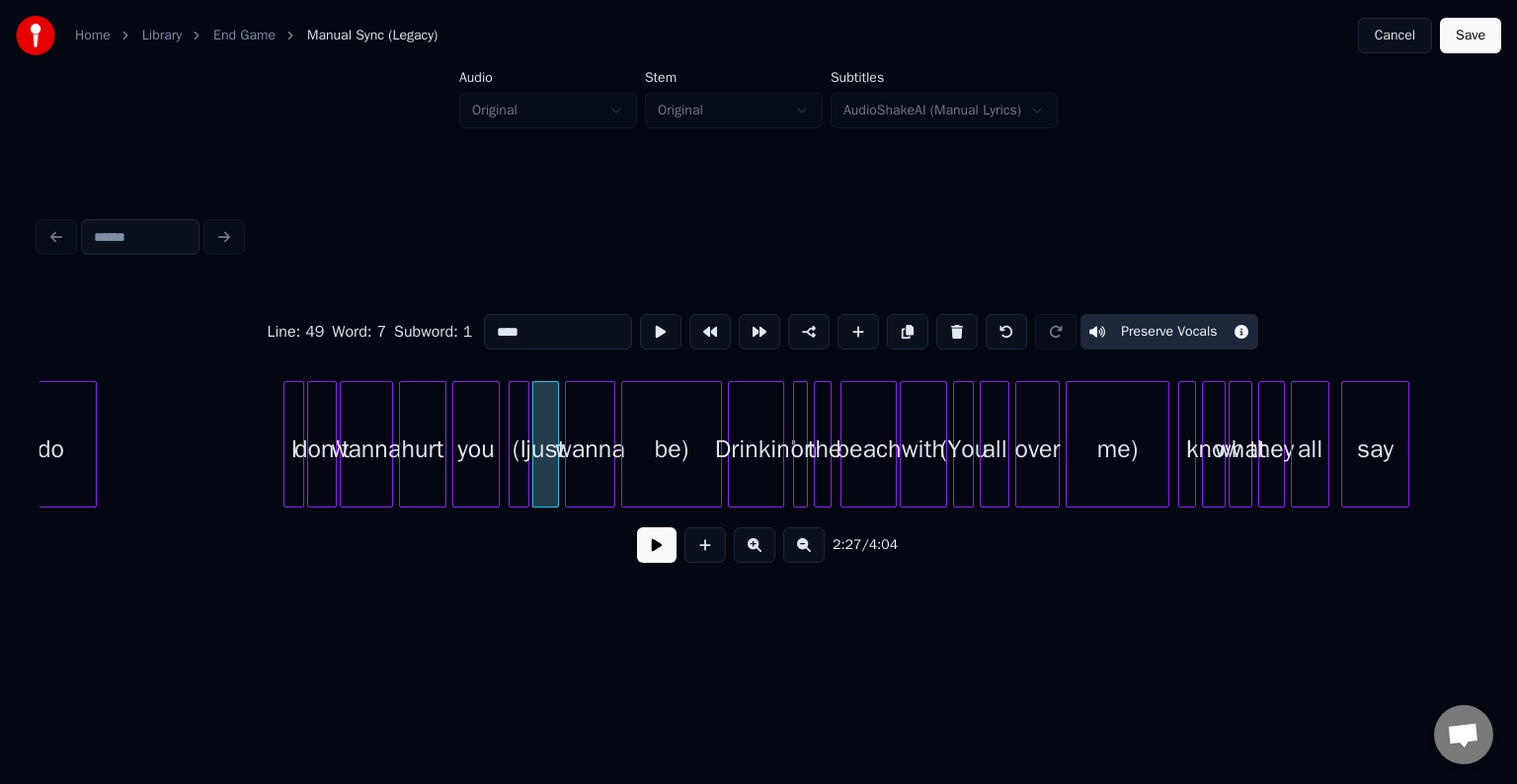 click on "(I" at bounding box center [519, 449] 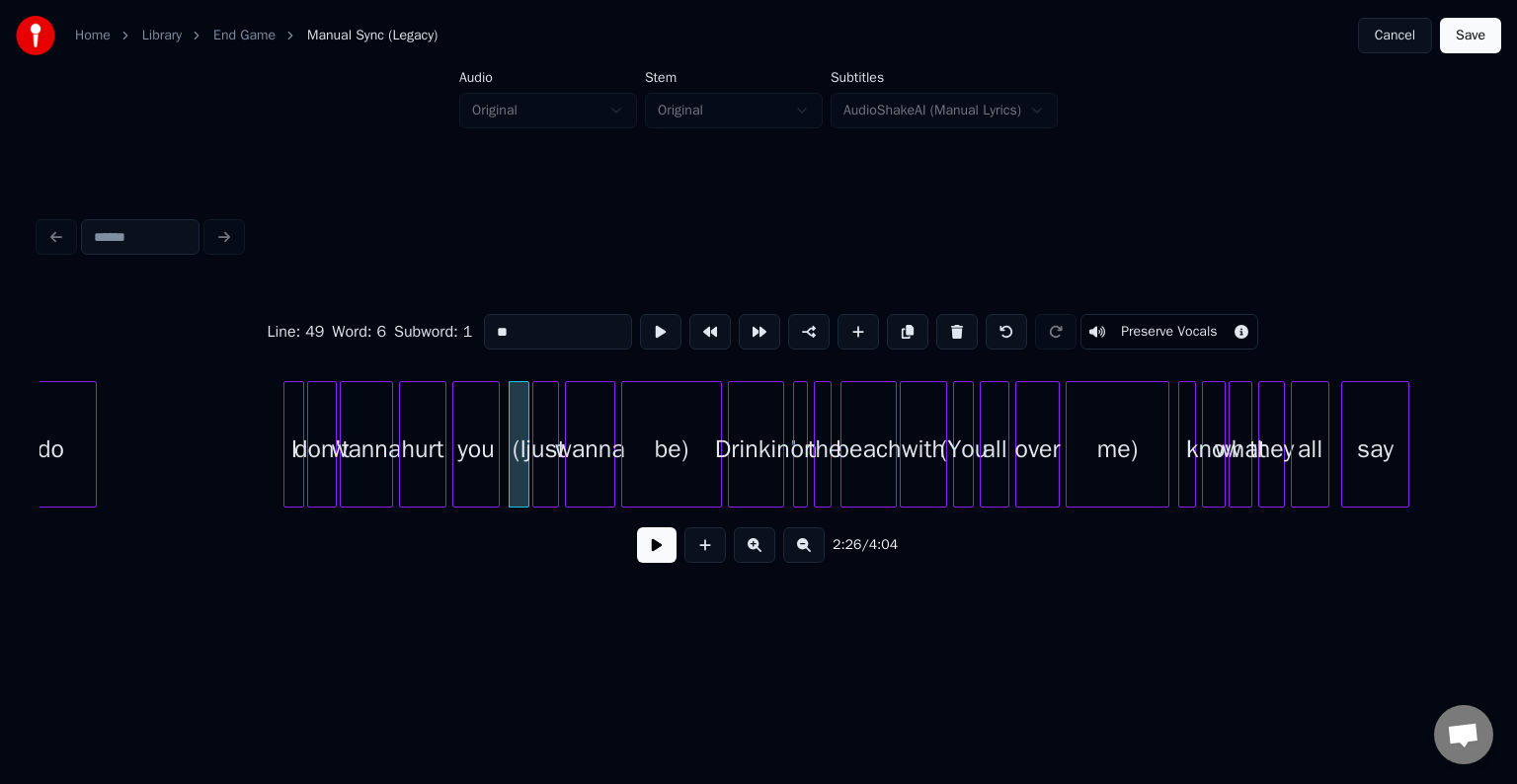 click on "Preserve Vocals" at bounding box center (1168, 332) 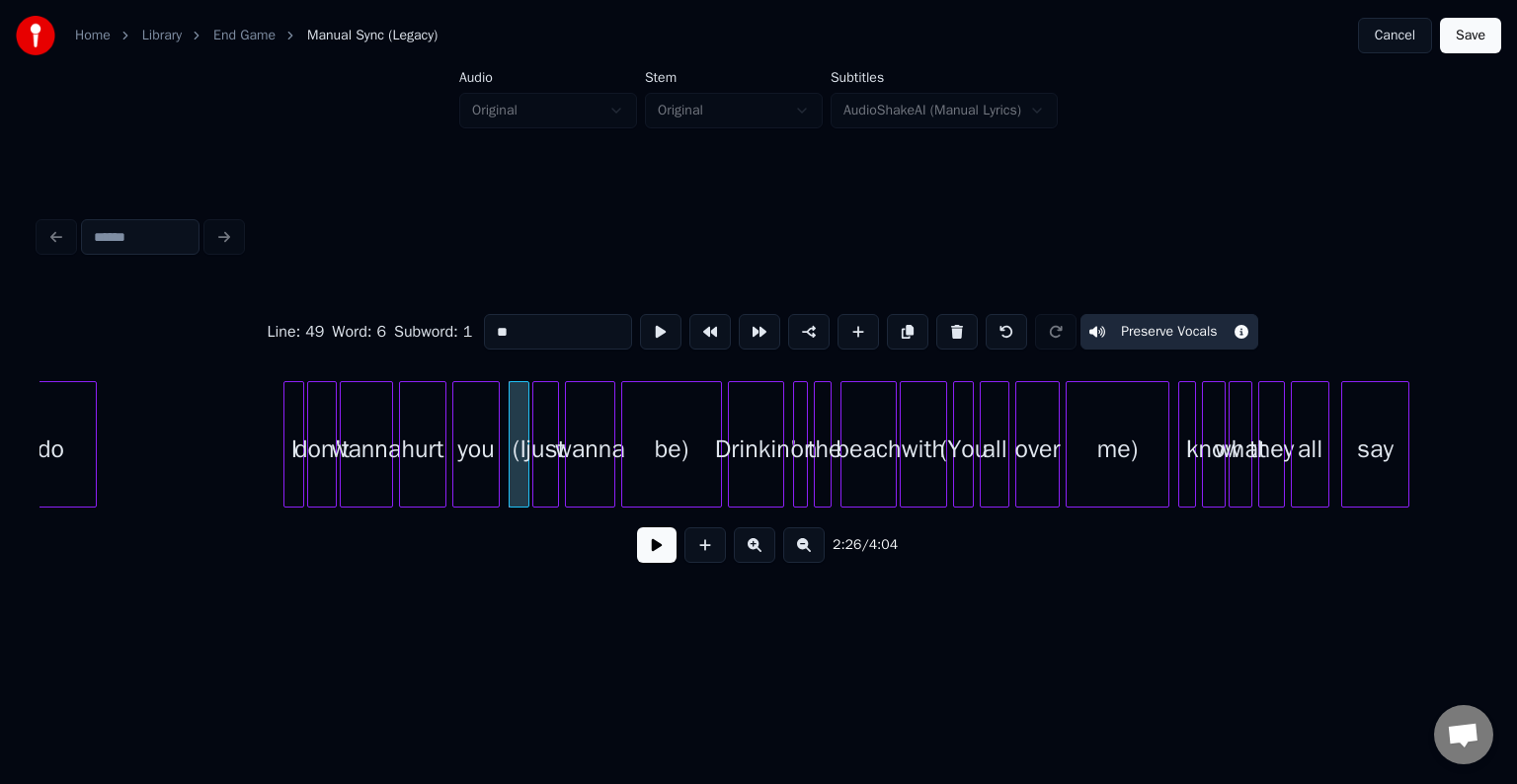 click on "me)" at bounding box center (1117, 449) 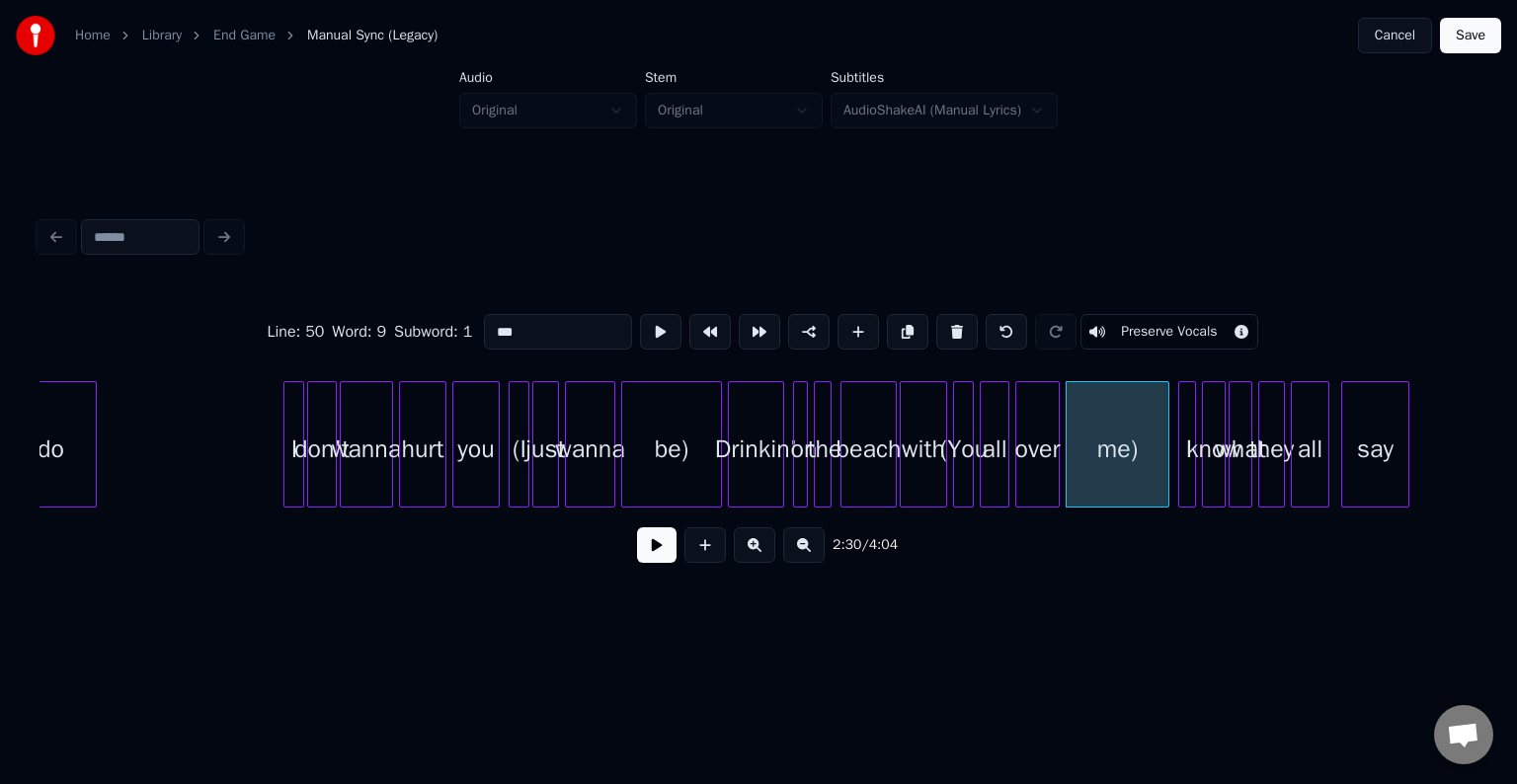 click on "Preserve Vocals" at bounding box center [1168, 332] 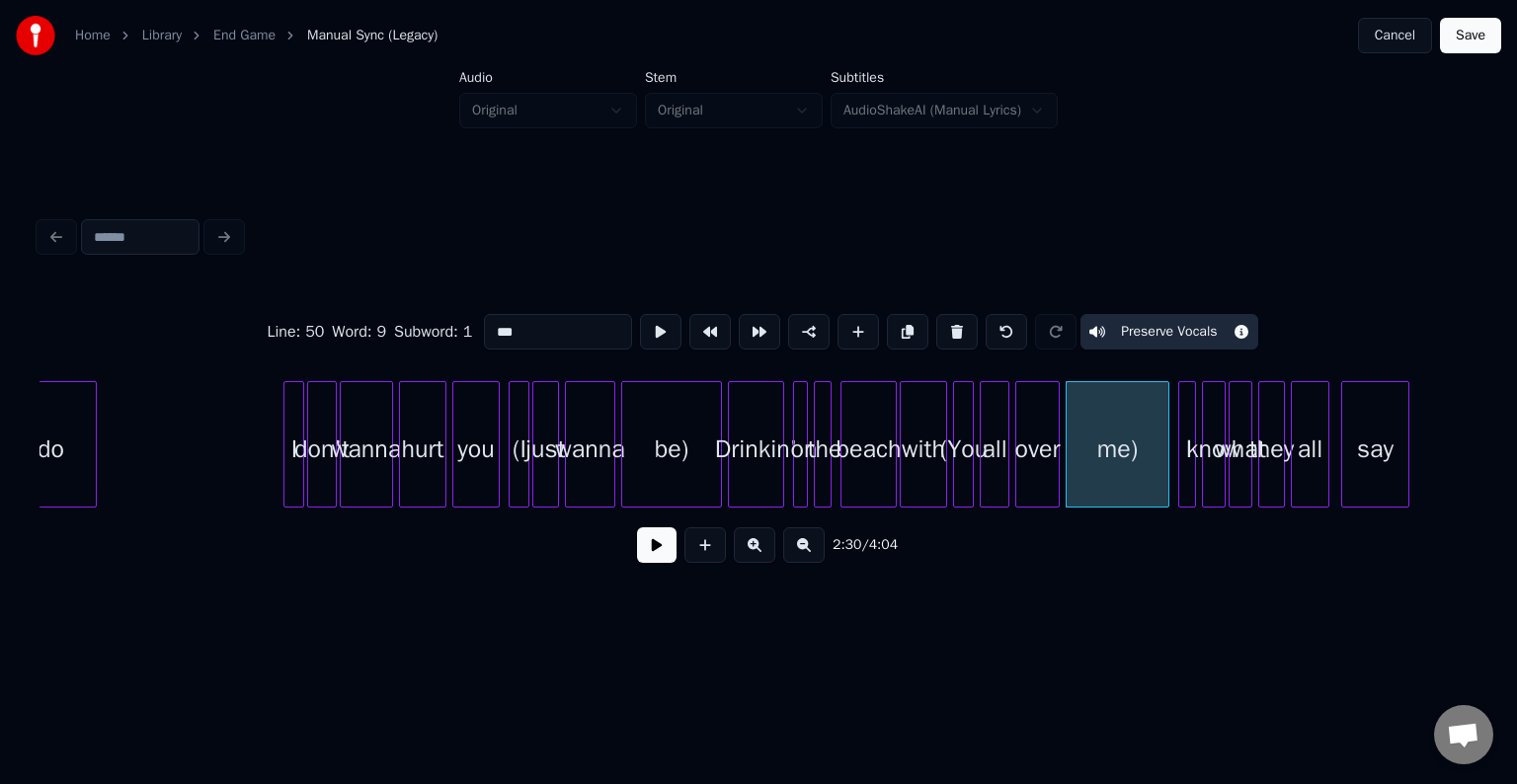 click on "over" at bounding box center [1037, 449] 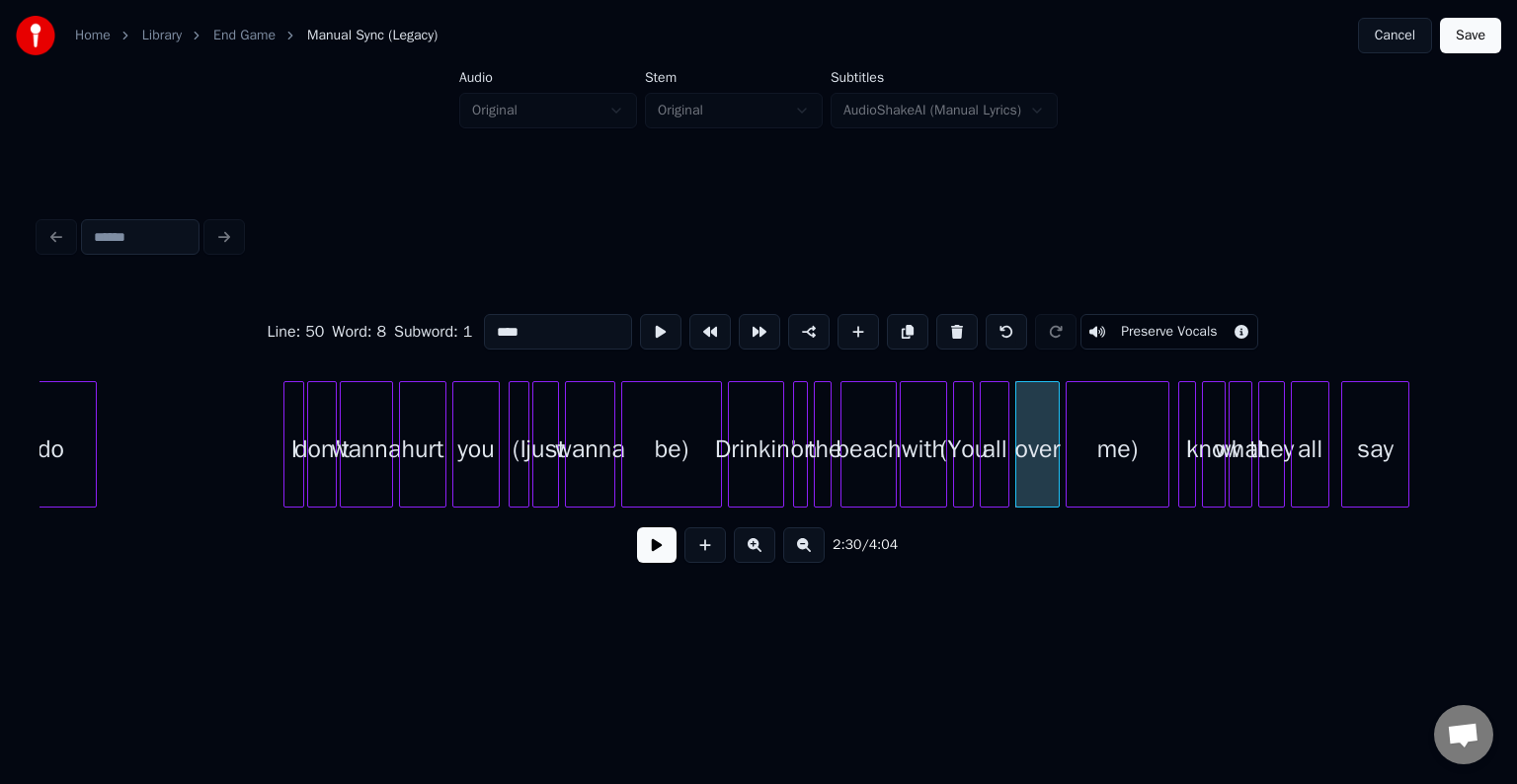 click on "Preserve Vocals" at bounding box center [1168, 332] 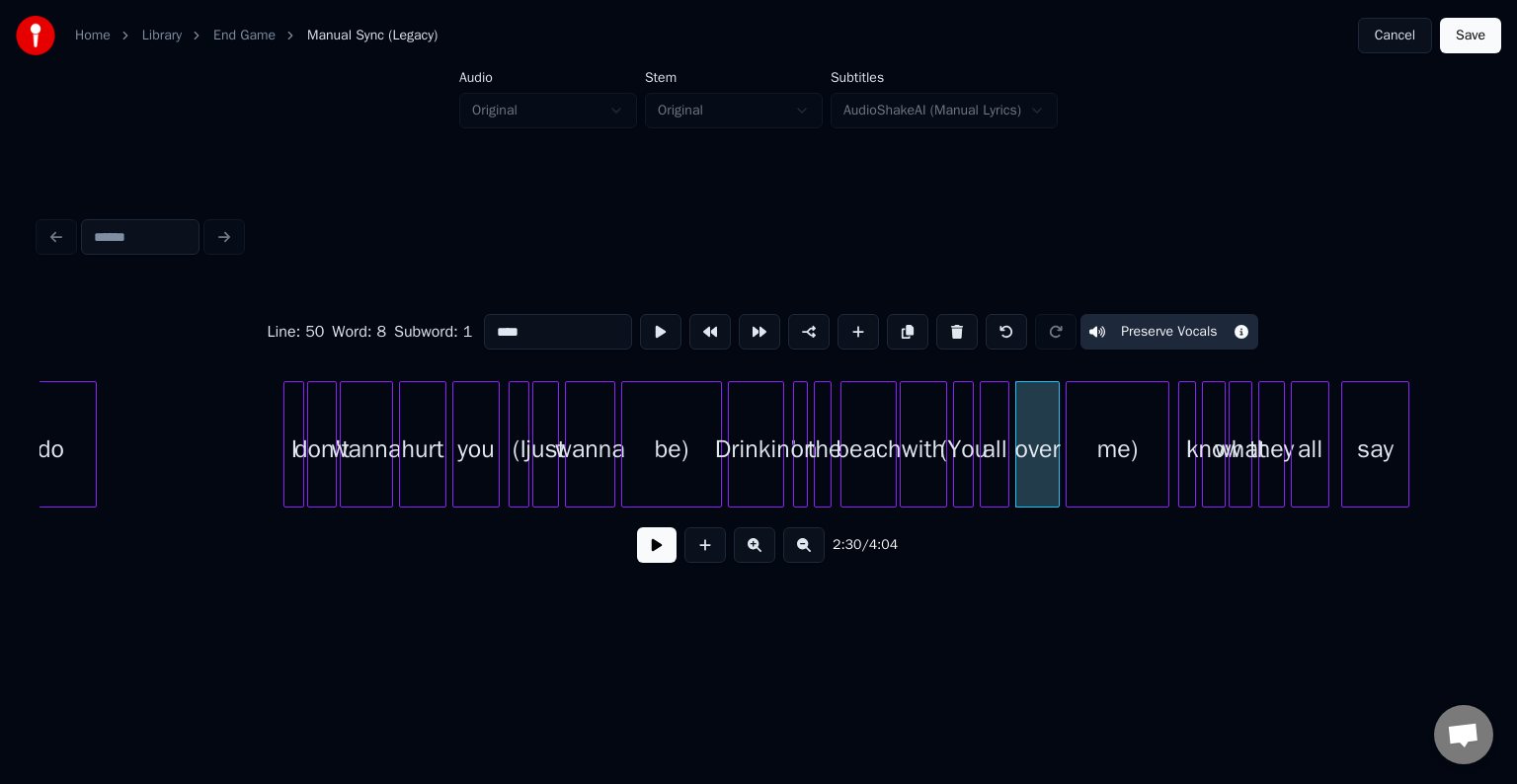 click on "all" at bounding box center (995, 449) 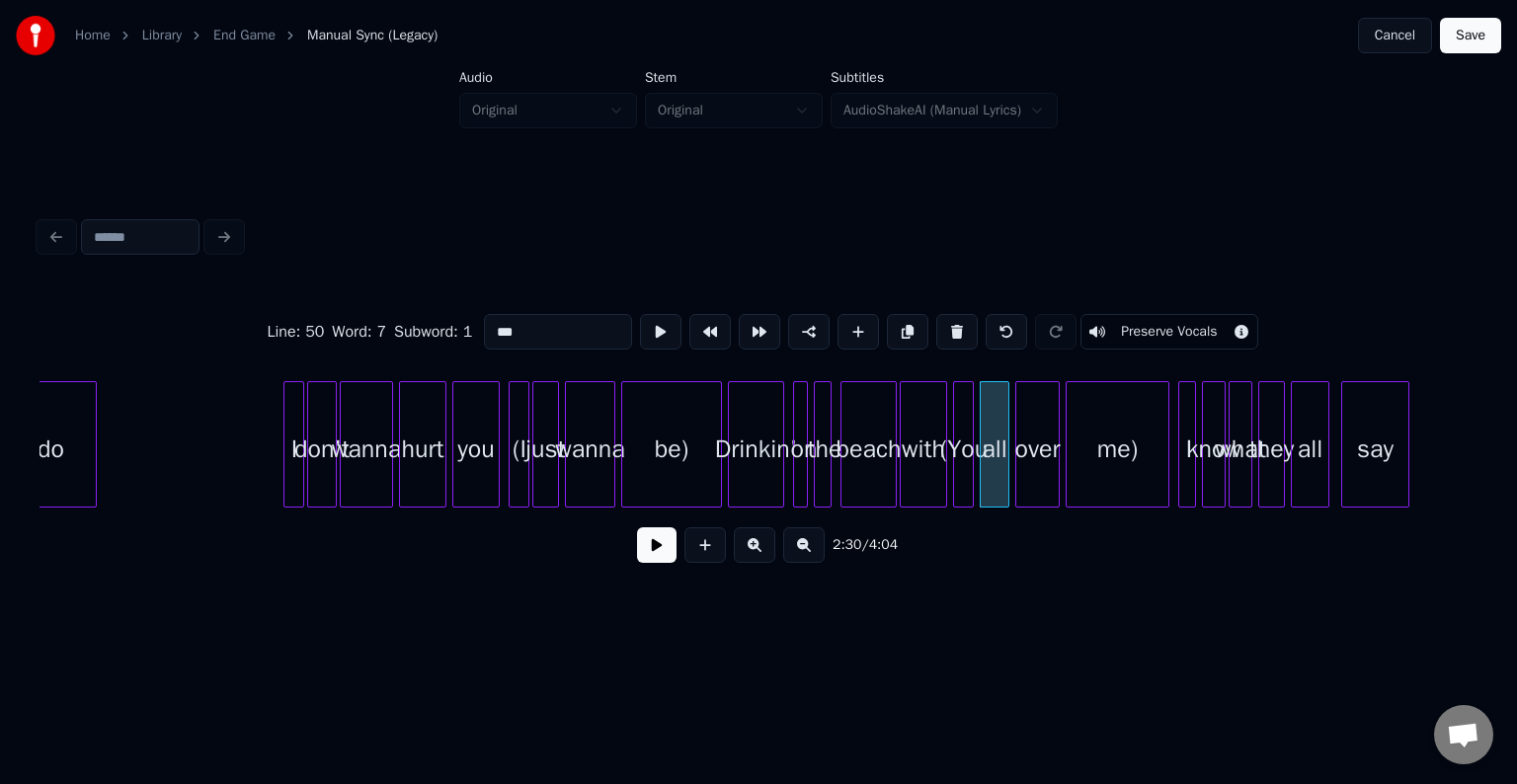 click on "Preserve Vocals" at bounding box center (1168, 332) 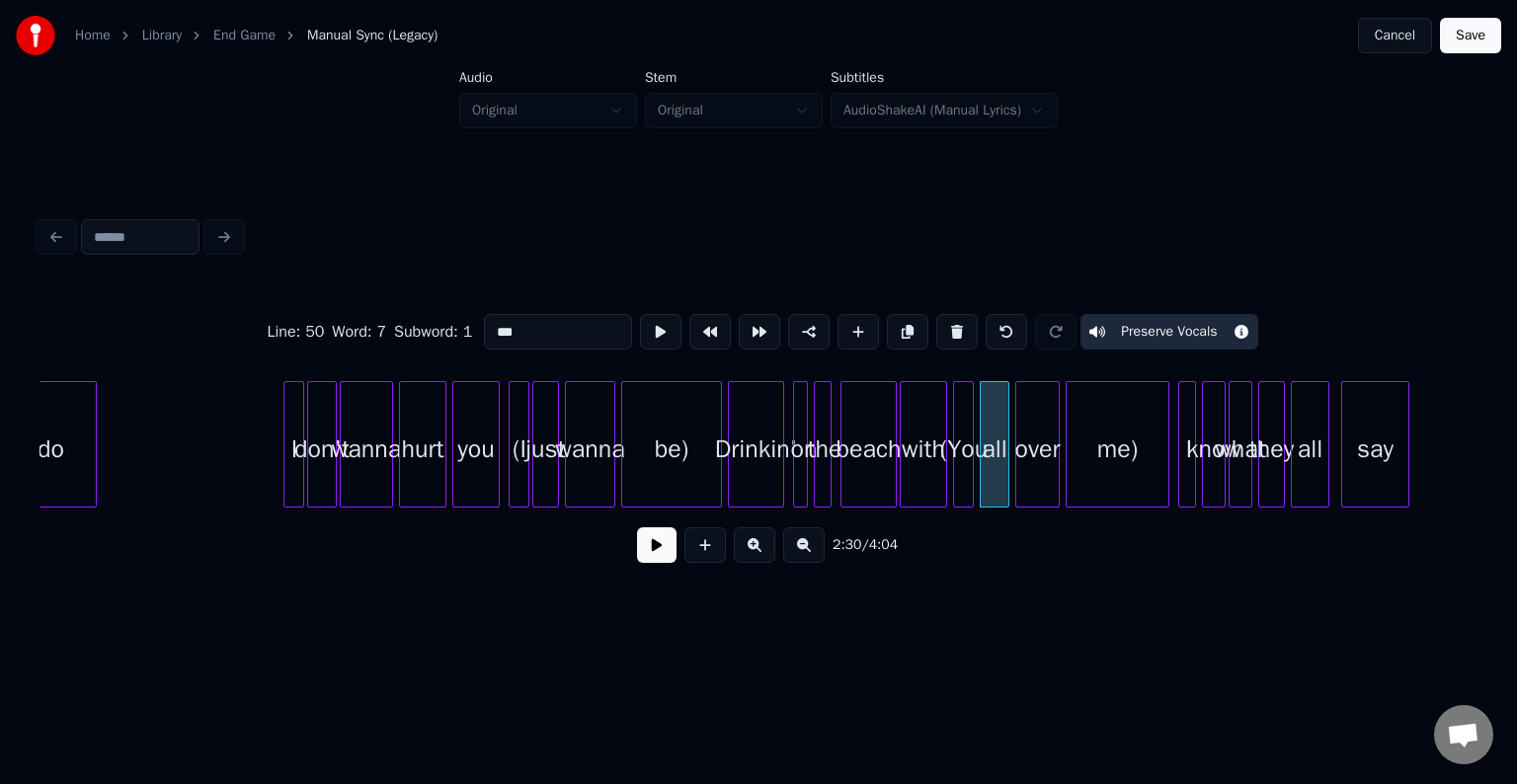 click on "(You" at bounding box center (964, 449) 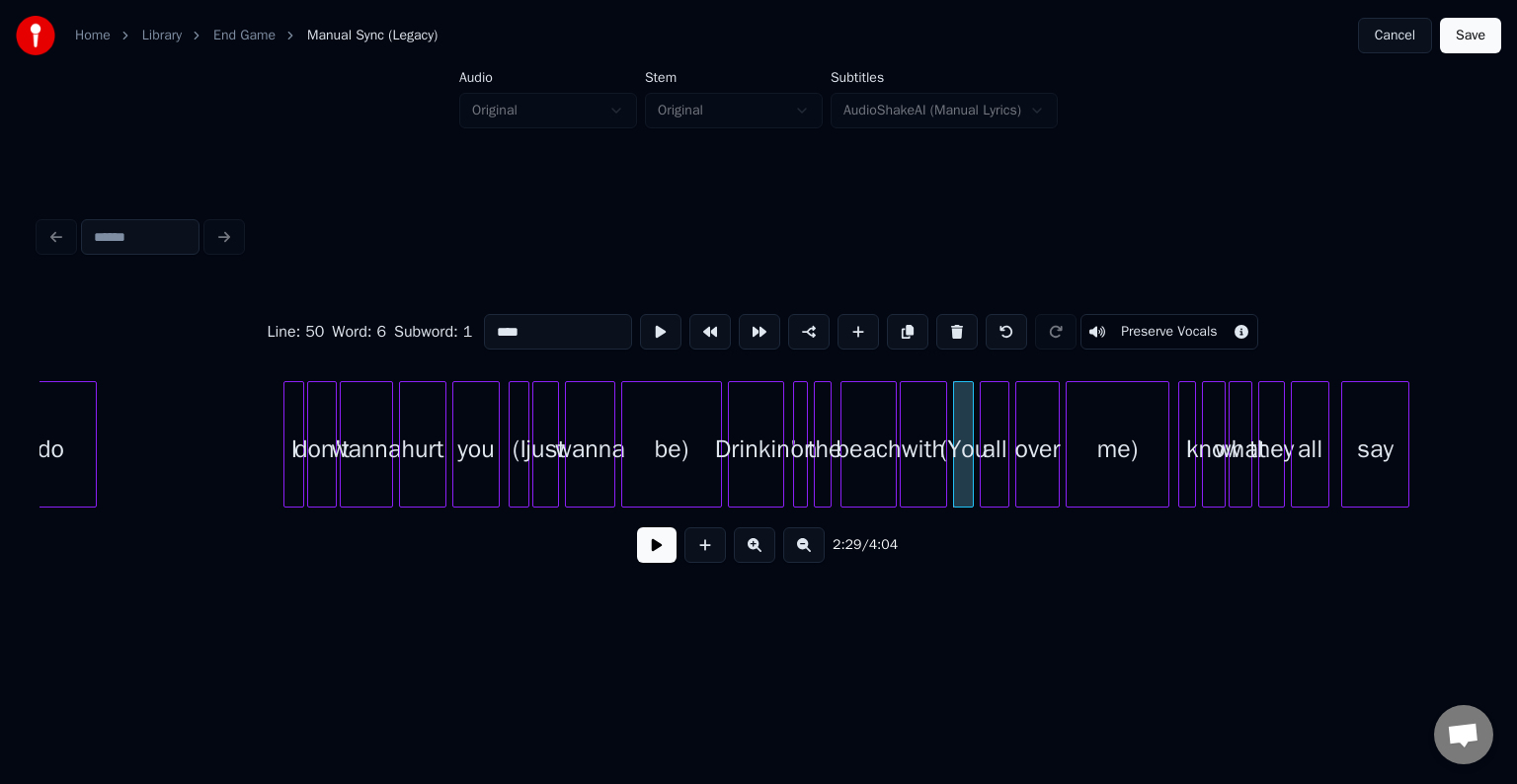 click on "Preserve Vocals" at bounding box center (1168, 332) 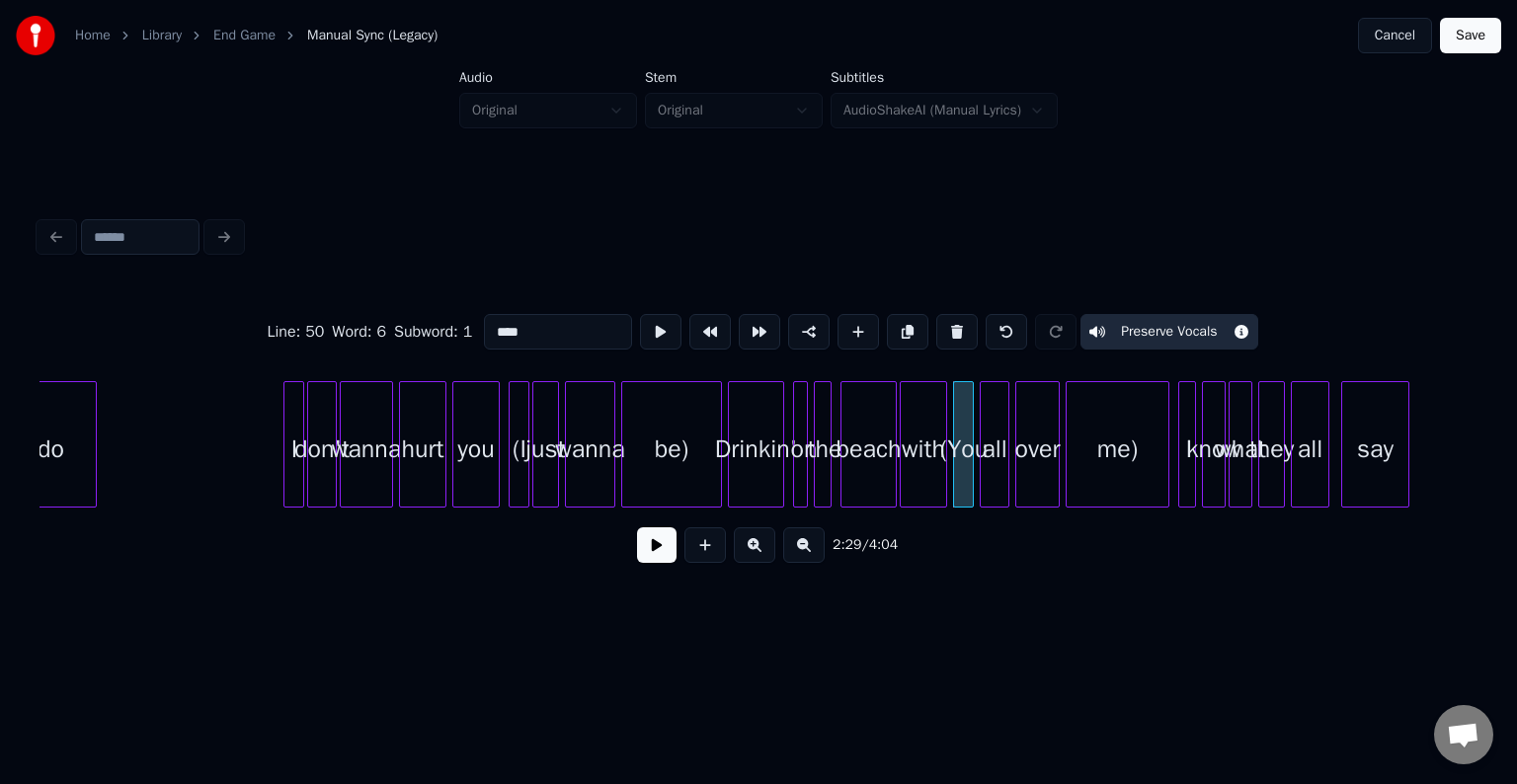 click at bounding box center (657, 545) 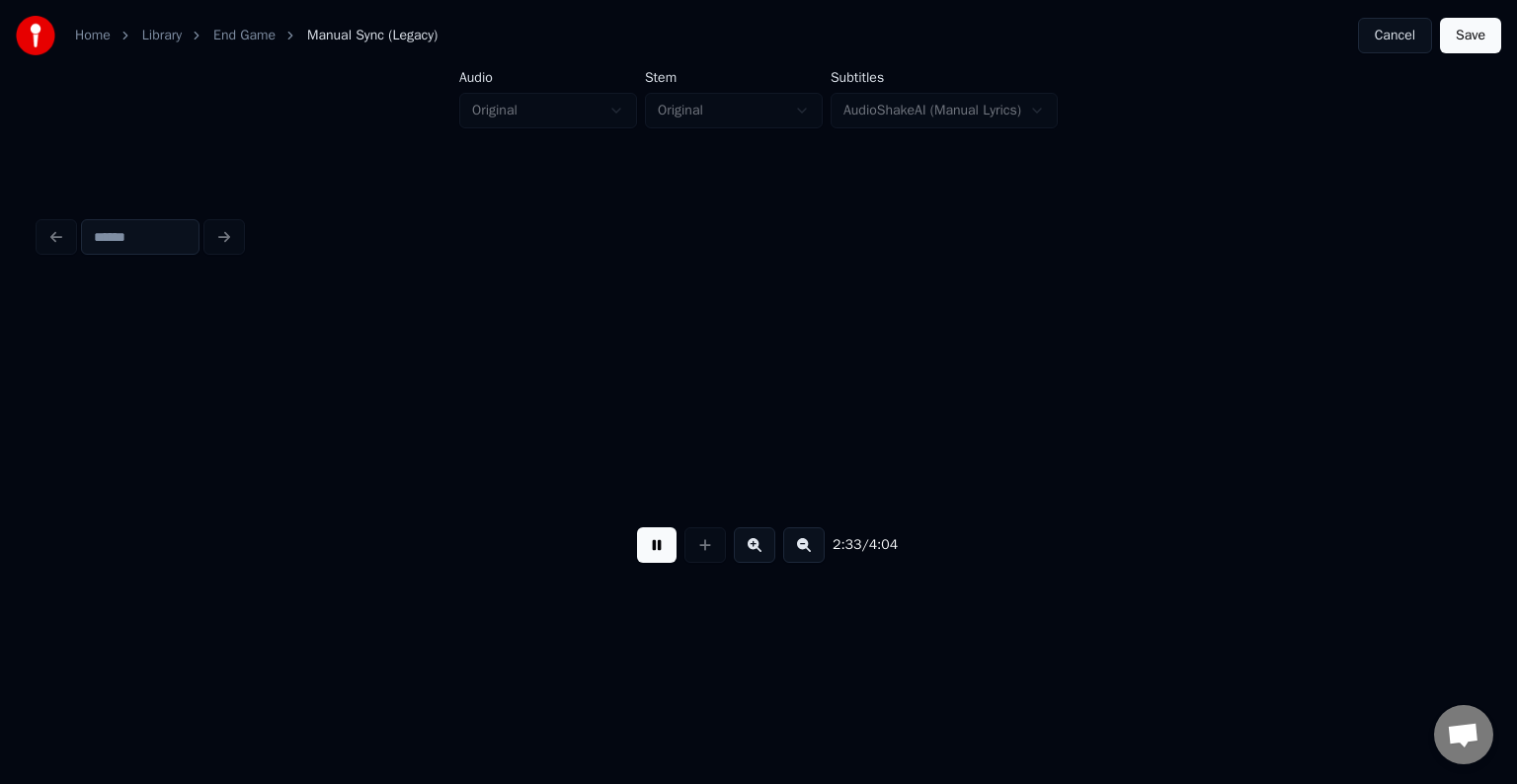 scroll, scrollTop: 0, scrollLeft: 22740, axis: horizontal 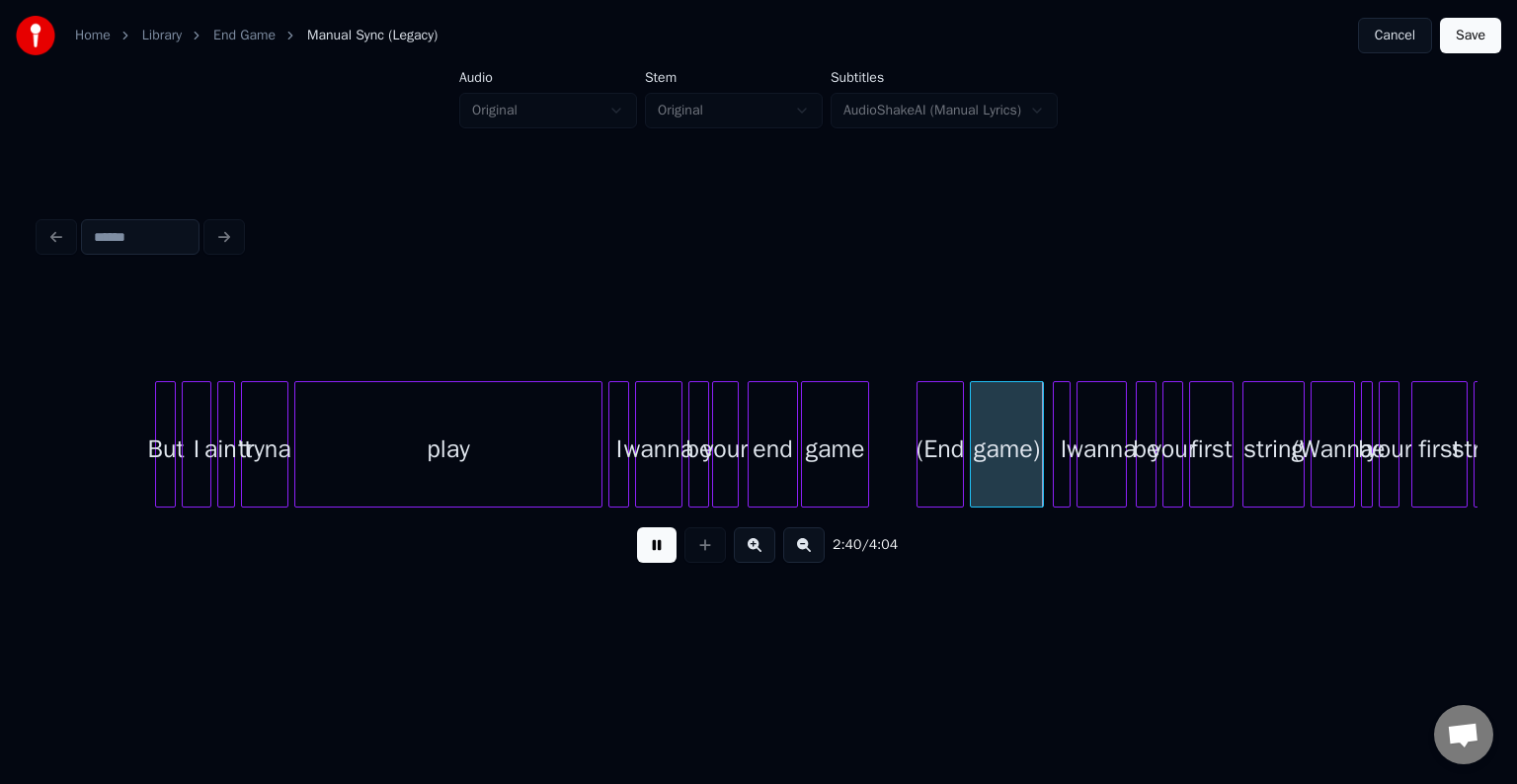 click at bounding box center (657, 545) 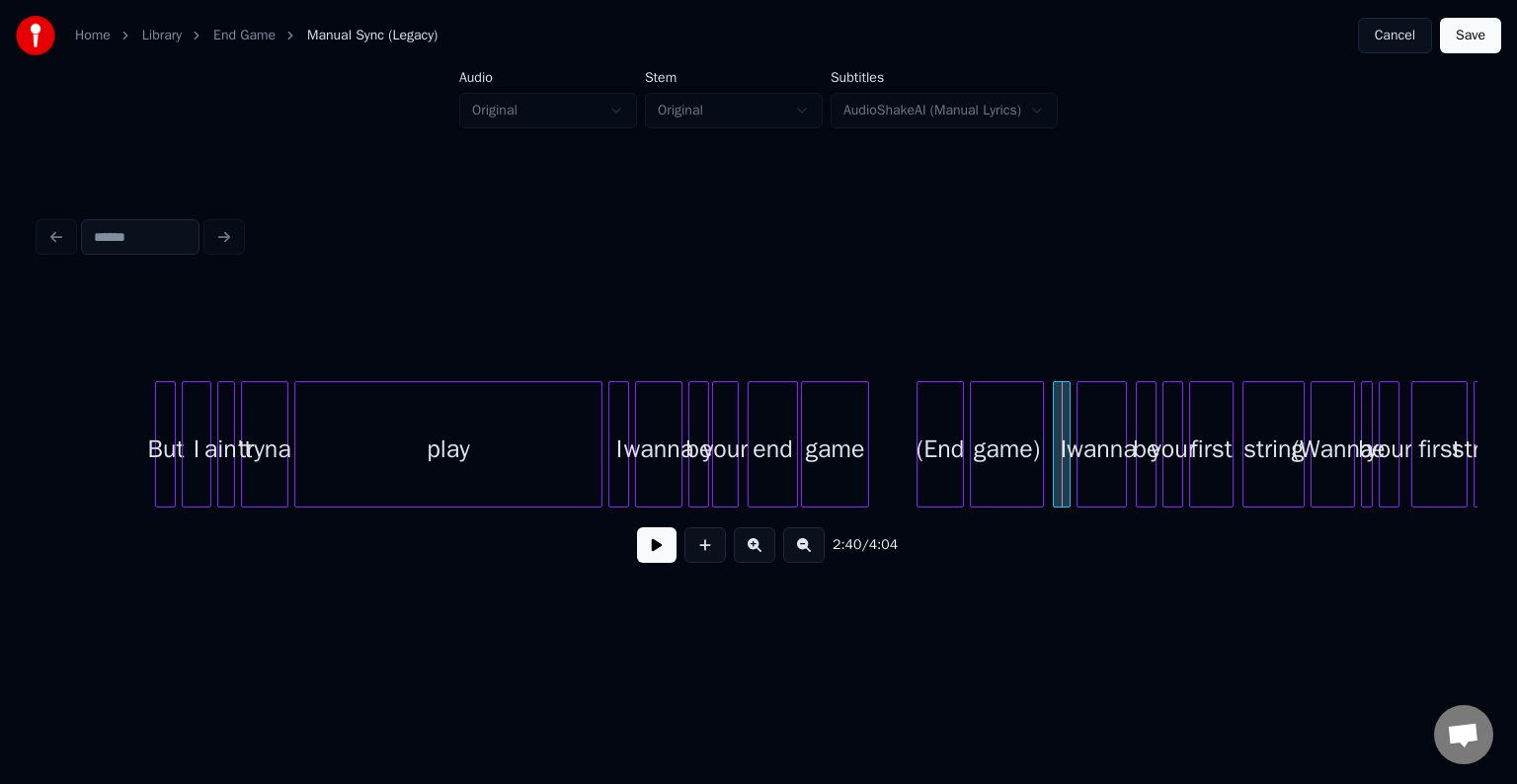 click on "game)" at bounding box center (1006, 449) 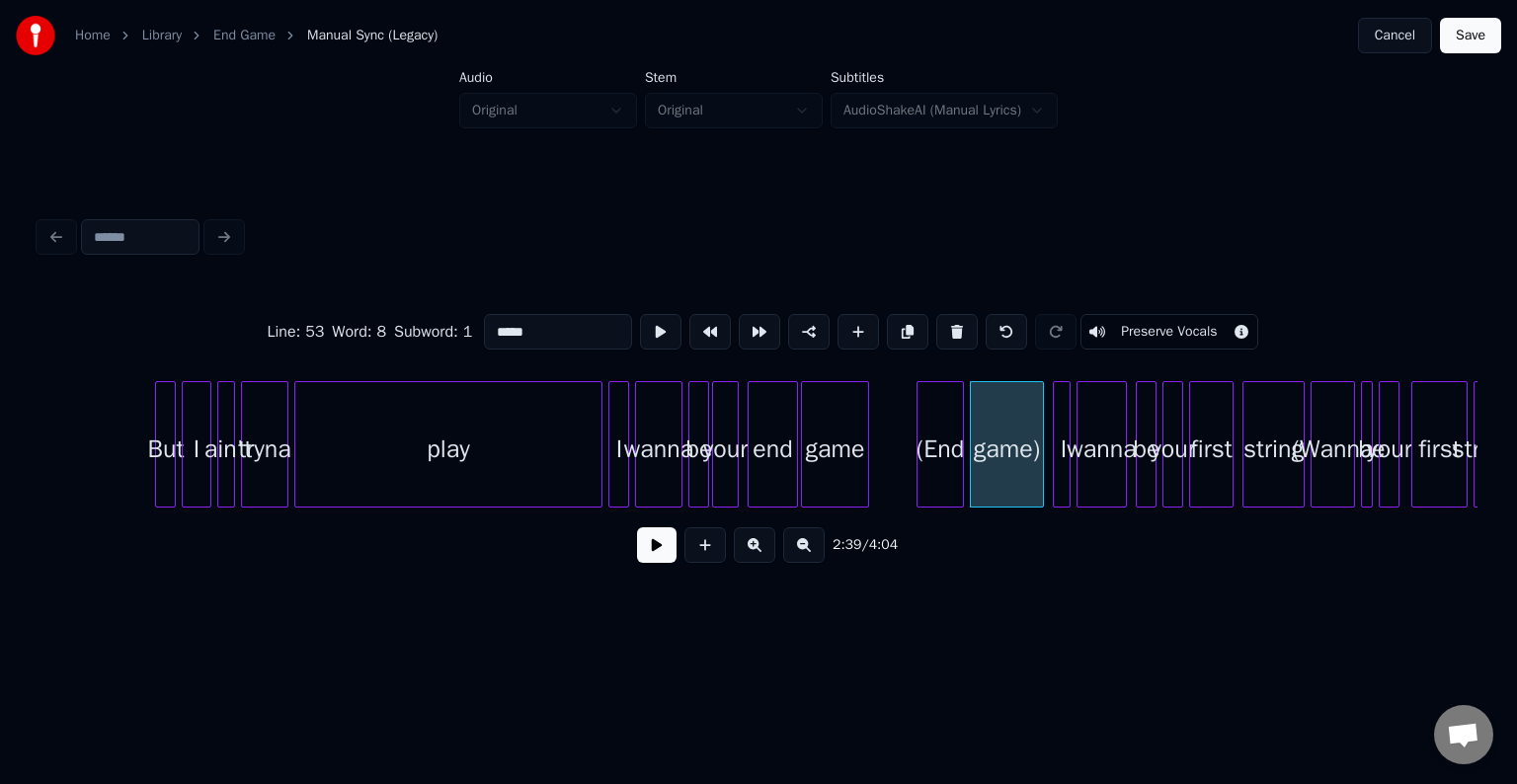 click on "Preserve Vocals" at bounding box center [1168, 332] 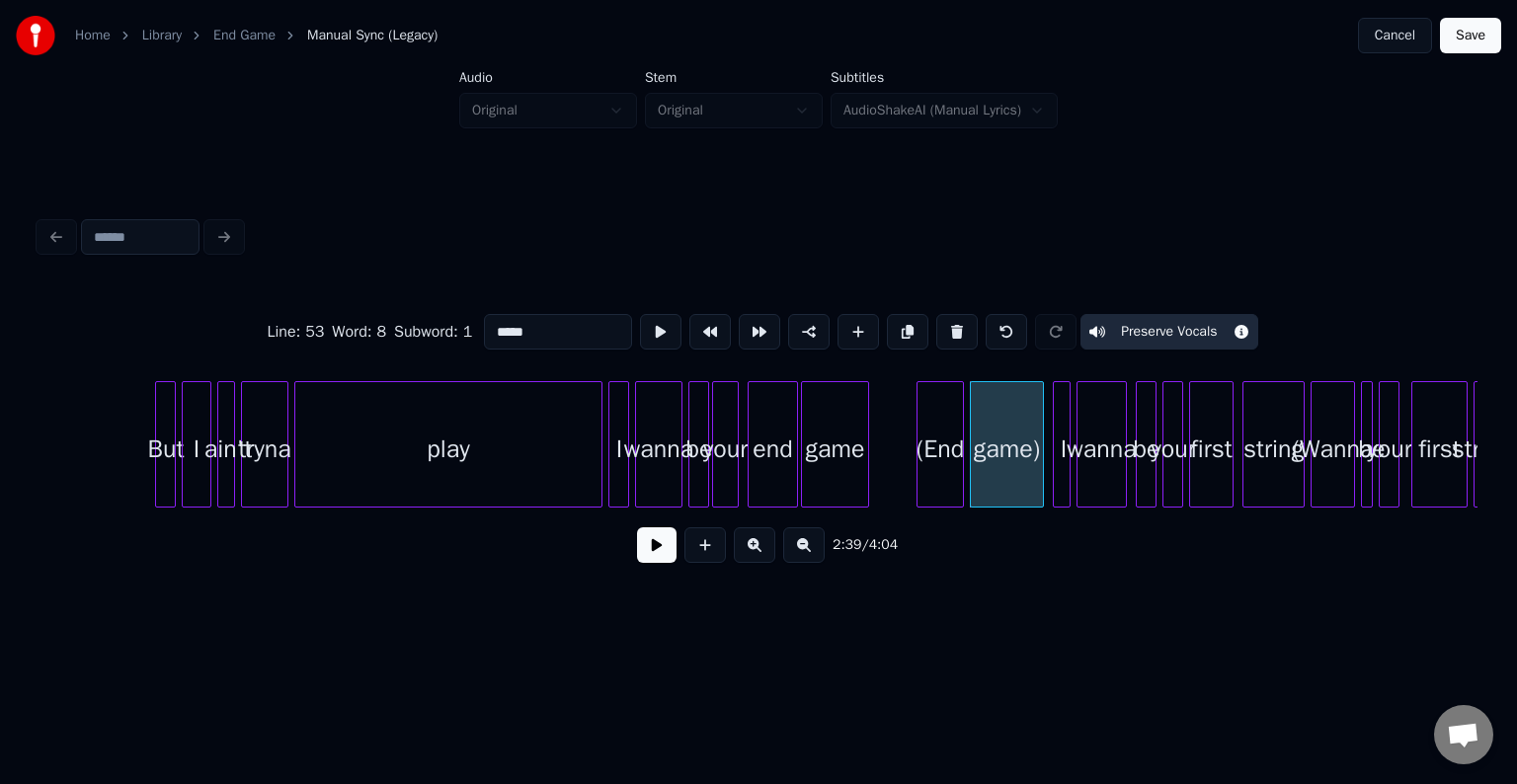 click on "(End" at bounding box center [940, 449] 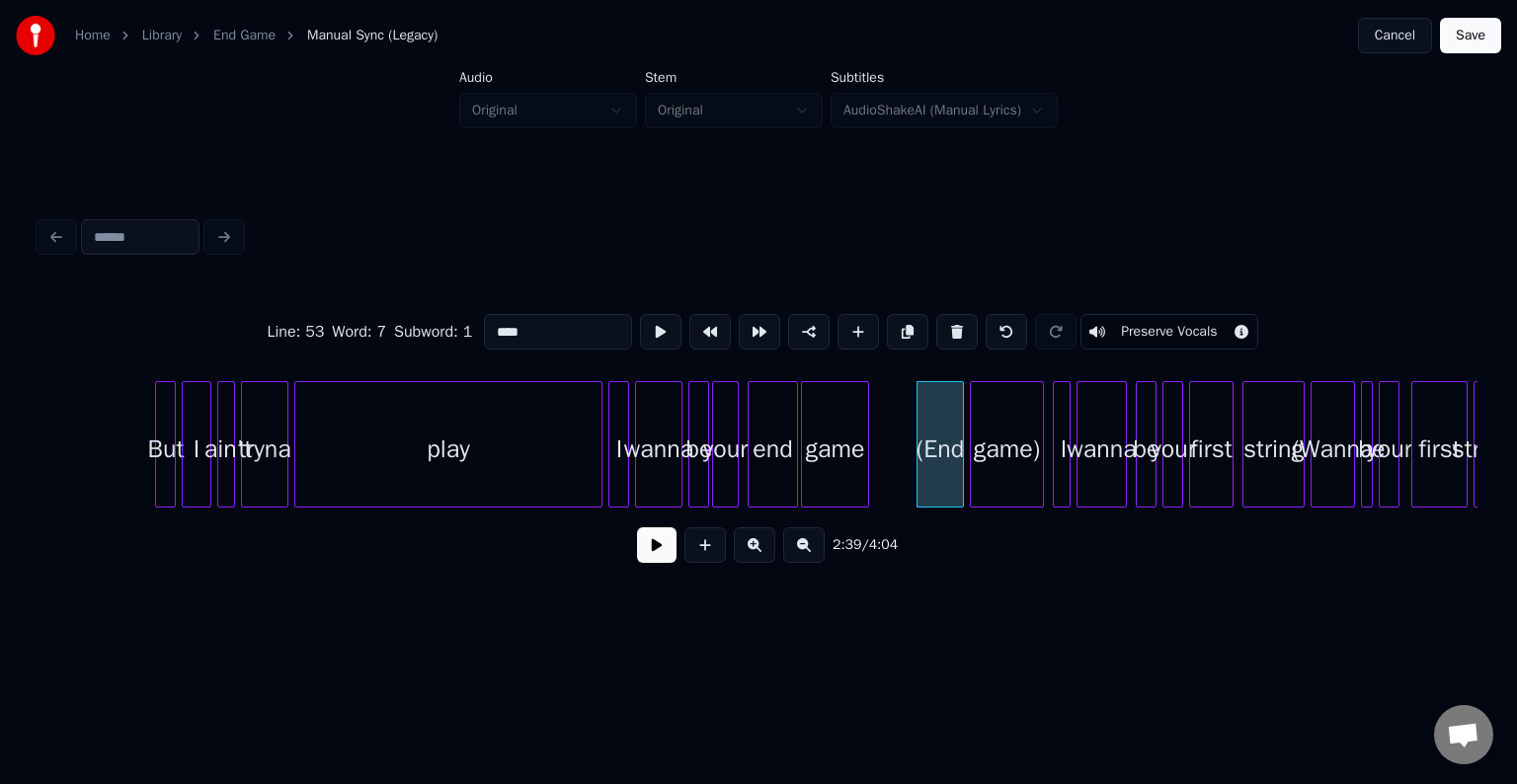click on "Preserve Vocals" at bounding box center (1168, 332) 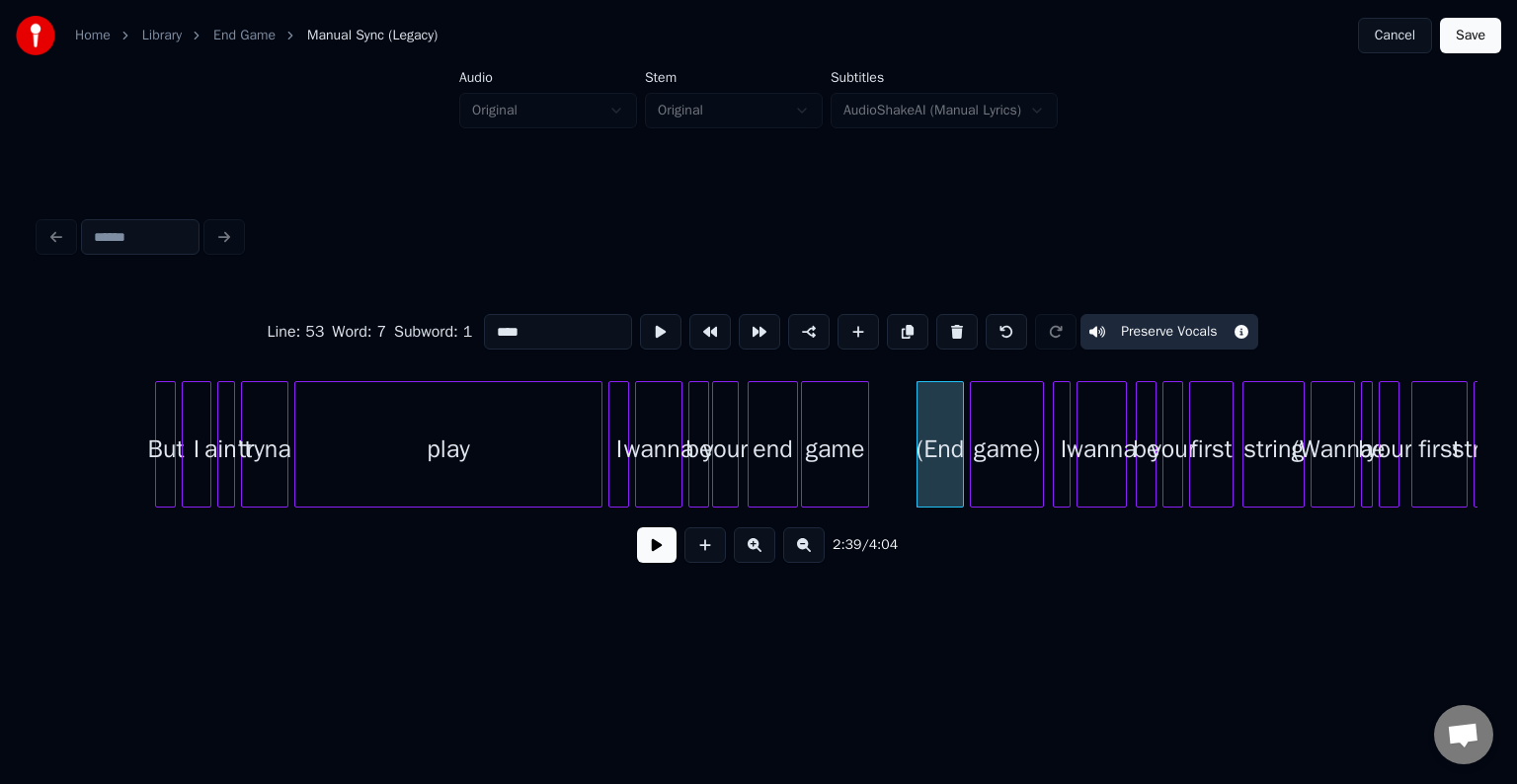 click at bounding box center [657, 545] 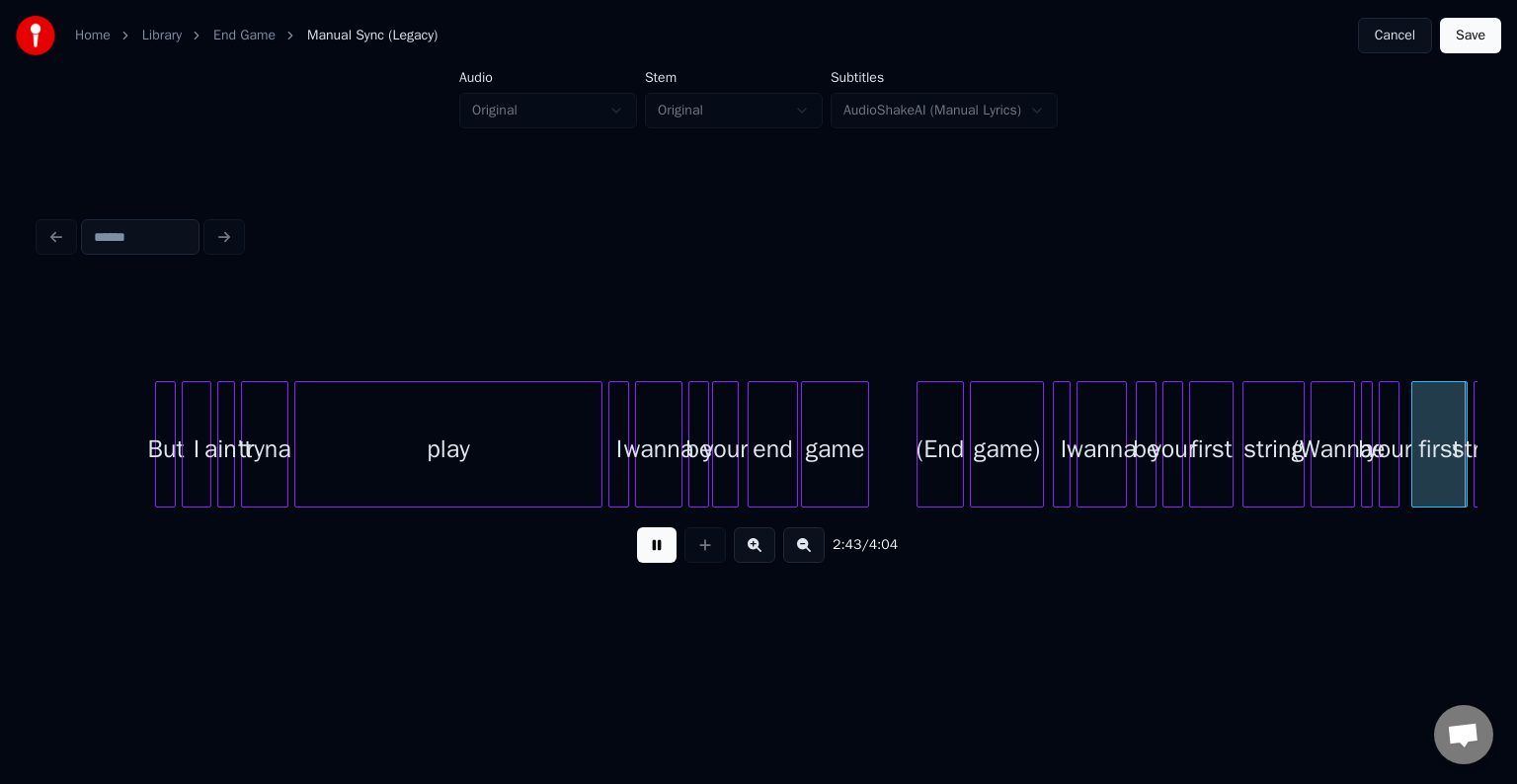 scroll, scrollTop: 0, scrollLeft: 24179, axis: horizontal 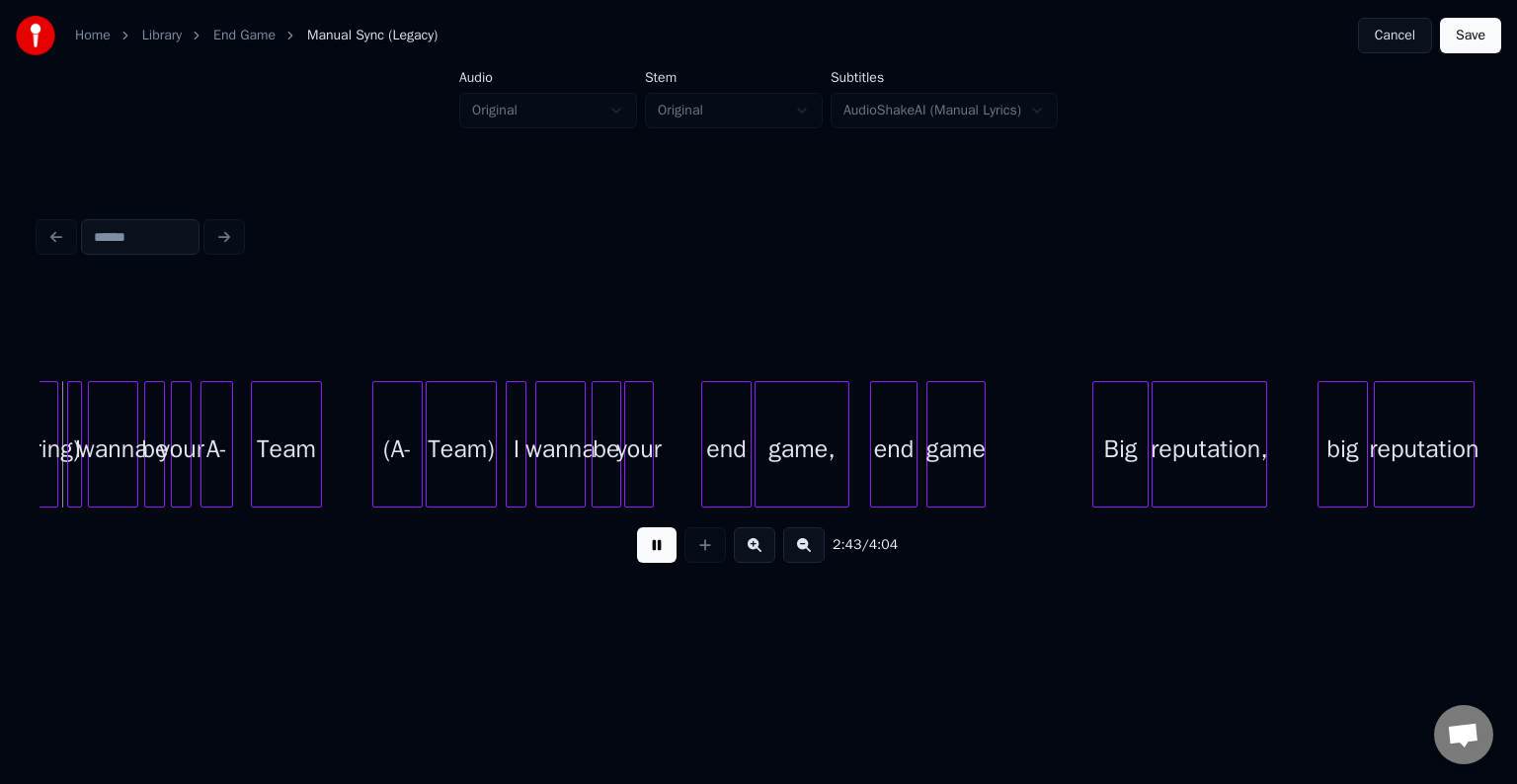 click at bounding box center [657, 545] 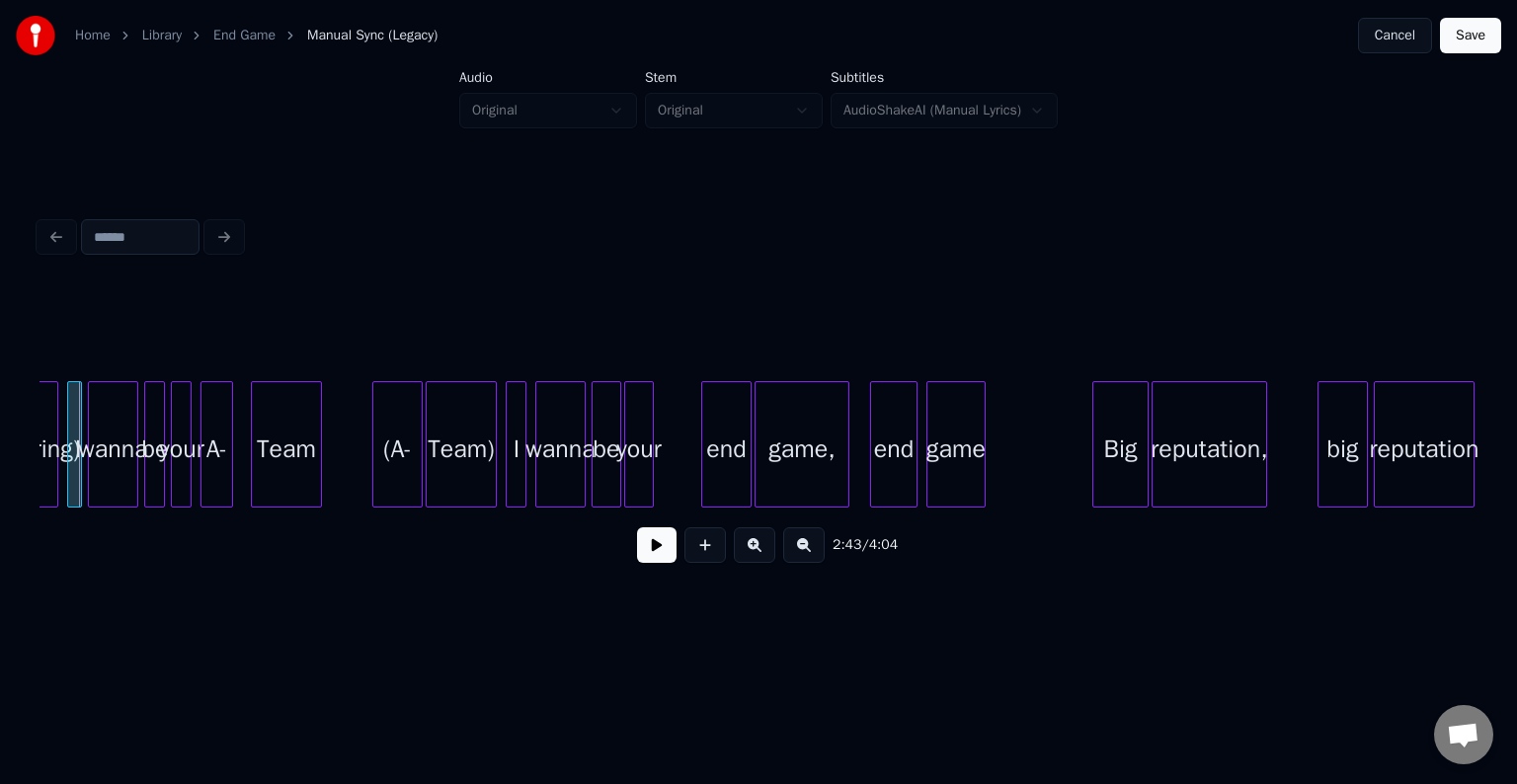 click on "string) I wanna be your A- Team (A- Team) I wanna be your end game, end game Big reputation, big reputation" at bounding box center (-6001, 444) 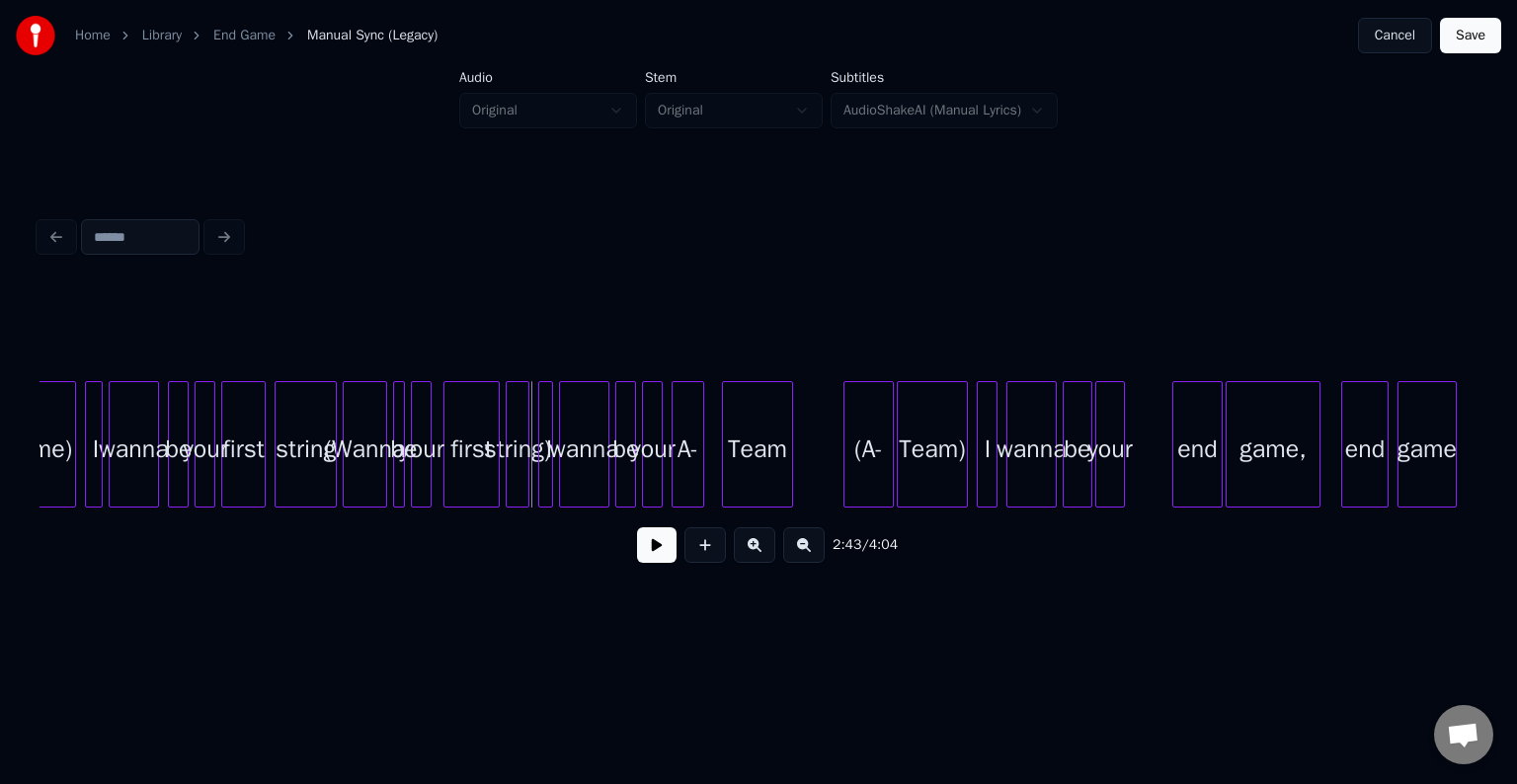 scroll, scrollTop: 0, scrollLeft: 23705, axis: horizontal 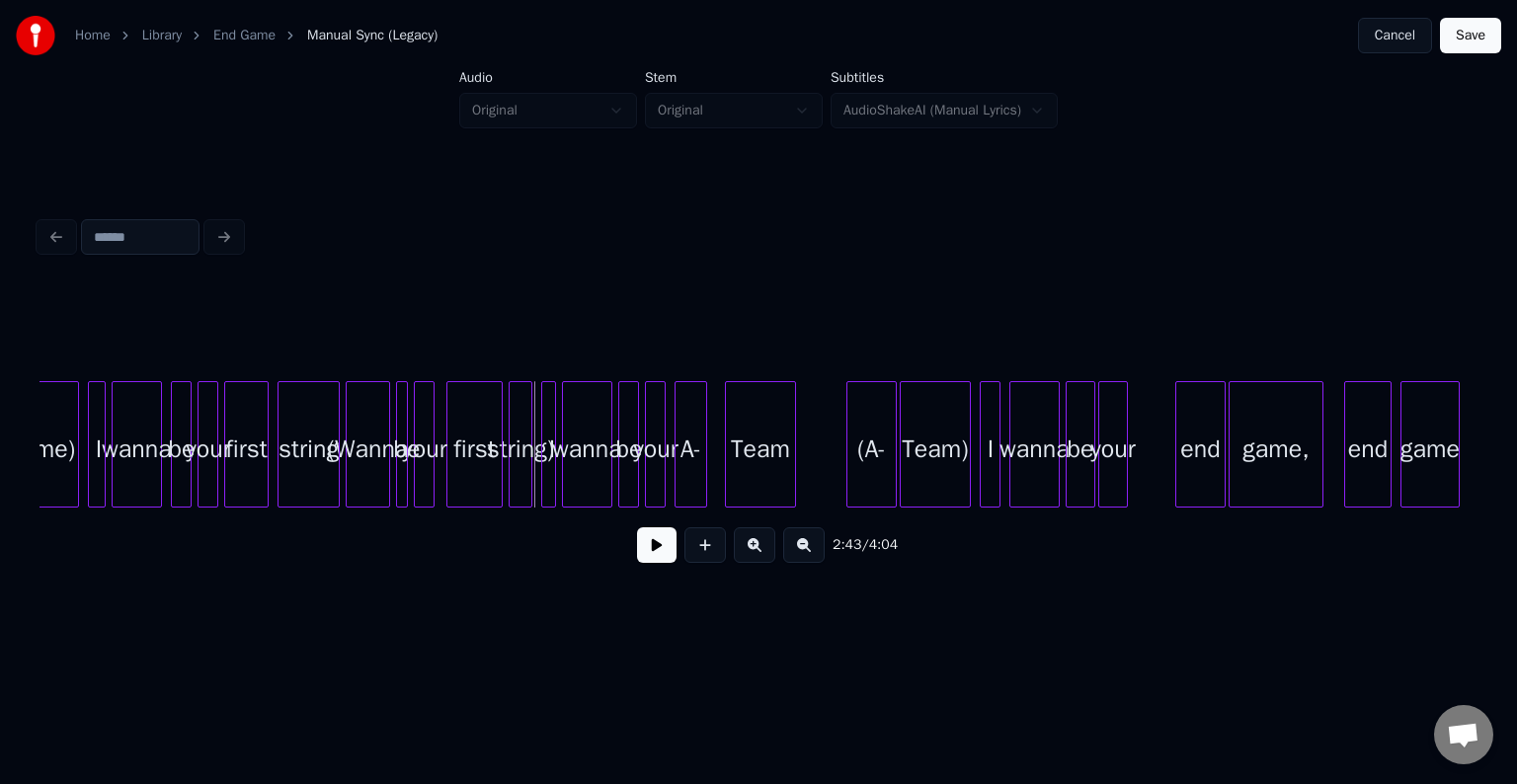 click on "(Wanna" at bounding box center (367, 449) 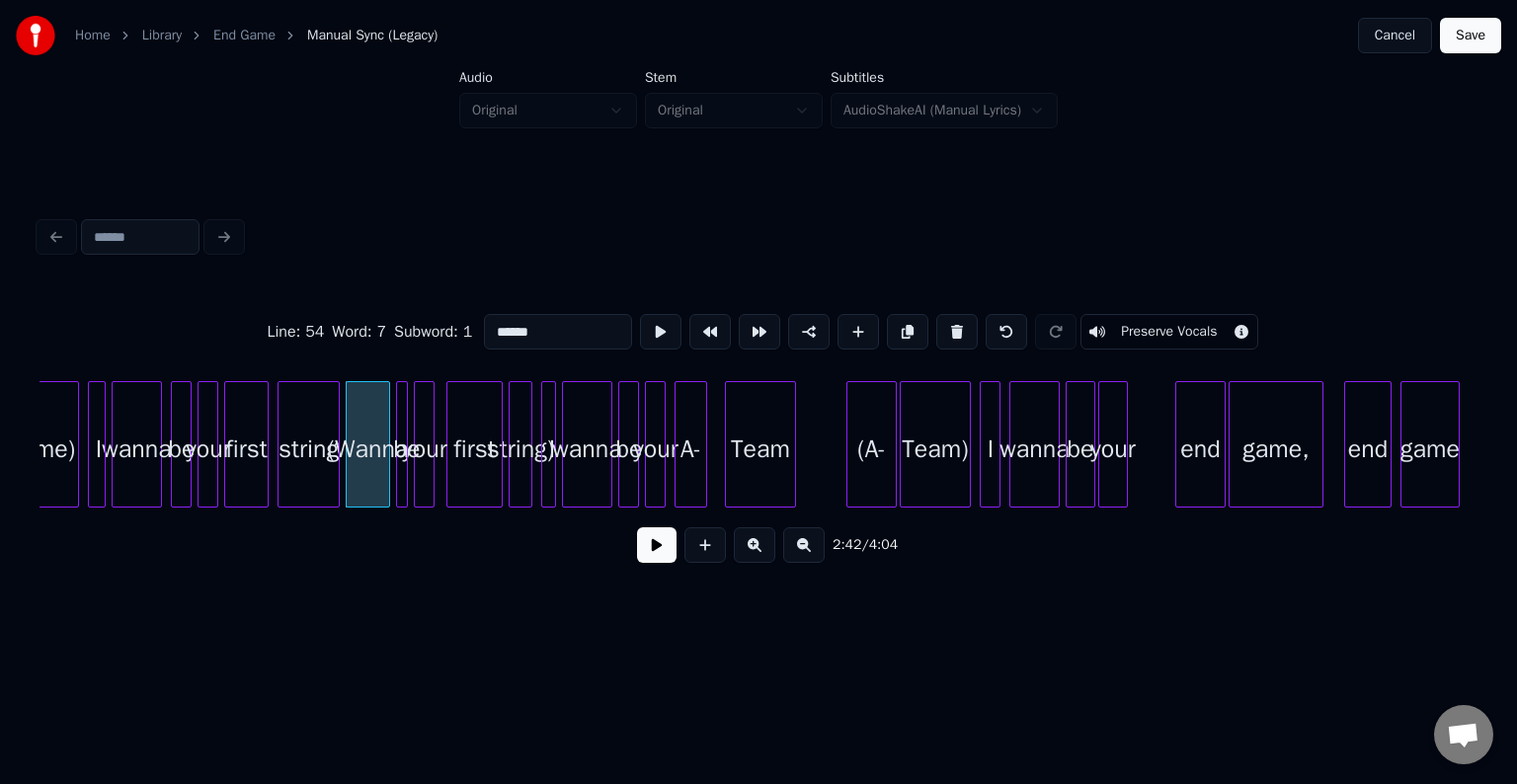 click on "first" at bounding box center [474, 449] 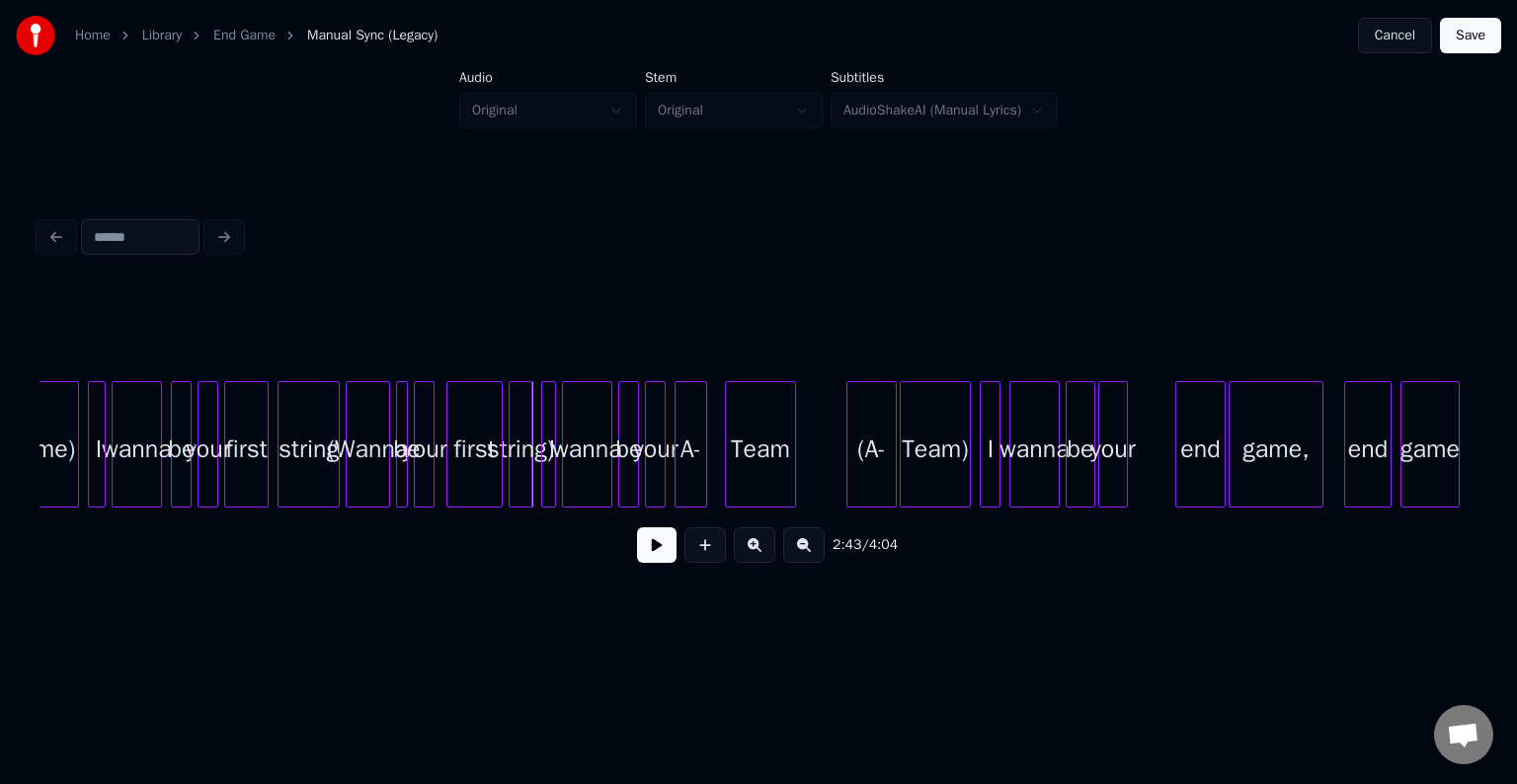 click on "string)" at bounding box center (520, 449) 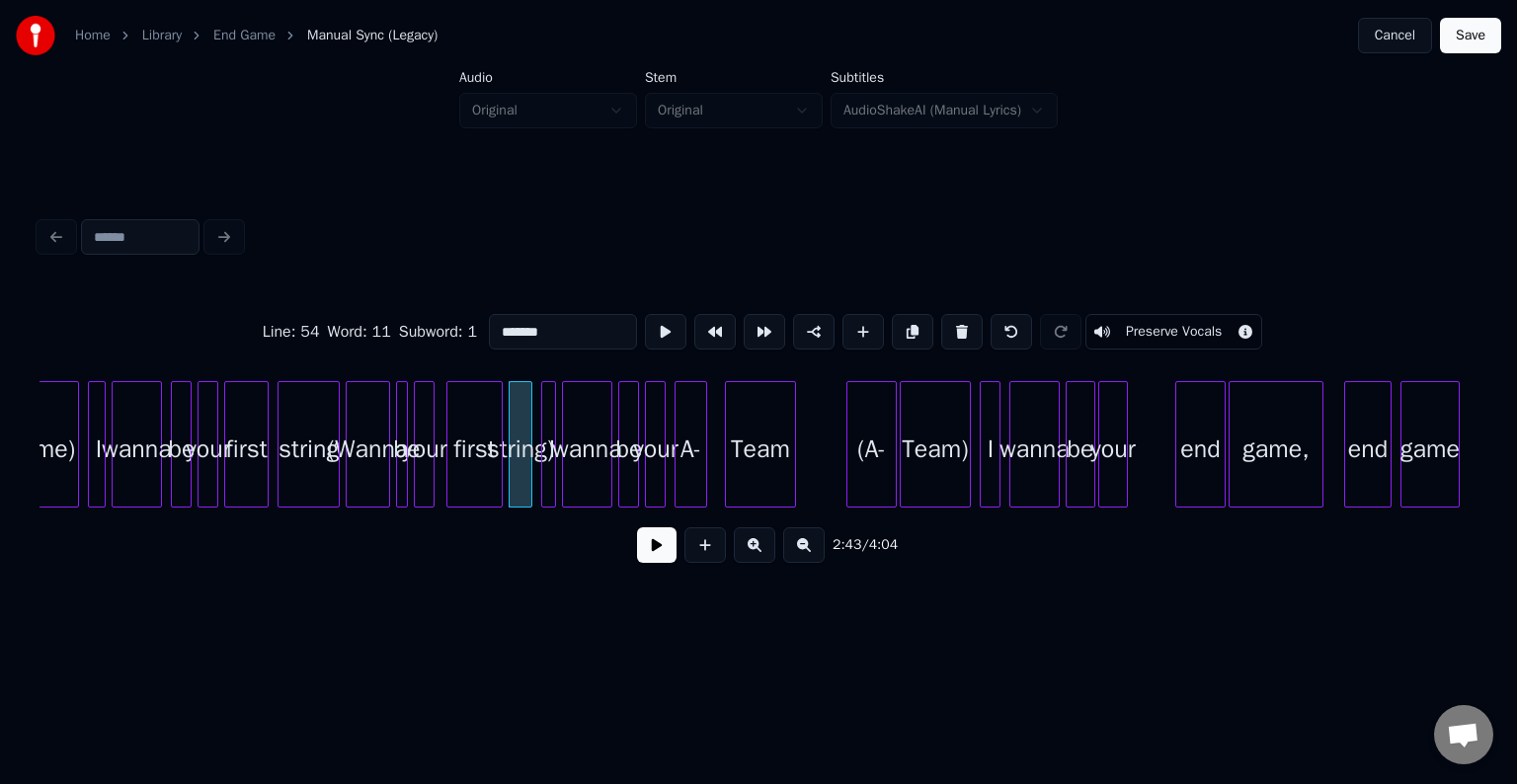 click at bounding box center (552, 444) 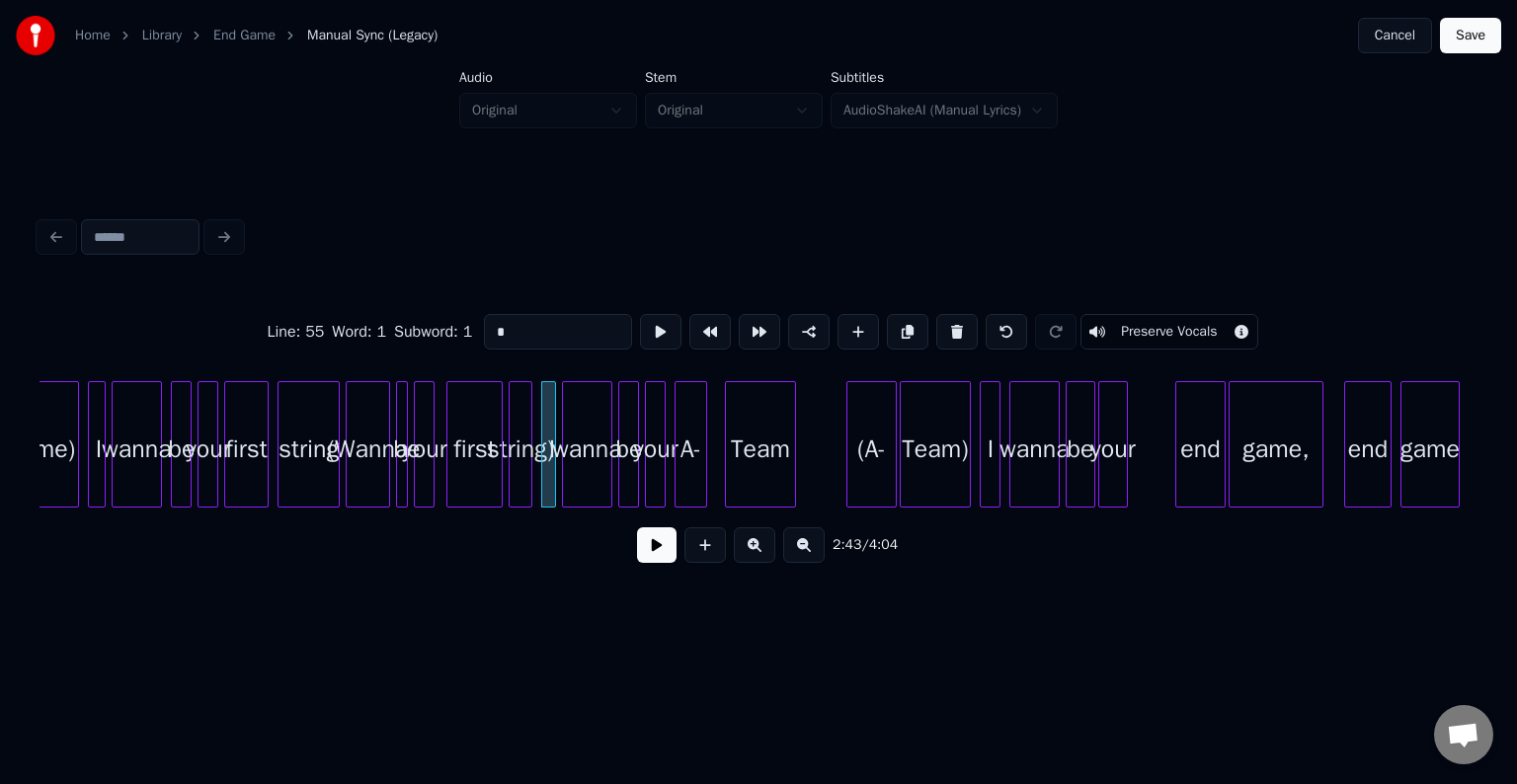 click on "first" at bounding box center (474, 449) 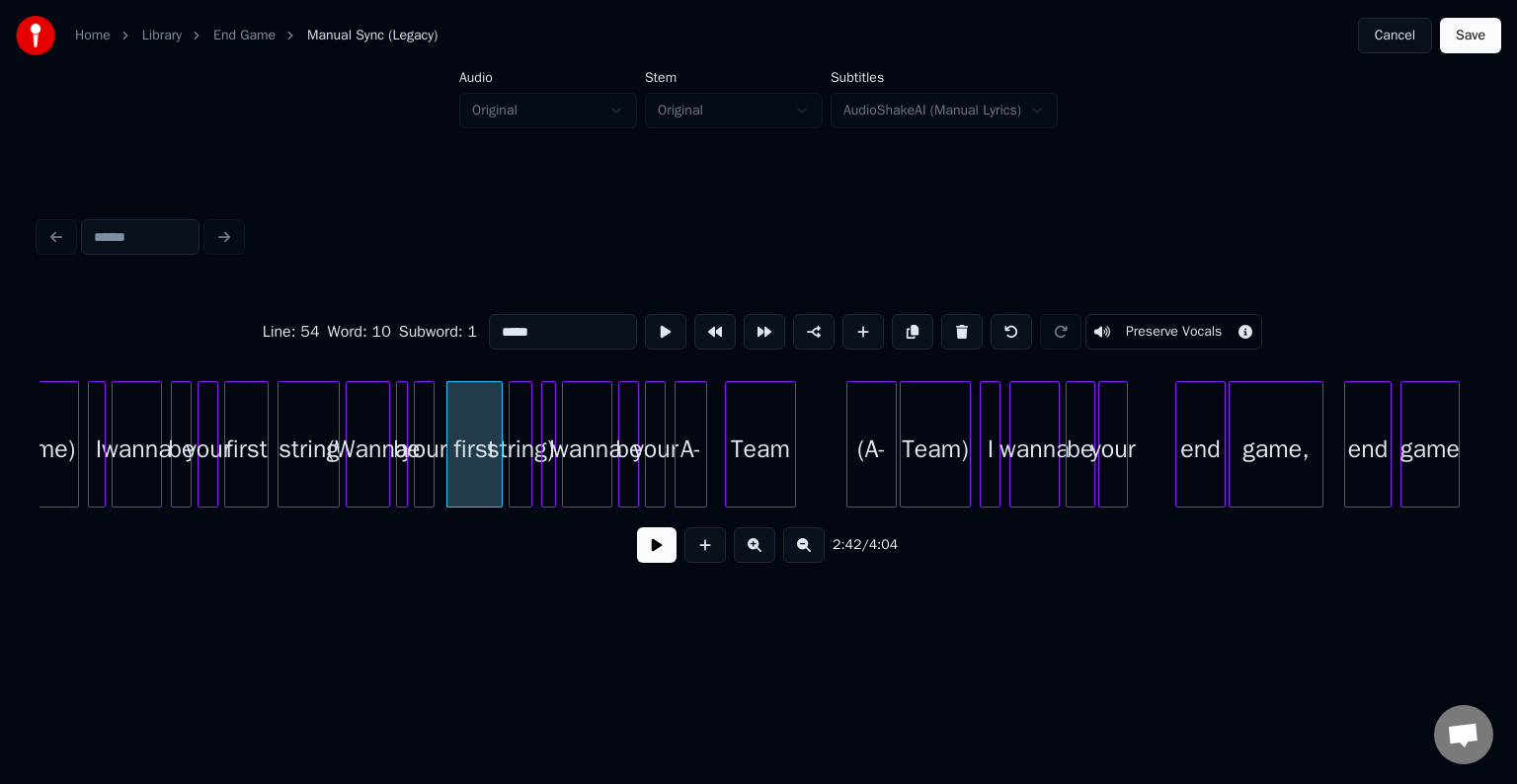 click at bounding box center [431, 444] 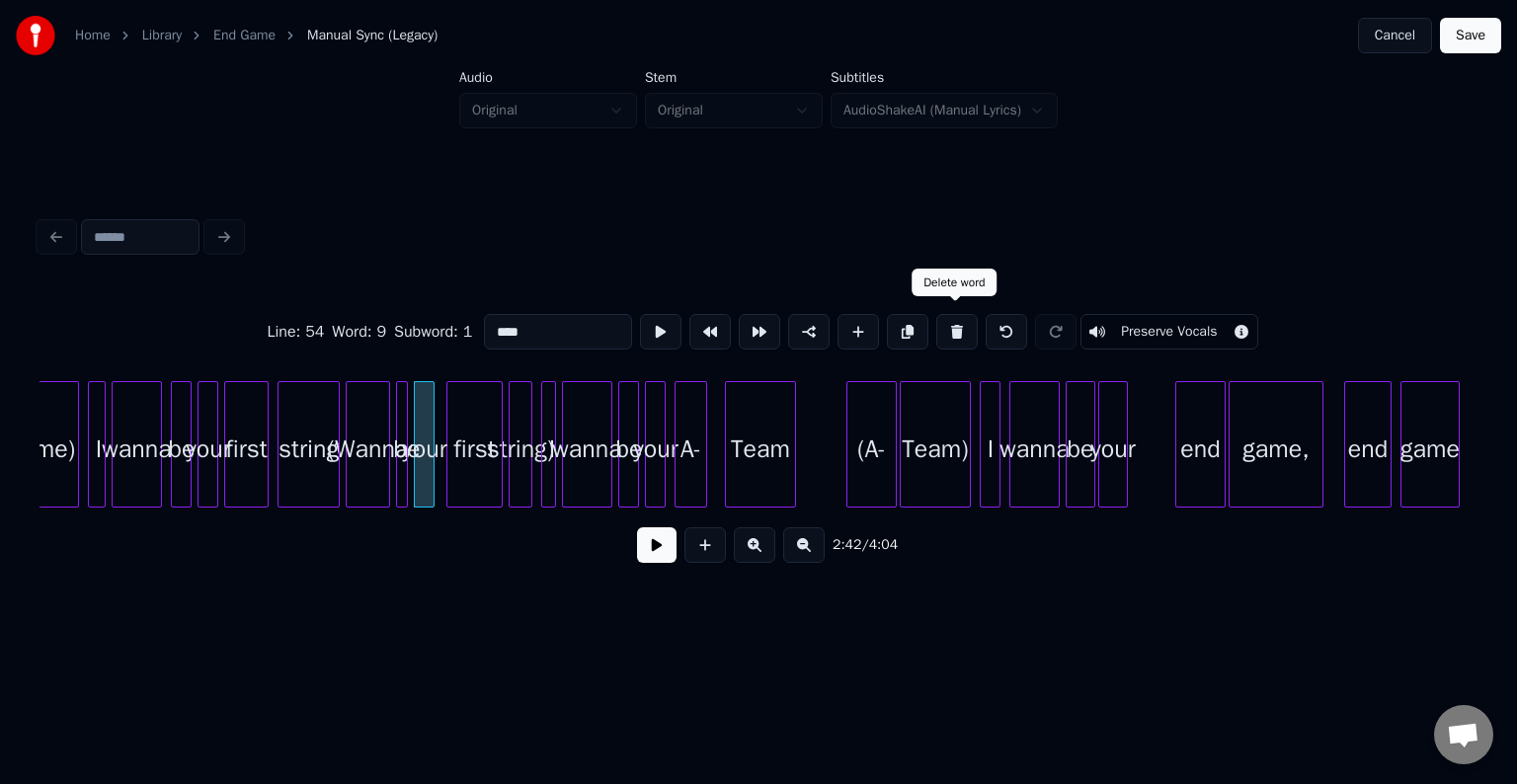 click at bounding box center [957, 332] 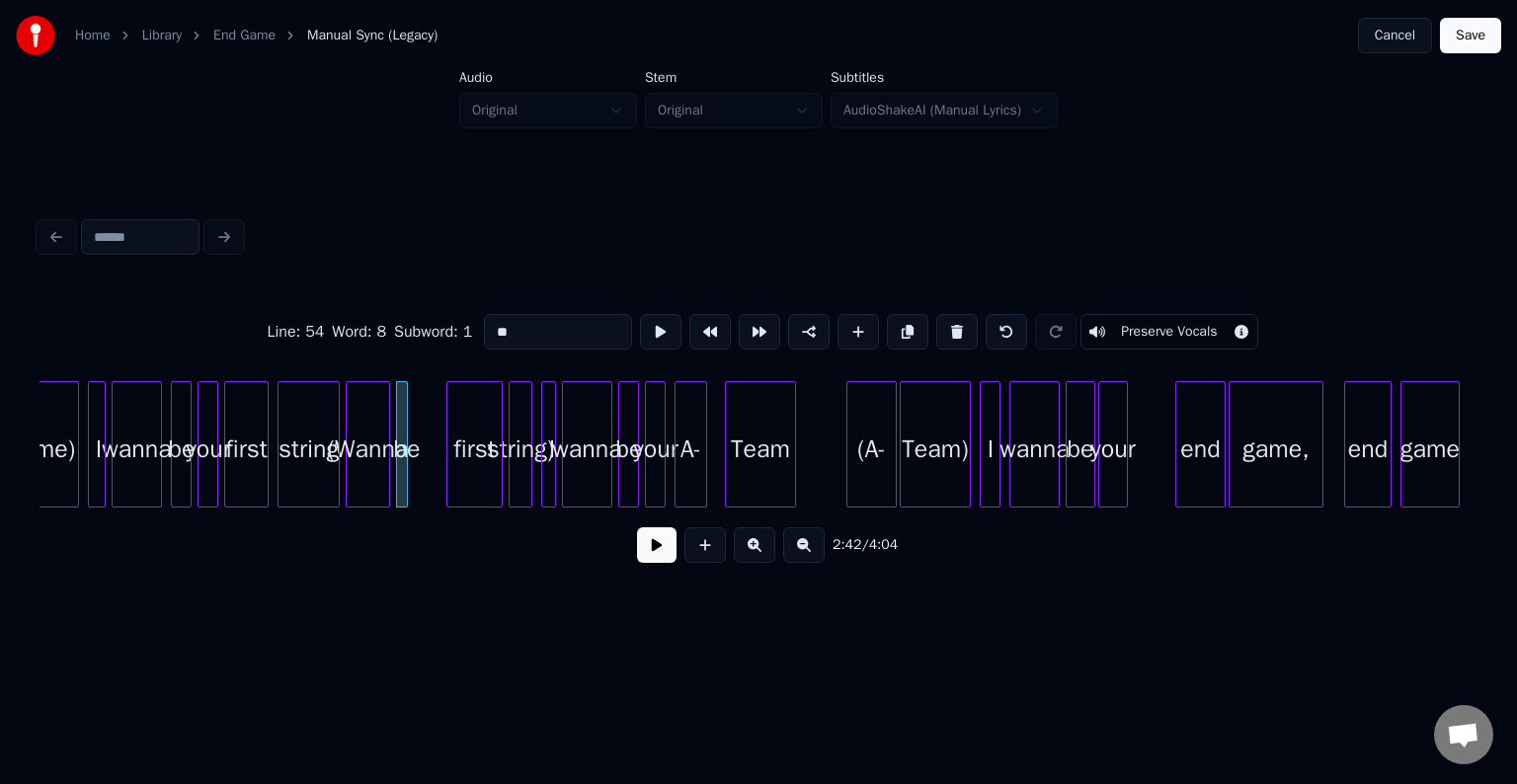 click at bounding box center (957, 332) 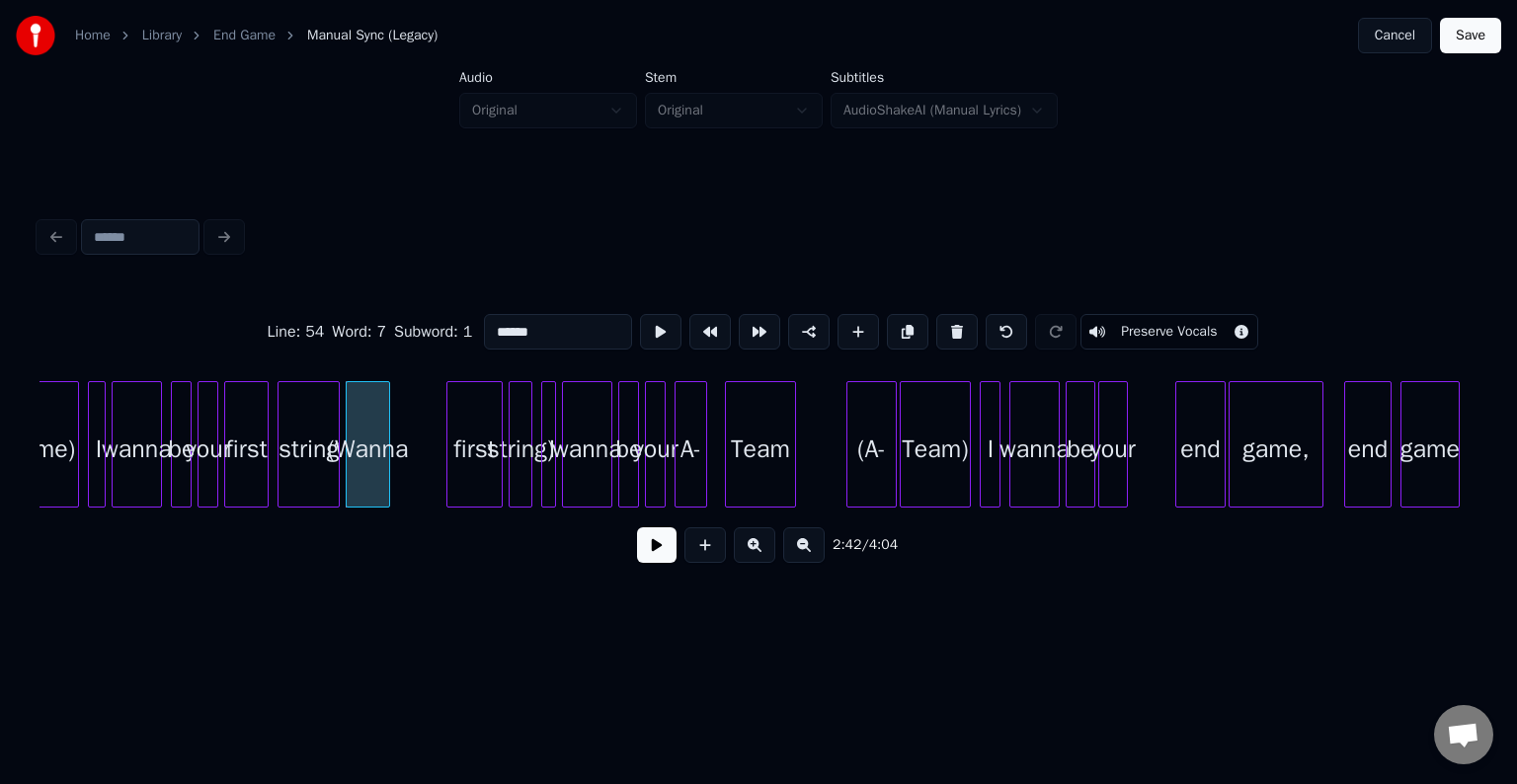 click at bounding box center (957, 332) 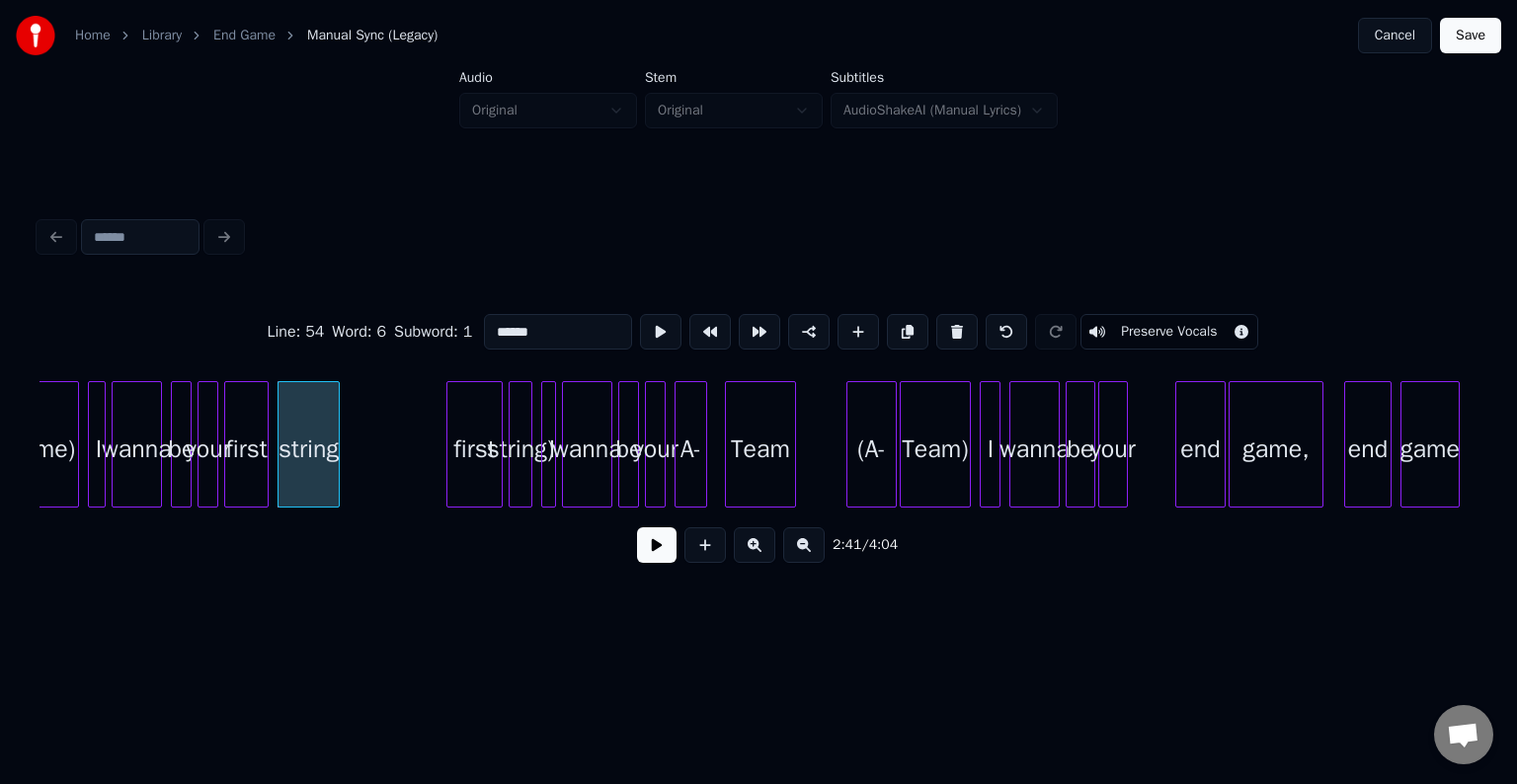 click on "first" at bounding box center (474, 449) 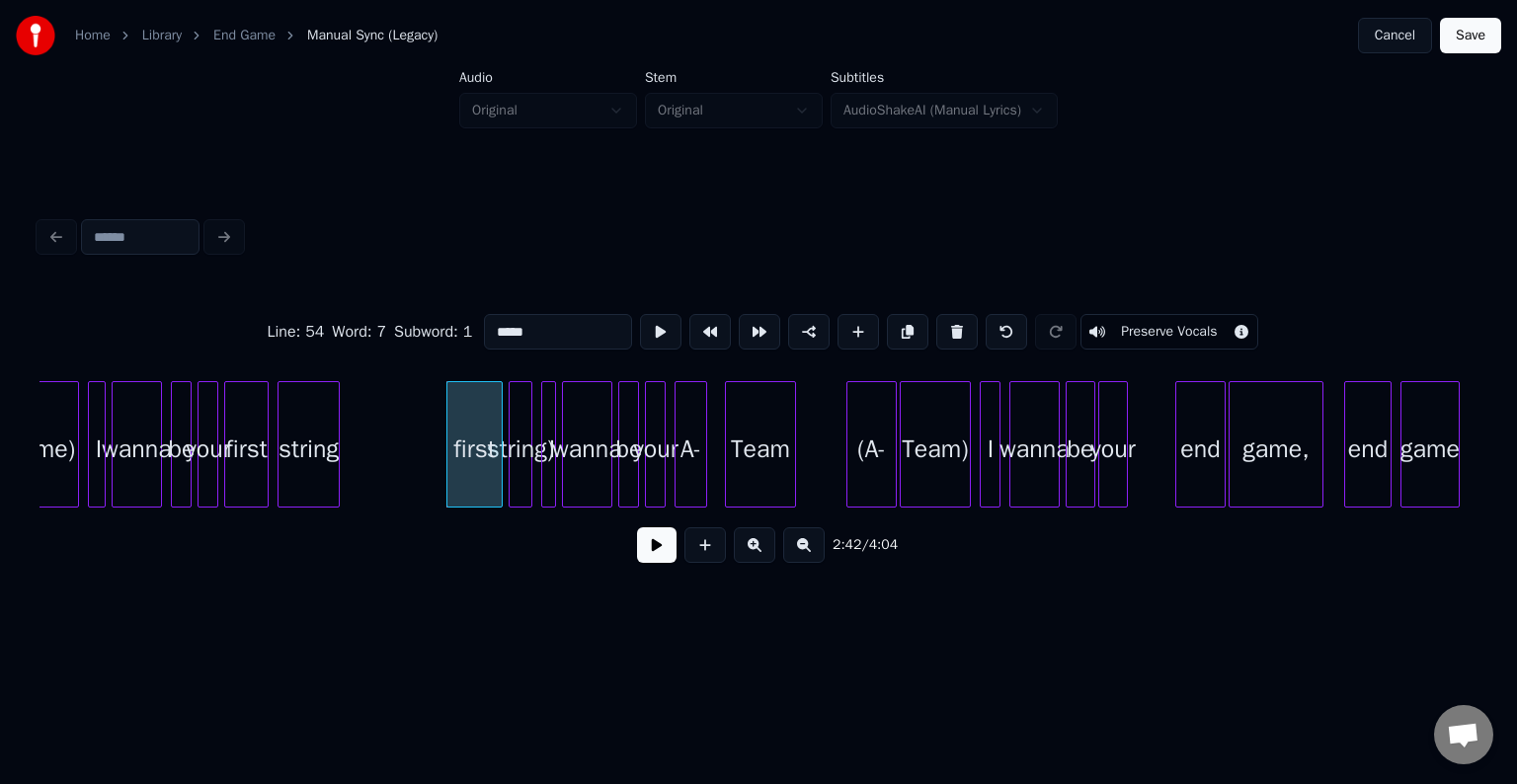 click on "*****" at bounding box center [558, 332] 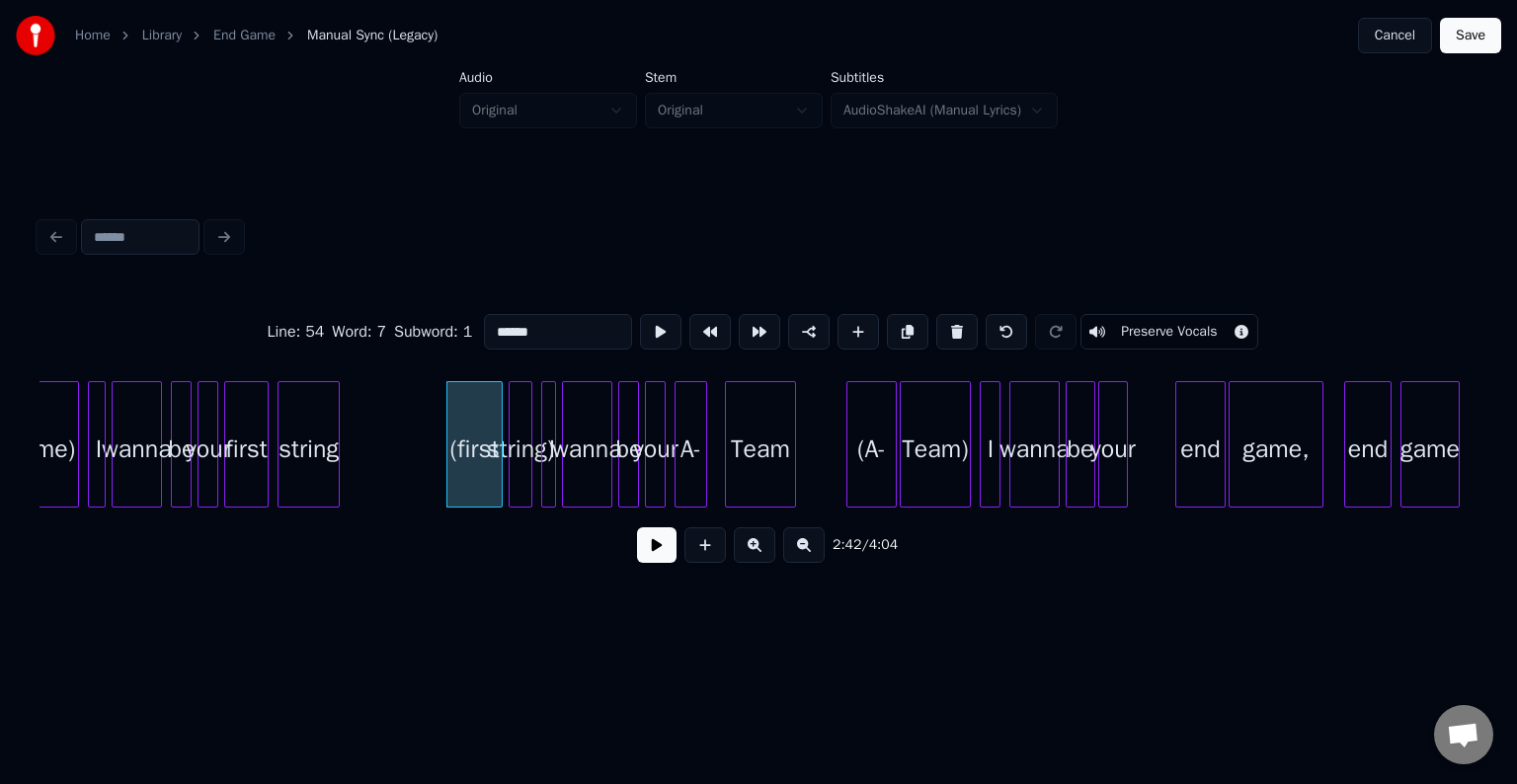 type on "******" 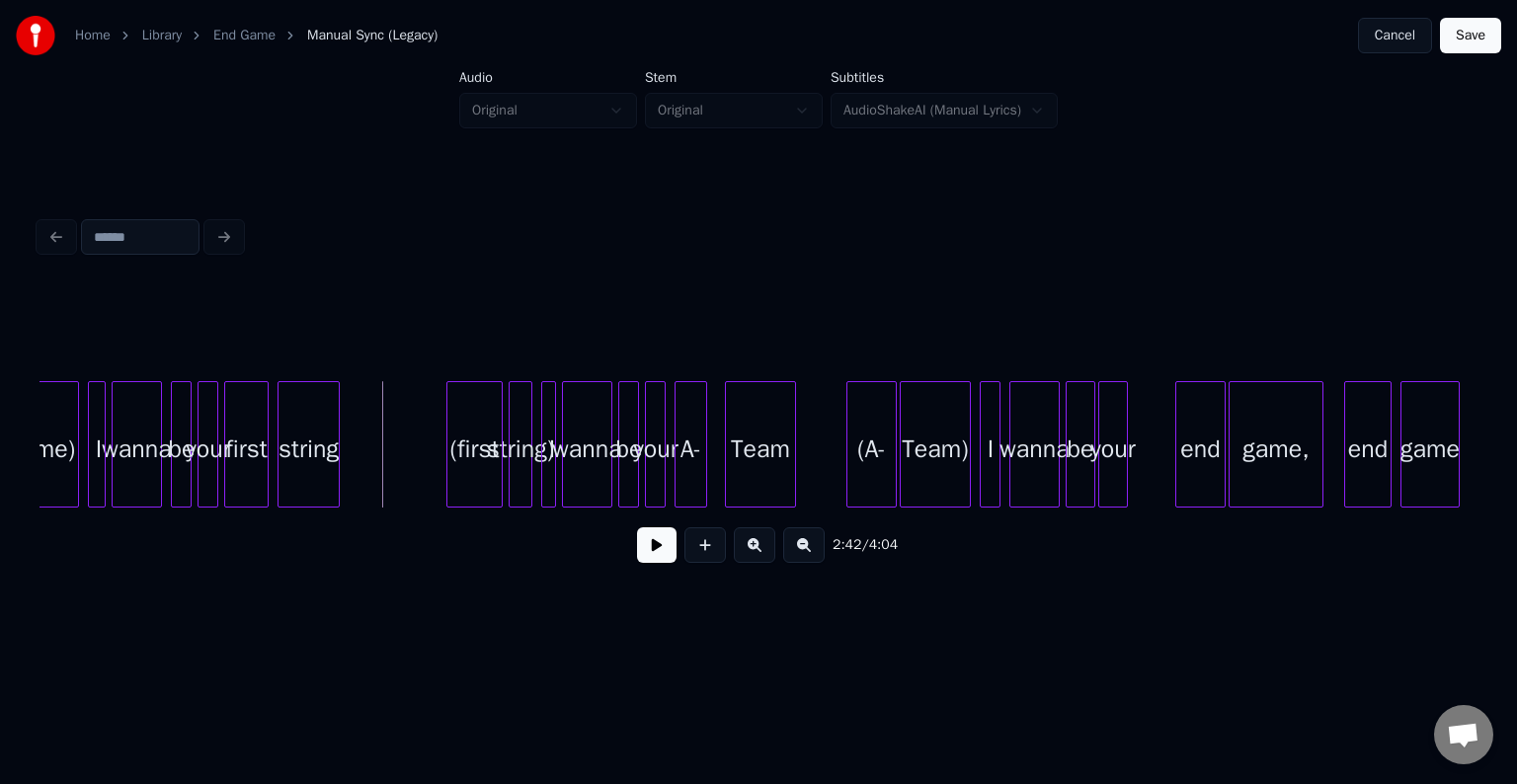click on "2:42  /  4:04" at bounding box center (758, 545) 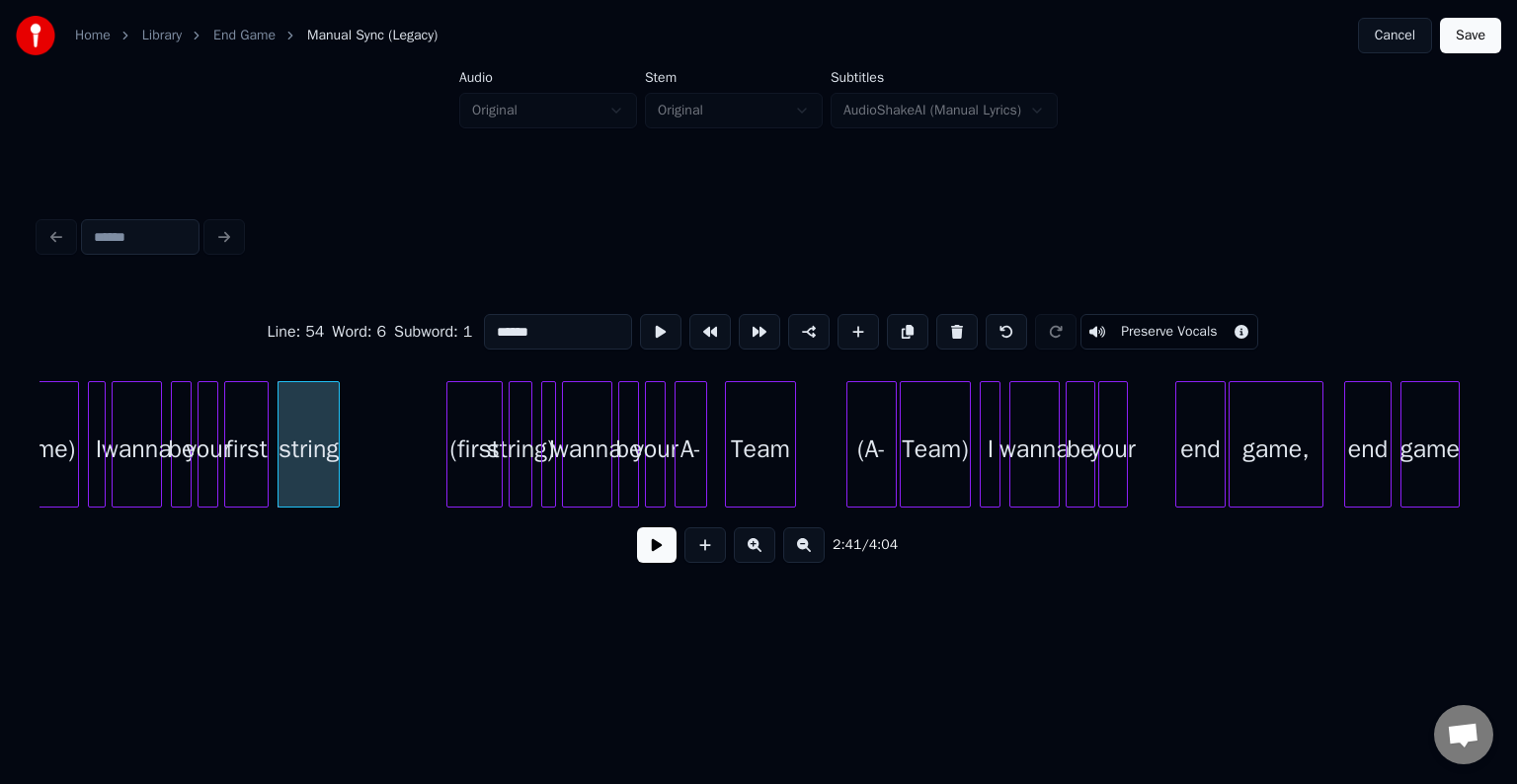 click at bounding box center (657, 545) 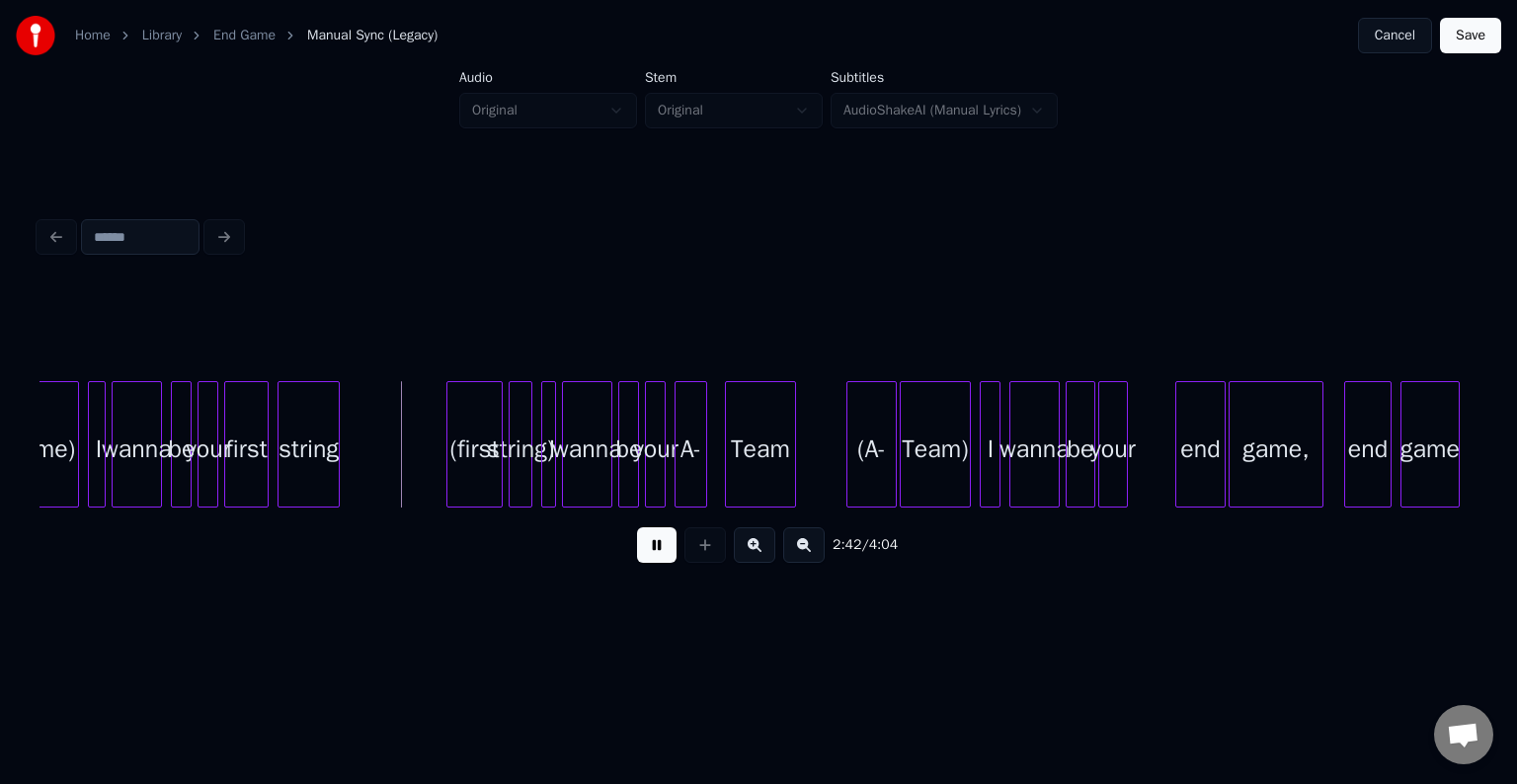 click at bounding box center (657, 545) 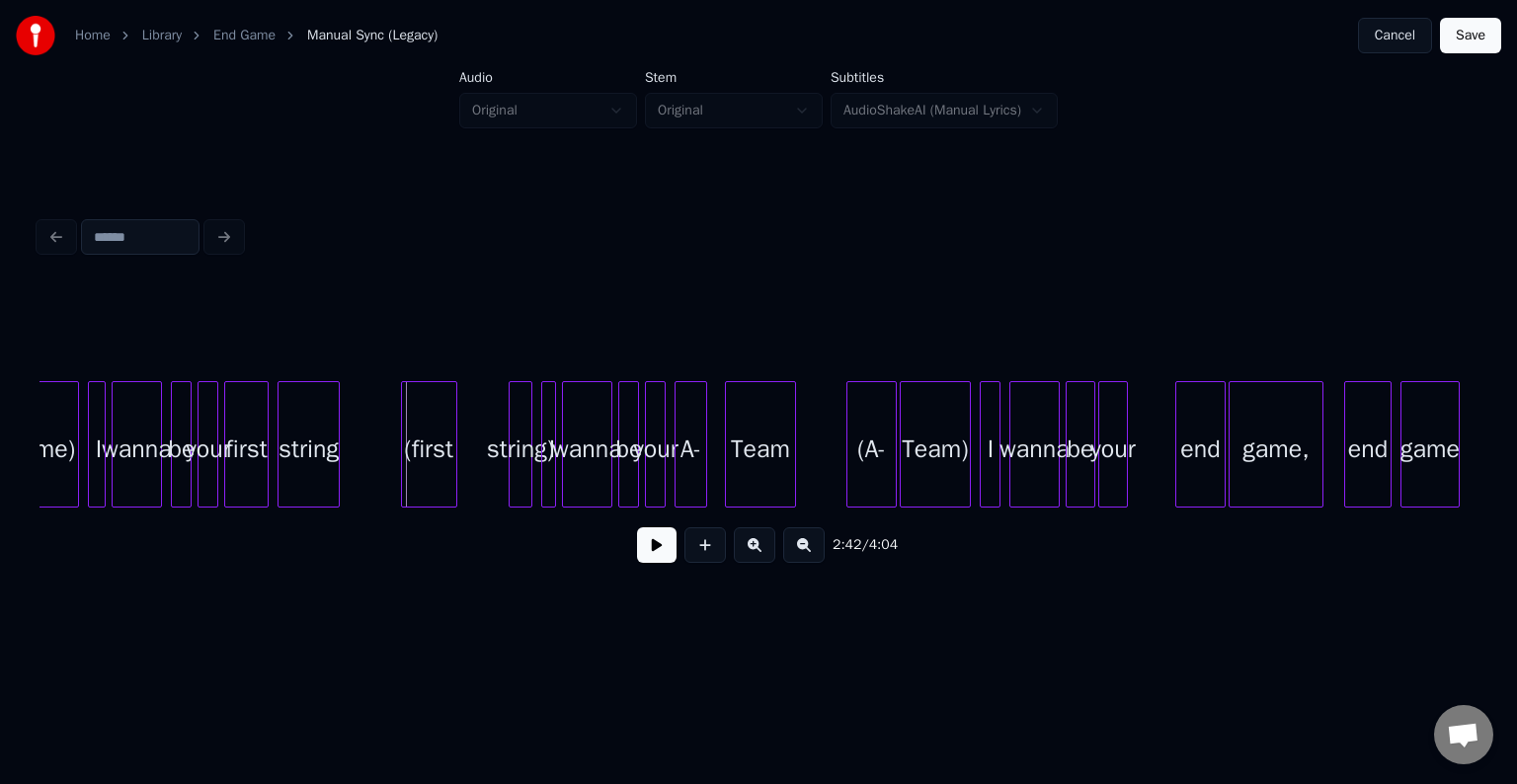 click on "(first" at bounding box center [429, 449] 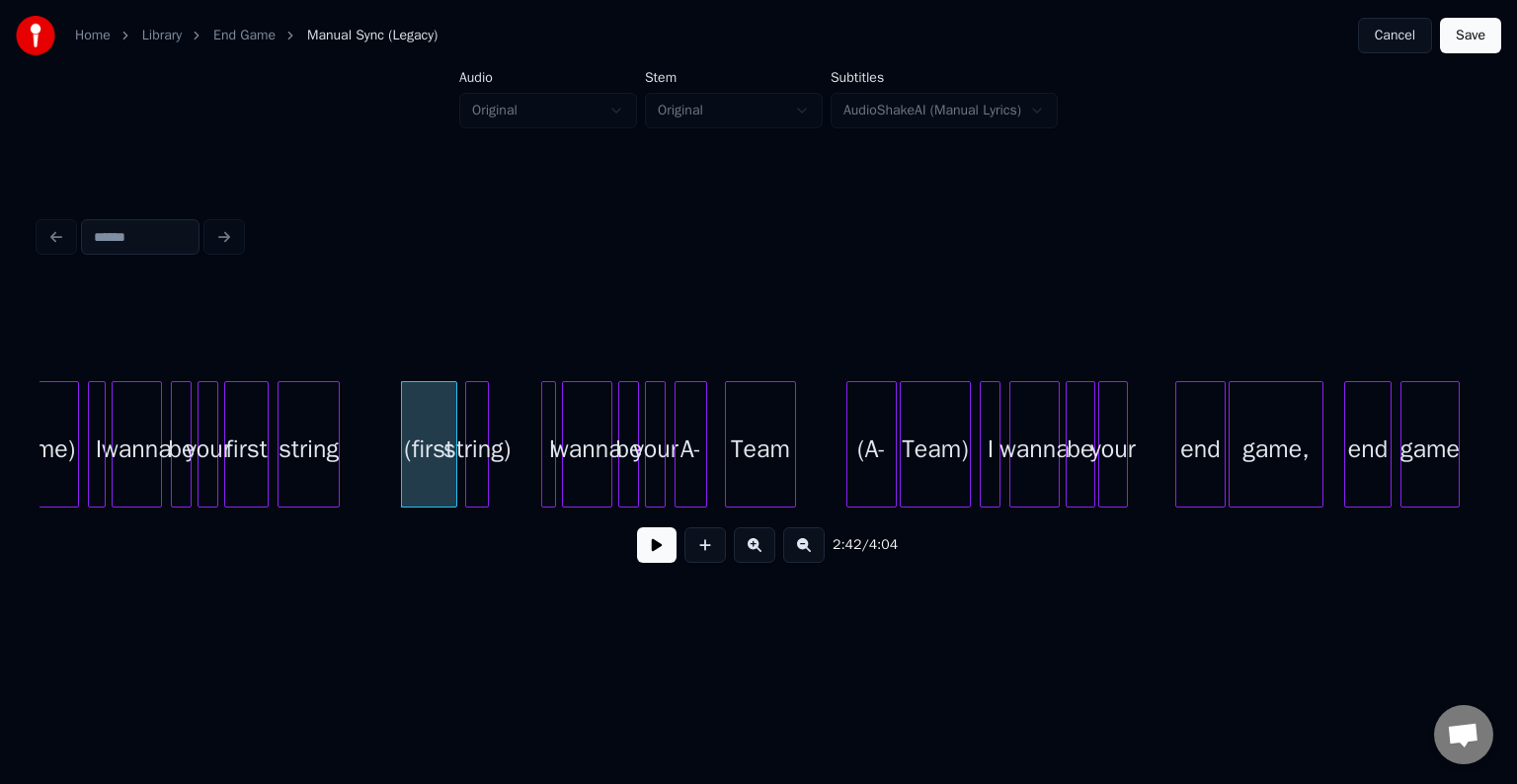 click on "string)" at bounding box center [477, 449] 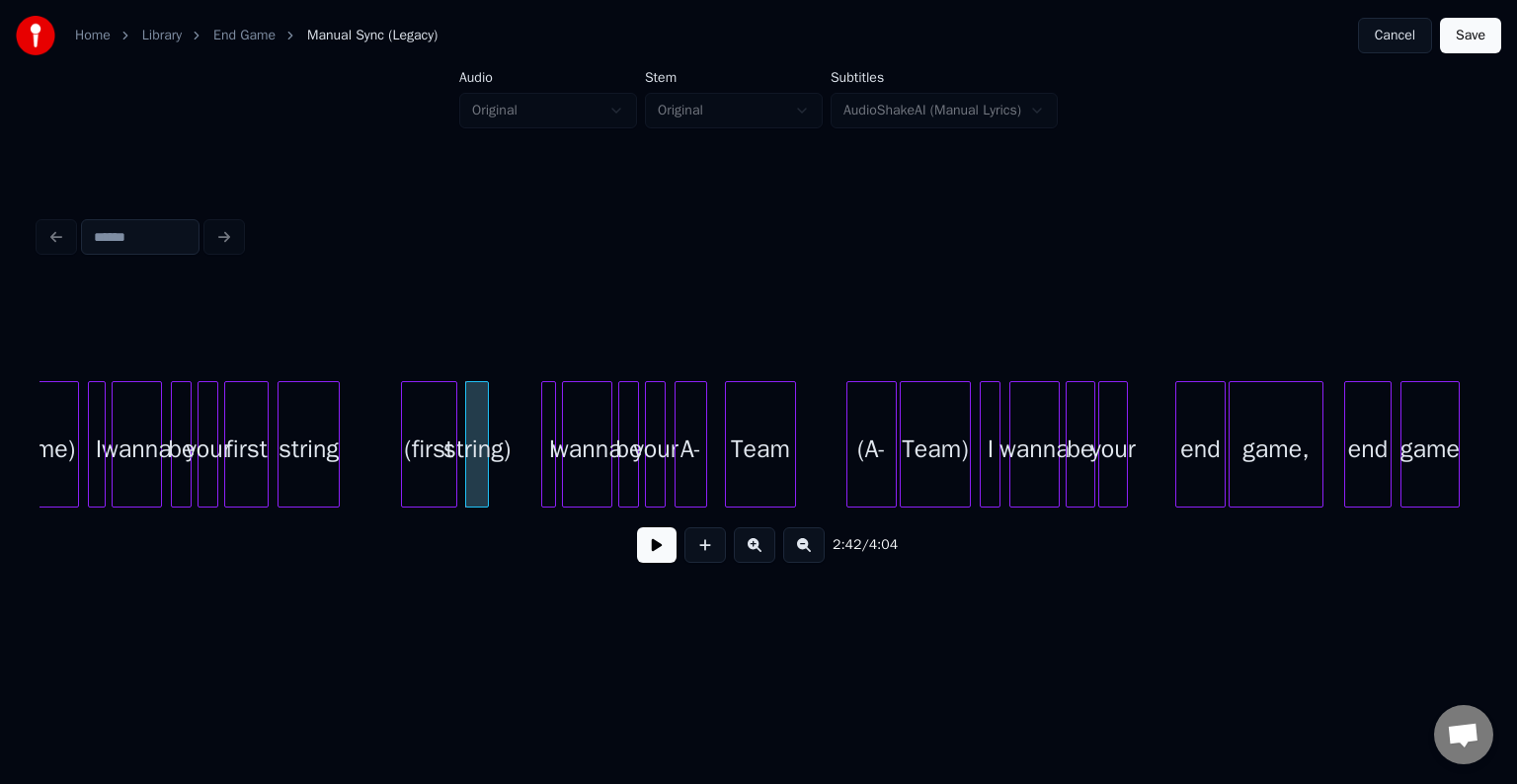 click at bounding box center [405, 444] 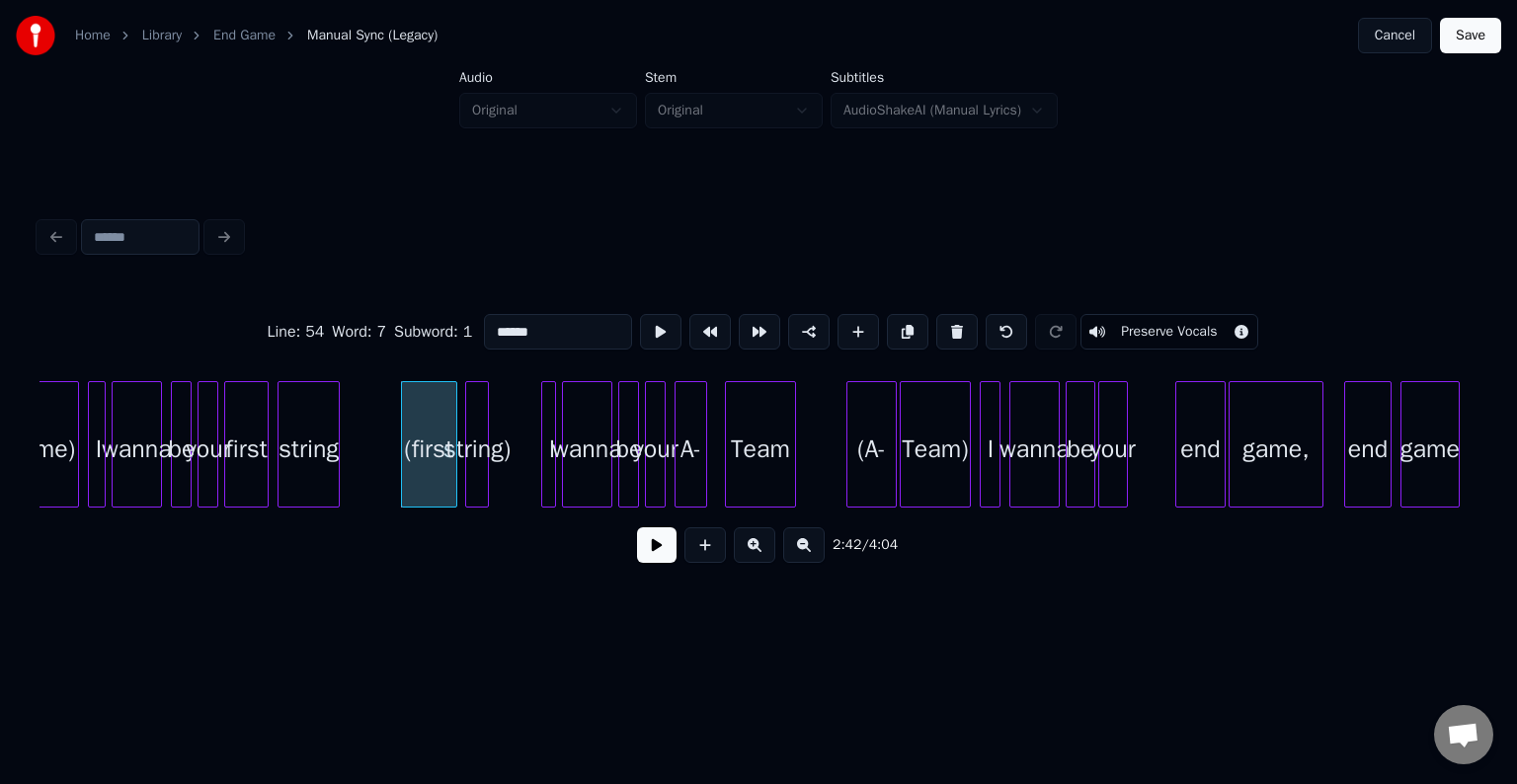 click at bounding box center (657, 545) 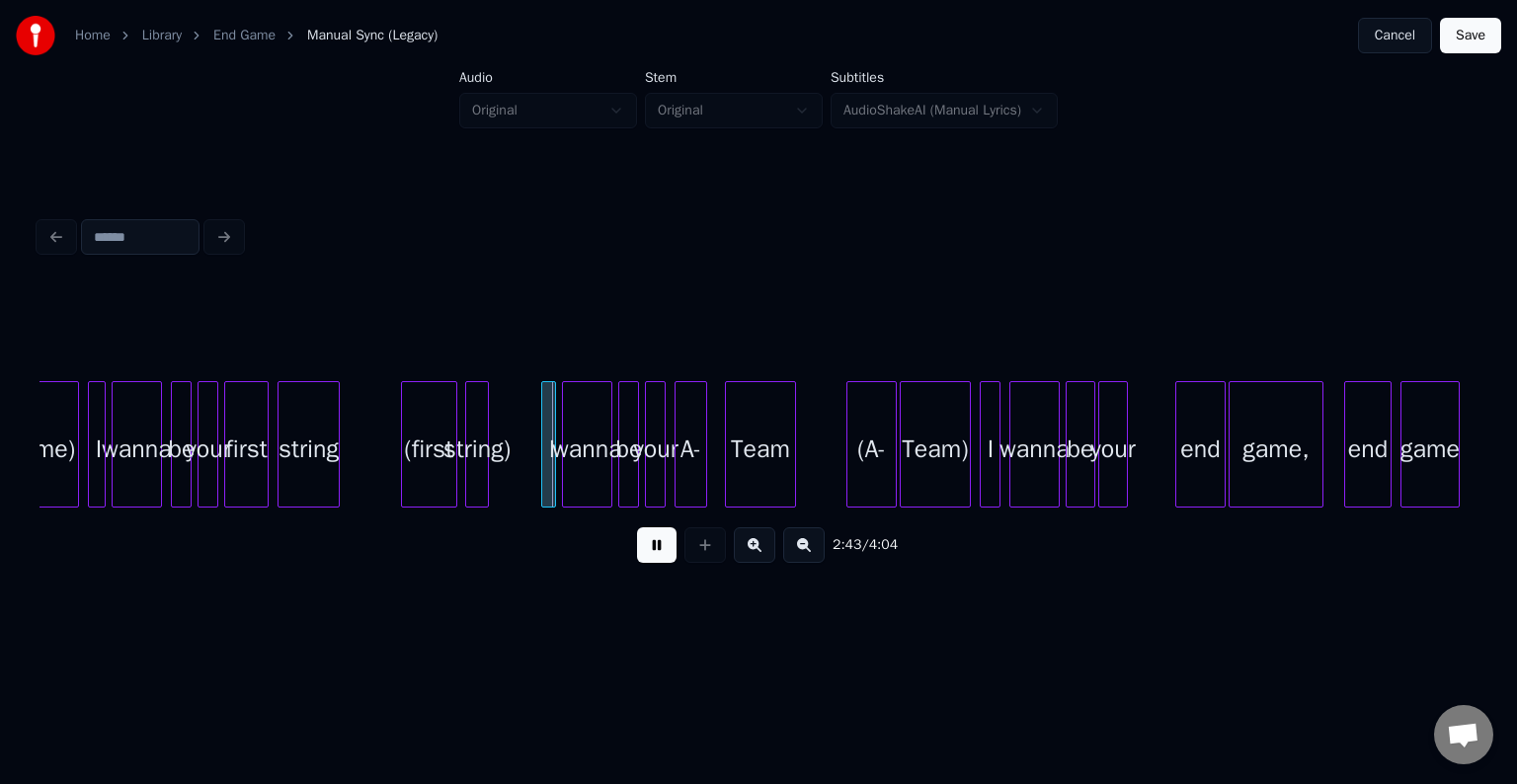 click at bounding box center [657, 545] 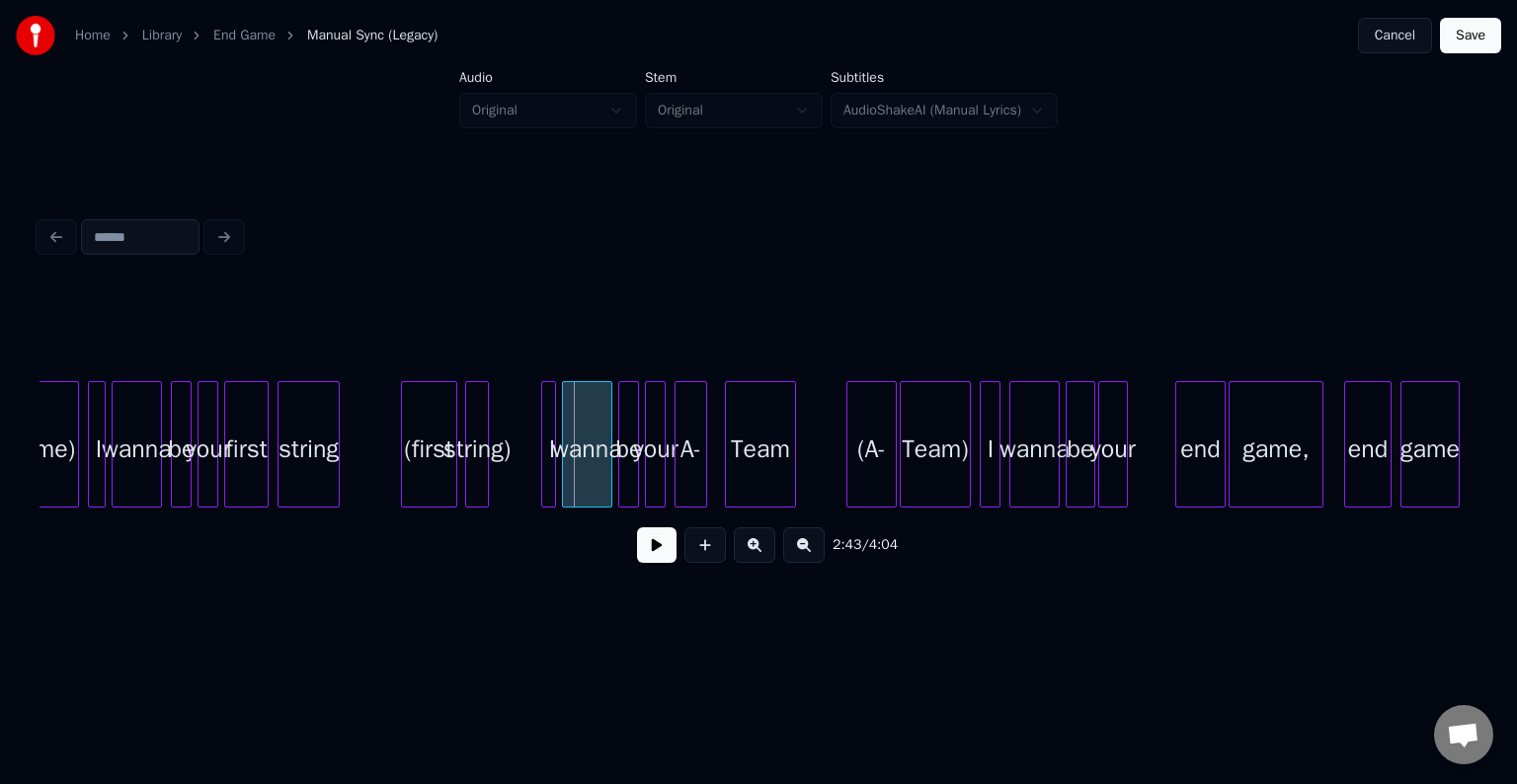click on "string)" at bounding box center [477, 444] 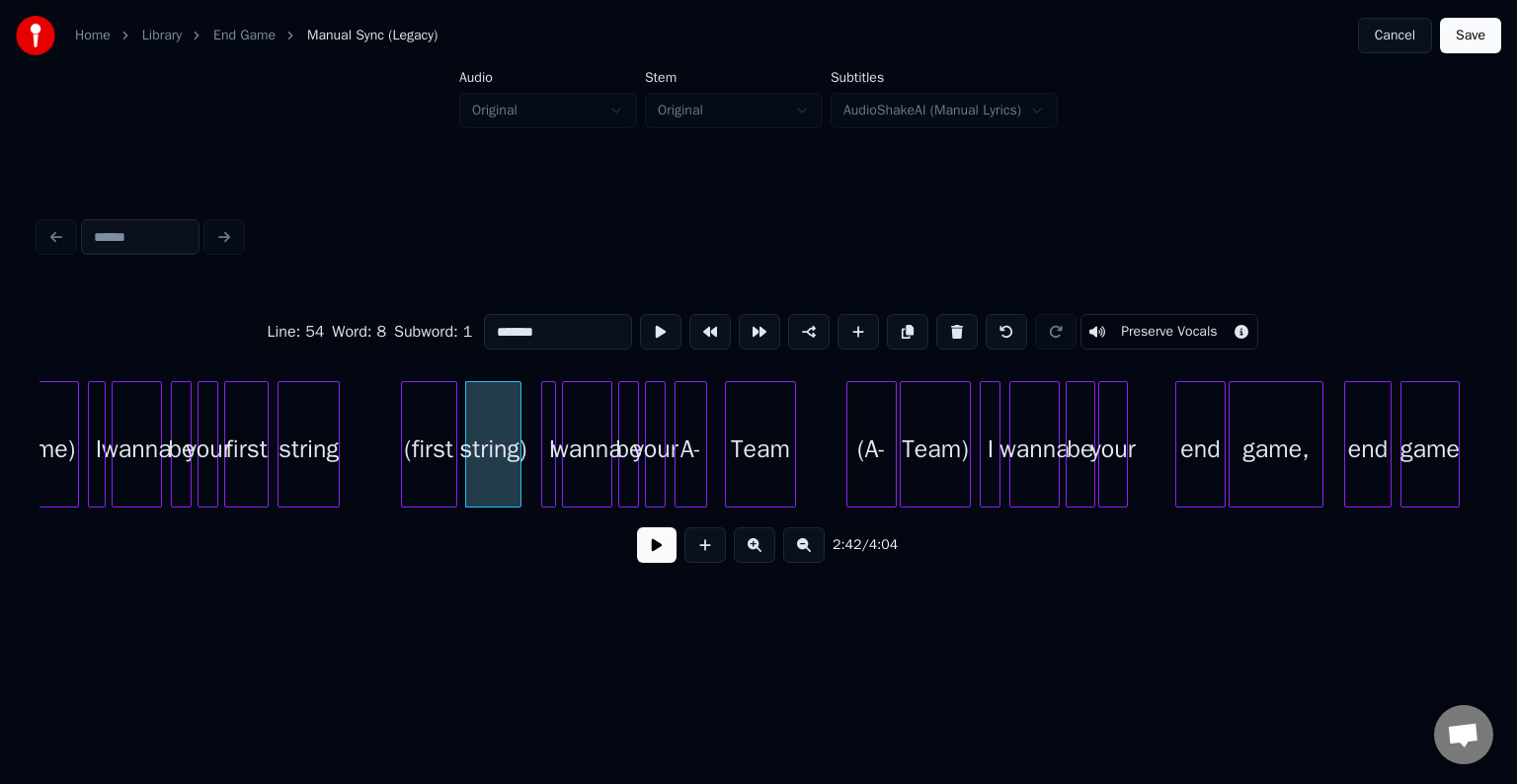 click at bounding box center (518, 444) 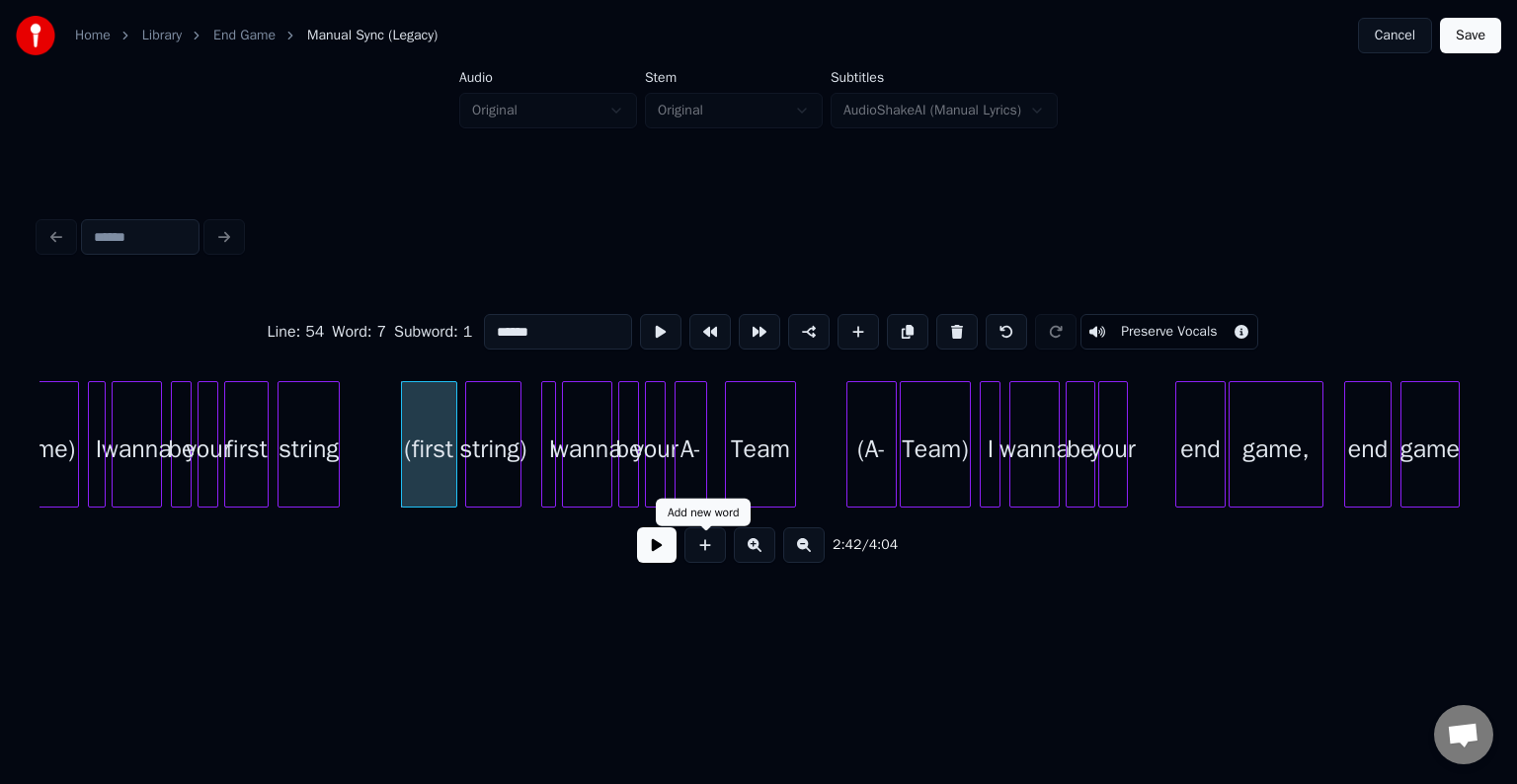 click at bounding box center [657, 545] 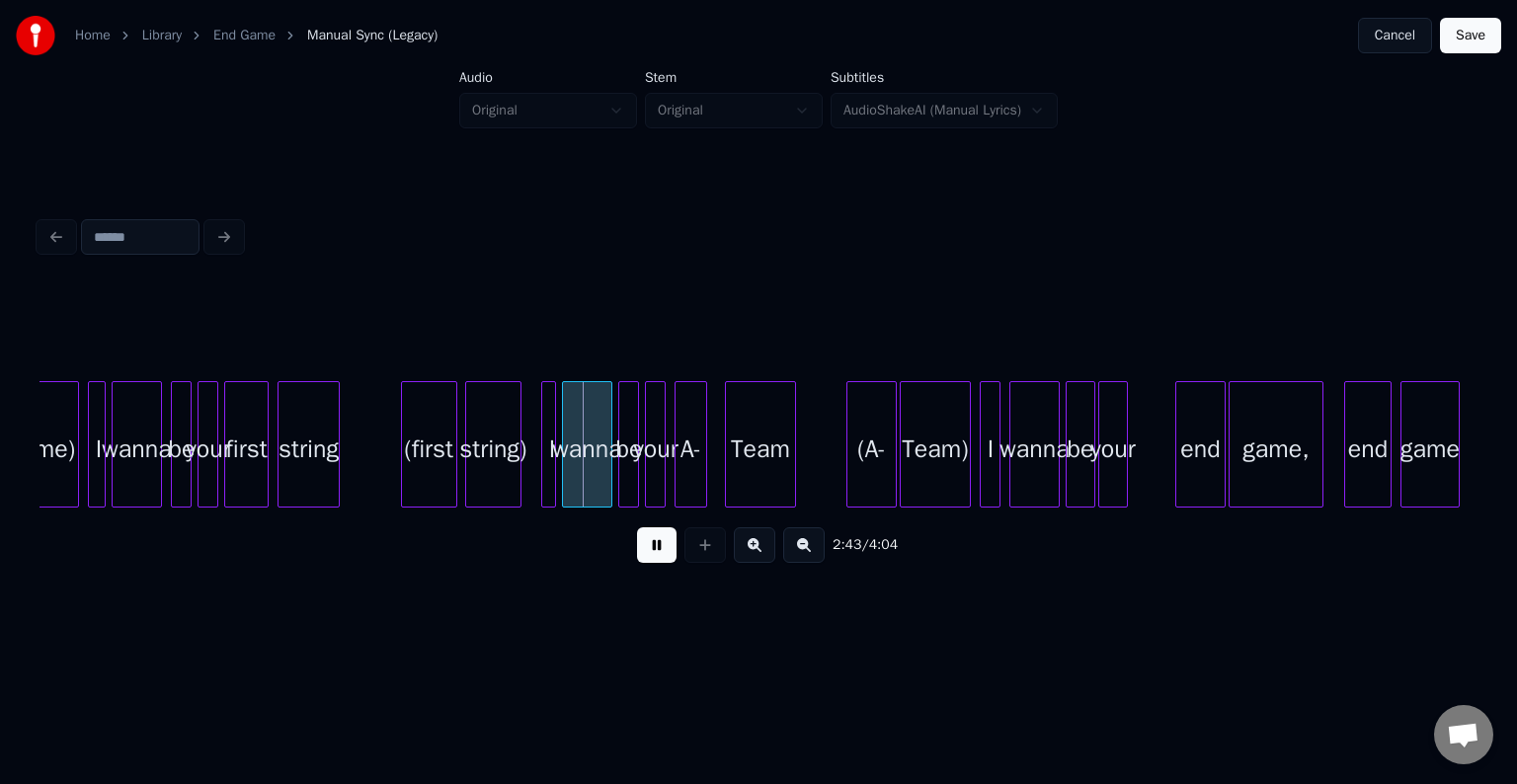 click at bounding box center (657, 545) 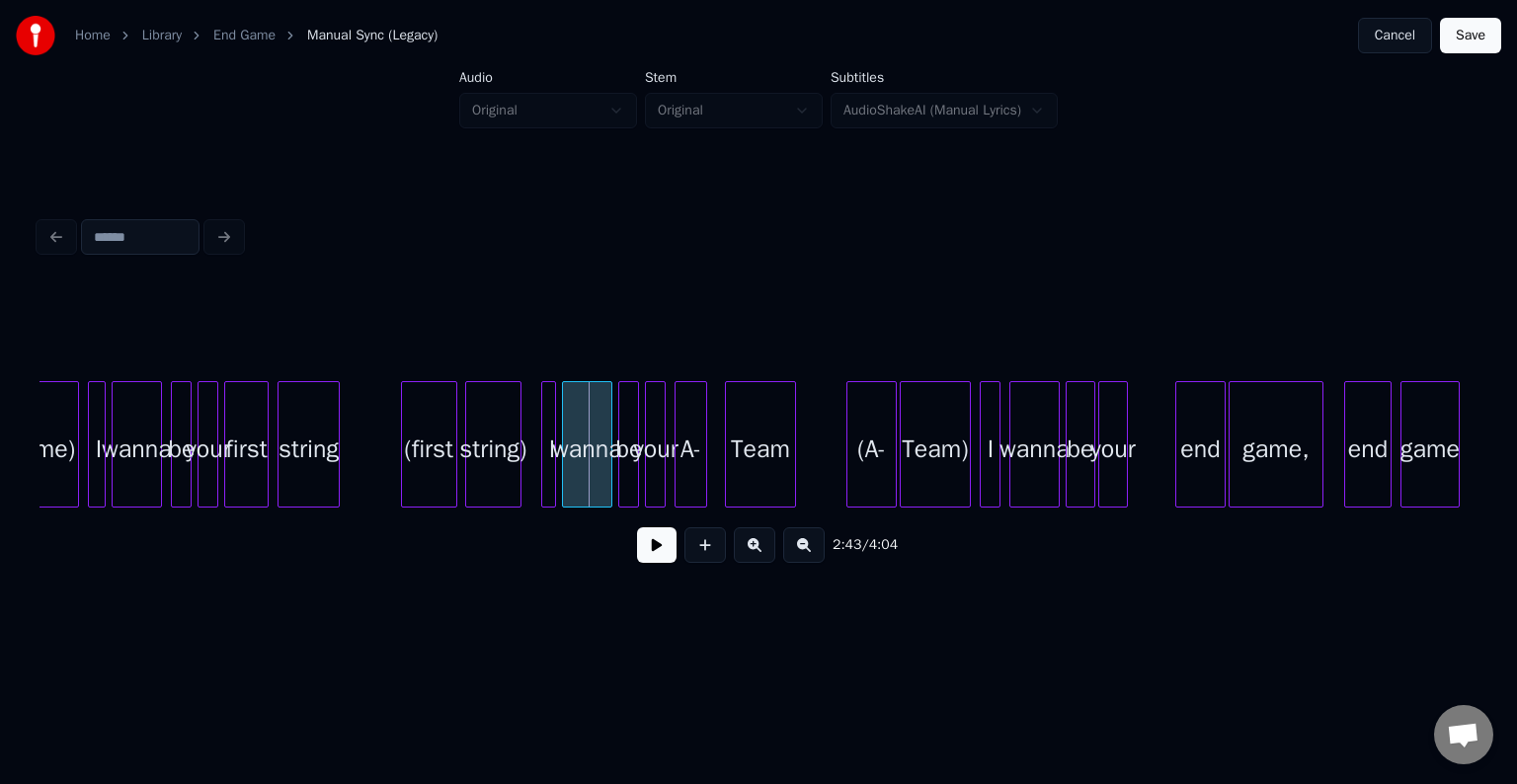 click on "string)" at bounding box center (493, 449) 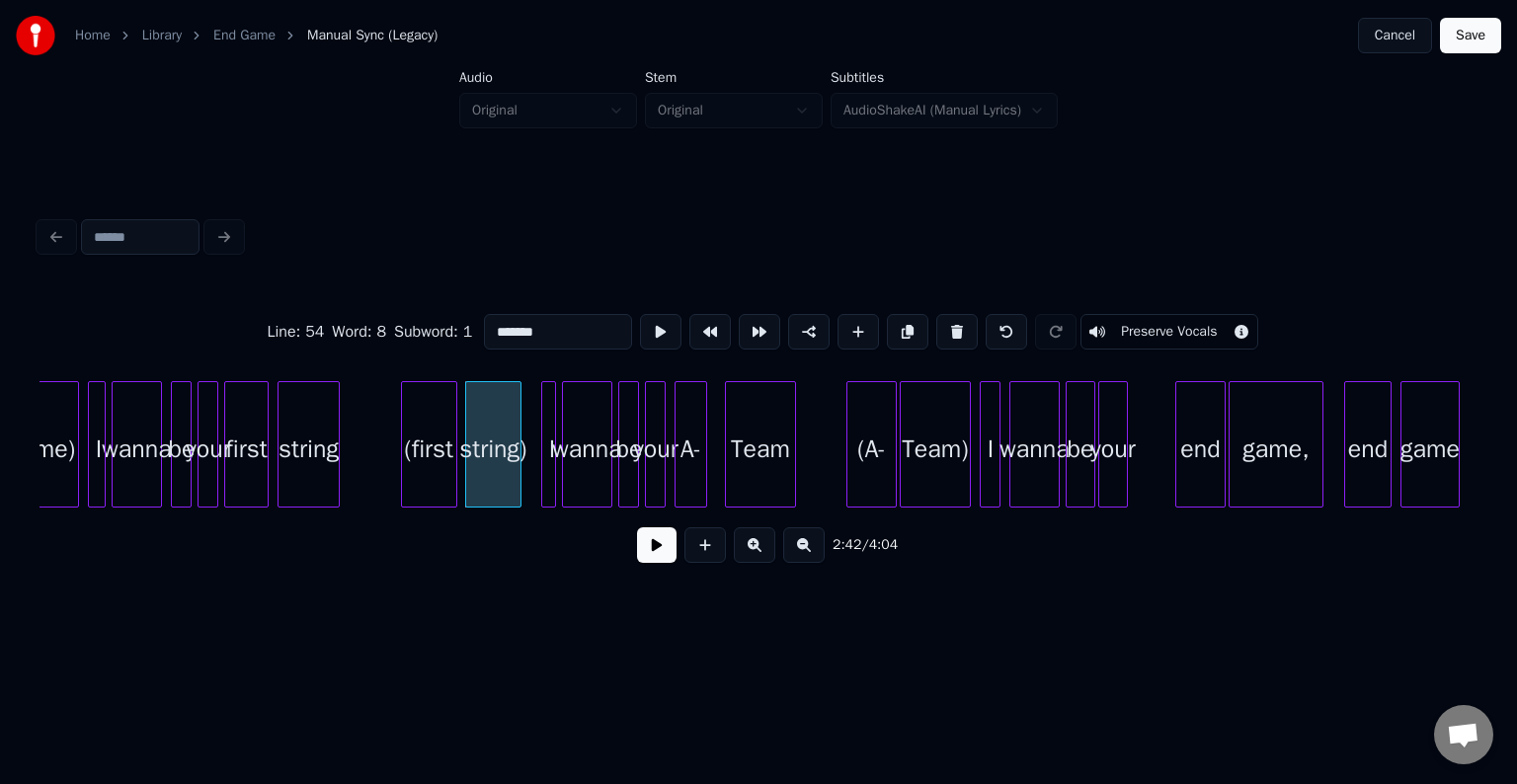 click on "Preserve Vocals" at bounding box center [1168, 332] 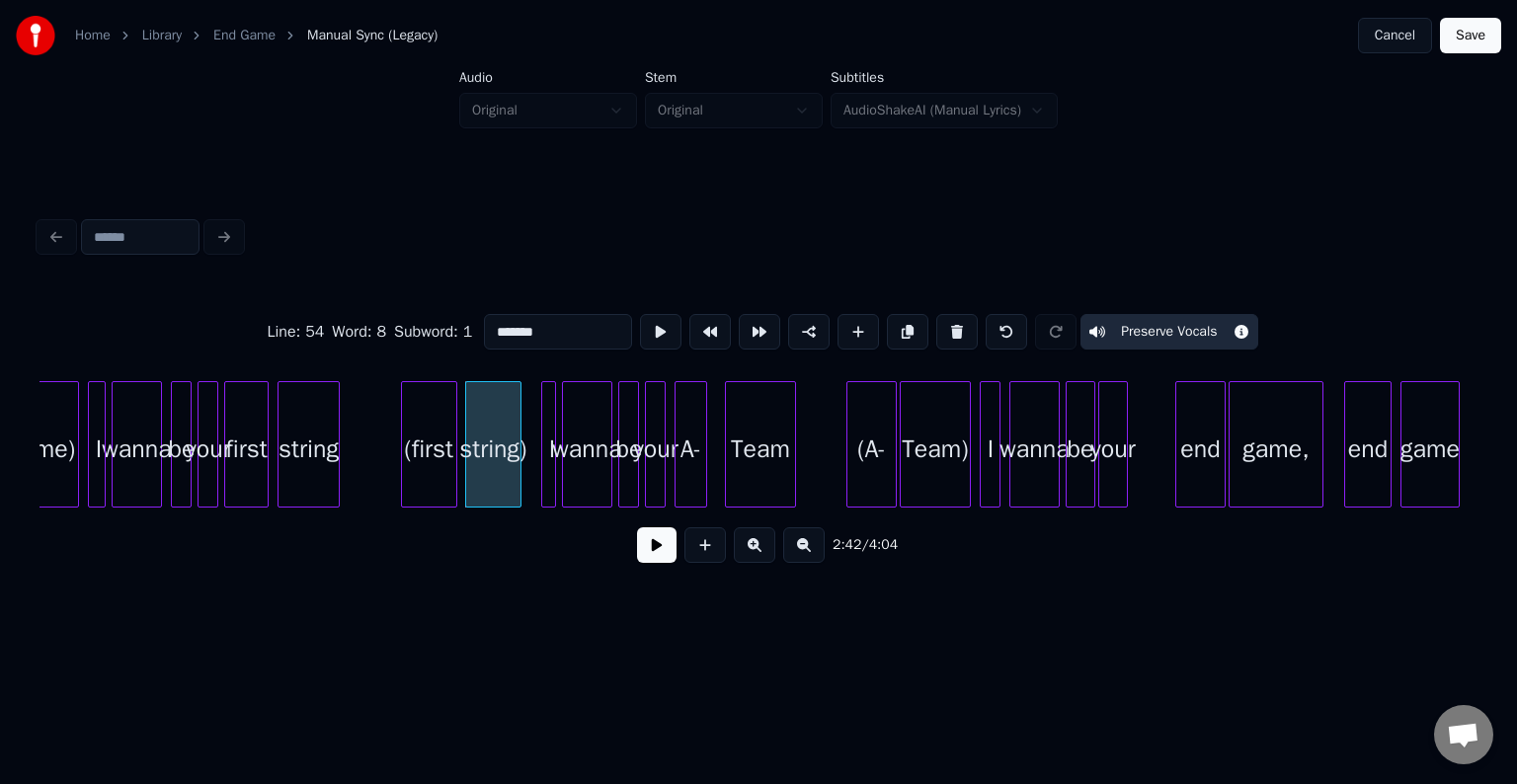 click on "(first" at bounding box center [429, 449] 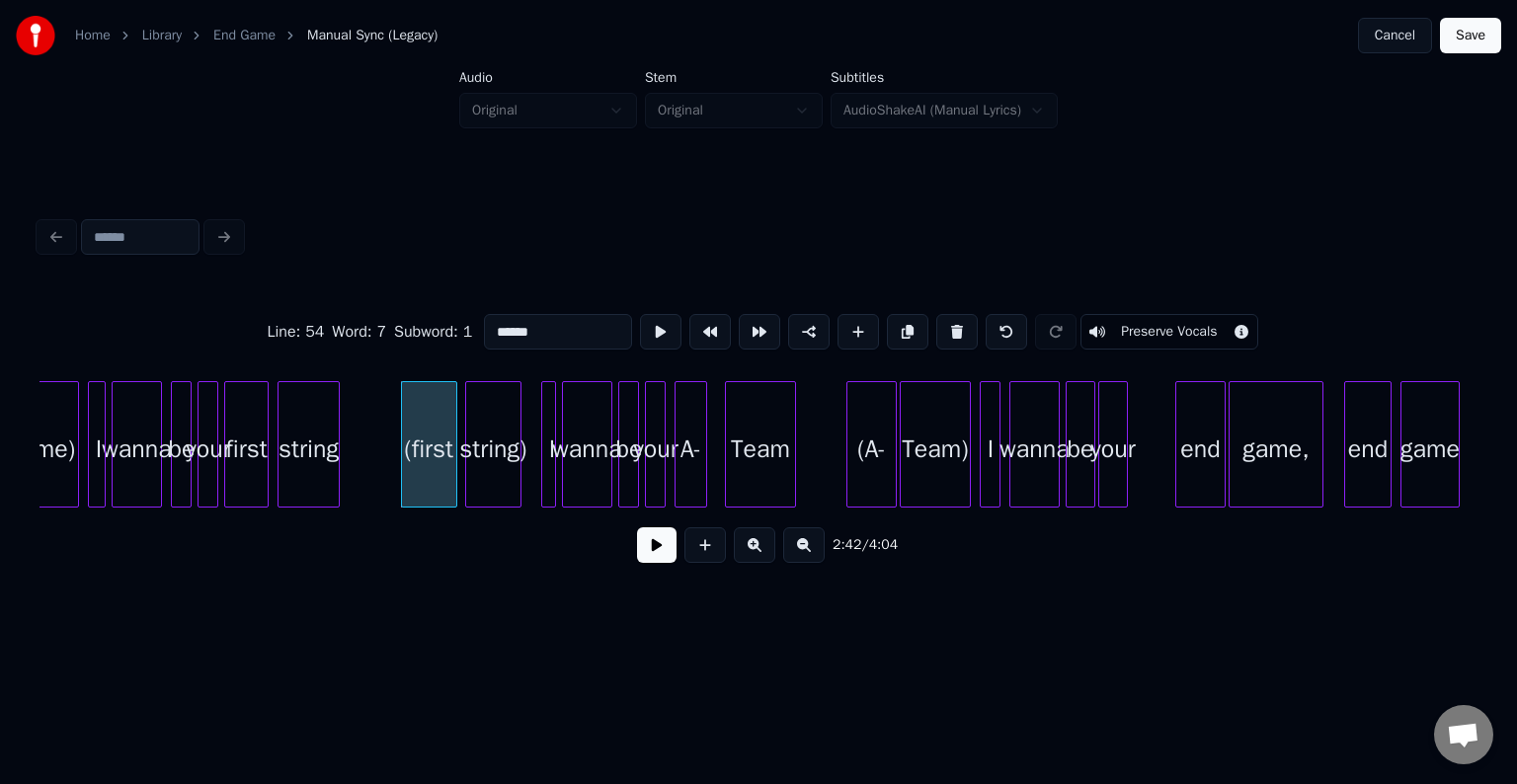 click on "Preserve Vocals" at bounding box center (1168, 332) 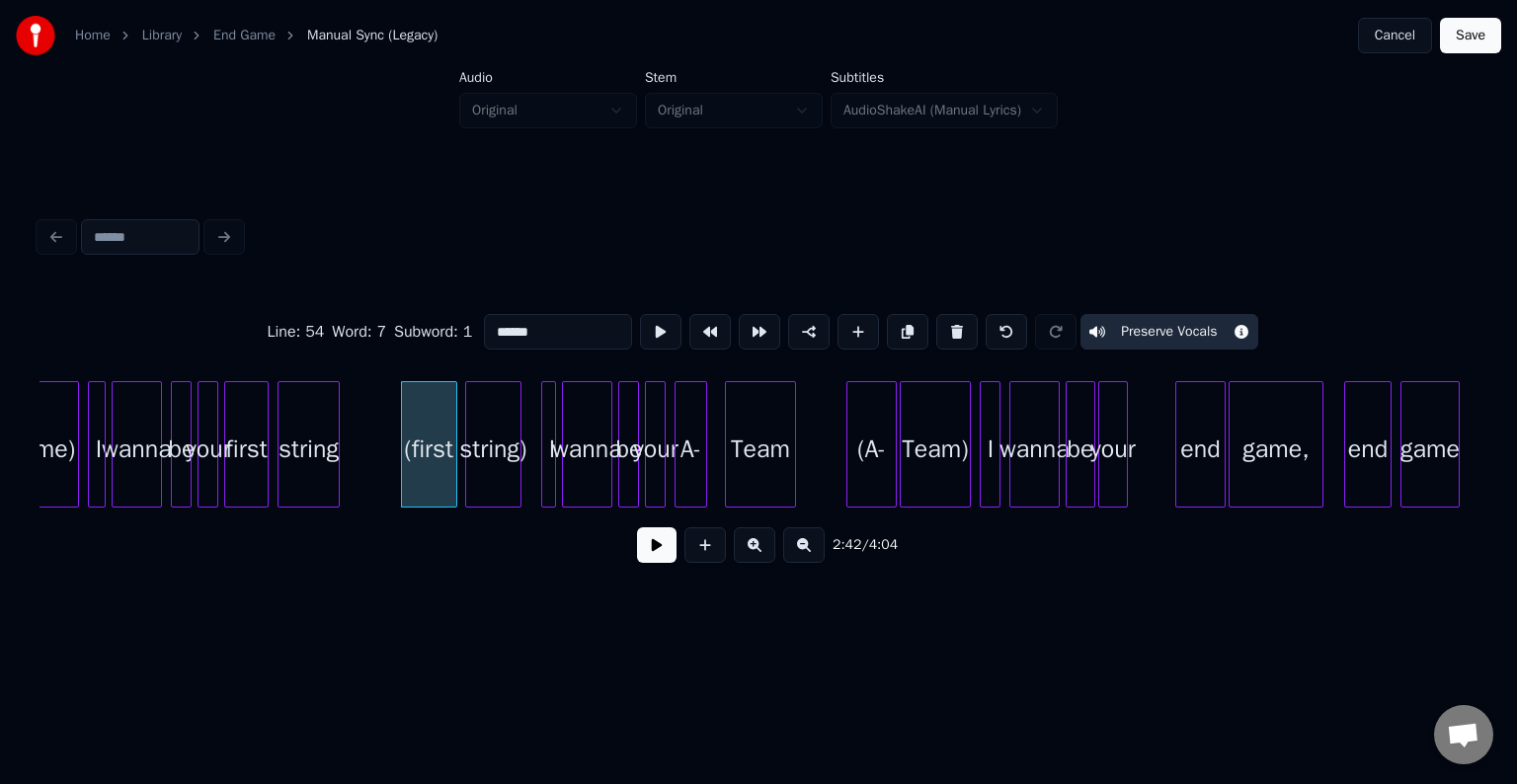 click at bounding box center (657, 545) 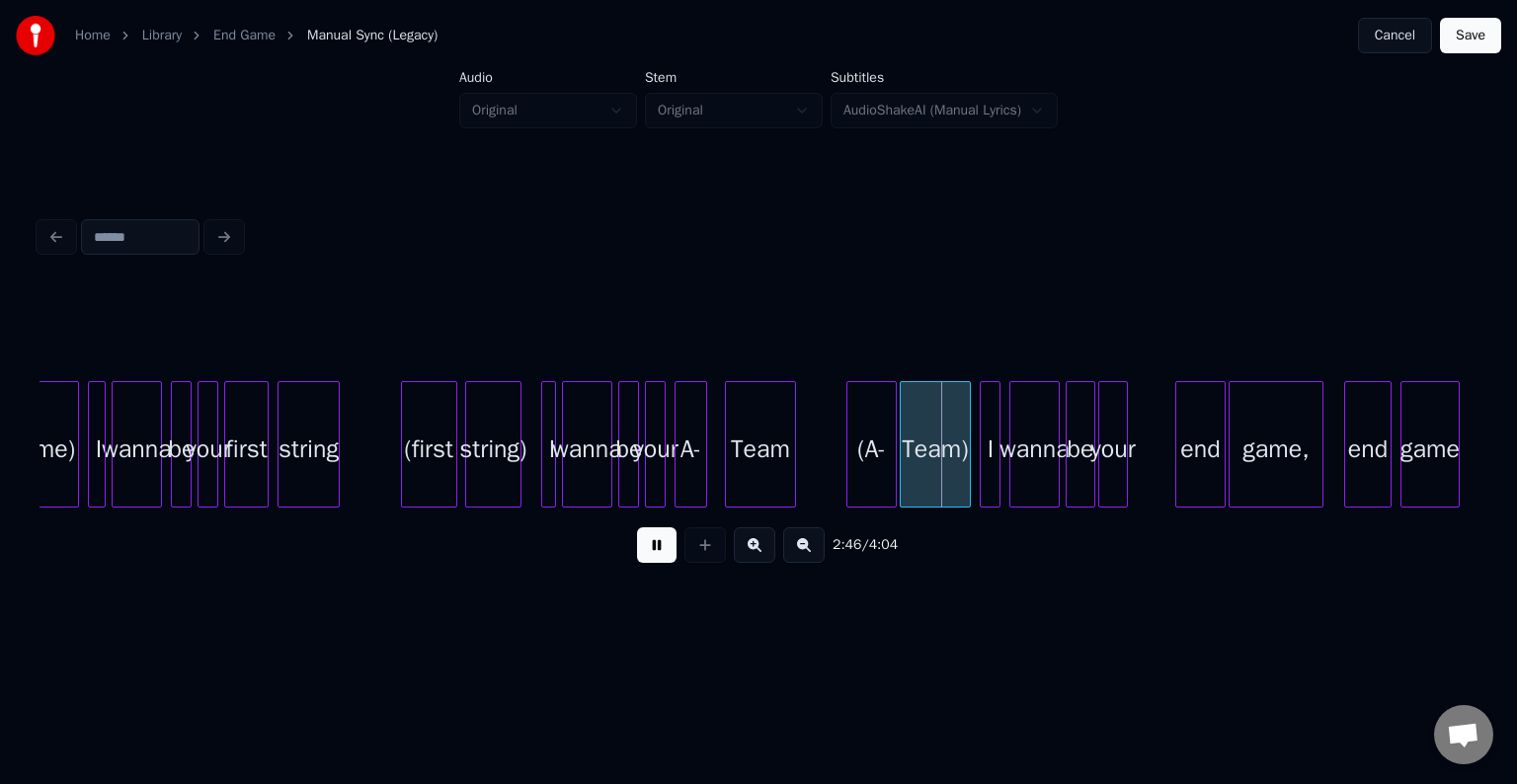 click at bounding box center (657, 545) 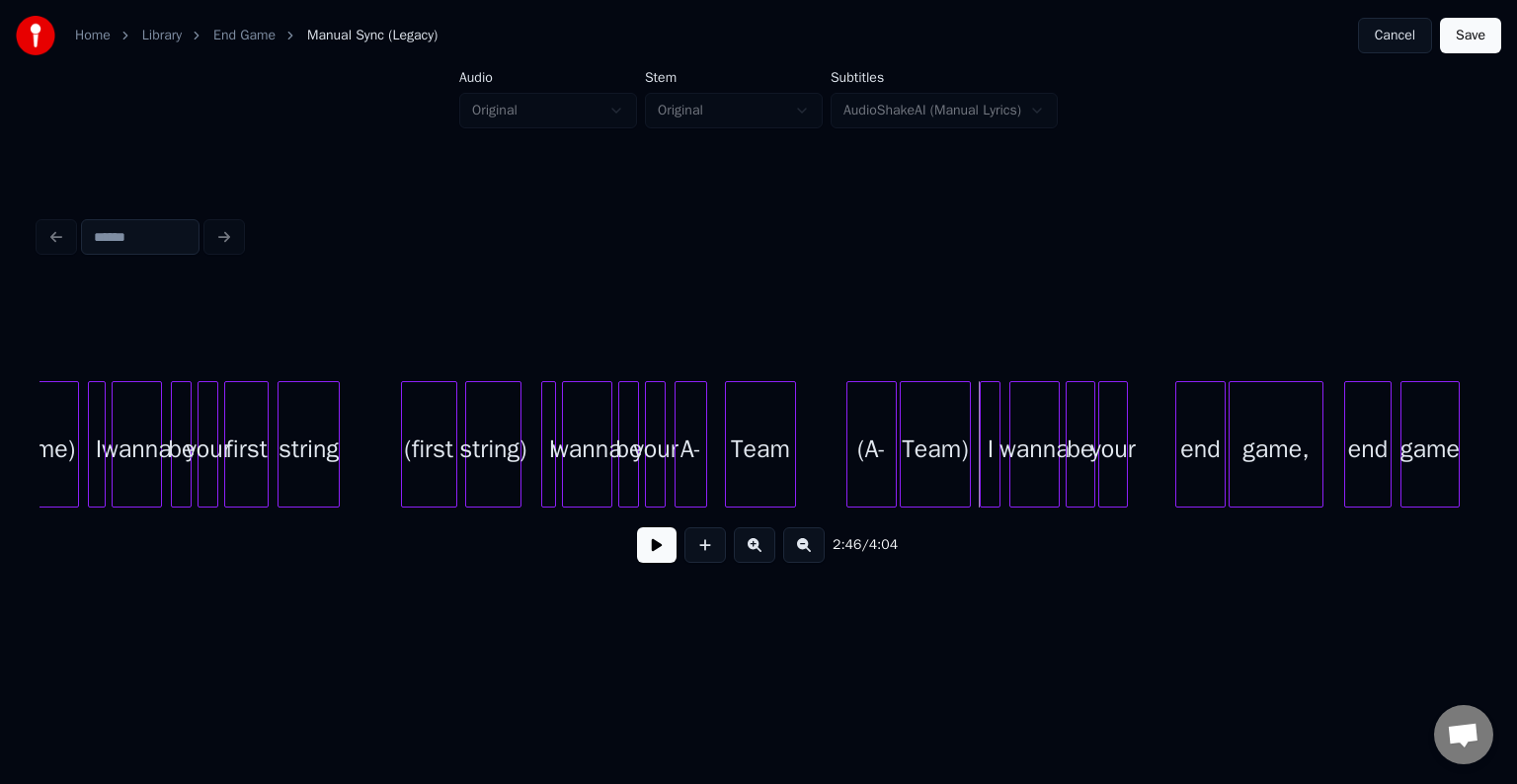 click on "Team)" at bounding box center [935, 449] 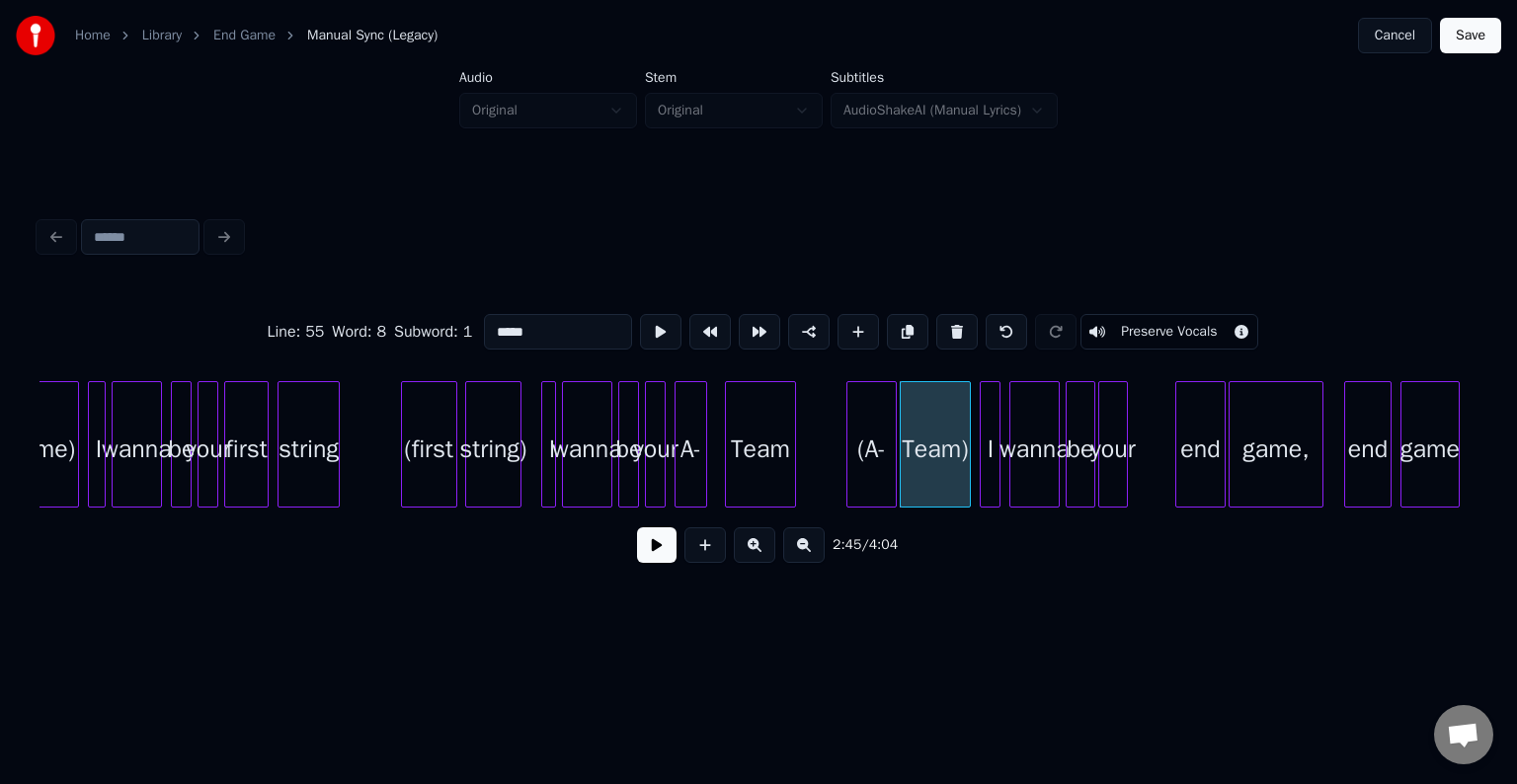 click on "Preserve Vocals" at bounding box center (1168, 332) 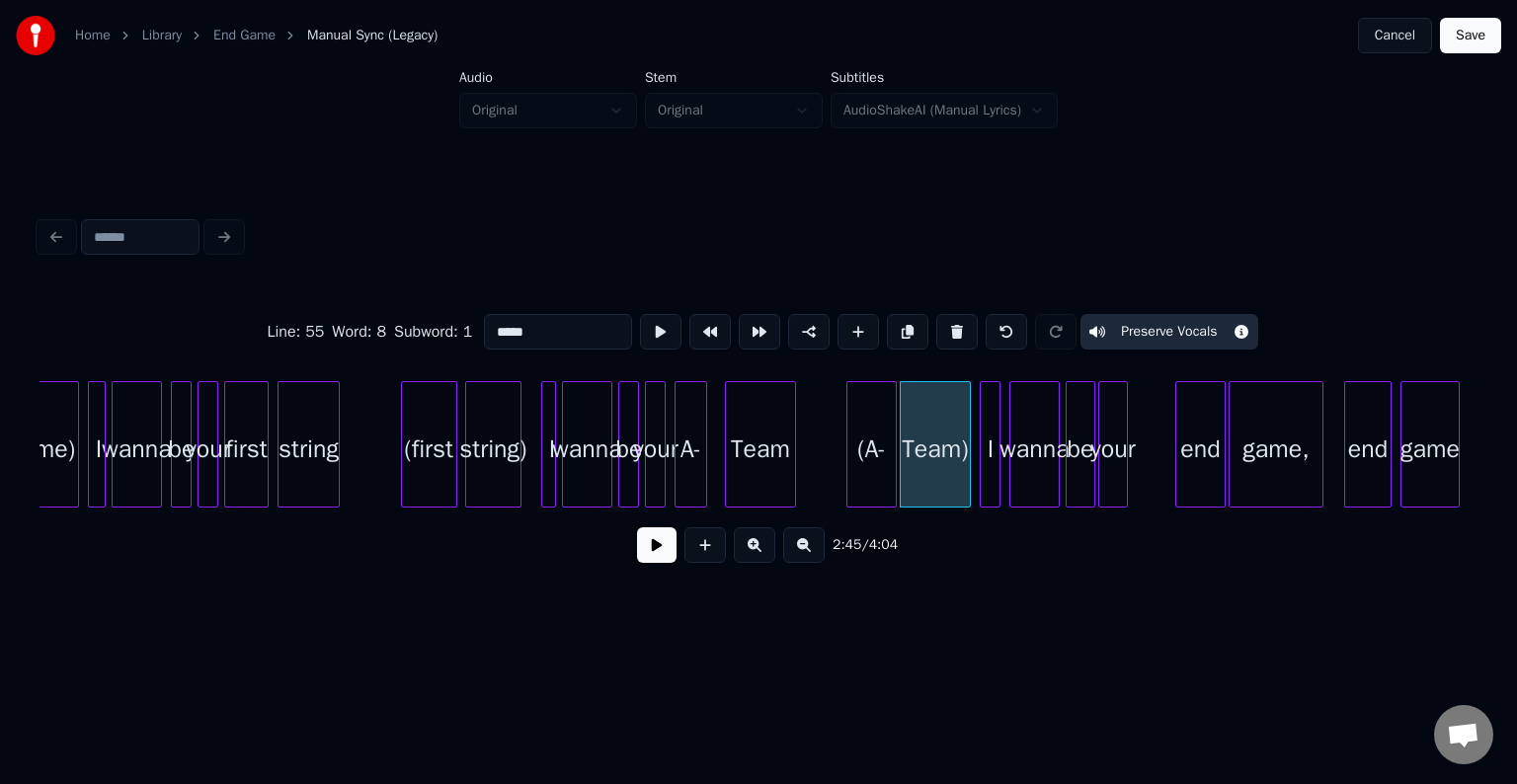 click at bounding box center (893, 444) 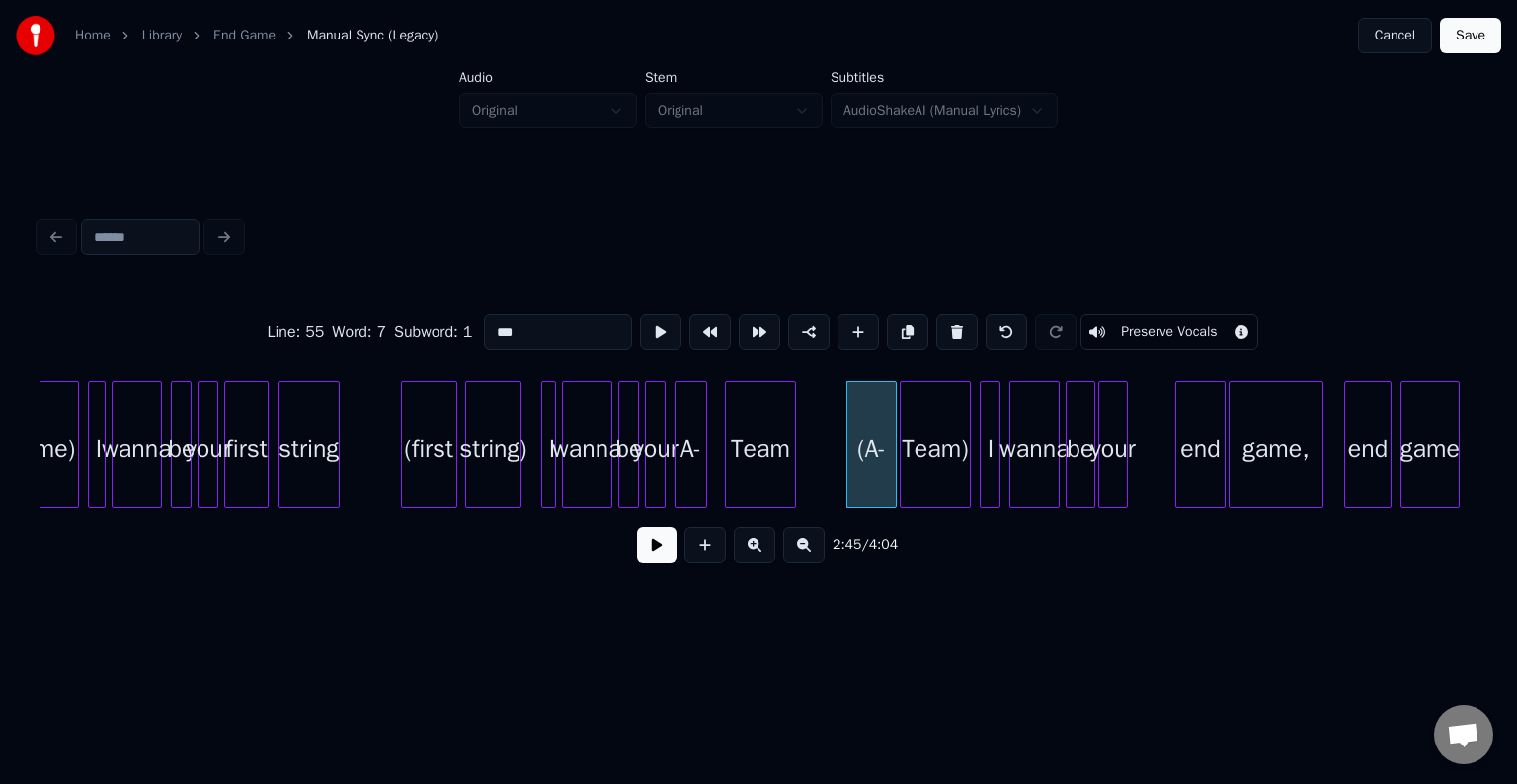click on "Preserve Vocals" at bounding box center [1168, 332] 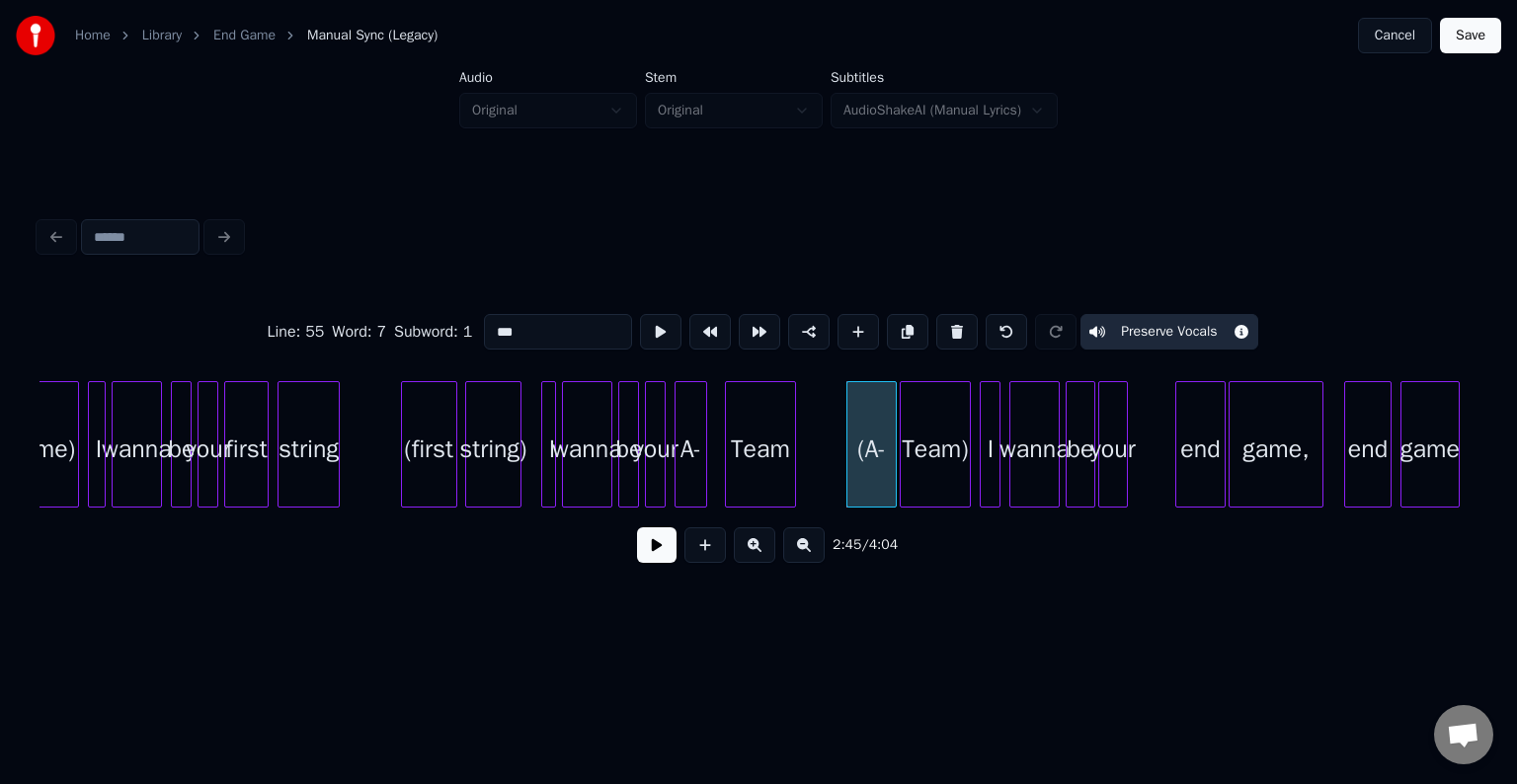 click on "string)" at bounding box center [493, 449] 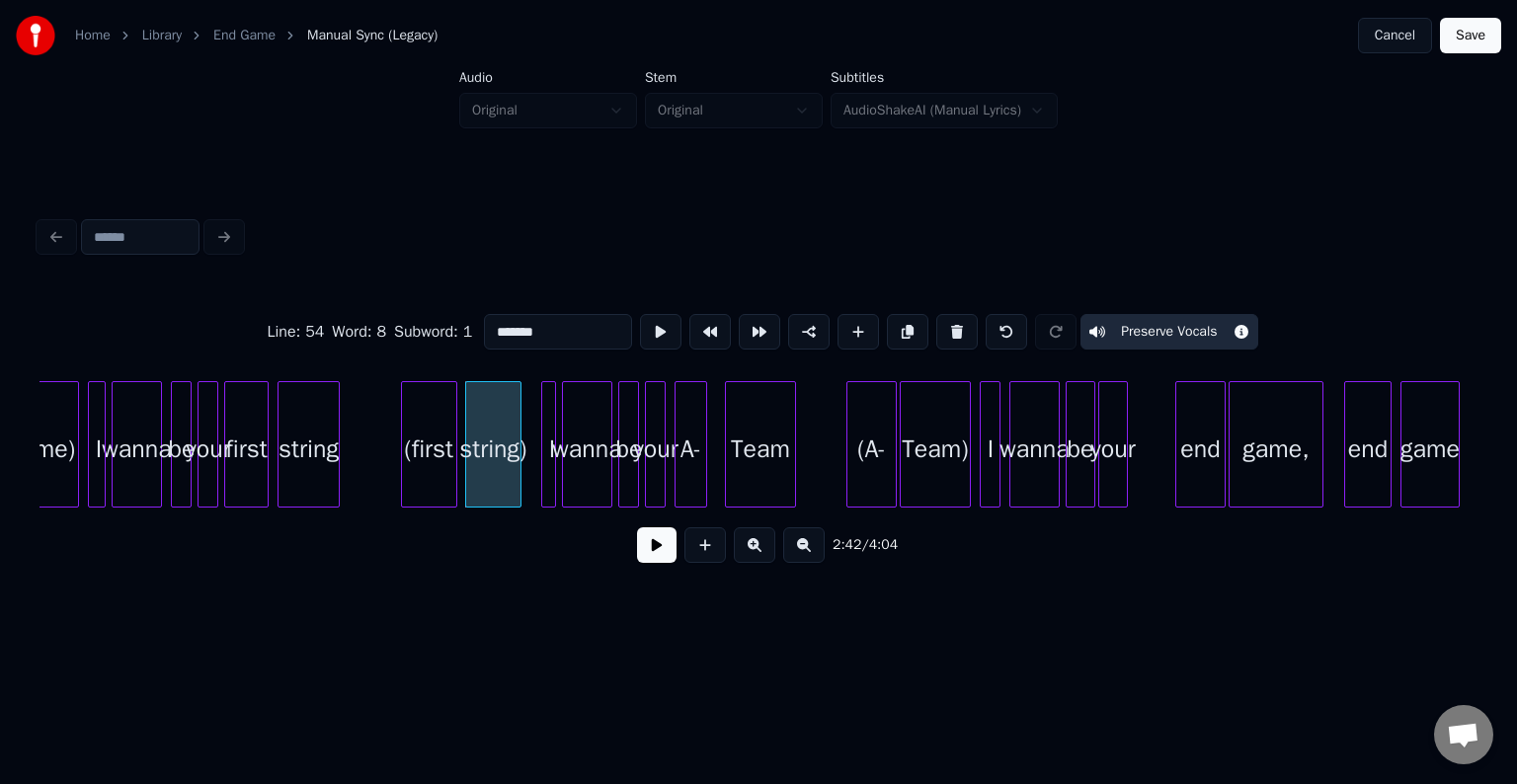 click on "Preserve Vocals" at bounding box center [1168, 332] 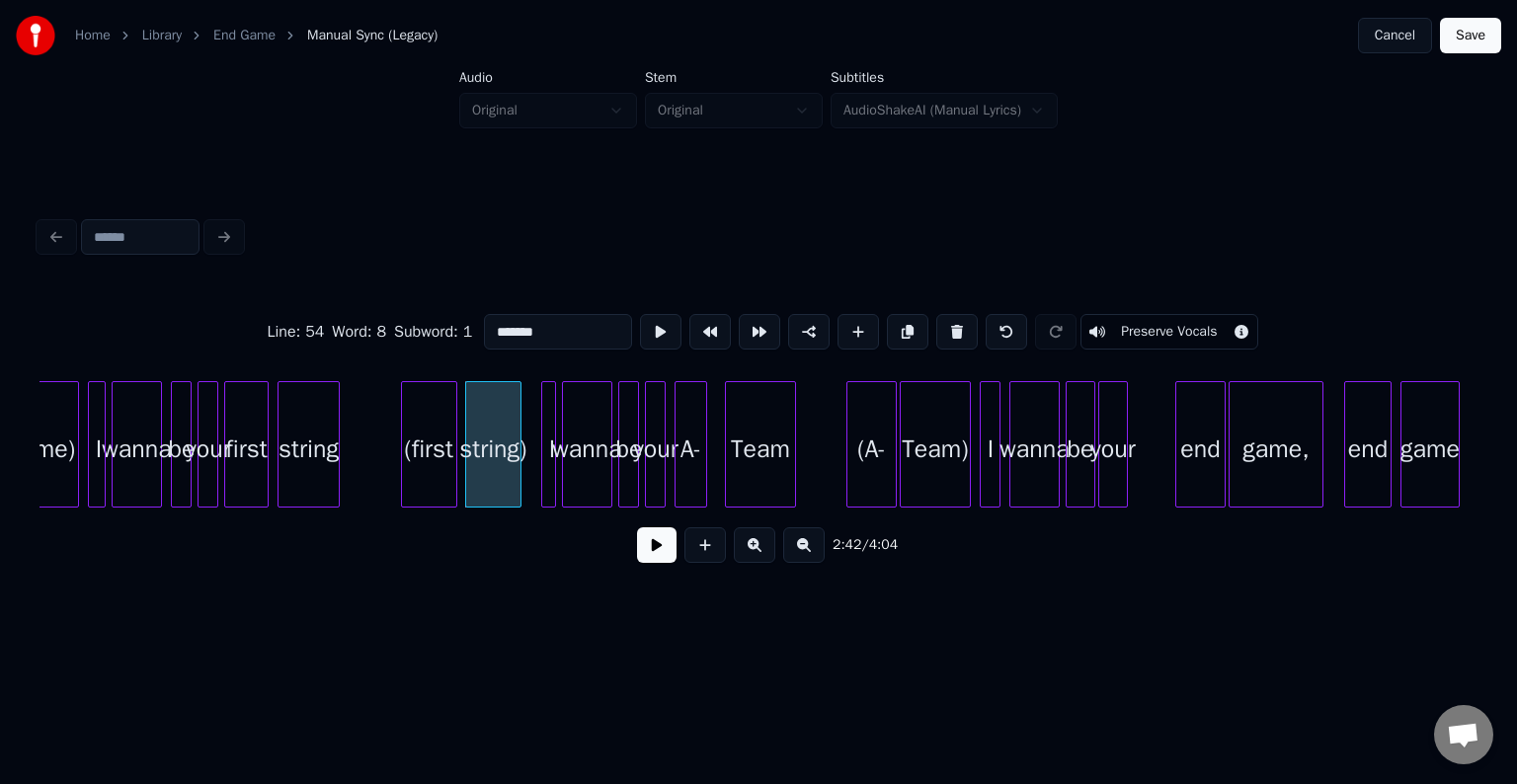 click on "(first" at bounding box center [429, 449] 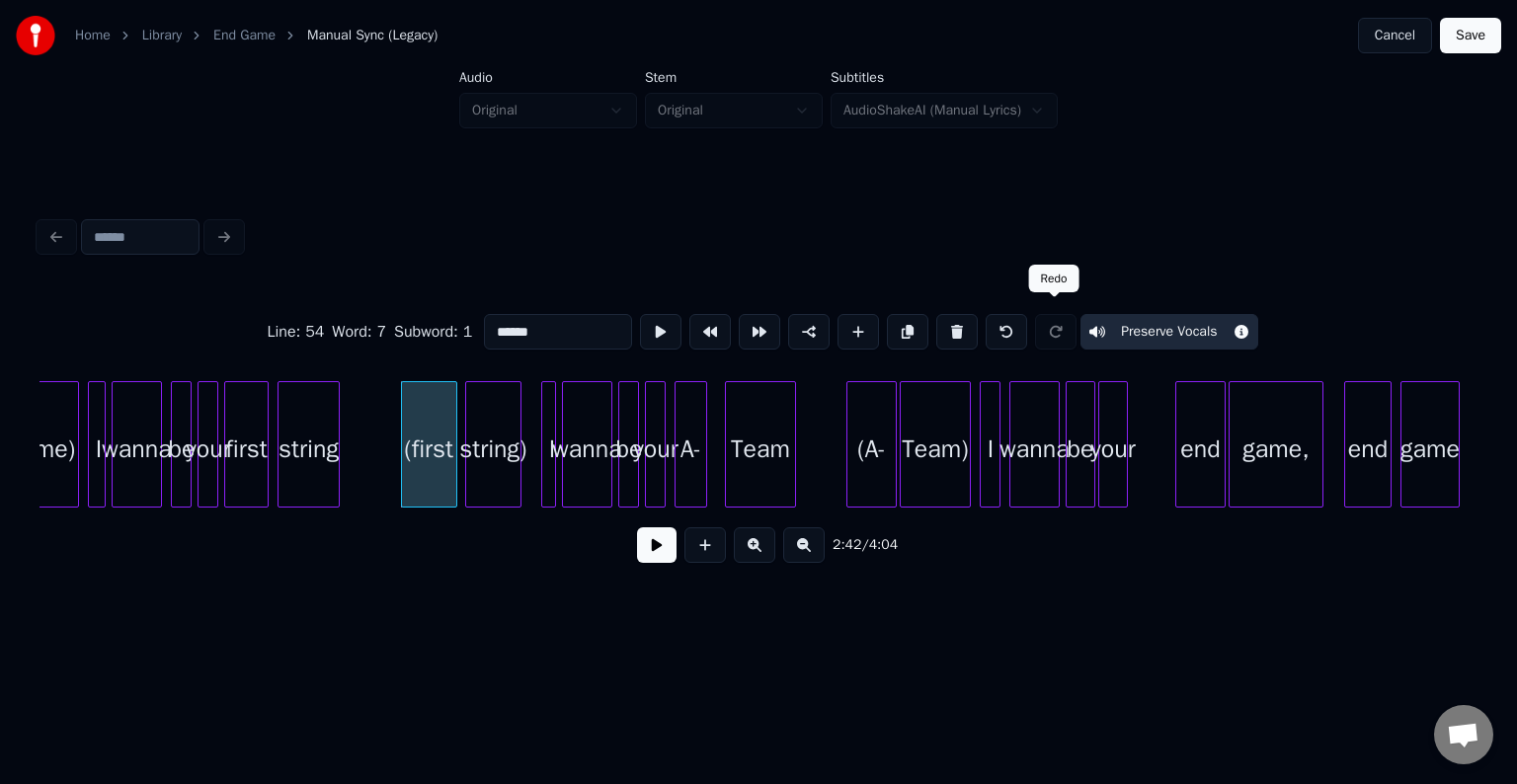 click on "Preserve Vocals" at bounding box center [1168, 332] 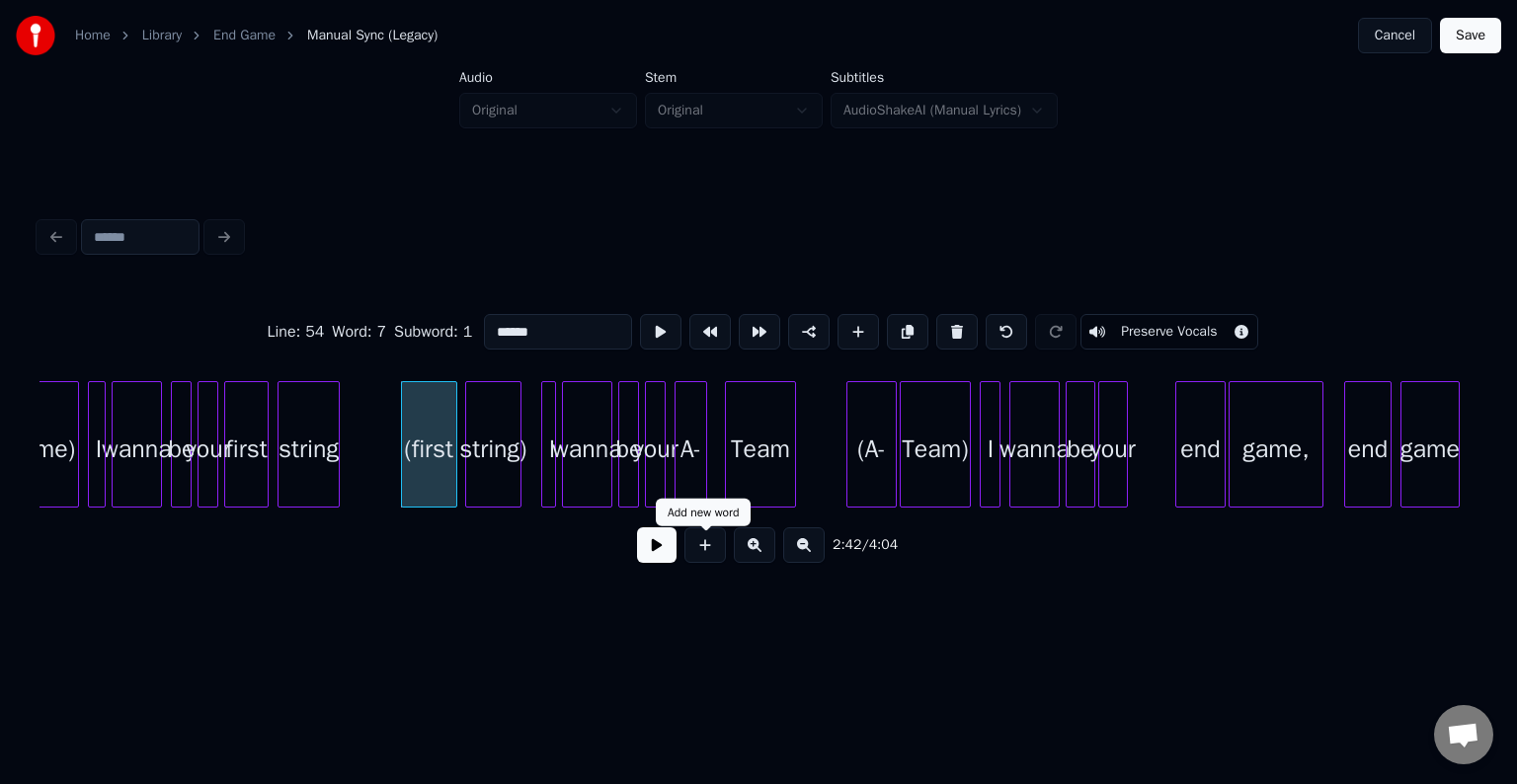click at bounding box center [657, 545] 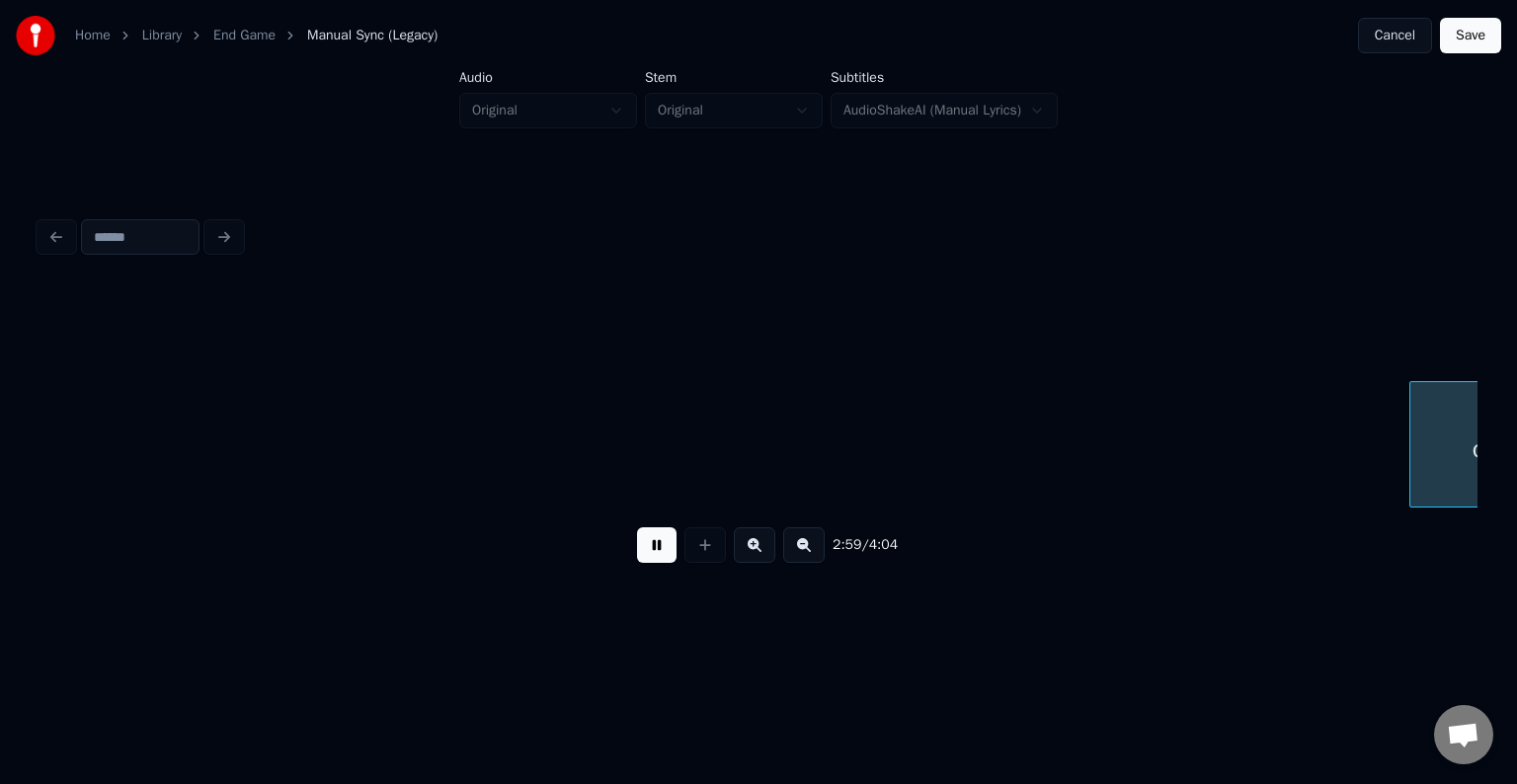 scroll, scrollTop: 0, scrollLeft: 26584, axis: horizontal 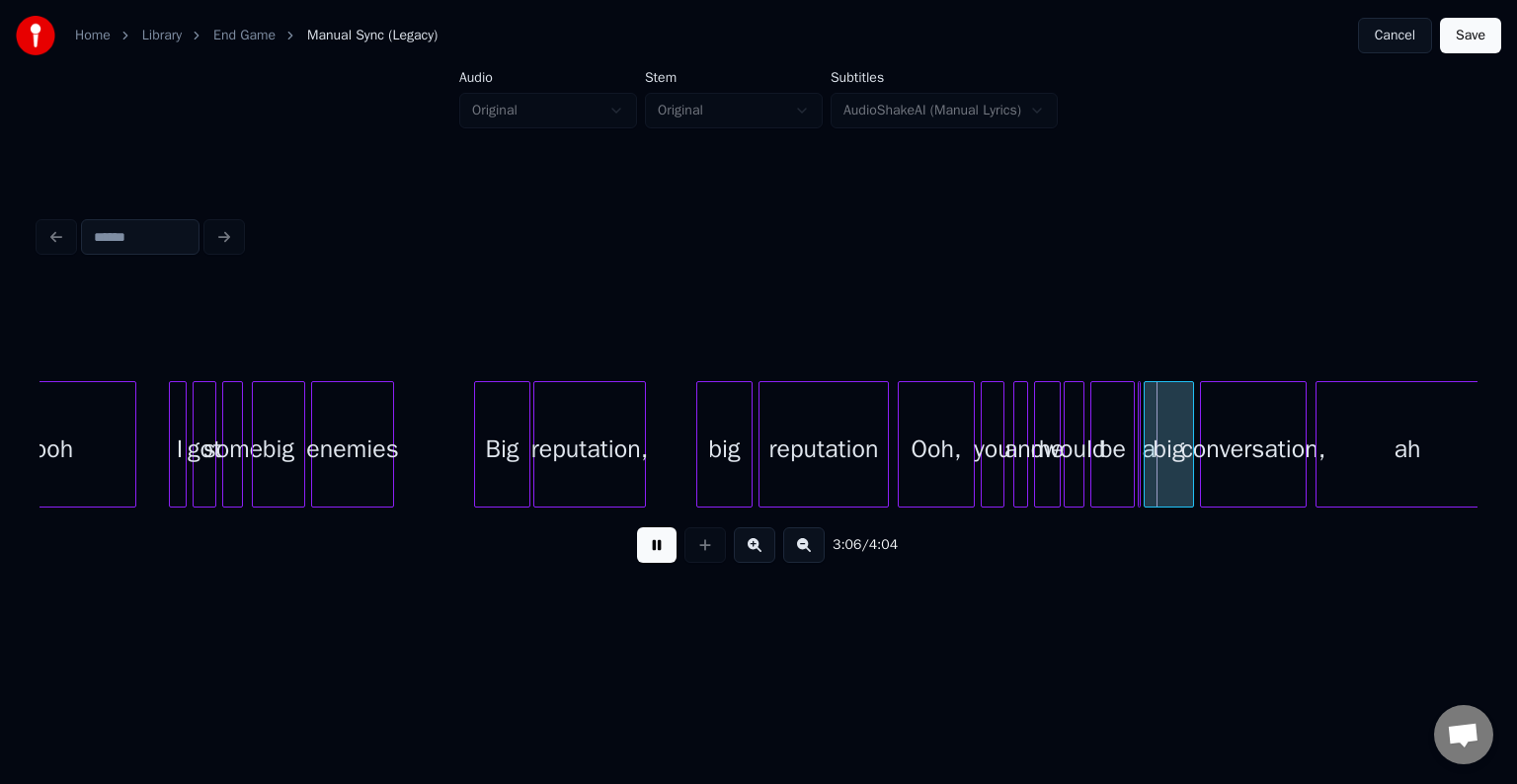 click at bounding box center (657, 545) 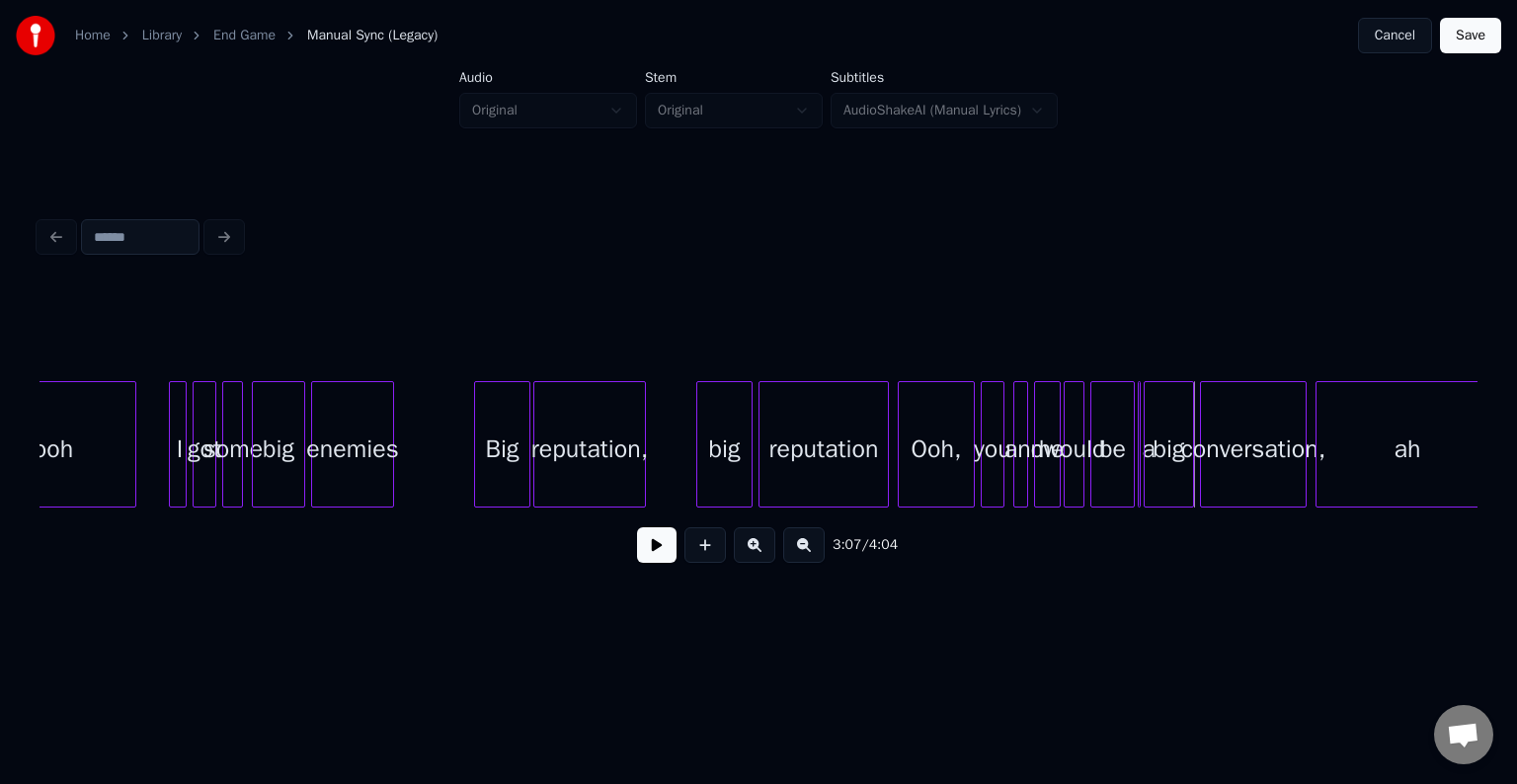 click at bounding box center [1137, 444] 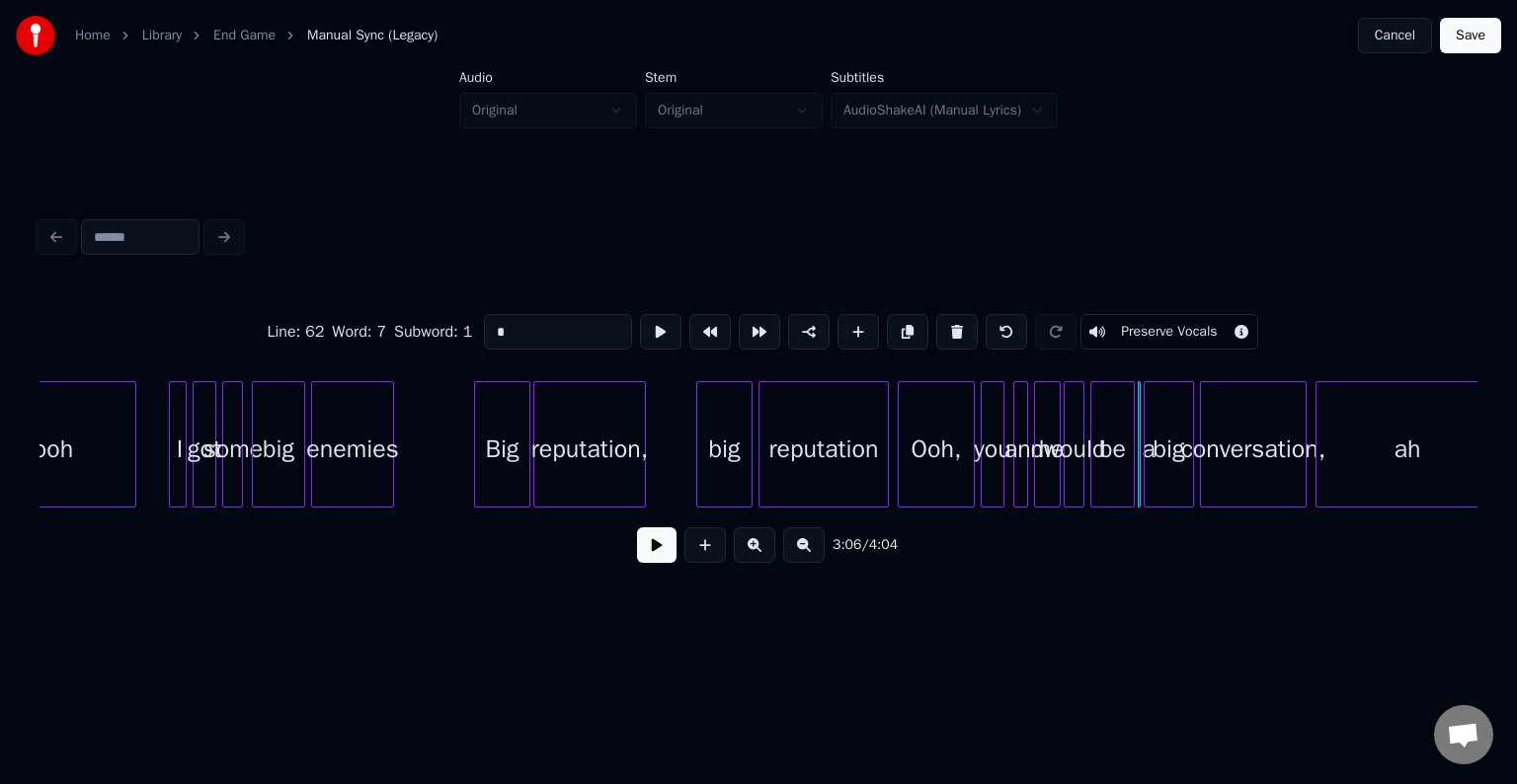 click at bounding box center [657, 545] 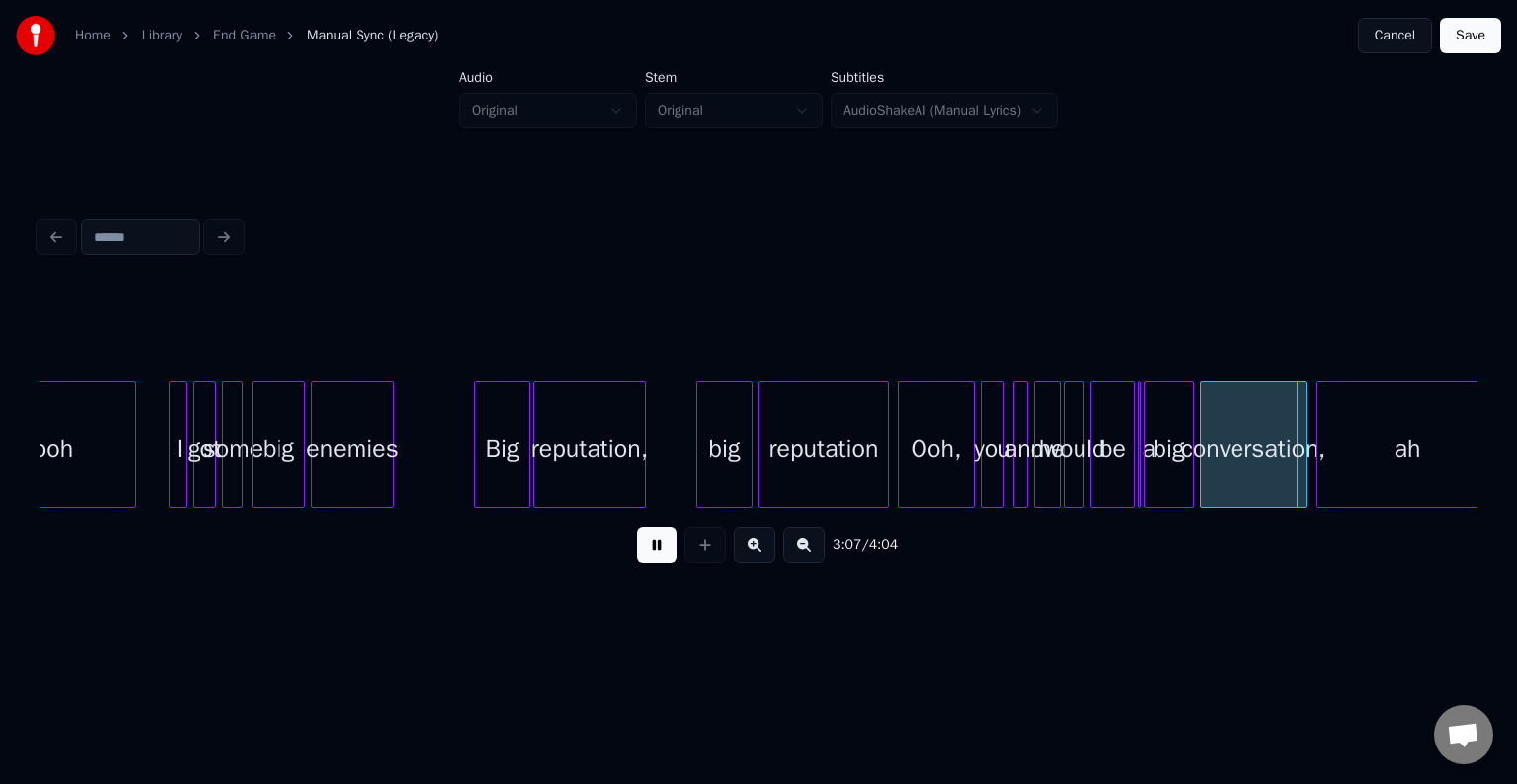click at bounding box center (657, 545) 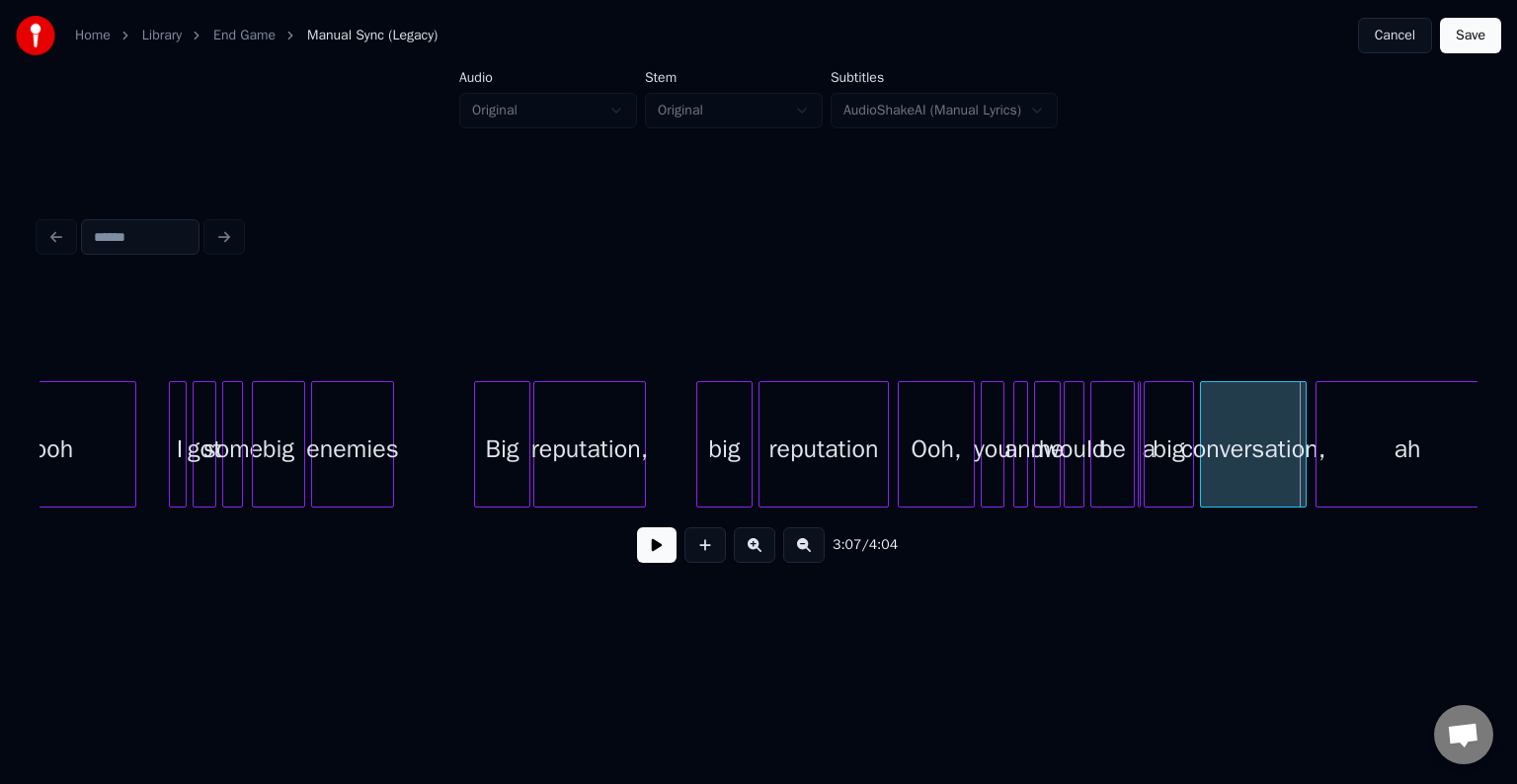 click on "be" at bounding box center (1112, 449) 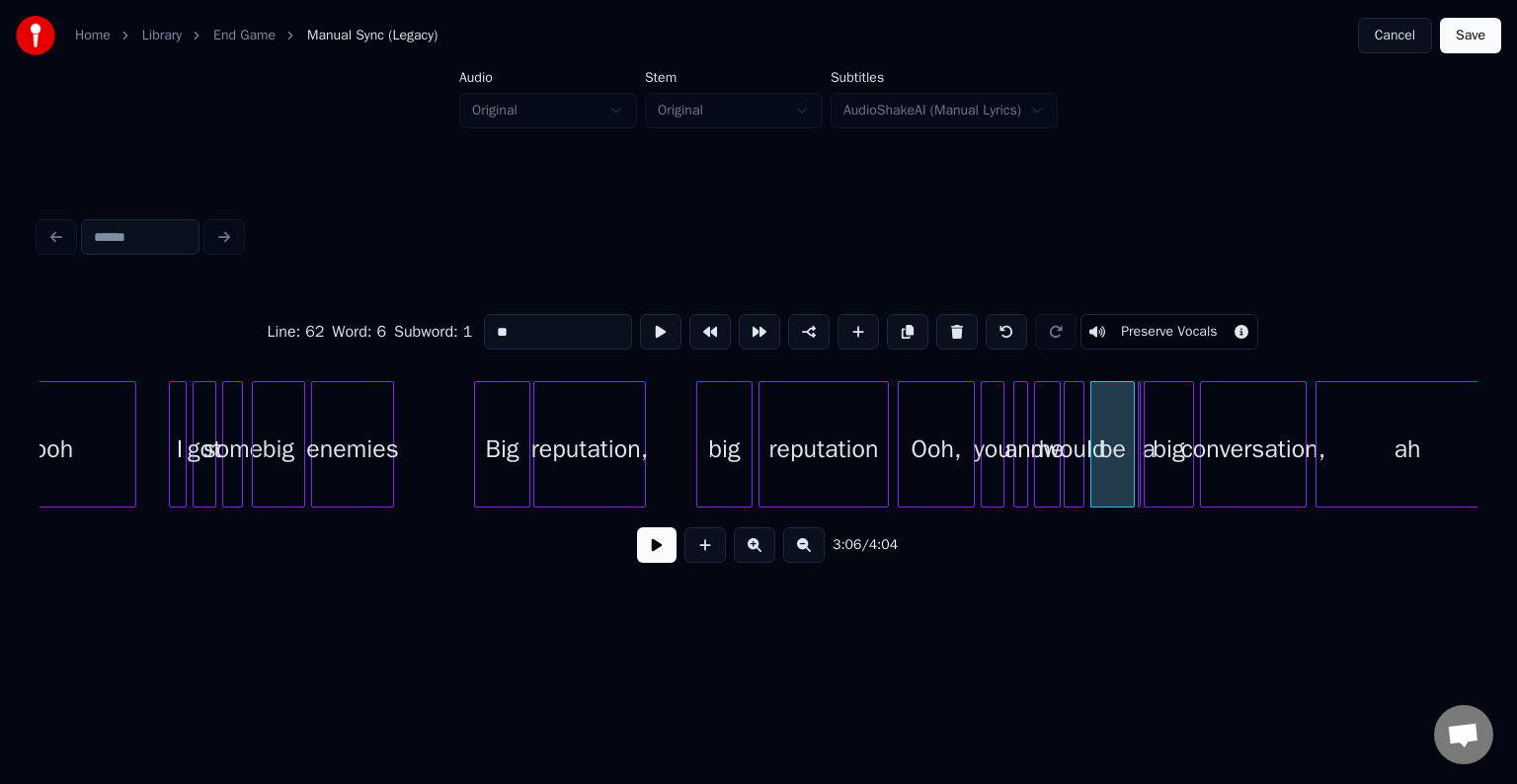 click on "ooh I got some big enemies Big reputation, big reputation Ooh, you and me would be a big conversation, ah" at bounding box center (-8406, 444) 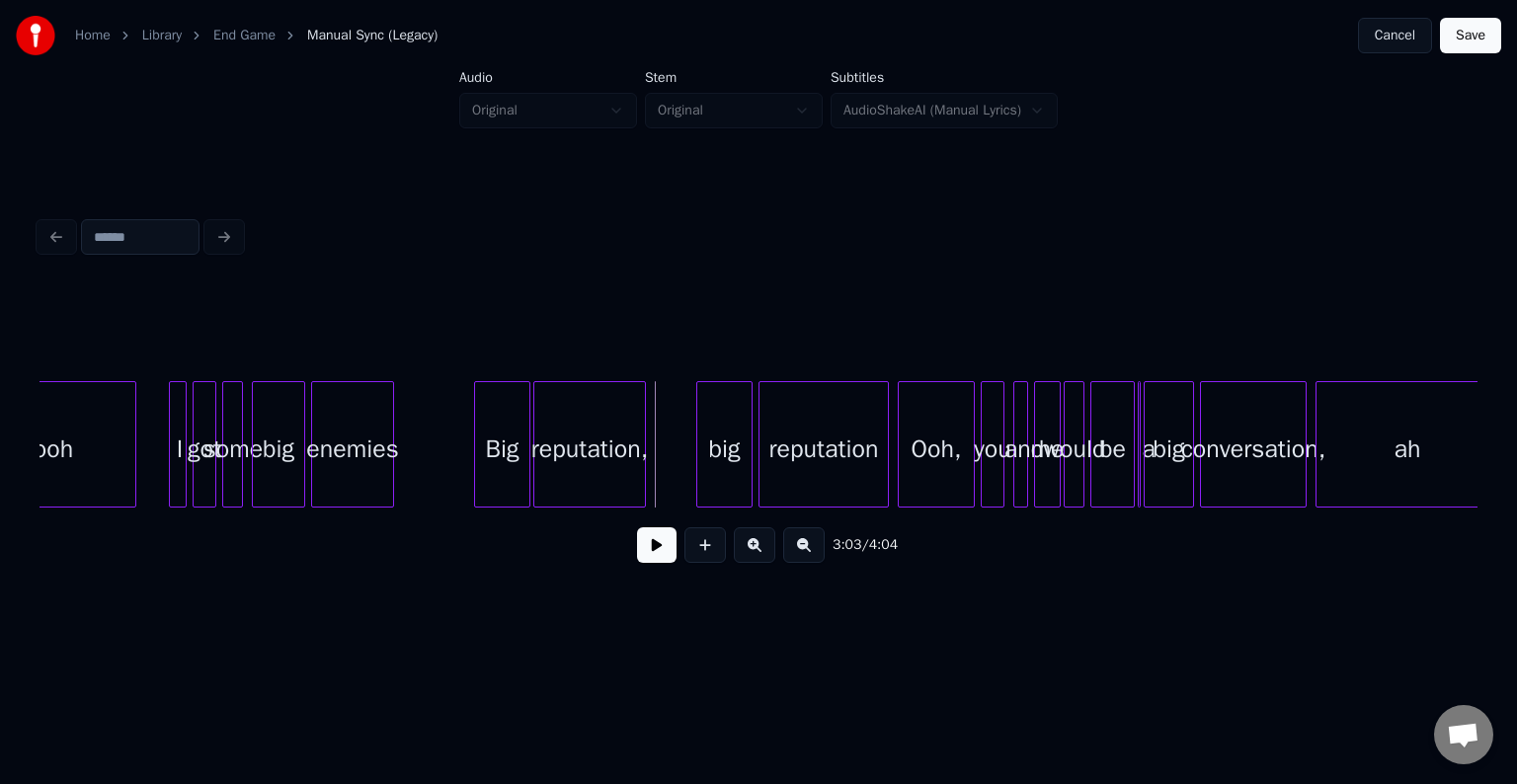 click at bounding box center (657, 545) 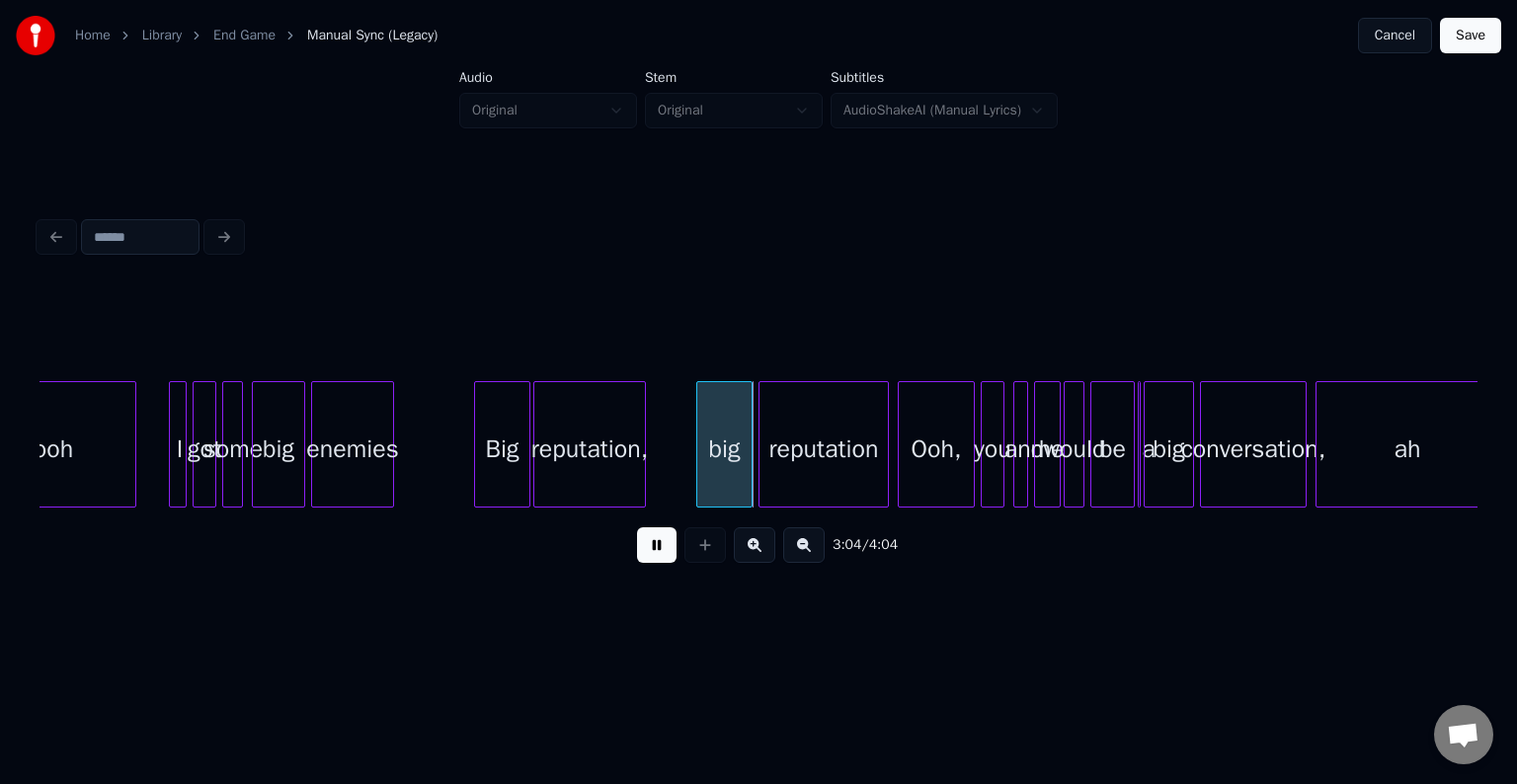 click on "be" at bounding box center [1112, 449] 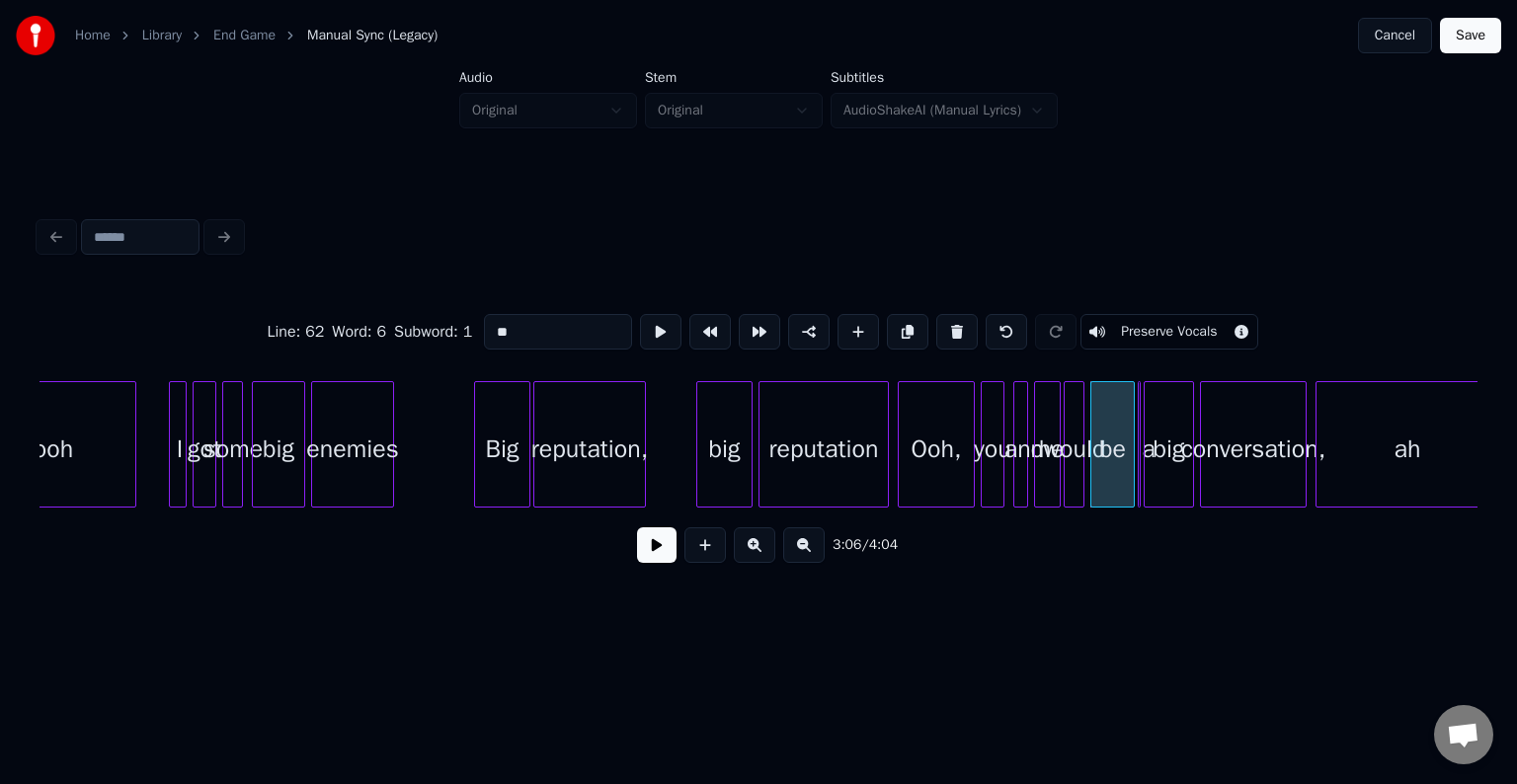 click at bounding box center [657, 545] 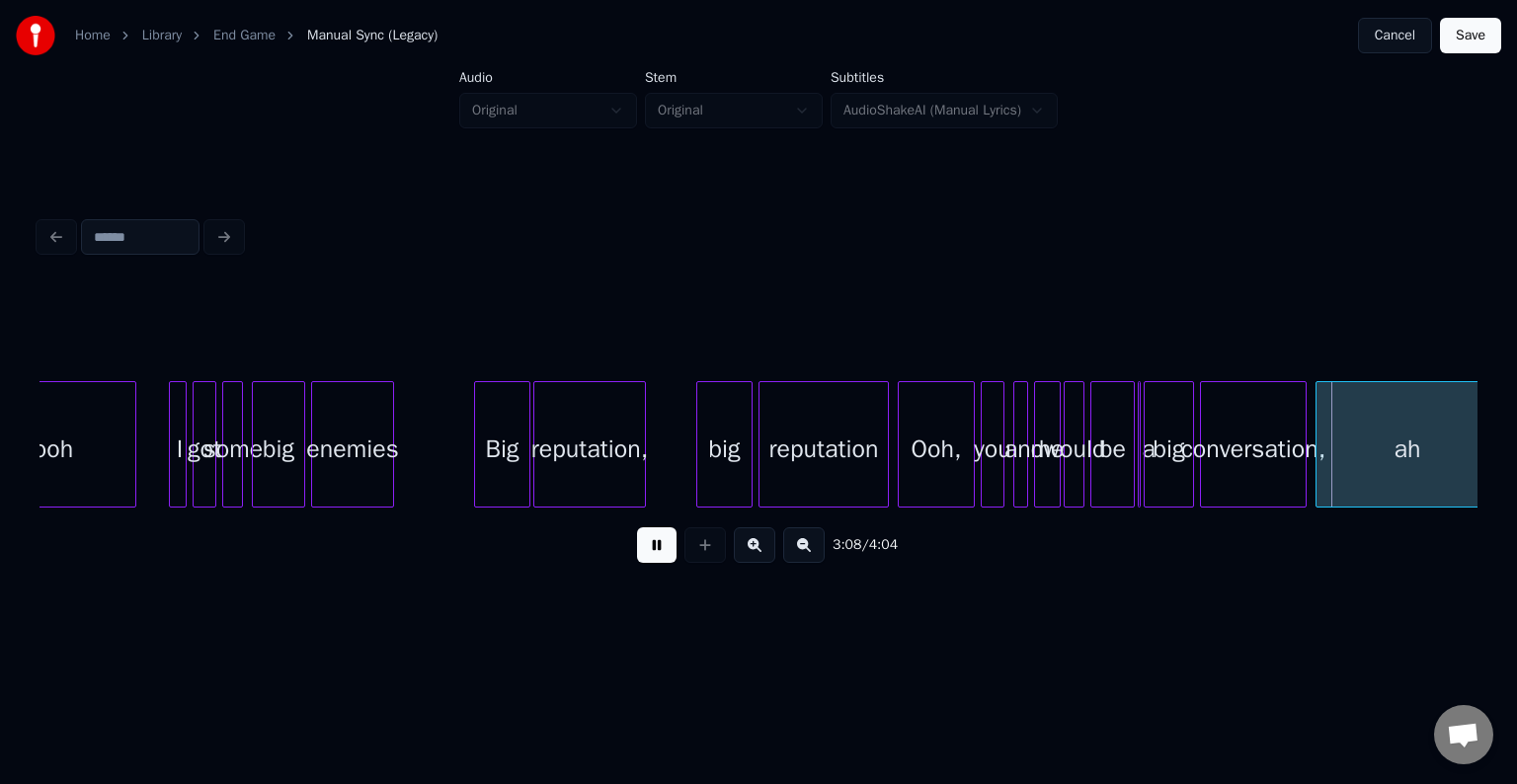 click at bounding box center [657, 545] 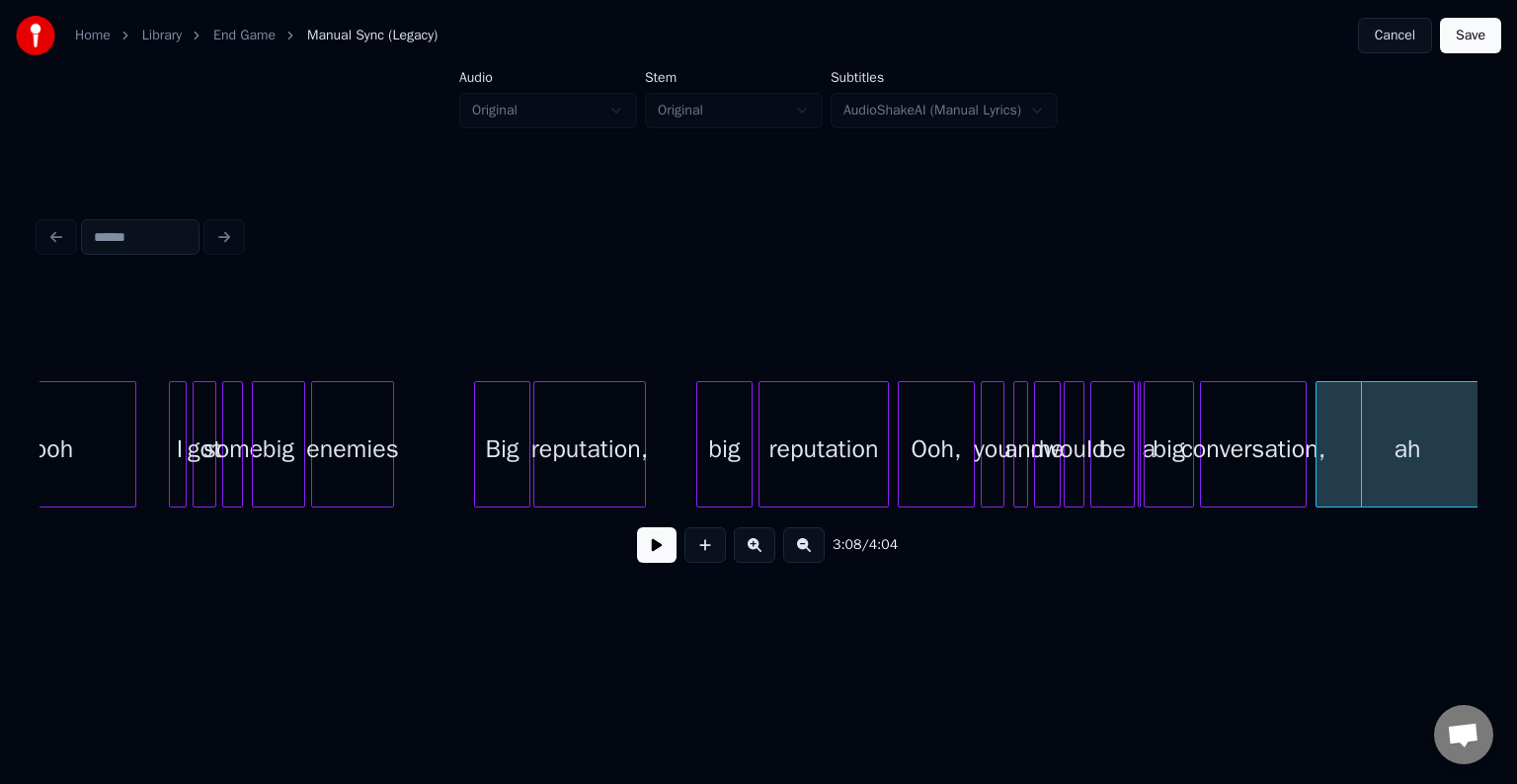 click at bounding box center (1137, 444) 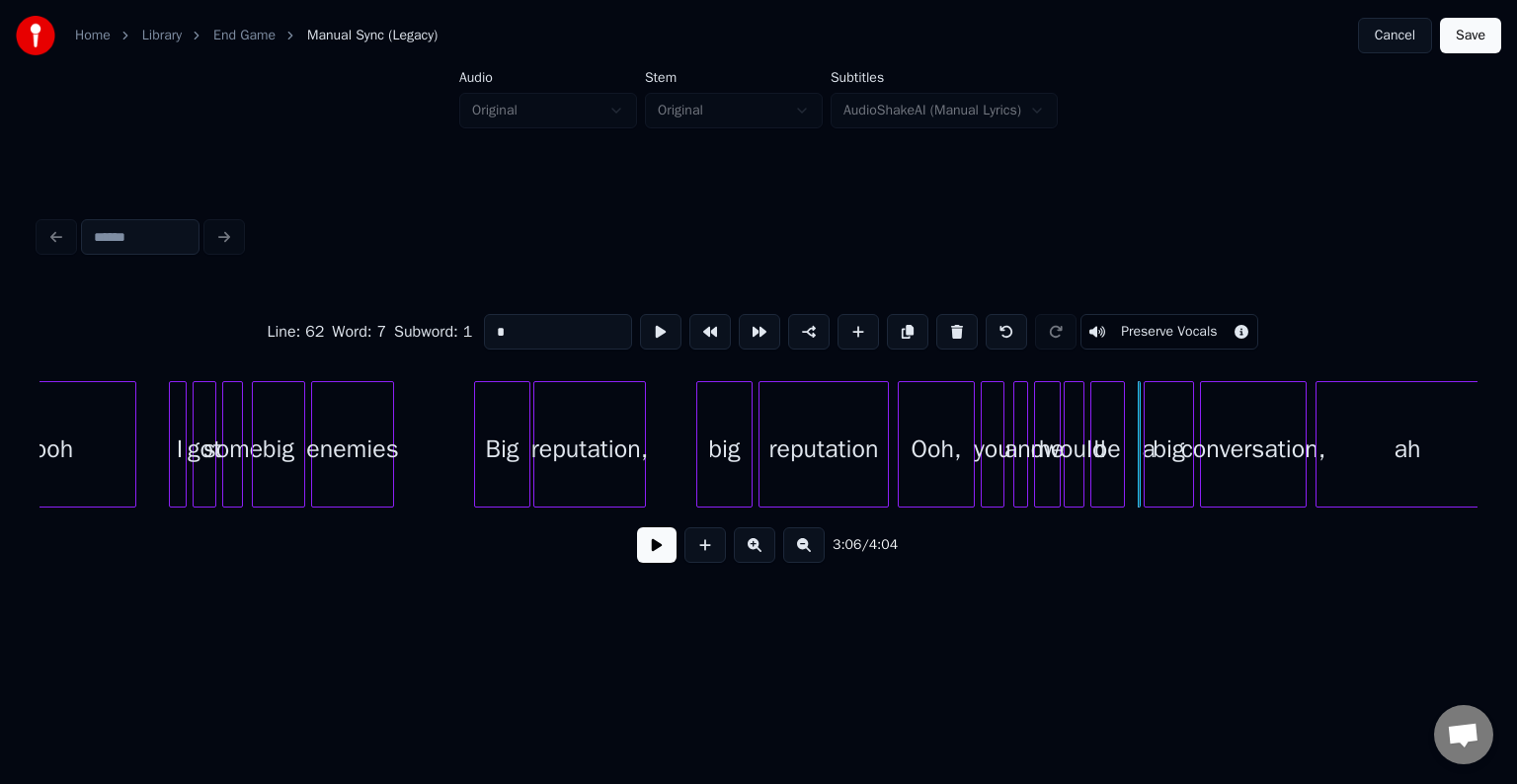 click at bounding box center (1121, 444) 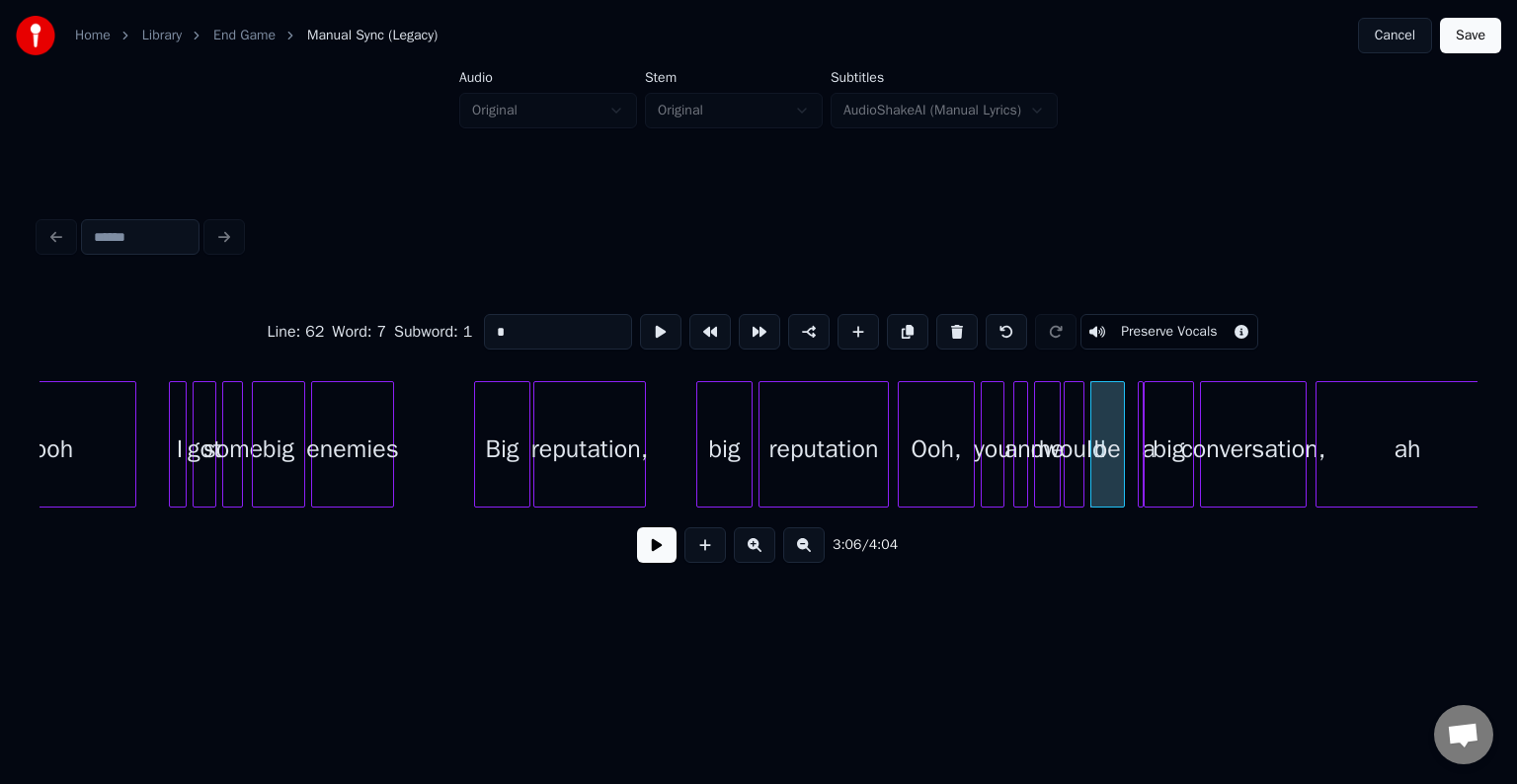 click on "ooh I got some big enemies Big reputation, big reputation Ooh, you and me would be a big conversation, ah" at bounding box center [-8406, 444] 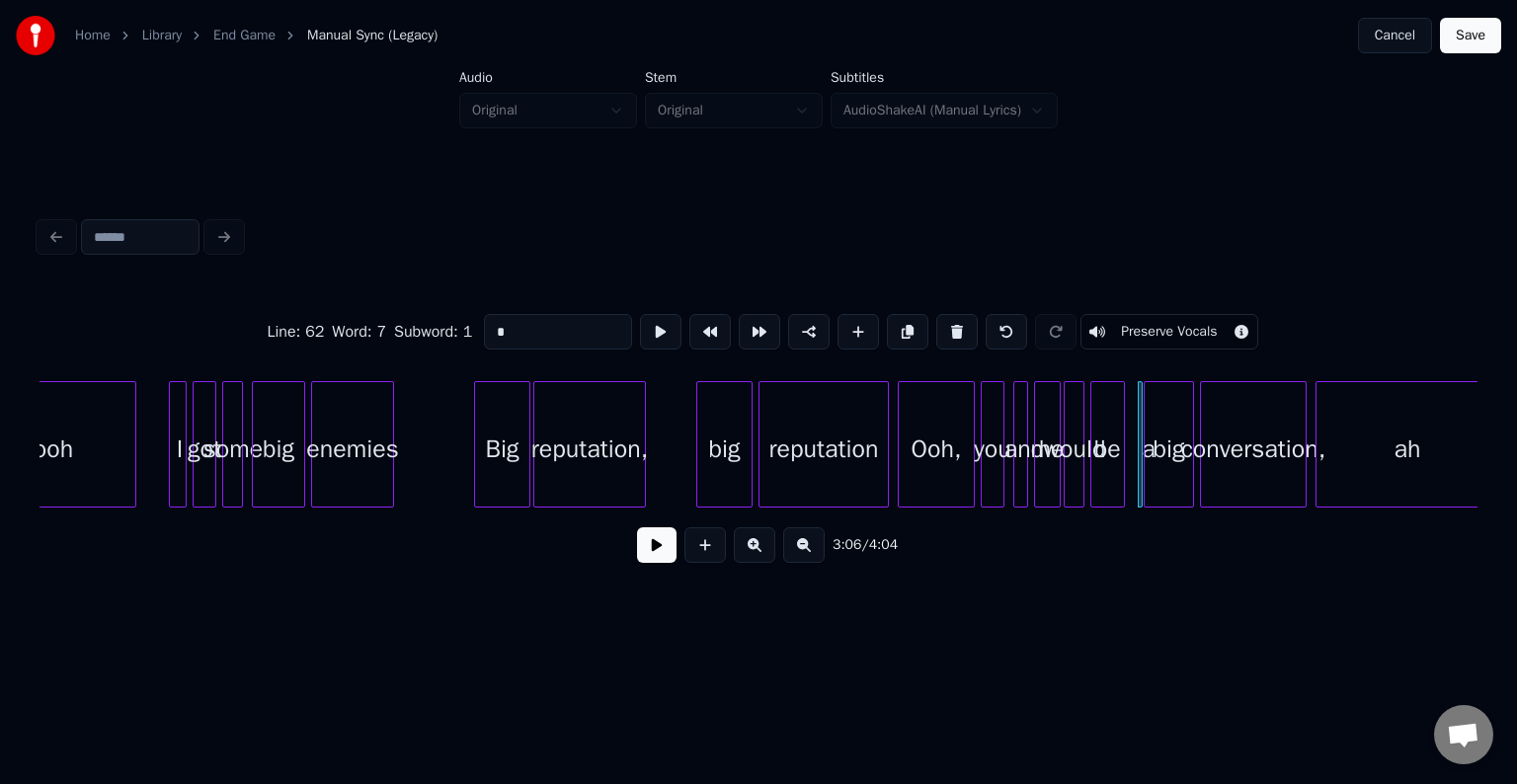click at bounding box center (1139, 444) 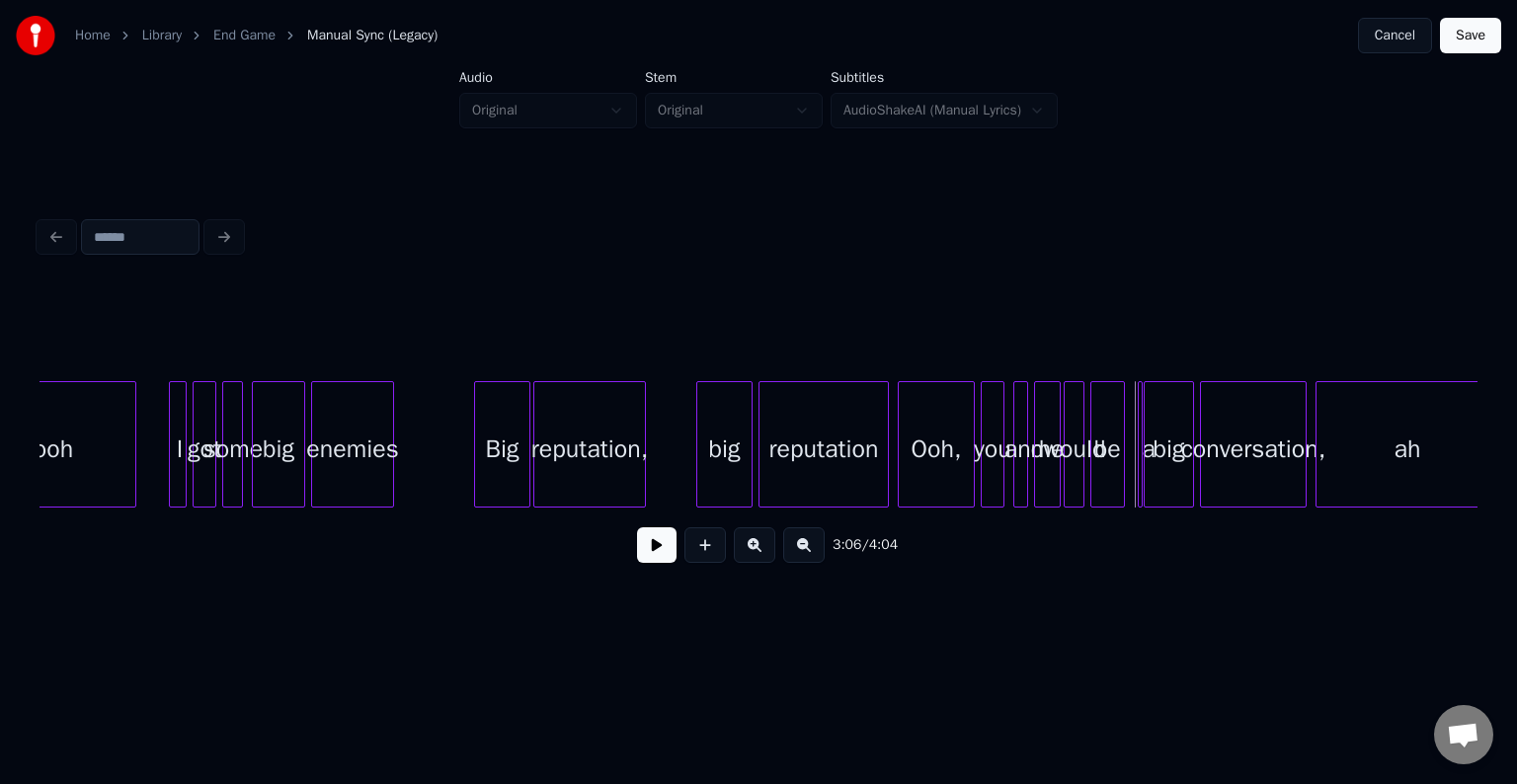 click at bounding box center (1139, 444) 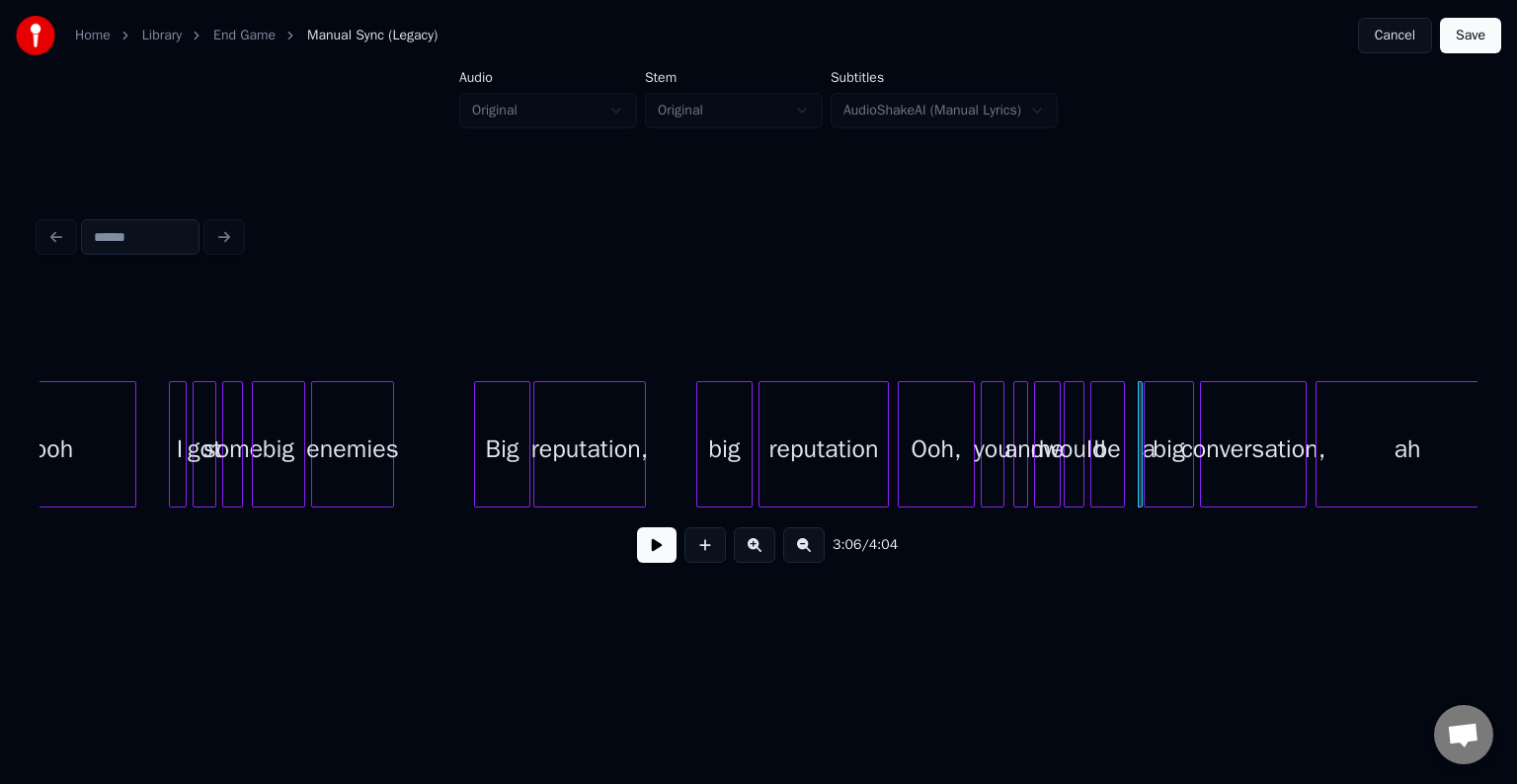 click at bounding box center (1139, 444) 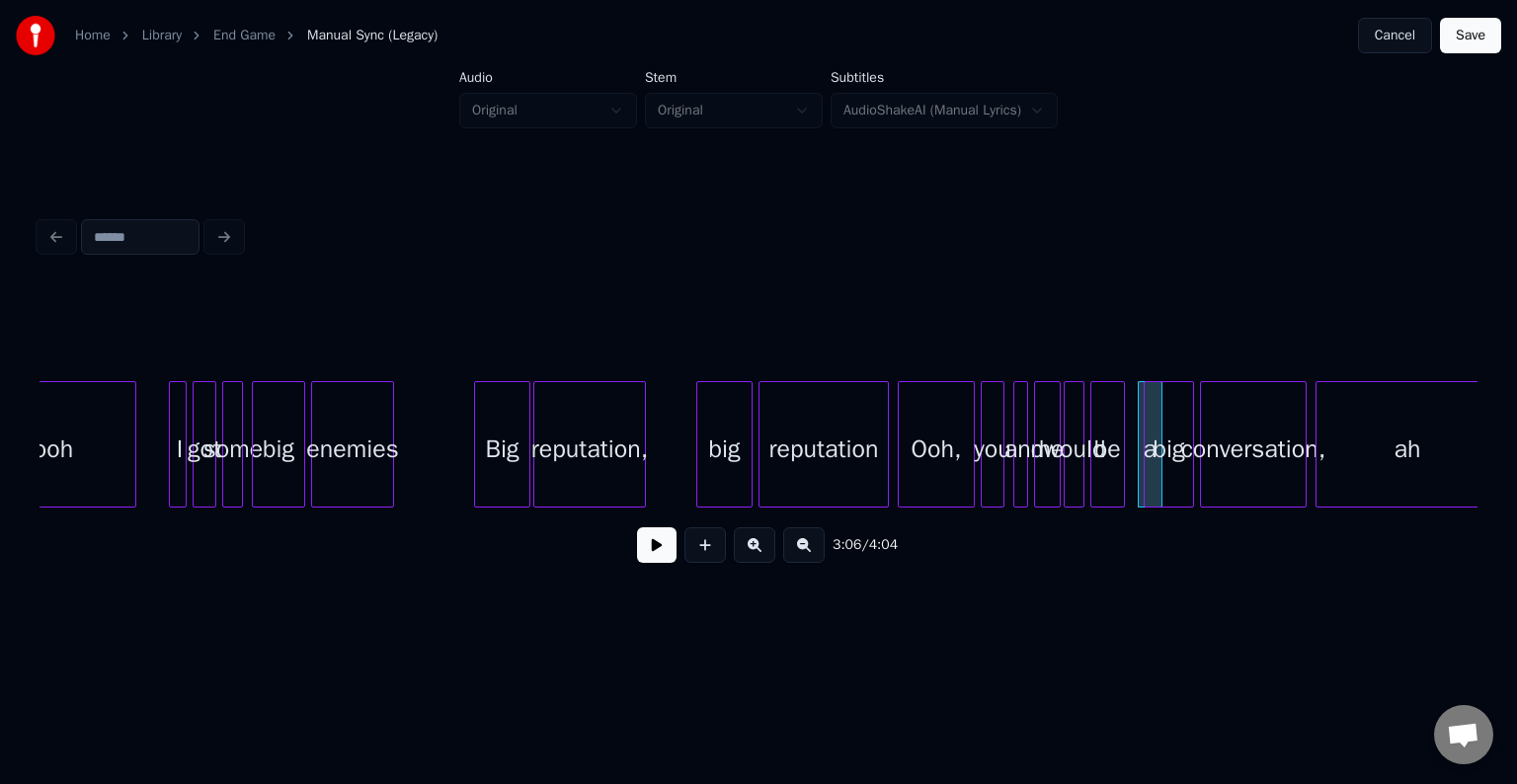 click at bounding box center [1158, 444] 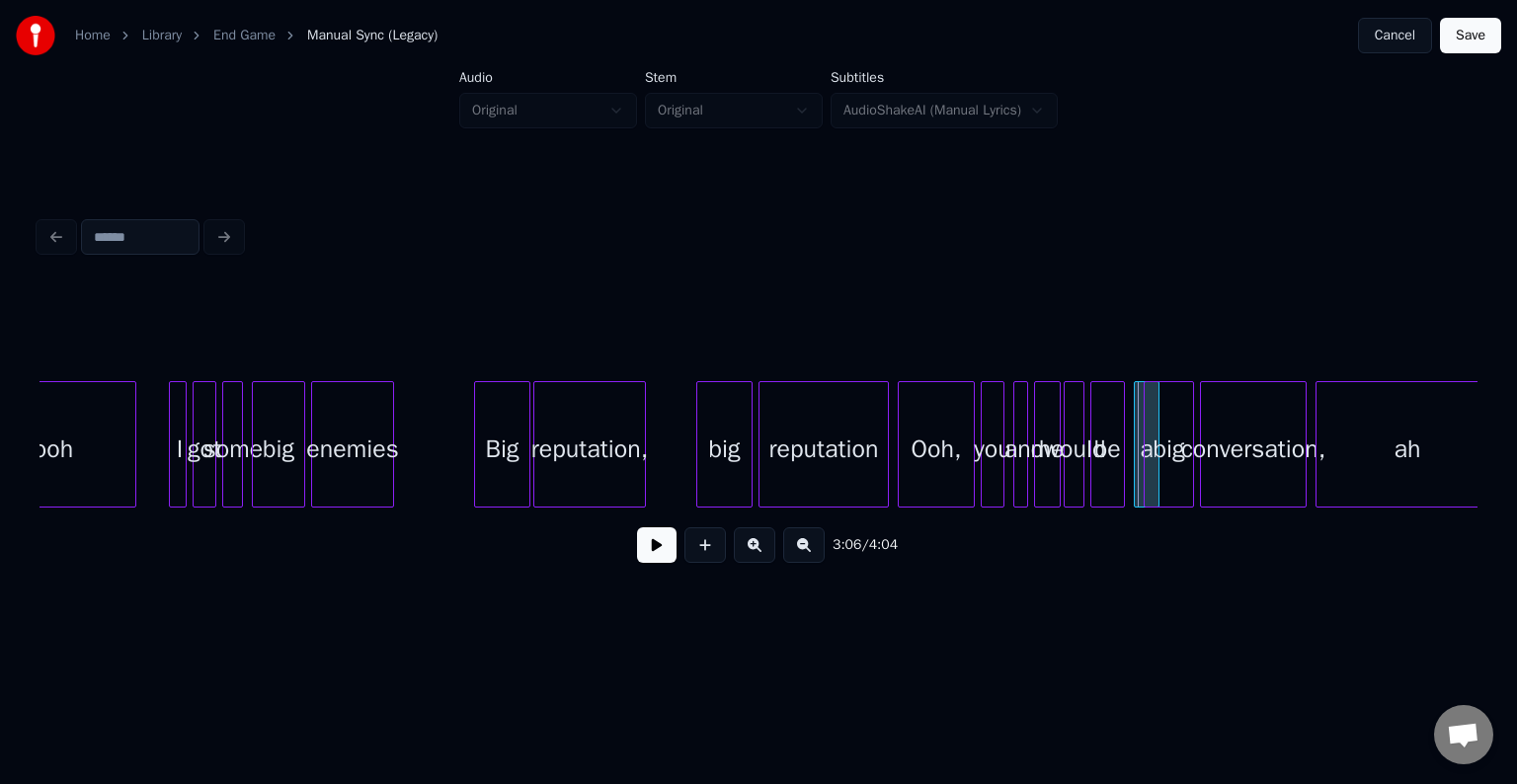 click at bounding box center (1138, 444) 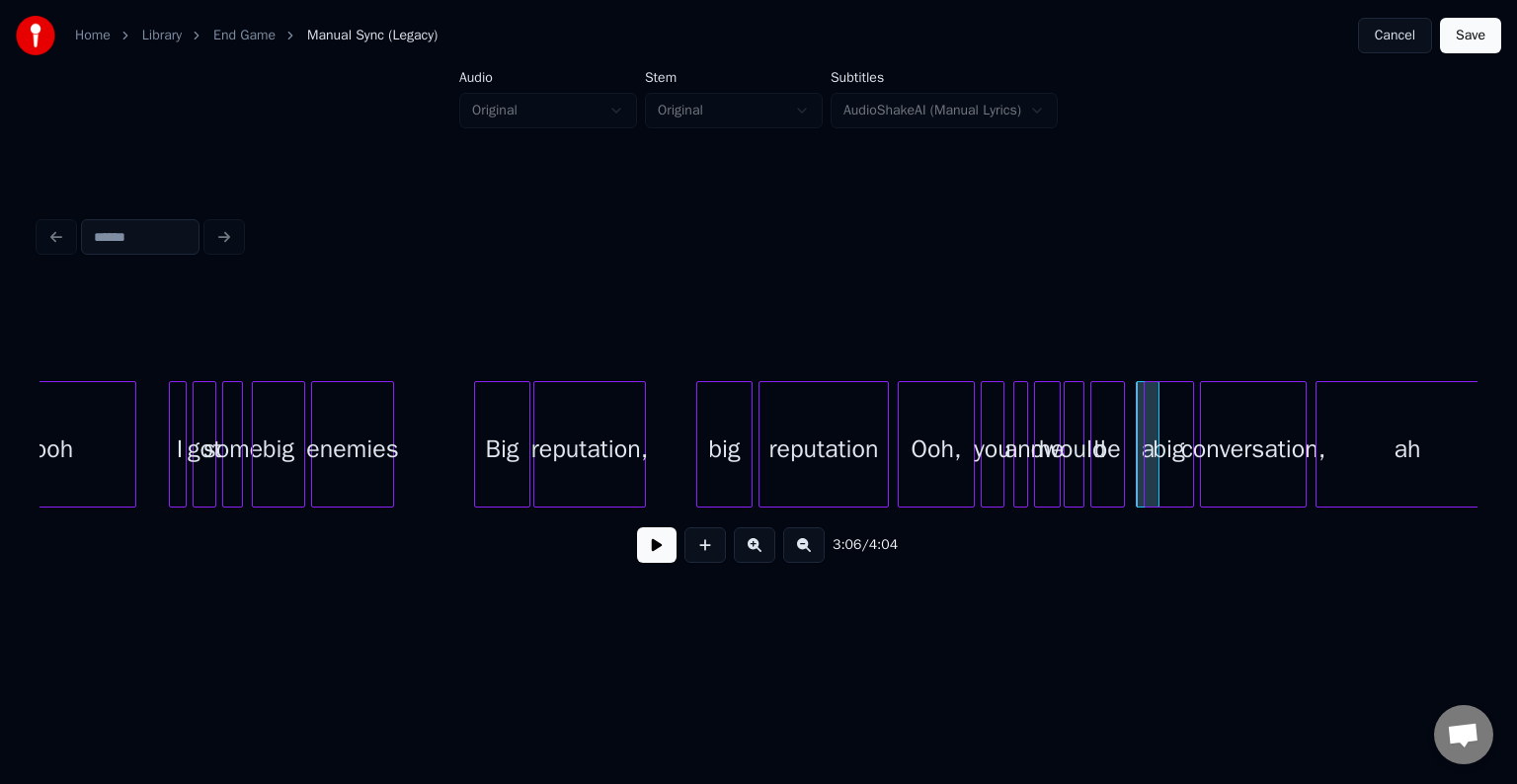 click at bounding box center [1148, 444] 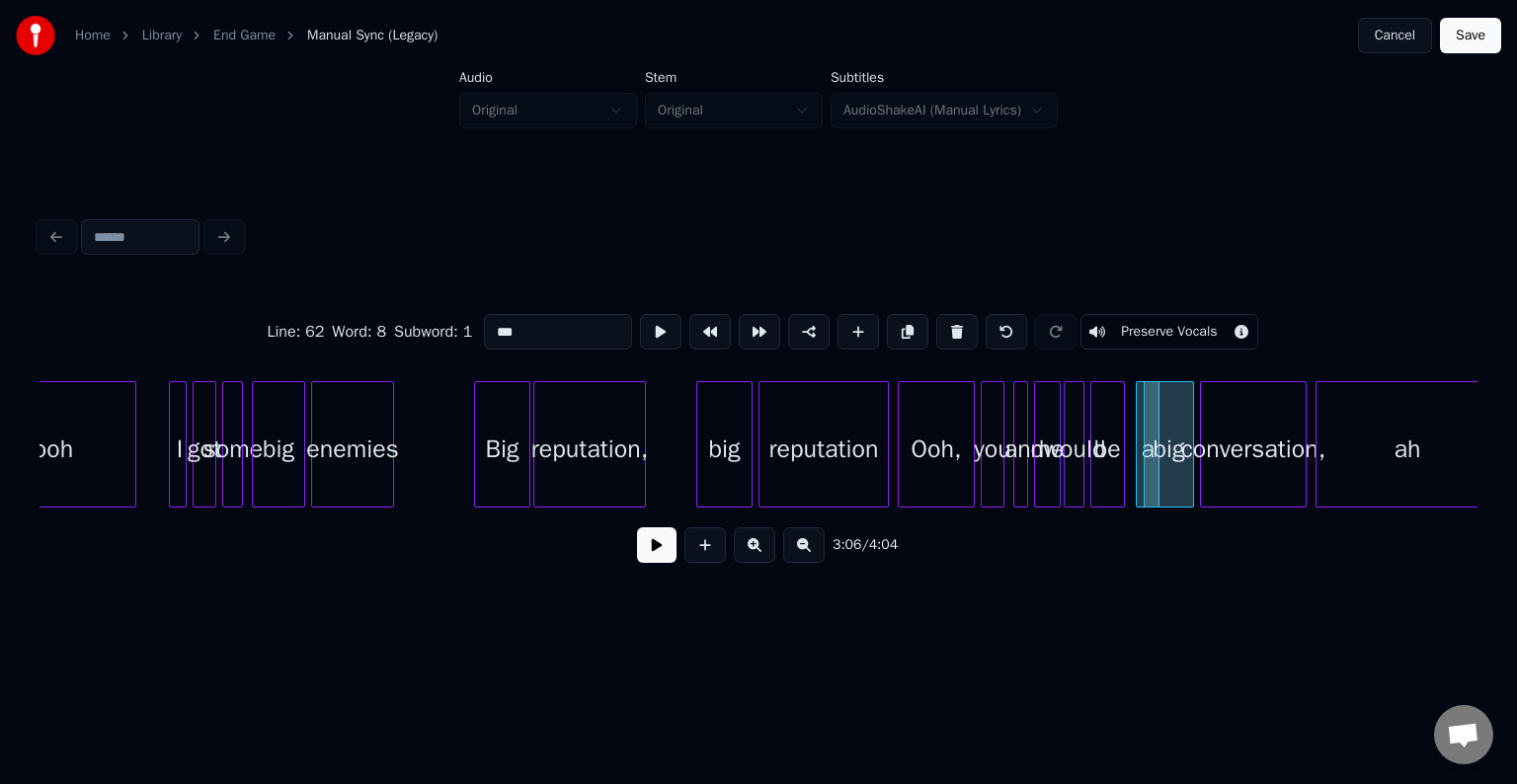 click at bounding box center [1140, 444] 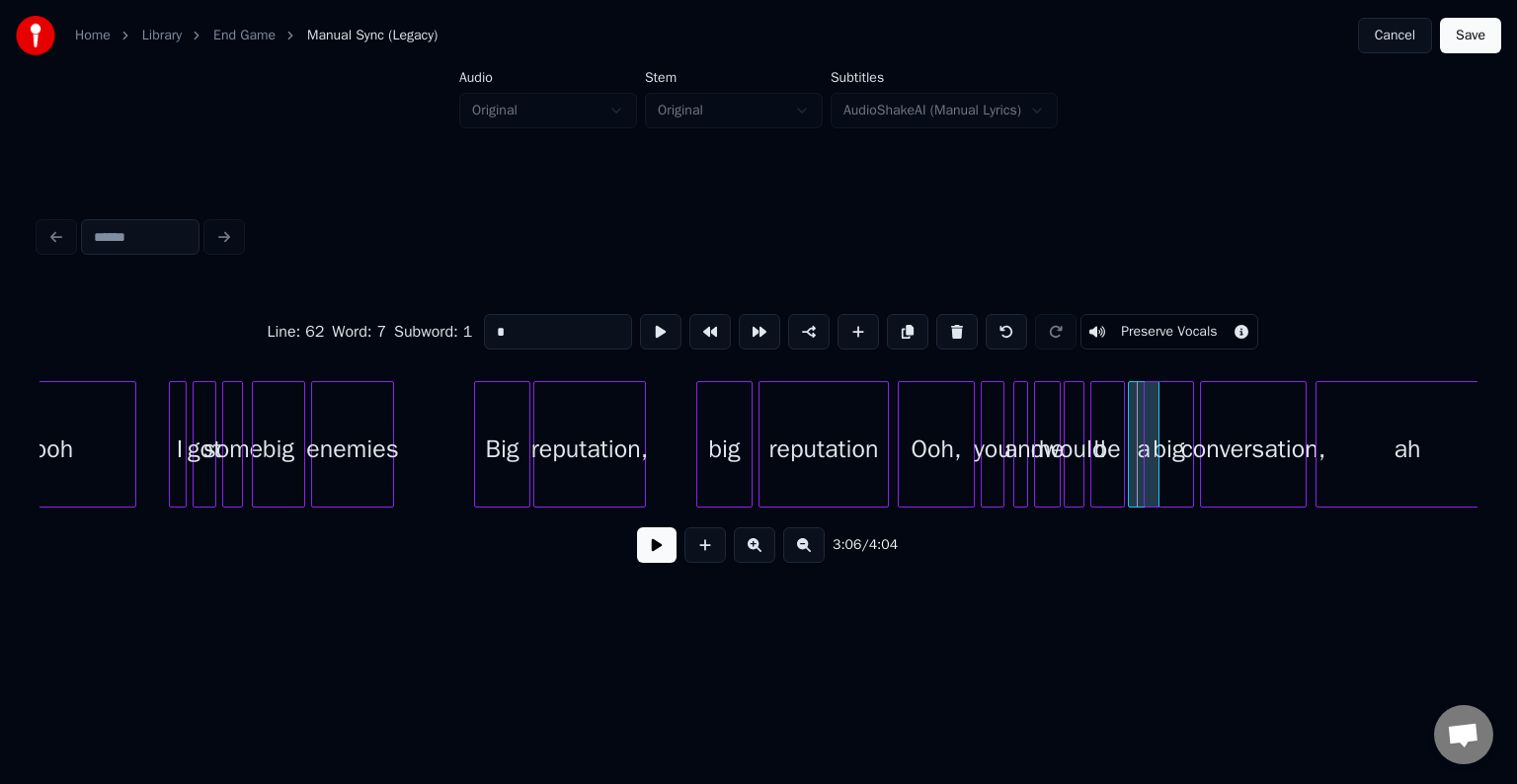 click at bounding box center (1132, 444) 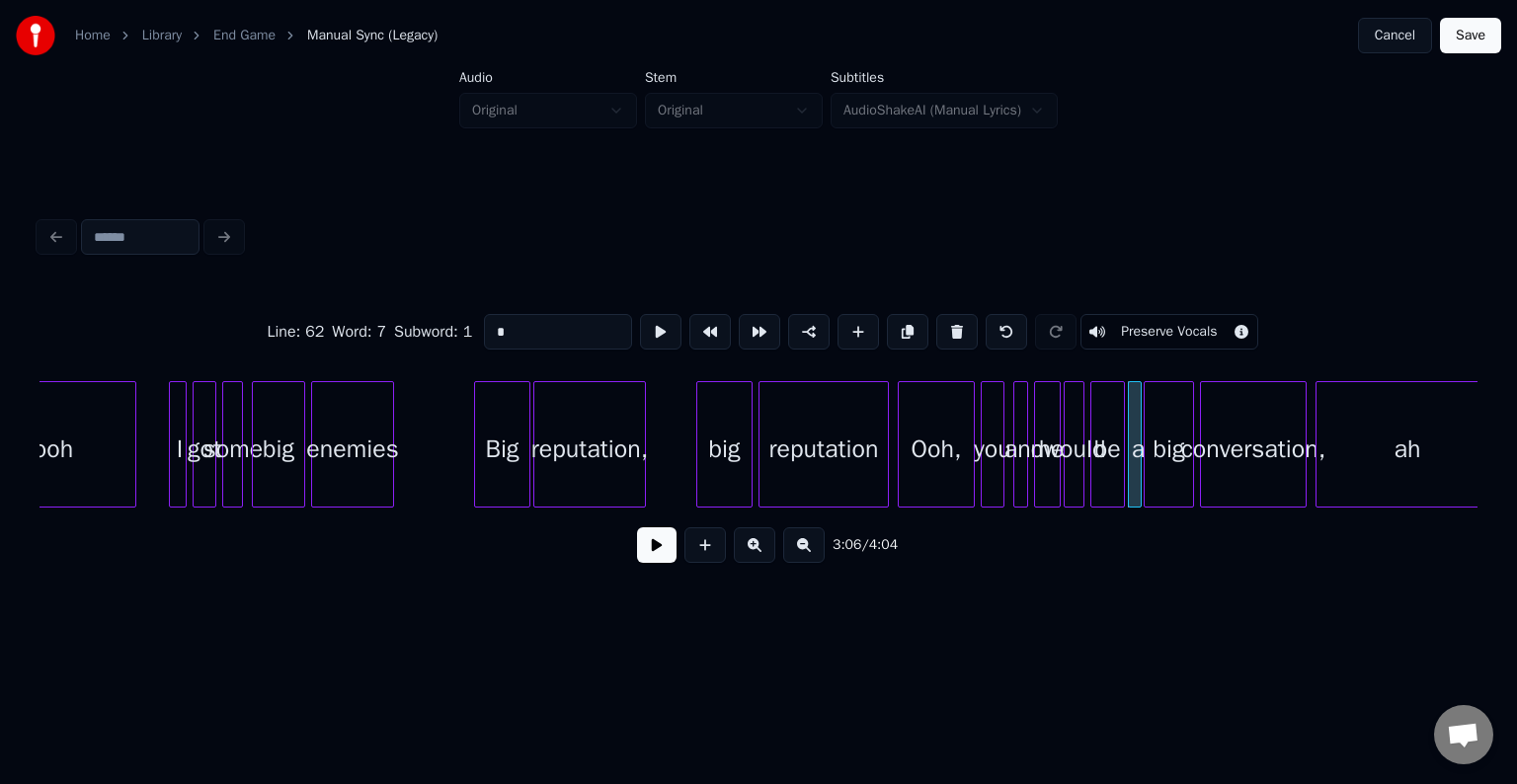 click at bounding box center [1138, 444] 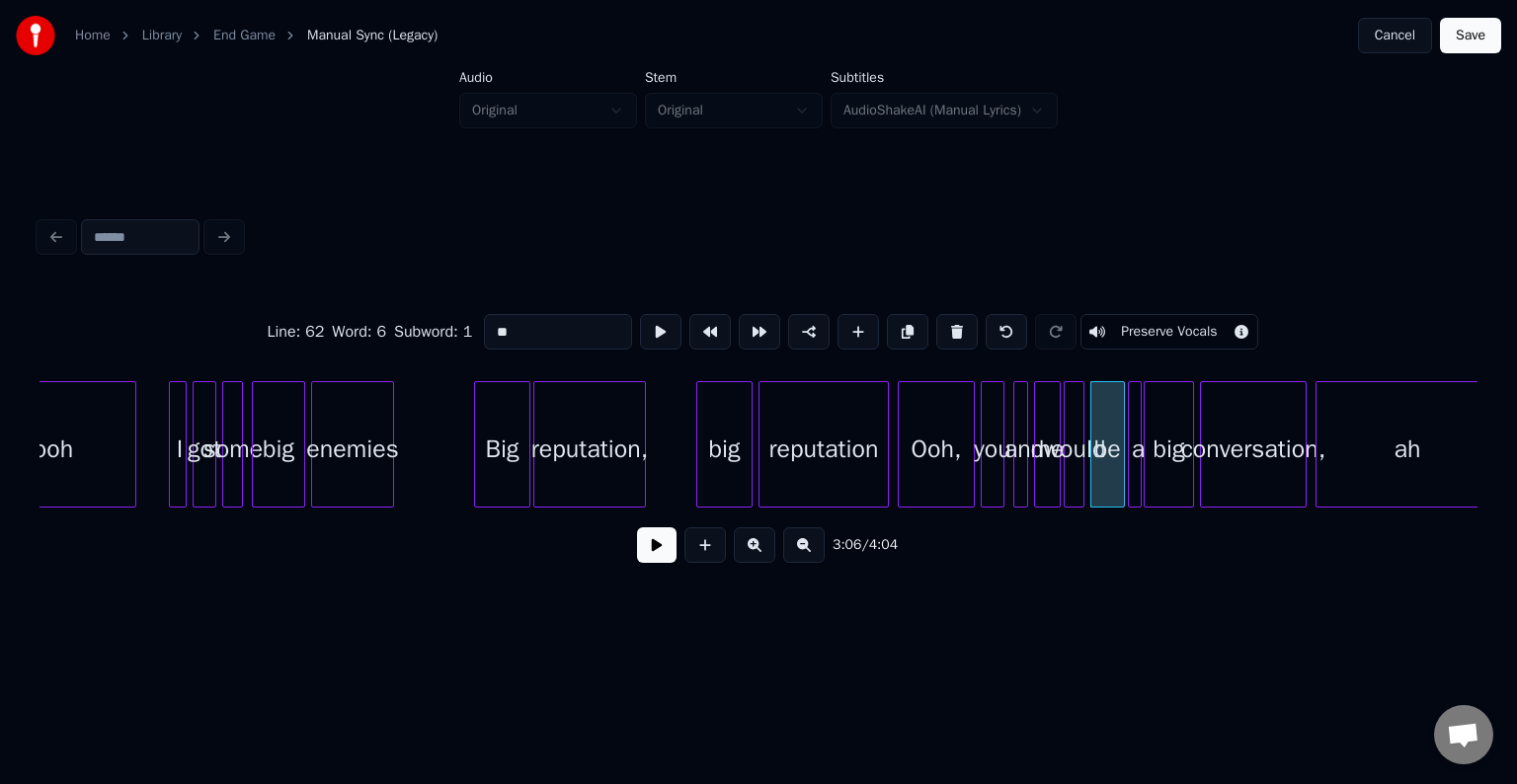drag, startPoint x: 656, startPoint y: 556, endPoint x: 648, endPoint y: 549, distance: 10.630146 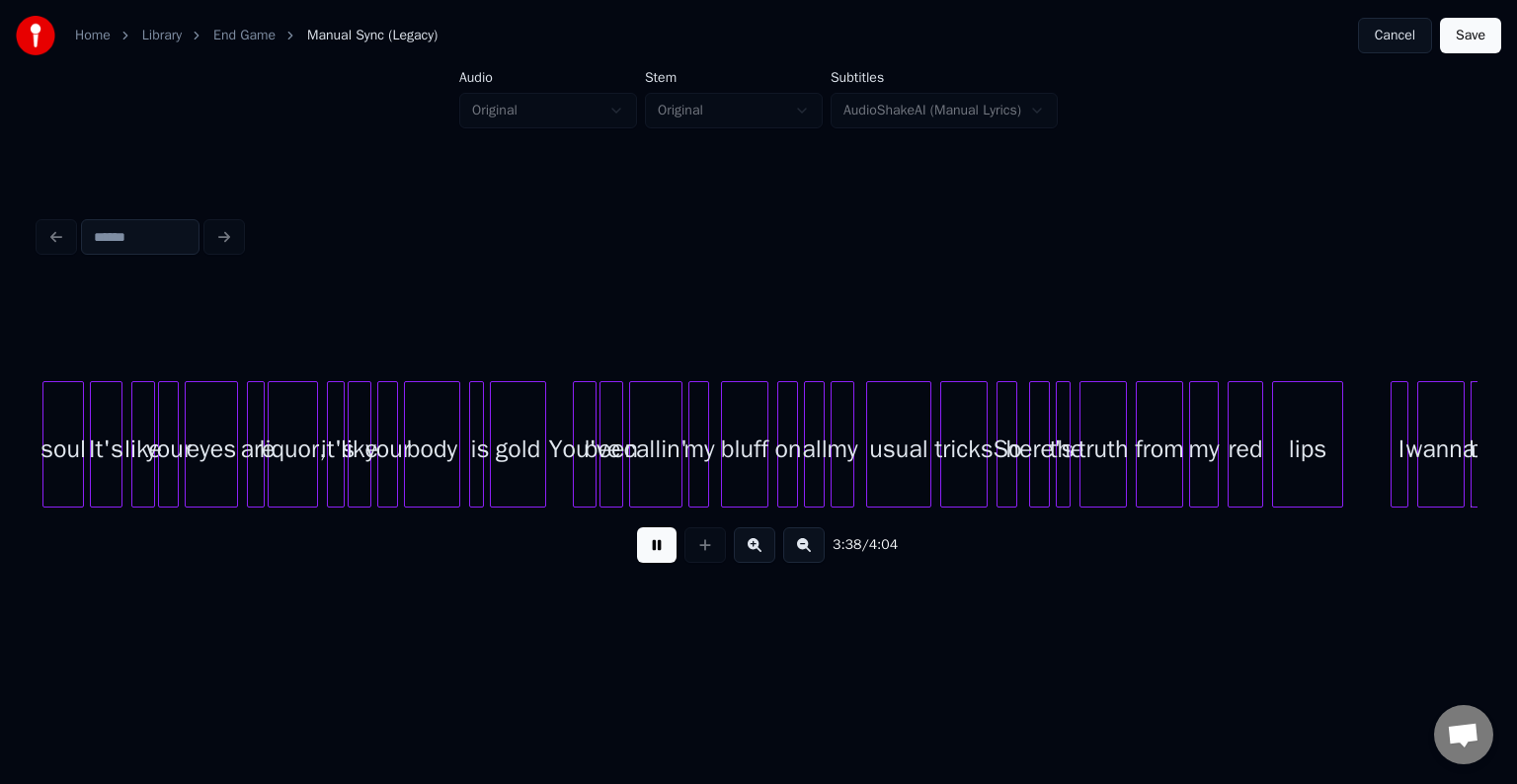 scroll, scrollTop: 0, scrollLeft: 32343, axis: horizontal 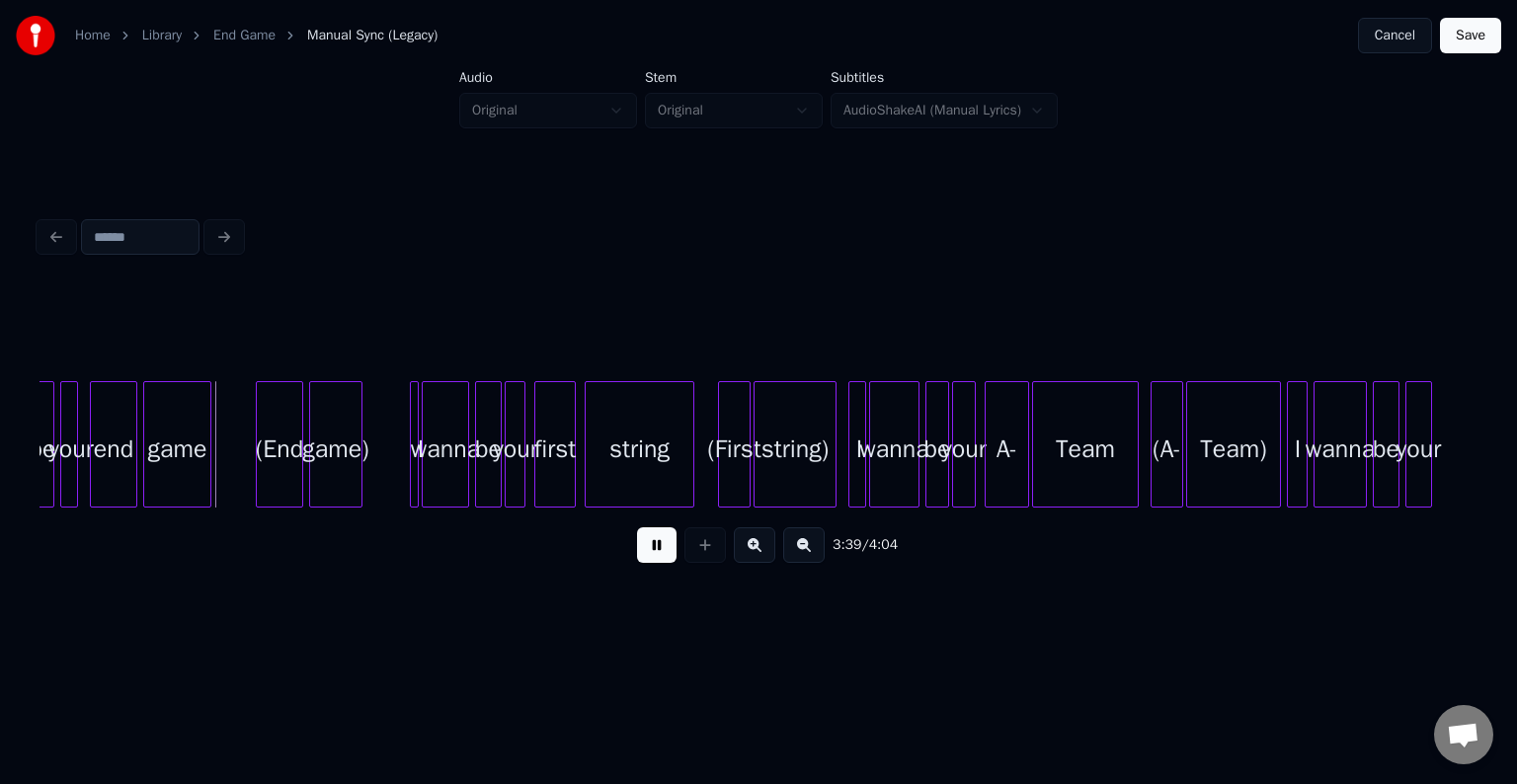 click at bounding box center [657, 545] 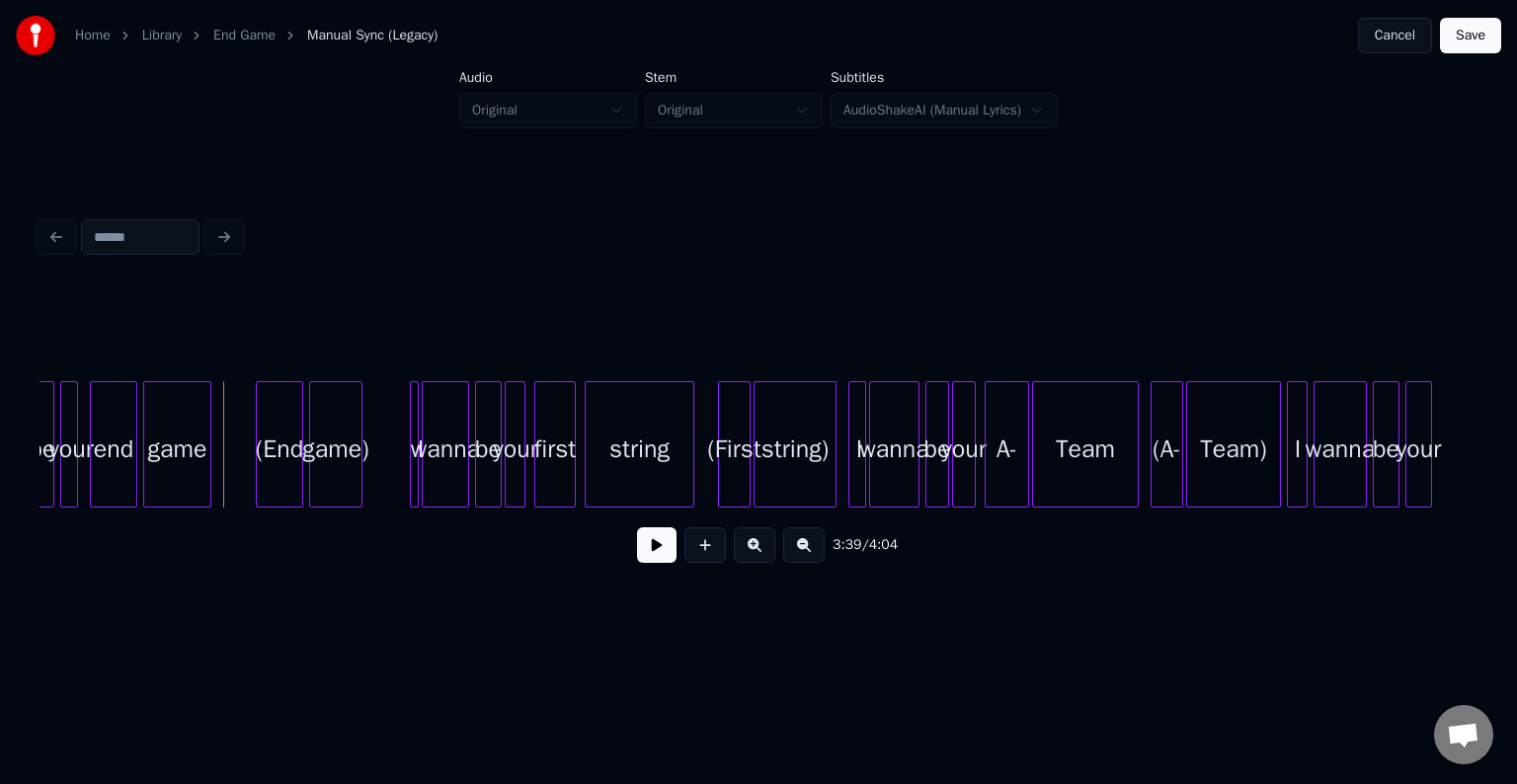 click on "game)" at bounding box center (336, 449) 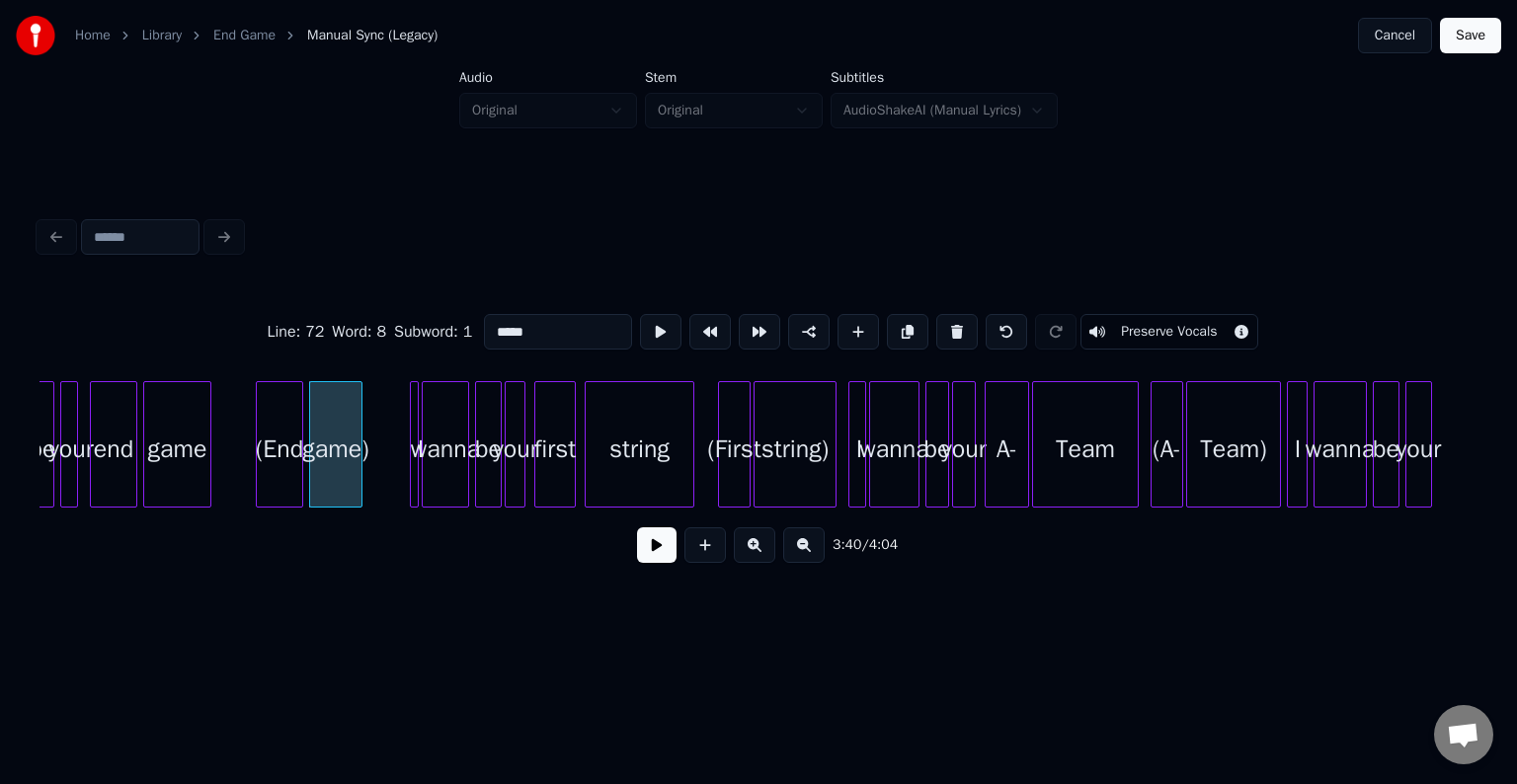 click on "Preserve Vocals" at bounding box center [1168, 332] 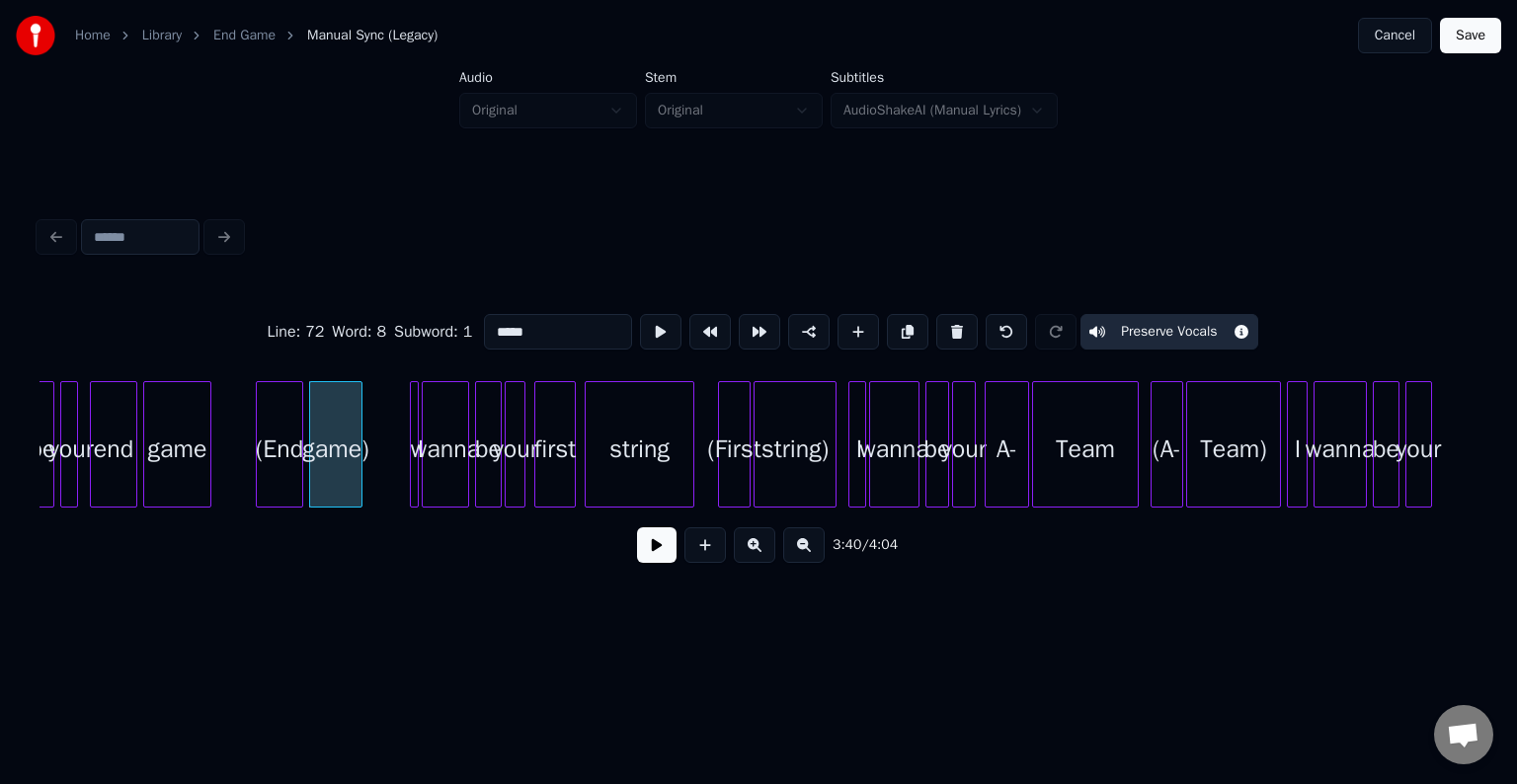click on "be your end game (End game) I wanna be your first string (First string) I wanna be your A- Team (A- Team) I wanna be your" at bounding box center [-14165, 444] 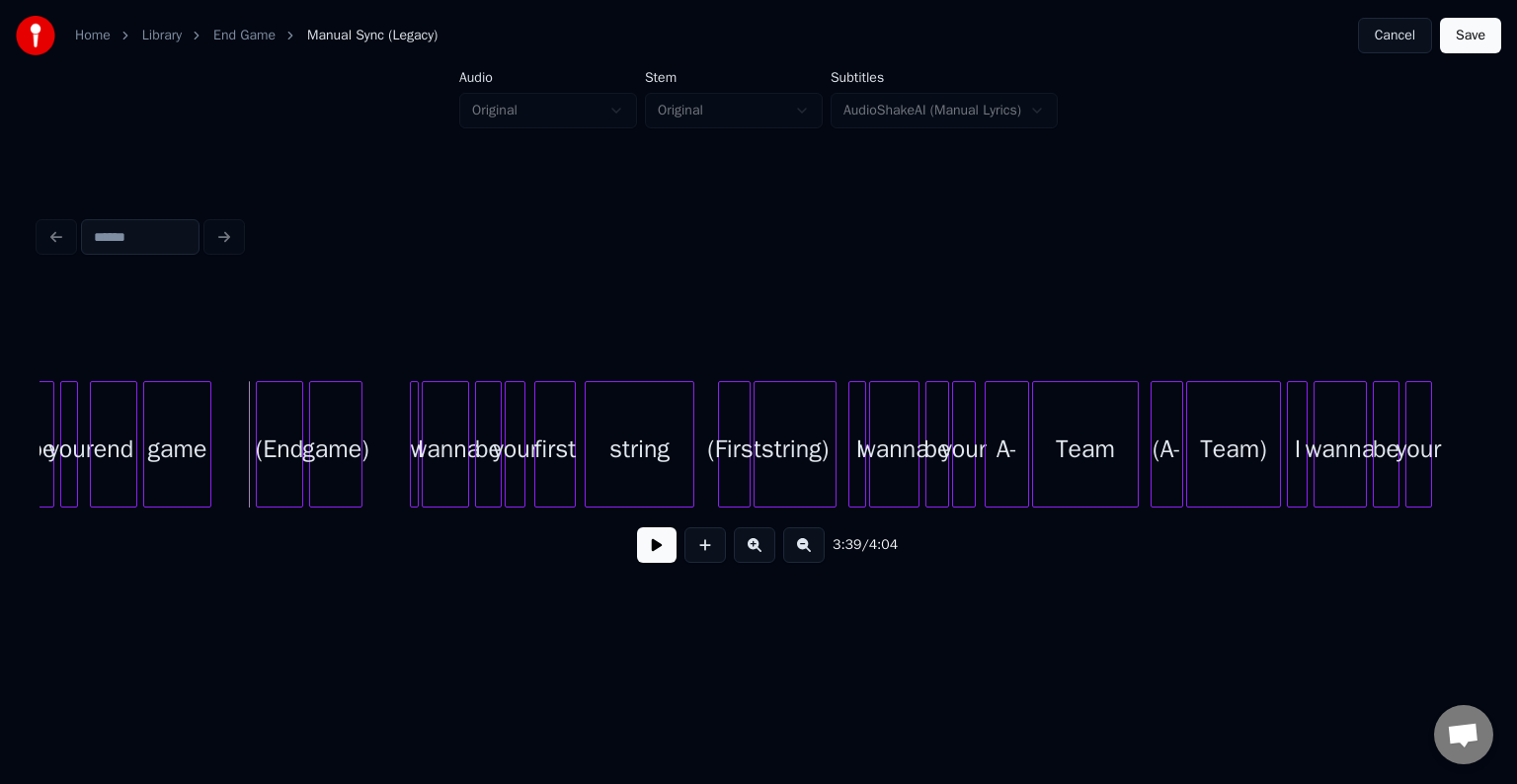 click on "(End" at bounding box center (279, 449) 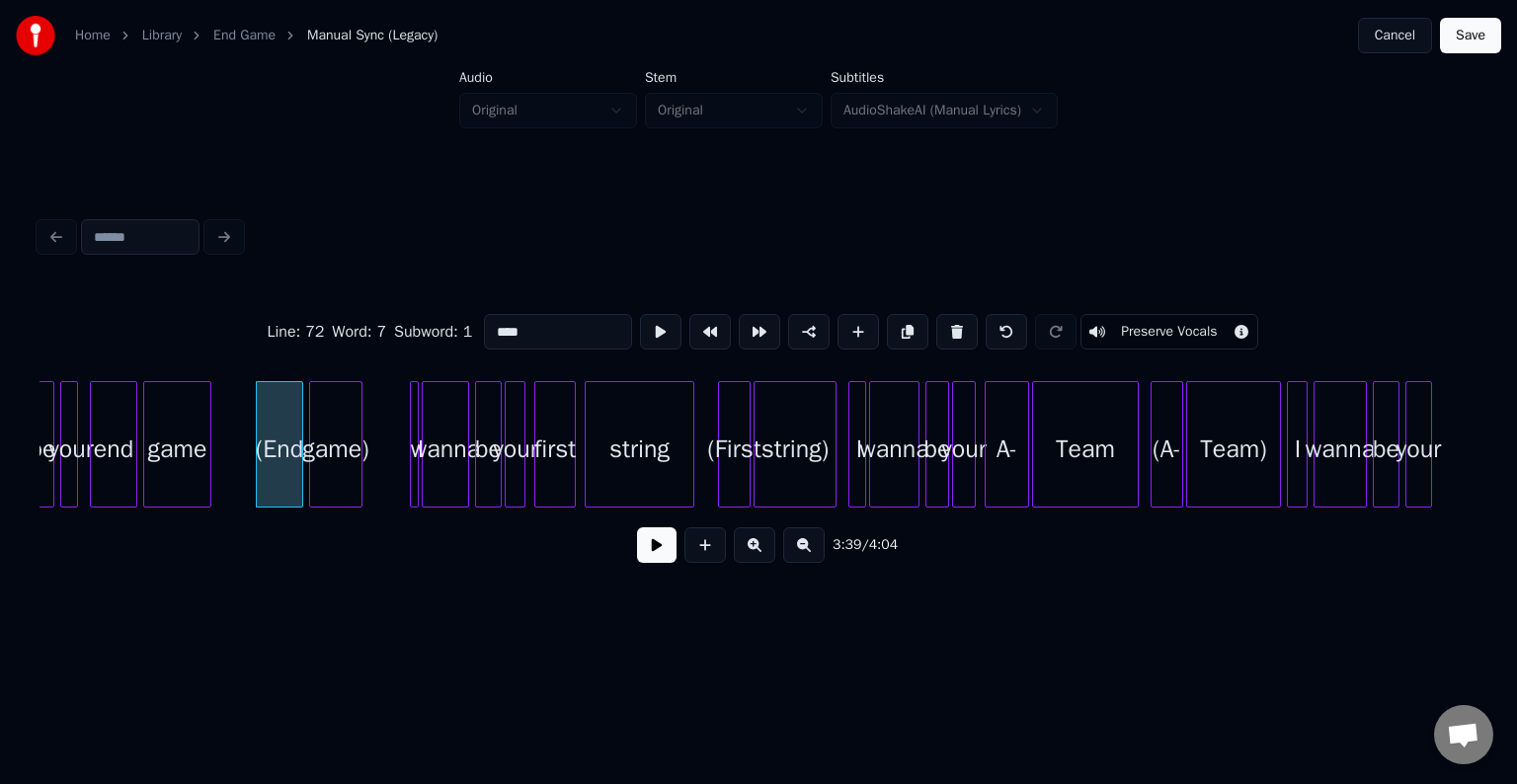 click on "Preserve Vocals" at bounding box center (1168, 332) 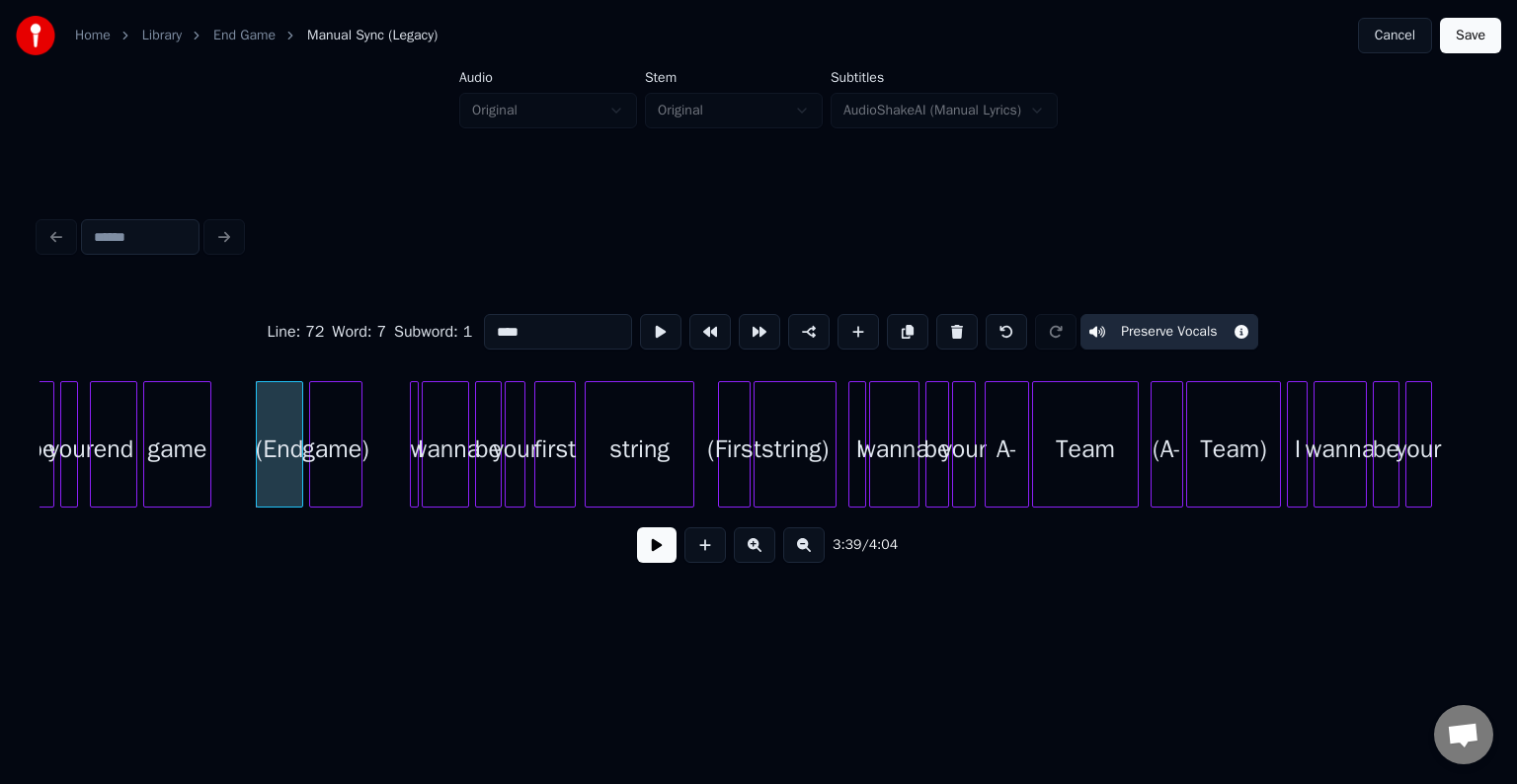 click on "be your end game (End game) I wanna be your first string (First string) I wanna be your A- Team (A- Team) I wanna be your" at bounding box center [-14165, 444] 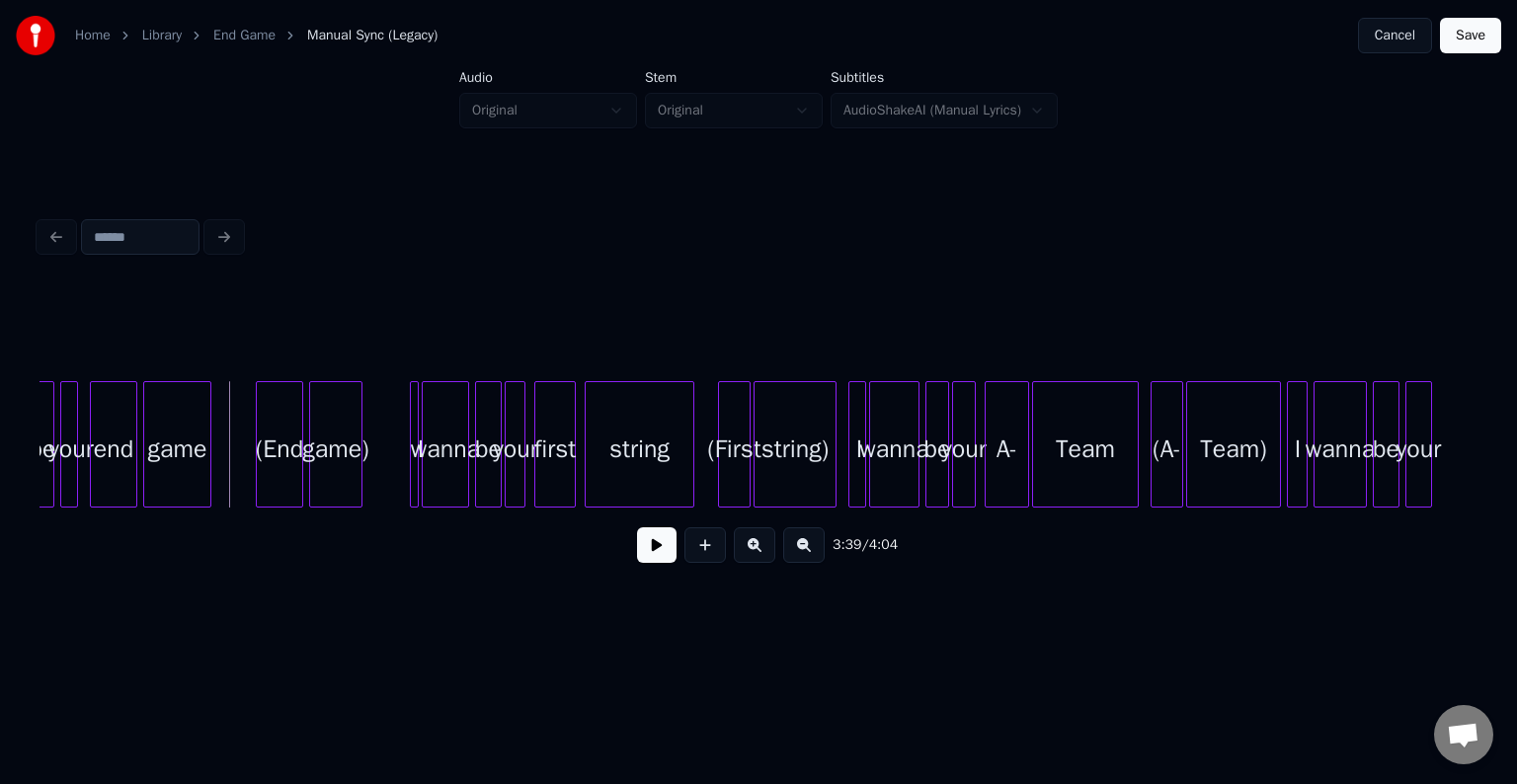 click at bounding box center [657, 545] 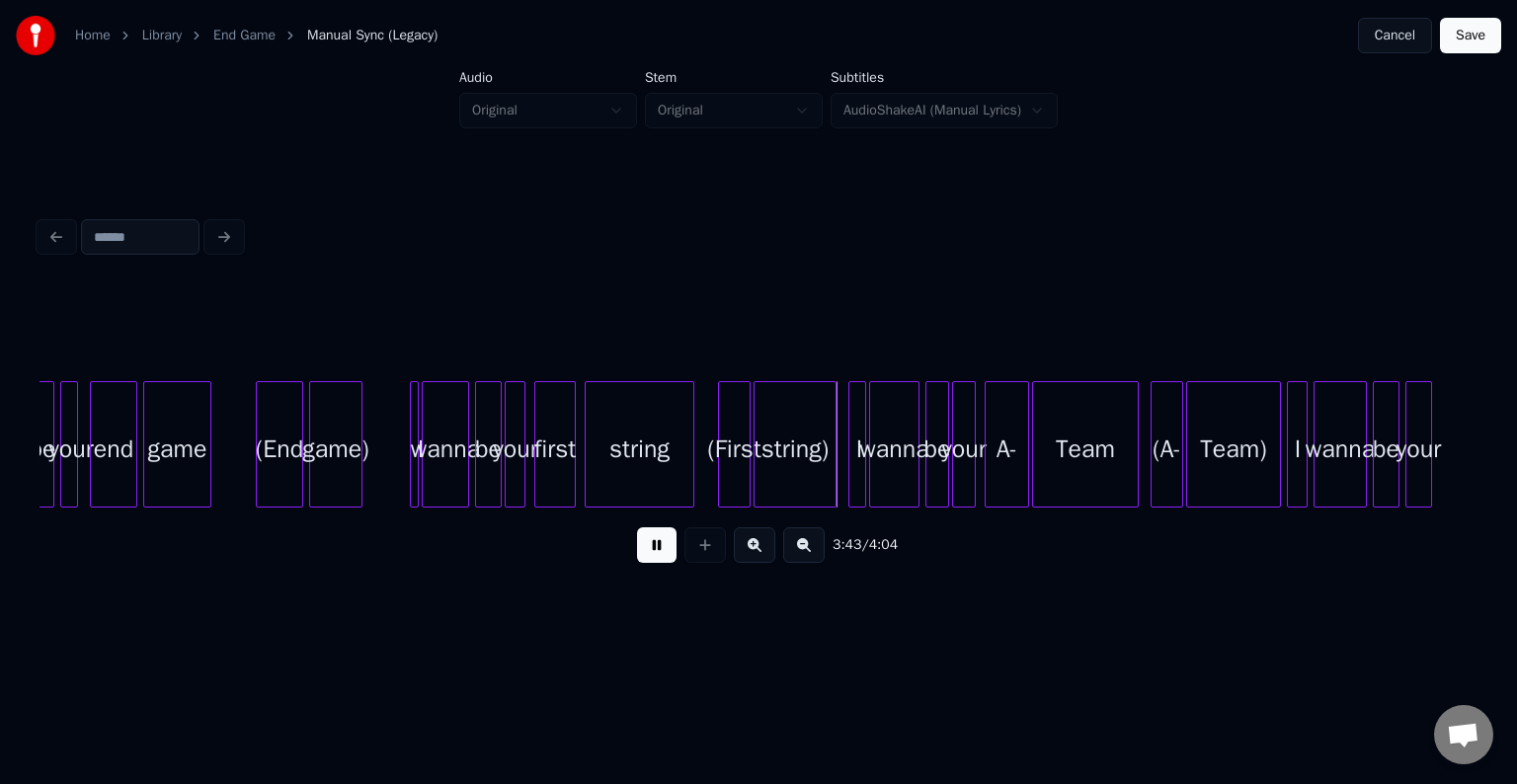 click at bounding box center [657, 545] 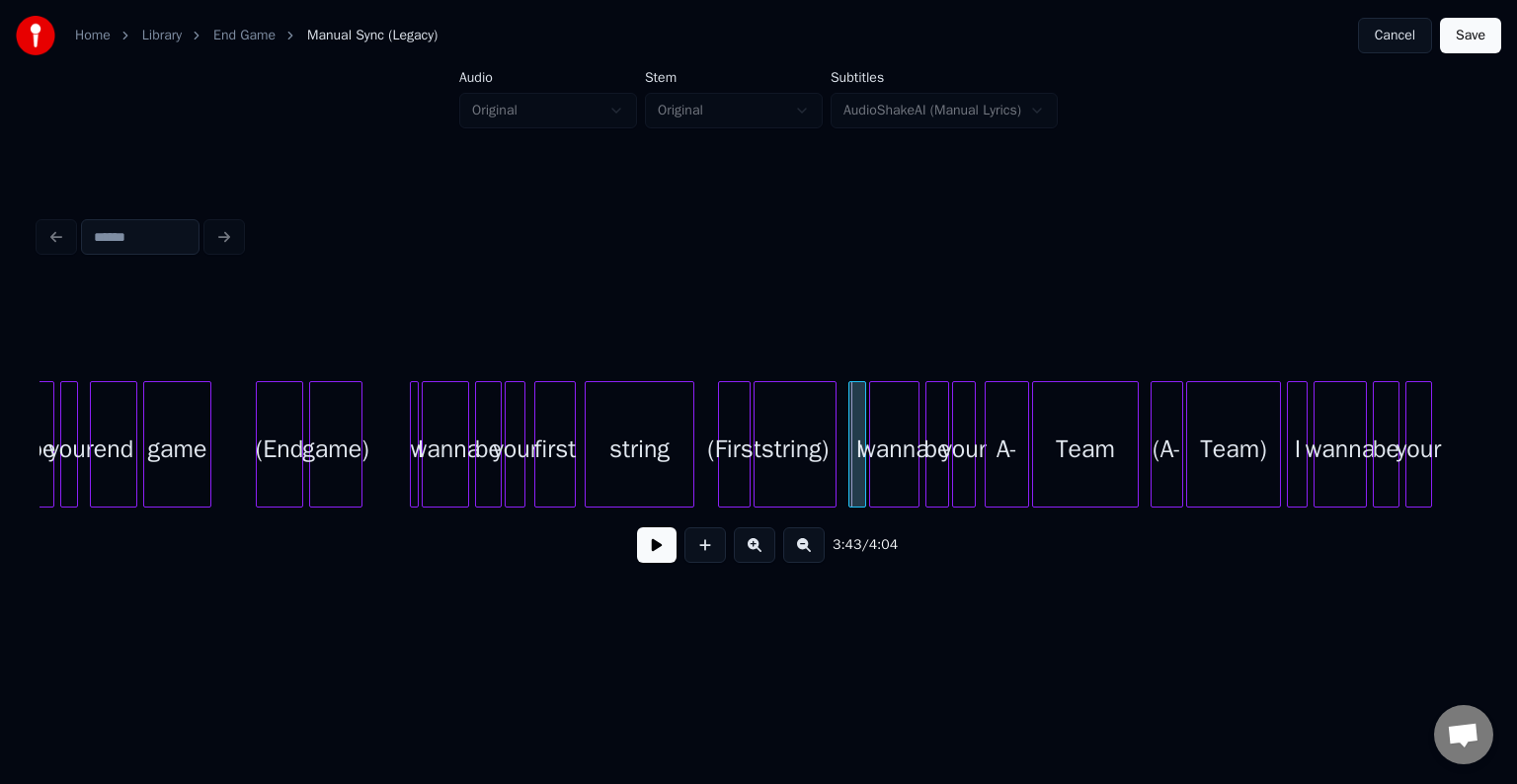 click on "string)" at bounding box center [795, 449] 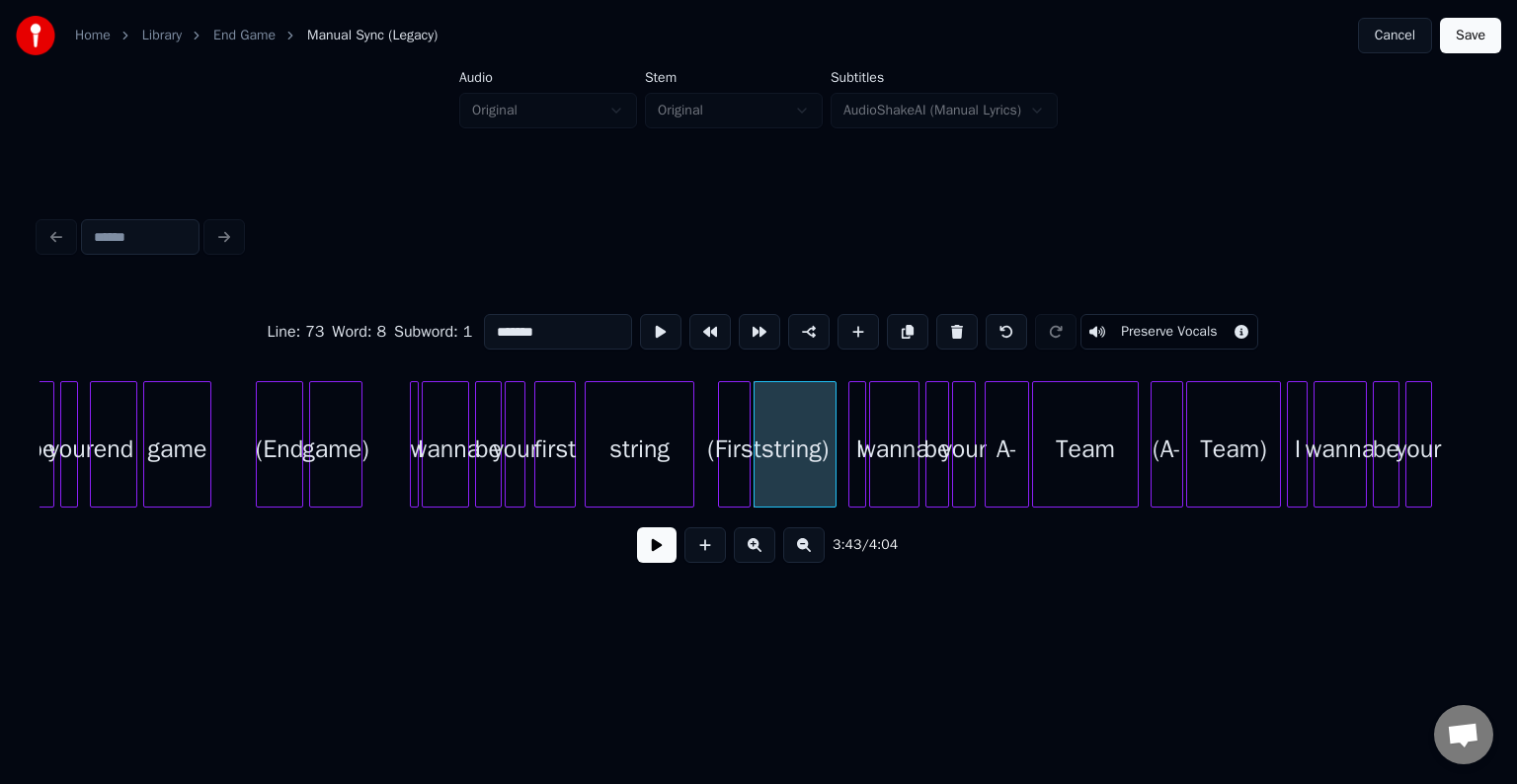 click on "Preserve Vocals" at bounding box center (1168, 332) 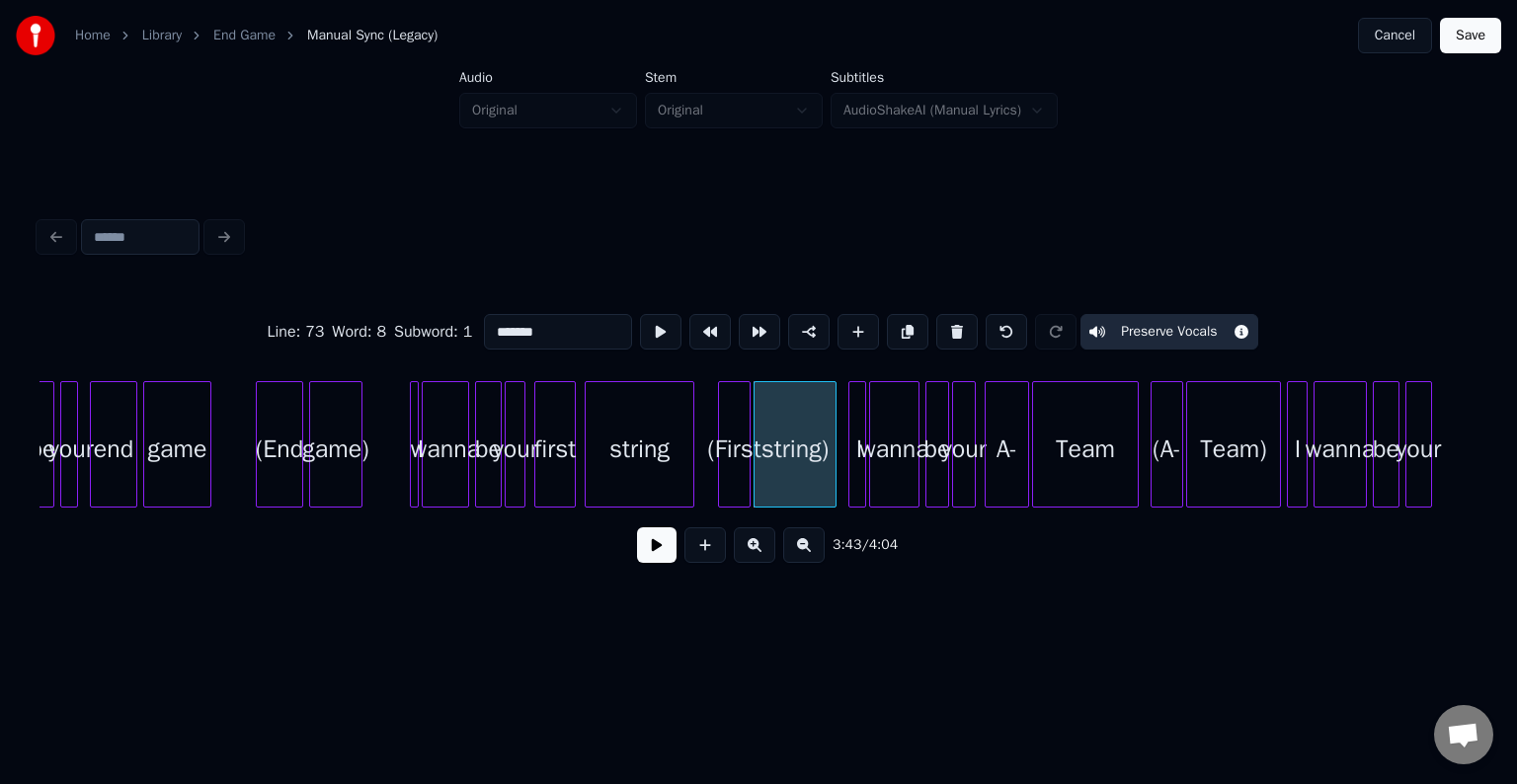 click on "(First" at bounding box center [734, 449] 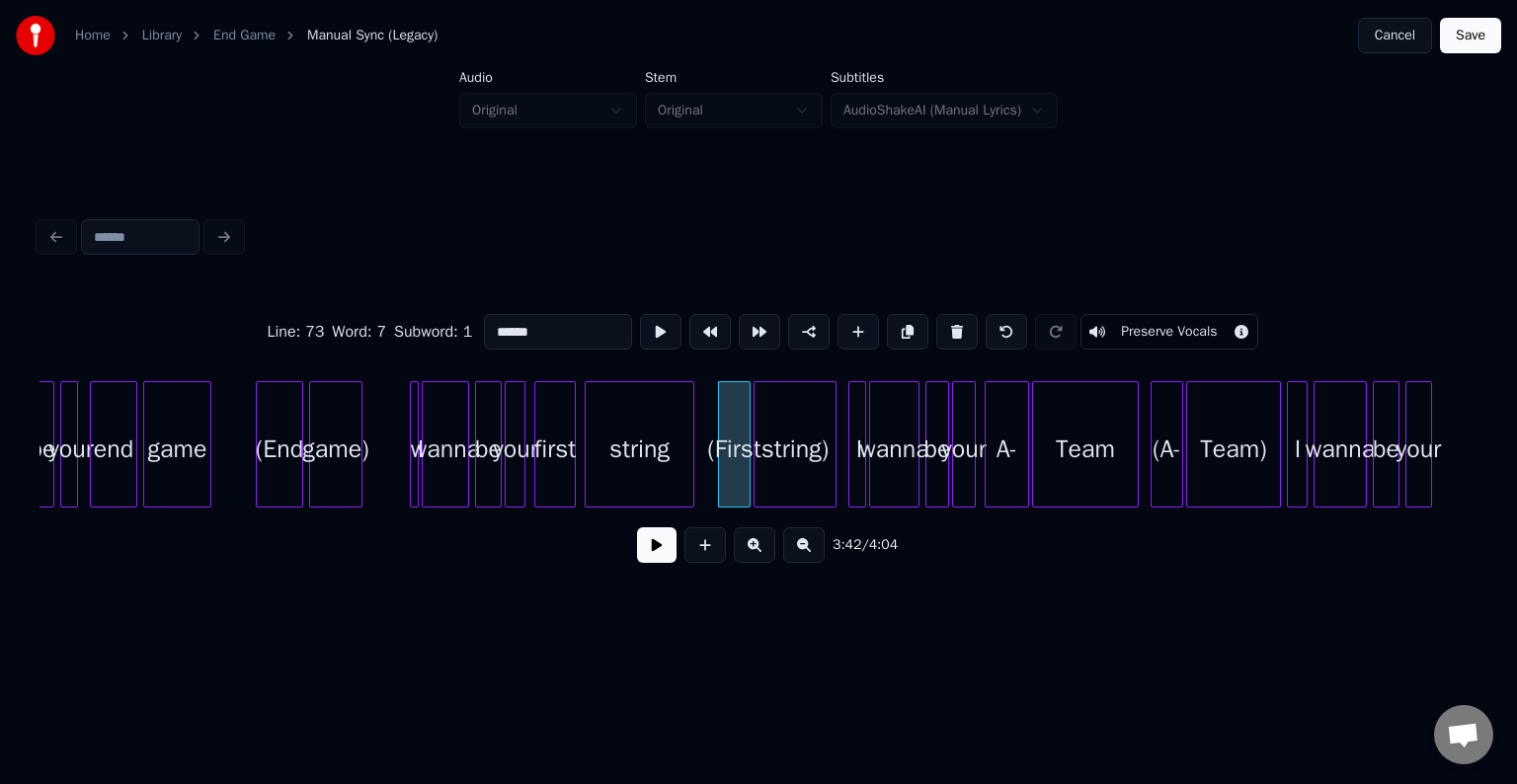 click on "Preserve Vocals" at bounding box center [1168, 332] 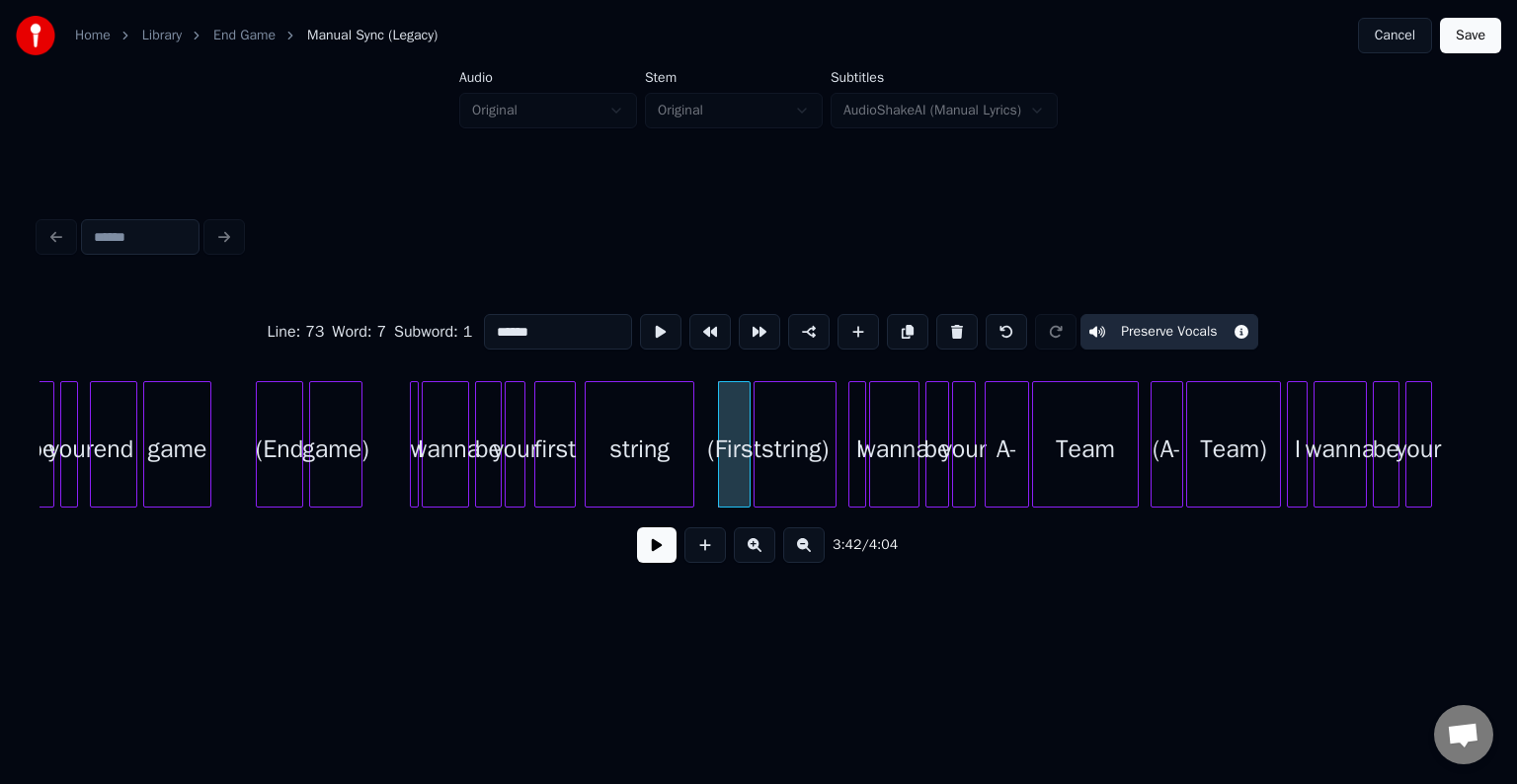 click at bounding box center (657, 545) 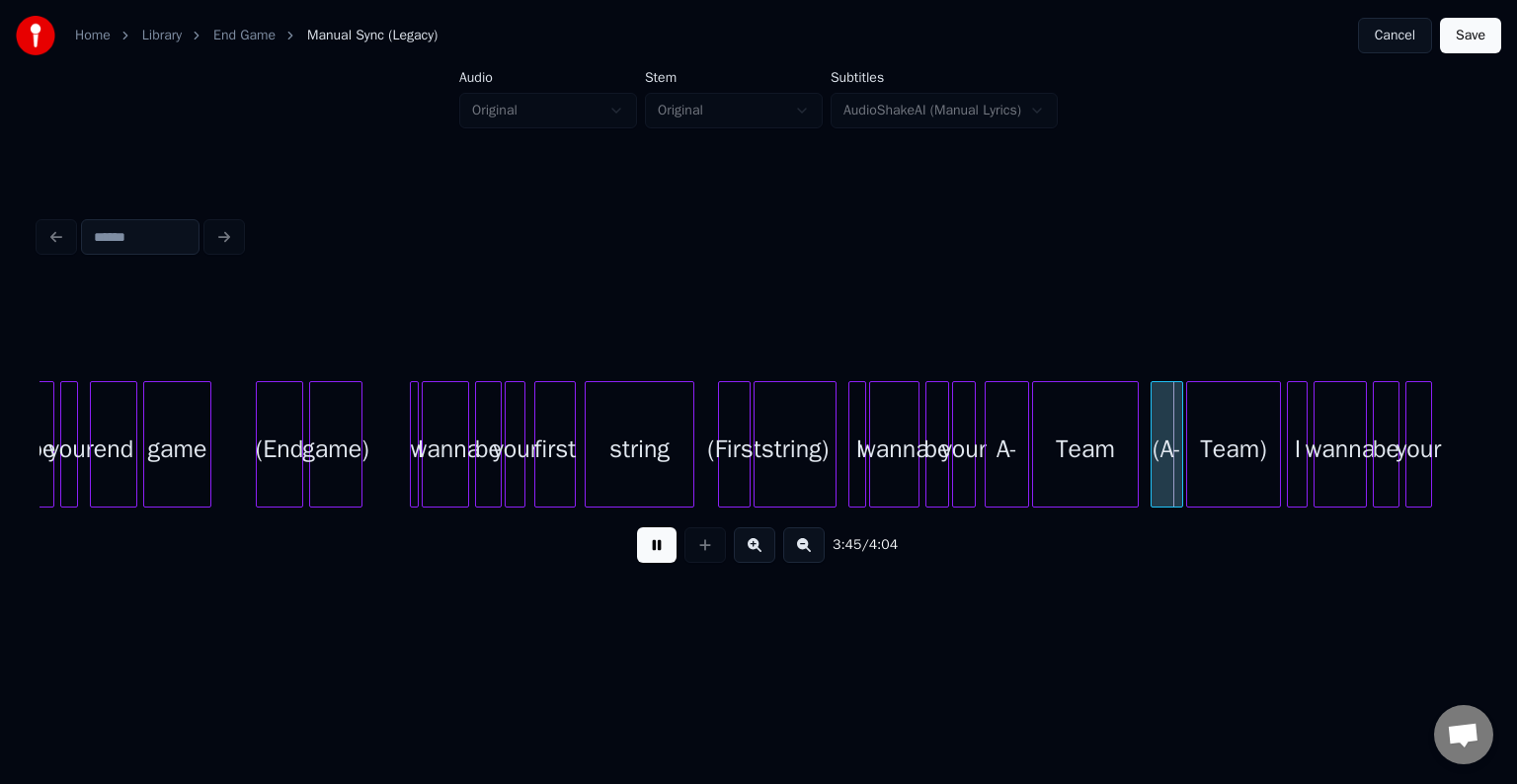 click at bounding box center (657, 545) 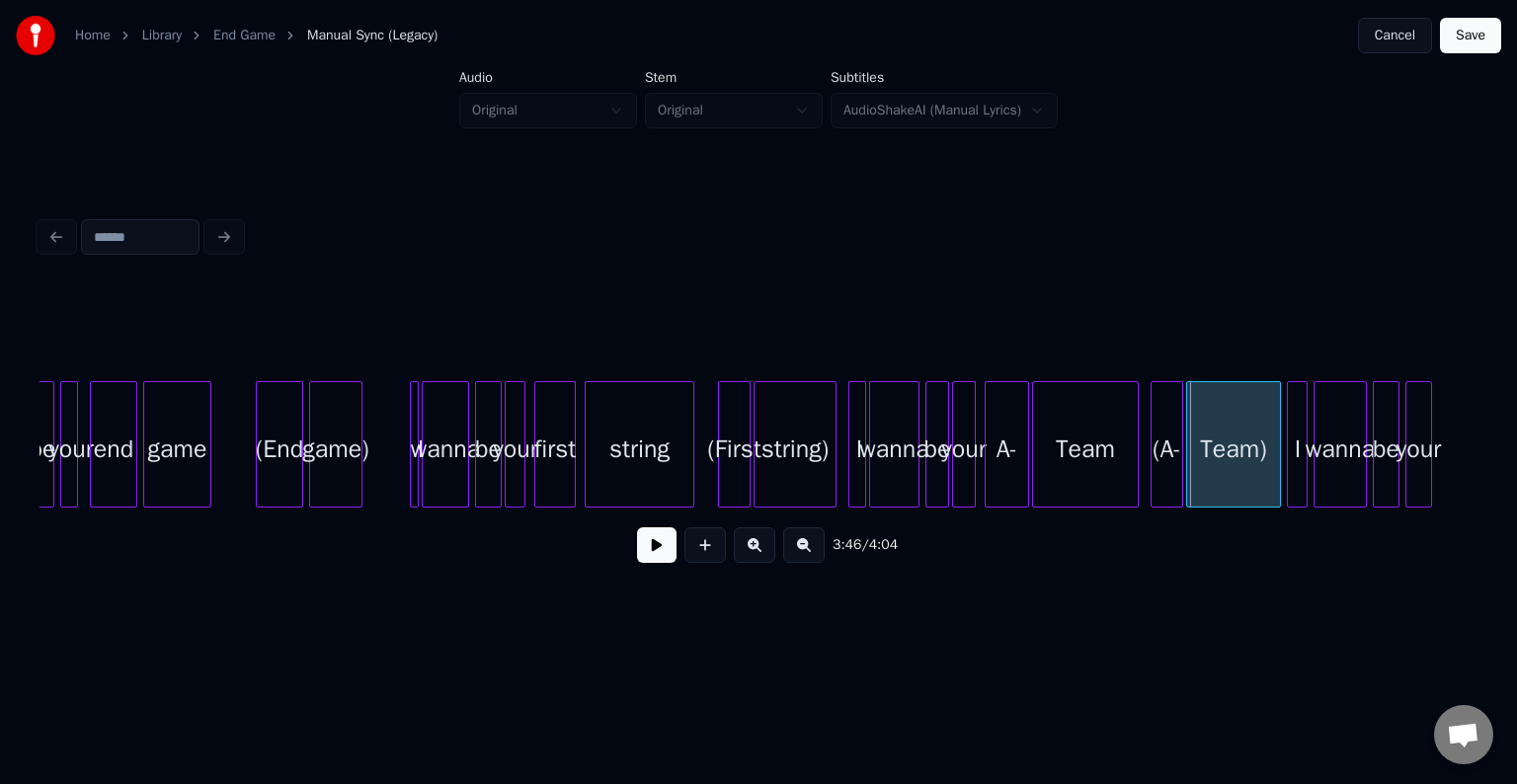 click on "Team)" at bounding box center [1234, 449] 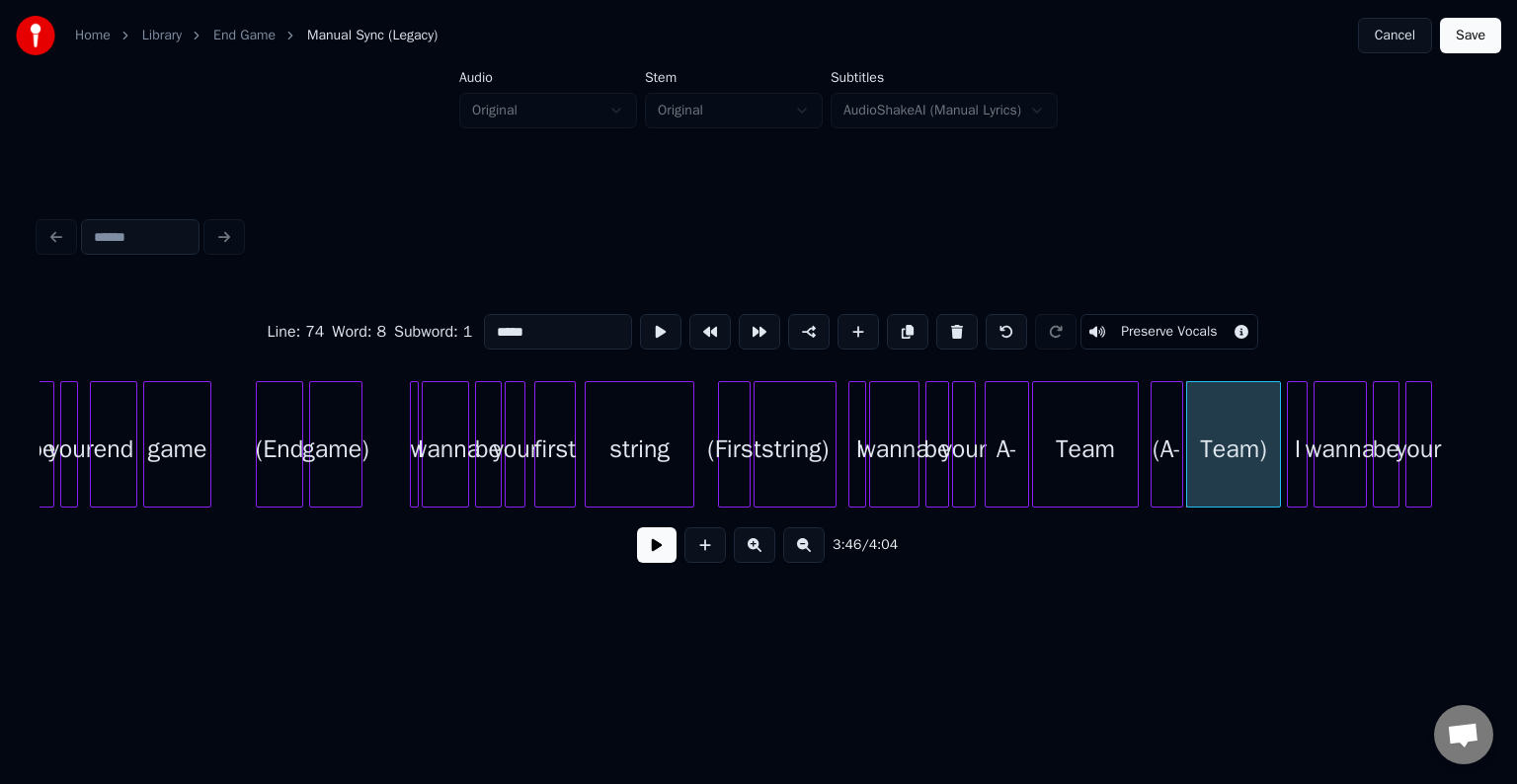 click on "Preserve Vocals" at bounding box center (1168, 332) 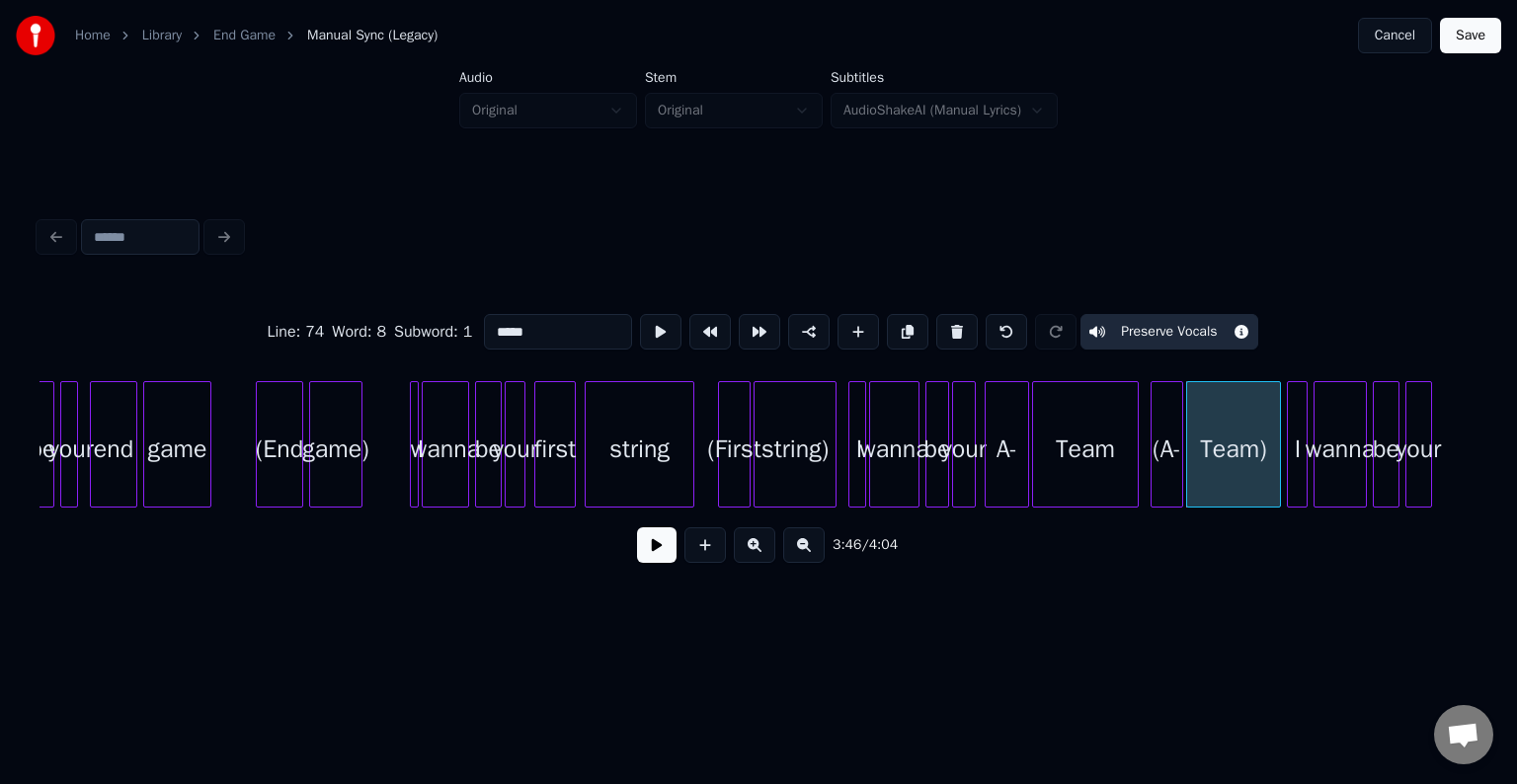 click on "(A-" at bounding box center [1166, 449] 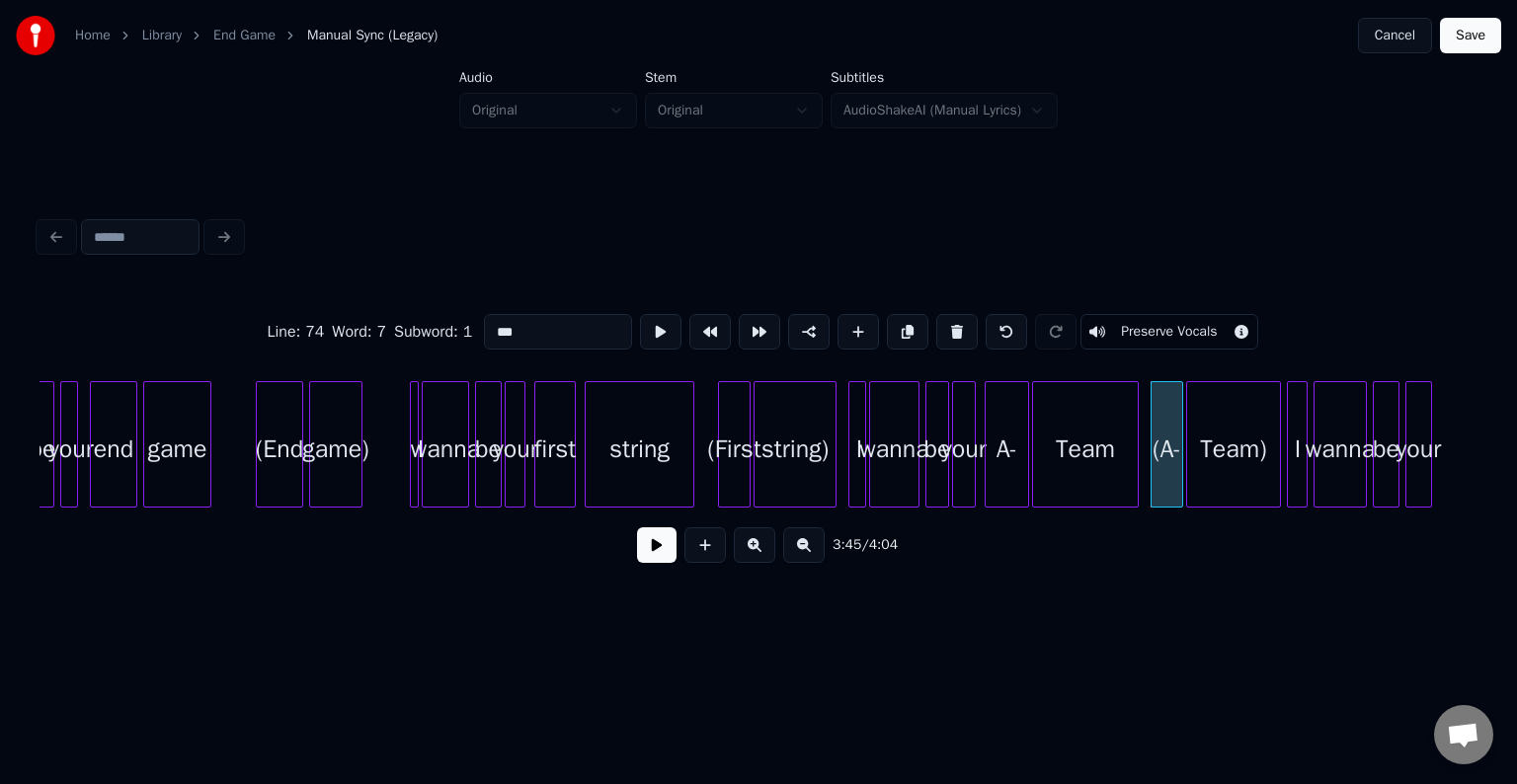 click on "Preserve Vocals" at bounding box center [1168, 332] 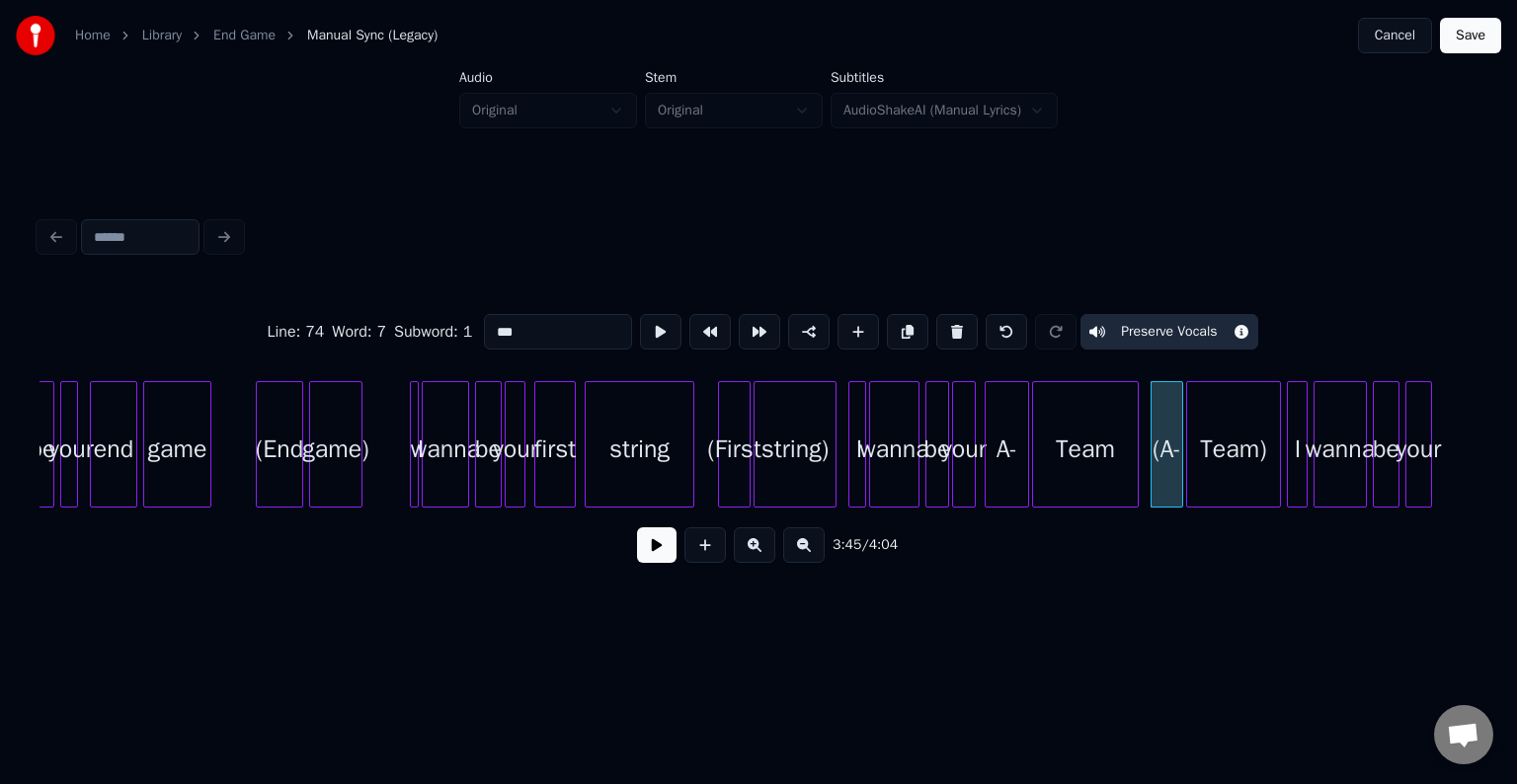 click at bounding box center [657, 545] 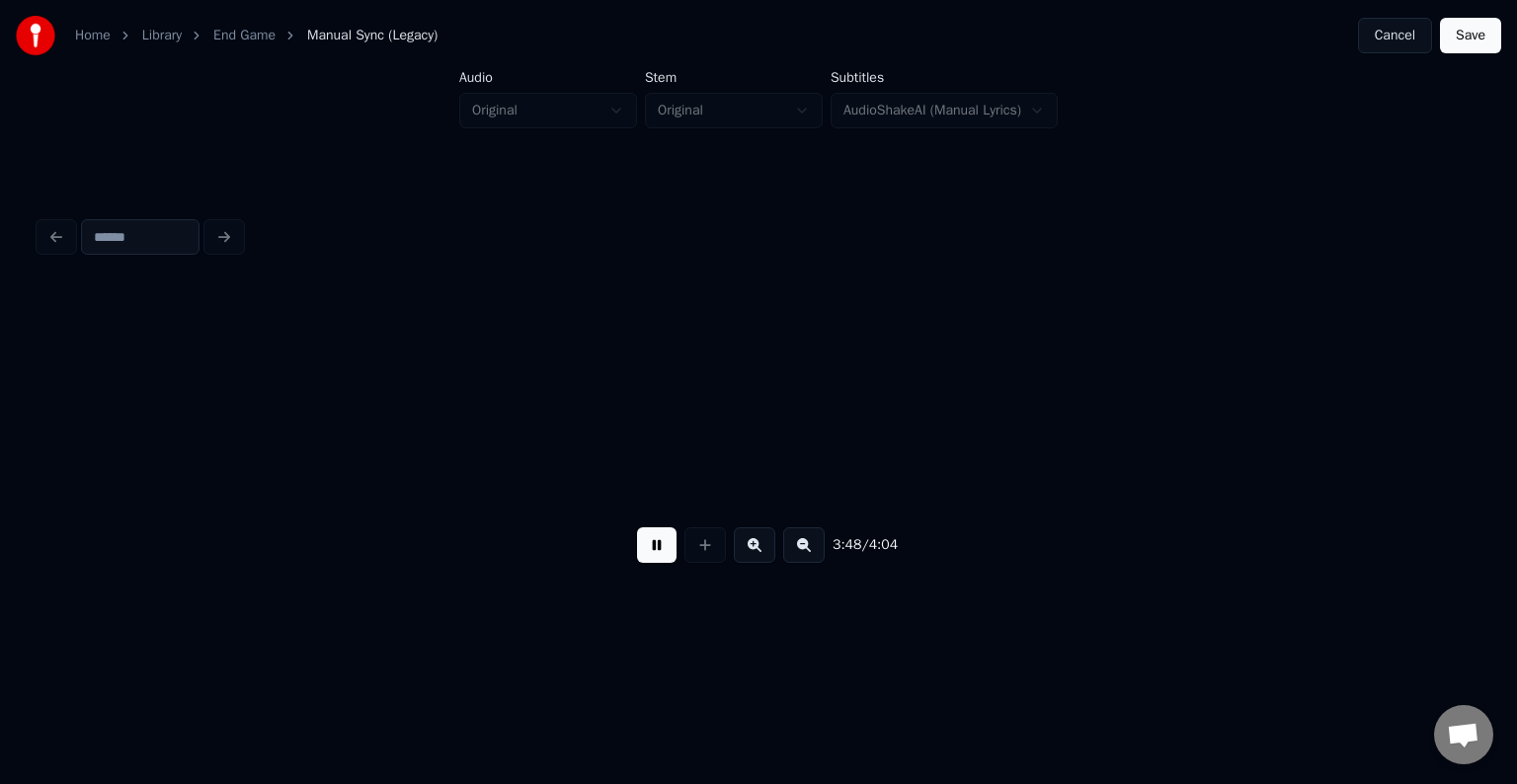 scroll, scrollTop: 0, scrollLeft: 33781, axis: horizontal 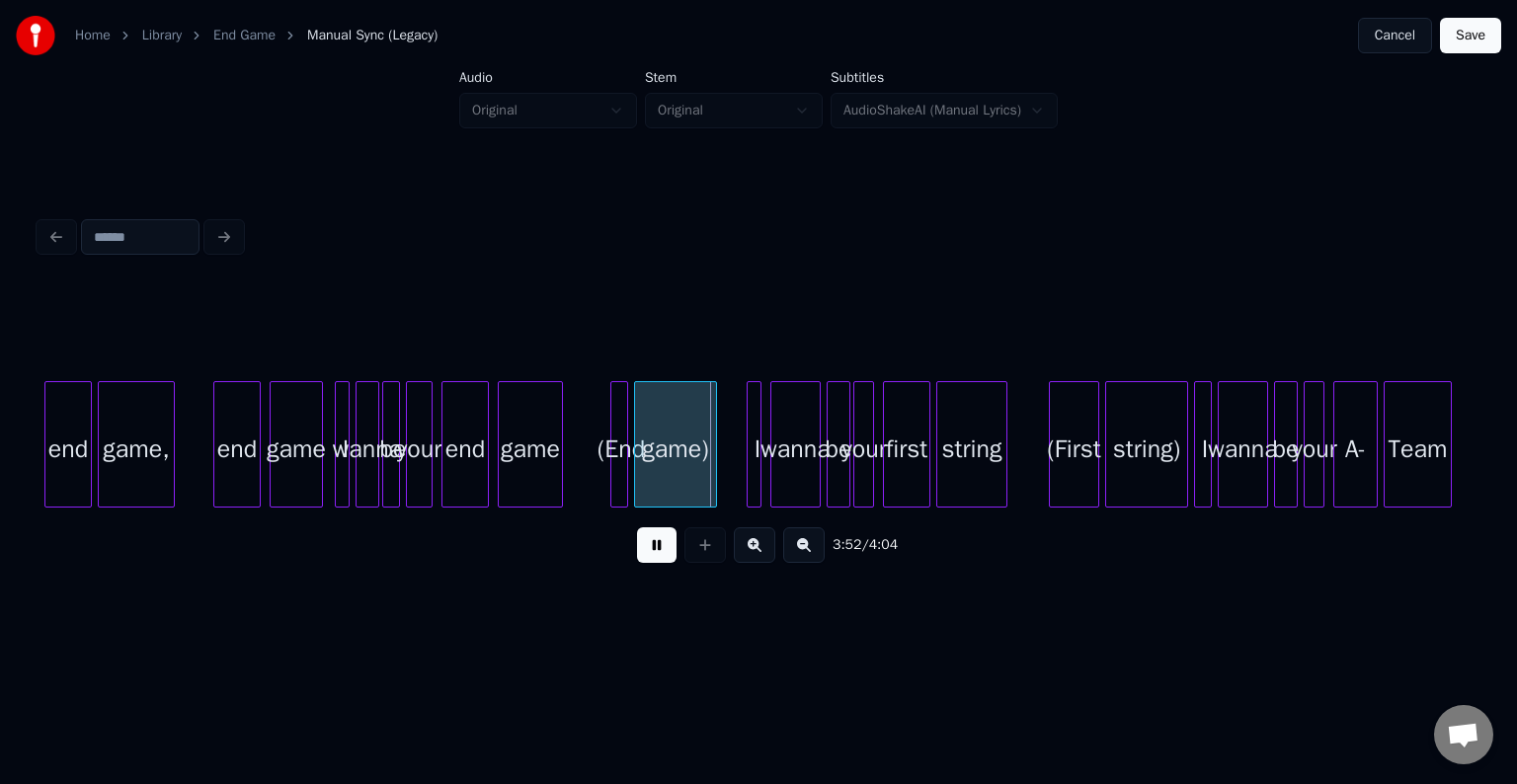click at bounding box center [657, 545] 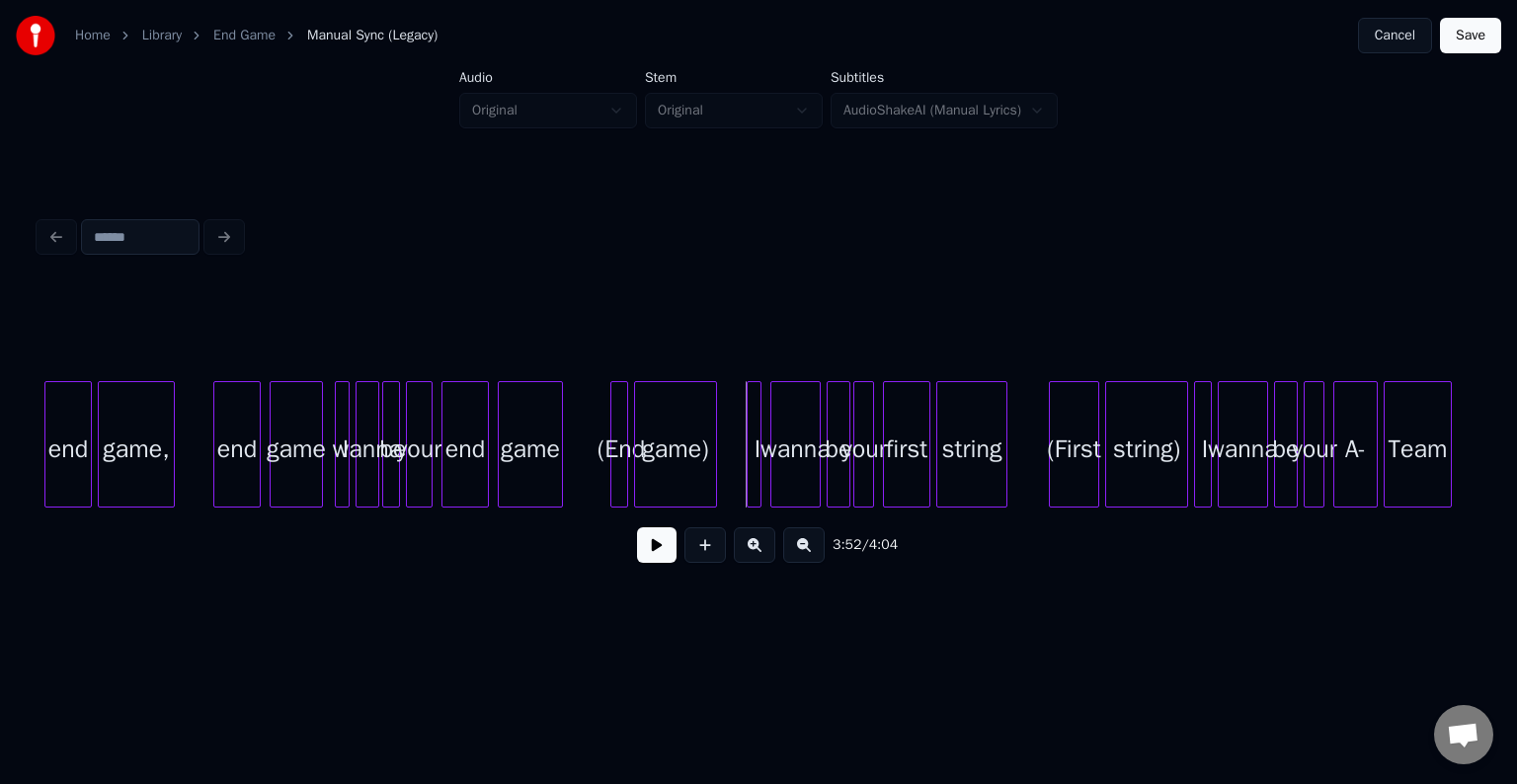 click on "3:52  /  4:04" at bounding box center (758, 545) 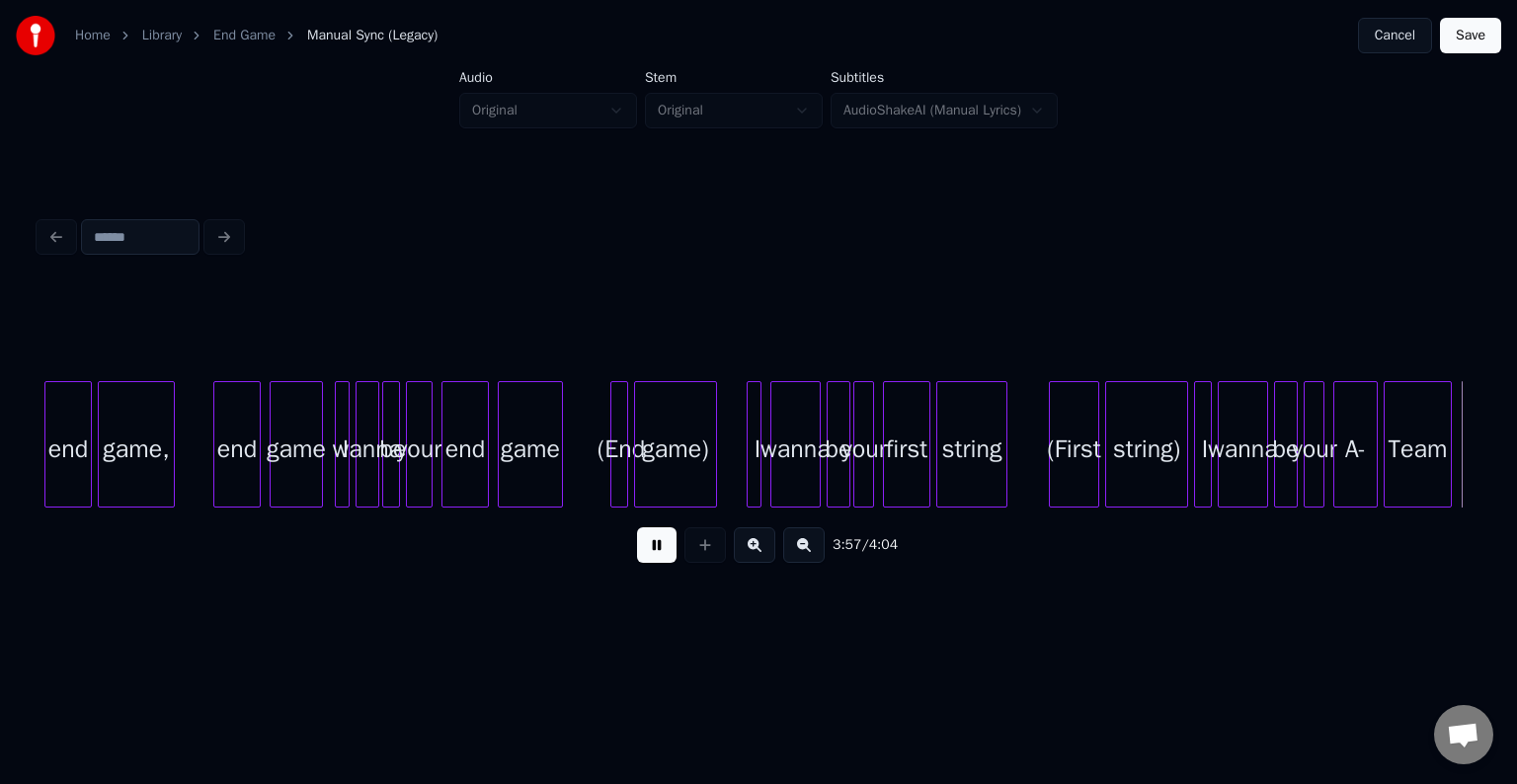 scroll, scrollTop: 0, scrollLeft: 34840, axis: horizontal 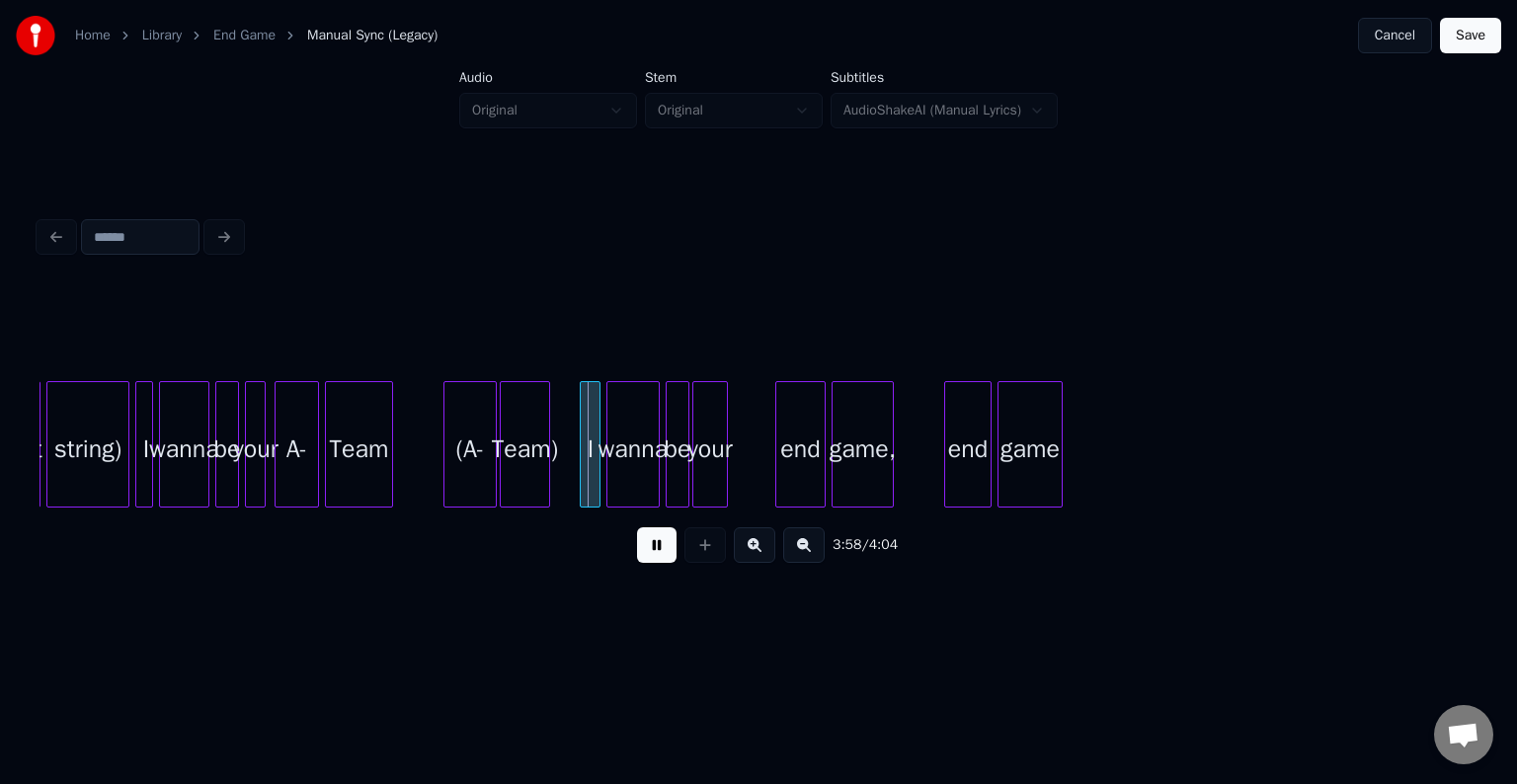 click at bounding box center [657, 545] 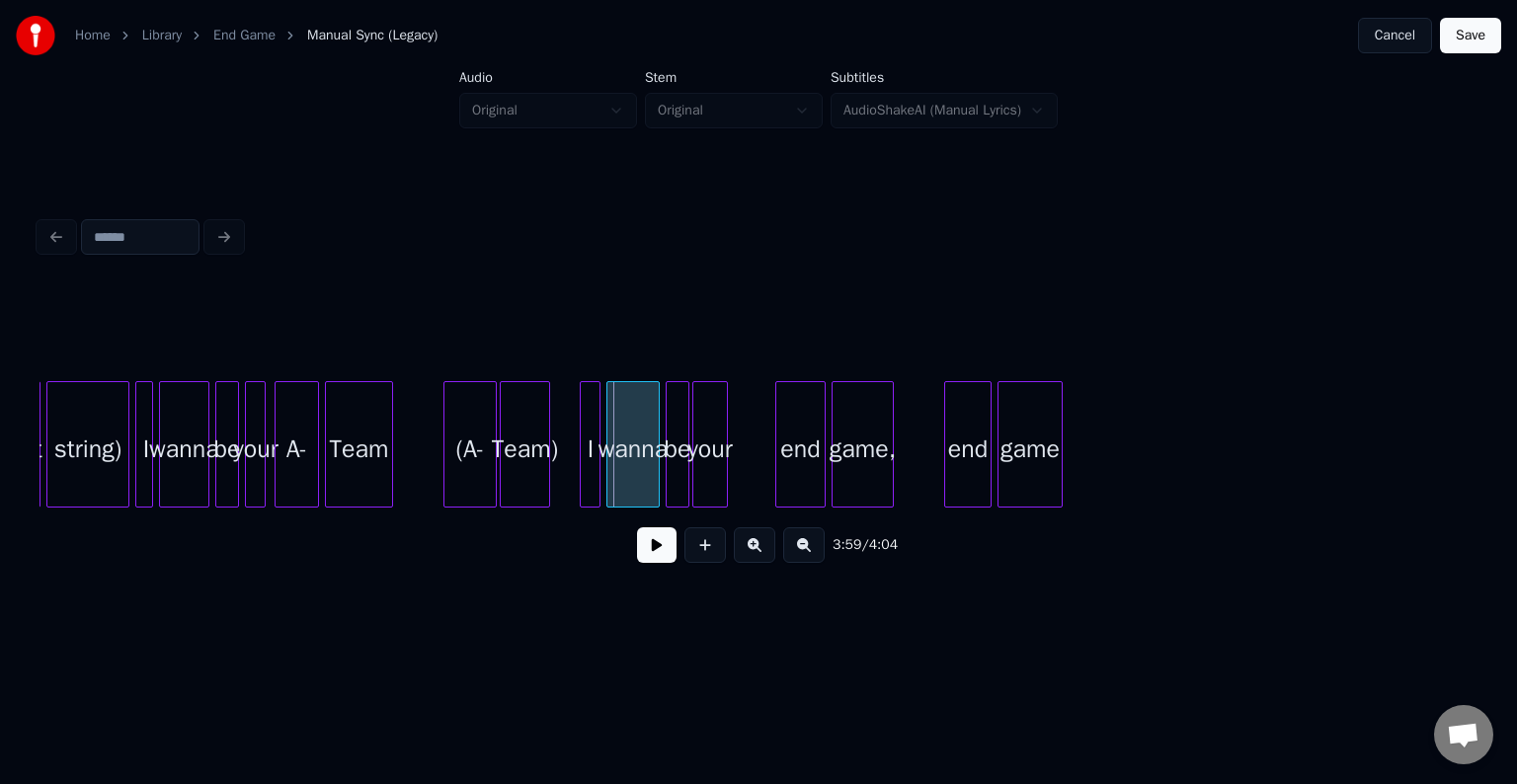 click on "Team)" at bounding box center [524, 449] 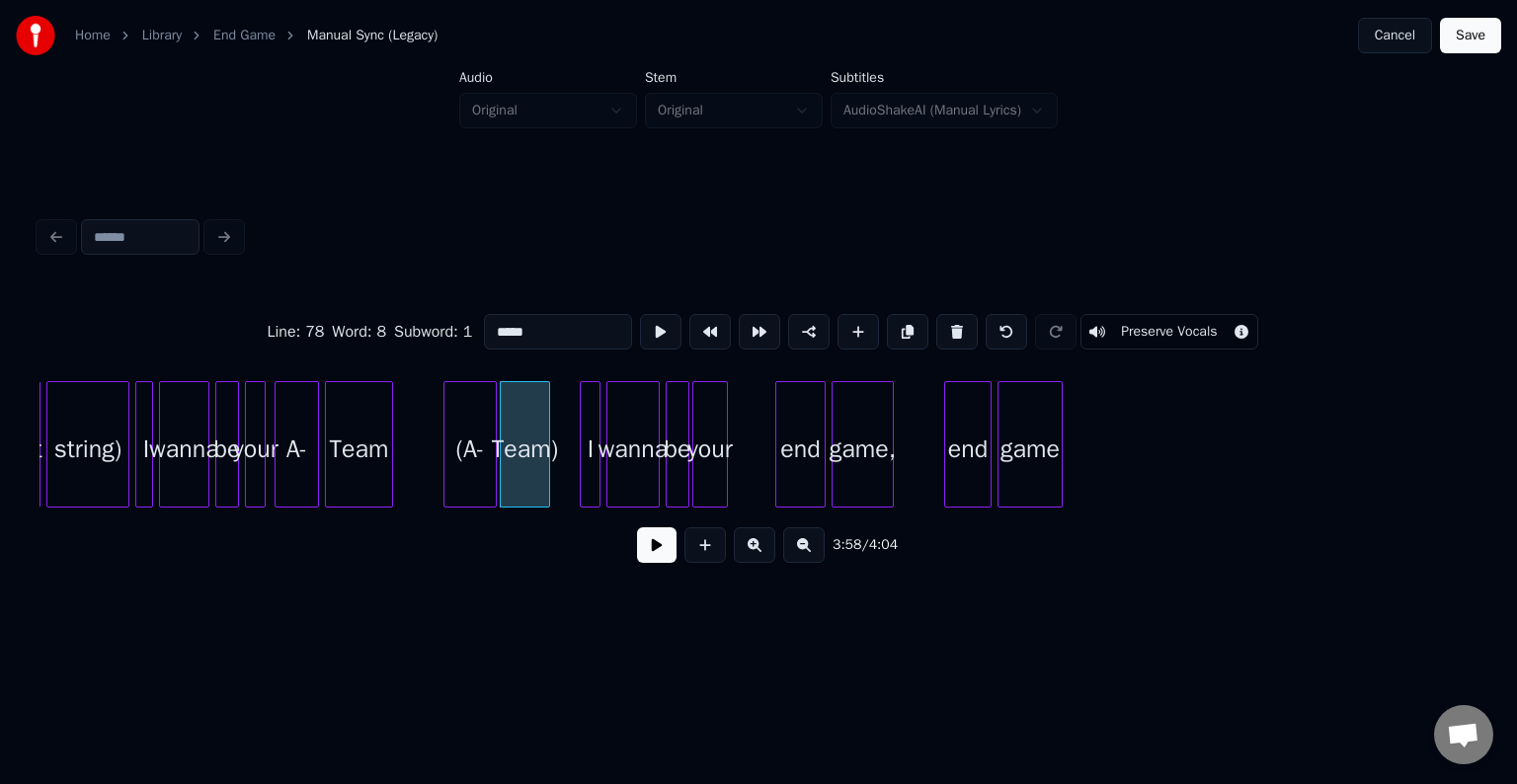 click on "Preserve Vocals" at bounding box center [1168, 332] 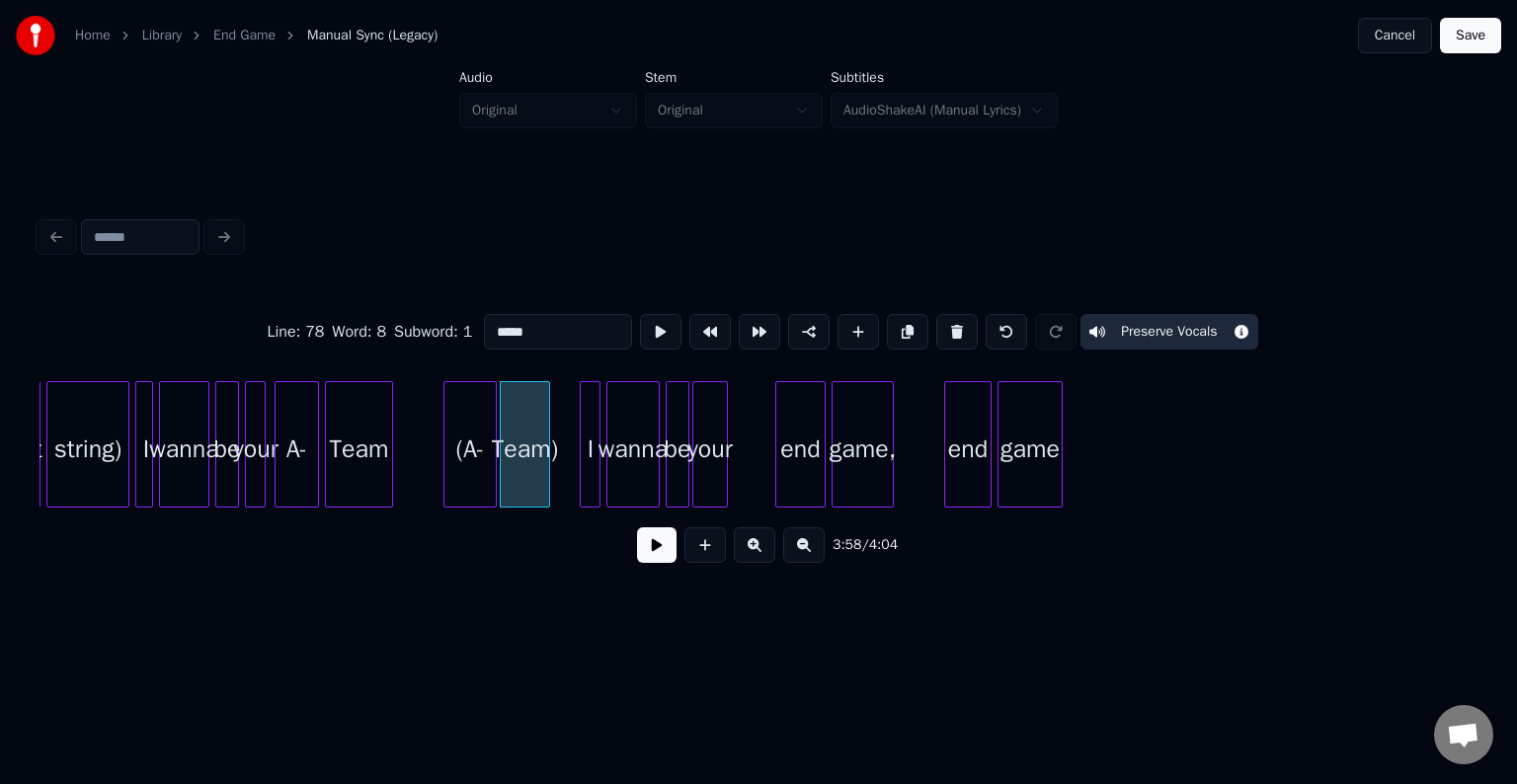 click on "(A-" at bounding box center (470, 449) 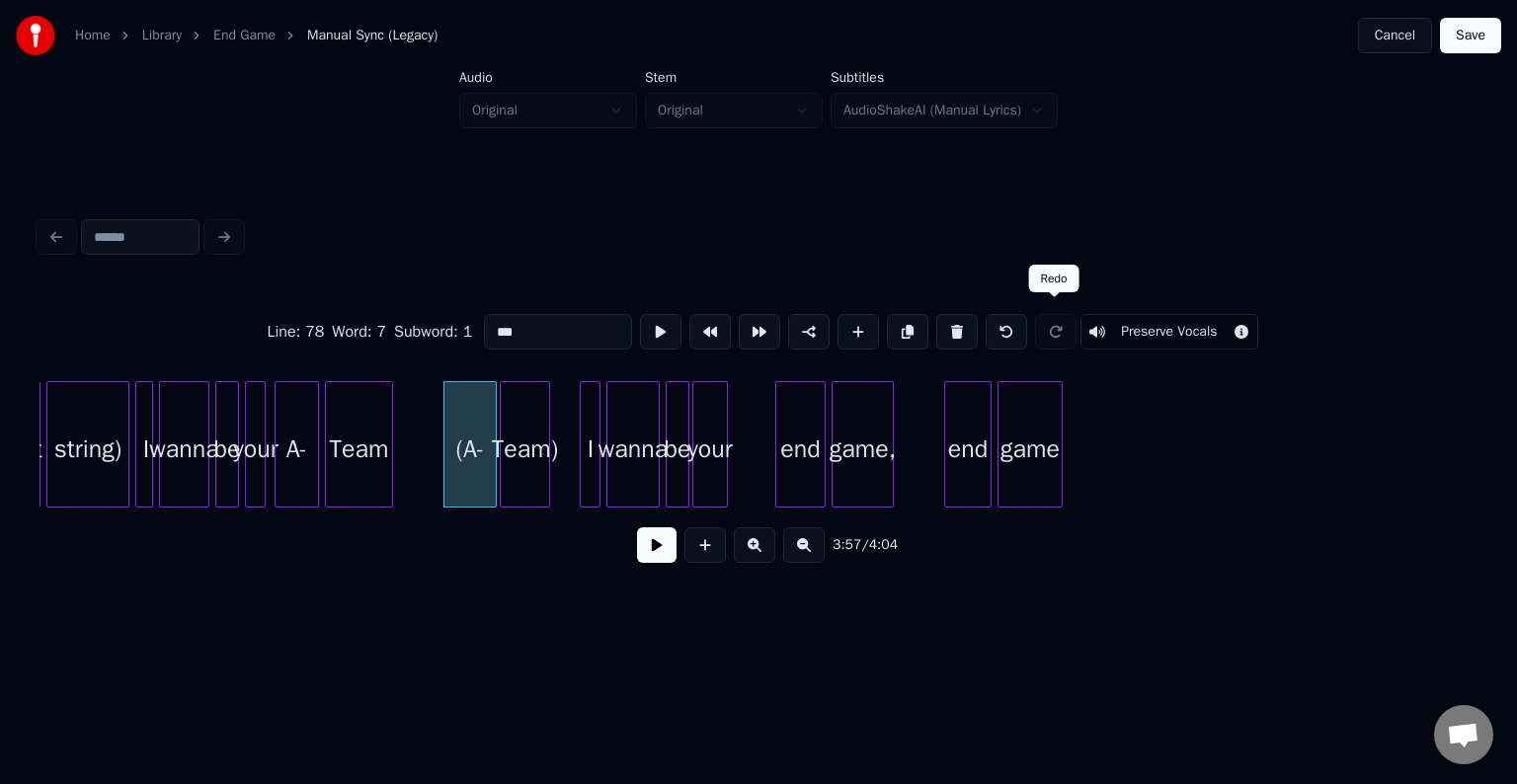 click on "Preserve Vocals" at bounding box center (1168, 332) 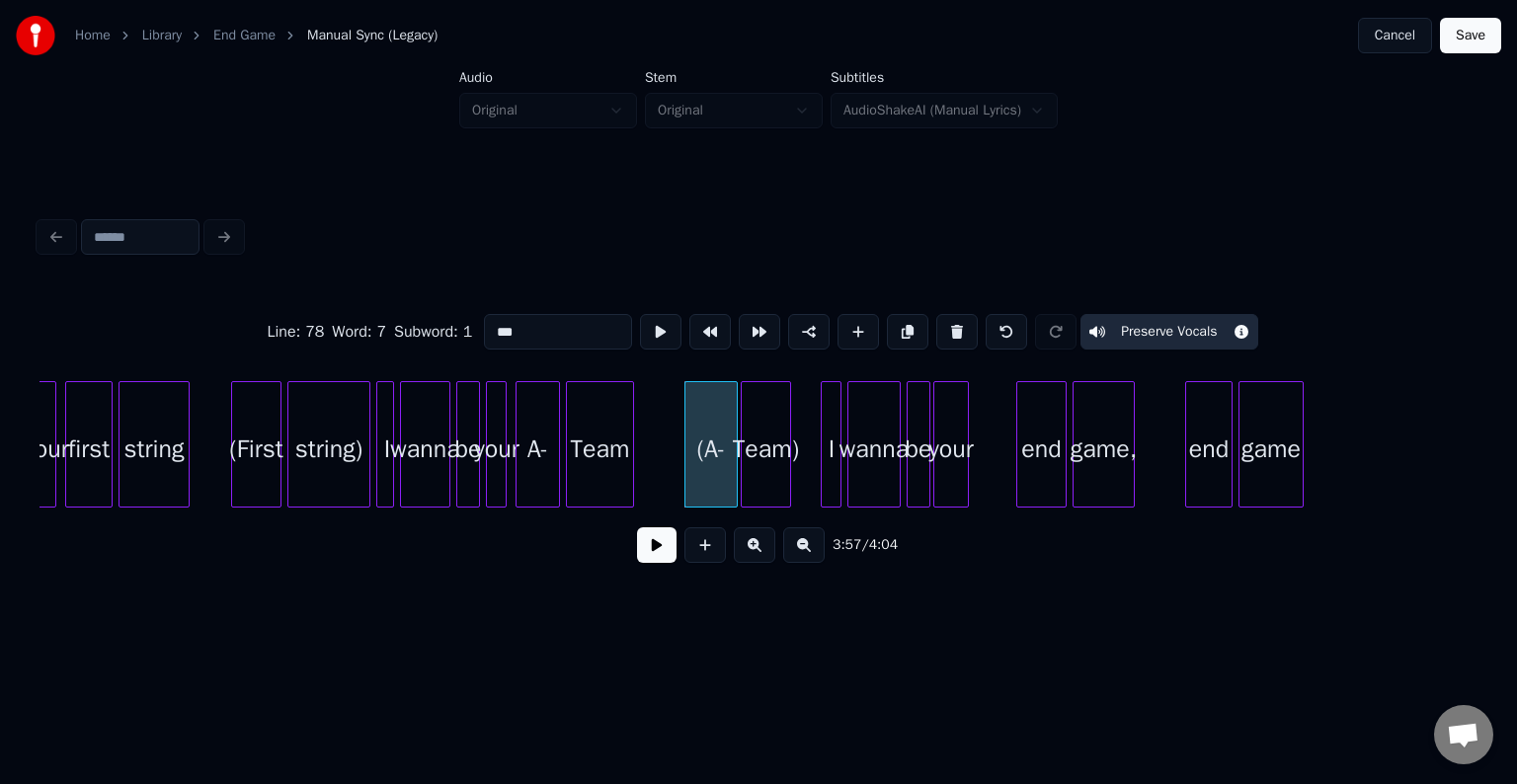 scroll, scrollTop: 0, scrollLeft: 34563, axis: horizontal 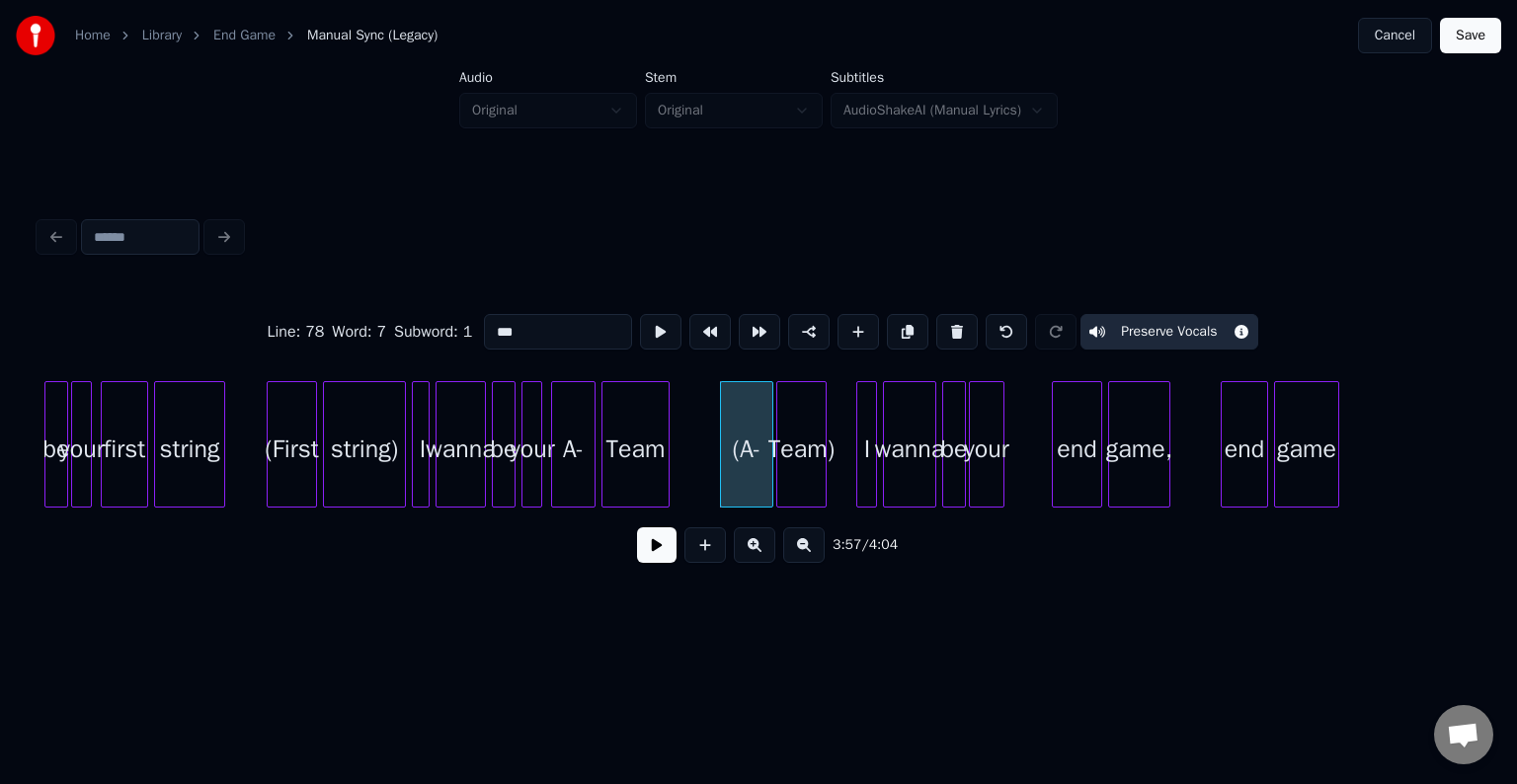 click on "(First string) I wanna be your A- Team (A- Team) I wanna be your end game, end game string first your be" at bounding box center [-16385, 444] 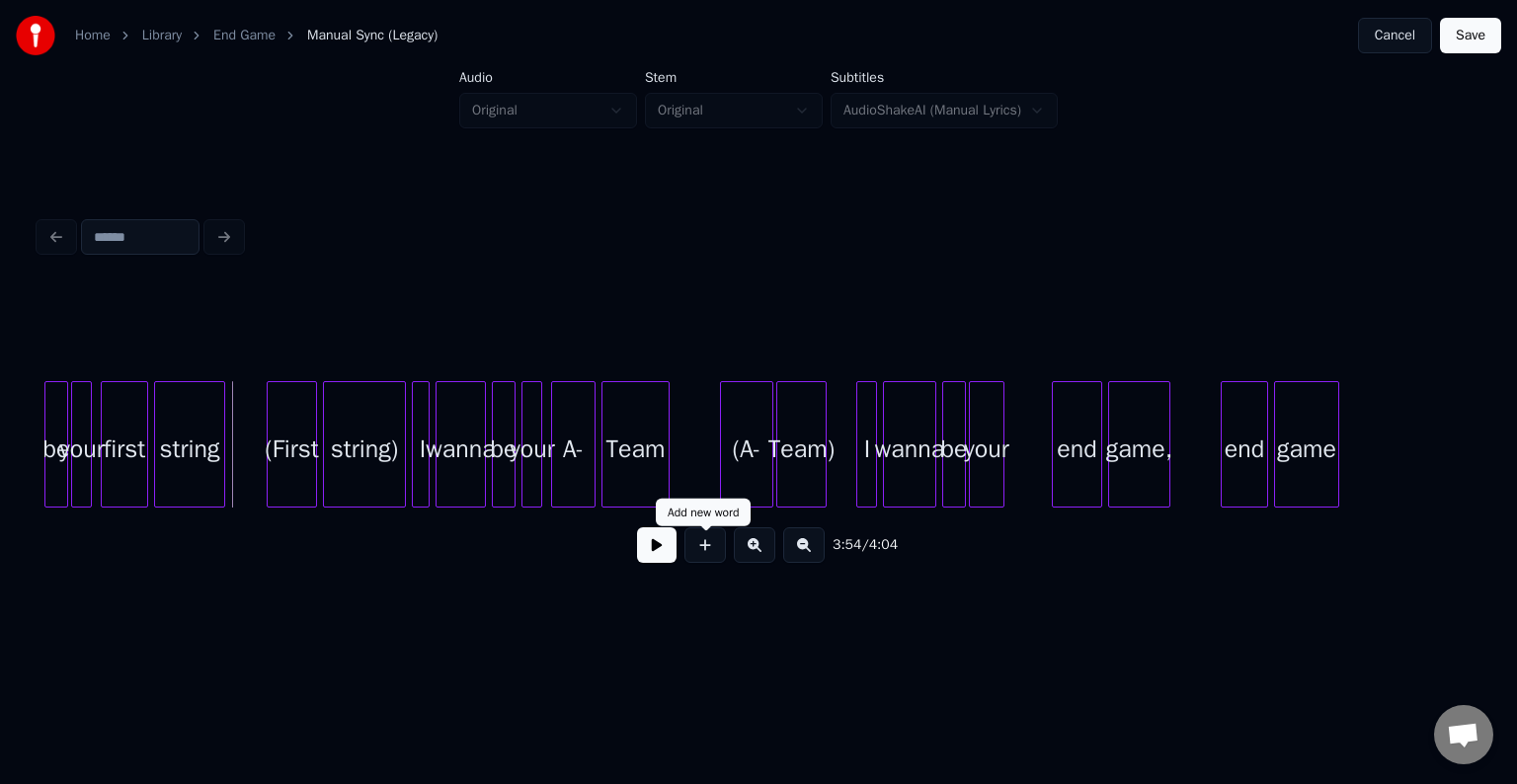 click at bounding box center [705, 545] 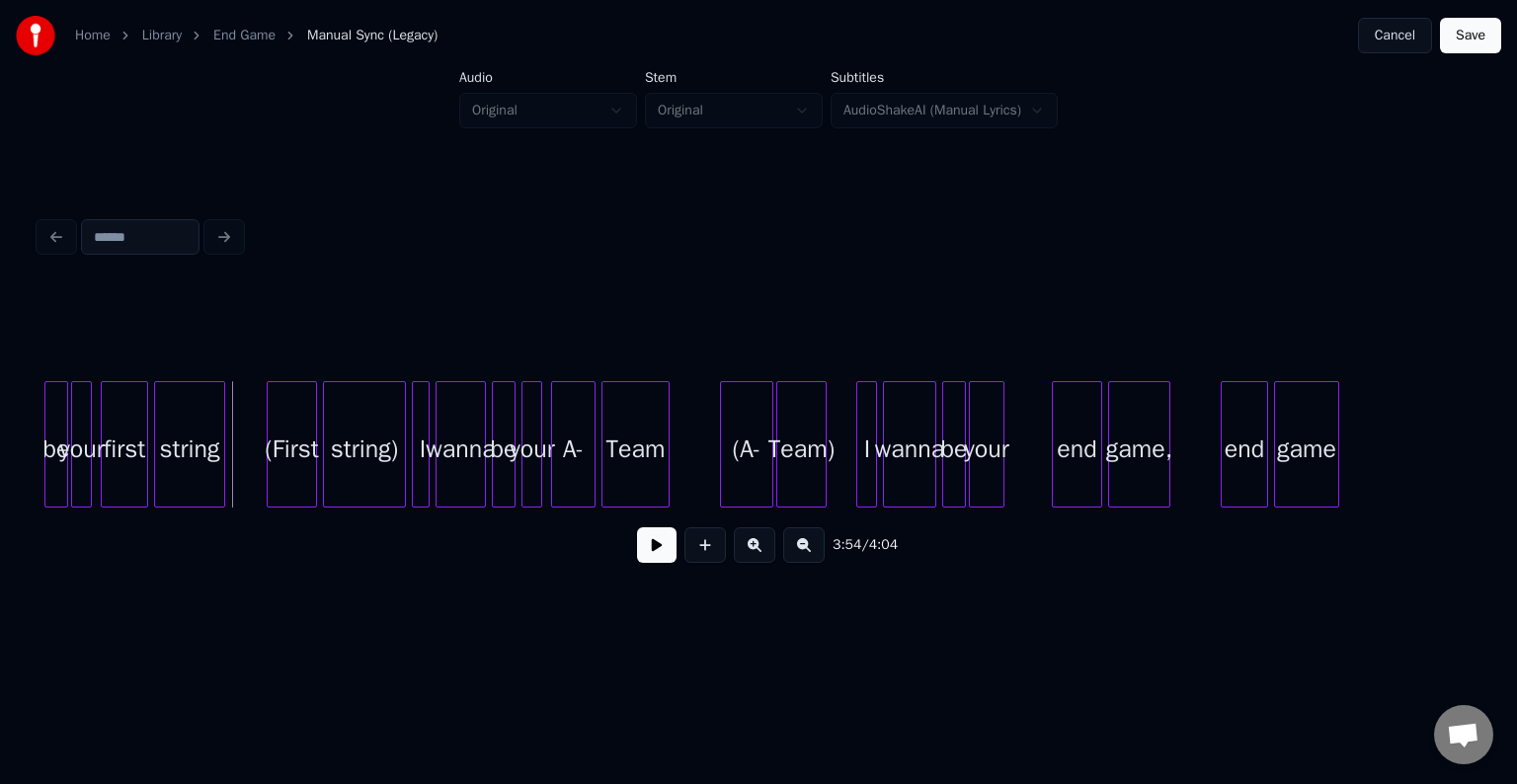 click at bounding box center (657, 545) 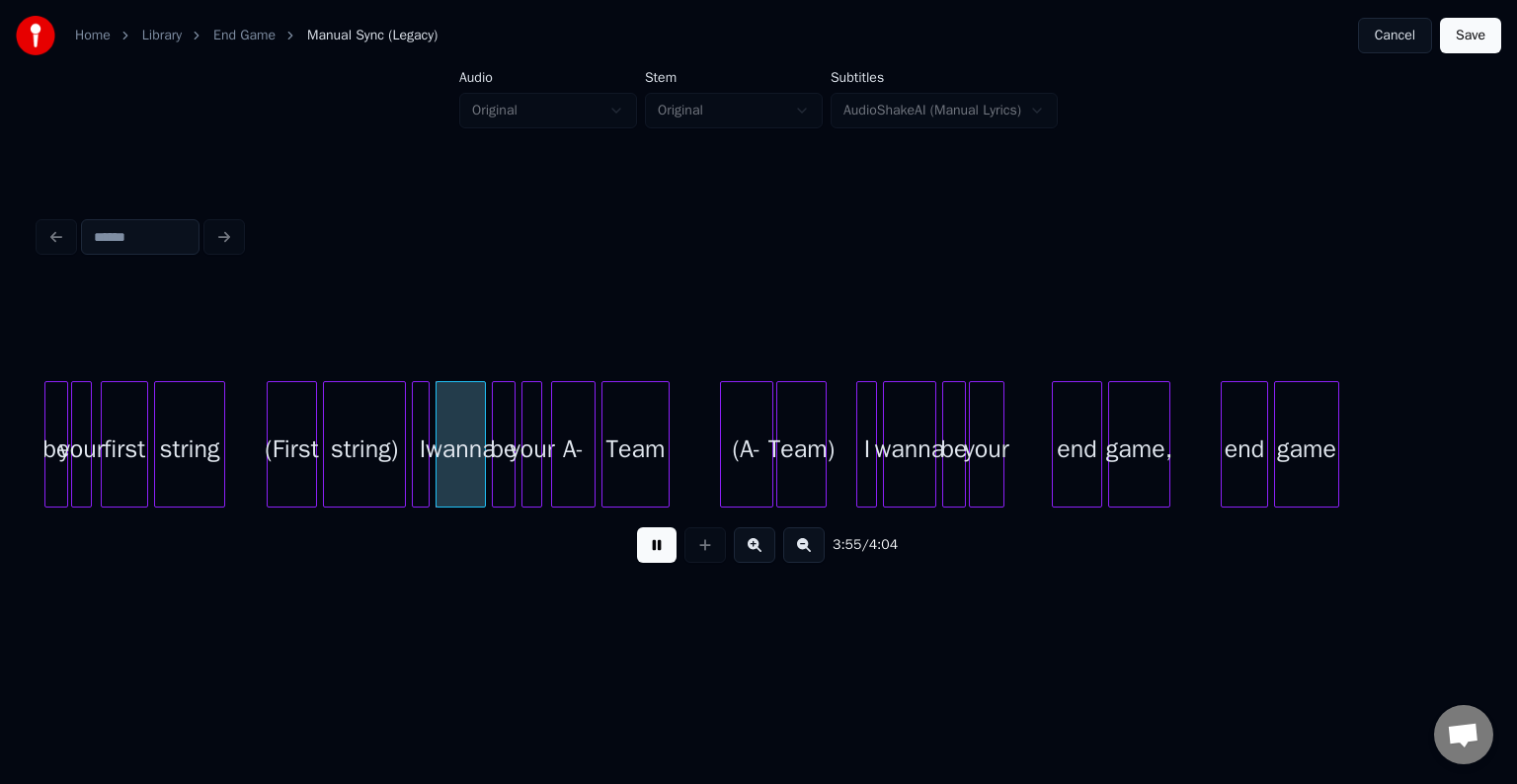 click at bounding box center [657, 545] 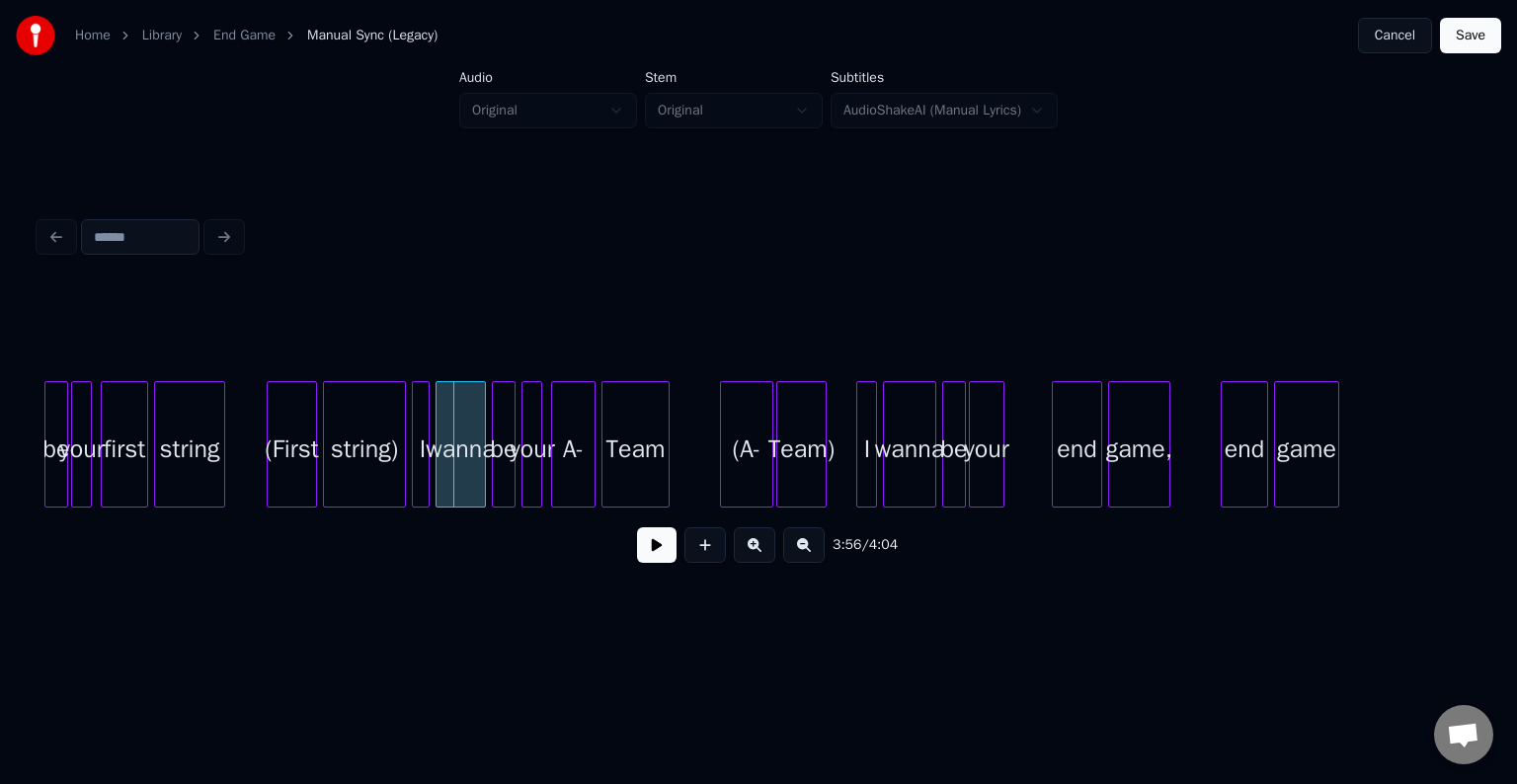 click on "string)" at bounding box center [364, 449] 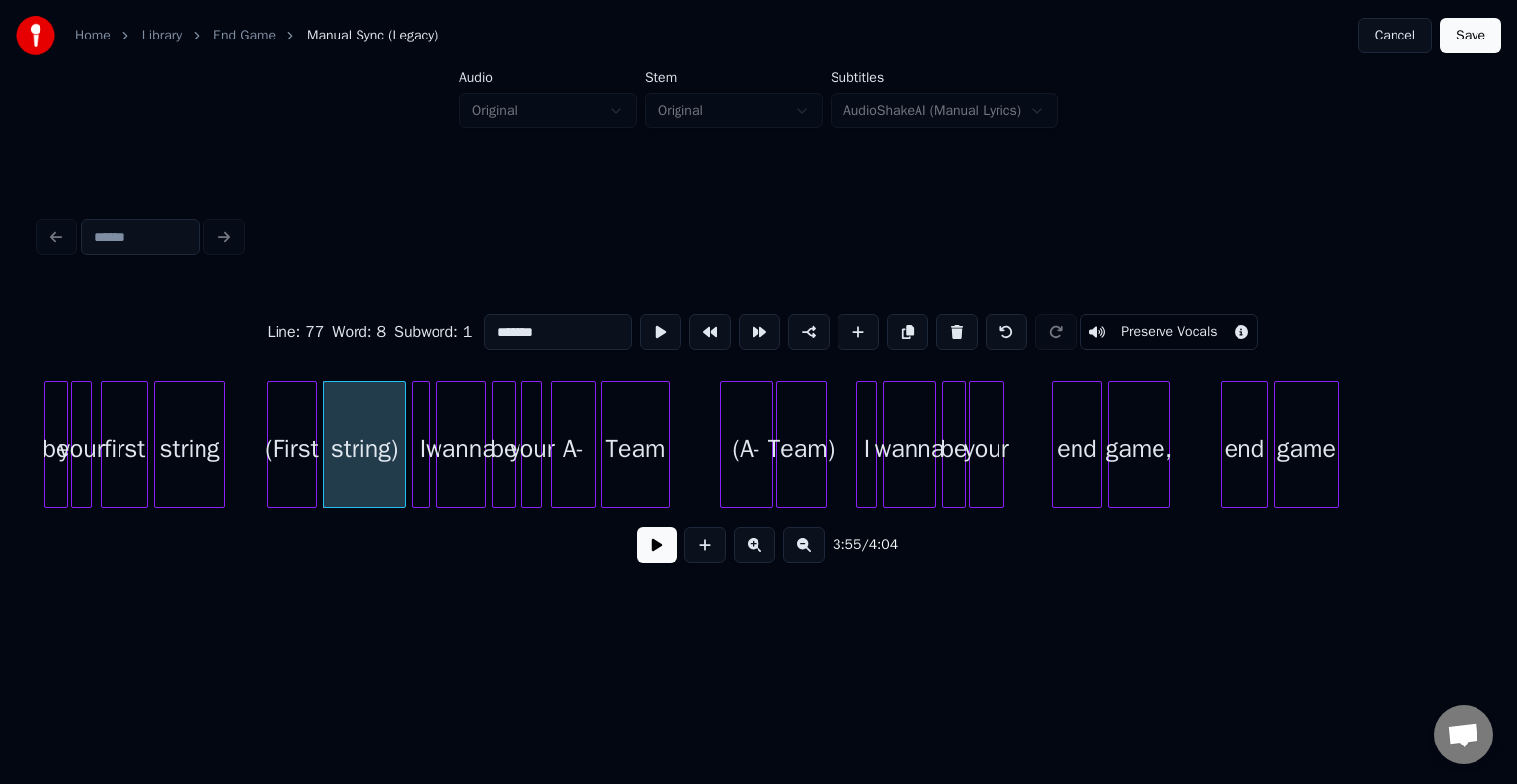 click on "Preserve Vocals" at bounding box center (1168, 332) 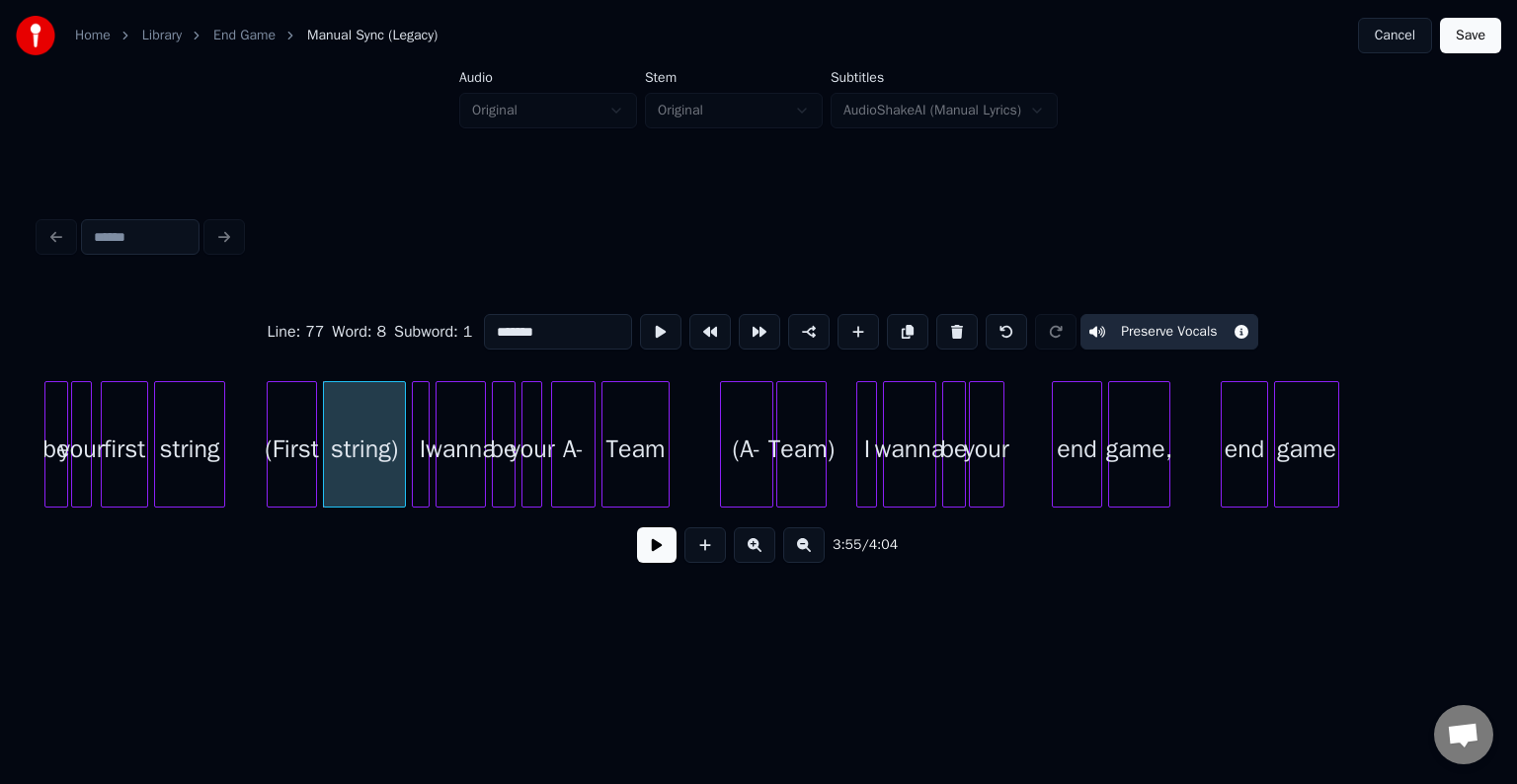 click on "(First" at bounding box center [291, 449] 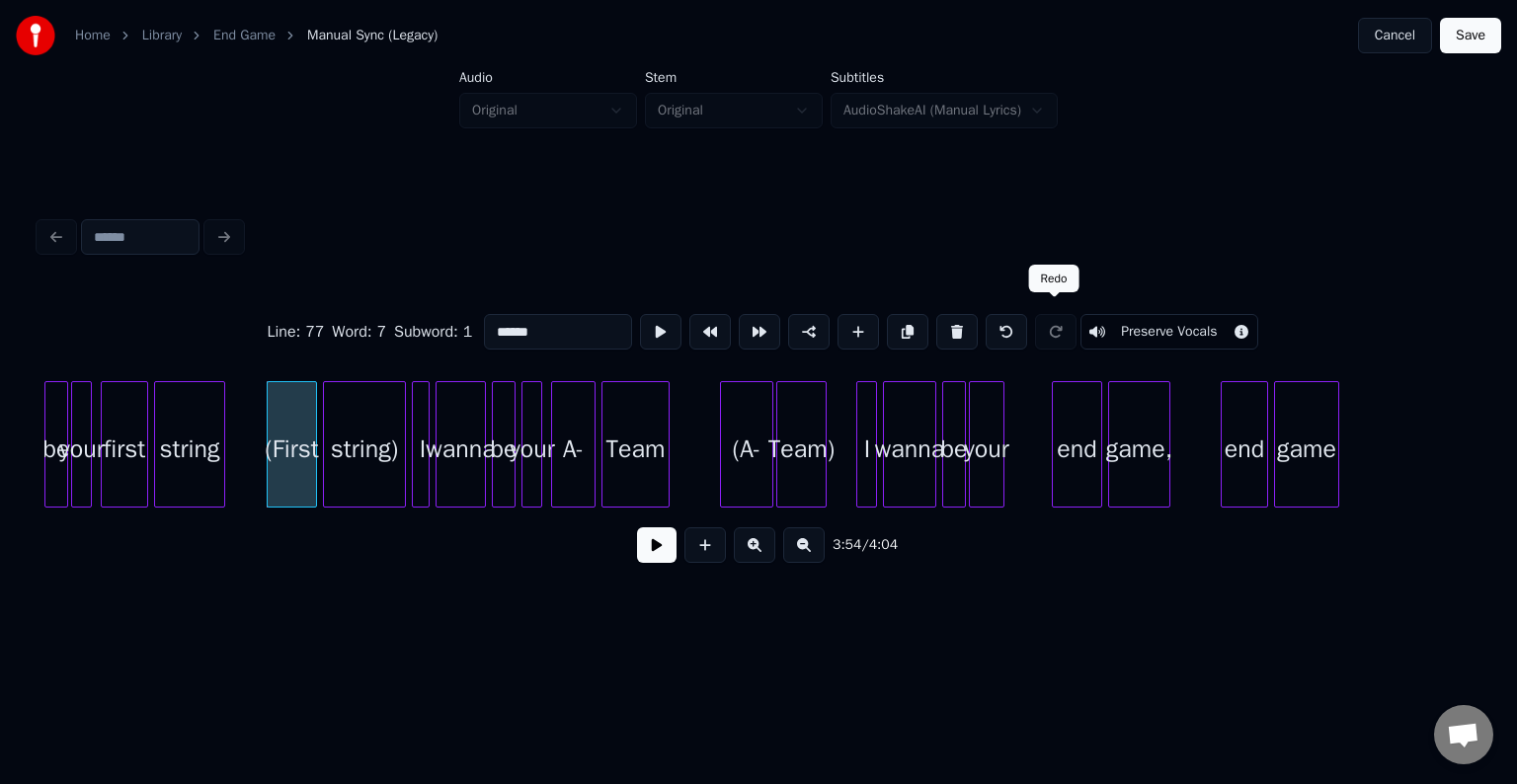 click on "Preserve Vocals" at bounding box center (1168, 332) 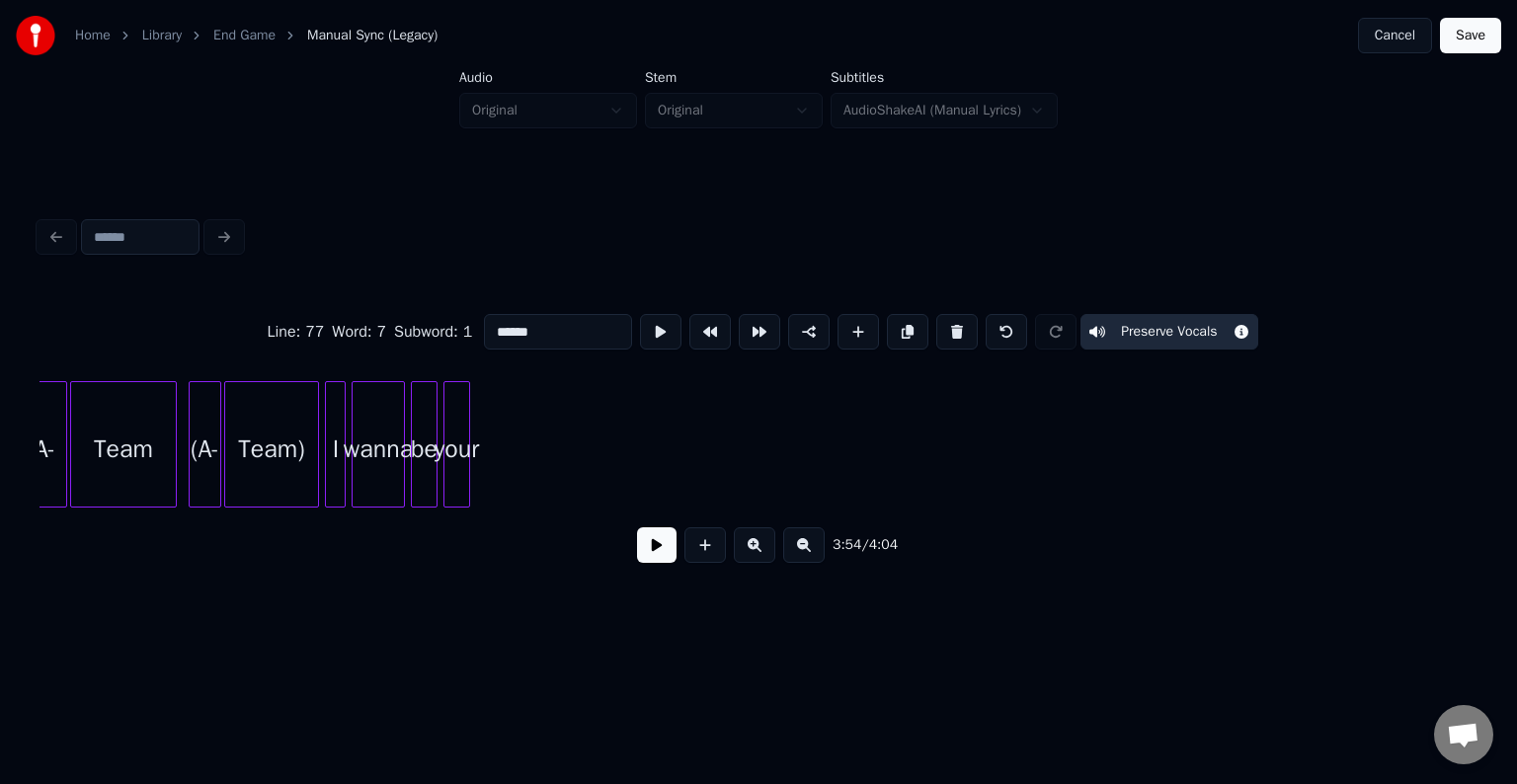 scroll, scrollTop: 0, scrollLeft: 30788, axis: horizontal 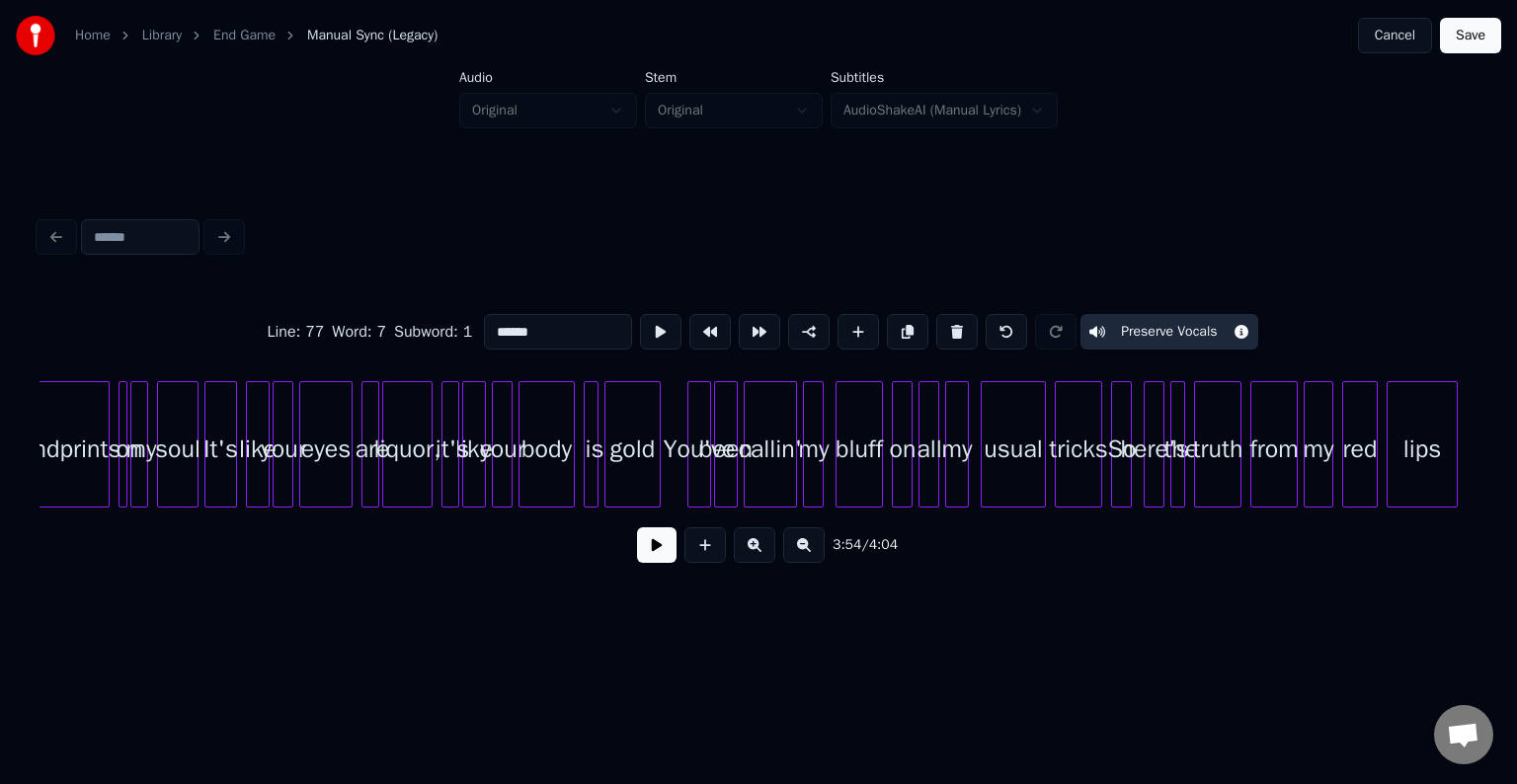 click on "Line :   77 Word :   7 Subword :   1 ****** Preserve Vocals 3:54  /  4:04" at bounding box center (758, 395) 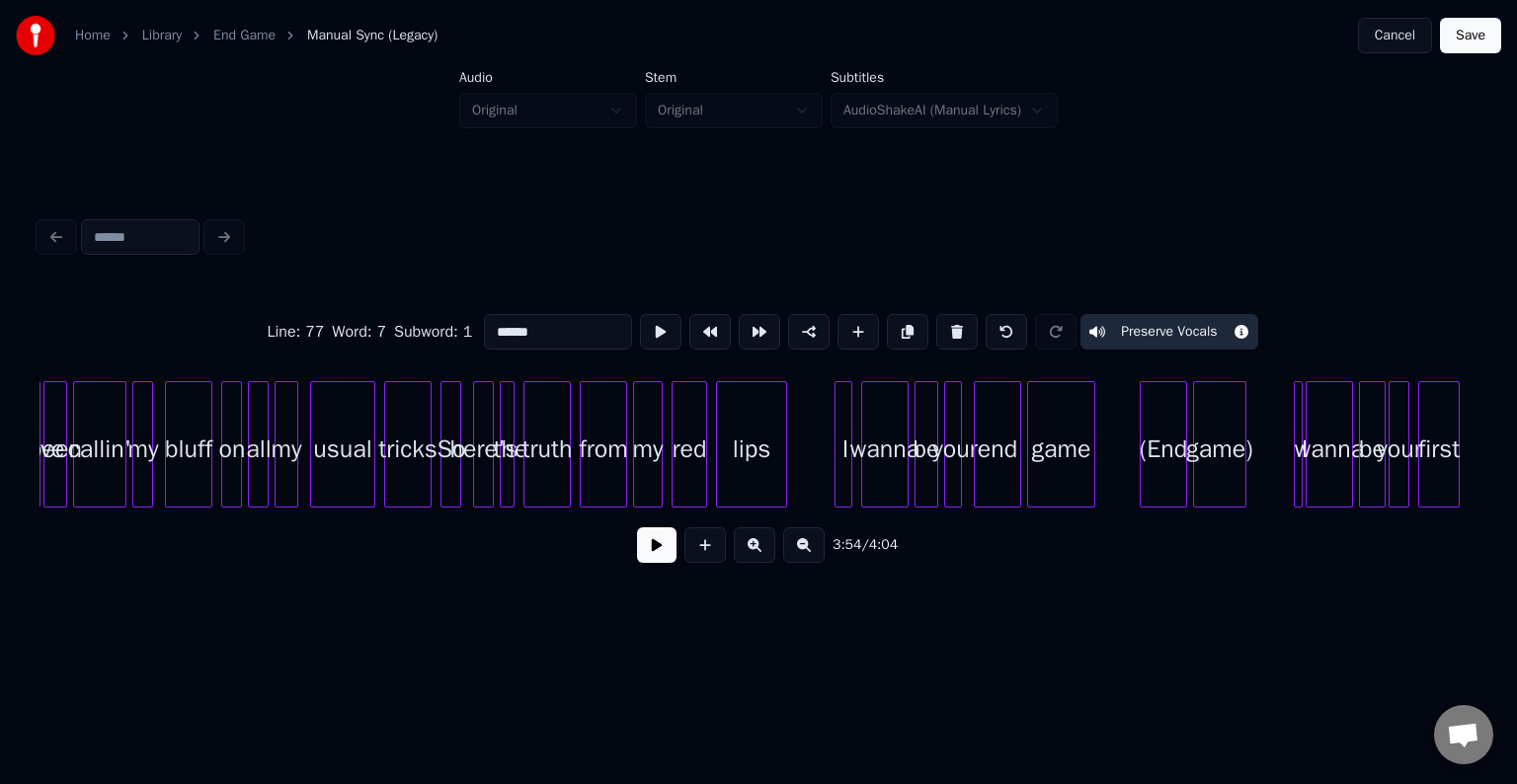 scroll, scrollTop: 0, scrollLeft: 31460, axis: horizontal 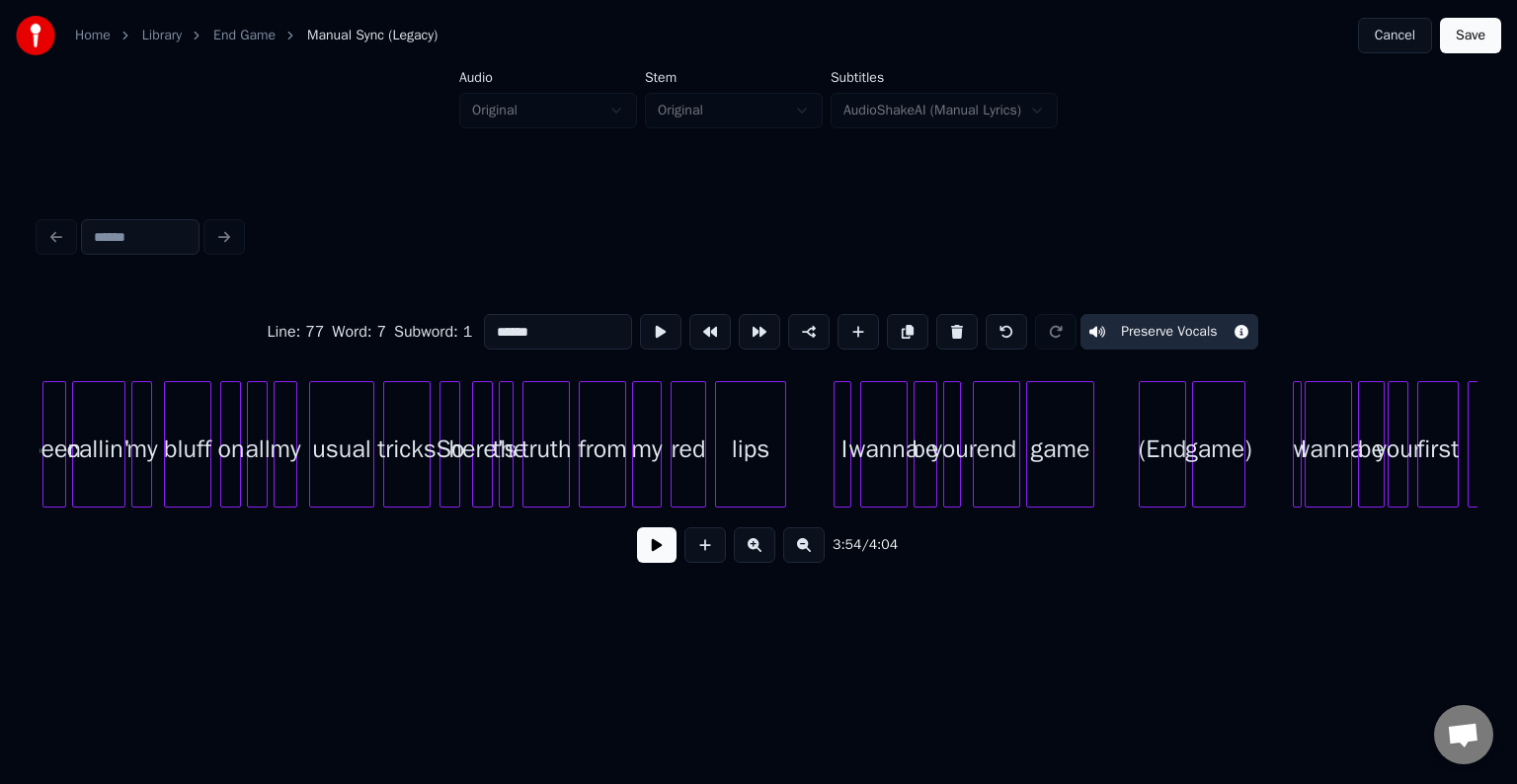 click on "(End" at bounding box center [1162, 449] 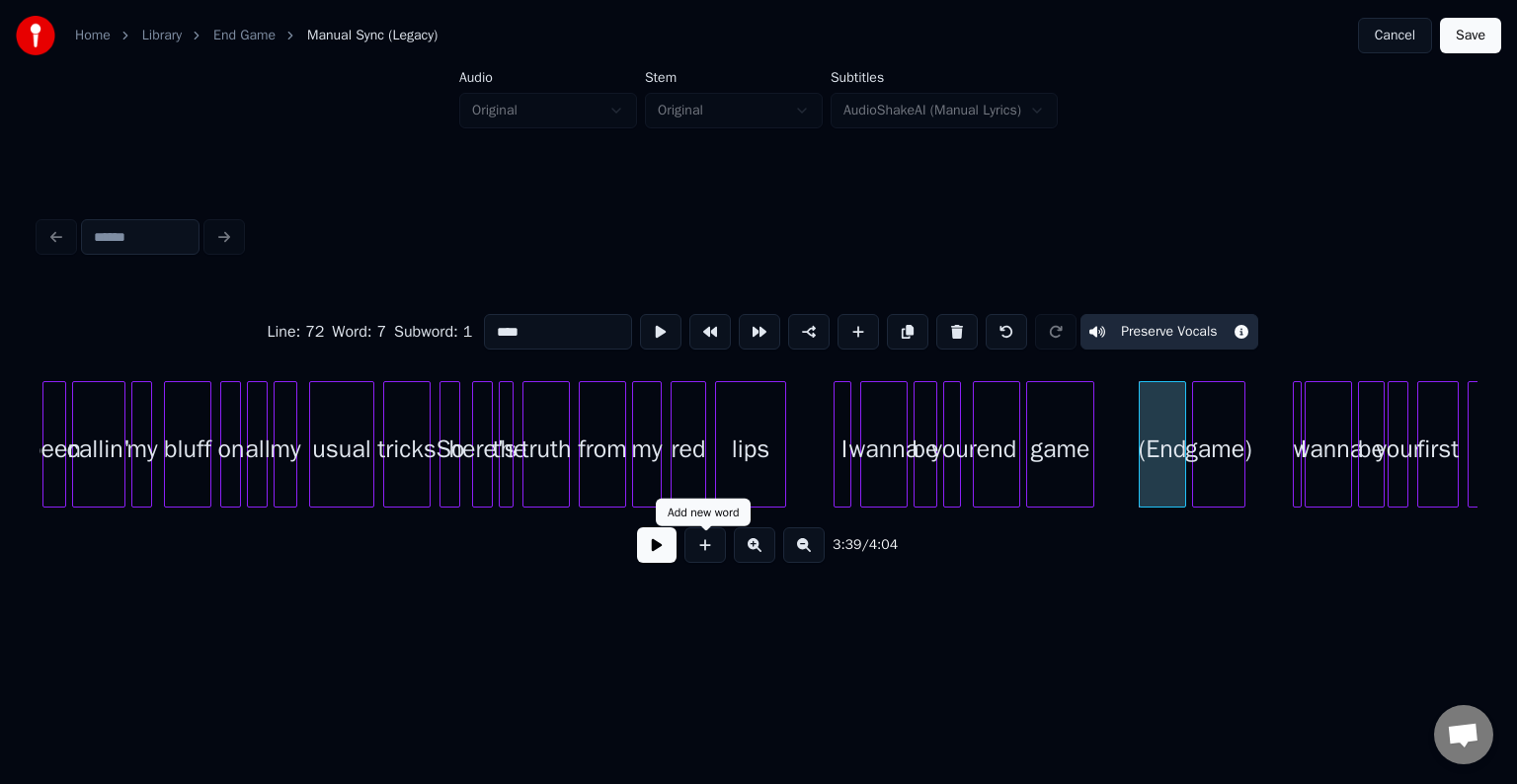 click at bounding box center (657, 545) 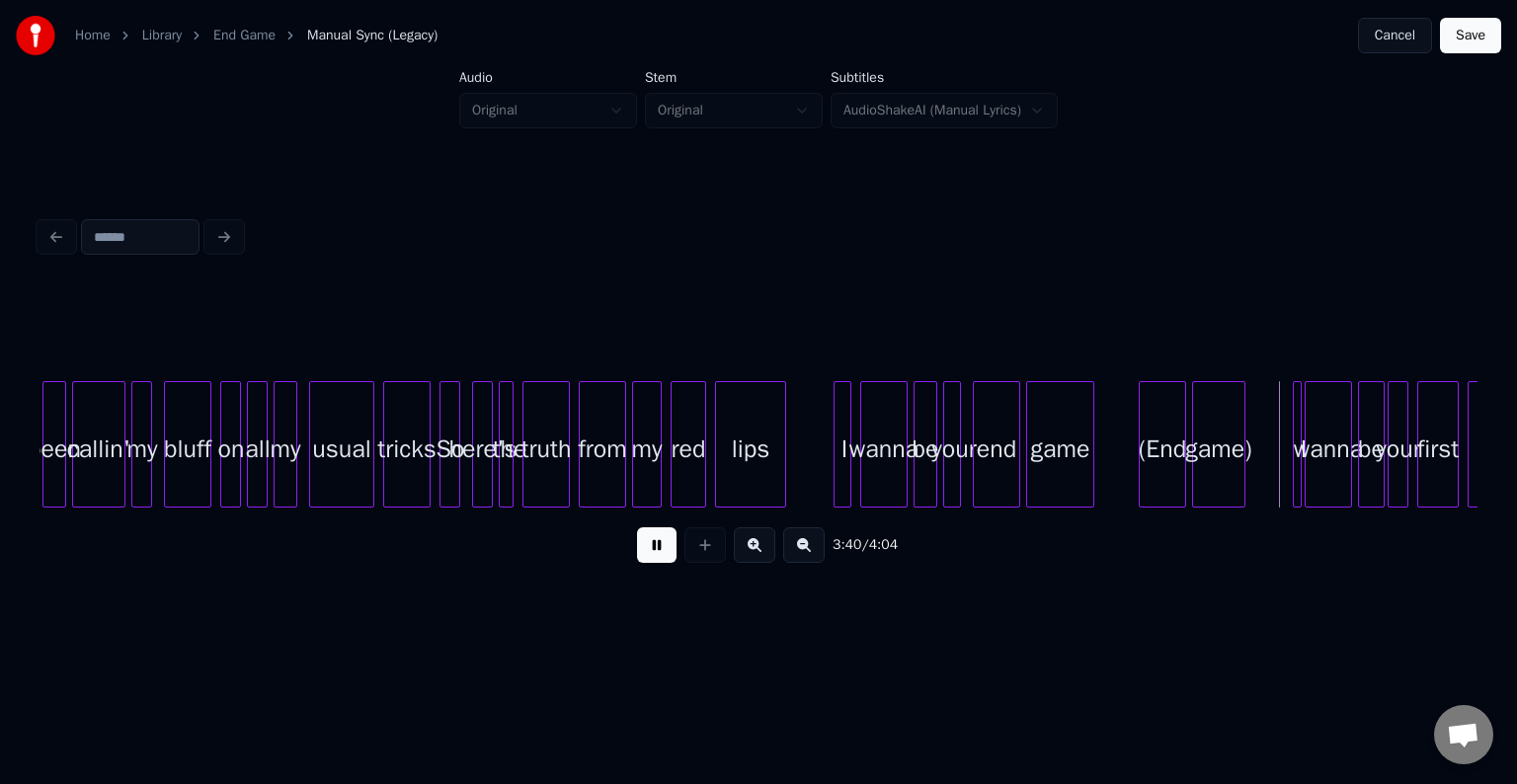 click at bounding box center (657, 545) 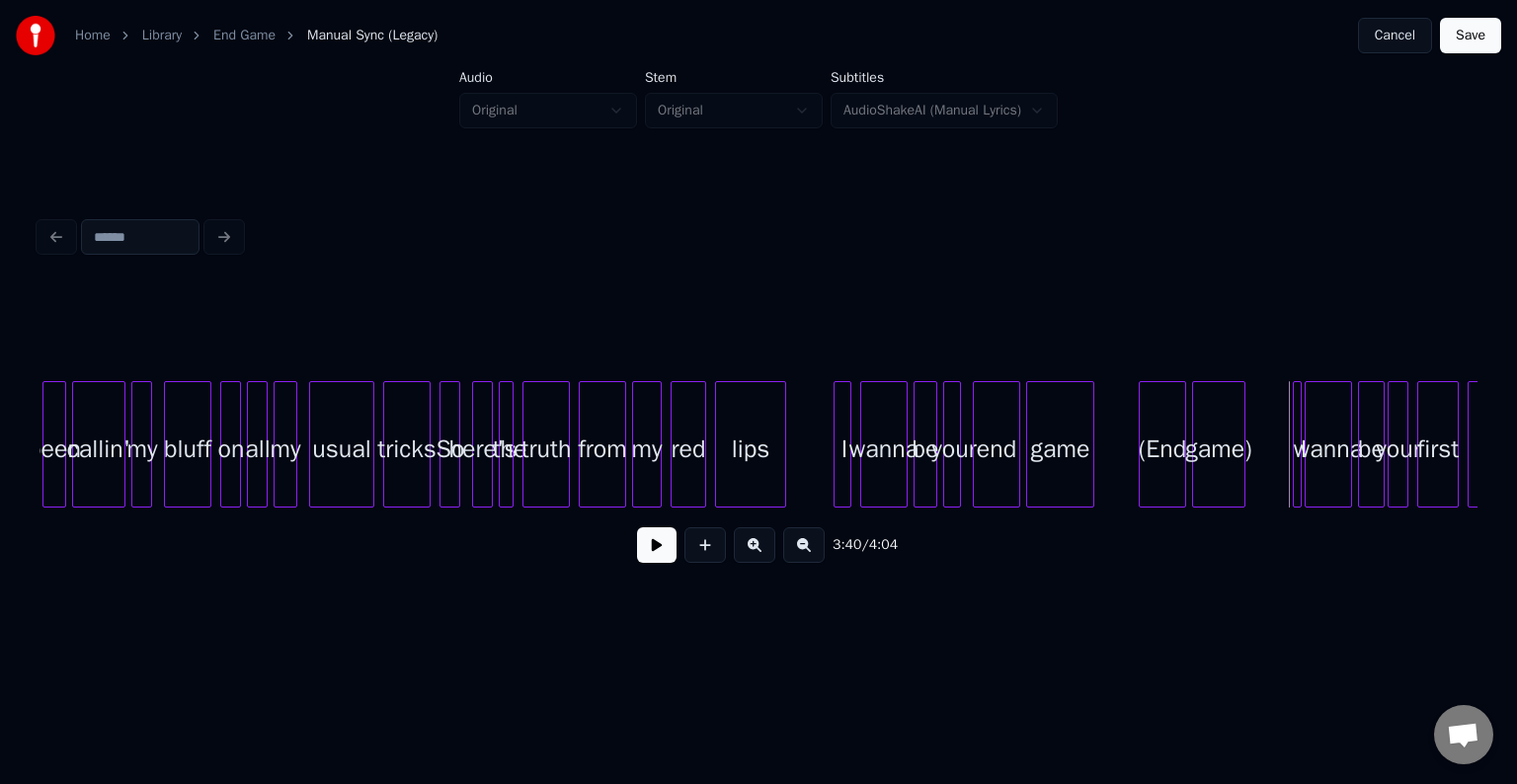 click on "game)" at bounding box center (1219, 449) 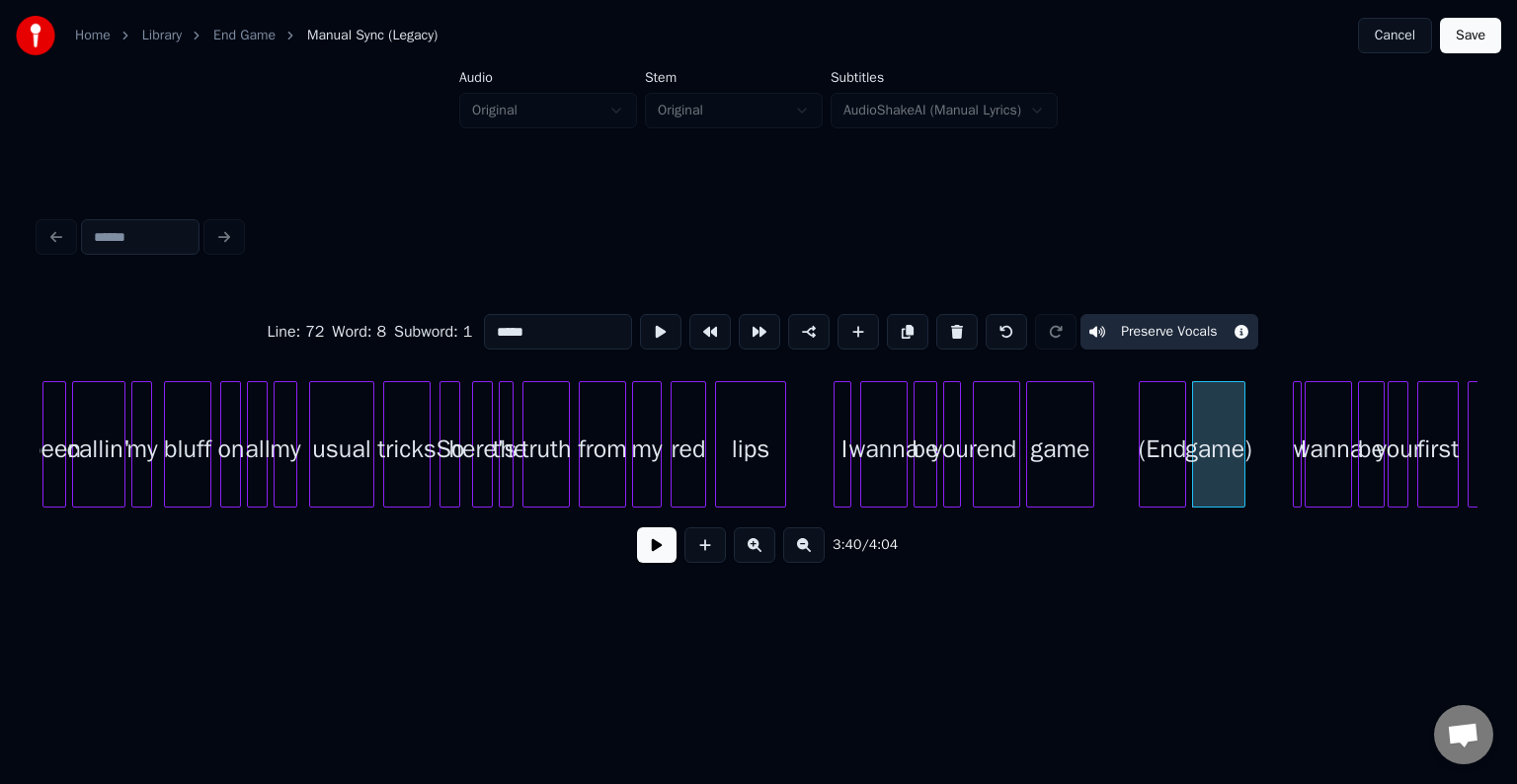 click on "Line :   72 Word :   8 Subword :   1 ***** Preserve Vocals 3:40  /  4:04" at bounding box center [758, 395] 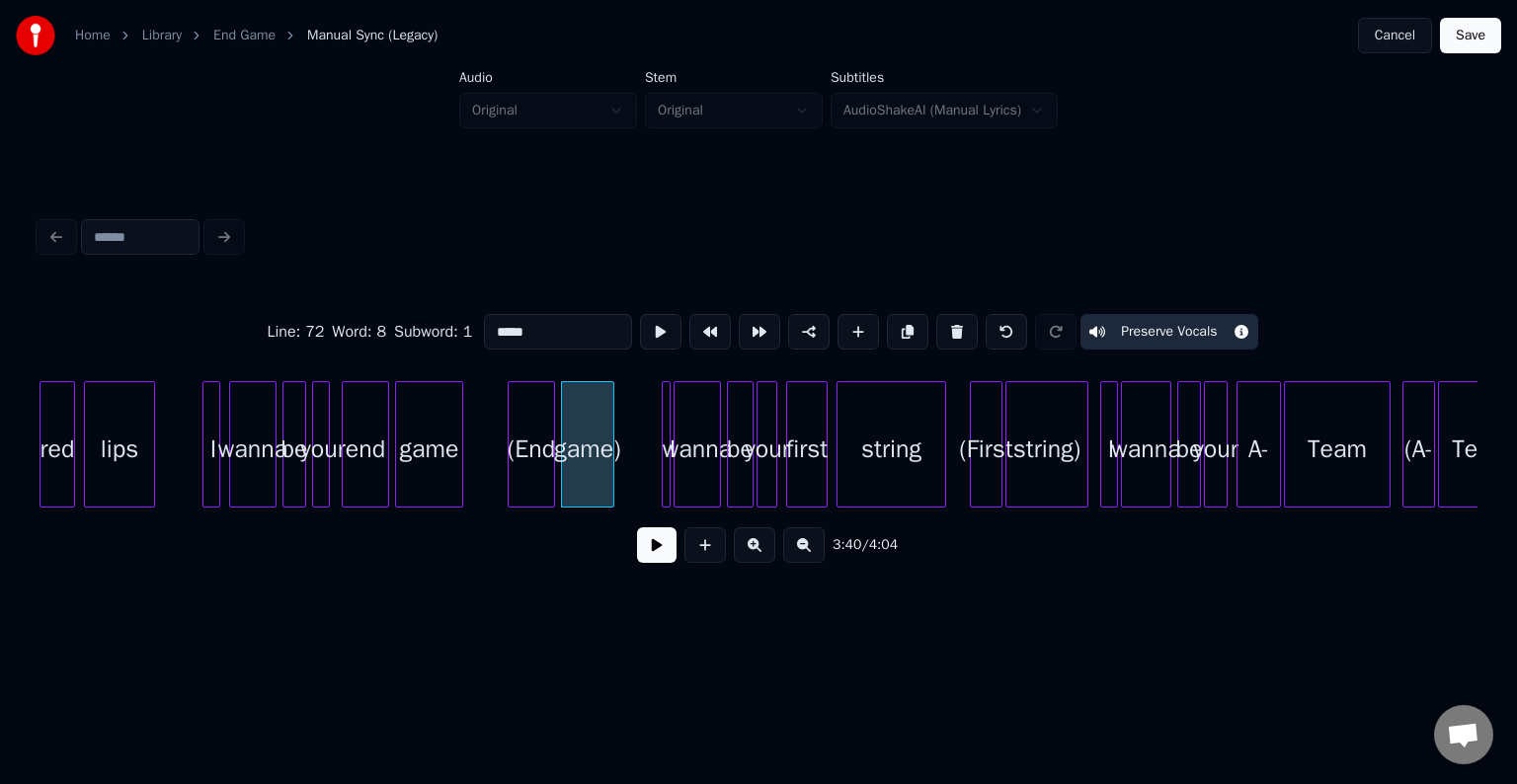 scroll, scrollTop: 0, scrollLeft: 32092, axis: horizontal 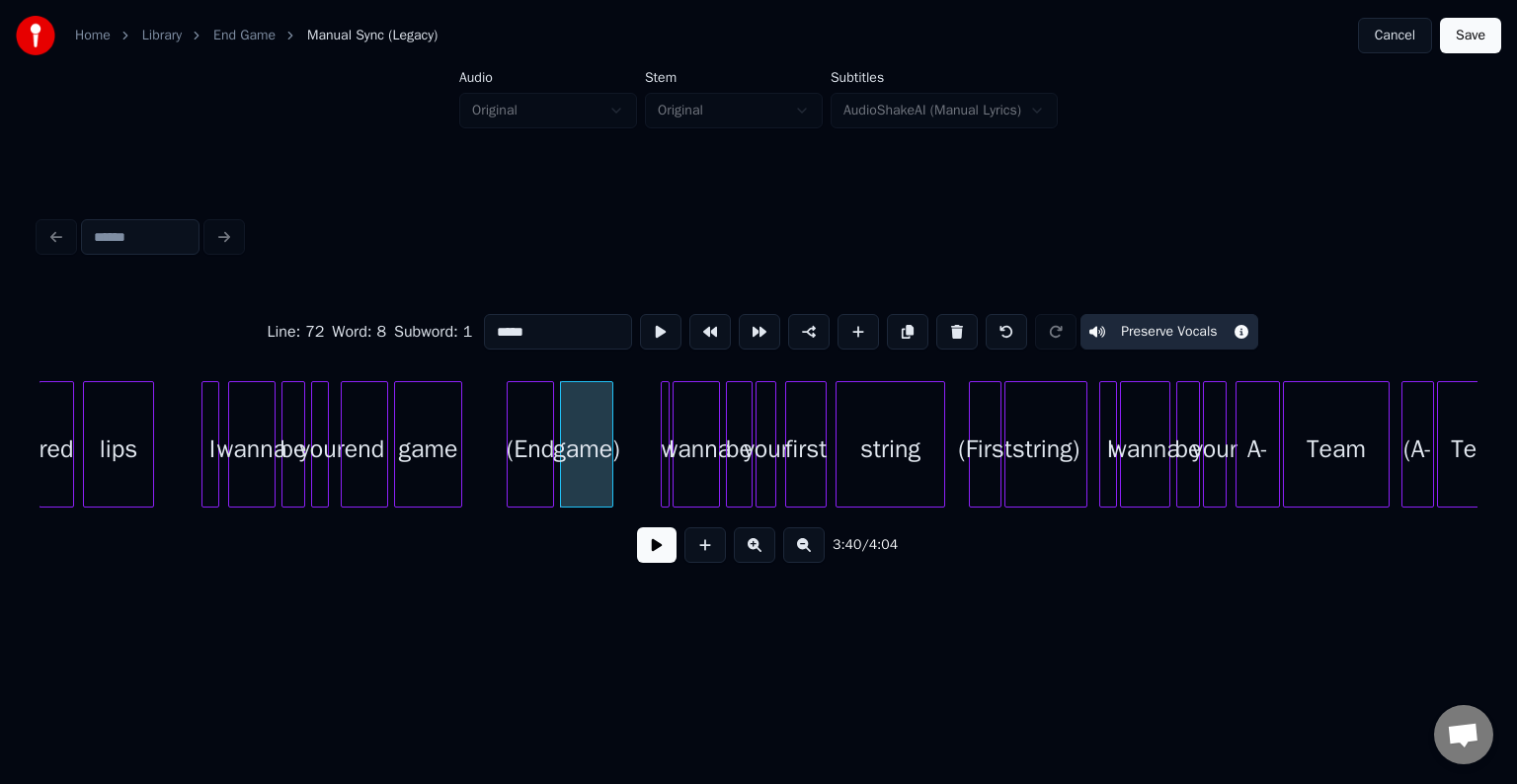 click on "string)" at bounding box center [1046, 449] 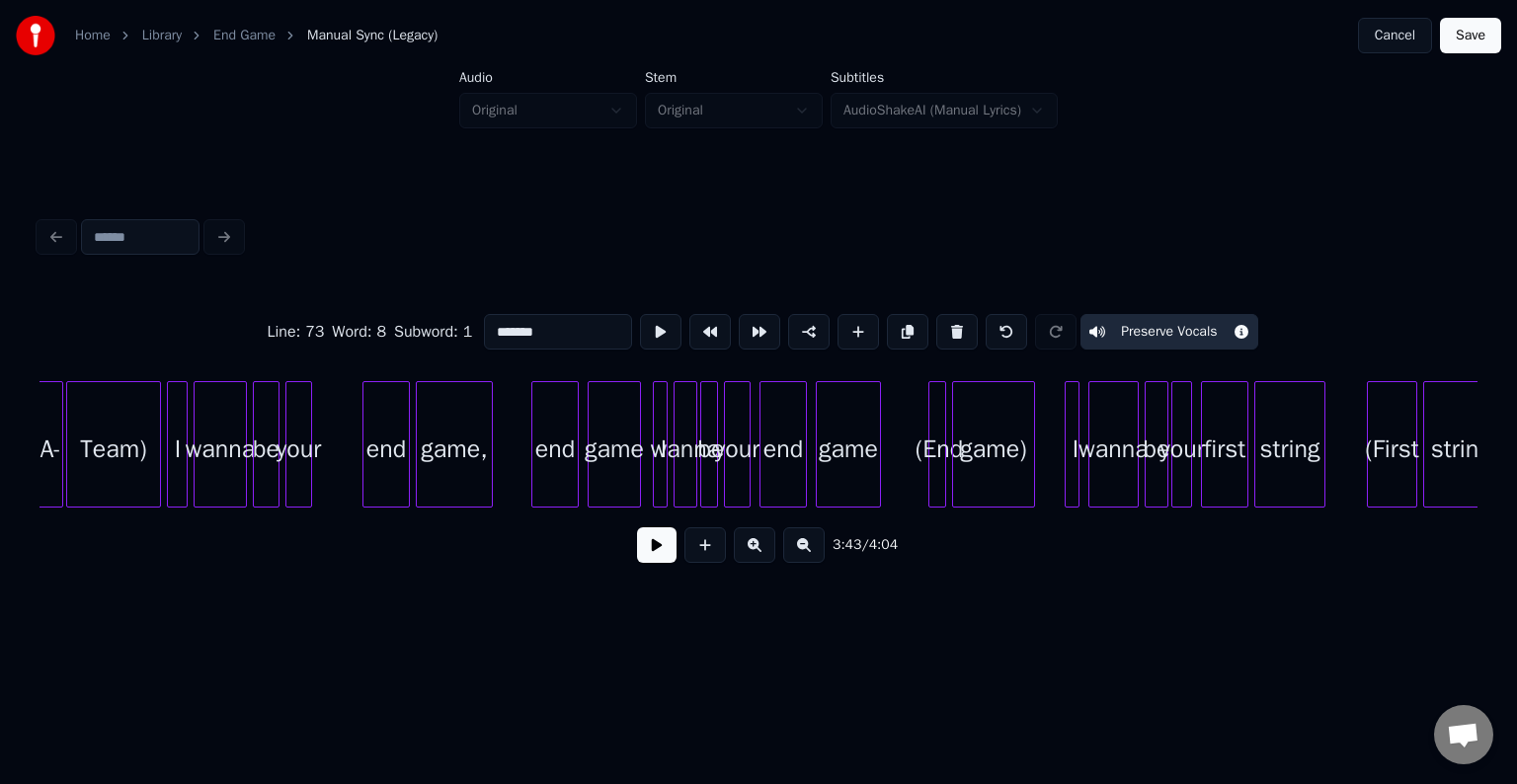 scroll, scrollTop: 0, scrollLeft: 33475, axis: horizontal 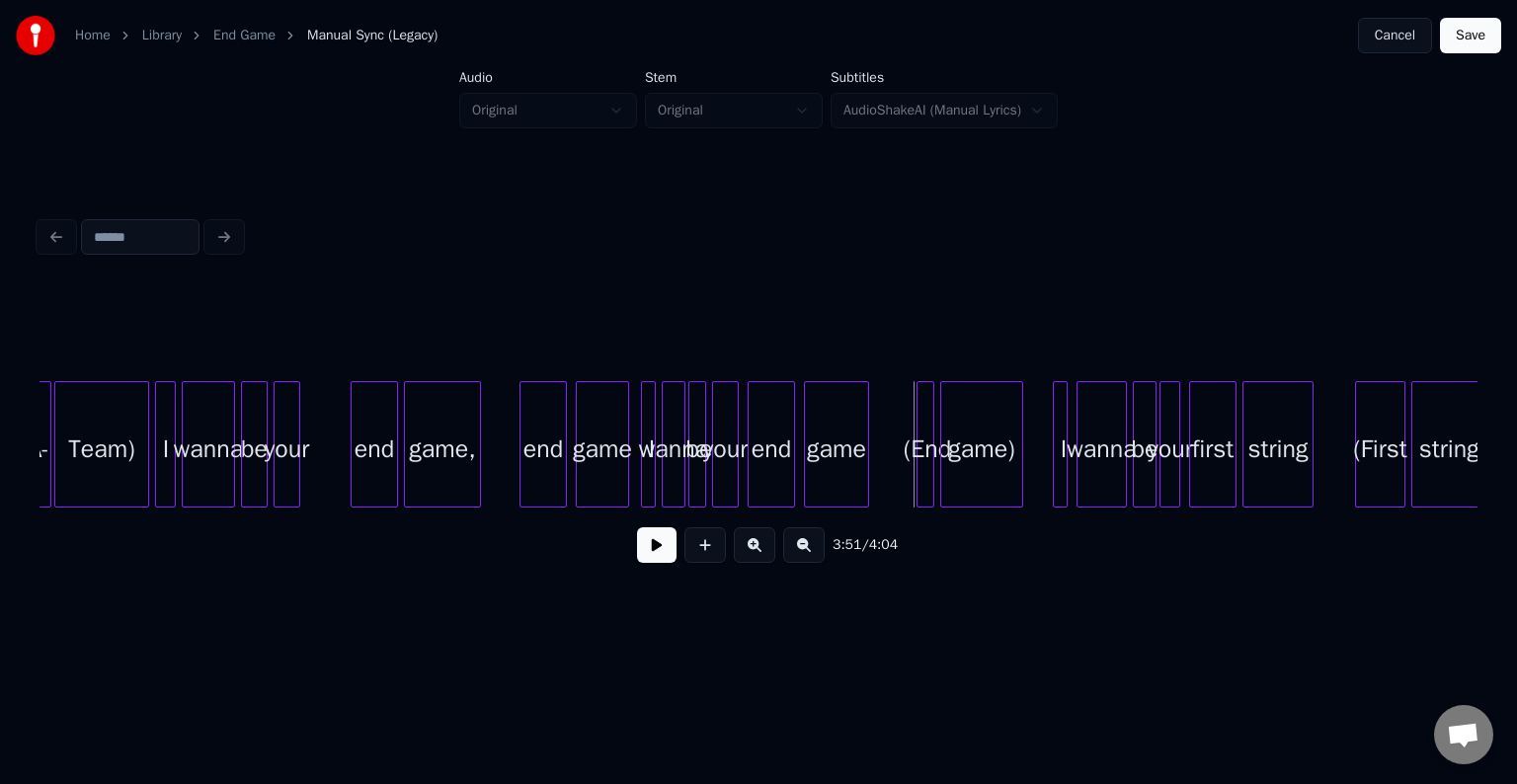 click at bounding box center [657, 545] 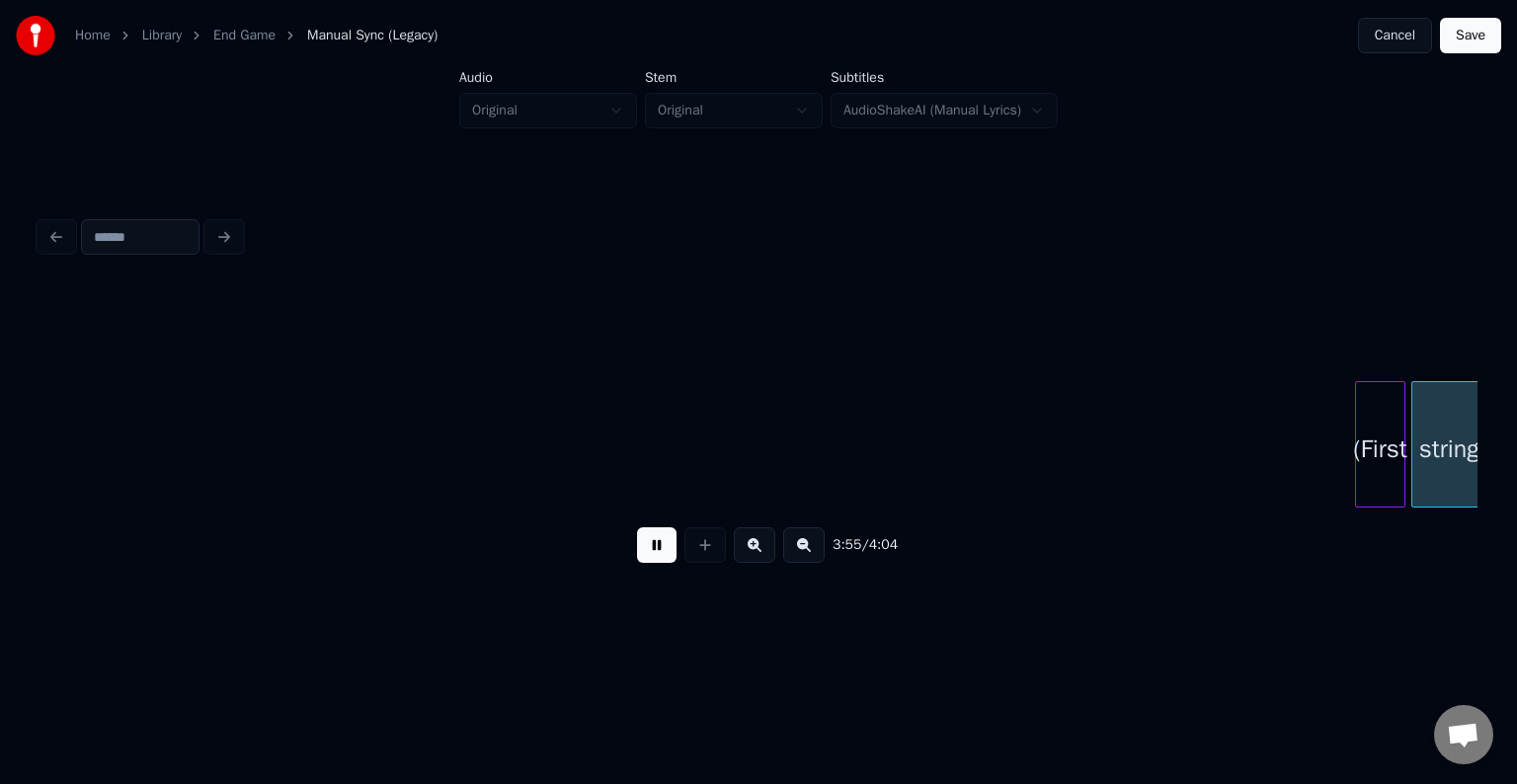 scroll, scrollTop: 0, scrollLeft: 34840, axis: horizontal 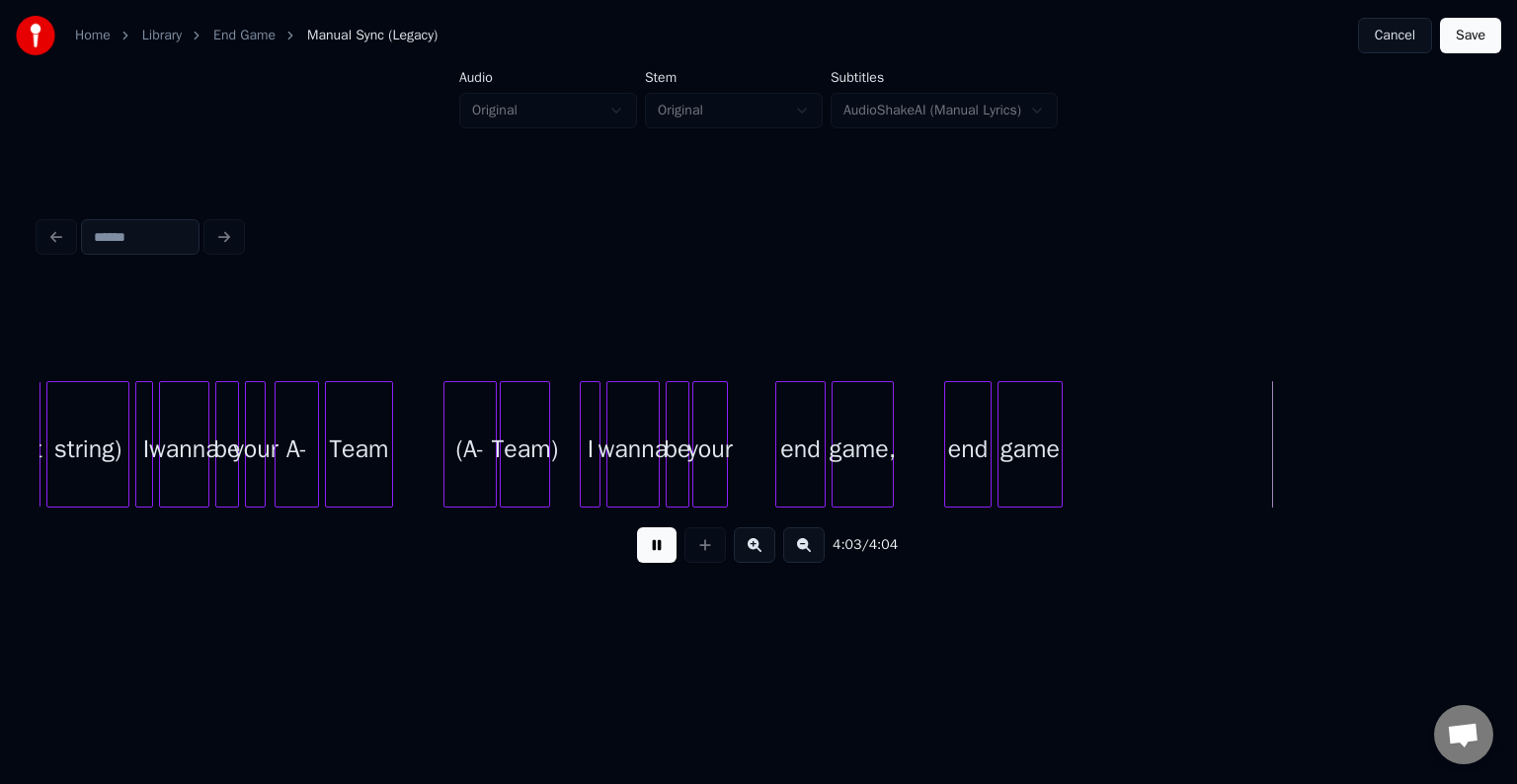 click on "Save" at bounding box center (1471, 36) 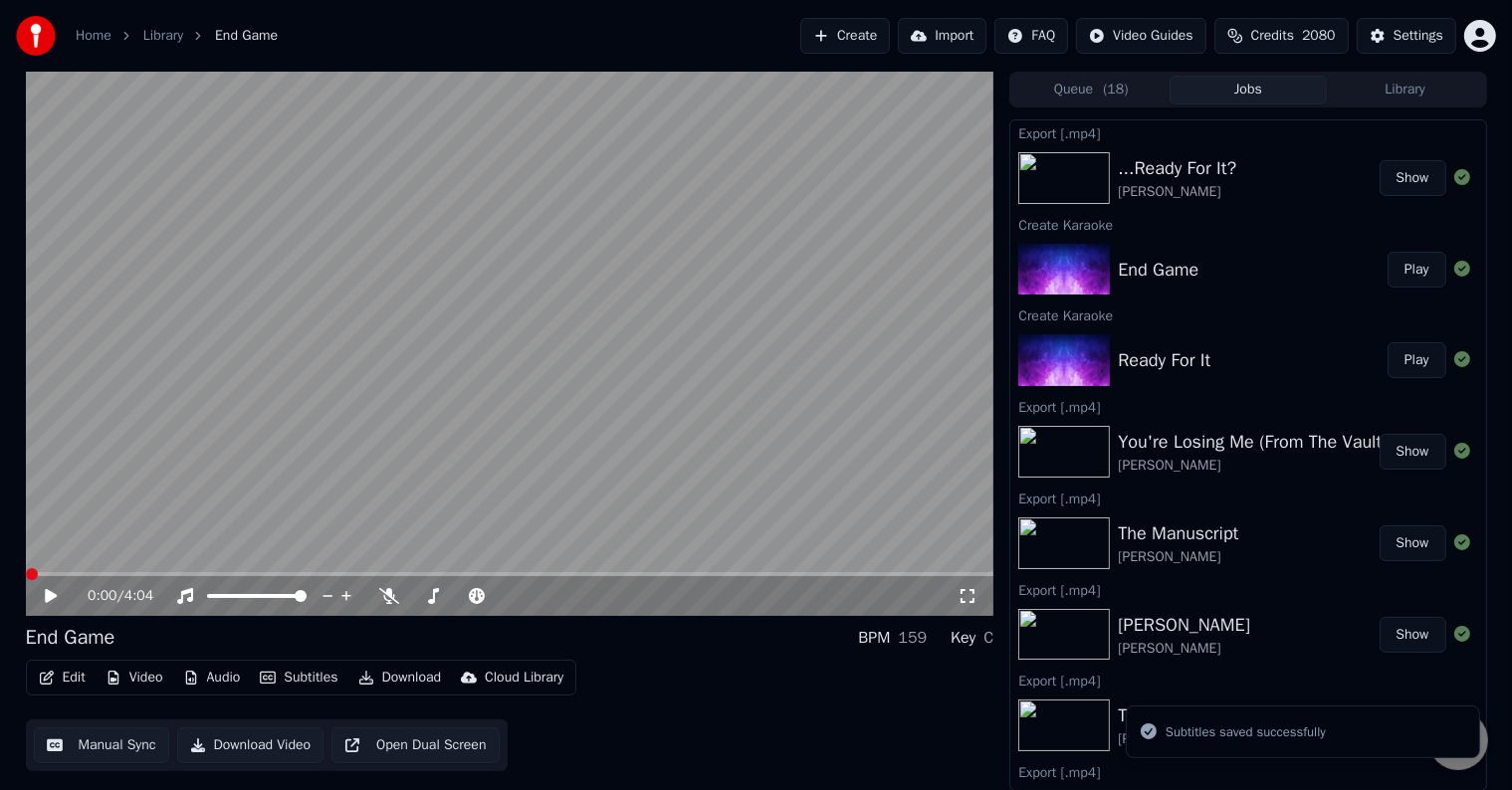 click 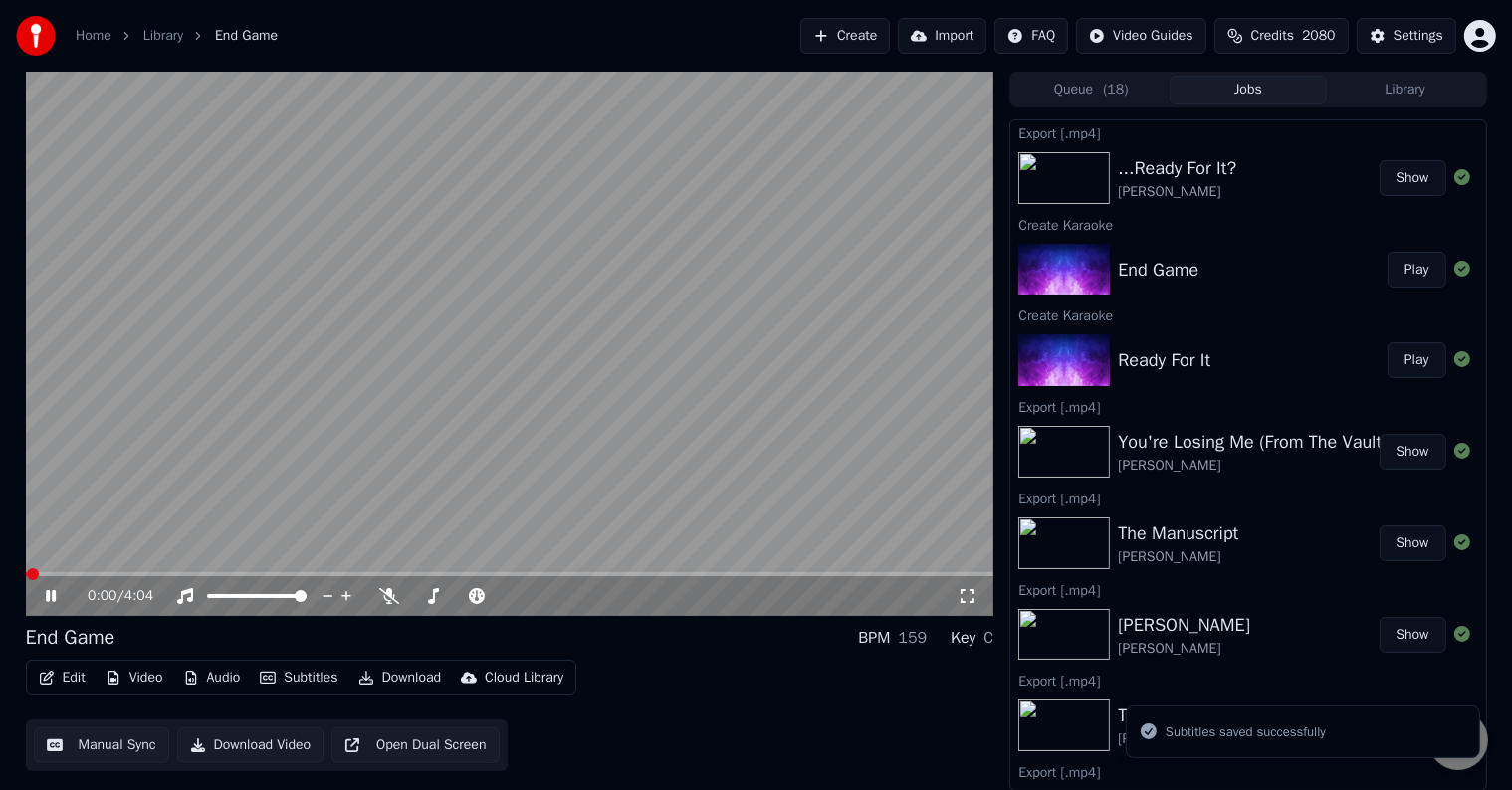 click on "Edit Video Audio Subtitles Download Cloud Library" at bounding box center [302, 678] 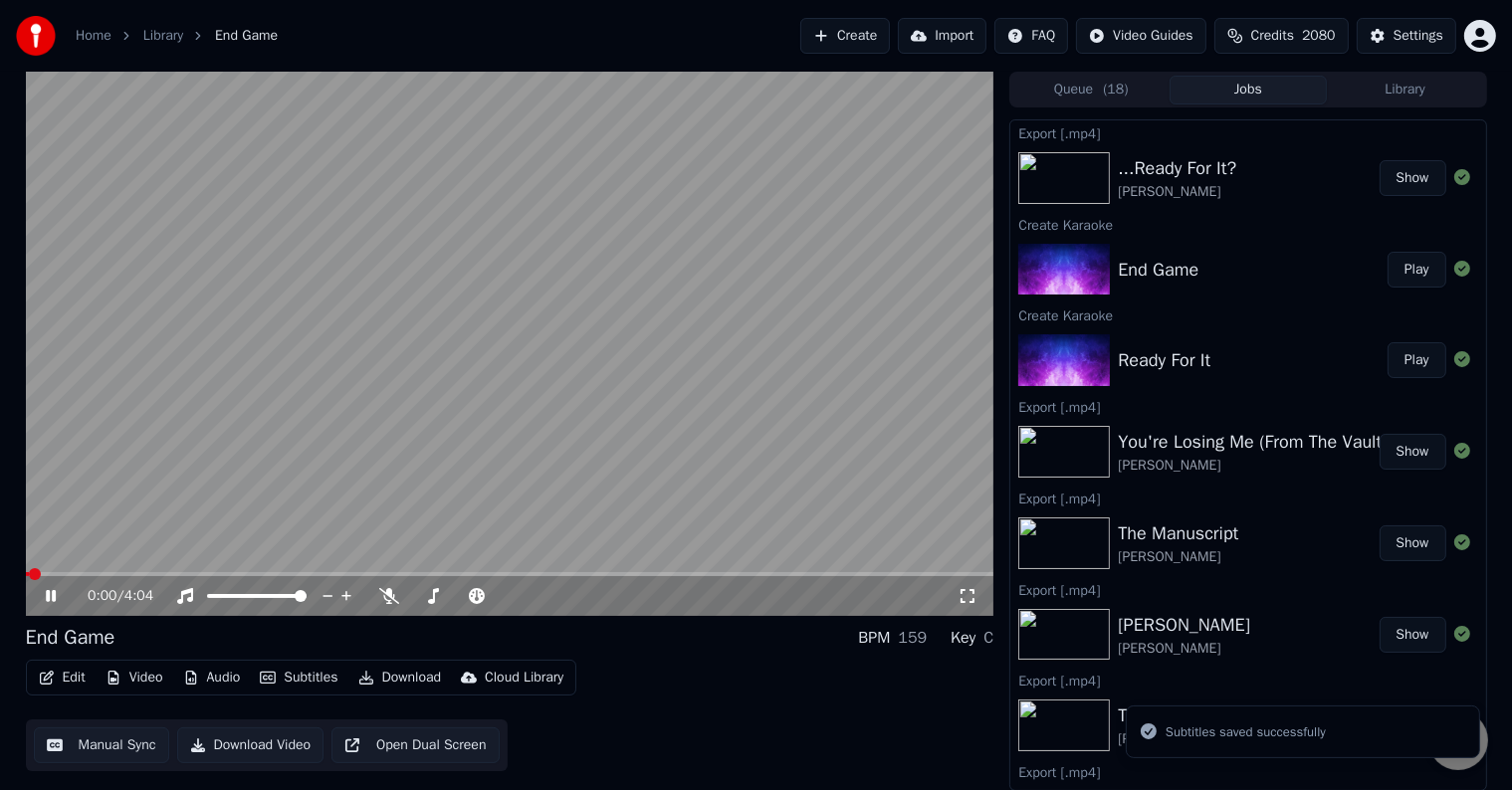 click on "Edit" at bounding box center (62, 678) 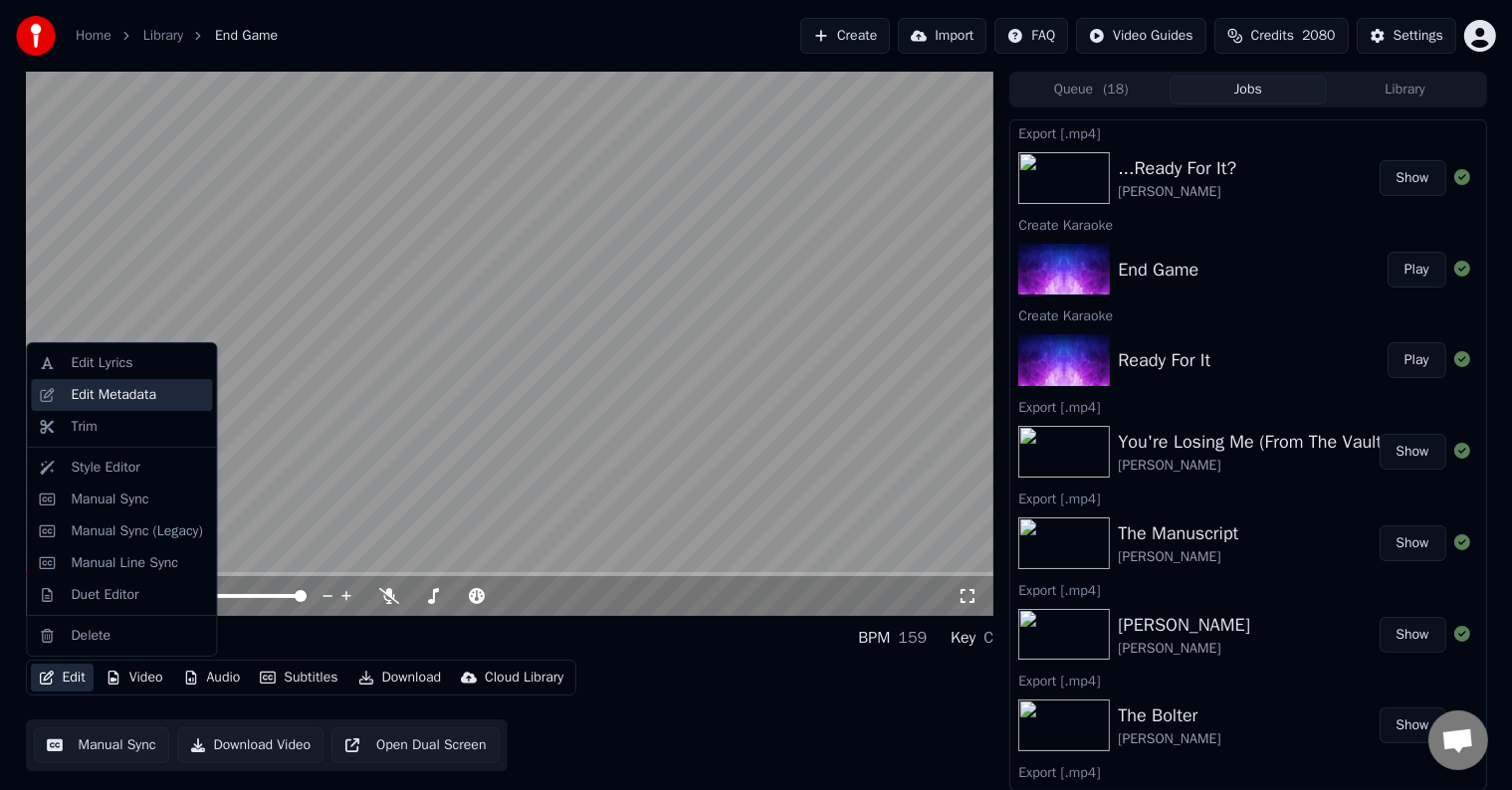 click on "Edit Metadata" at bounding box center [113, 395] 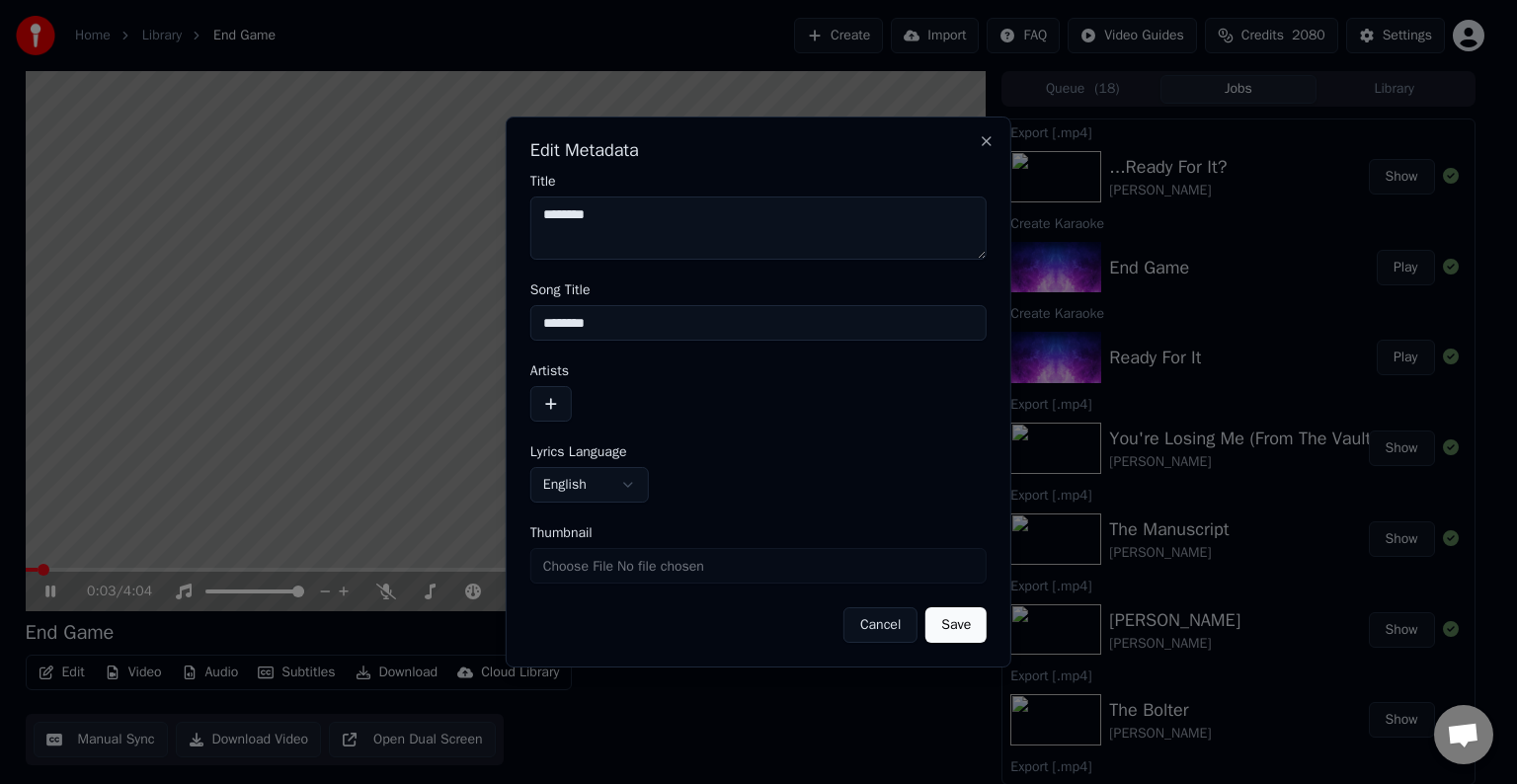 click at bounding box center [551, 404] 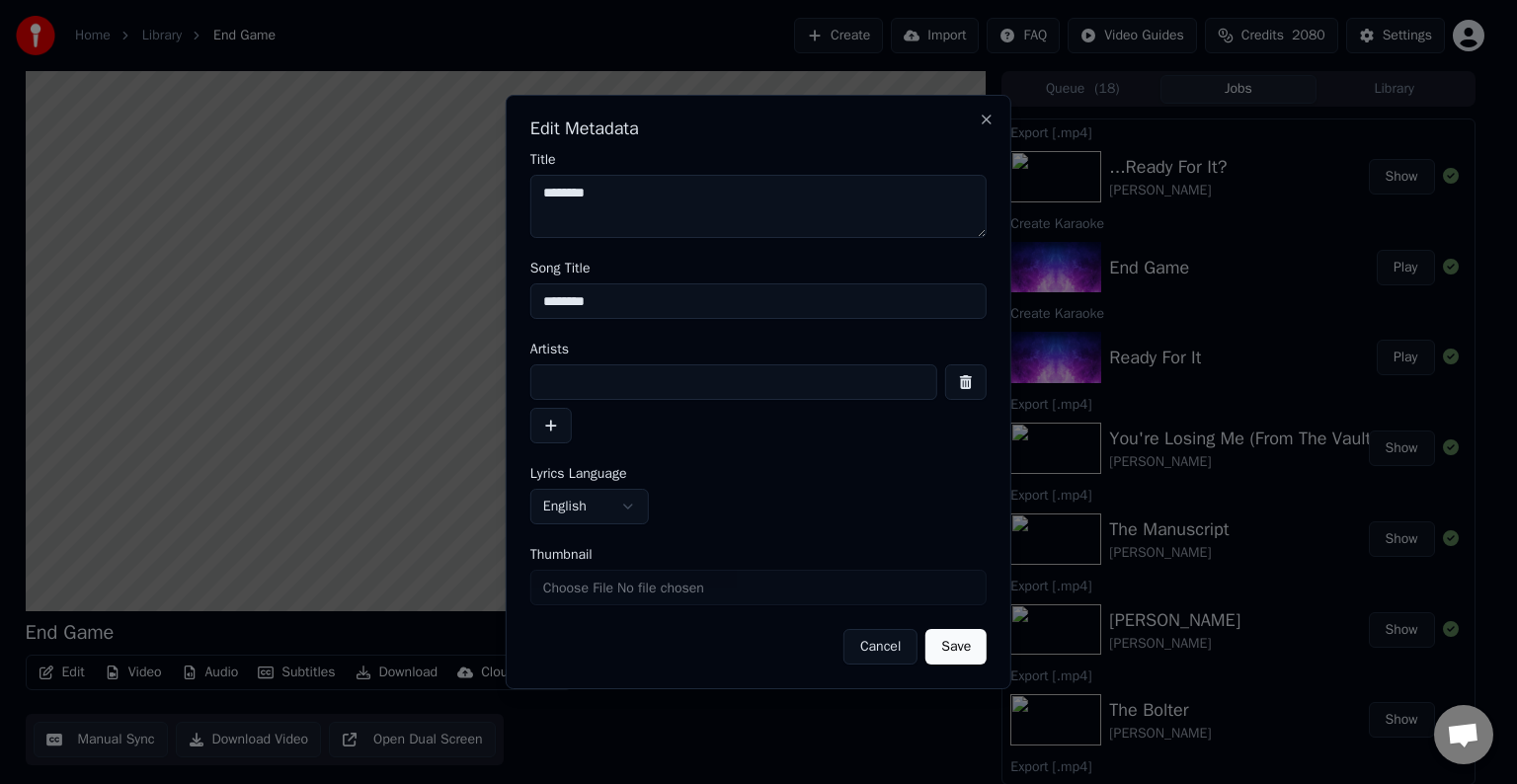click at bounding box center [734, 382] 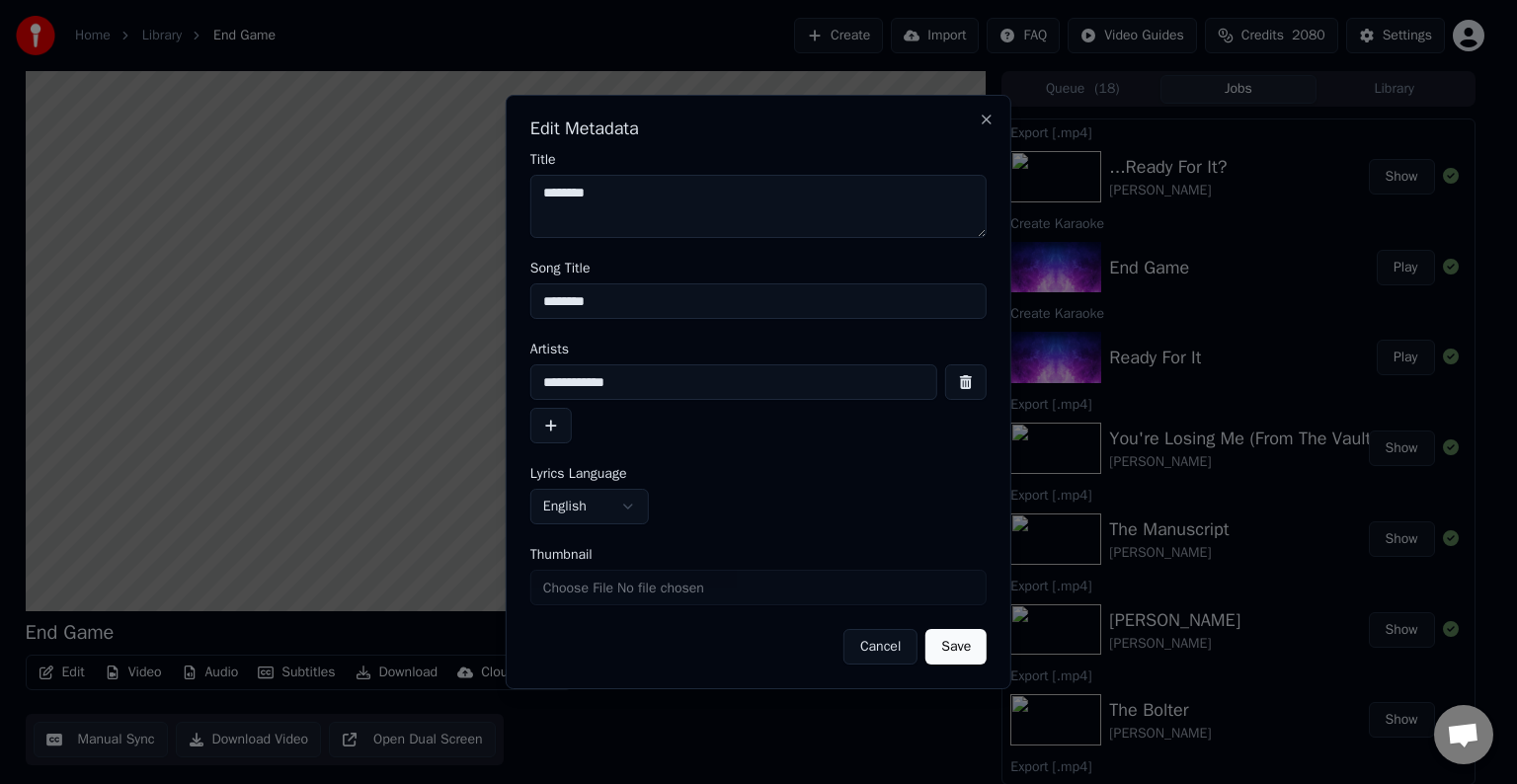 type on "**********" 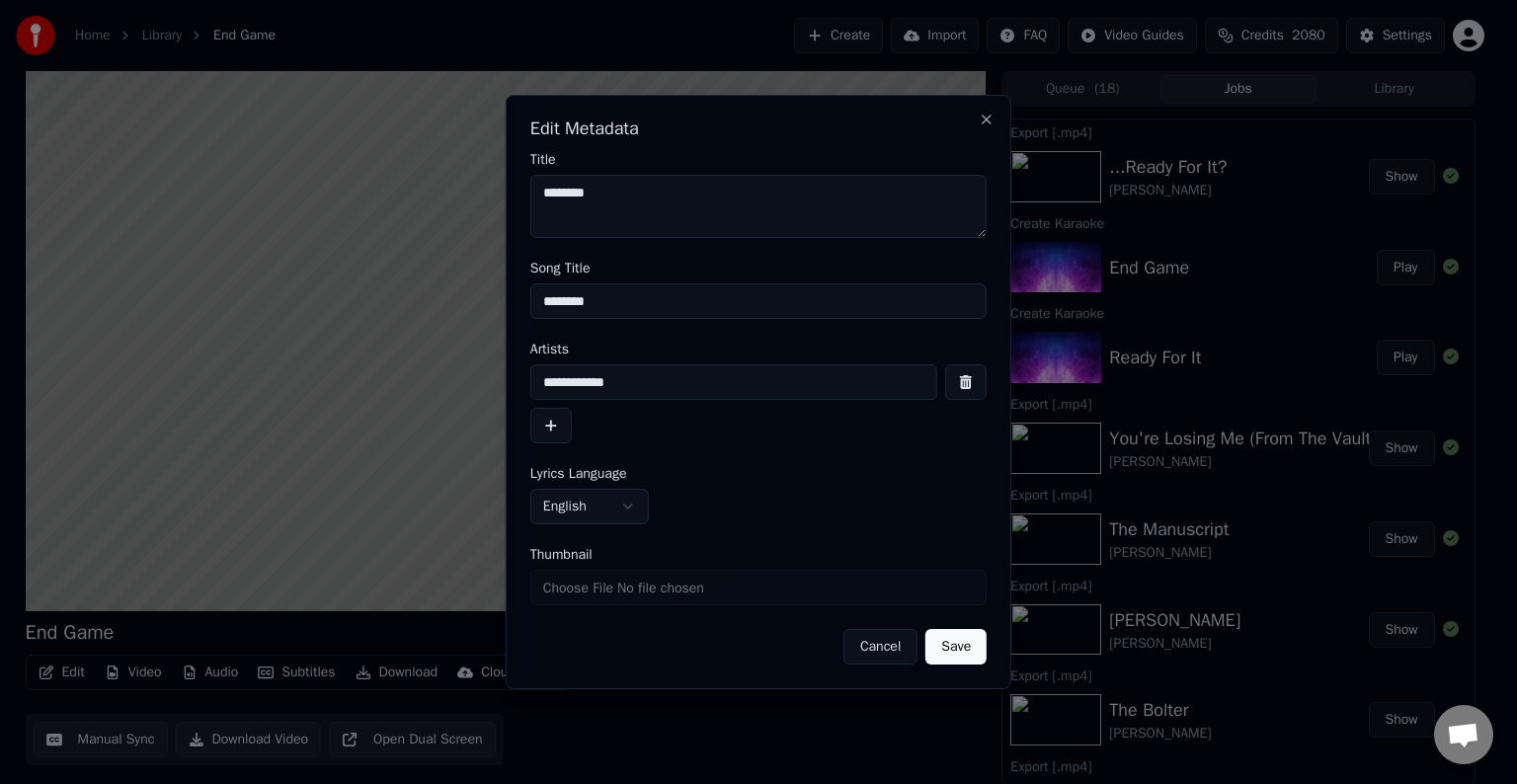 click at bounding box center (551, 426) 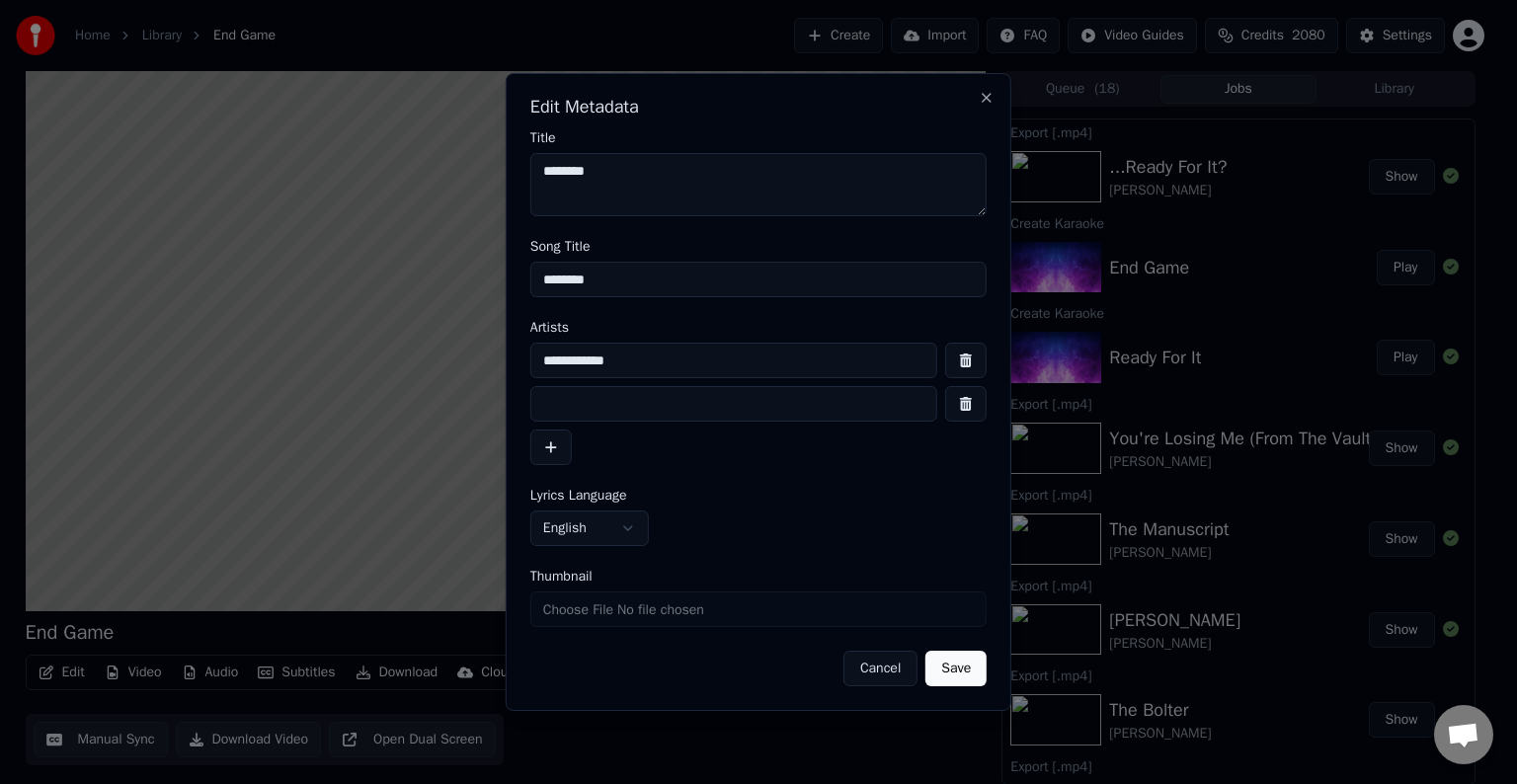 type 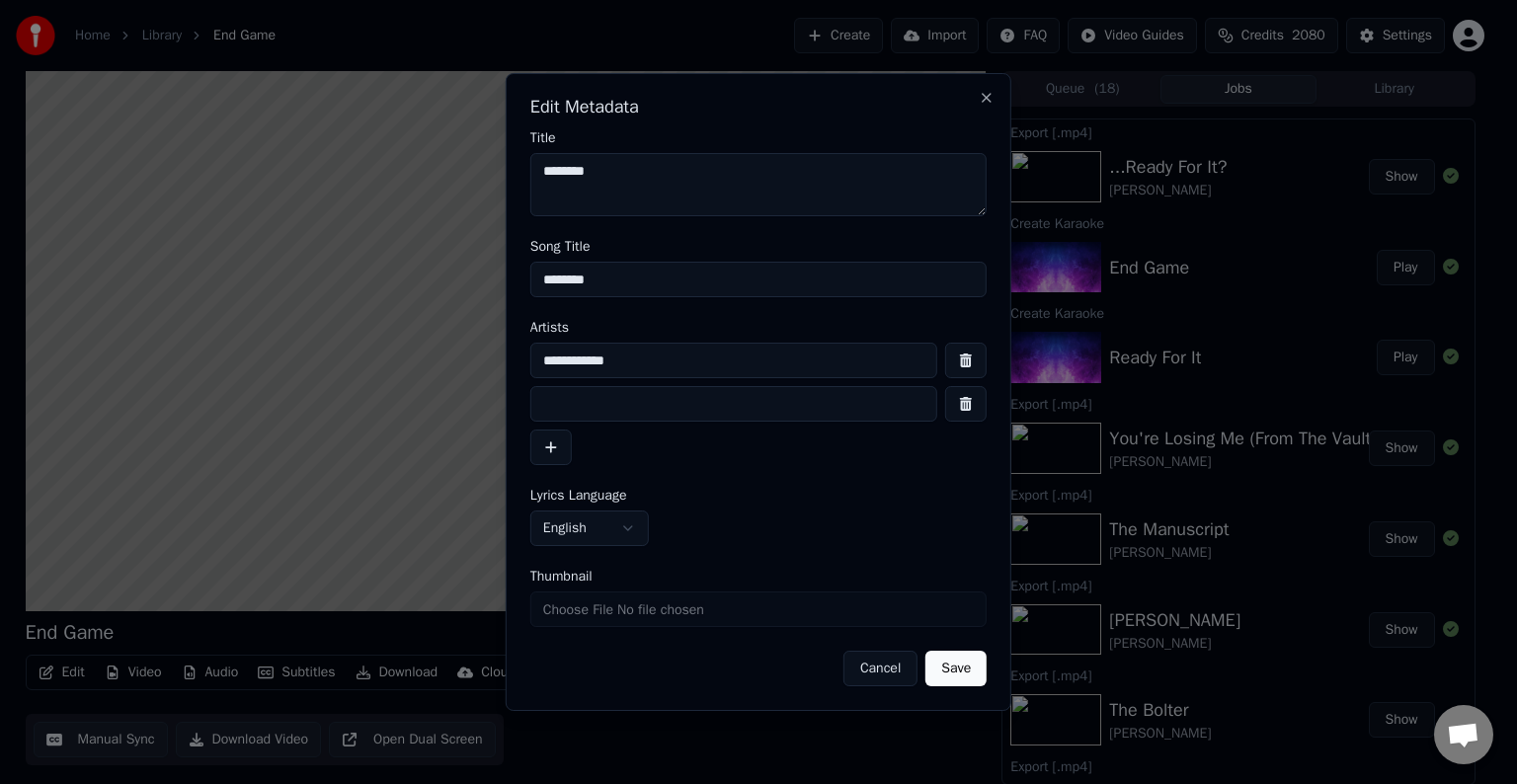 click at bounding box center (734, 404) 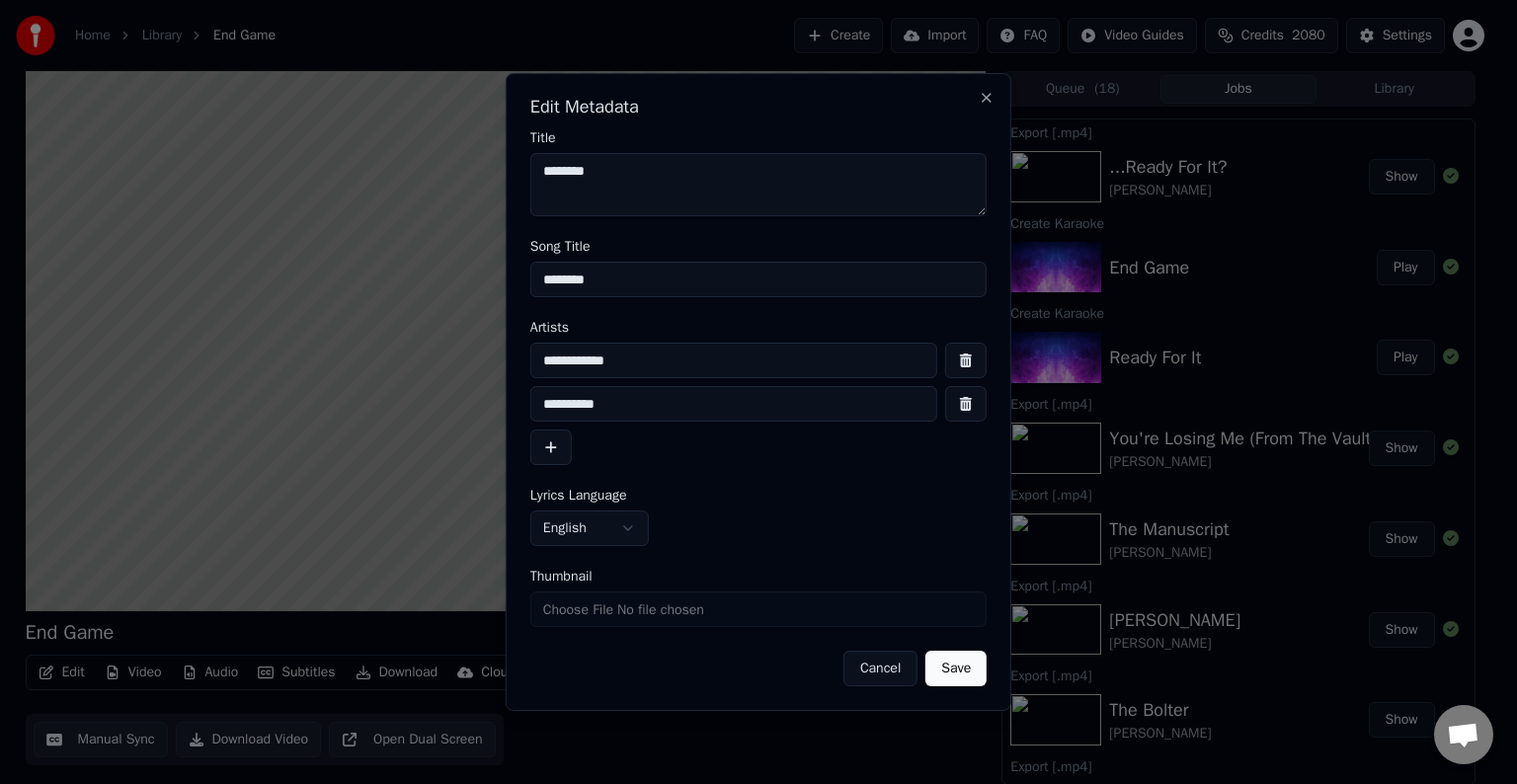 type on "**********" 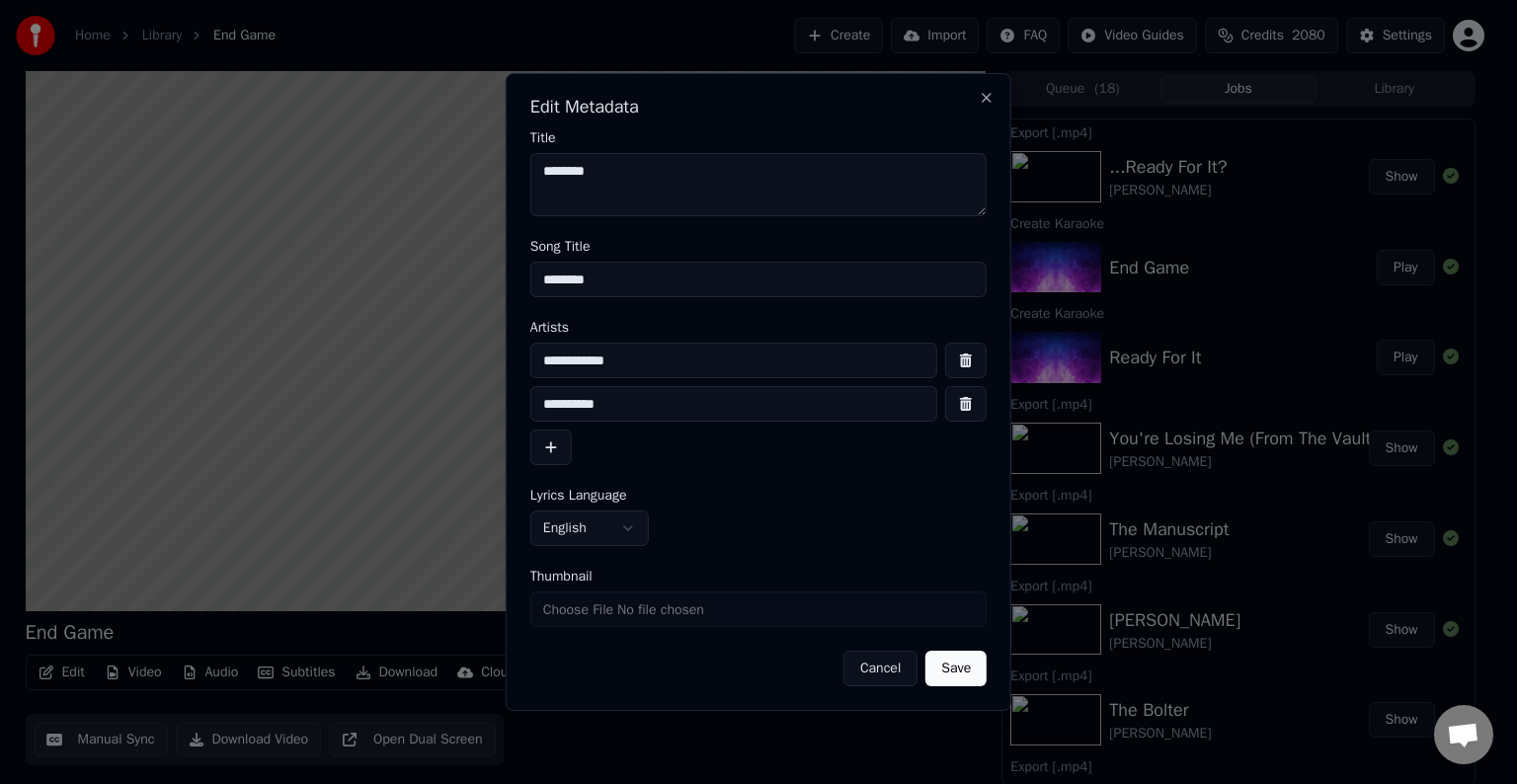 click at bounding box center (551, 447) 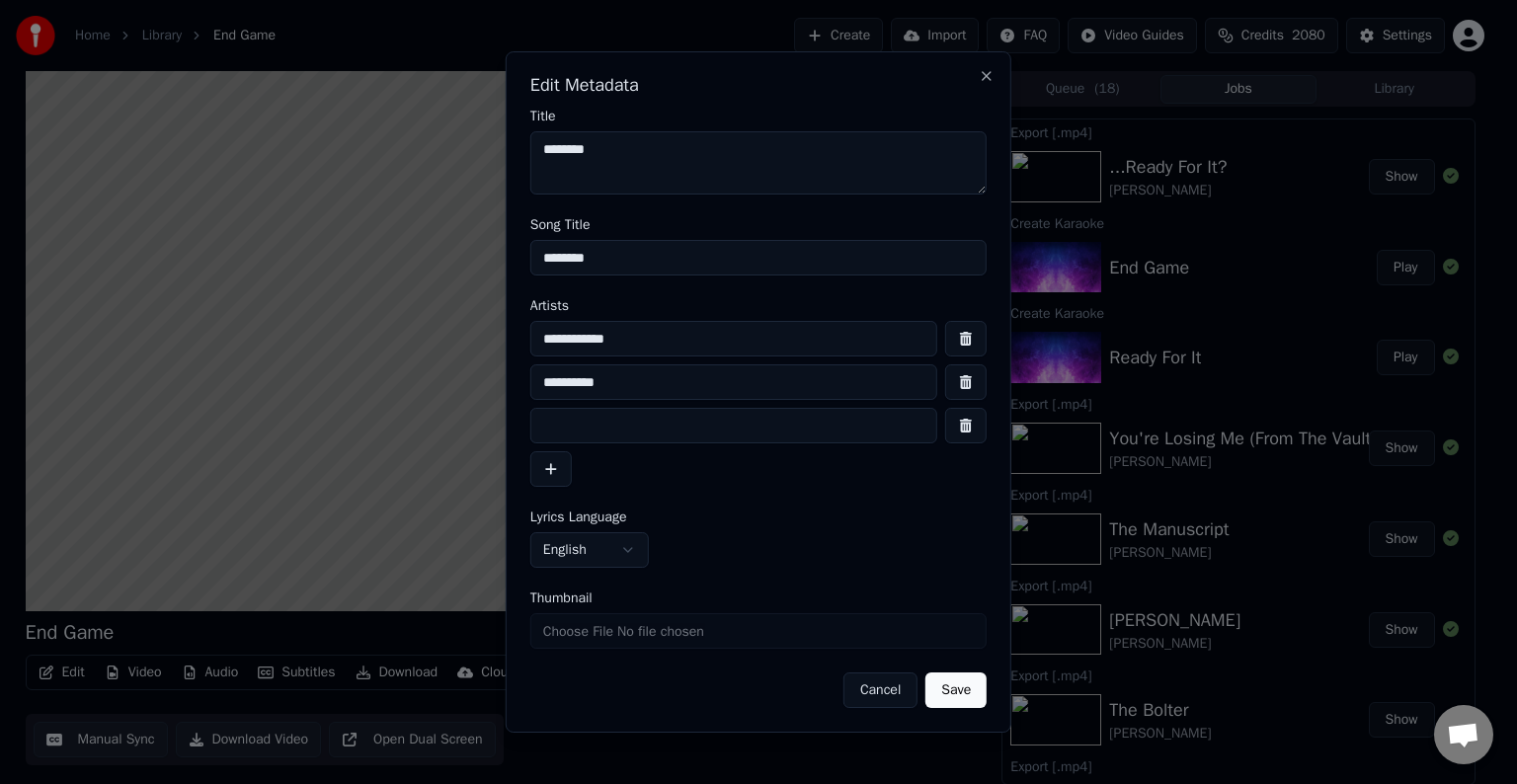 click at bounding box center (734, 426) 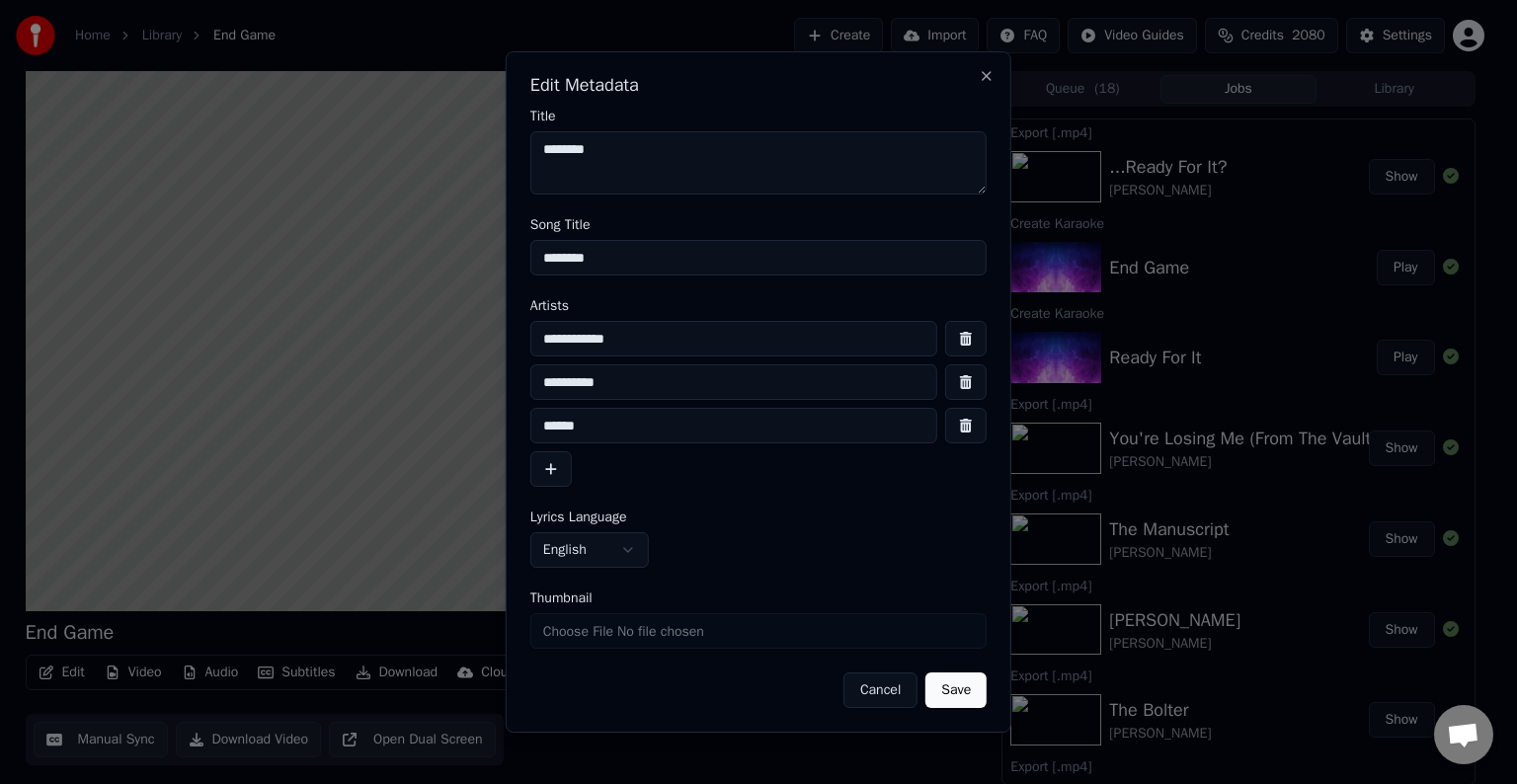 type on "******" 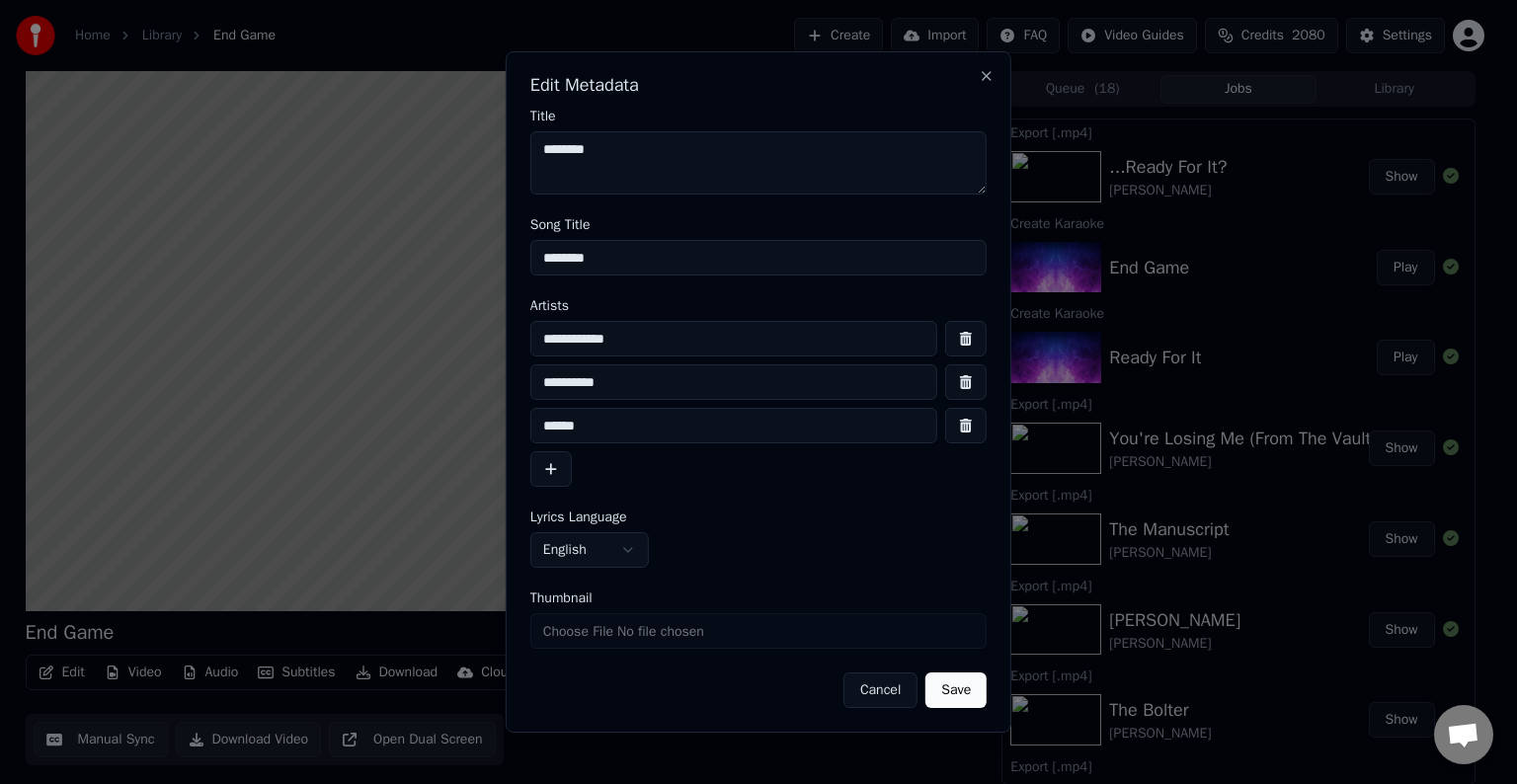 click on "Save" at bounding box center [956, 690] 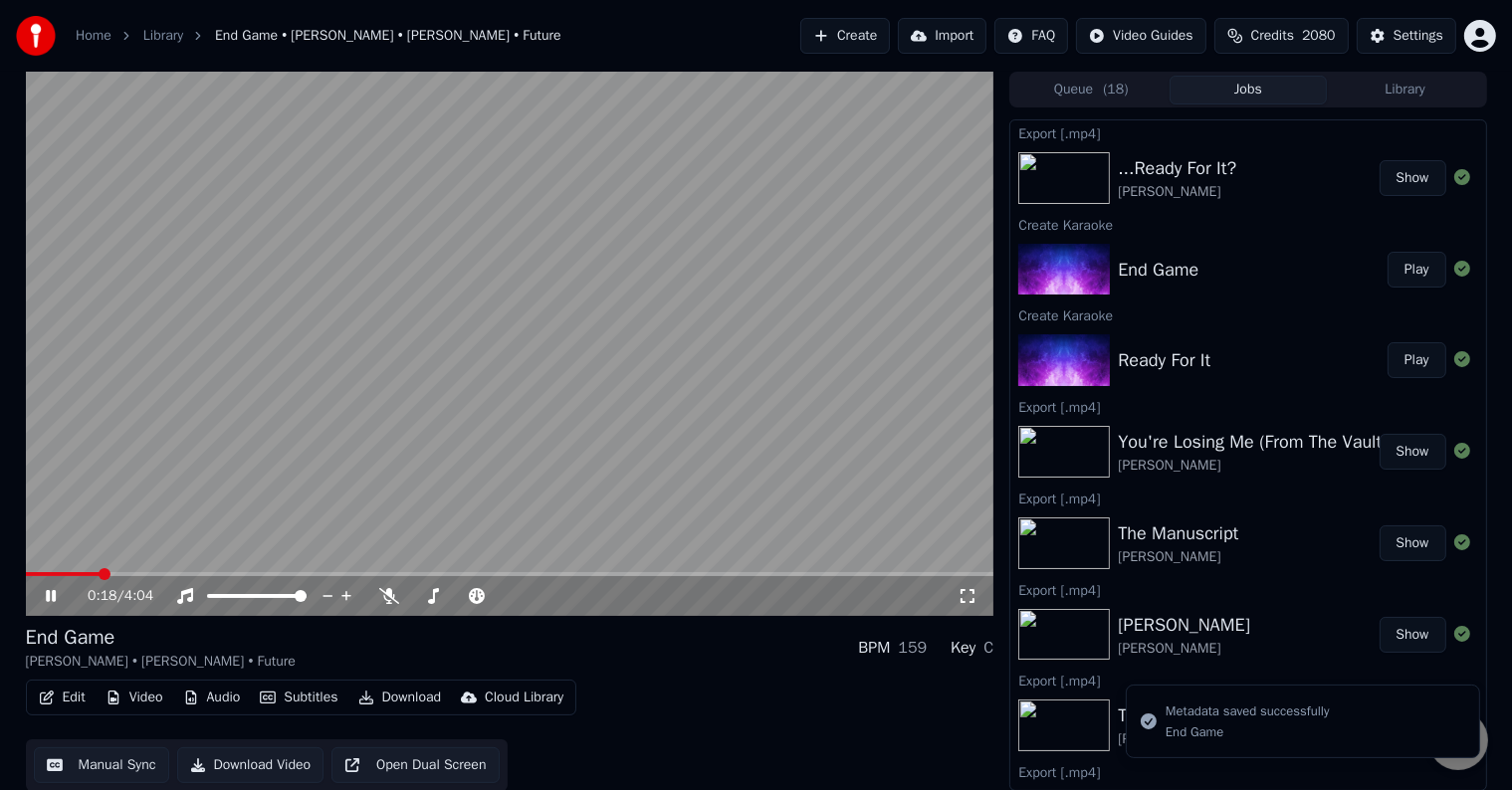 click on "Download" at bounding box center [400, 697] 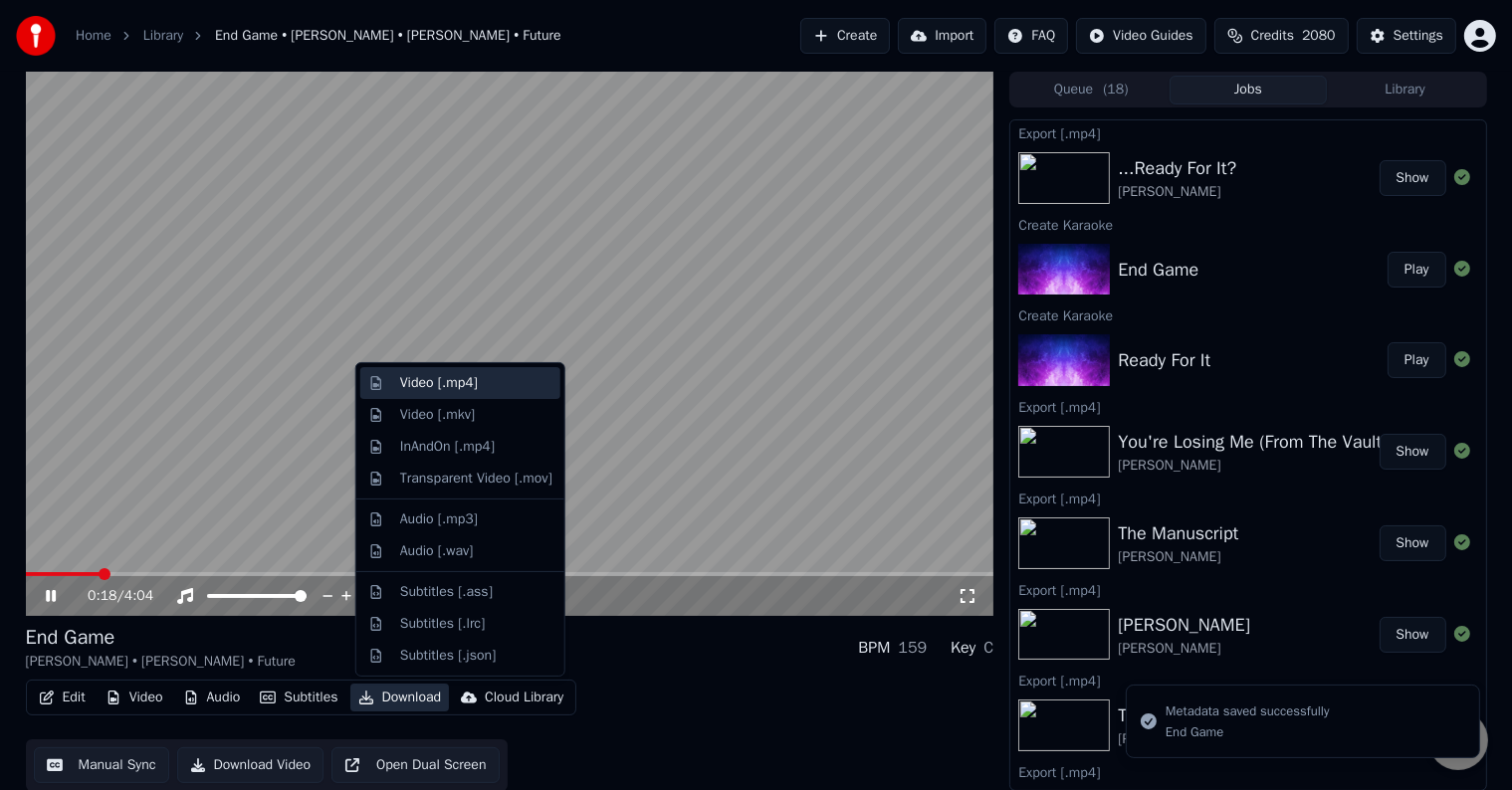 click on "Video [.mp4]" at bounding box center (439, 383) 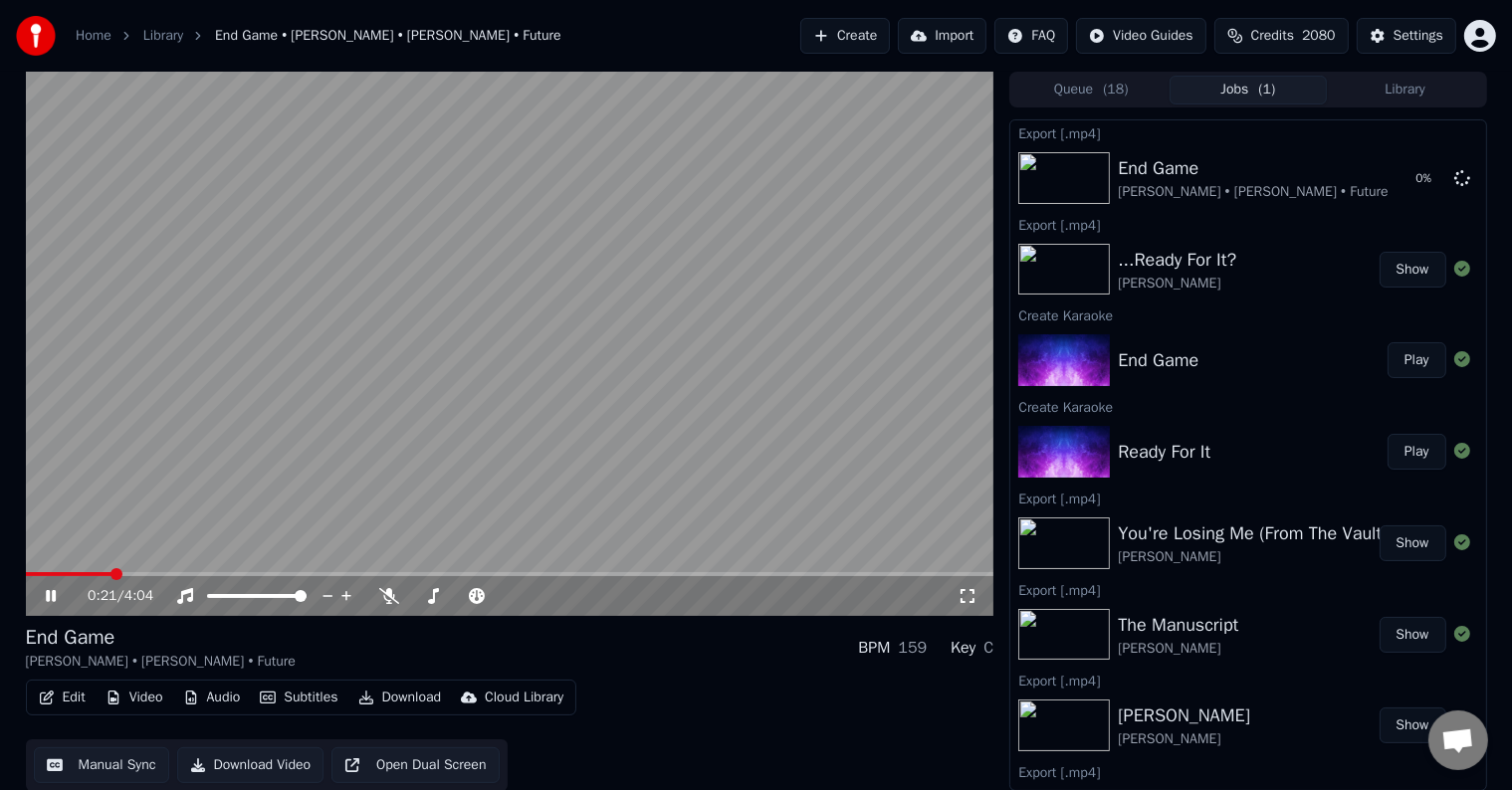 click 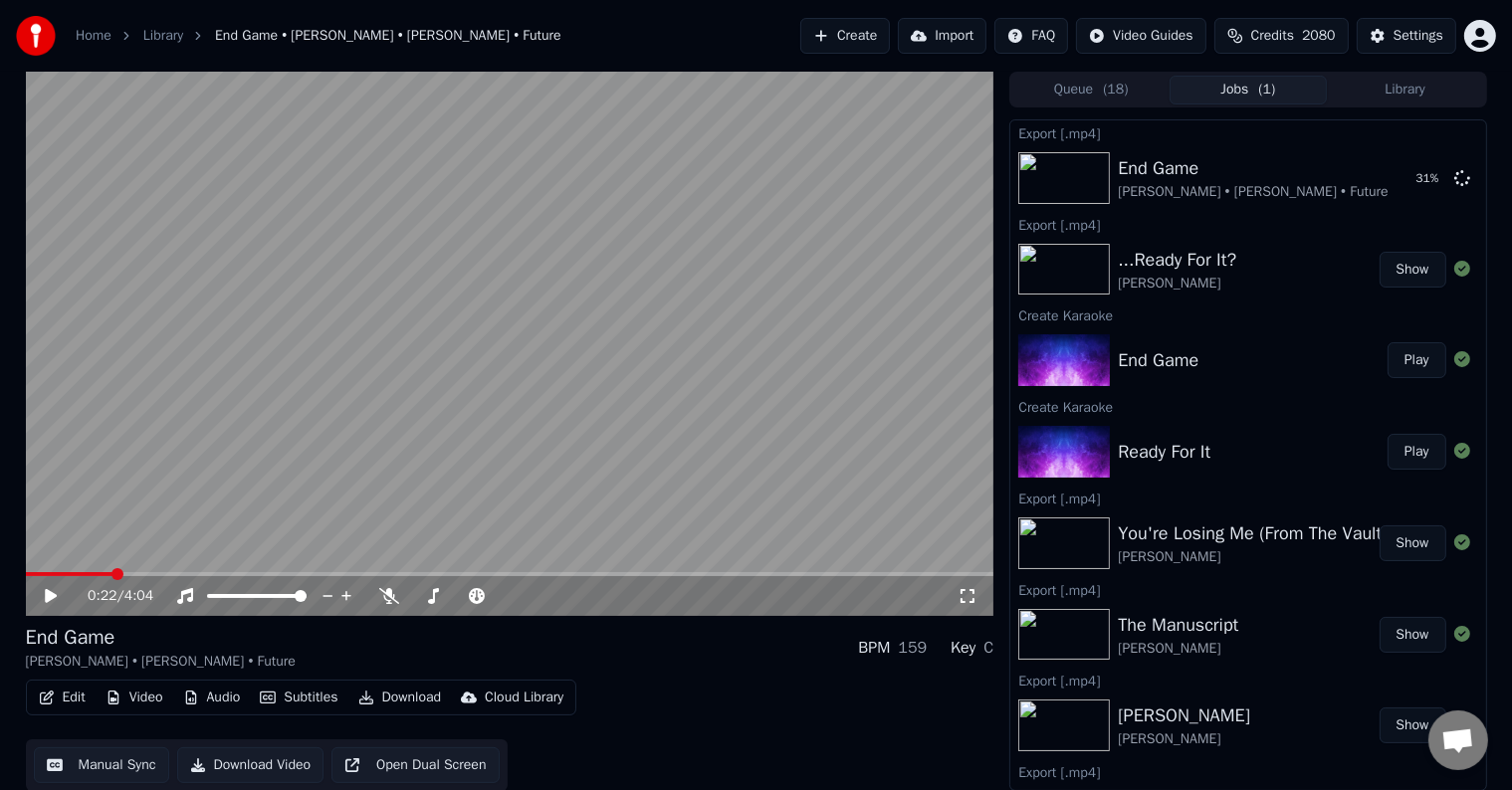 click on "Create" at bounding box center (845, 36) 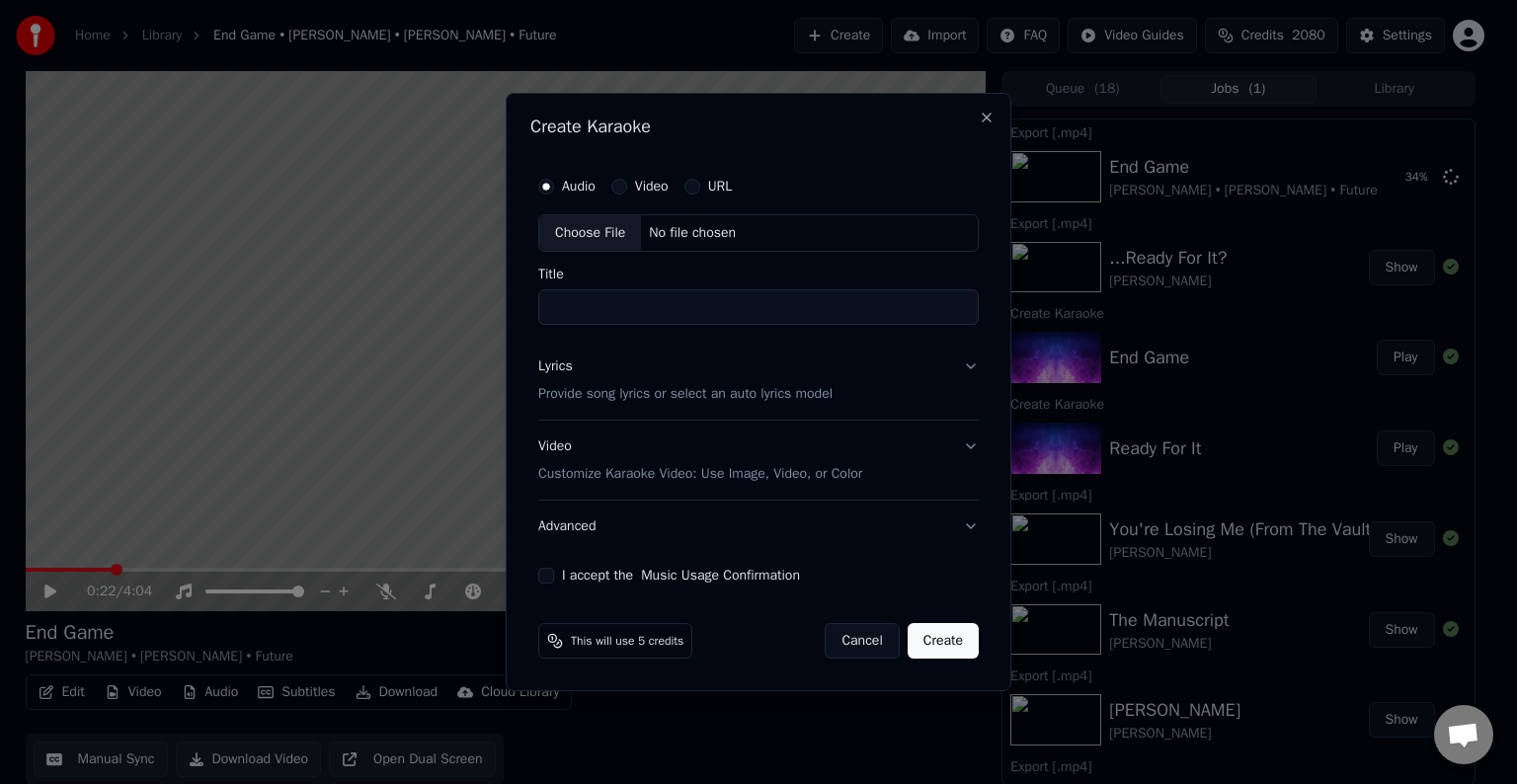 click on "Choose File No file chosen" at bounding box center (758, 233) 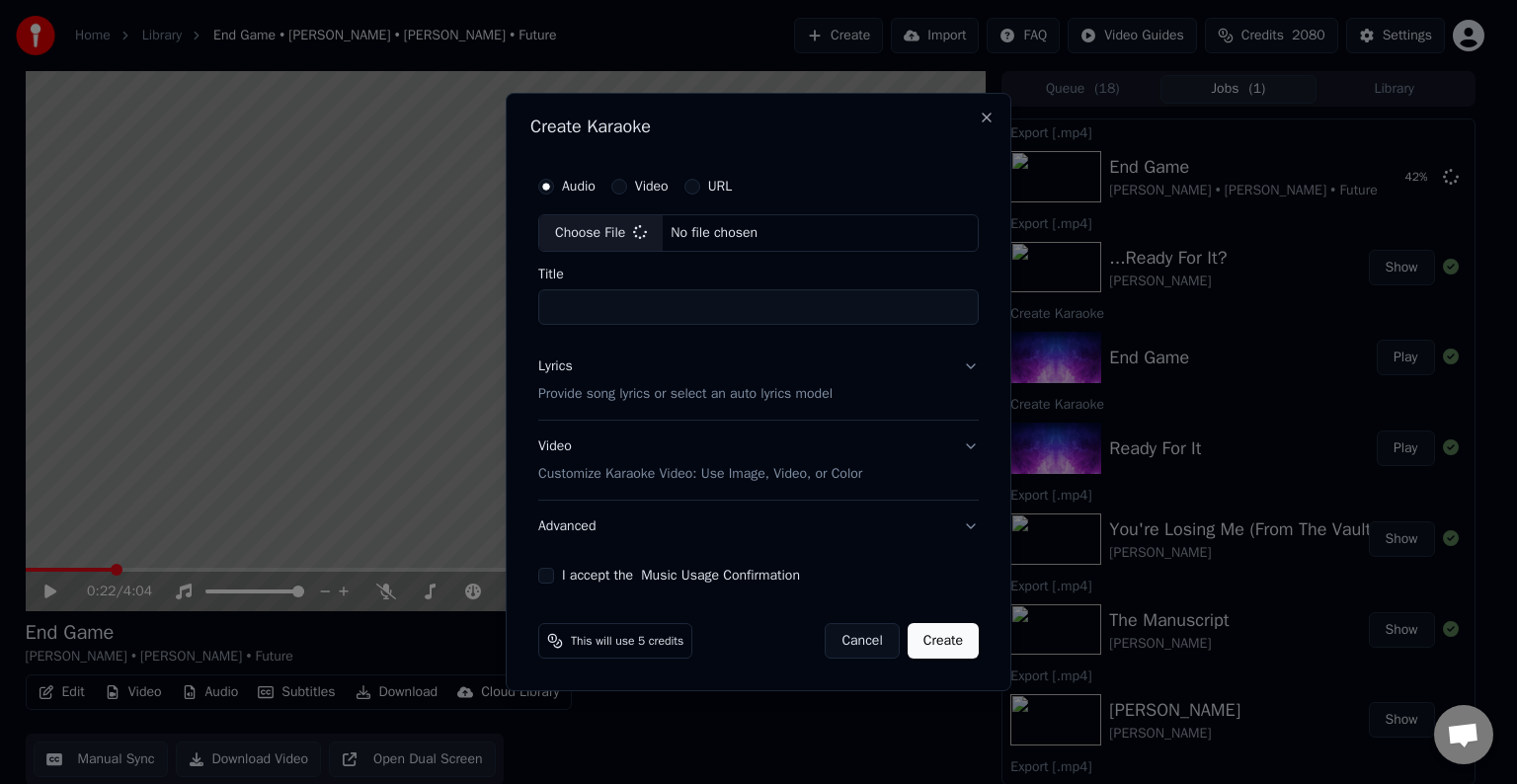 click on "Lyrics Provide song lyrics or select an auto lyrics model" at bounding box center [758, 380] 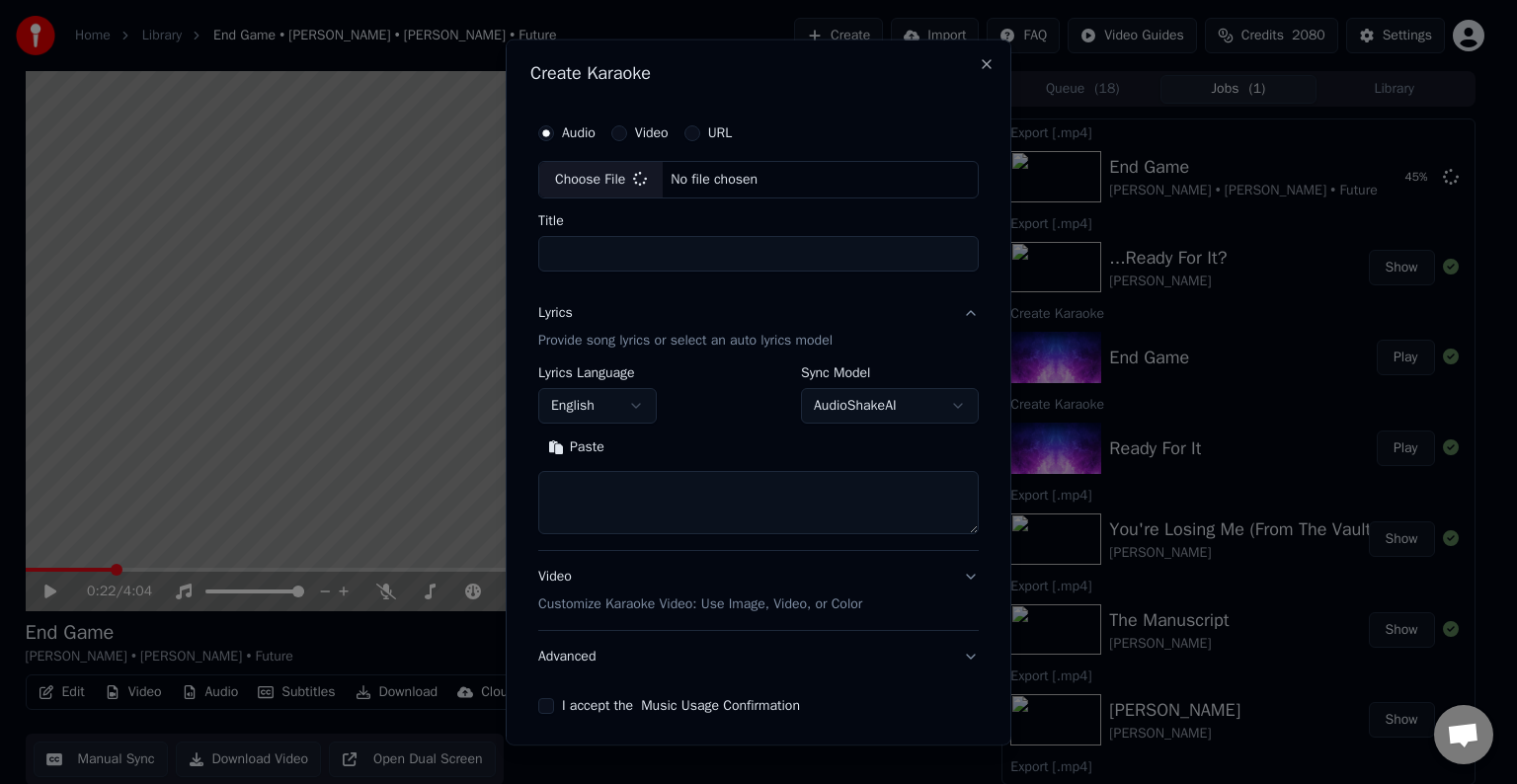 click at bounding box center [758, 503] 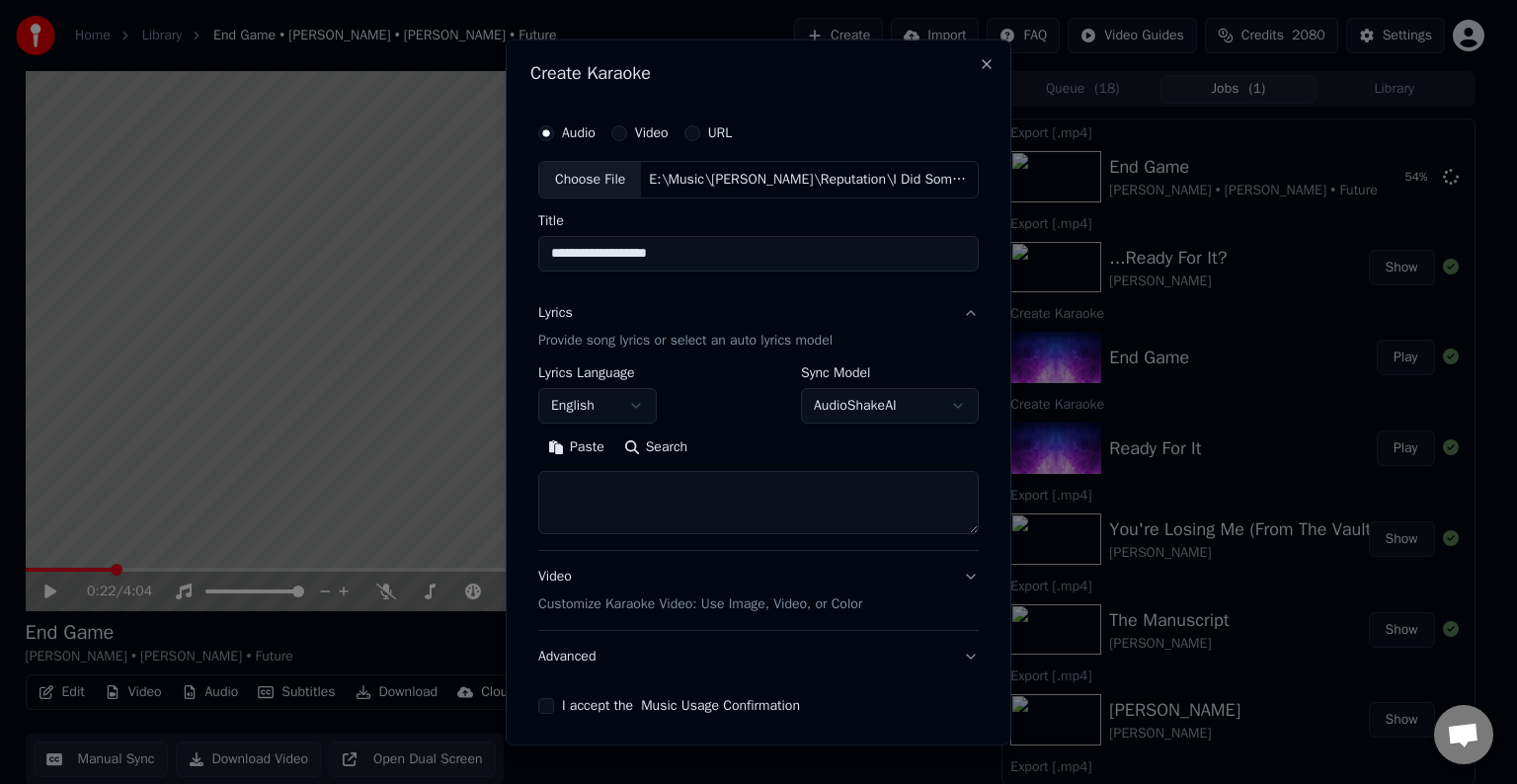 paste on "**********" 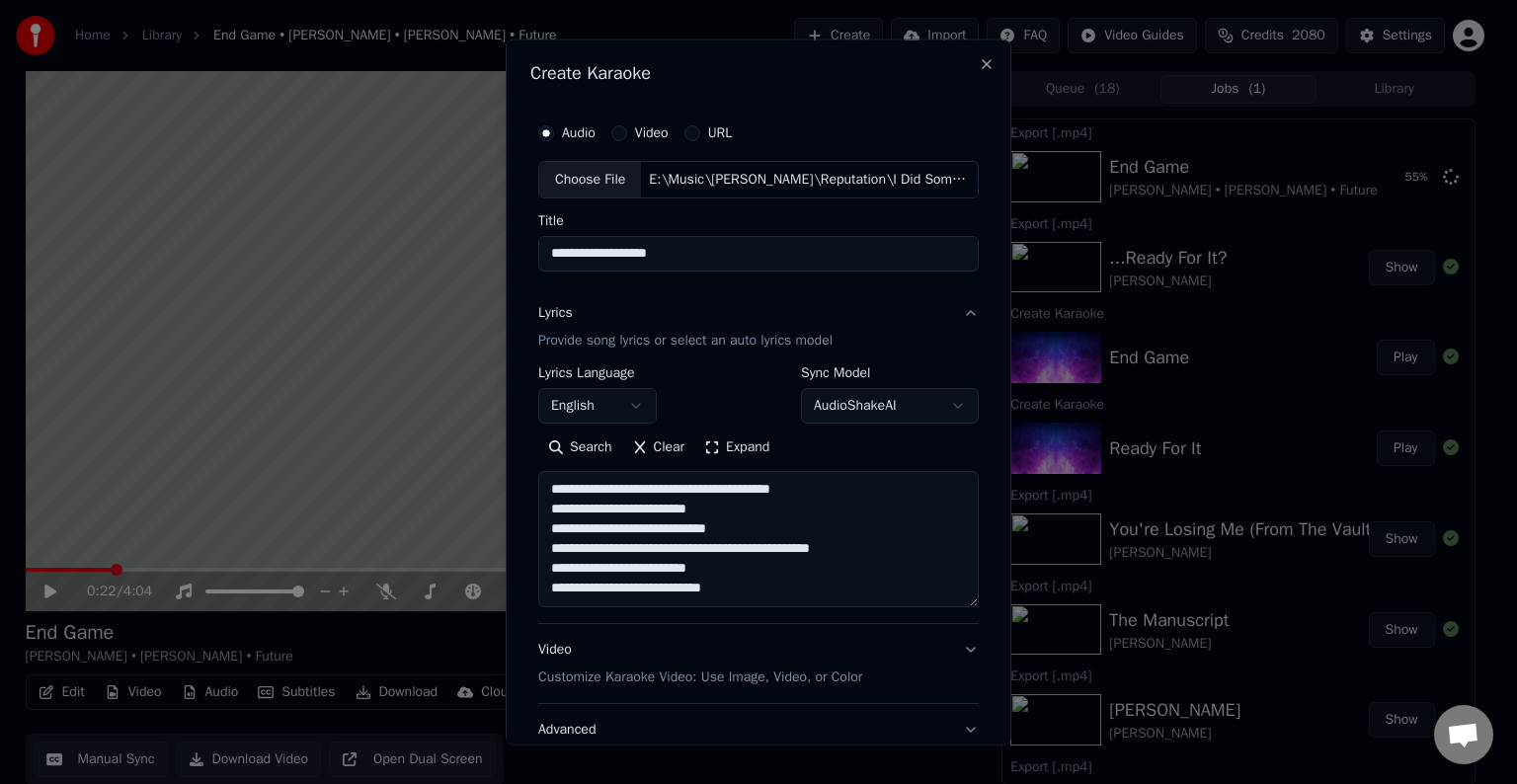 scroll, scrollTop: 83, scrollLeft: 0, axis: vertical 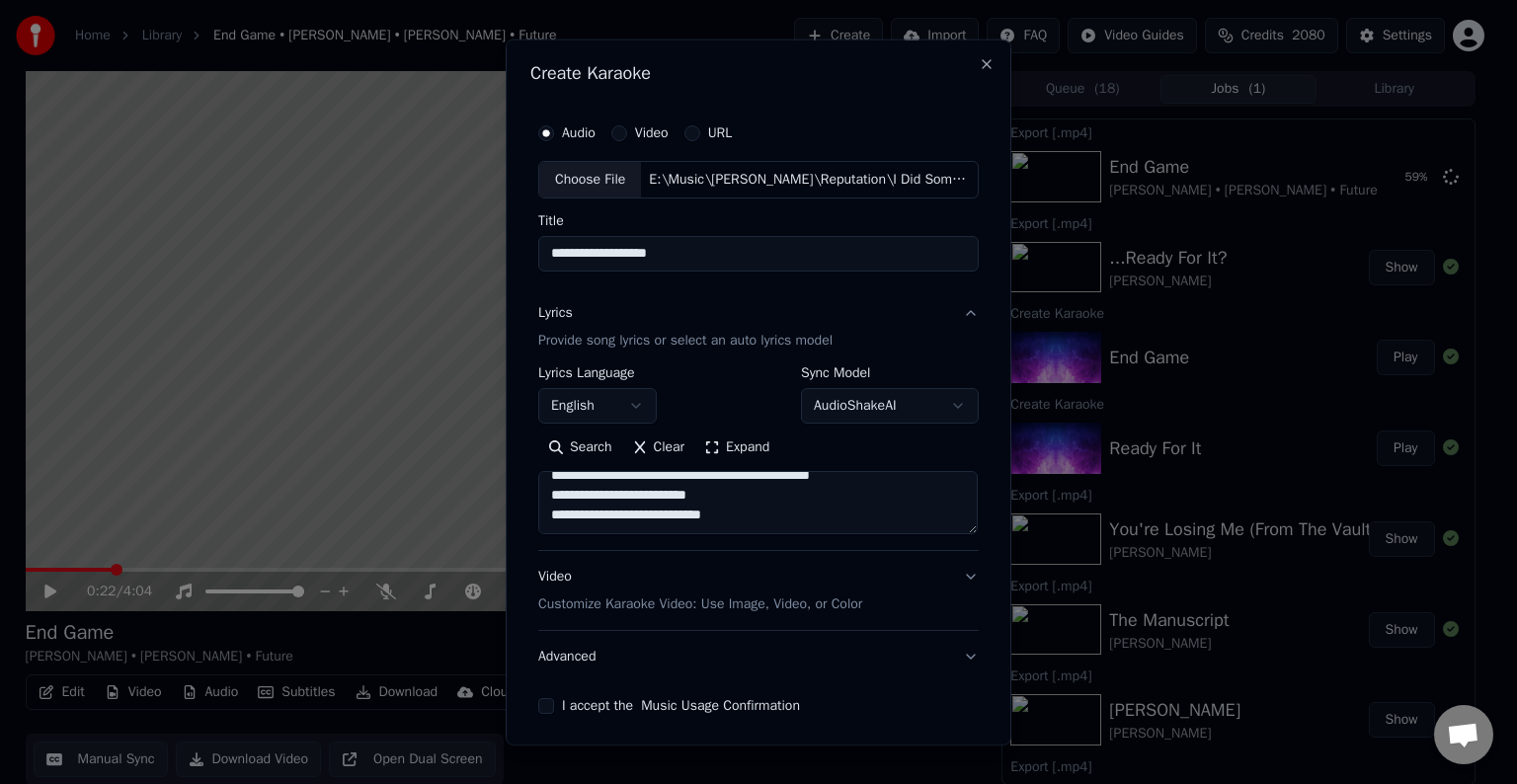 paste on "**********" 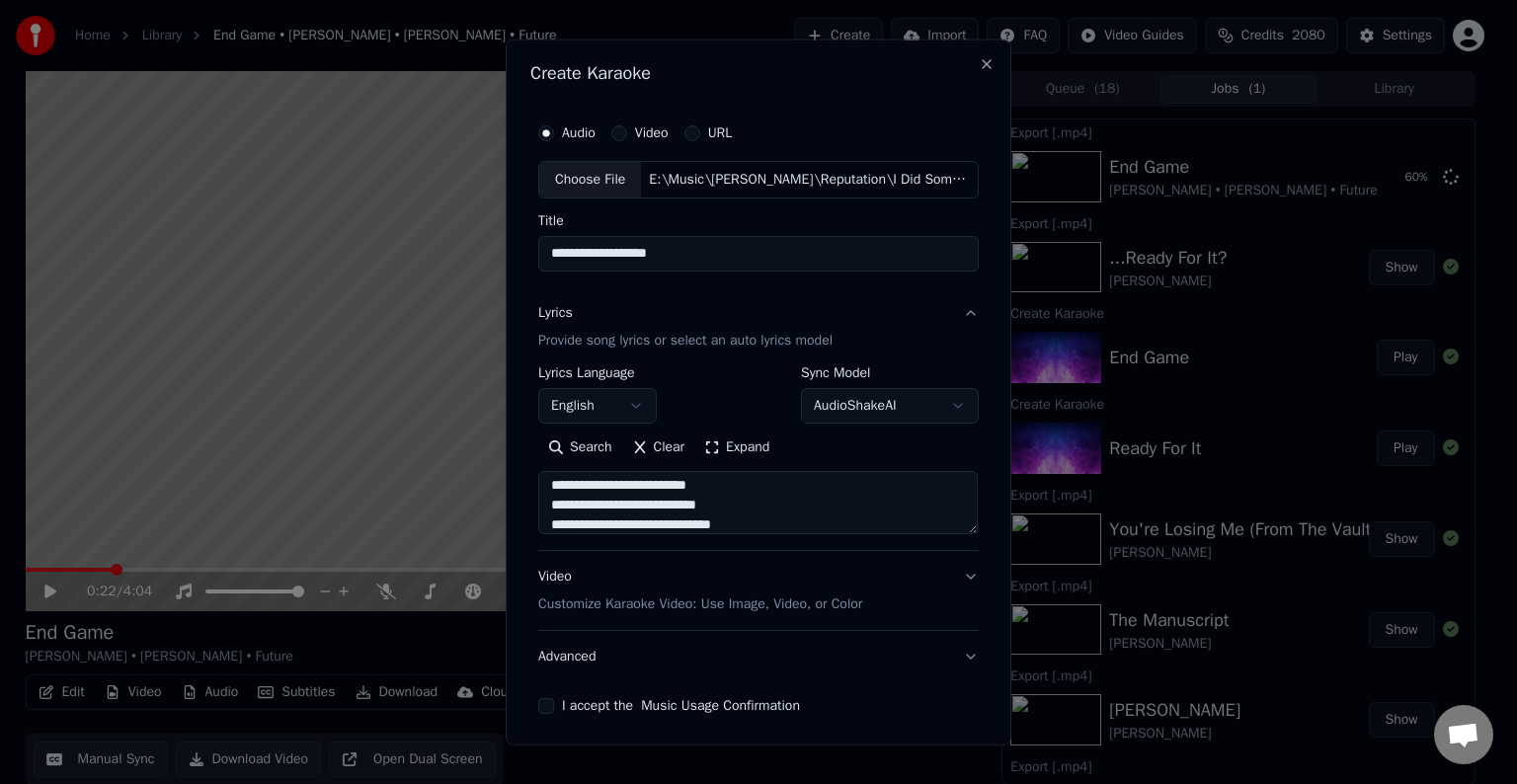 scroll, scrollTop: 162, scrollLeft: 0, axis: vertical 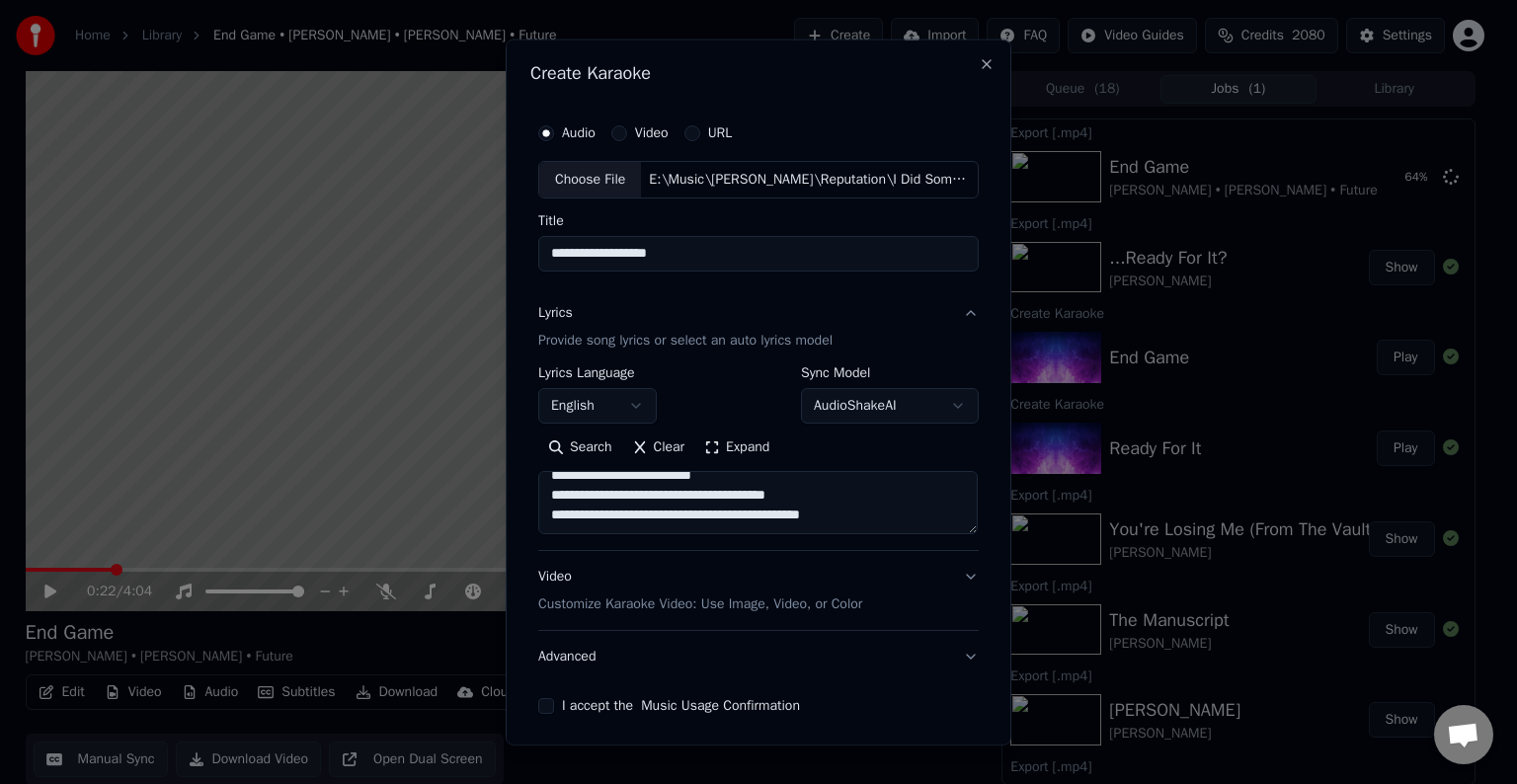 paste on "**********" 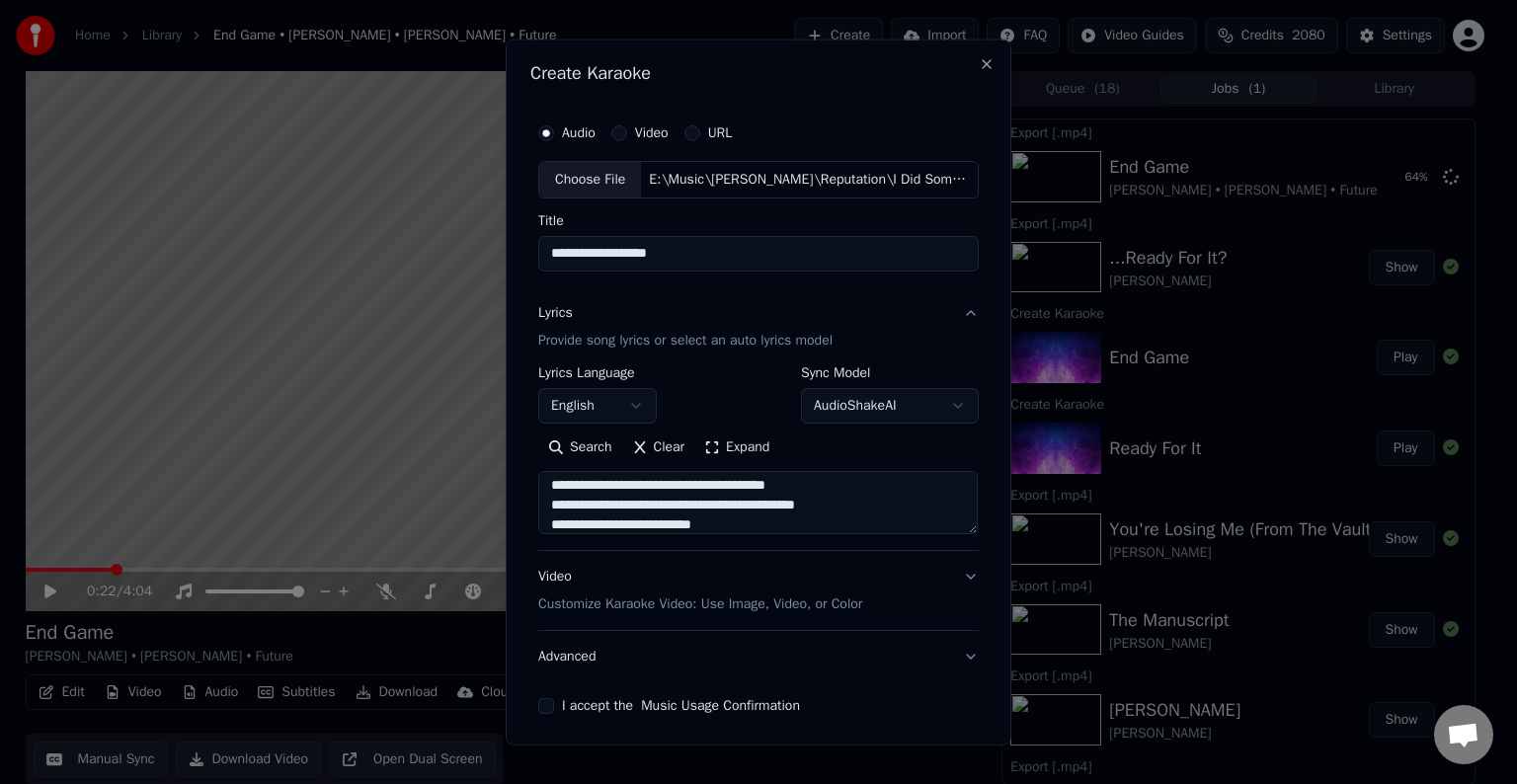scroll, scrollTop: 300, scrollLeft: 0, axis: vertical 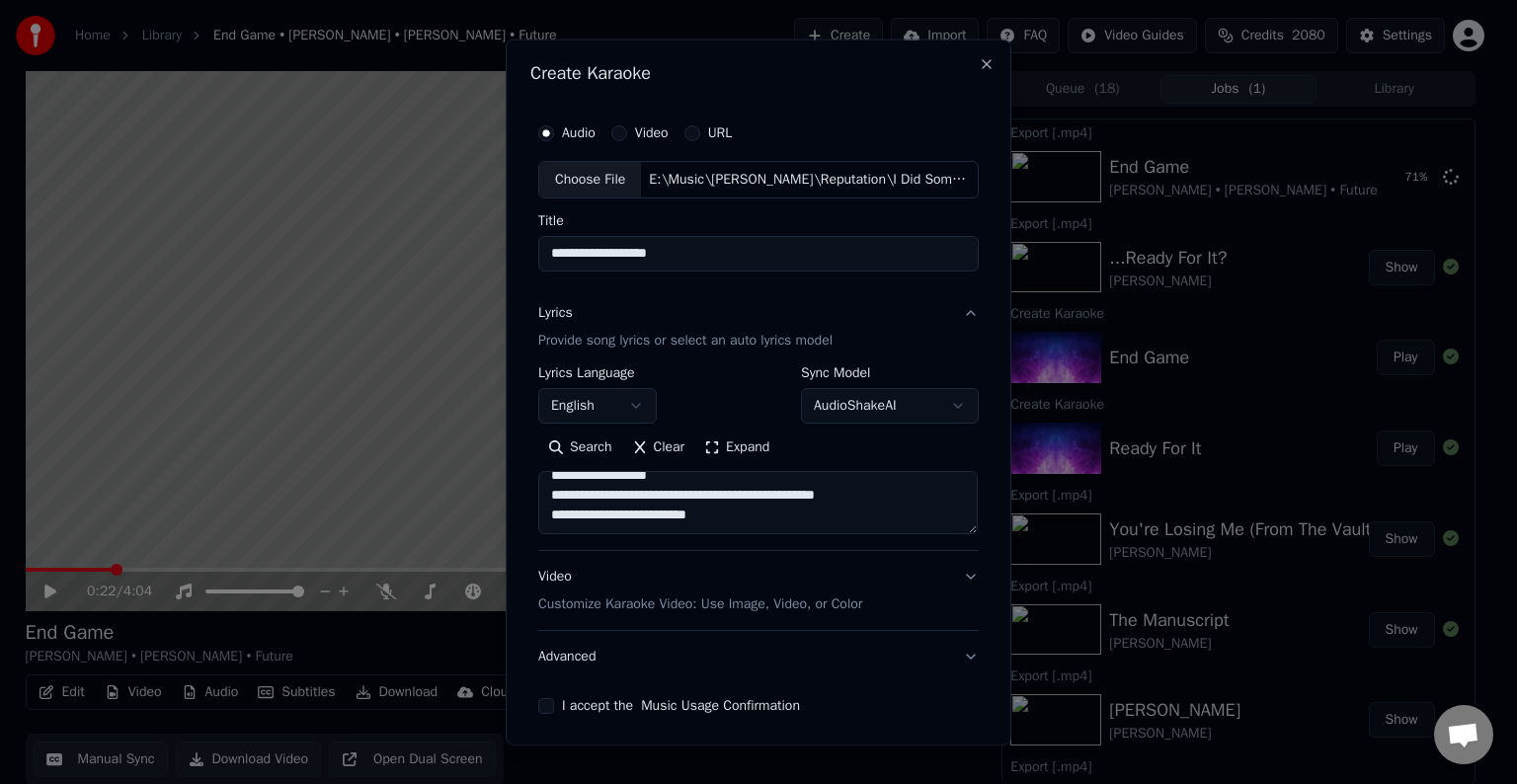 paste on "**********" 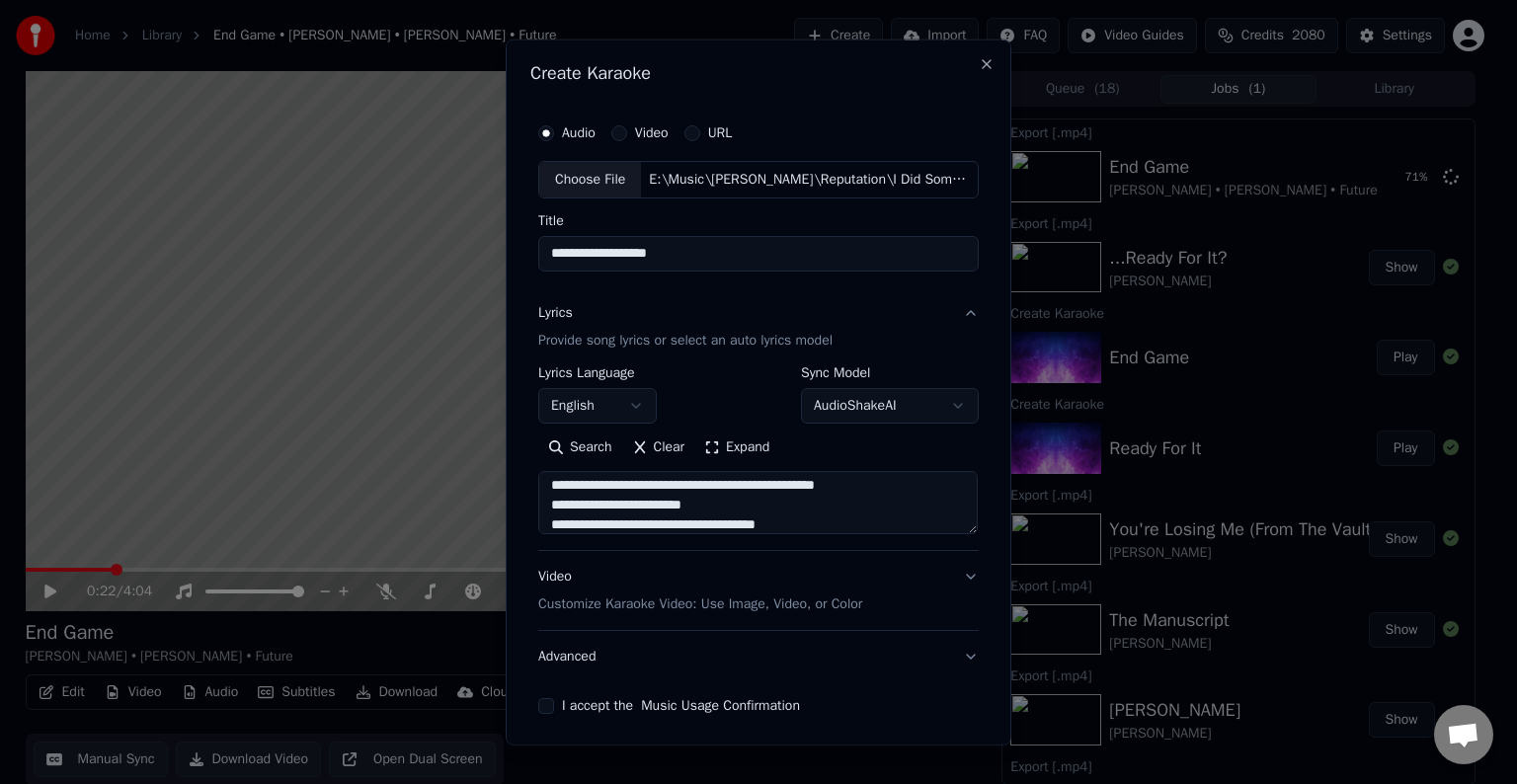 scroll, scrollTop: 419, scrollLeft: 0, axis: vertical 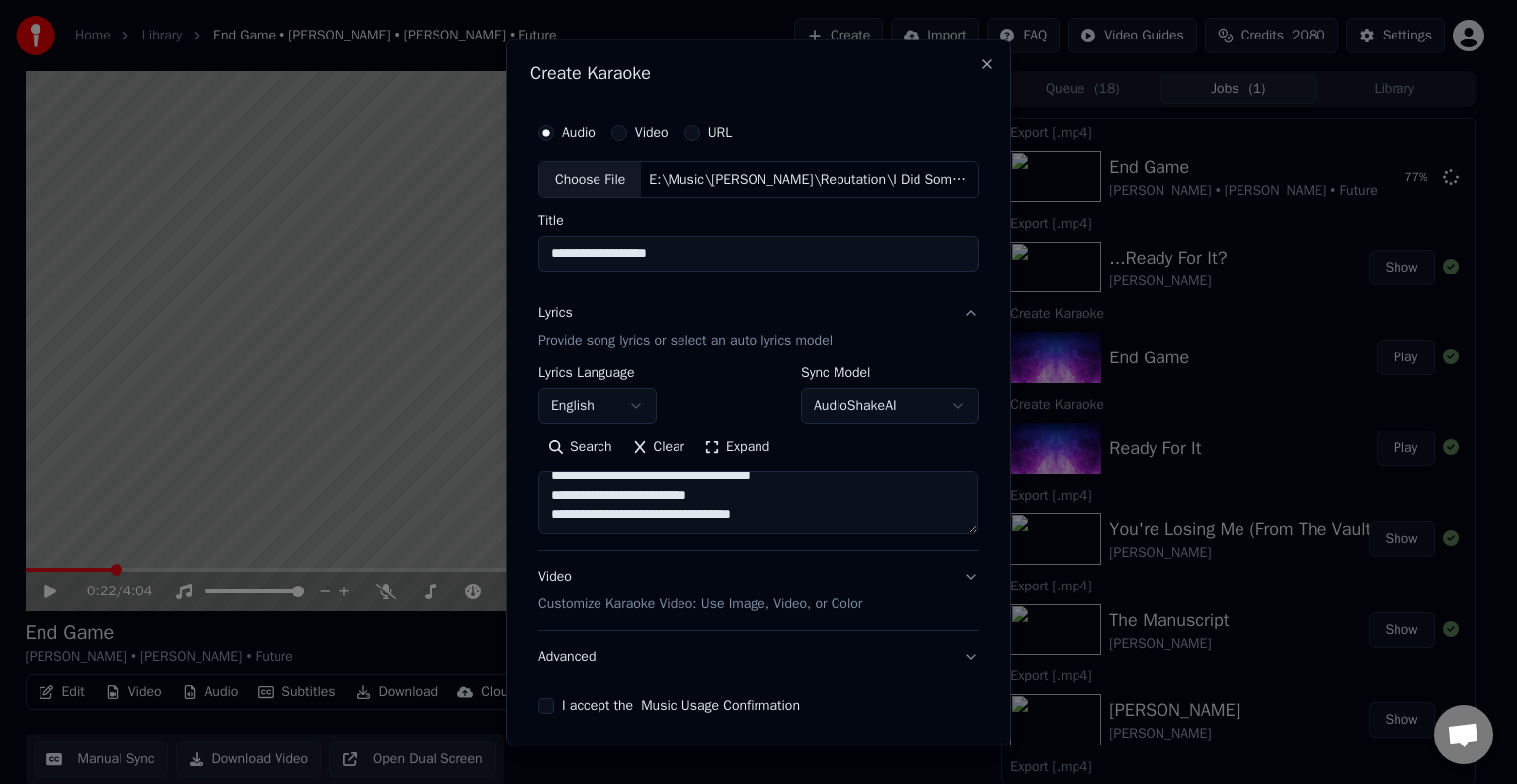 paste on "**********" 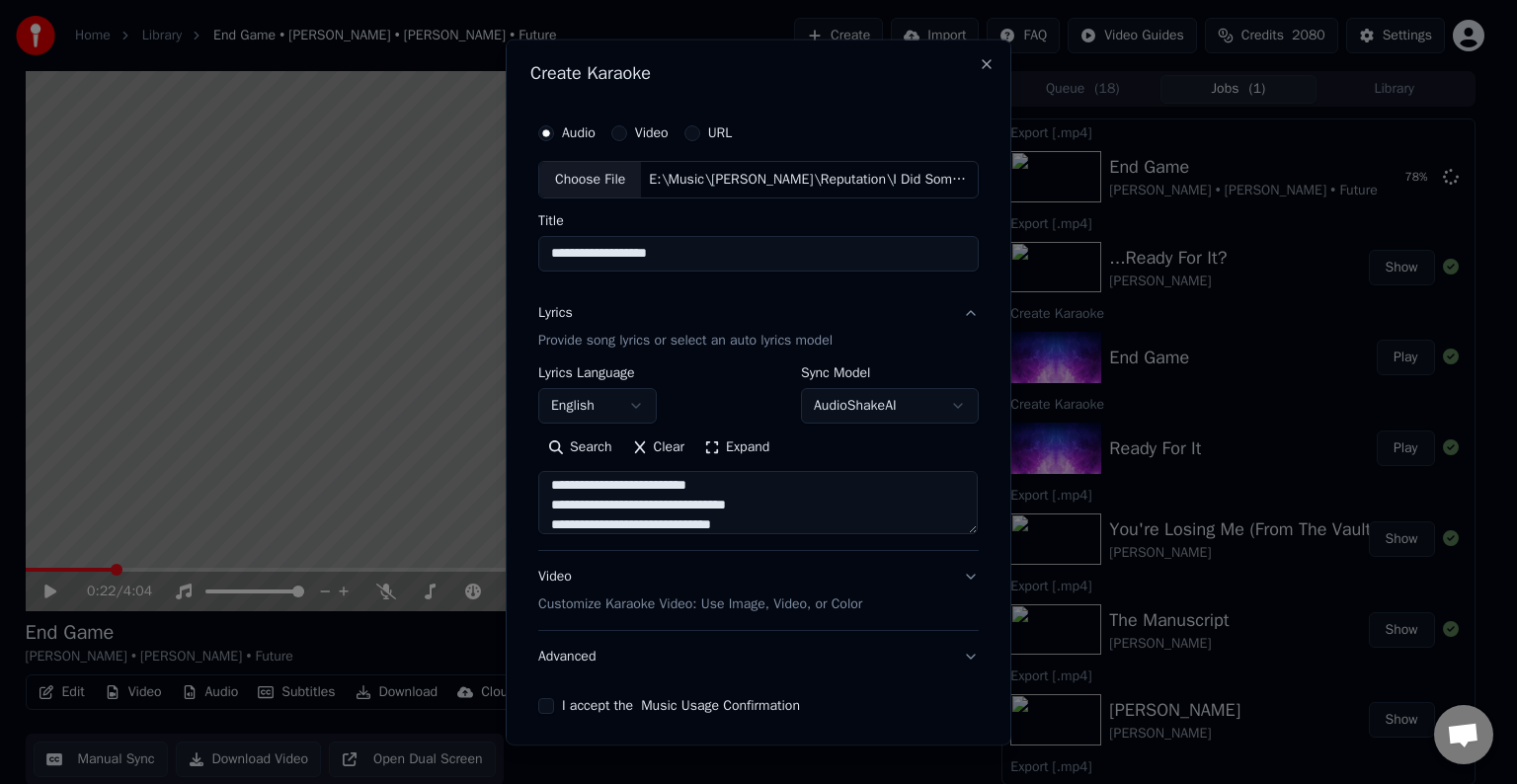 scroll, scrollTop: 498, scrollLeft: 0, axis: vertical 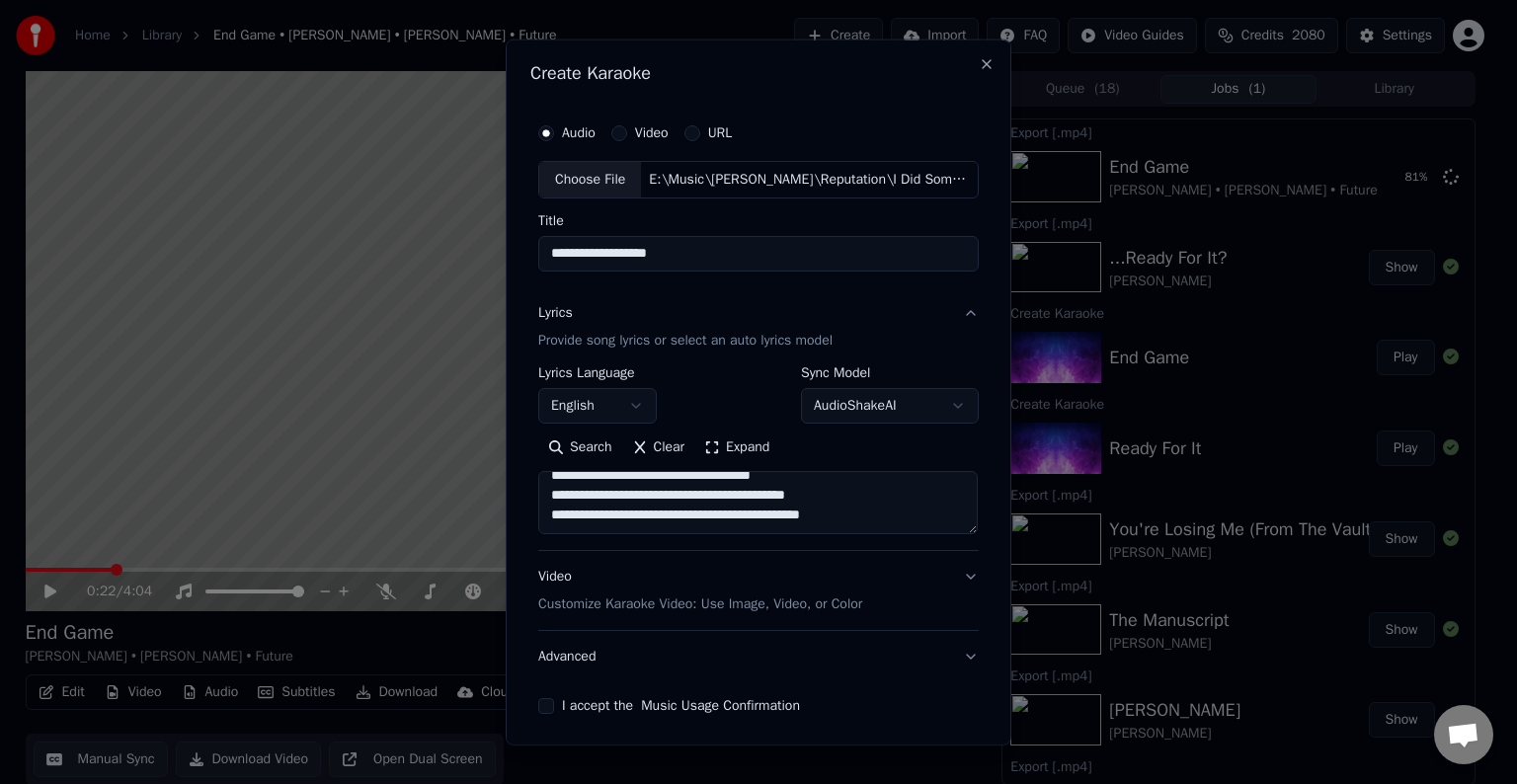 paste on "**********" 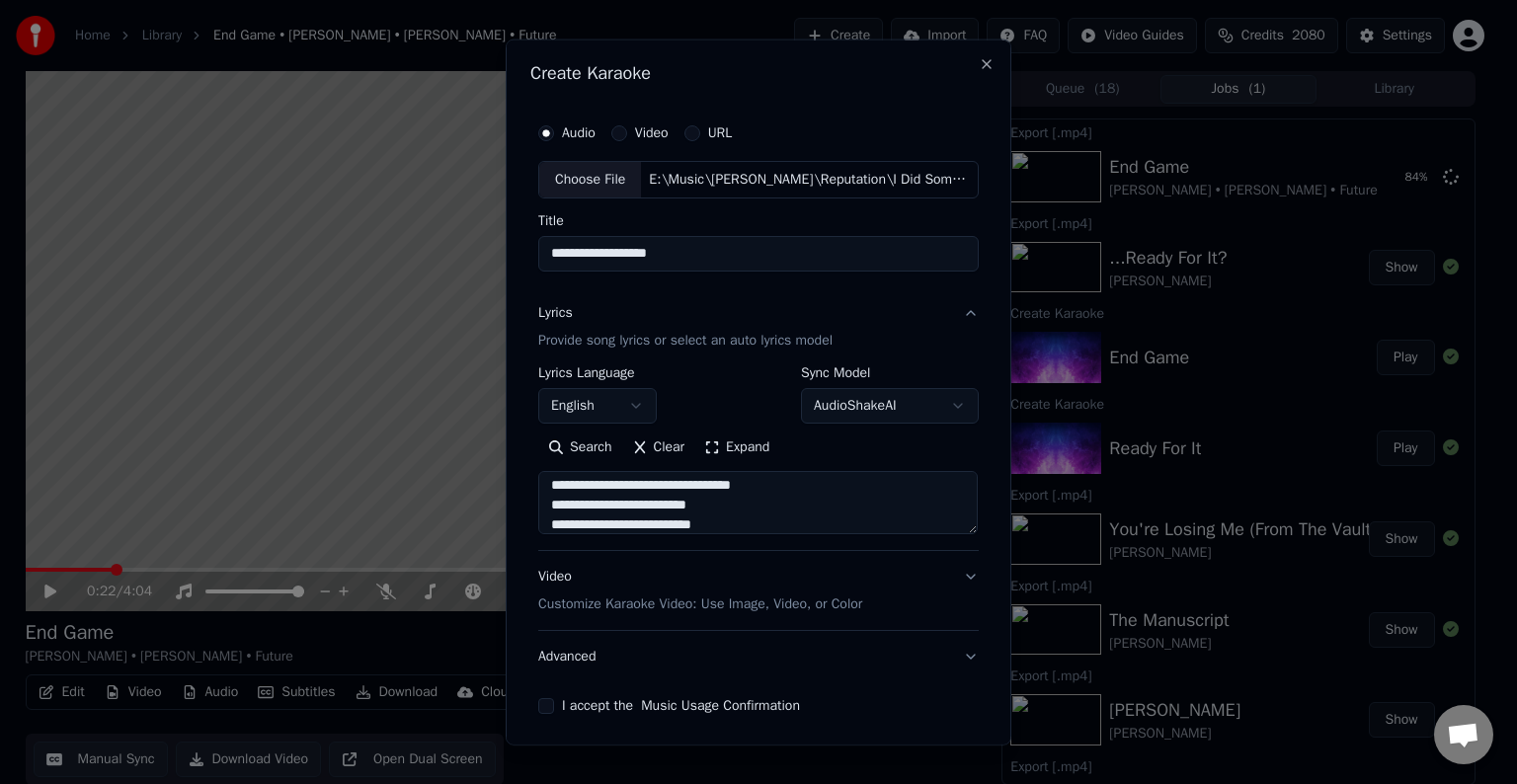 scroll, scrollTop: 523, scrollLeft: 0, axis: vertical 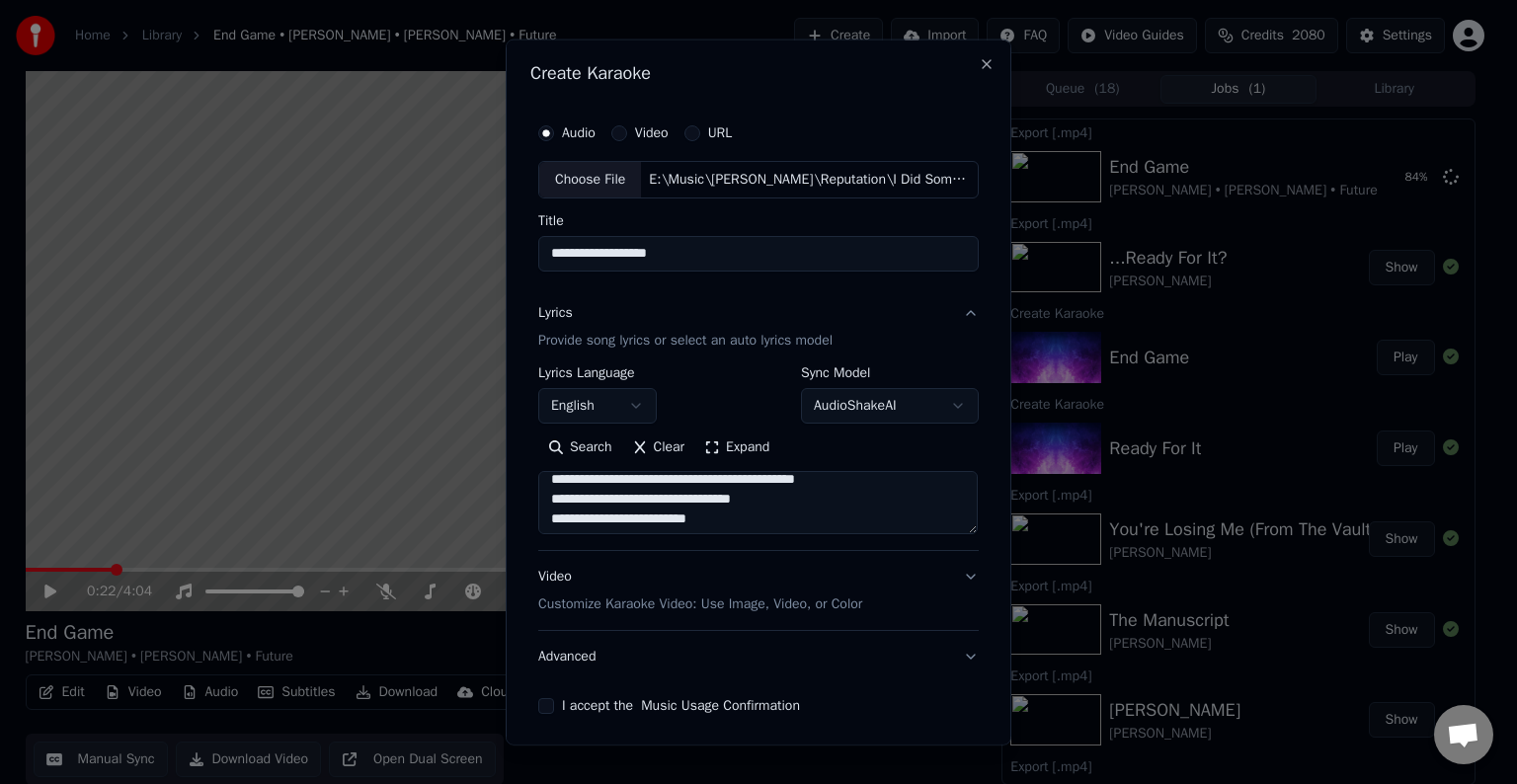 click at bounding box center [758, 503] 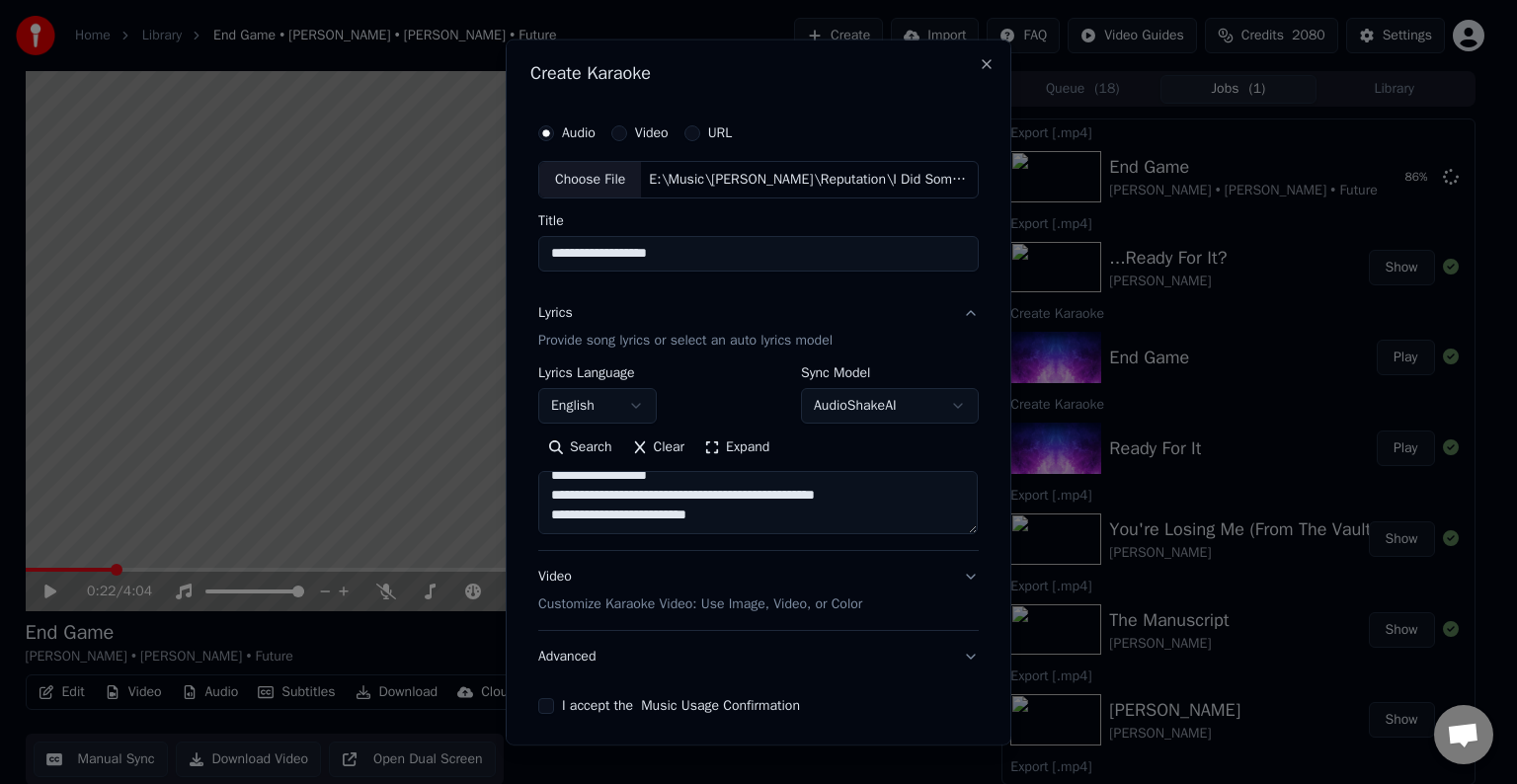 click at bounding box center (758, 503) 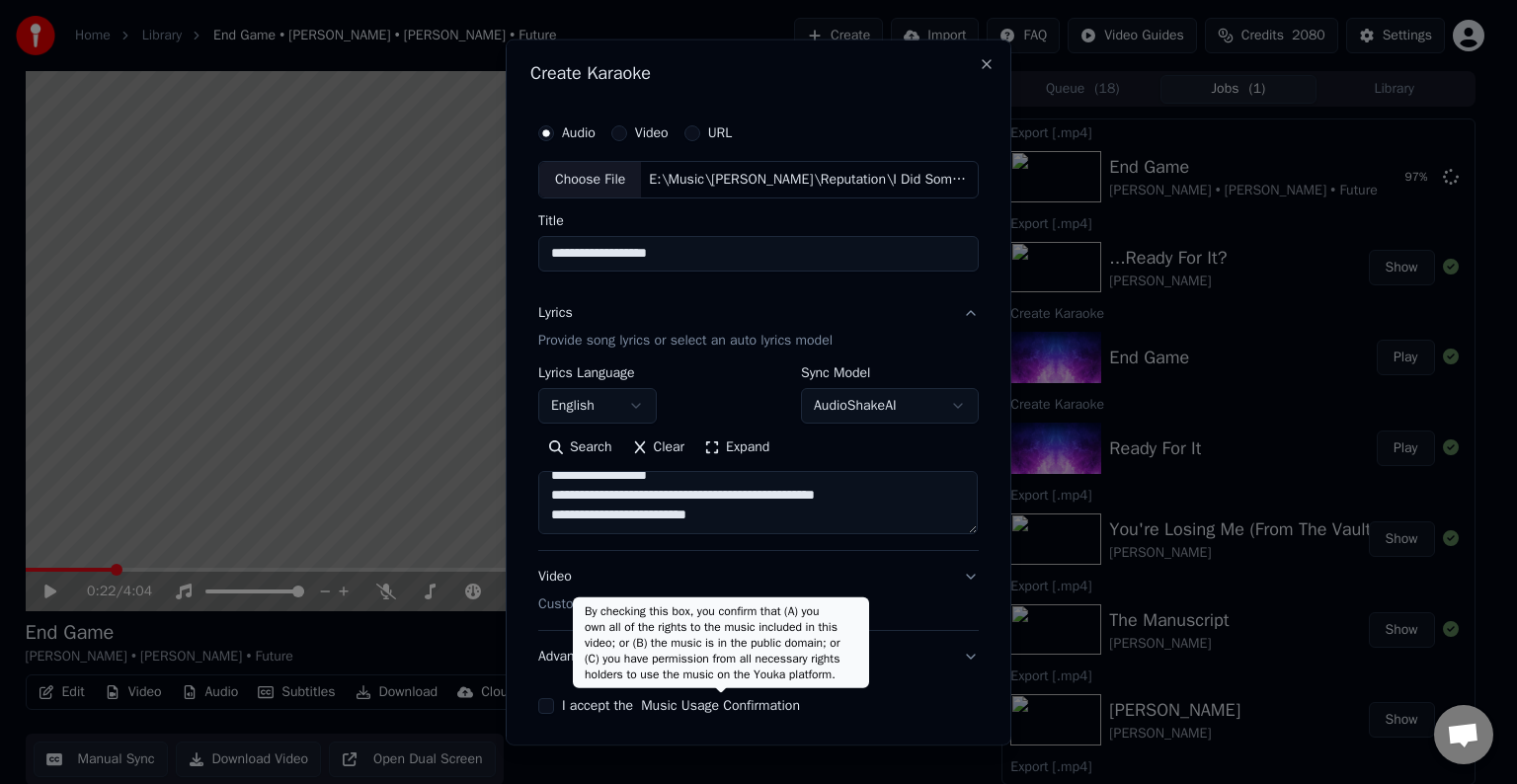 paste on "**********" 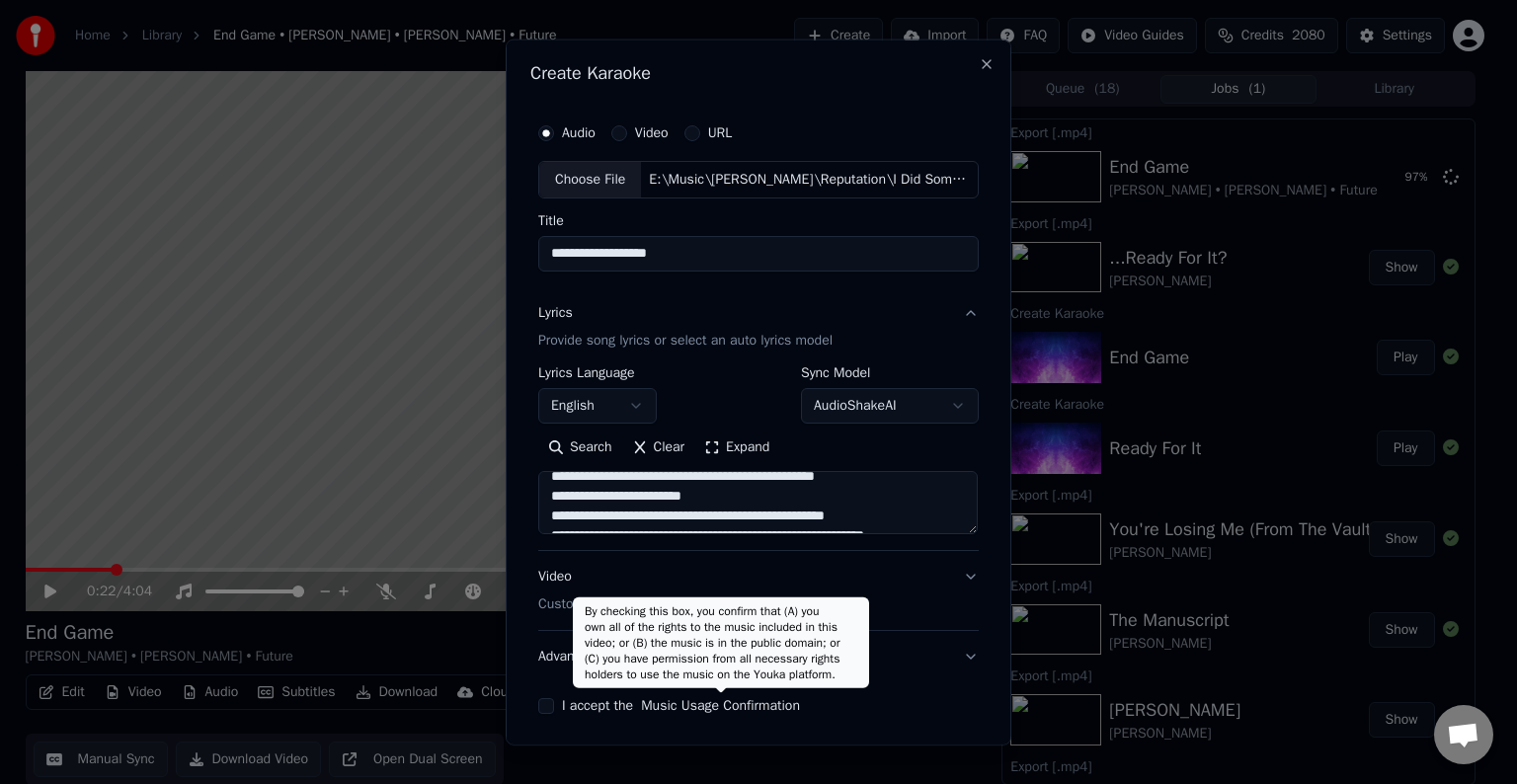 scroll, scrollTop: 774, scrollLeft: 0, axis: vertical 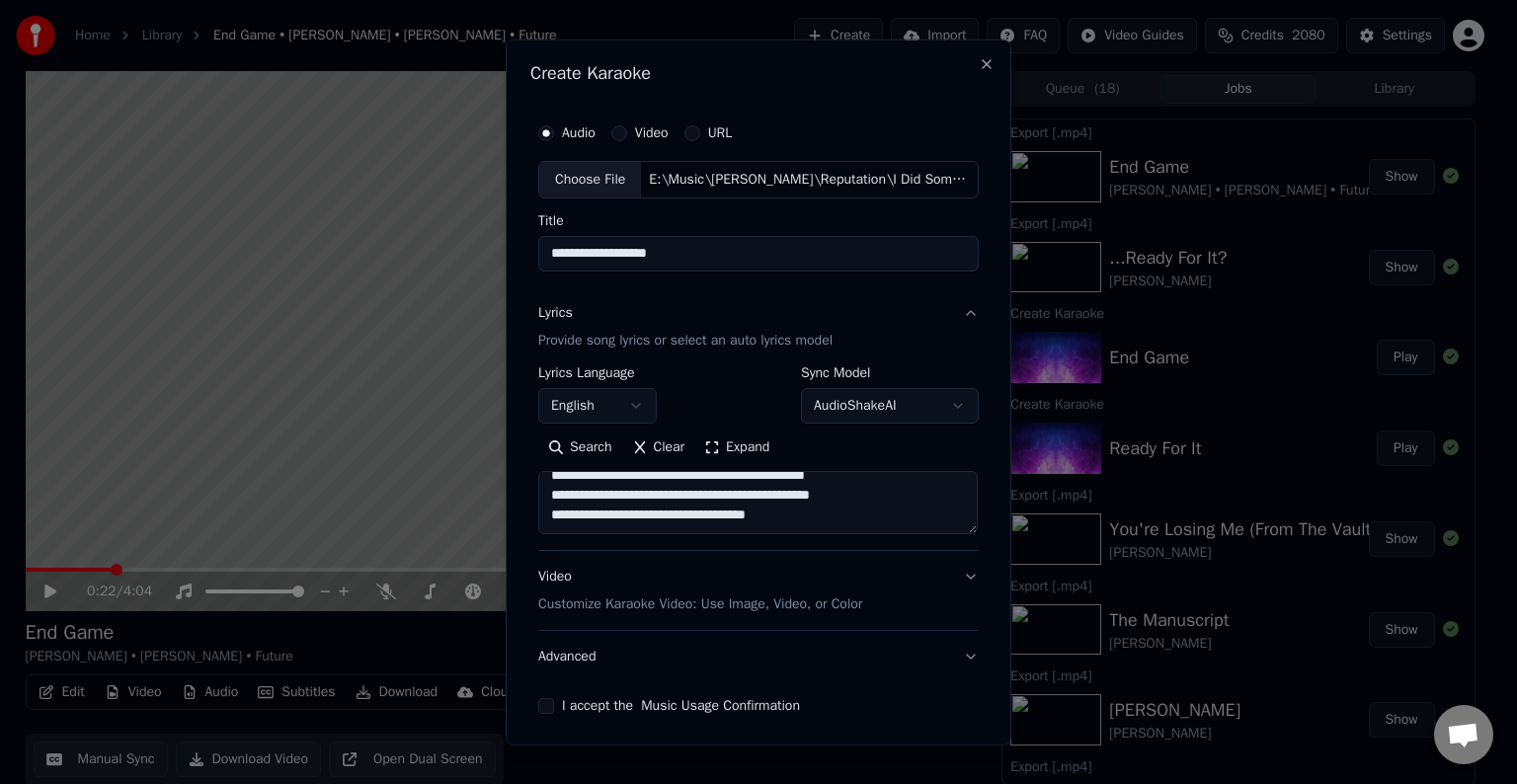 click at bounding box center (758, 503) 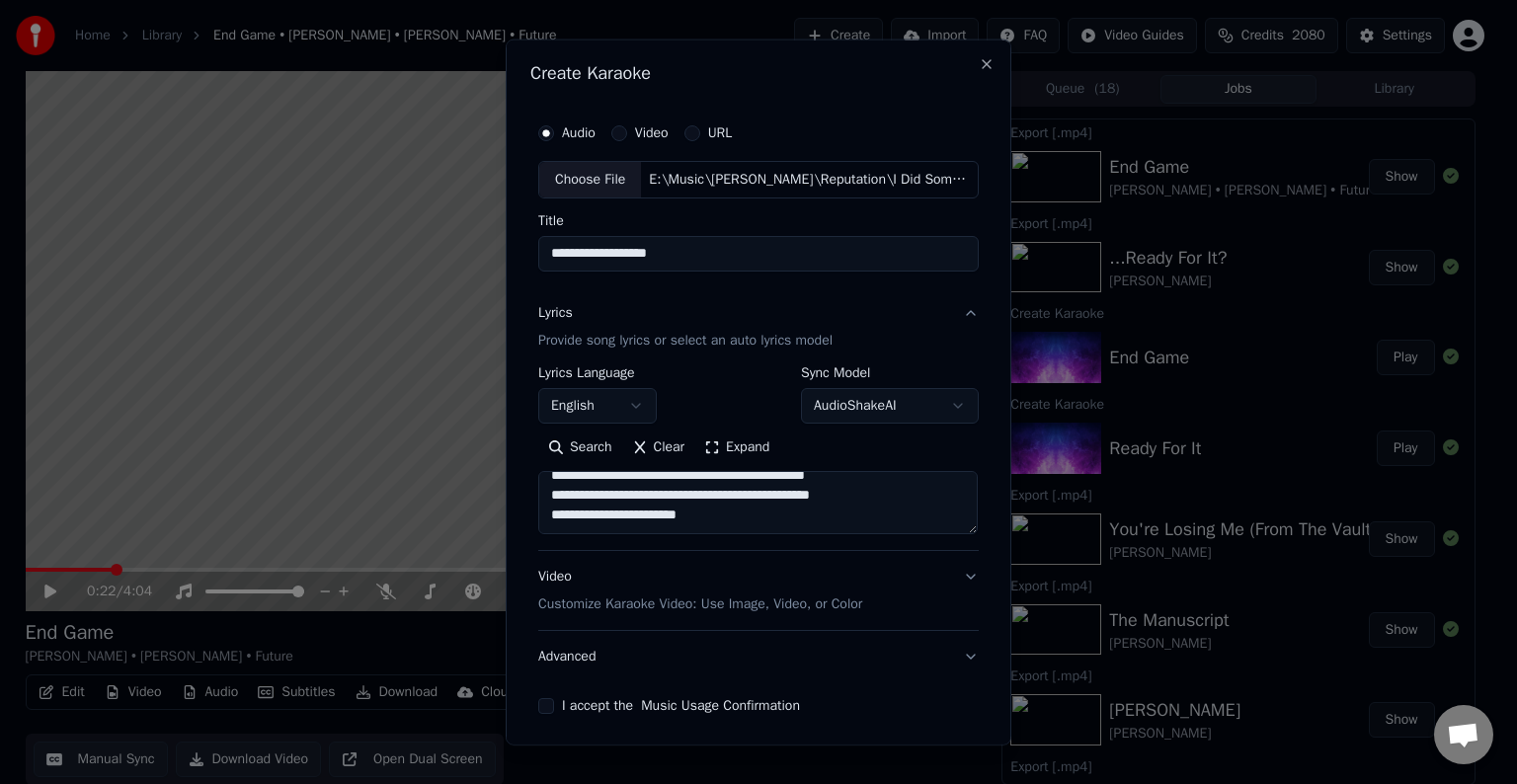 drag, startPoint x: 876, startPoint y: 486, endPoint x: 785, endPoint y: 494, distance: 91.35097 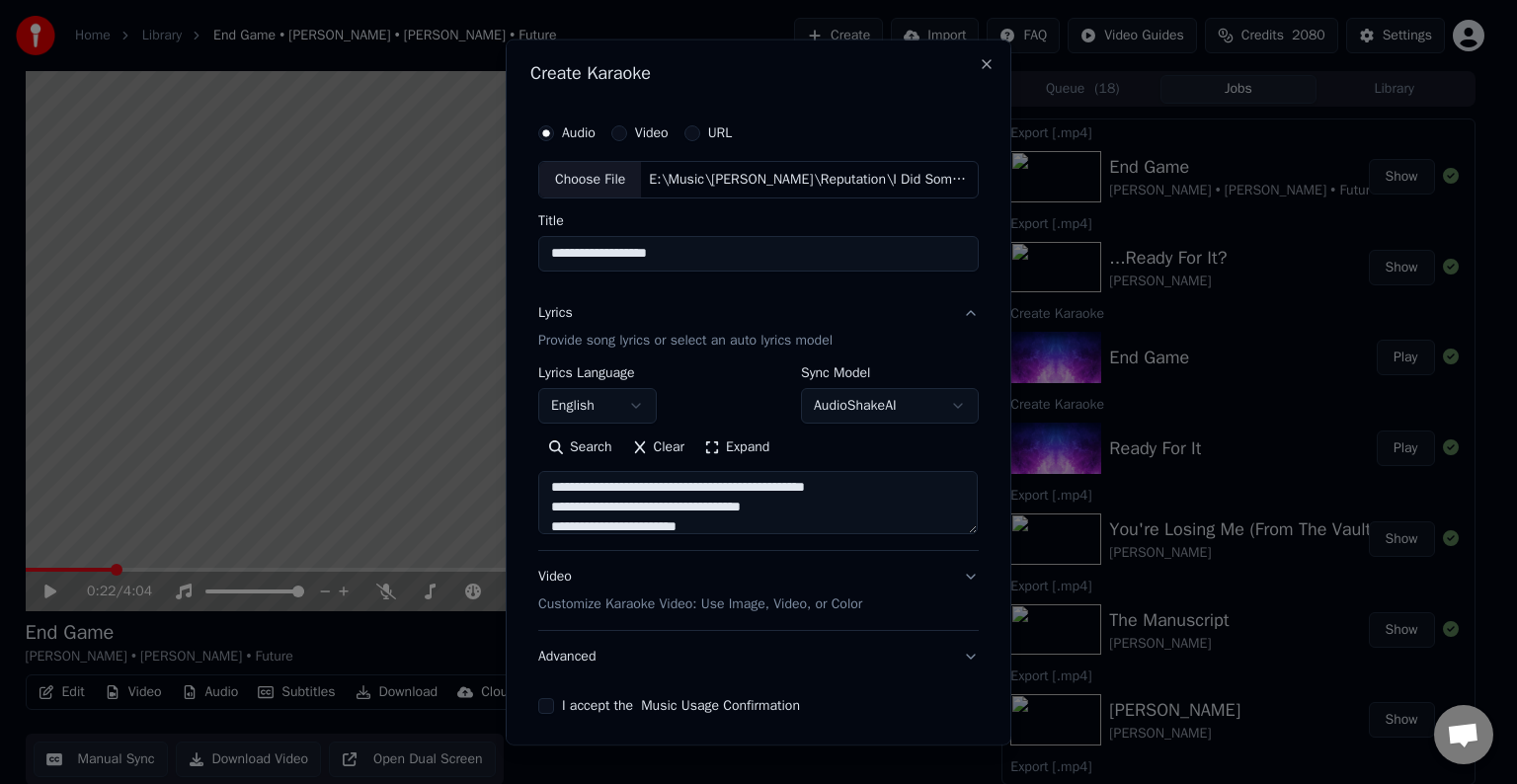 scroll, scrollTop: 735, scrollLeft: 0, axis: vertical 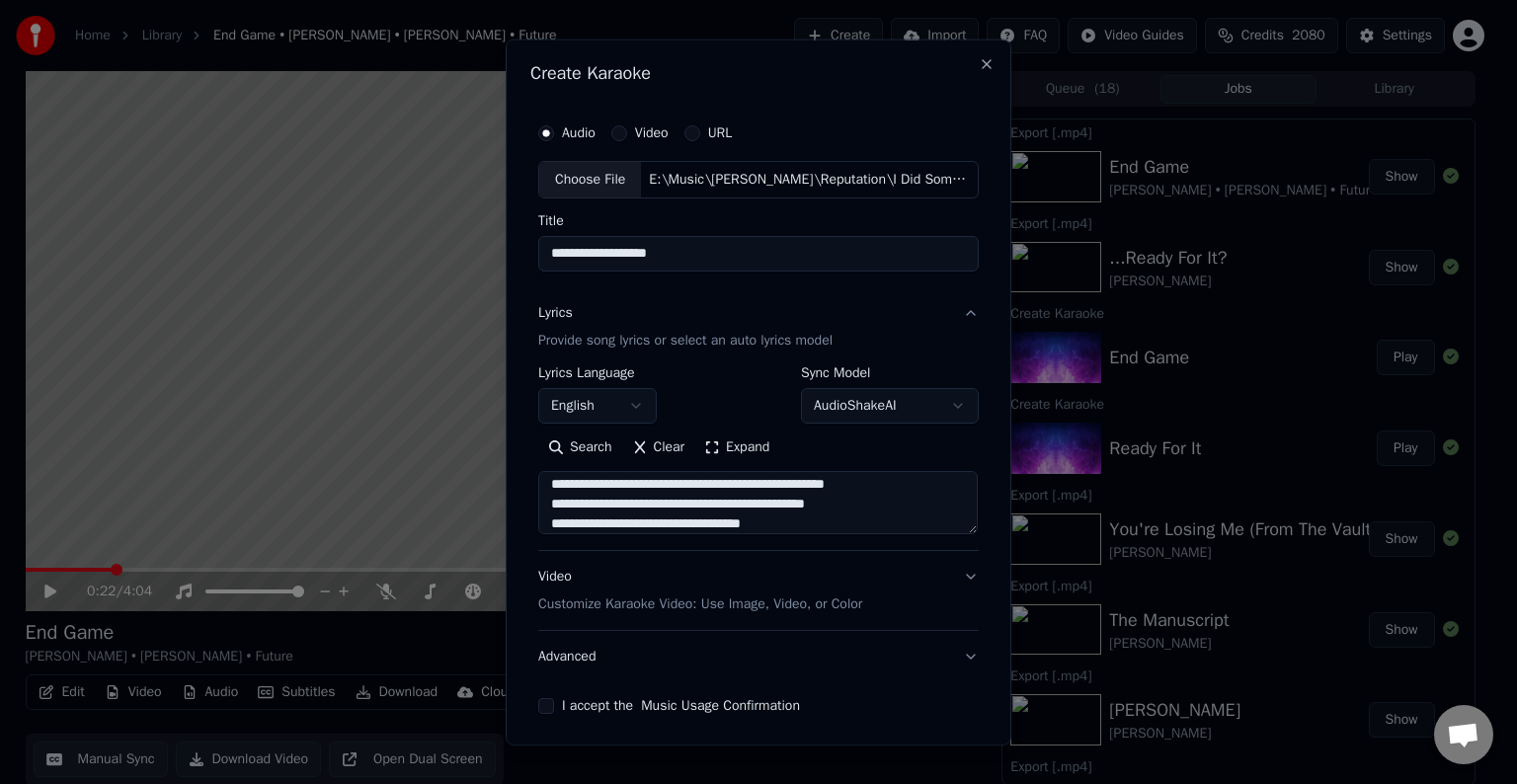 drag, startPoint x: 701, startPoint y: 484, endPoint x: 624, endPoint y: 517, distance: 83.7735 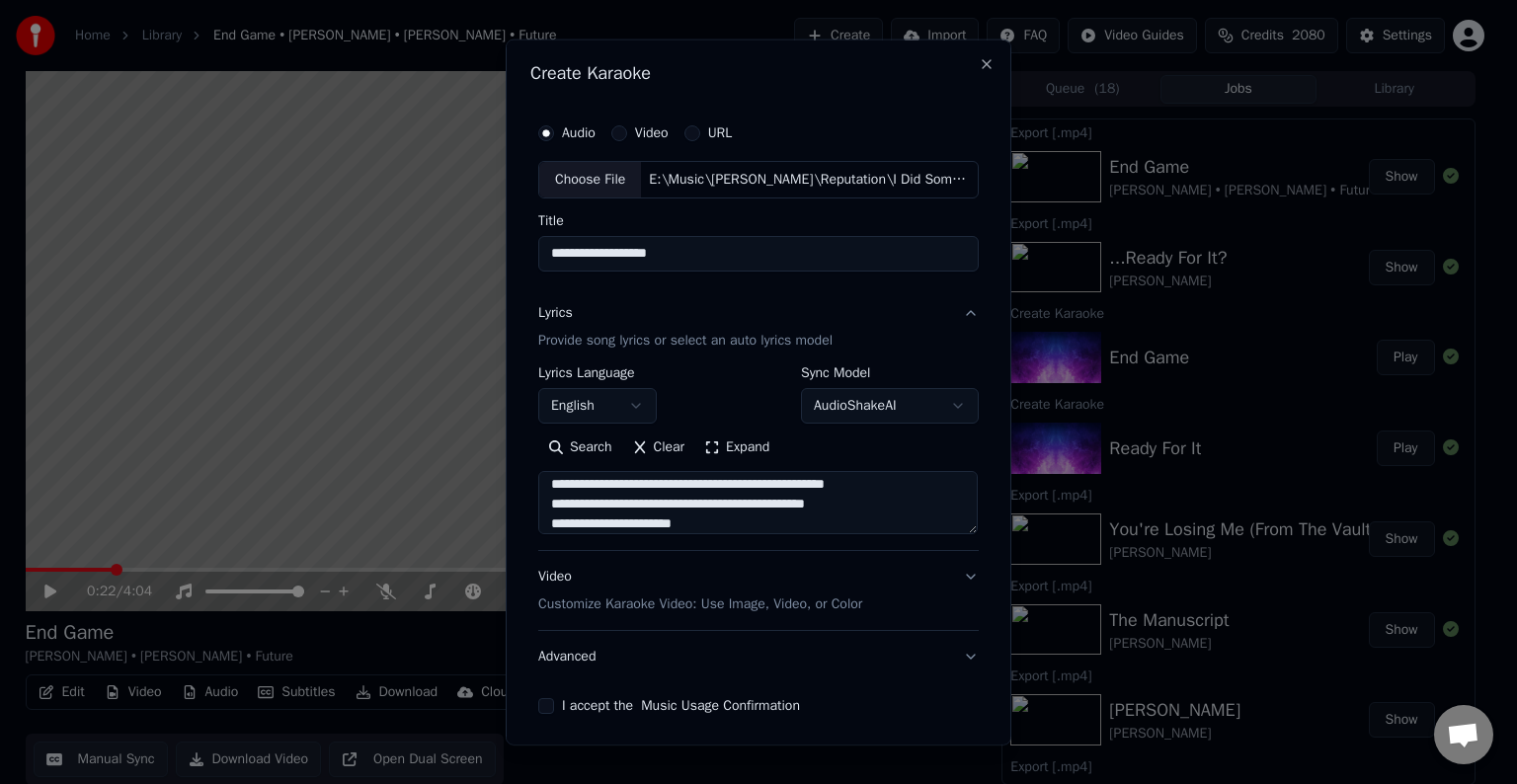 drag, startPoint x: 882, startPoint y: 504, endPoint x: 786, endPoint y: 513, distance: 96.421 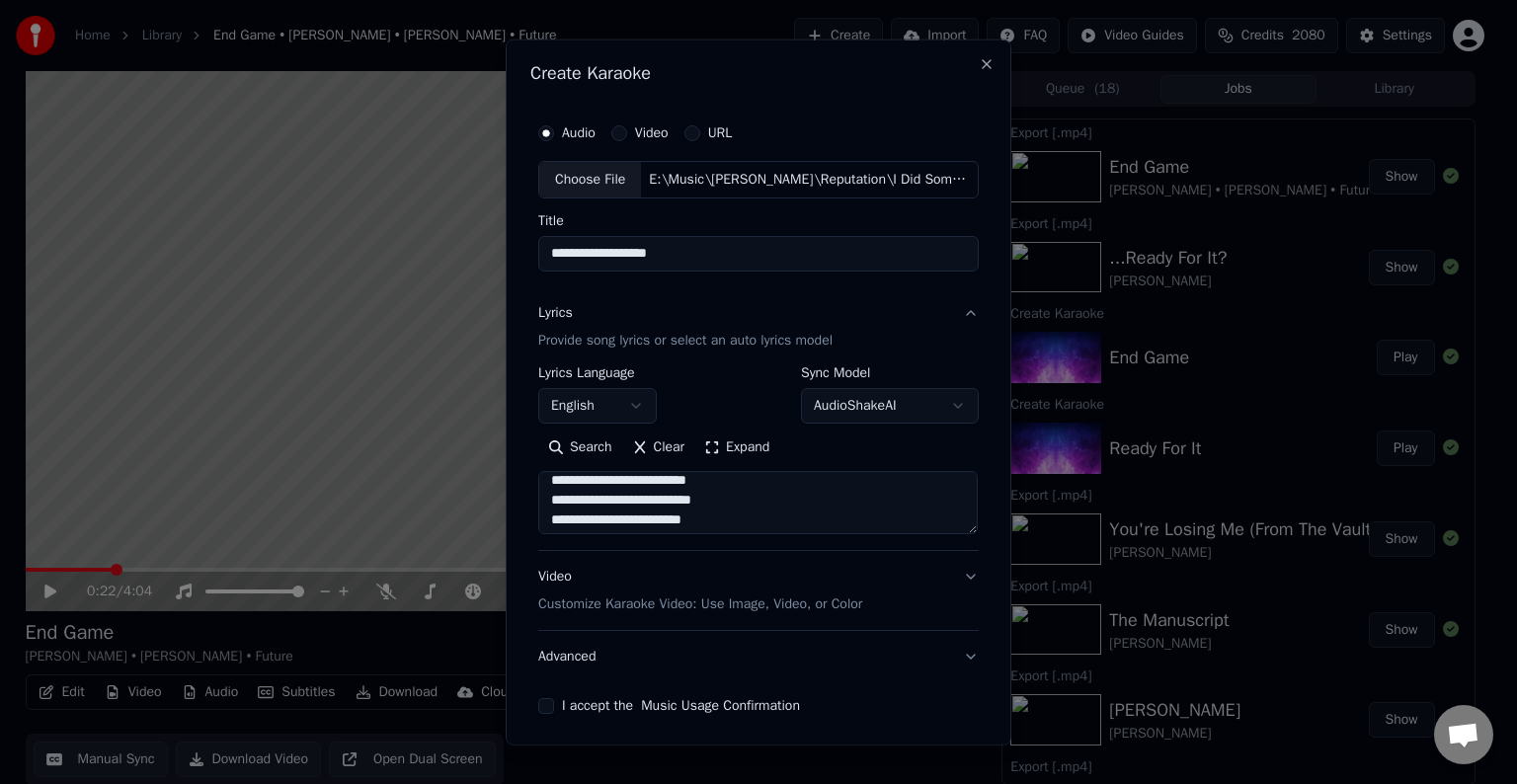 scroll, scrollTop: 762, scrollLeft: 0, axis: vertical 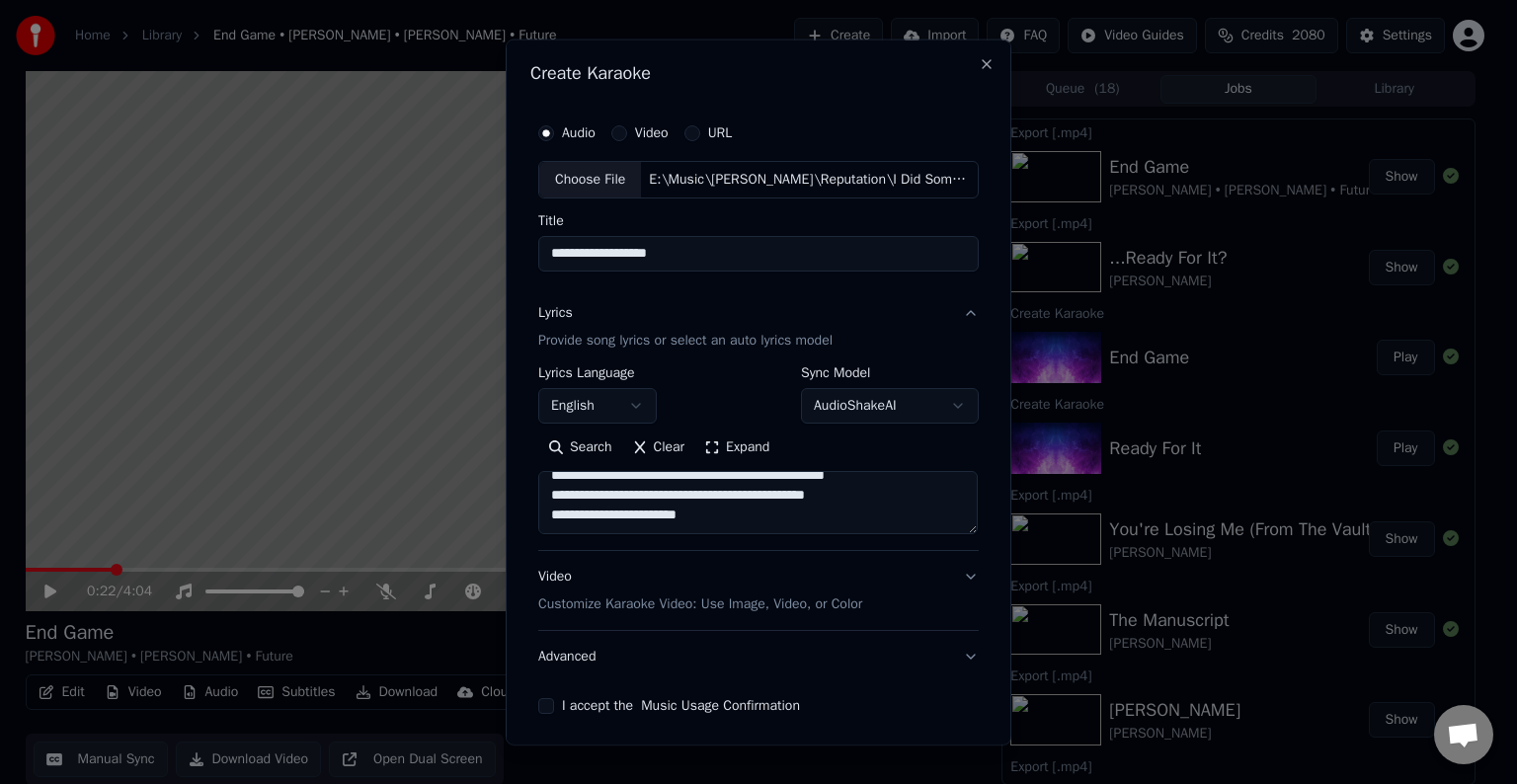 drag, startPoint x: 709, startPoint y: 514, endPoint x: 559, endPoint y: 616, distance: 181.3946 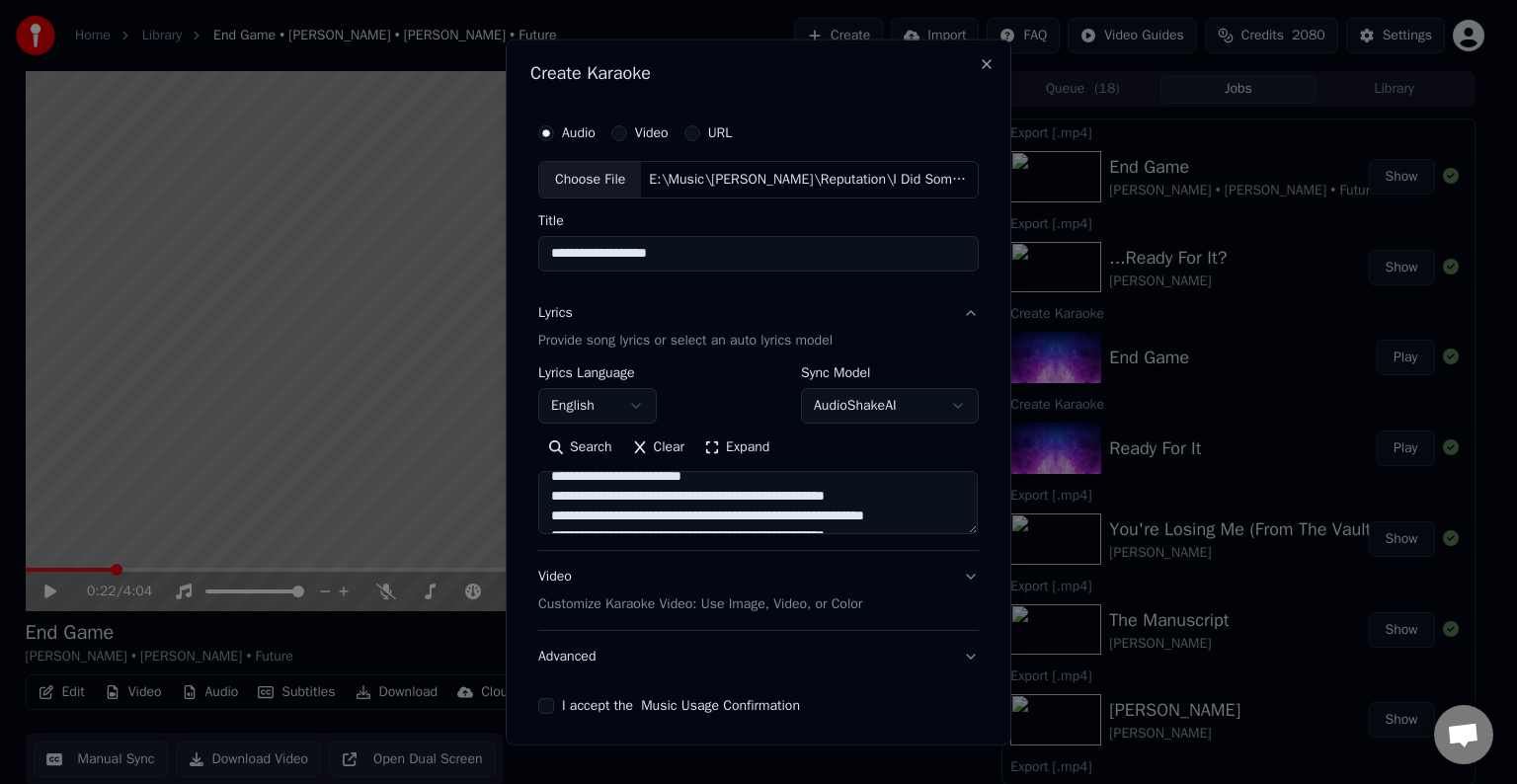 scroll, scrollTop: 657, scrollLeft: 0, axis: vertical 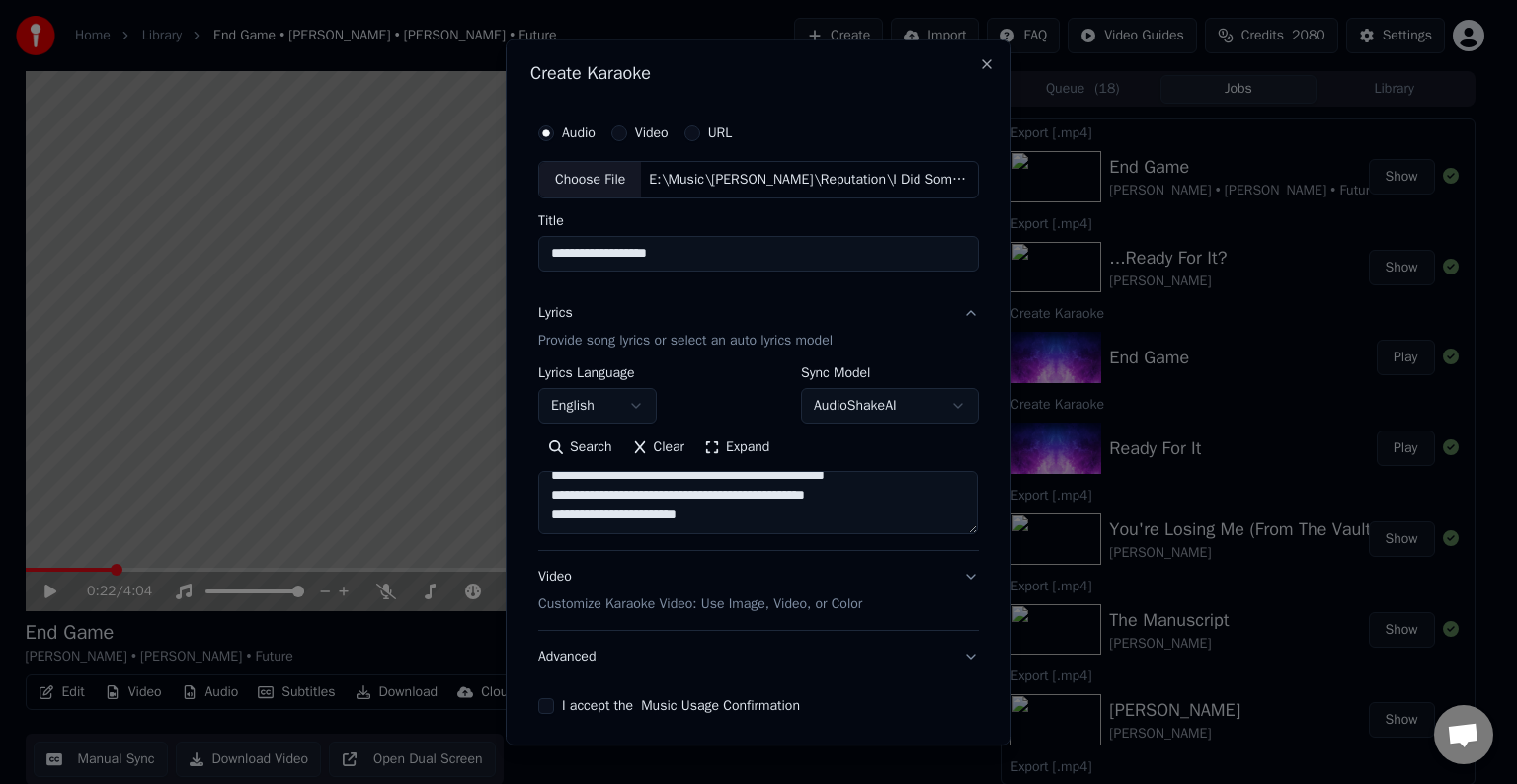 drag, startPoint x: 546, startPoint y: 506, endPoint x: 975, endPoint y: 610, distance: 441.4261 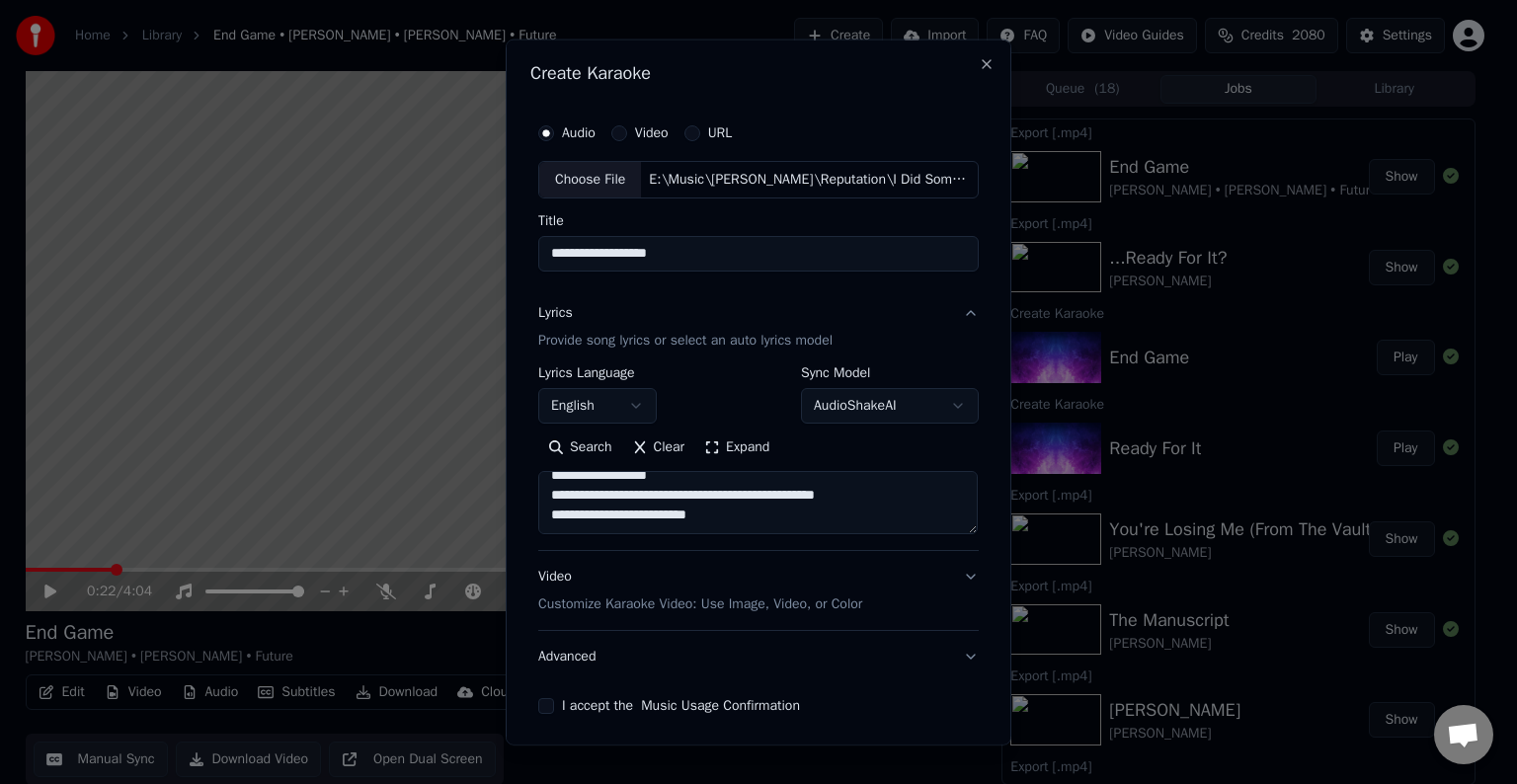 paste on "**********" 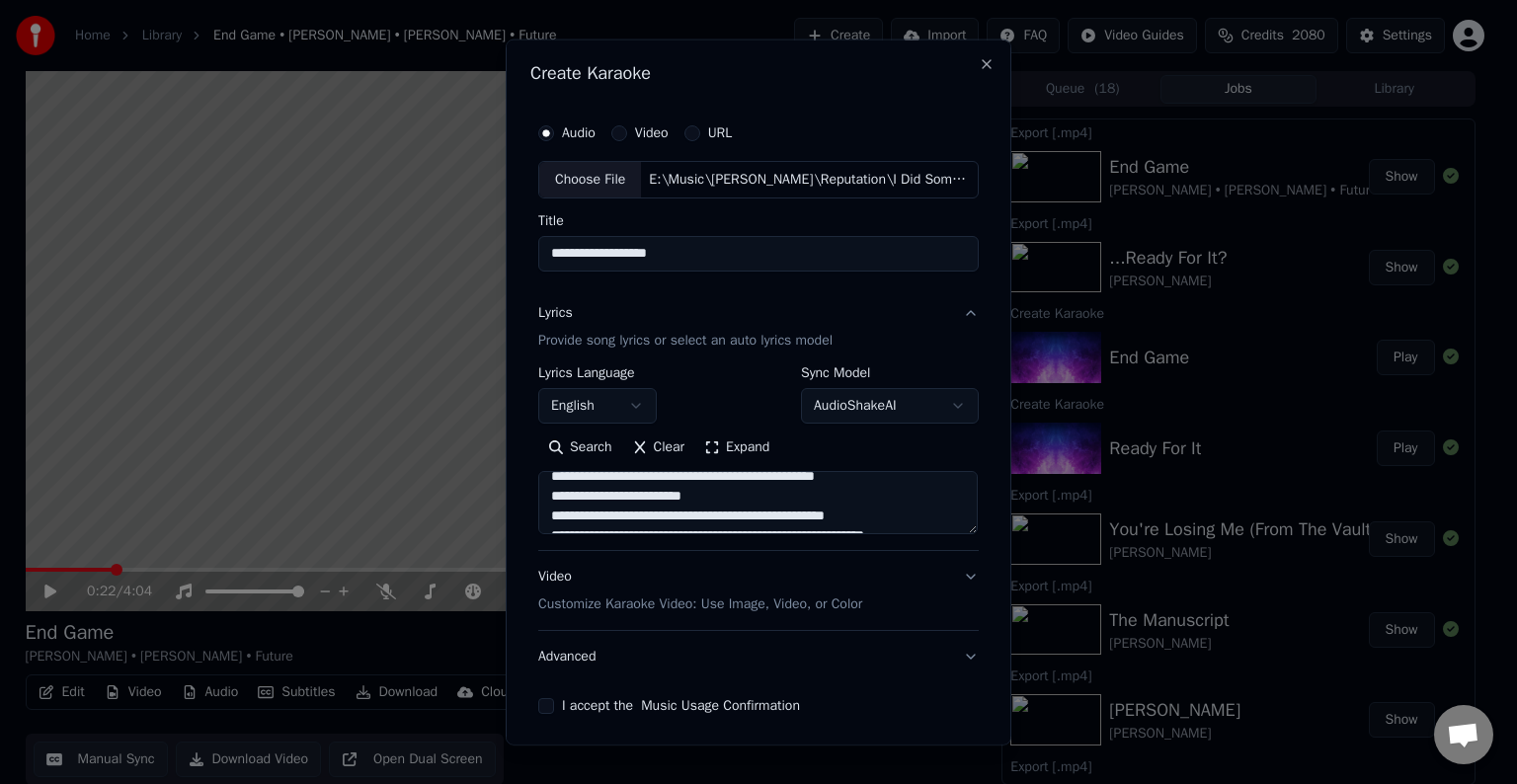 scroll, scrollTop: 774, scrollLeft: 0, axis: vertical 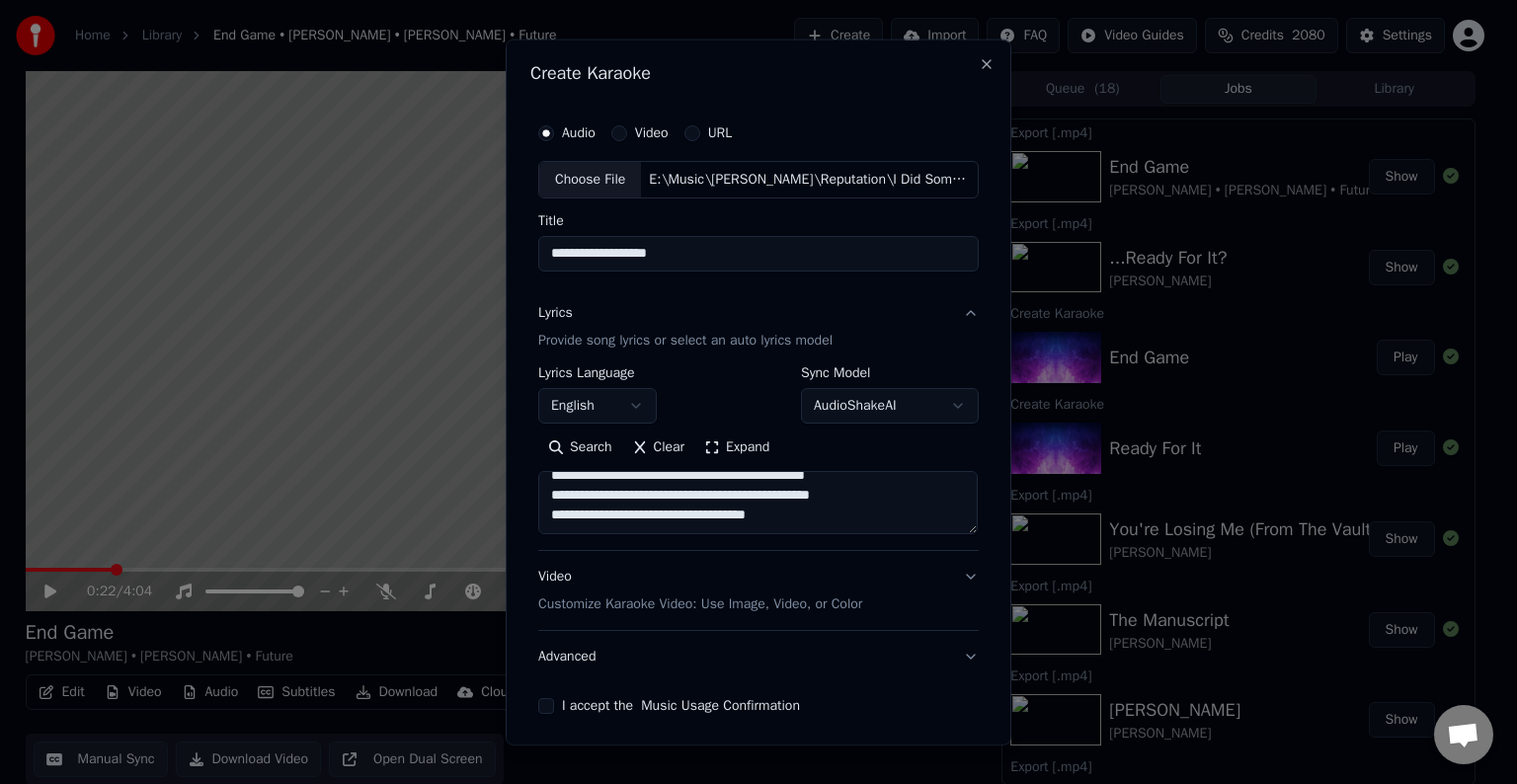 drag, startPoint x: 699, startPoint y: 507, endPoint x: 627, endPoint y: 504, distance: 72.062473 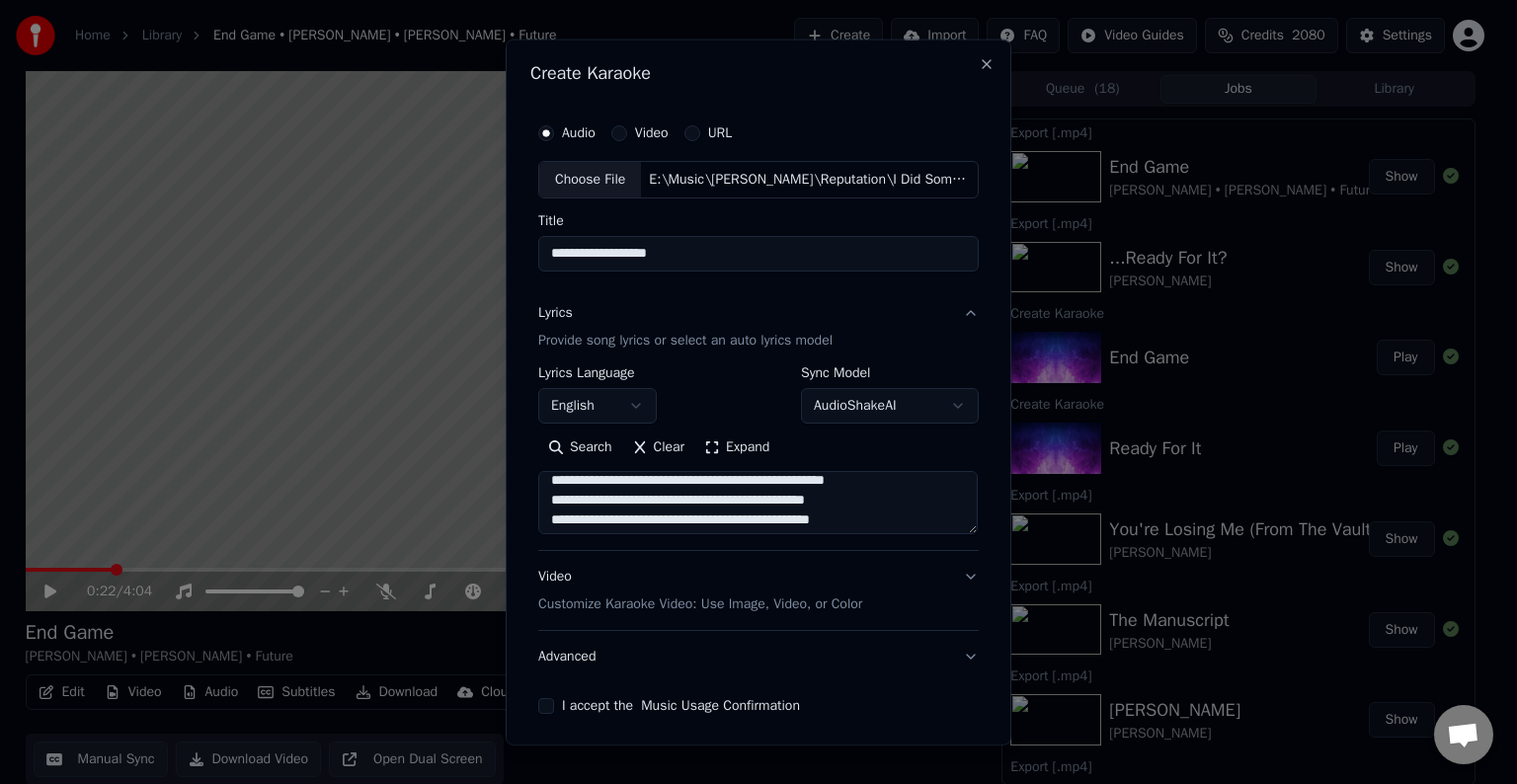 scroll, scrollTop: 782, scrollLeft: 0, axis: vertical 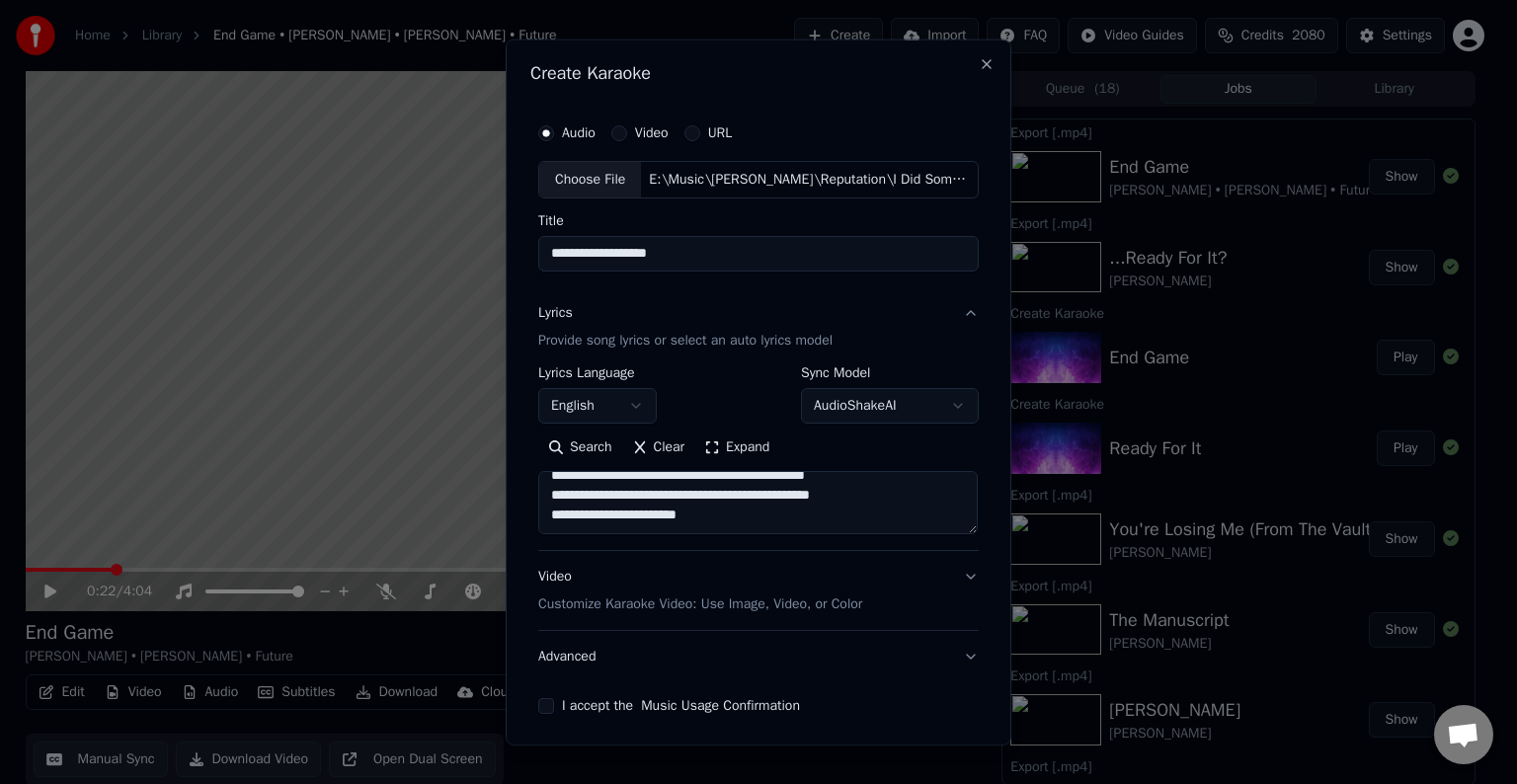 drag, startPoint x: 873, startPoint y: 522, endPoint x: 793, endPoint y: 499, distance: 83.24062 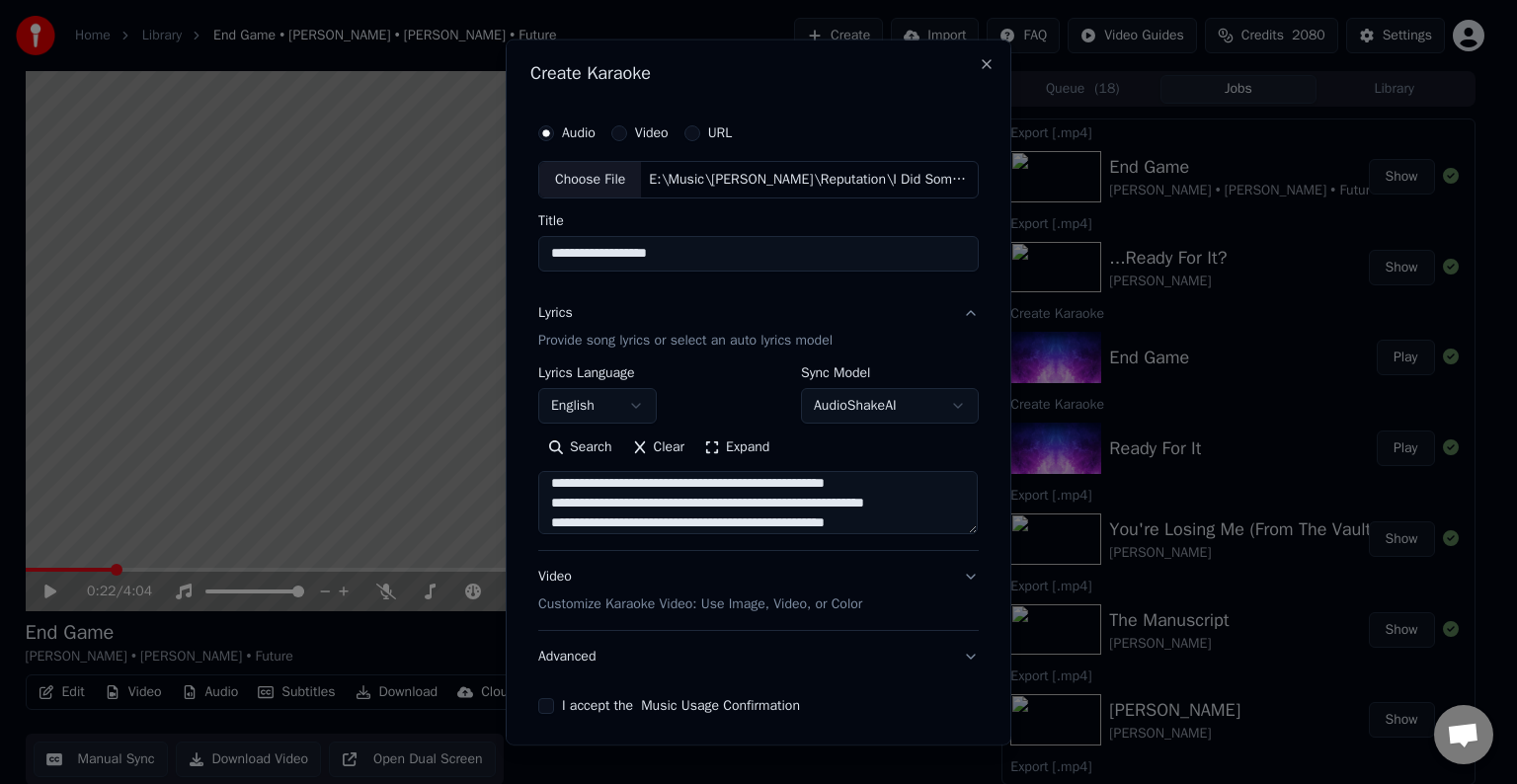 scroll, scrollTop: 782, scrollLeft: 0, axis: vertical 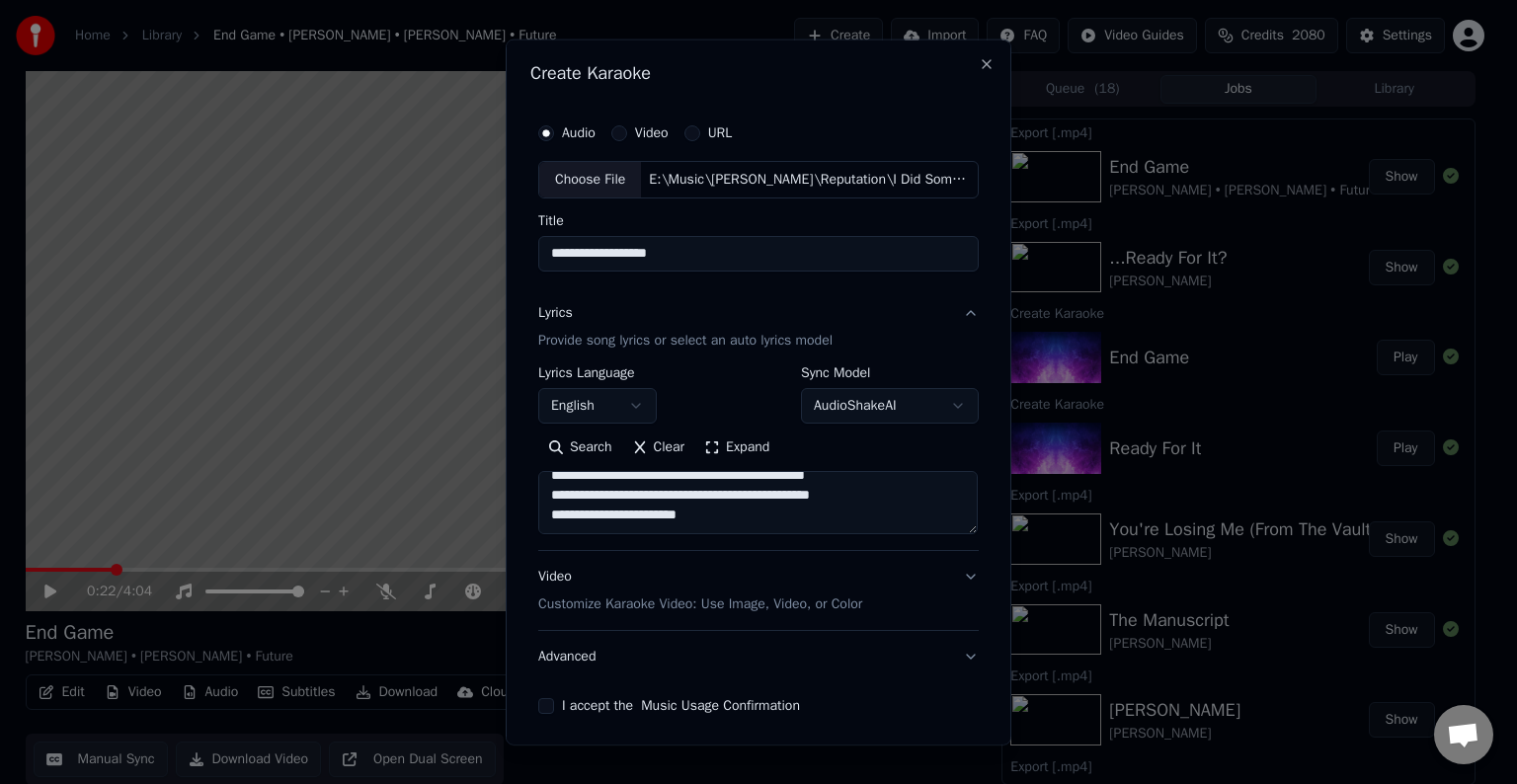 drag, startPoint x: 780, startPoint y: 478, endPoint x: 858, endPoint y: 541, distance: 100.26465 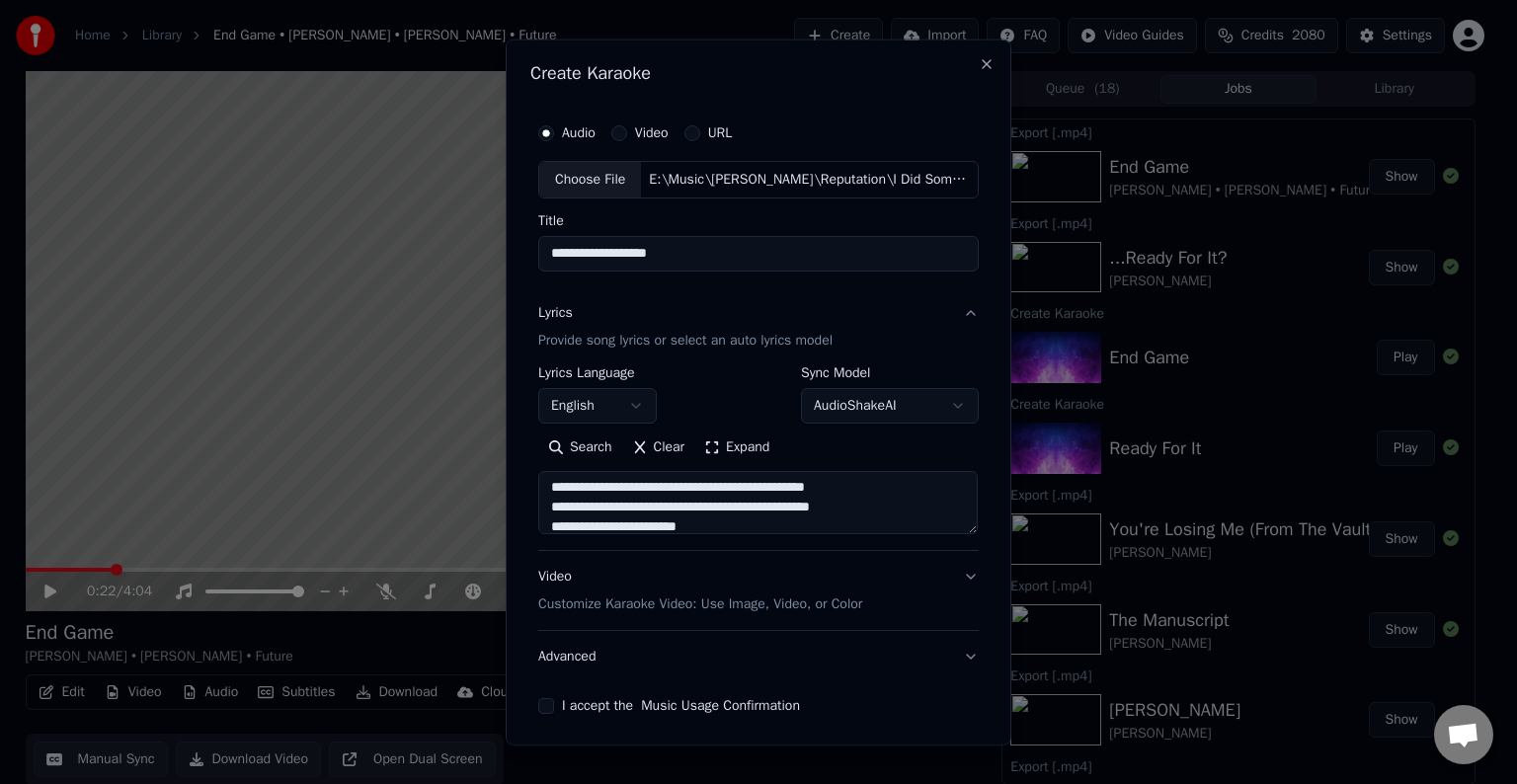 scroll, scrollTop: 744, scrollLeft: 0, axis: vertical 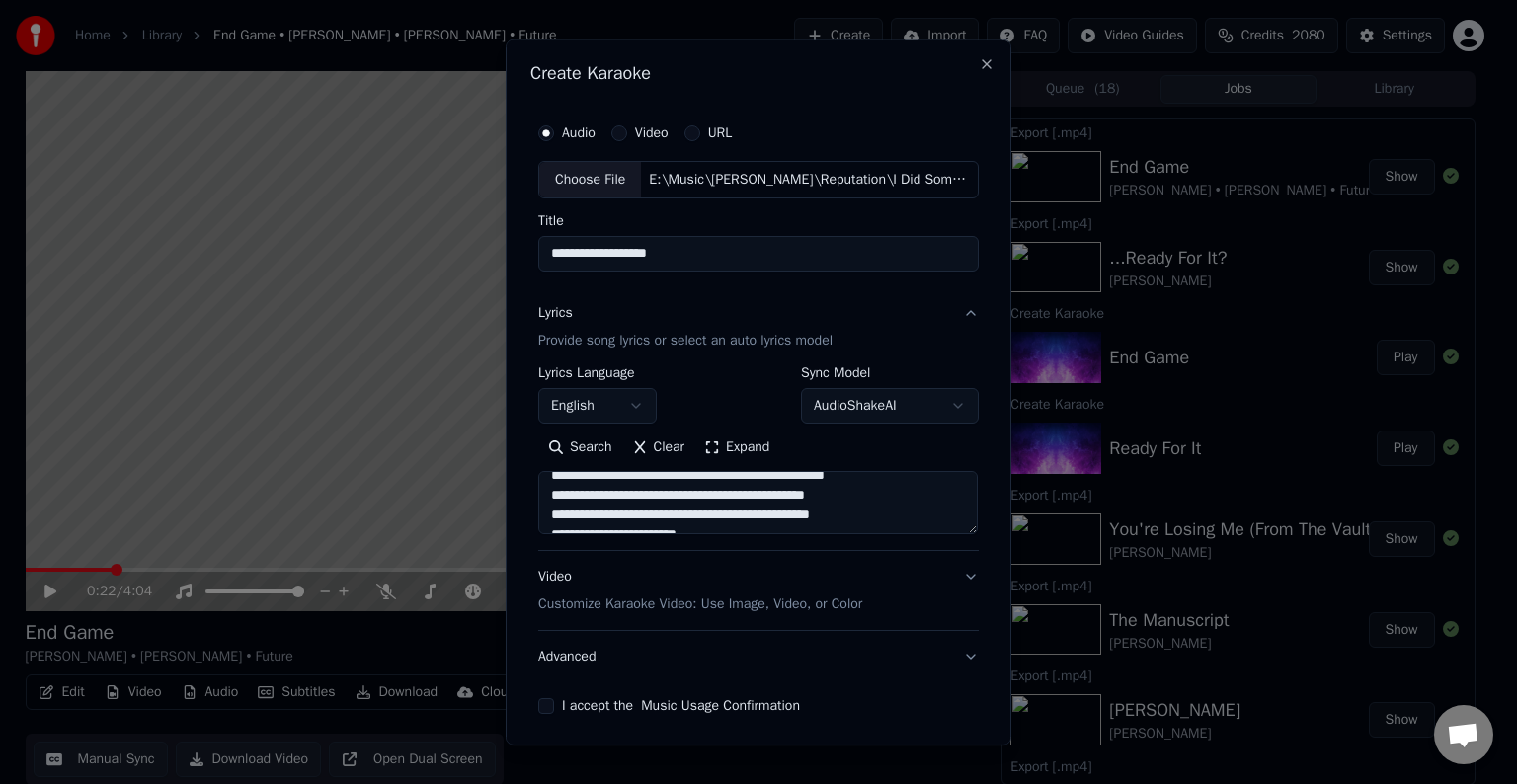 click at bounding box center (758, 503) 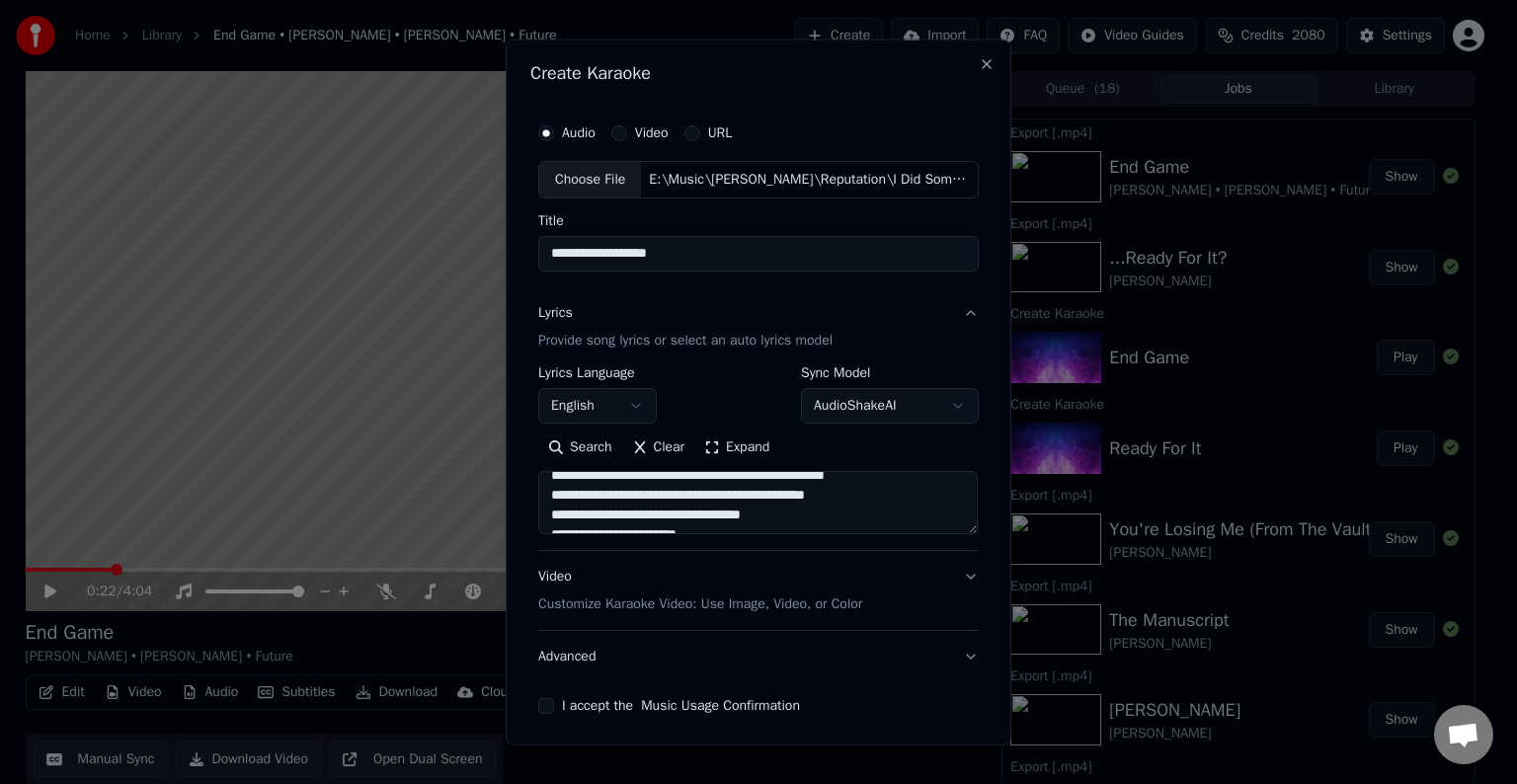 drag, startPoint x: 701, startPoint y: 511, endPoint x: 622, endPoint y: 510, distance: 79.006329 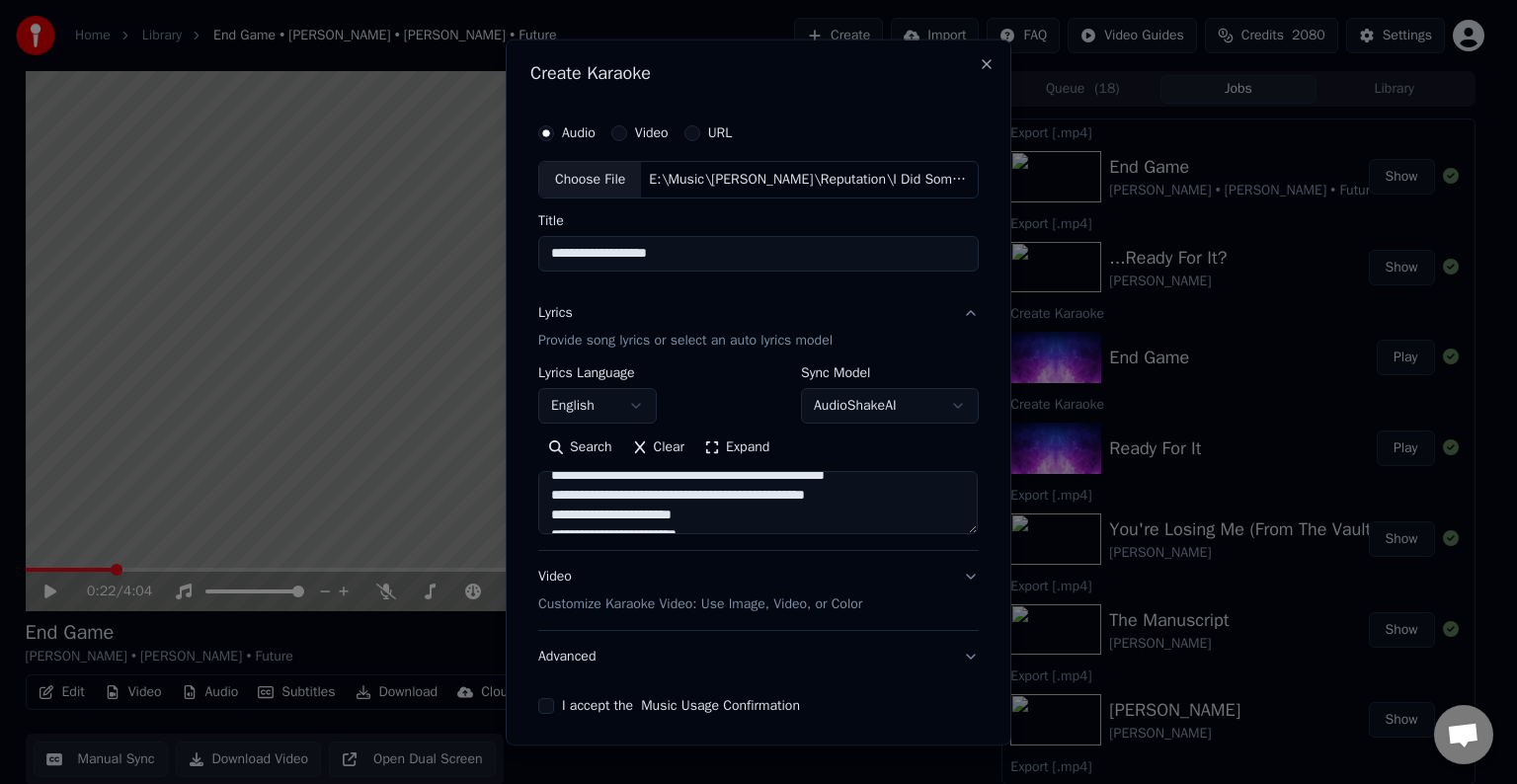 drag, startPoint x: 875, startPoint y: 494, endPoint x: 786, endPoint y: 490, distance: 89.089842 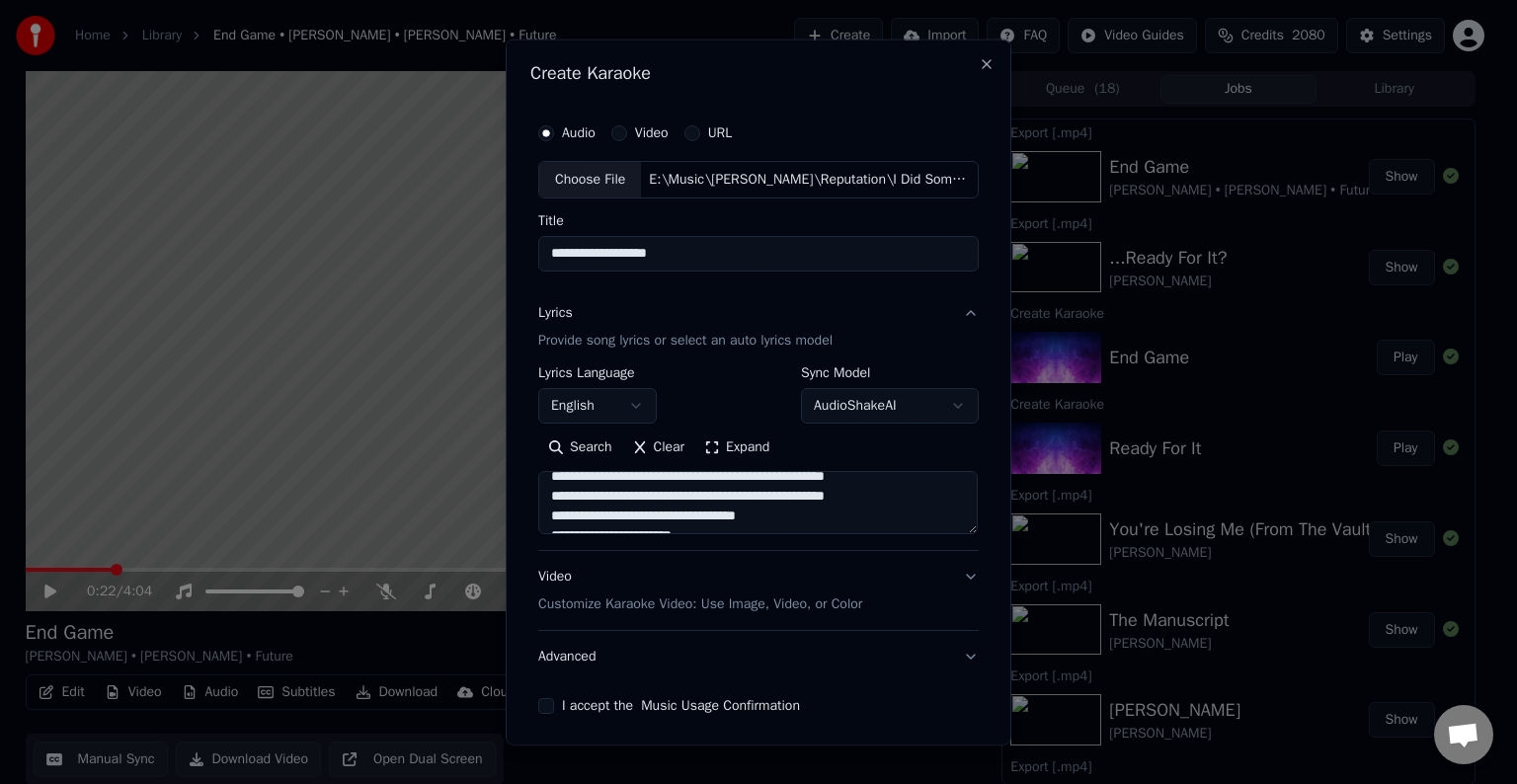 scroll, scrollTop: 722, scrollLeft: 0, axis: vertical 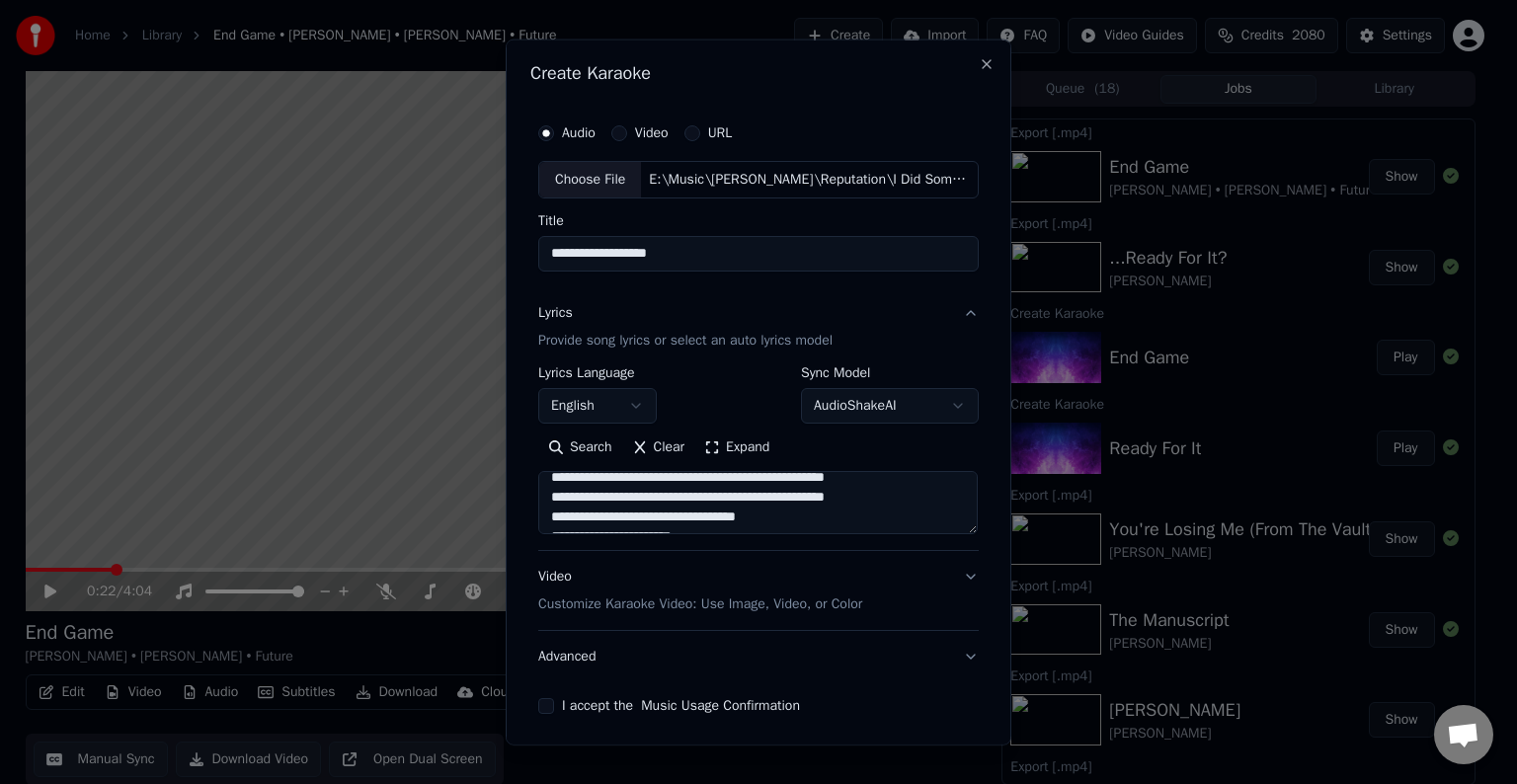 drag, startPoint x: 881, startPoint y: 499, endPoint x: 798, endPoint y: 498, distance: 83.00602 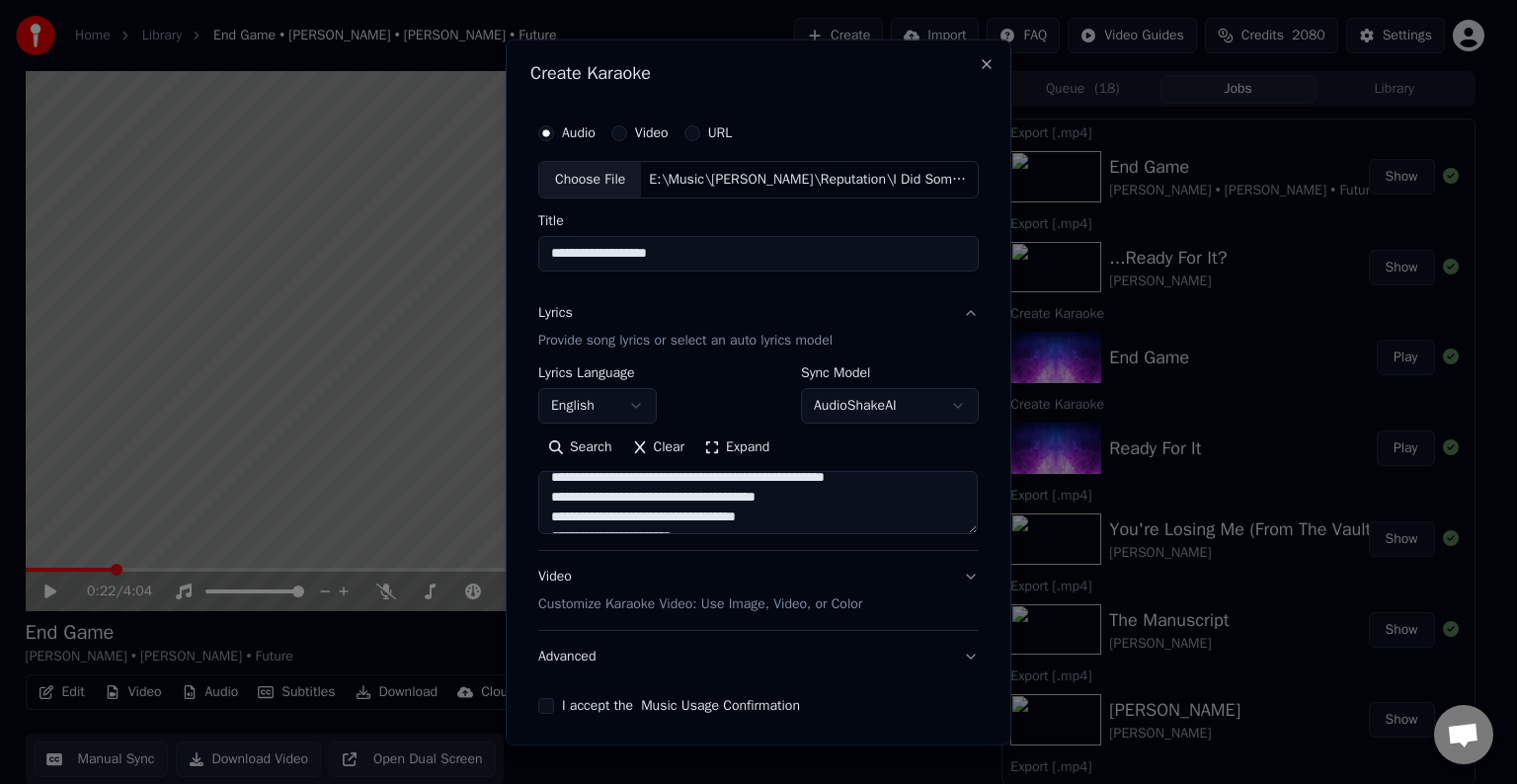 drag, startPoint x: 715, startPoint y: 495, endPoint x: 645, endPoint y: 498, distance: 70.064256 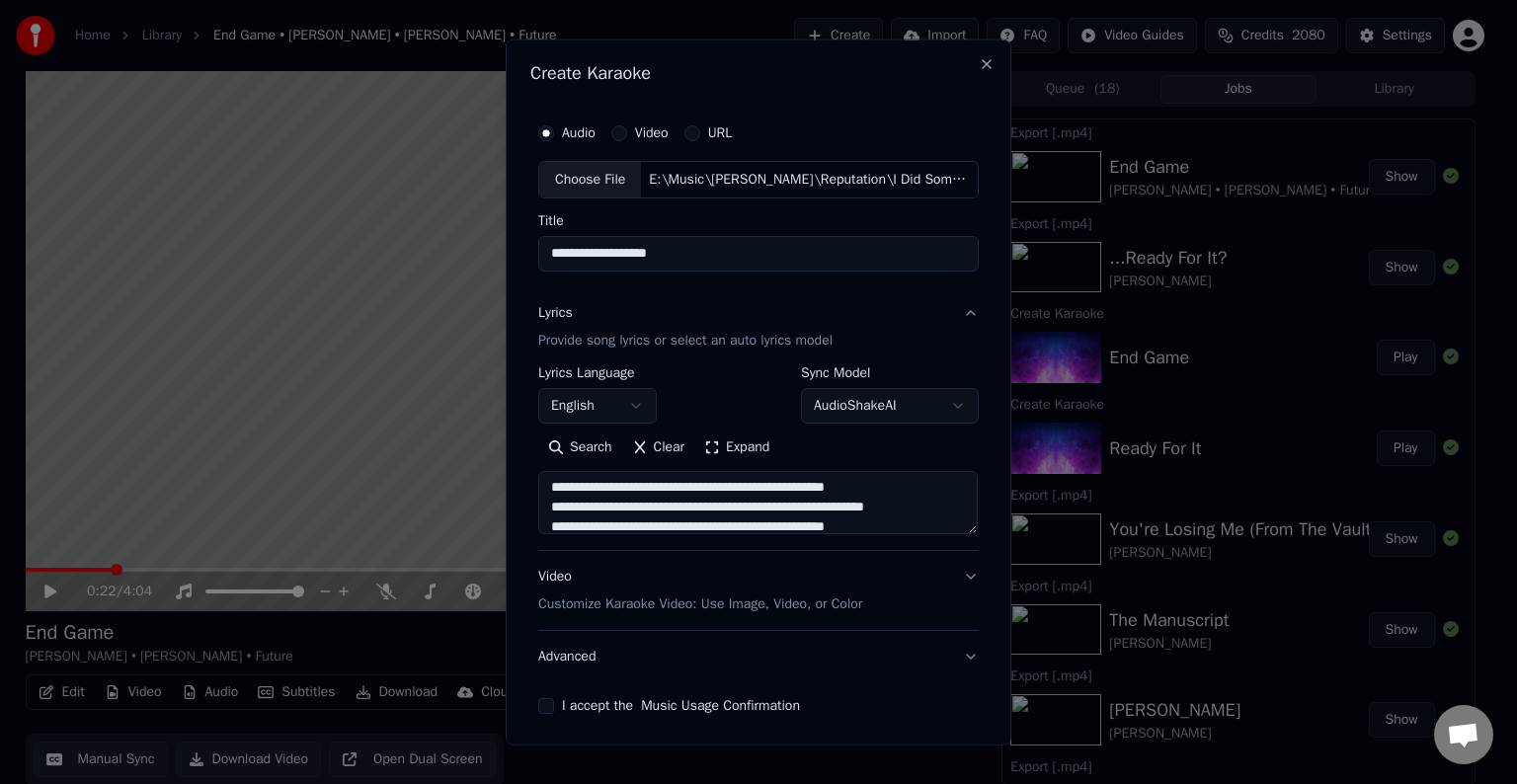 scroll, scrollTop: 782, scrollLeft: 0, axis: vertical 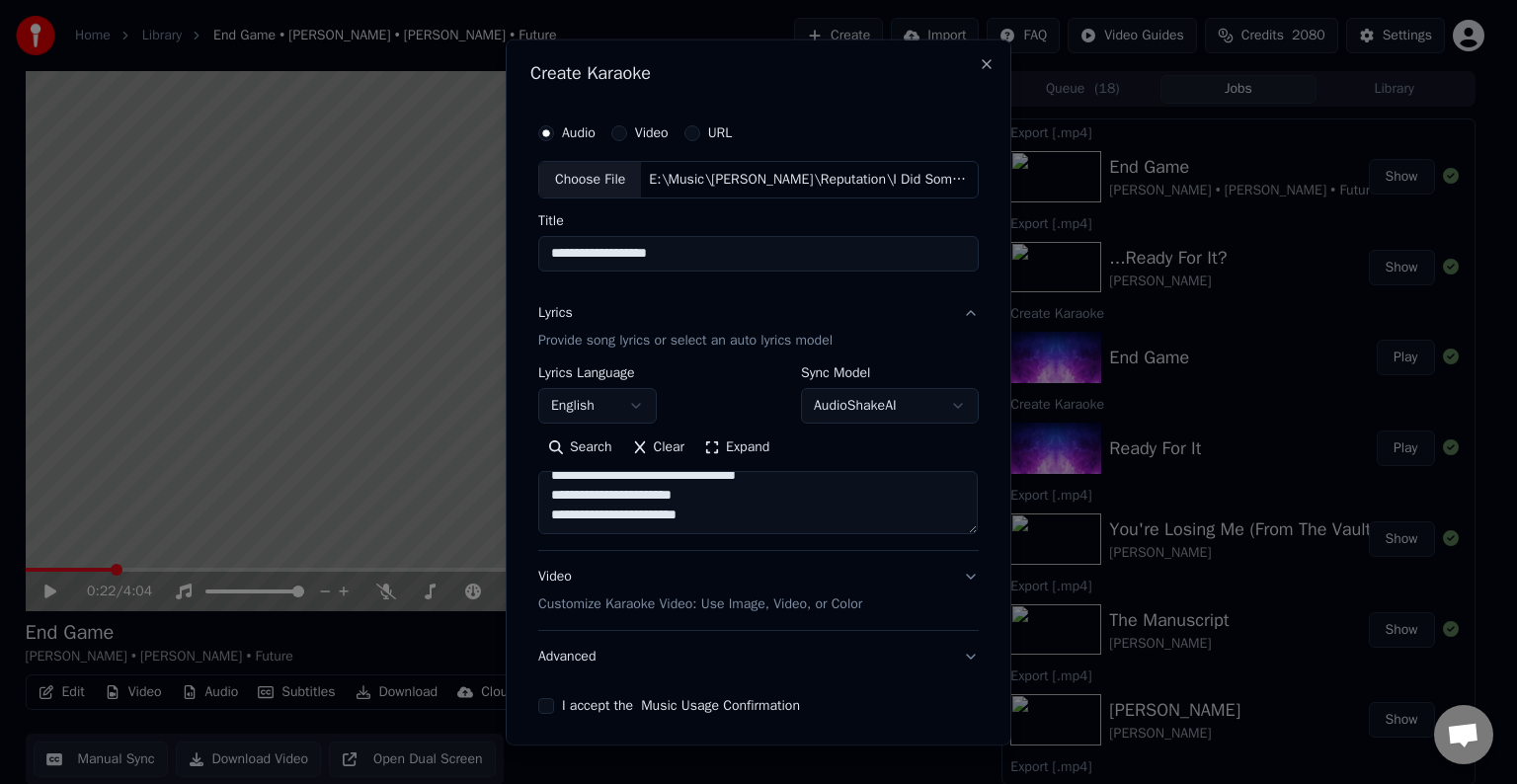 click on "**********" at bounding box center (758, 458) 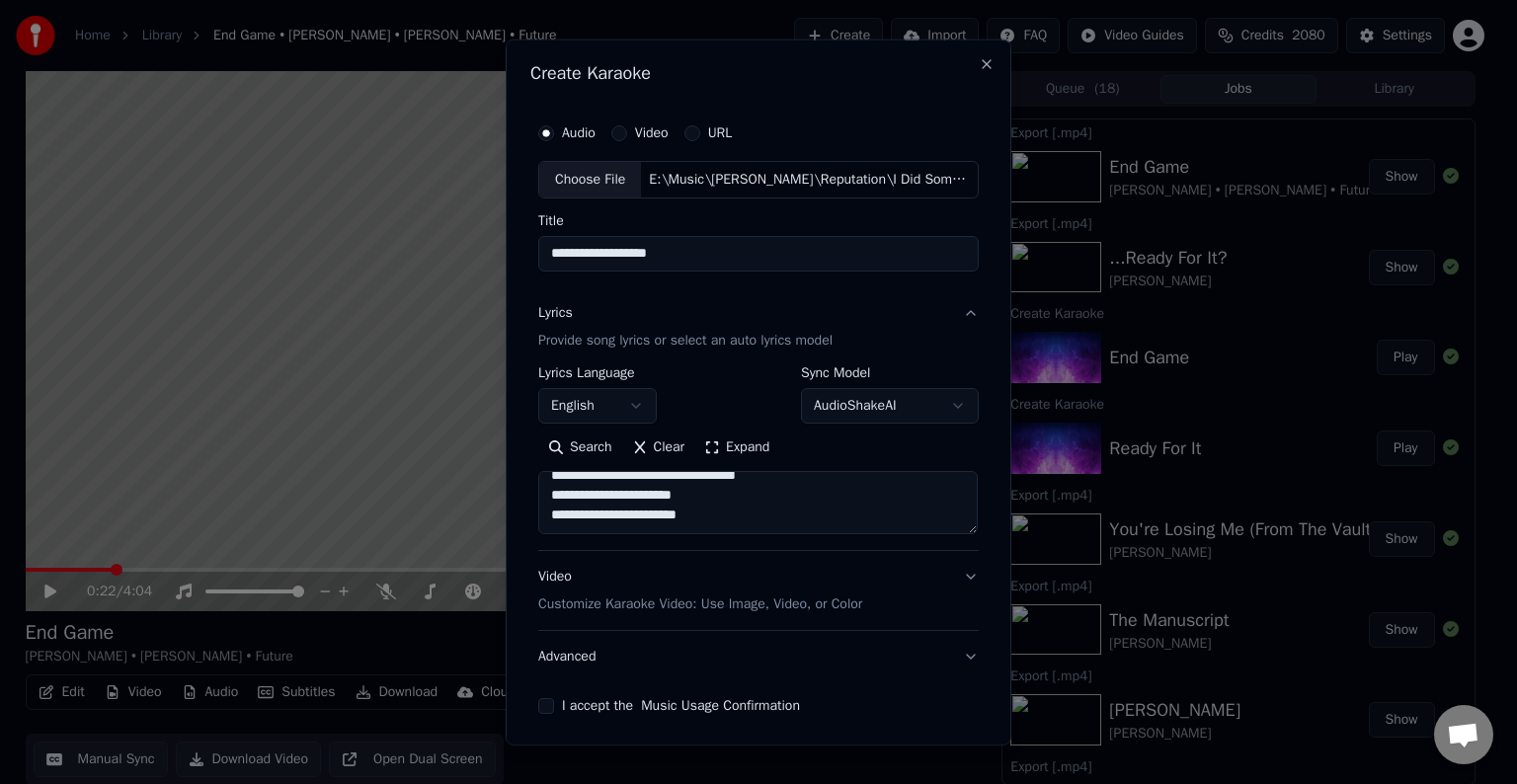 paste on "**********" 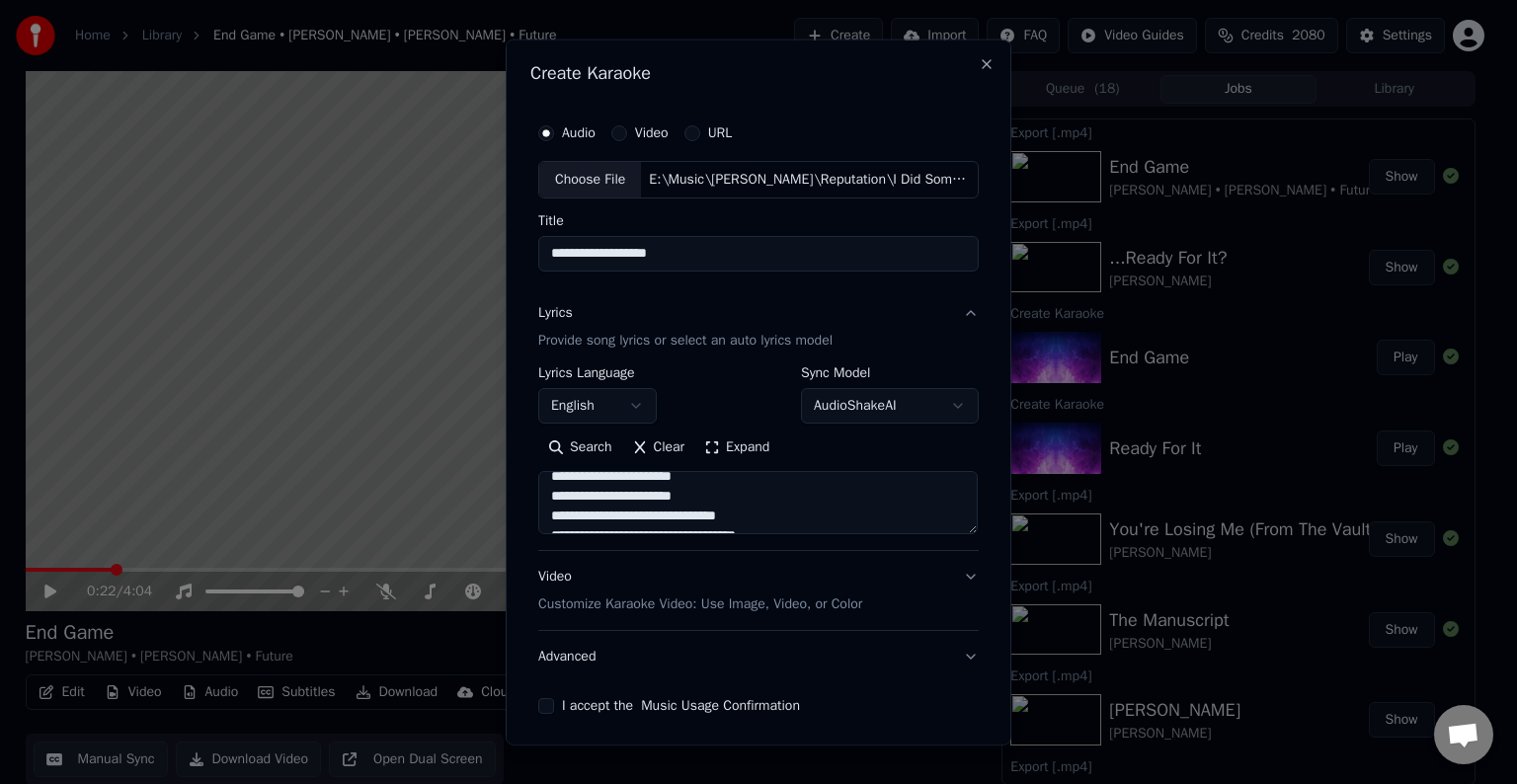scroll, scrollTop: 912, scrollLeft: 0, axis: vertical 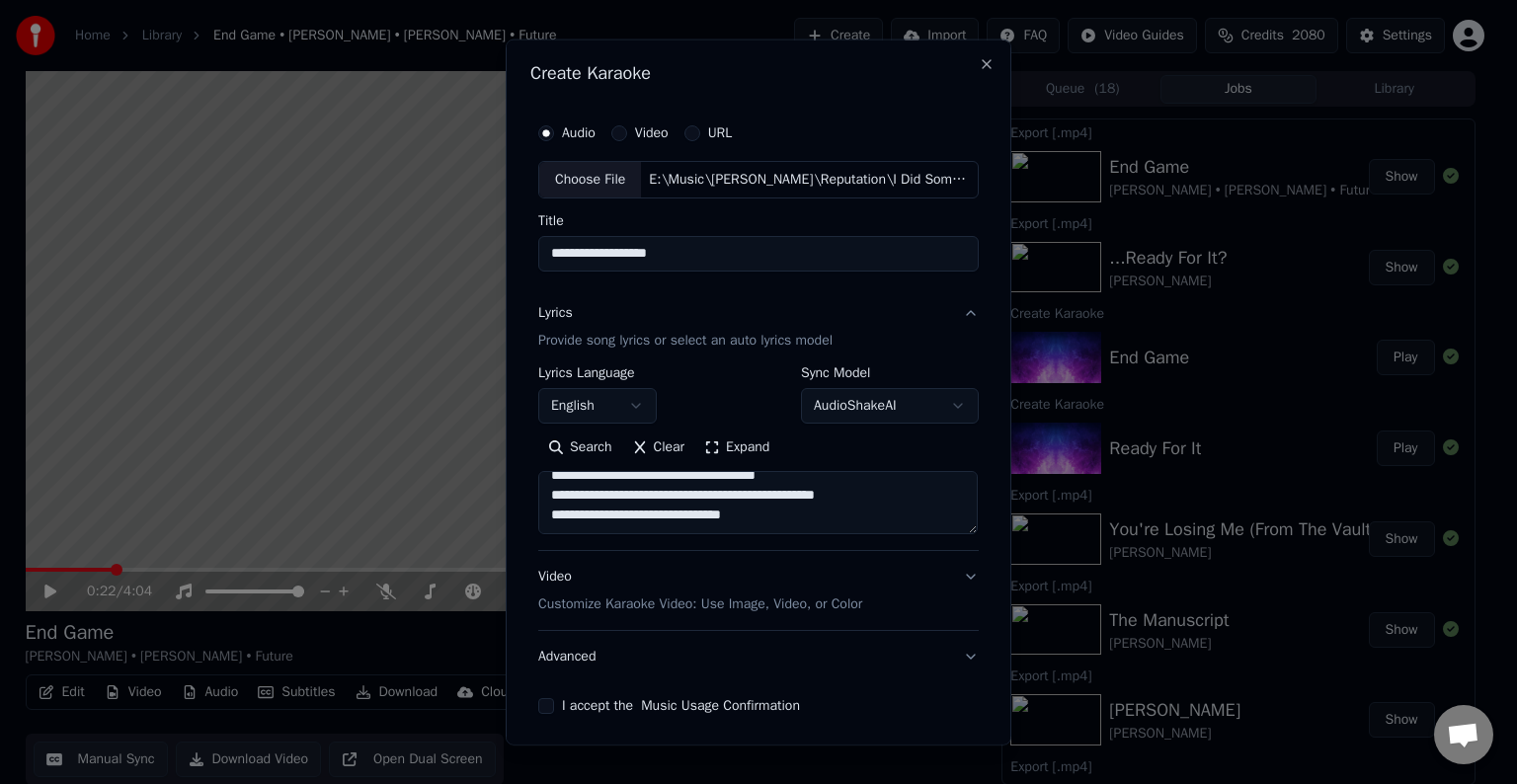 drag, startPoint x: 699, startPoint y: 502, endPoint x: 660, endPoint y: 508, distance: 39.4588 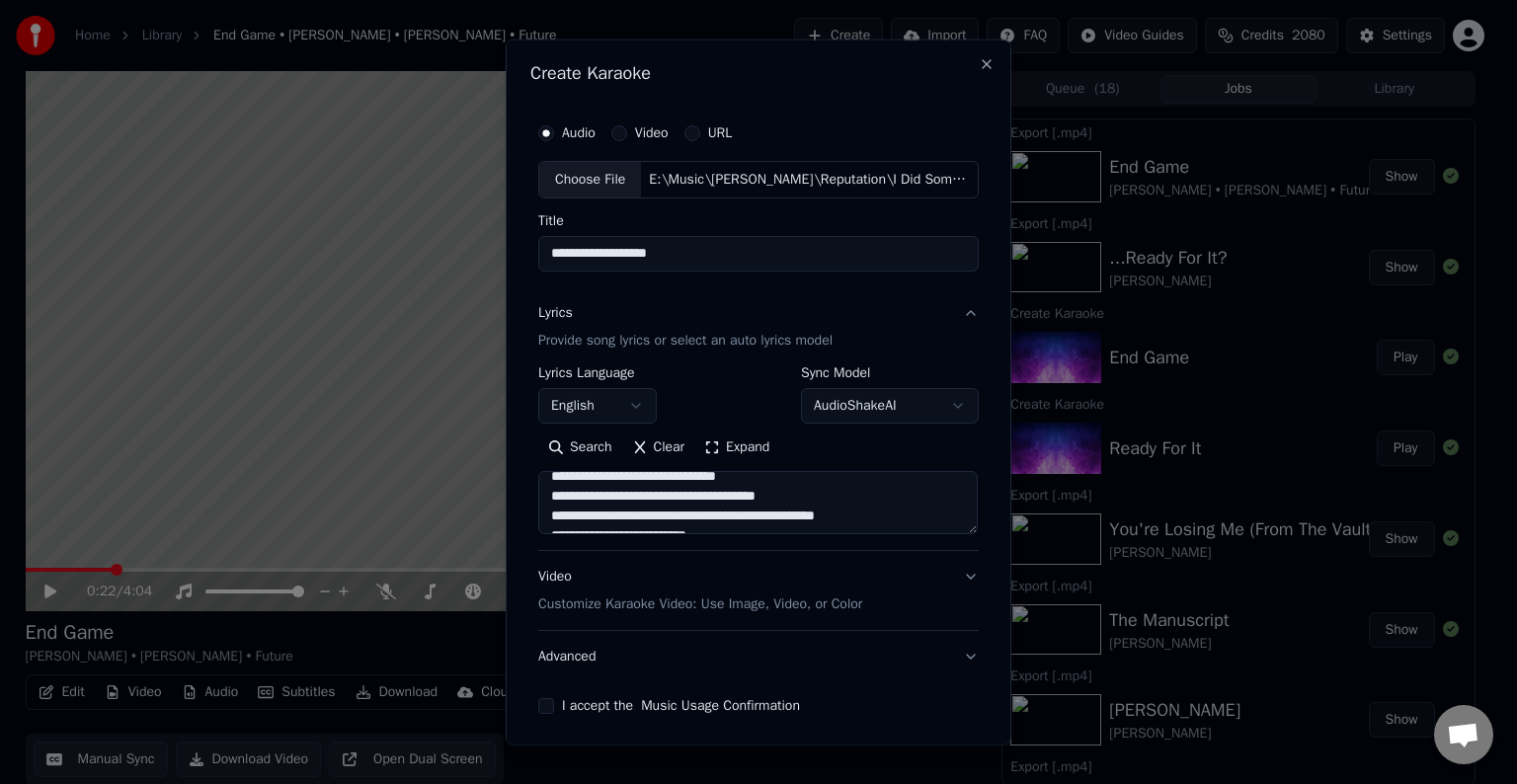 scroll, scrollTop: 879, scrollLeft: 0, axis: vertical 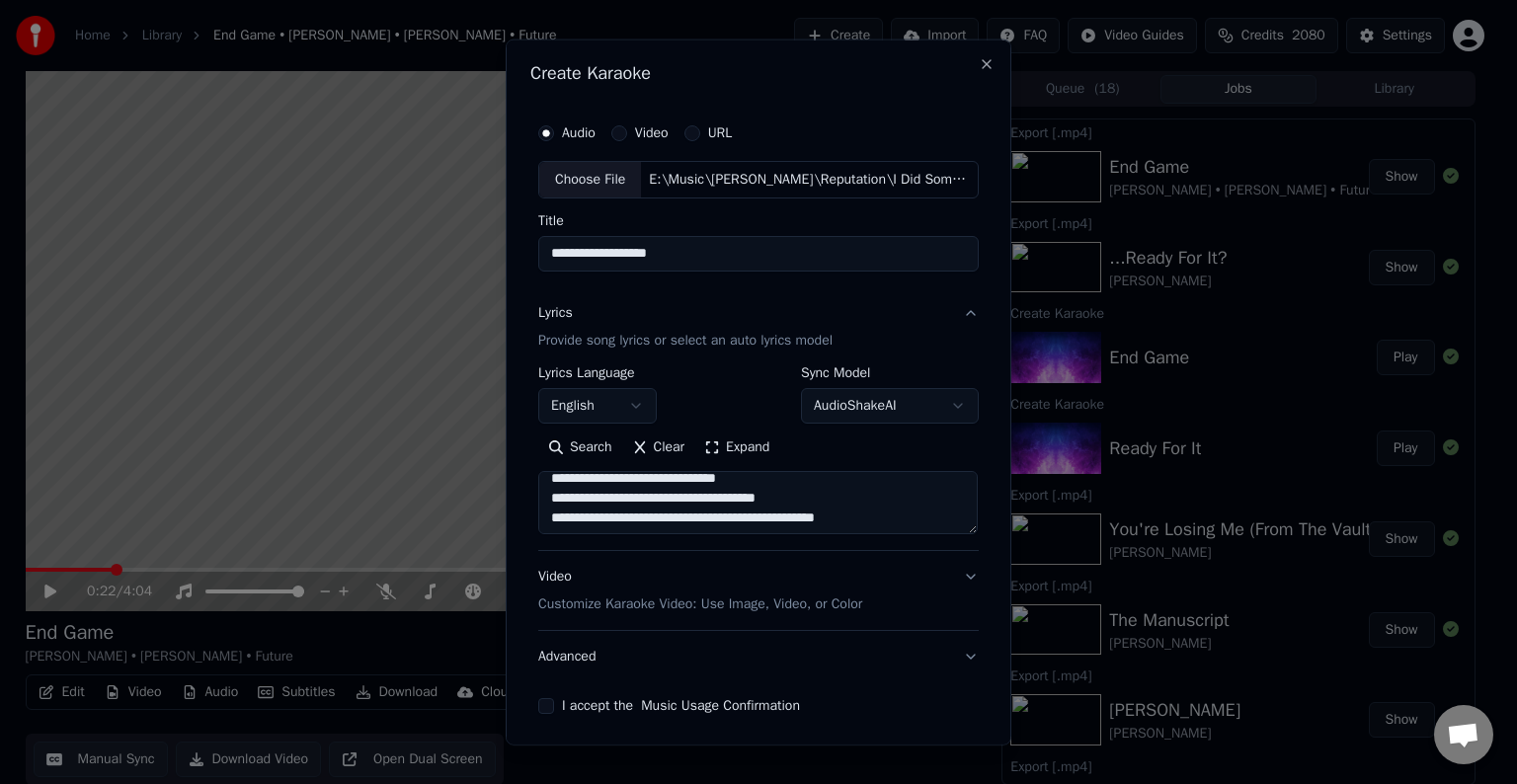 drag, startPoint x: 804, startPoint y: 494, endPoint x: 679, endPoint y: 490, distance: 125.06398 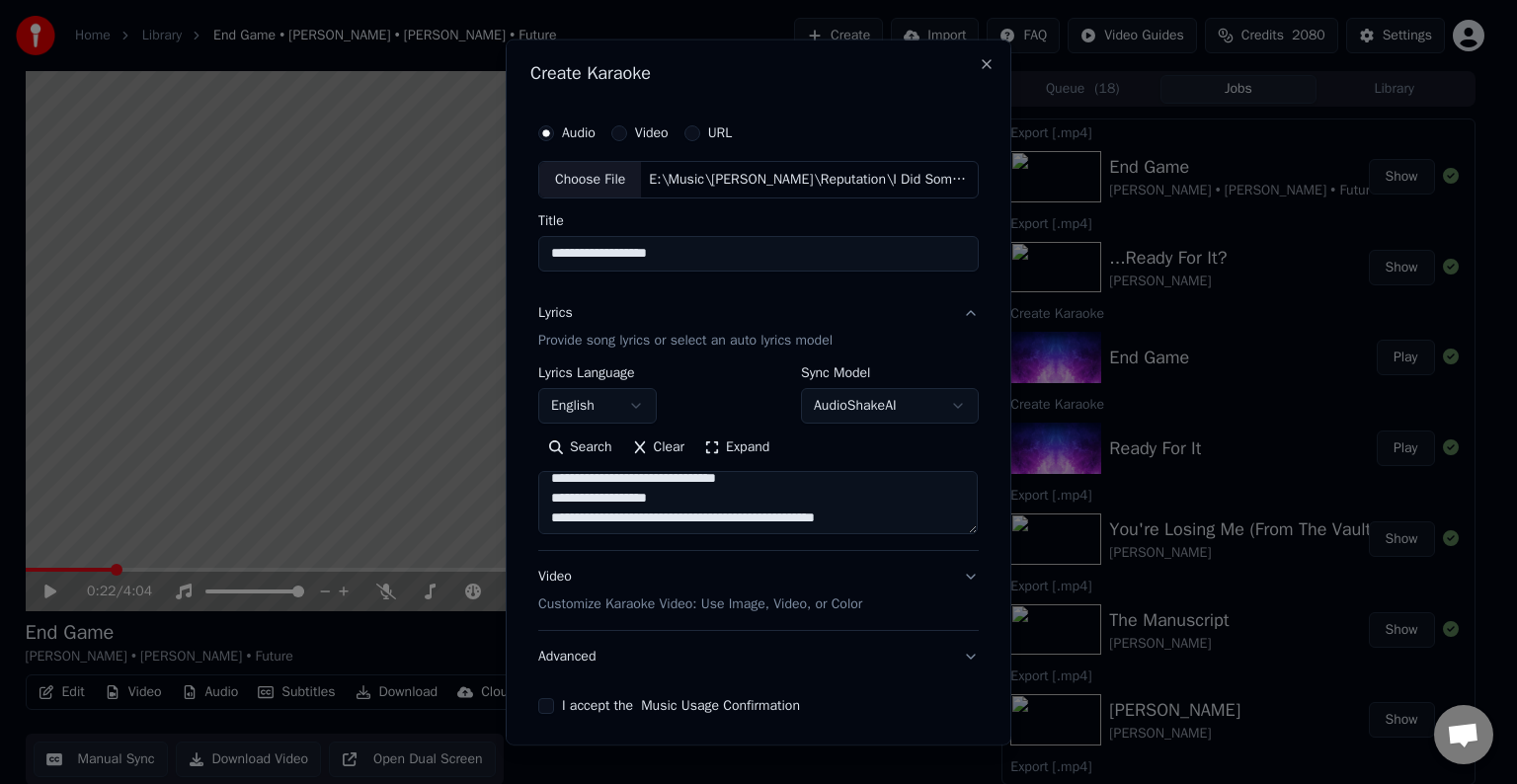 scroll, scrollTop: 844, scrollLeft: 0, axis: vertical 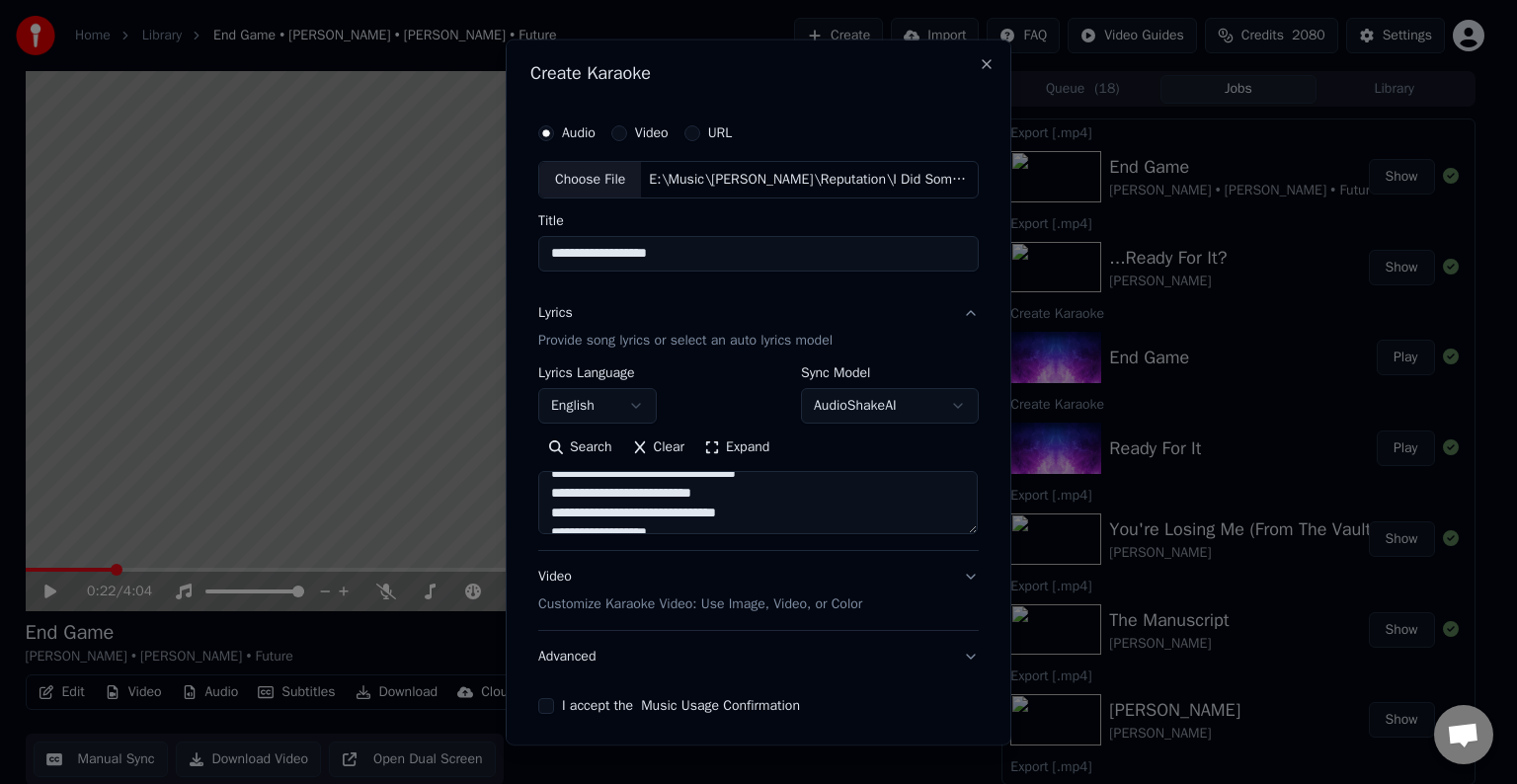 click at bounding box center (758, 503) 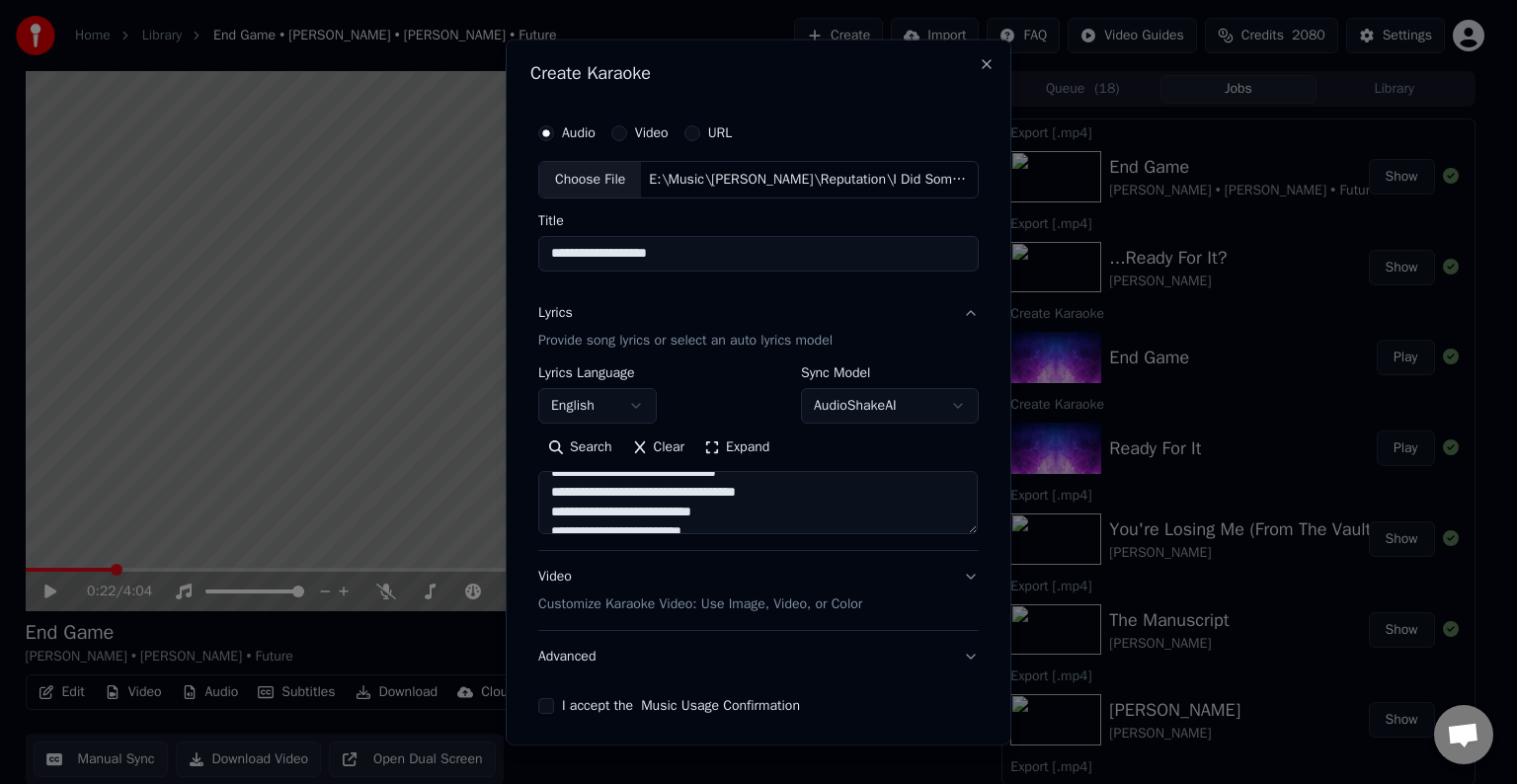 scroll, scrollTop: 822, scrollLeft: 0, axis: vertical 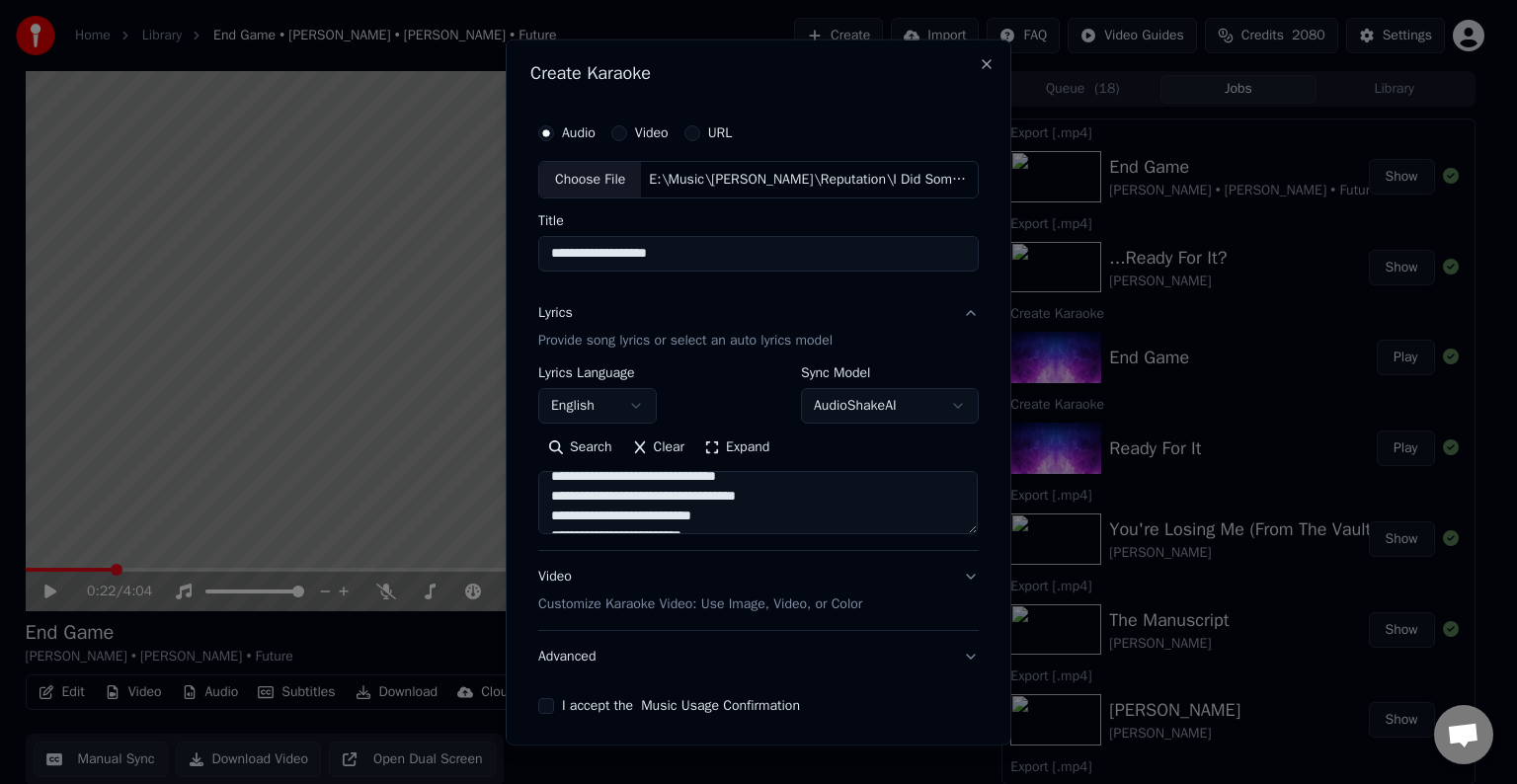 click at bounding box center [758, 503] 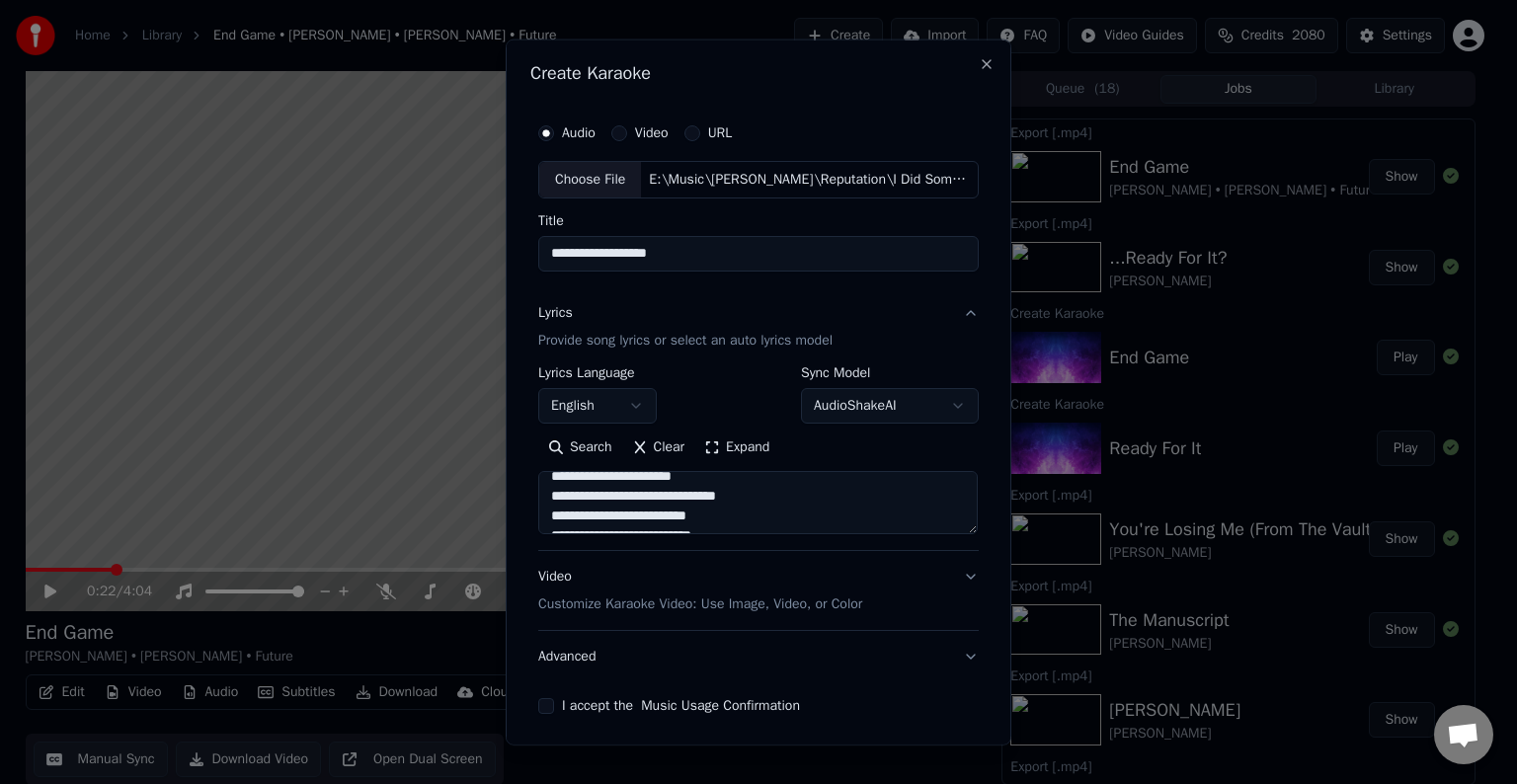 scroll, scrollTop: 798, scrollLeft: 0, axis: vertical 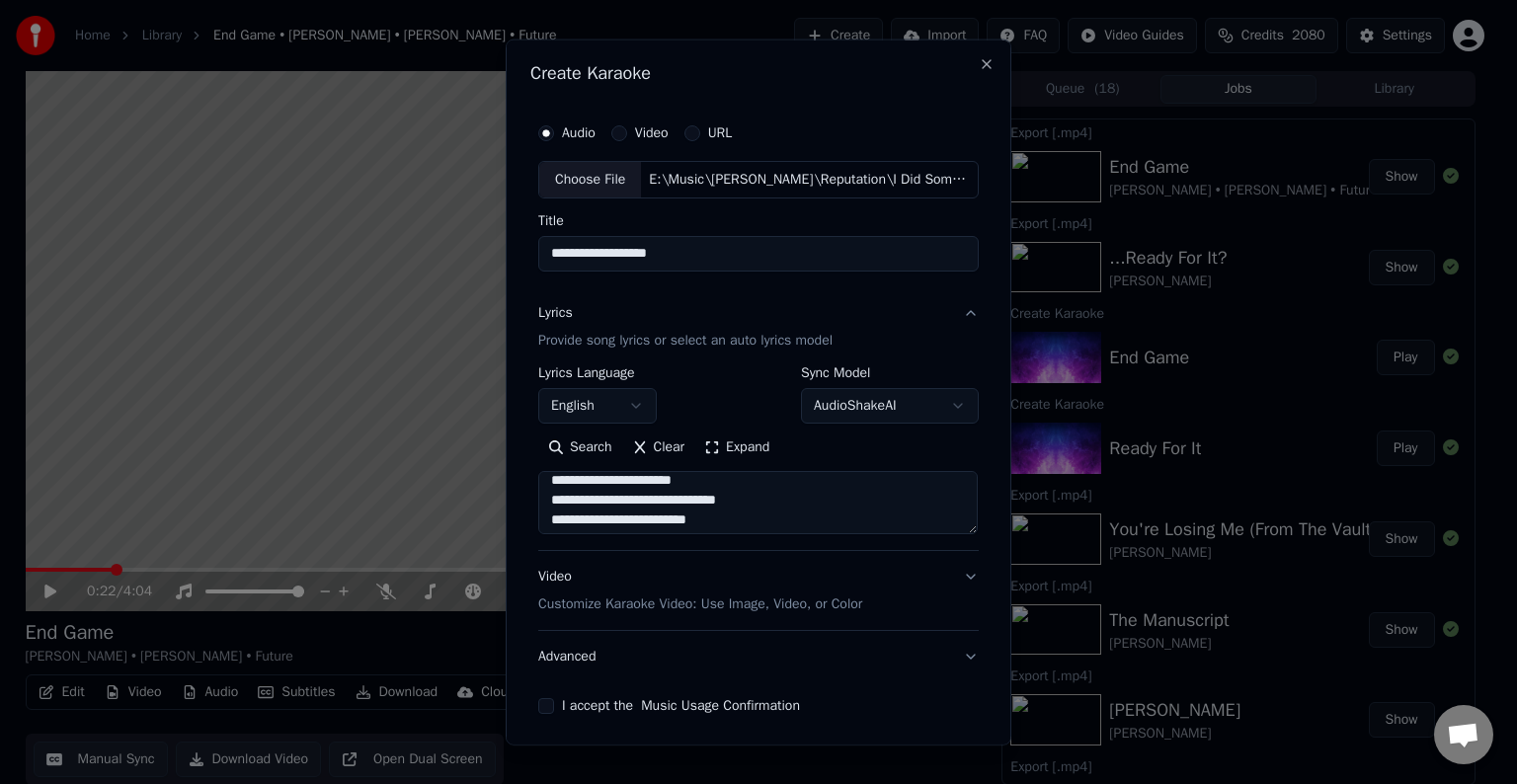 click at bounding box center [758, 503] 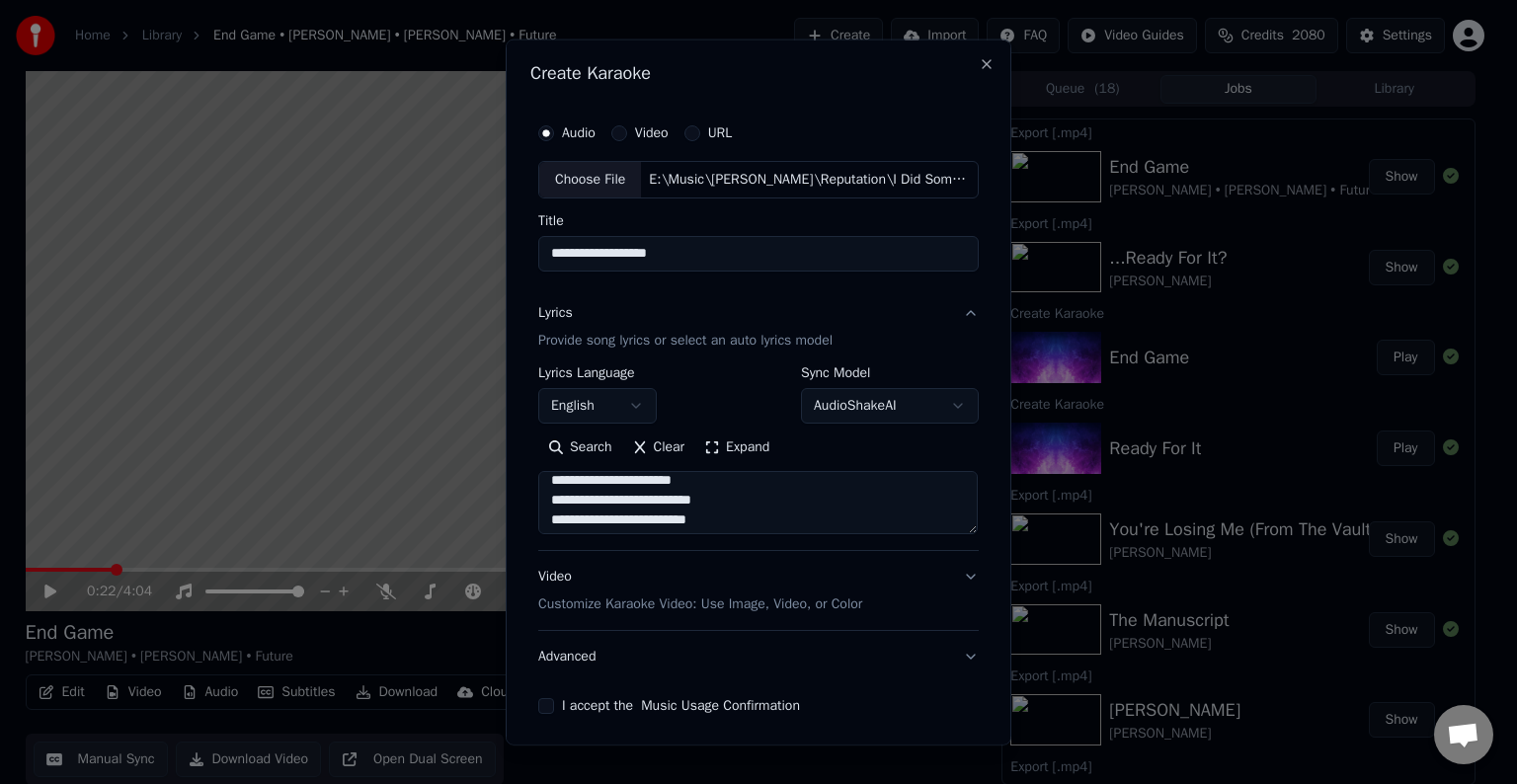 scroll, scrollTop: 920, scrollLeft: 0, axis: vertical 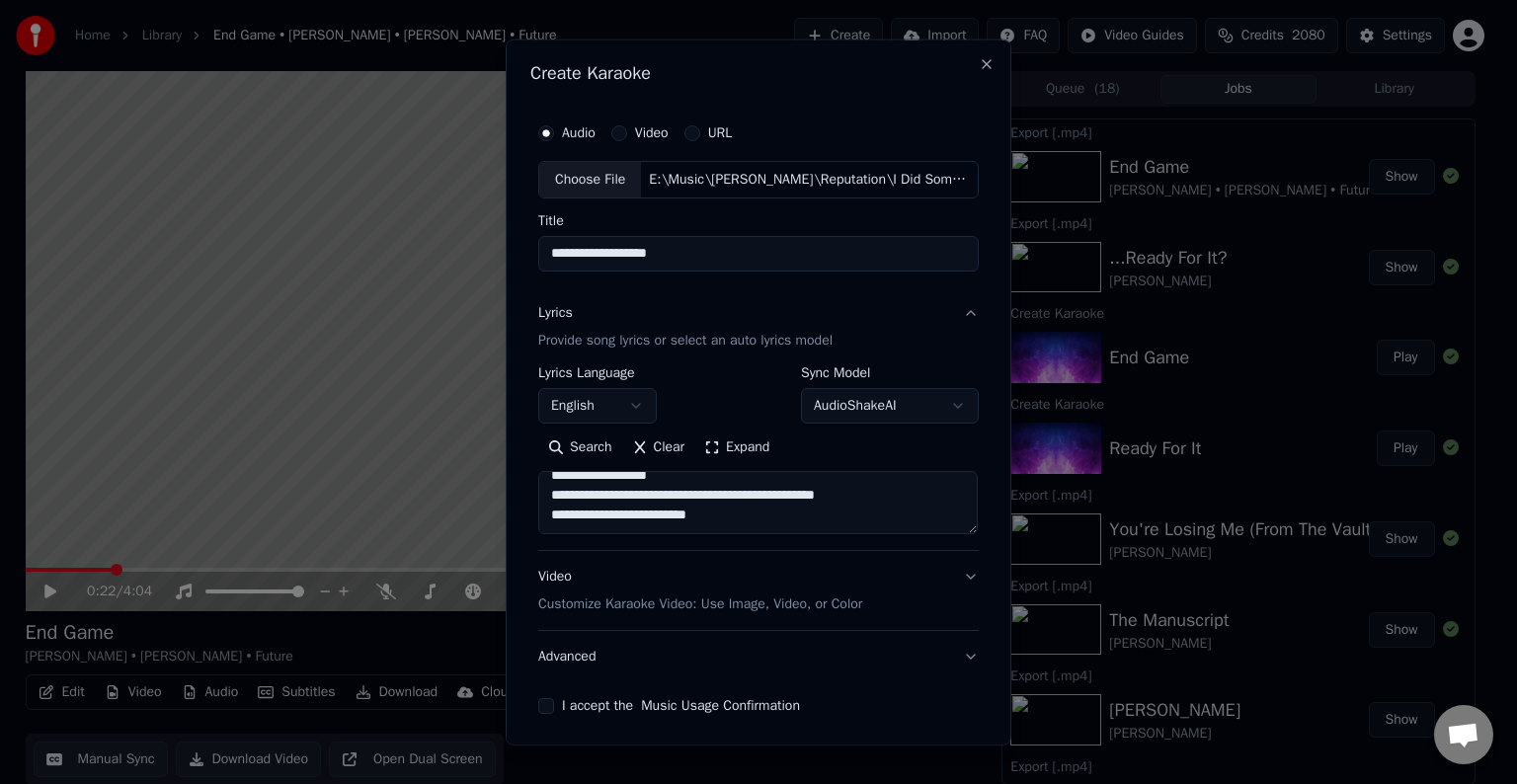 click at bounding box center [758, 503] 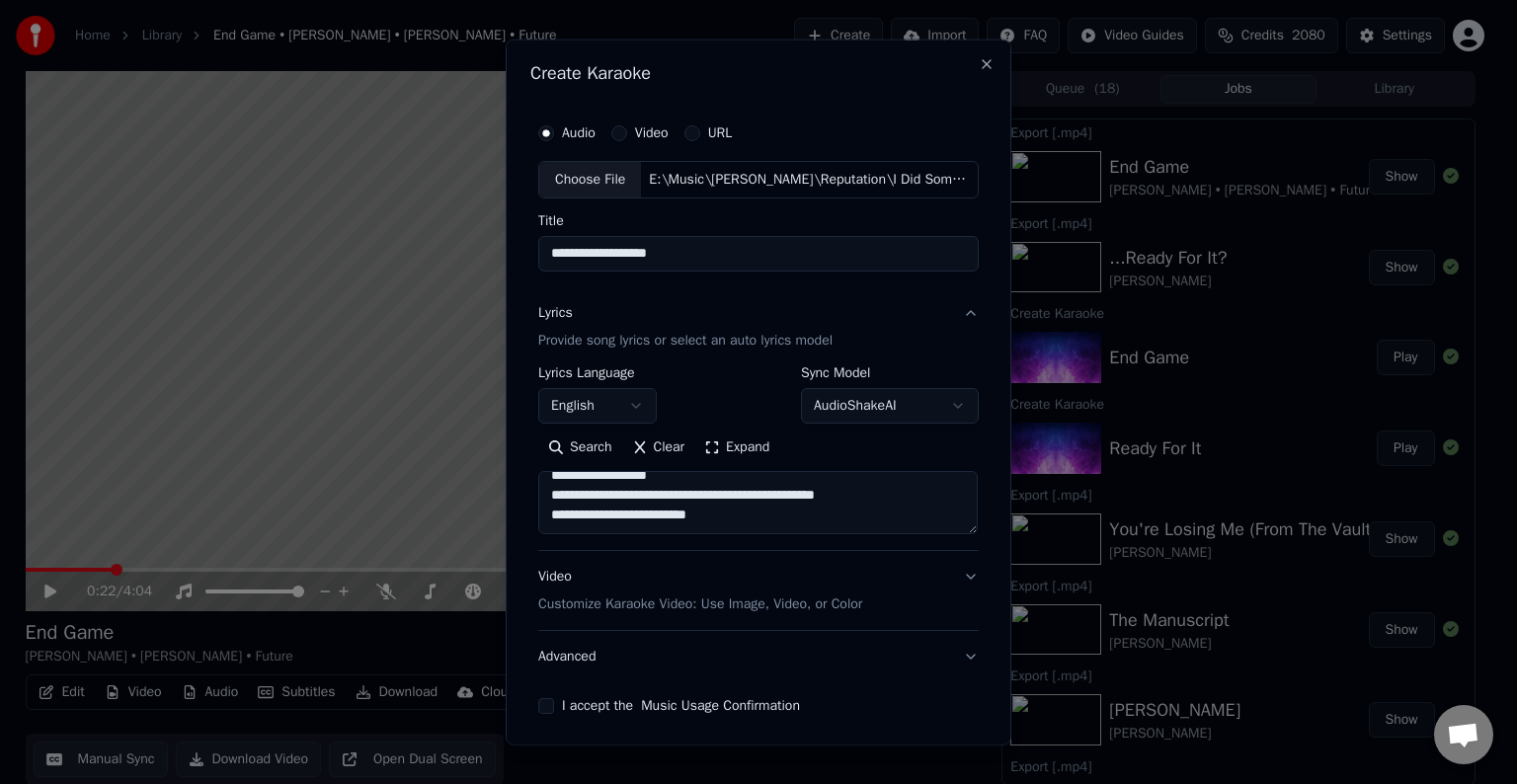 paste on "**********" 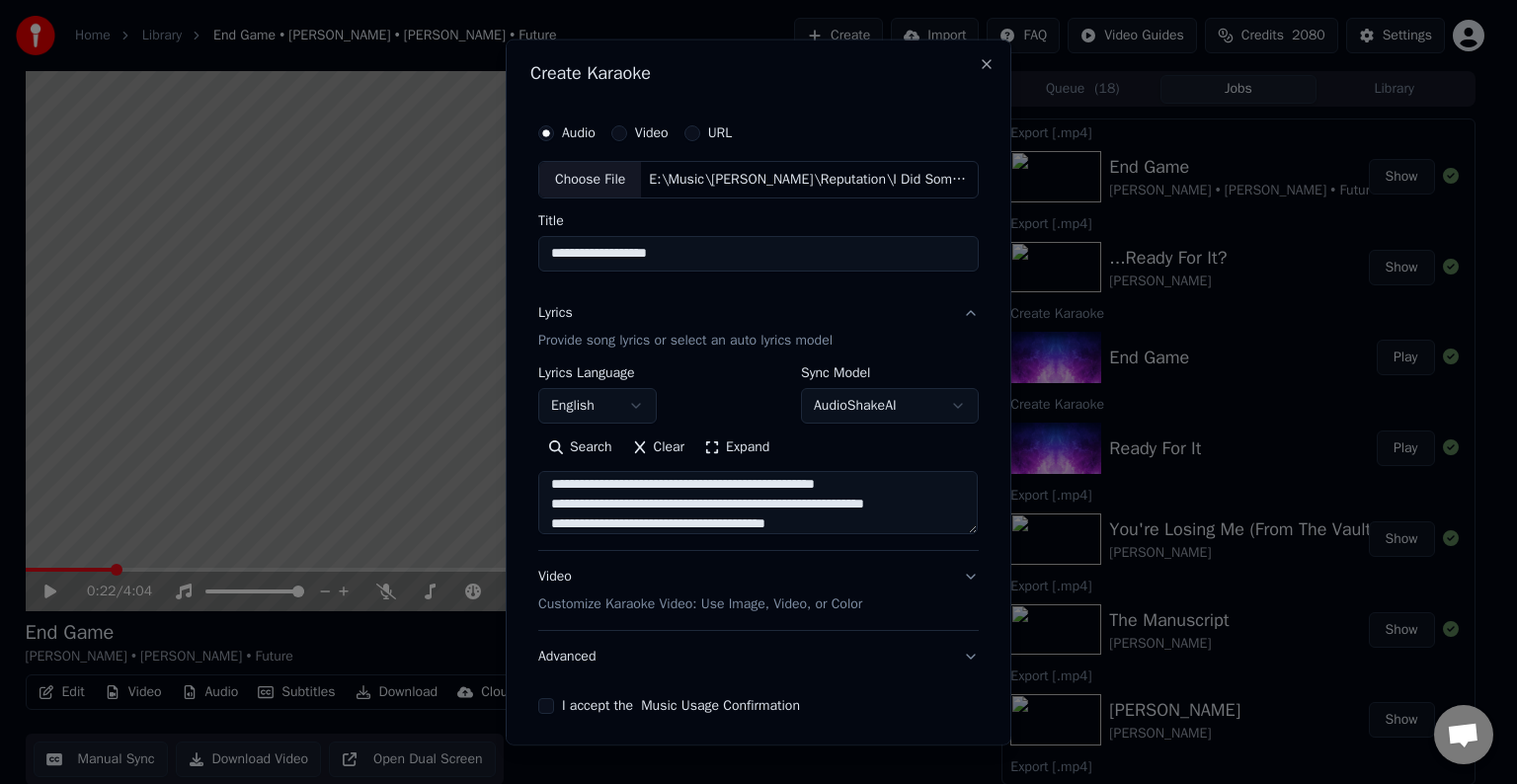 scroll, scrollTop: 912, scrollLeft: 0, axis: vertical 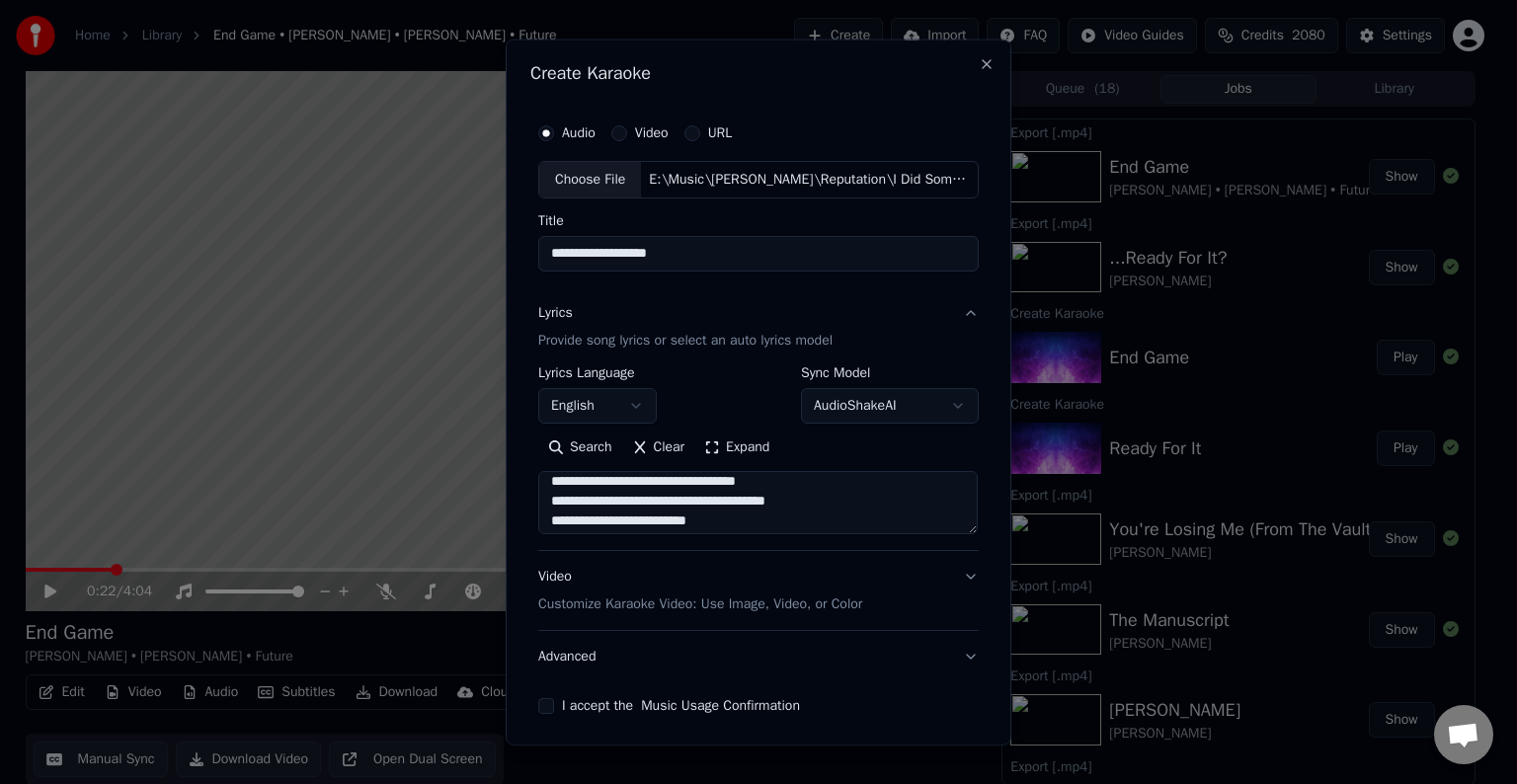click at bounding box center [758, 503] 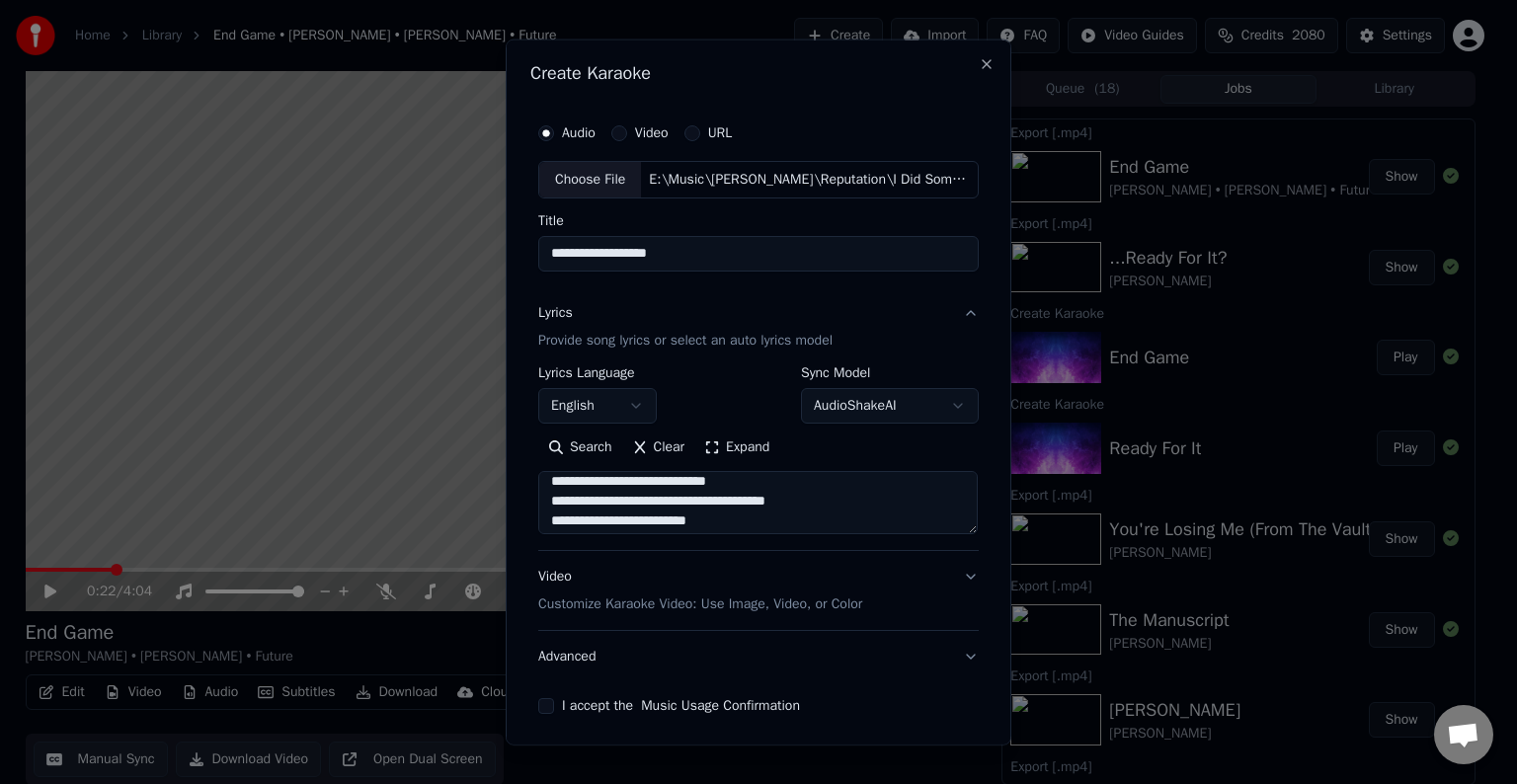 click at bounding box center (758, 503) 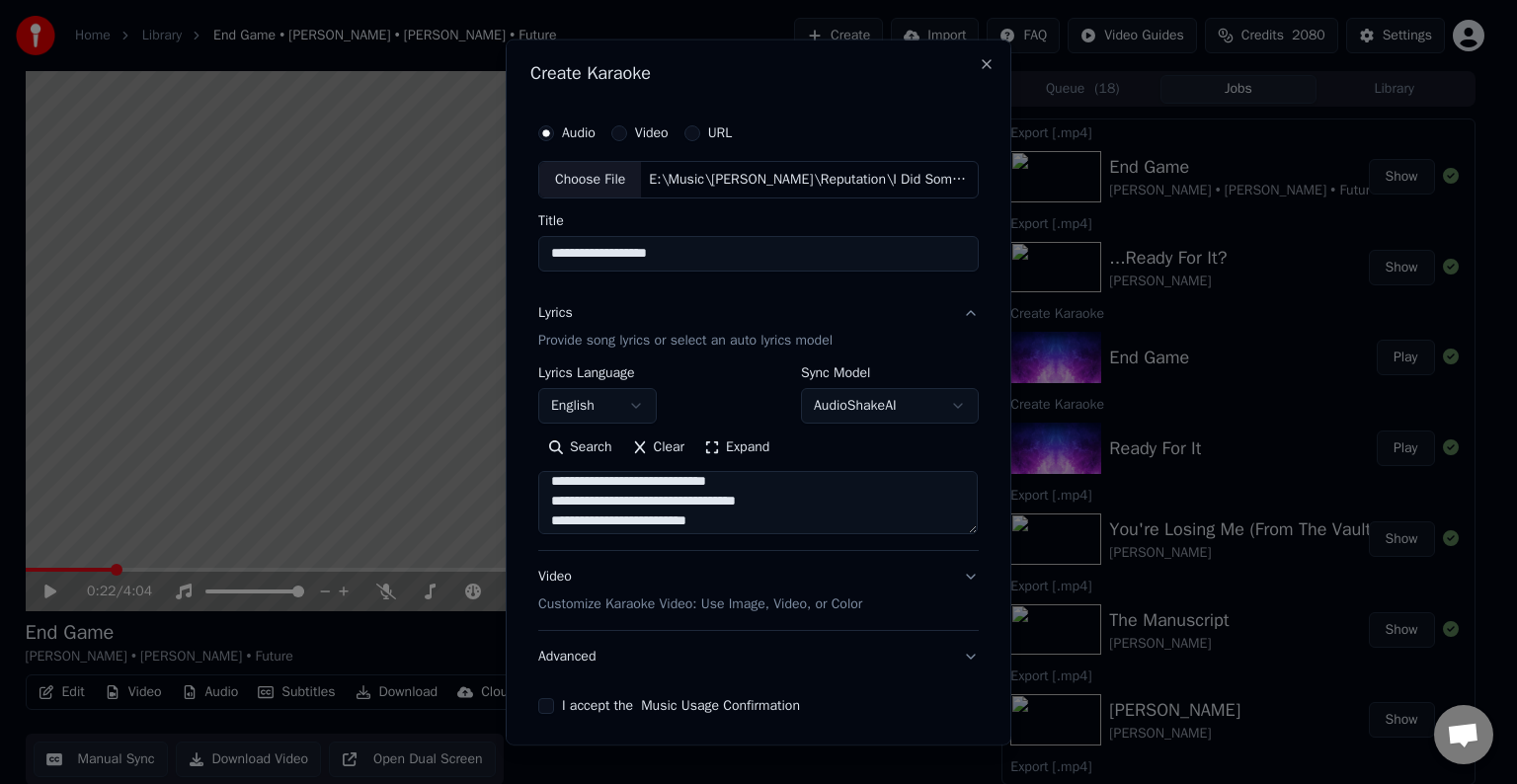 click at bounding box center [758, 503] 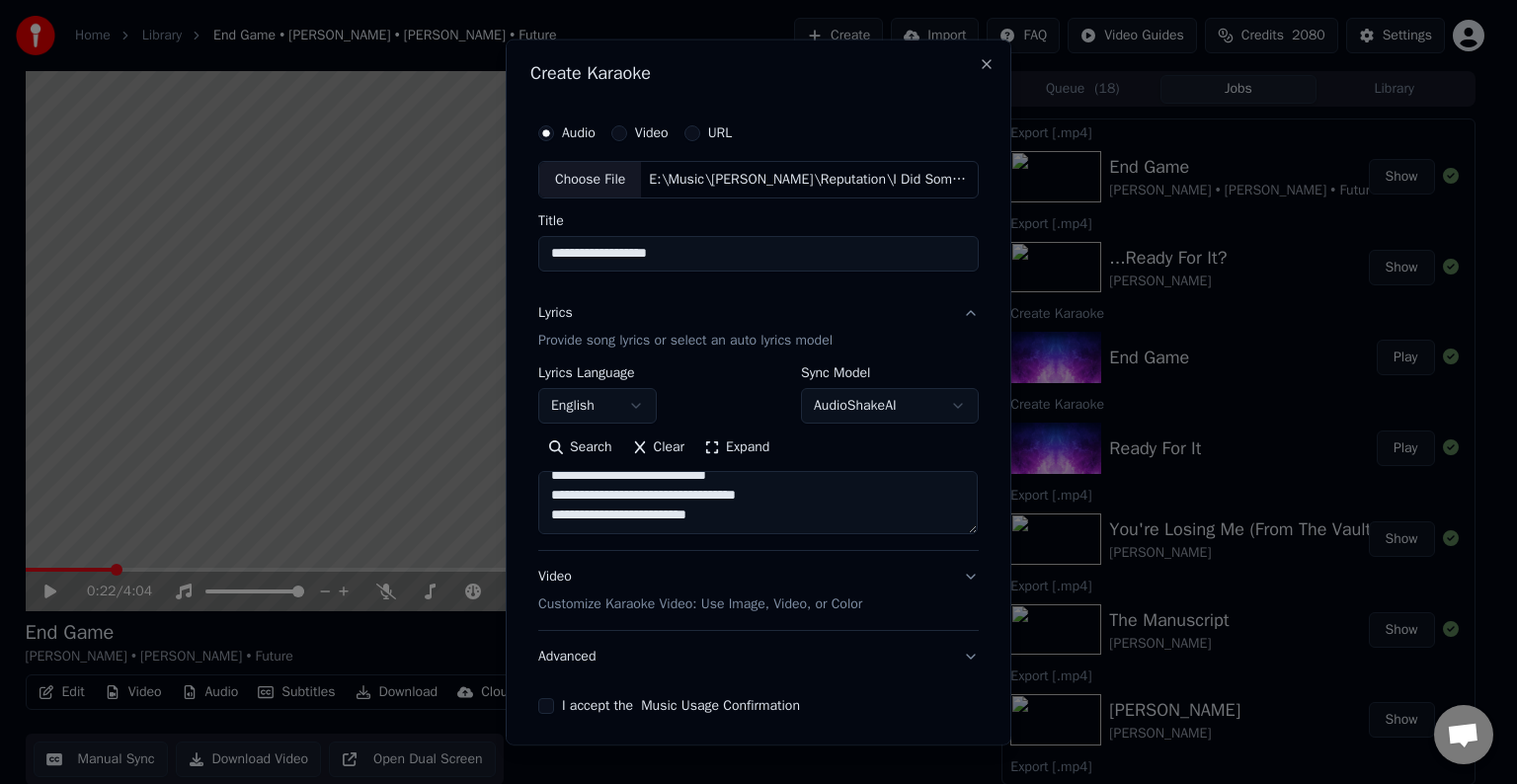 type on "**********" 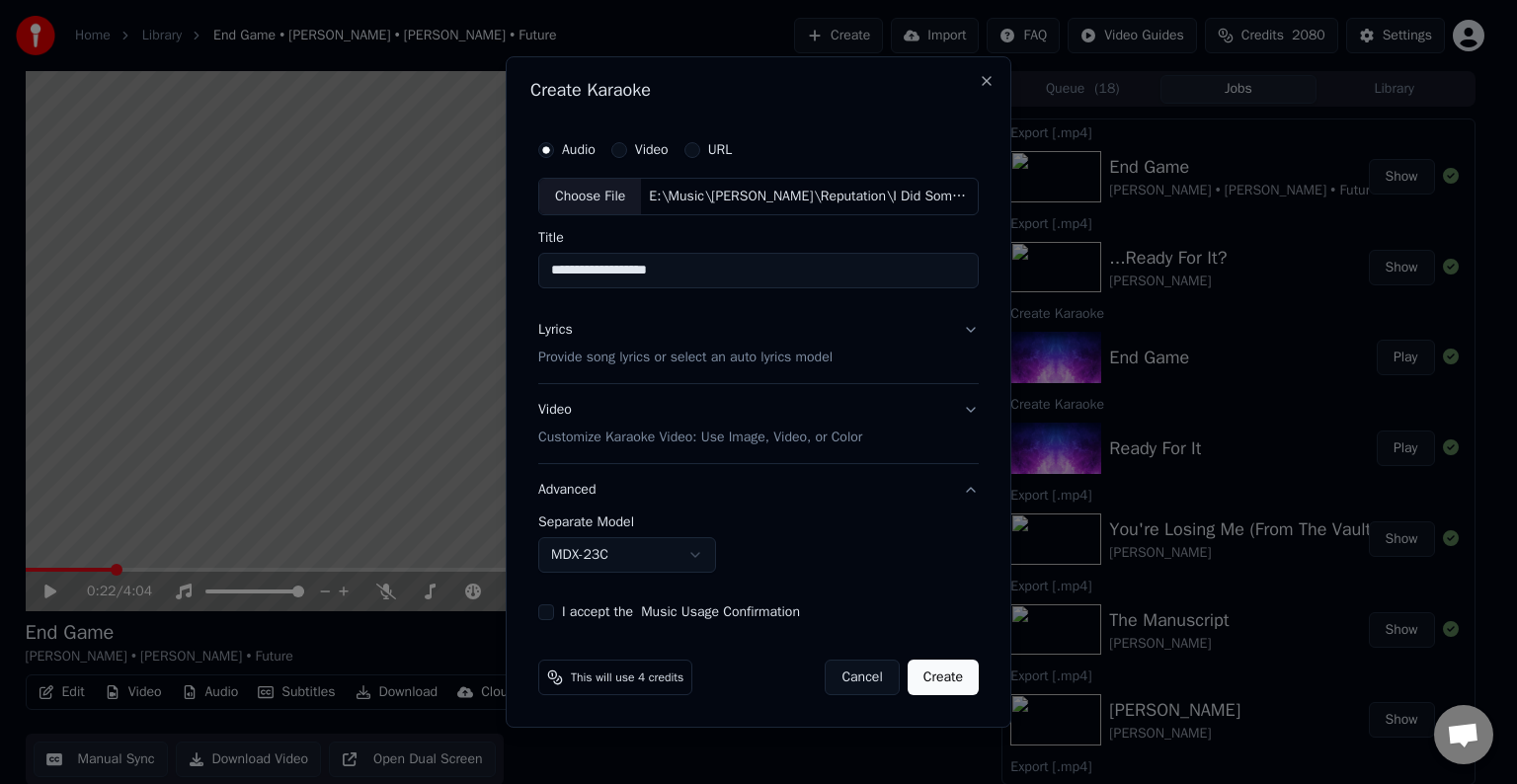 click on "Home Library End Game • [PERSON_NAME] • [PERSON_NAME] • Future Create Import FAQ Video Guides Credits 2080 Settings 0:22  /  4:04 End Game [PERSON_NAME] • [PERSON_NAME] • Future BPM 159 Key C Edit Video Audio Subtitles Download Cloud Library Manual Sync Download Video Open Dual Screen Queue ( 18 ) Jobs Library Export [.mp4] End Game [PERSON_NAME] • [PERSON_NAME] • Future Show Export [.mp4] ...Ready For It? [PERSON_NAME] Show Create Karaoke End Game Play Create Karaoke Ready For It Play Export [.mp4] You're Losing Me (From The Vault) [PERSON_NAME] Show Export [.mp4] The Manuscript [PERSON_NAME] Show Export [.mp4] [PERSON_NAME] [PERSON_NAME] Show Export [.mp4] The Bolter [PERSON_NAME] Show Export [.mp4] [PERSON_NAME] [PERSON_NAME] Show Export [.mp4] [PERSON_NAME] [PERSON_NAME] Show Export [.mp4] The Prophecy [PERSON_NAME] Show Create Karaoke Youre Losing Me (From The Vault) Play Create Karaoke The Manuscript Play Create Karaoke [PERSON_NAME] Play Create Karaoke The Bolter Play Create Karaoke [PERSON_NAME] Play Create [PERSON_NAME] Play The Prophecy" at bounding box center (750, 392) 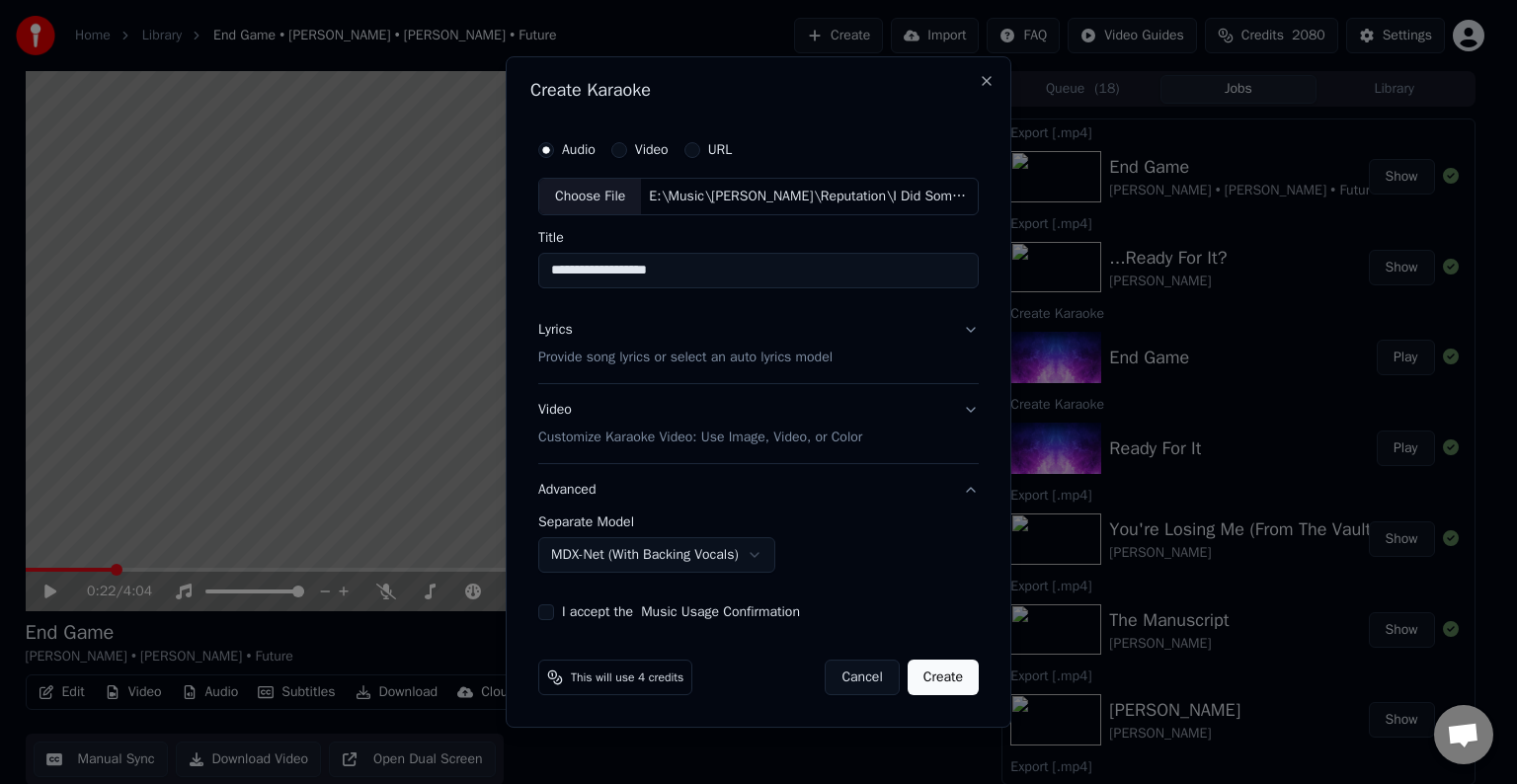 click on "I accept the   Music Usage Confirmation" at bounding box center [546, 612] 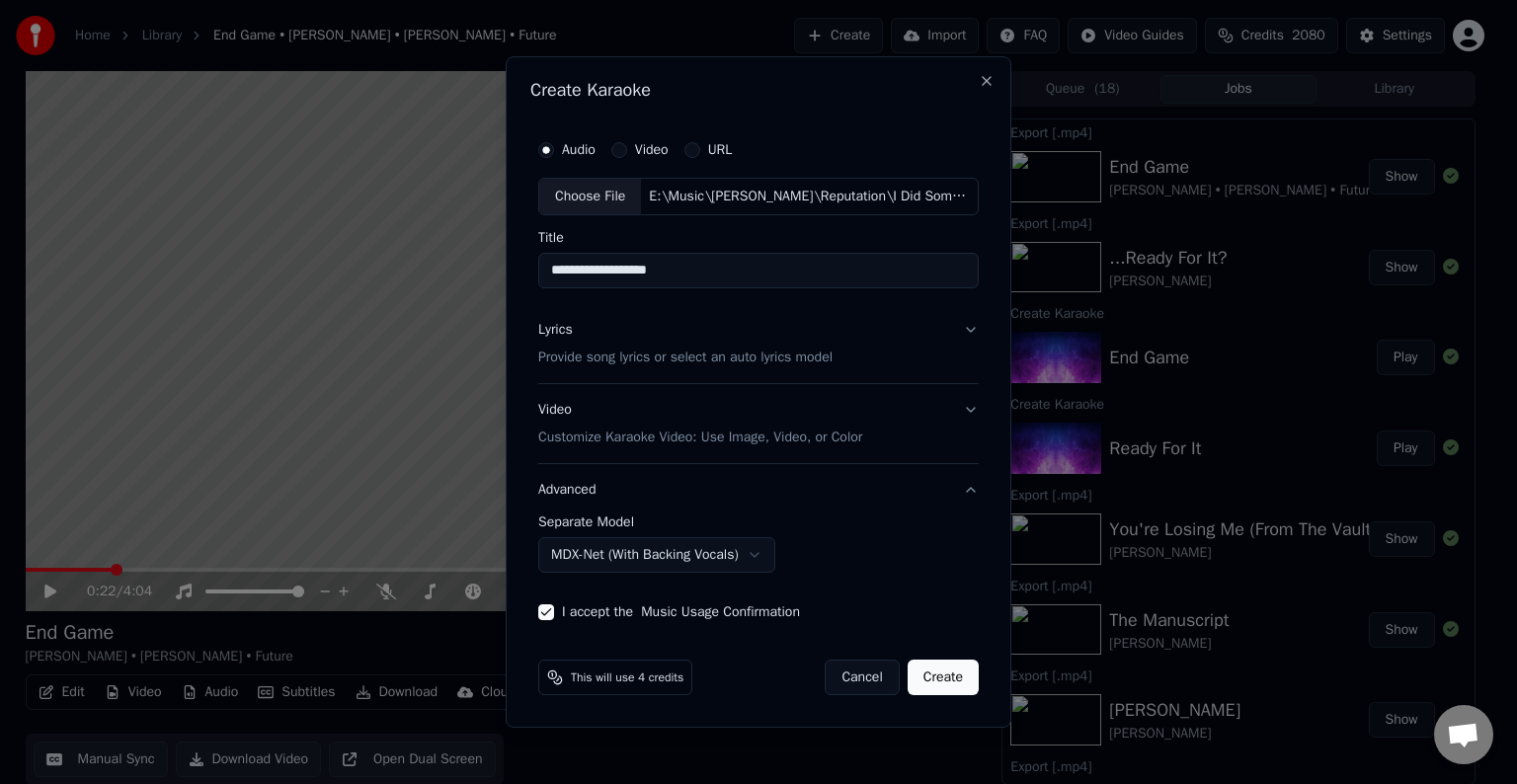 click on "Create" at bounding box center (943, 677) 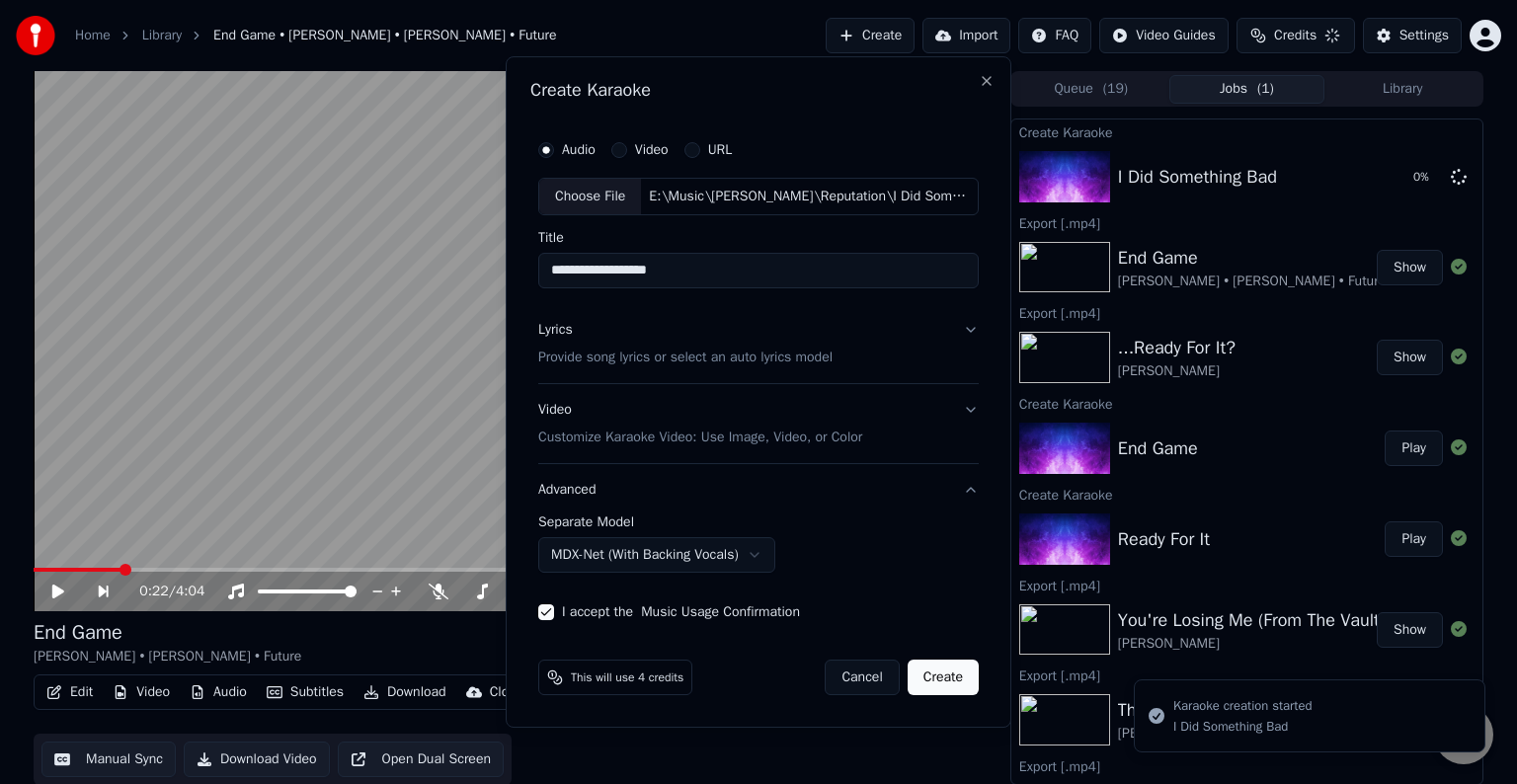 select on "******" 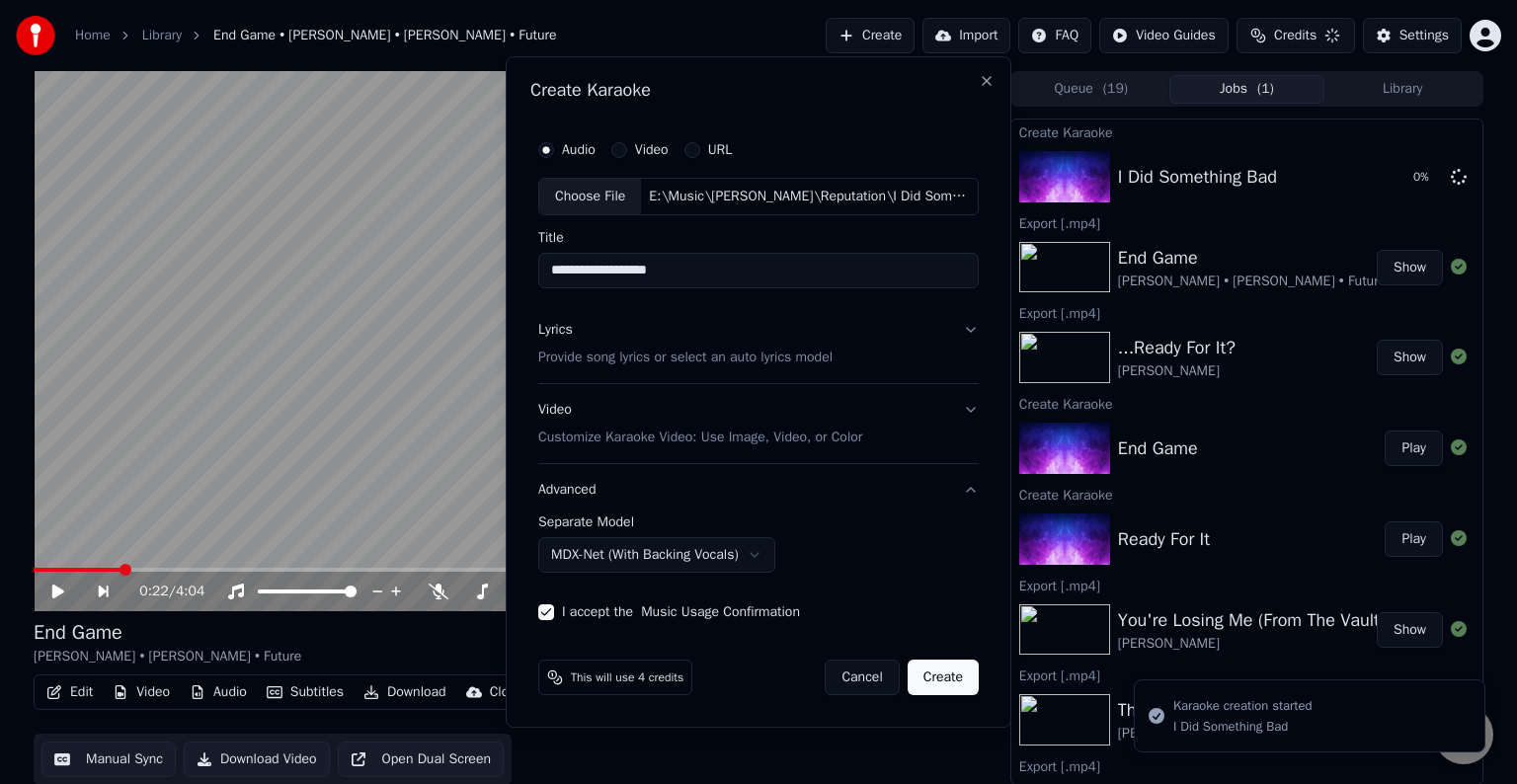 type 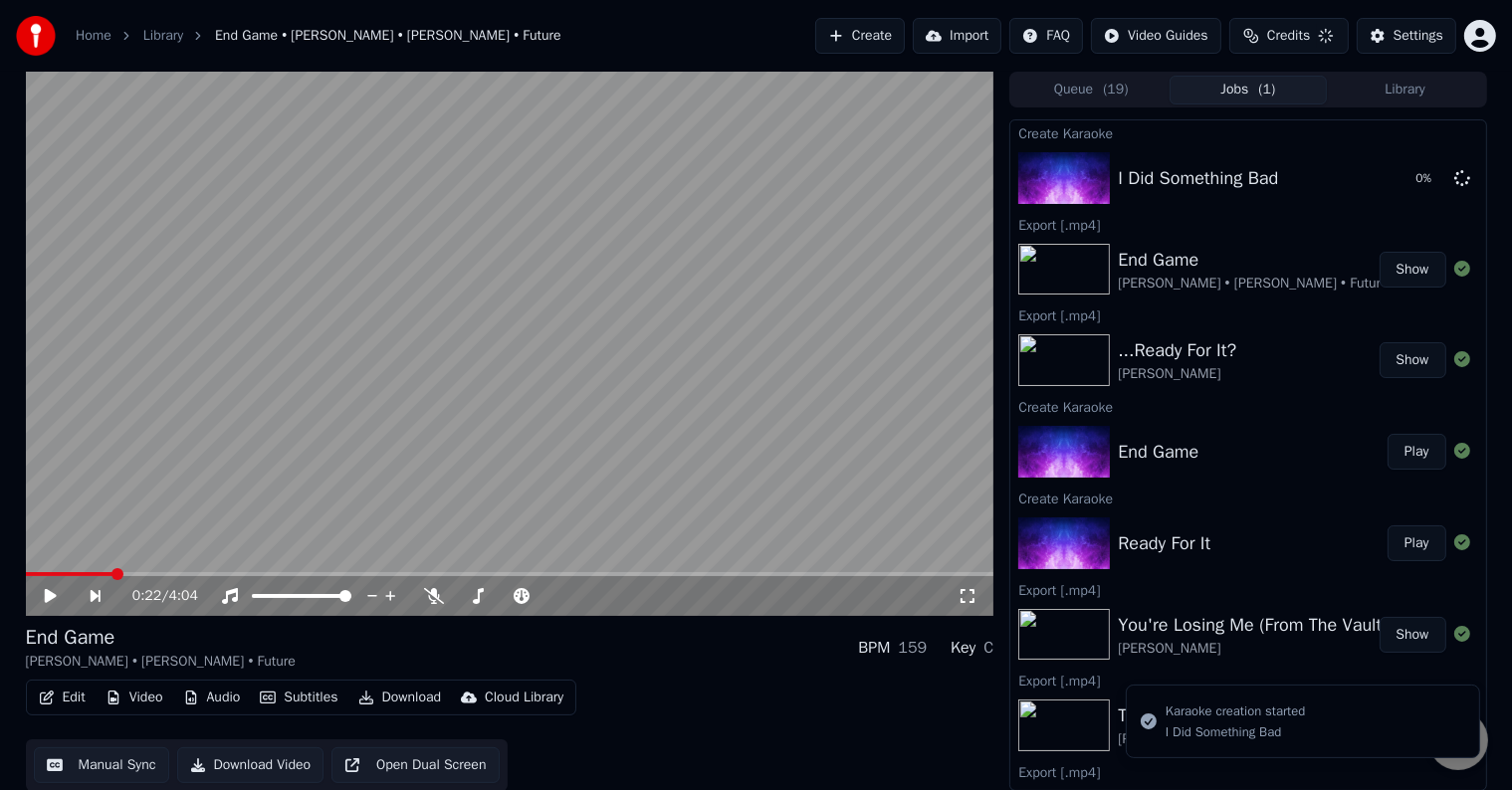 click on "Create" at bounding box center [860, 36] 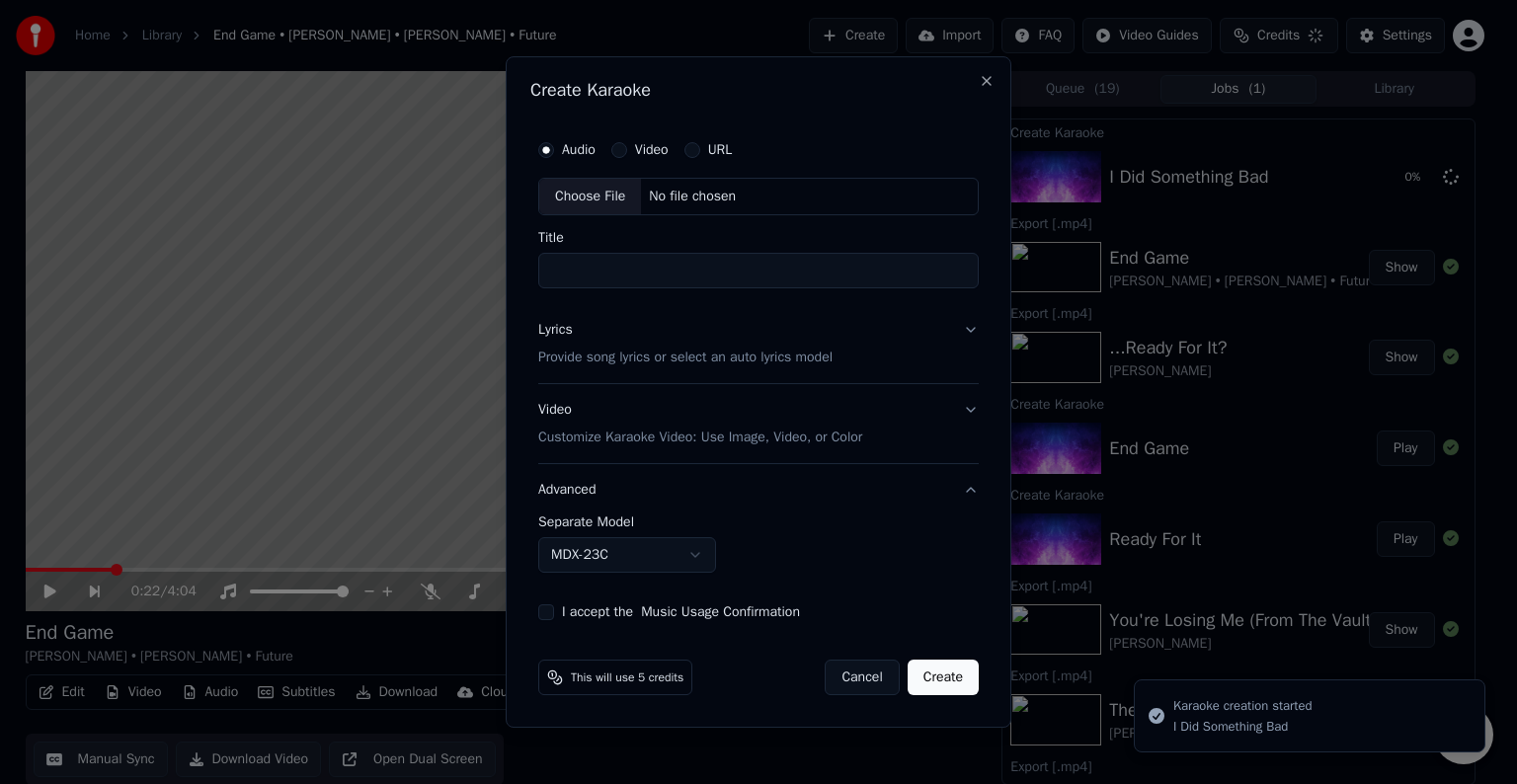 click on "Choose File" at bounding box center [590, 196] 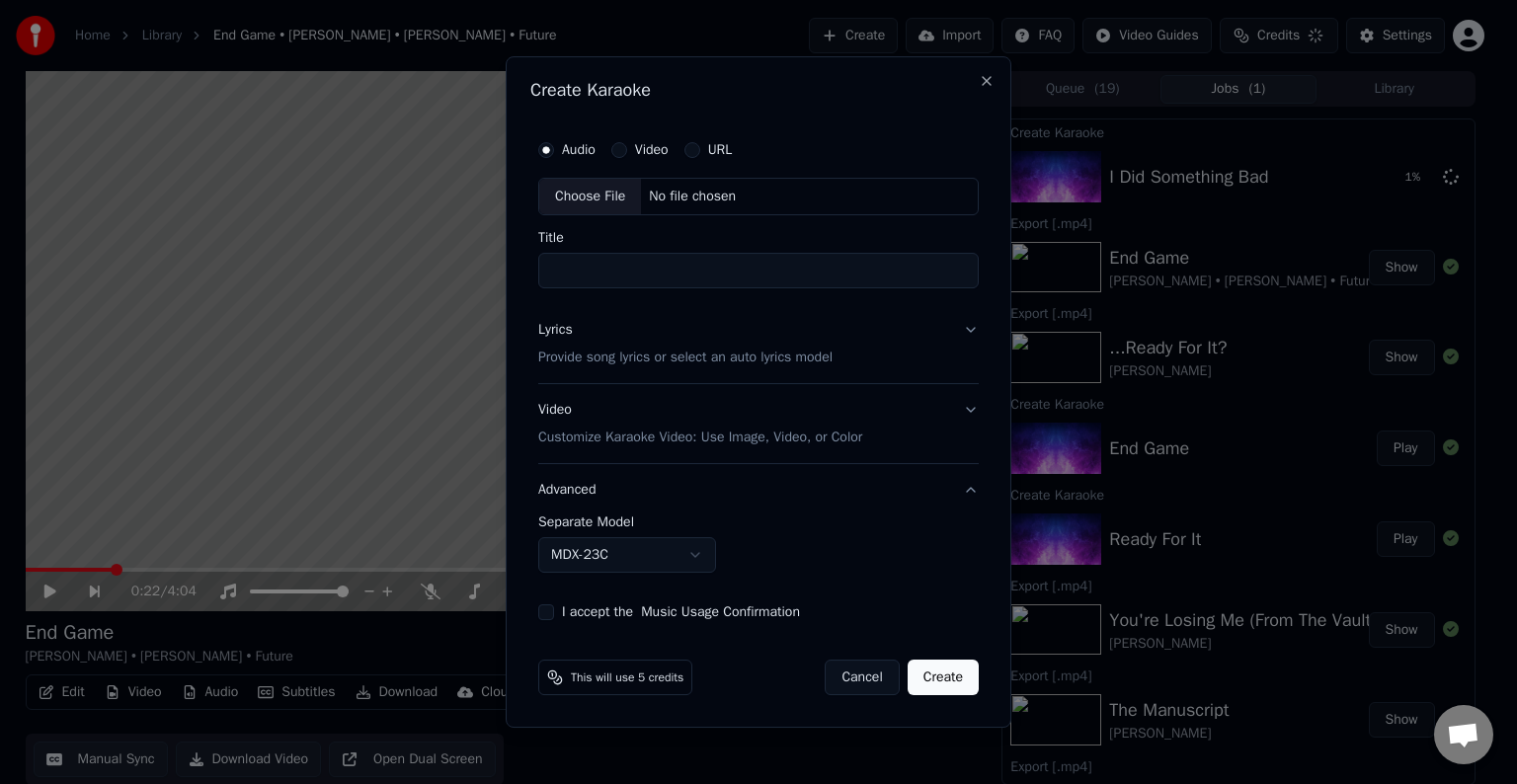 click on "Lyrics Provide song lyrics or select an auto lyrics model" at bounding box center (758, 344) 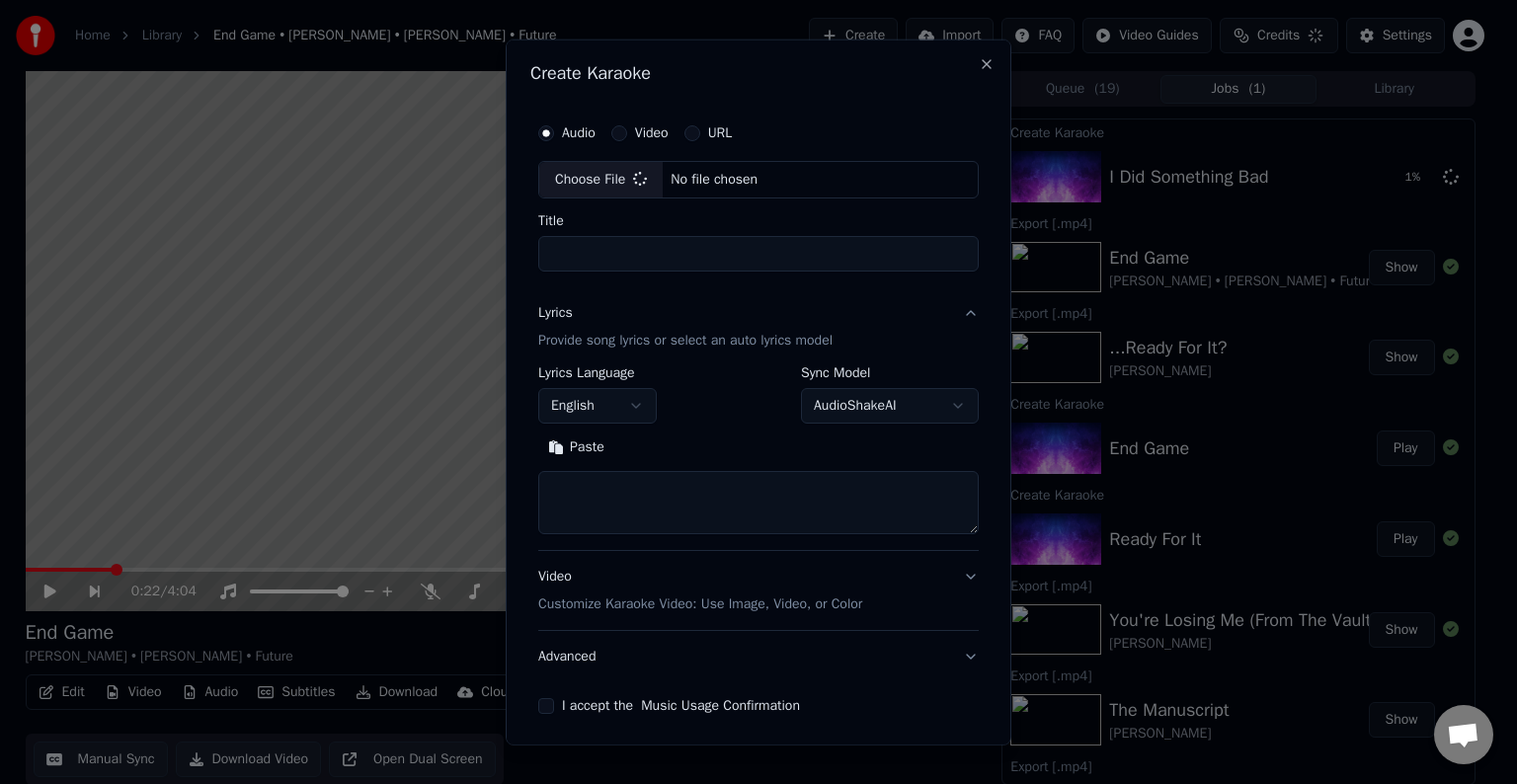 click at bounding box center [758, 503] 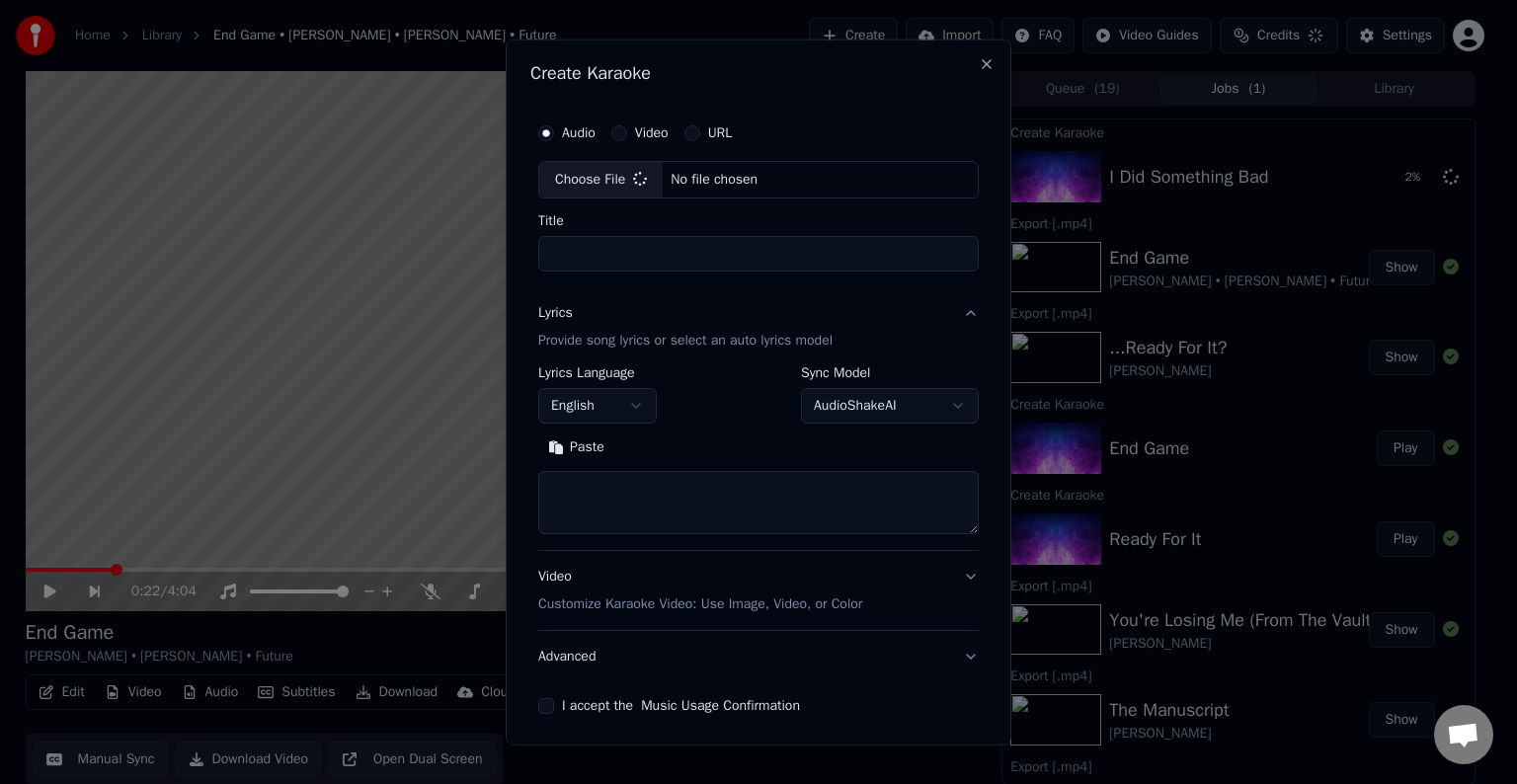 type on "**********" 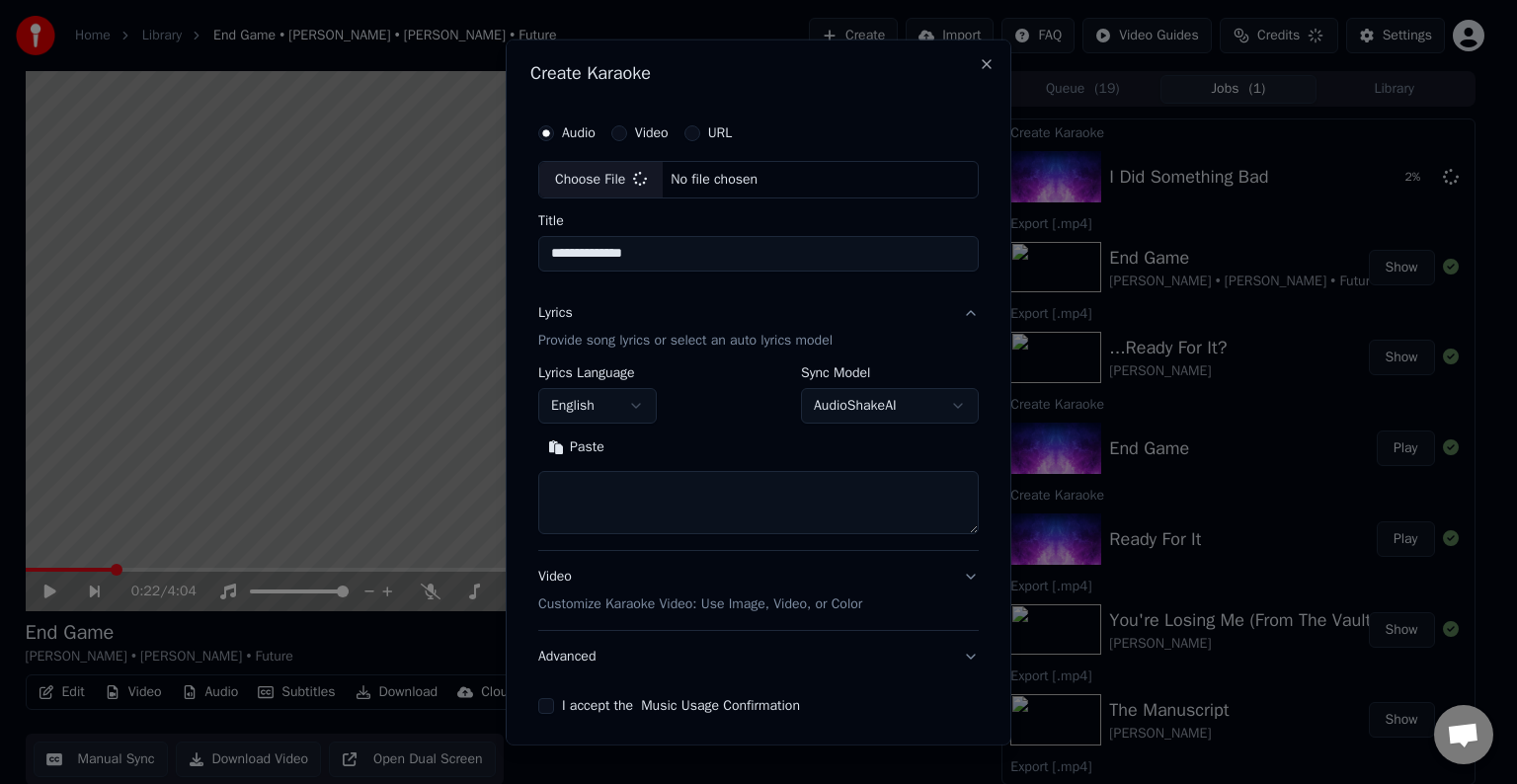 paste on "**********" 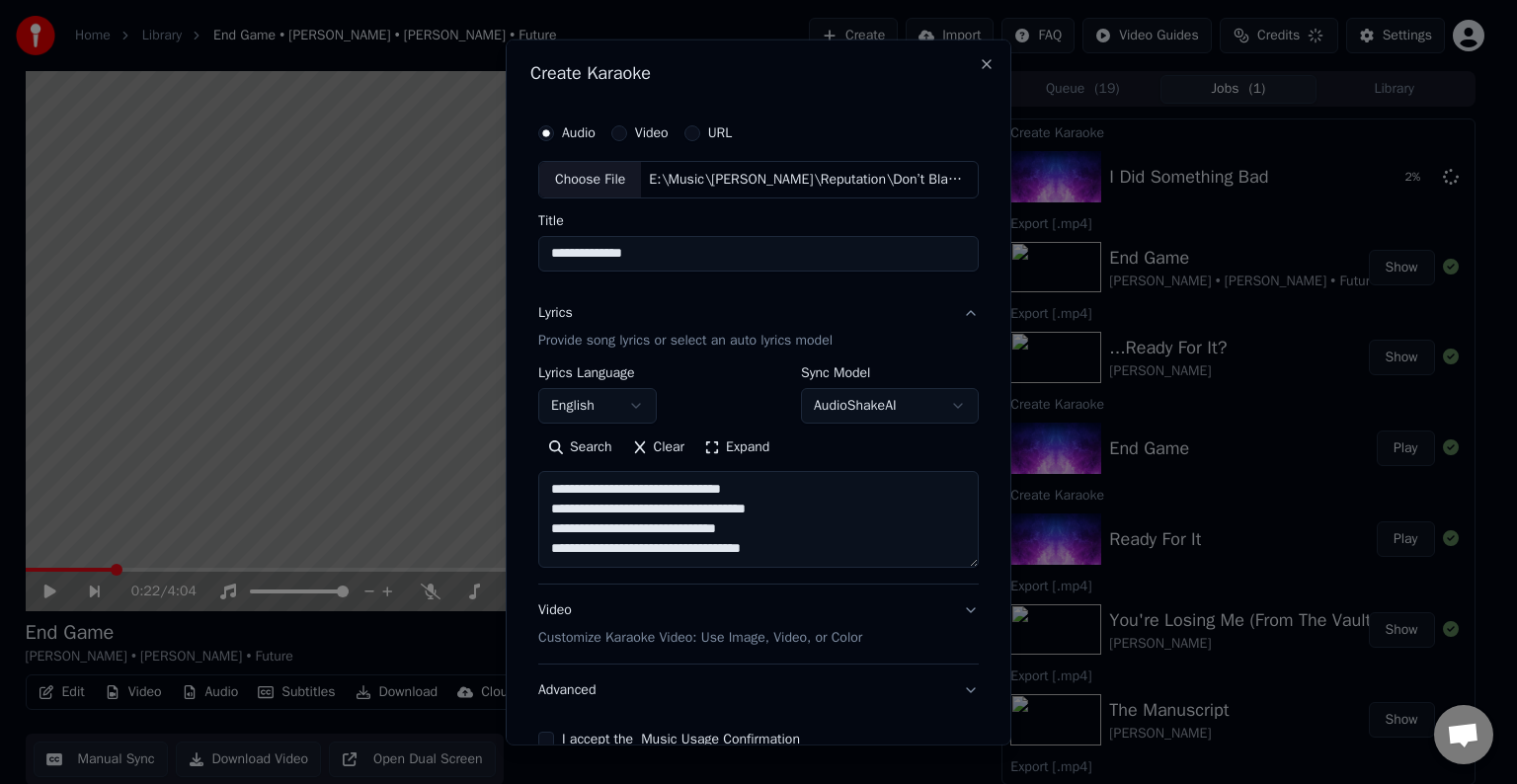 scroll, scrollTop: 43, scrollLeft: 0, axis: vertical 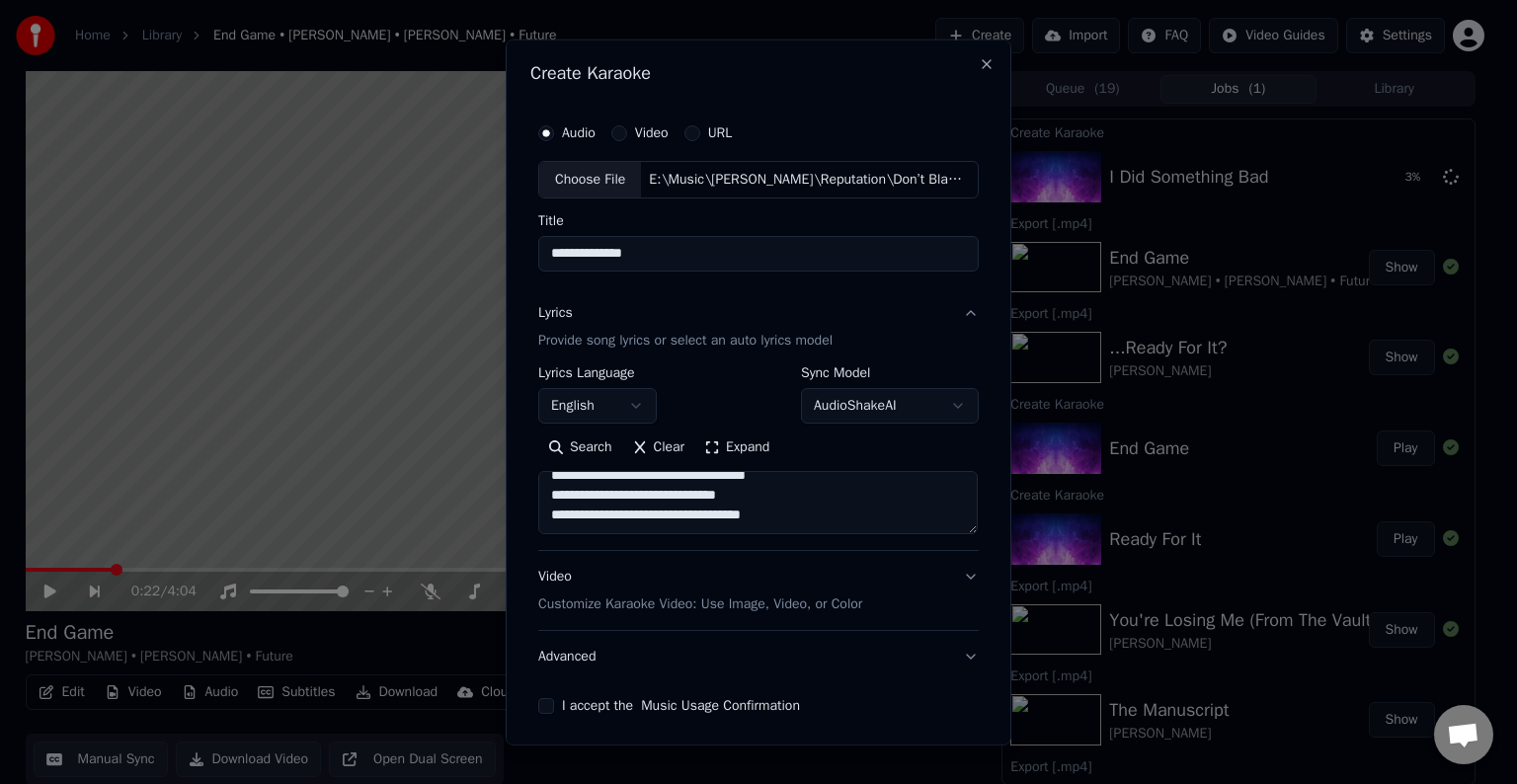 paste on "**********" 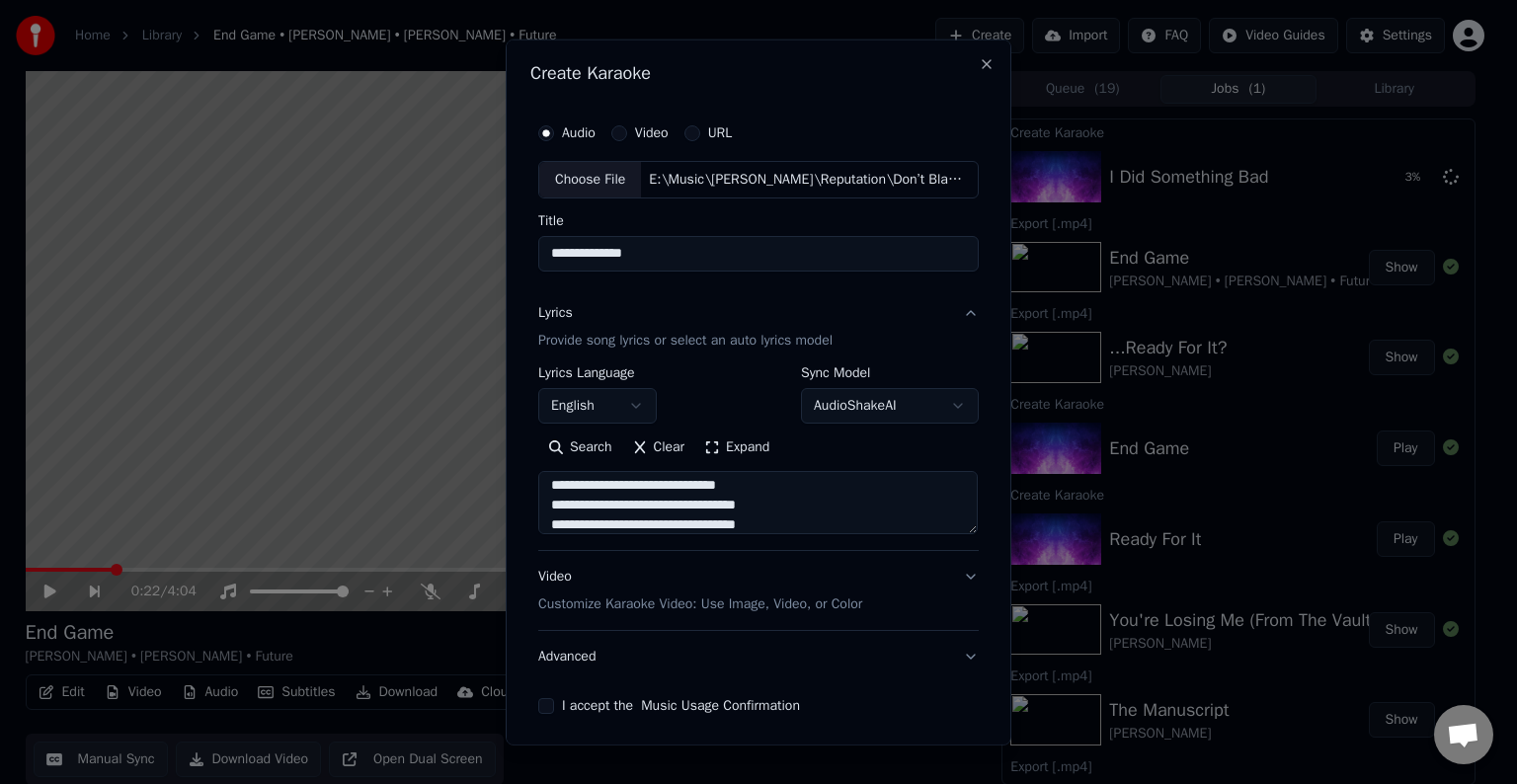 scroll, scrollTop: 162, scrollLeft: 0, axis: vertical 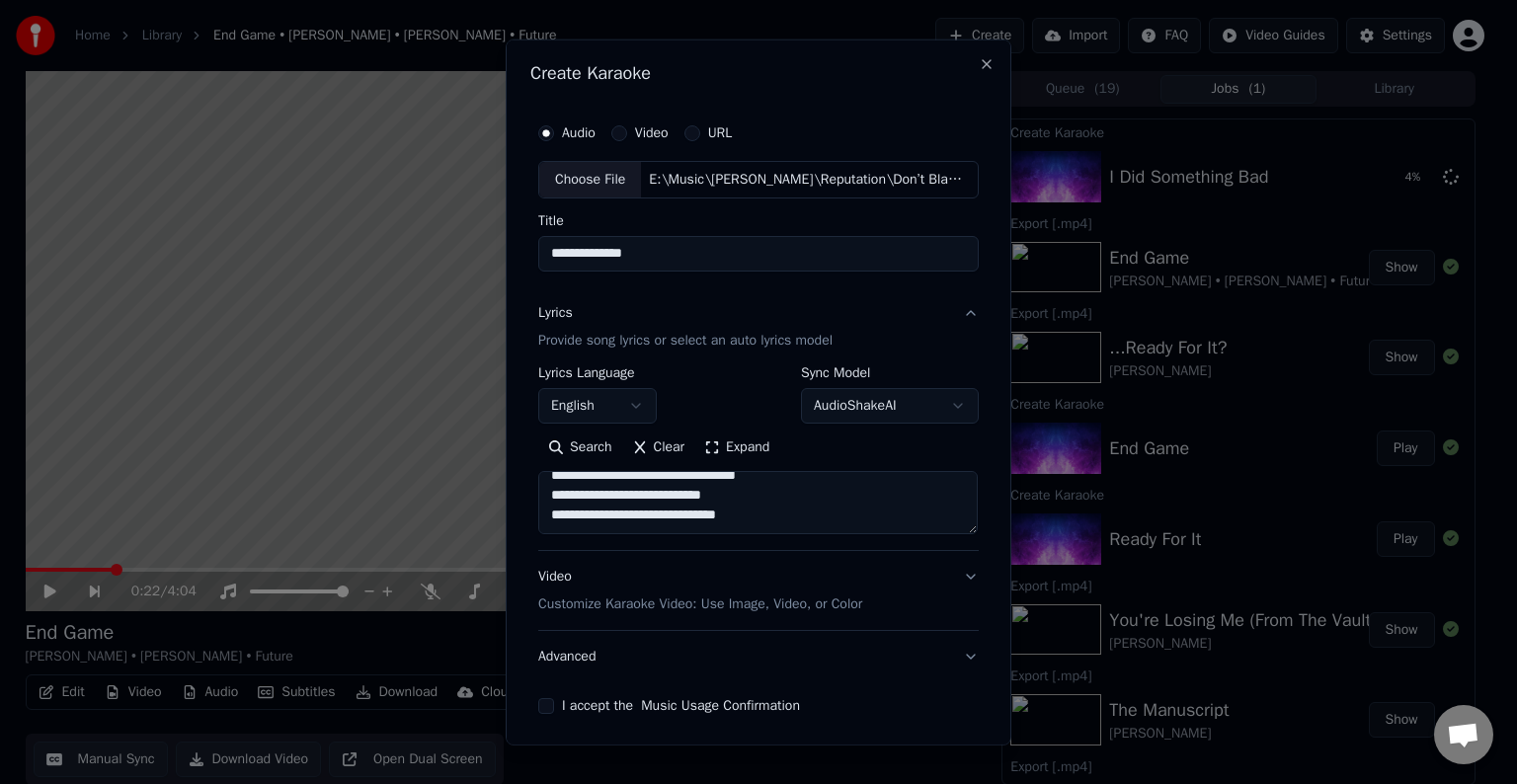paste on "**********" 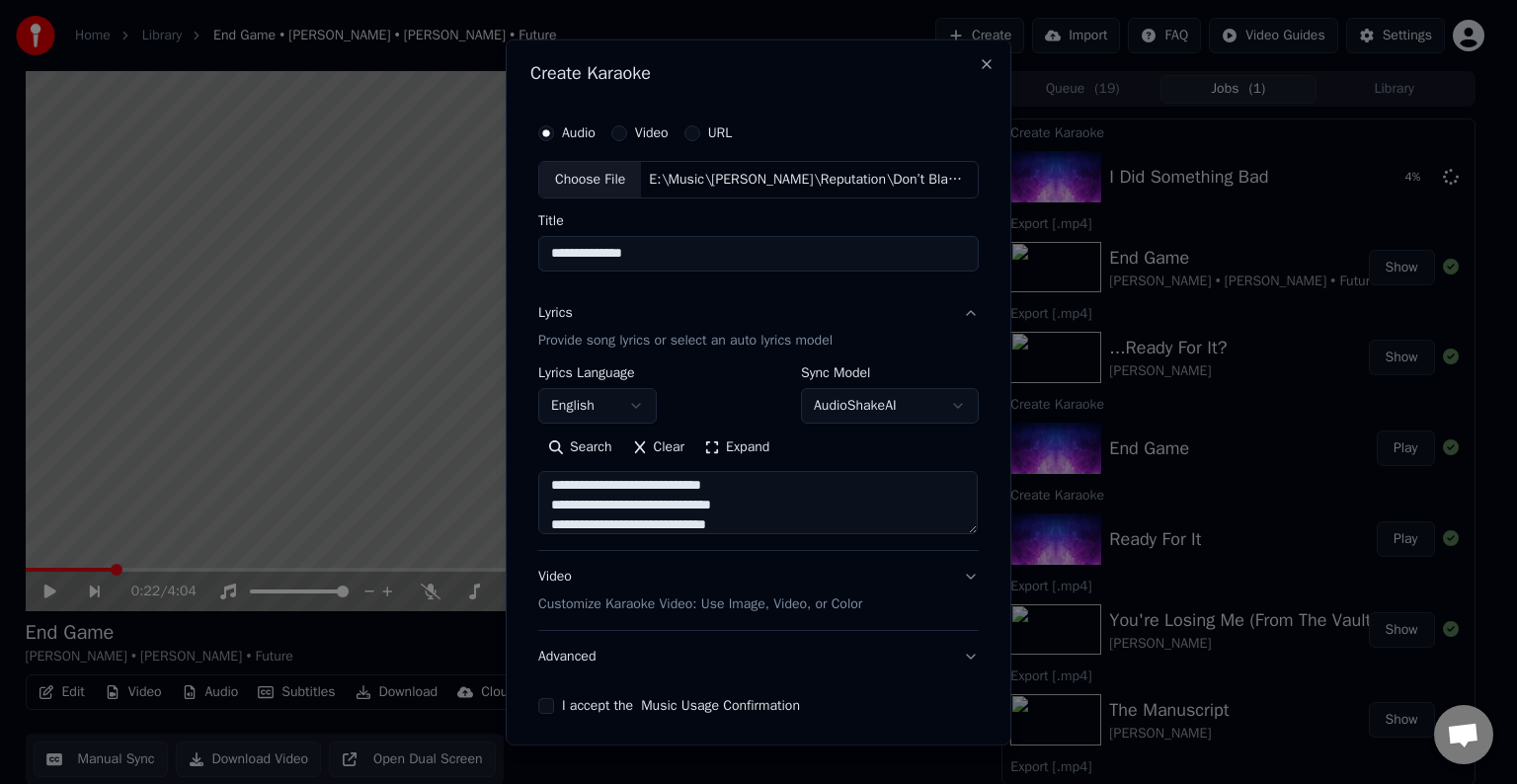 scroll, scrollTop: 241, scrollLeft: 0, axis: vertical 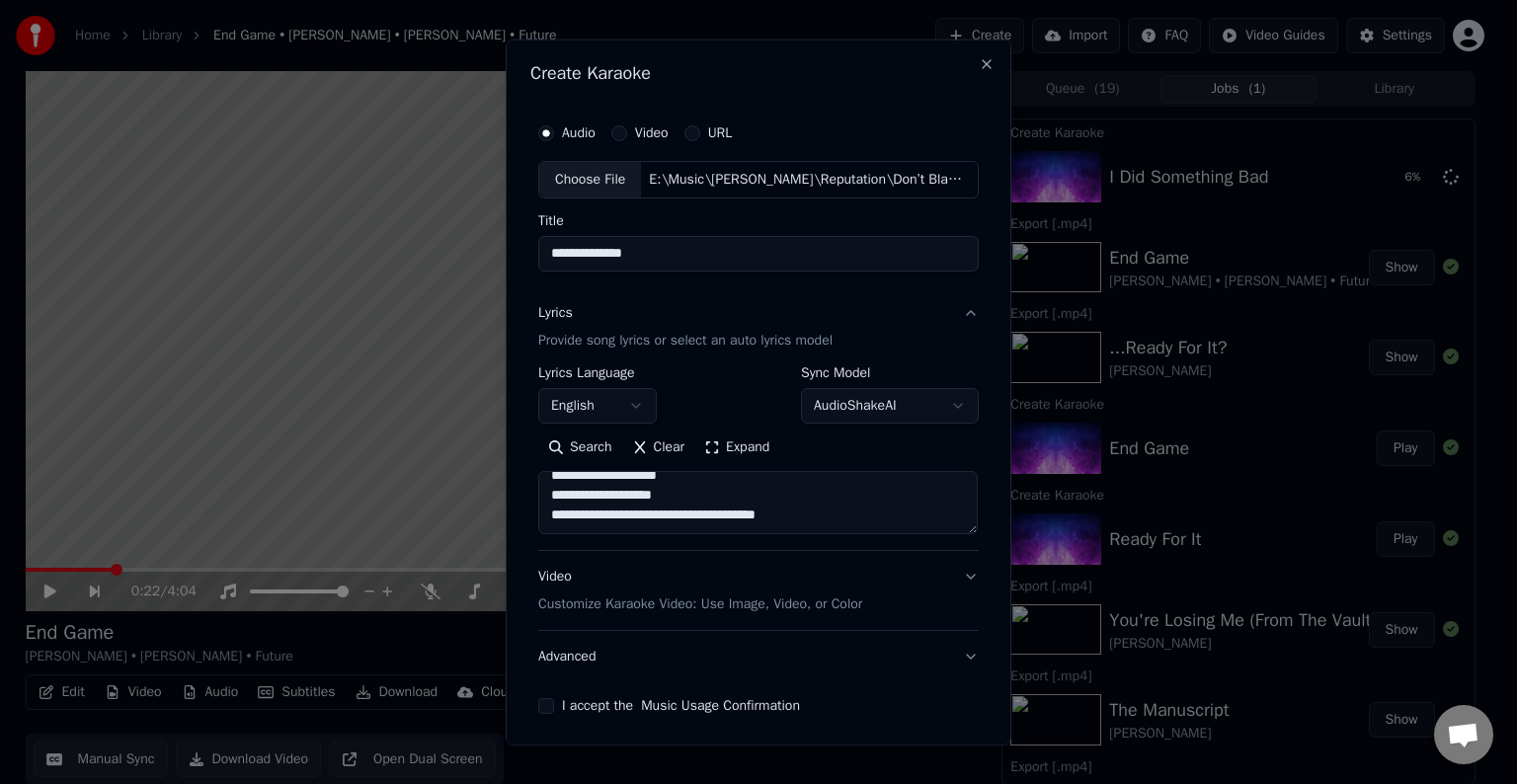 paste on "**********" 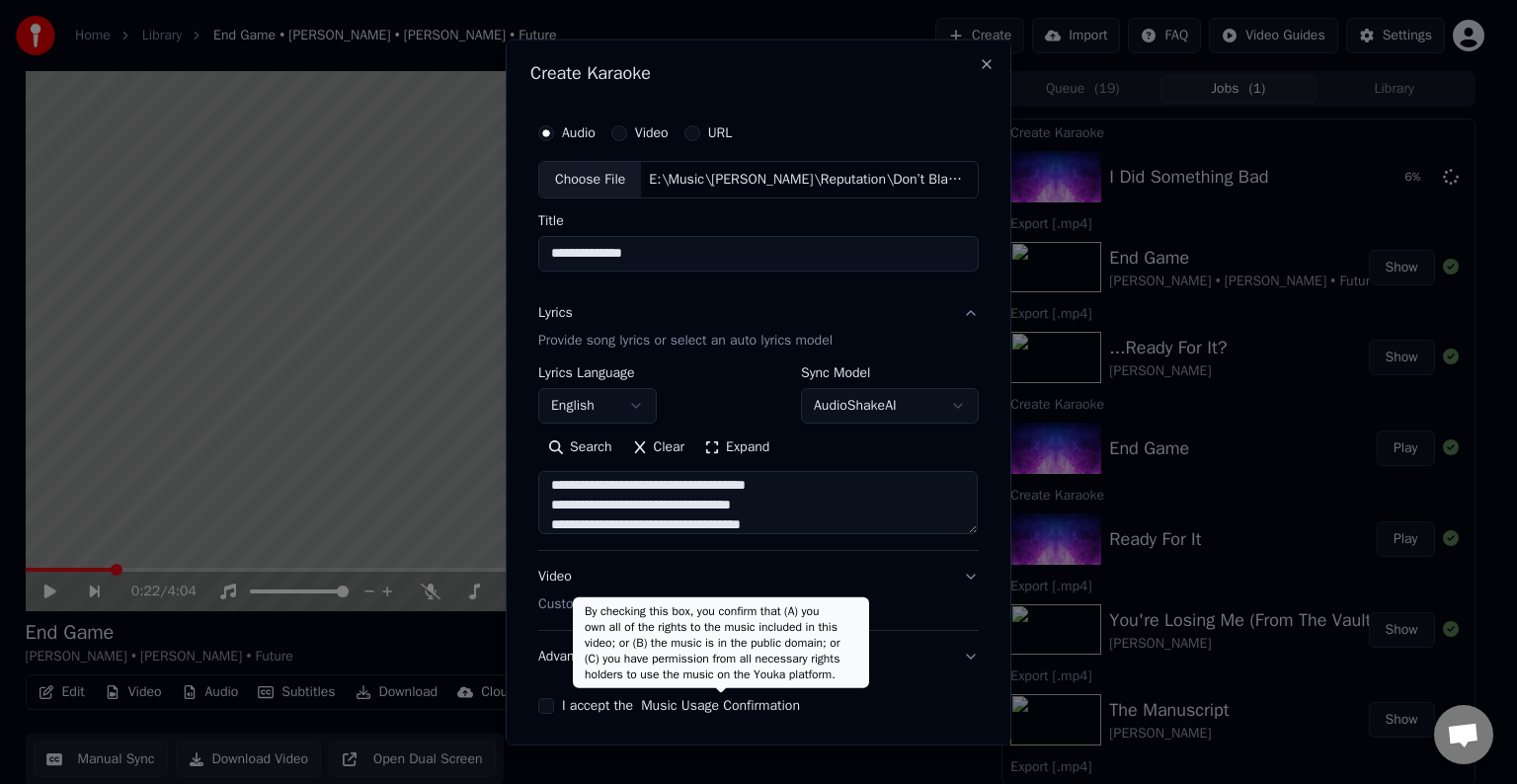 scroll, scrollTop: 399, scrollLeft: 0, axis: vertical 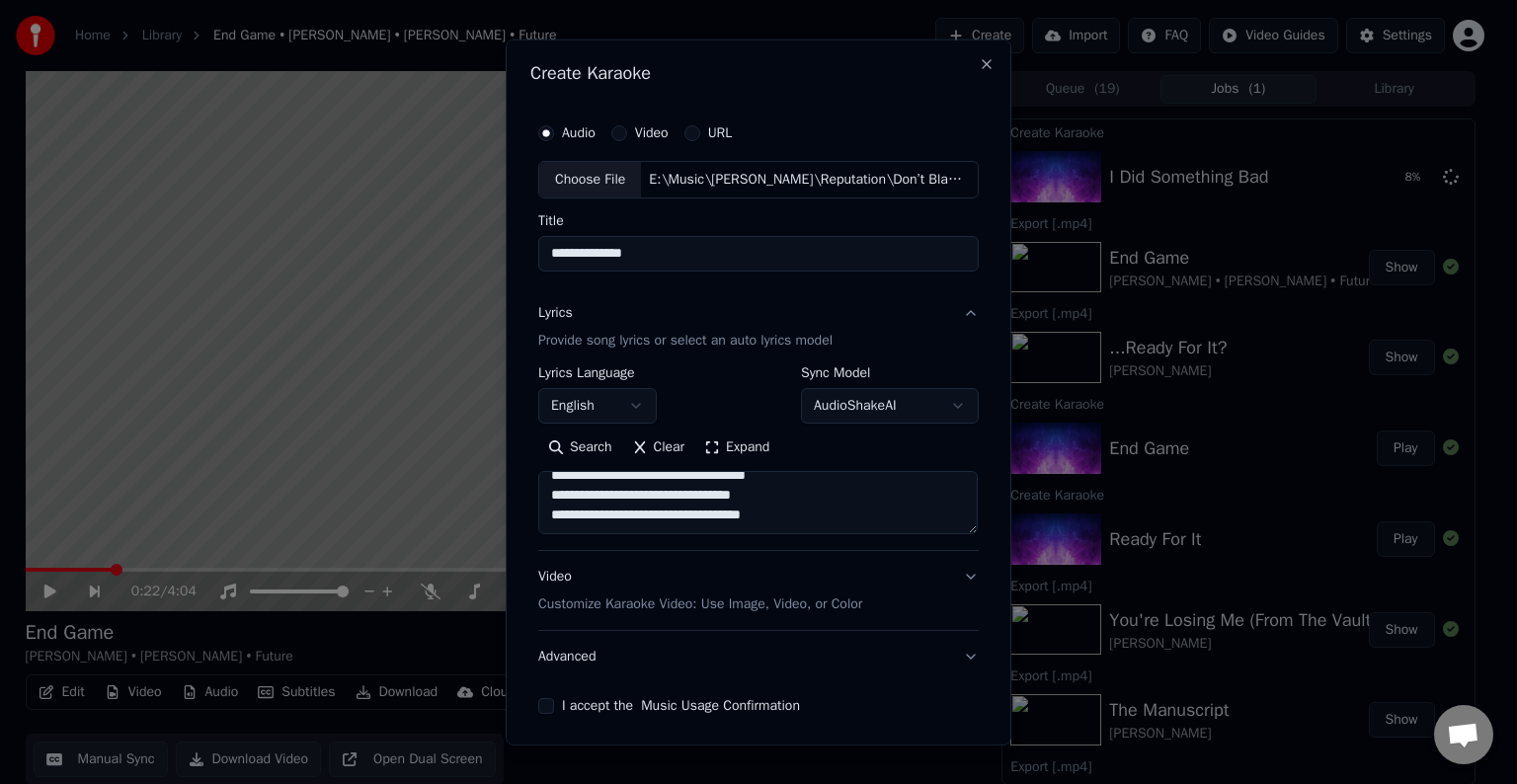 paste on "**********" 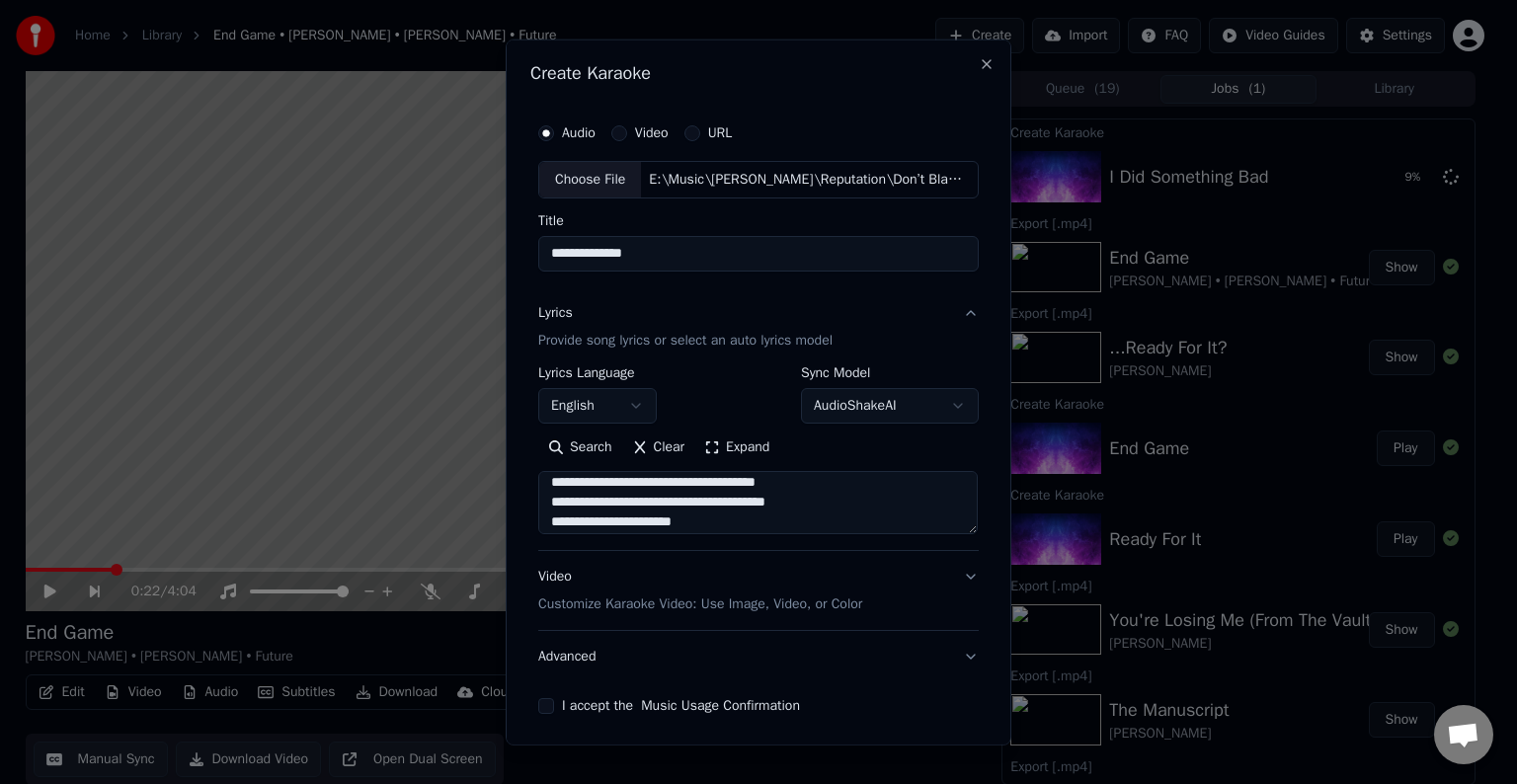 scroll, scrollTop: 477, scrollLeft: 0, axis: vertical 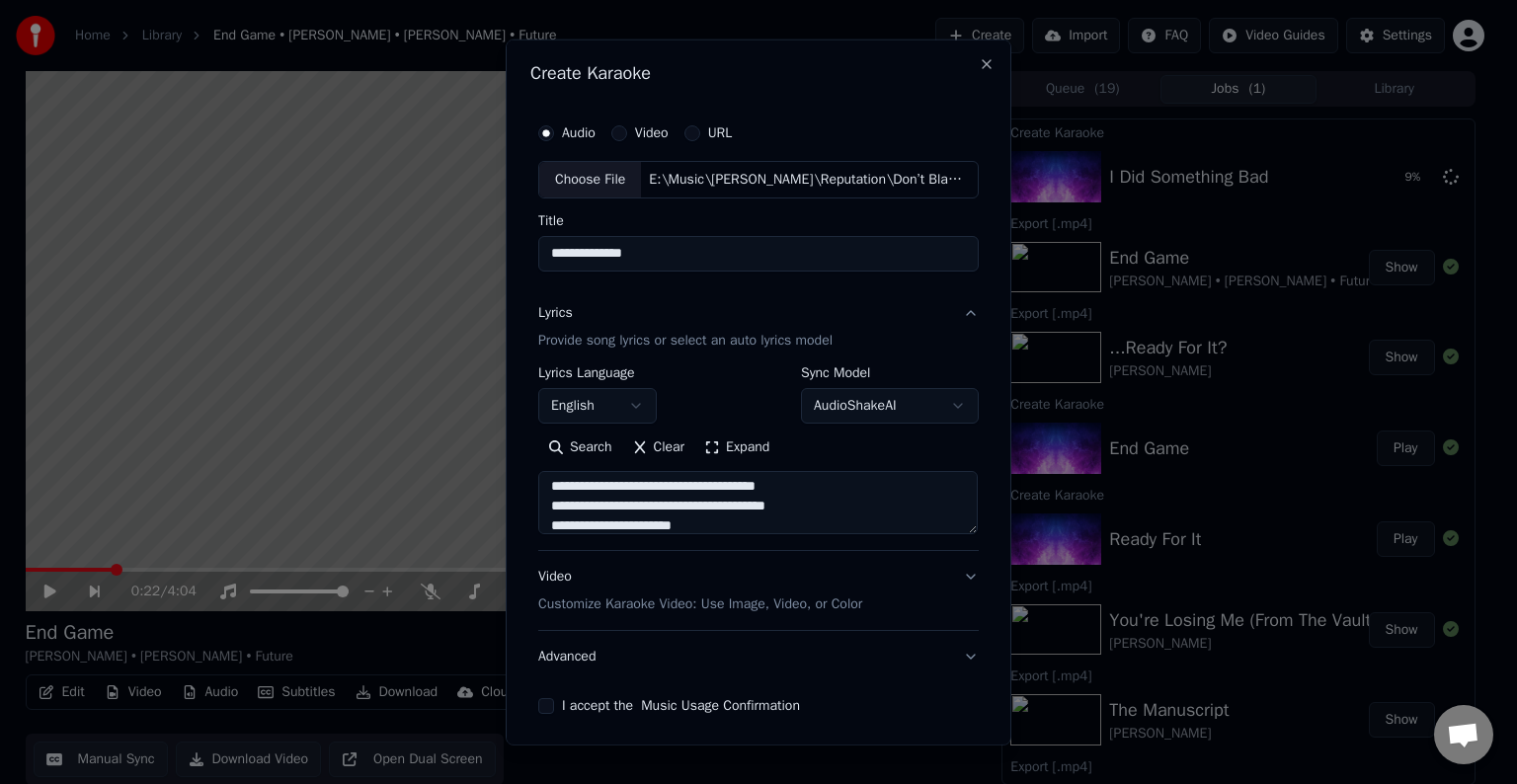 click on "**********" at bounding box center (758, 503) 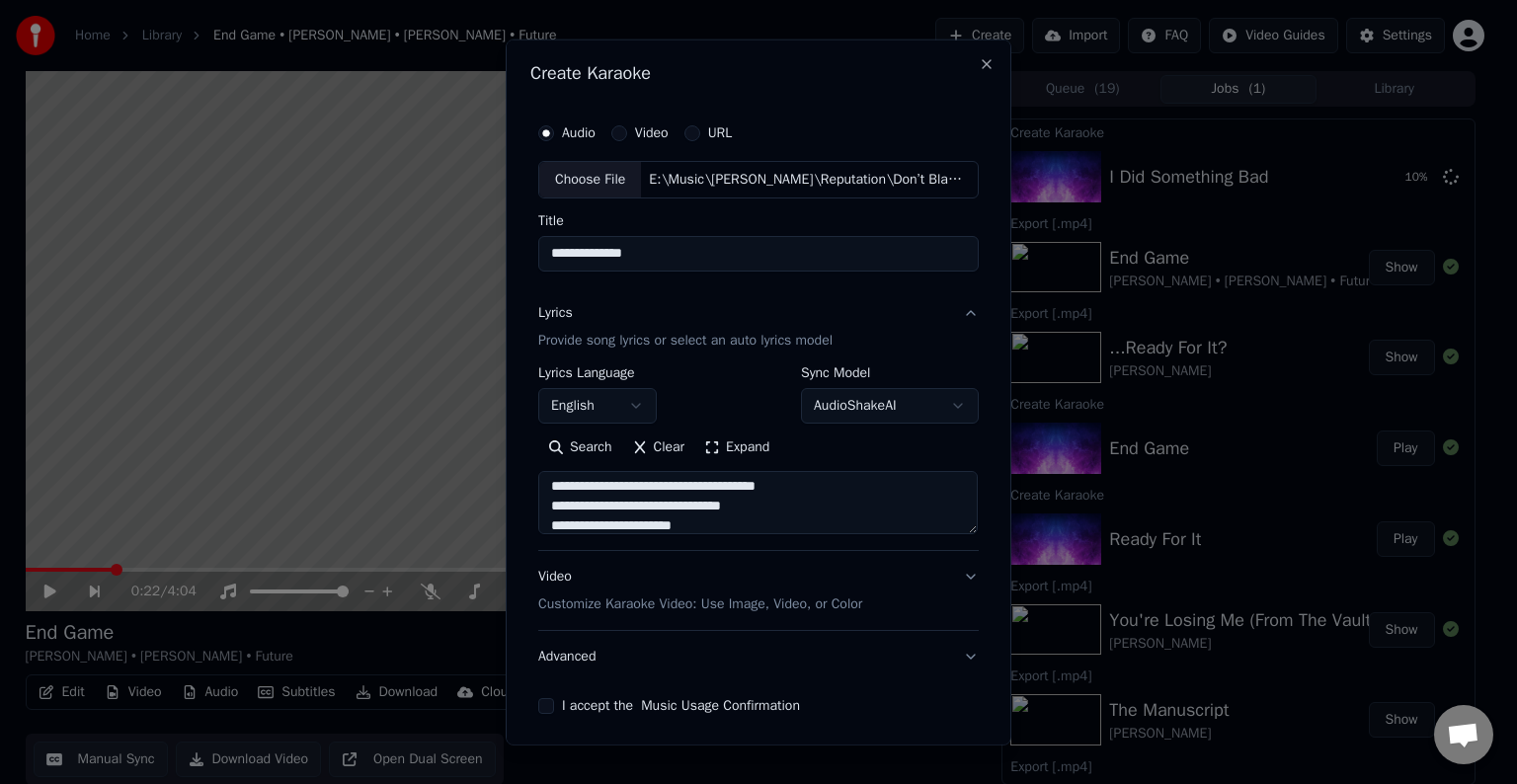 click on "**********" at bounding box center (758, 503) 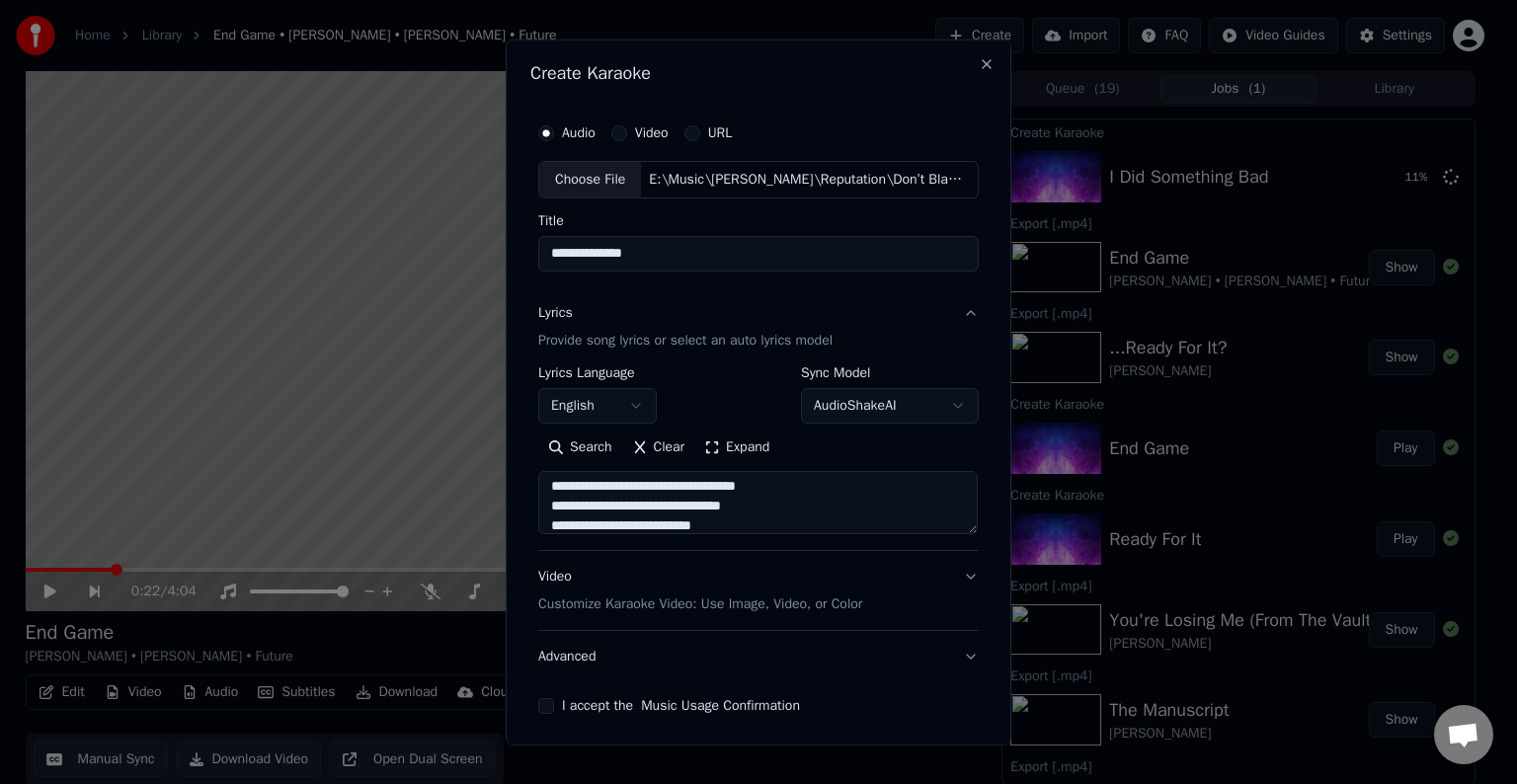 scroll, scrollTop: 526, scrollLeft: 0, axis: vertical 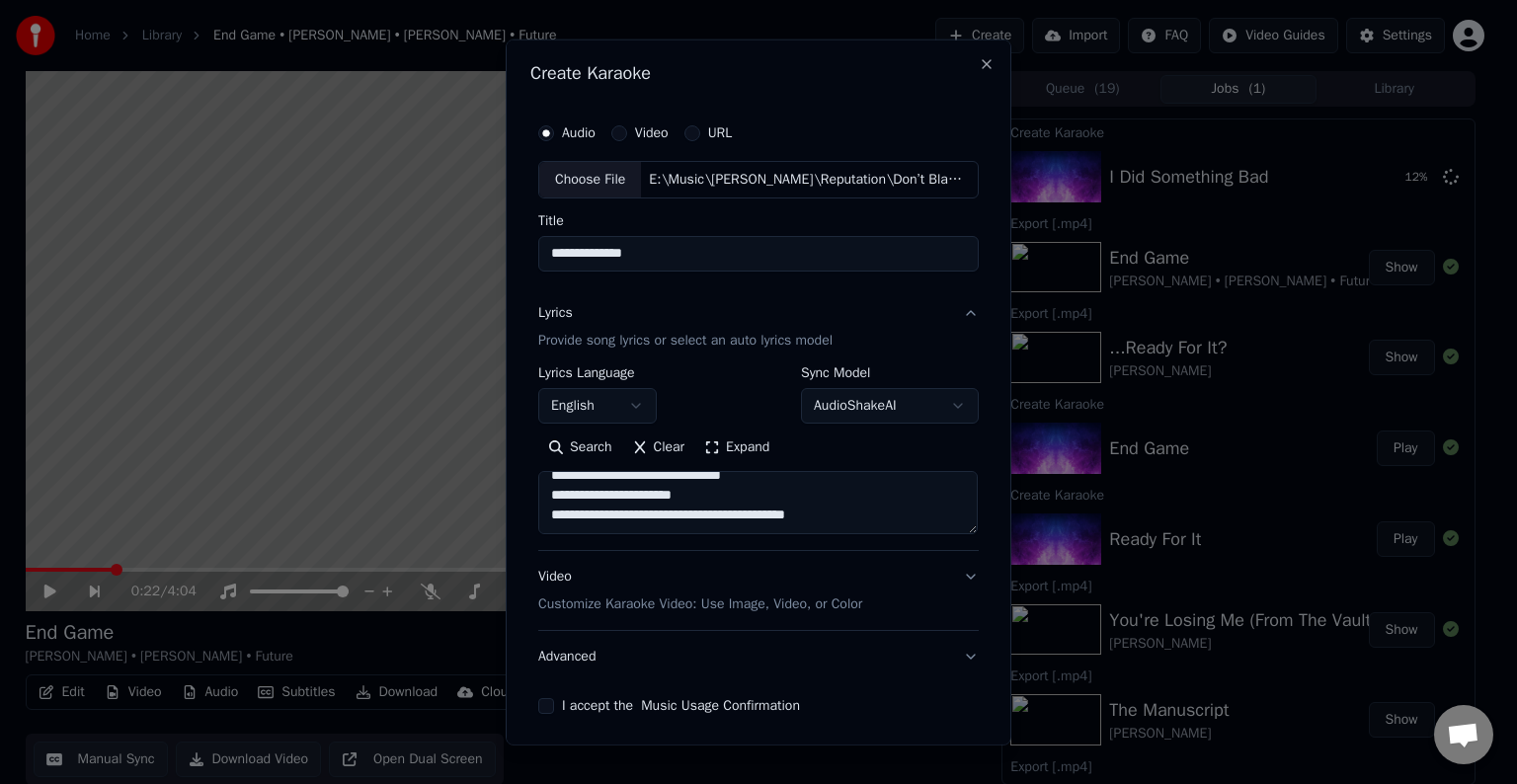 click on "**********" at bounding box center [758, 503] 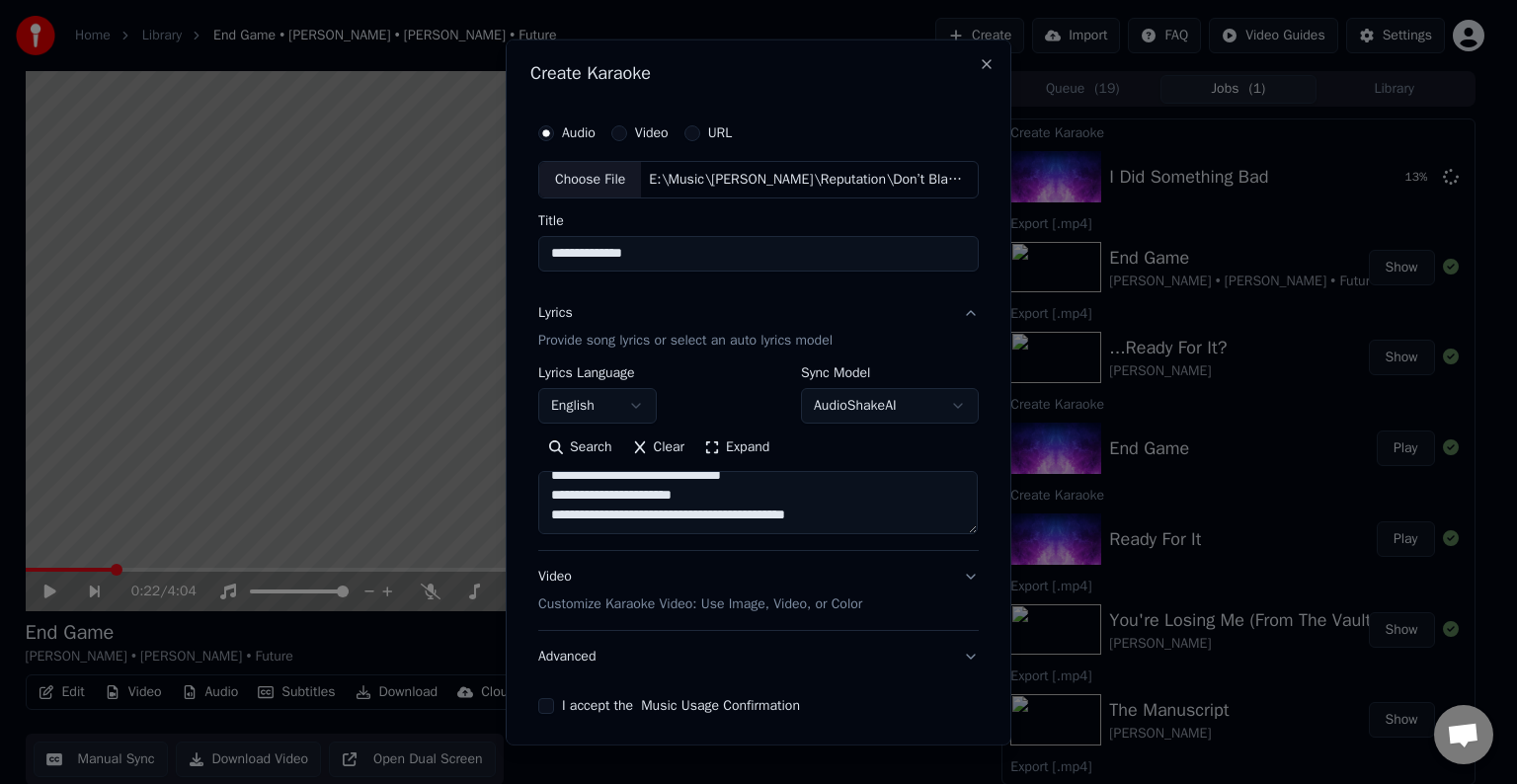 paste on "**********" 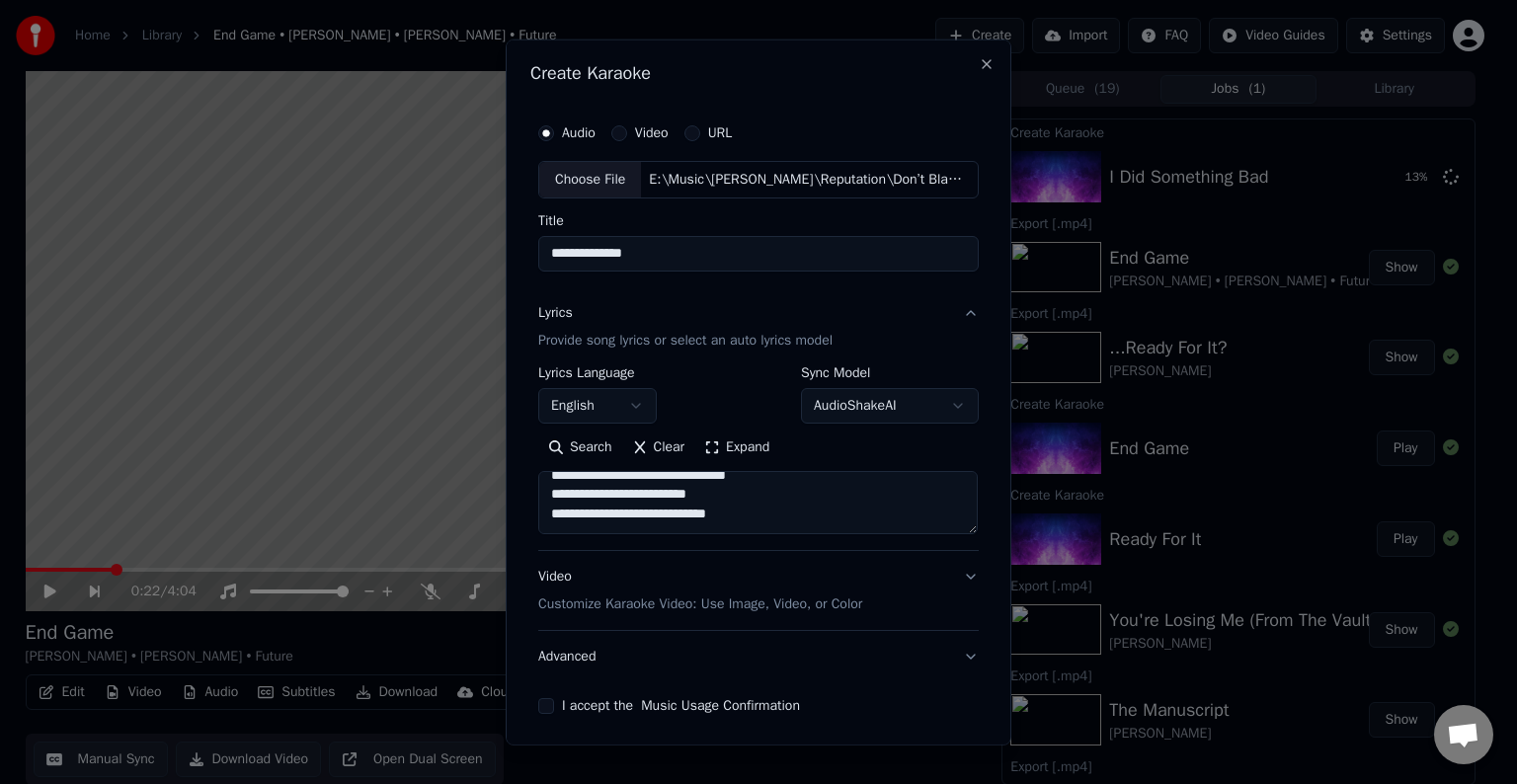 scroll, scrollTop: 577, scrollLeft: 0, axis: vertical 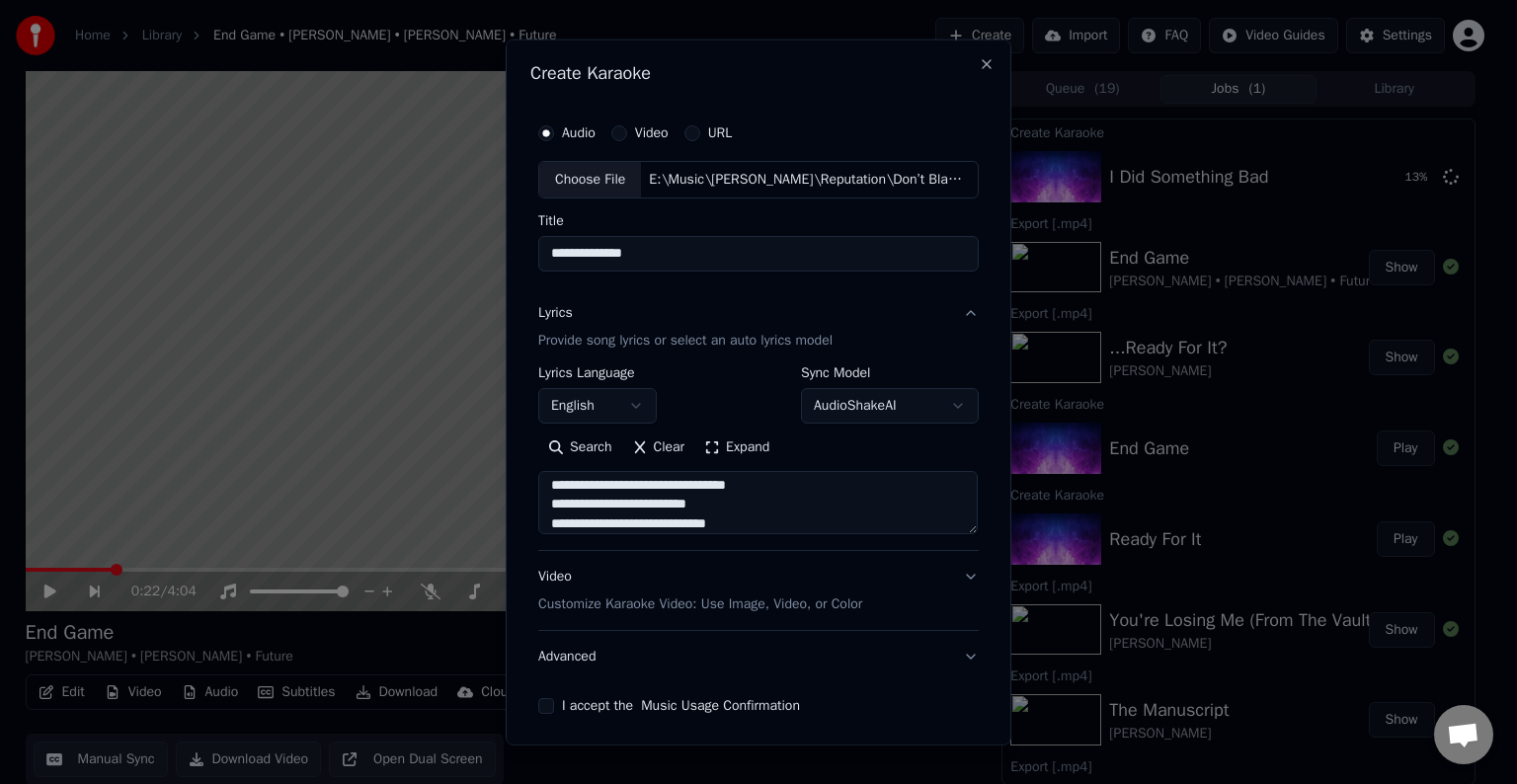 click at bounding box center (758, 503) 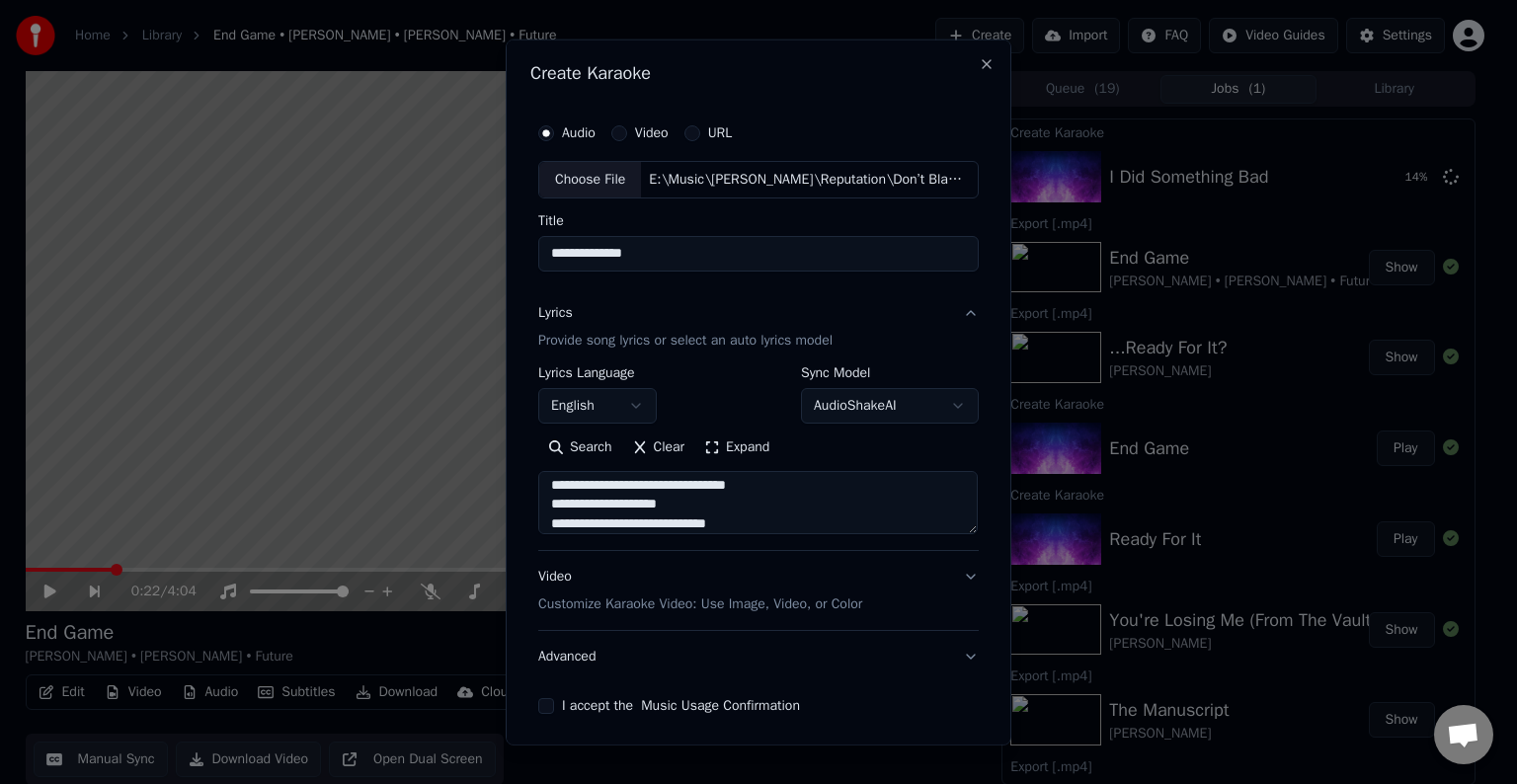 click at bounding box center [758, 503] 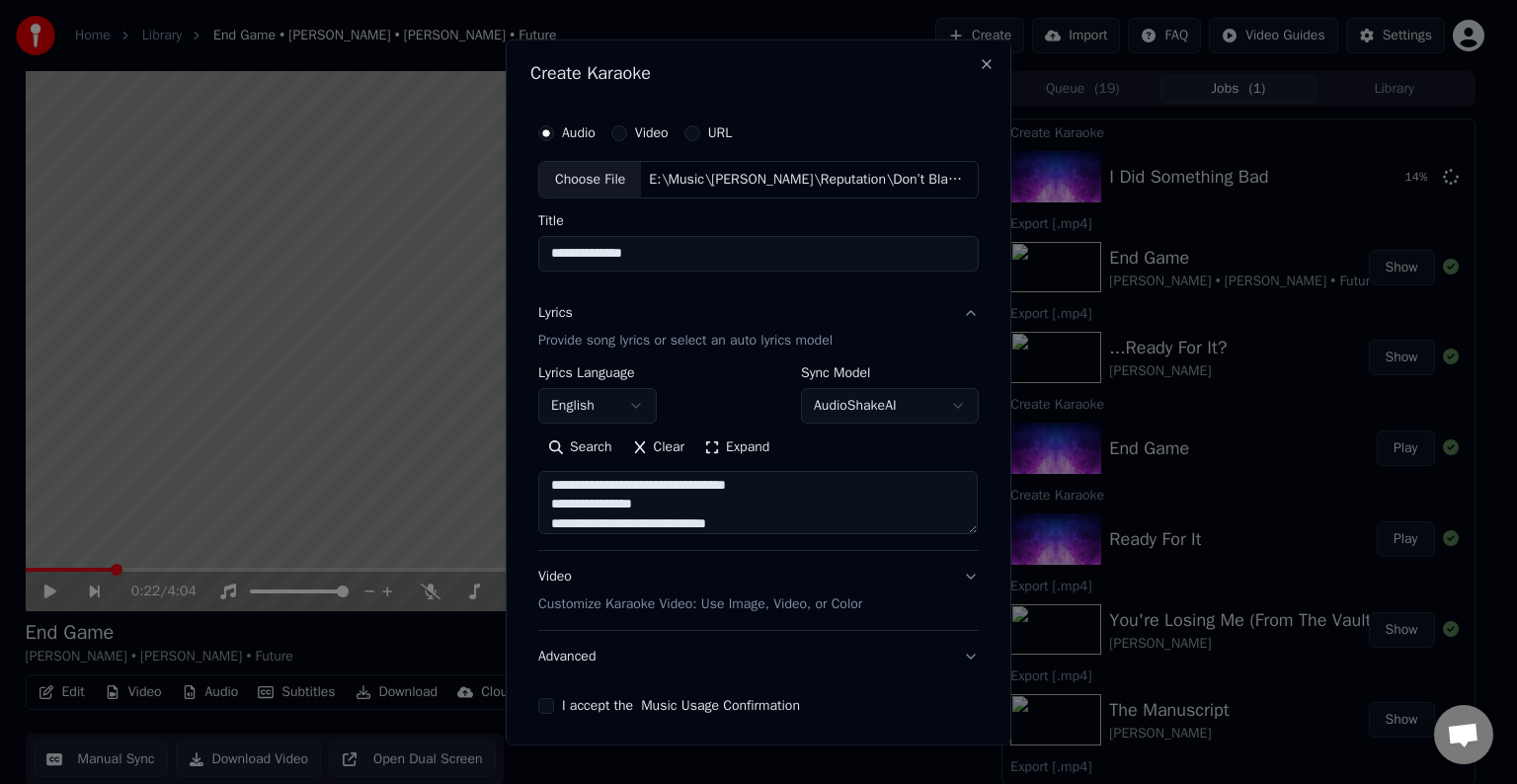 scroll, scrollTop: 565, scrollLeft: 0, axis: vertical 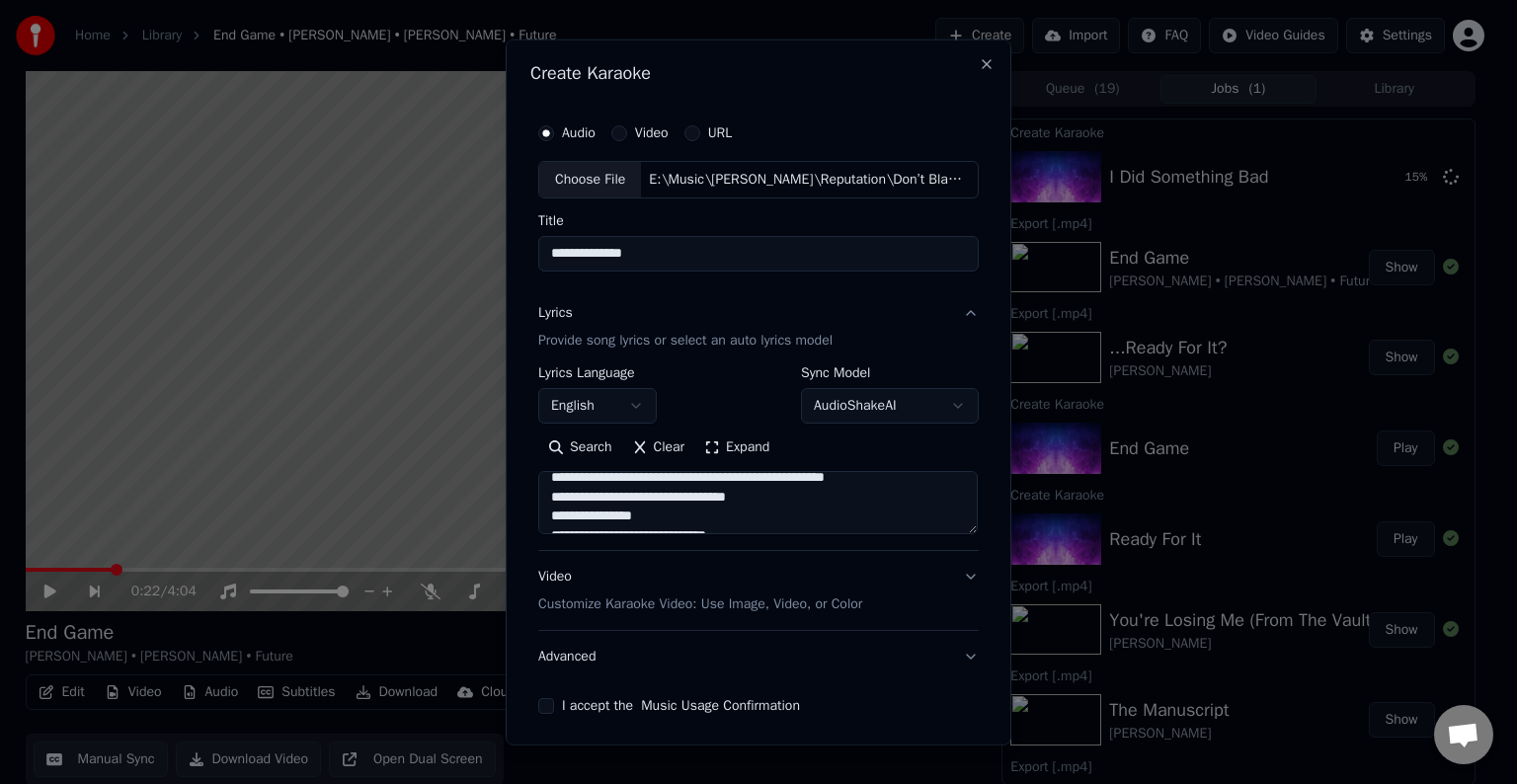 click at bounding box center [758, 503] 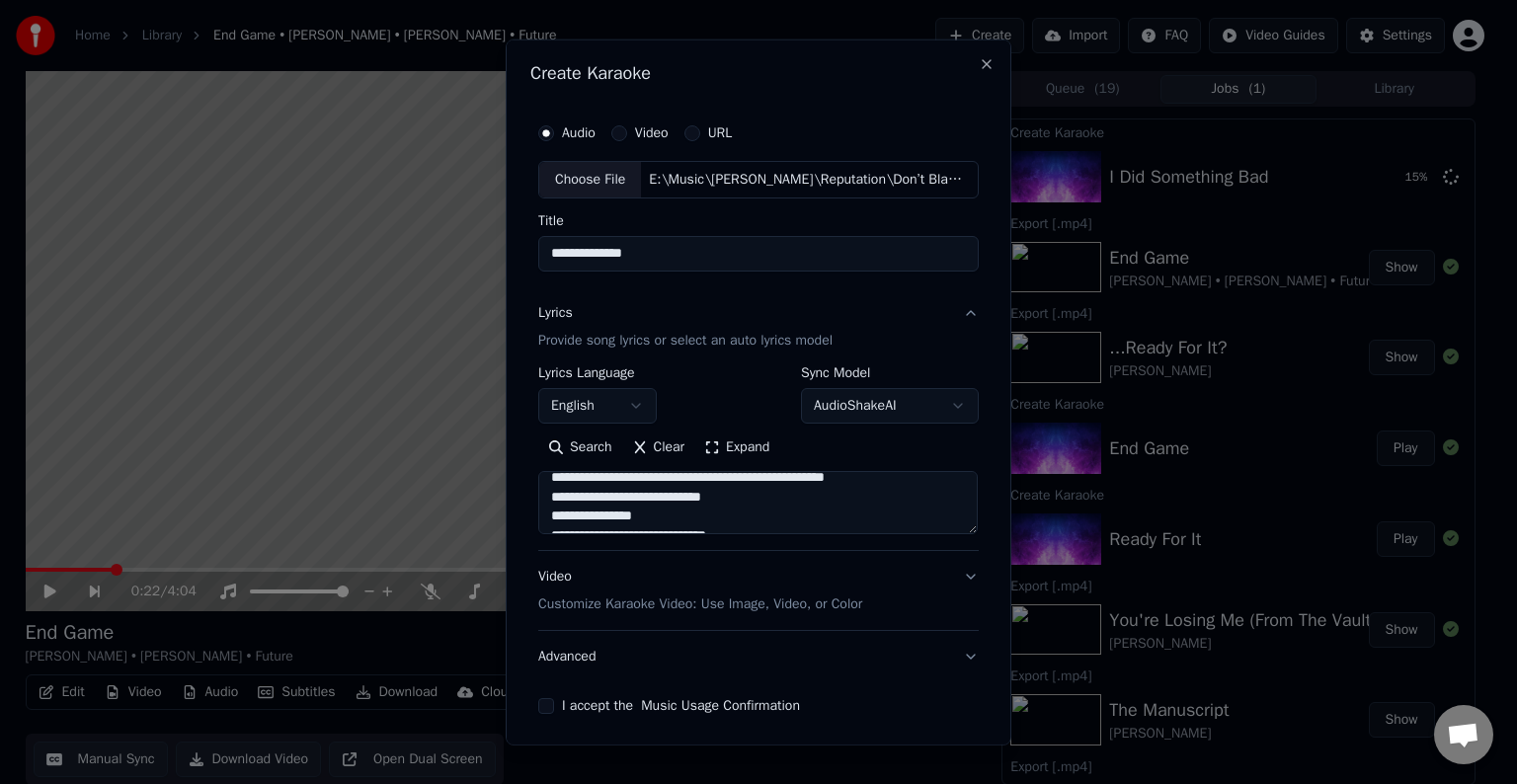 click at bounding box center (758, 503) 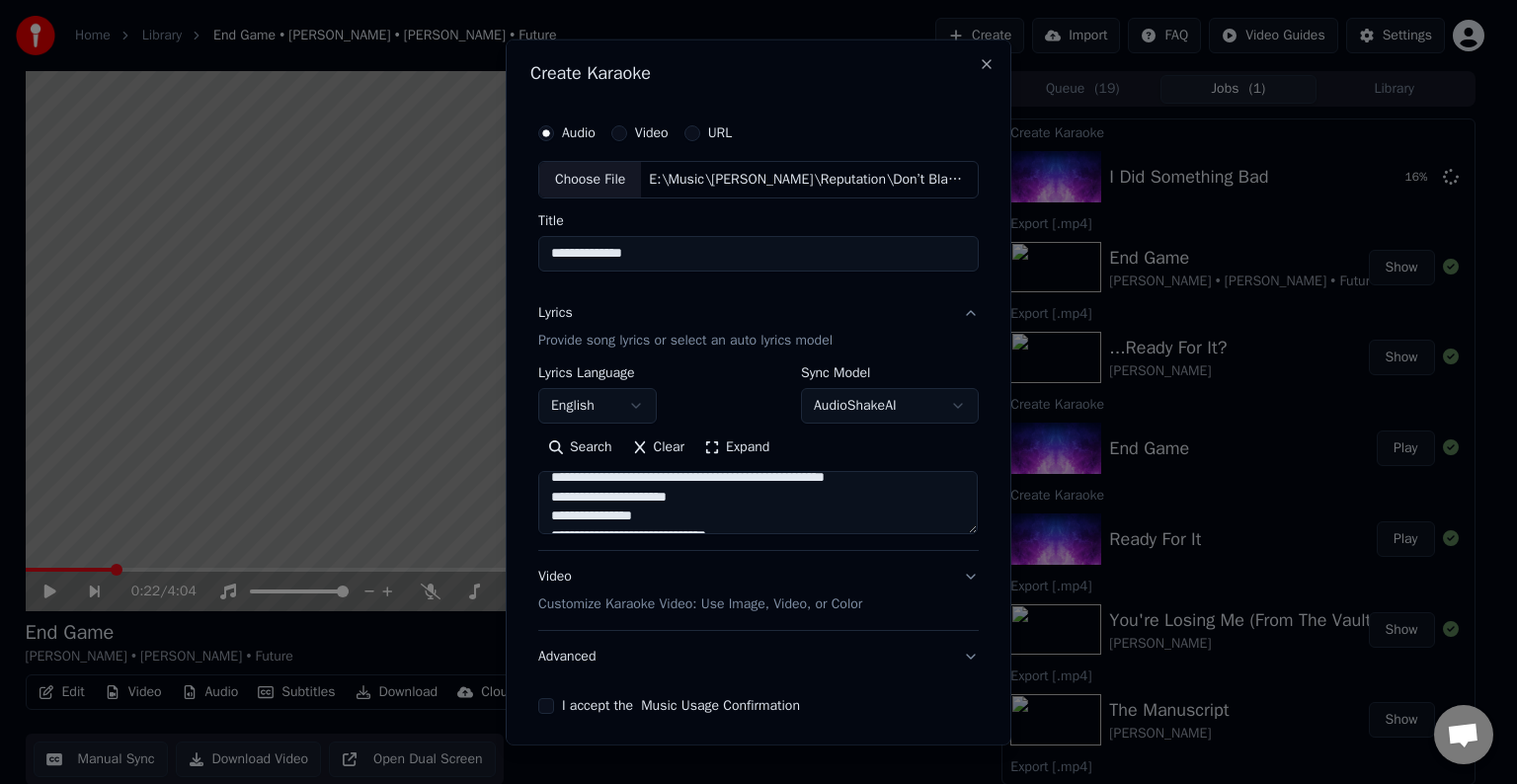click at bounding box center [758, 503] 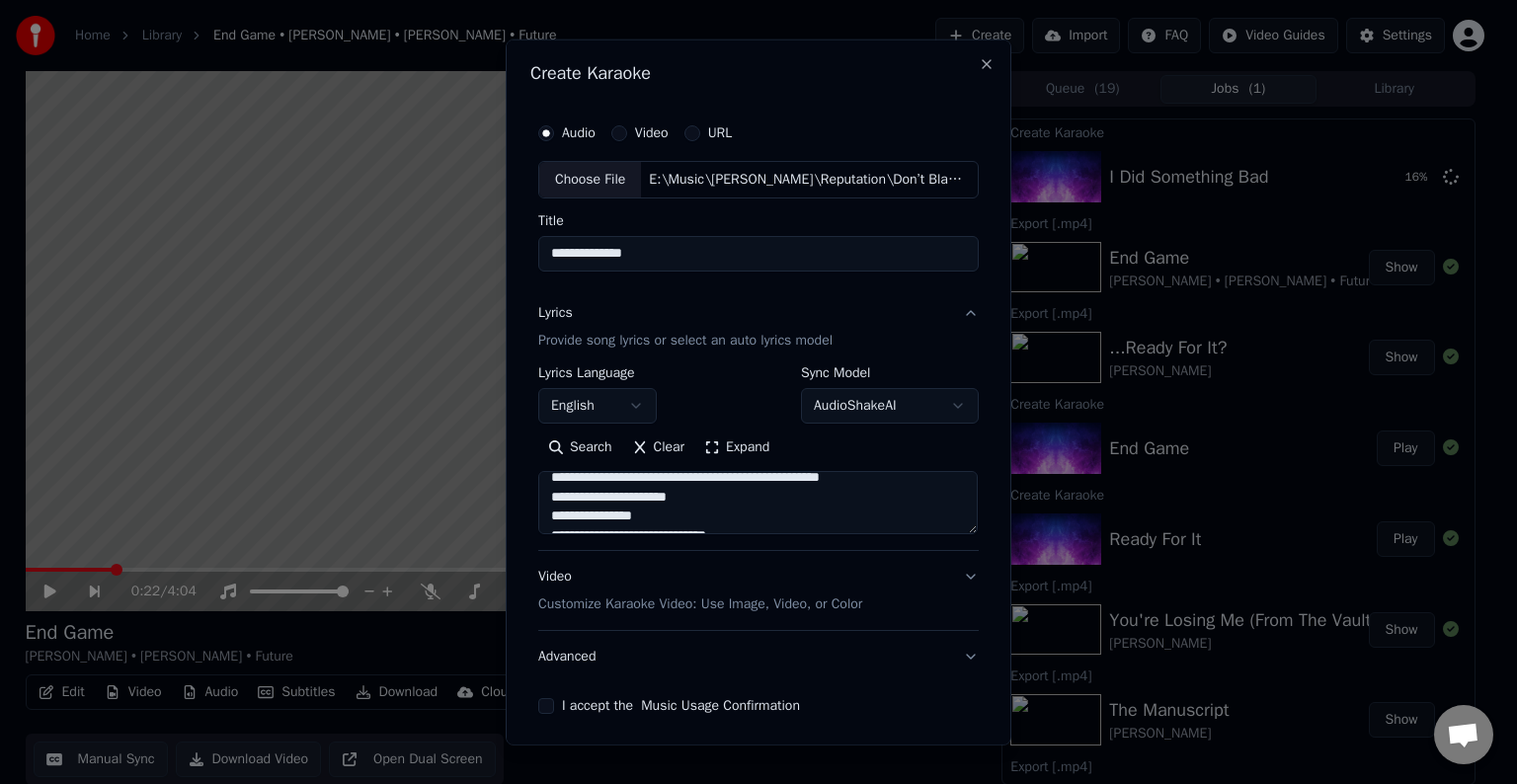 scroll, scrollTop: 560, scrollLeft: 0, axis: vertical 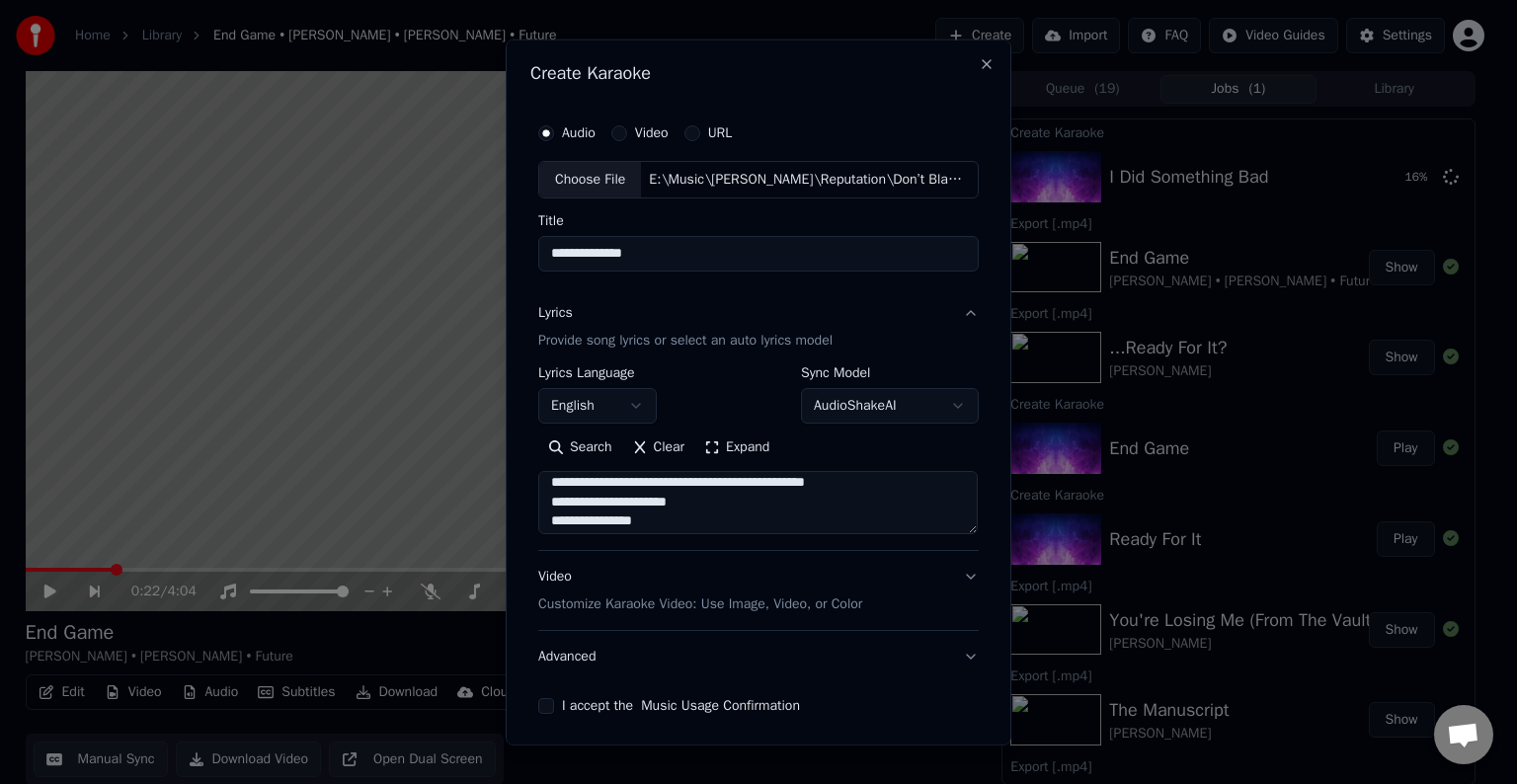 click at bounding box center (758, 503) 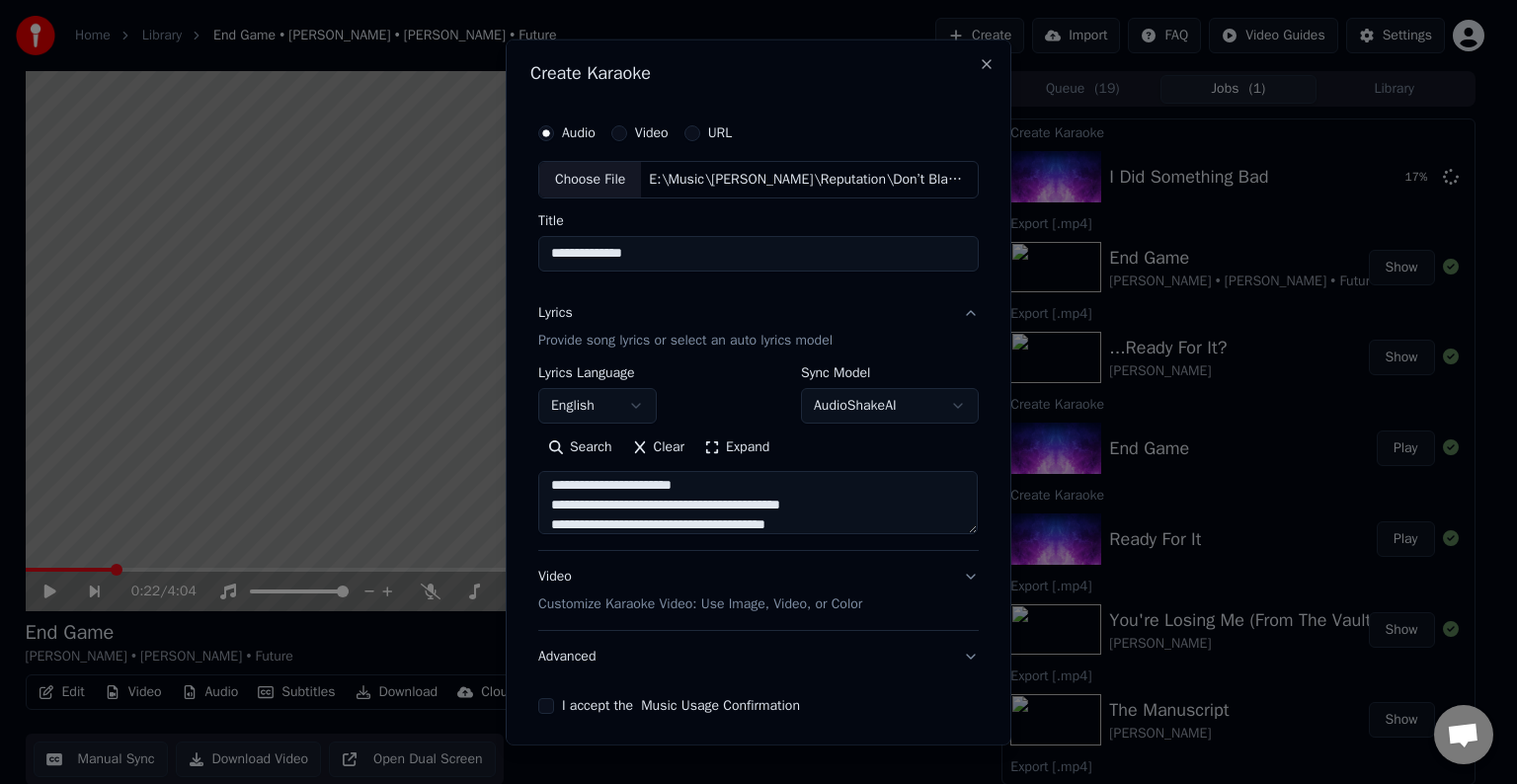 scroll, scrollTop: 604, scrollLeft: 0, axis: vertical 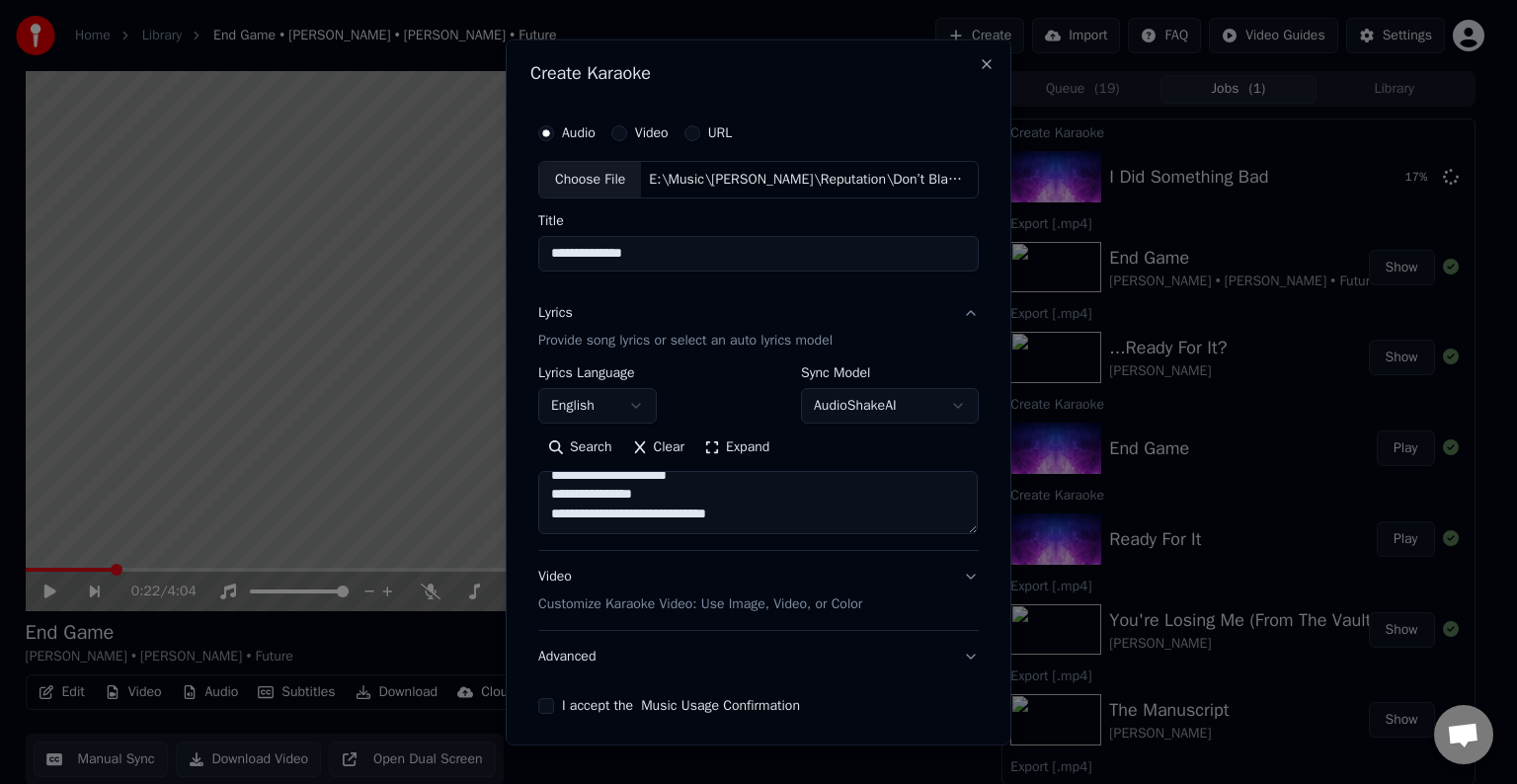 click at bounding box center (758, 503) 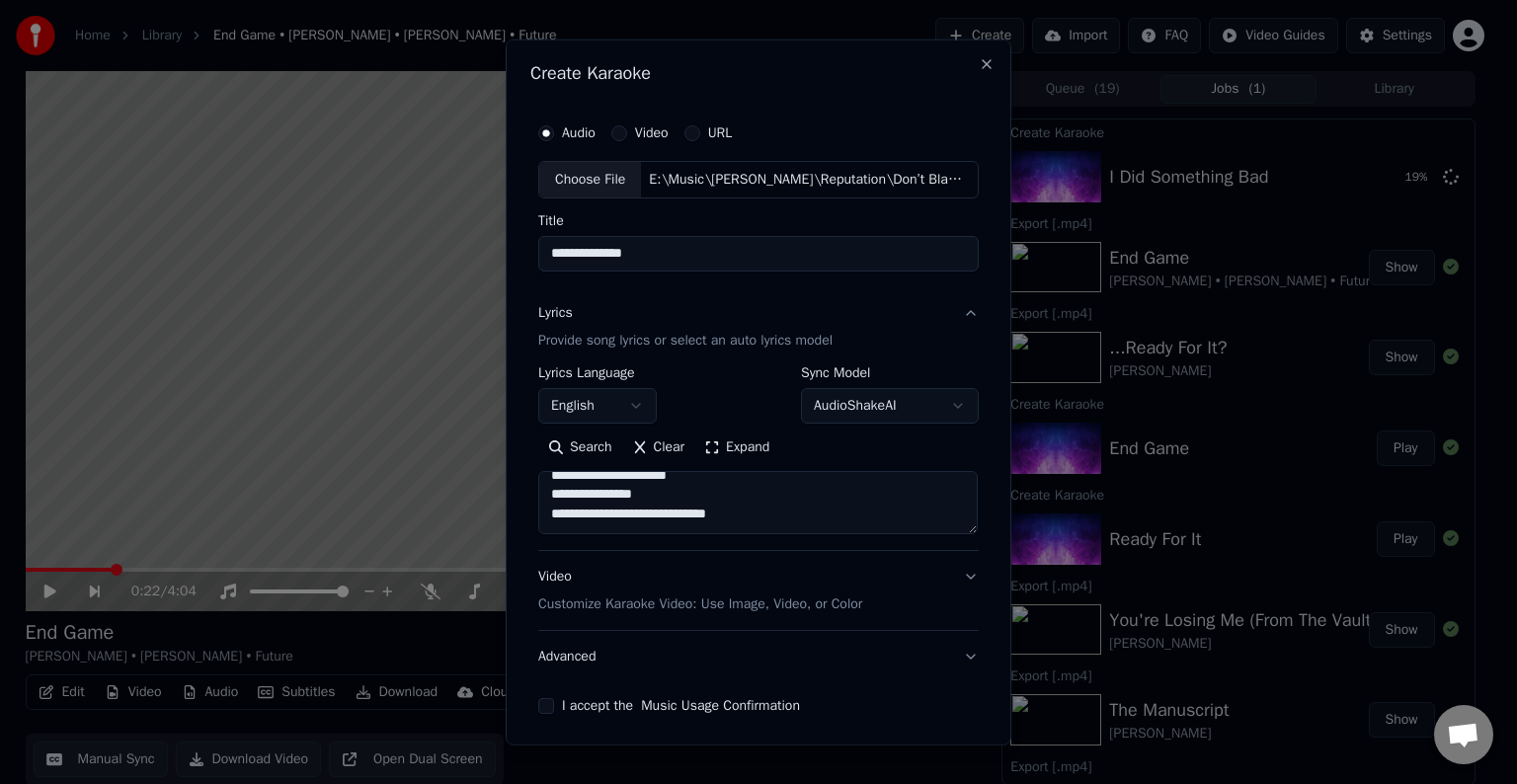 paste on "**********" 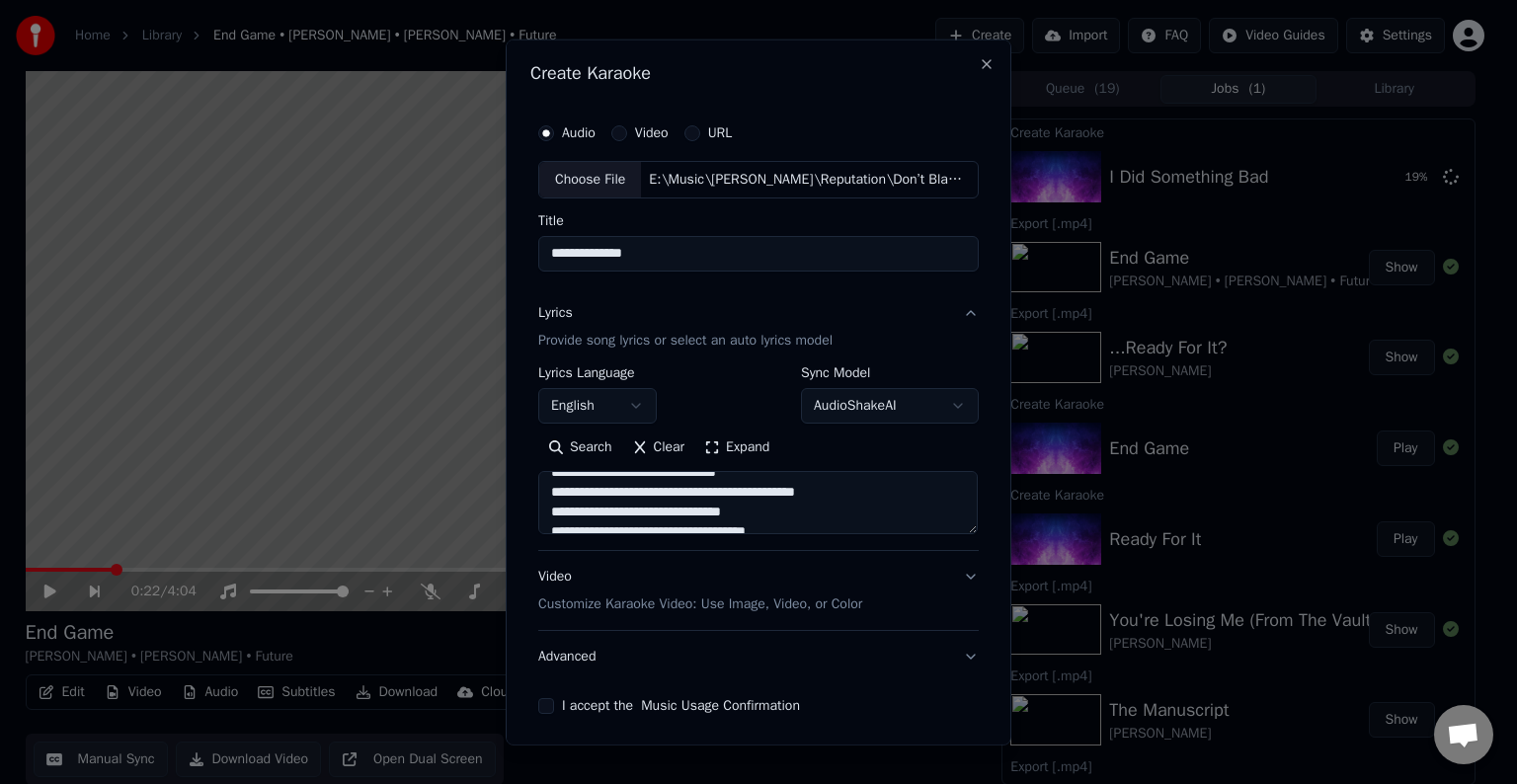 scroll, scrollTop: 671, scrollLeft: 0, axis: vertical 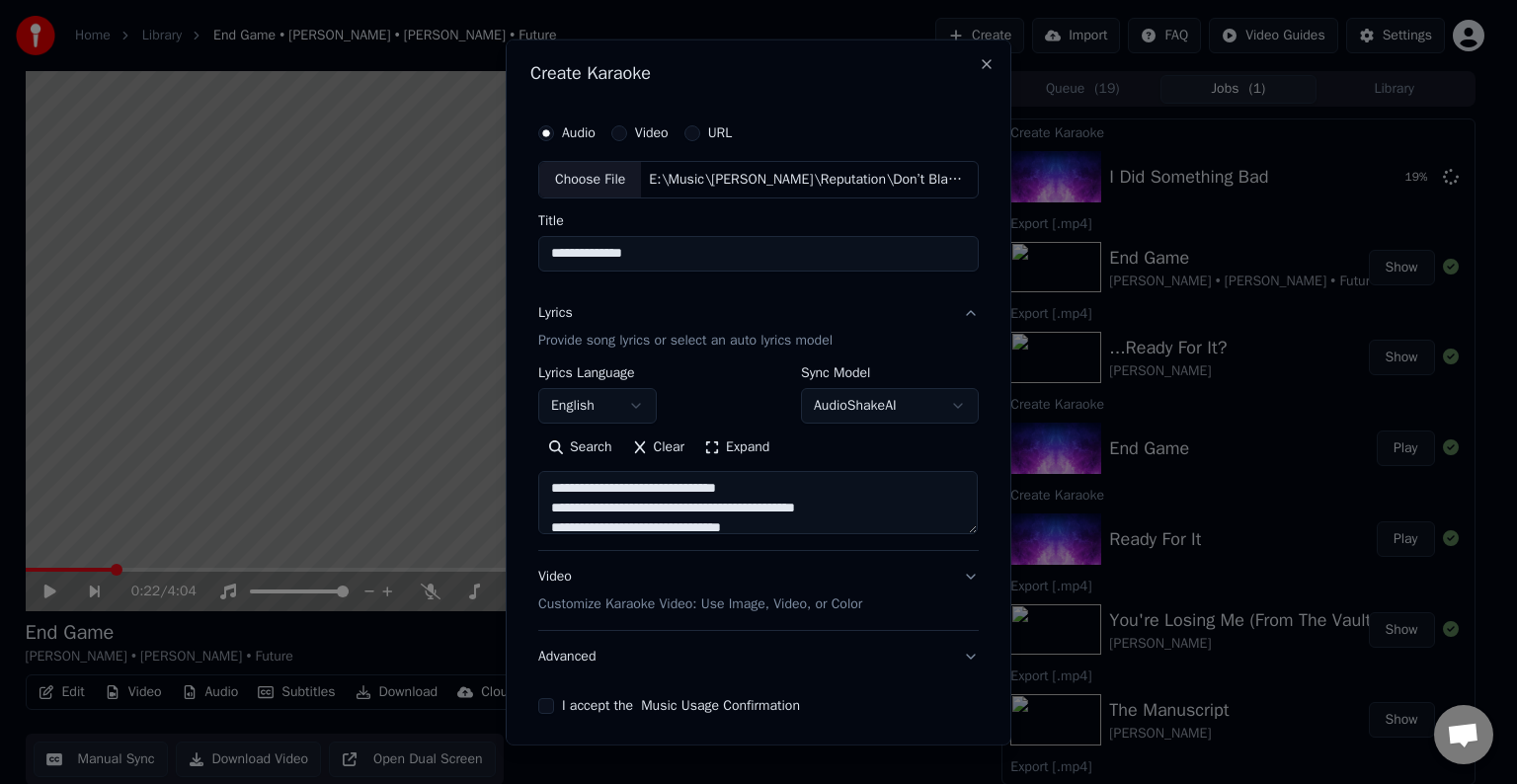 drag, startPoint x: 816, startPoint y: 503, endPoint x: 741, endPoint y: 507, distance: 75.106591 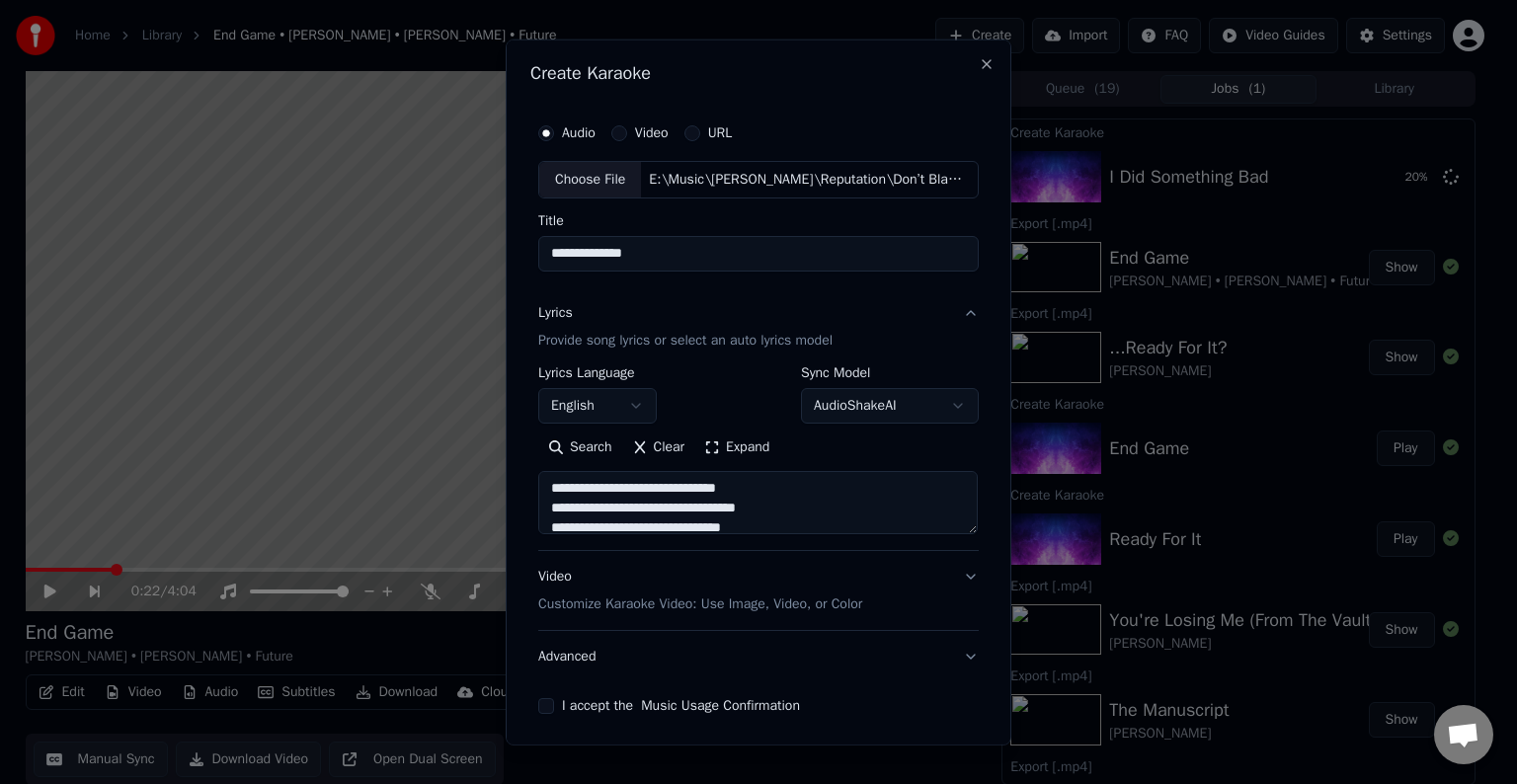 scroll, scrollTop: 762, scrollLeft: 0, axis: vertical 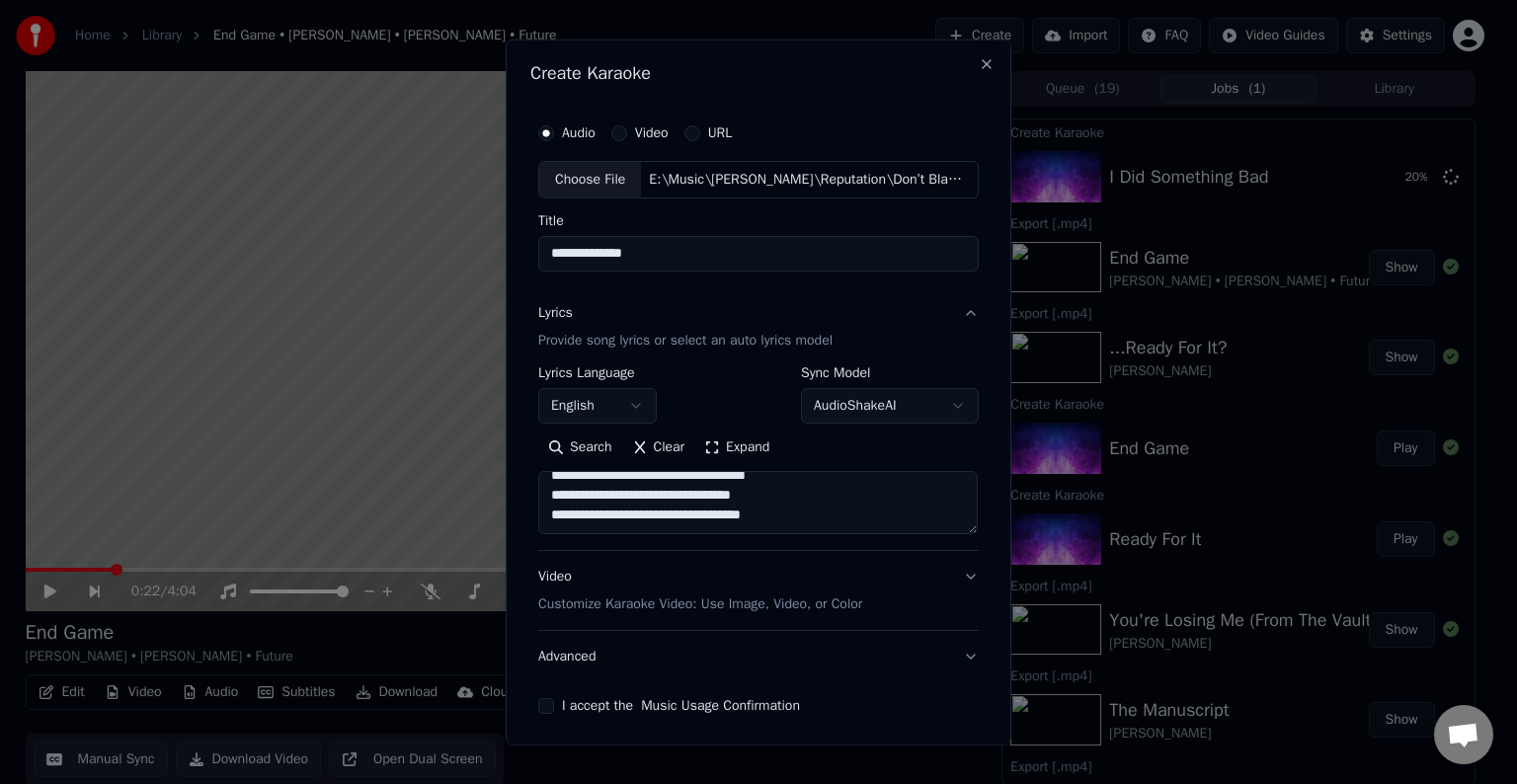 click at bounding box center (758, 503) 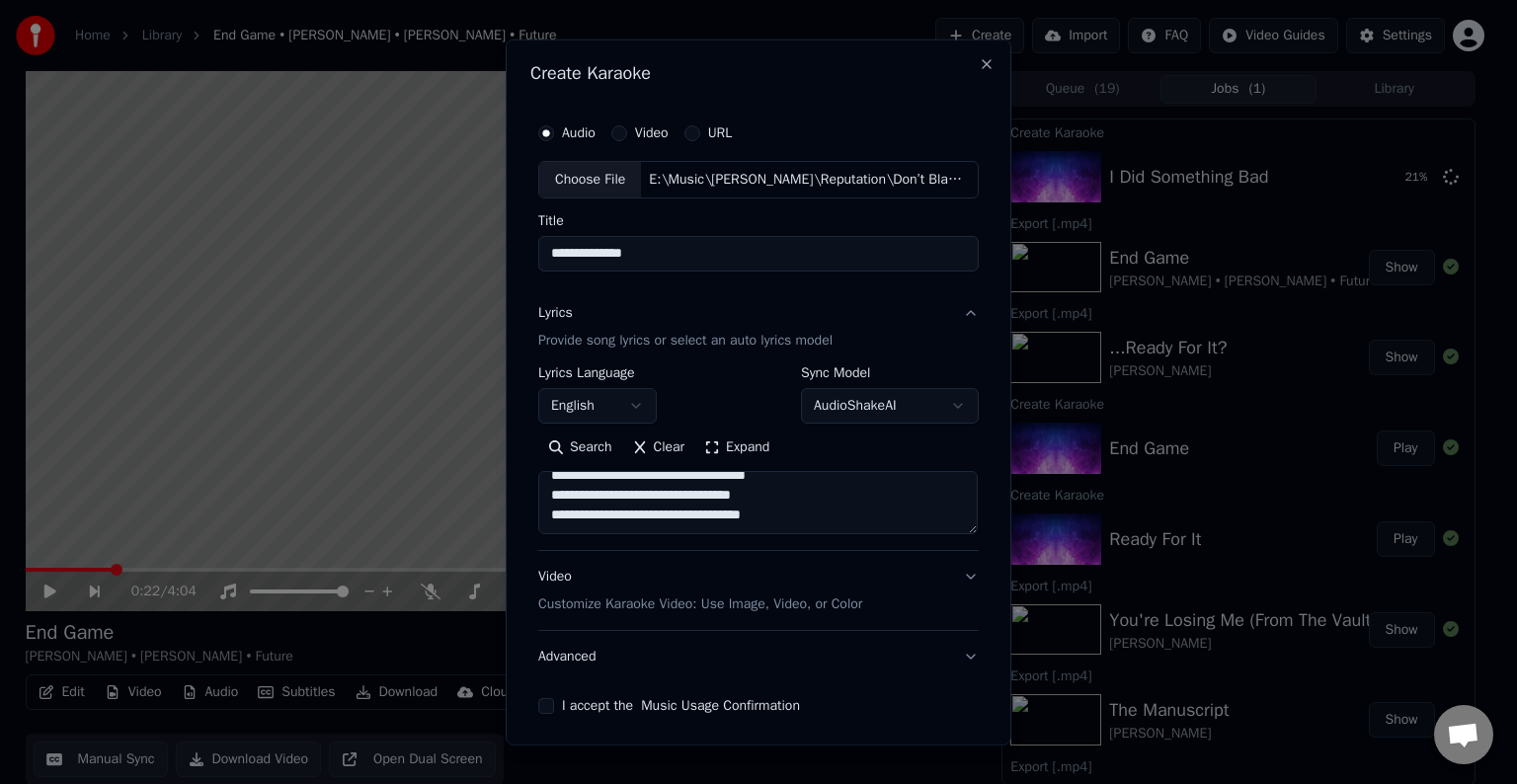 paste on "**********" 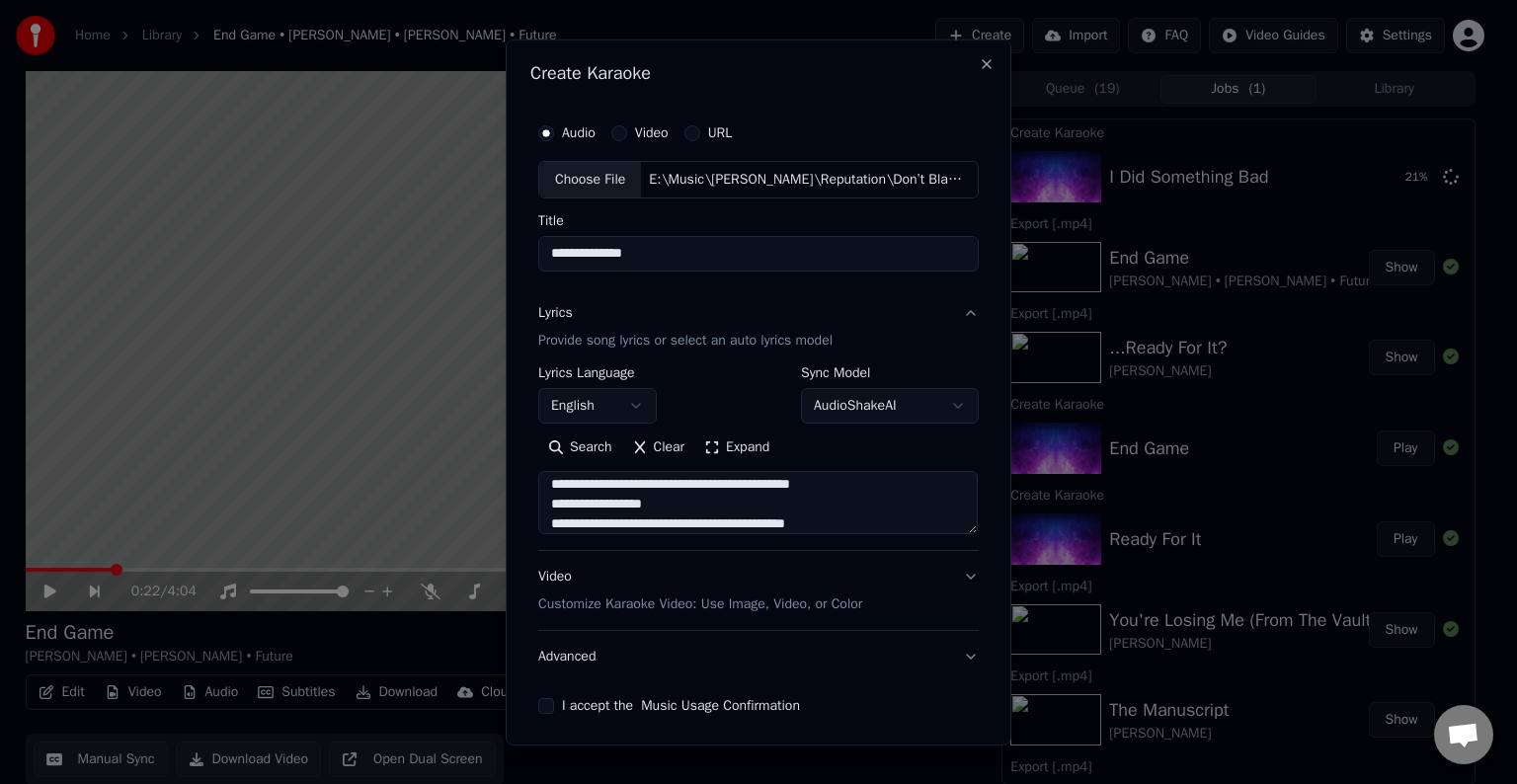 scroll, scrollTop: 893, scrollLeft: 0, axis: vertical 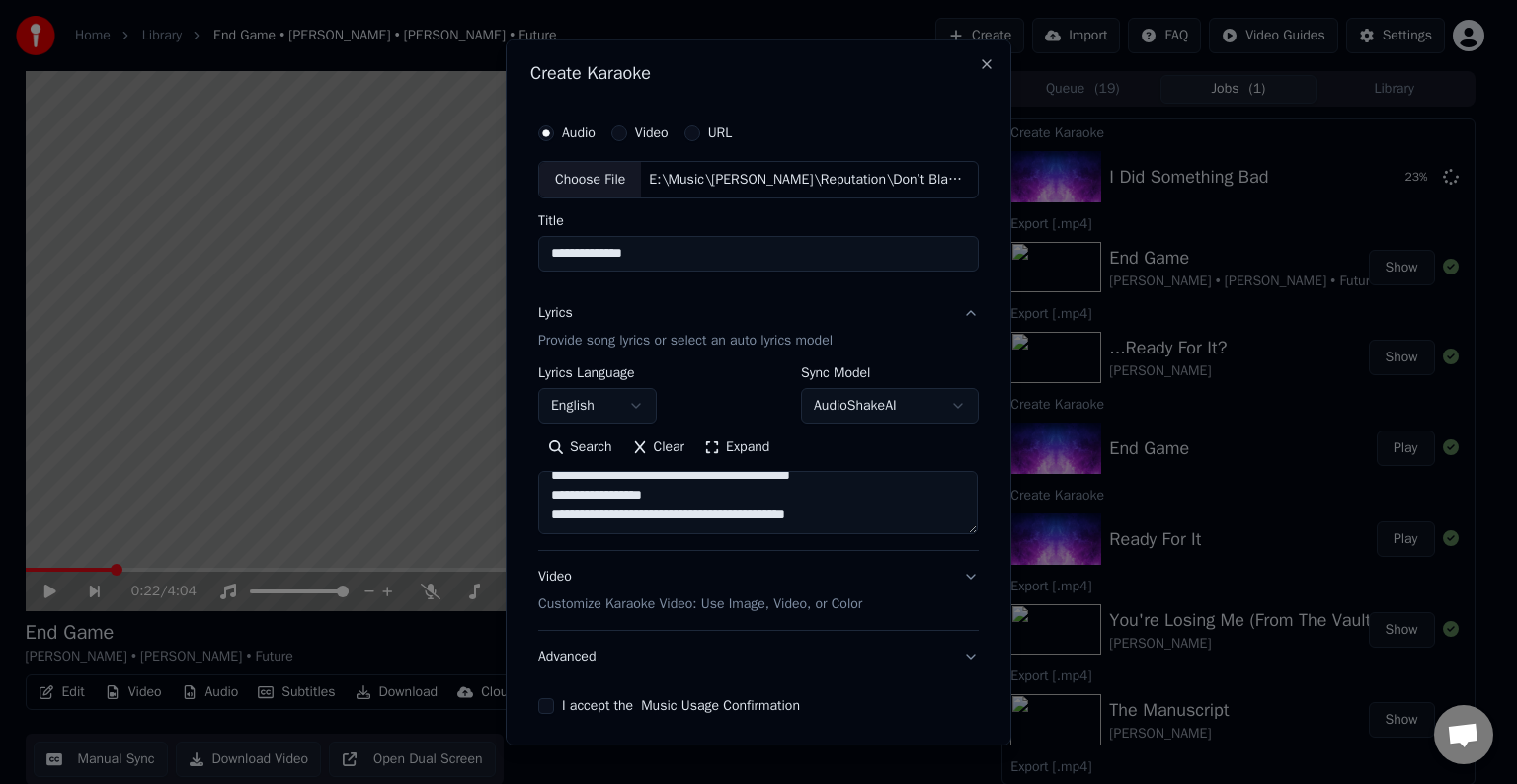 paste on "**********" 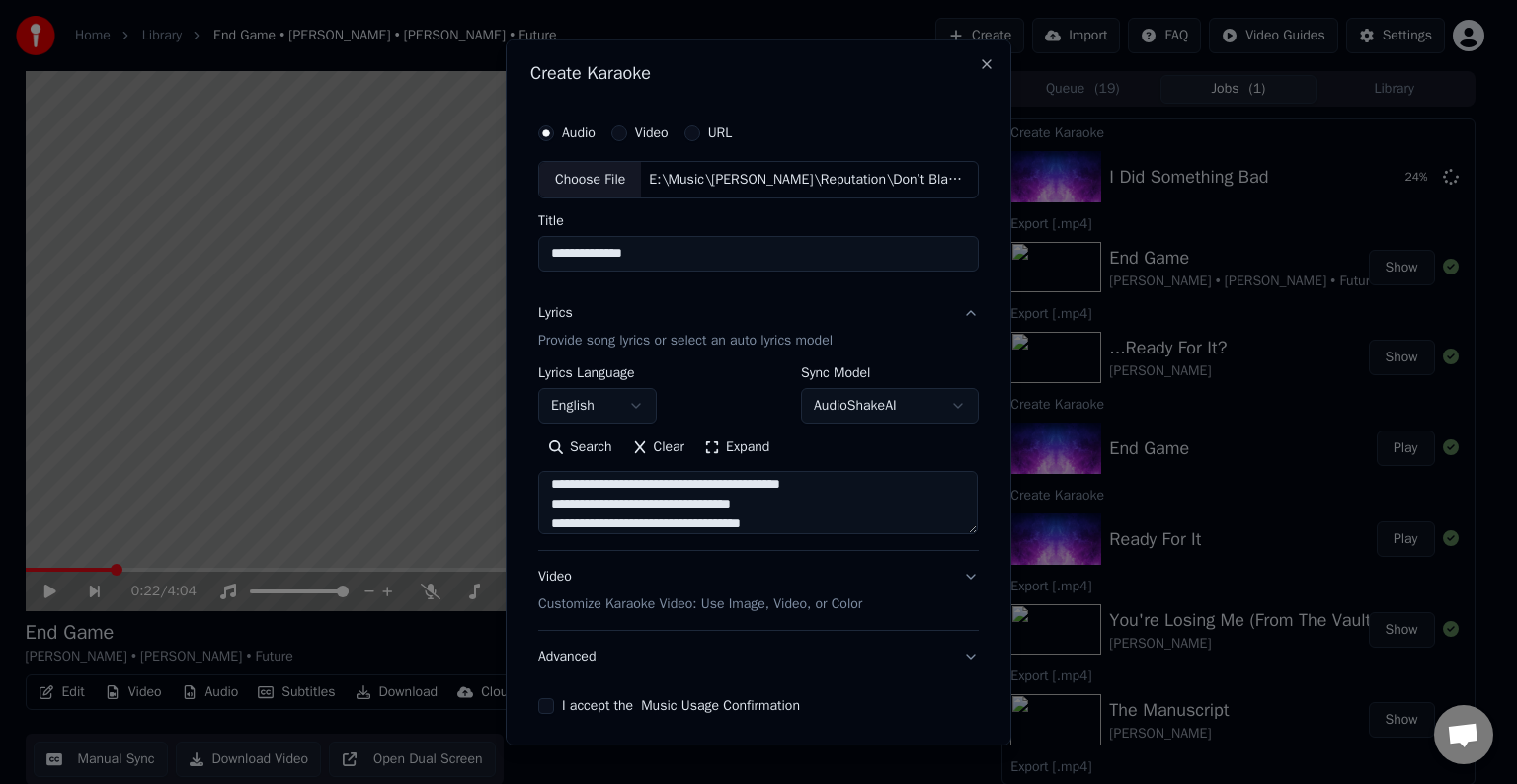 scroll, scrollTop: 932, scrollLeft: 0, axis: vertical 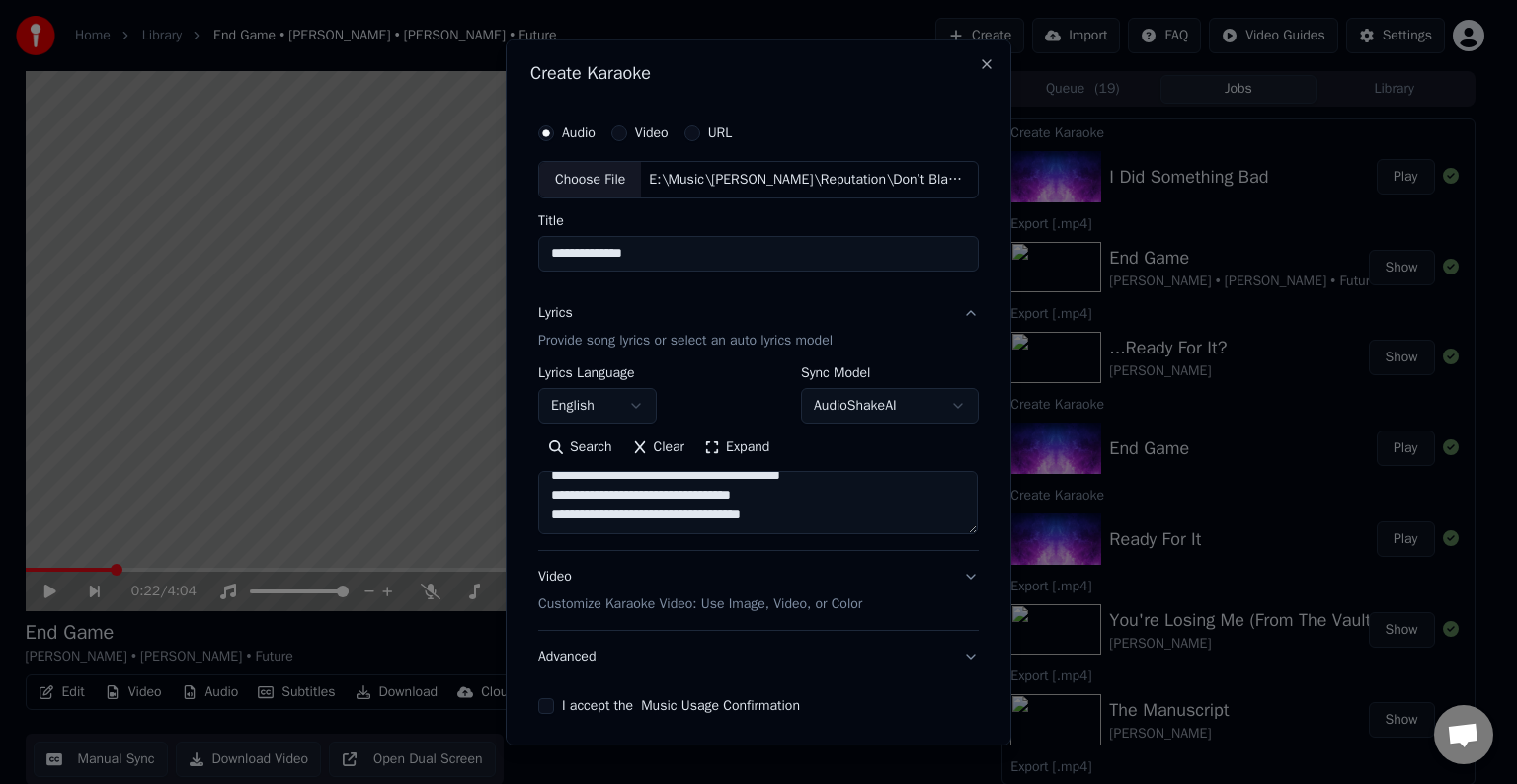 paste on "**********" 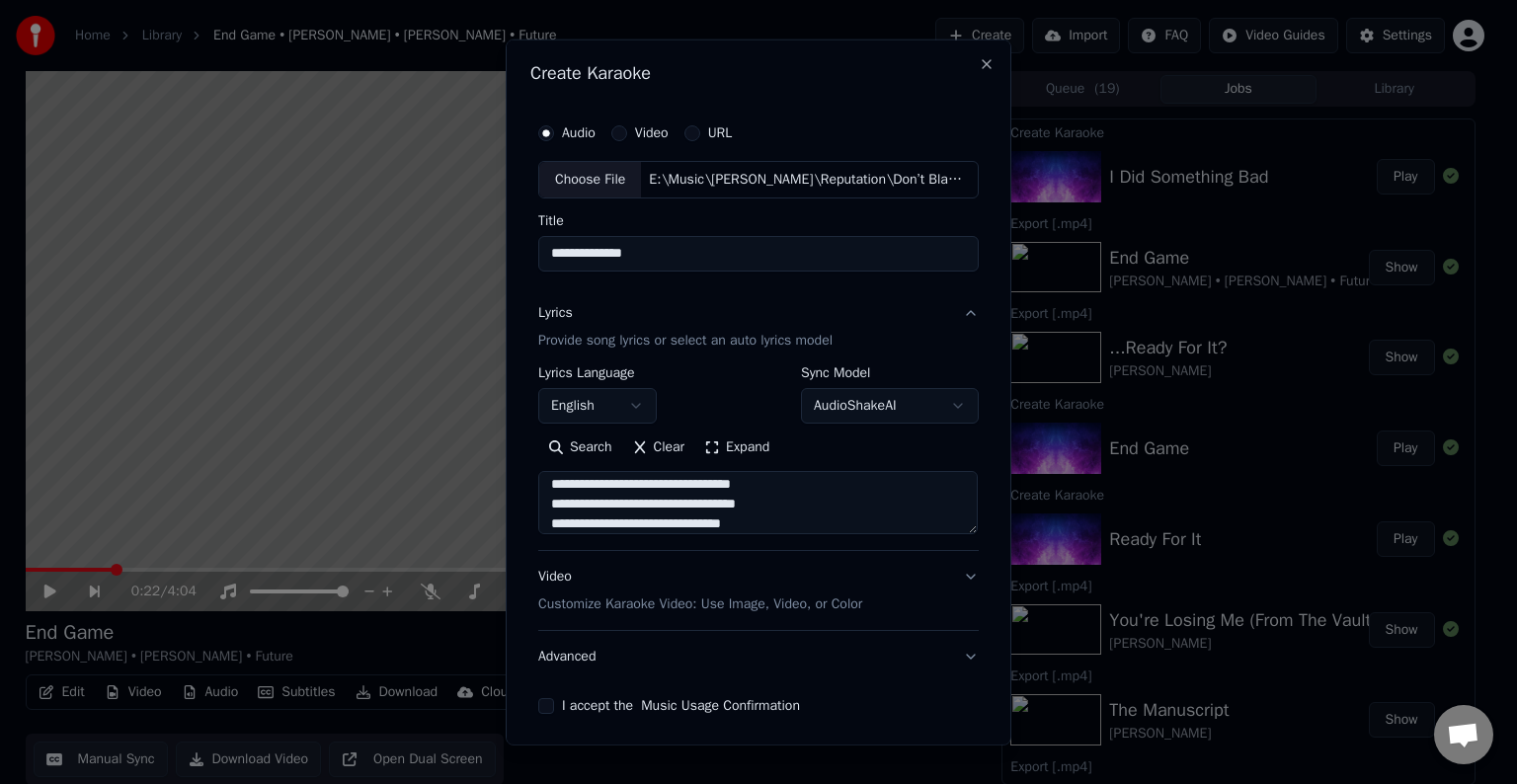 scroll, scrollTop: 1090, scrollLeft: 0, axis: vertical 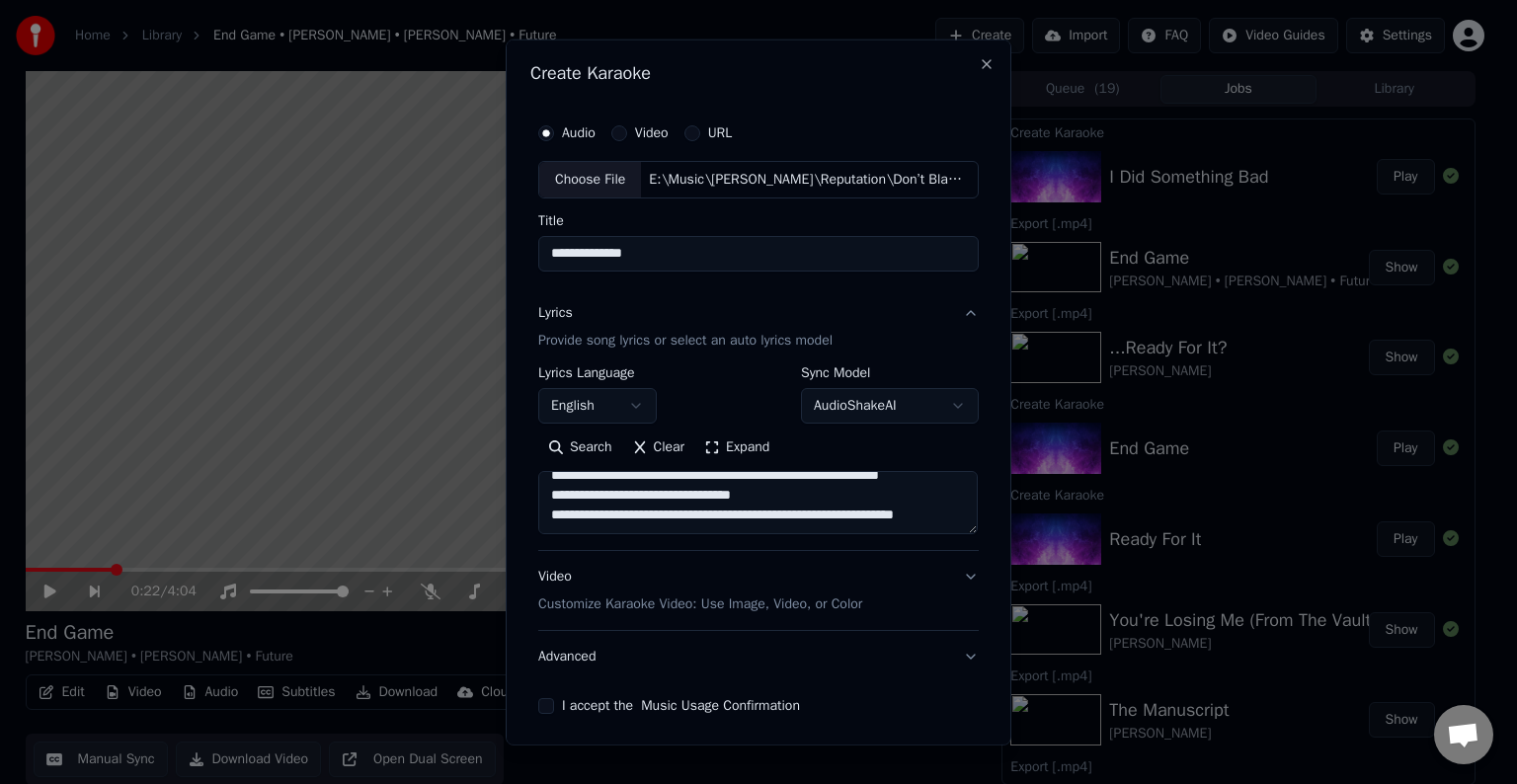 drag, startPoint x: 901, startPoint y: 498, endPoint x: 749, endPoint y: 507, distance: 152.26621 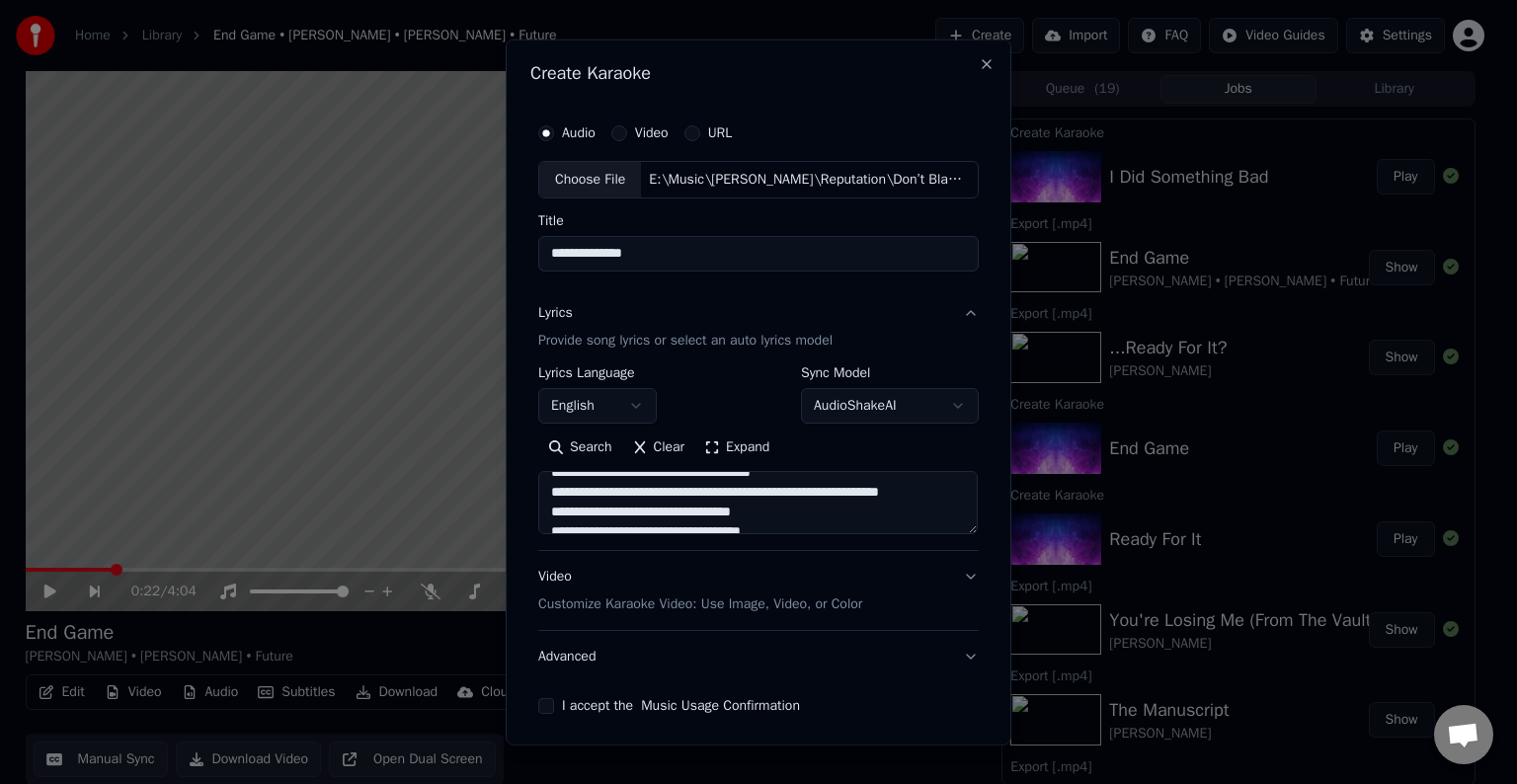 scroll, scrollTop: 1062, scrollLeft: 0, axis: vertical 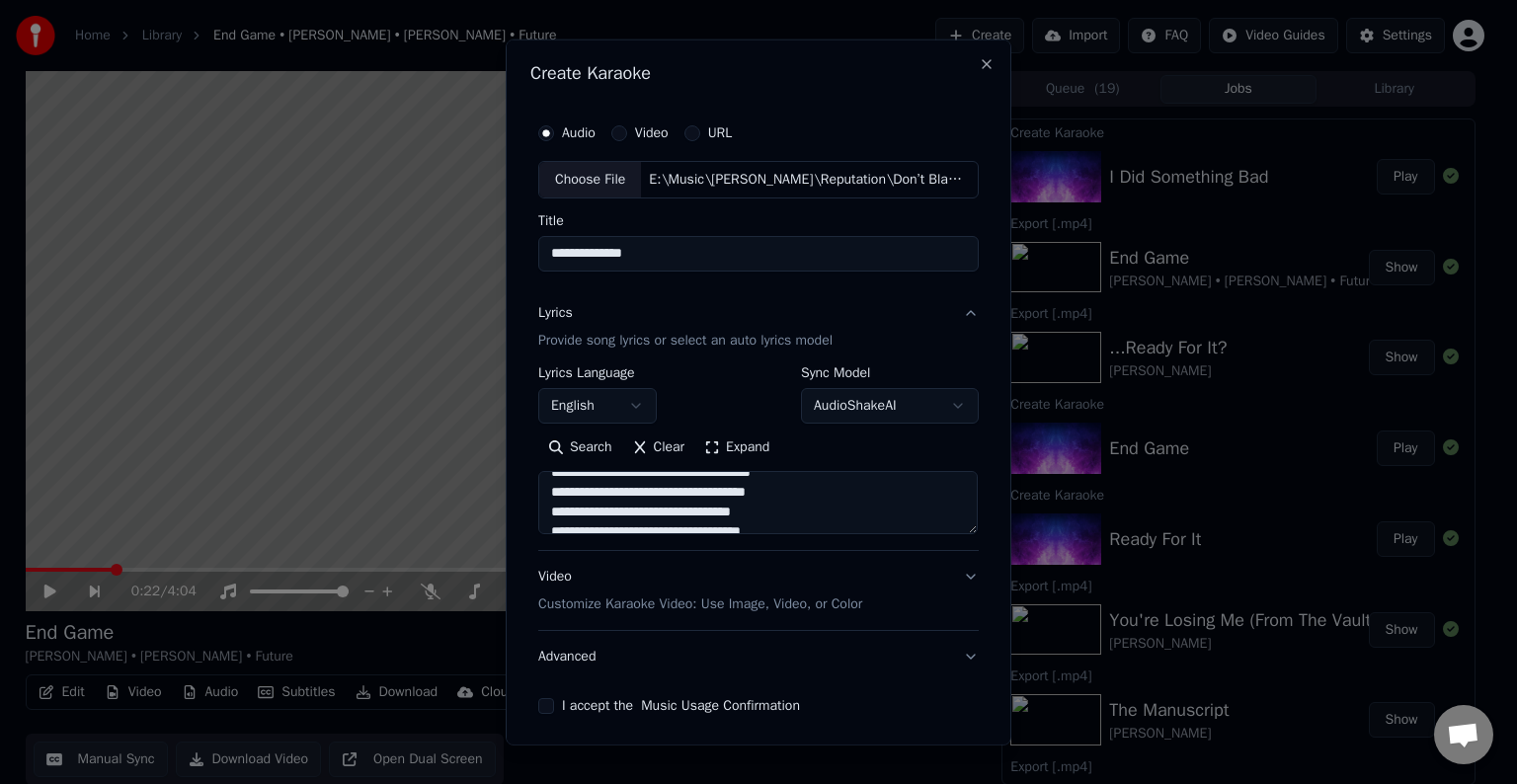 click at bounding box center [758, 503] 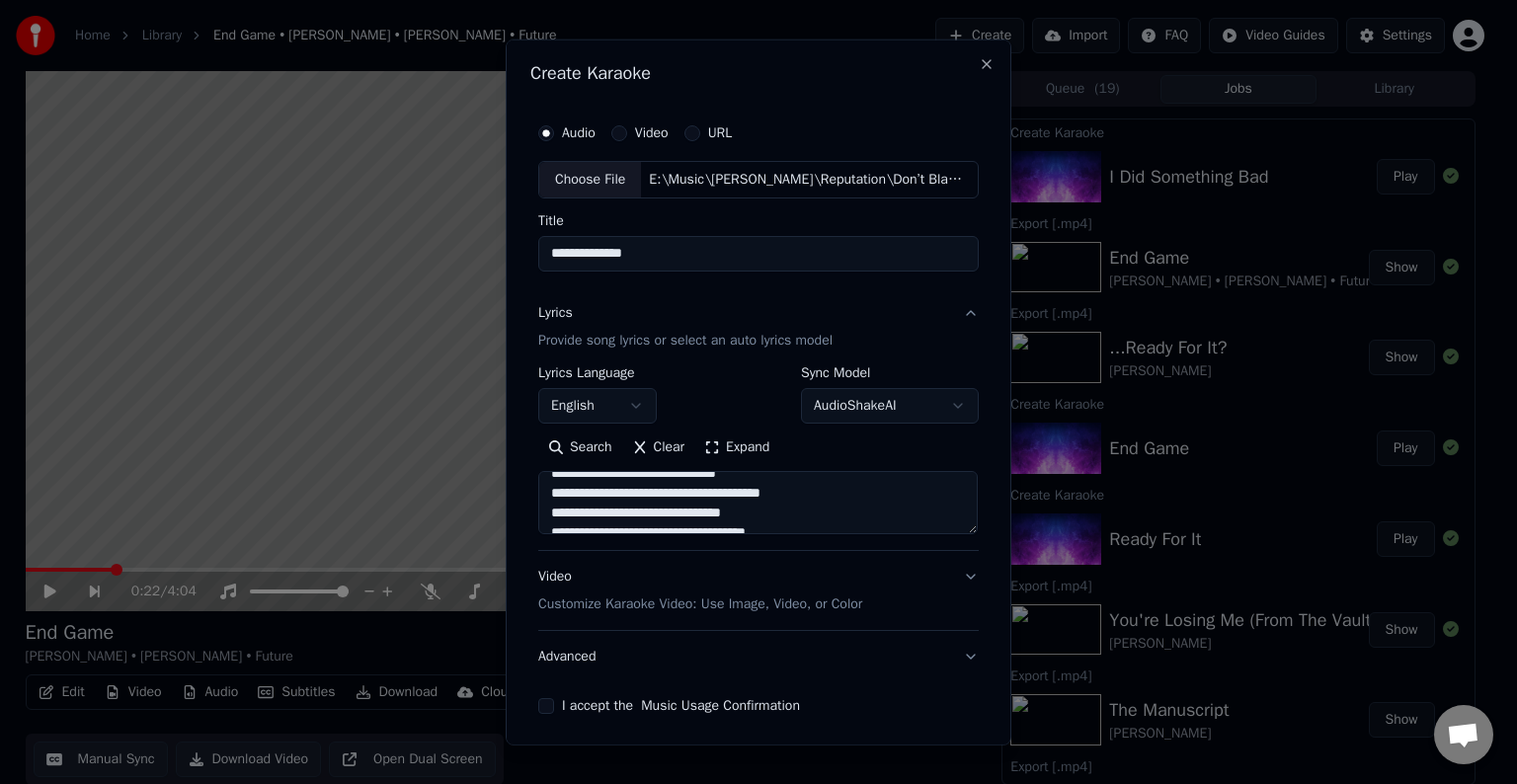 scroll, scrollTop: 1018, scrollLeft: 0, axis: vertical 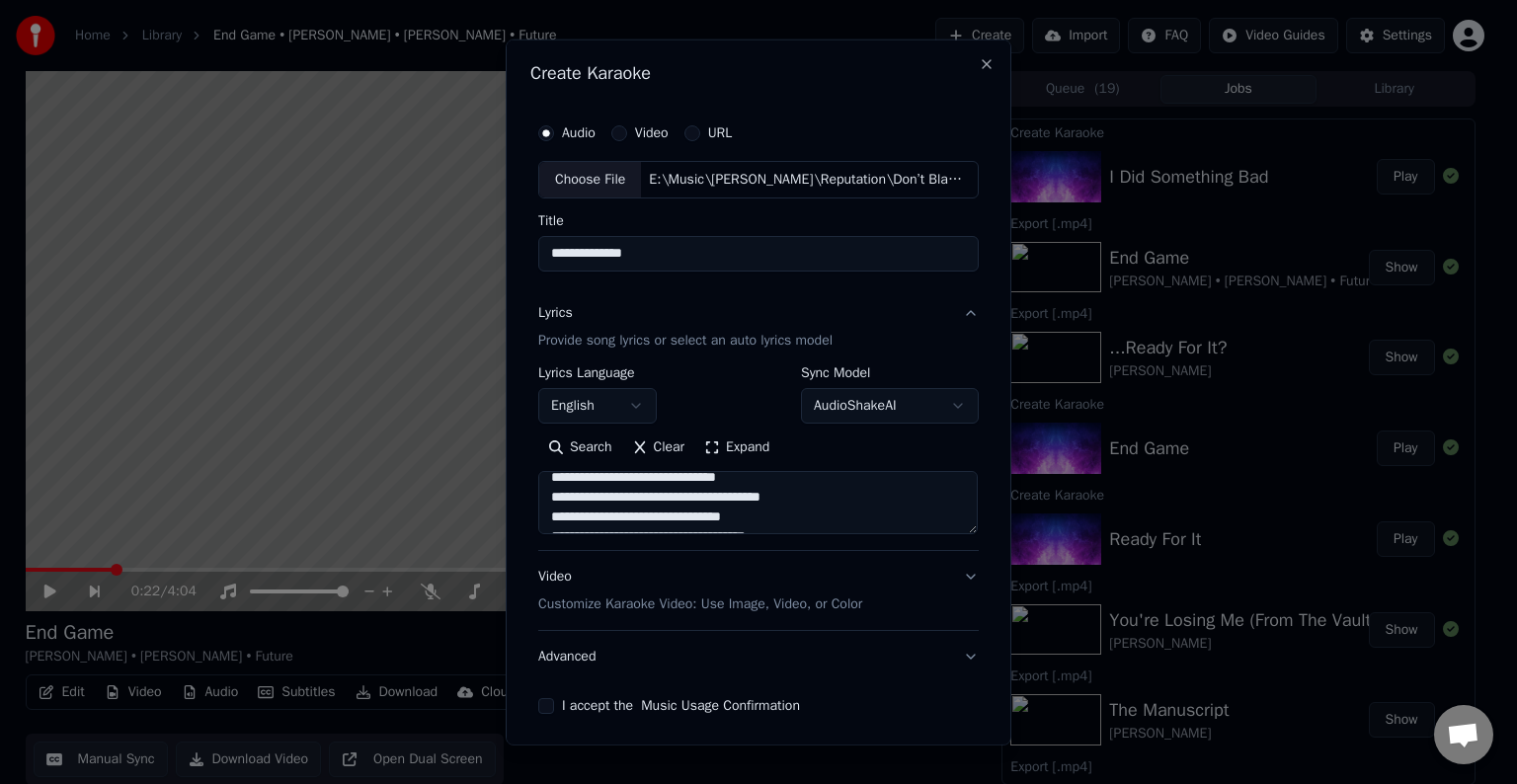 click at bounding box center (758, 503) 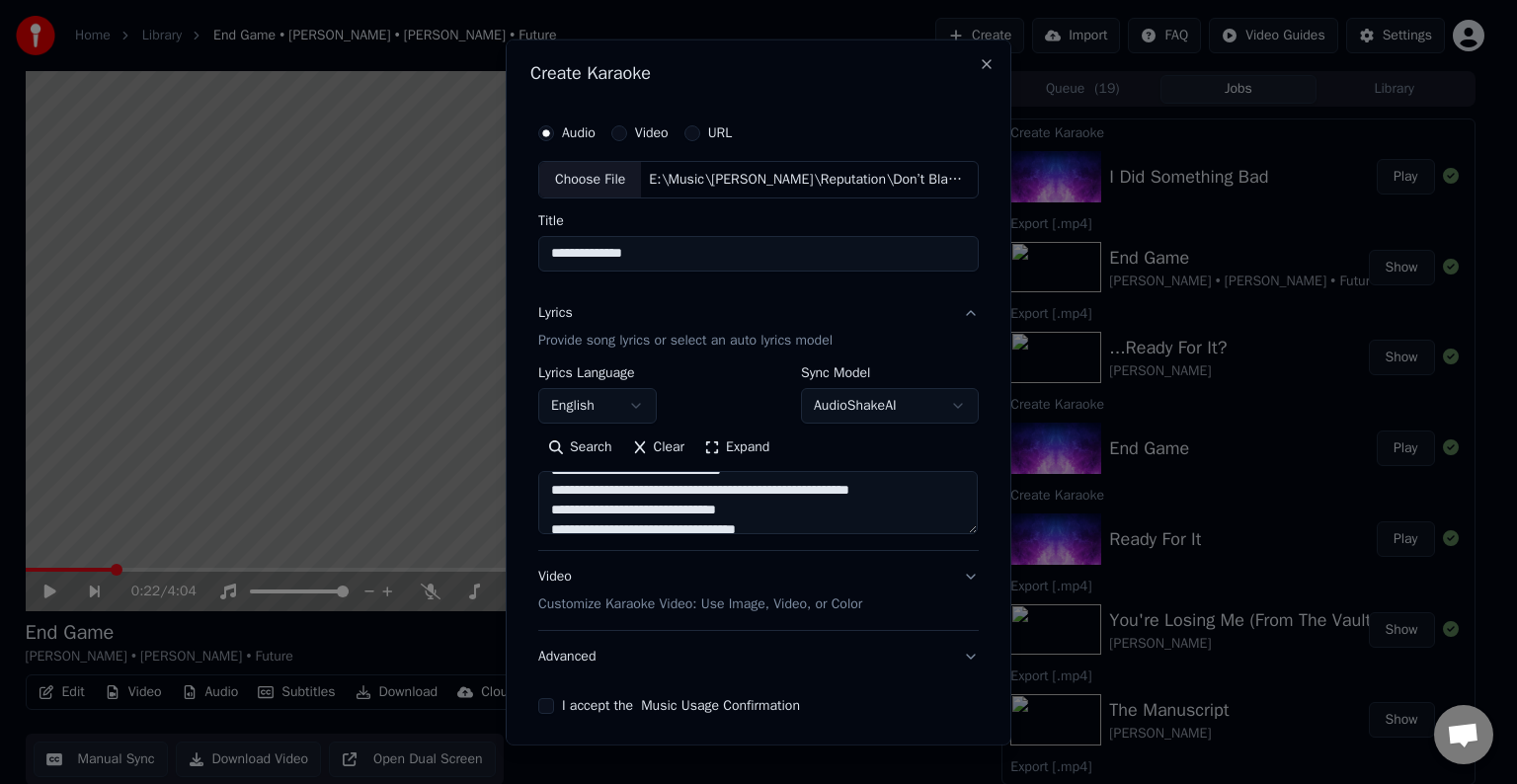 scroll, scrollTop: 984, scrollLeft: 0, axis: vertical 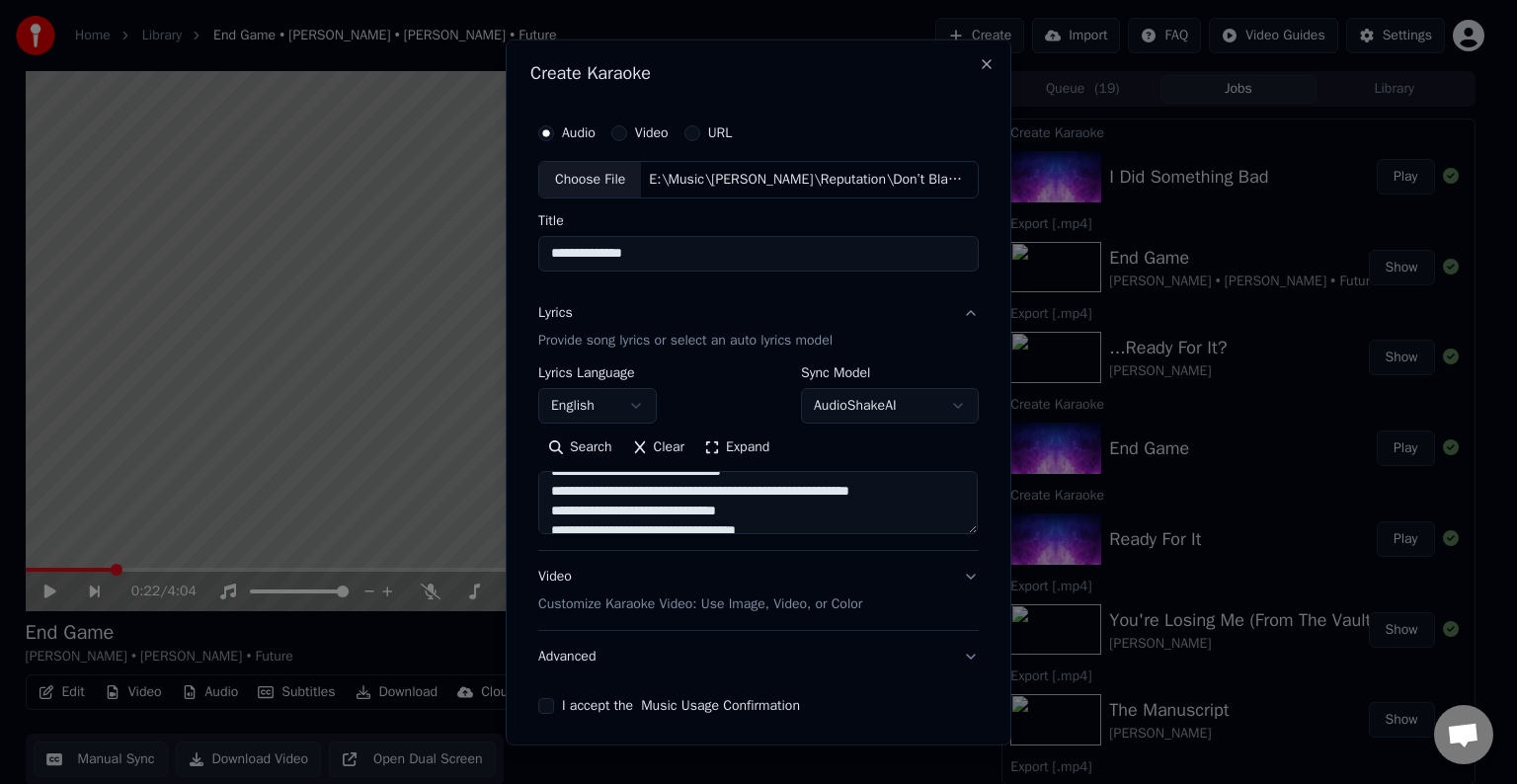 drag, startPoint x: 863, startPoint y: 492, endPoint x: 755, endPoint y: 498, distance: 108.16654 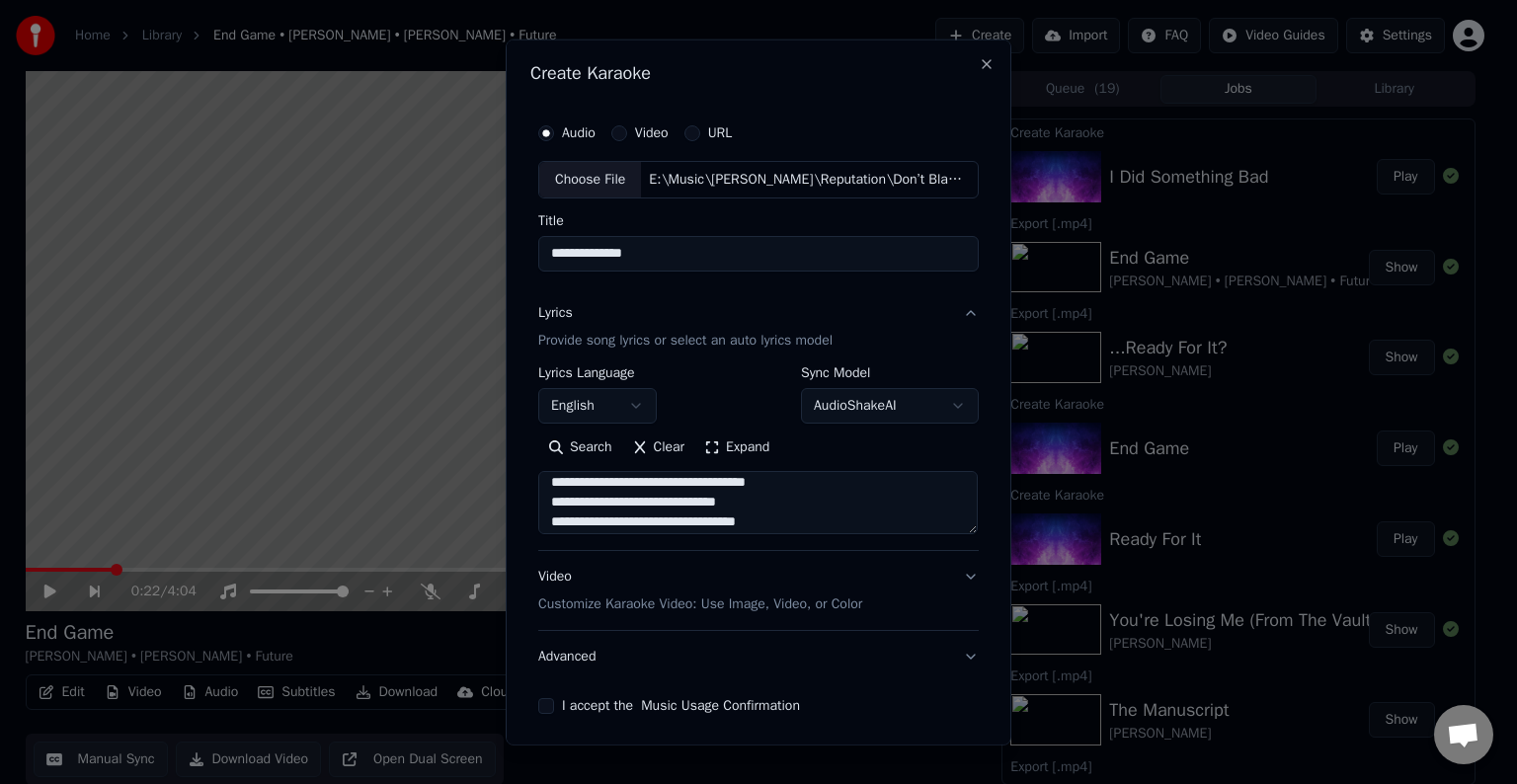 scroll, scrollTop: 1098, scrollLeft: 0, axis: vertical 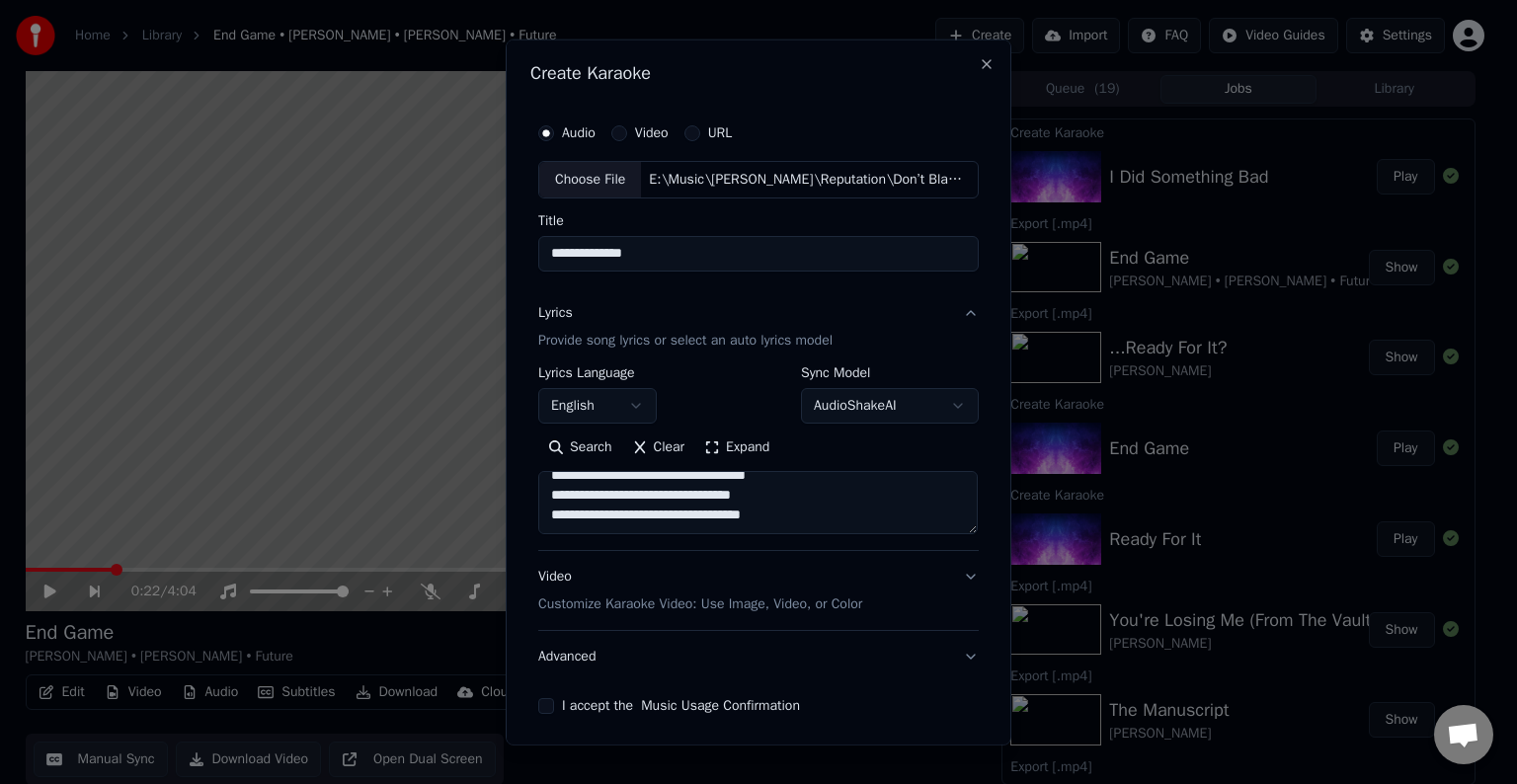 click at bounding box center [758, 503] 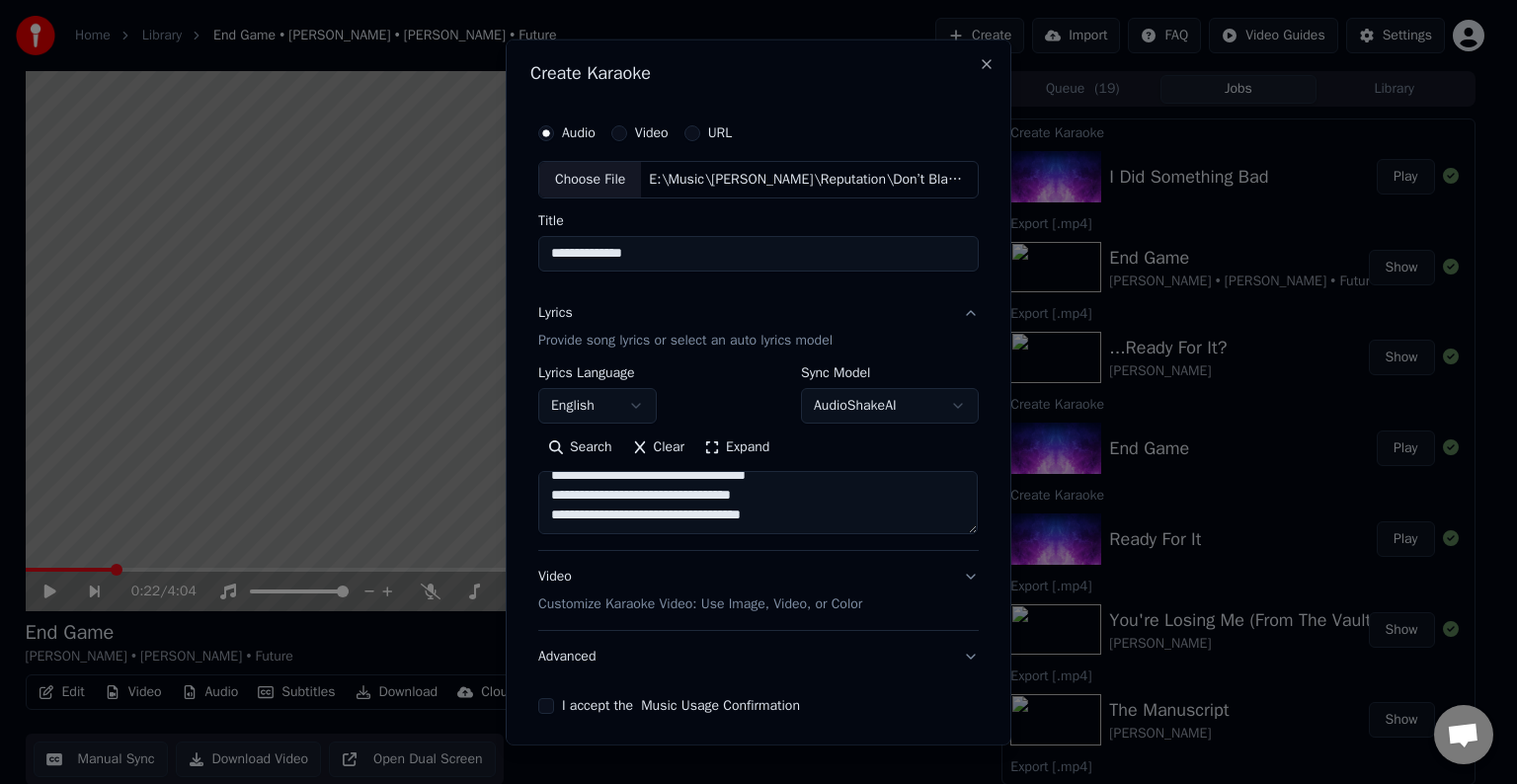 paste on "**********" 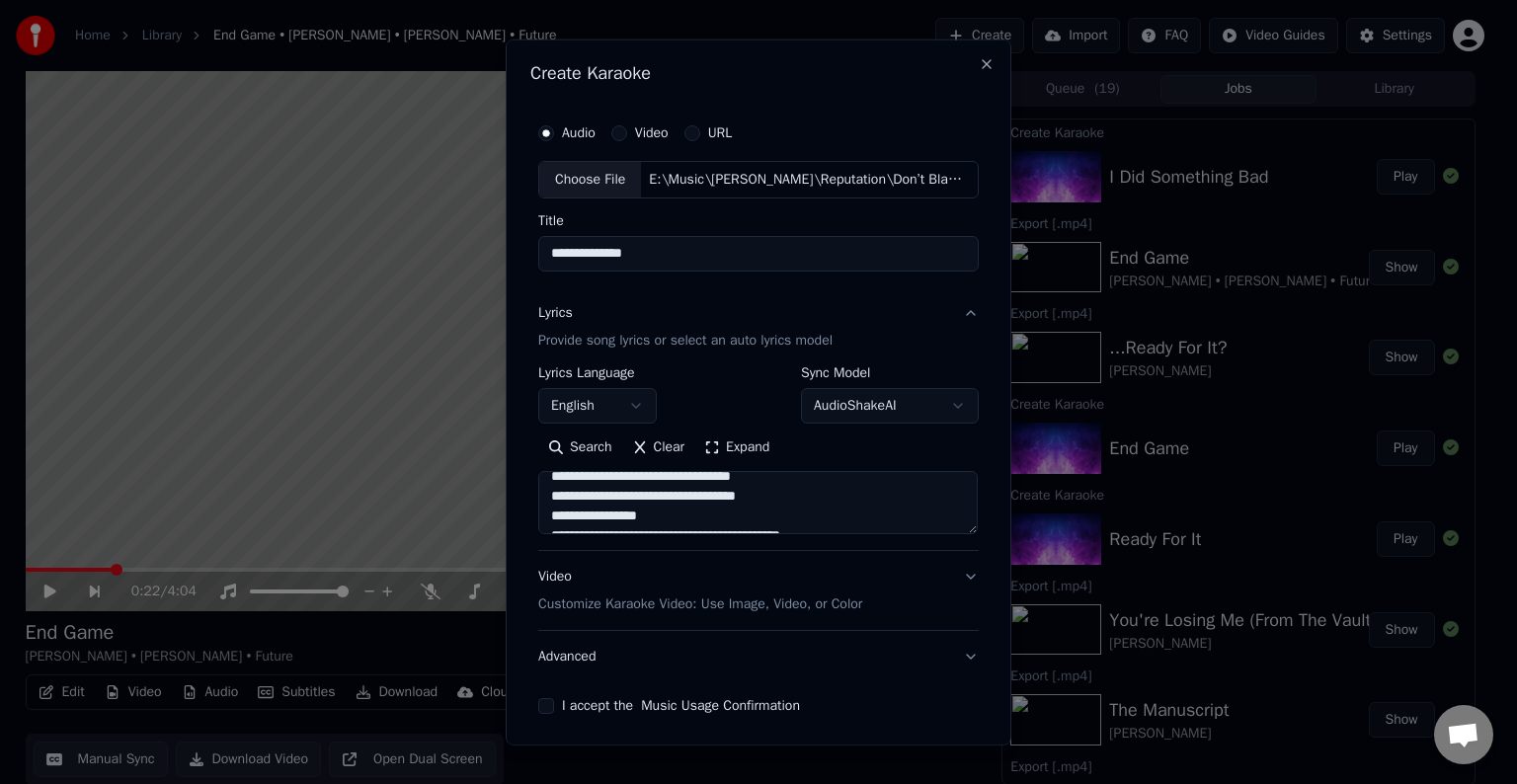 scroll, scrollTop: 1169, scrollLeft: 0, axis: vertical 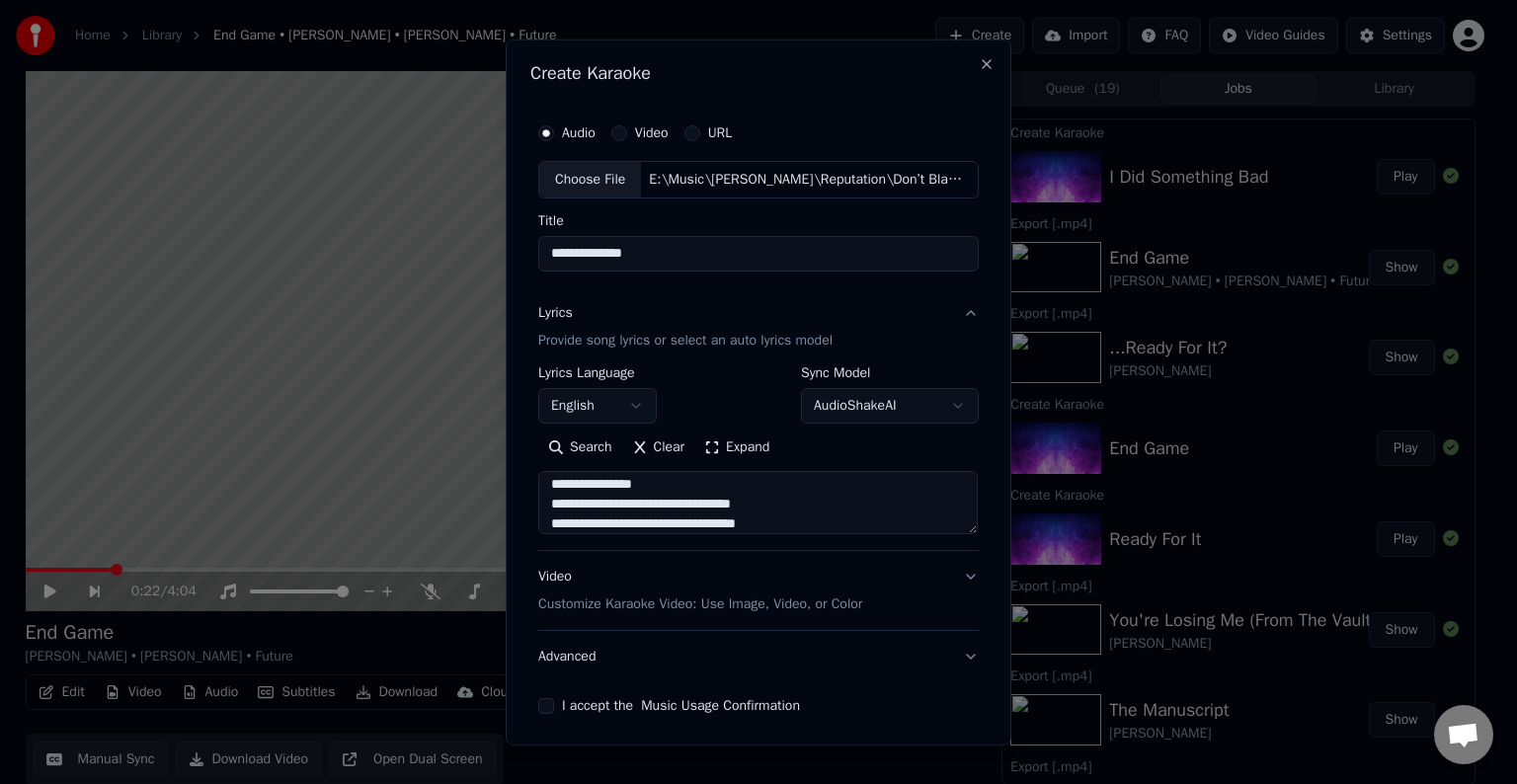 type on "**********" 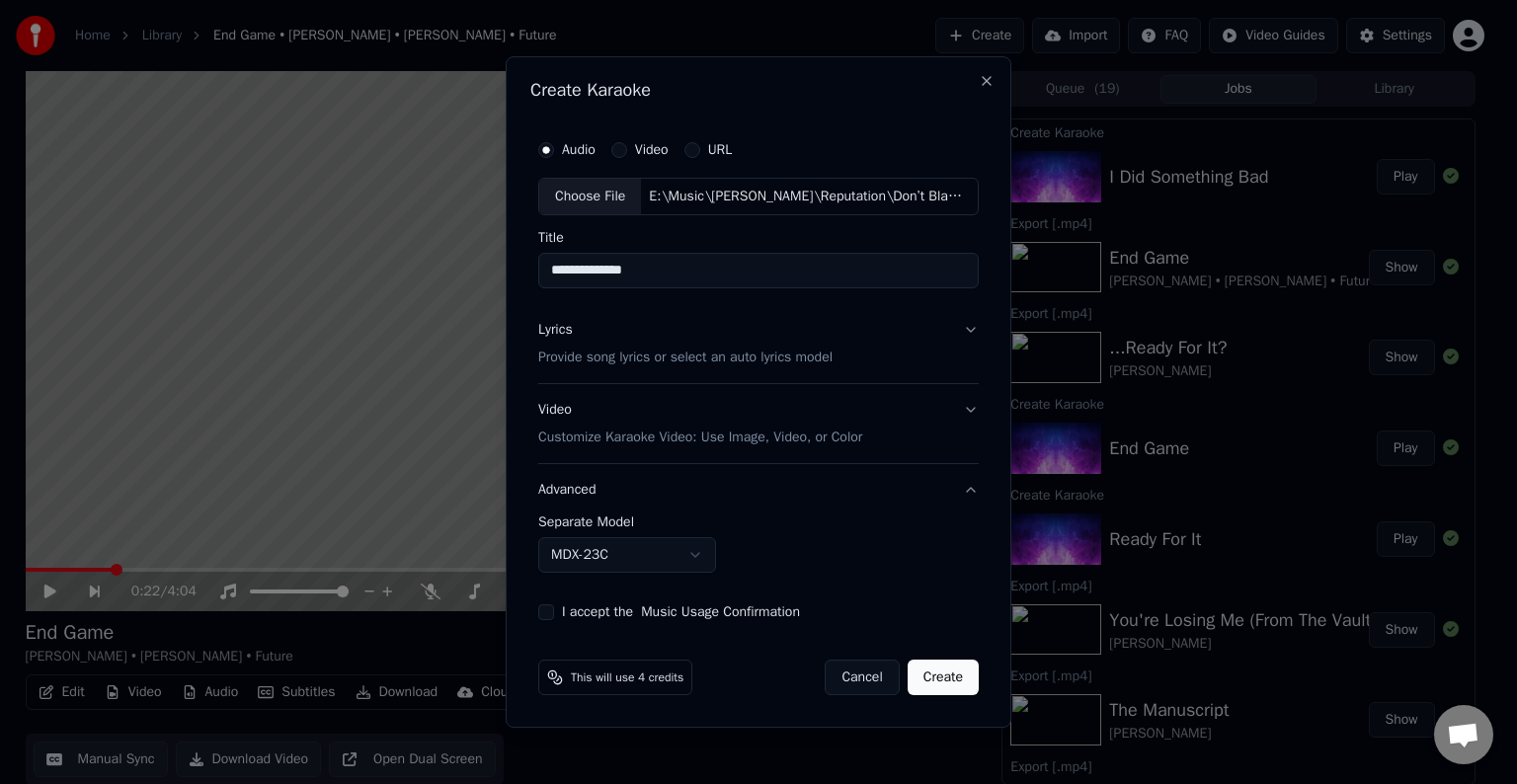 click on "Home Library End Game • [PERSON_NAME] • [PERSON_NAME] • Future Create Import FAQ Video Guides Settings 0:22  /  4:04 End Game [PERSON_NAME] • [PERSON_NAME] • Future BPM 159 Key C Edit Video Audio Subtitles Download Cloud Library Manual Sync Download Video Open Dual Screen Queue ( 19 ) Jobs Library Create Karaoke I Did Something Bad Play Export [.mp4] End Game [PERSON_NAME] • [PERSON_NAME] • Future Show Export [.mp4] ...Ready For It? [PERSON_NAME] Show Create Karaoke End Game Play Create Karaoke Ready For It Play Export [.mp4] You're Losing Me (From The Vault) [PERSON_NAME] Show Export [.mp4] The Manuscript [PERSON_NAME] Show Export [.mp4] [PERSON_NAME] [PERSON_NAME] Show Export [.mp4] The Bolter [PERSON_NAME] Show Export [.mp4] [PERSON_NAME] [PERSON_NAME] Show Export [.mp4] [PERSON_NAME] [PERSON_NAME] Show Export [.mp4] The Prophecy [PERSON_NAME] Show Create Karaoke Youre Losing Me (From The Vault) Play Create Karaoke The Manuscript Play Create Karaoke [PERSON_NAME] Play Create Karaoke The Bolter Play Create Karaoke [PERSON_NAME] Play Create Karaoke" at bounding box center [750, 392] 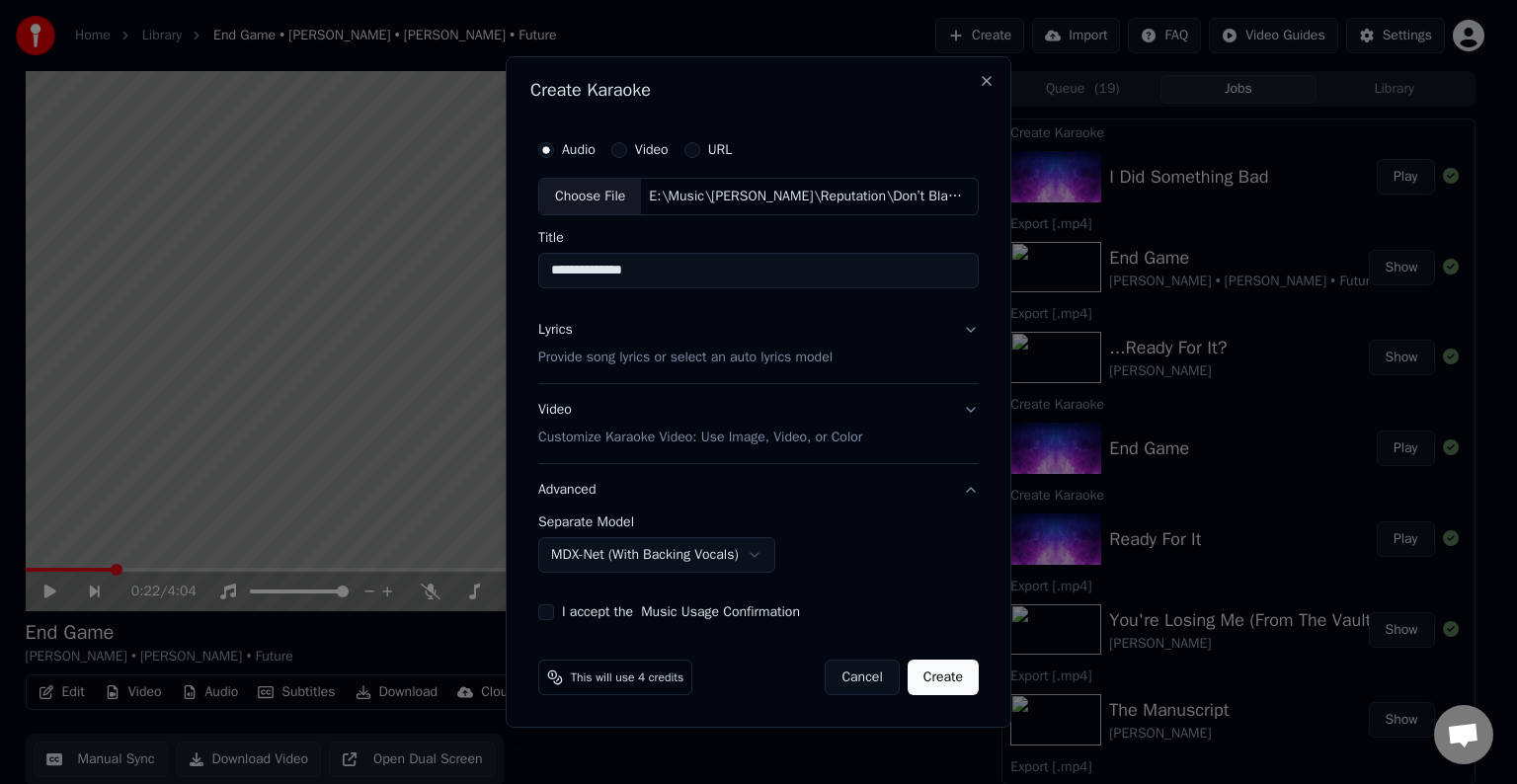 click on "I accept the   Music Usage Confirmation" at bounding box center [546, 612] 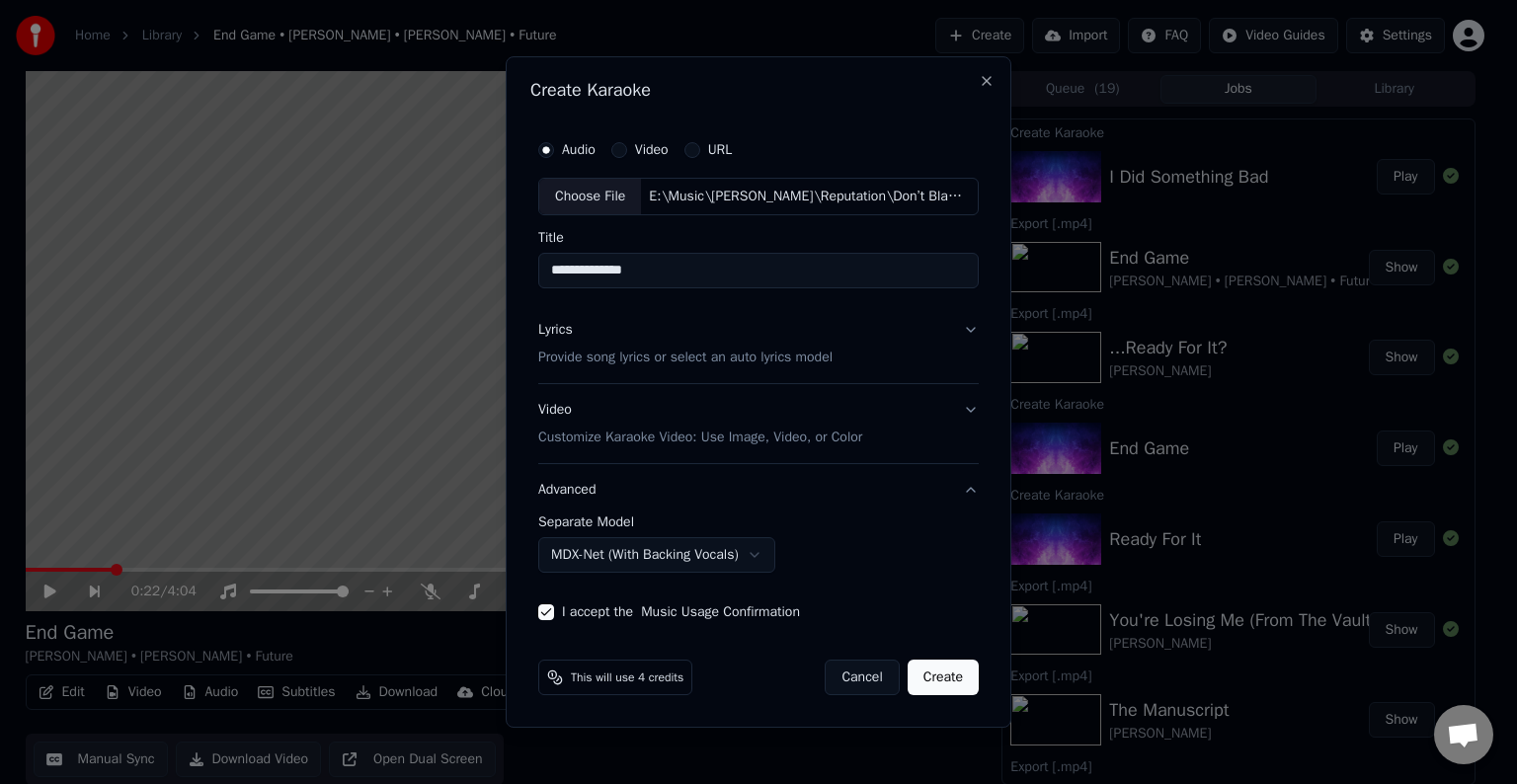 click on "Create" at bounding box center [943, 677] 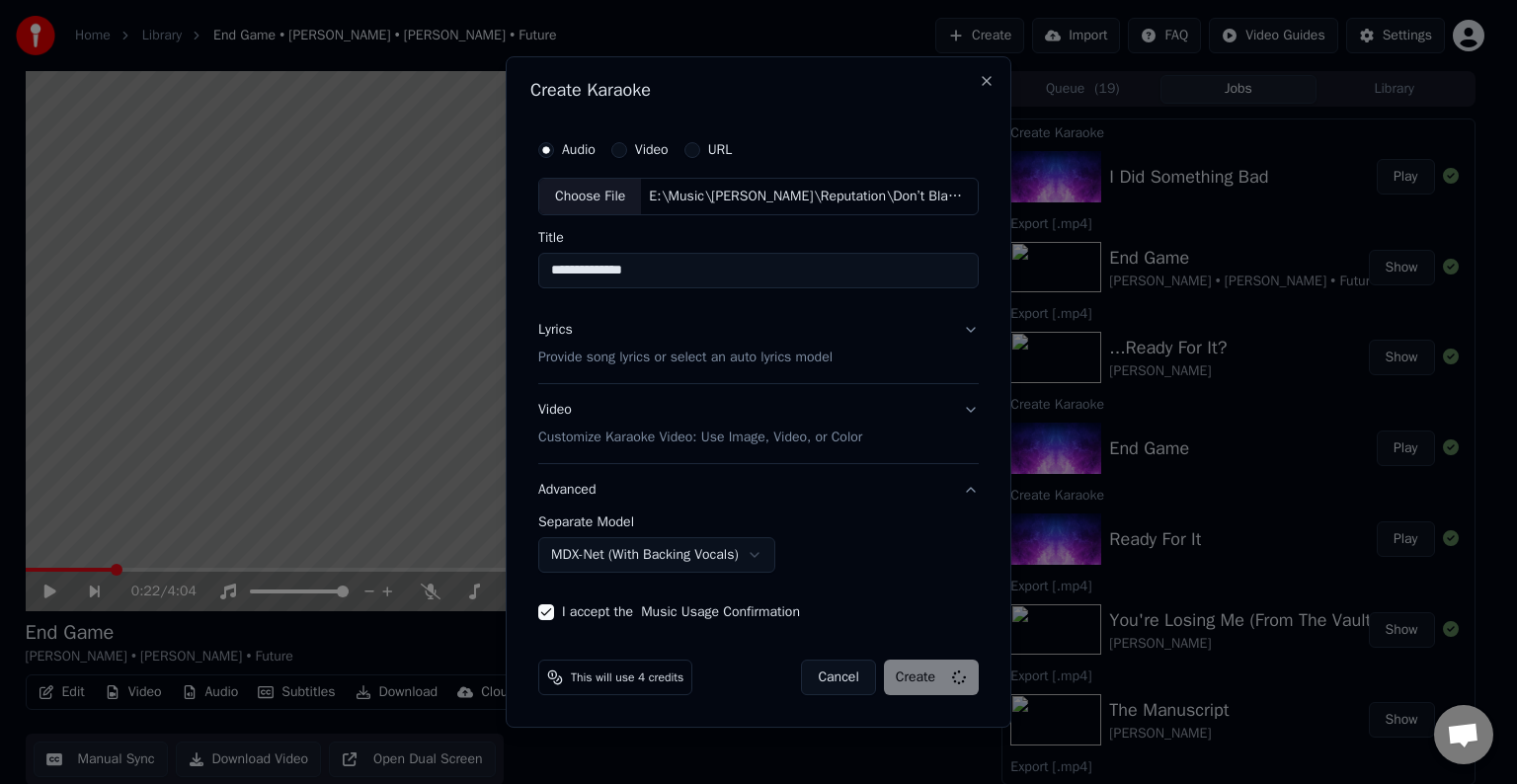 select on "******" 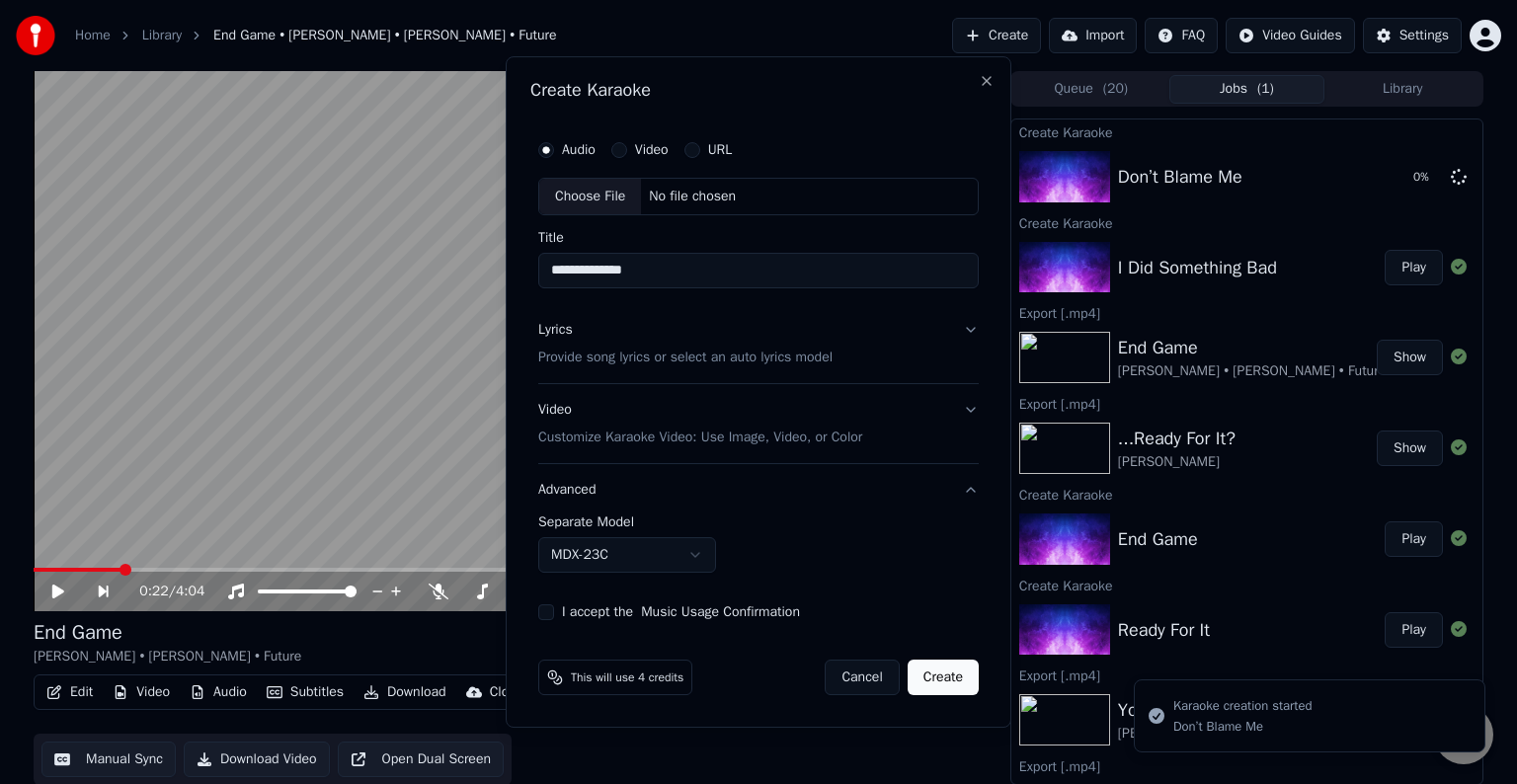 type 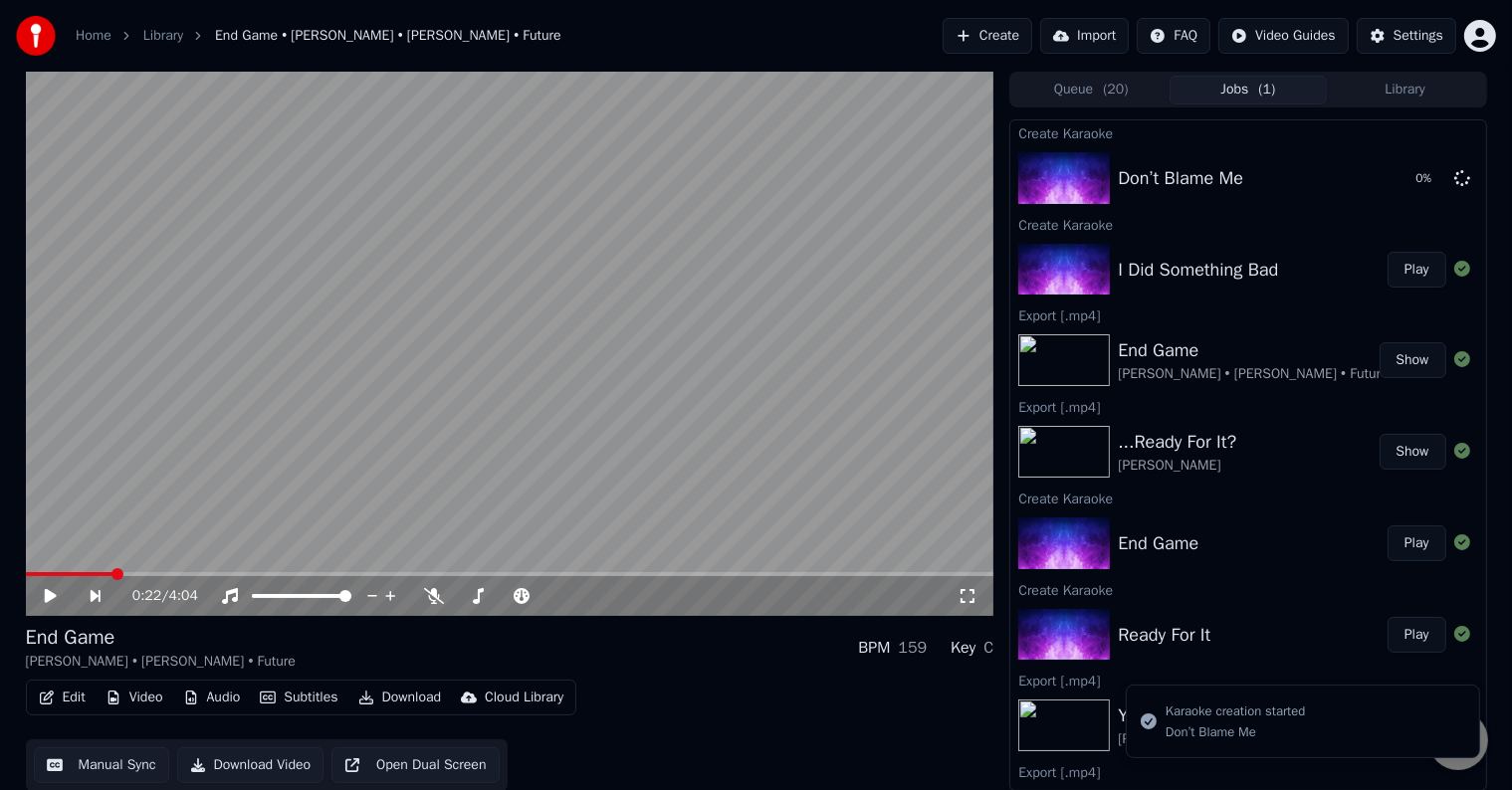 click on "Play" at bounding box center [1416, 270] 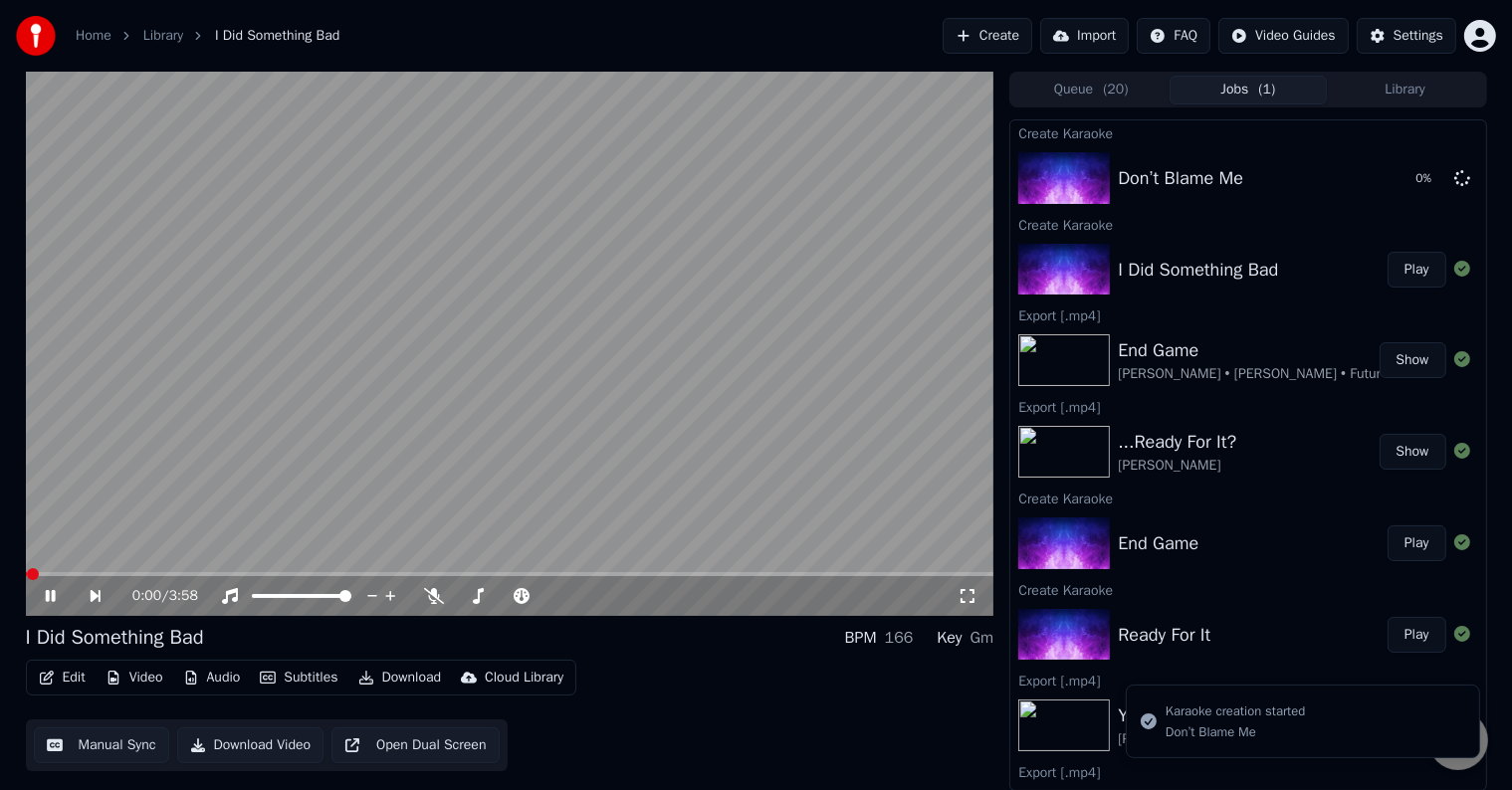 click on "Edit" at bounding box center [62, 678] 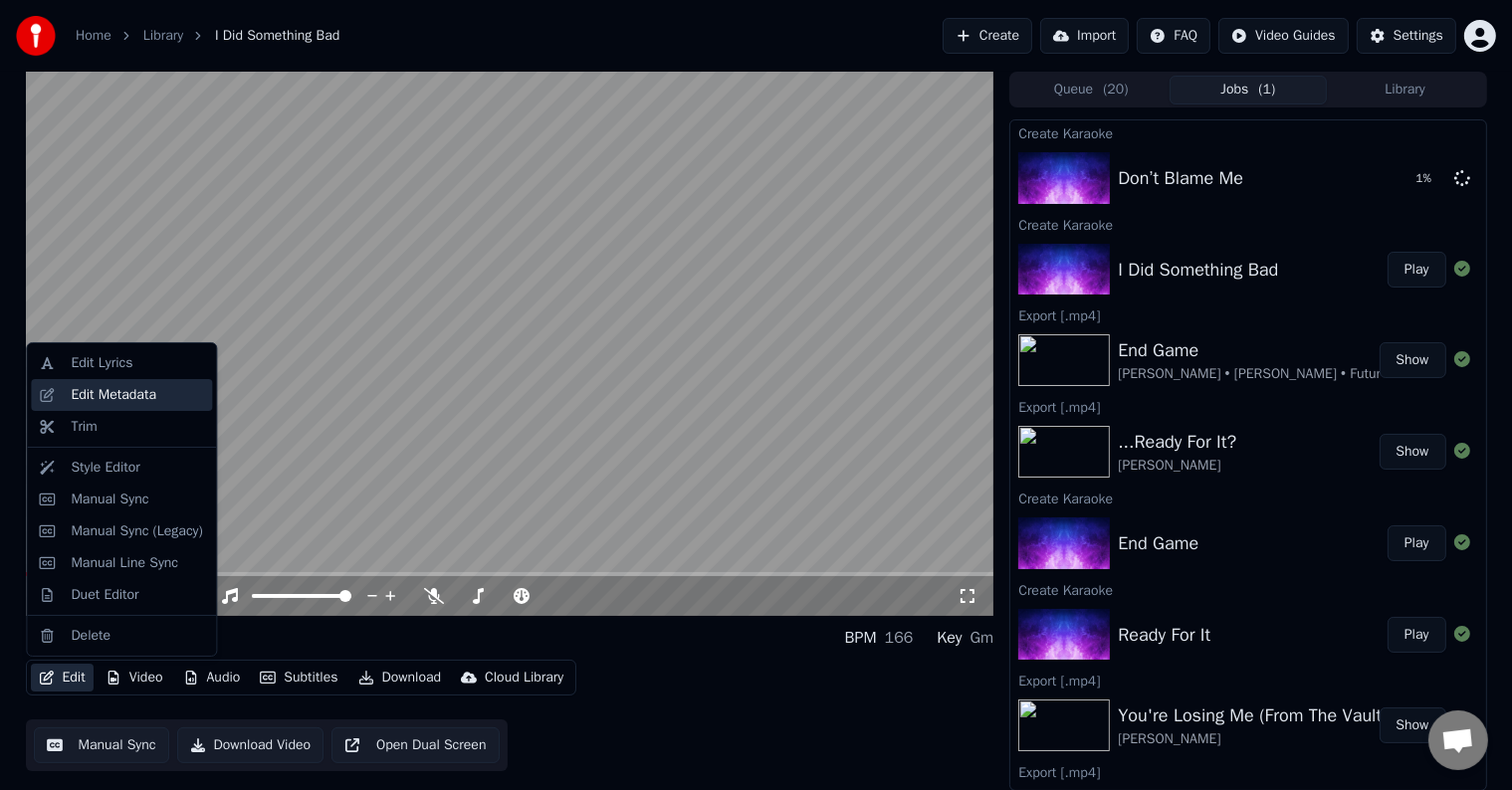 click on "Edit Metadata" at bounding box center [113, 395] 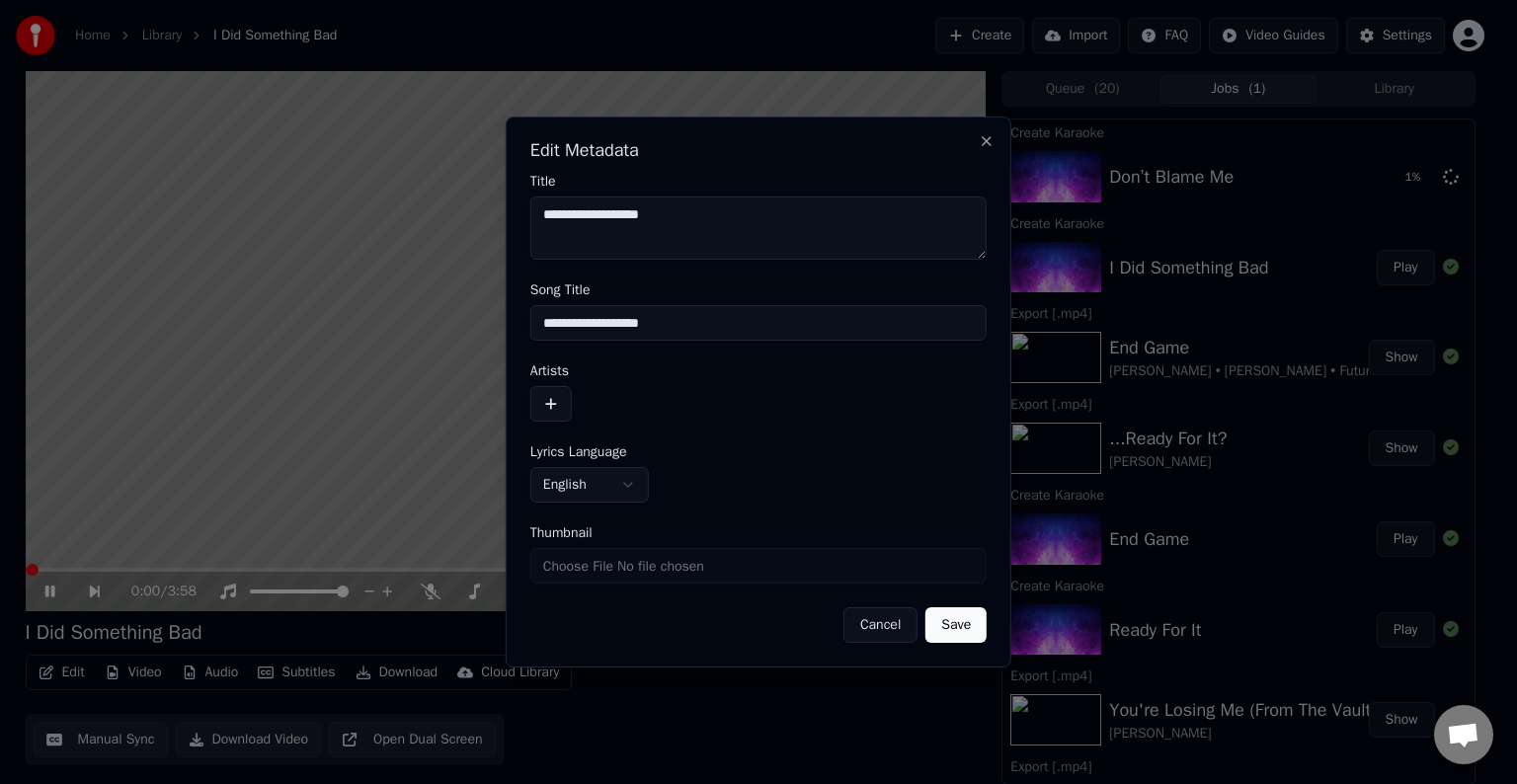 click at bounding box center [551, 404] 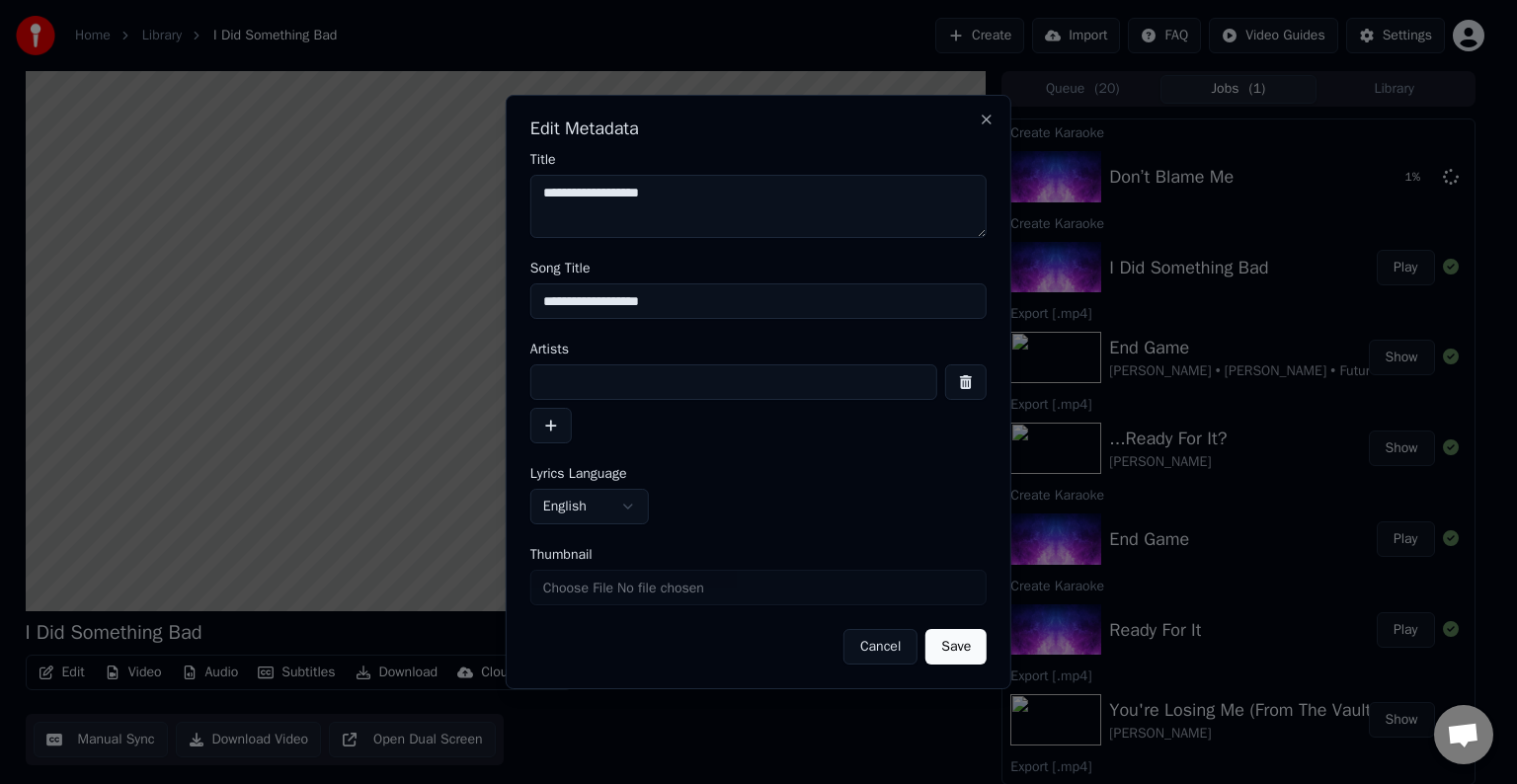 click at bounding box center (734, 382) 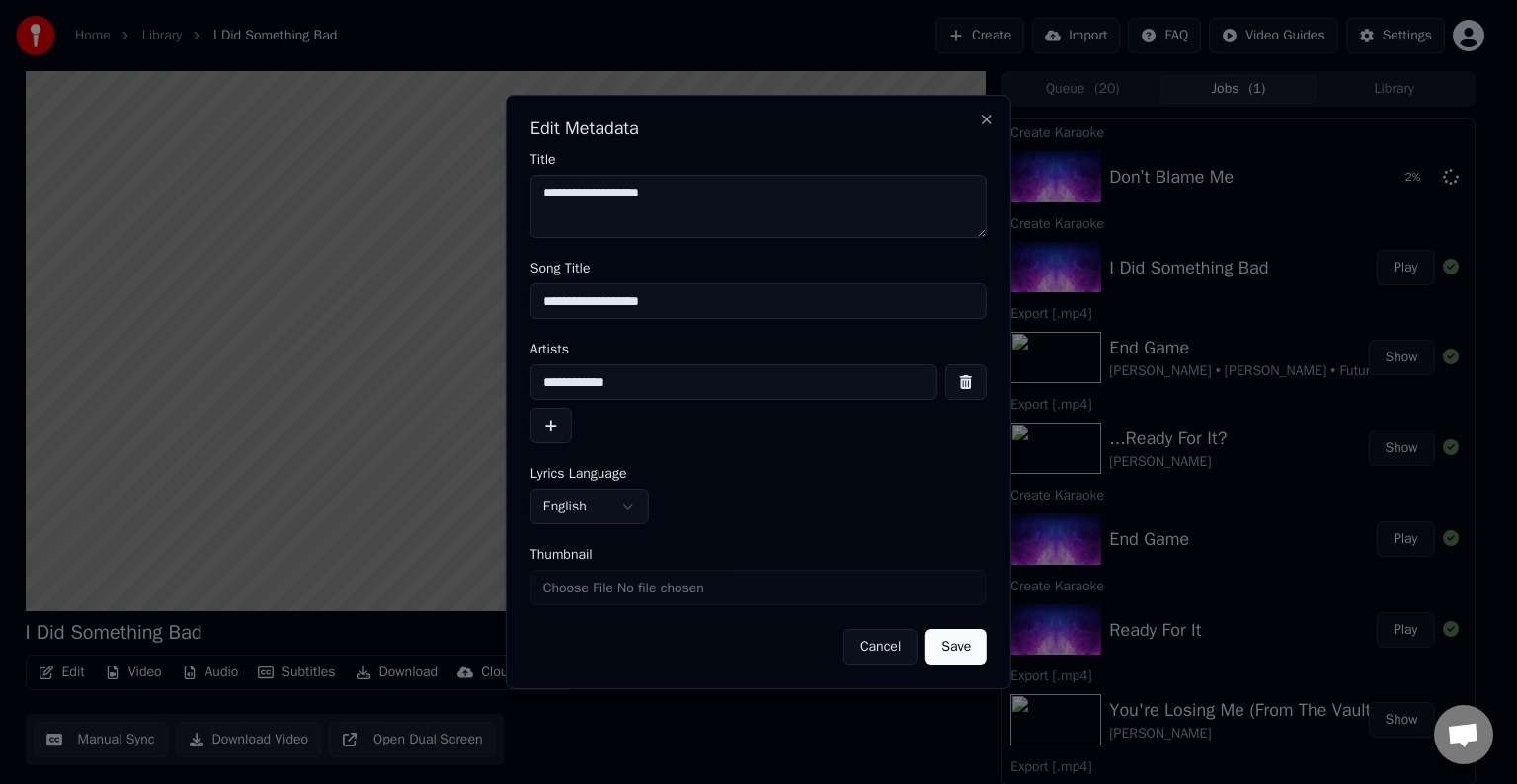 type on "**********" 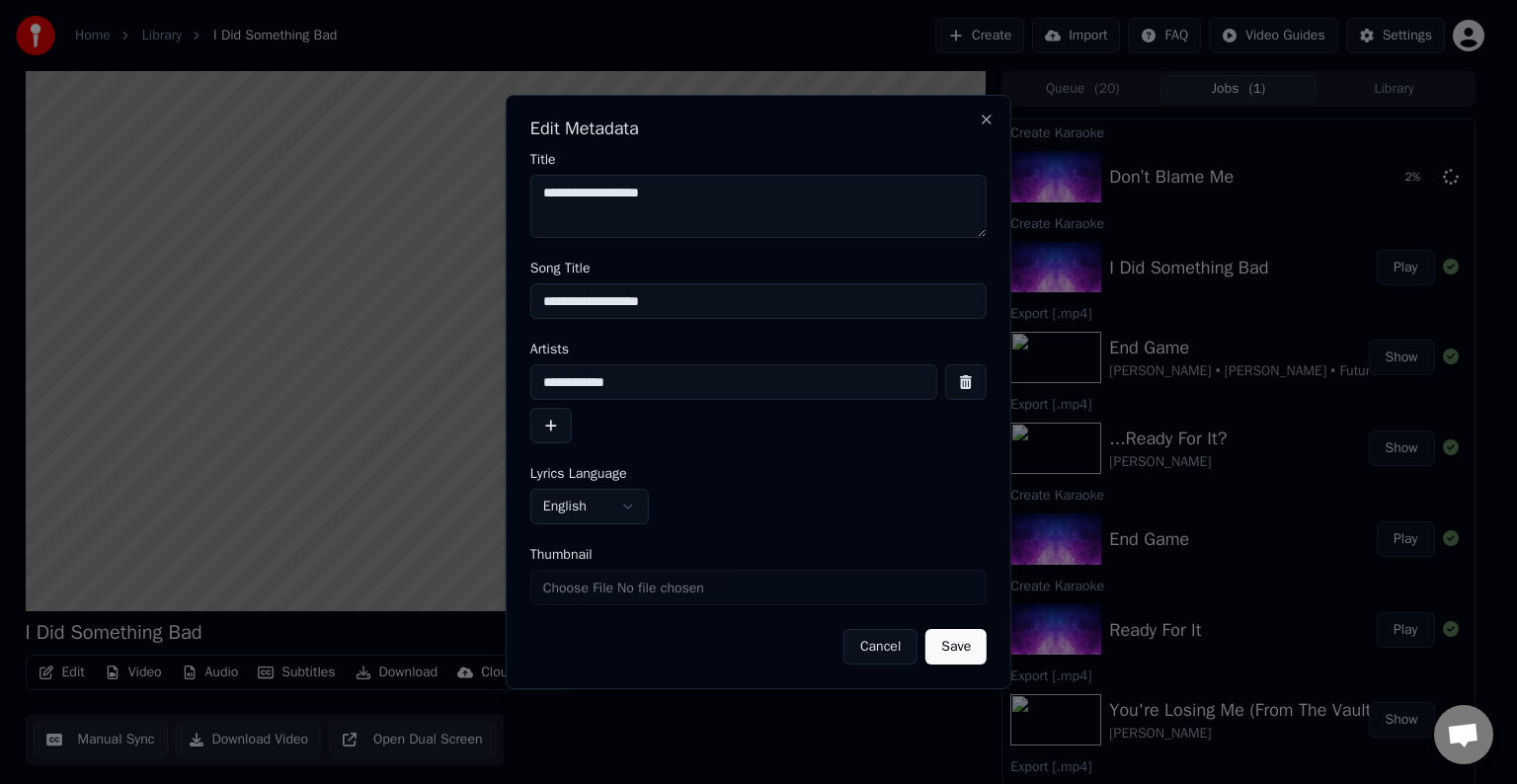 click on "Save" at bounding box center [956, 647] 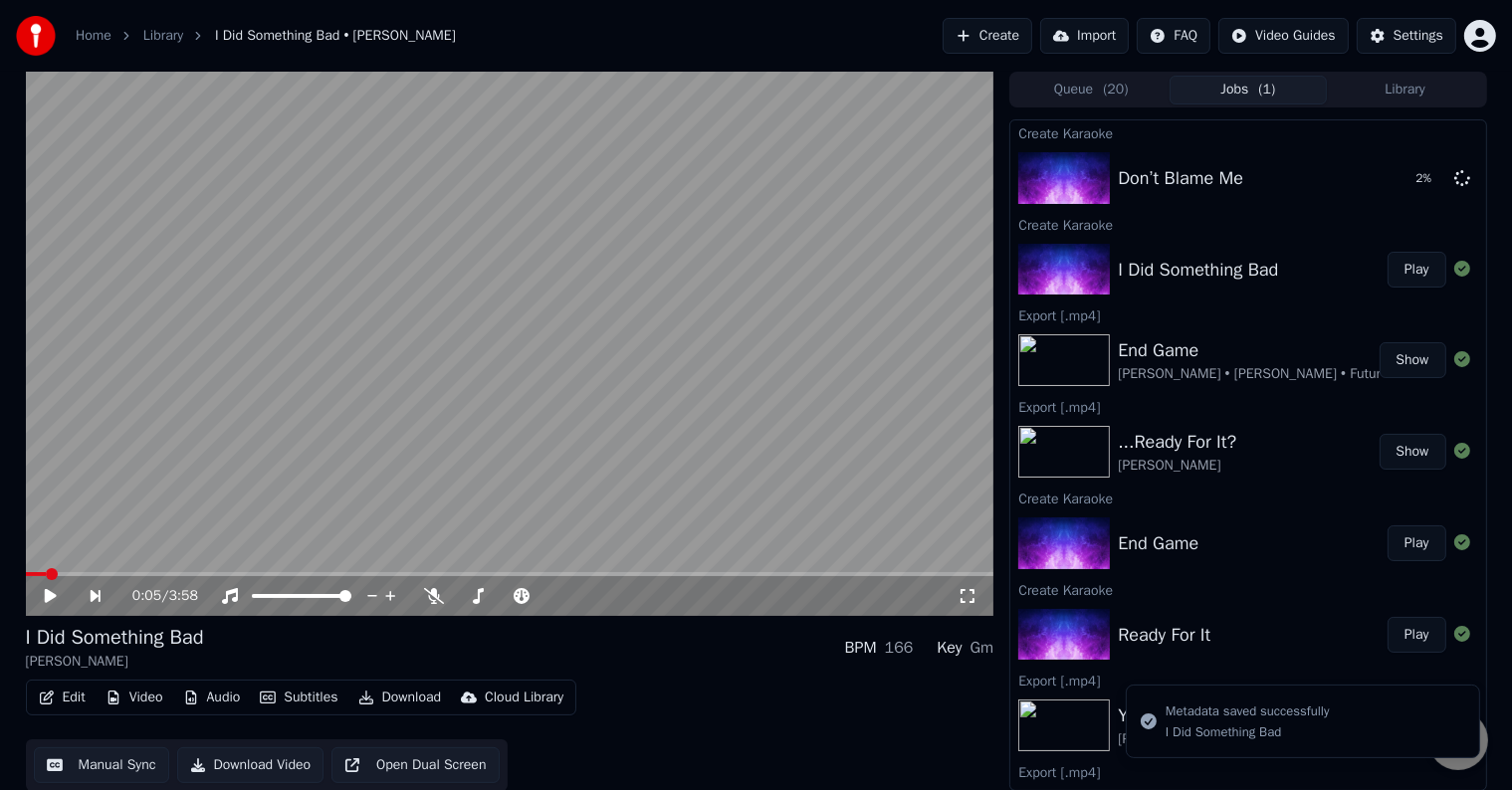 click on "I Did Something Bad [PERSON_NAME] BPM 166 Key Gm Edit Video Audio Subtitles Download Cloud Library Manual Sync Download Video Open Dual Screen" at bounding box center (510, 707) 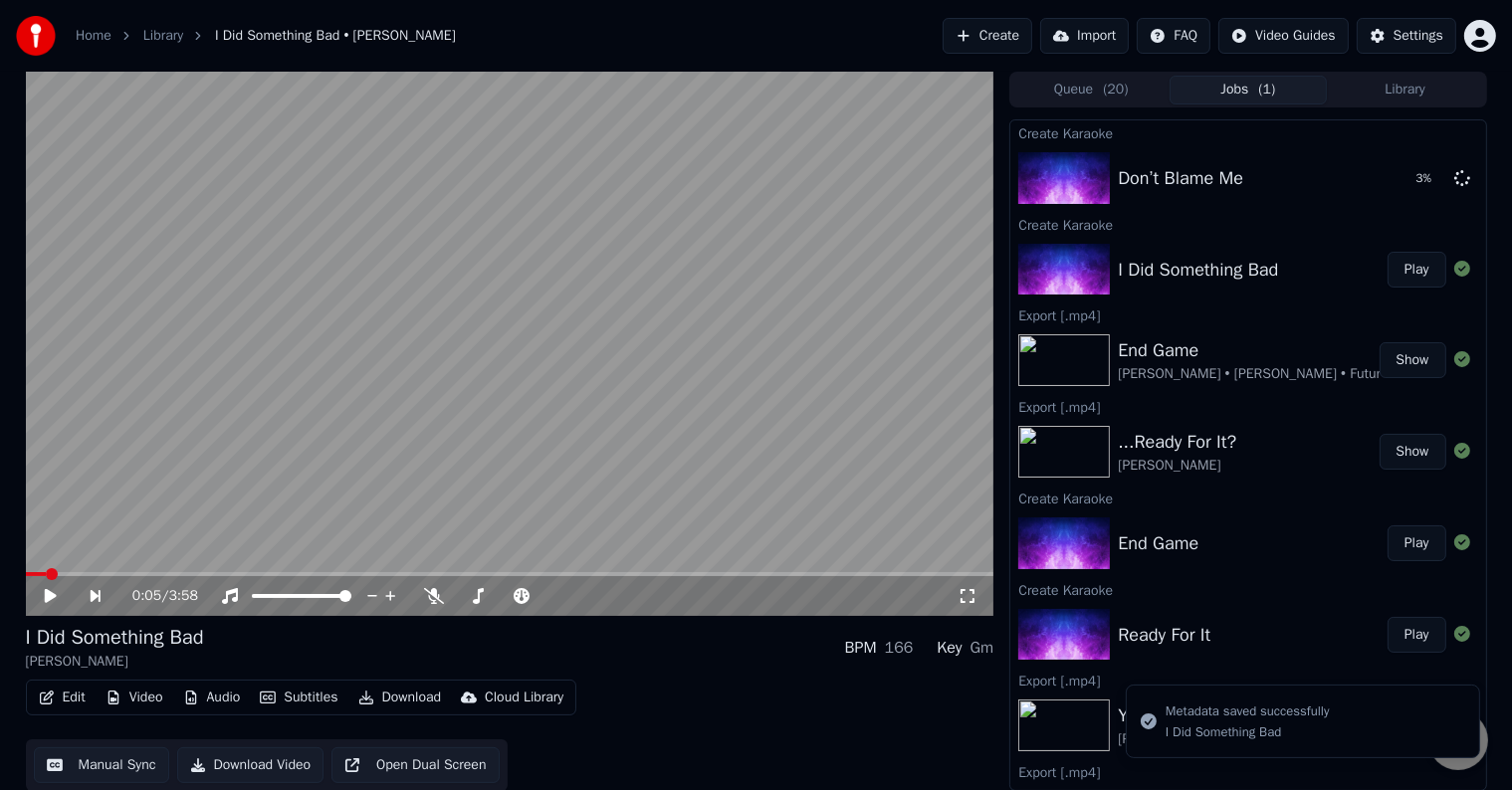 click on "Edit" at bounding box center (62, 697) 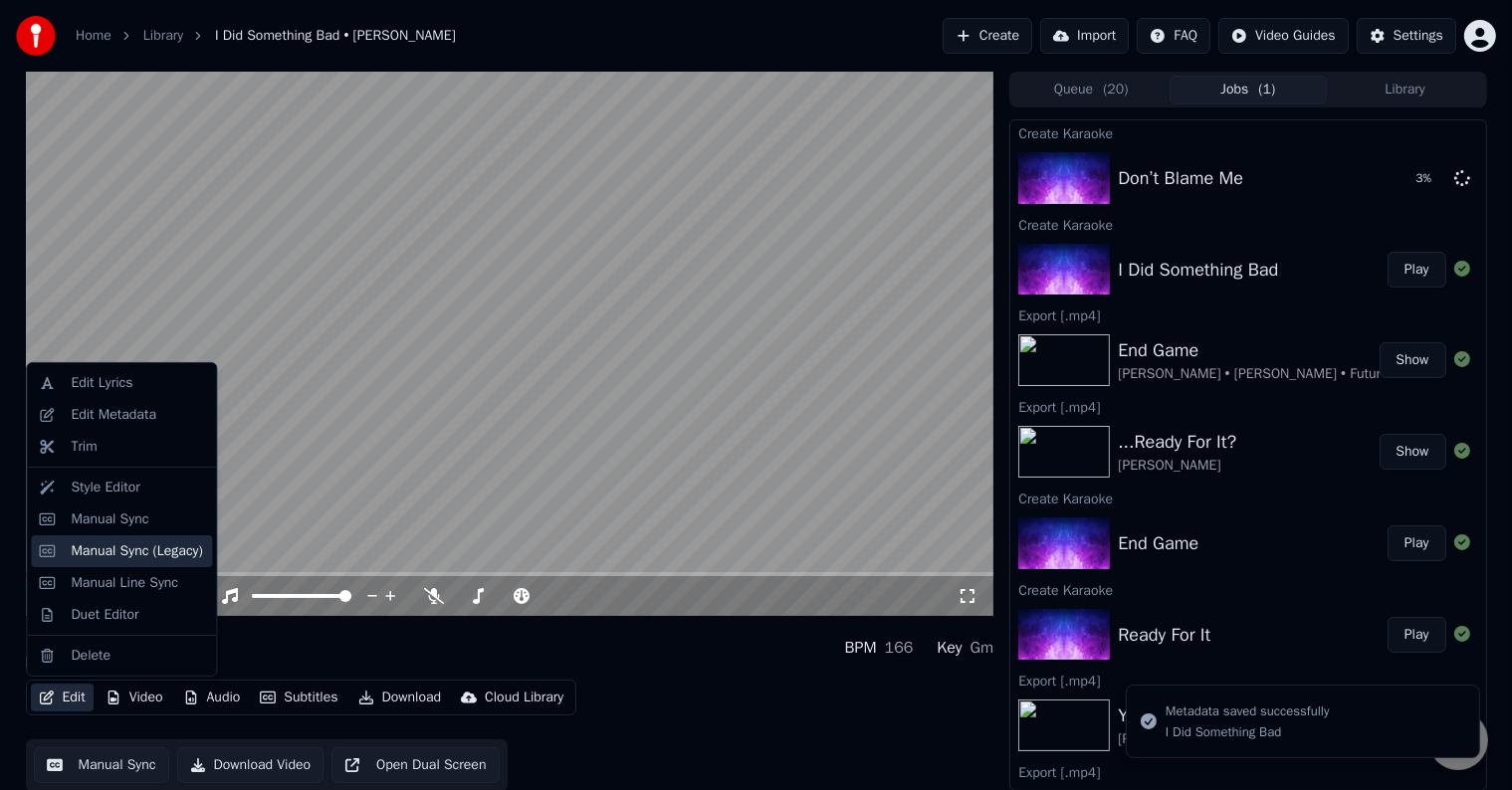 click on "Manual Sync (Legacy)" at bounding box center [136, 551] 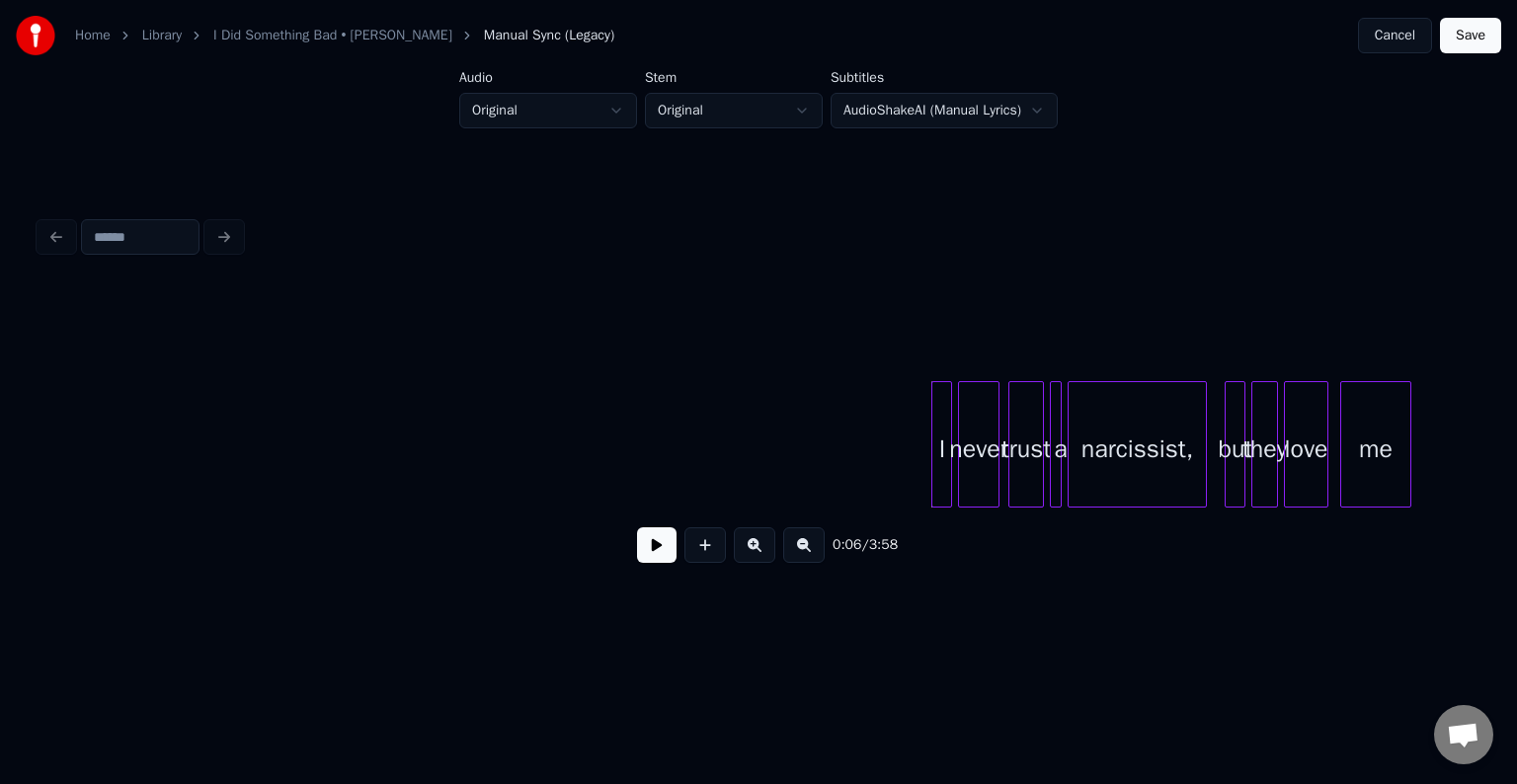 click at bounding box center (657, 545) 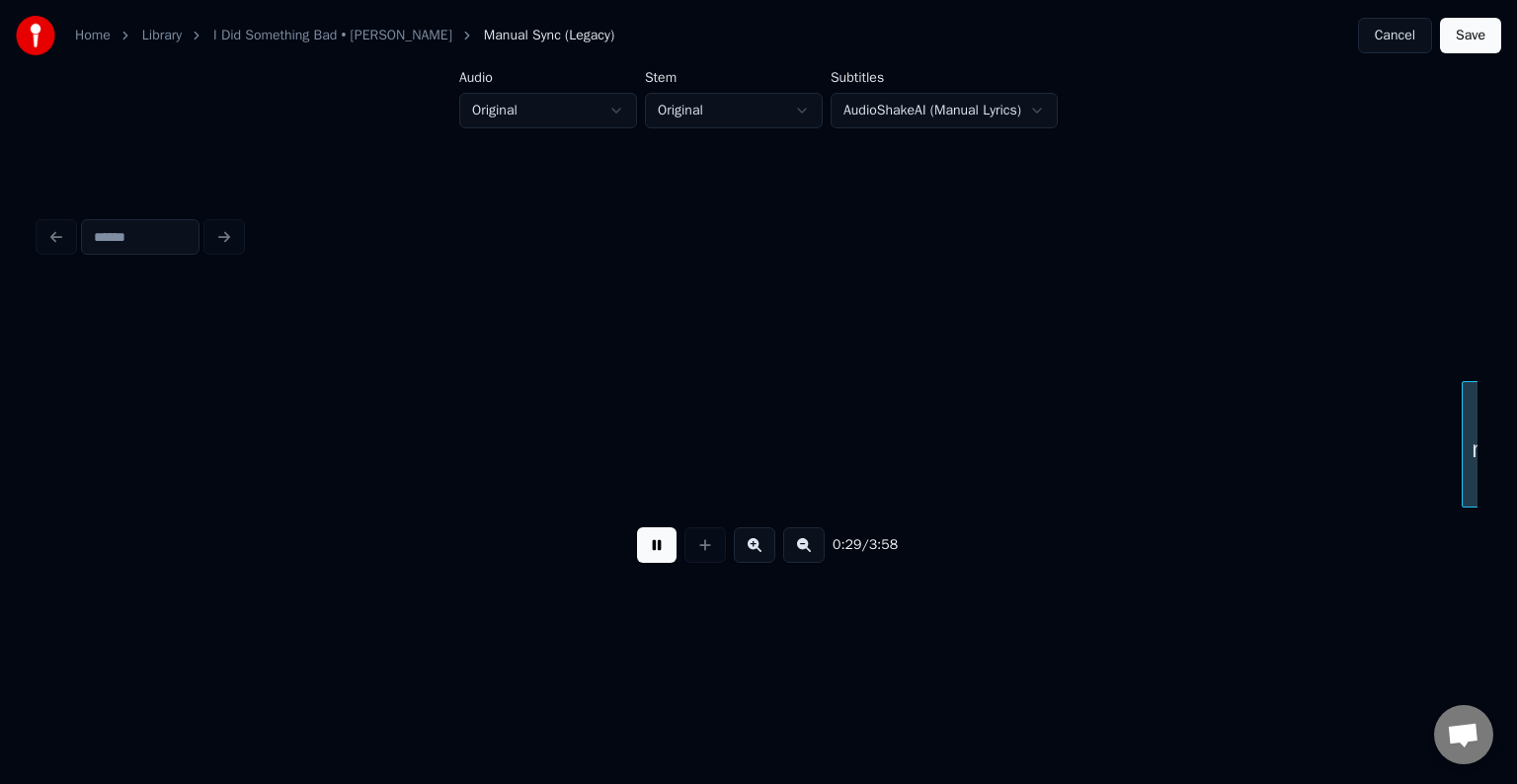 scroll, scrollTop: 0, scrollLeft: 4319, axis: horizontal 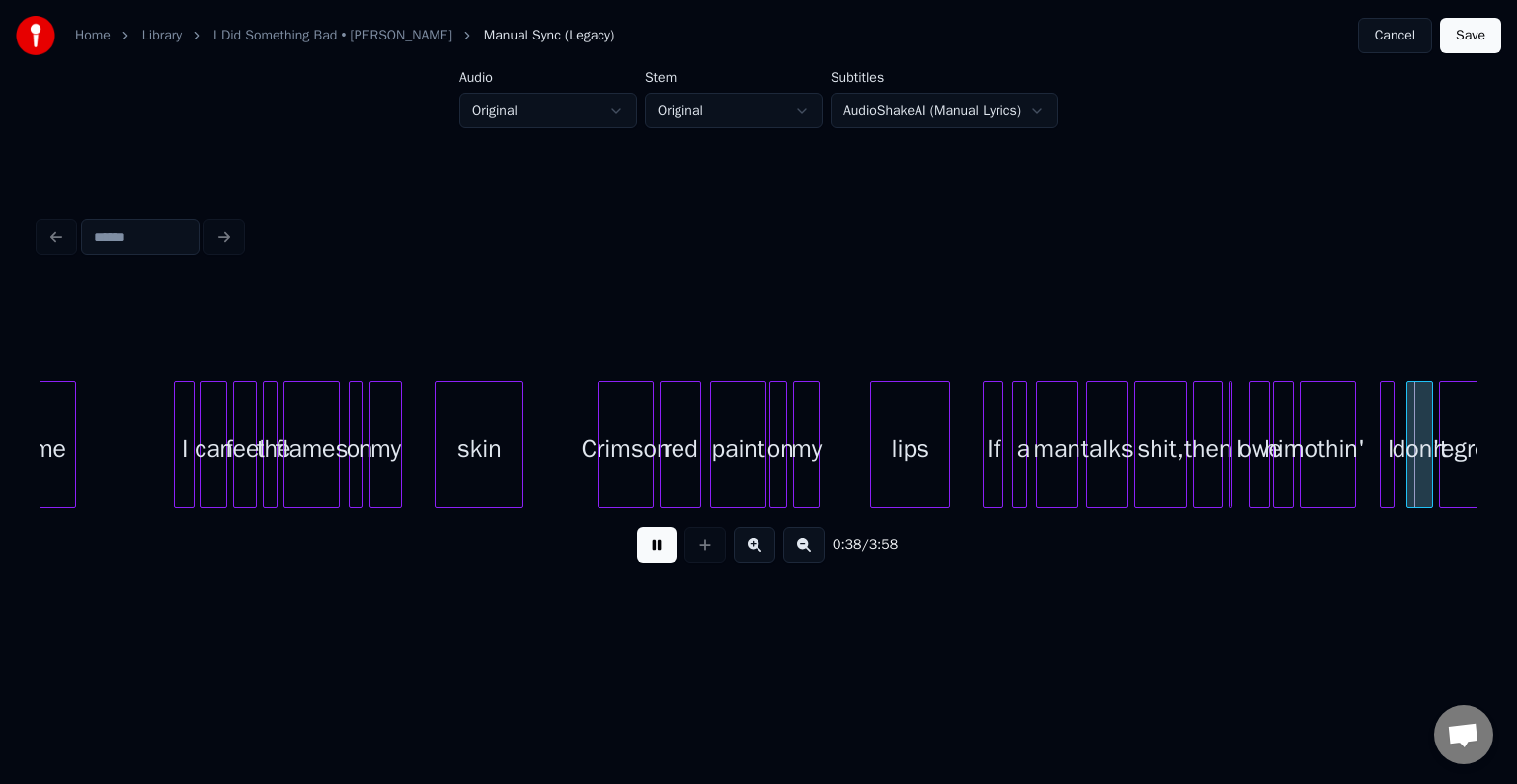 click at bounding box center [657, 545] 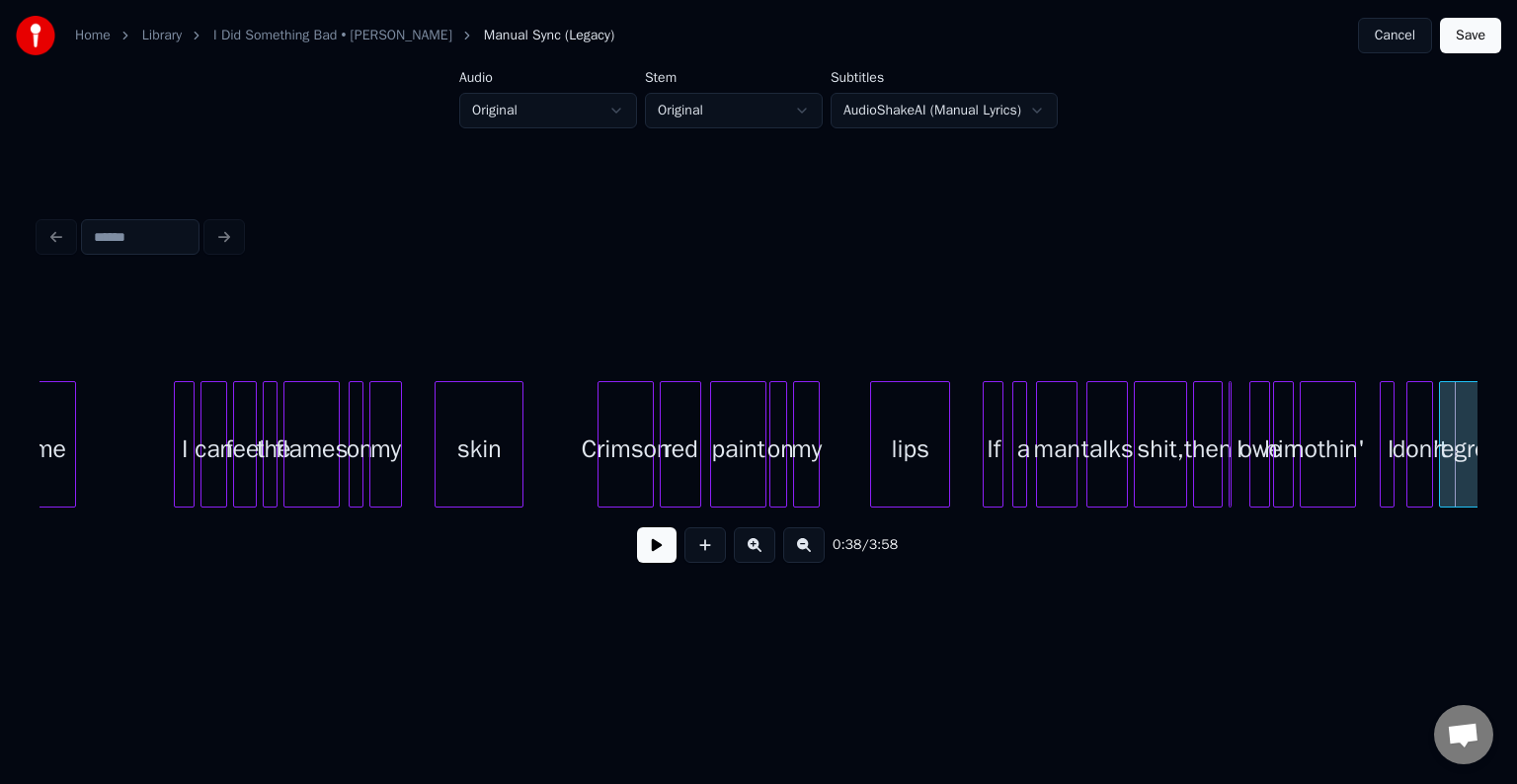 click at bounding box center (1228, 444) 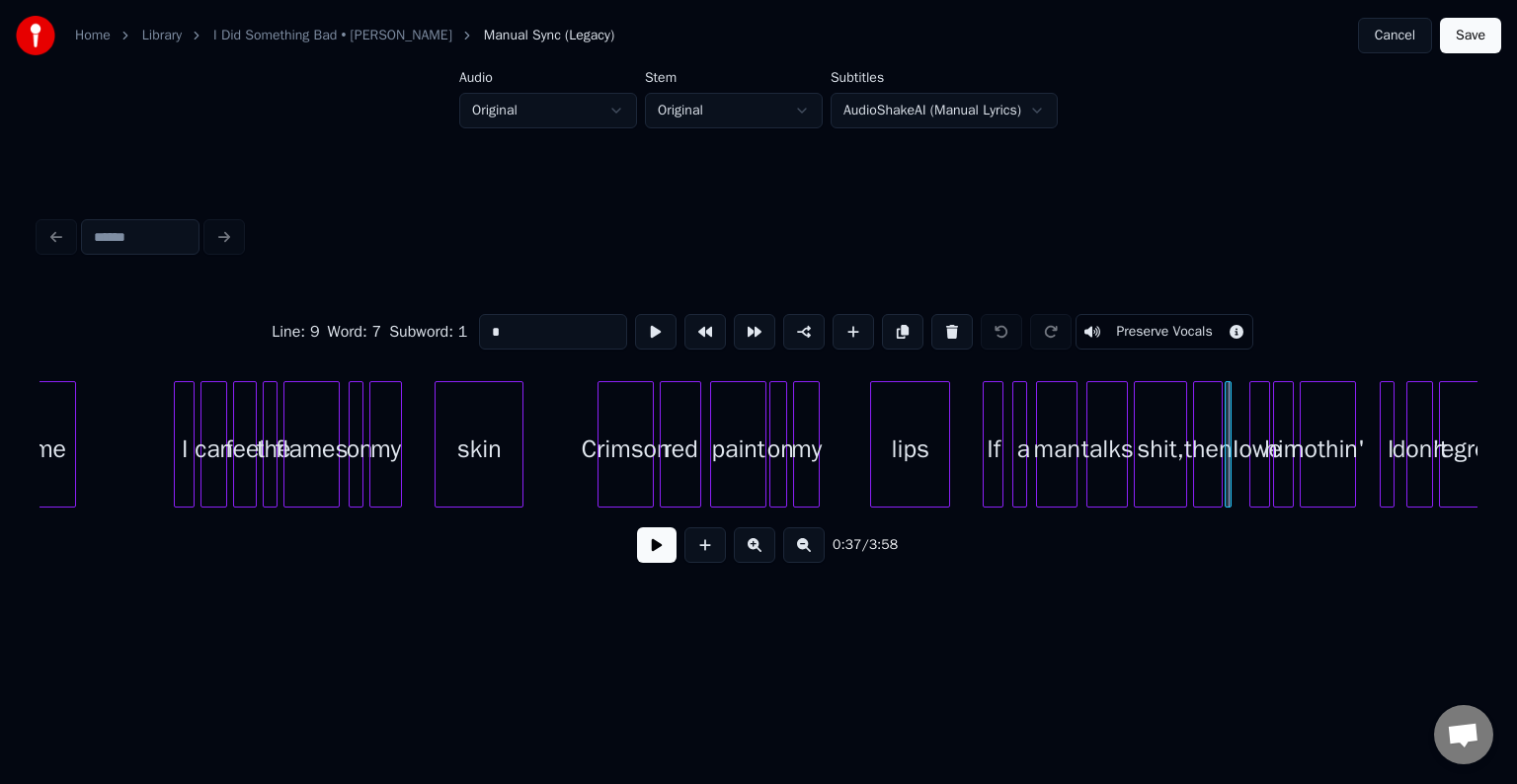 click on "I" at bounding box center [1228, 444] 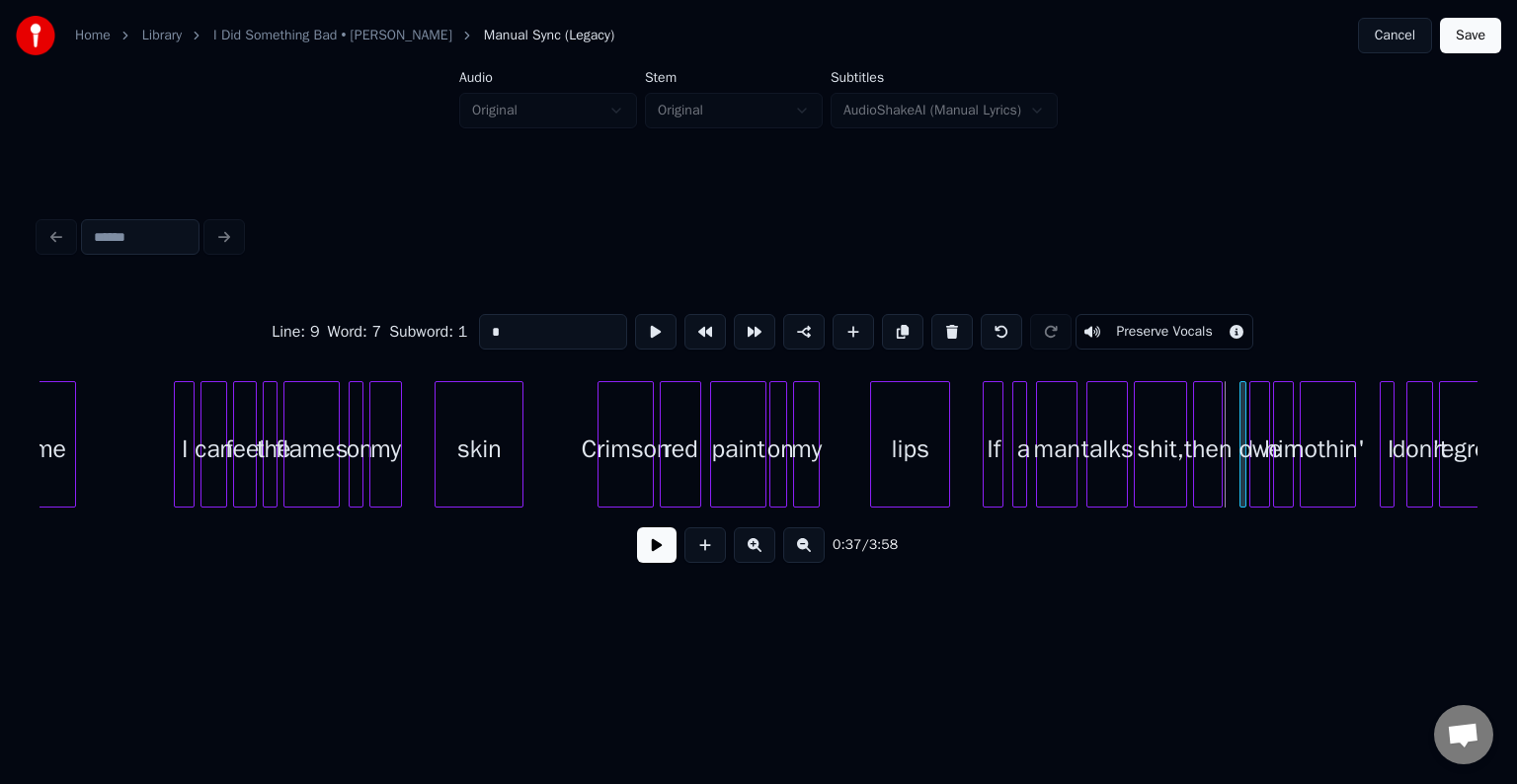 click on "me I can feel the flames on my skin Crimson red paint on my lips If a man talks shit, then I owe him nothin' I don't regret" at bounding box center (13373, 444) 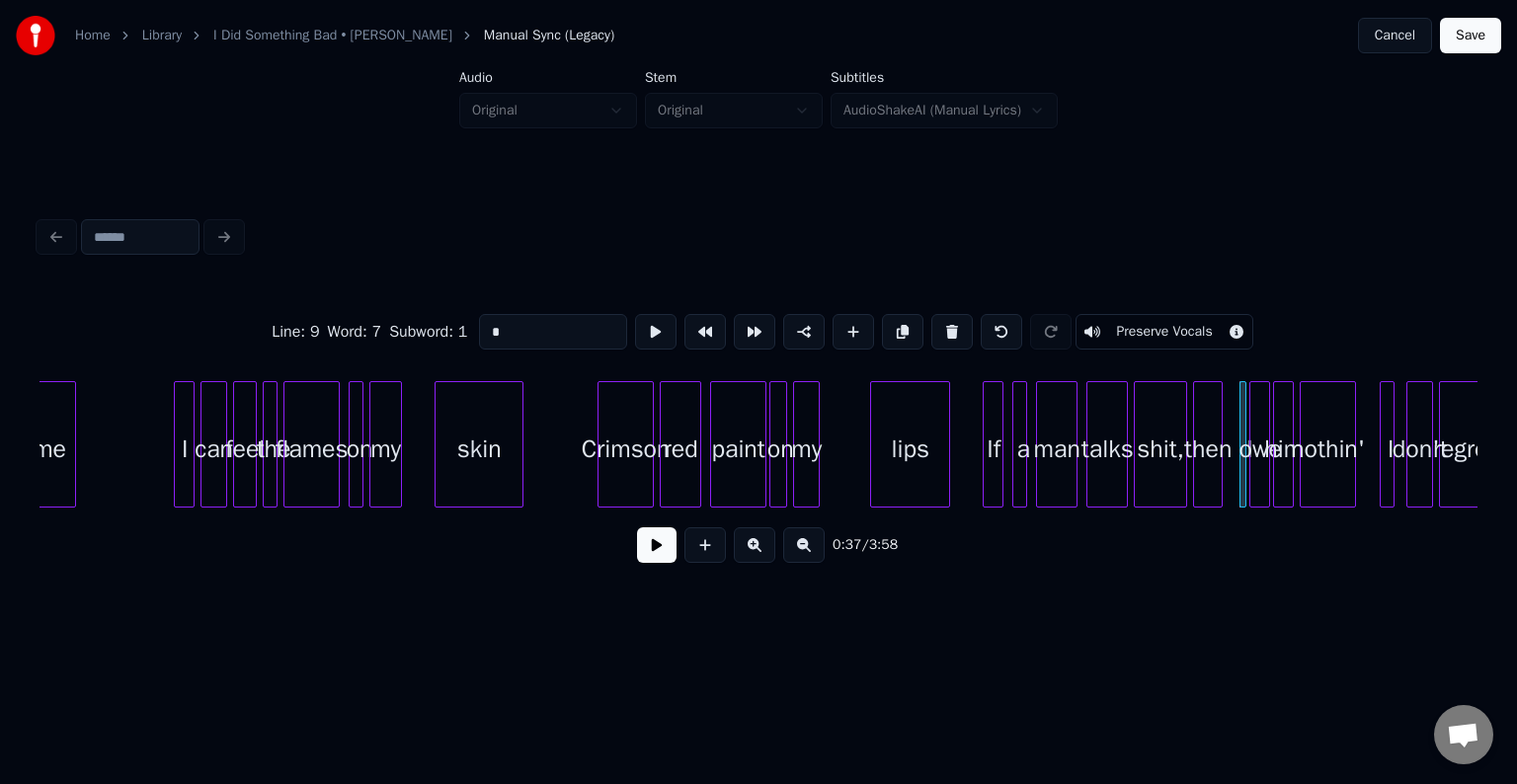 click at bounding box center [1242, 444] 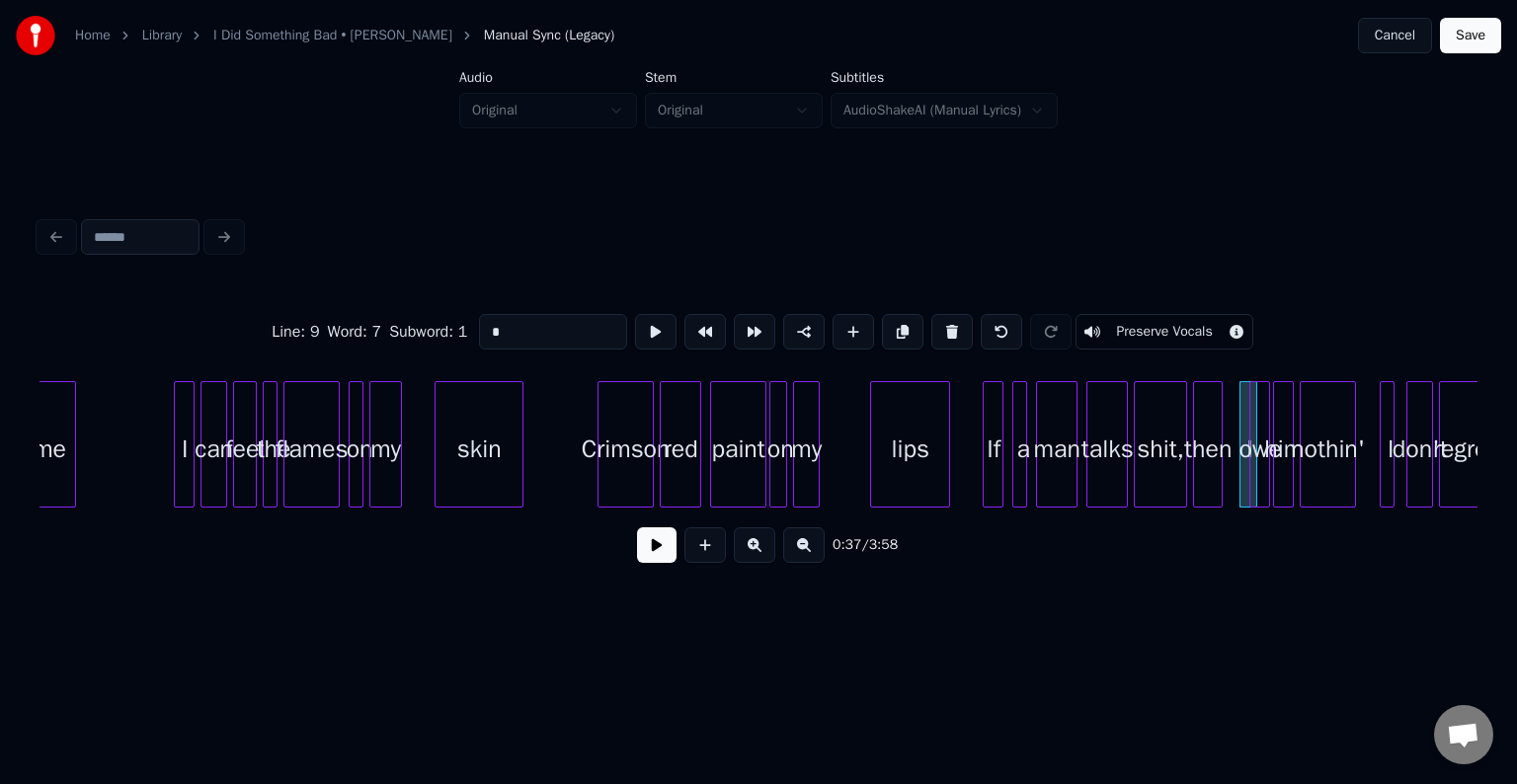 click on "me I can feel the flames on my skin Crimson red paint on my lips If a man talks shit, then I owe him nothin' I don't regret" at bounding box center (13373, 444) 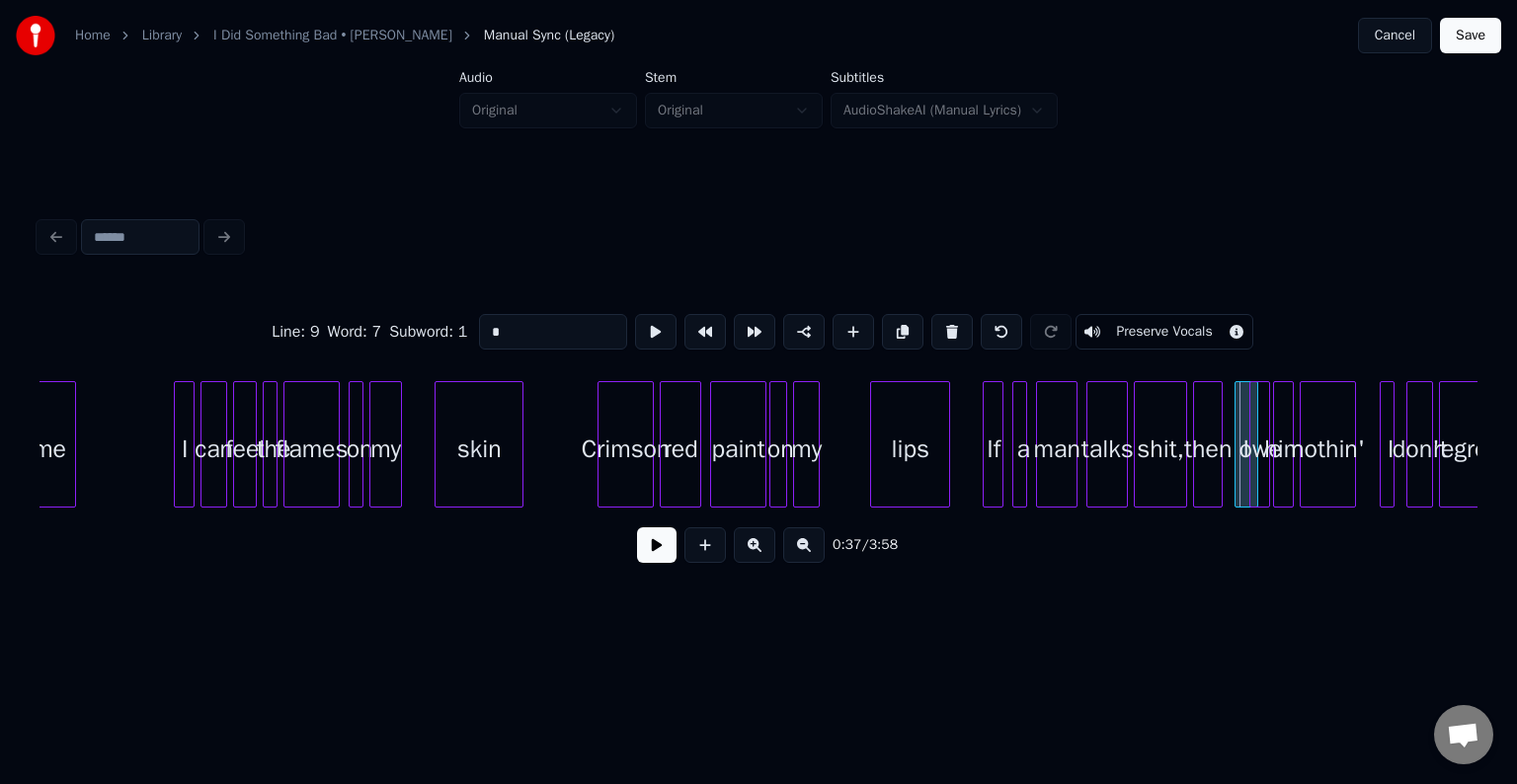 click at bounding box center [1238, 444] 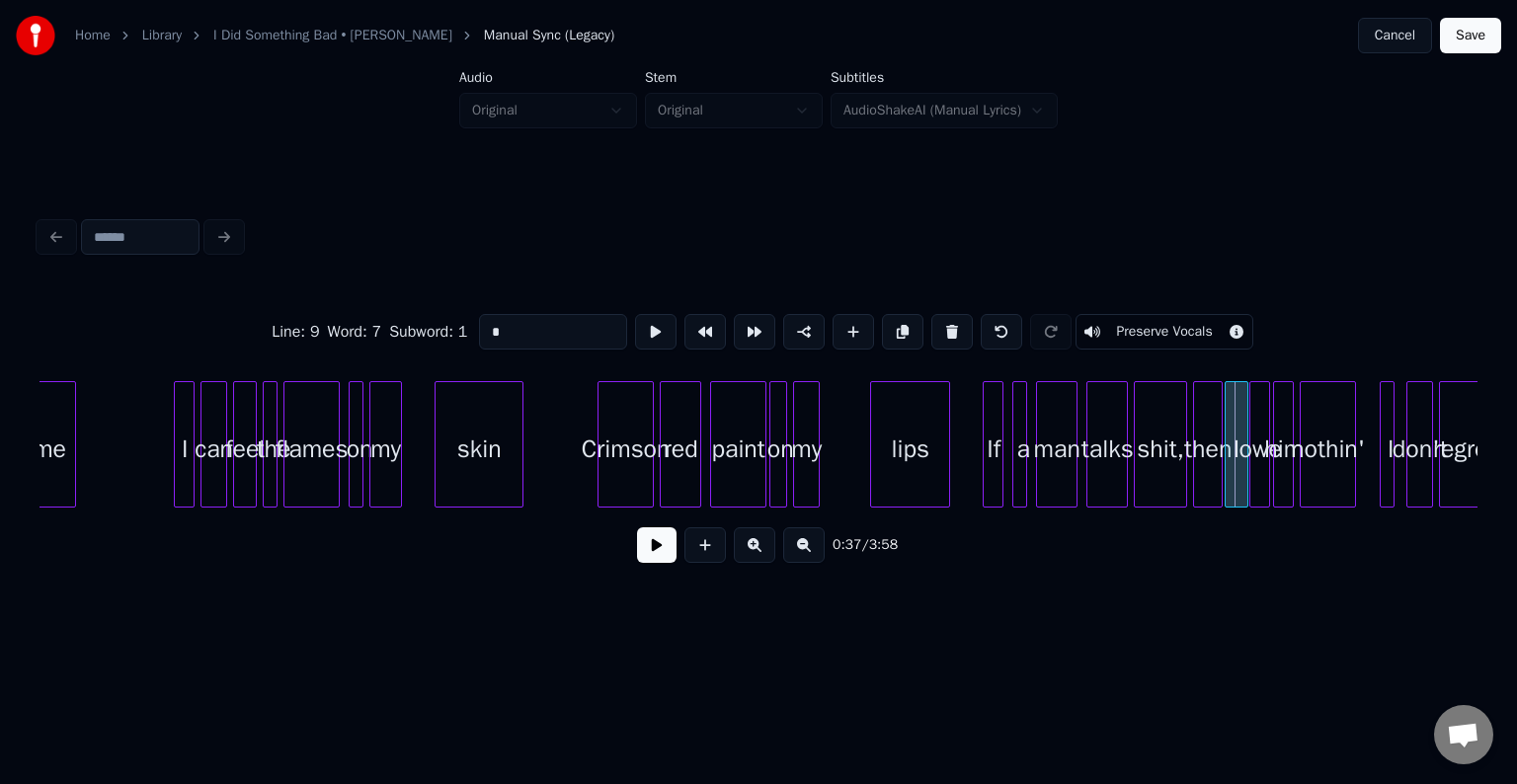 click on "I" at bounding box center [1237, 449] 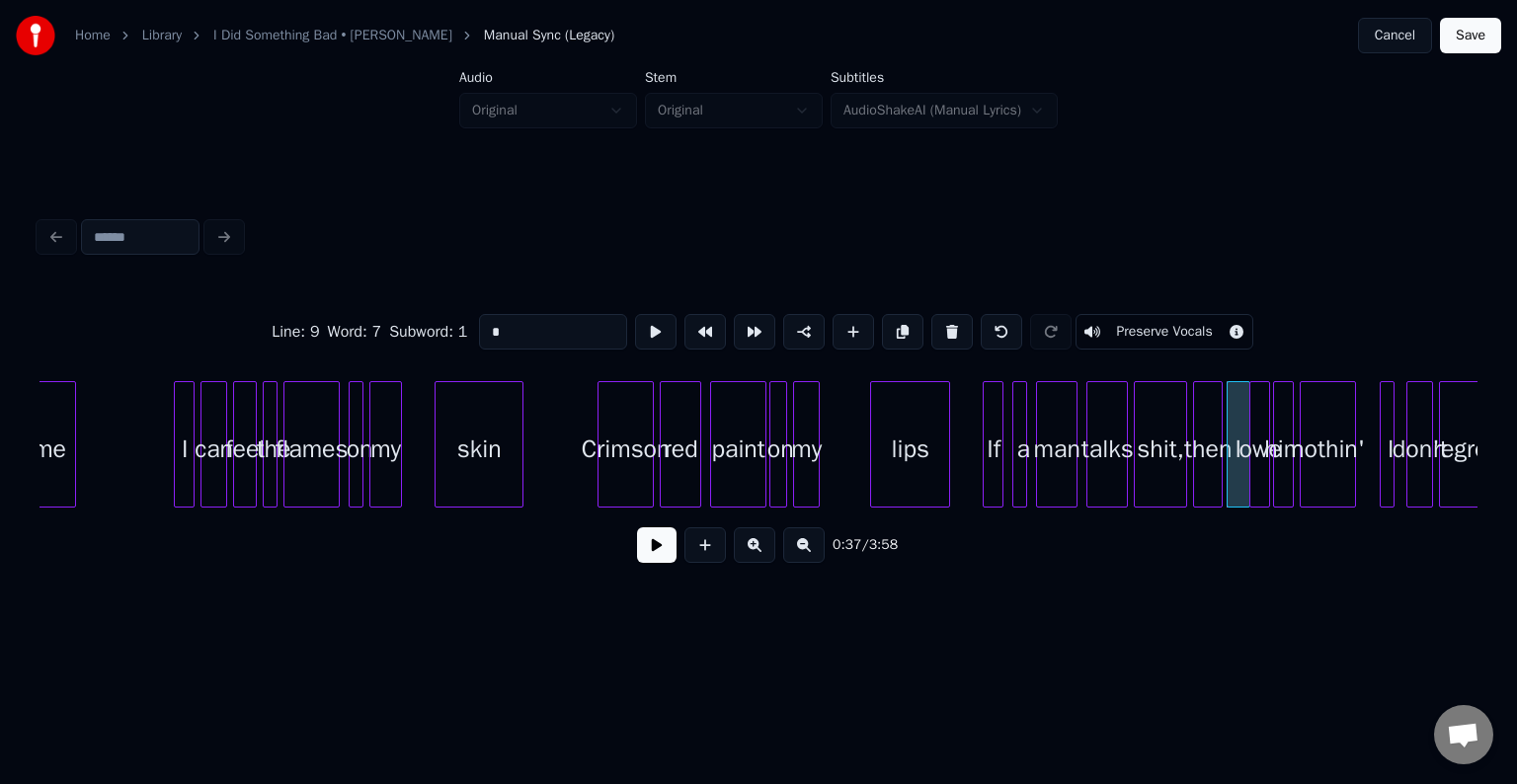 click on "then" at bounding box center [1208, 449] 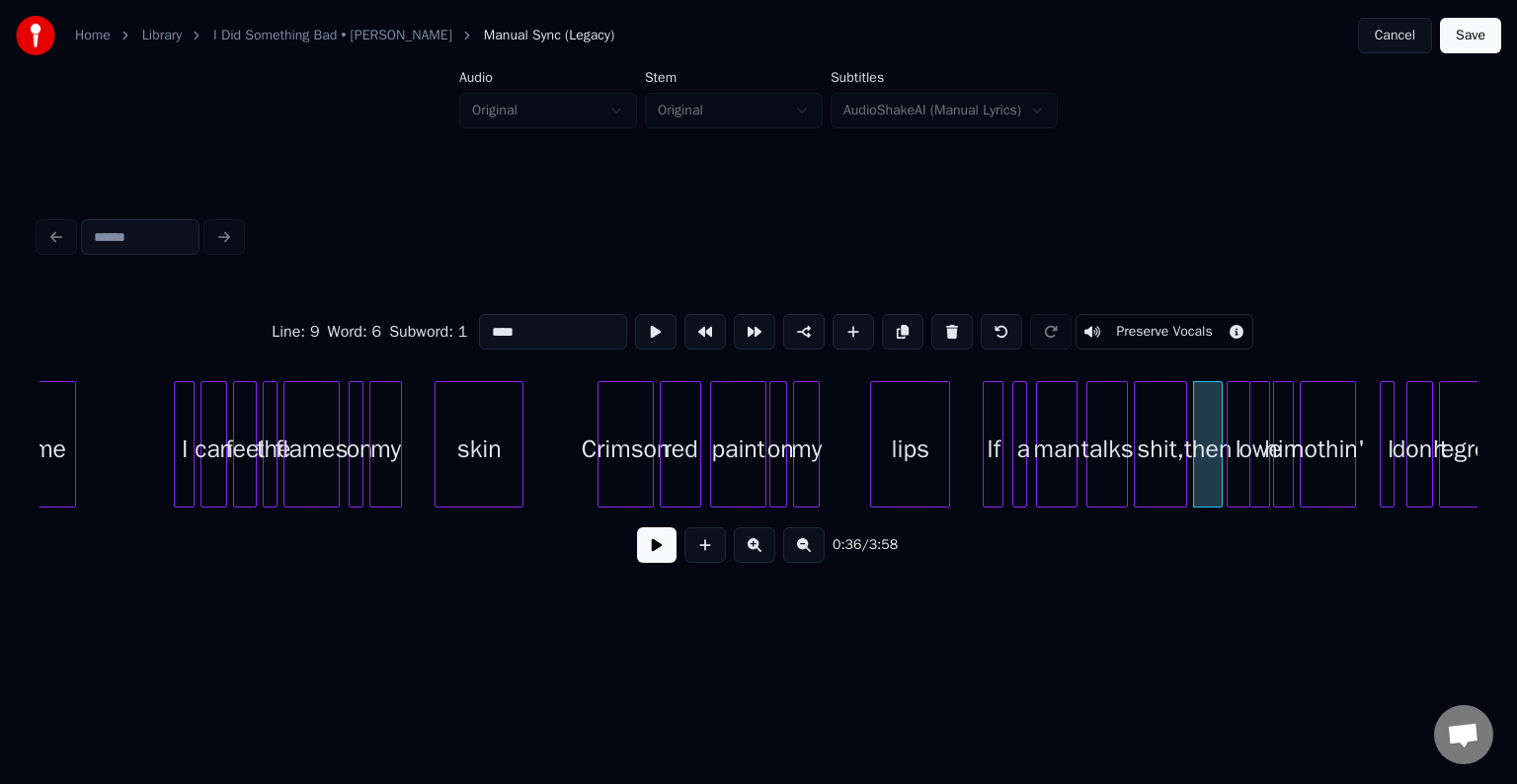 click at bounding box center [657, 545] 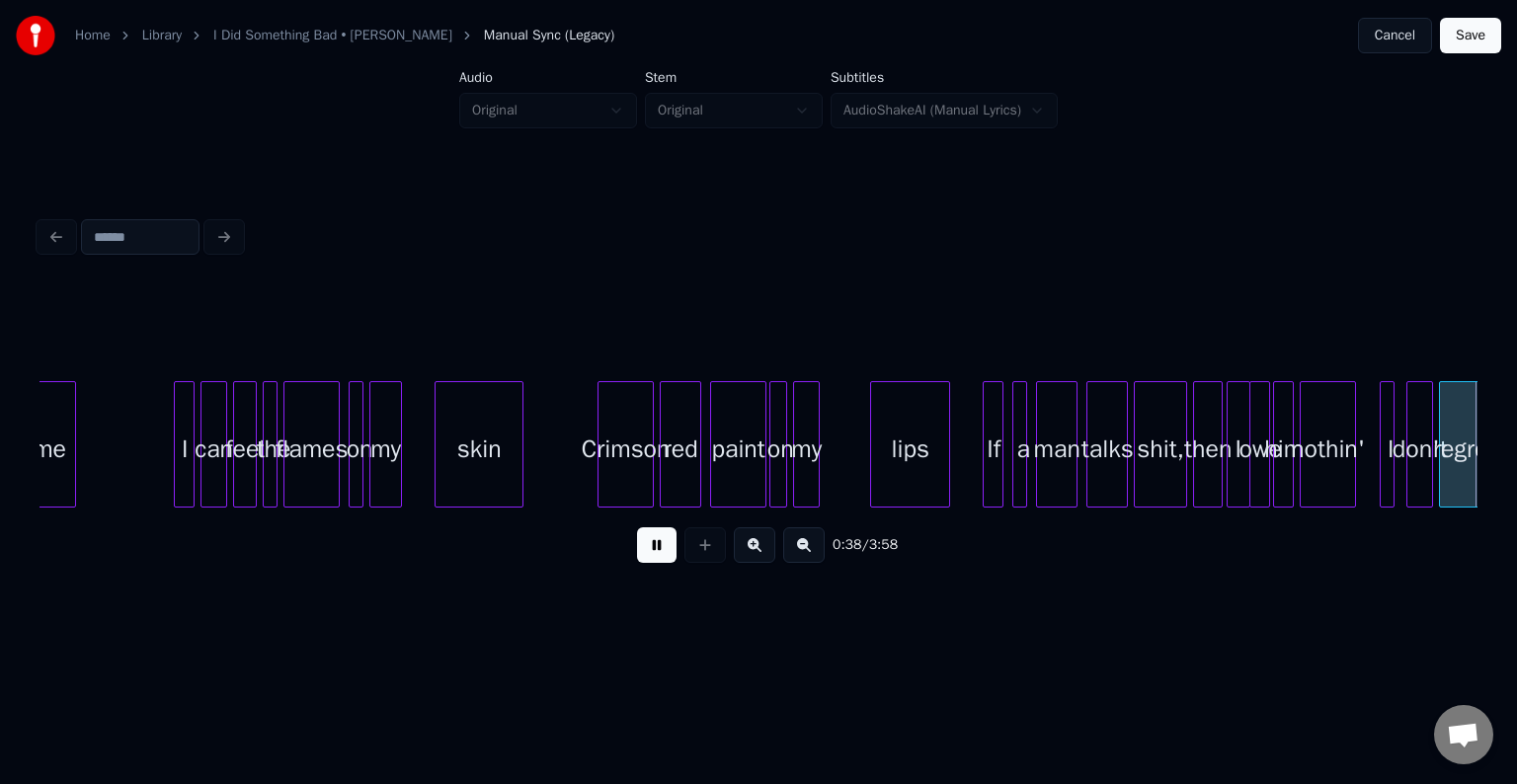 scroll, scrollTop: 0, scrollLeft: 5757, axis: horizontal 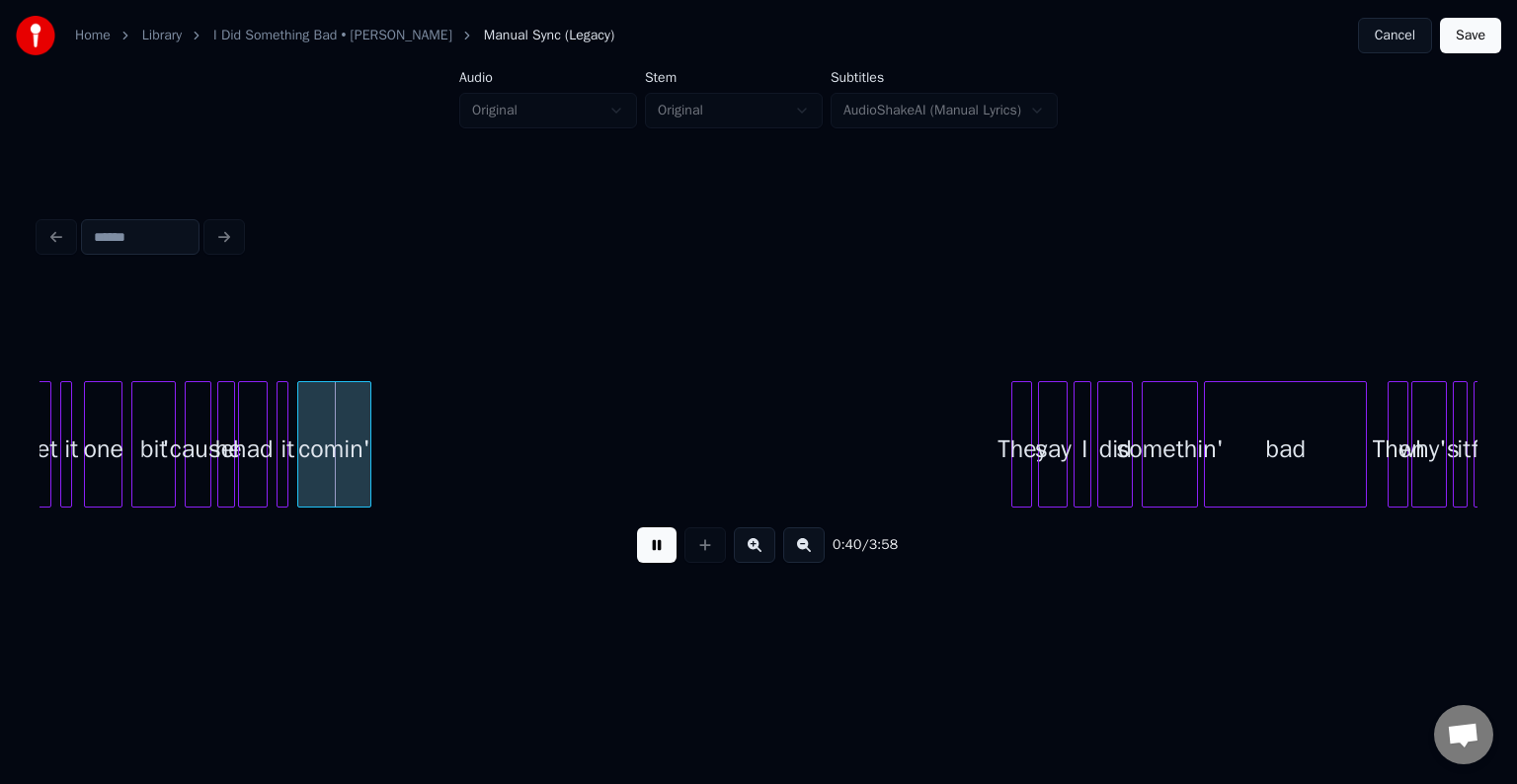 click at bounding box center [657, 545] 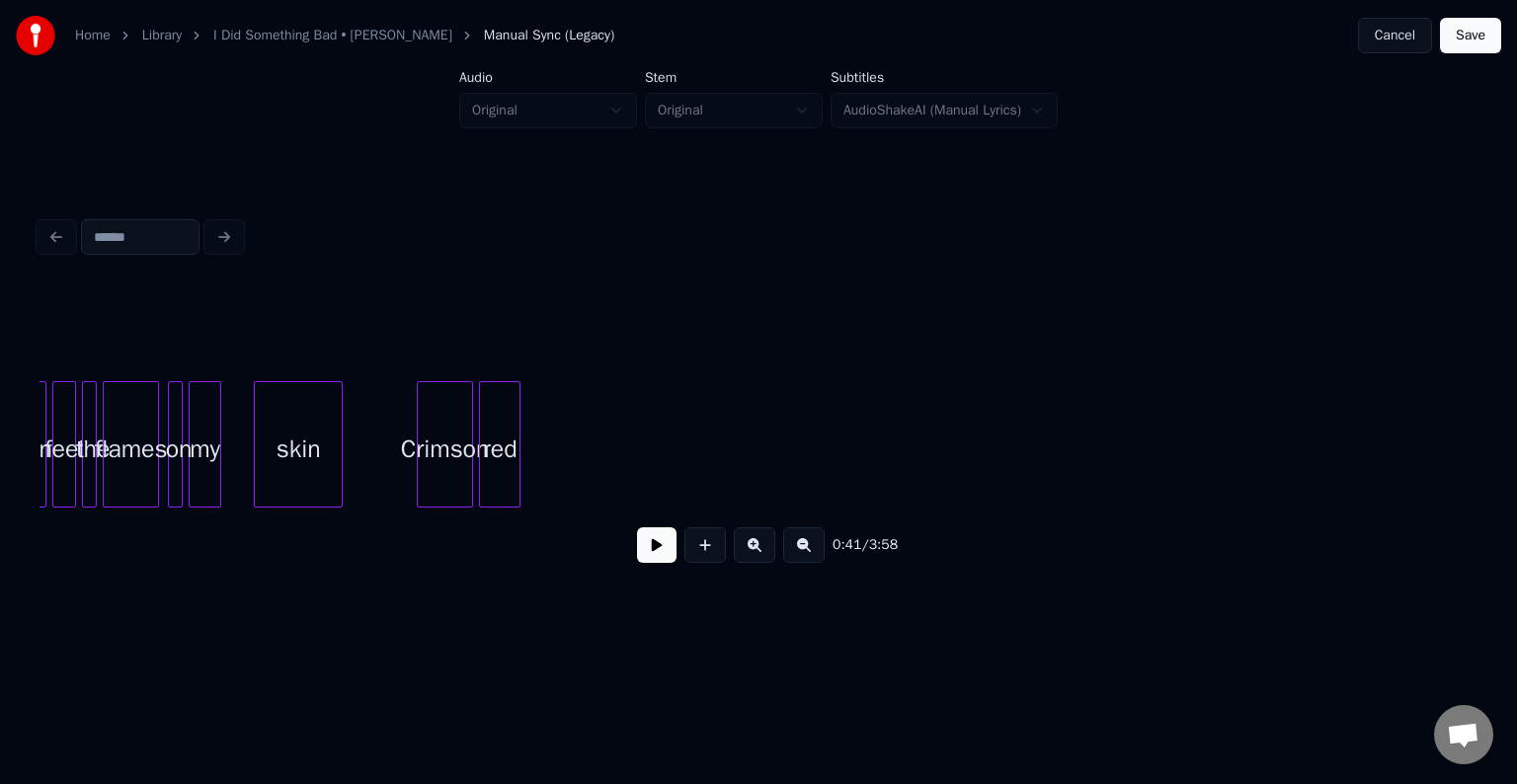 scroll, scrollTop: 0, scrollLeft: 277, axis: horizontal 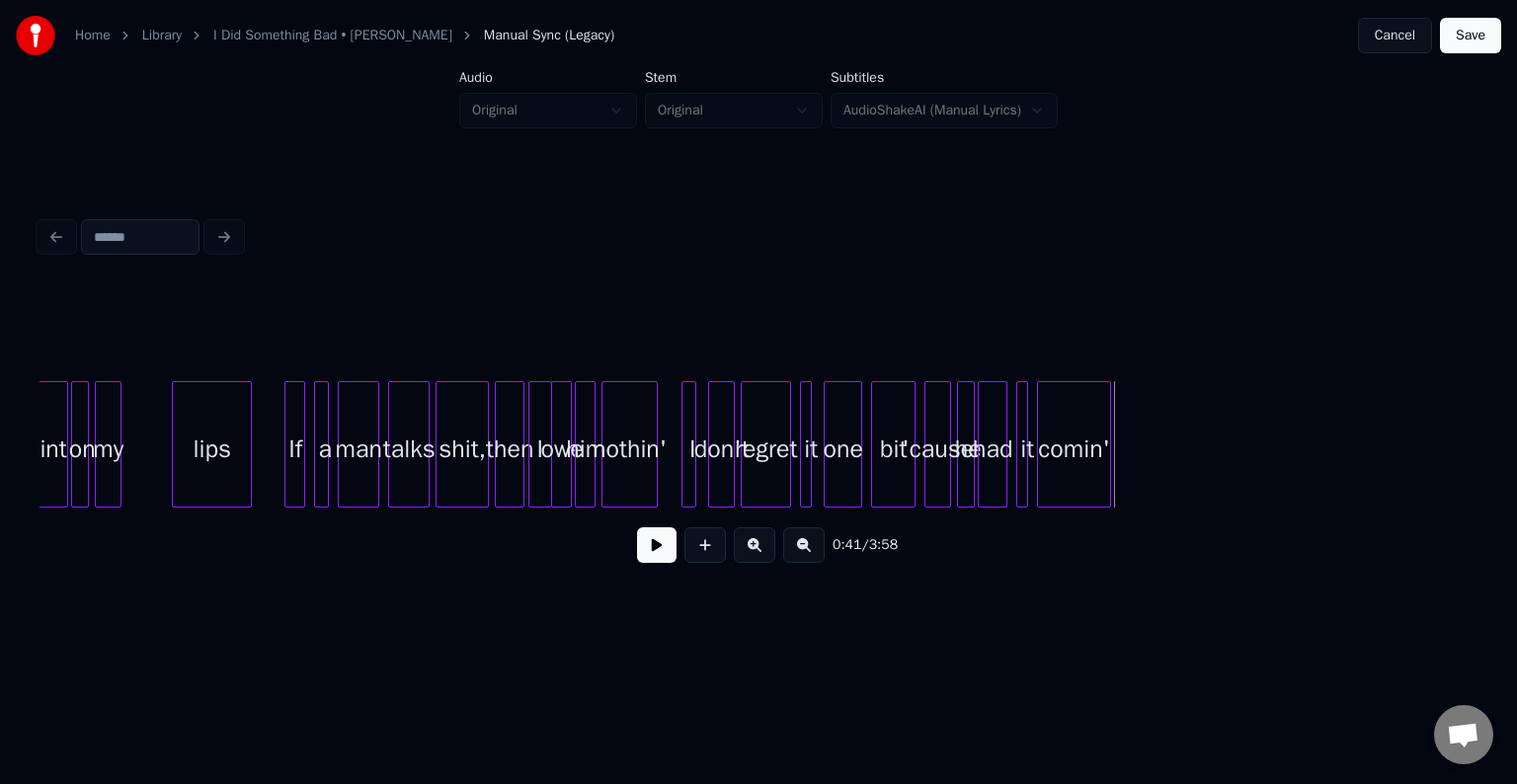 click at bounding box center (532, 444) 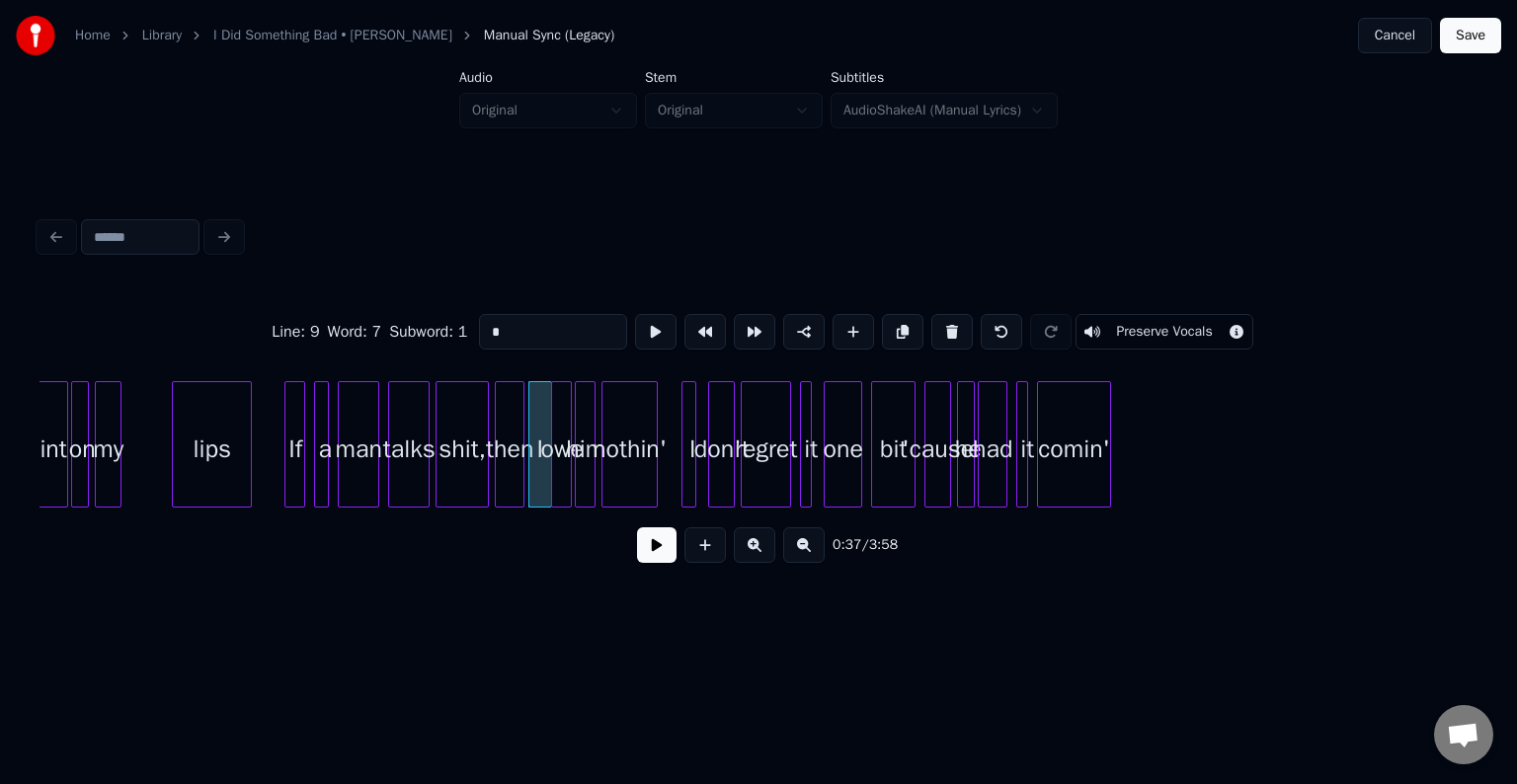 click at bounding box center [657, 545] 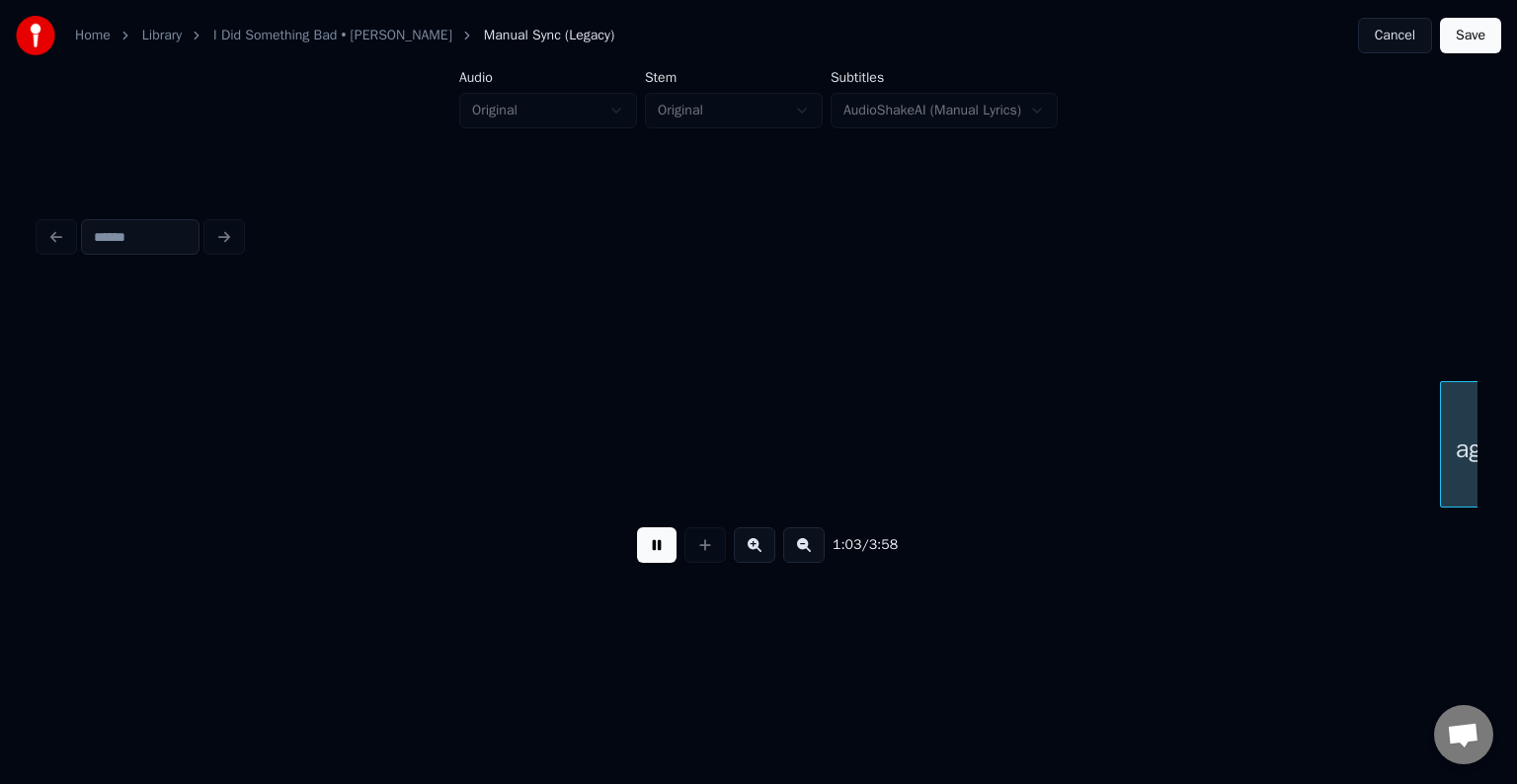 scroll, scrollTop: 0, scrollLeft: 9333, axis: horizontal 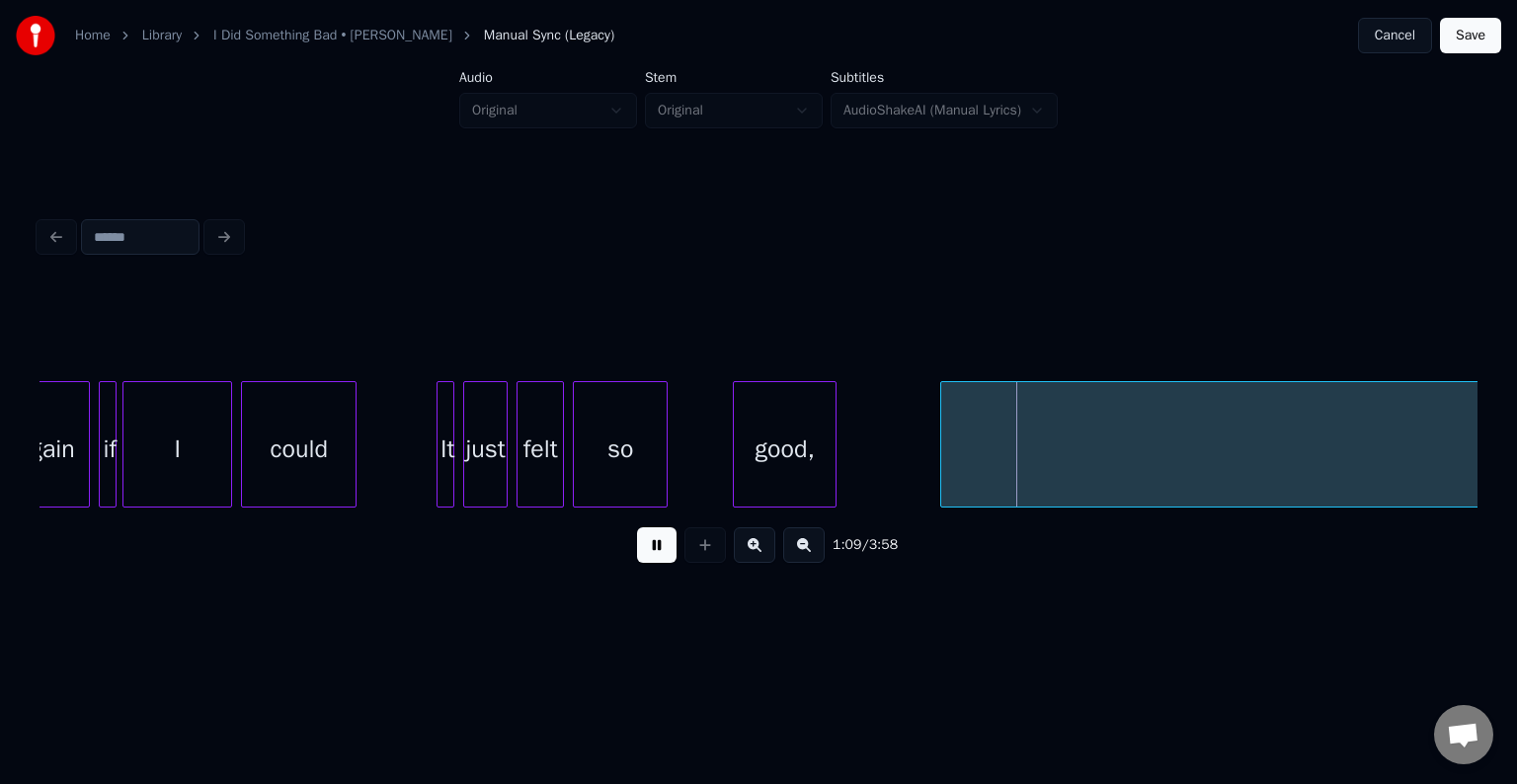 click at bounding box center [657, 545] 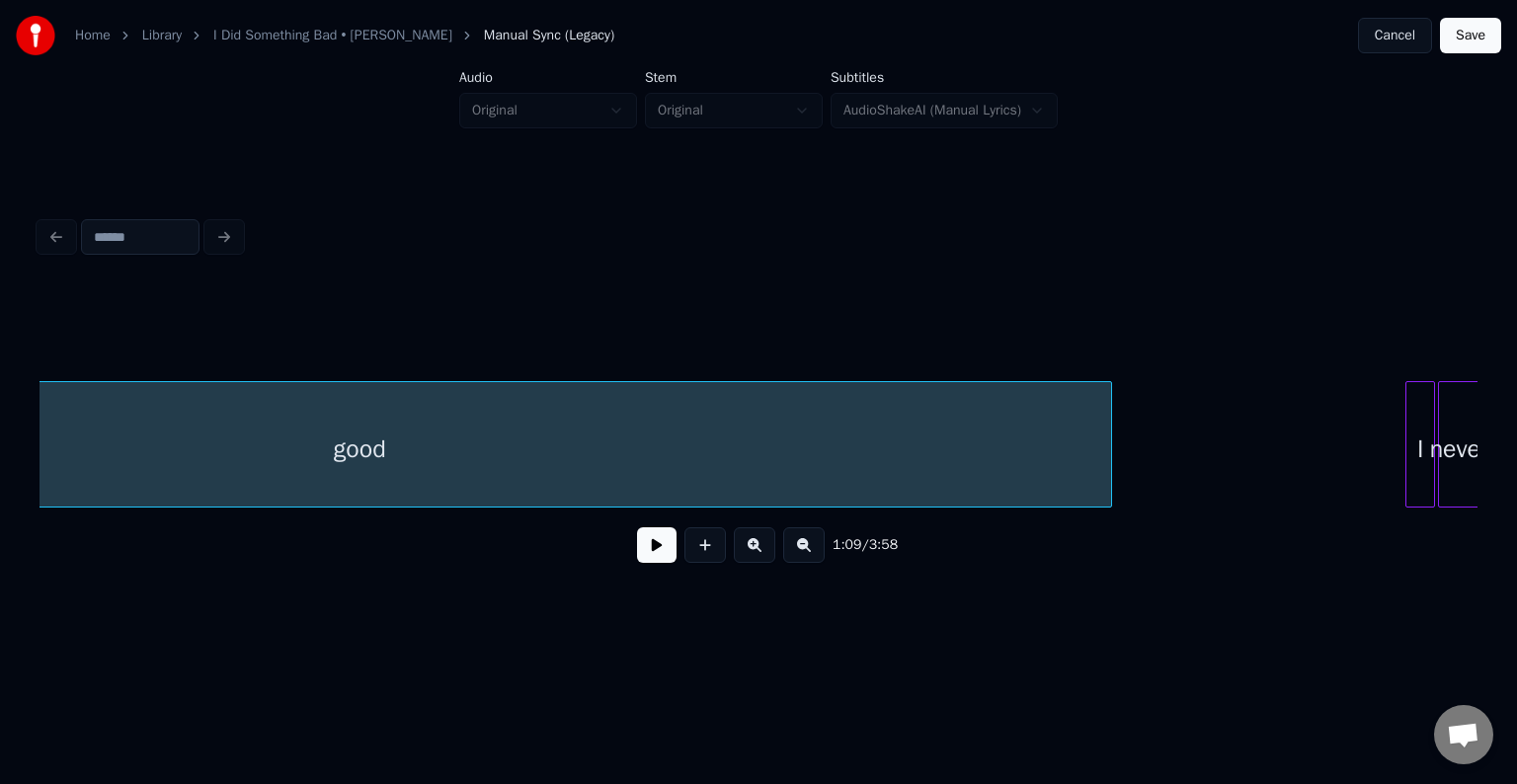 scroll, scrollTop: 0, scrollLeft: 10676, axis: horizontal 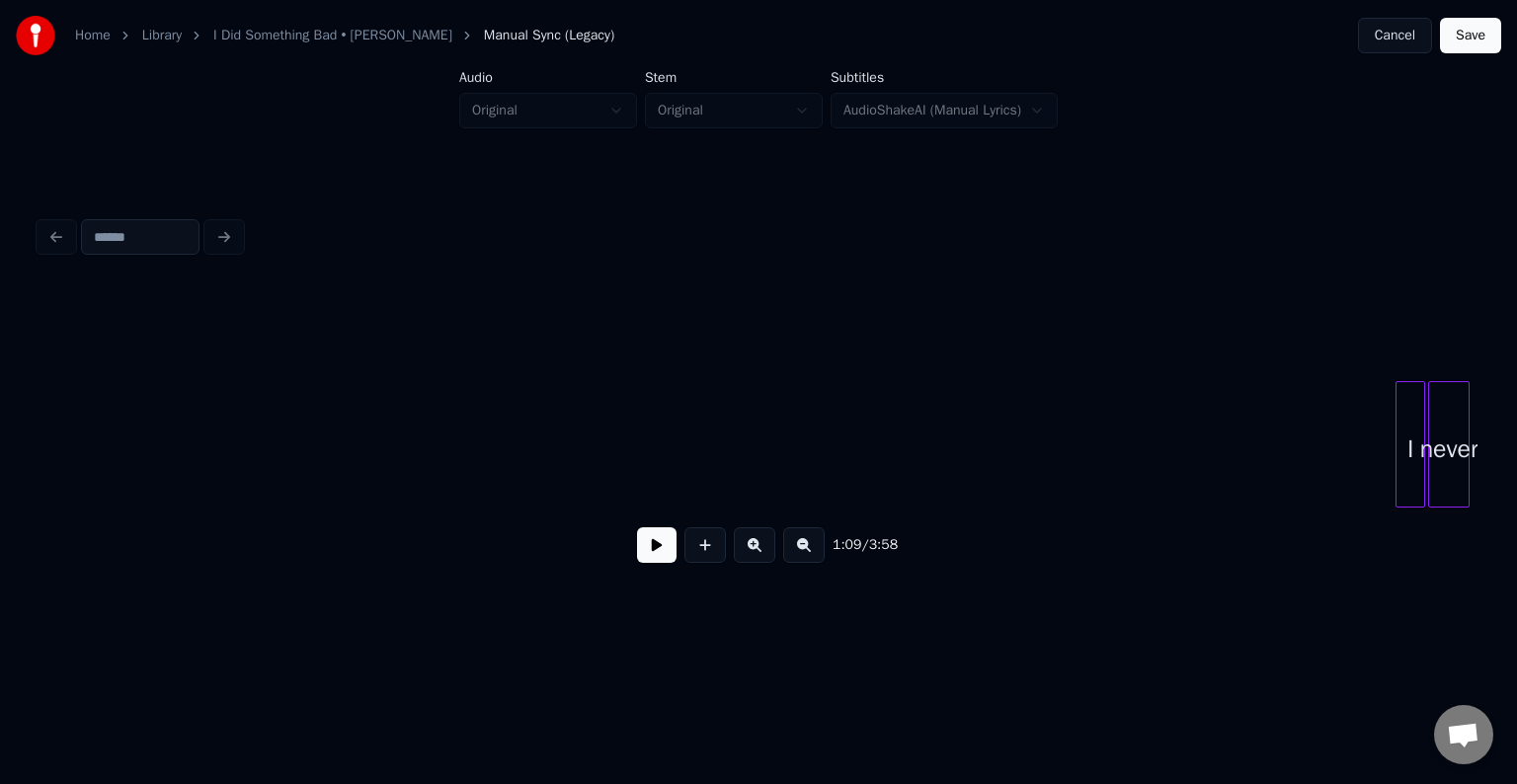 click on "Home Library I Did Something Bad • [PERSON_NAME] Manual Sync (Legacy) Cancel Save Audio Original Stem Original Subtitles AudioShakeAI (Manual Lyrics) 1:09  /  3:58" at bounding box center (758, 315) 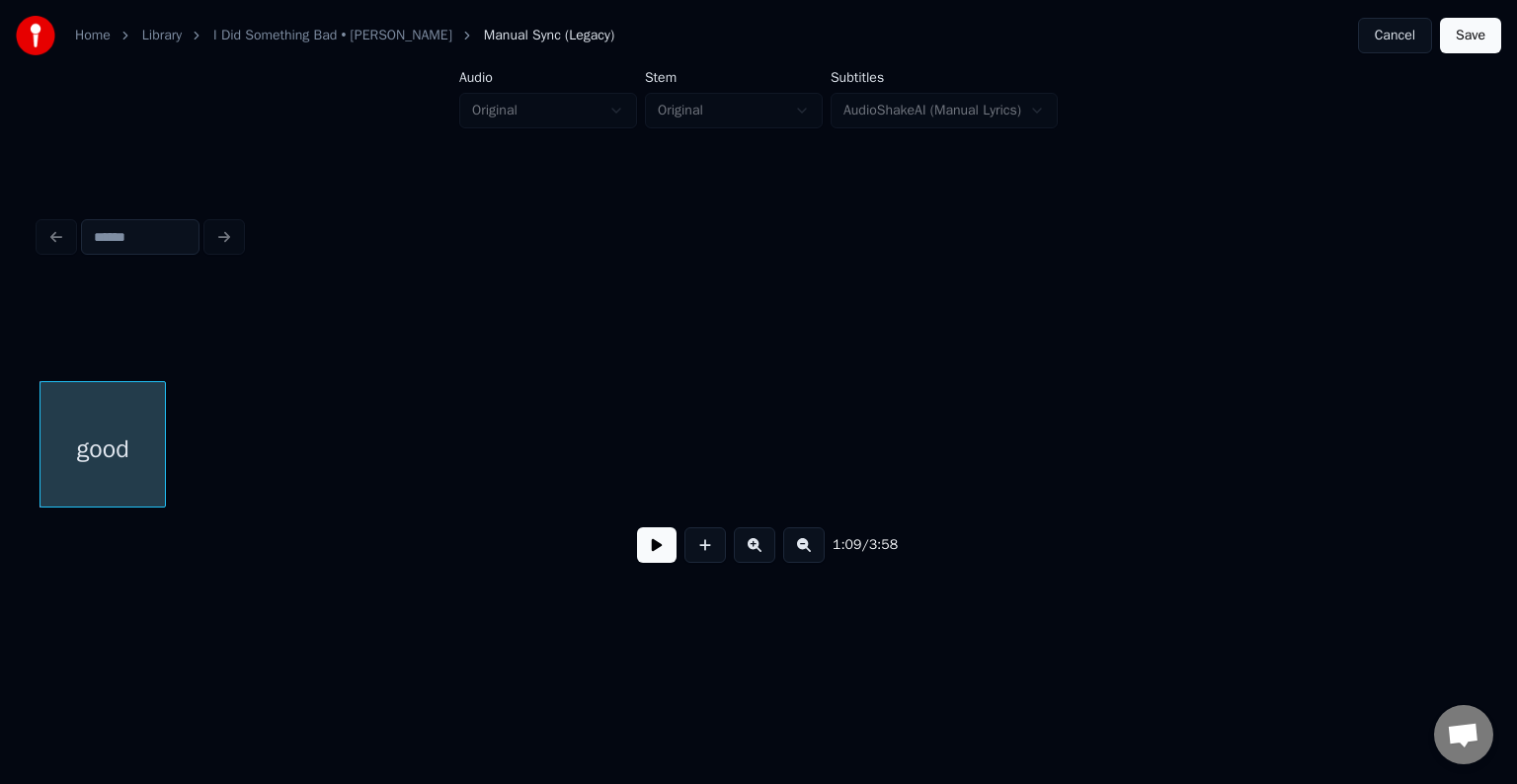 click at bounding box center [162, 444] 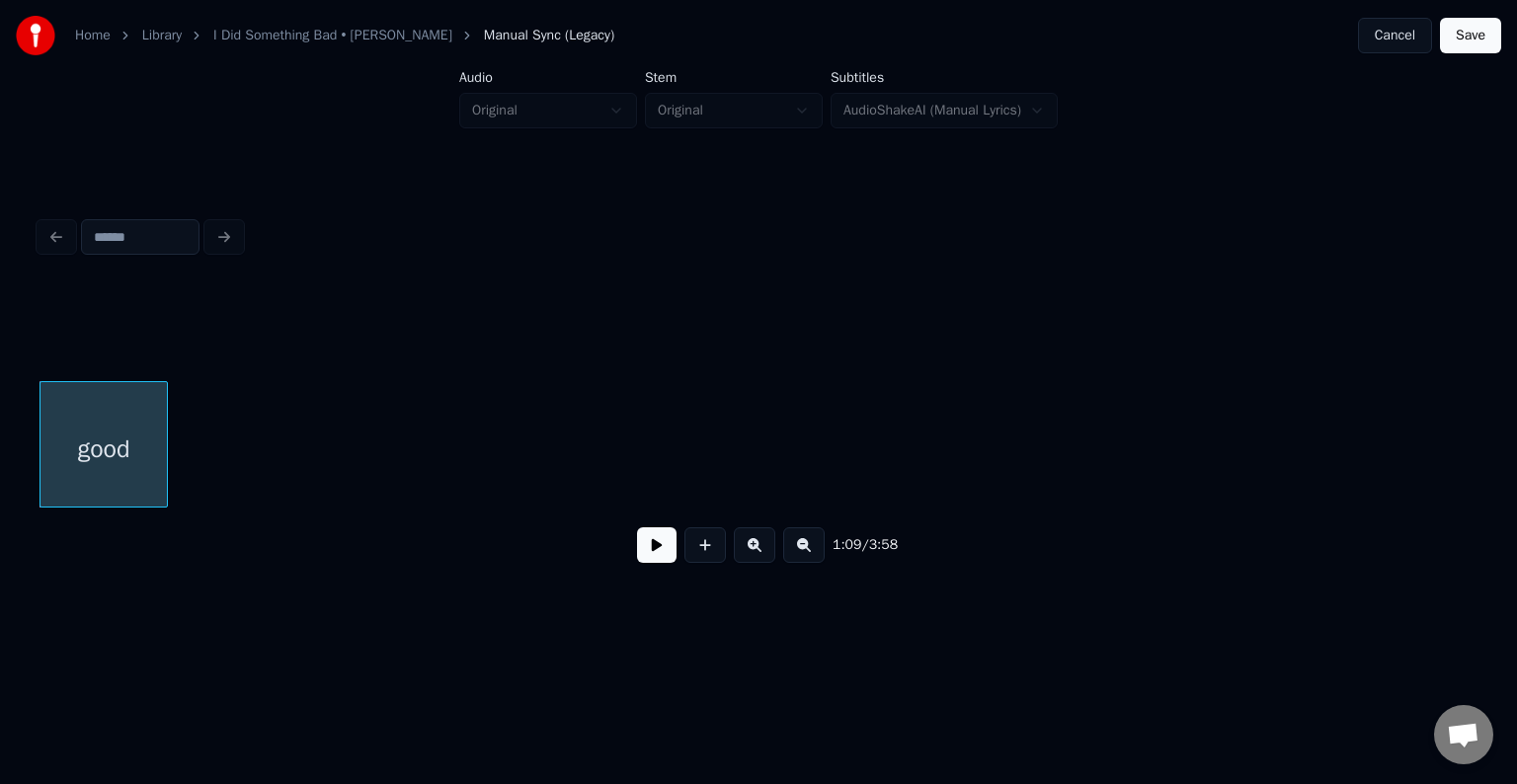 click at bounding box center [705, 545] 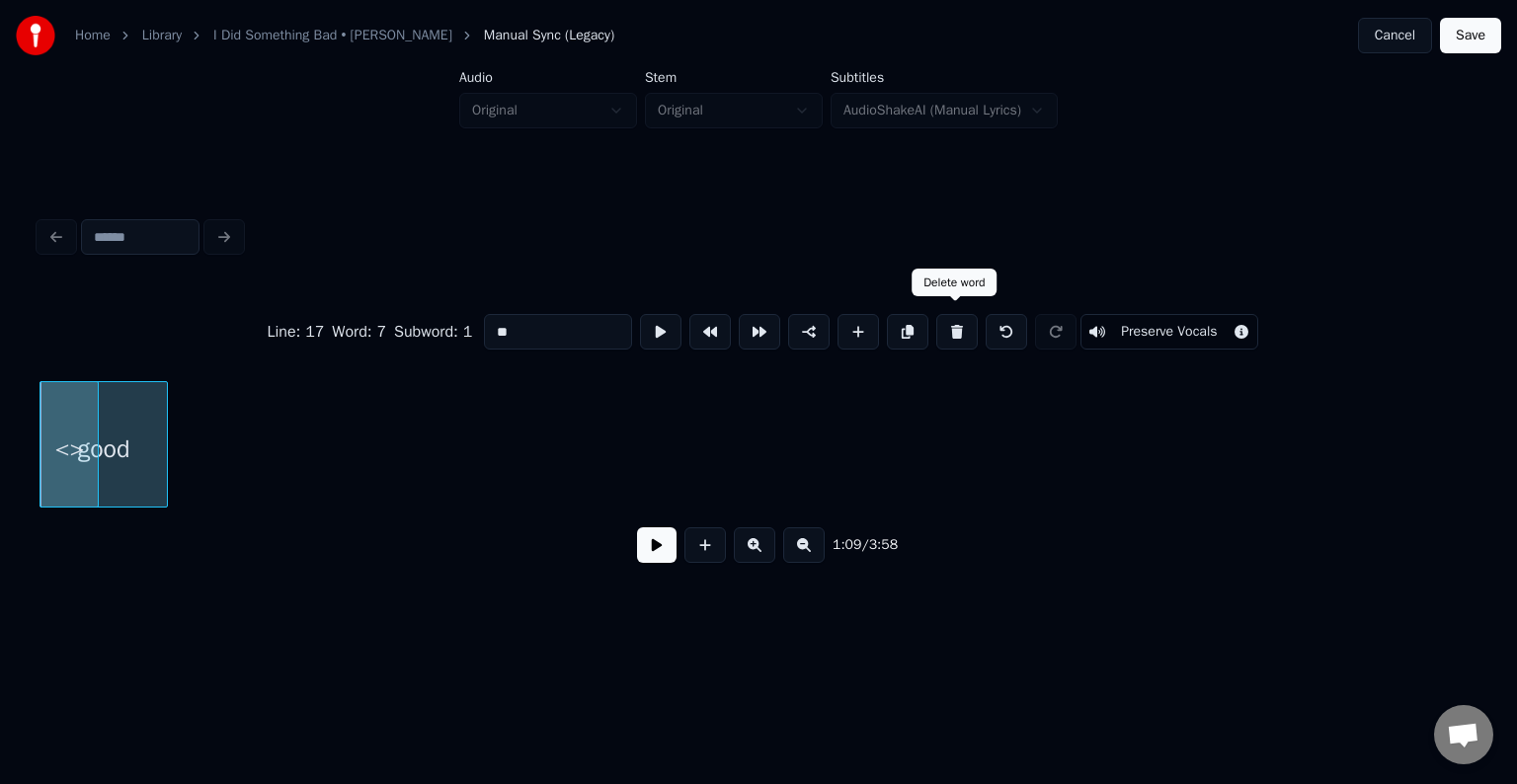 click at bounding box center (957, 332) 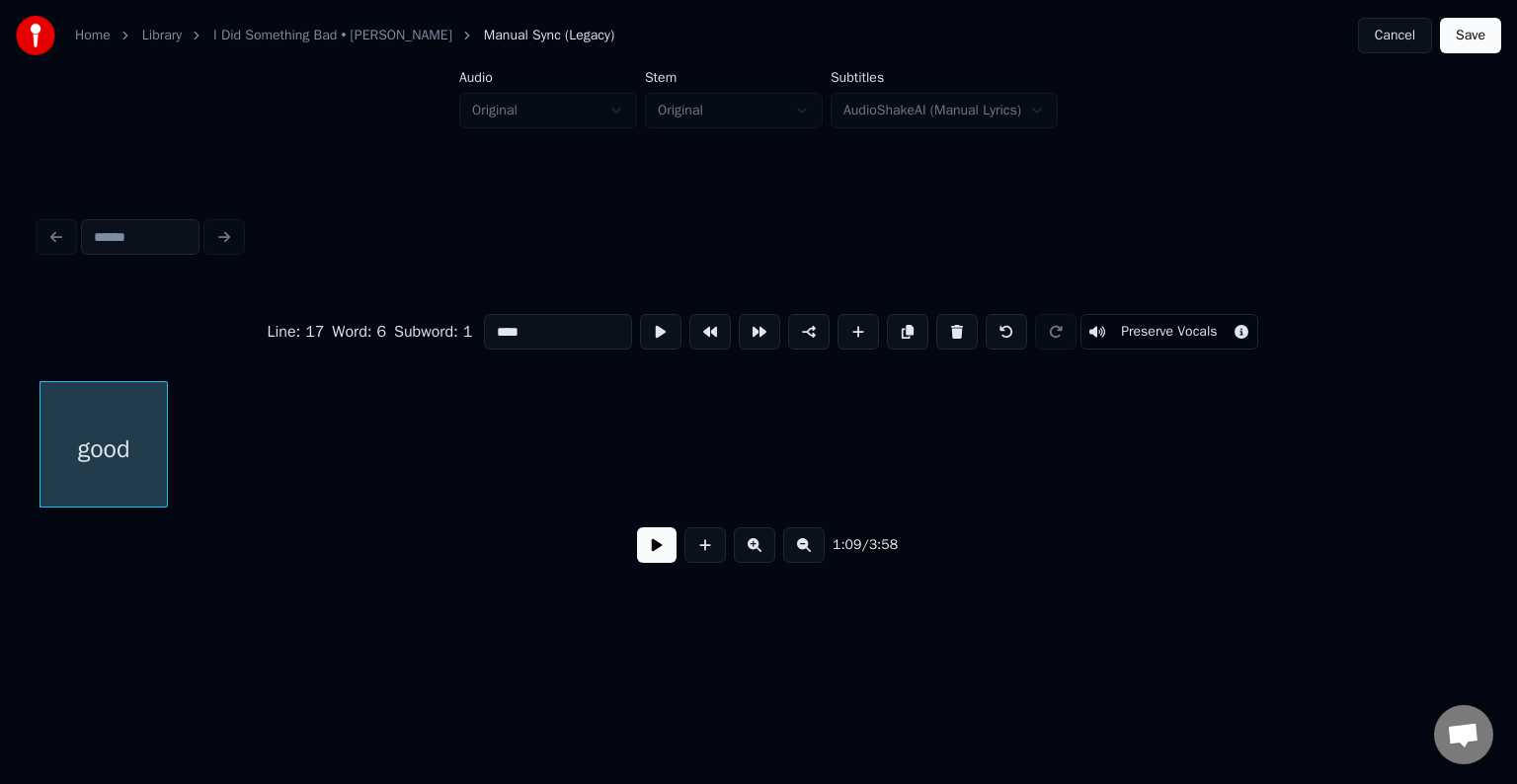 click at bounding box center (657, 545) 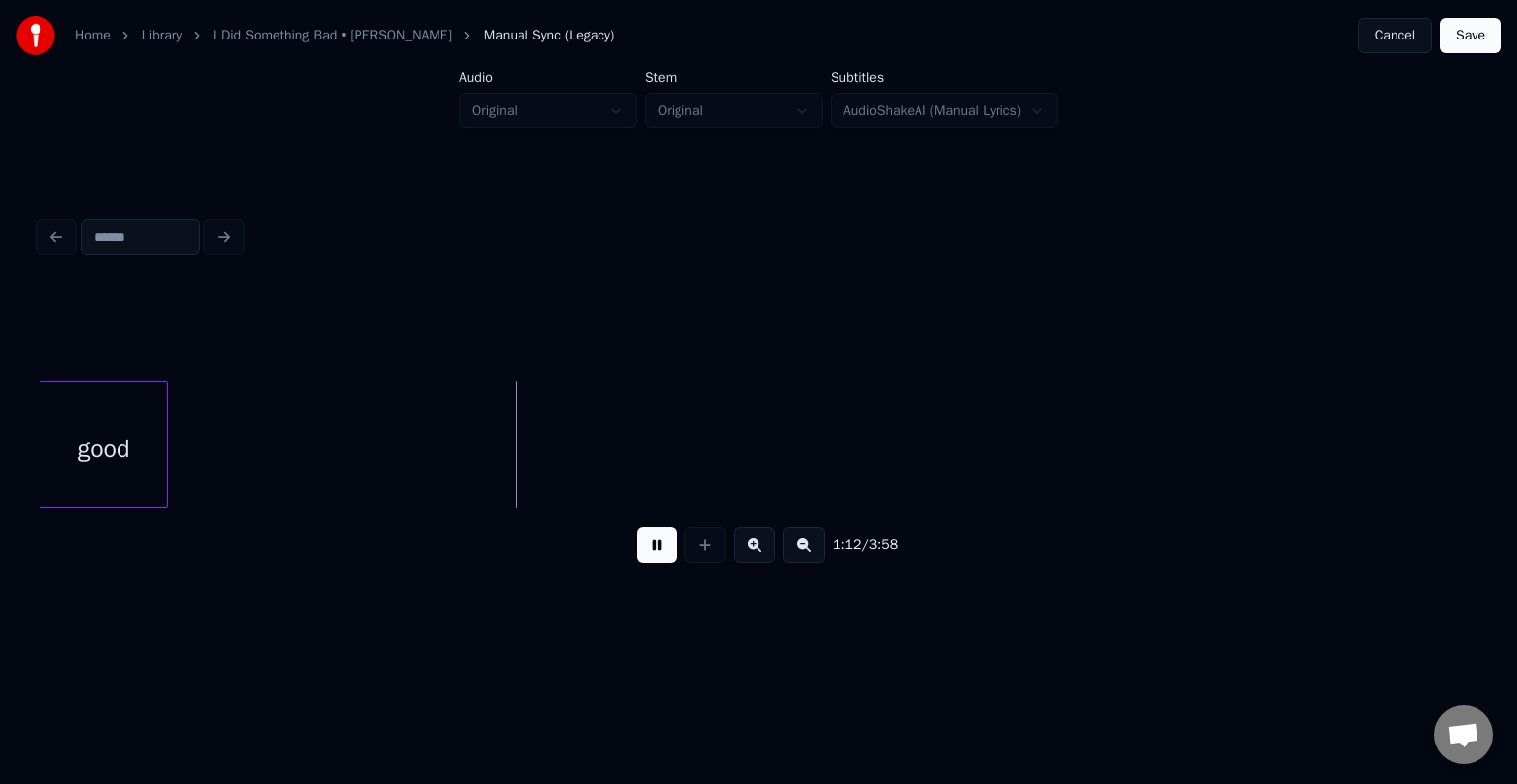 click at bounding box center (657, 545) 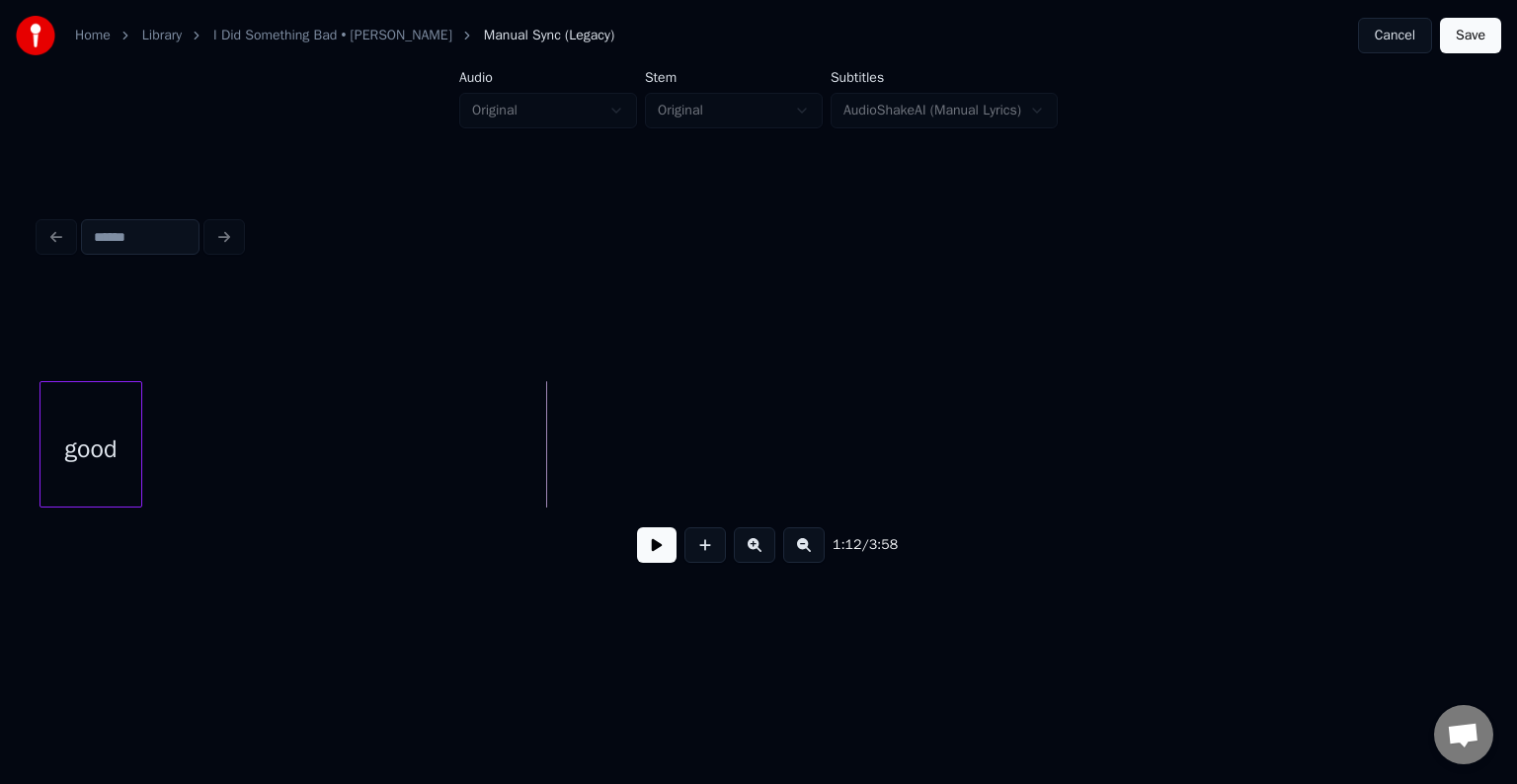 click at bounding box center (138, 444) 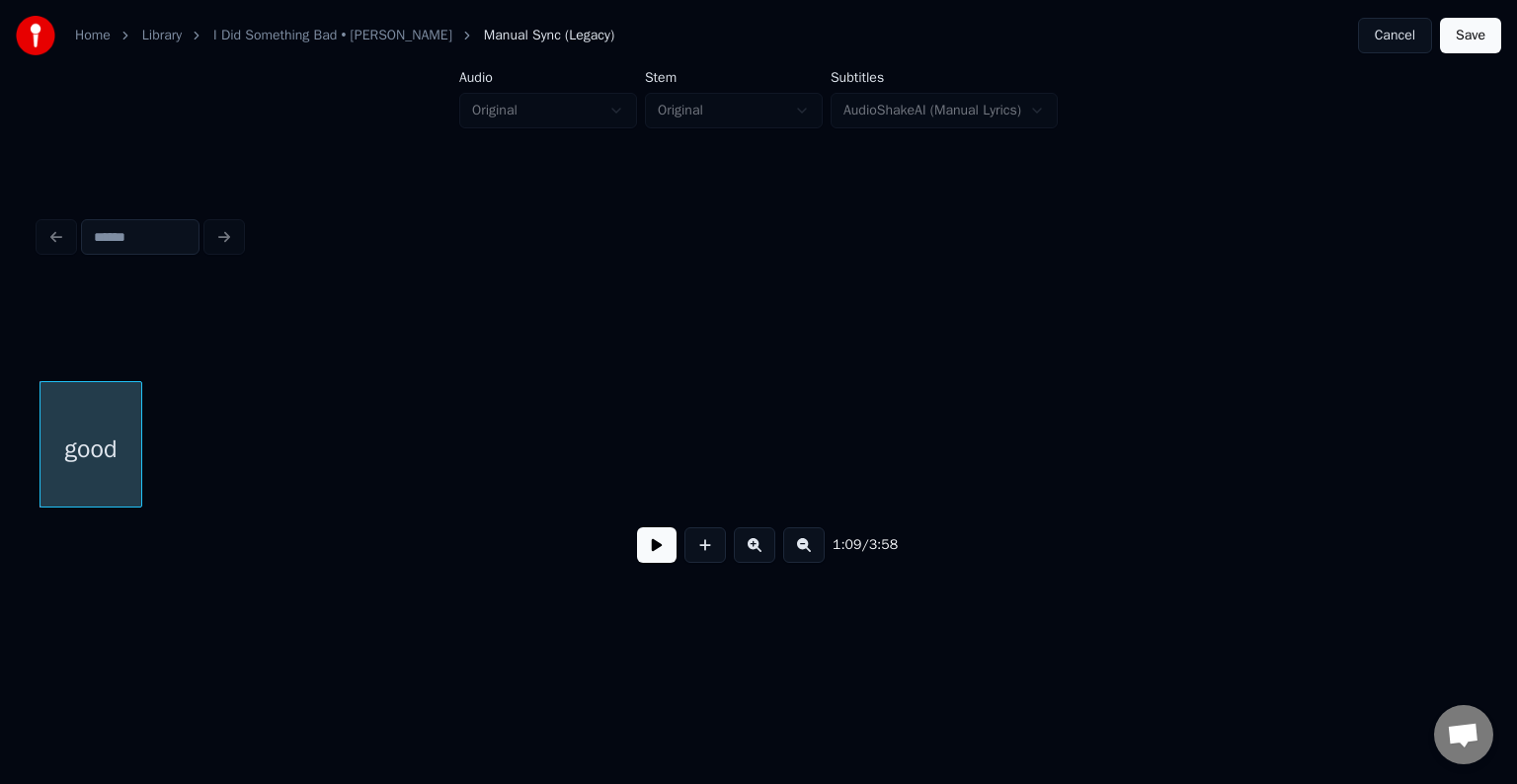 click at bounding box center (657, 545) 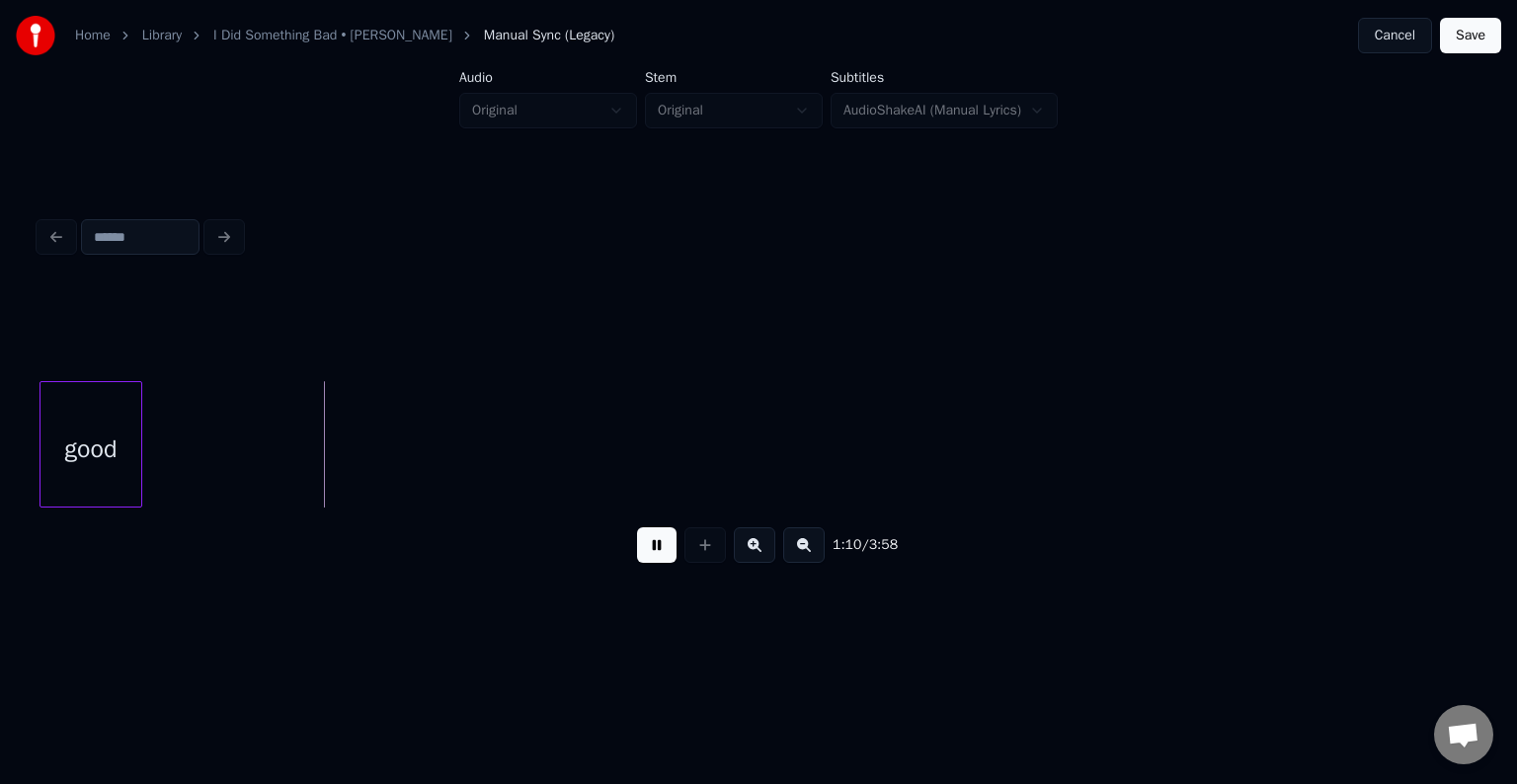 click at bounding box center [657, 545] 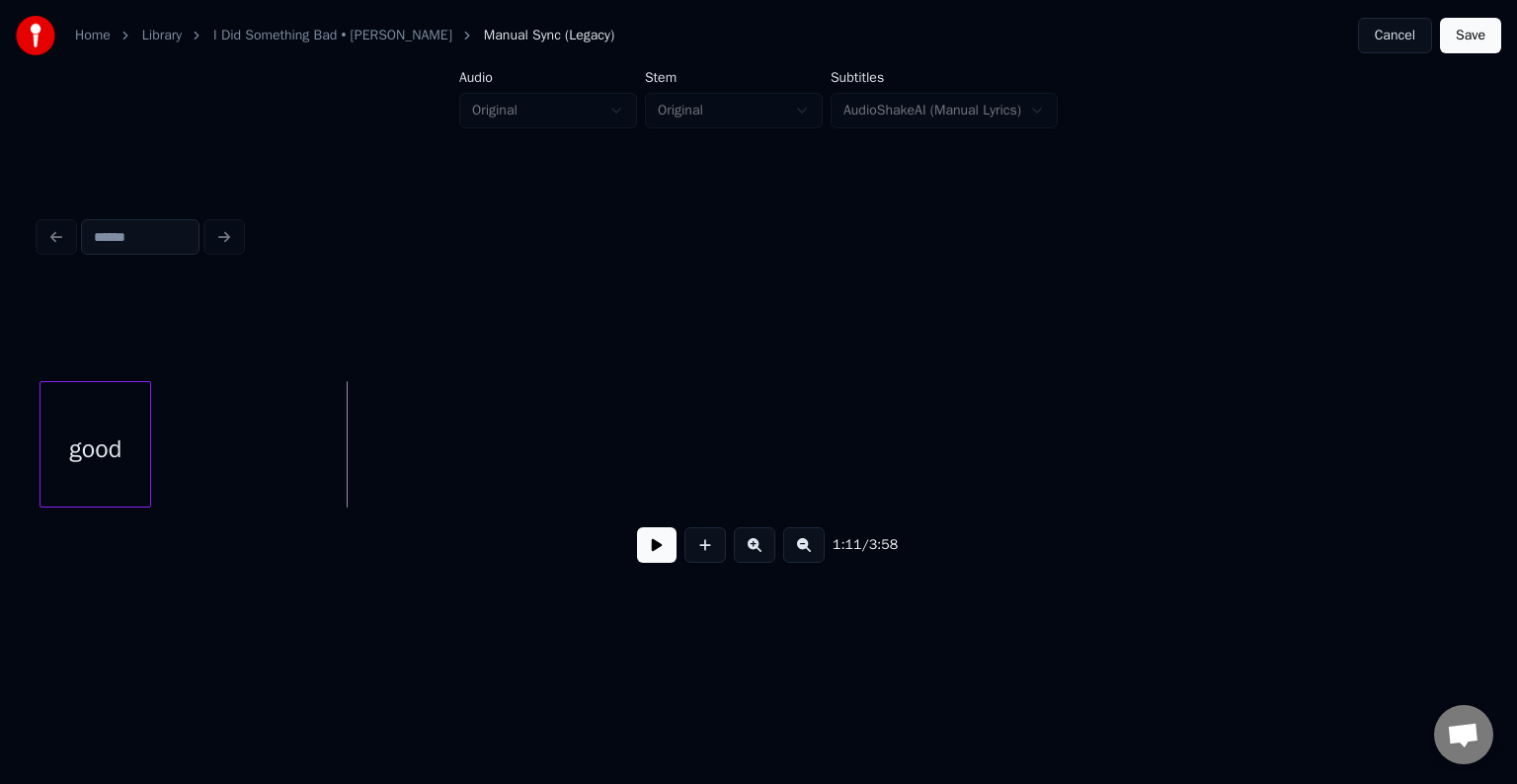 click at bounding box center [147, 444] 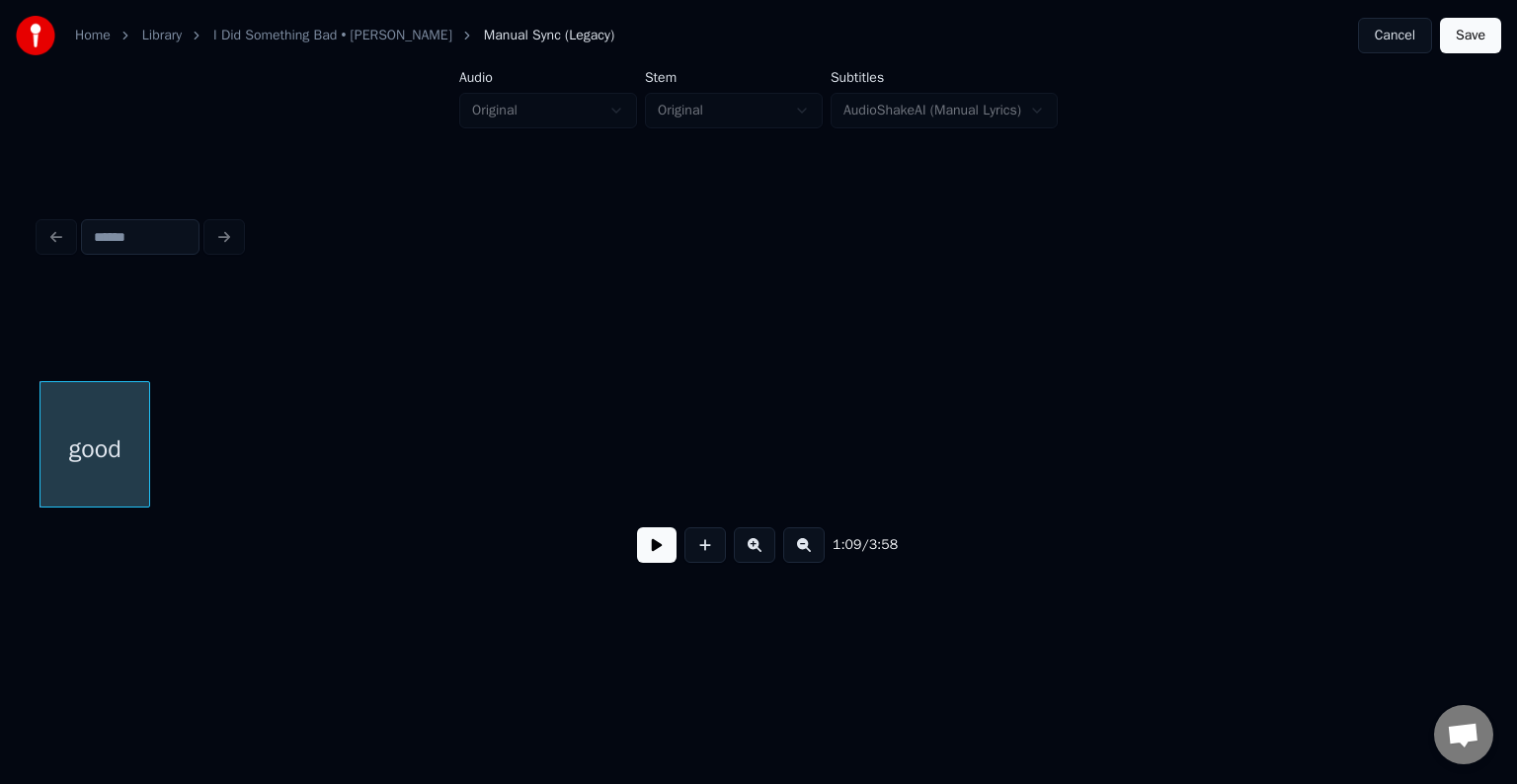 click at bounding box center (657, 545) 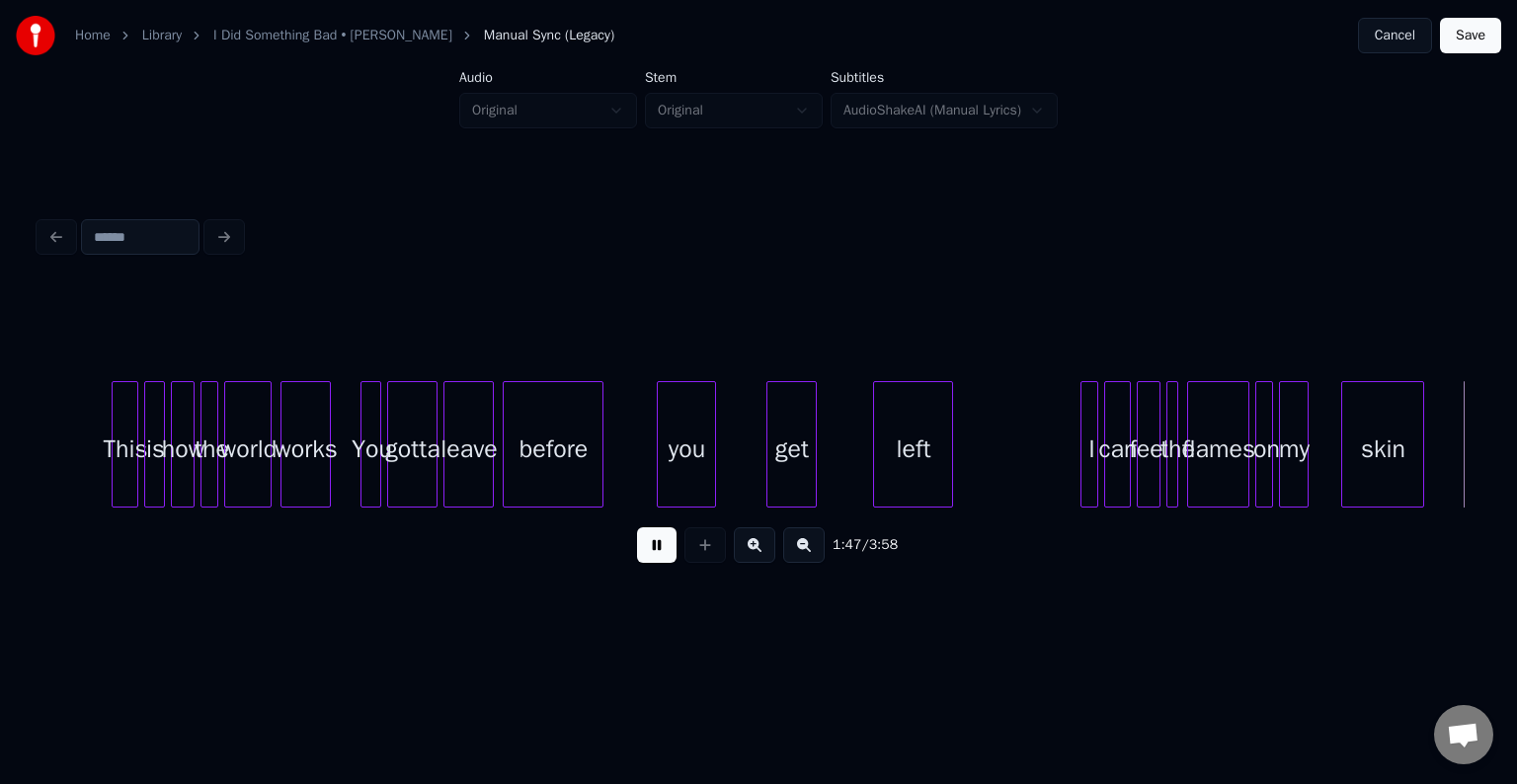 scroll, scrollTop: 0, scrollLeft: 15988, axis: horizontal 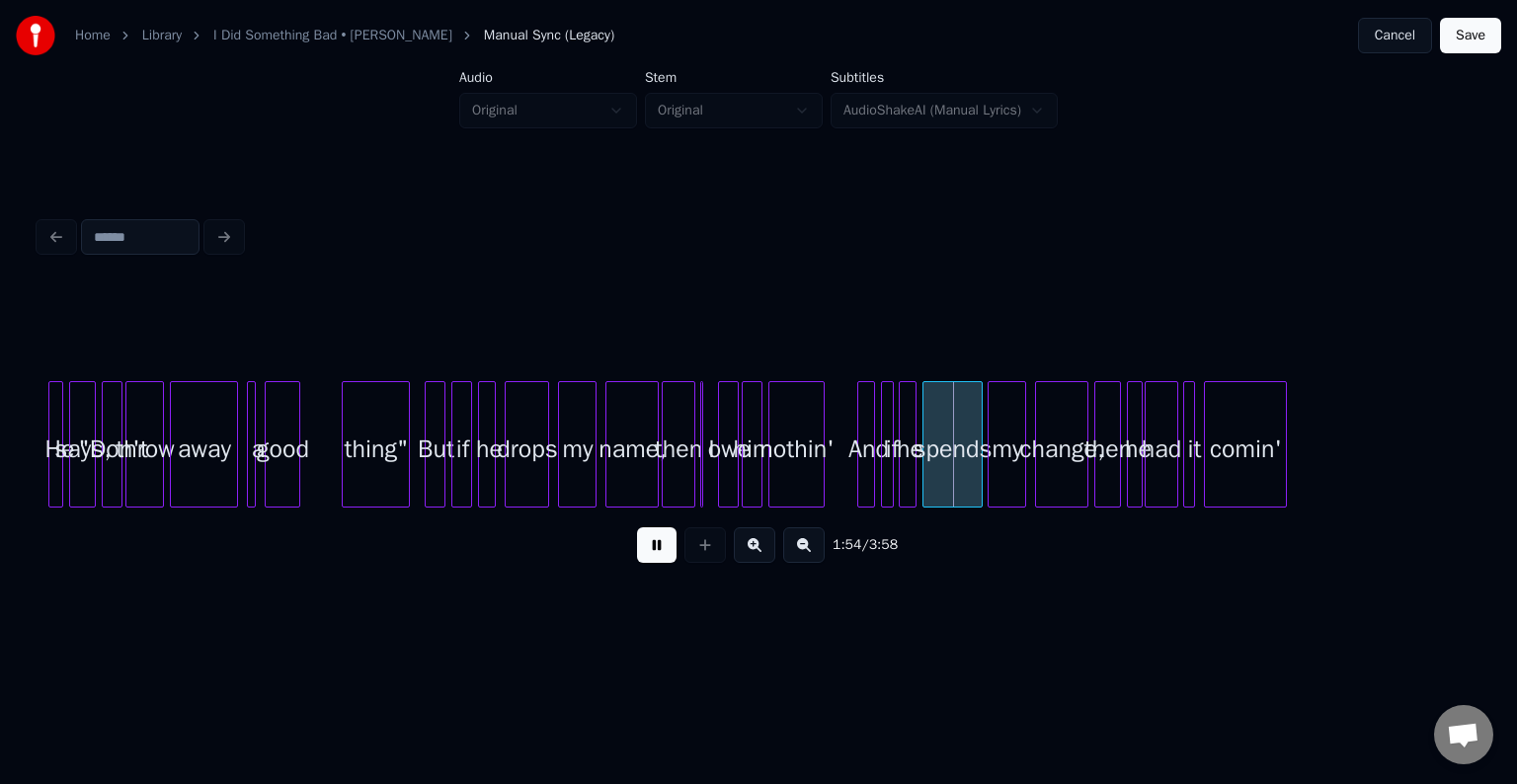 click at bounding box center [657, 545] 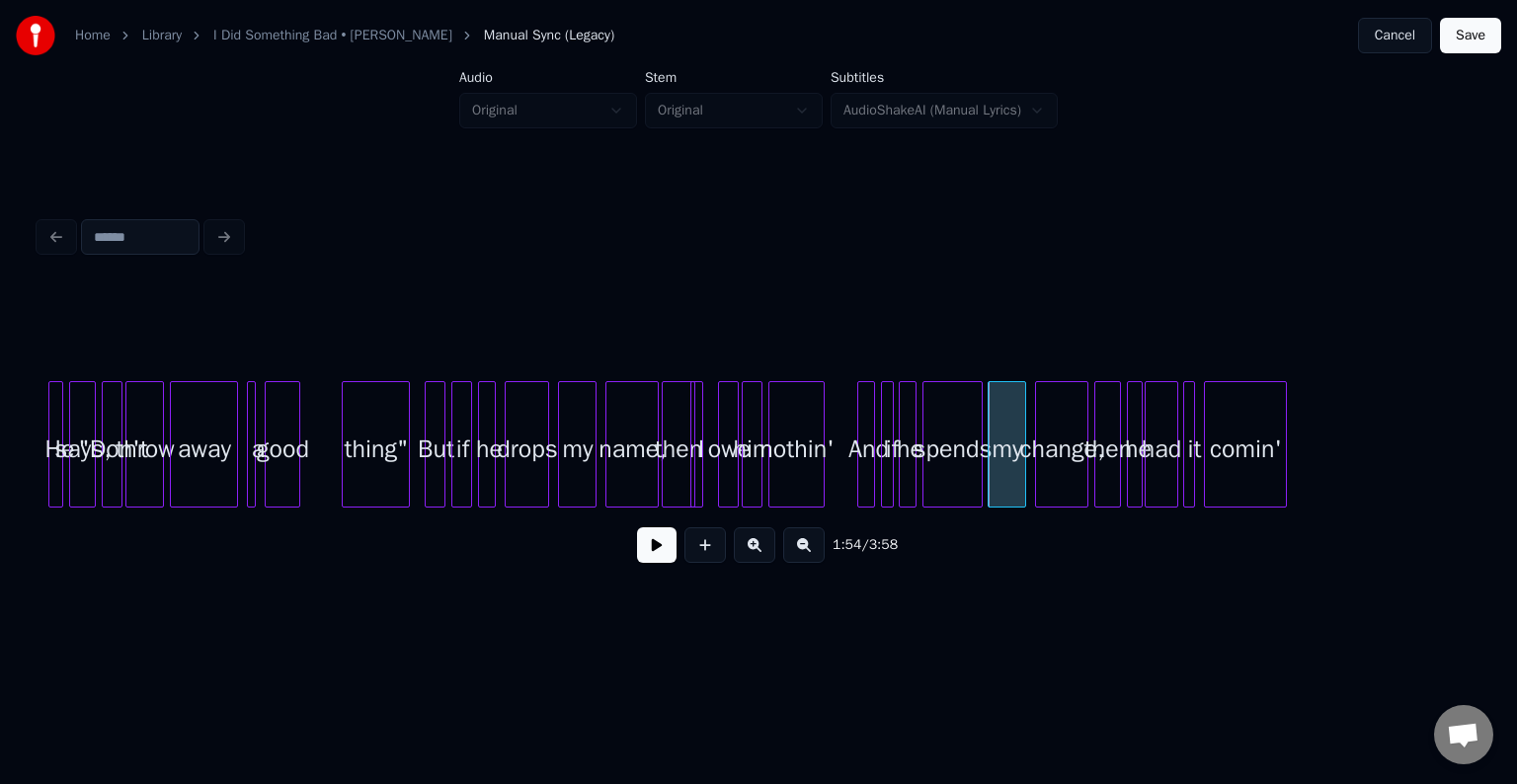 click on "He says, "Don't throw away a good thing" But if he drops my name, then I owe him nothin' And if he spends my change, then he had it comin'" at bounding box center [1704, 444] 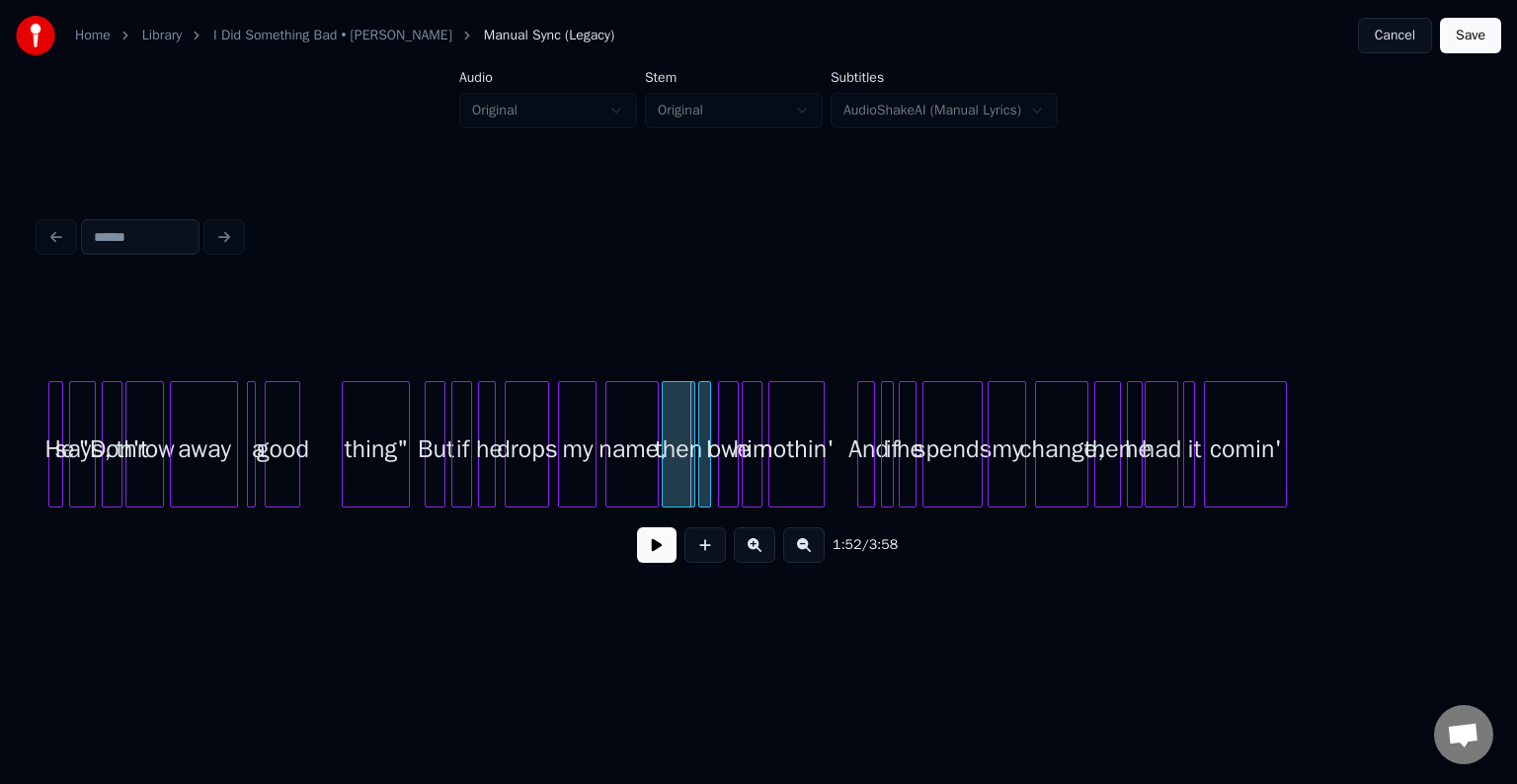 click on "I" at bounding box center (709, 449) 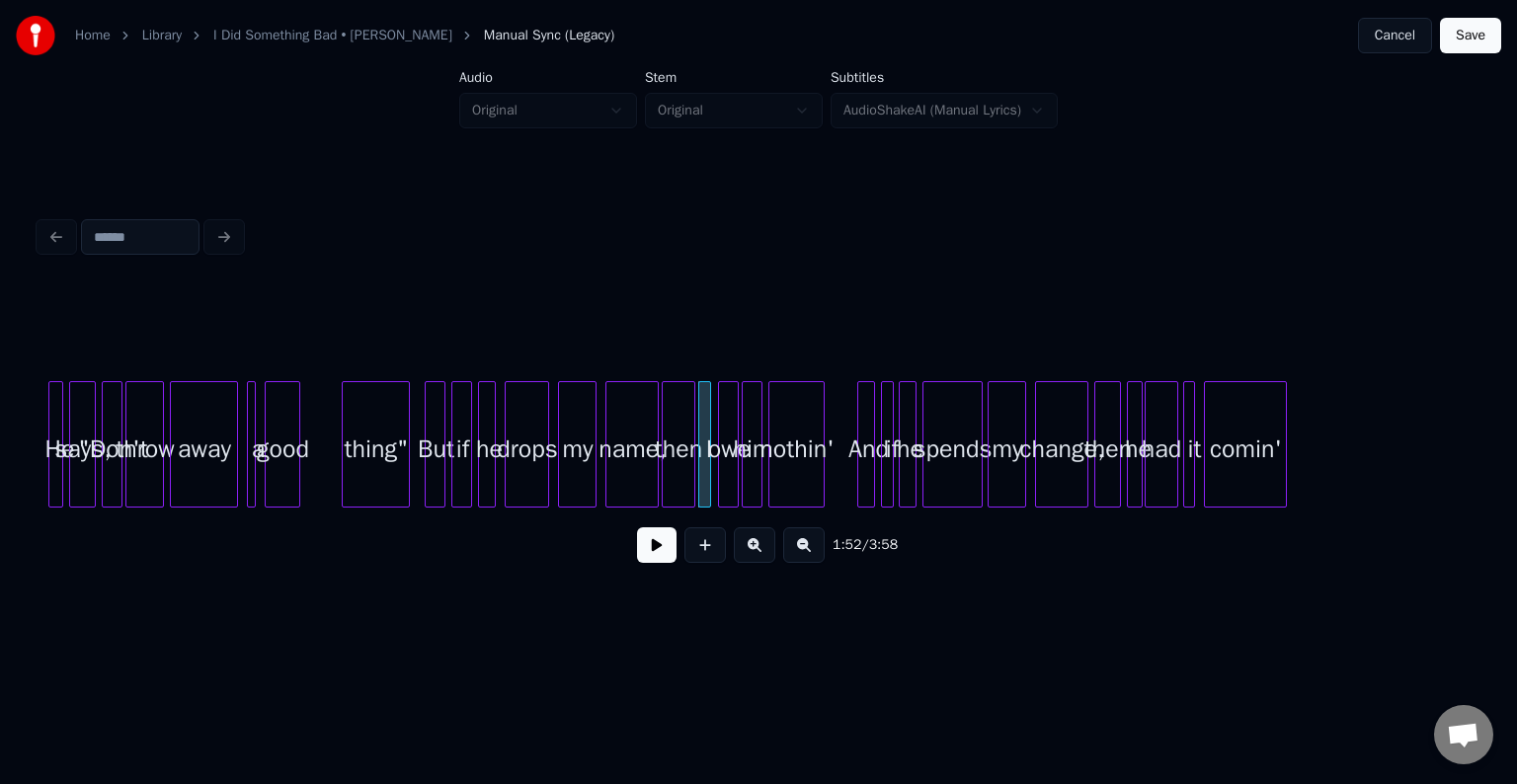 click at bounding box center [657, 545] 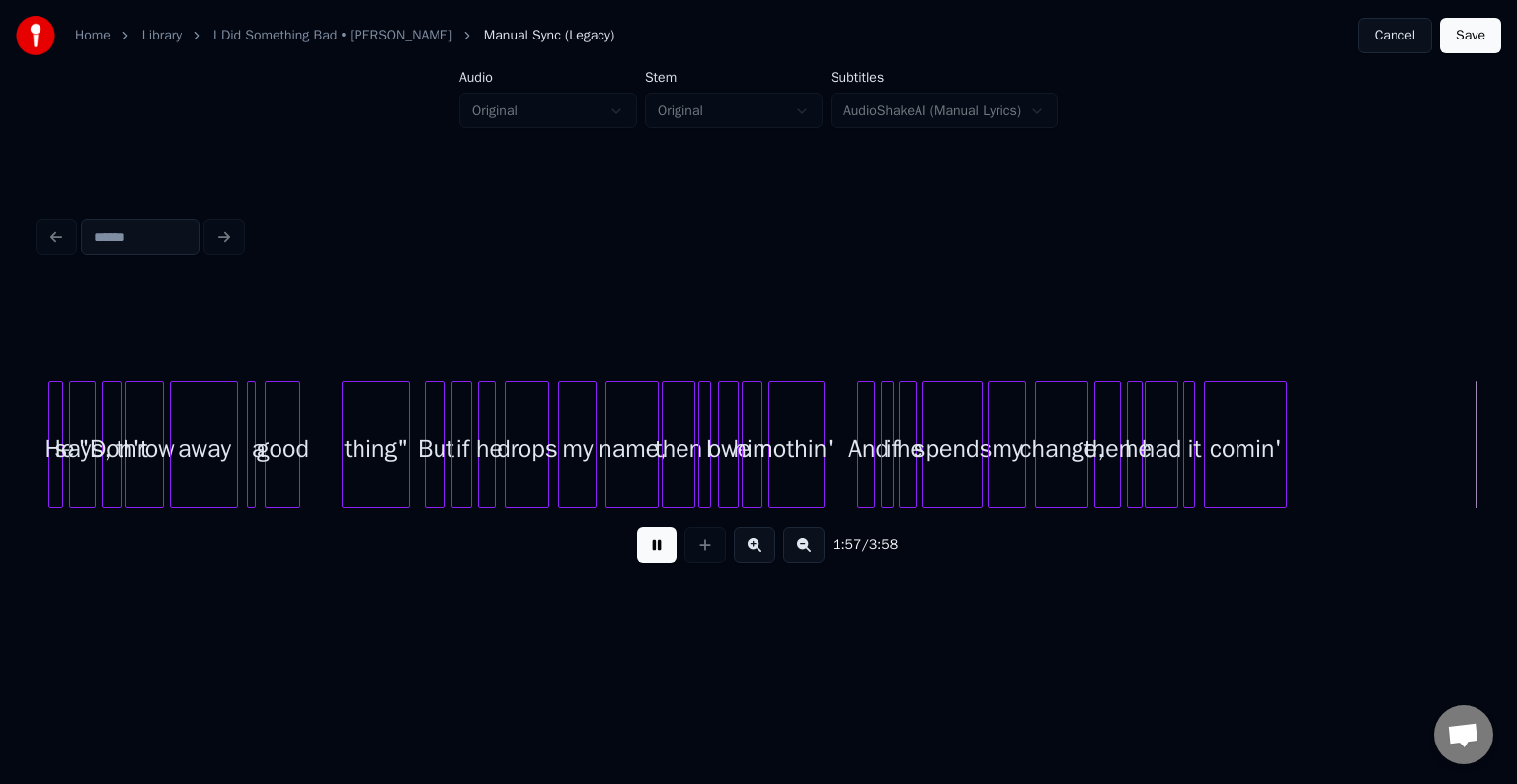 scroll, scrollTop: 0, scrollLeft: 17428, axis: horizontal 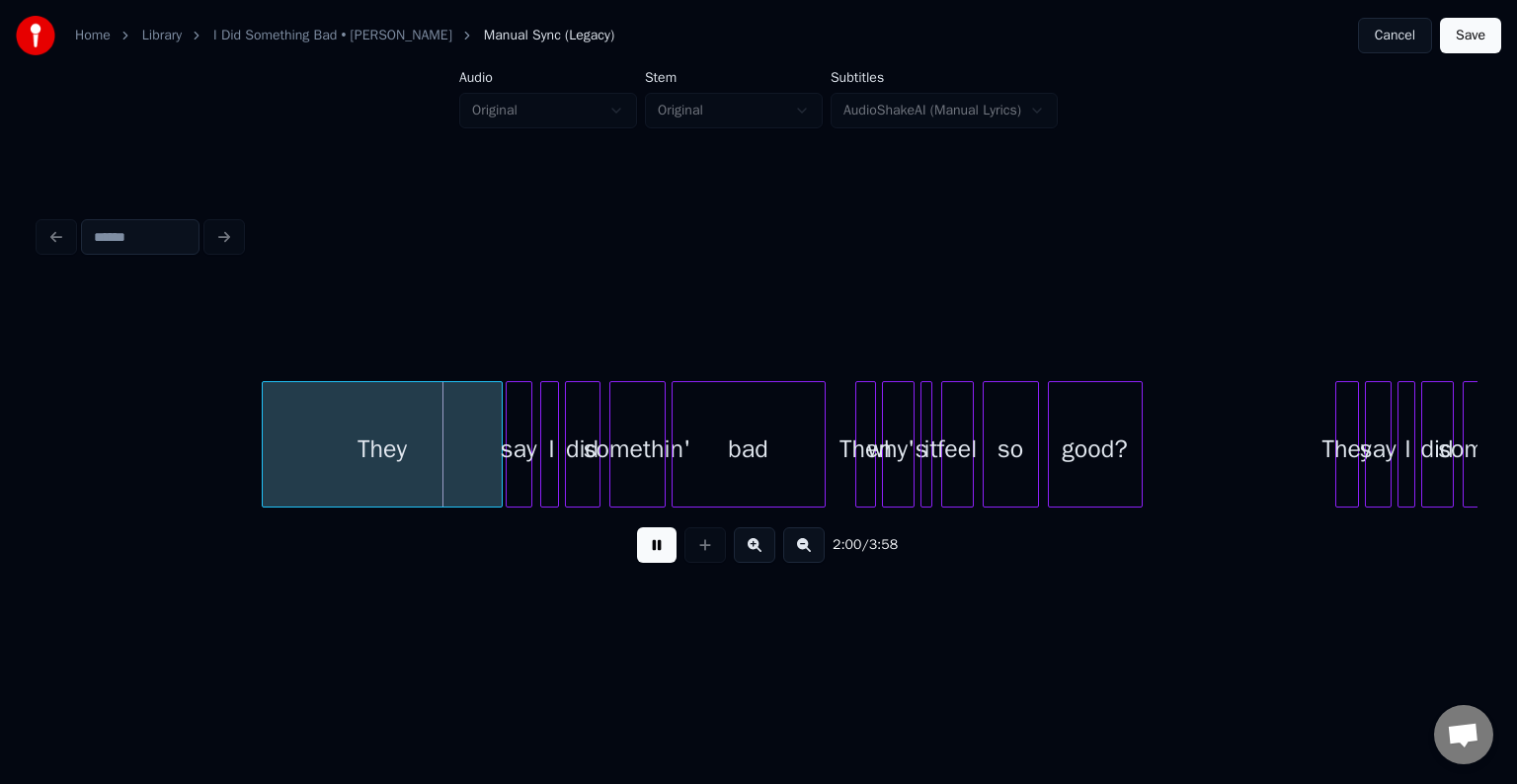 click at bounding box center (657, 545) 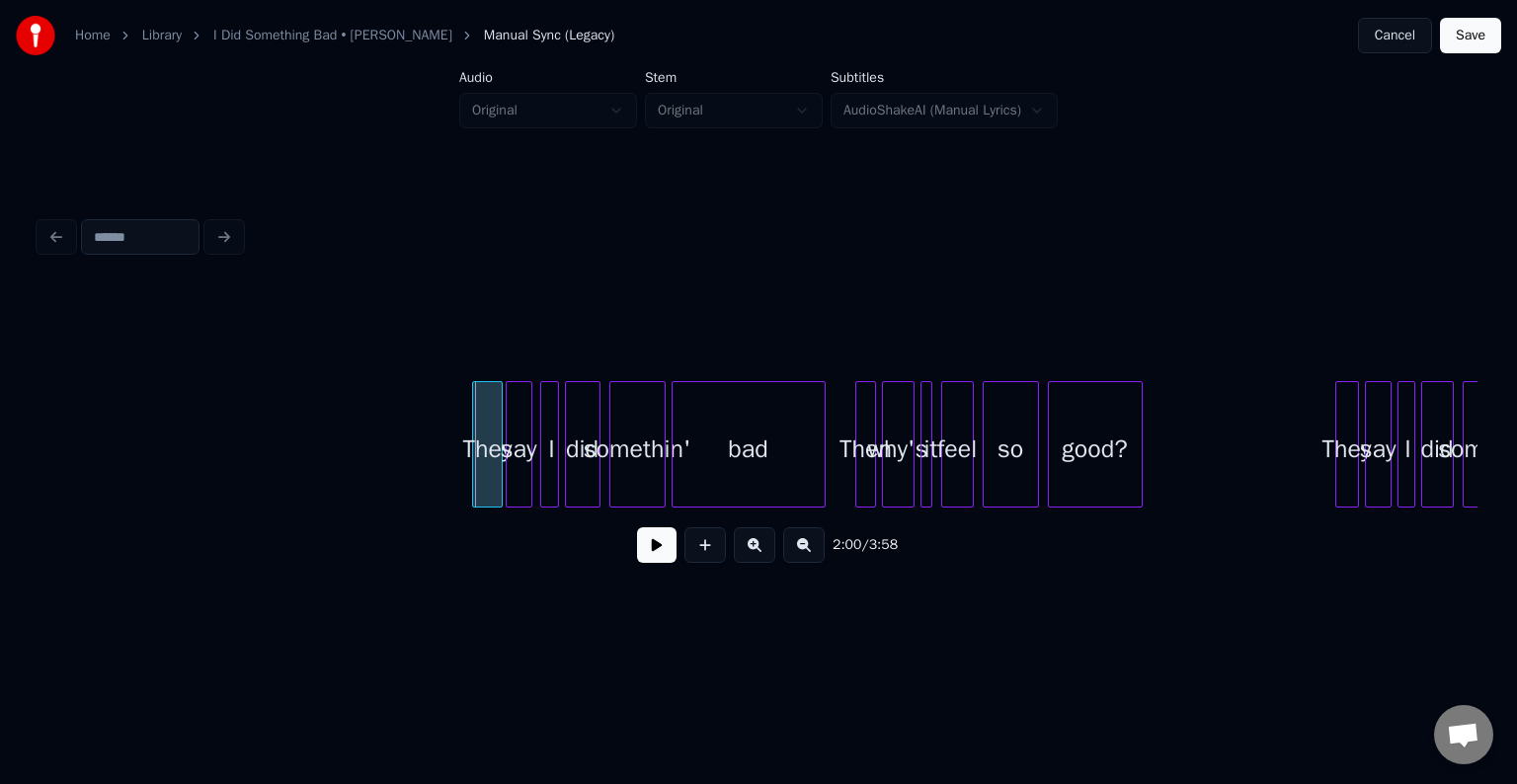 click at bounding box center [476, 444] 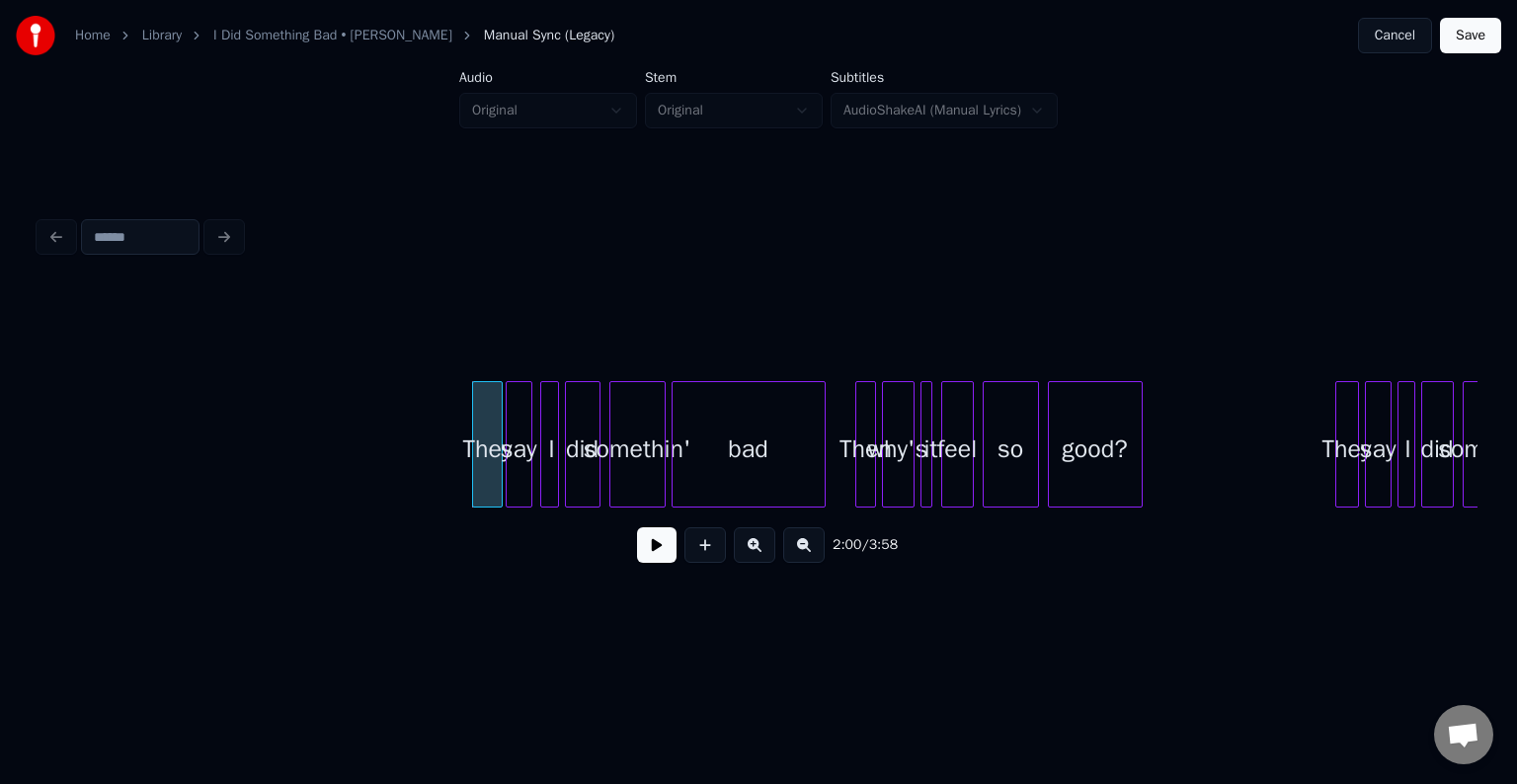 click at bounding box center [657, 545] 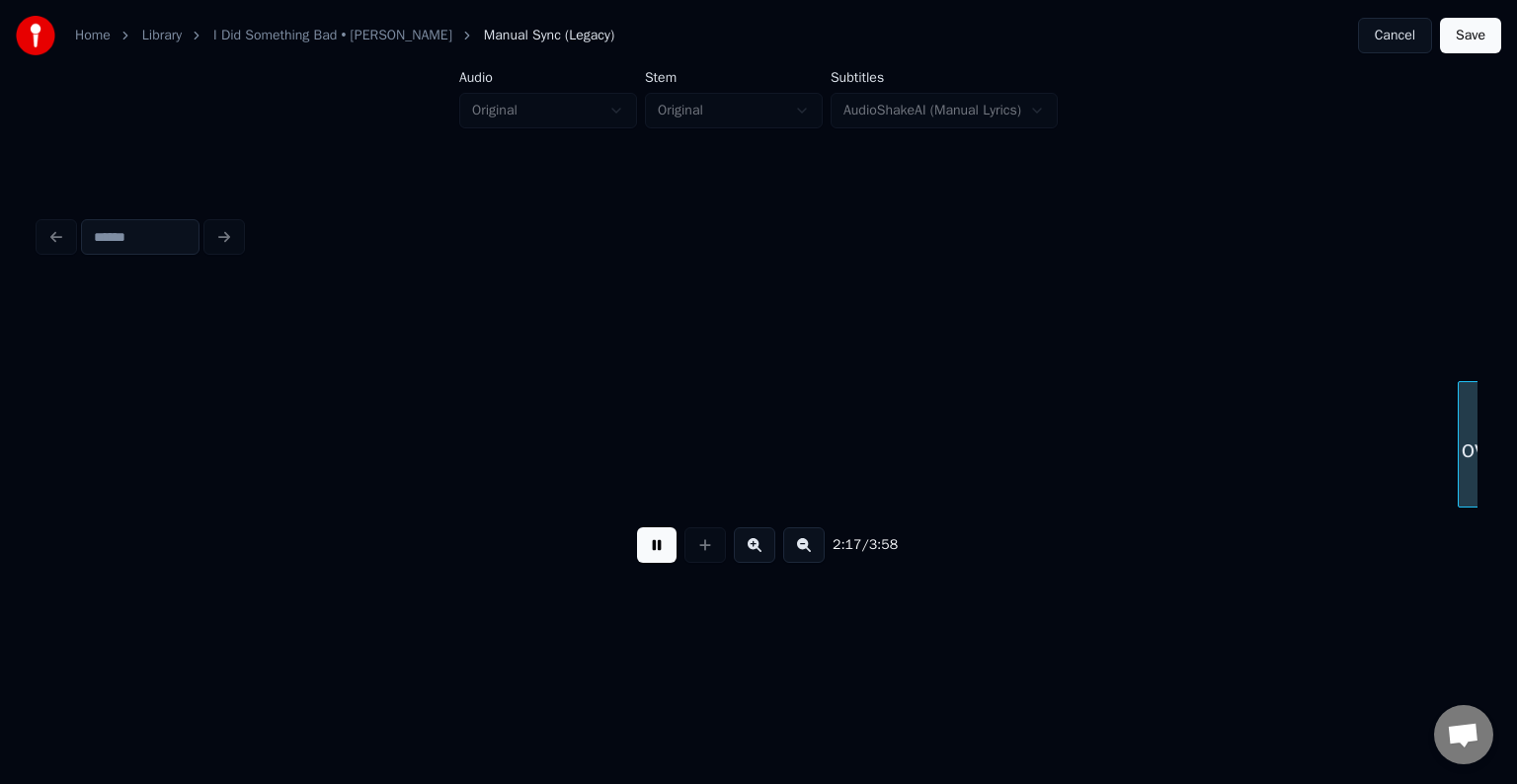 scroll, scrollTop: 0, scrollLeft: 20306, axis: horizontal 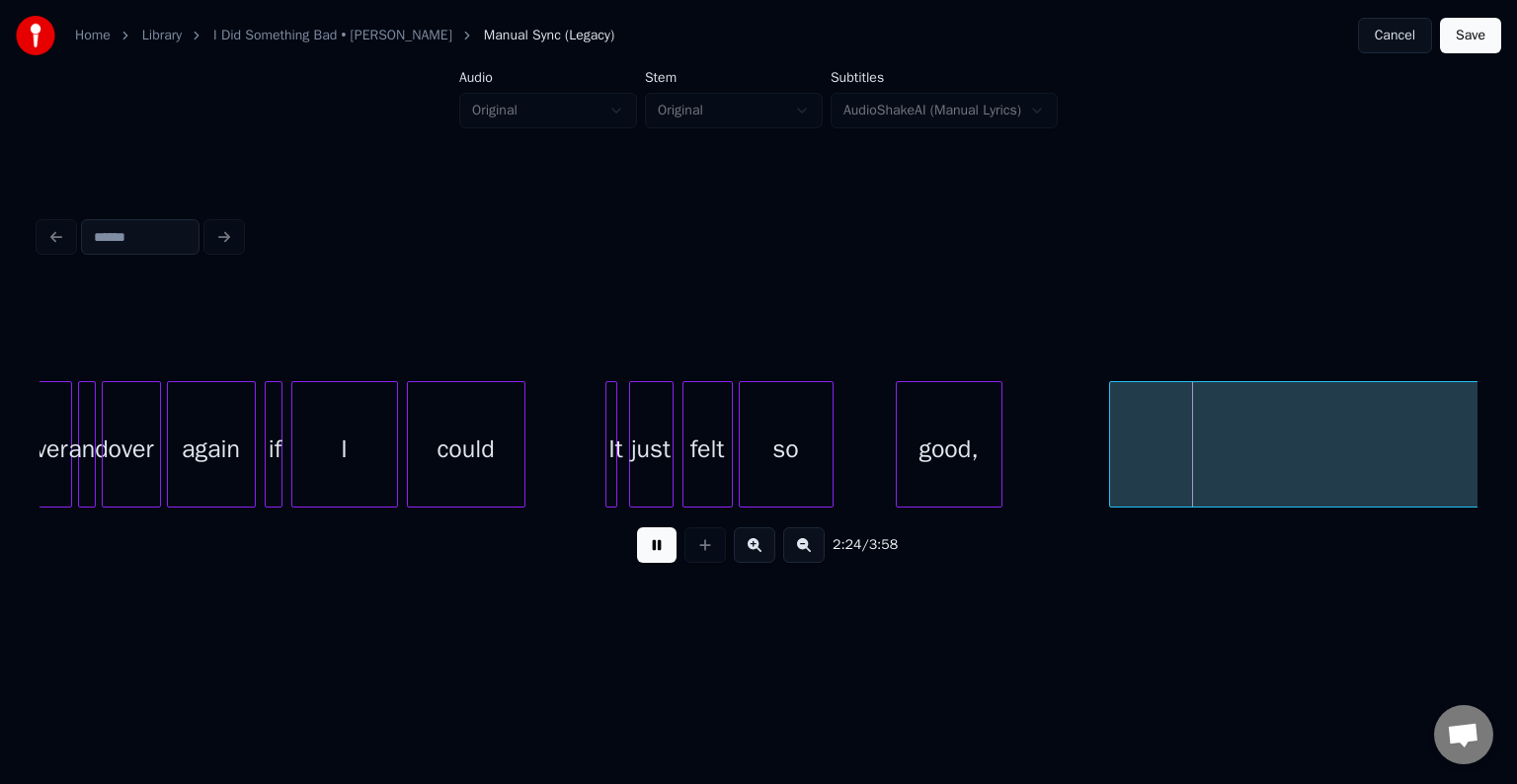click at bounding box center [657, 545] 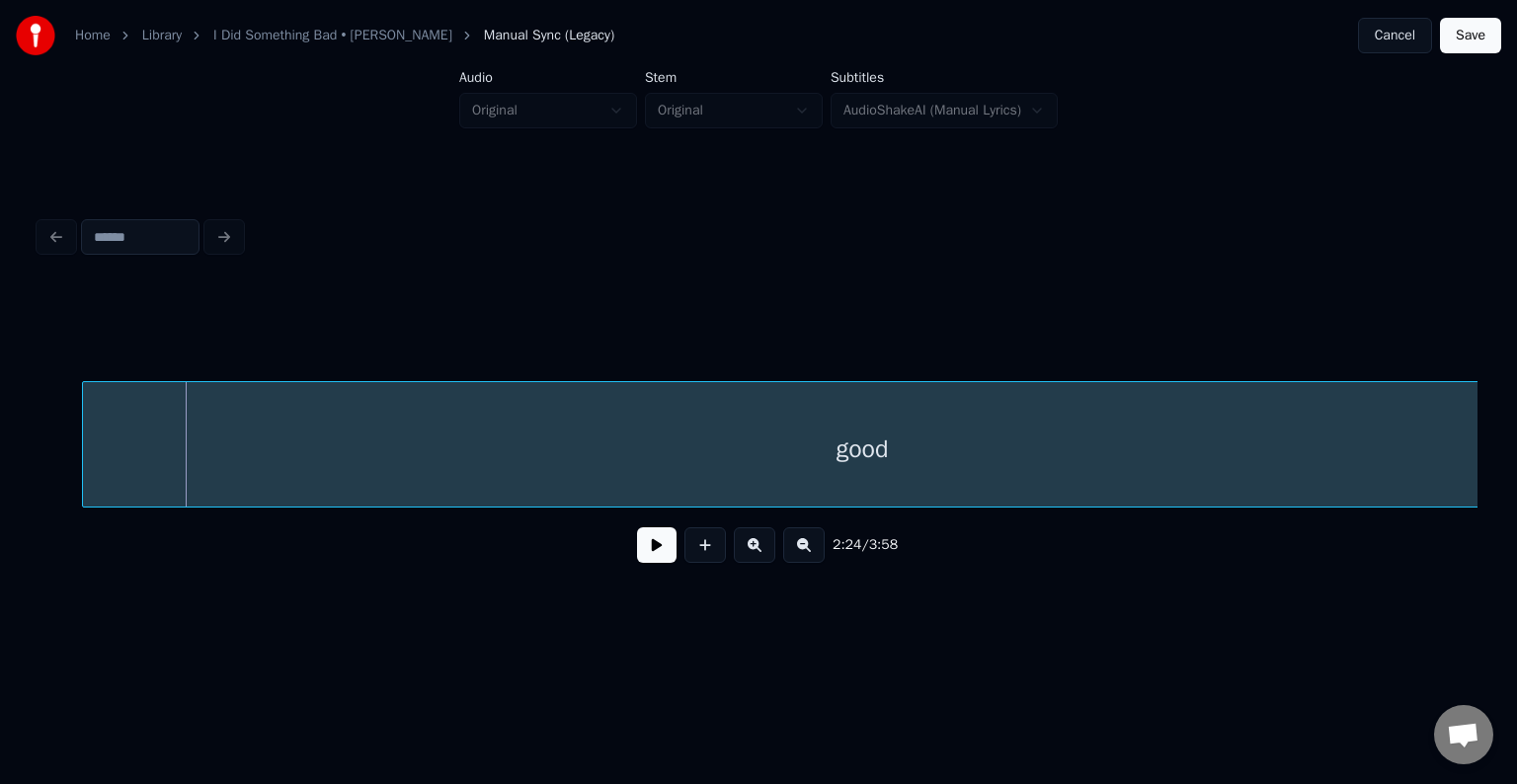 scroll, scrollTop: 0, scrollLeft: 21372, axis: horizontal 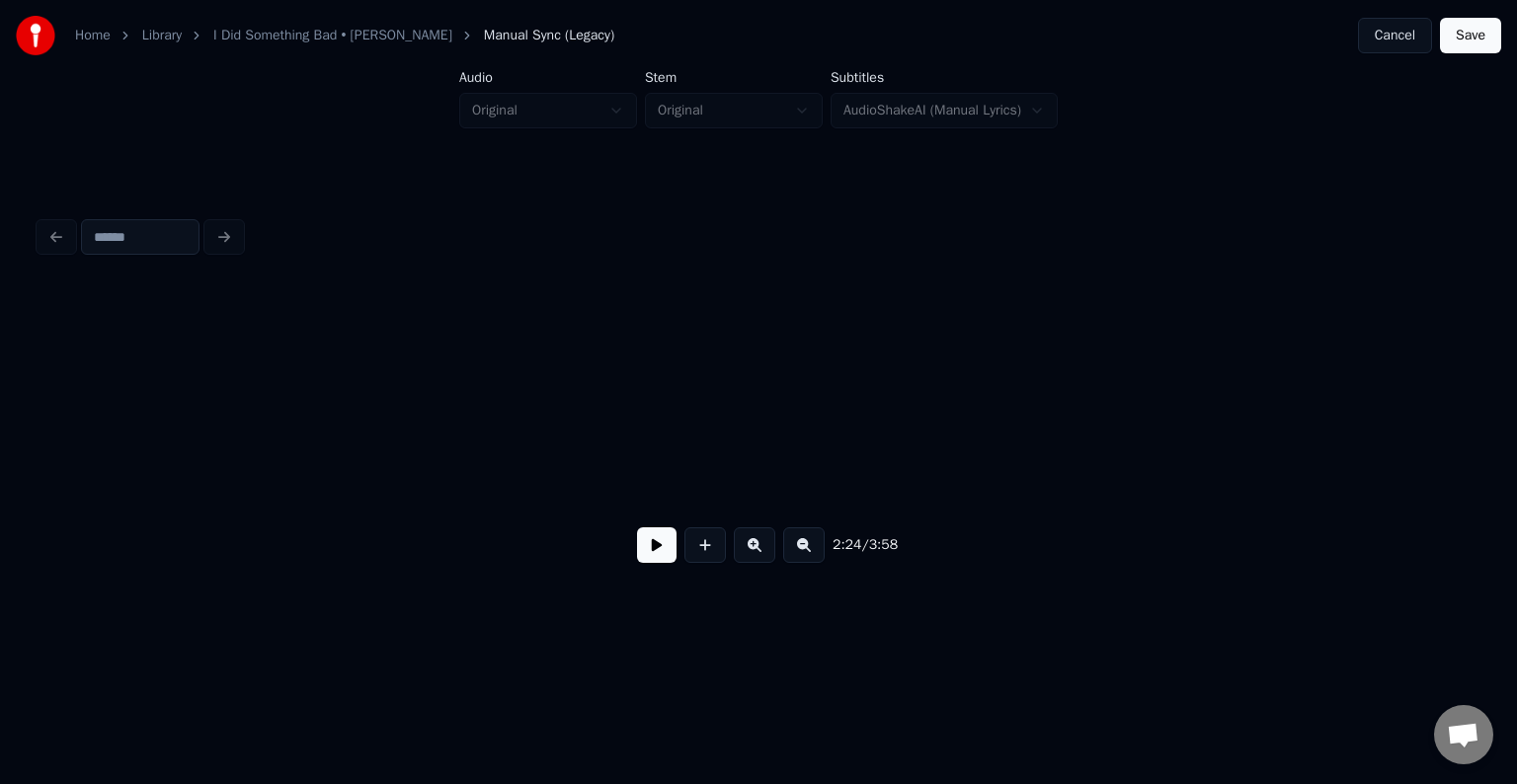 click on "Home Library I Did Something Bad • [PERSON_NAME] Manual Sync (Legacy) Cancel Save Audio Original Stem Original Subtitles AudioShakeAI (Manual Lyrics) 2:24  /  3:58" at bounding box center (758, 315) 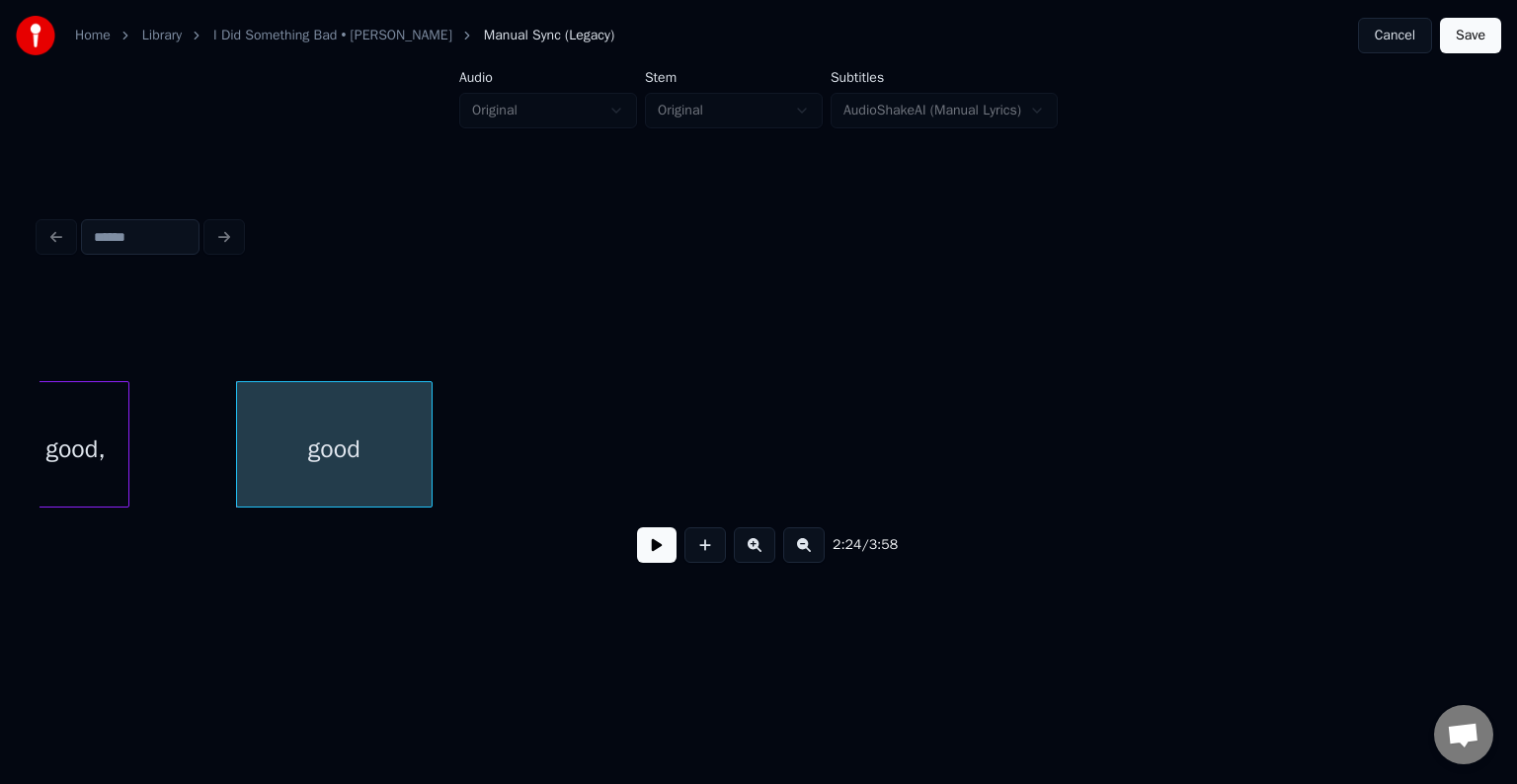 scroll, scrollTop: 0, scrollLeft: 21177, axis: horizontal 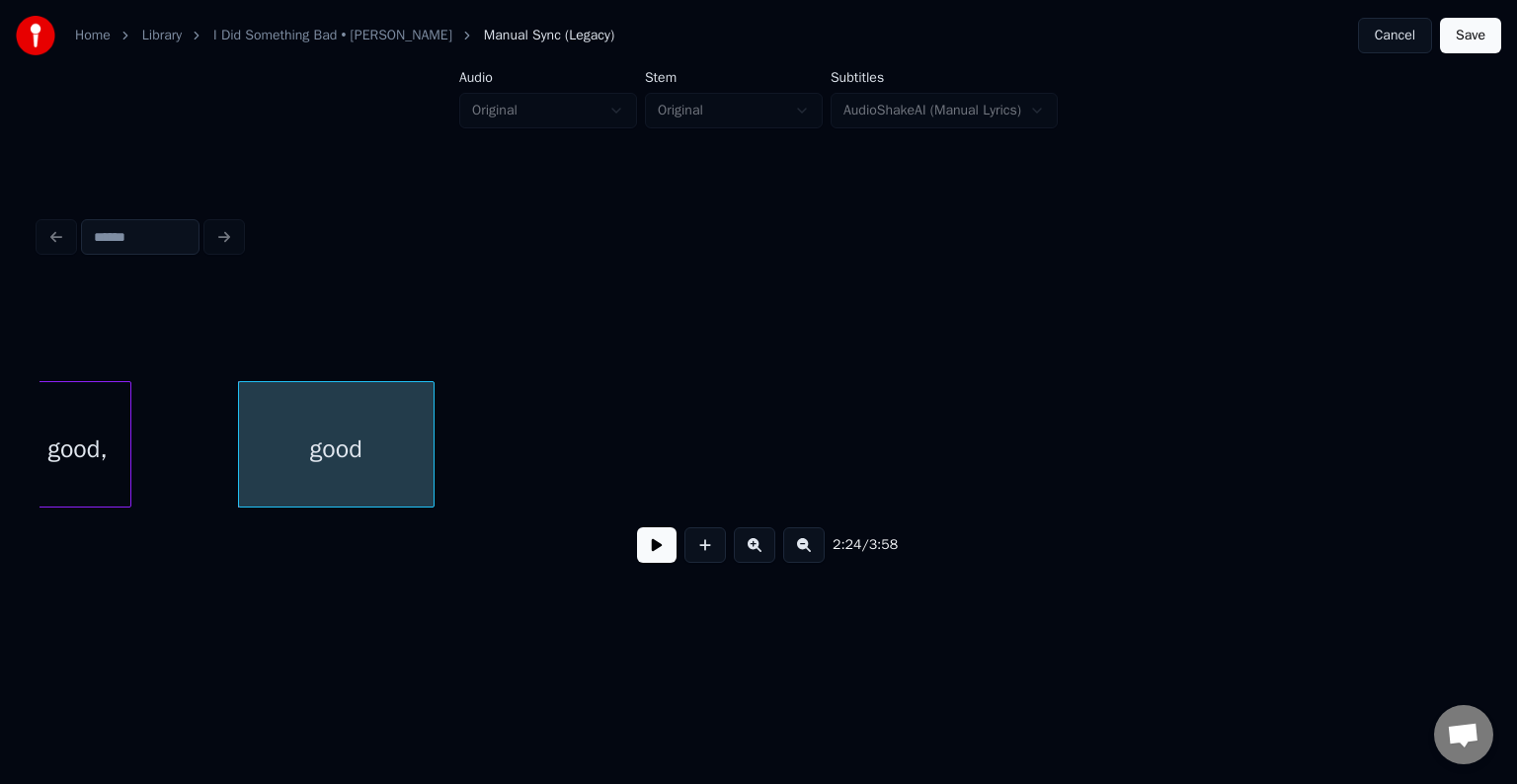 click on "good good," at bounding box center [-3485, 444] 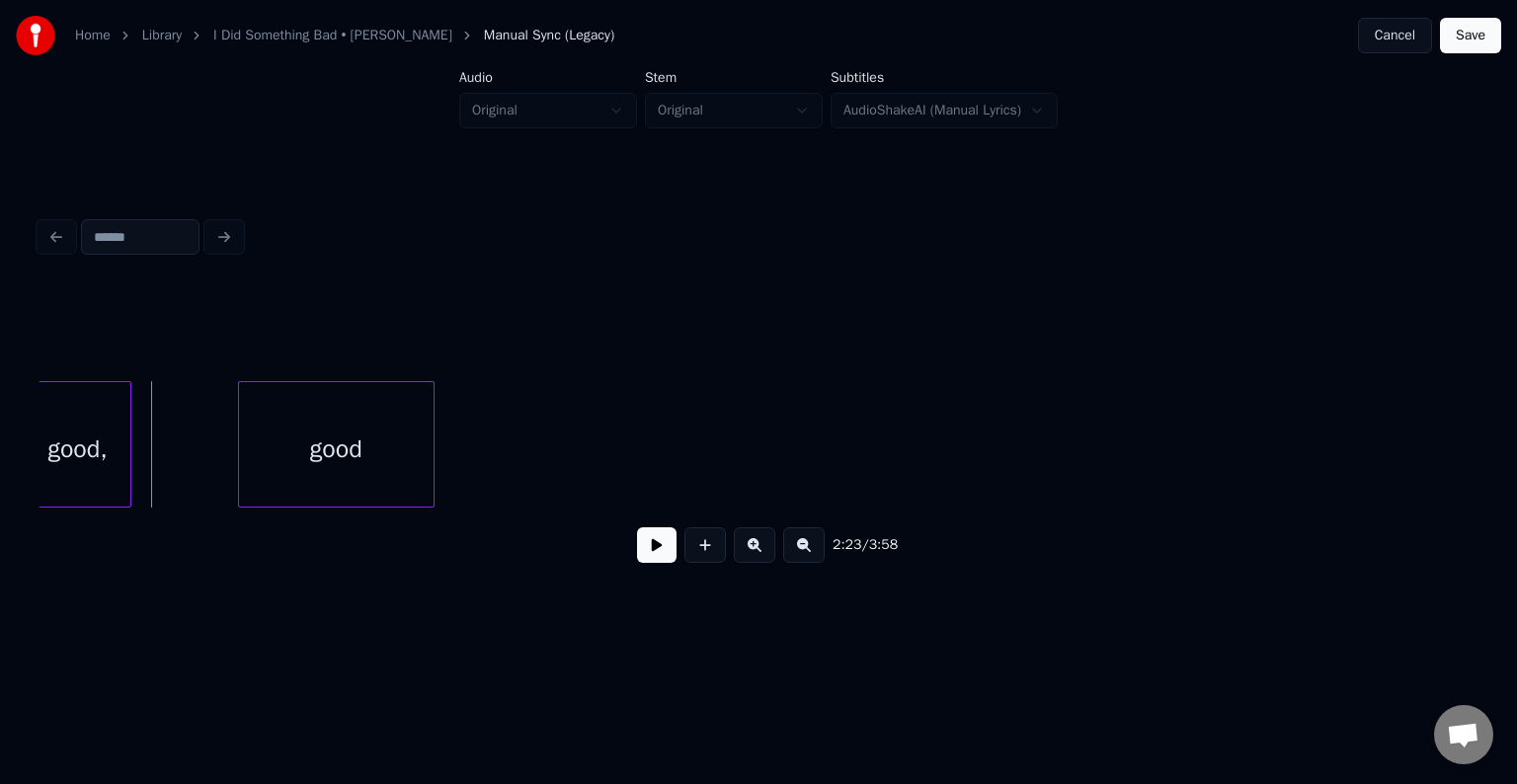 click on "2:23  /  3:58" at bounding box center (758, 545) 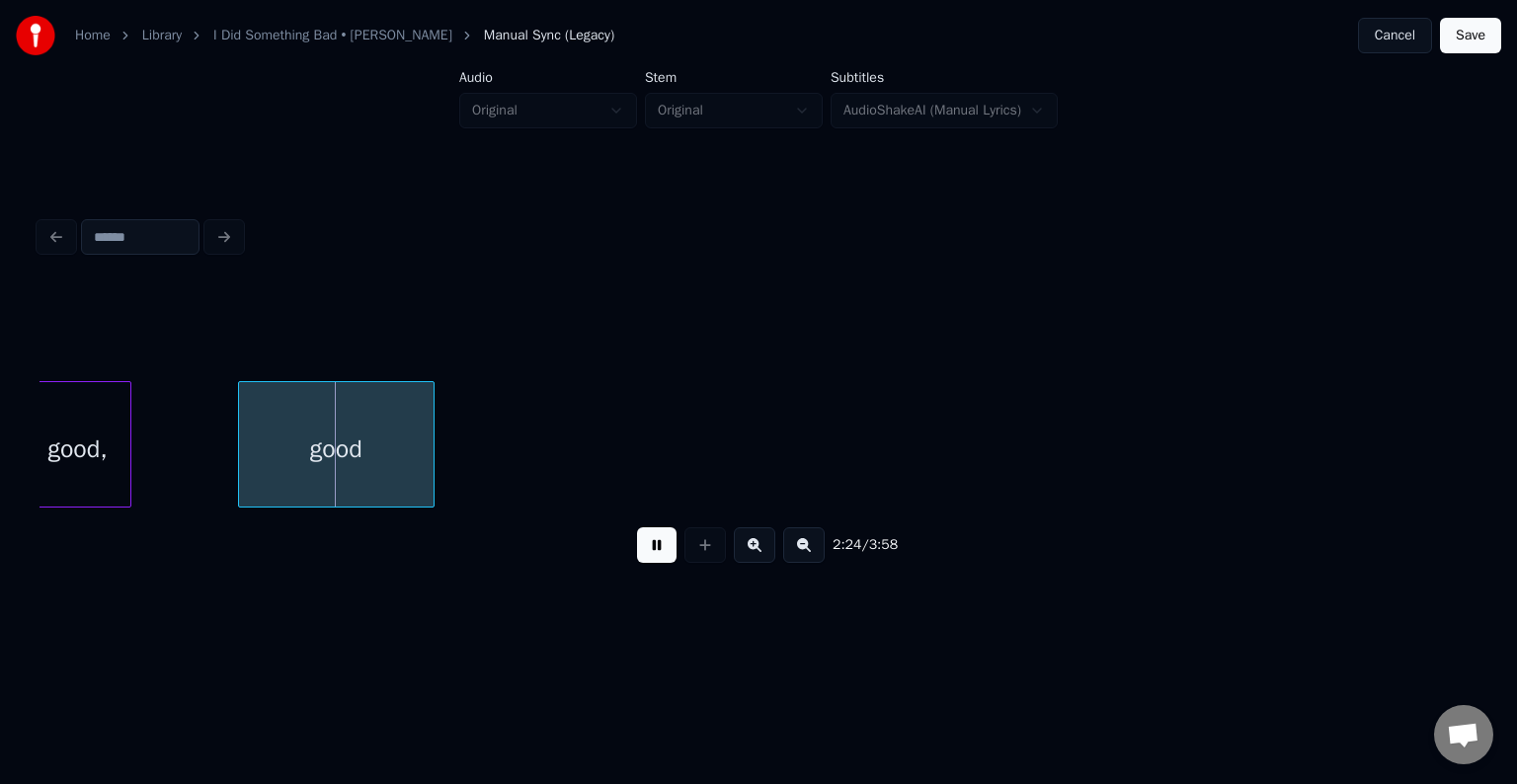 click at bounding box center [657, 545] 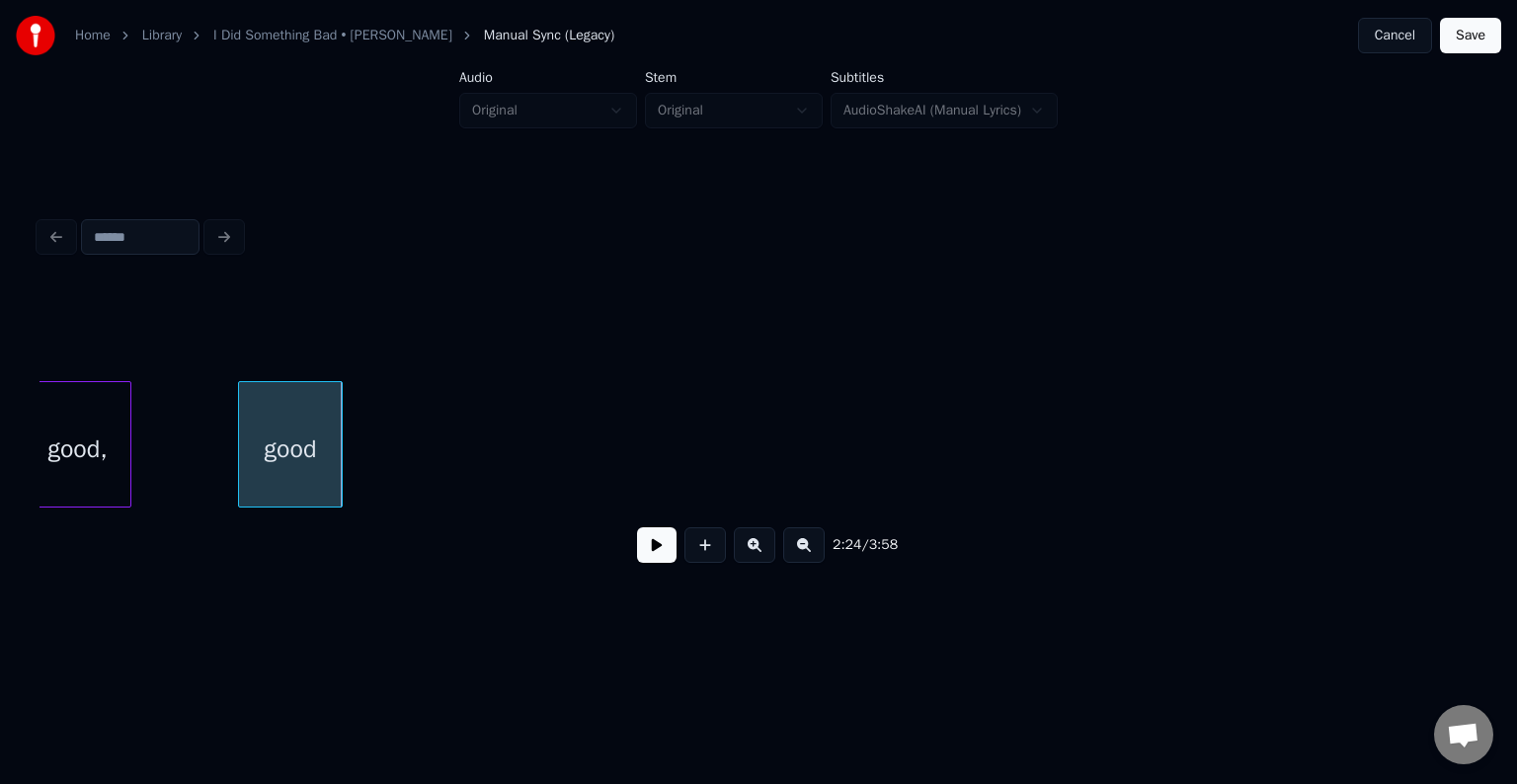click at bounding box center (339, 444) 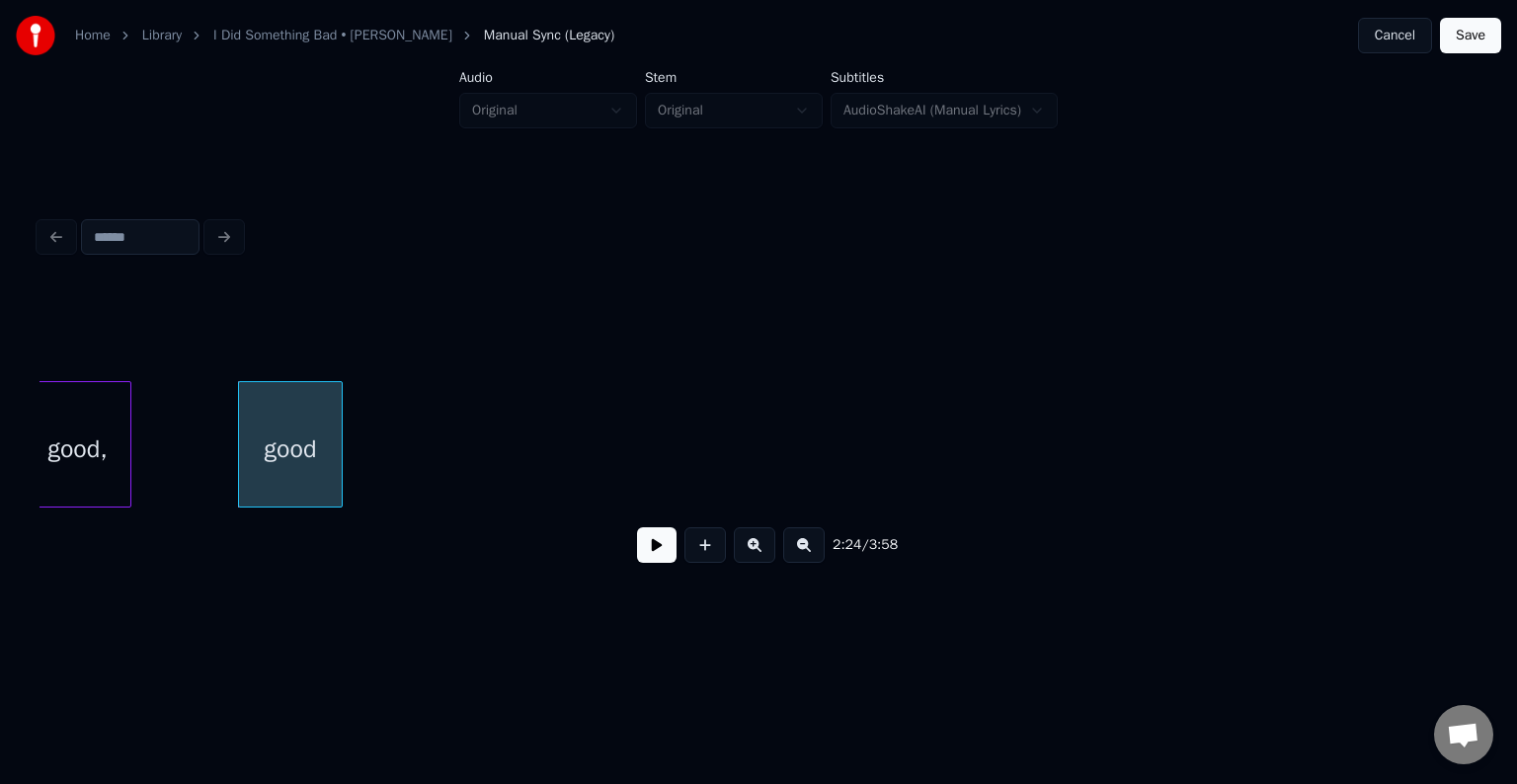 click at bounding box center [657, 545] 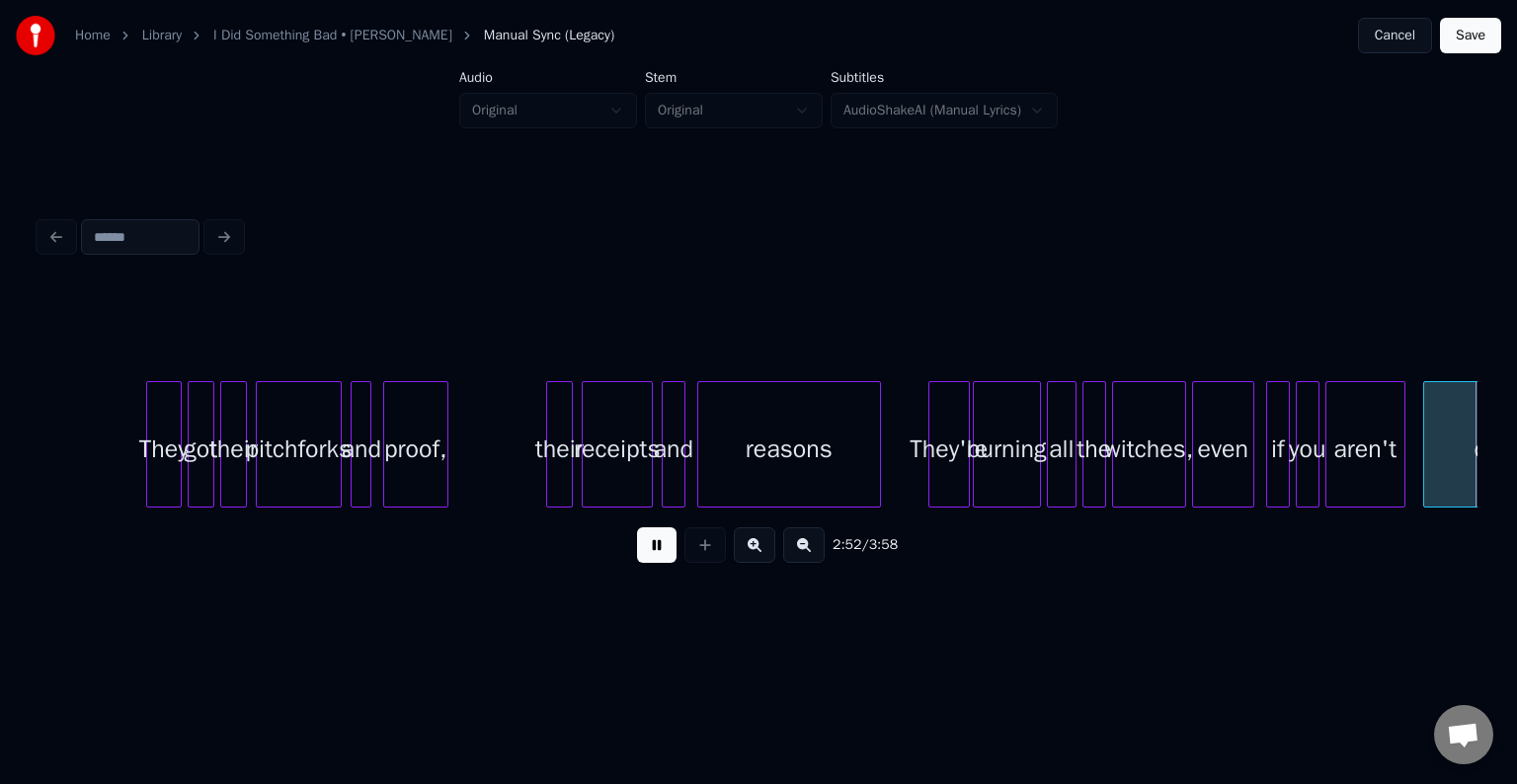 scroll, scrollTop: 0, scrollLeft: 25492, axis: horizontal 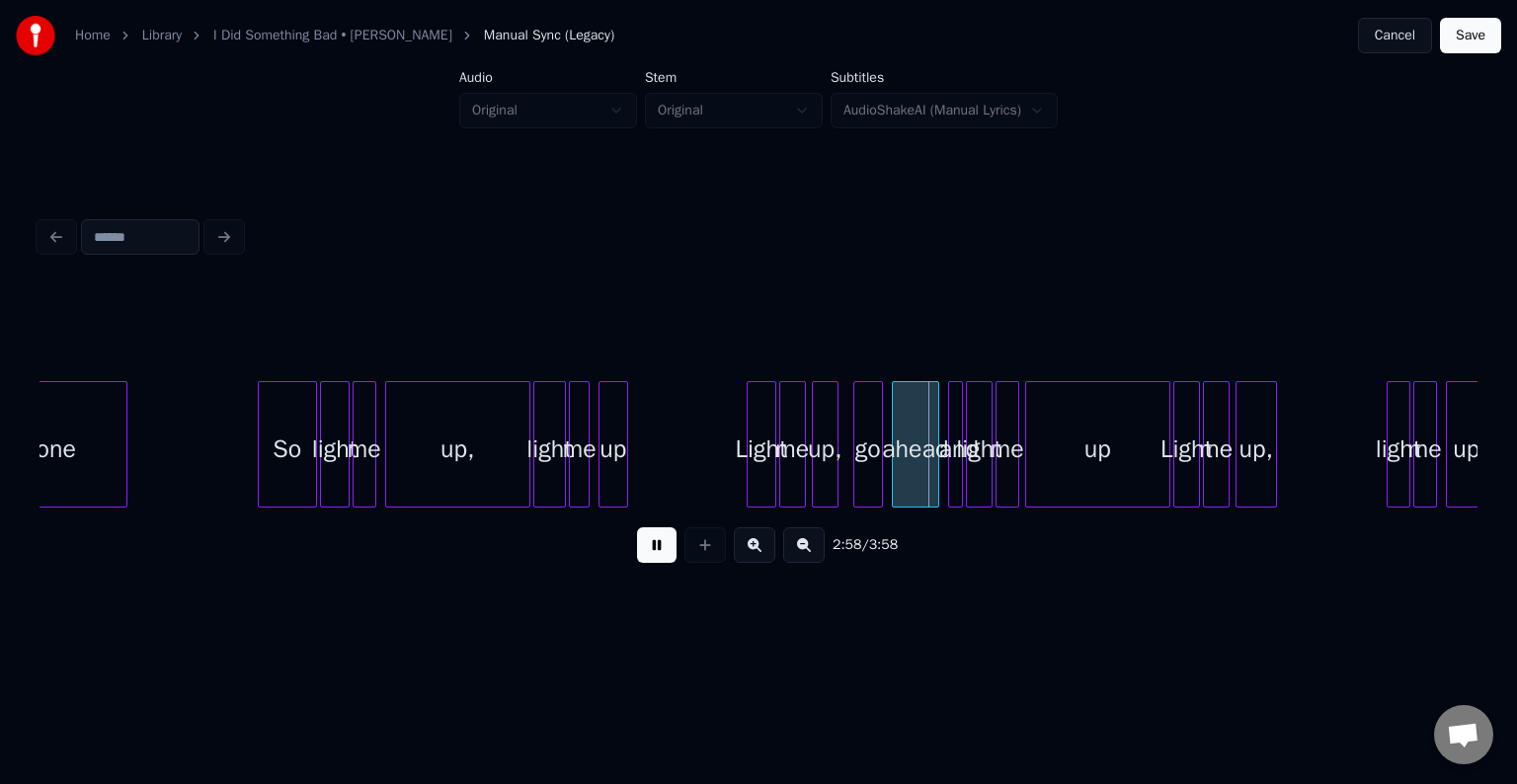 click at bounding box center [657, 545] 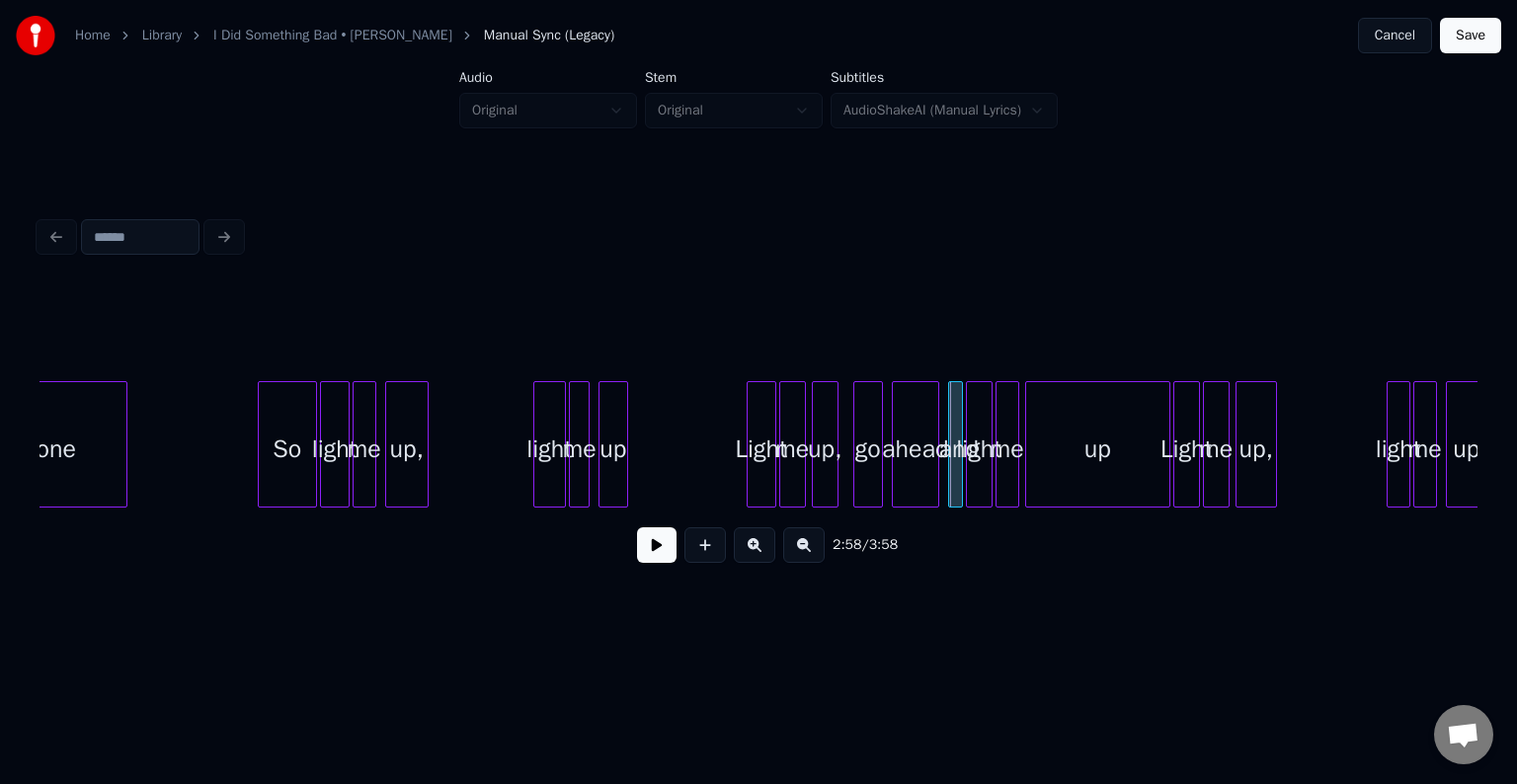 click at bounding box center (425, 444) 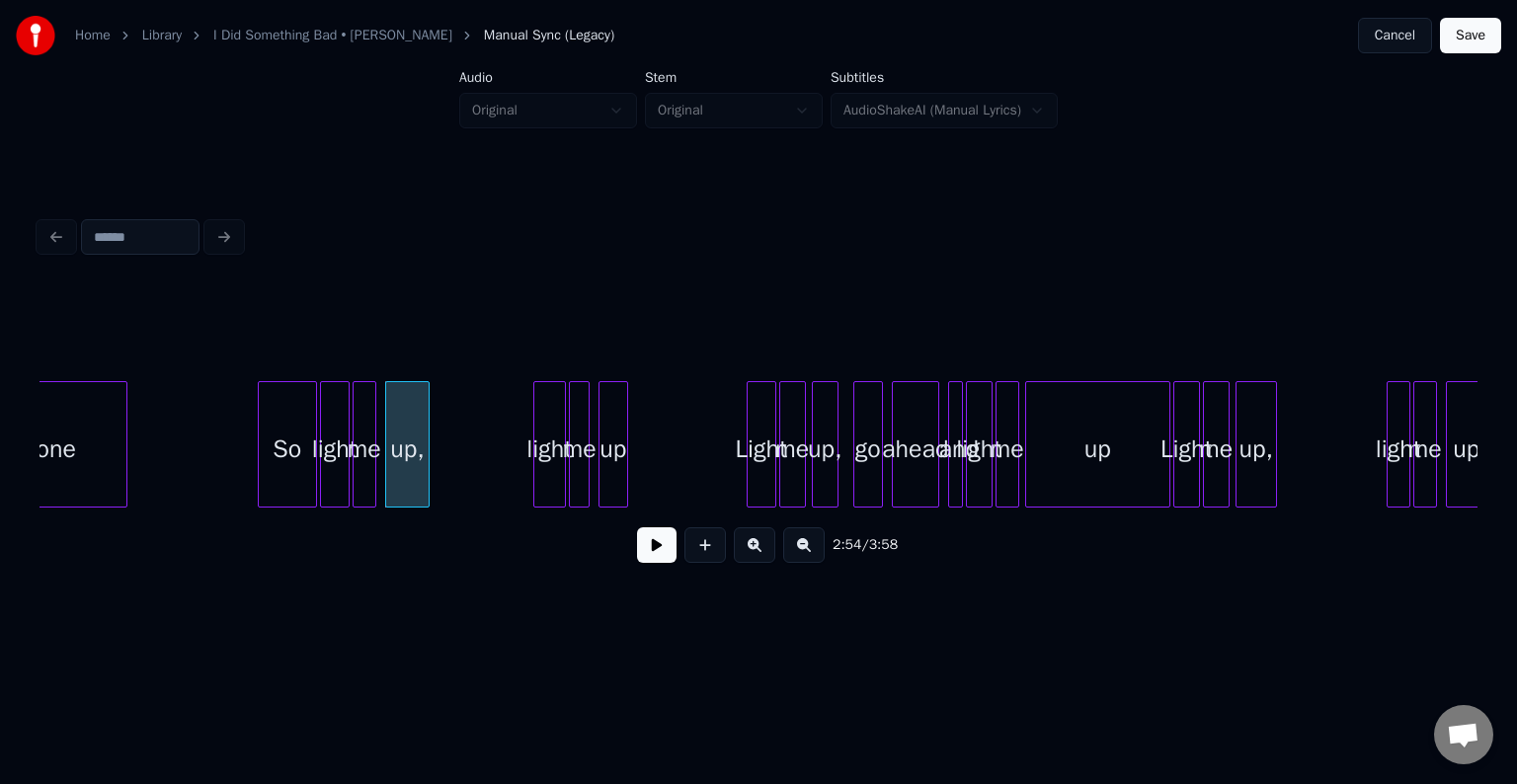 click at bounding box center (657, 545) 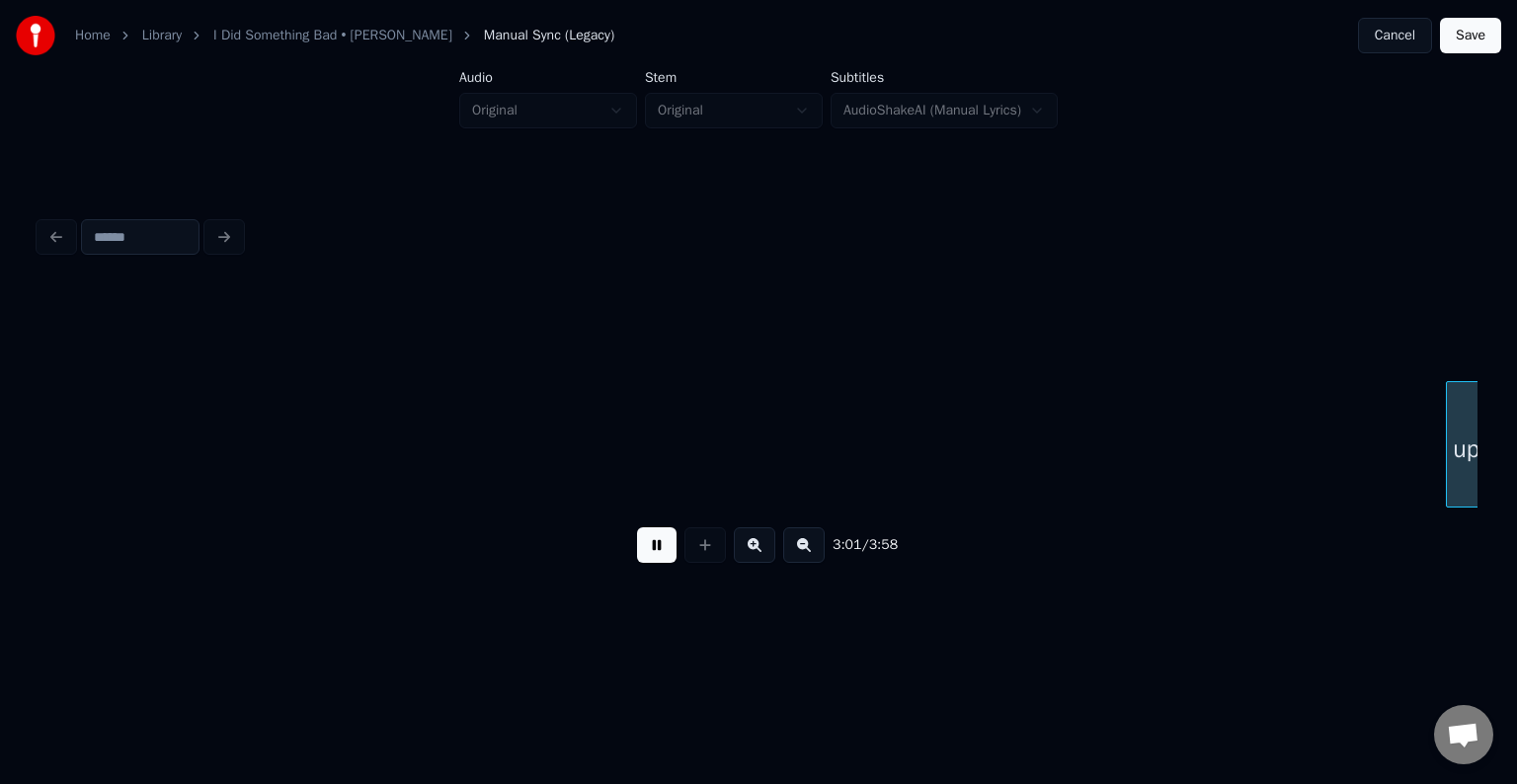 scroll, scrollTop: 0, scrollLeft: 26930, axis: horizontal 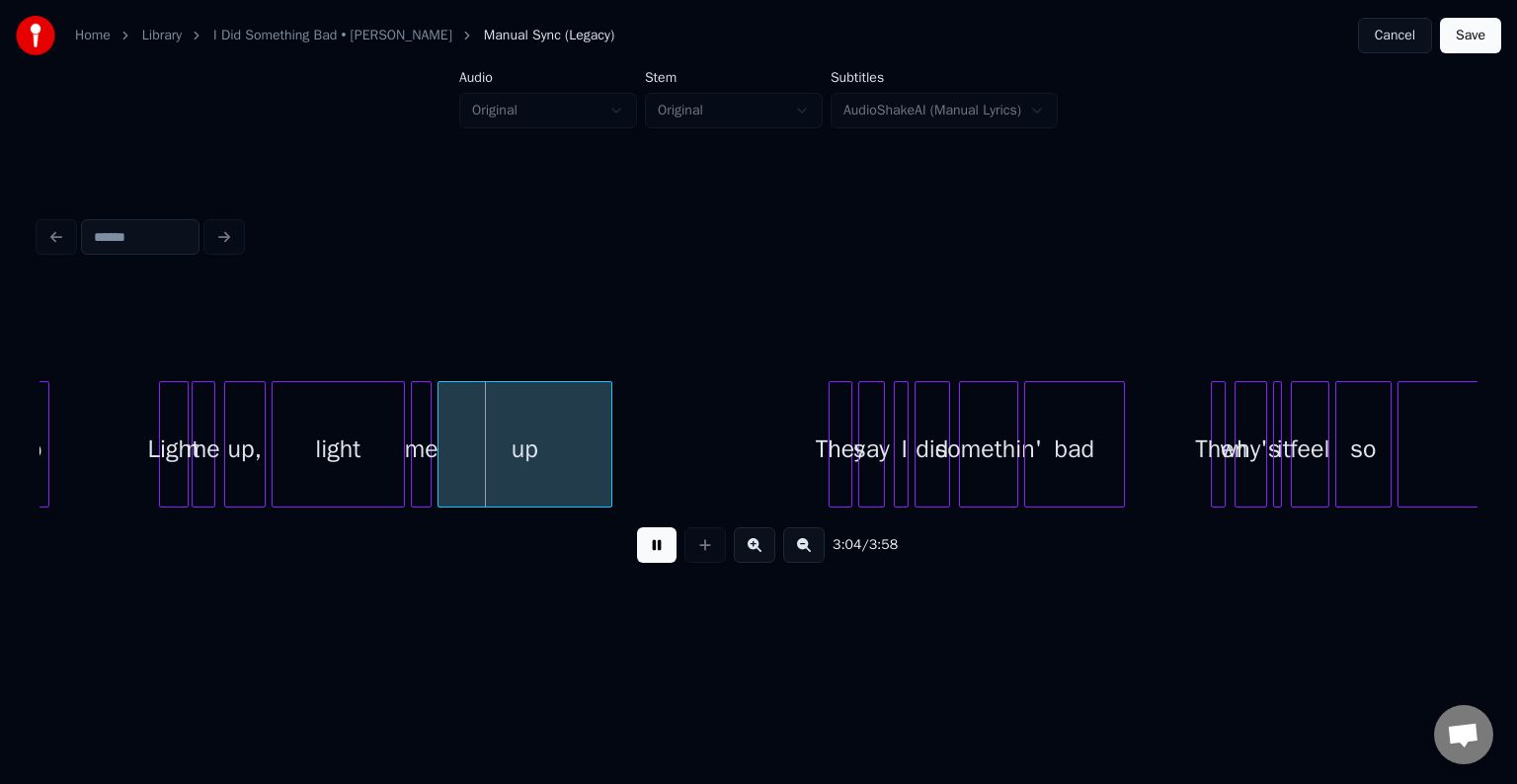 click at bounding box center (657, 545) 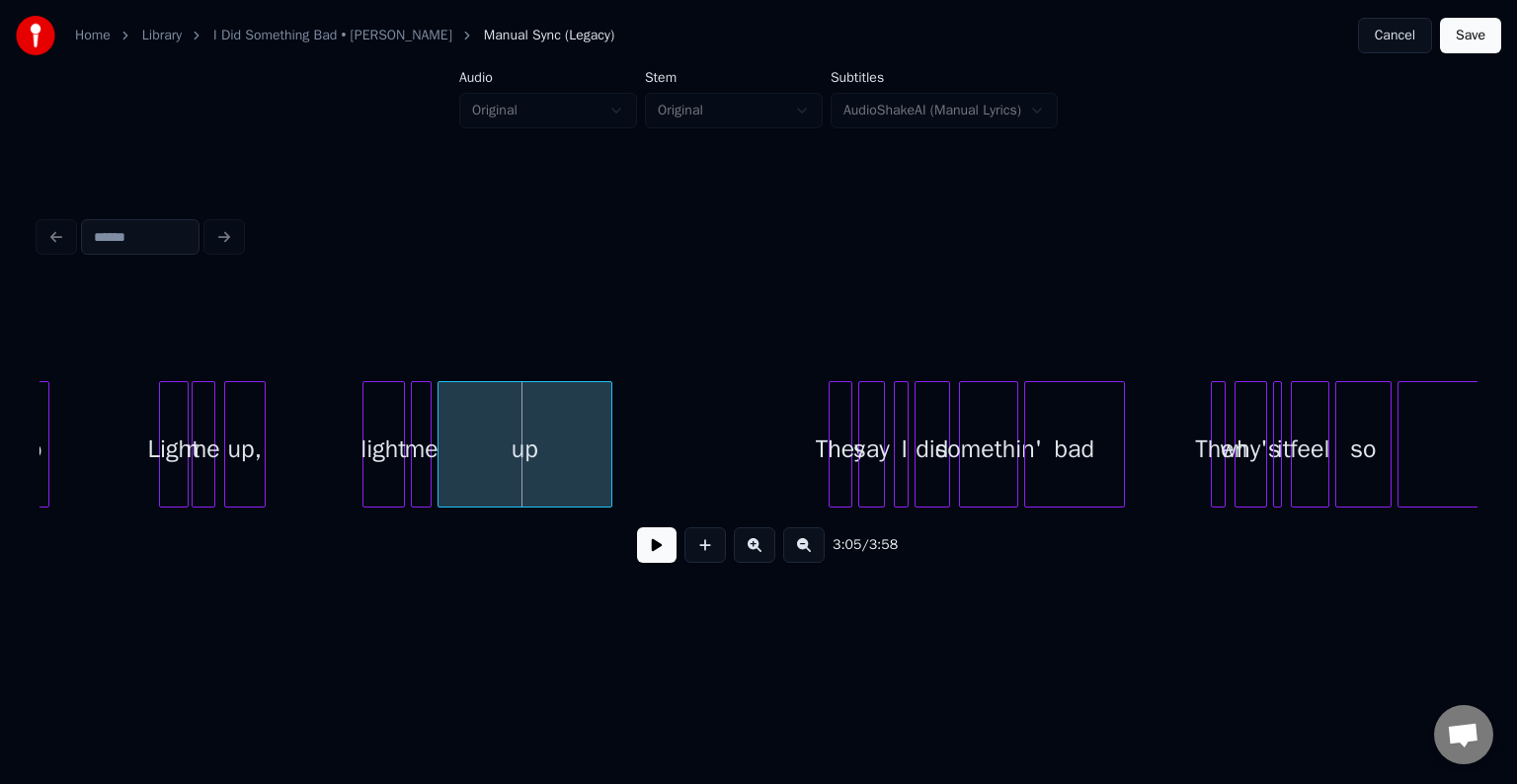 click at bounding box center (366, 444) 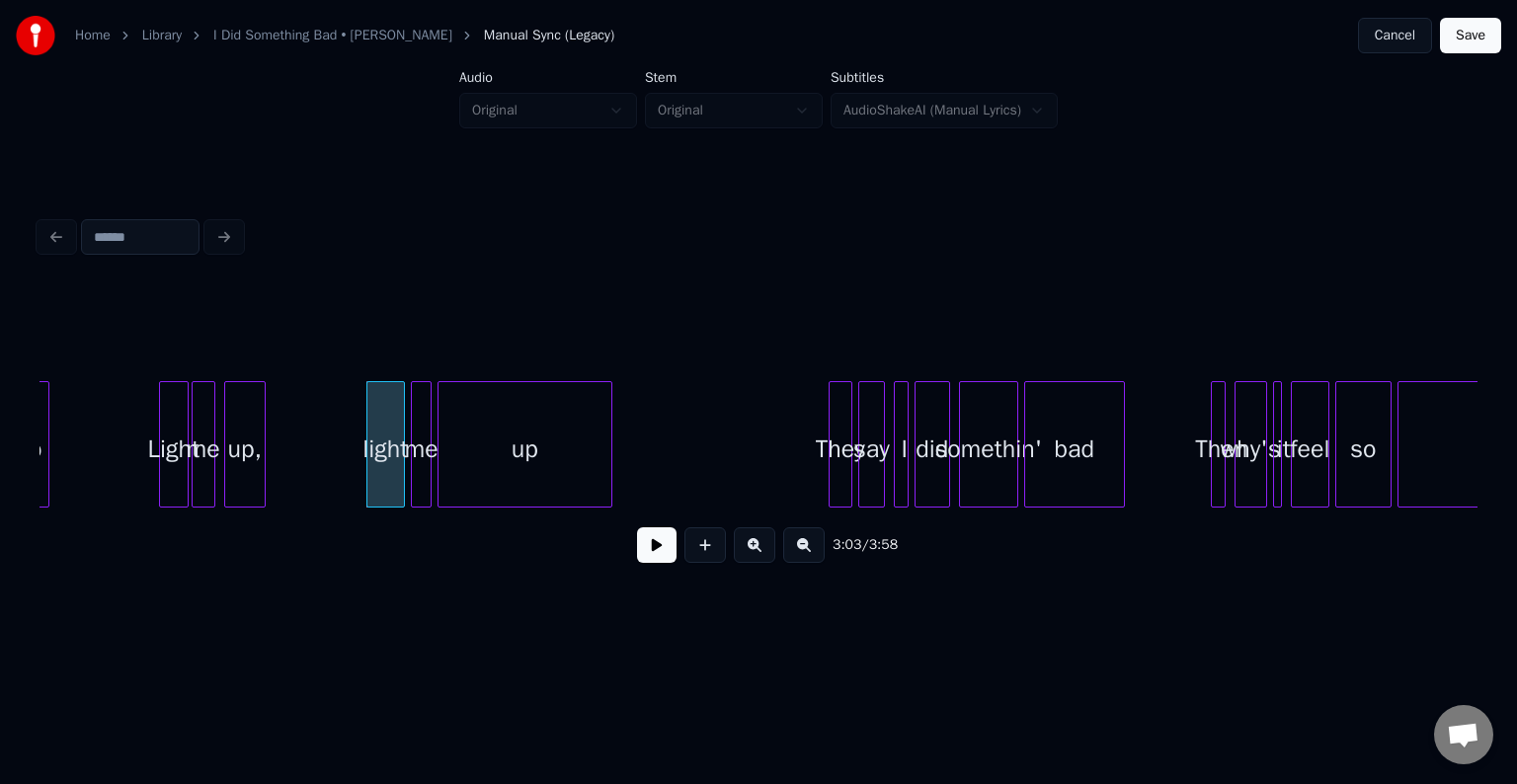 click at bounding box center [657, 545] 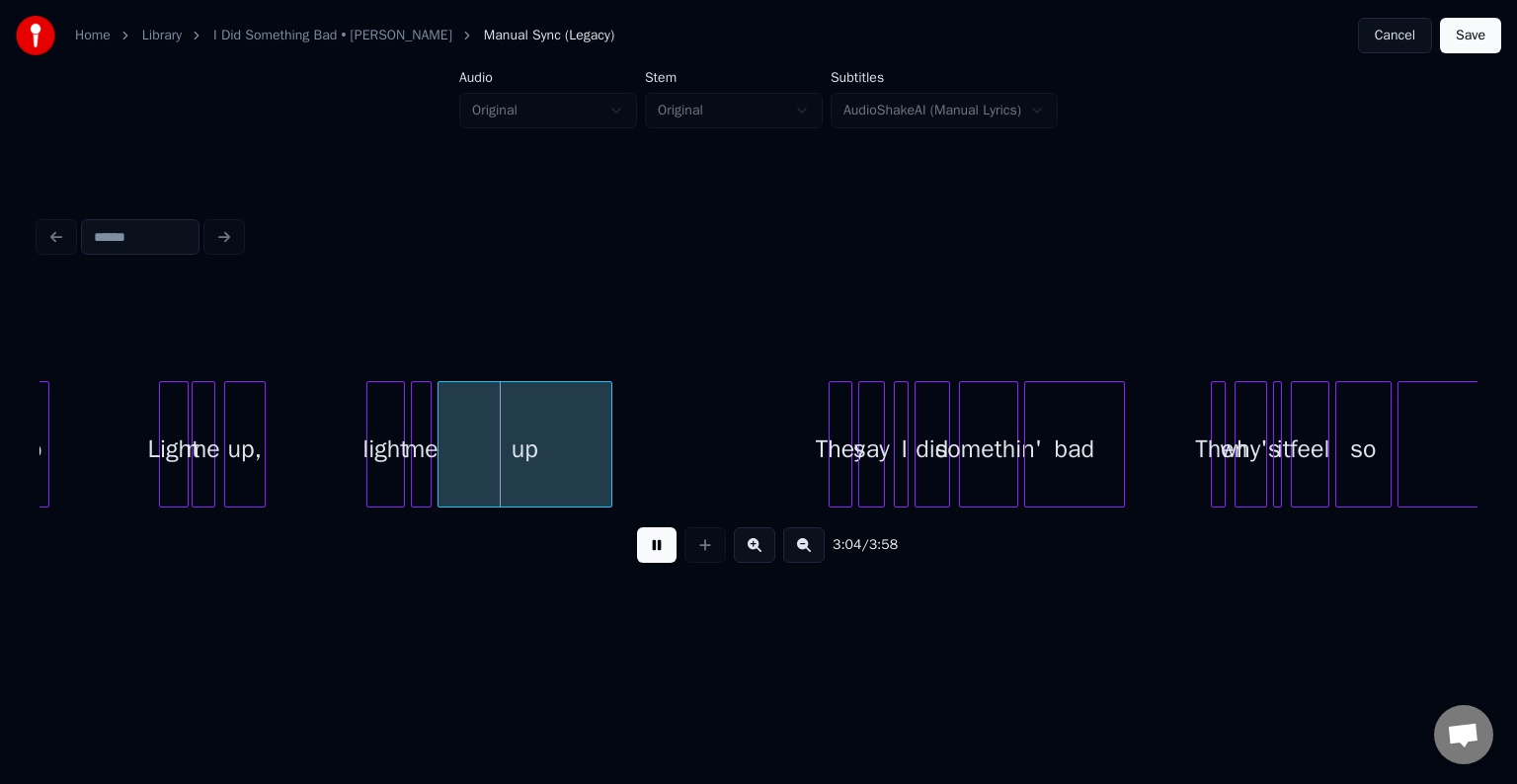 click at bounding box center [657, 545] 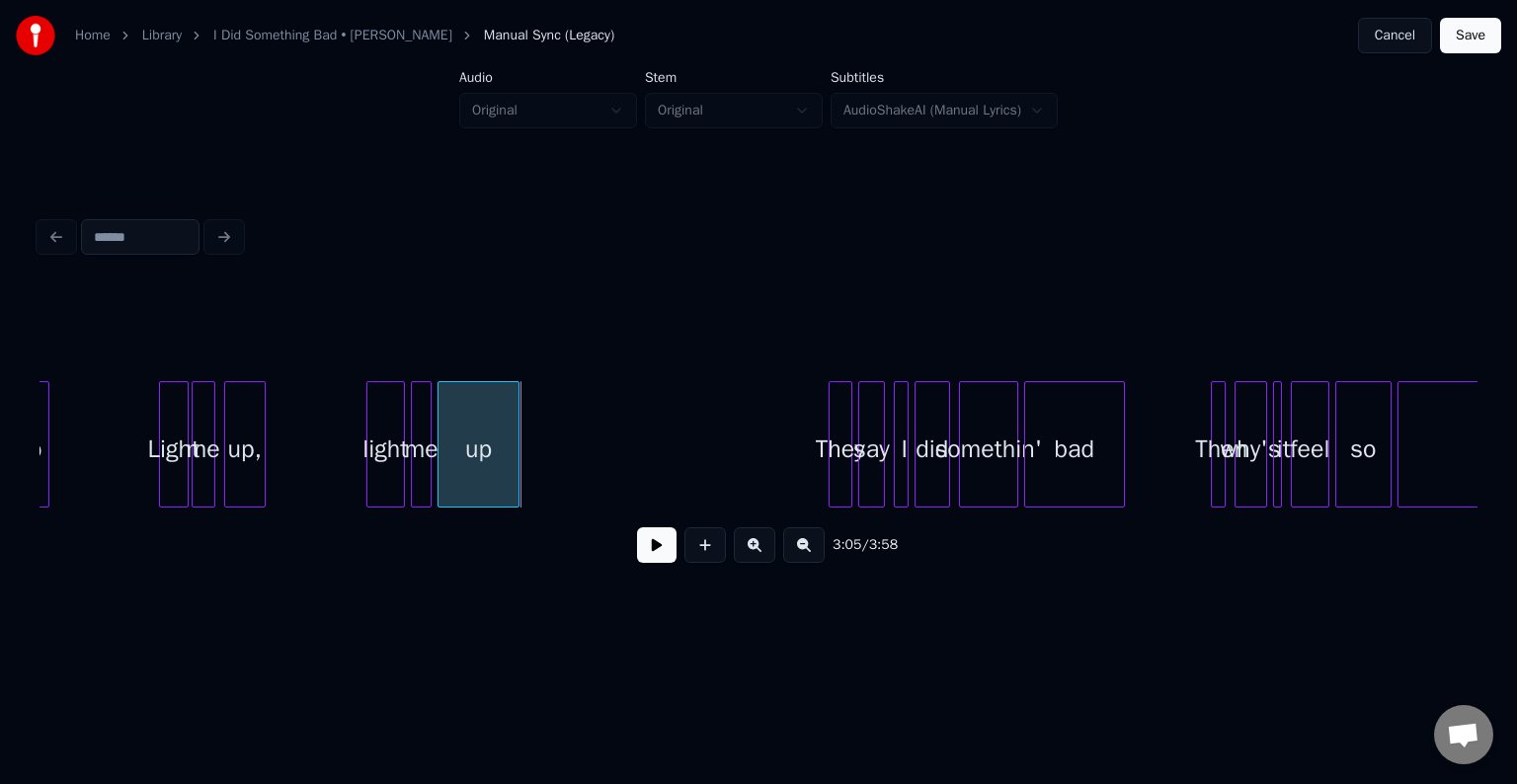 click at bounding box center (516, 444) 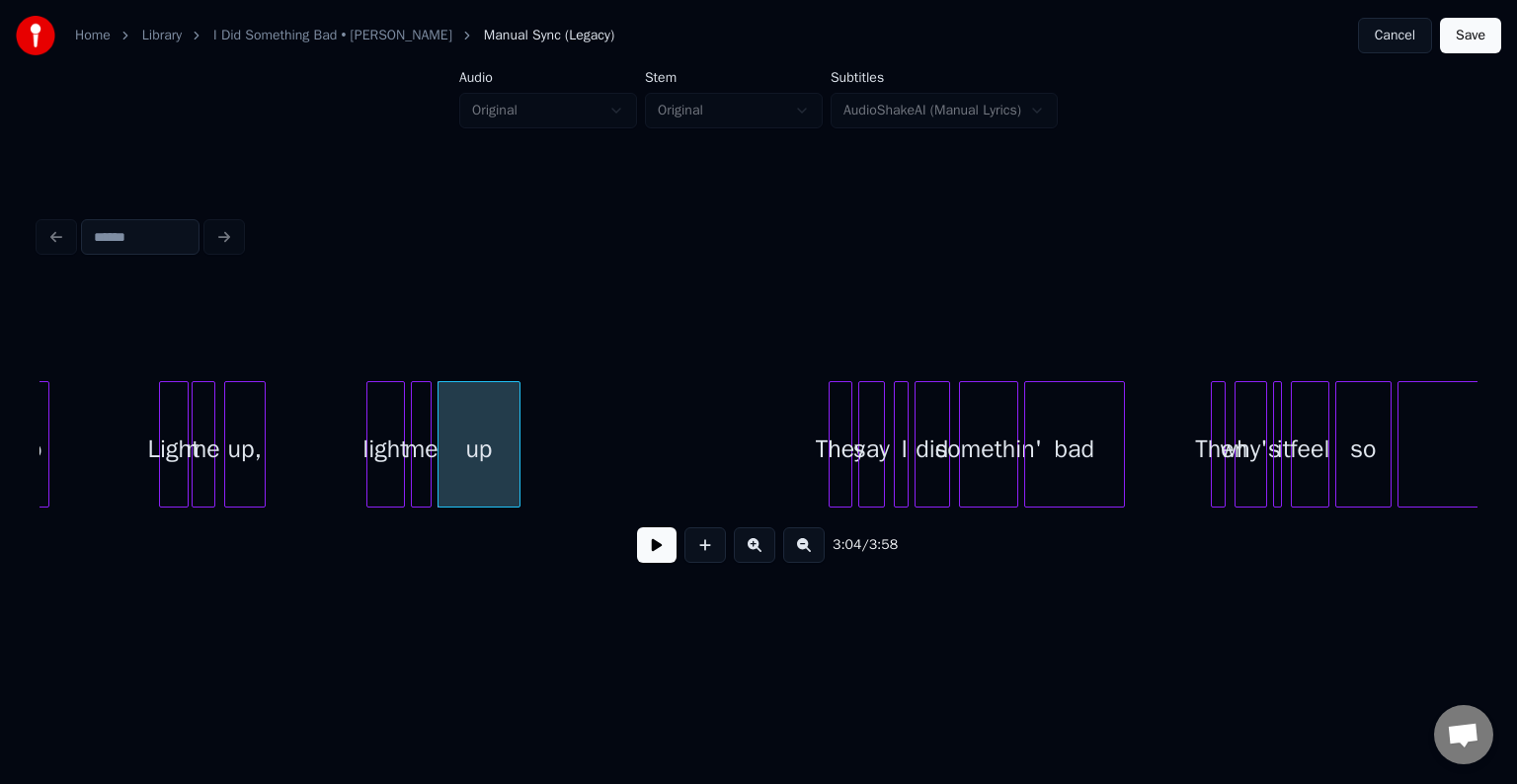 click on "3:04  /  3:58" at bounding box center (758, 545) 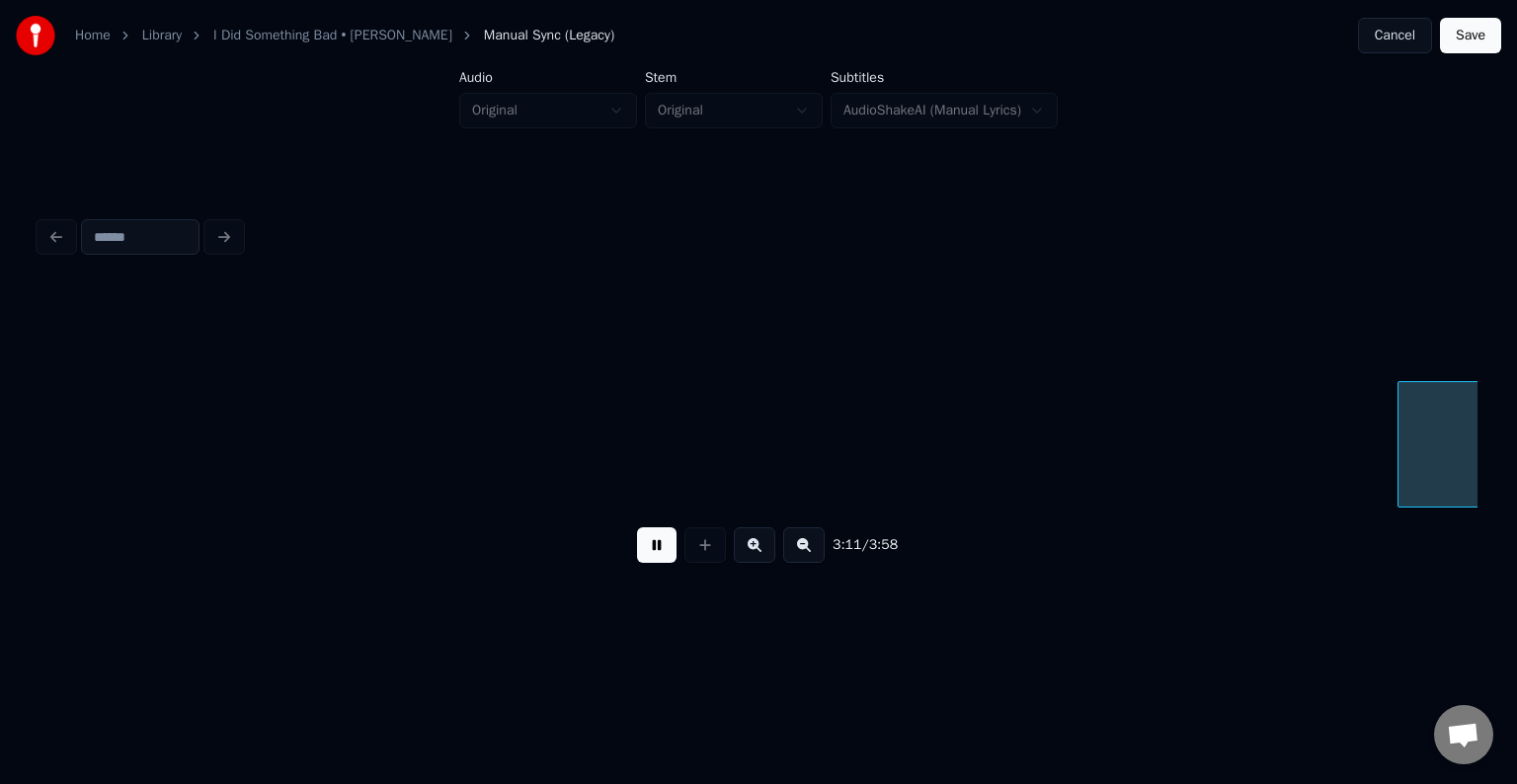 scroll, scrollTop: 0, scrollLeft: 28368, axis: horizontal 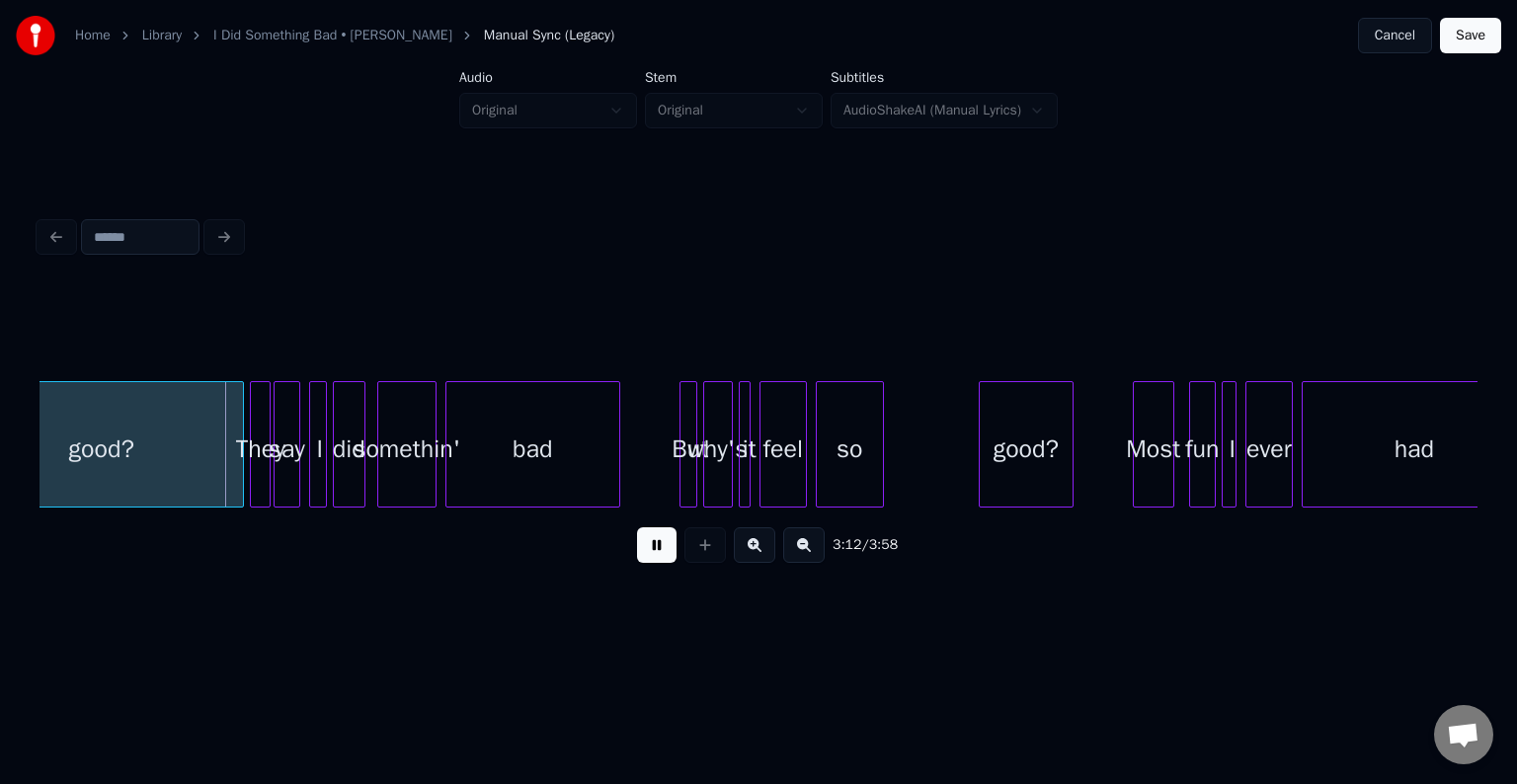 click at bounding box center [657, 545] 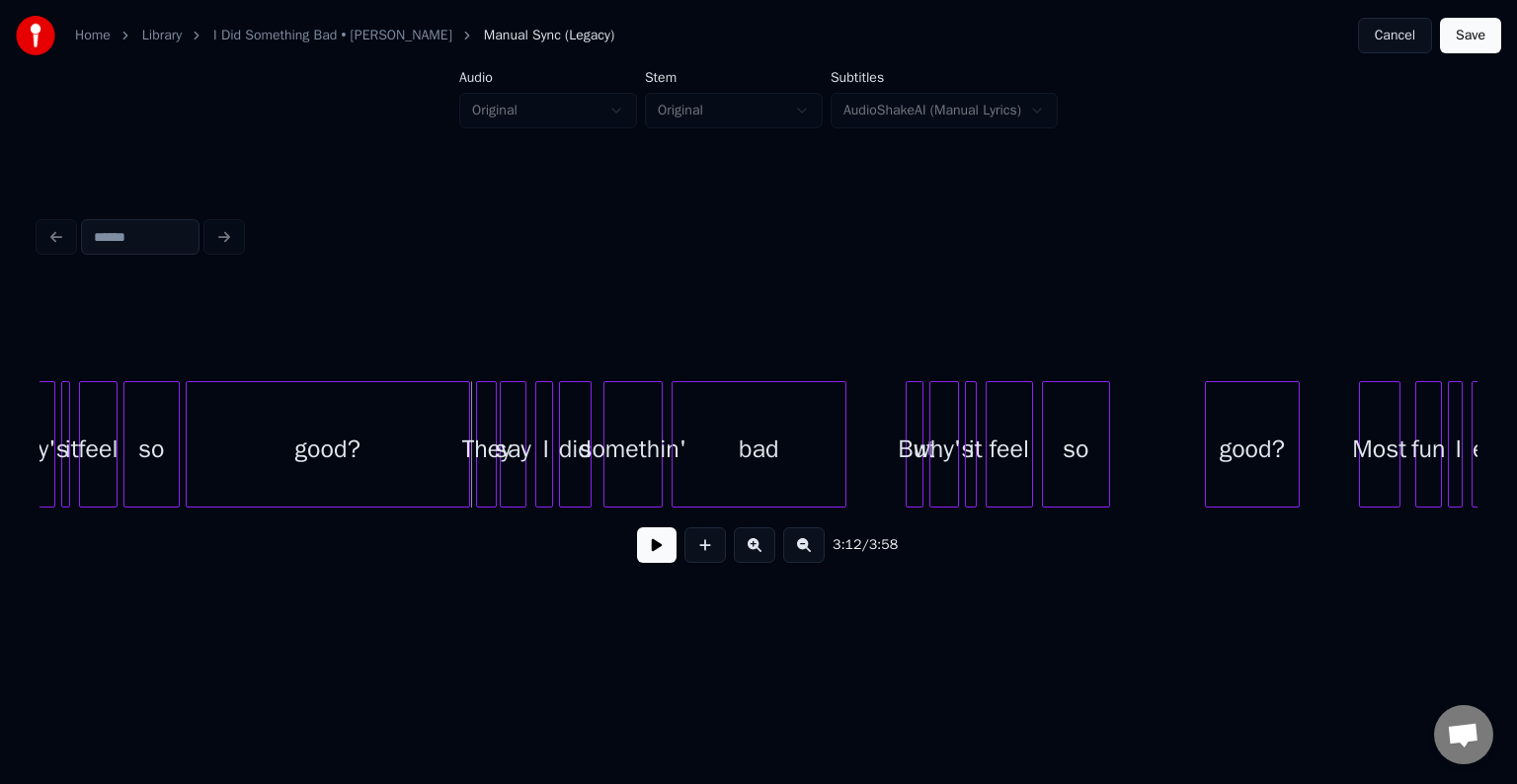 scroll, scrollTop: 0, scrollLeft: 28131, axis: horizontal 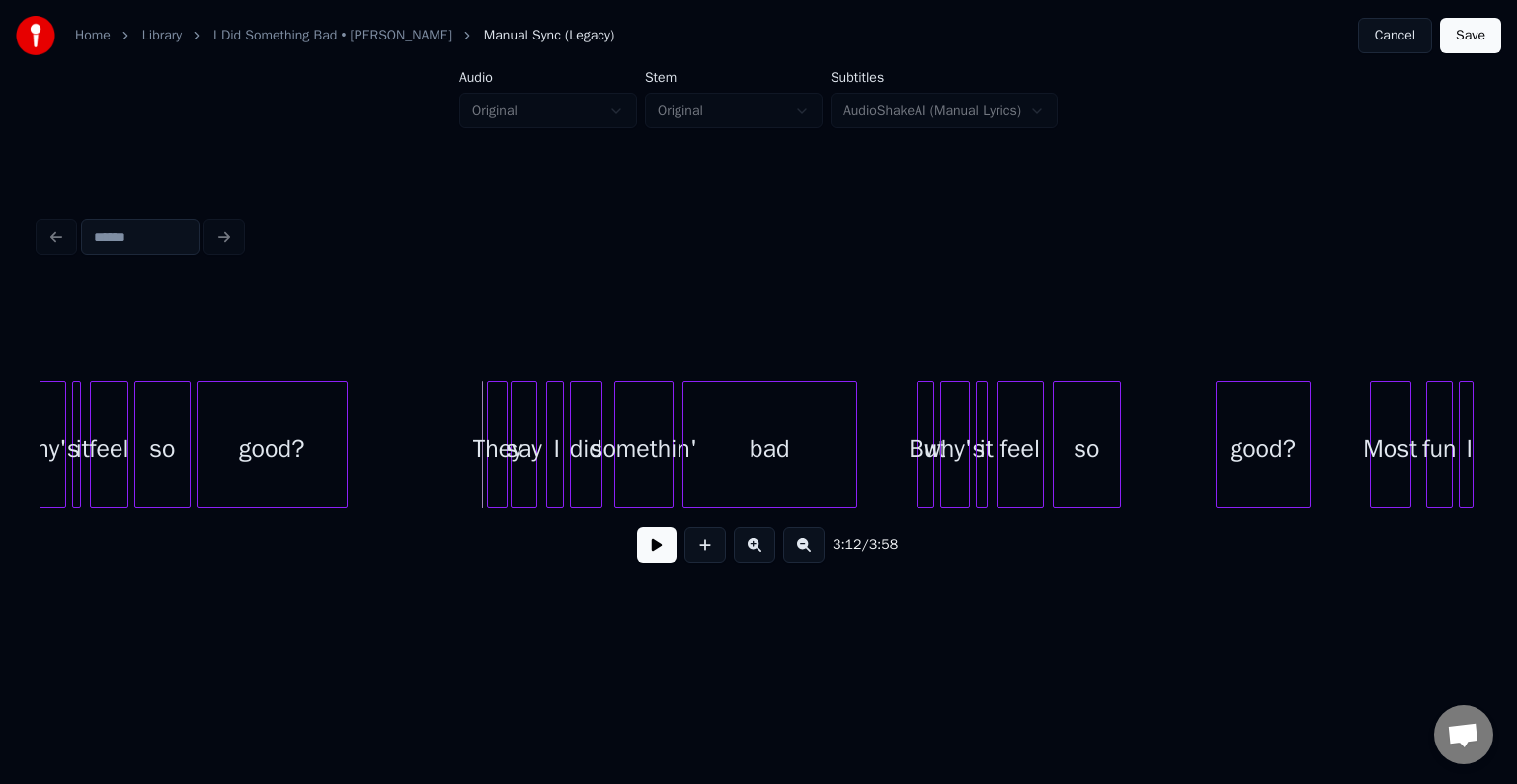click at bounding box center [344, 444] 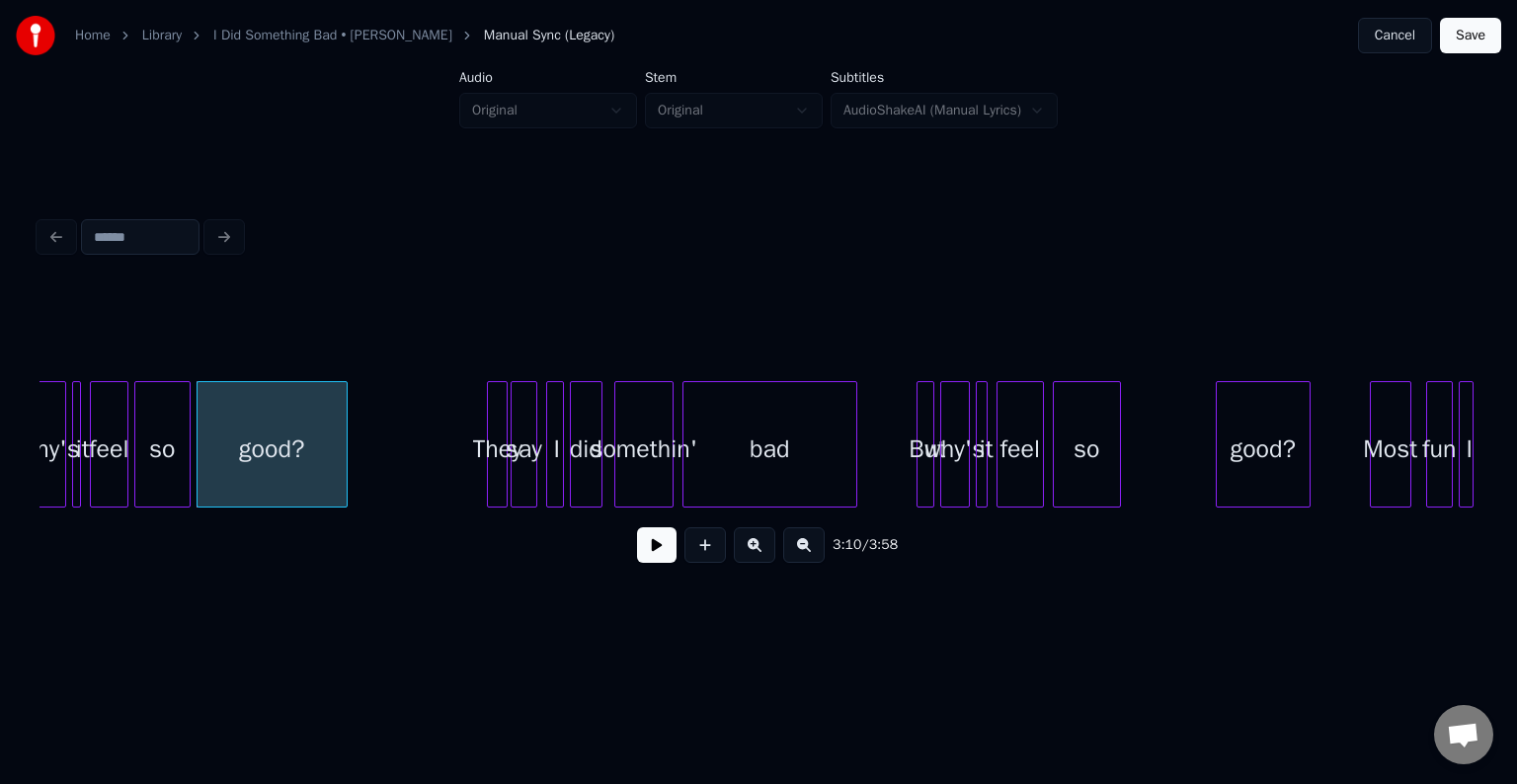 click at bounding box center [657, 545] 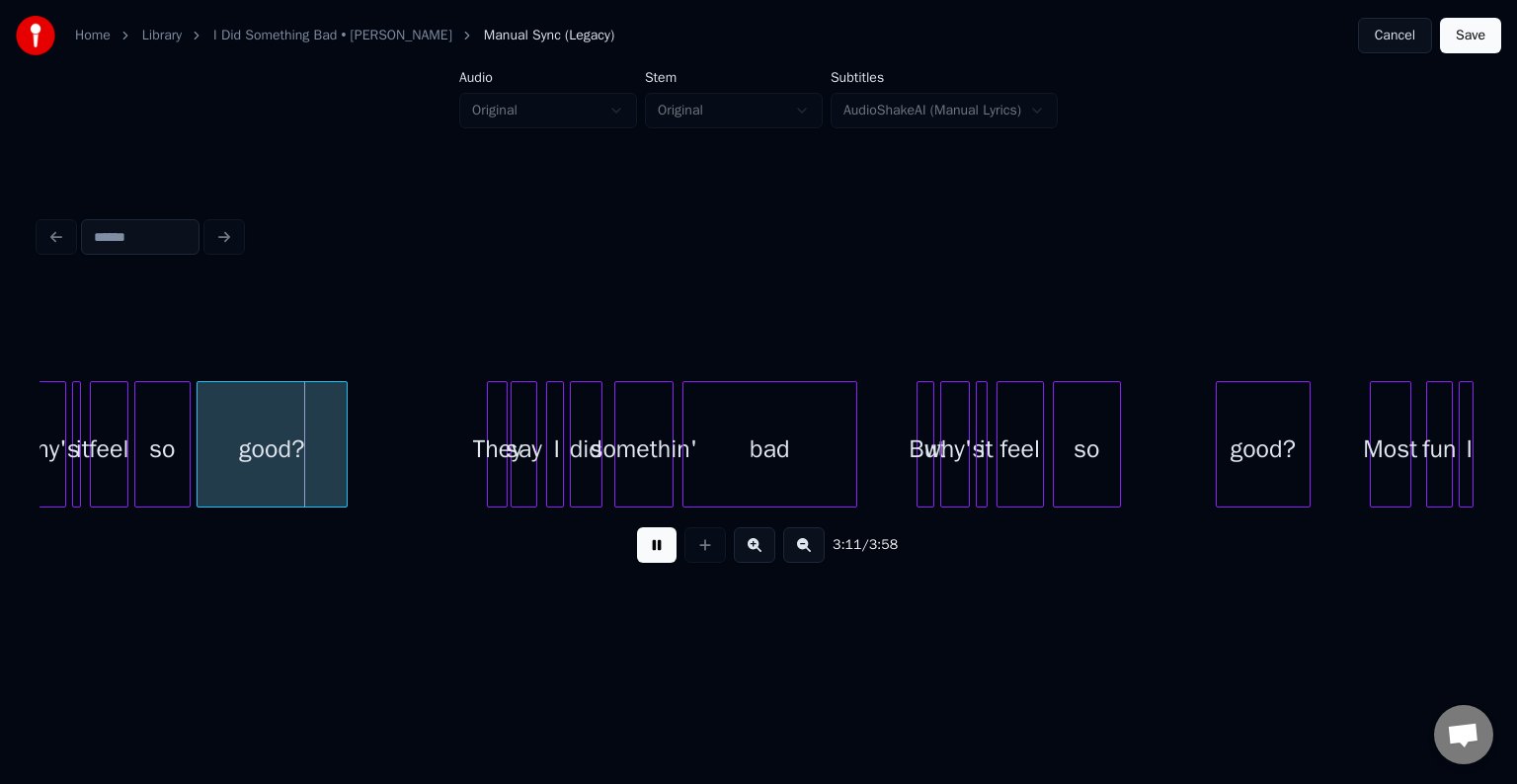 click at bounding box center (657, 545) 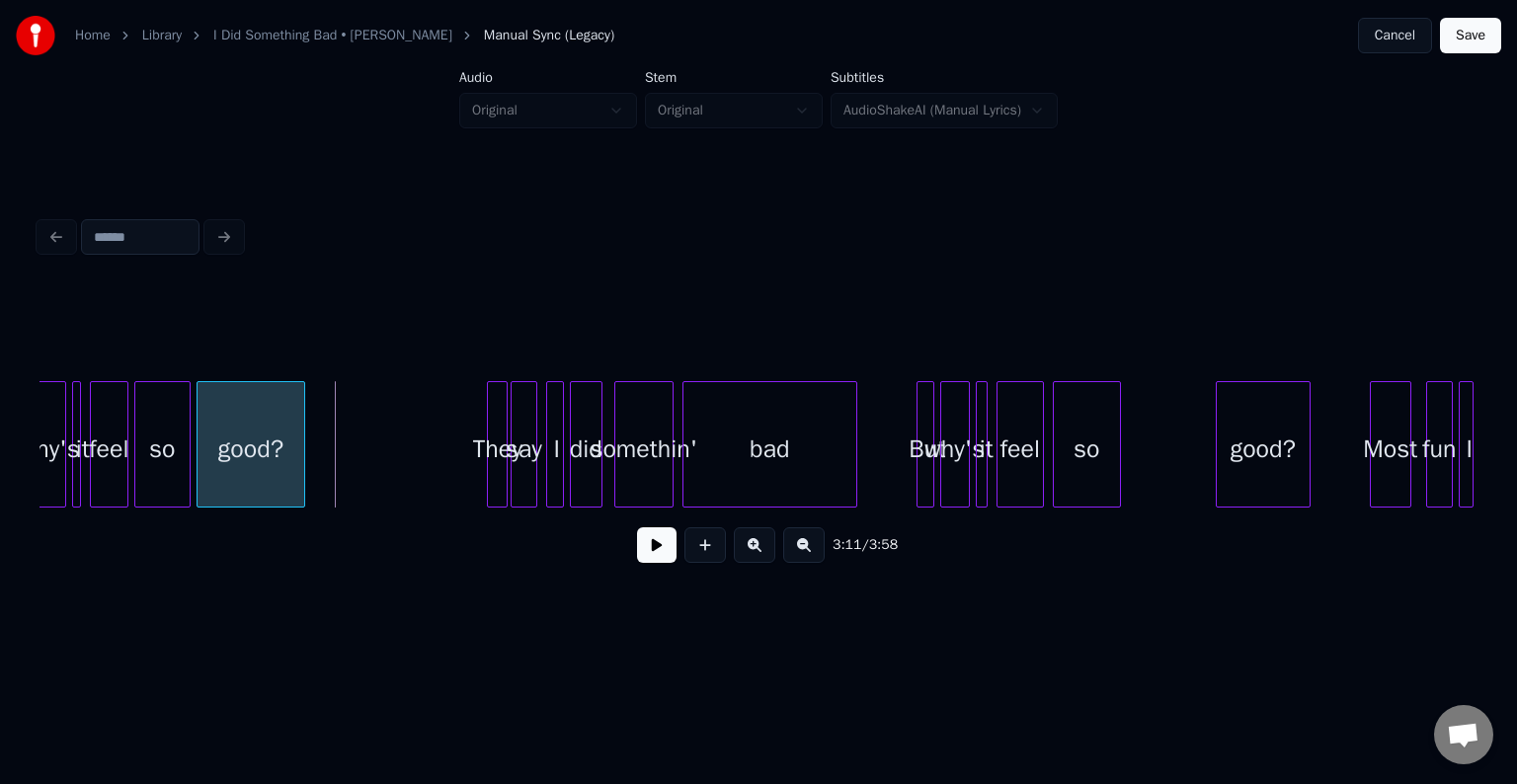 click at bounding box center [301, 444] 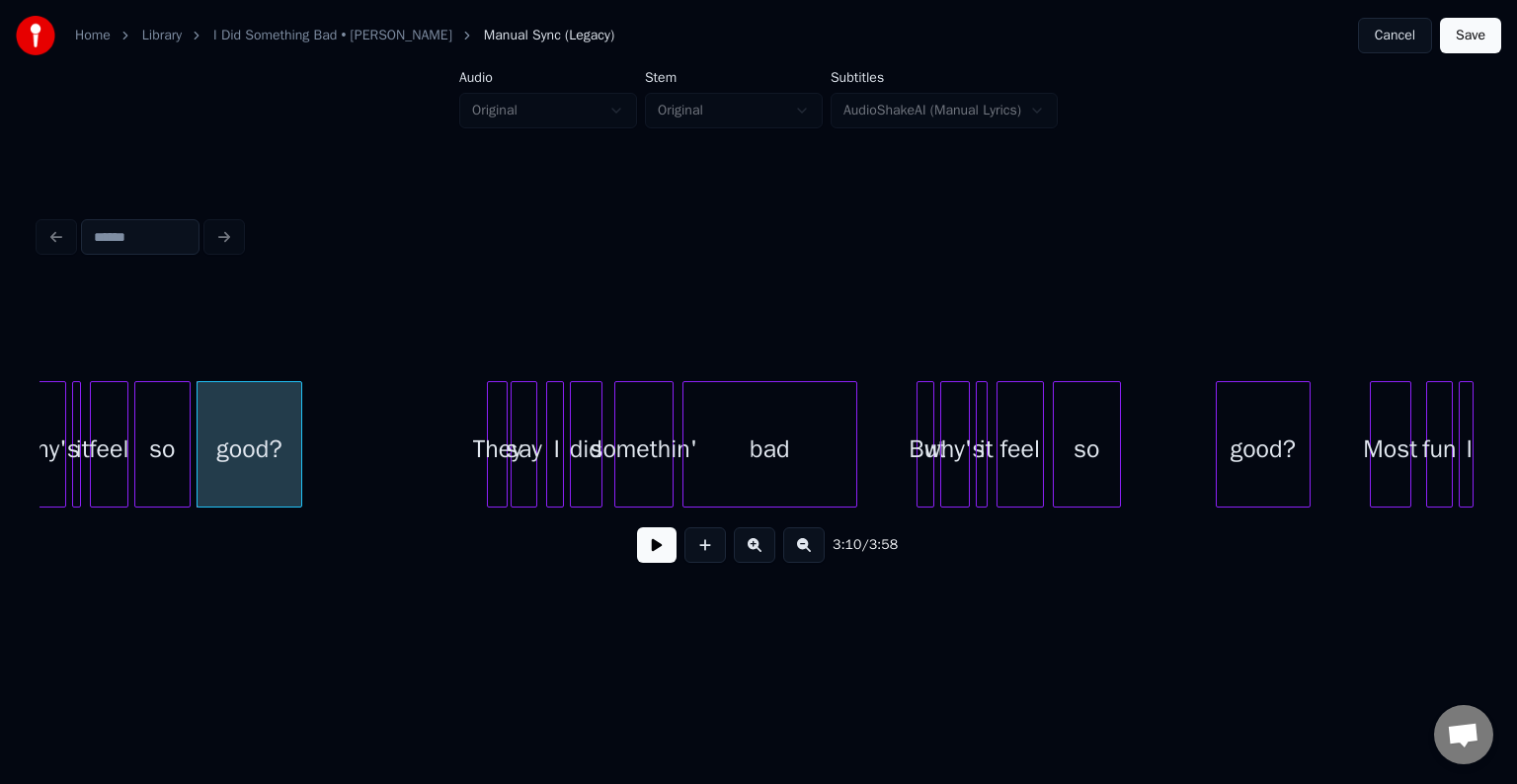 click at bounding box center (657, 545) 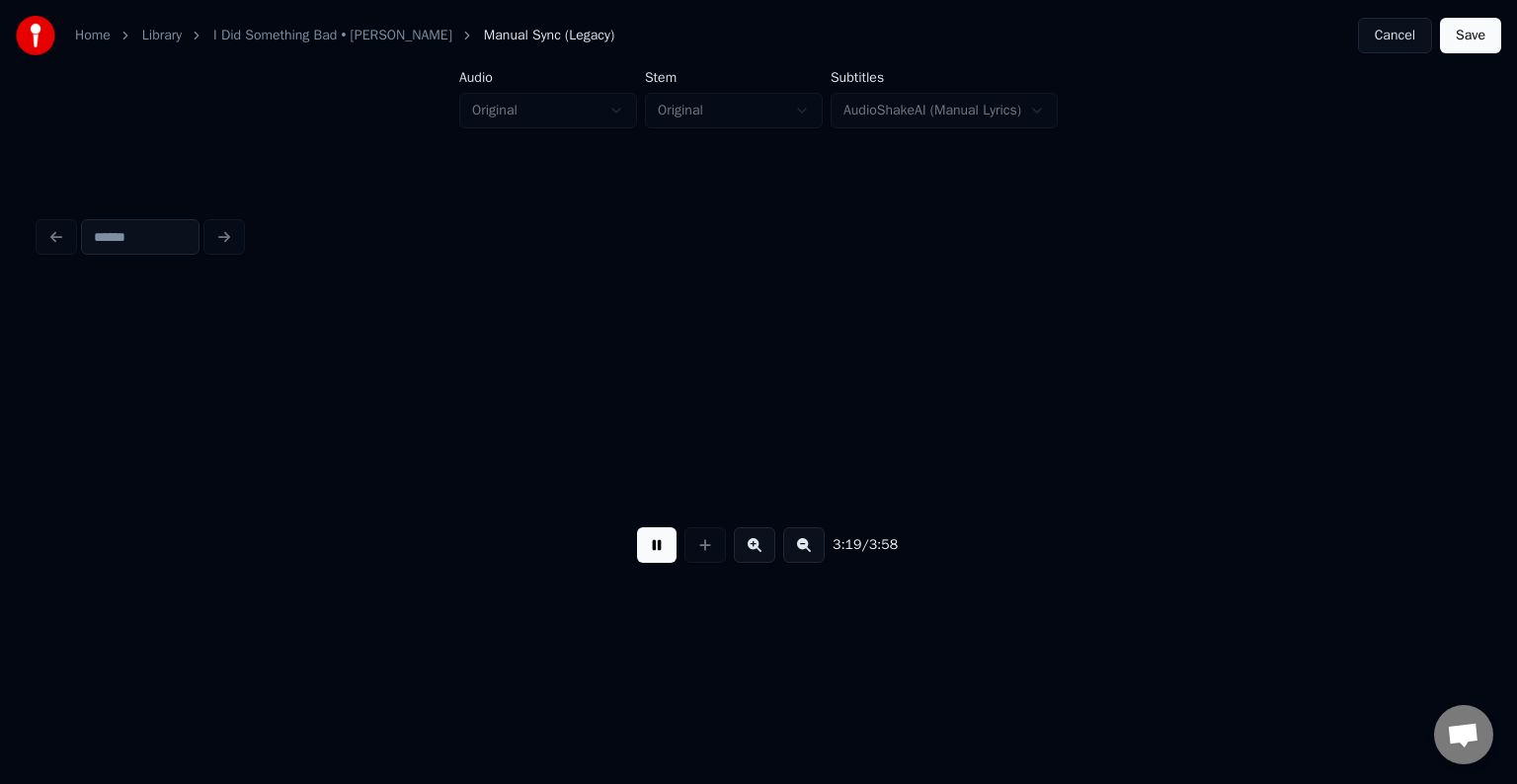 scroll, scrollTop: 0, scrollLeft: 29570, axis: horizontal 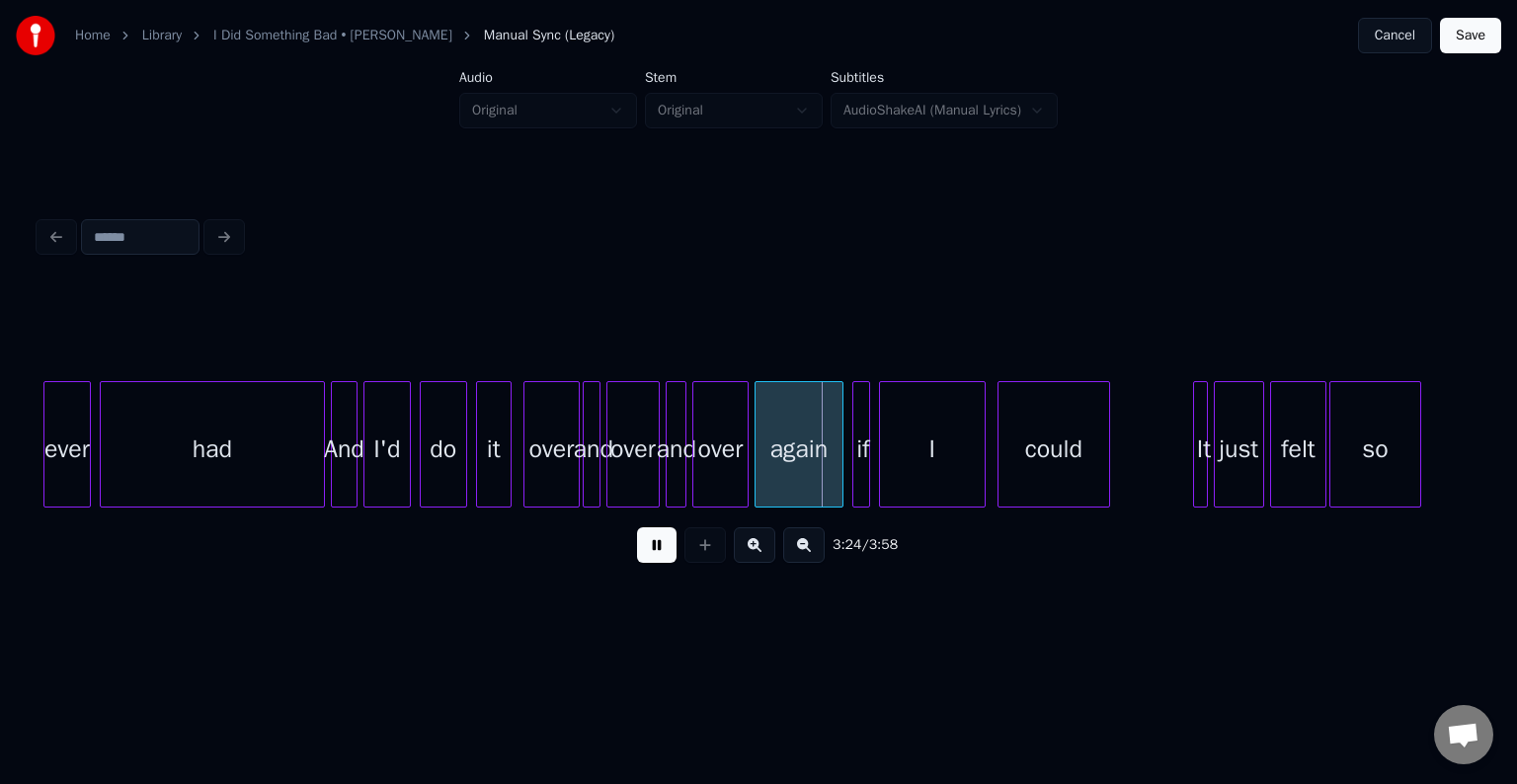 click at bounding box center [657, 545] 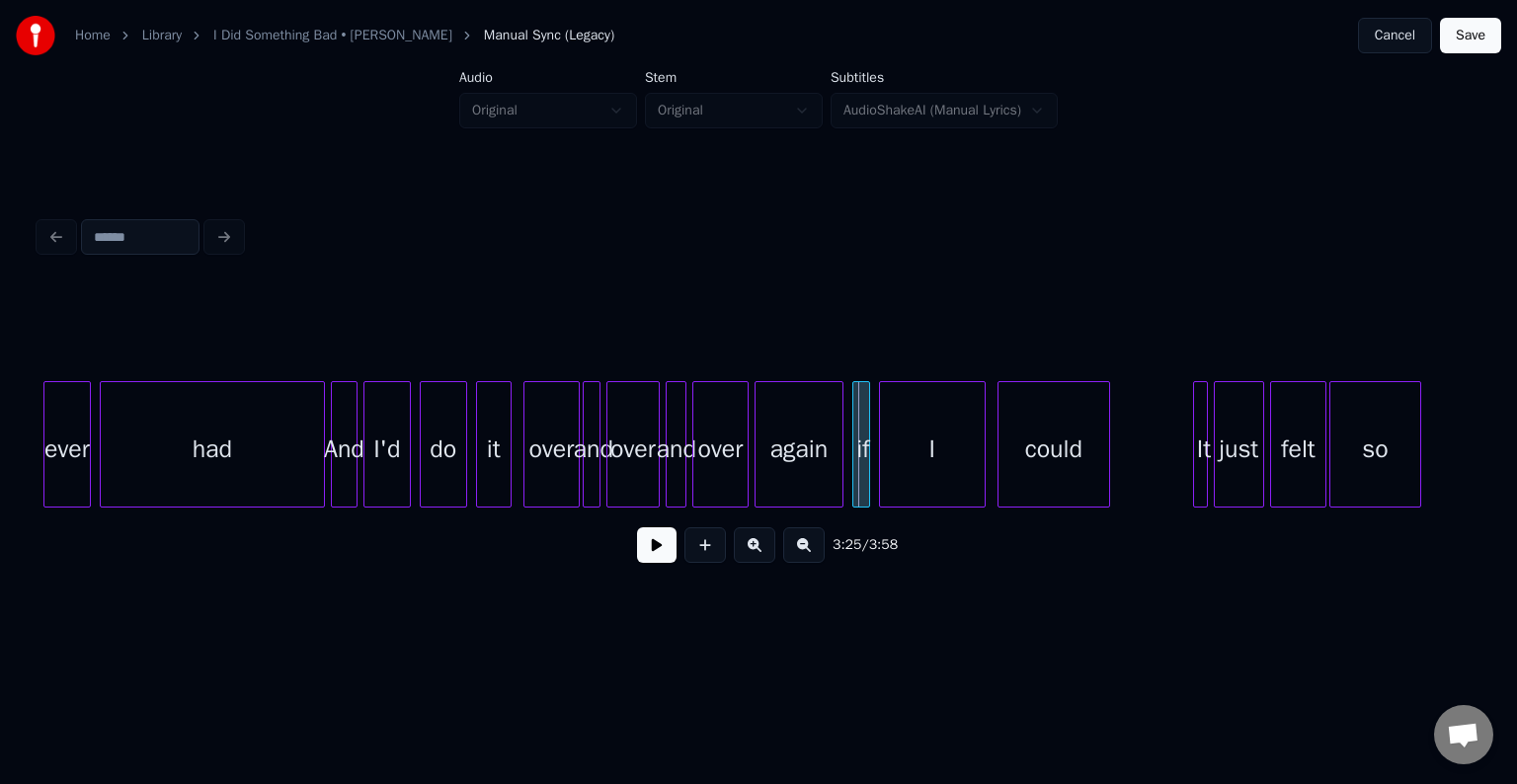 click on "ever had And I'd do it over and over and over again if I could It just felt so" at bounding box center (-11878, 444) 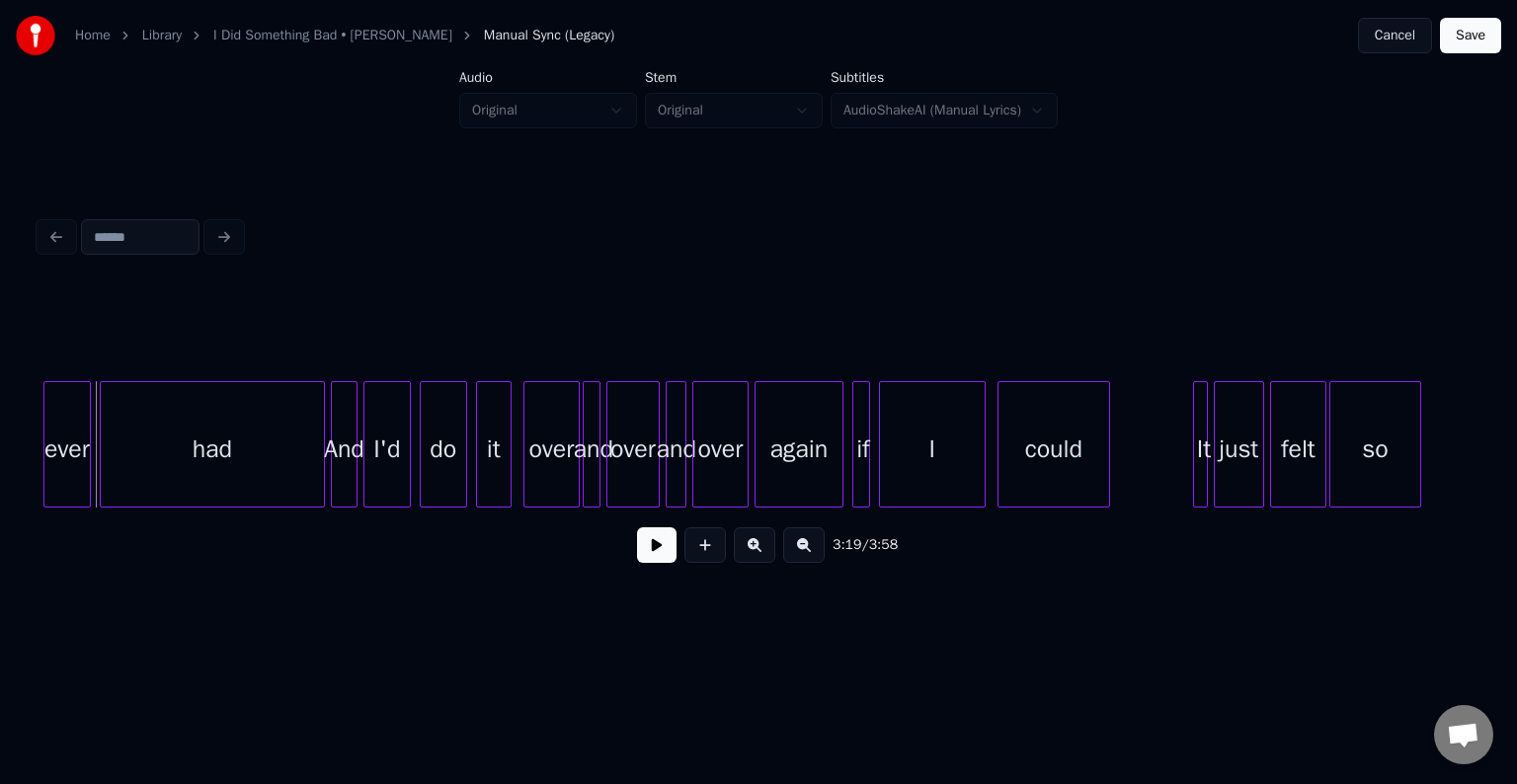 click at bounding box center [657, 545] 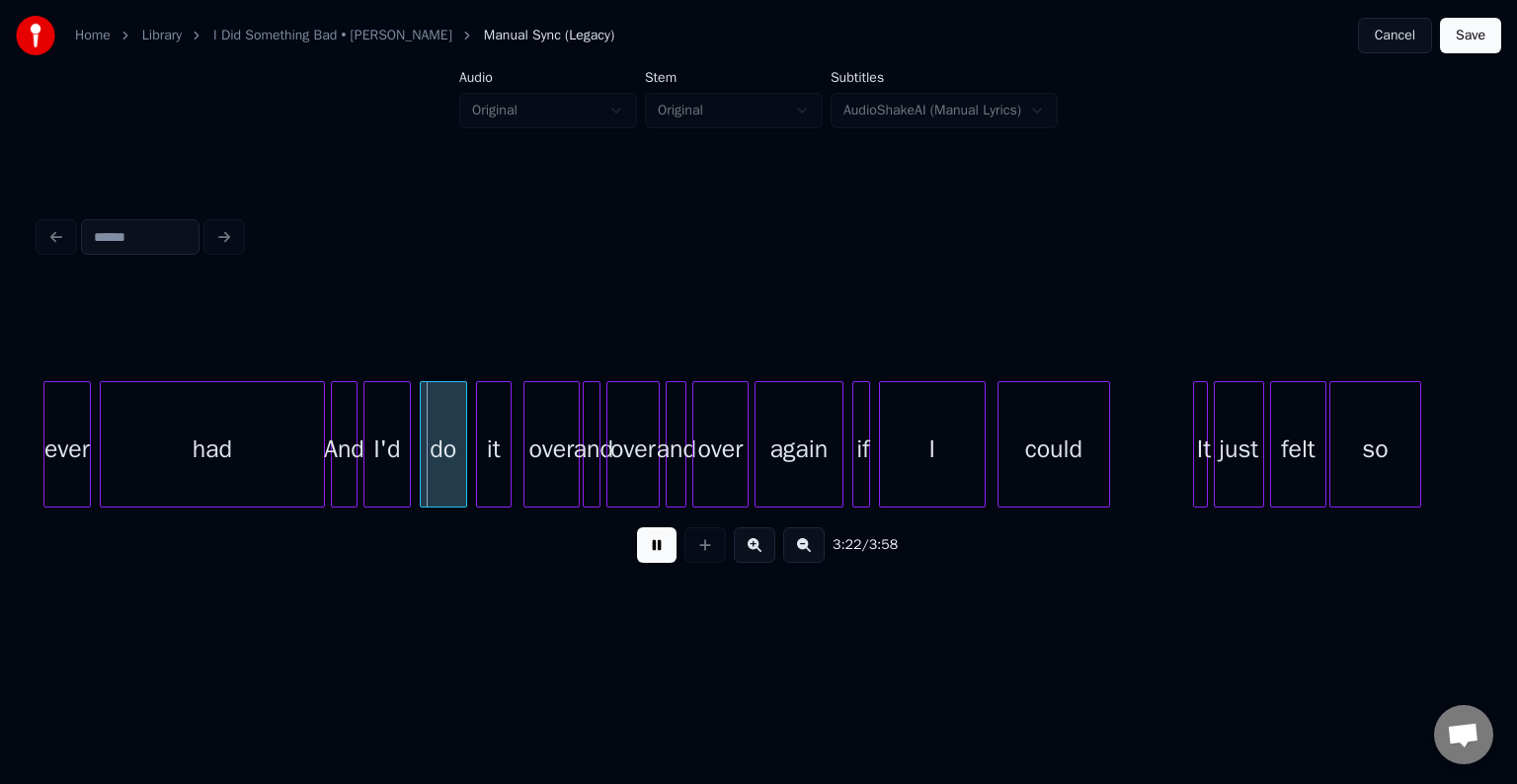 click on "3:22  /  3:58" at bounding box center [758, 545] 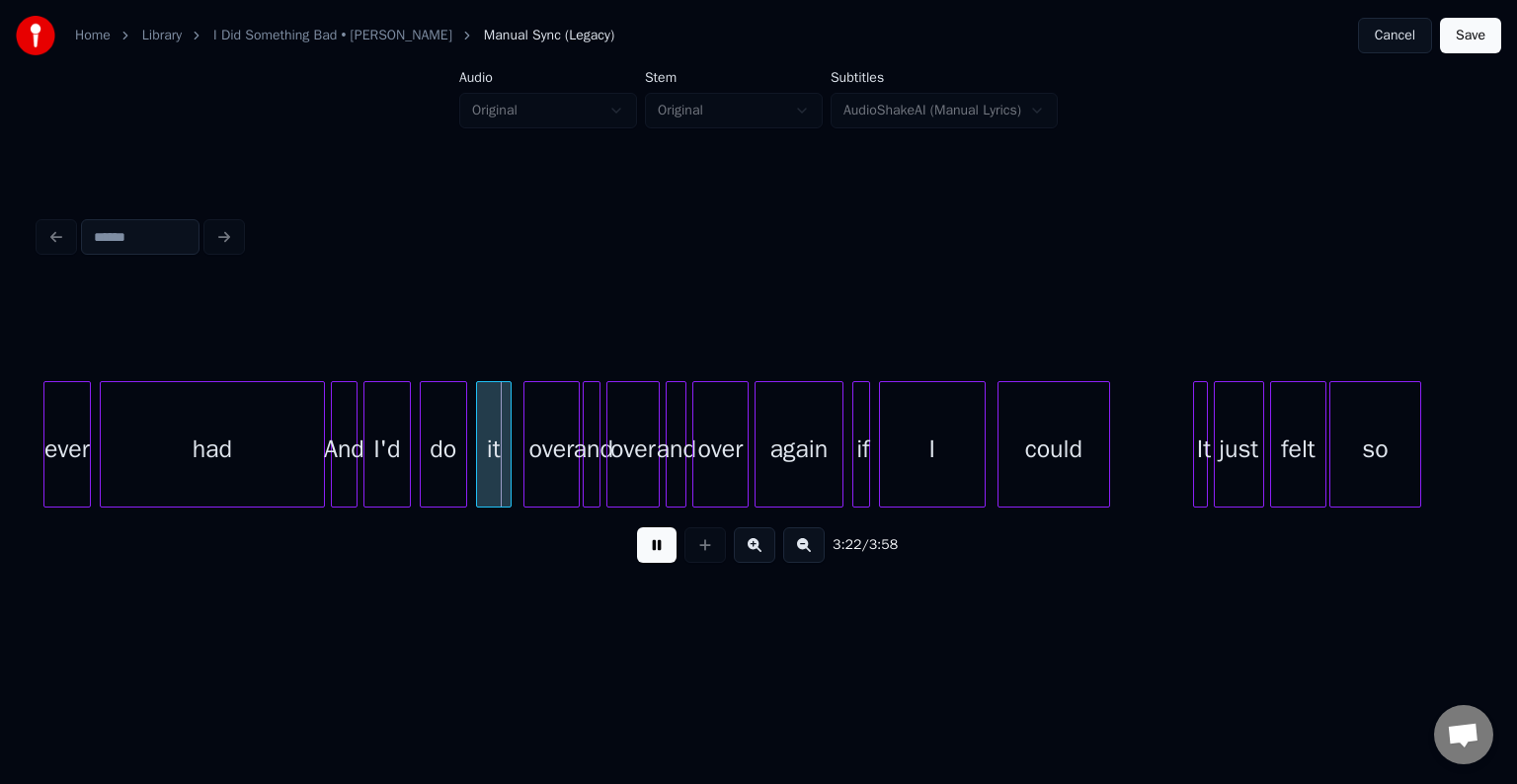 click at bounding box center [657, 545] 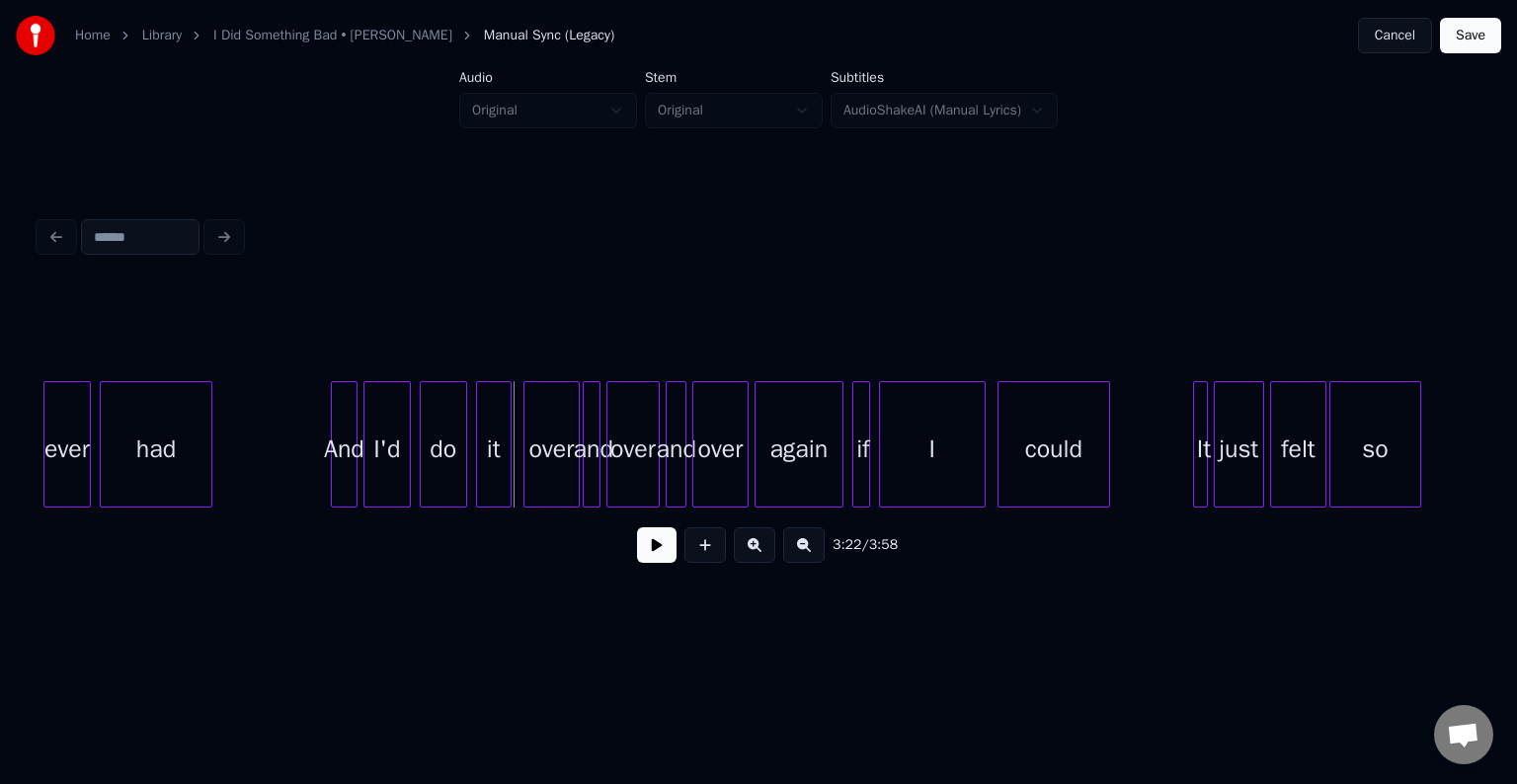 click at bounding box center (208, 444) 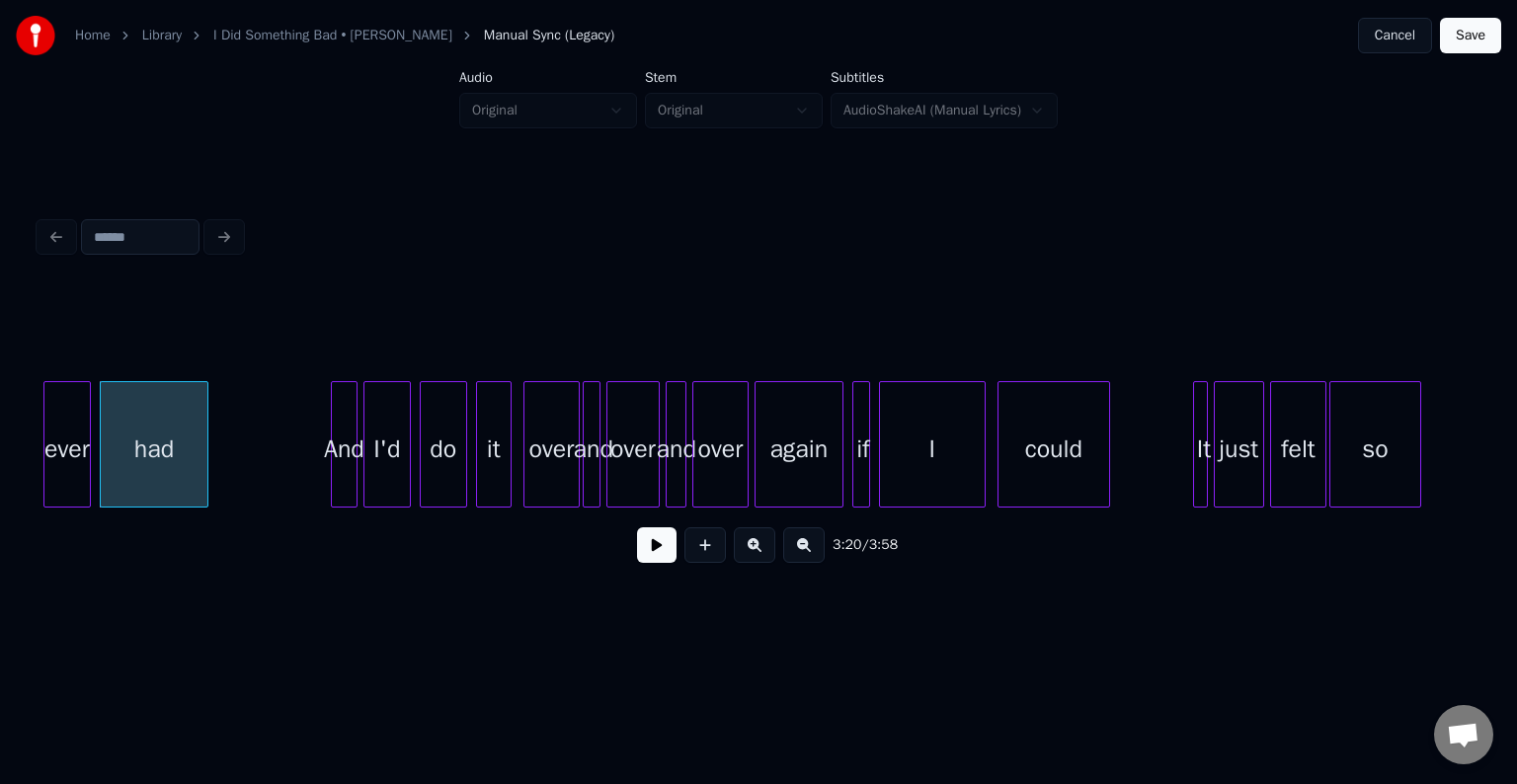 click at bounding box center [657, 545] 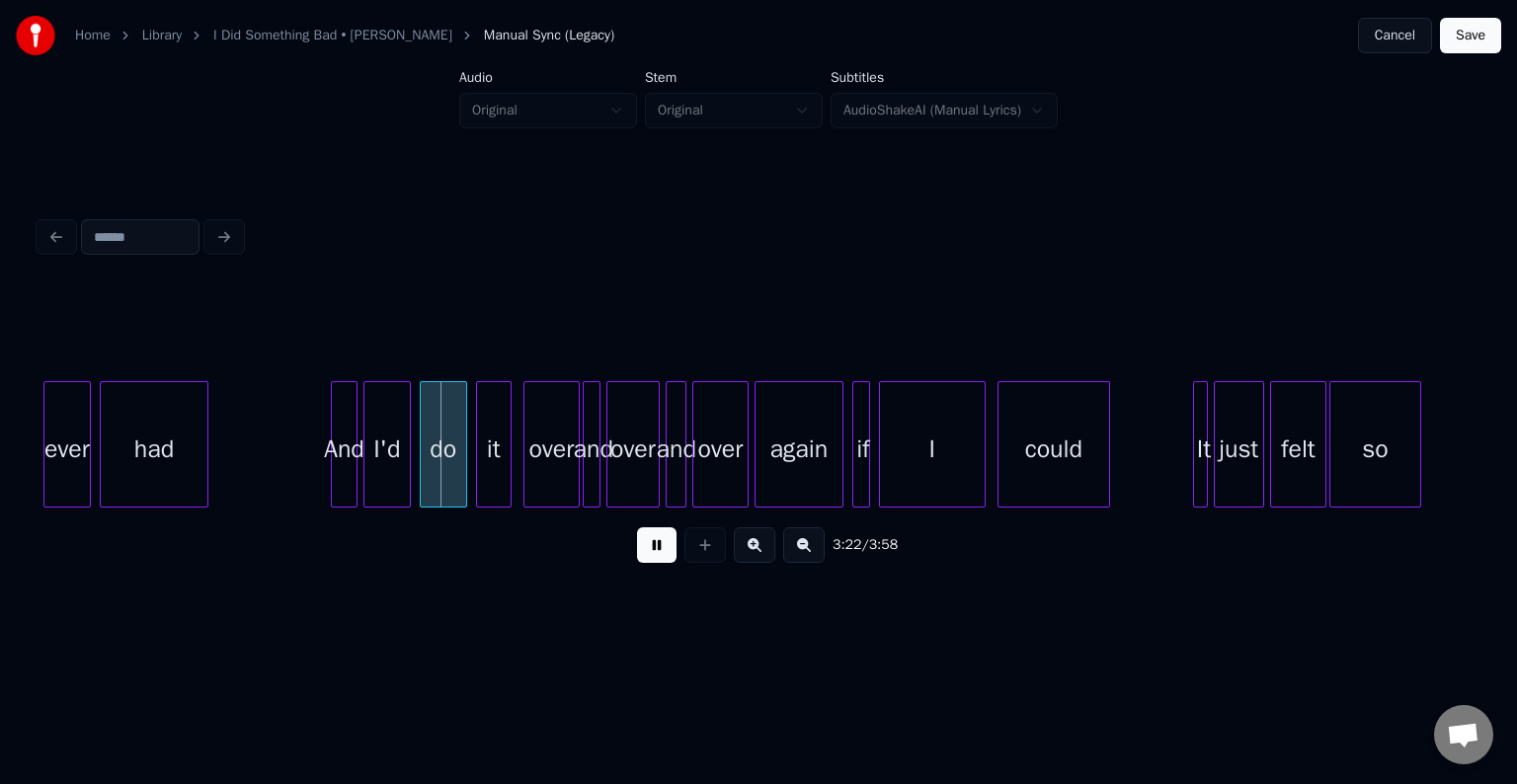 click at bounding box center [657, 545] 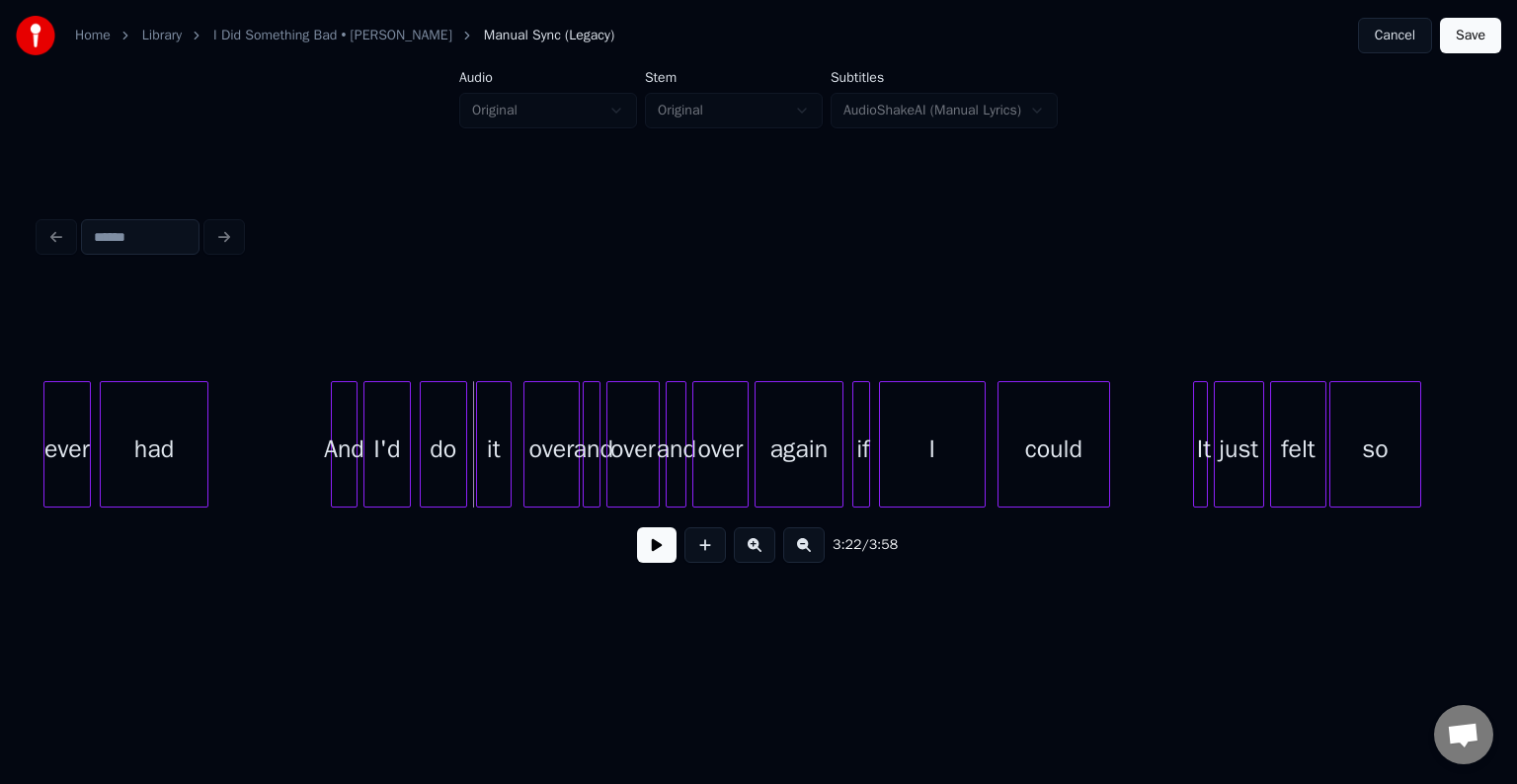 click on "had" at bounding box center (154, 449) 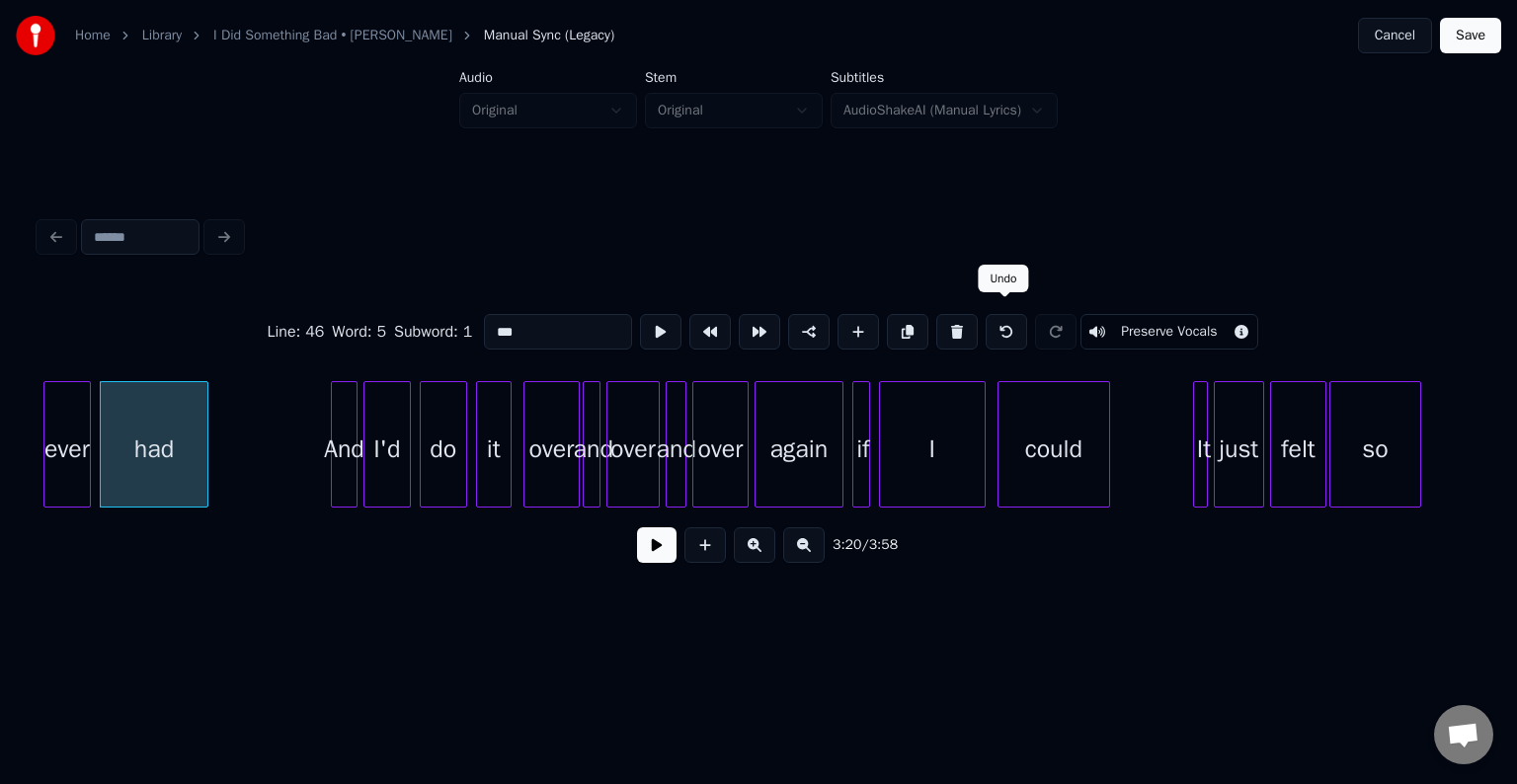 click at bounding box center (1006, 332) 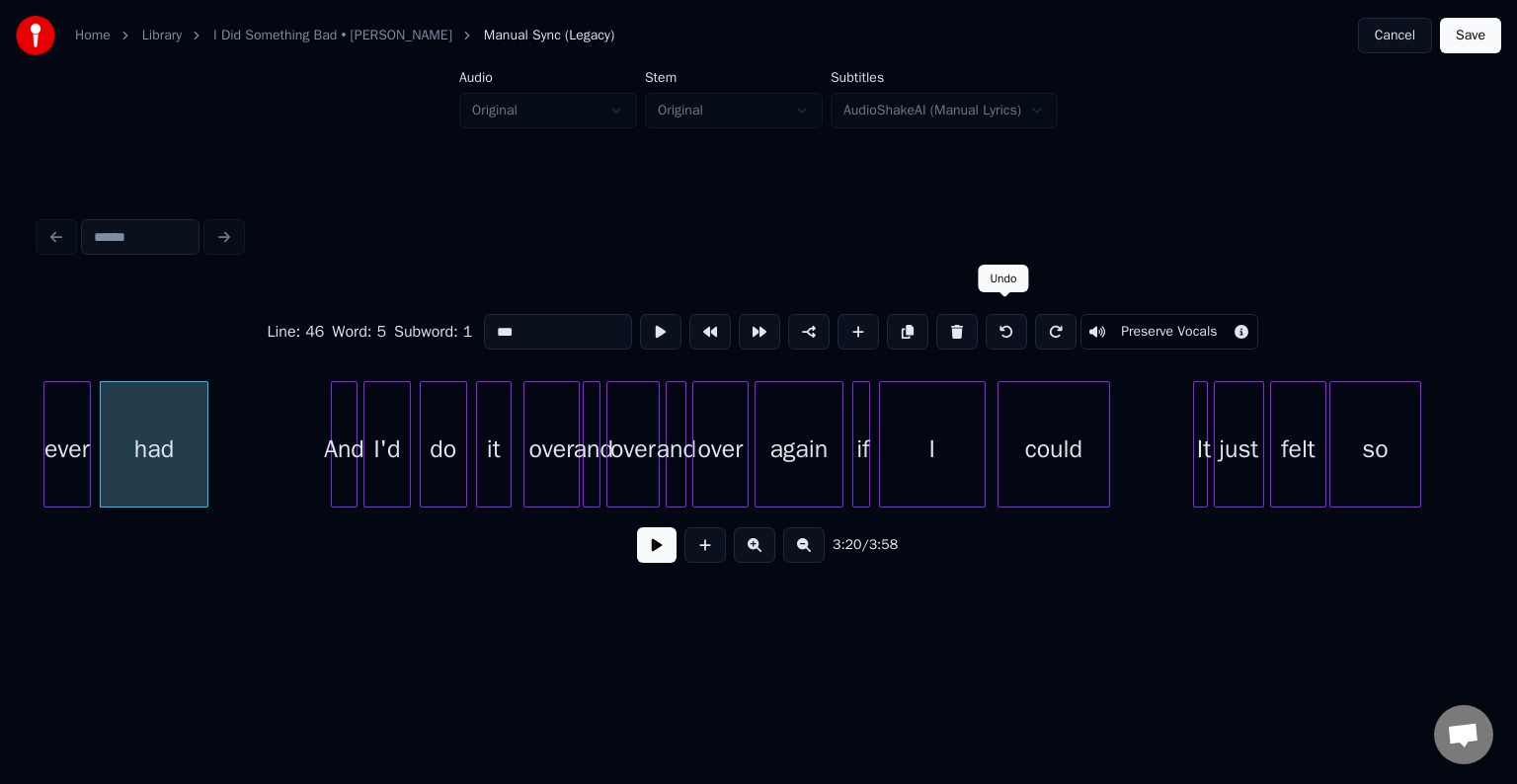 click at bounding box center (1006, 332) 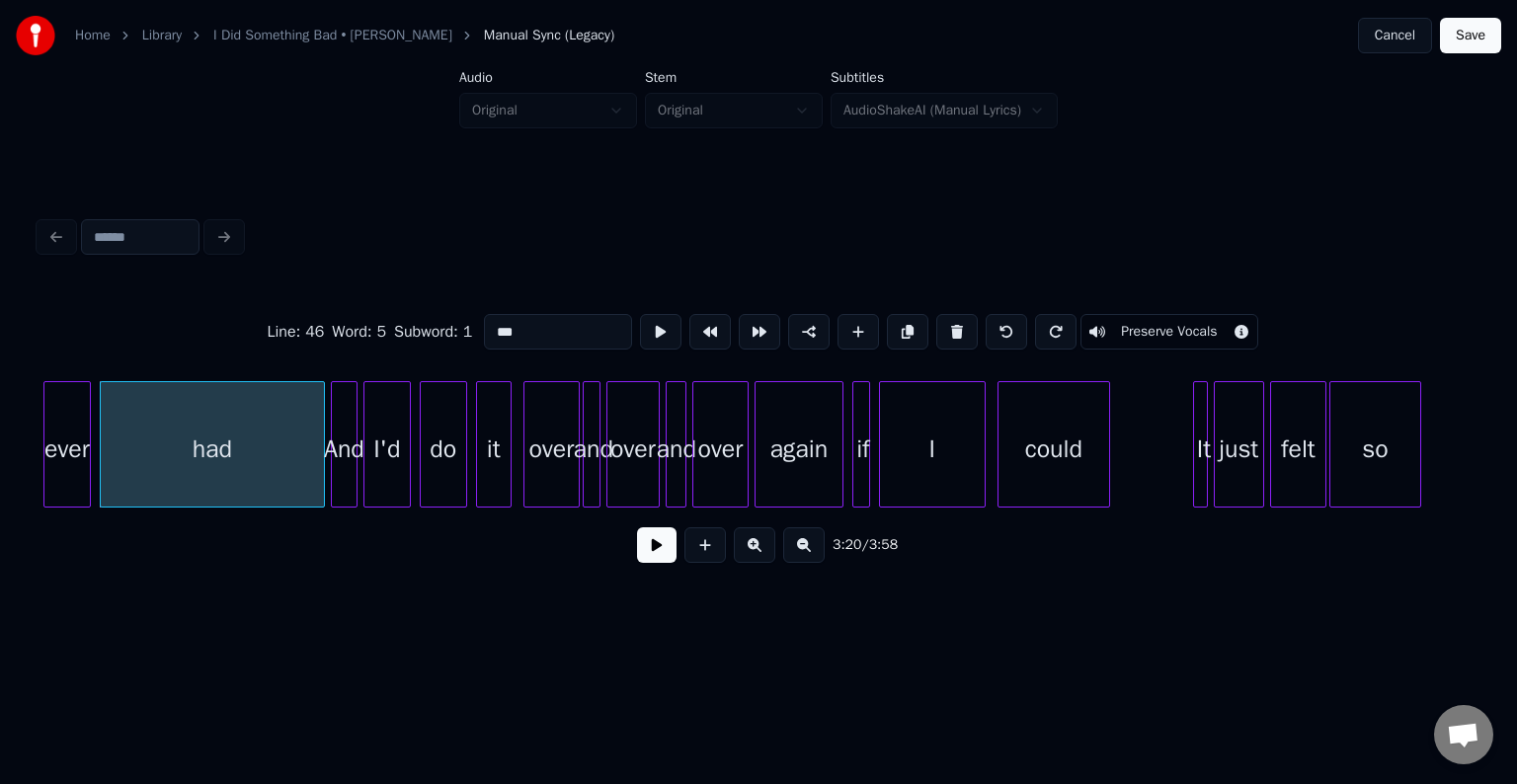 click at bounding box center (657, 545) 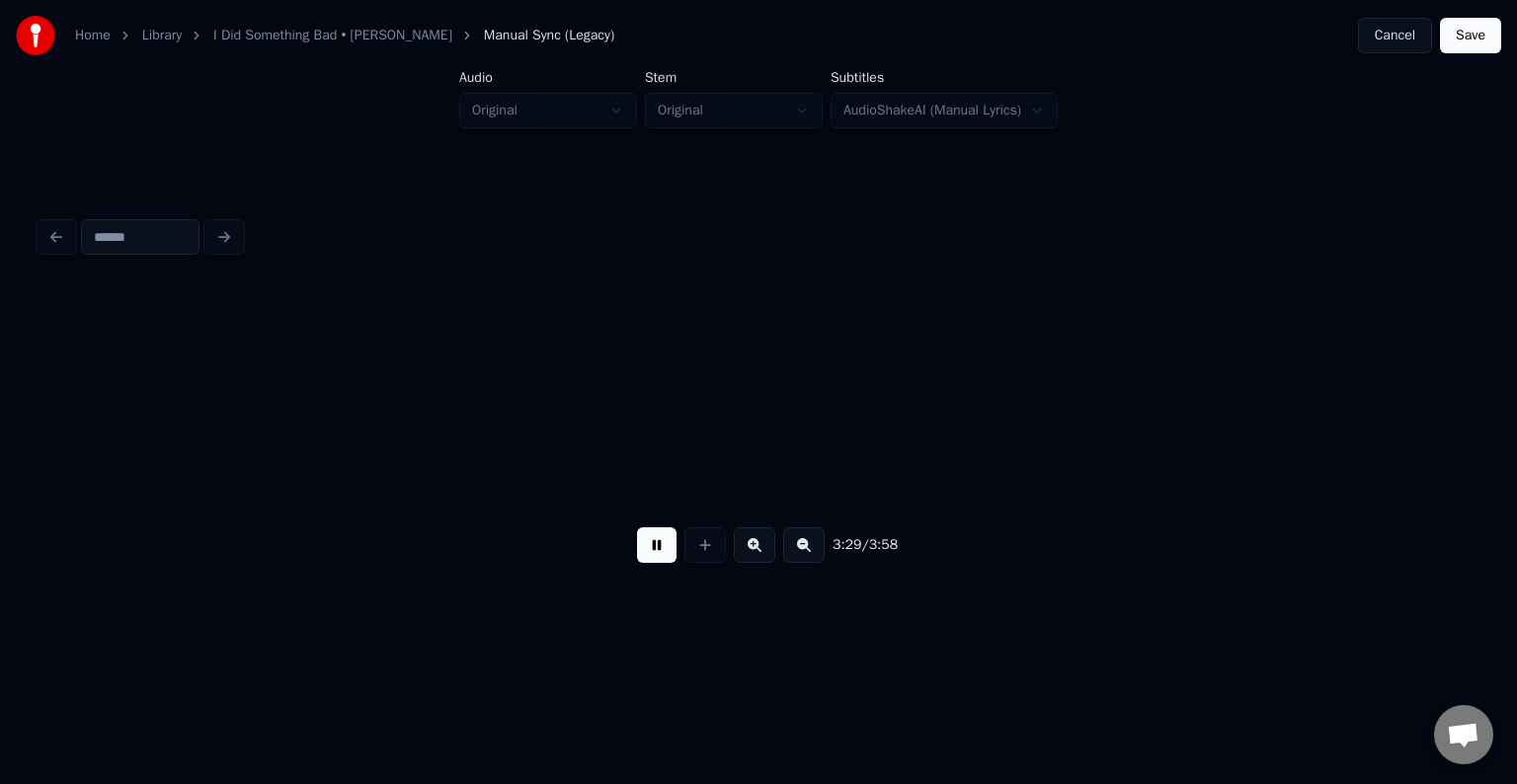 scroll, scrollTop: 0, scrollLeft: 31008, axis: horizontal 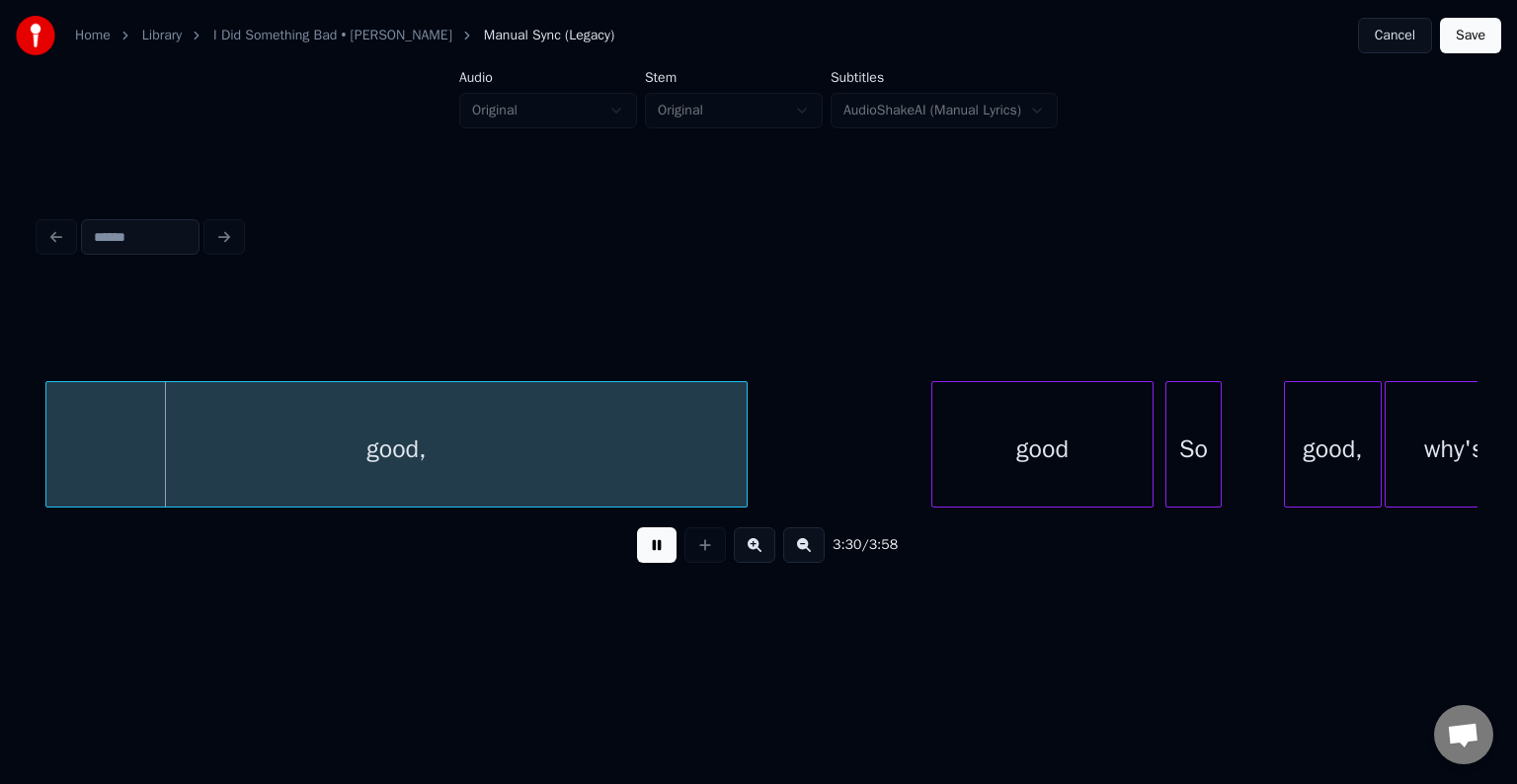 click at bounding box center (657, 545) 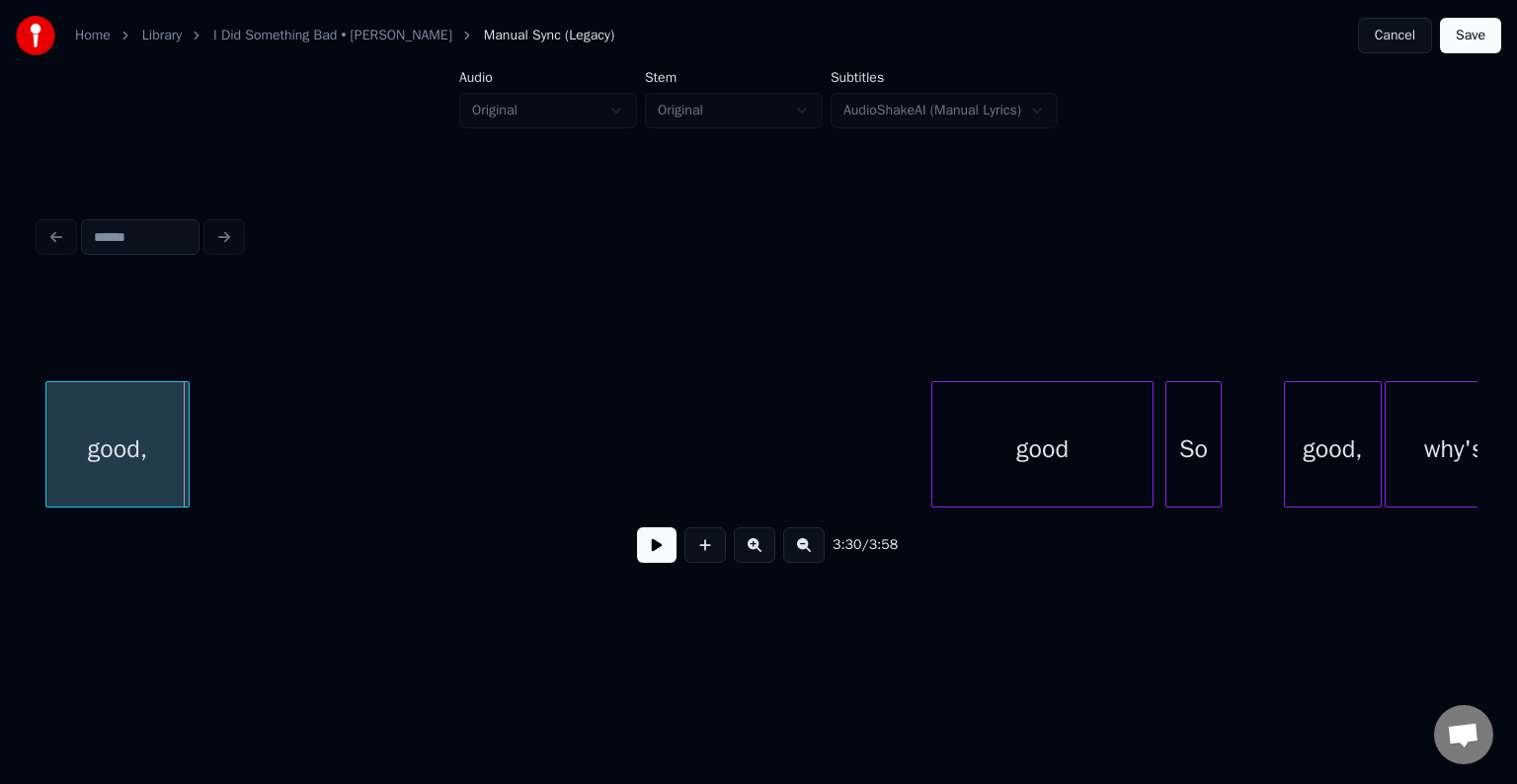 click at bounding box center (186, 444) 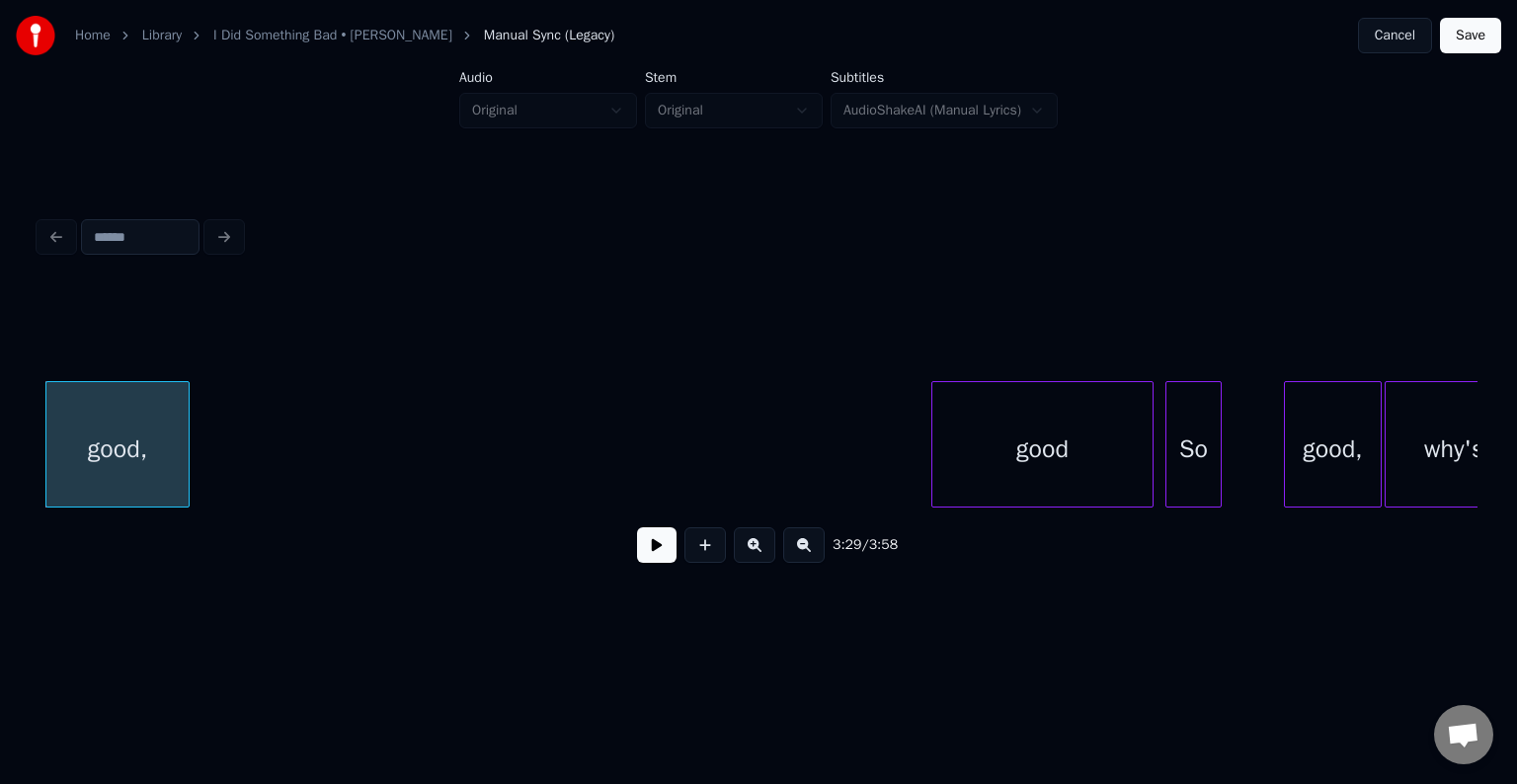 click at bounding box center [657, 545] 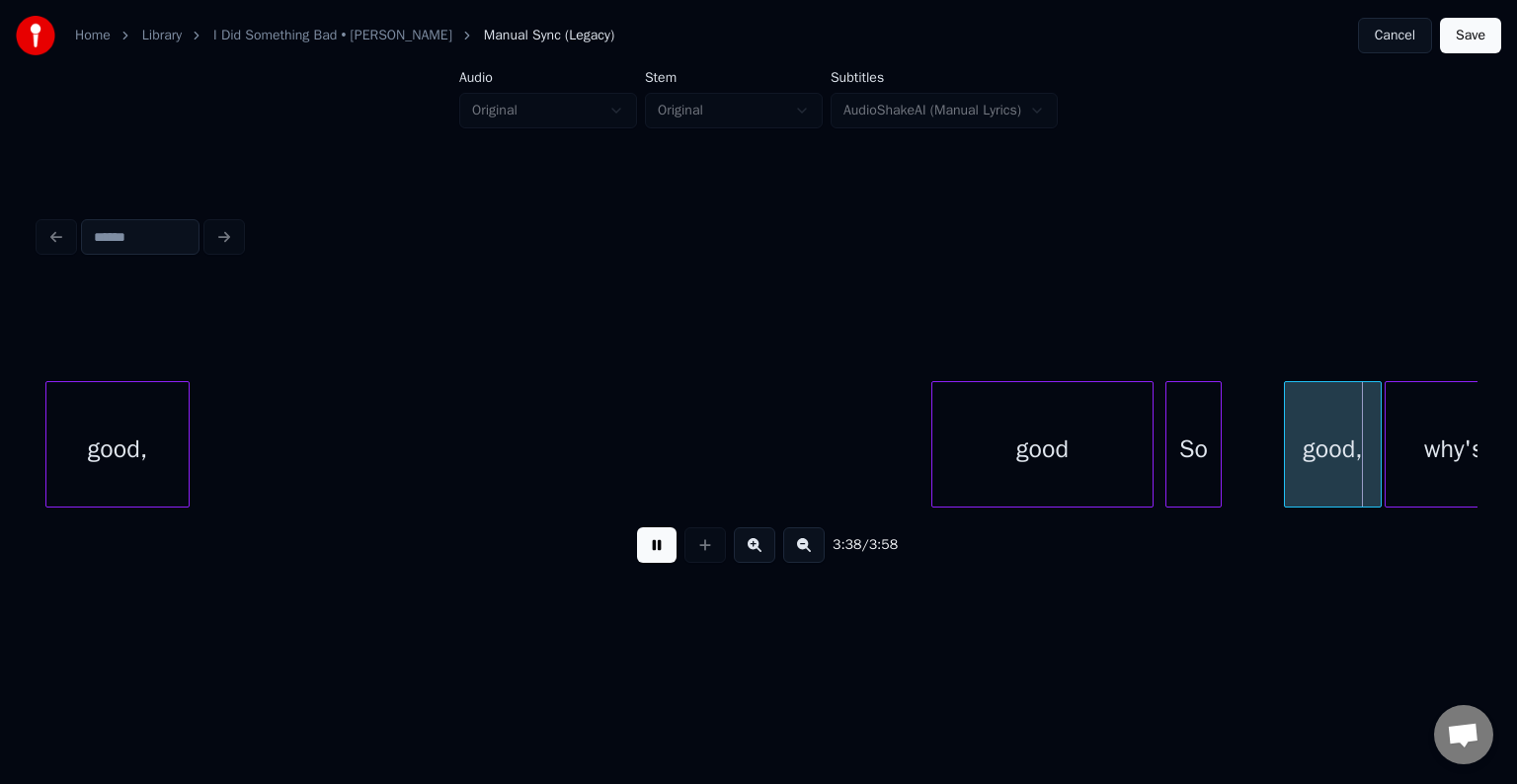 click at bounding box center (657, 545) 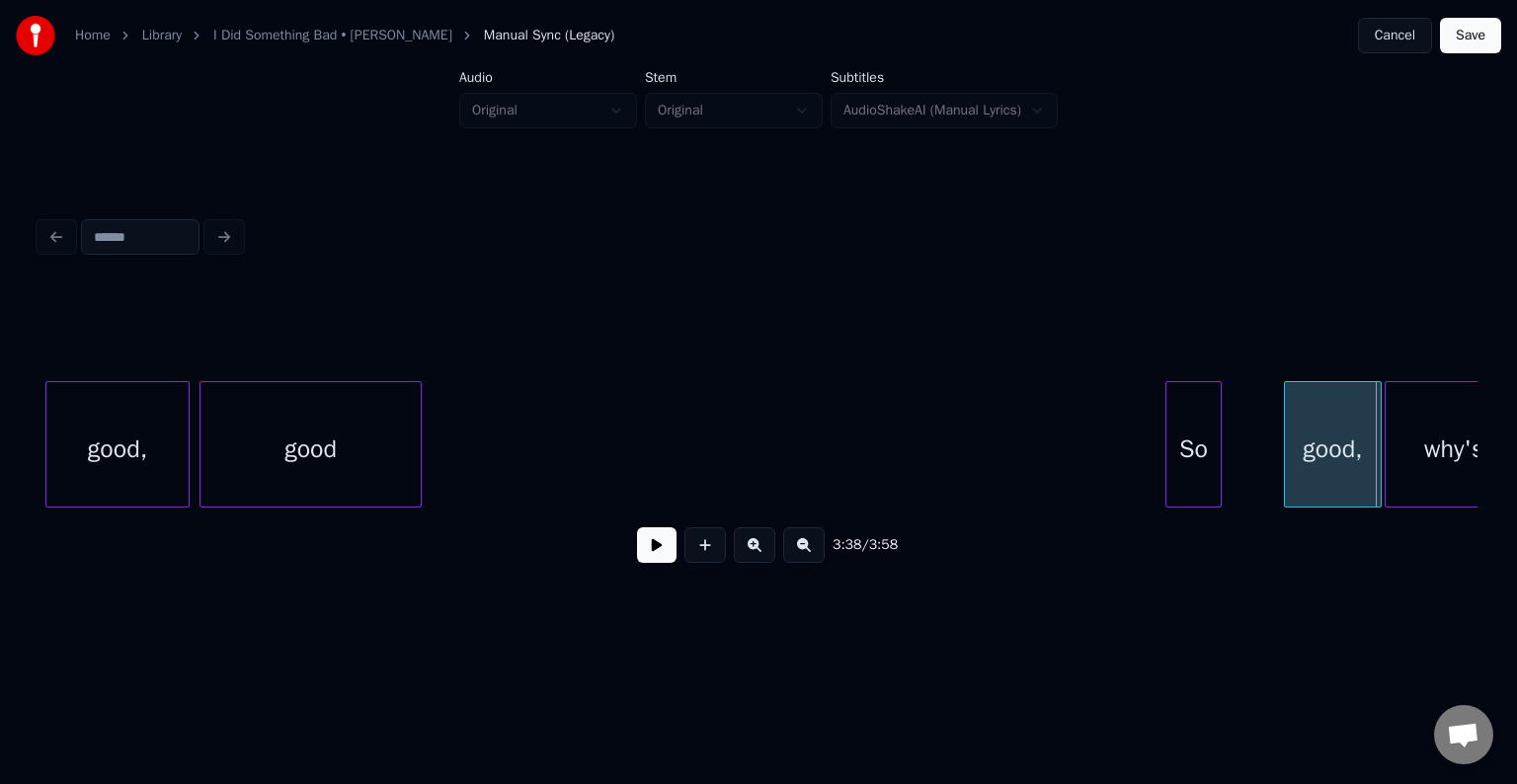 click on "3:38  /  3:58" at bounding box center (758, 432) 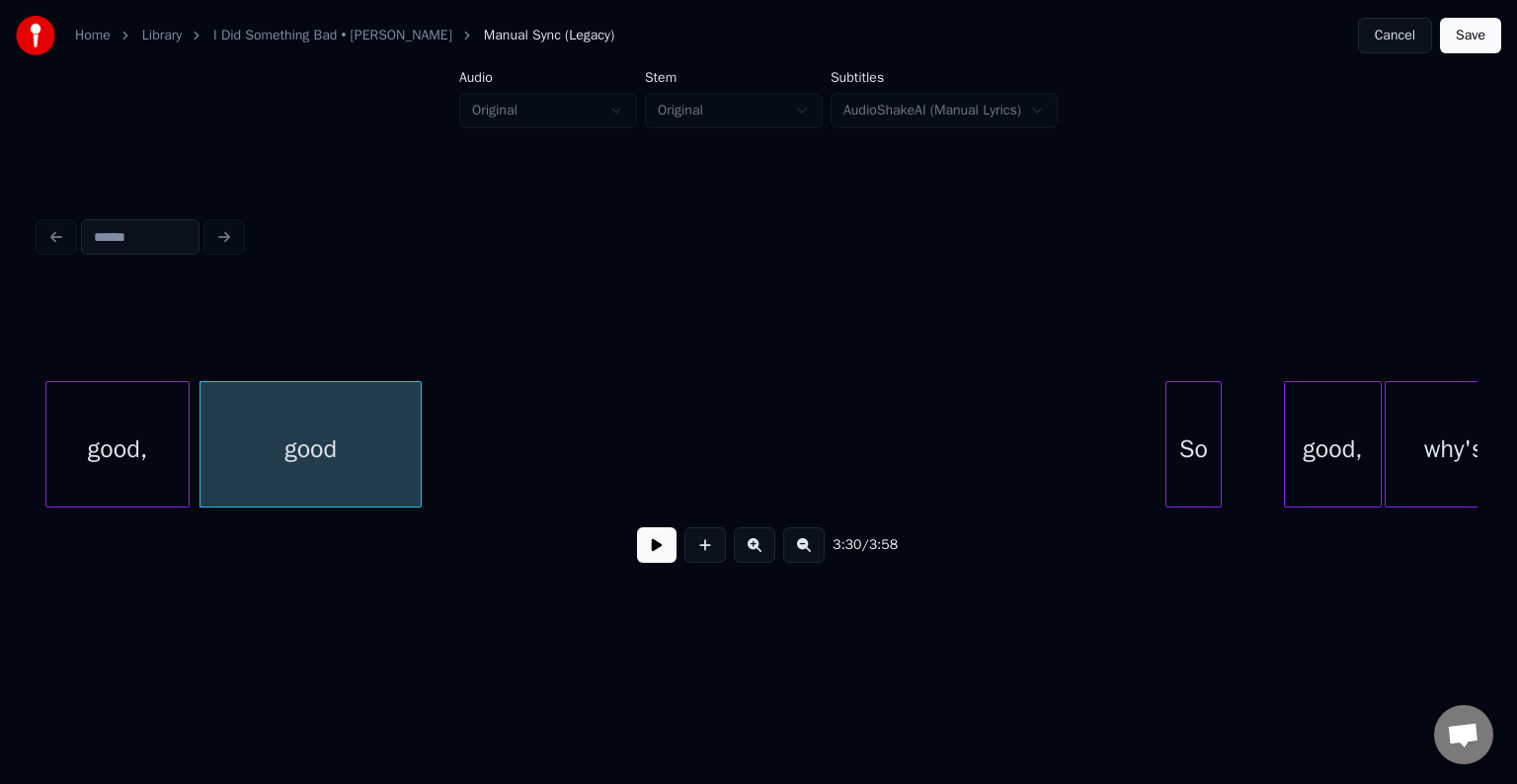 click on "good," at bounding box center [118, 449] 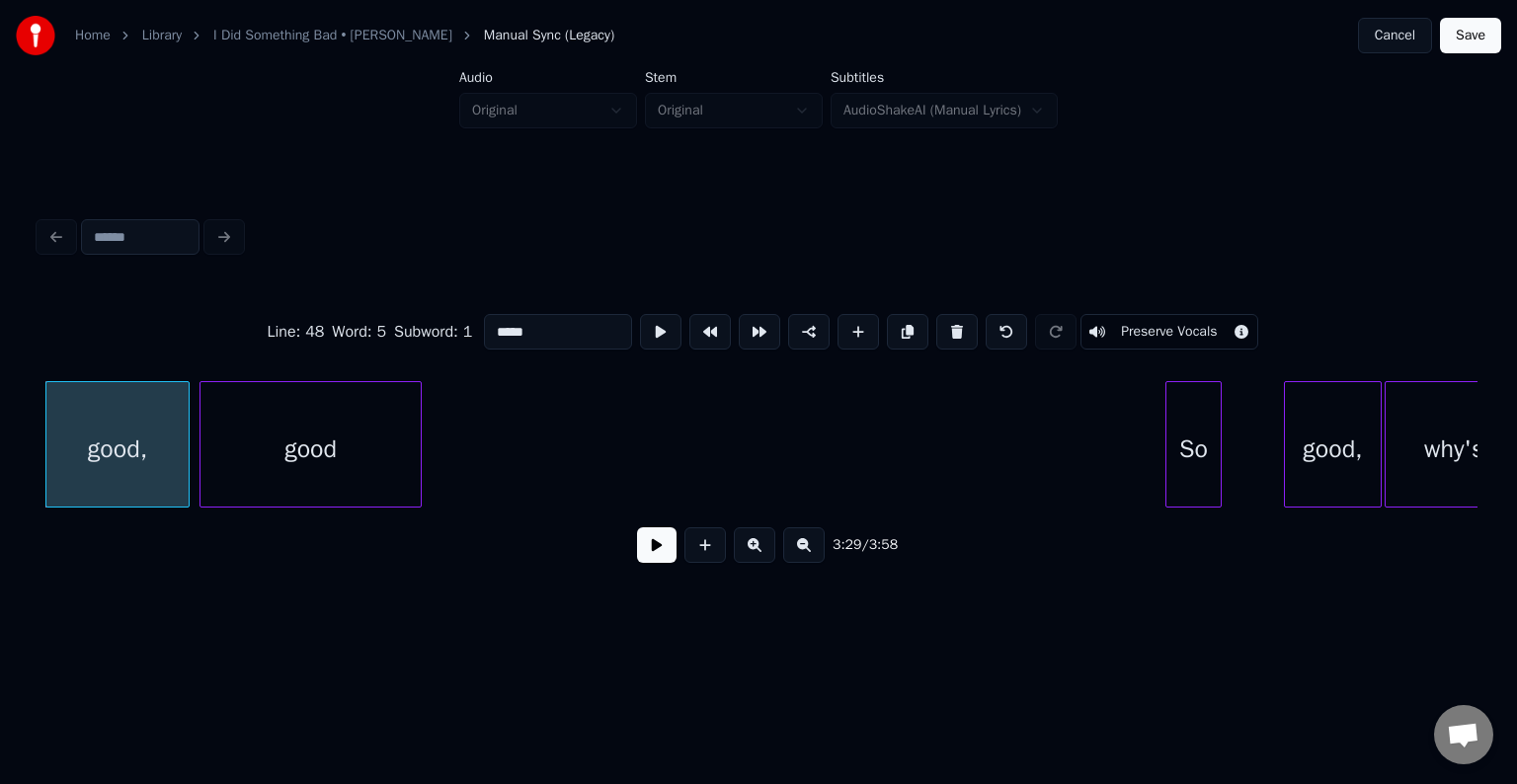 click at bounding box center (657, 545) 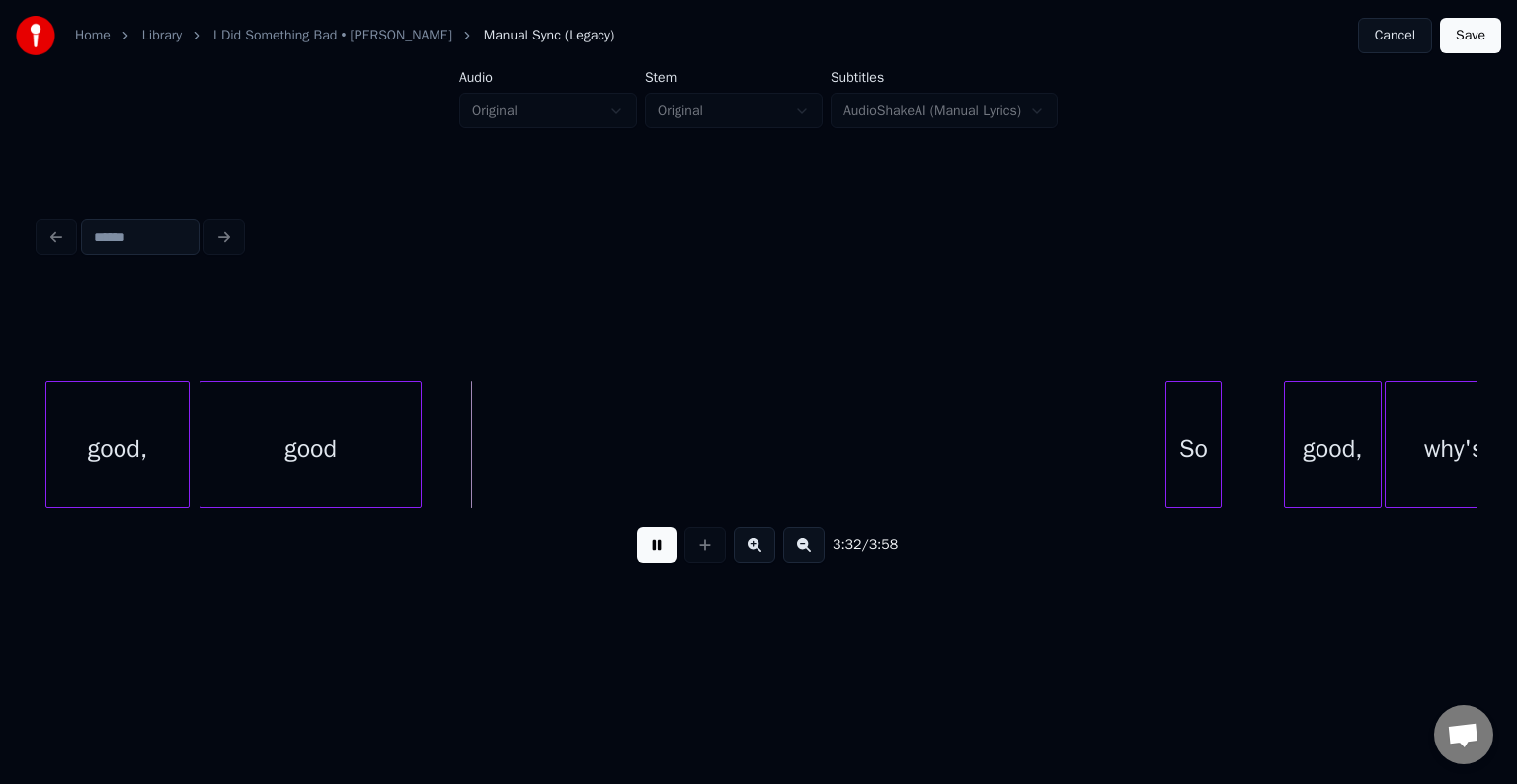 click at bounding box center (657, 545) 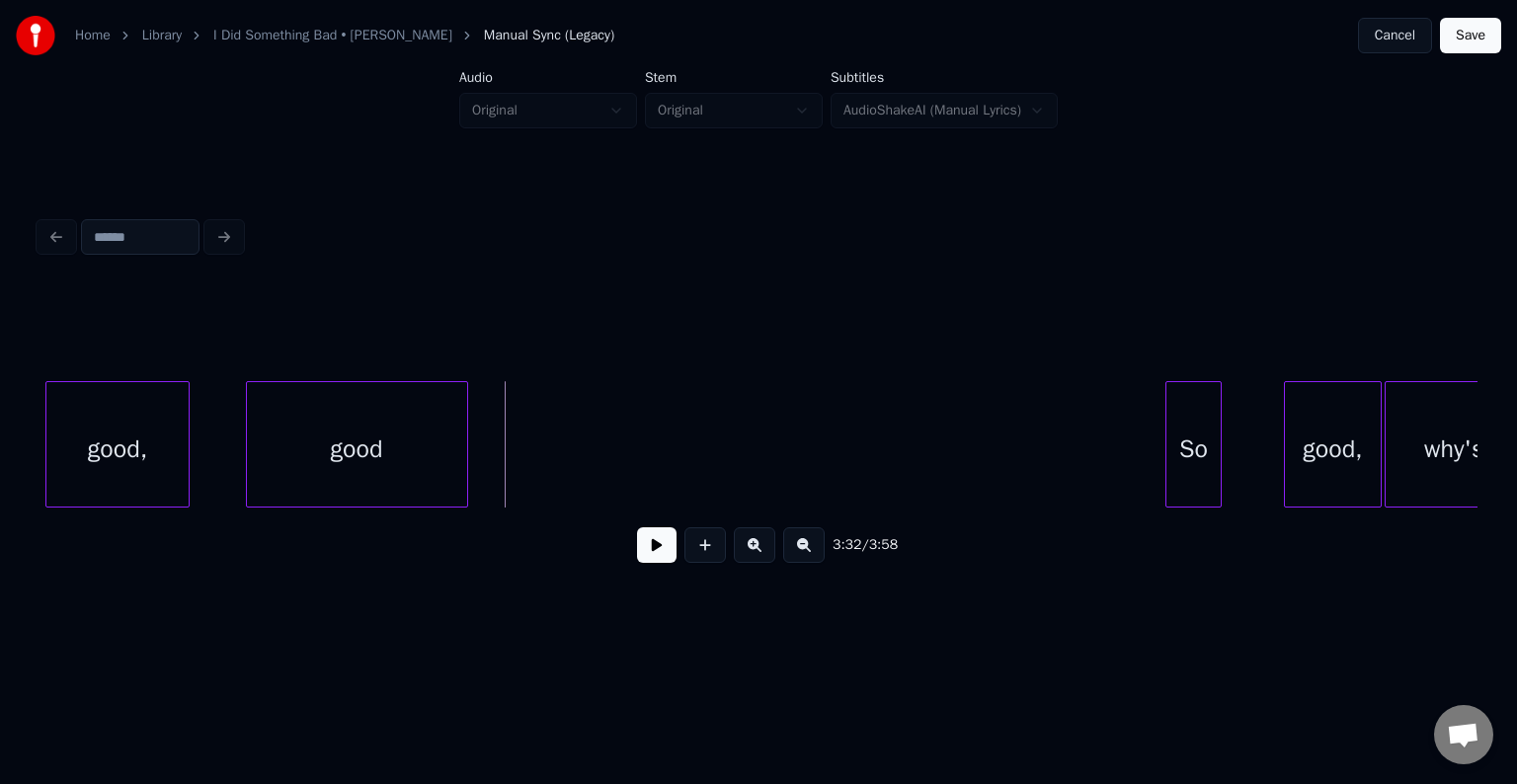 click on "good" at bounding box center (357, 449) 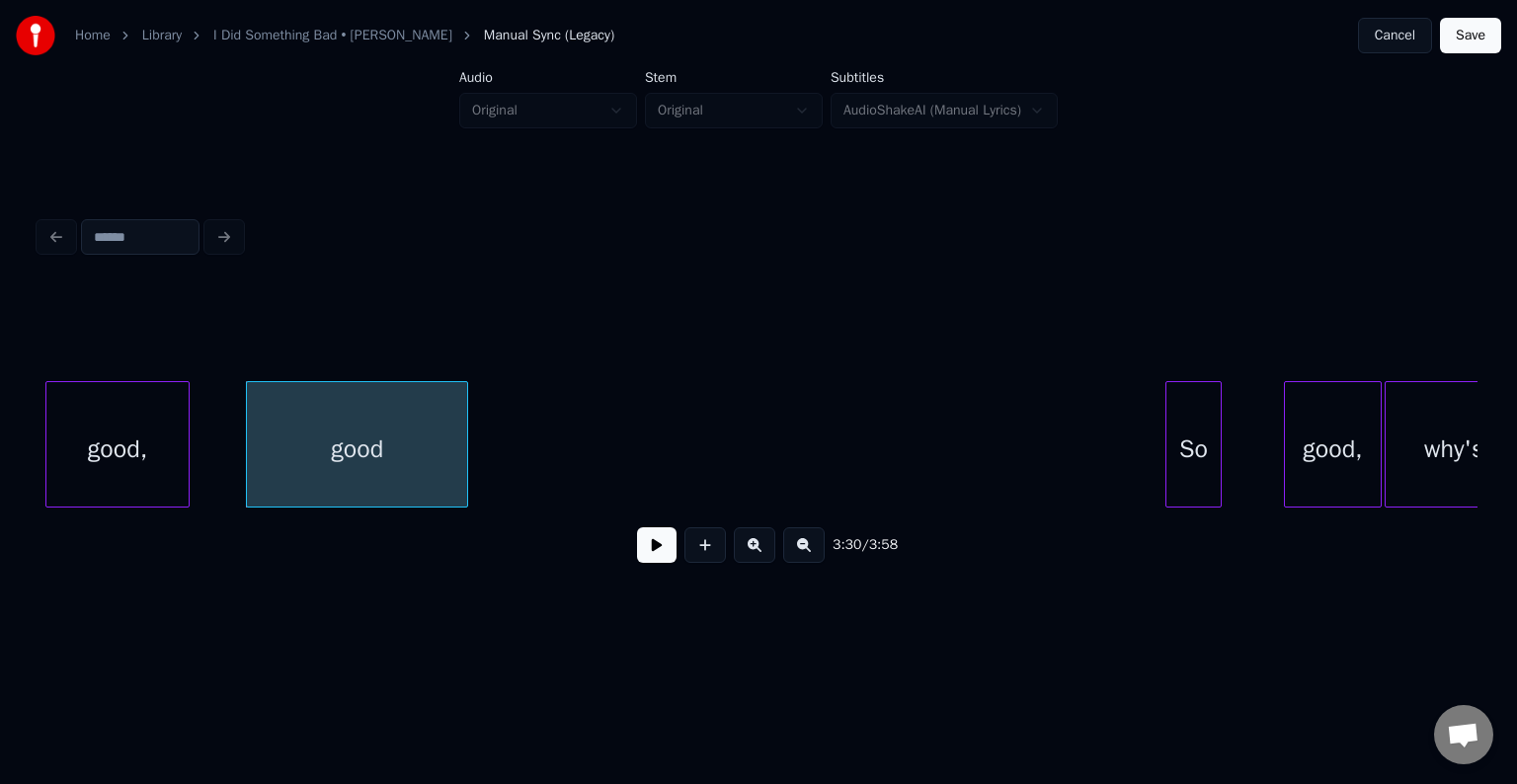 click at bounding box center (657, 545) 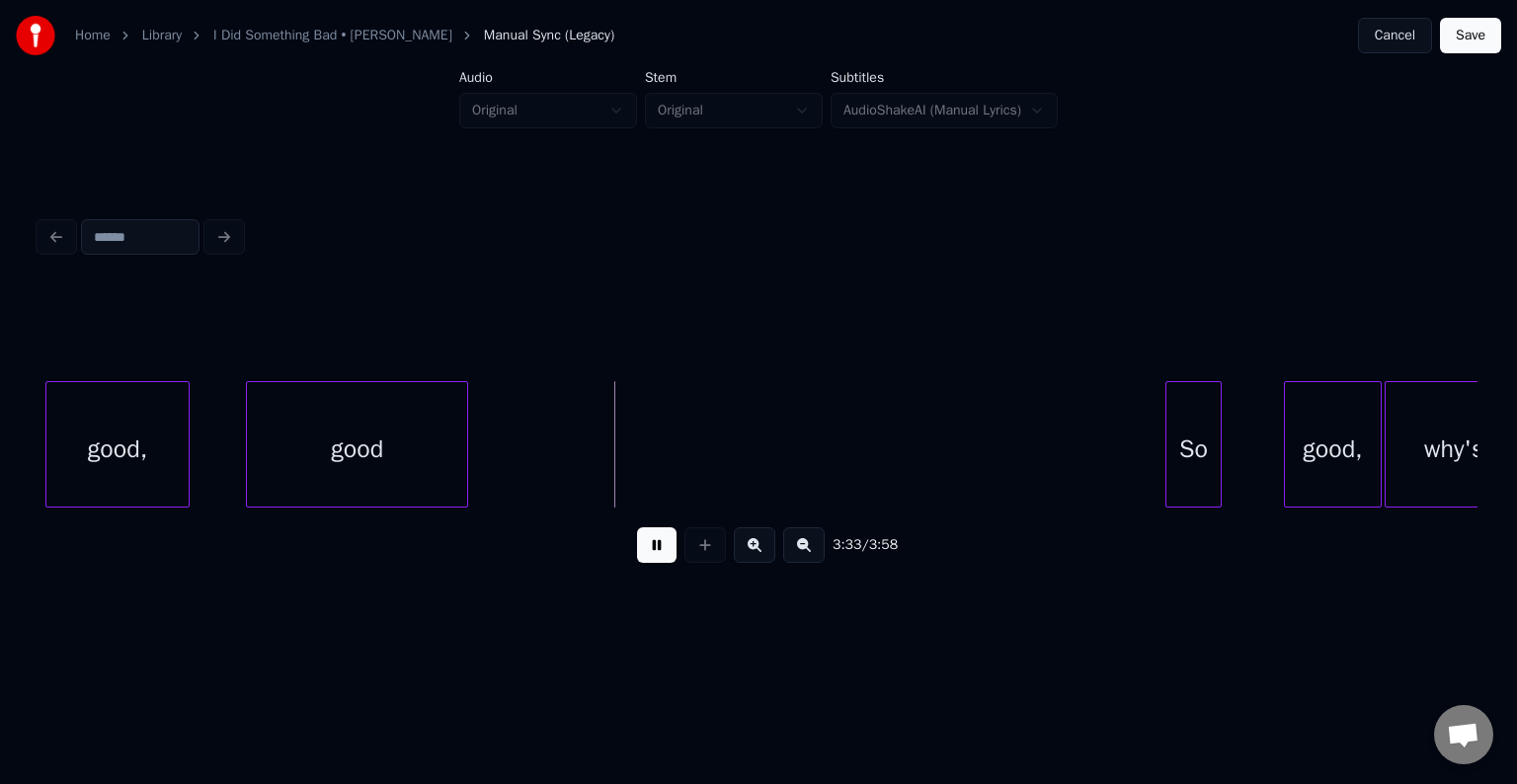 click on "good" at bounding box center (357, 449) 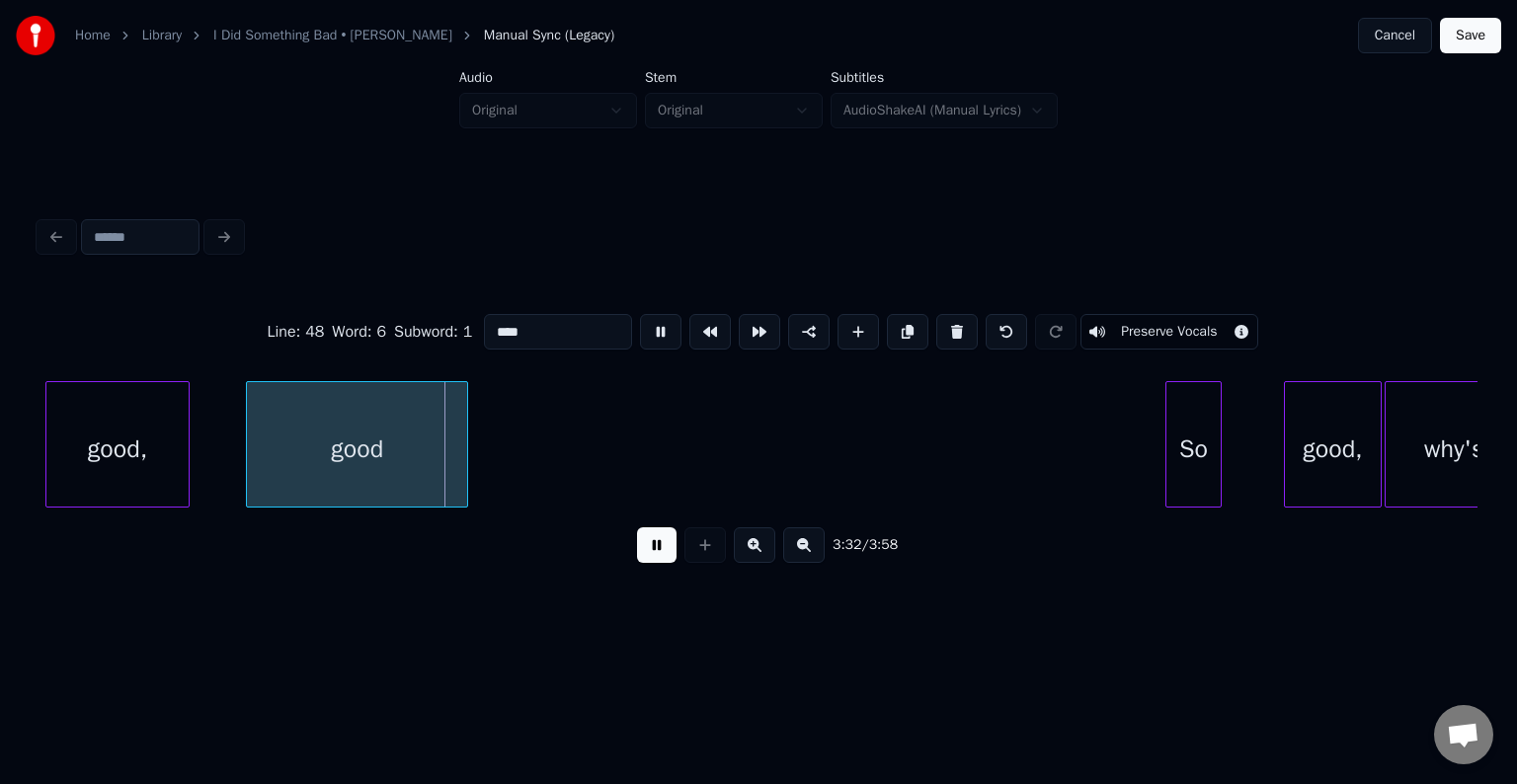 click on "good, good So good, why's" at bounding box center (-13316, 444) 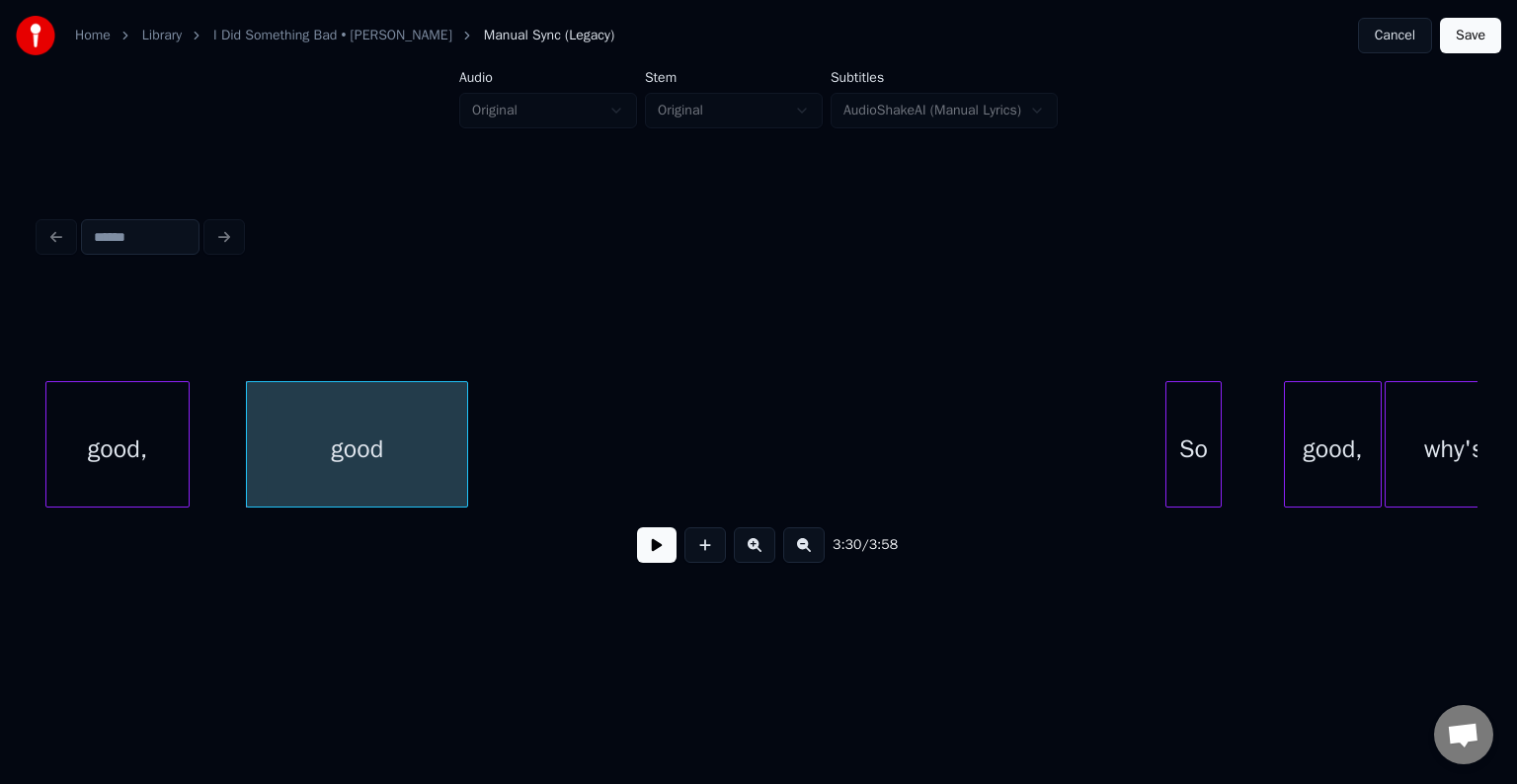 click at bounding box center [657, 545] 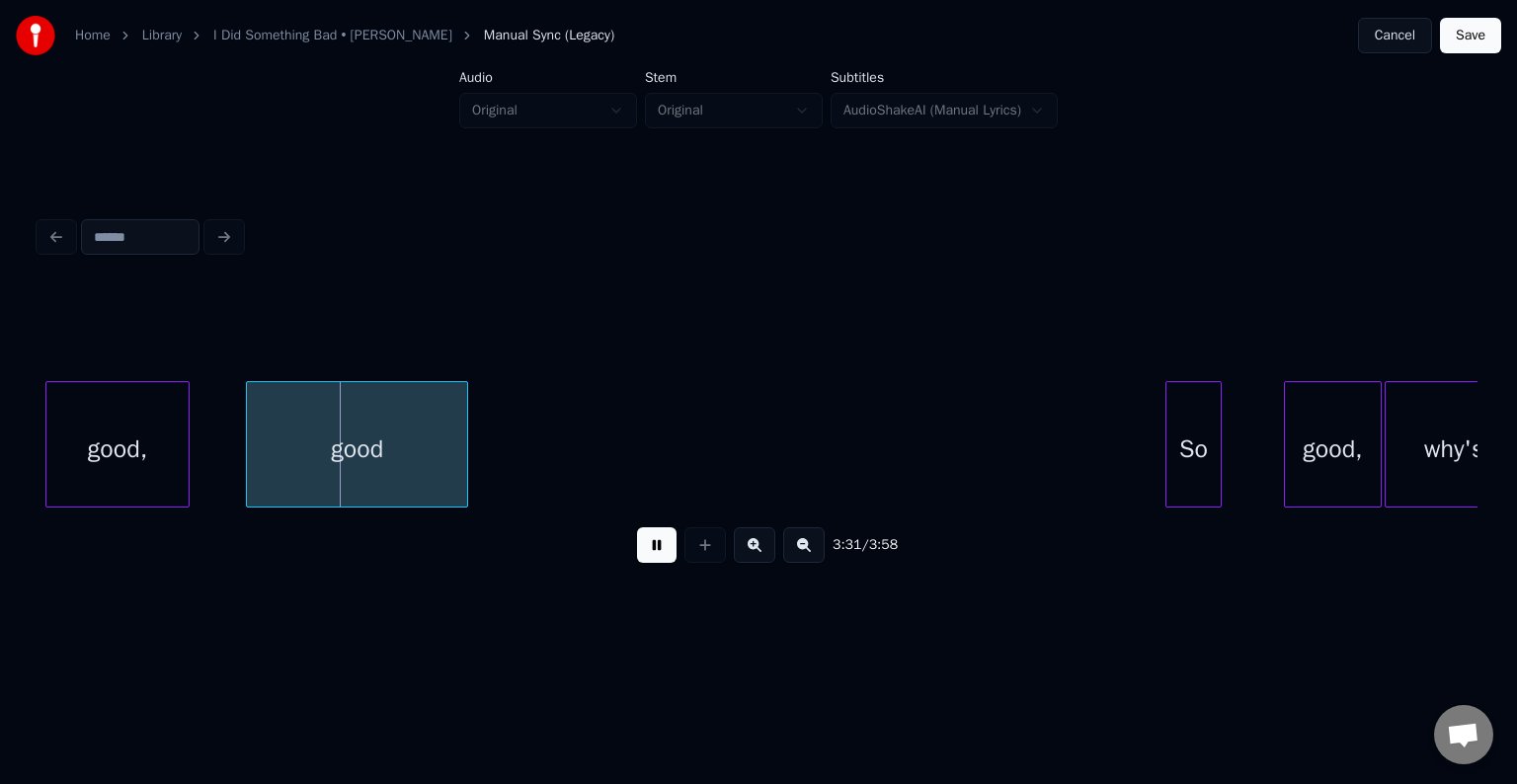 click at bounding box center (657, 545) 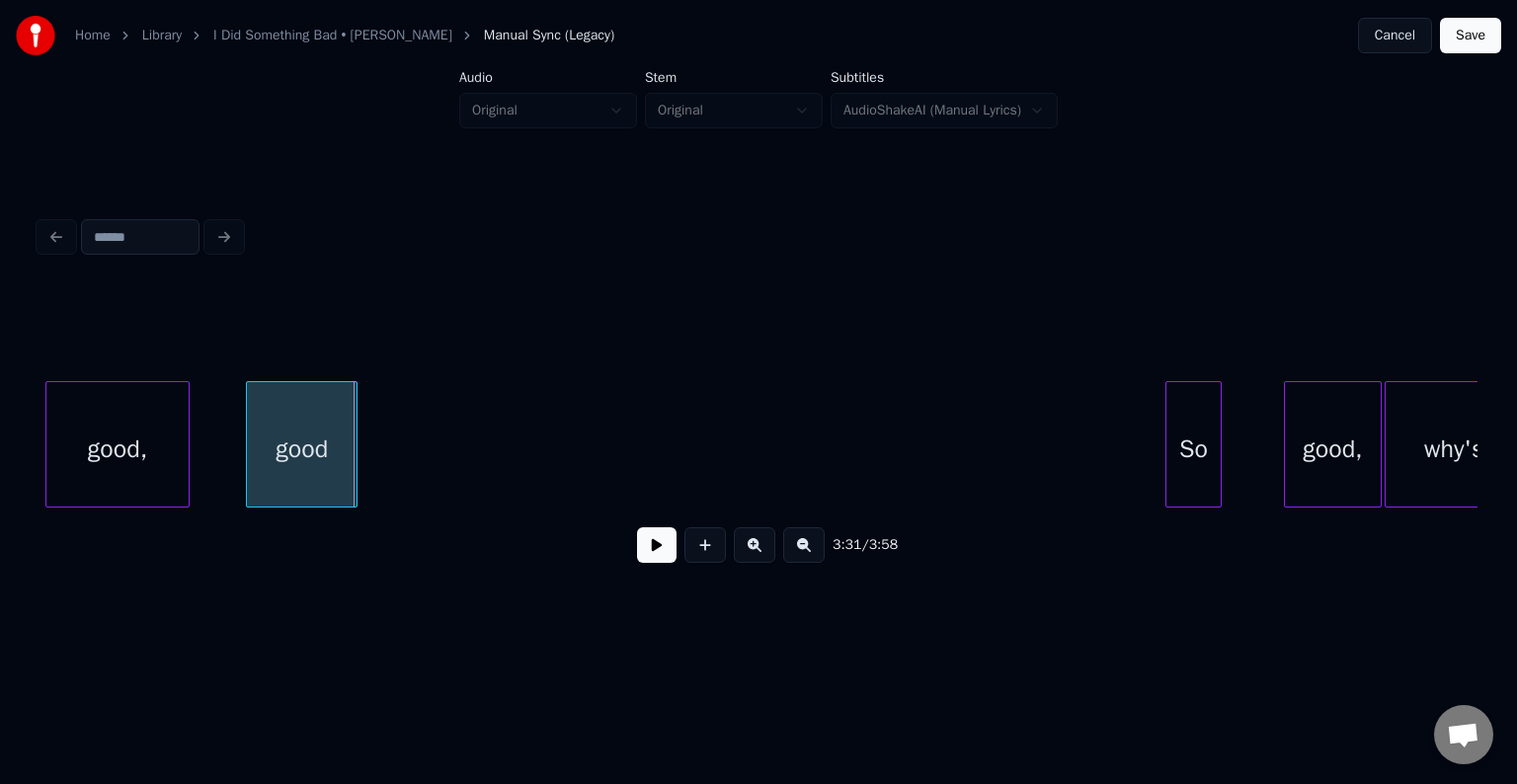 click at bounding box center [354, 444] 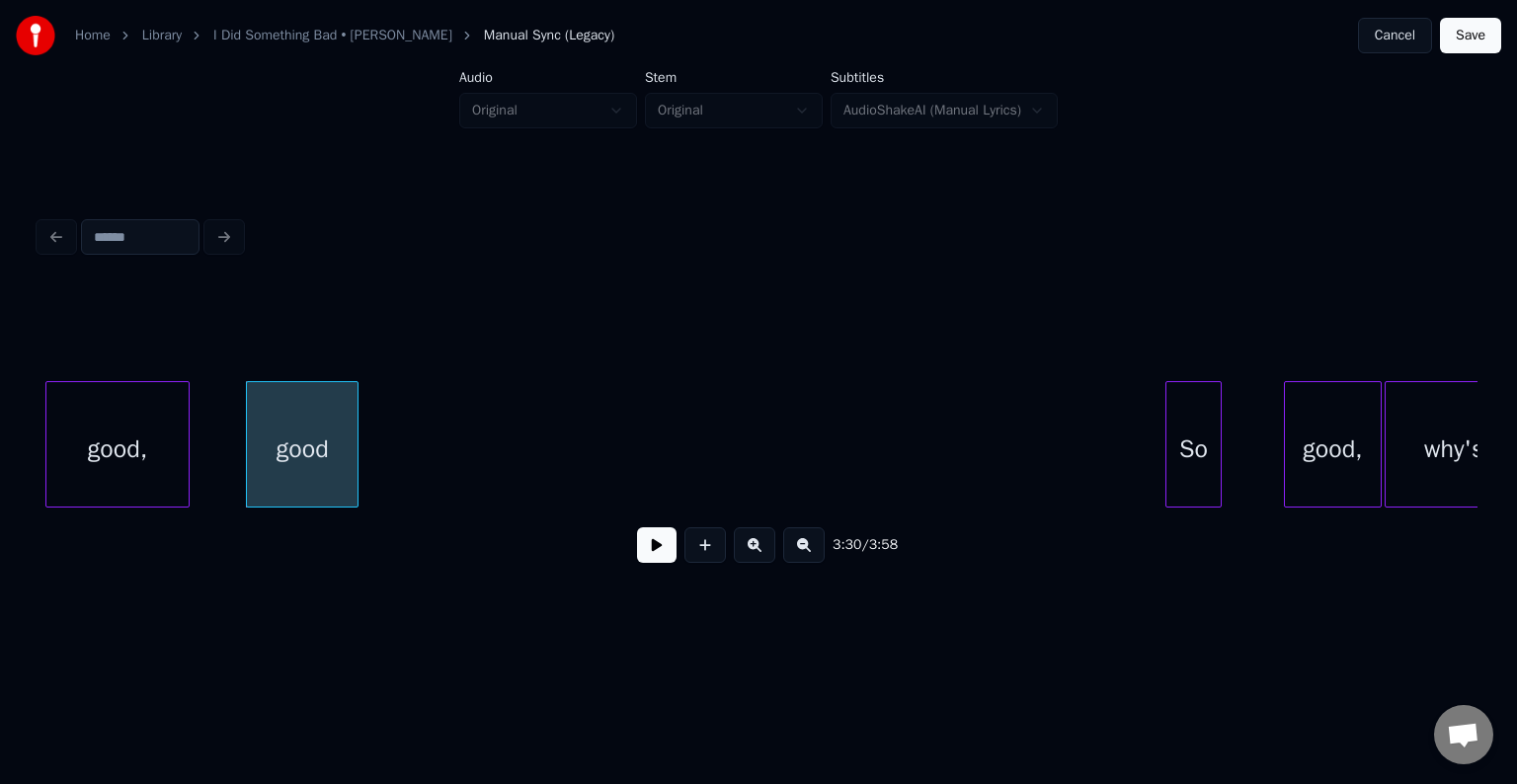click at bounding box center [657, 545] 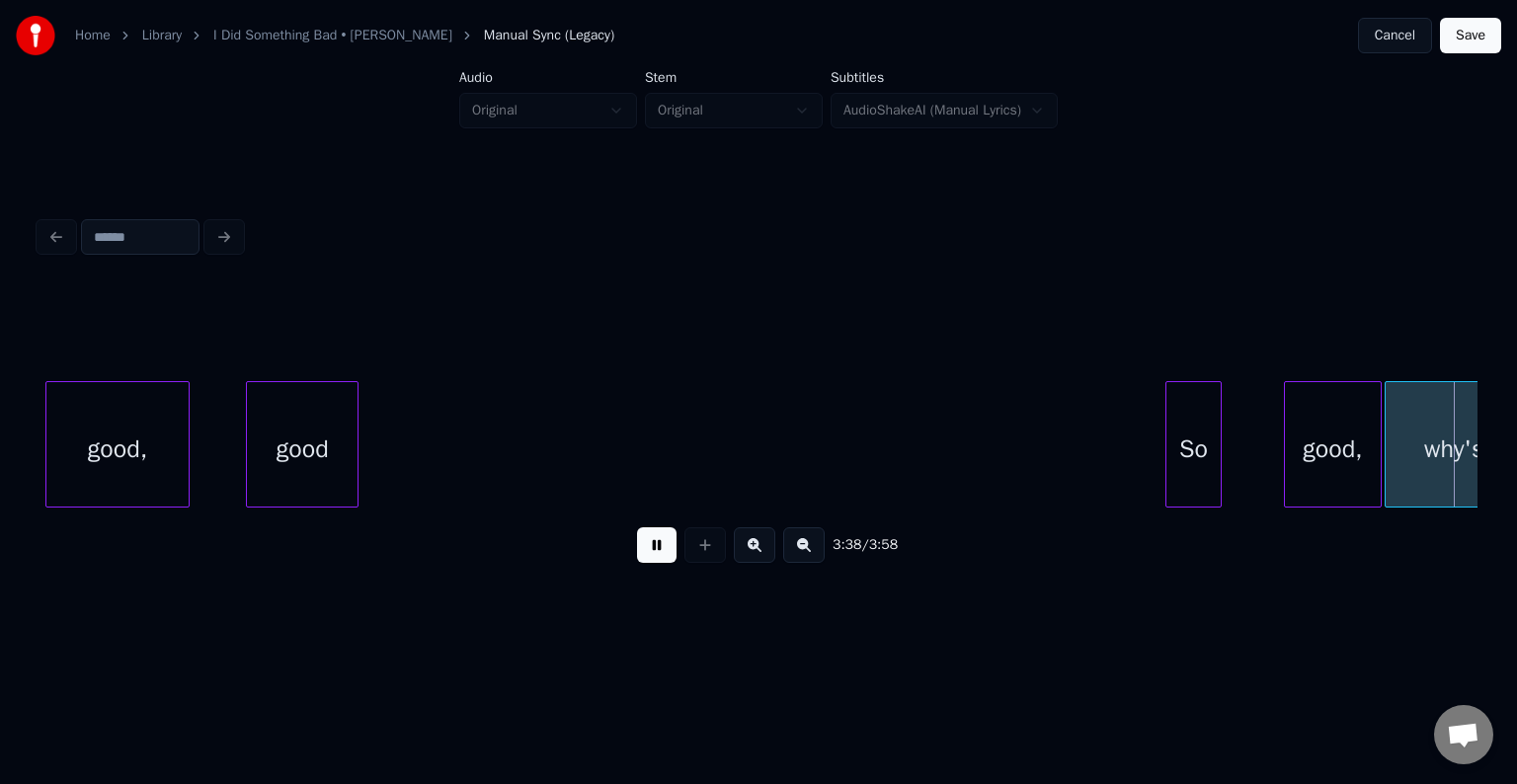 click at bounding box center [657, 545] 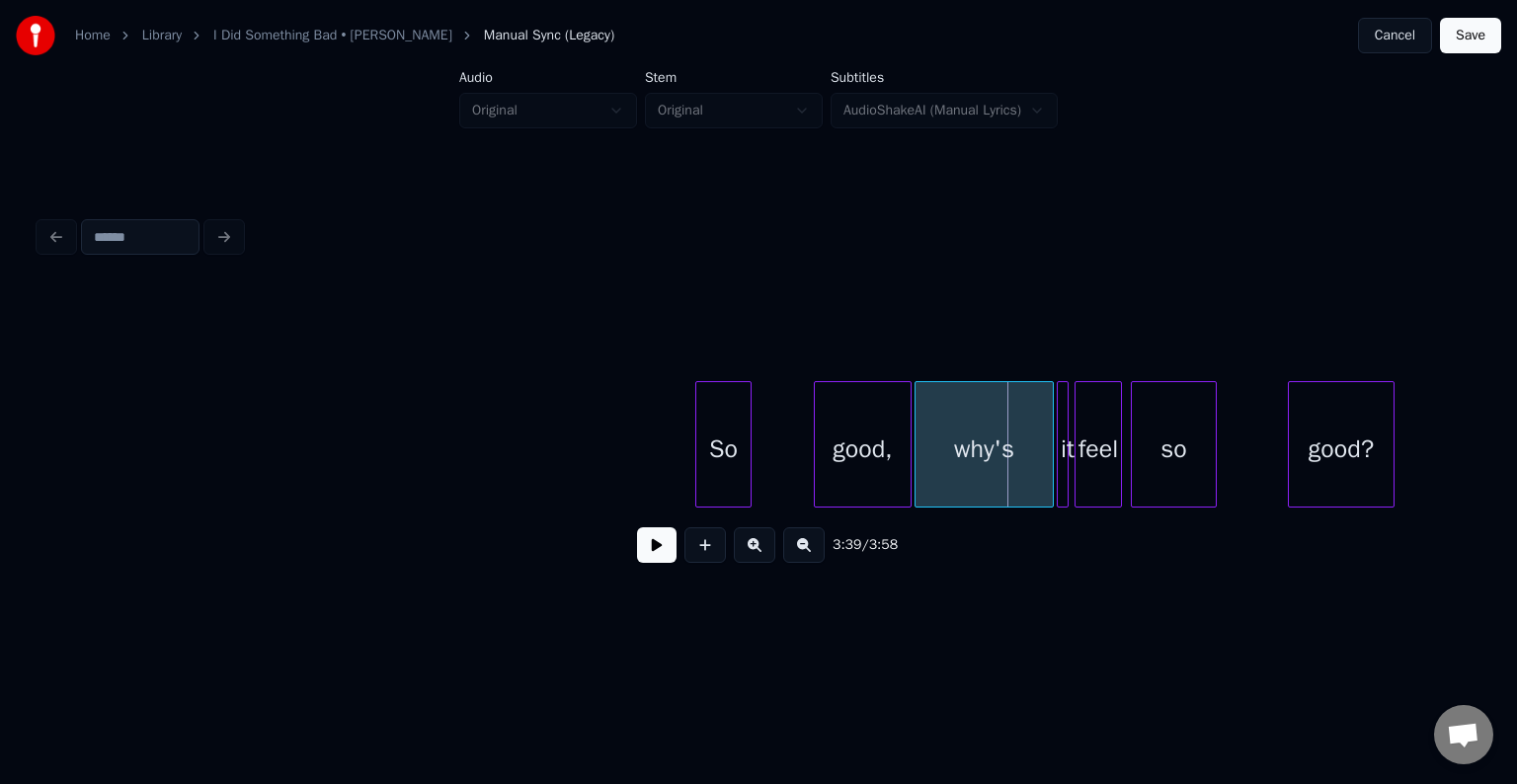 scroll, scrollTop: 0, scrollLeft: 31482, axis: horizontal 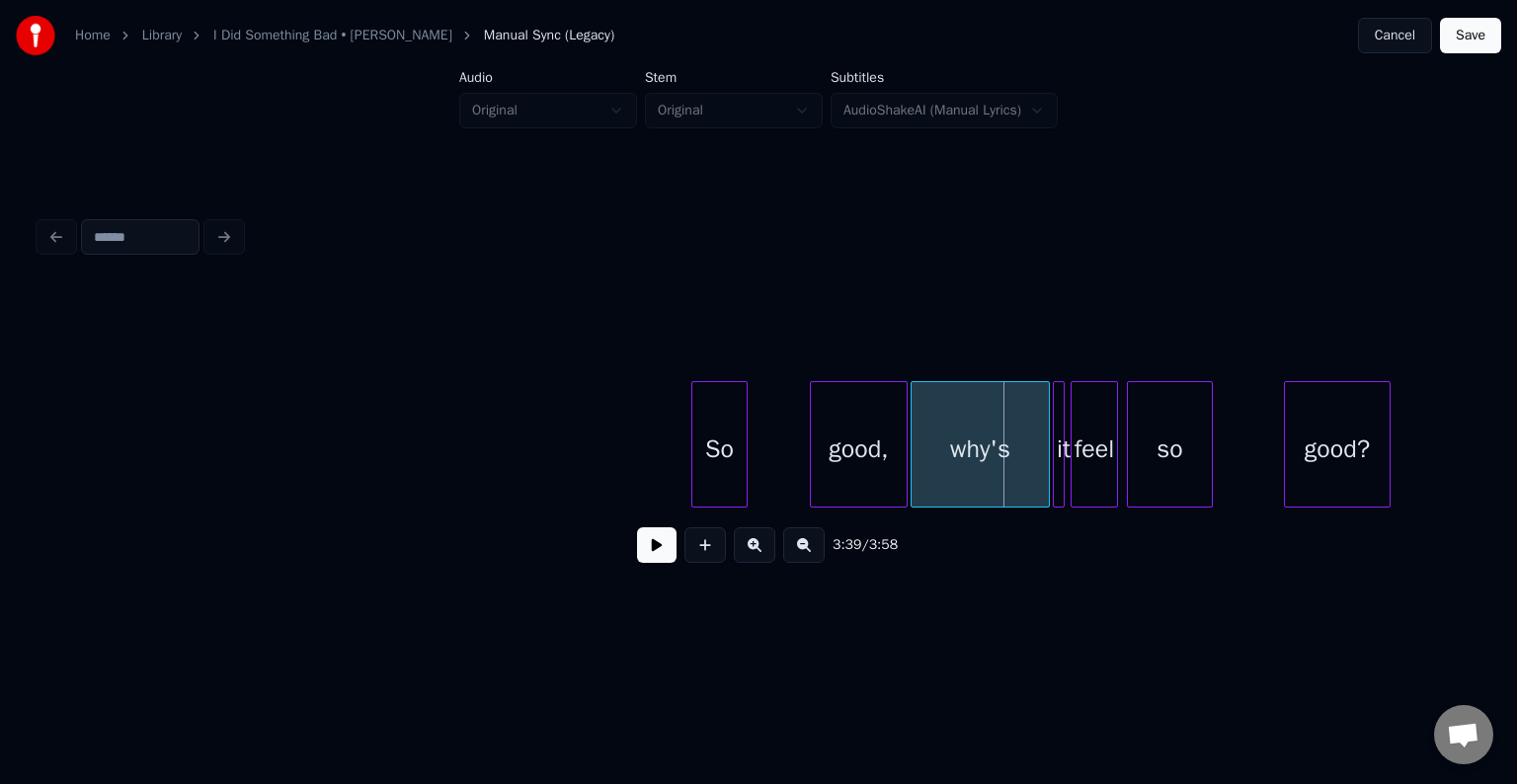 click on "good," at bounding box center [858, 449] 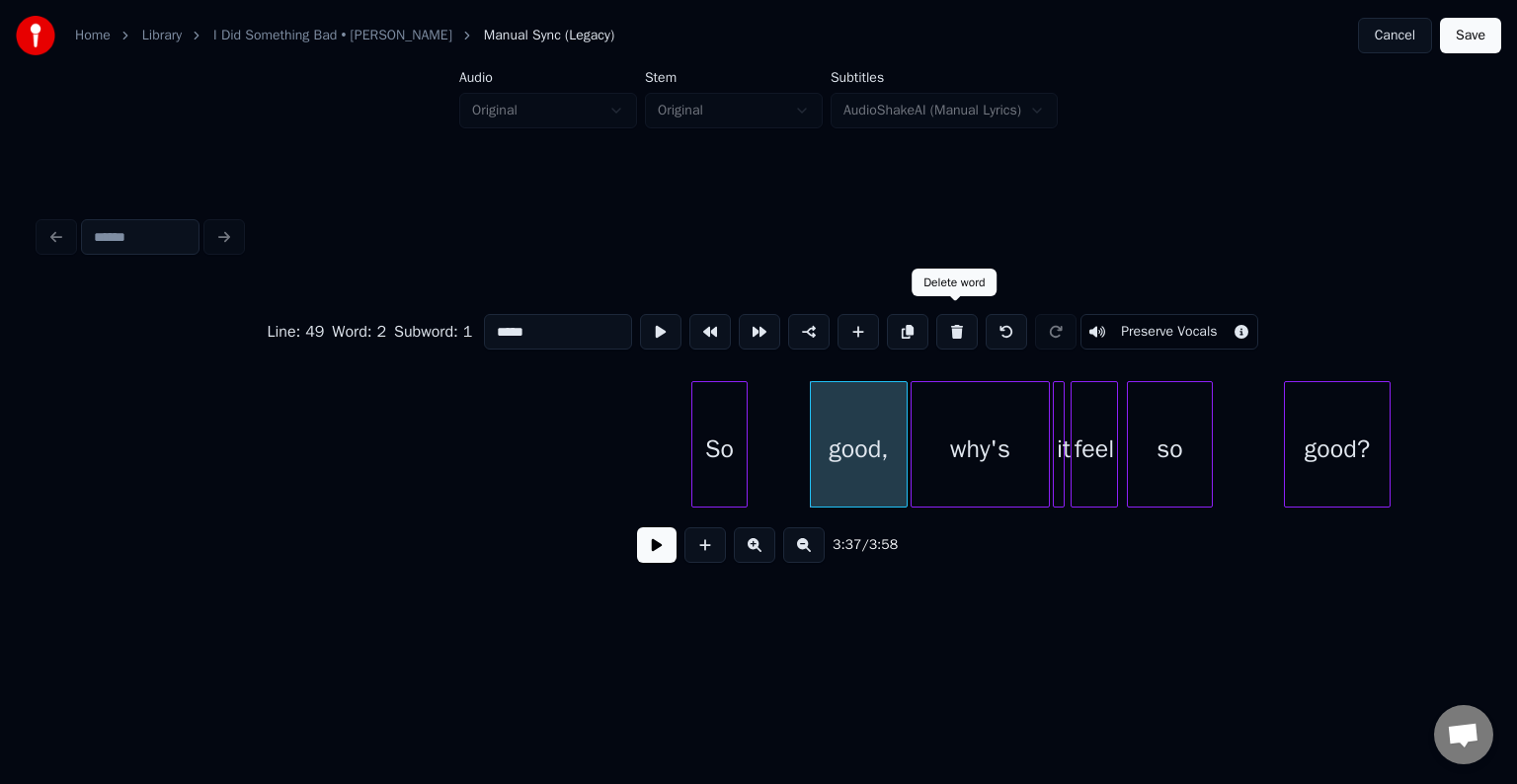 click at bounding box center (957, 332) 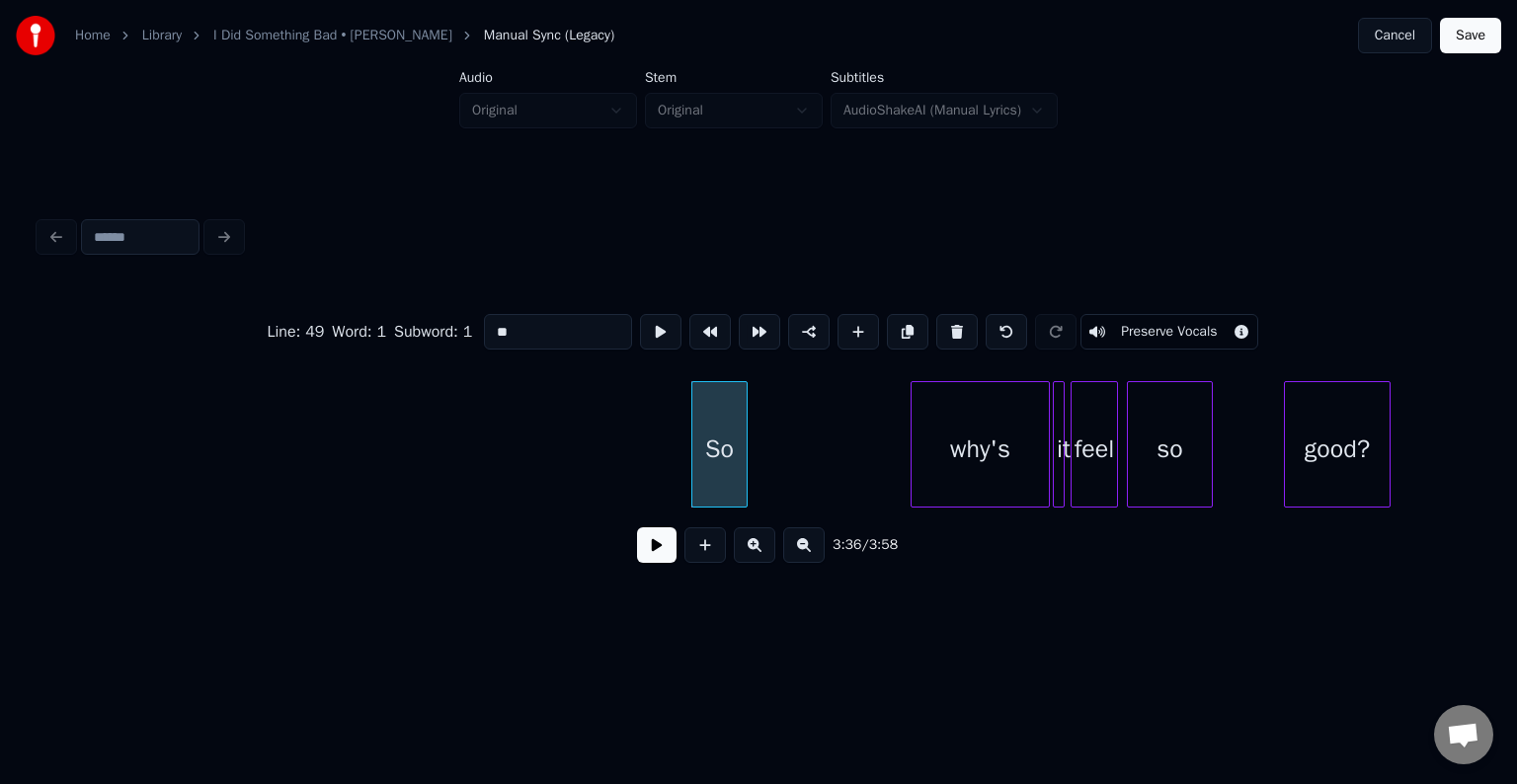 click at bounding box center (957, 332) 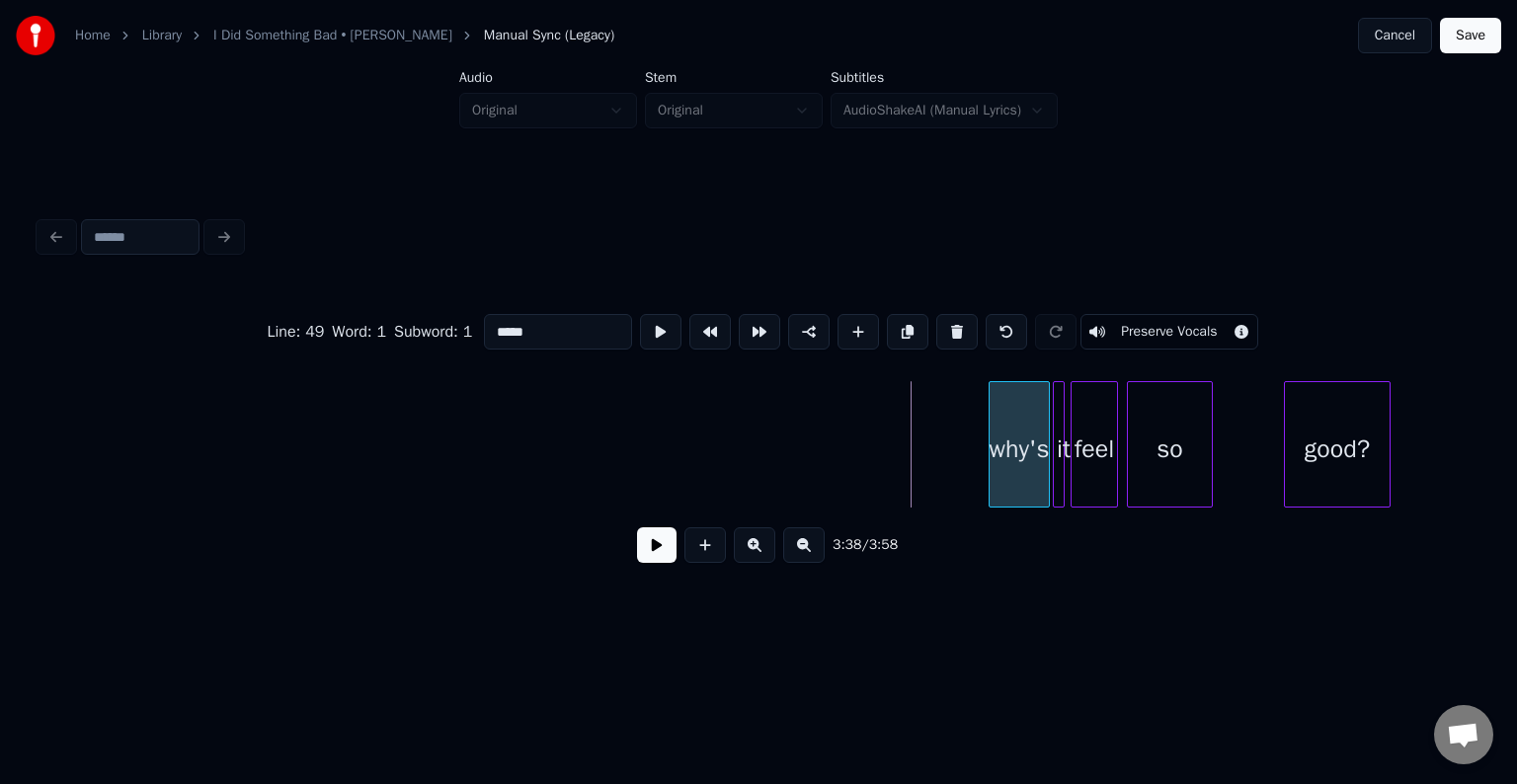 click at bounding box center [993, 444] 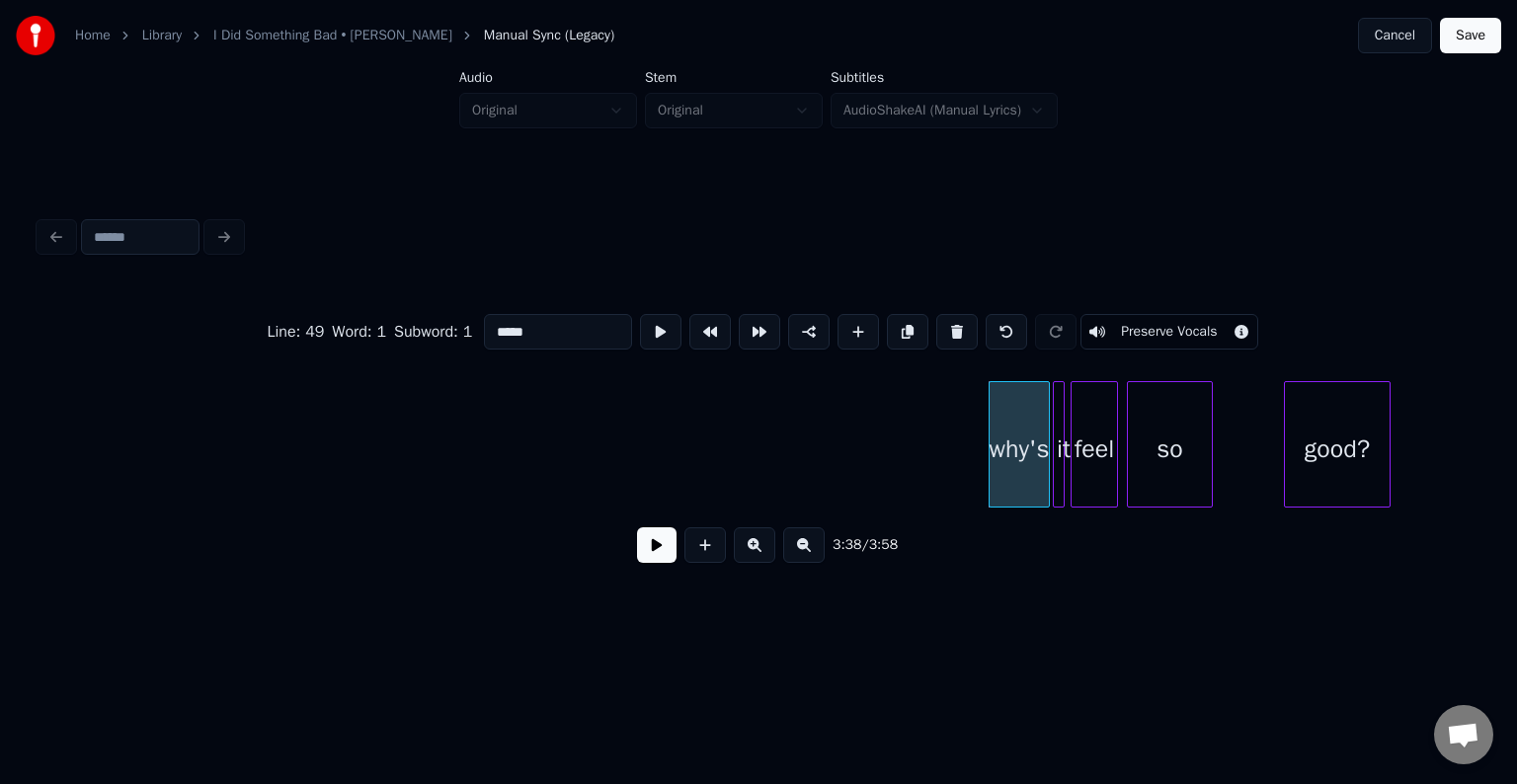click at bounding box center [657, 545] 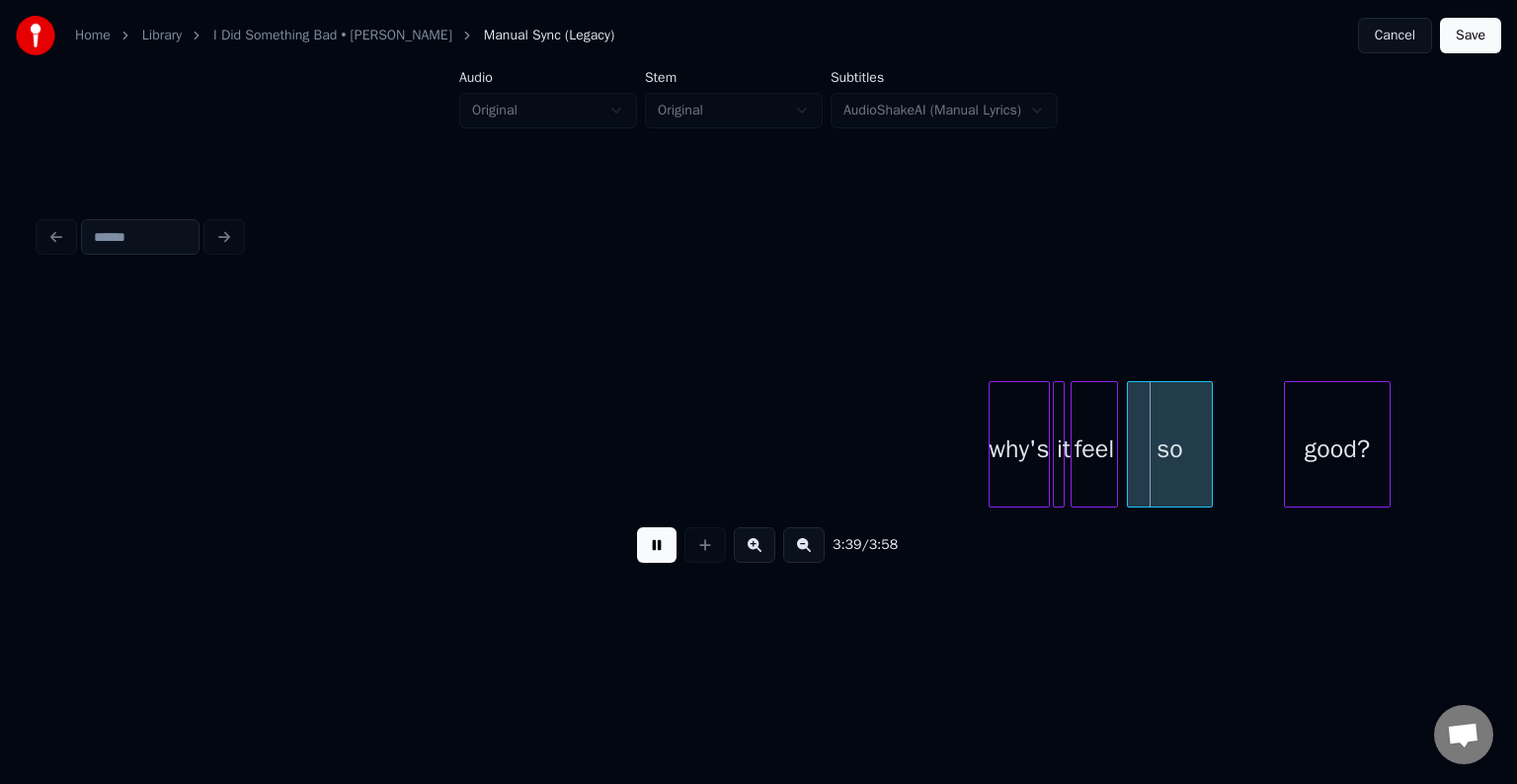click at bounding box center [657, 545] 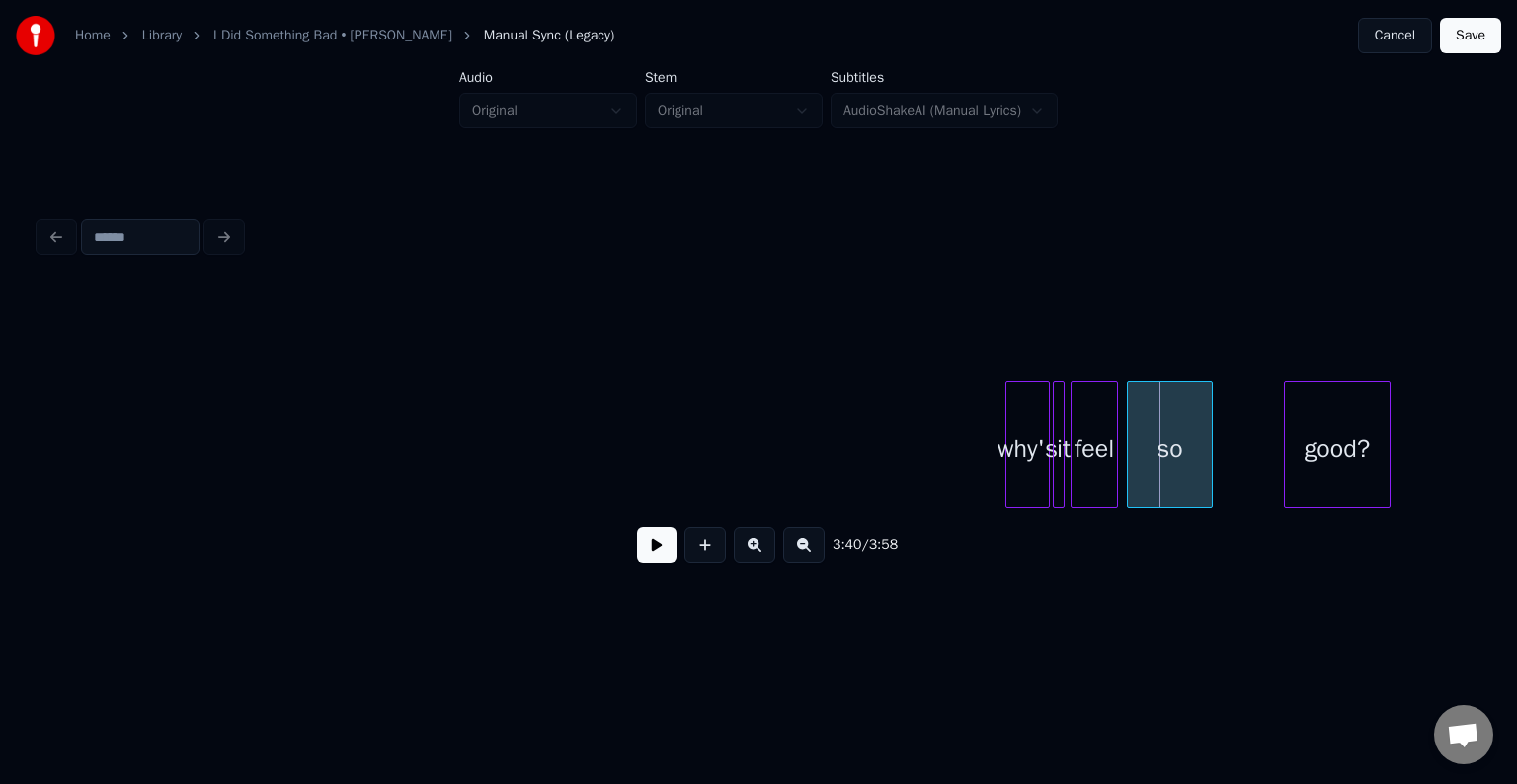 click at bounding box center (1009, 444) 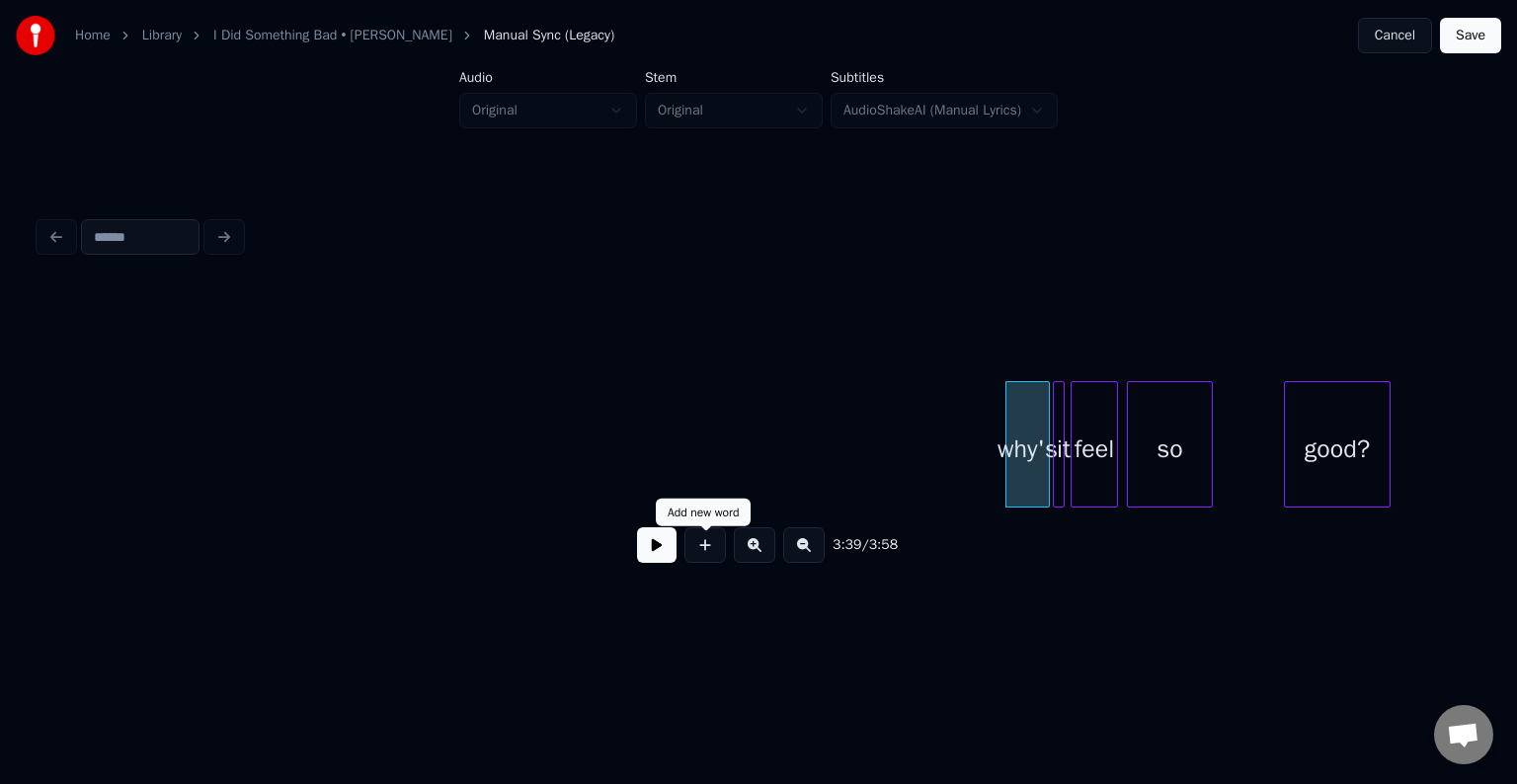click at bounding box center (657, 545) 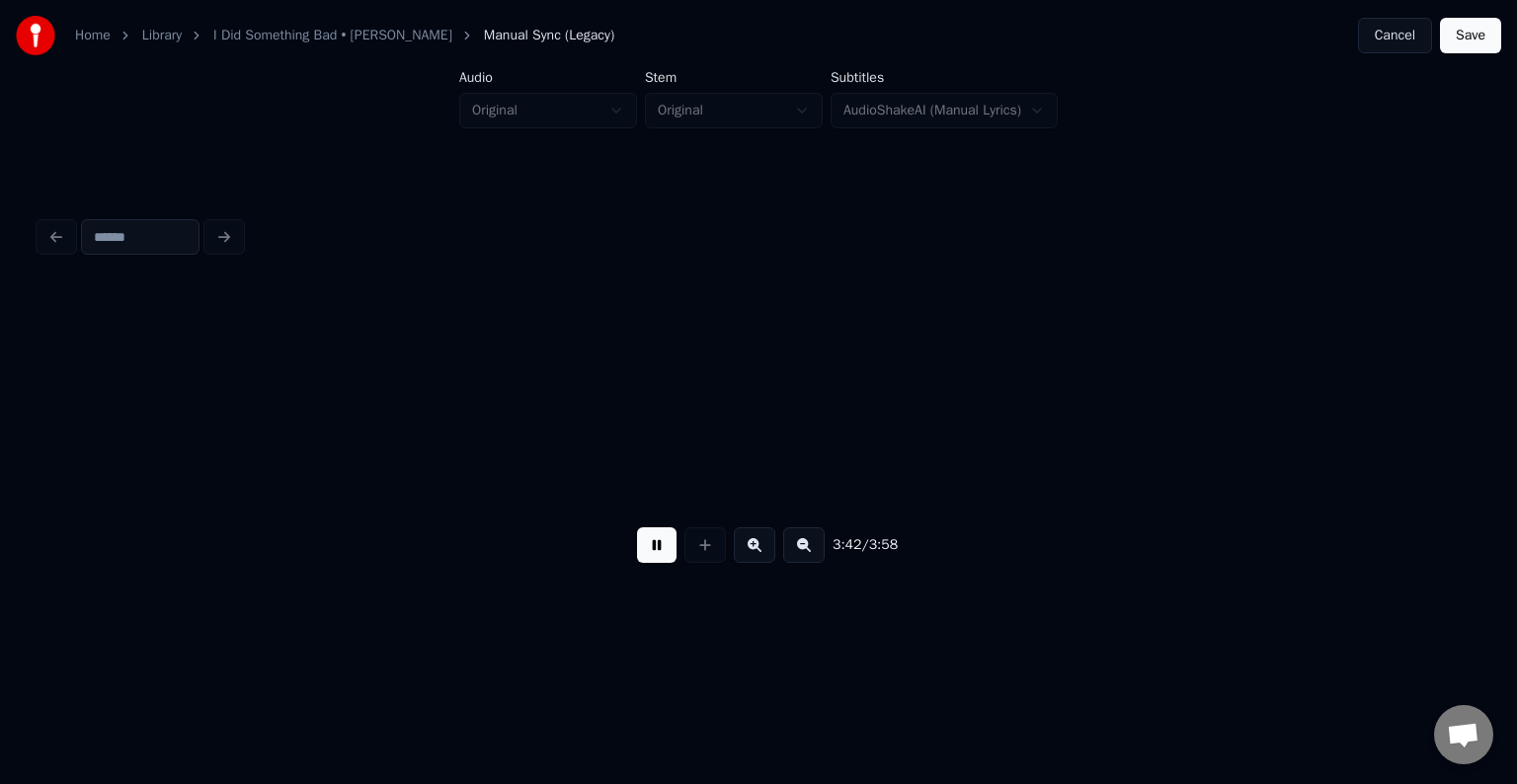 scroll, scrollTop: 0, scrollLeft: 32921, axis: horizontal 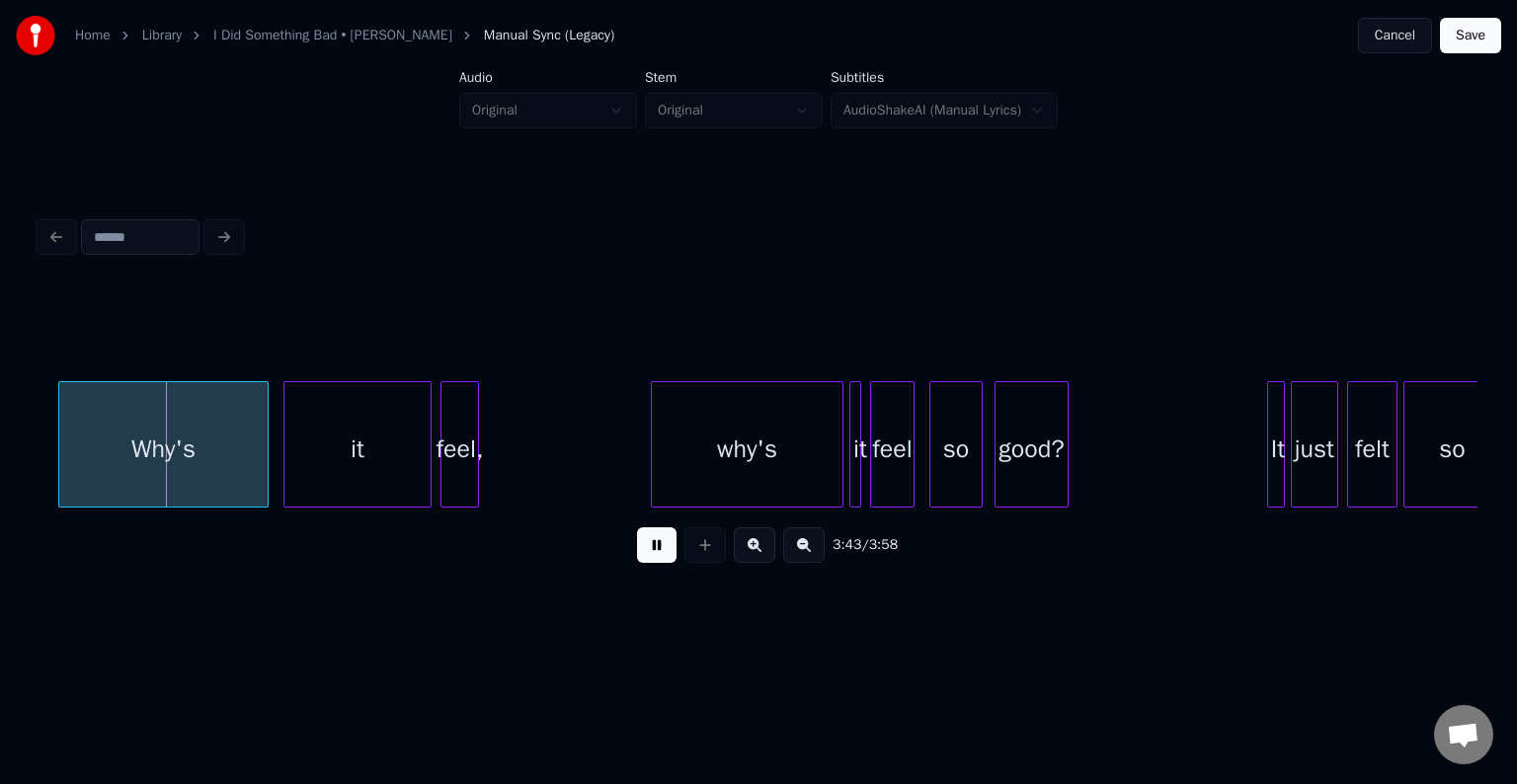 click at bounding box center (657, 545) 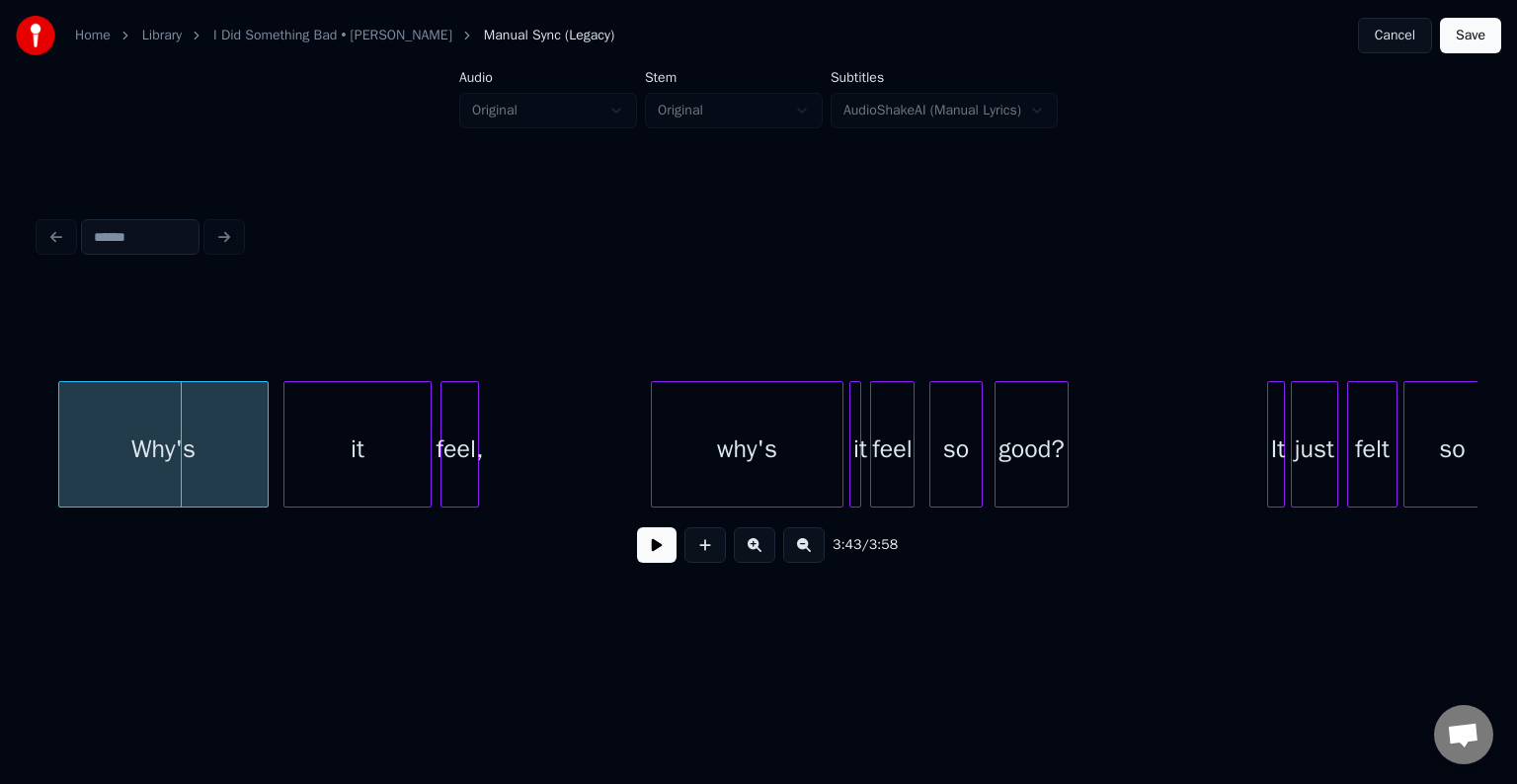 click at bounding box center [657, 545] 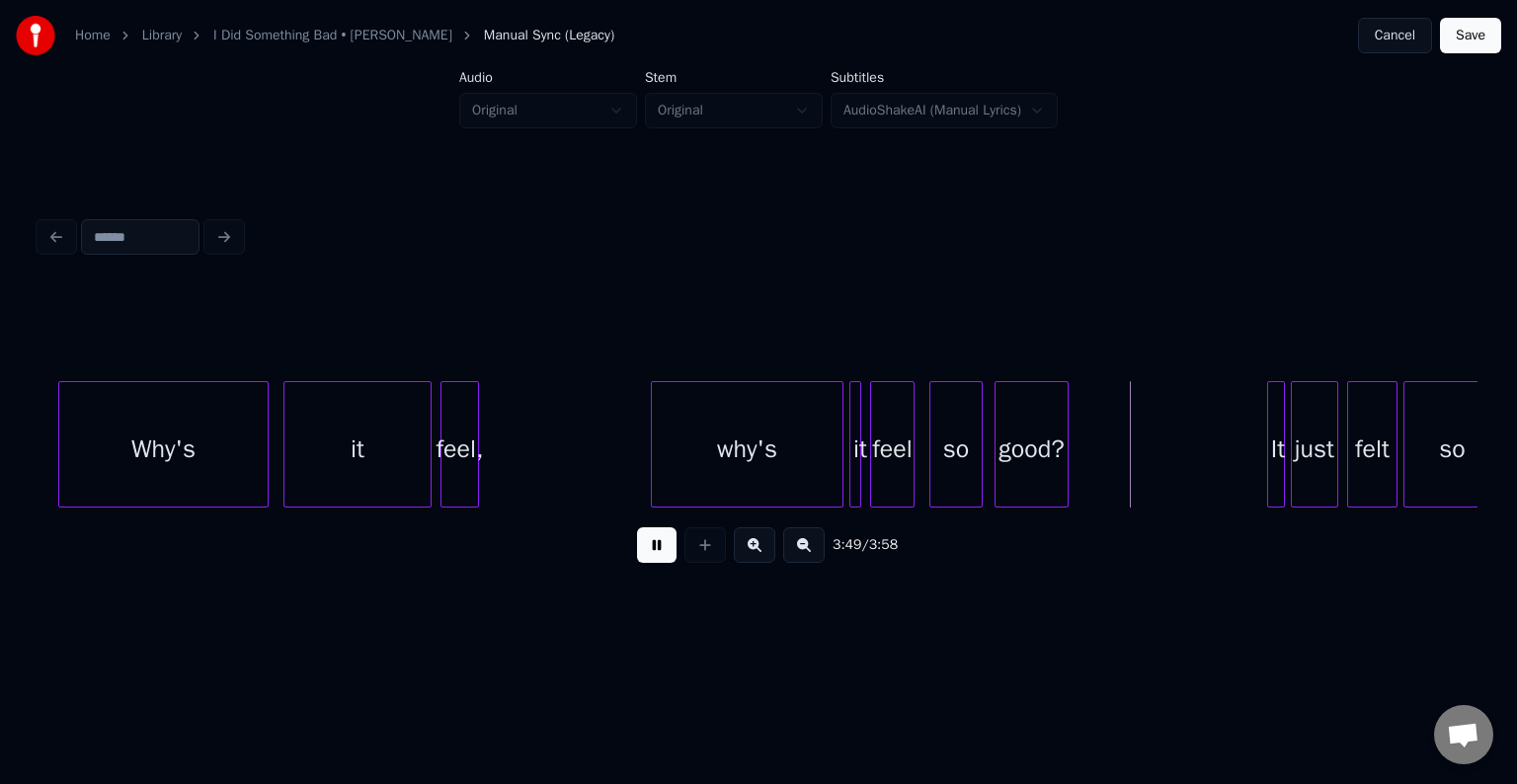 click at bounding box center (657, 545) 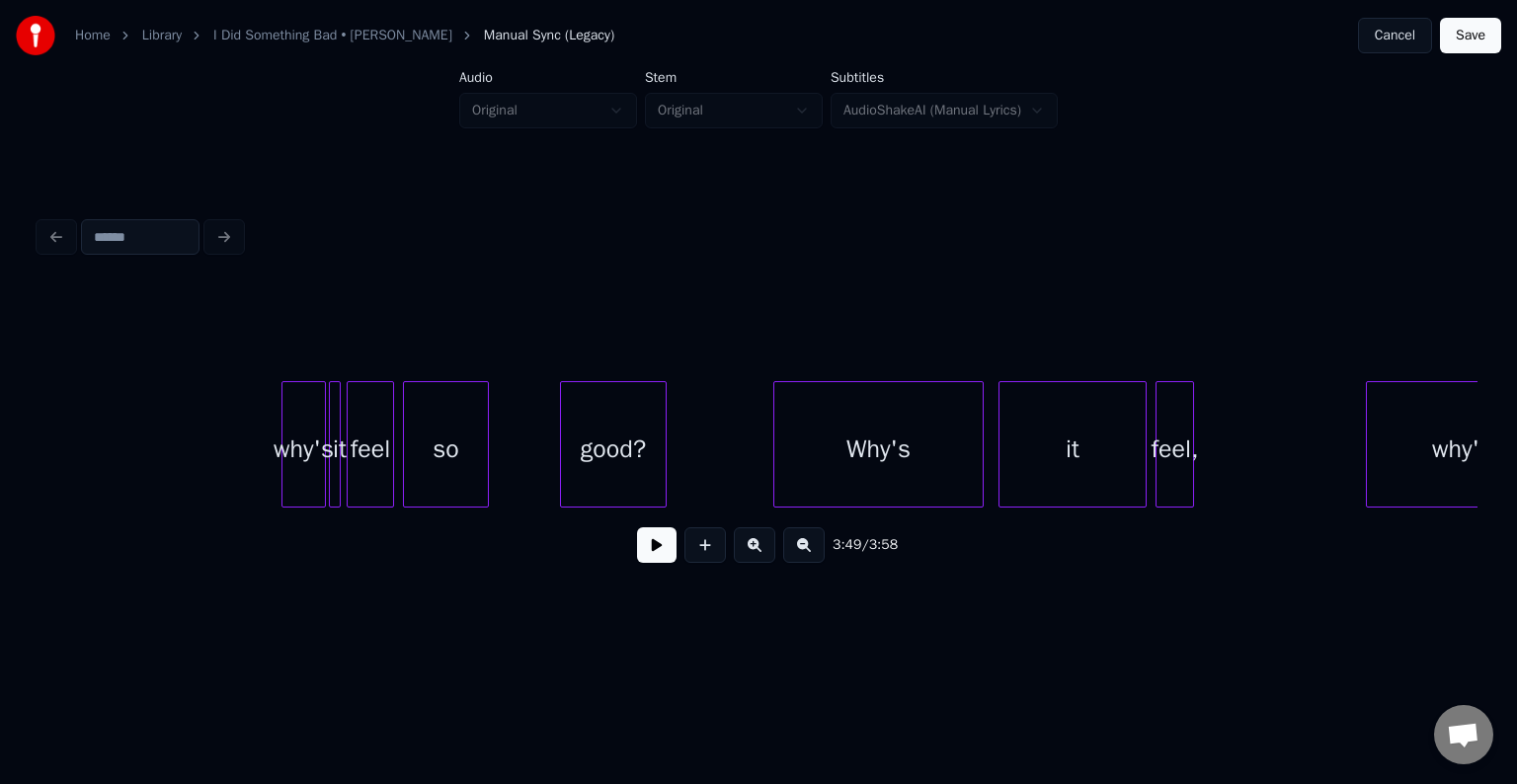 scroll, scrollTop: 0, scrollLeft: 32205, axis: horizontal 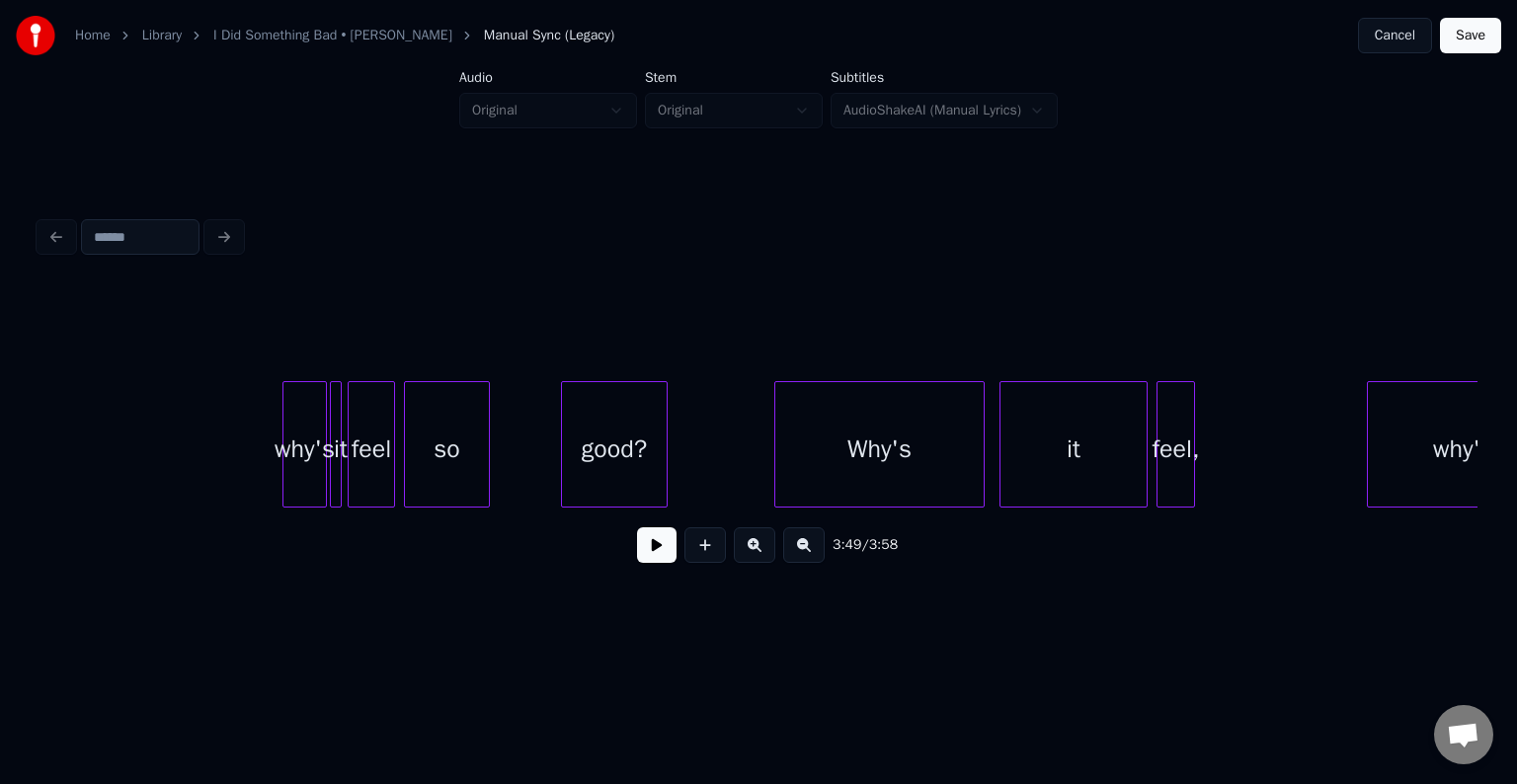click on "Why's it feel, why's good? so feel it why's" at bounding box center (-14513, 444) 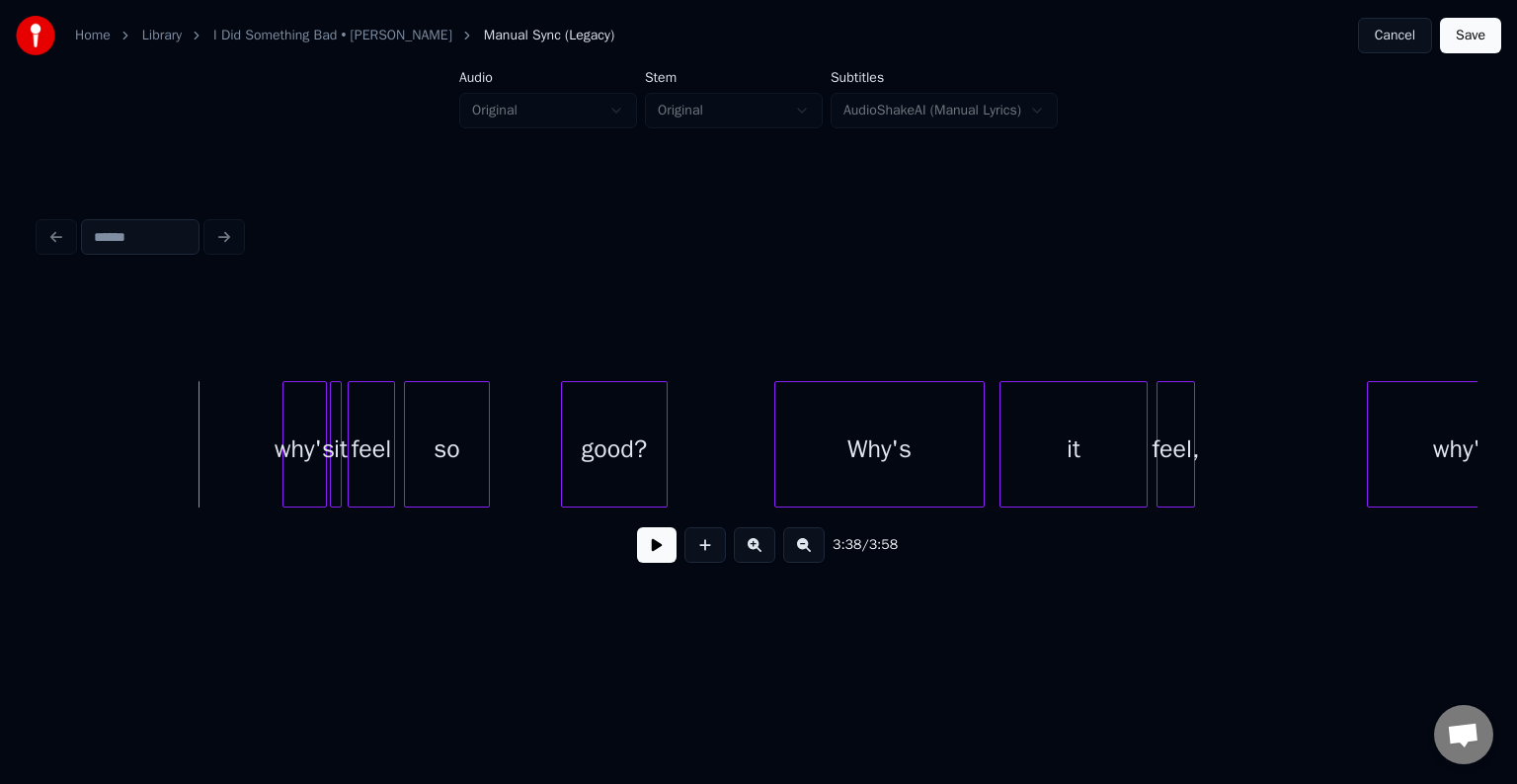 click at bounding box center (657, 545) 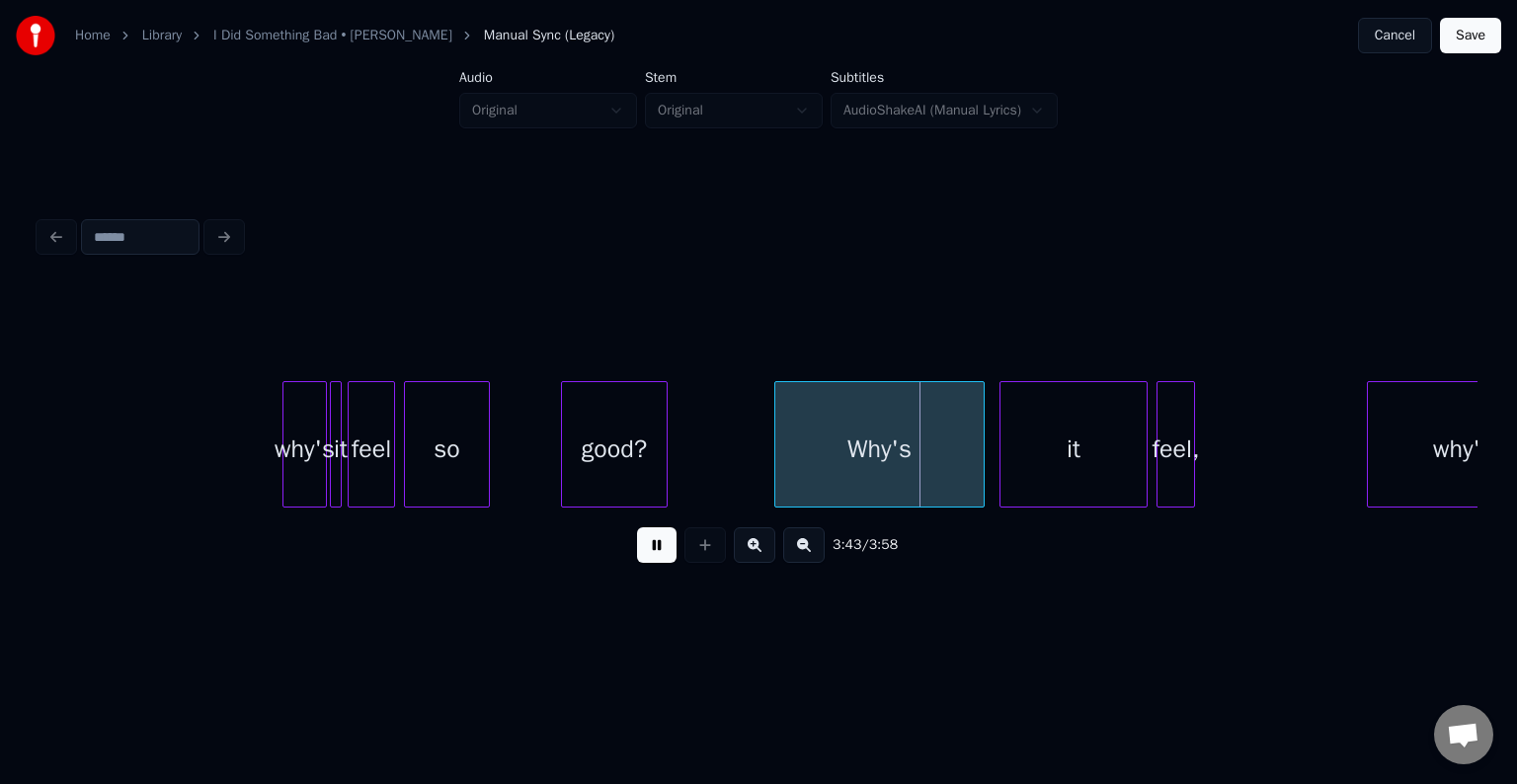 click at bounding box center (657, 545) 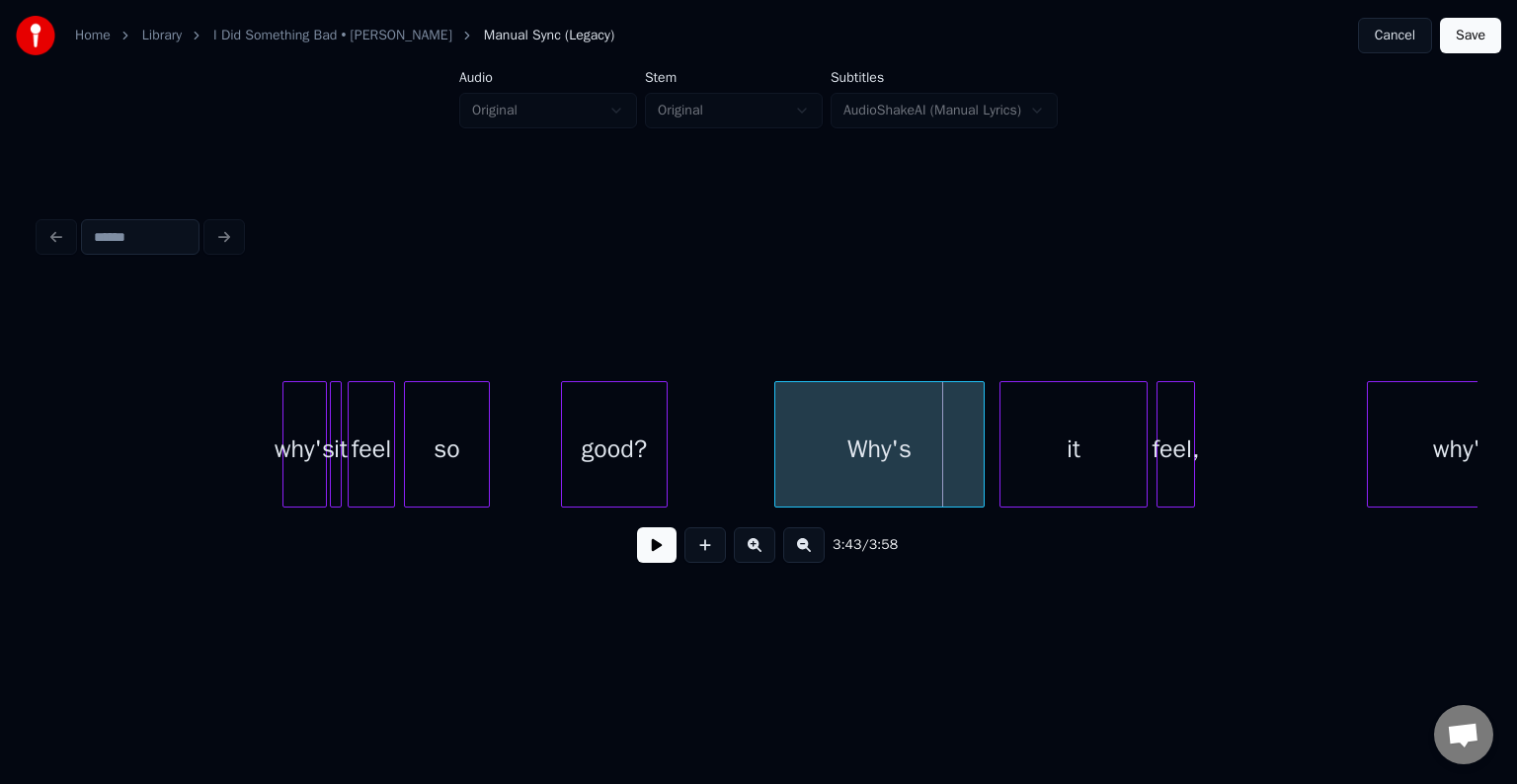 click at bounding box center [657, 545] 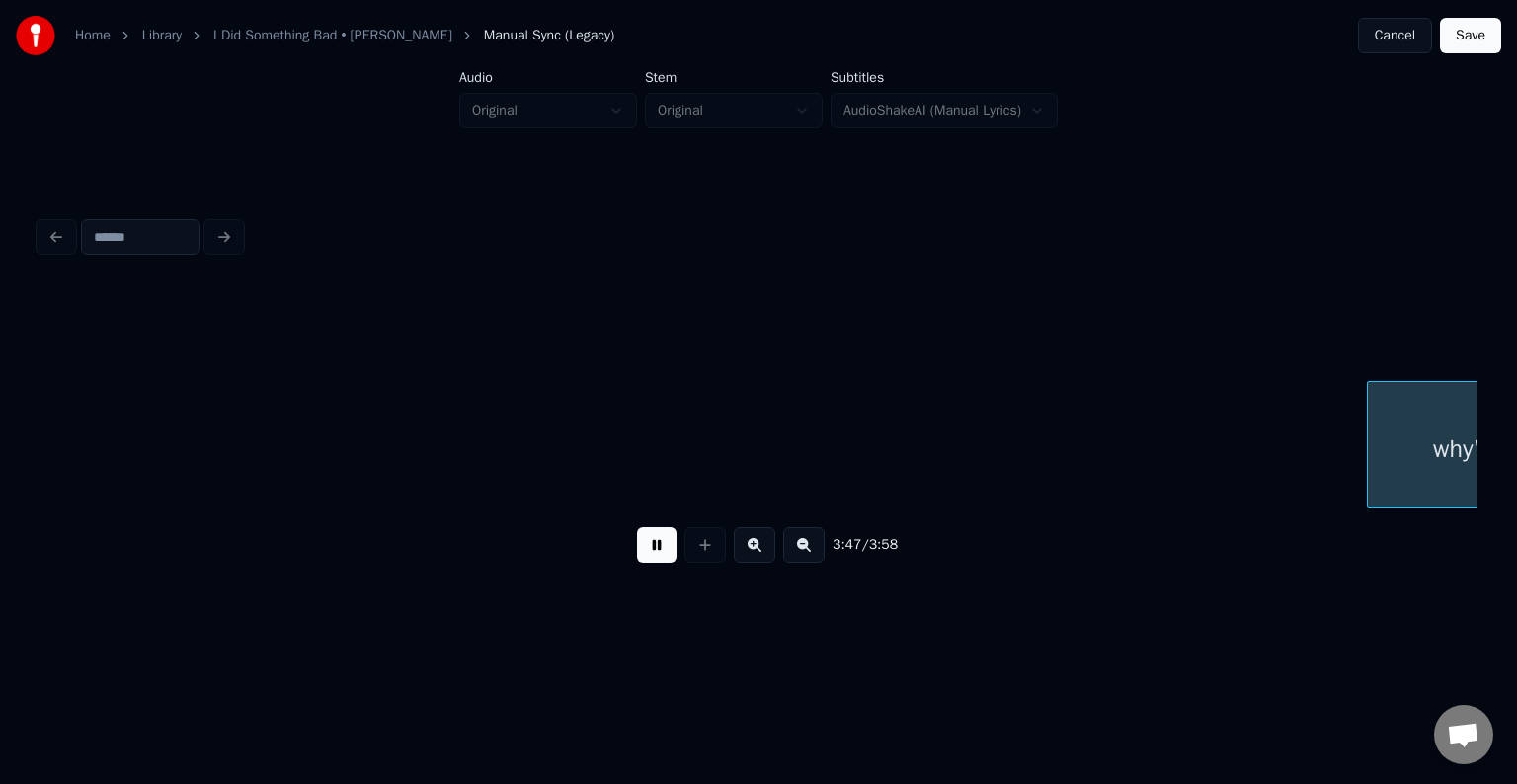 scroll, scrollTop: 0, scrollLeft: 33644, axis: horizontal 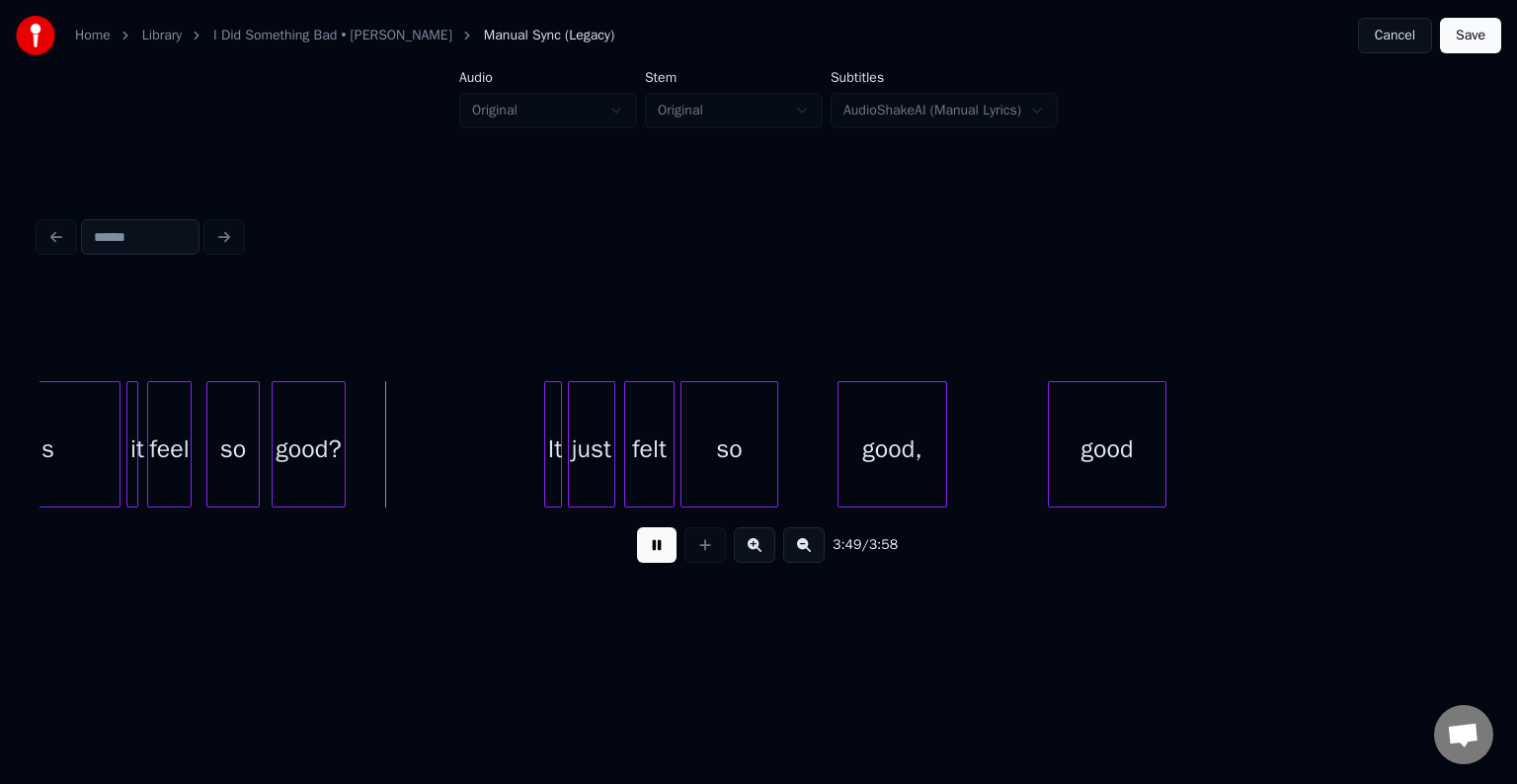 click at bounding box center (657, 545) 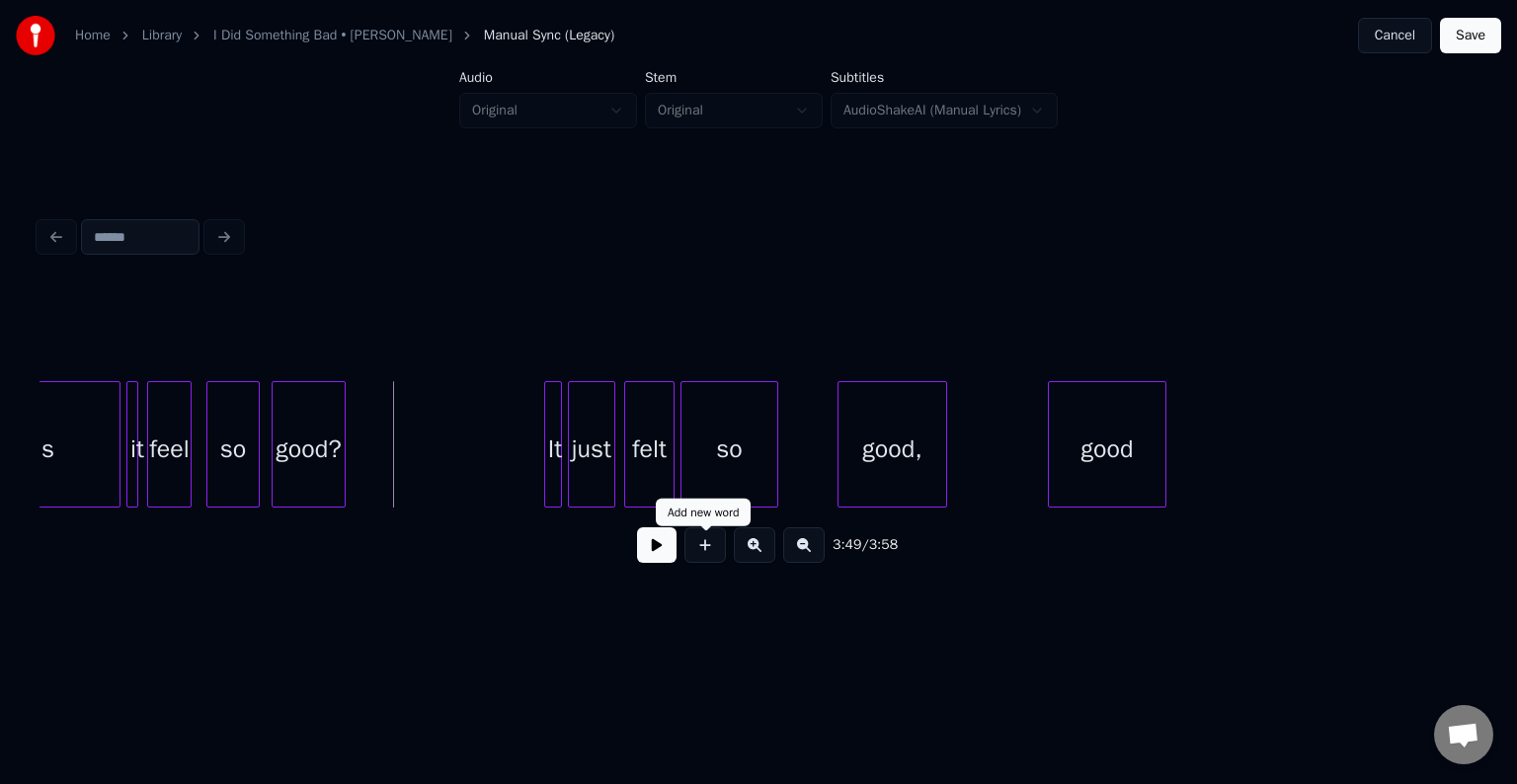 click at bounding box center (774, 444) 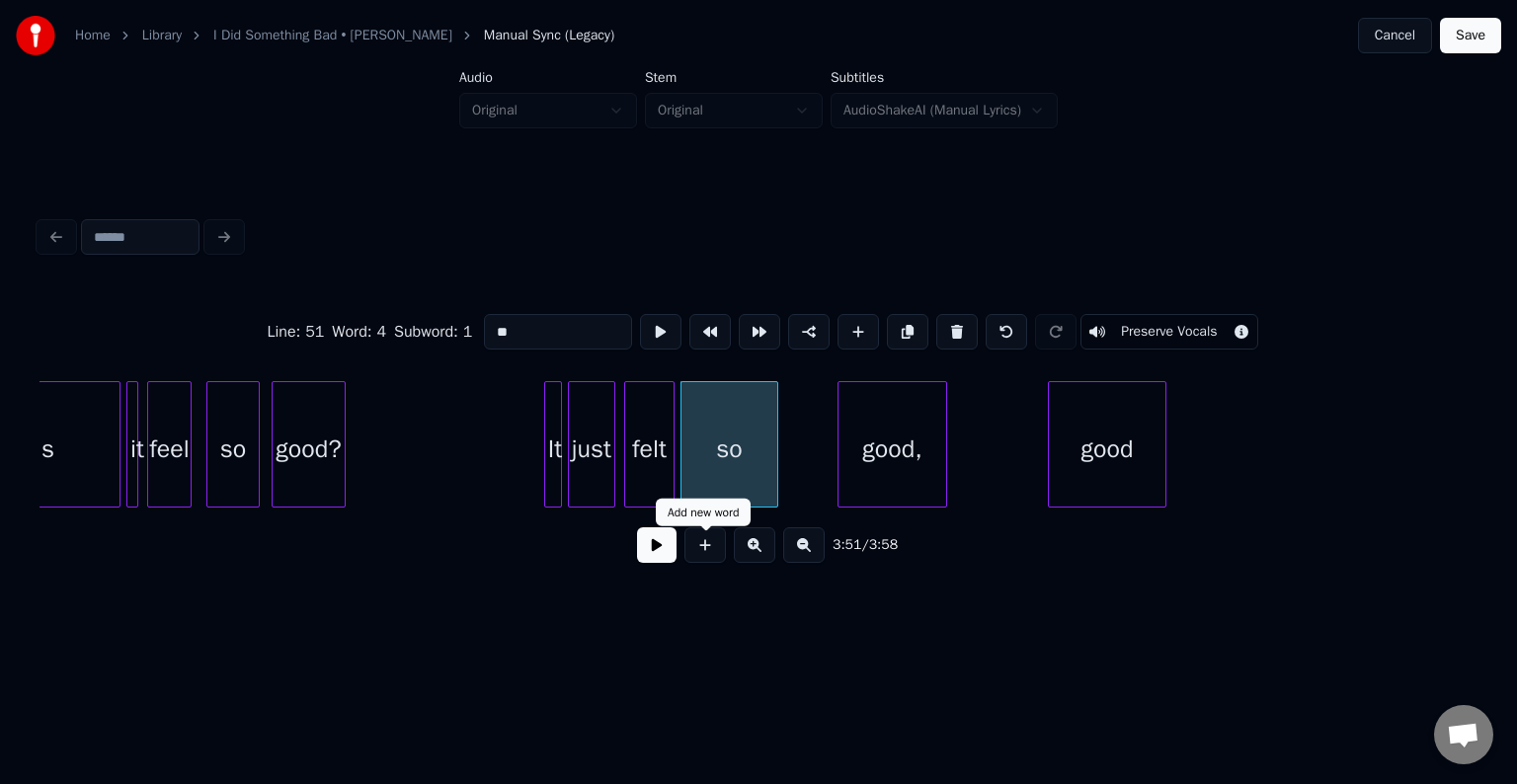 click at bounding box center [657, 545] 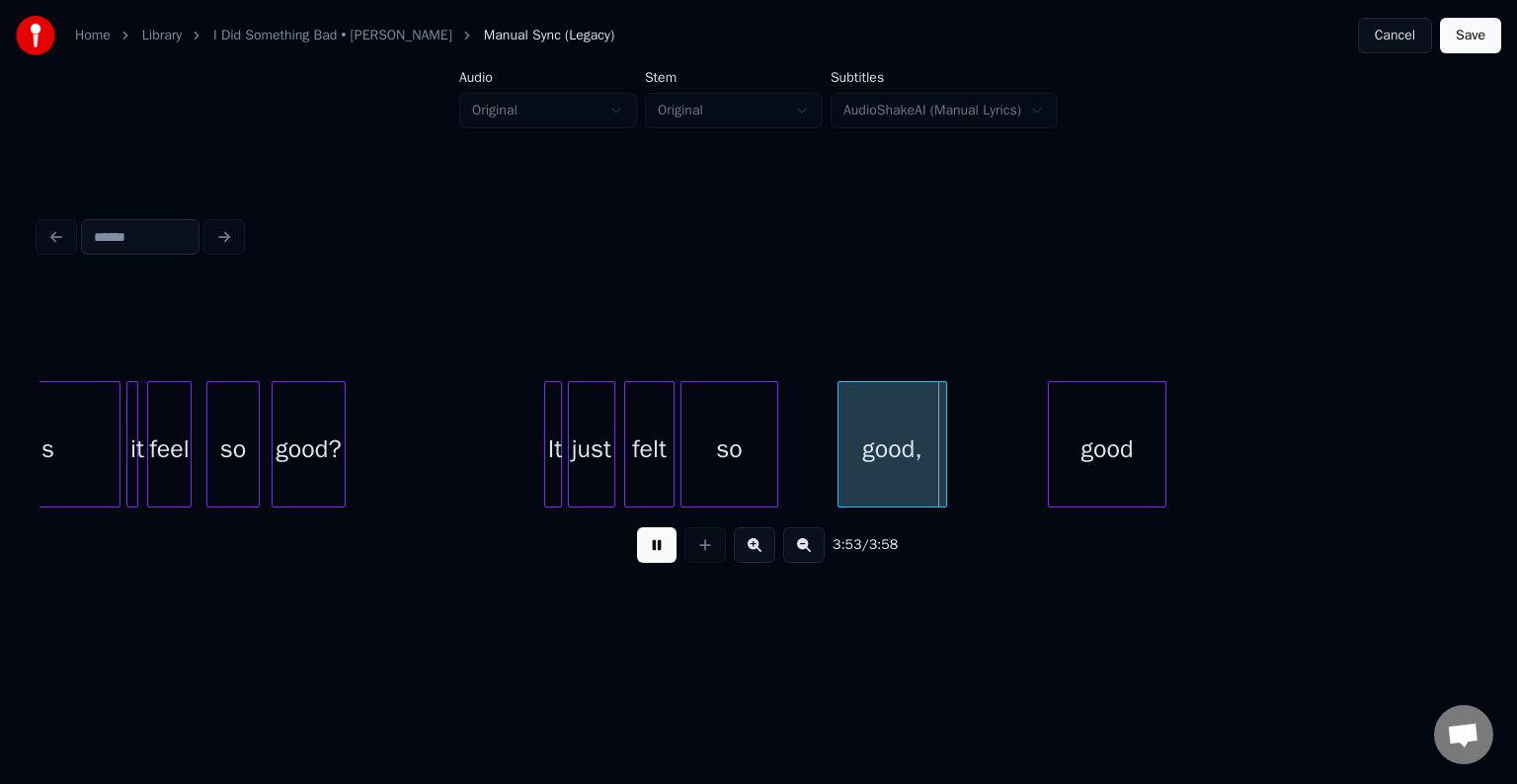 click on "why's it feel so good? It just felt so good, good" at bounding box center (-15952, 444) 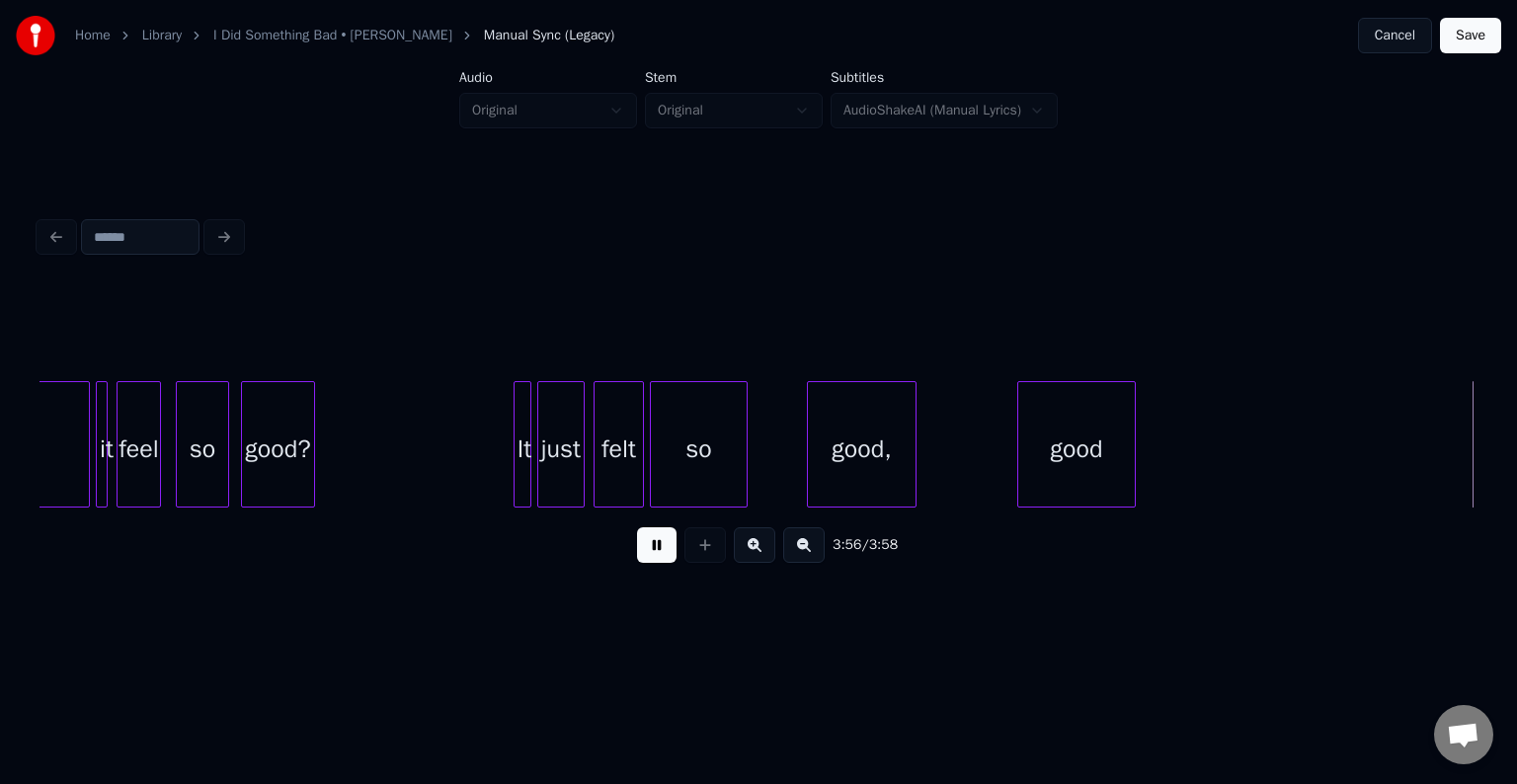 scroll, scrollTop: 0, scrollLeft: 33866, axis: horizontal 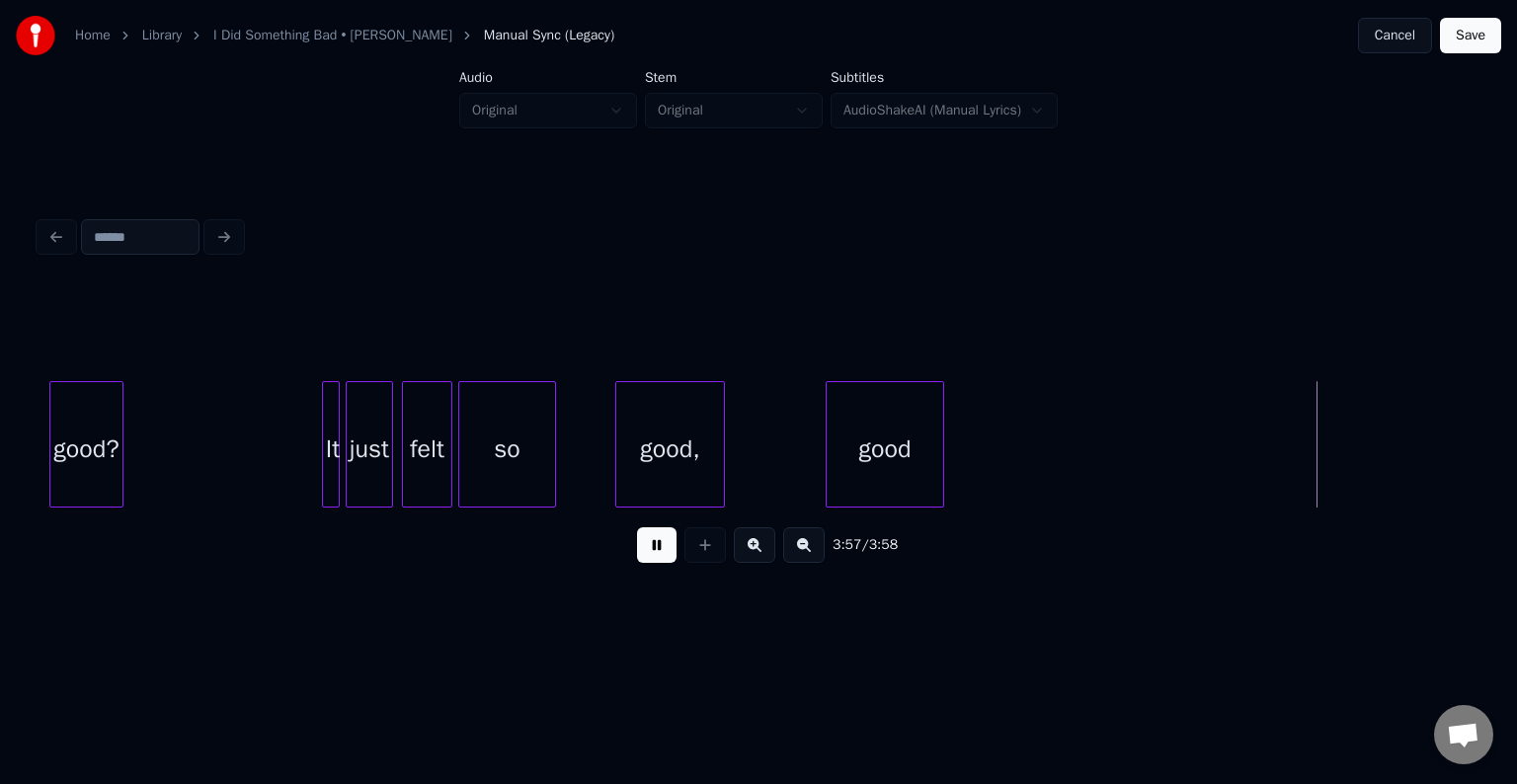 click at bounding box center [657, 545] 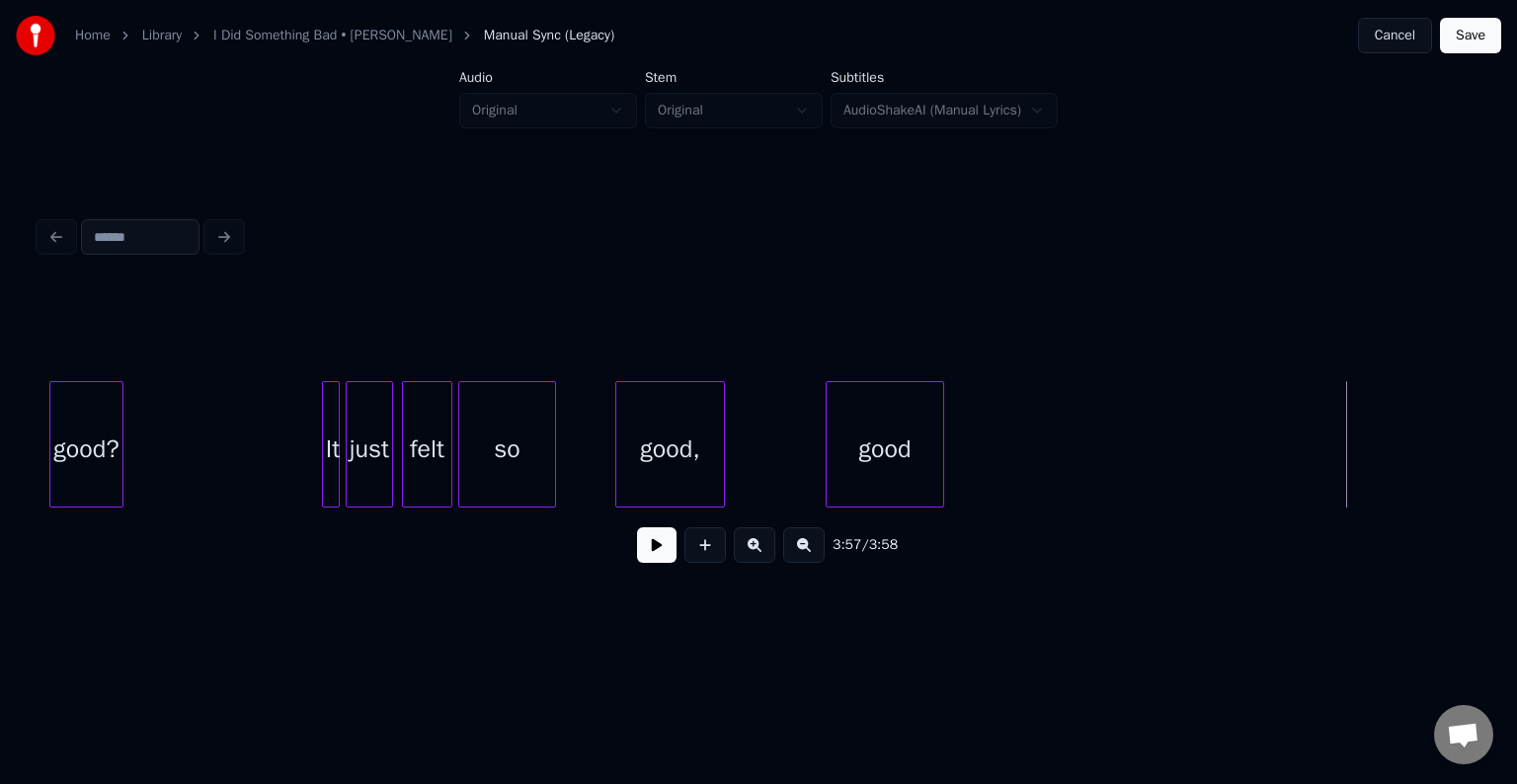 click on "Home Library I Did Something Bad • [PERSON_NAME] Manual Sync (Legacy) Cancel Save Audio Original Stem Original Subtitles AudioShakeAI (Manual Lyrics) 3:57  /  3:58" at bounding box center (758, 315) 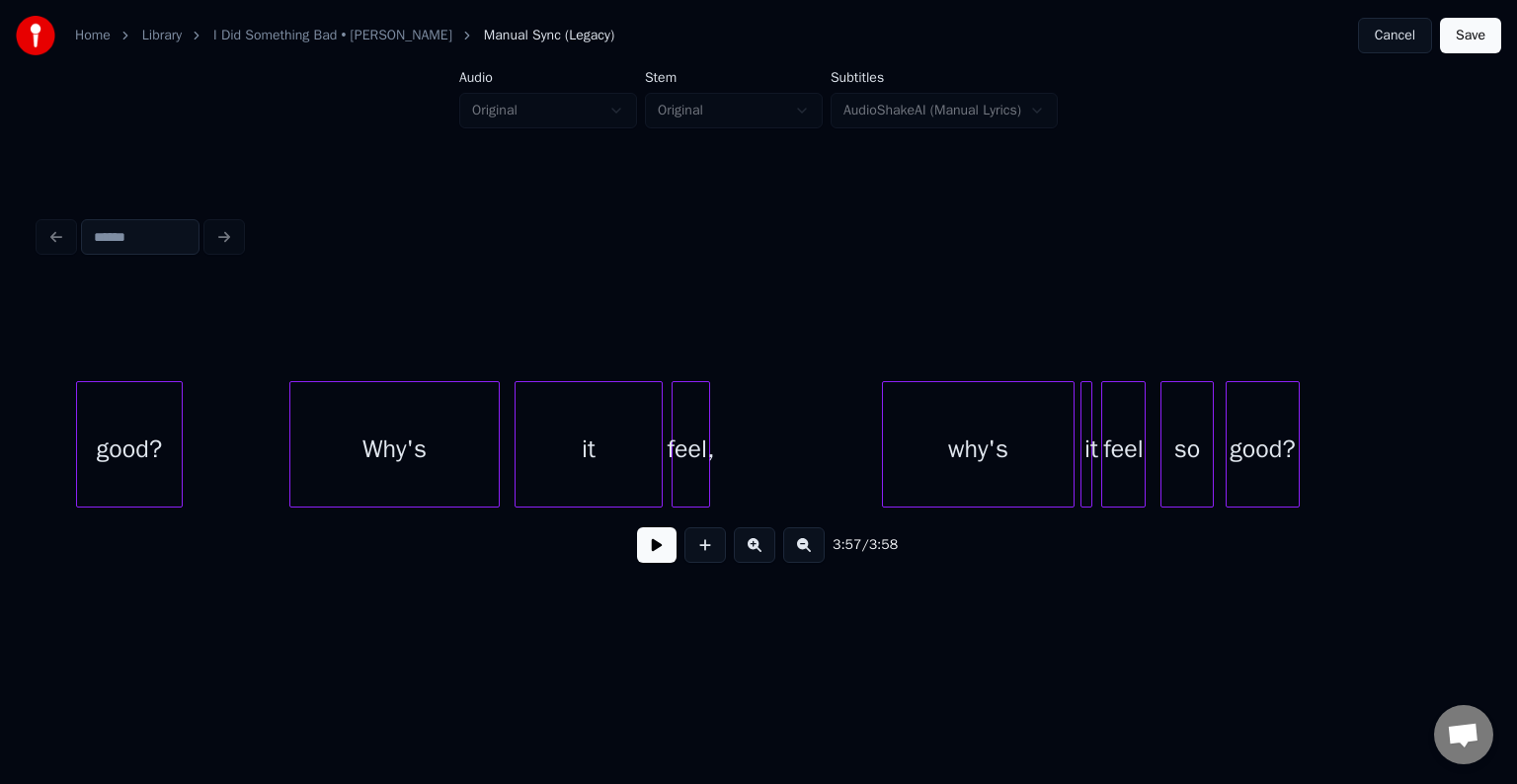 scroll, scrollTop: 0, scrollLeft: 32562, axis: horizontal 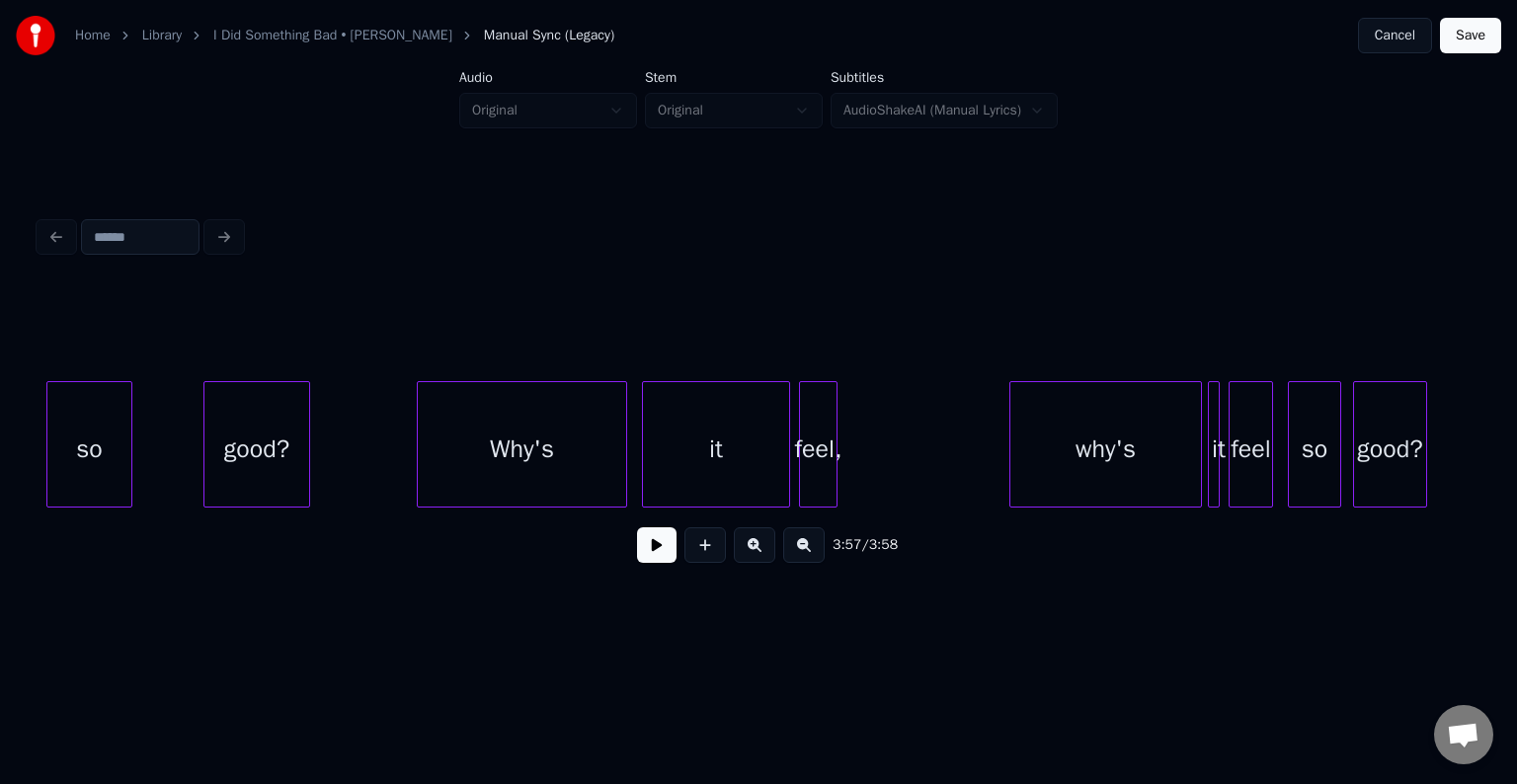 click on "feel," at bounding box center [818, 449] 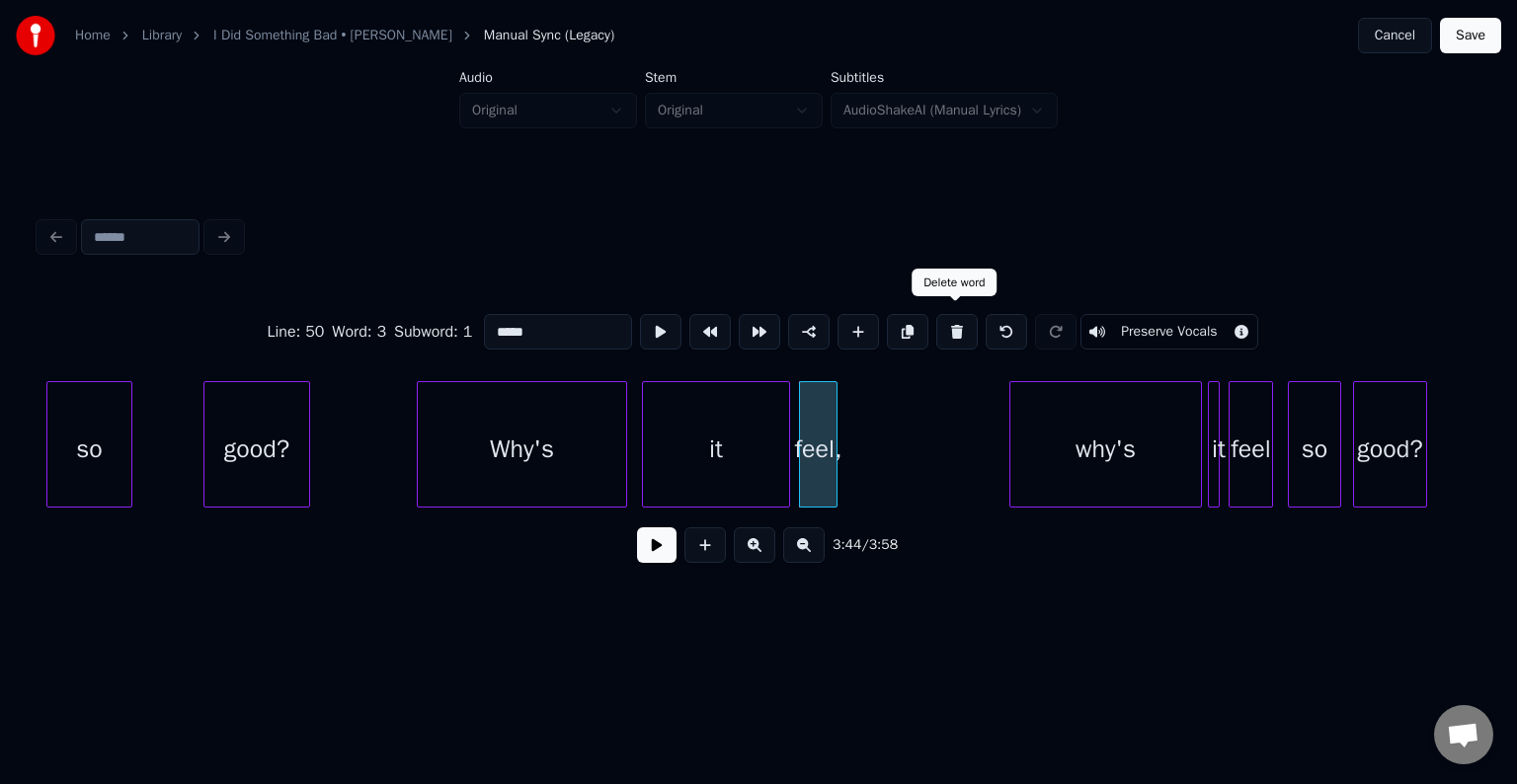 click at bounding box center [957, 332] 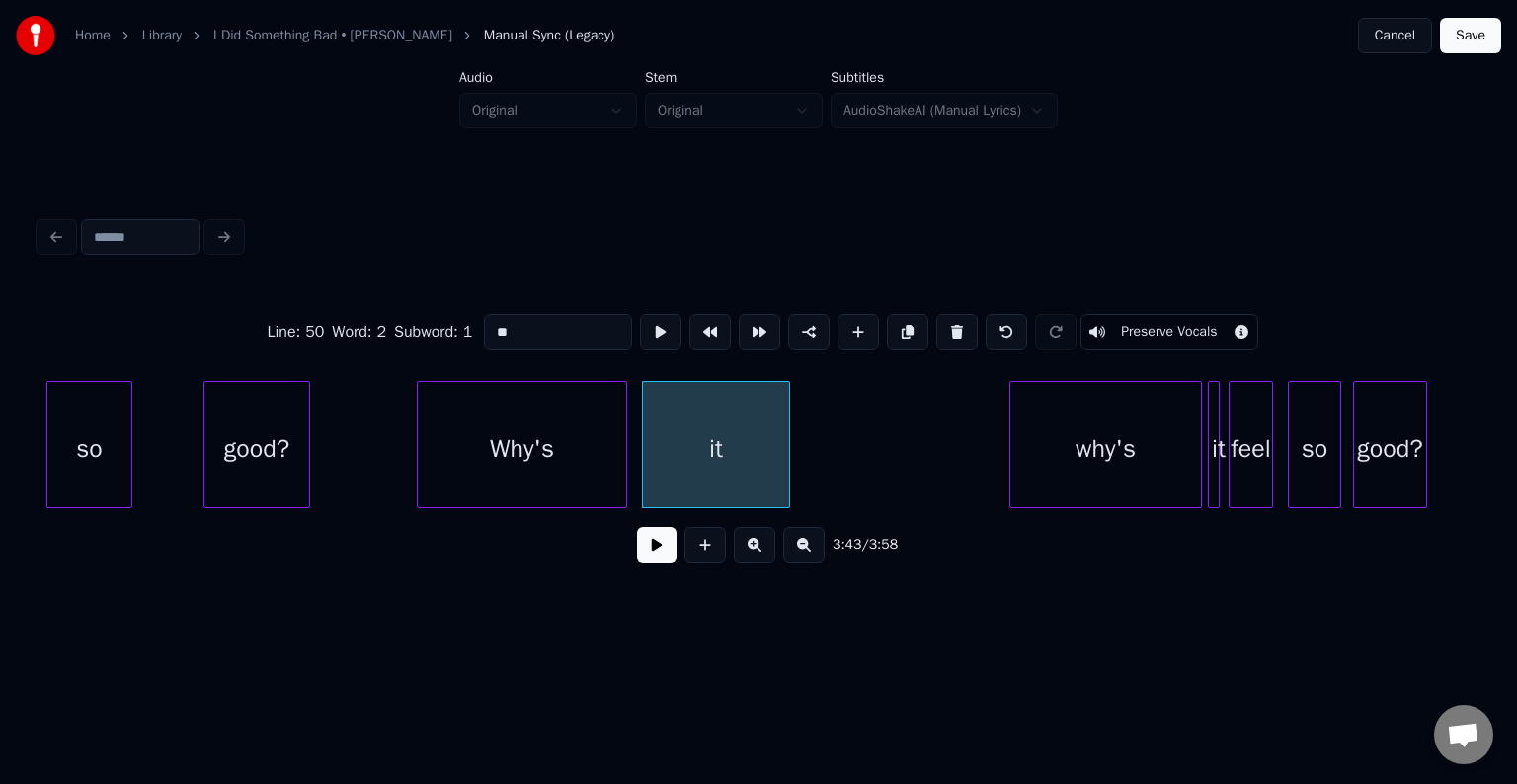 click at bounding box center (957, 332) 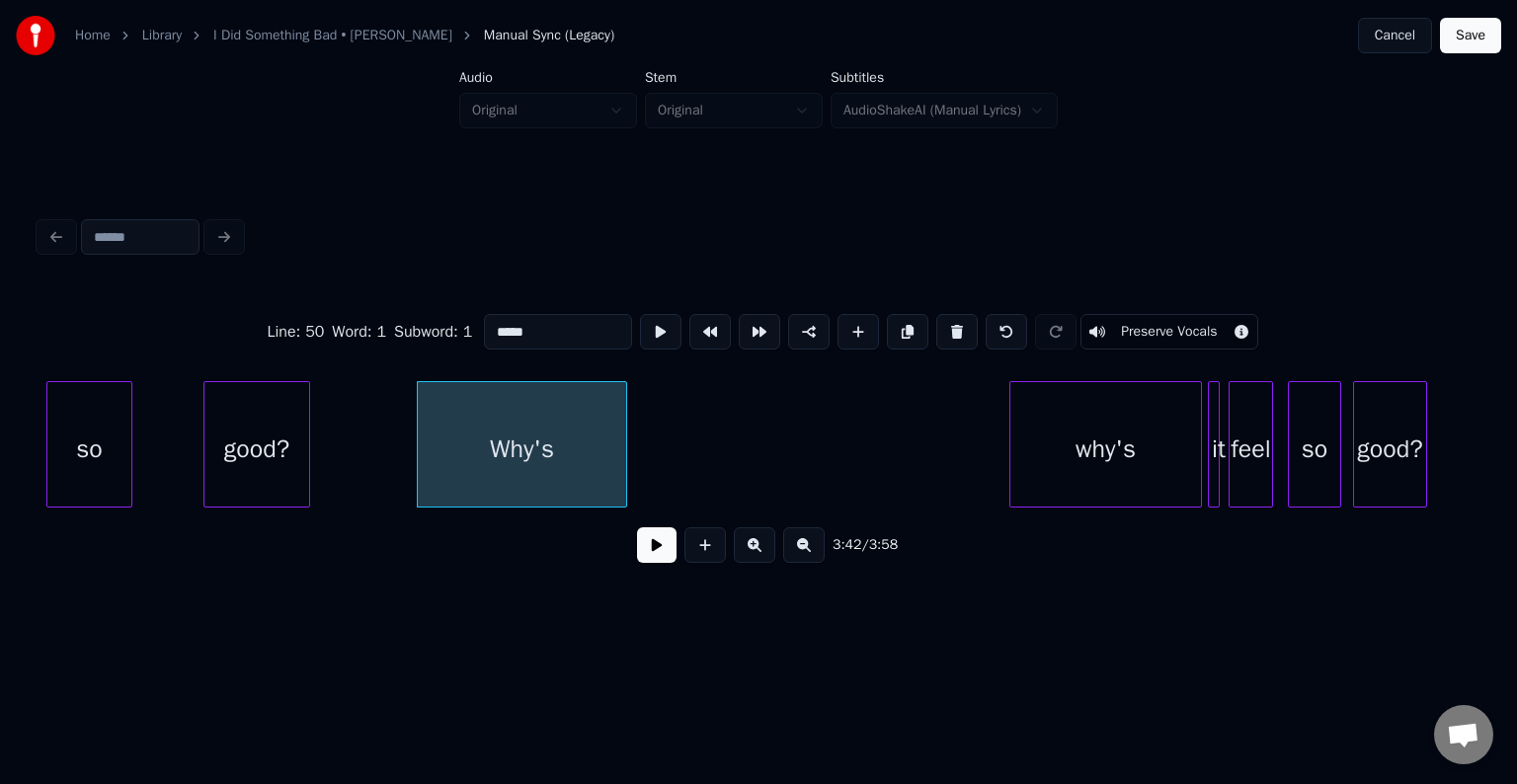 click at bounding box center (957, 332) 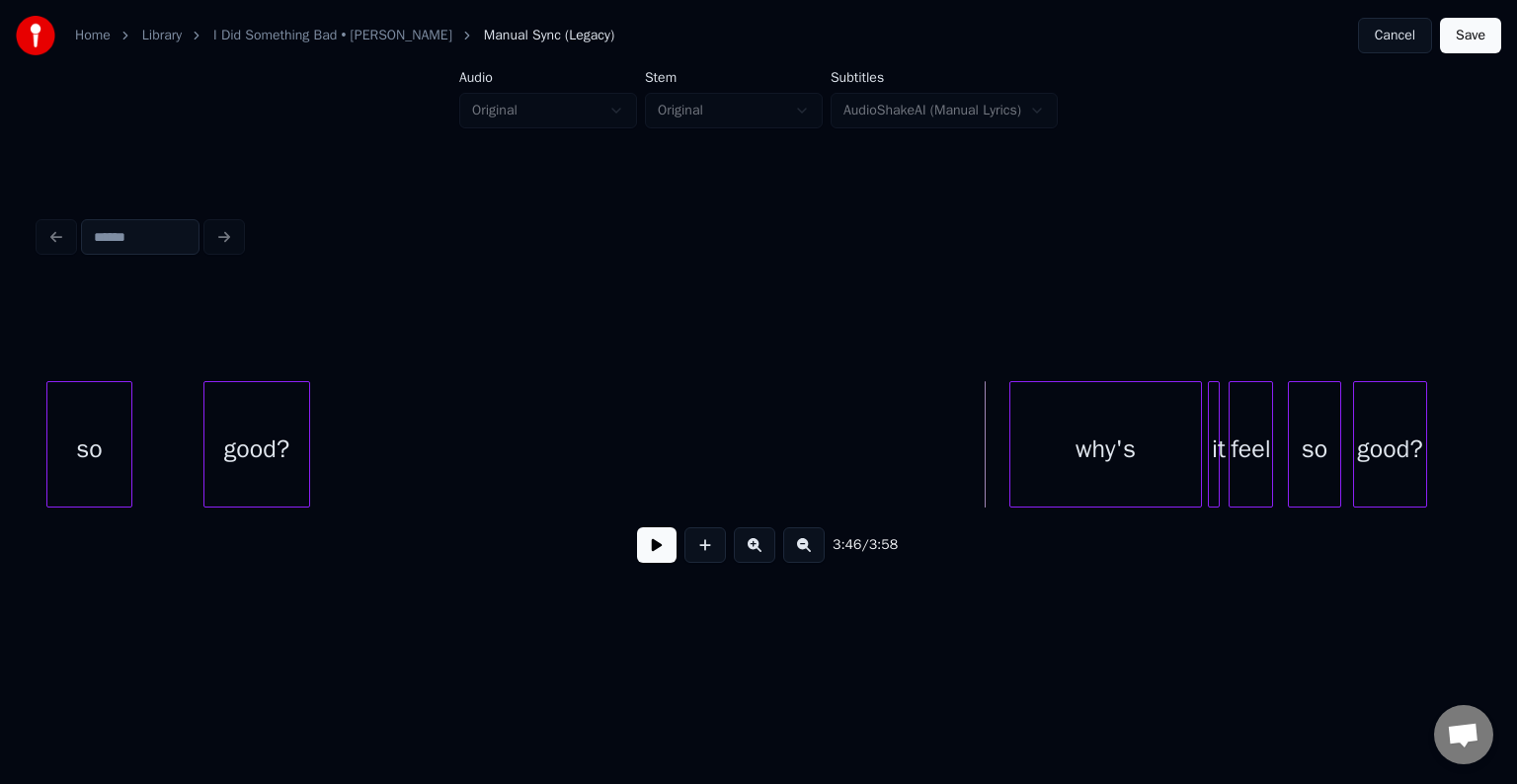 click at bounding box center [657, 545] 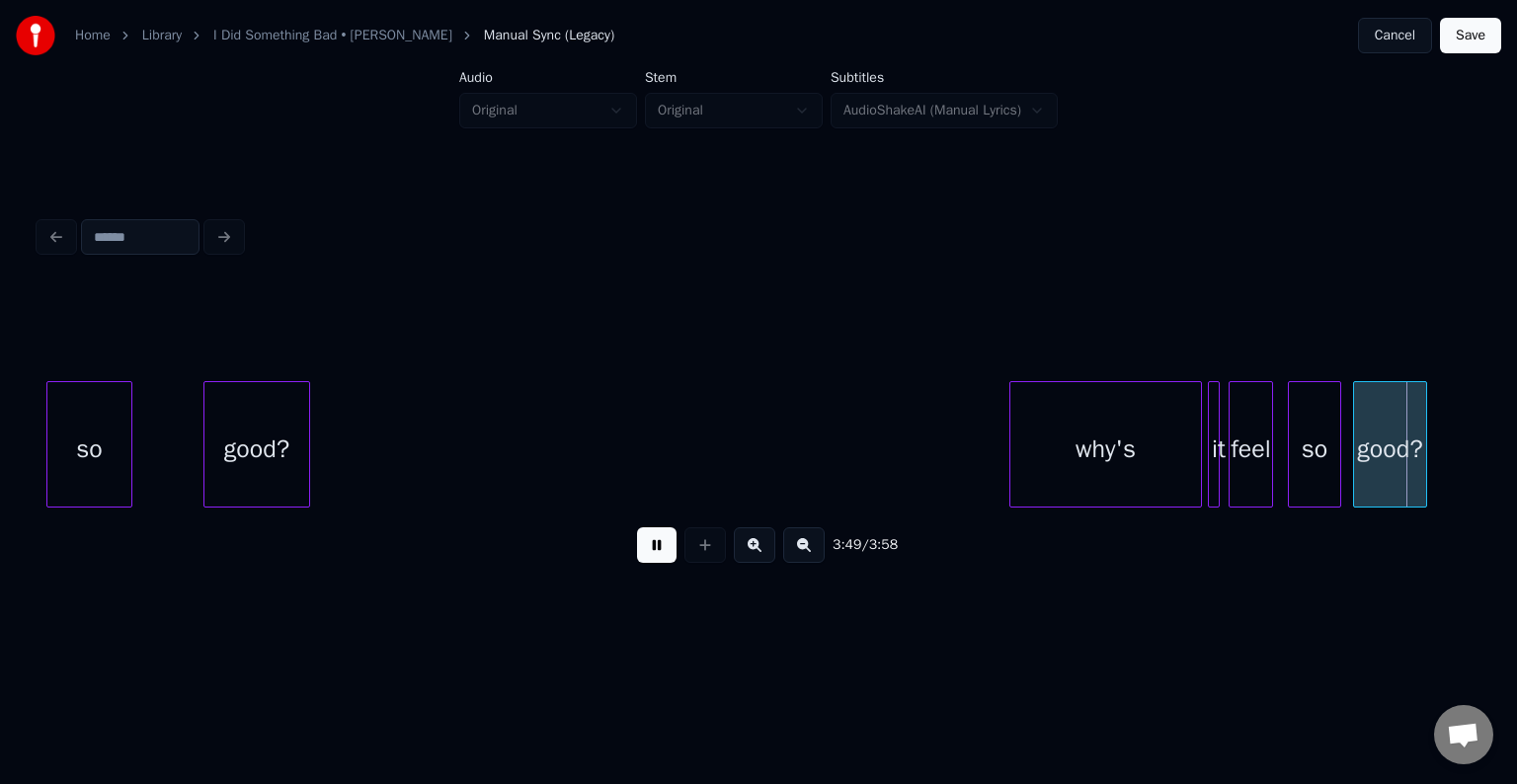click at bounding box center [657, 545] 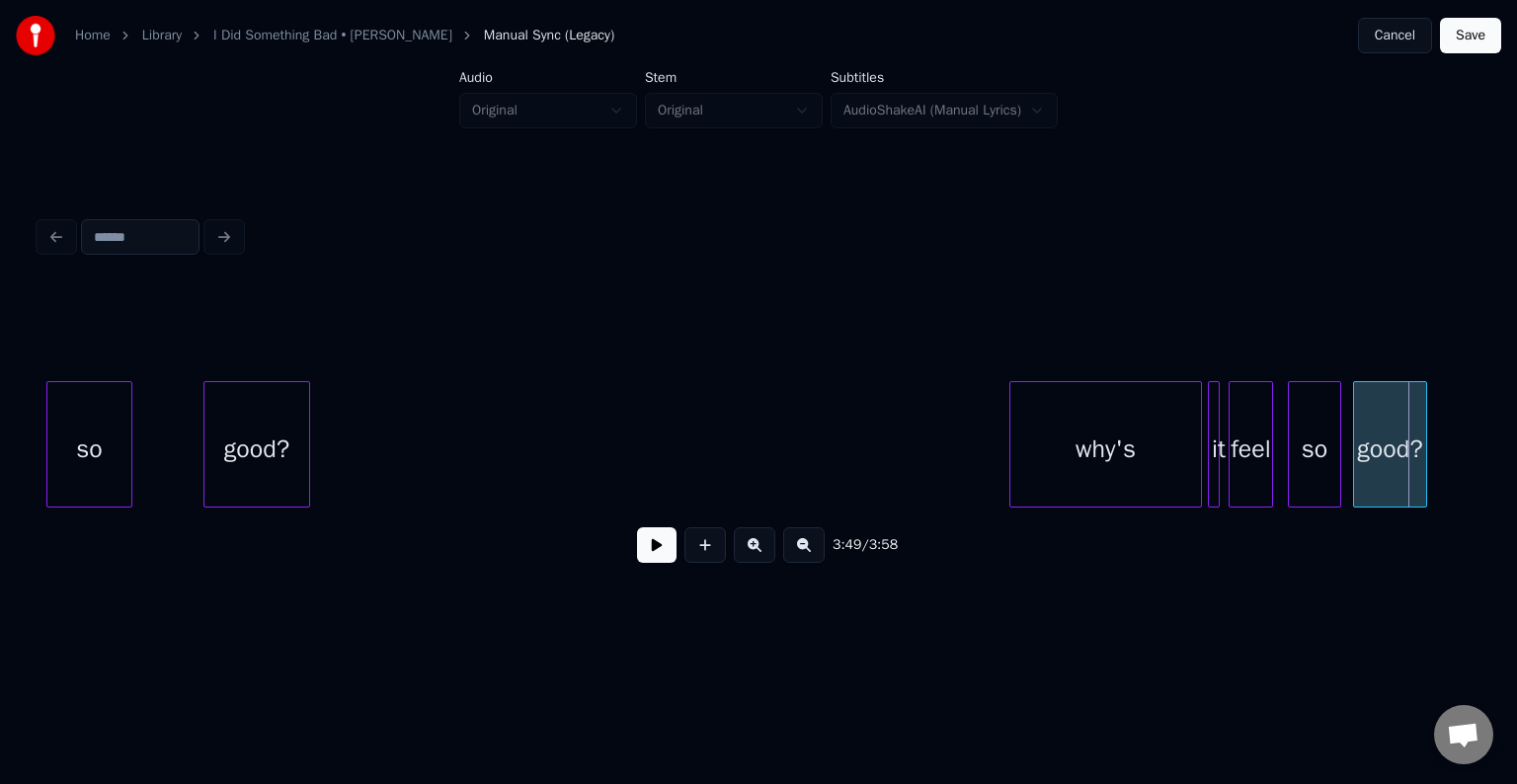 click on "so" at bounding box center (1315, 449) 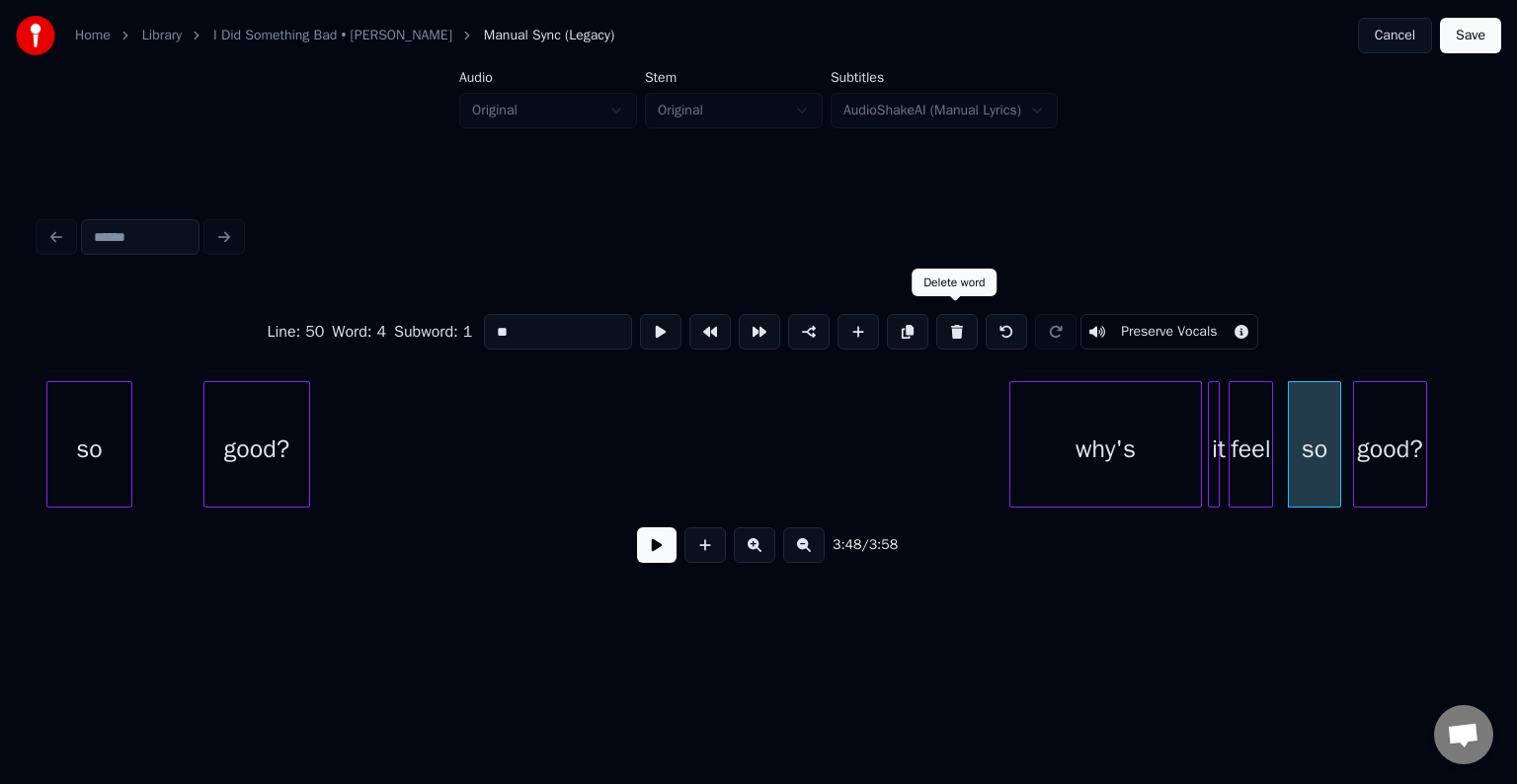 click at bounding box center [957, 332] 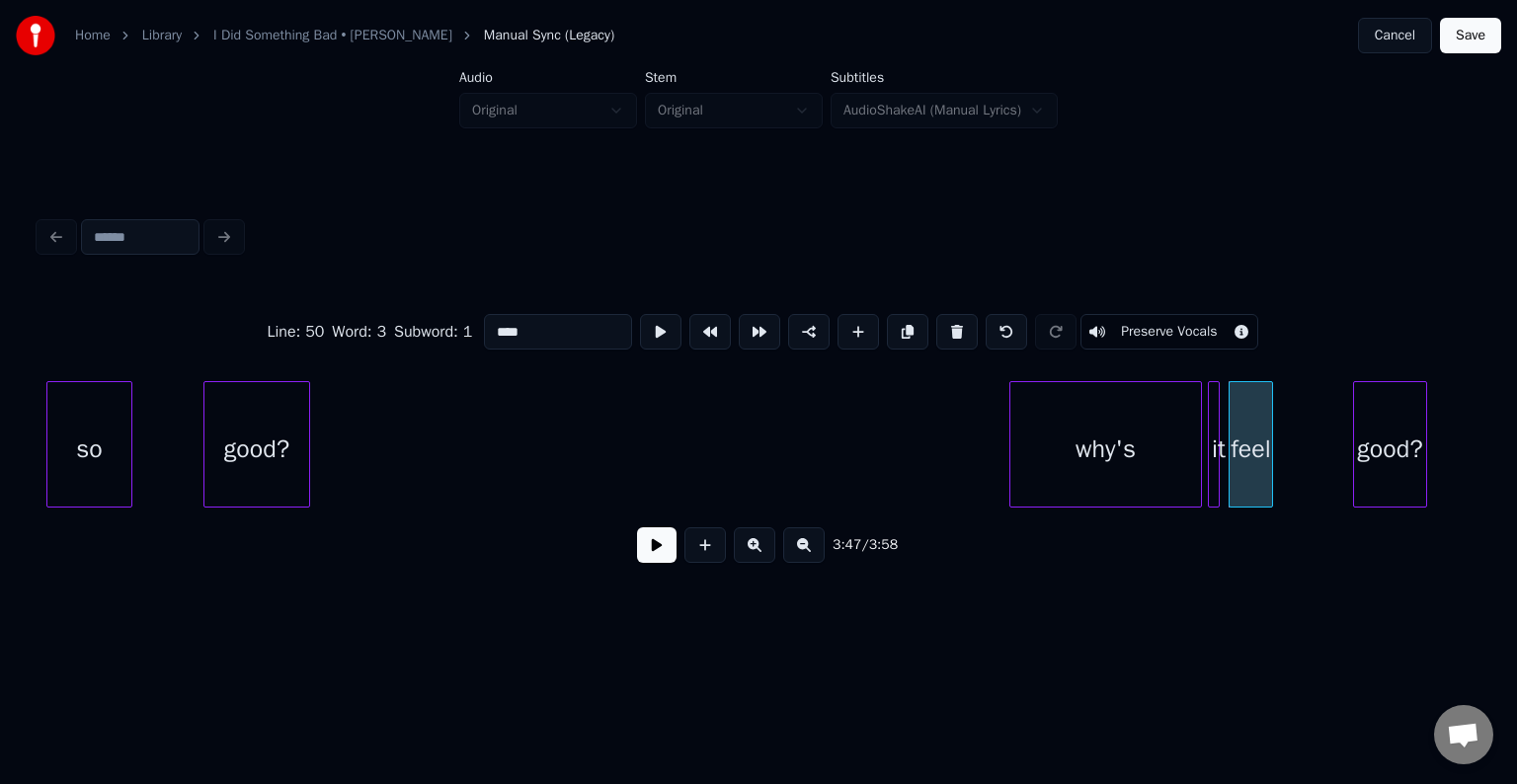 click at bounding box center (957, 332) 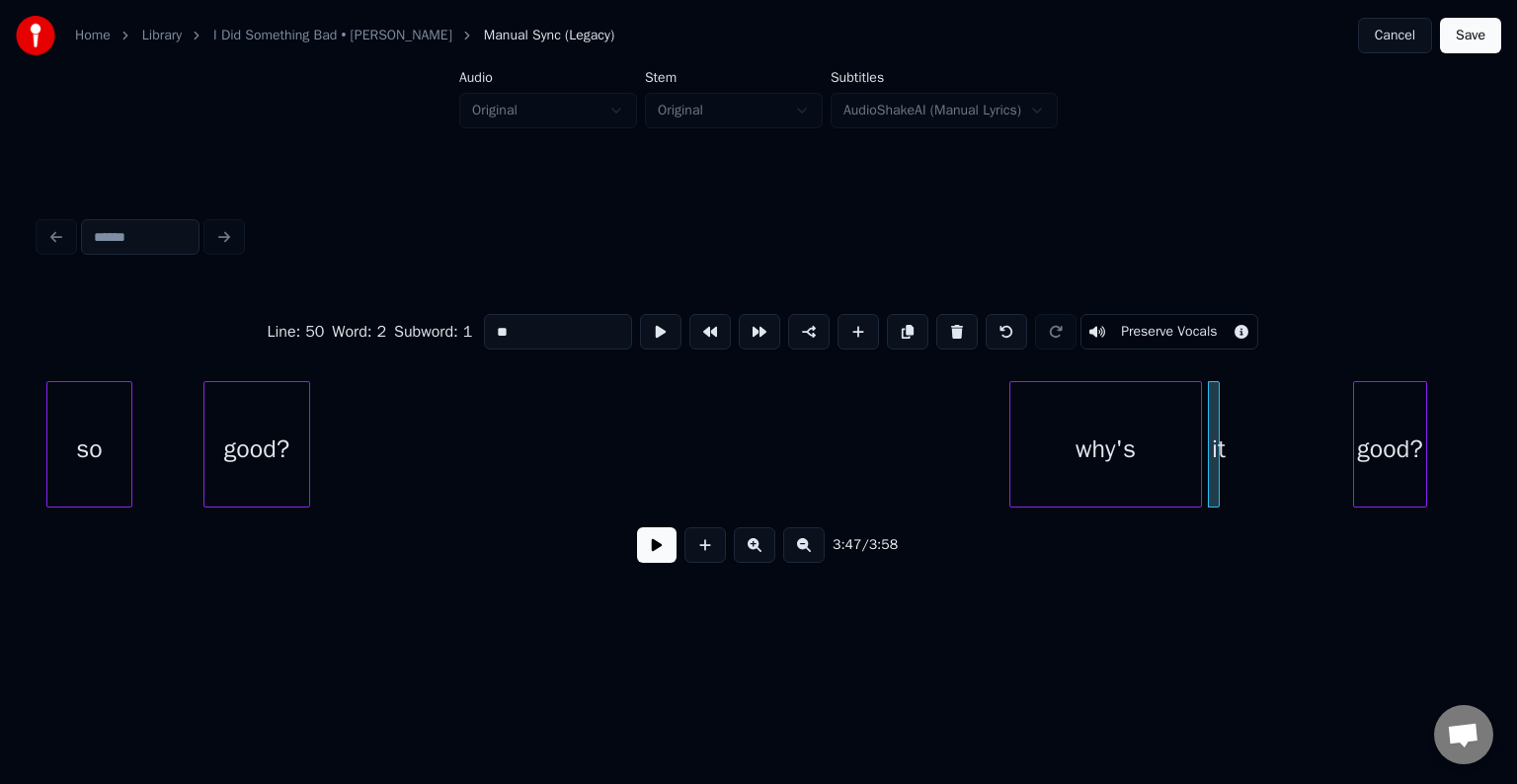 click at bounding box center (957, 332) 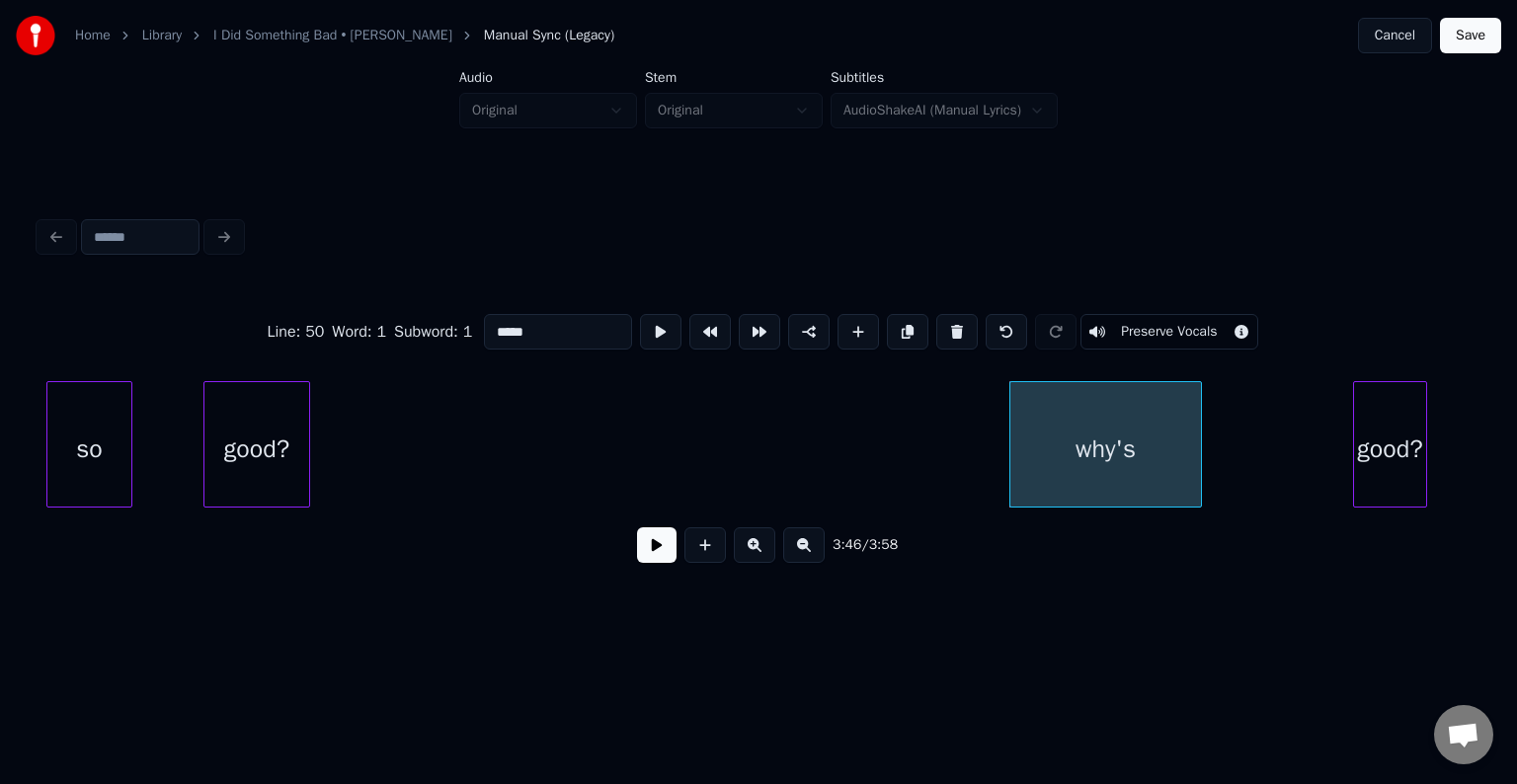 click at bounding box center (957, 332) 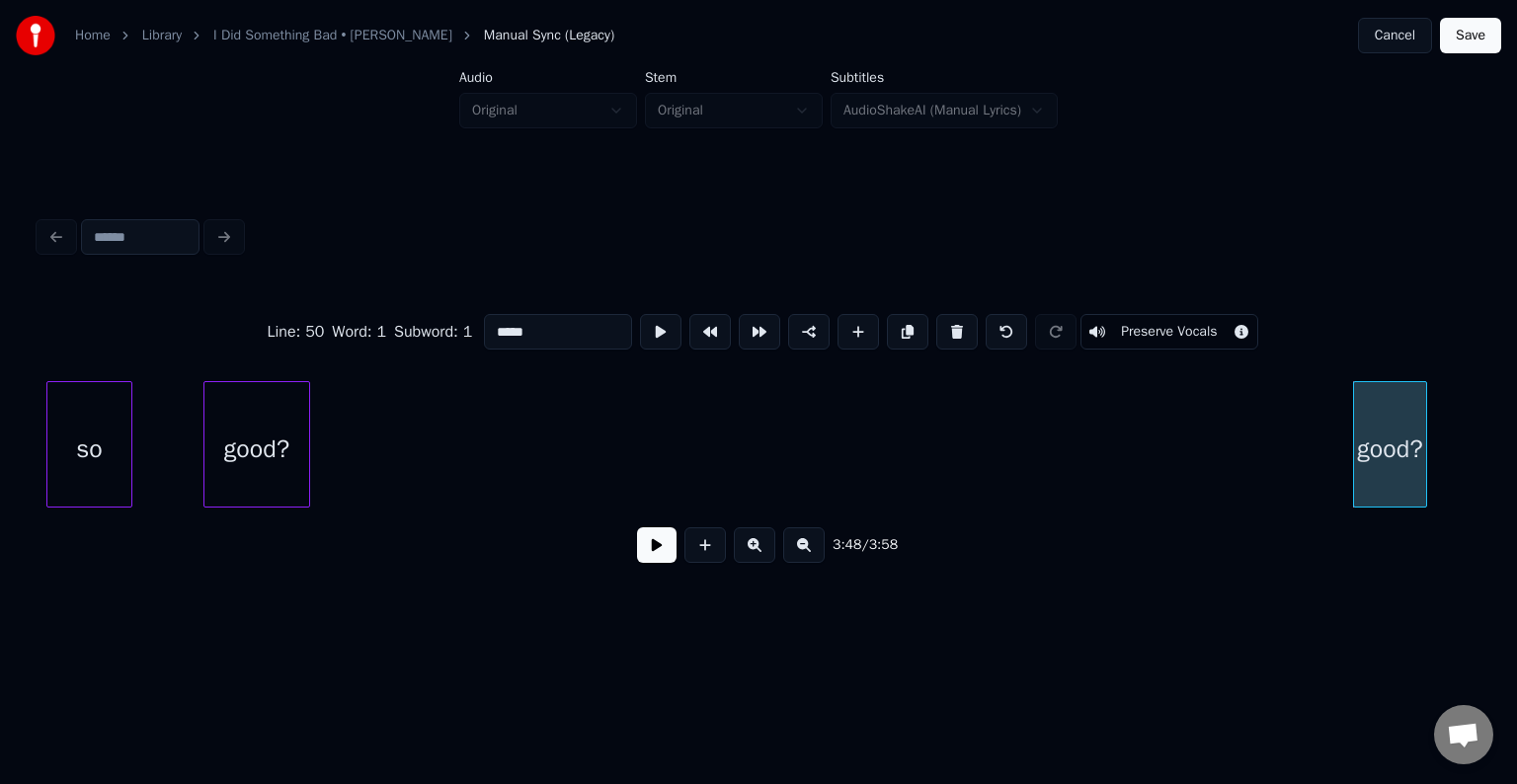 type on "*****" 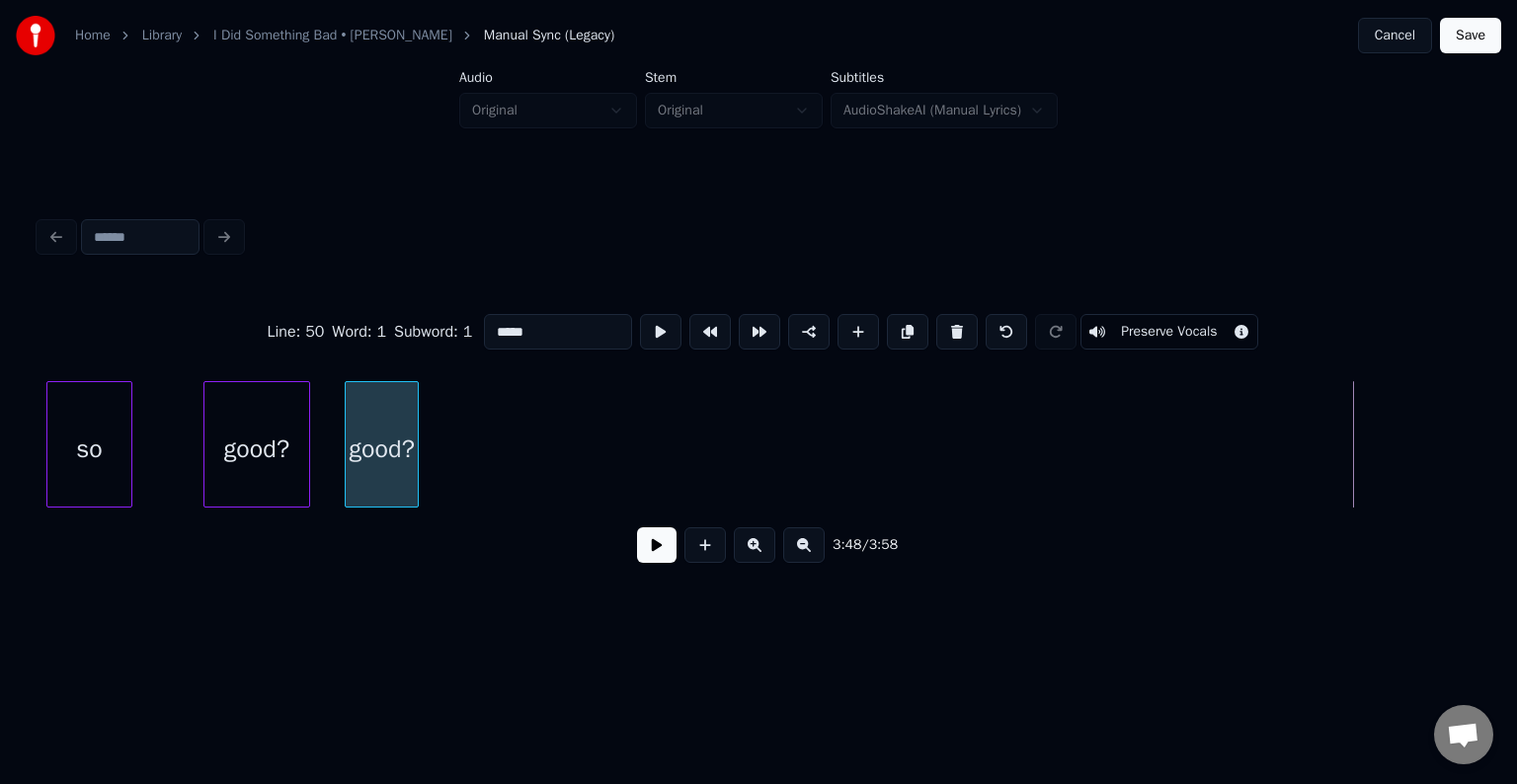 click on "Line :   50 Word :   1 Subword :   1 ***** Preserve Vocals 3:48  /  3:58" at bounding box center [758, 432] 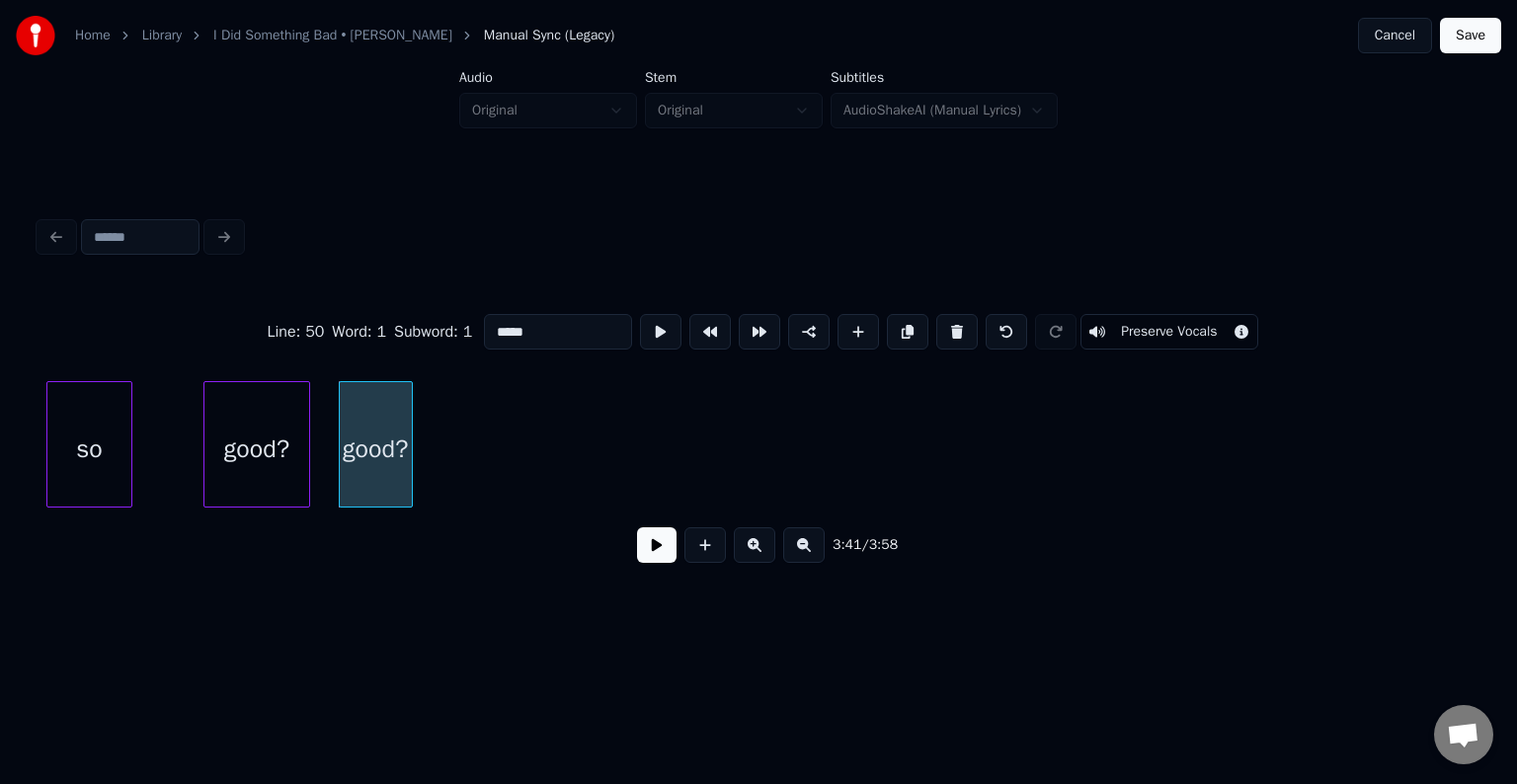 click on "good? good? so" at bounding box center [-14871, 444] 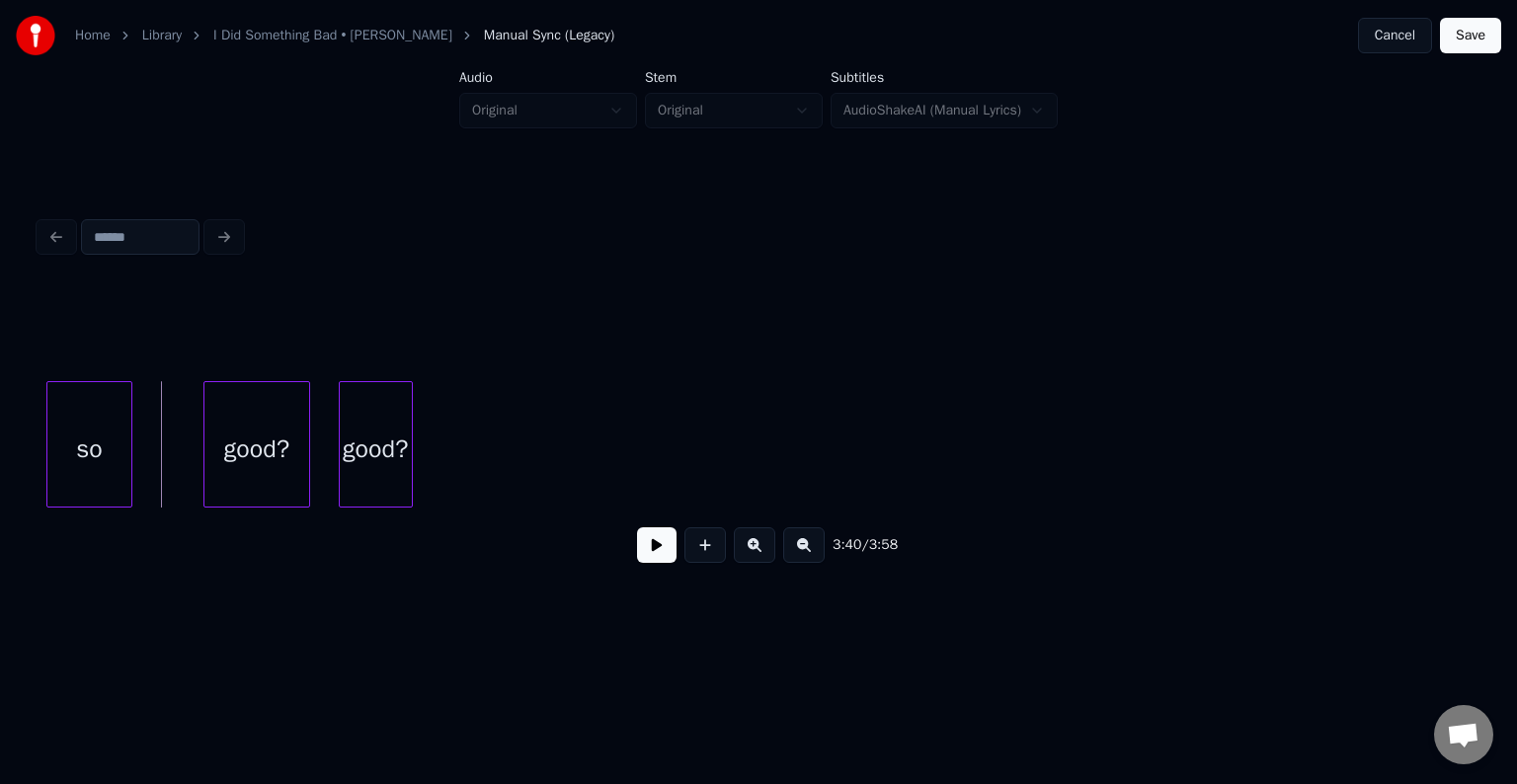 click at bounding box center [657, 545] 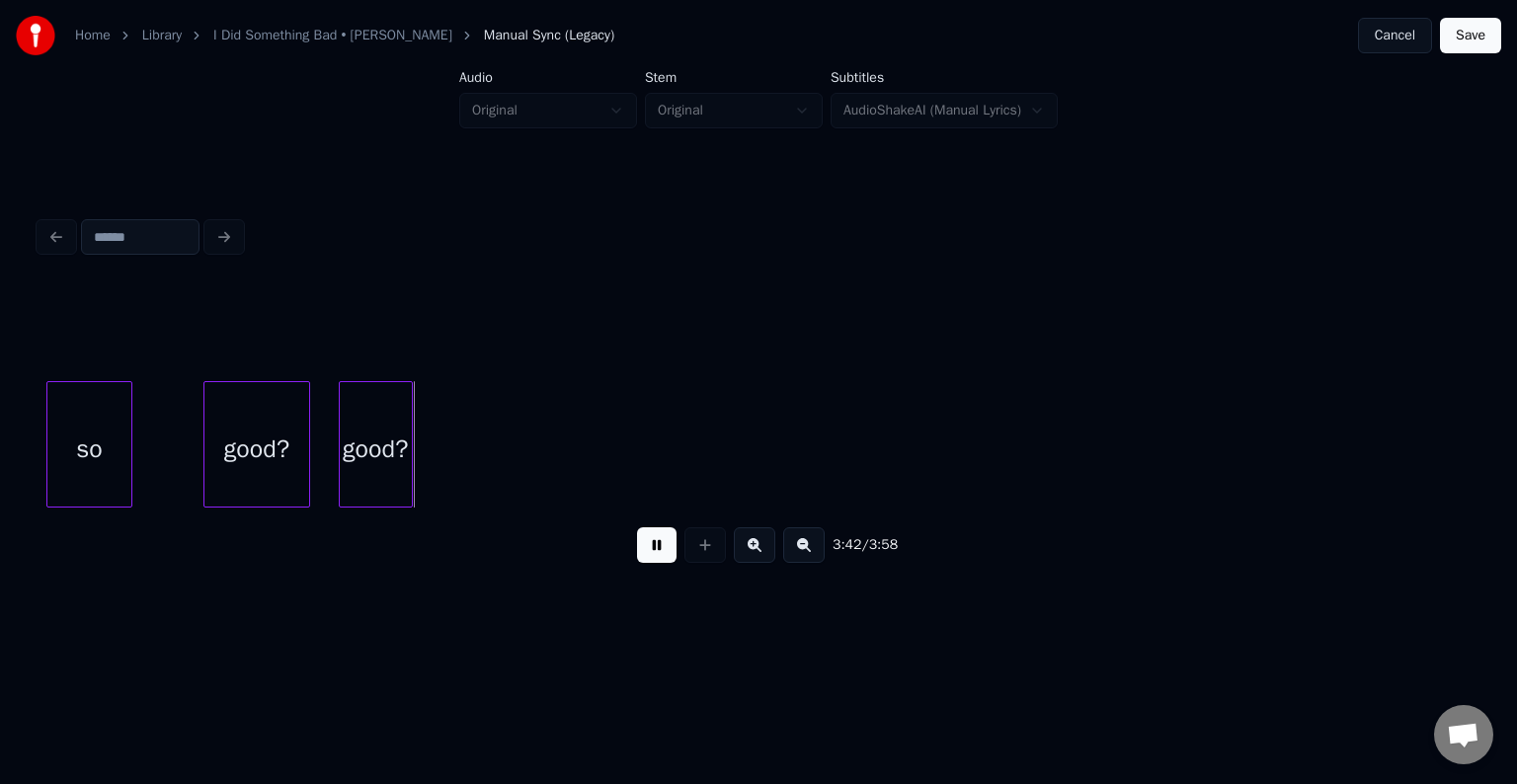 click at bounding box center [657, 545] 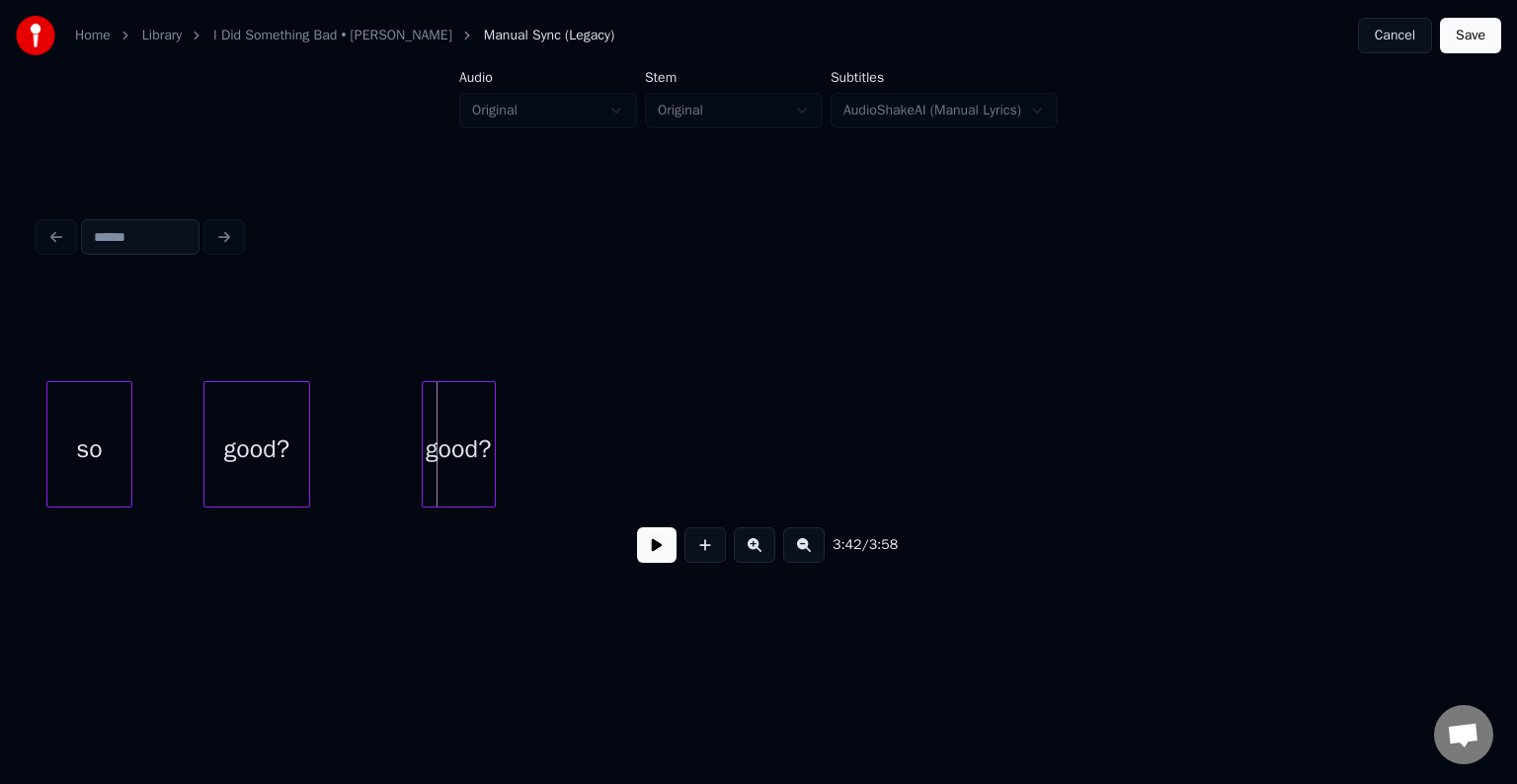 click on "good?" at bounding box center (458, 449) 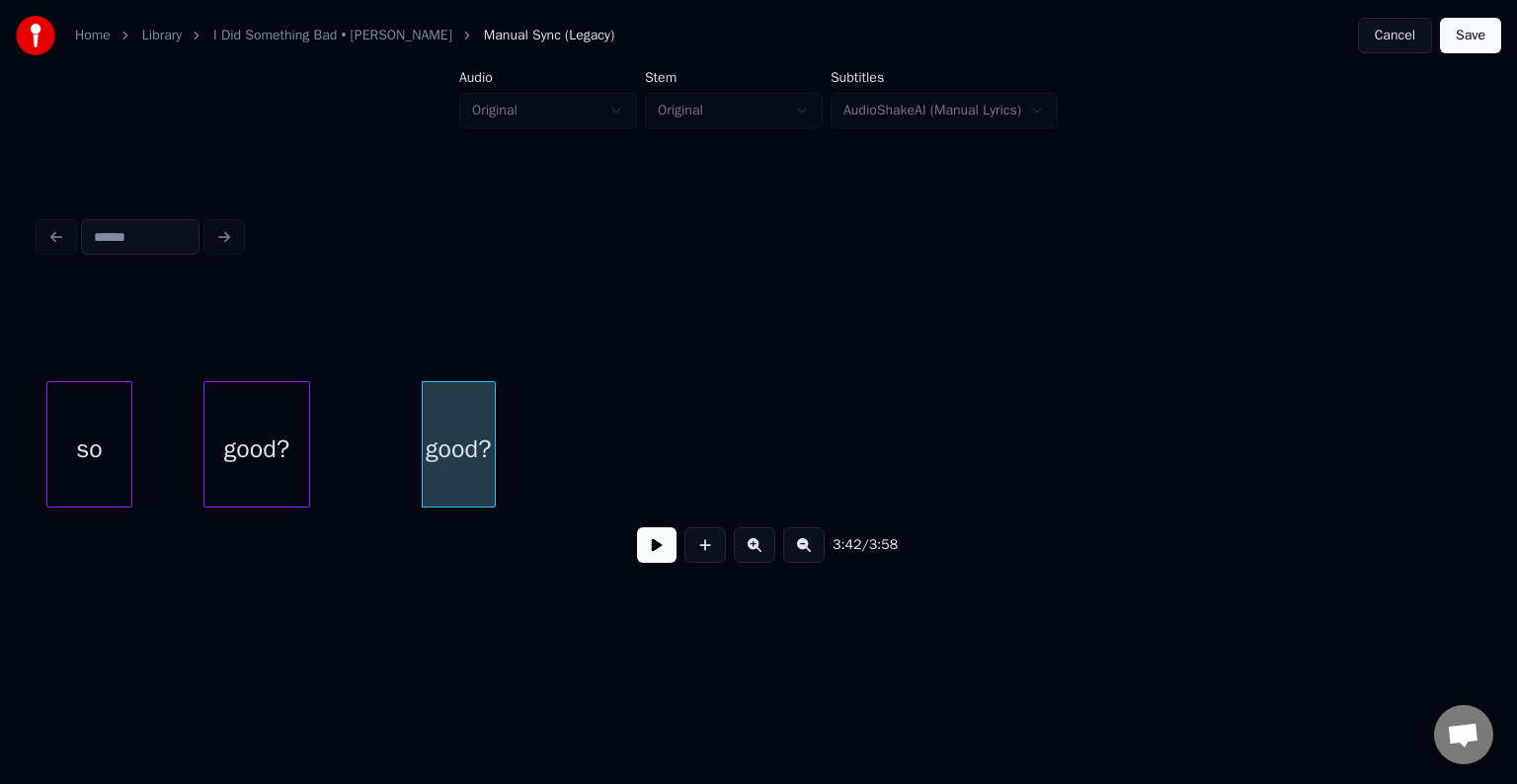 click on "good?" at bounding box center (257, 449) 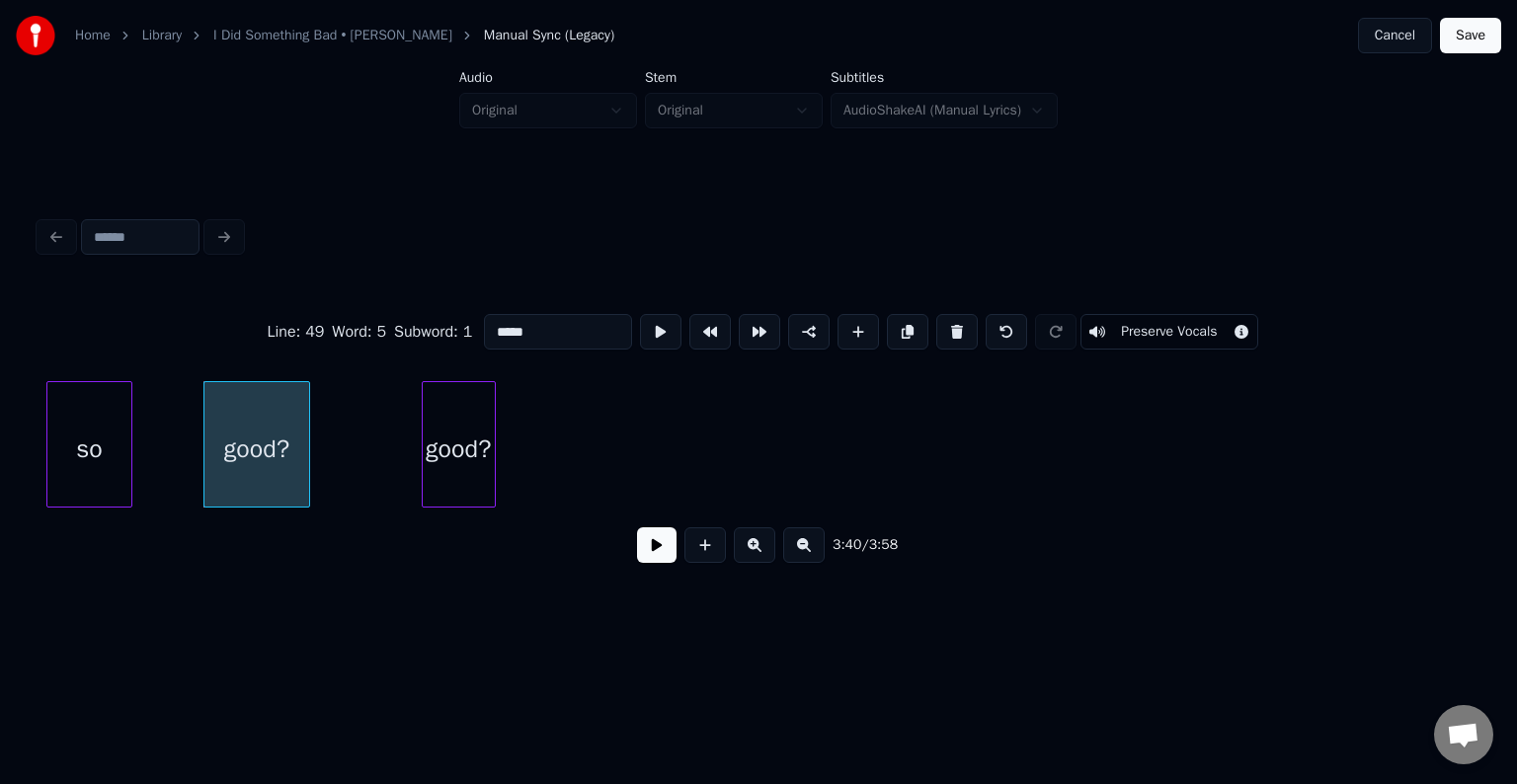 click at bounding box center [657, 545] 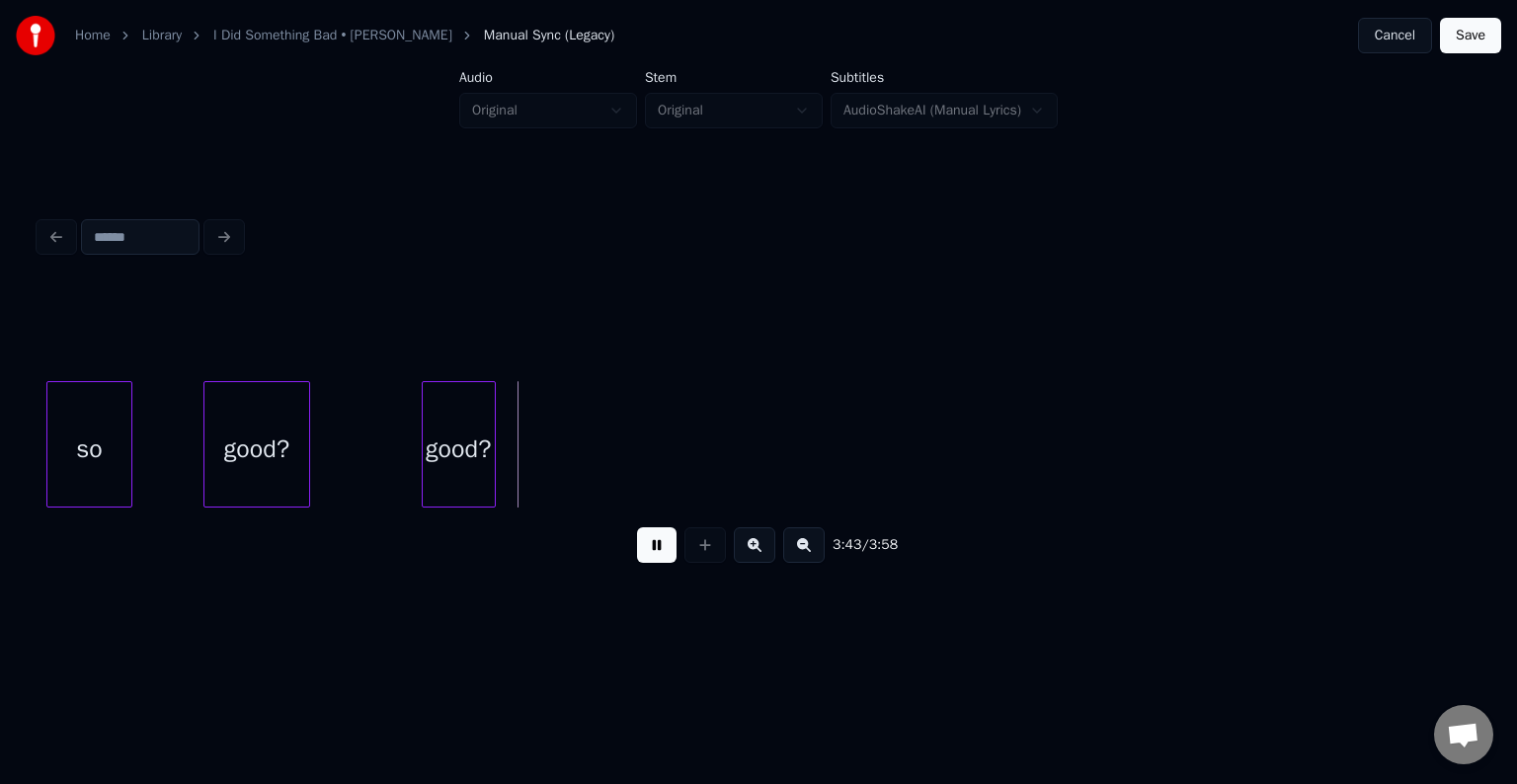 click at bounding box center [657, 545] 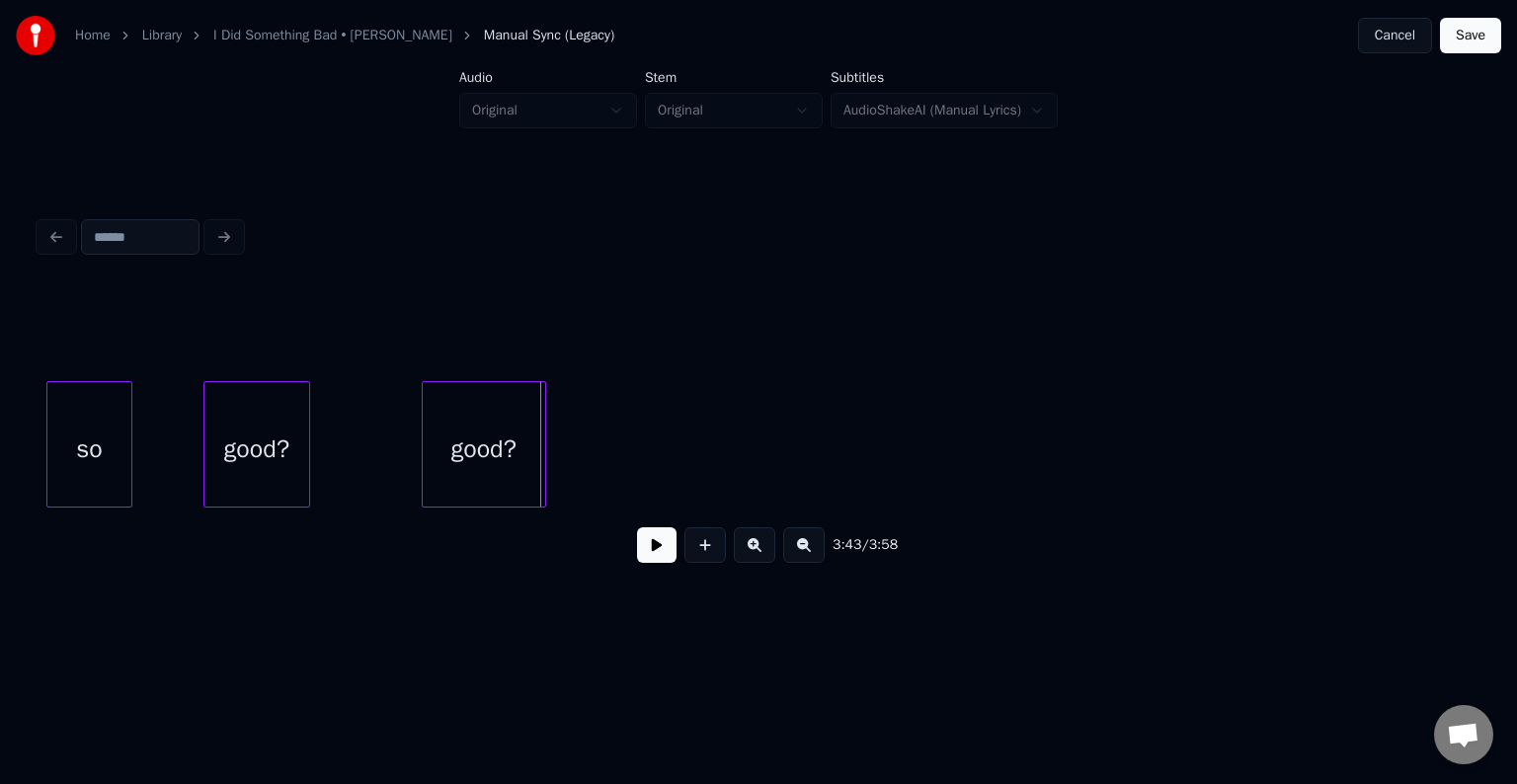 click at bounding box center (542, 444) 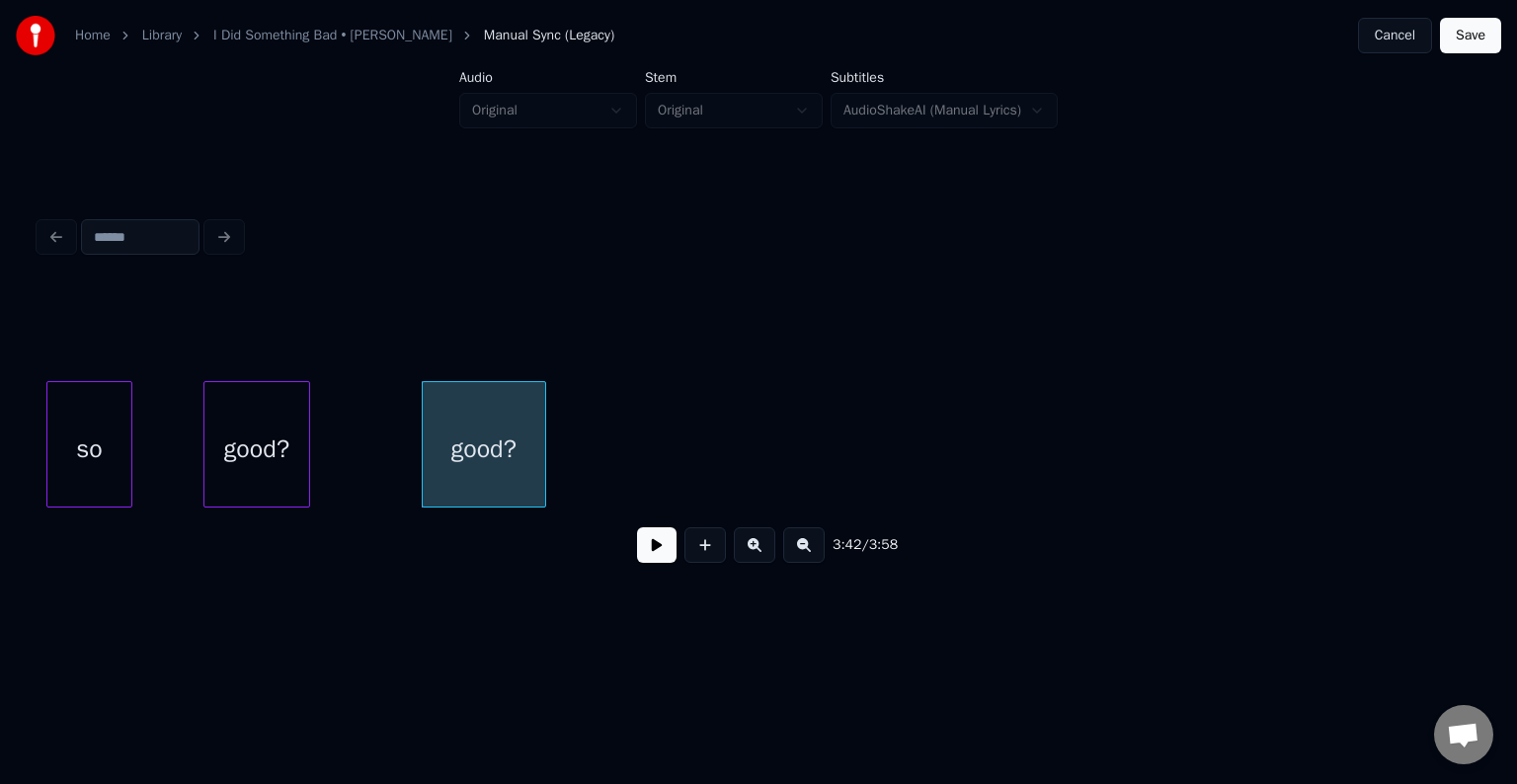 click at bounding box center (657, 545) 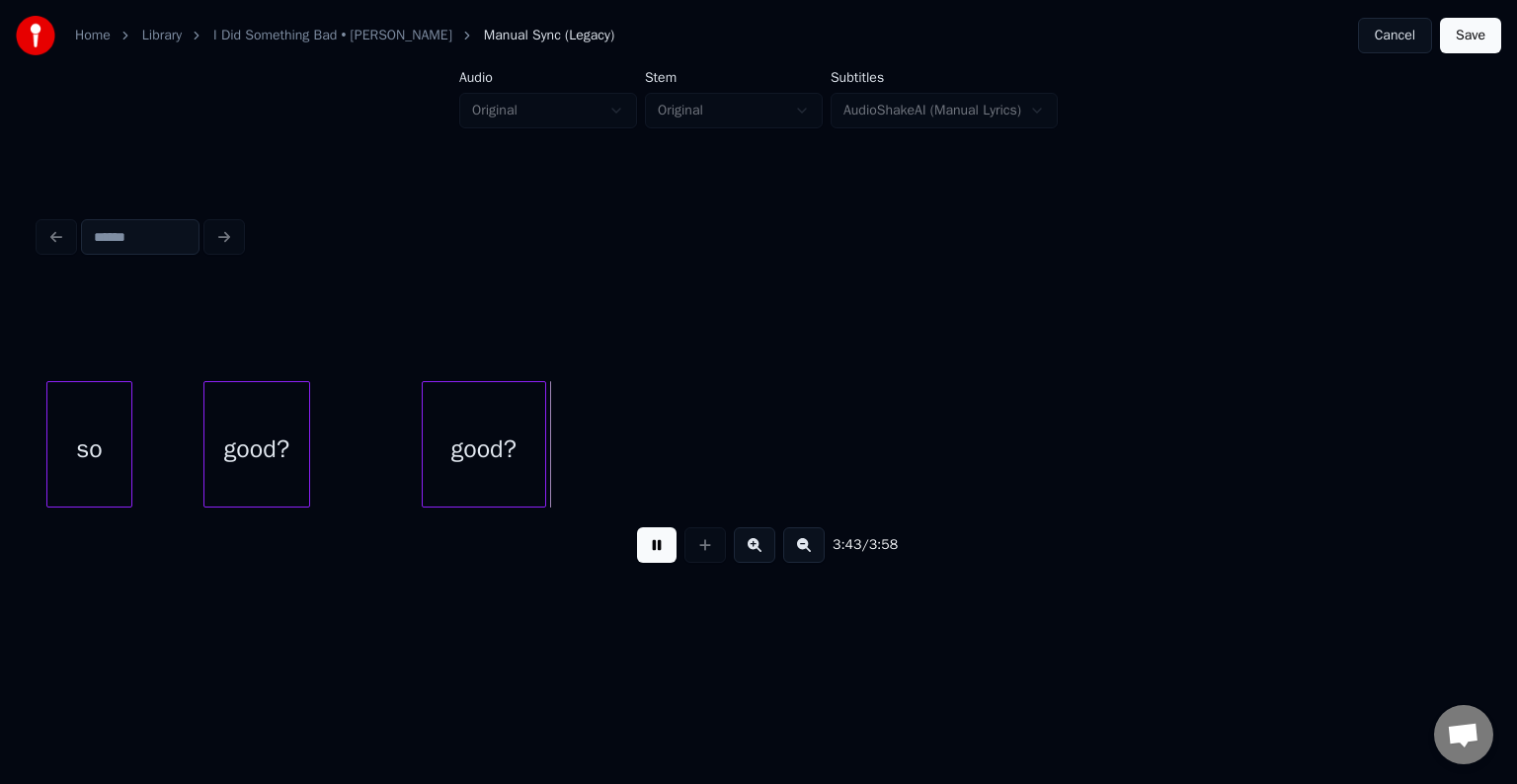 click at bounding box center [657, 545] 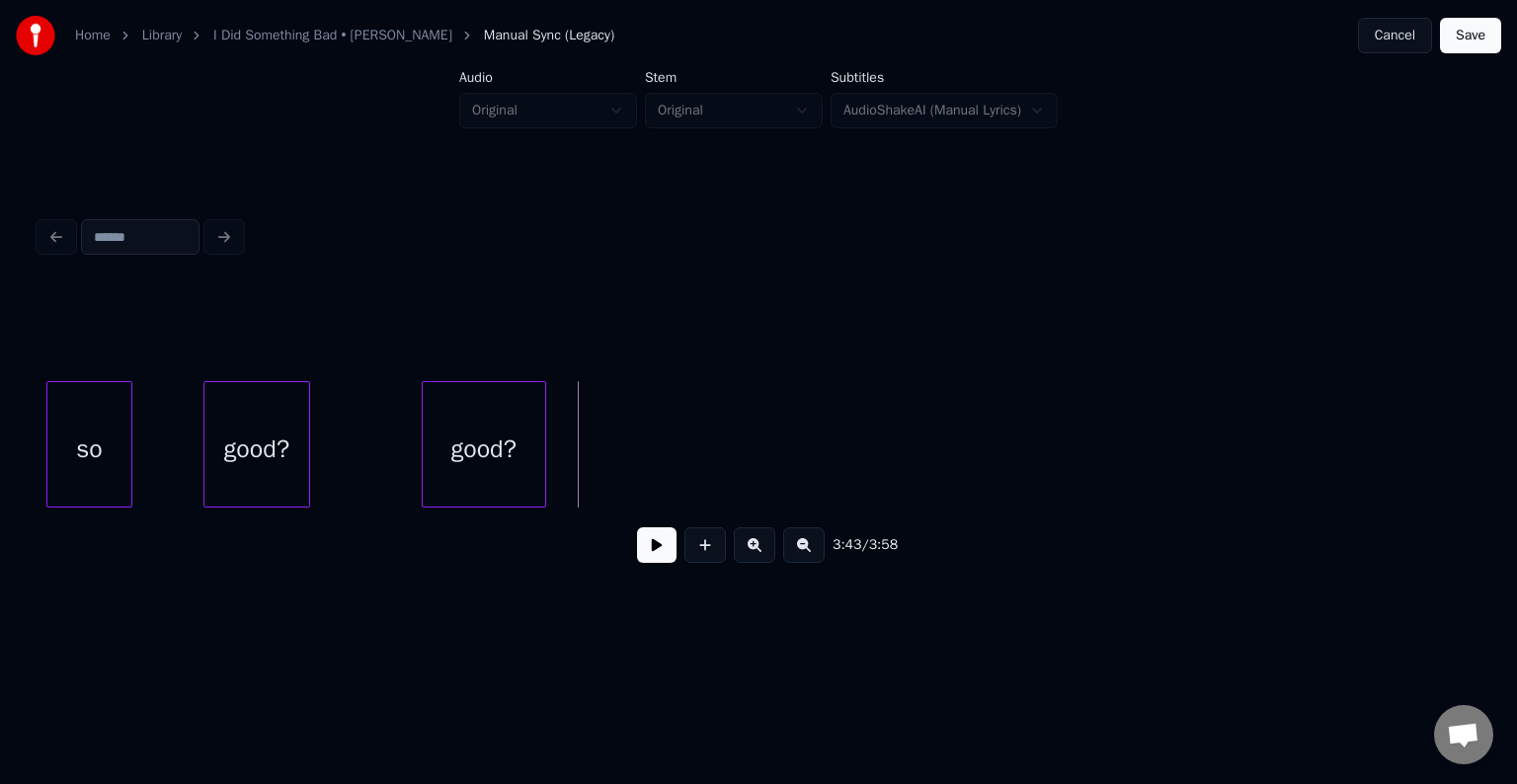 click on "good?" at bounding box center [484, 449] 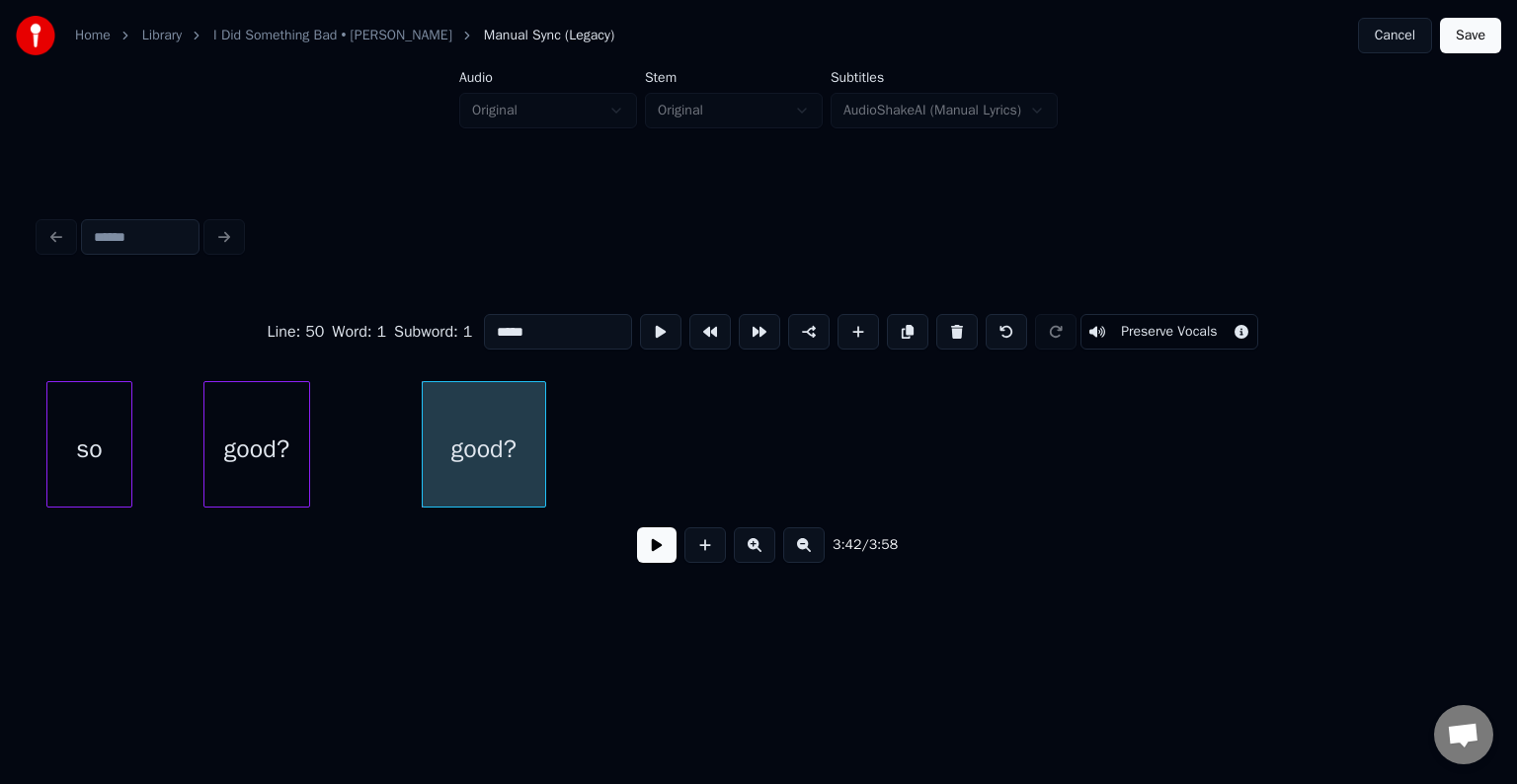 click on "*****" at bounding box center (558, 332) 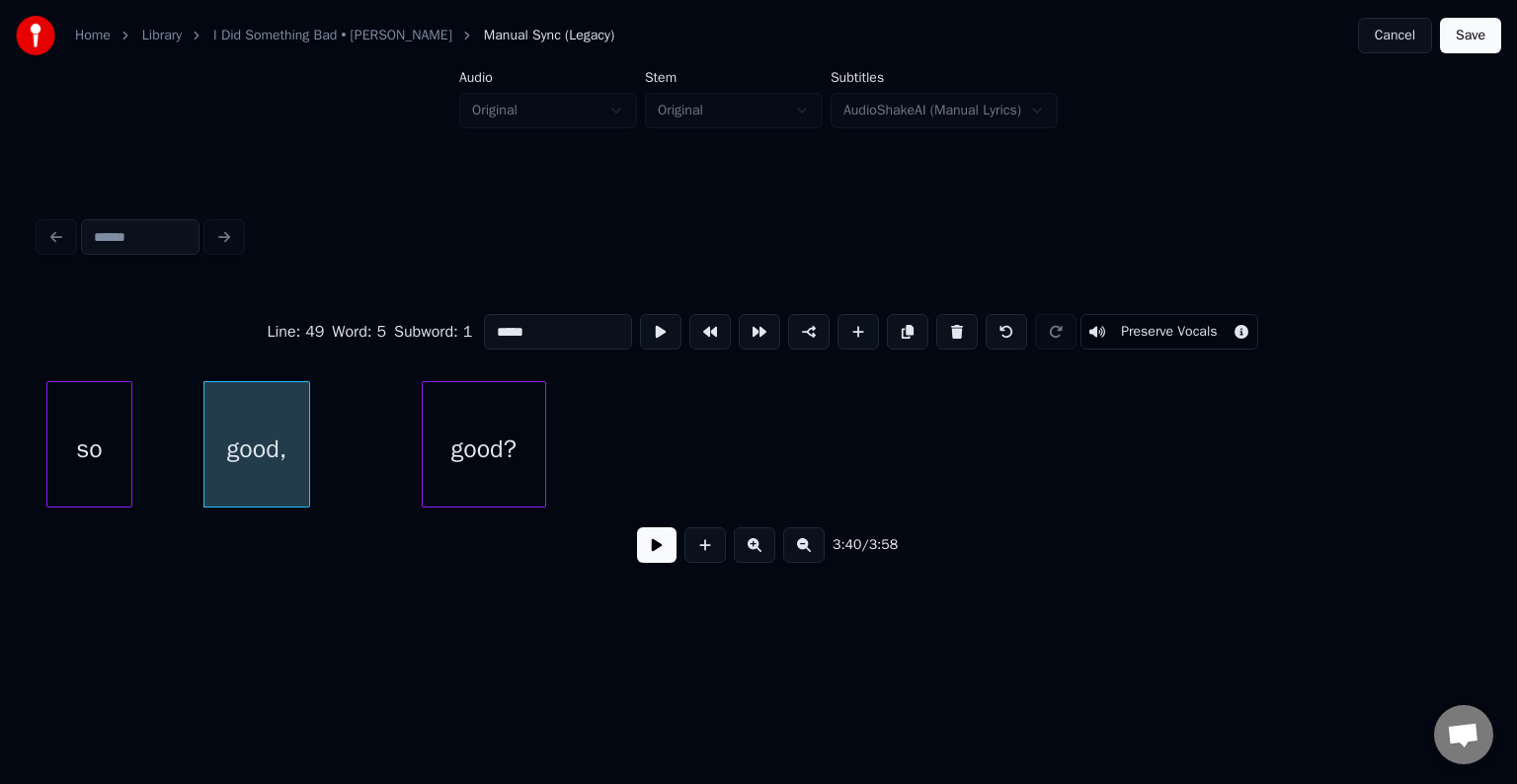 type on "*****" 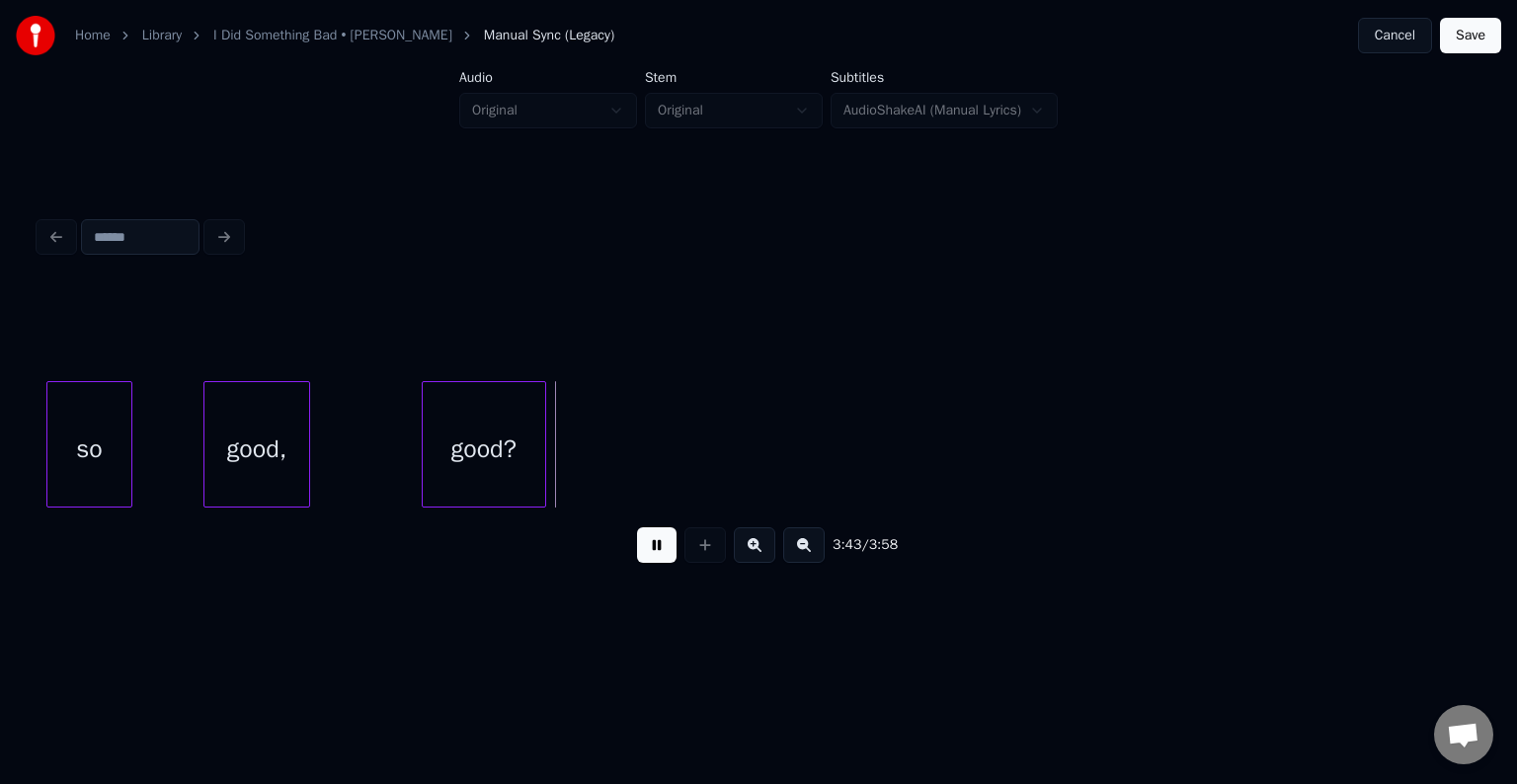 click at bounding box center (657, 545) 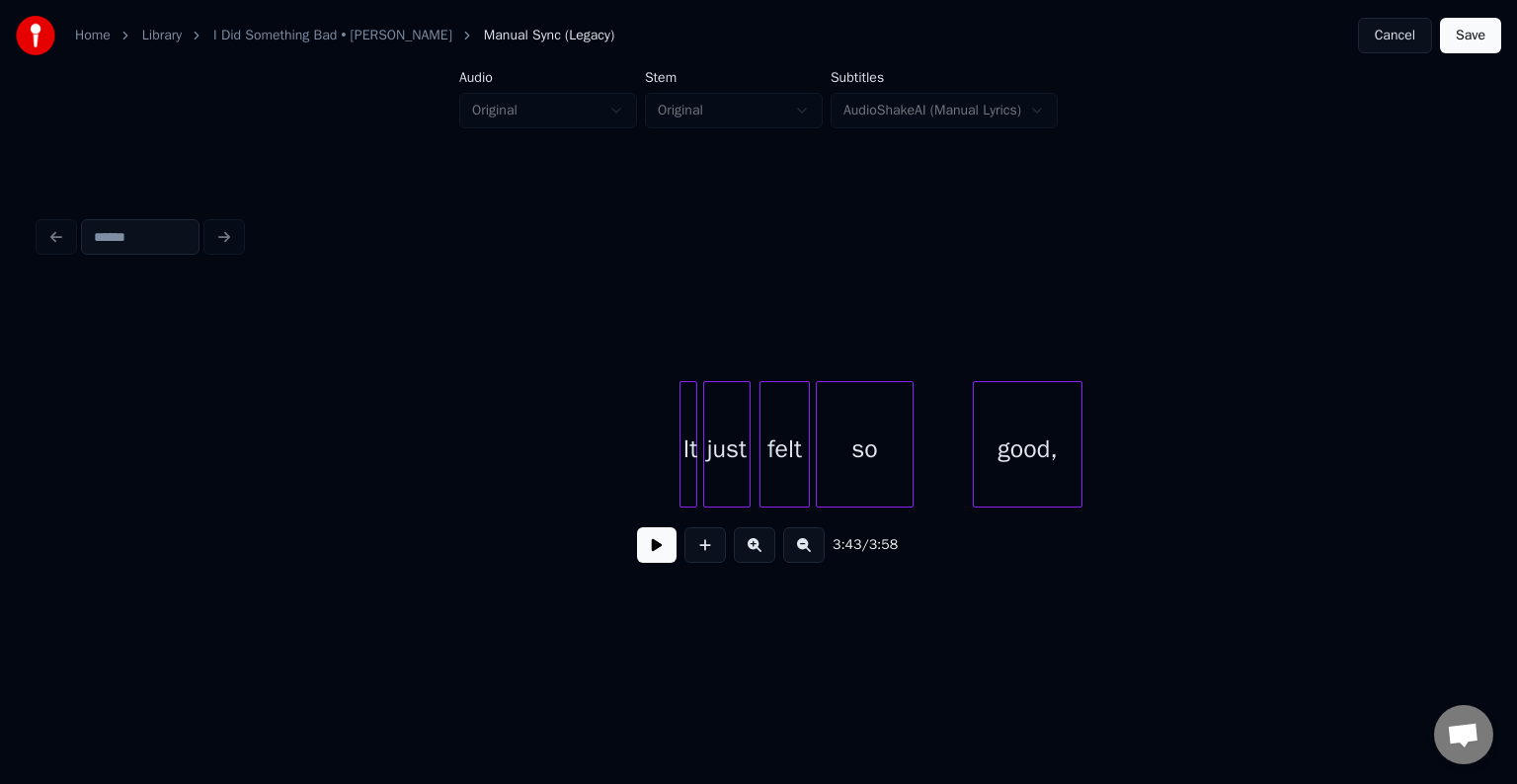 scroll, scrollTop: 0, scrollLeft: 33548, axis: horizontal 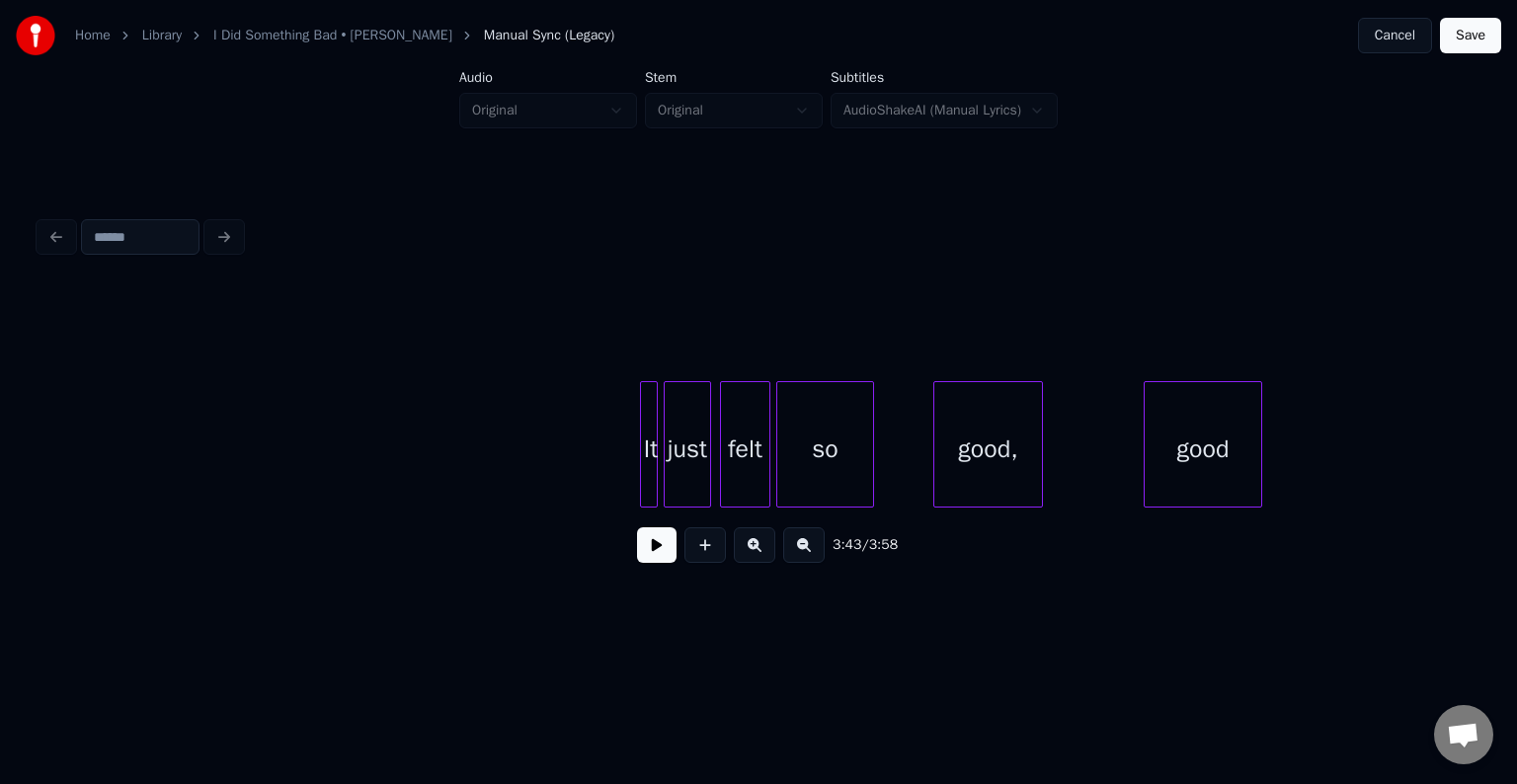 click on "Save" at bounding box center (1471, 36) 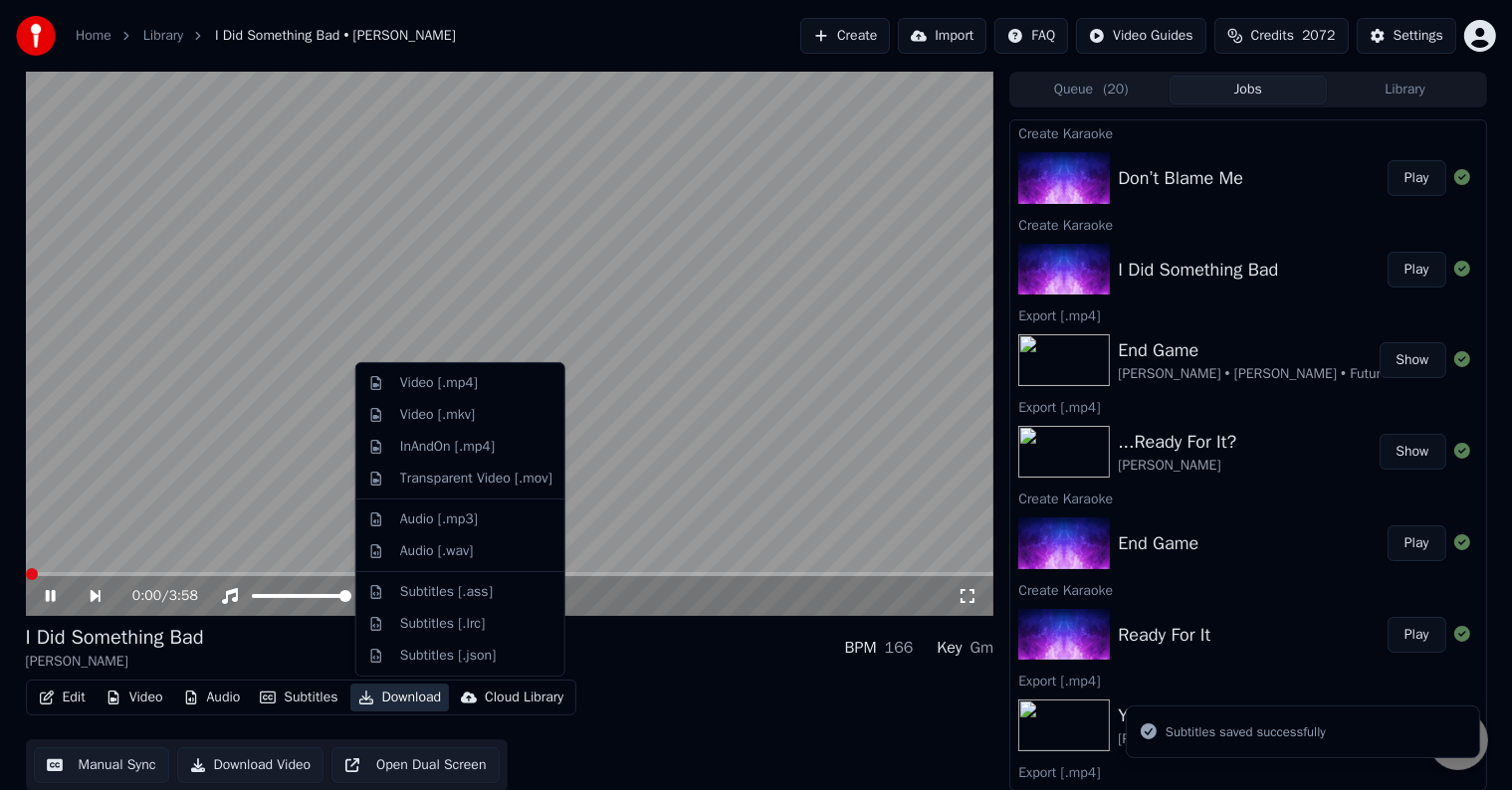 click on "Download" at bounding box center [400, 697] 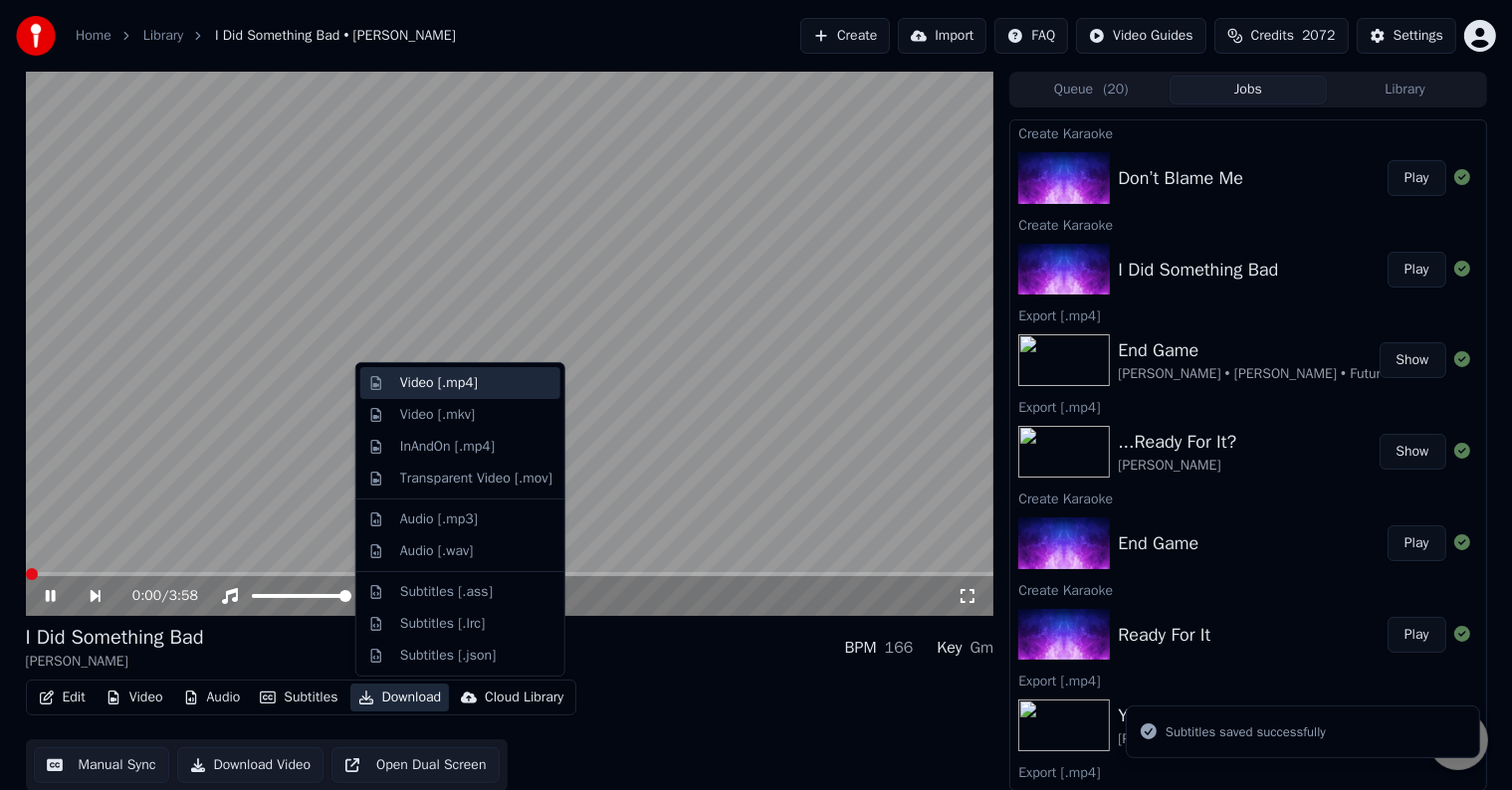 click on "Video [.mp4]" at bounding box center [439, 383] 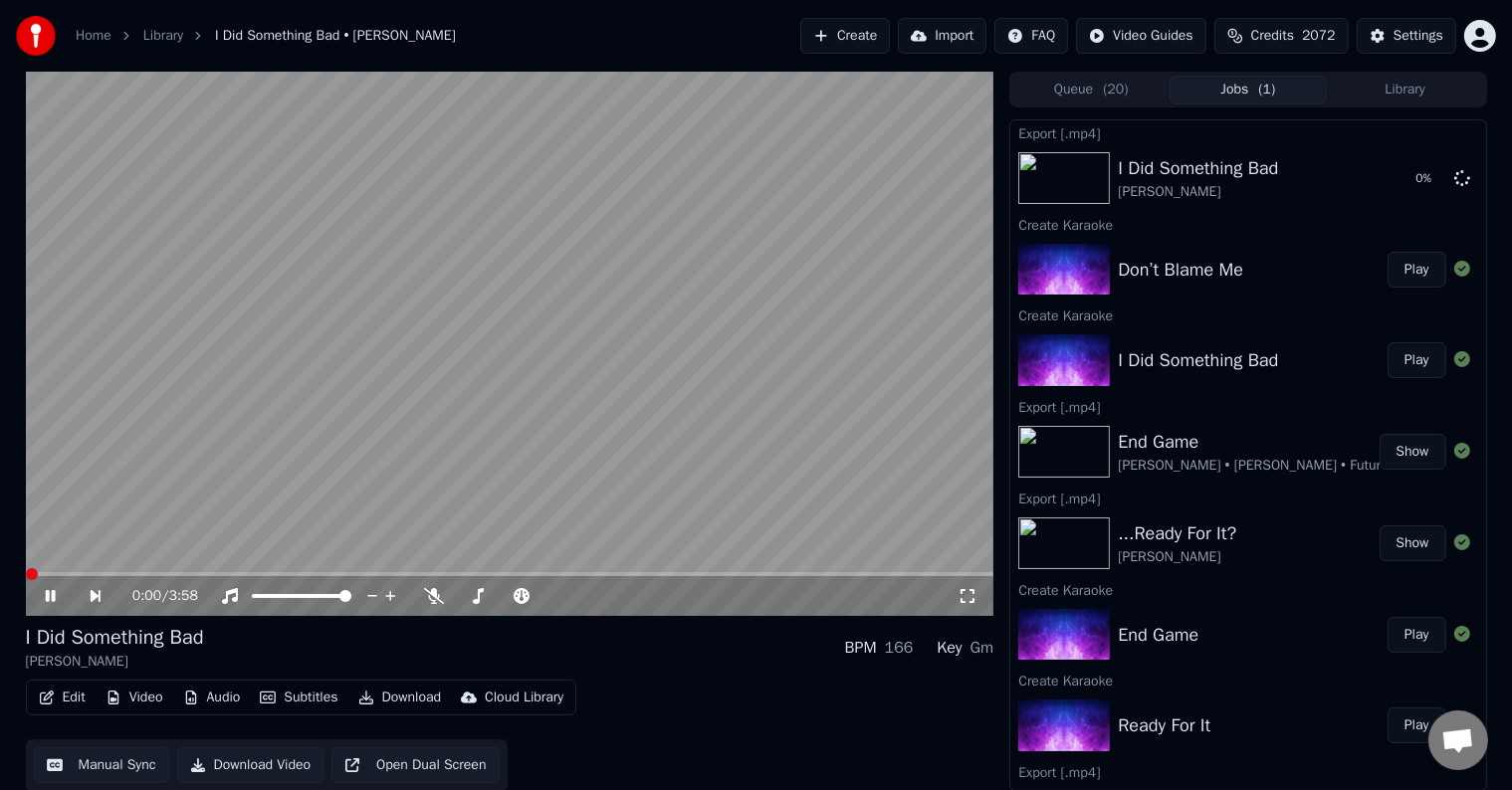 click 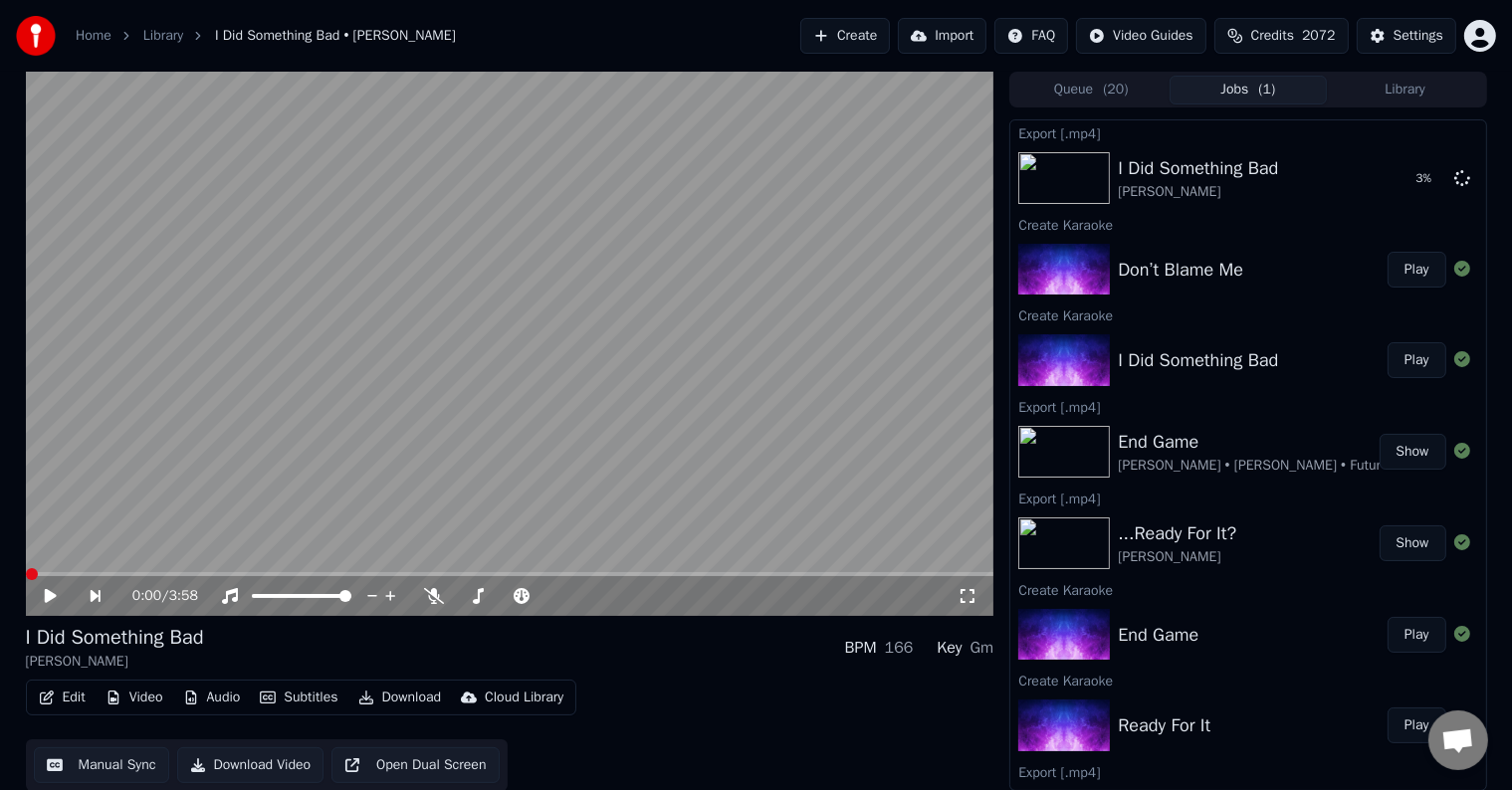 click on "Play" at bounding box center [1416, 270] 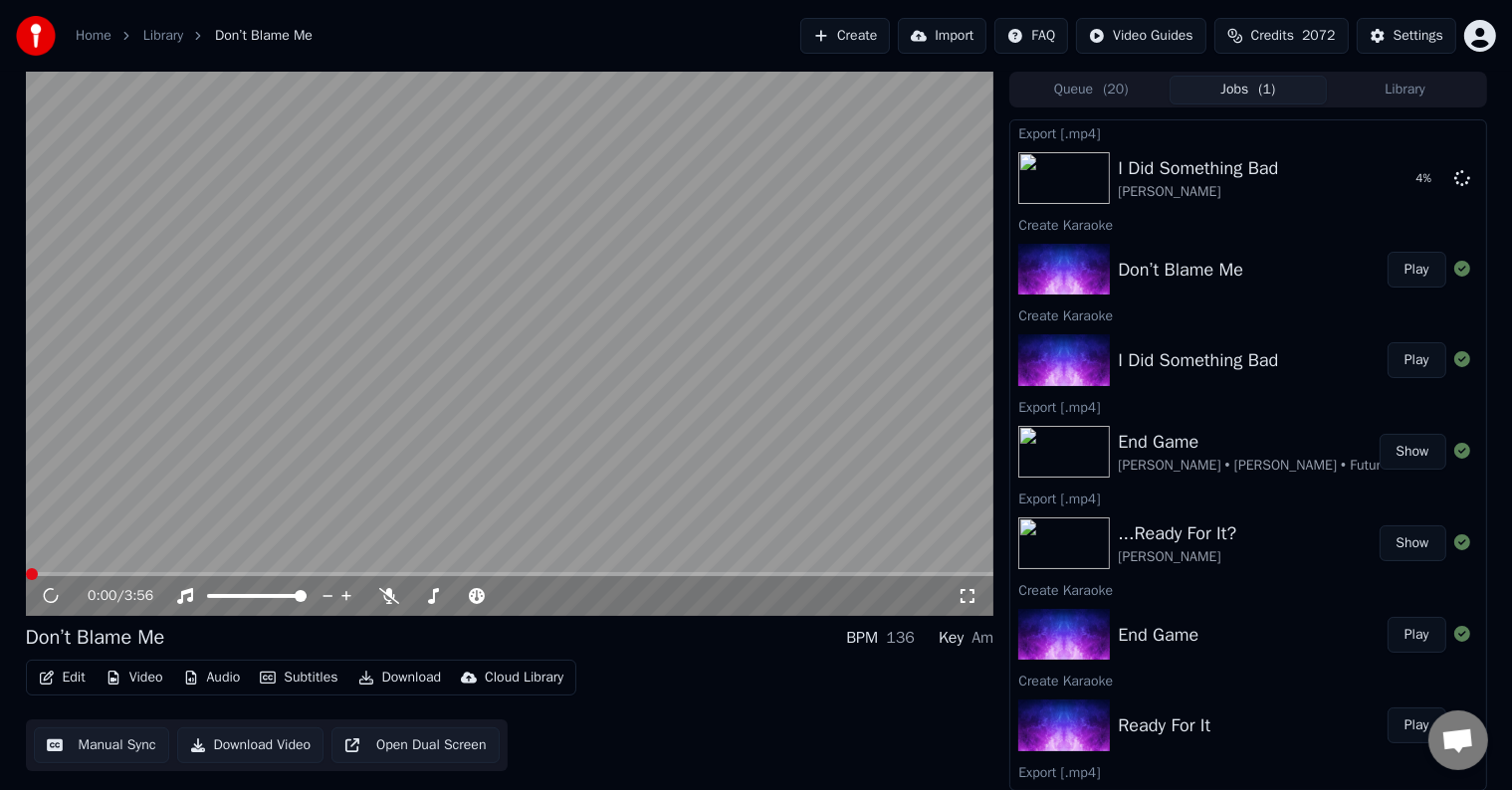 click on "Edit" at bounding box center (62, 678) 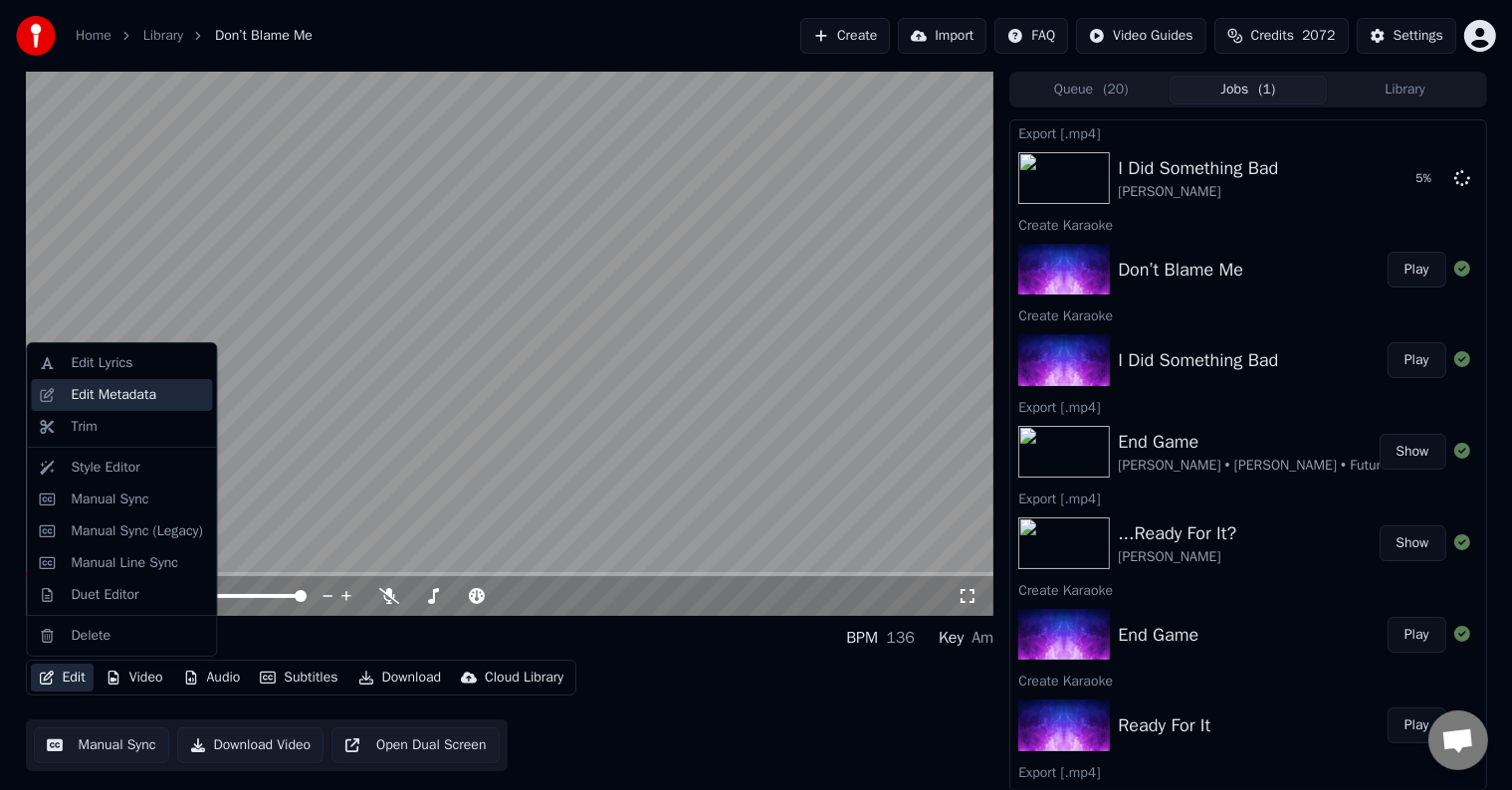 click on "Edit Metadata" at bounding box center [113, 395] 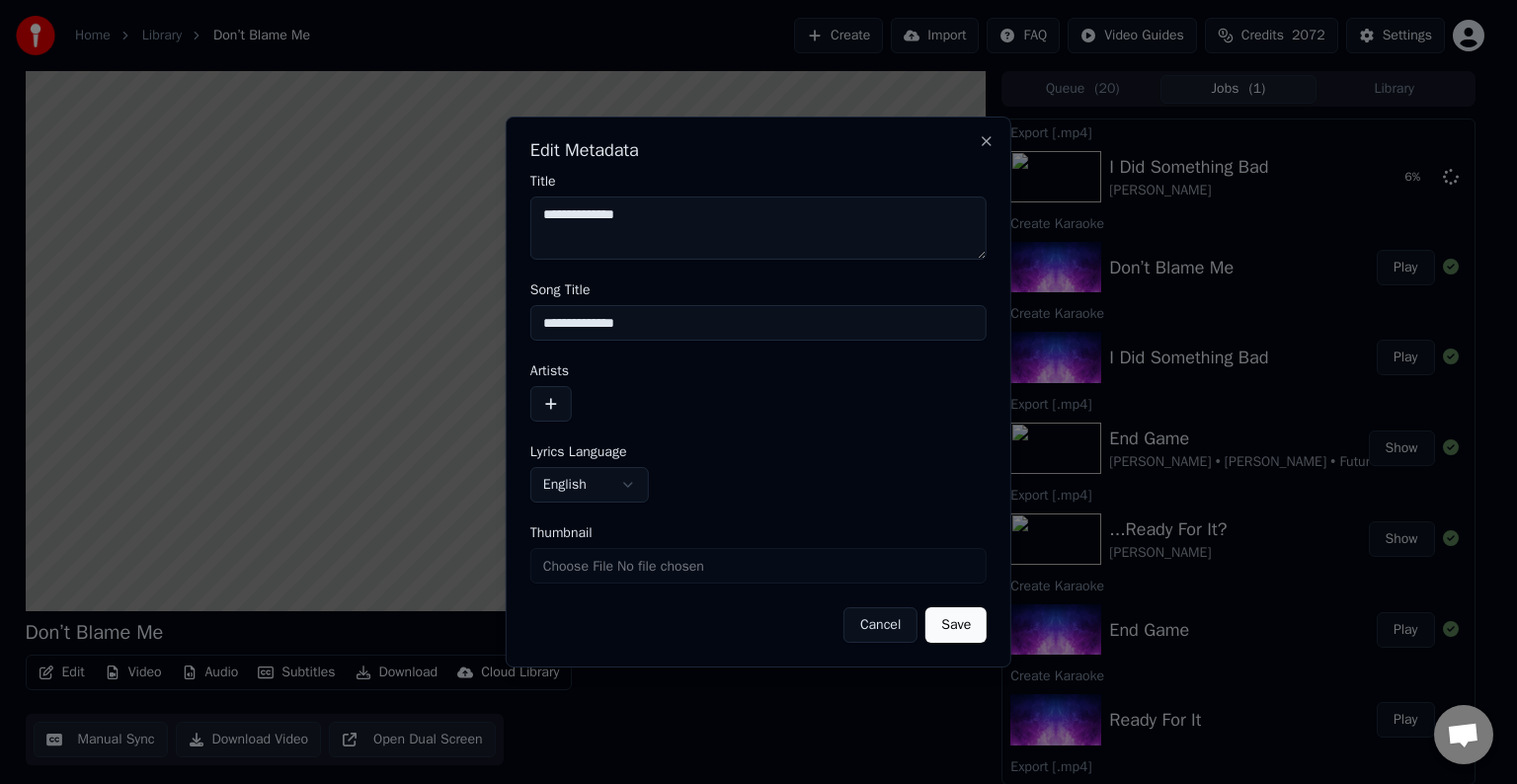 click at bounding box center [551, 404] 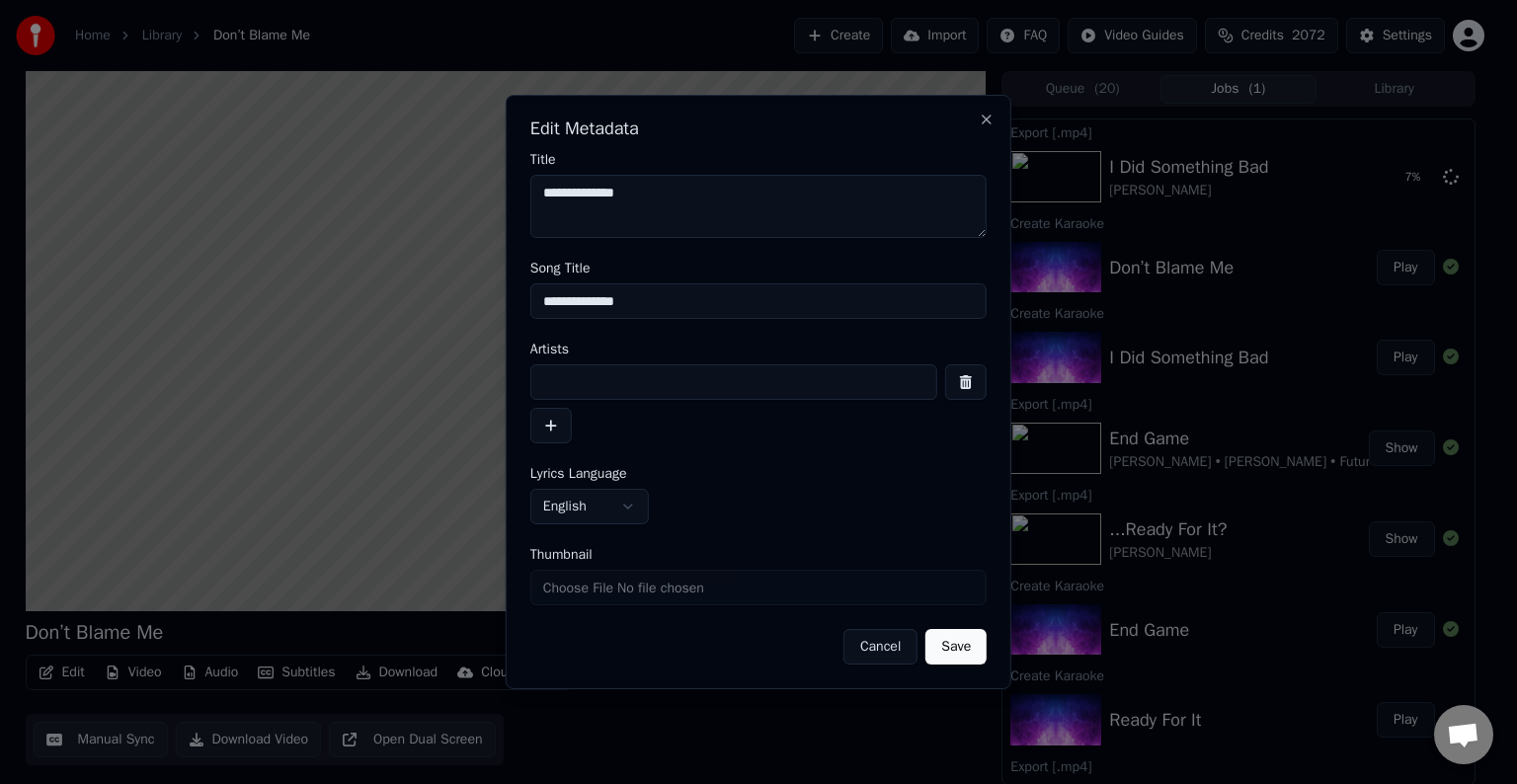 click at bounding box center (734, 382) 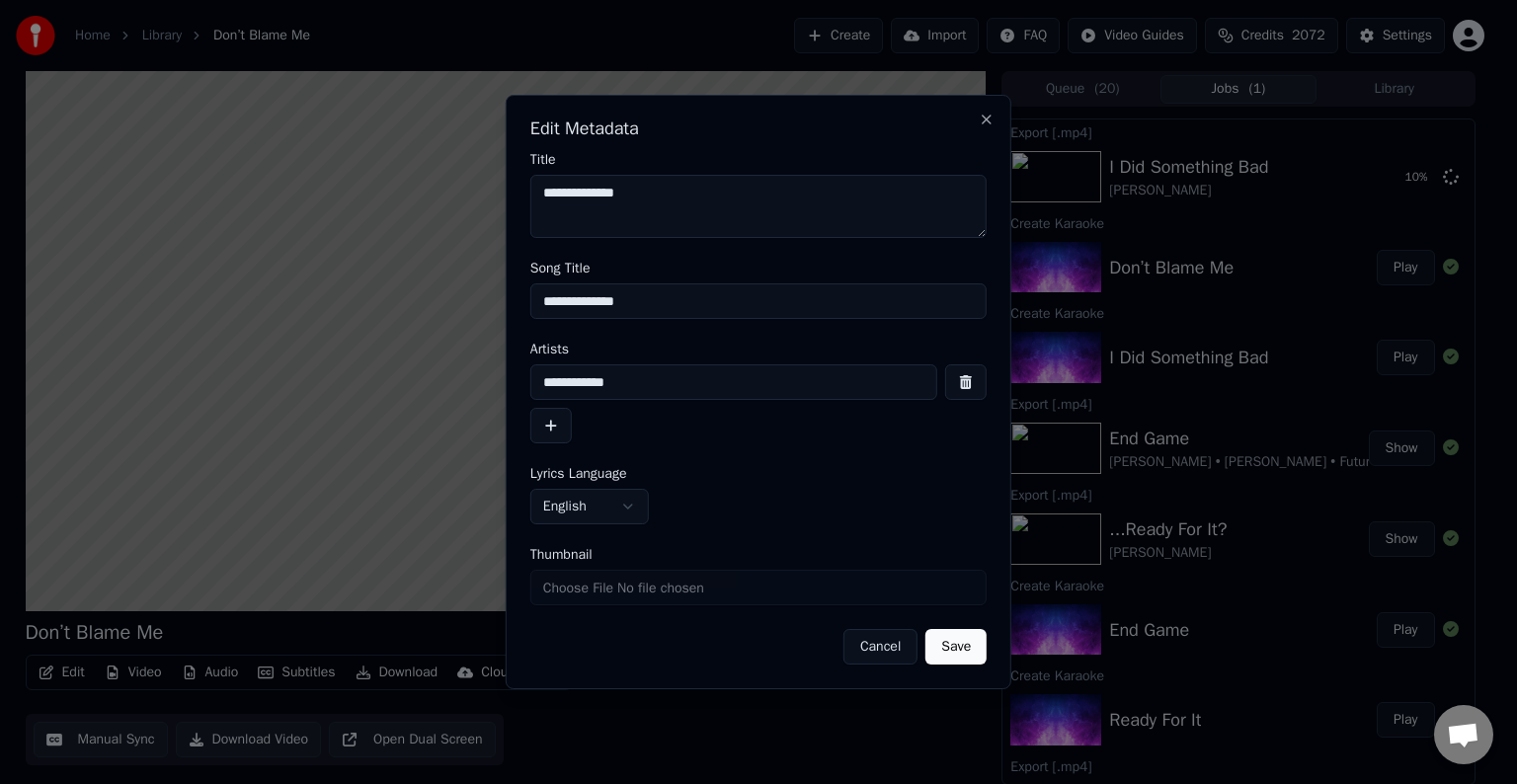 type on "**********" 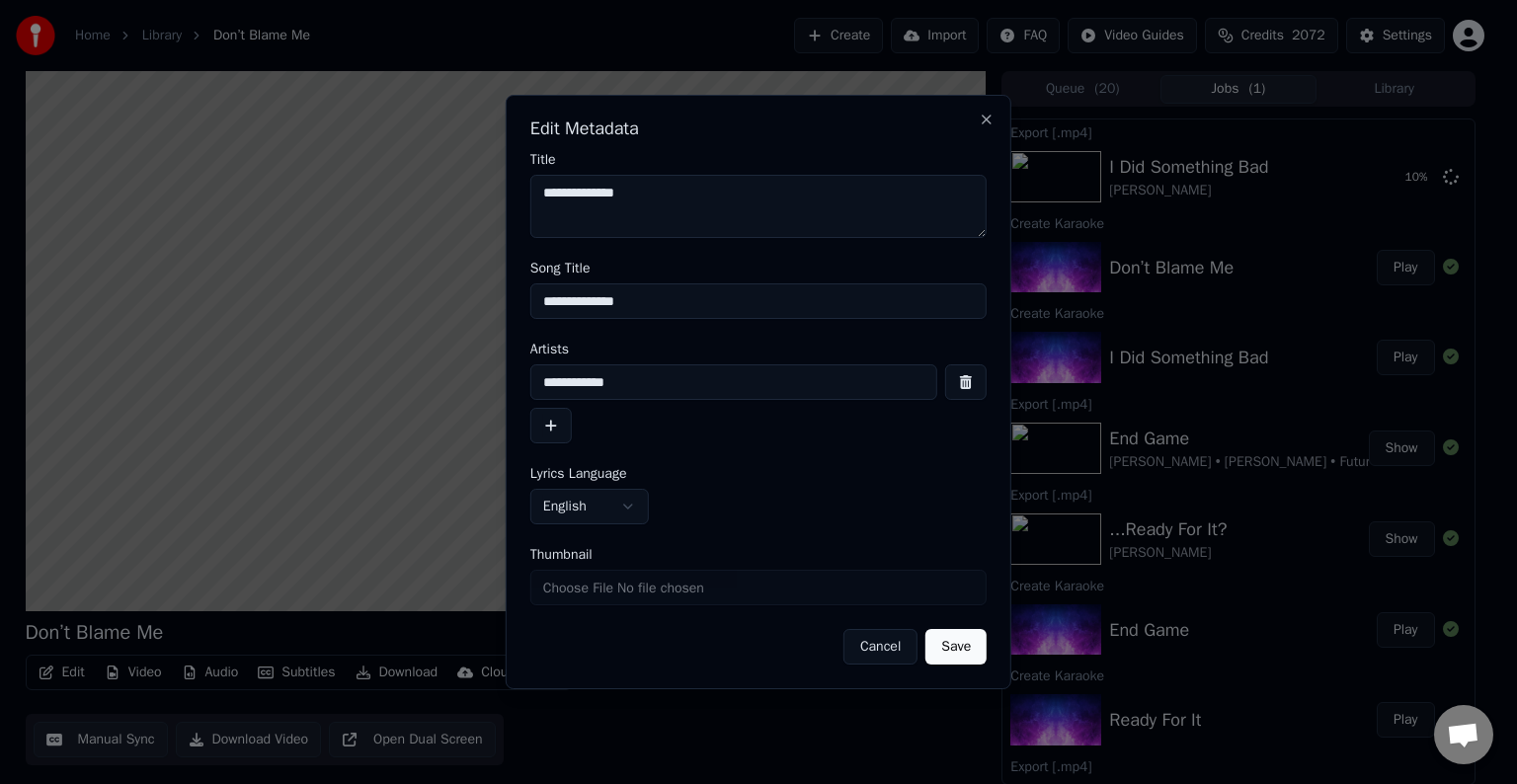 click on "Save" at bounding box center [956, 647] 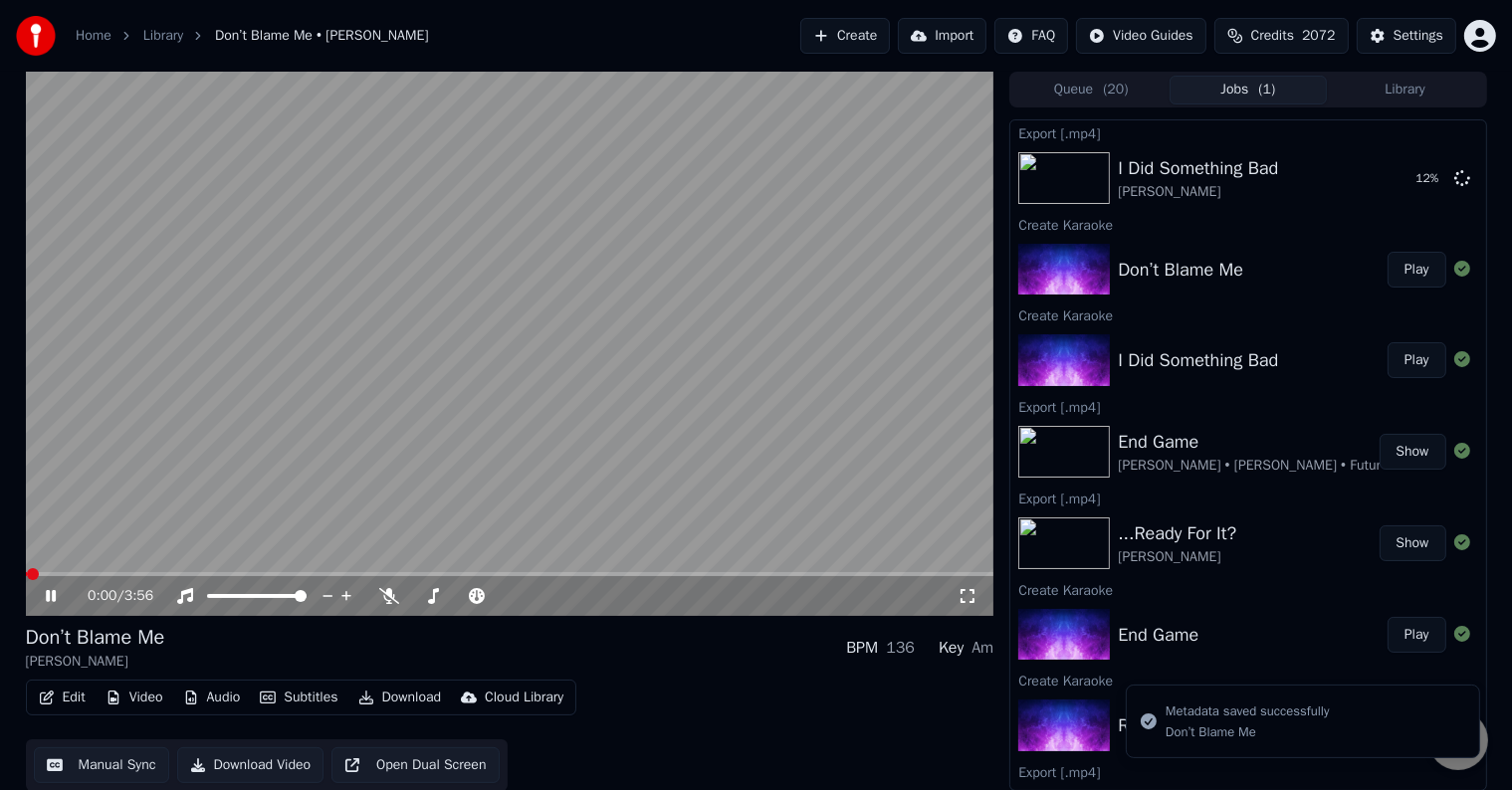 click 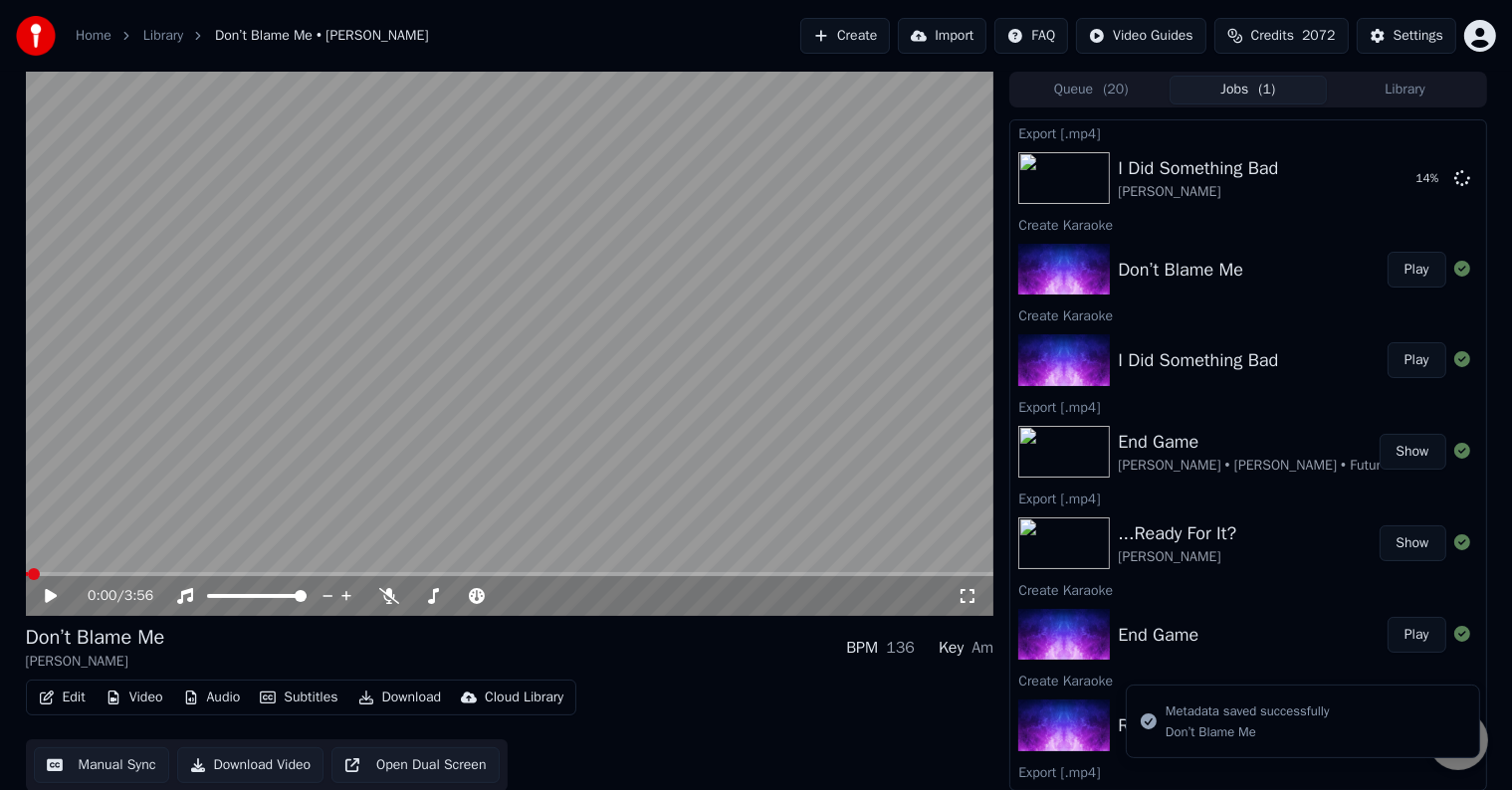 click on "Edit" at bounding box center [62, 697] 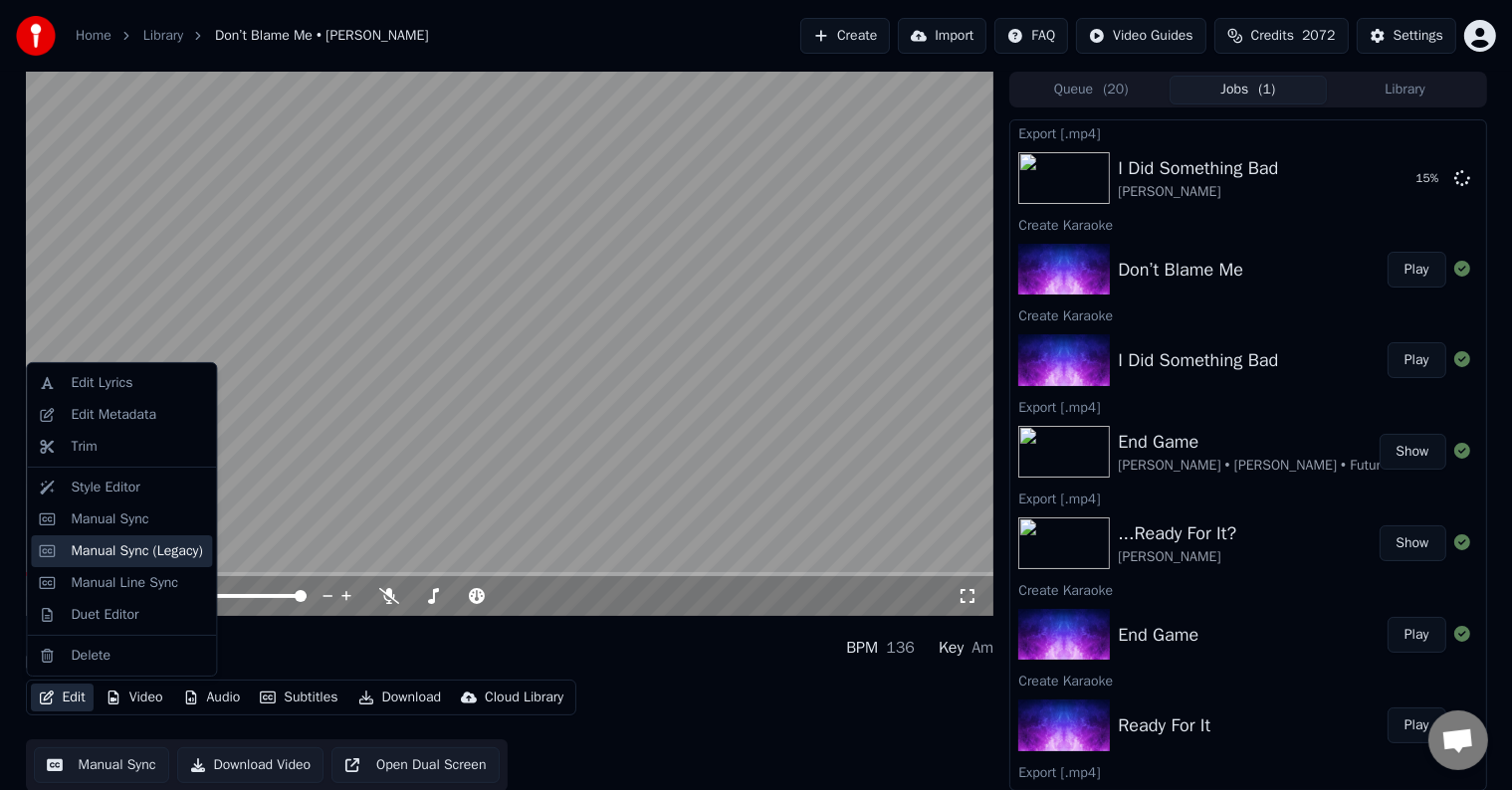 click on "Manual Sync (Legacy)" at bounding box center [136, 551] 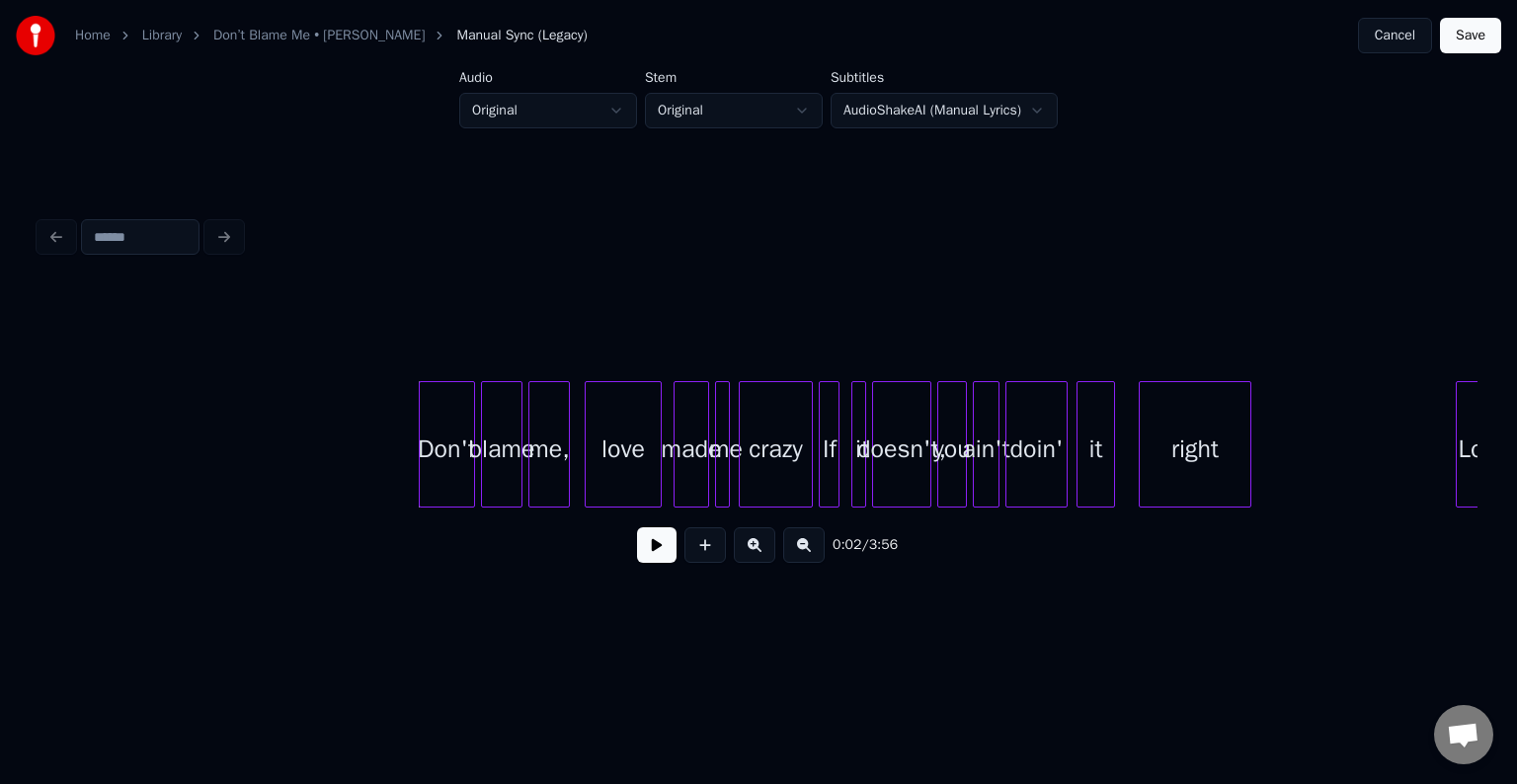 click at bounding box center (657, 545) 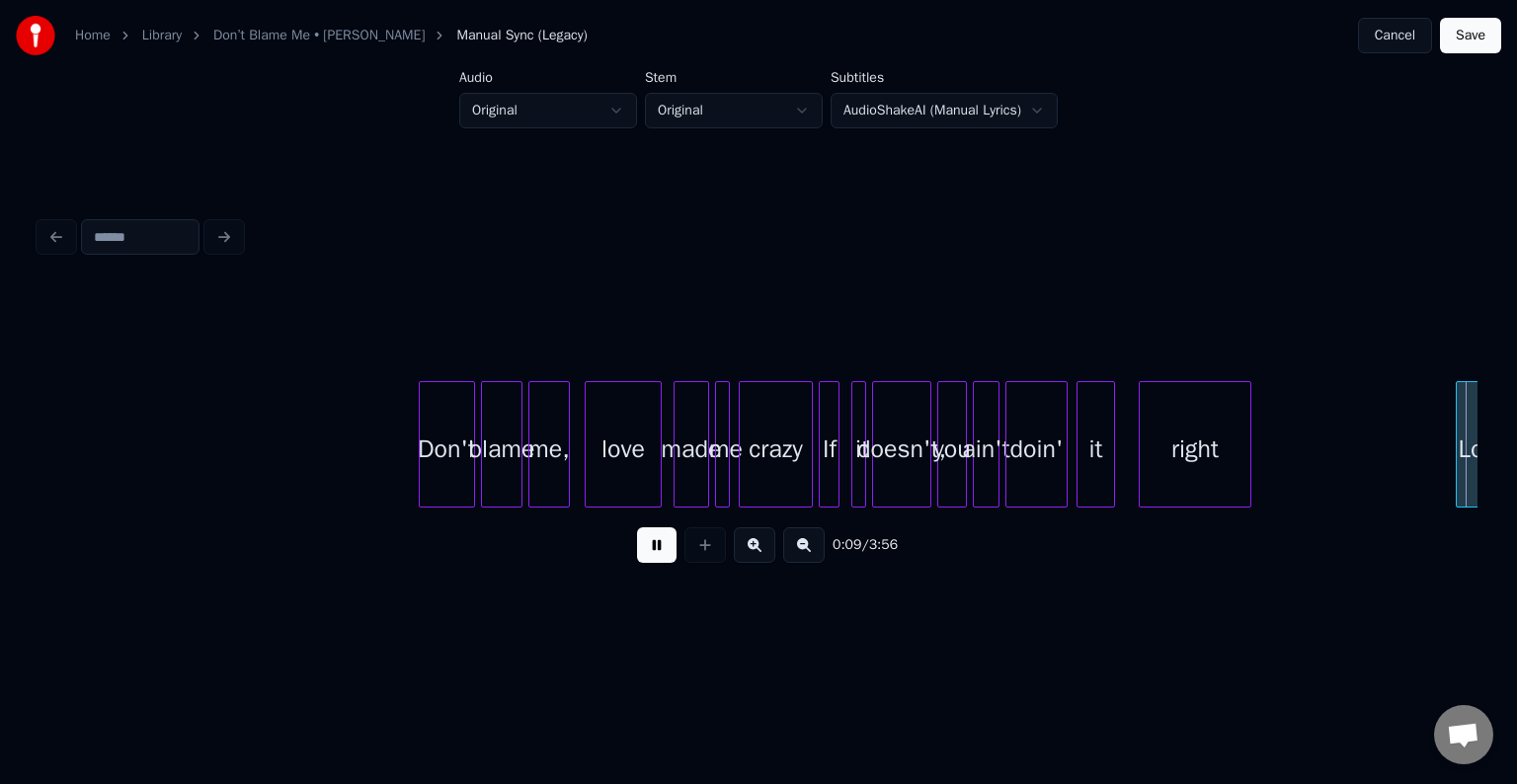 scroll, scrollTop: 0, scrollLeft: 1439, axis: horizontal 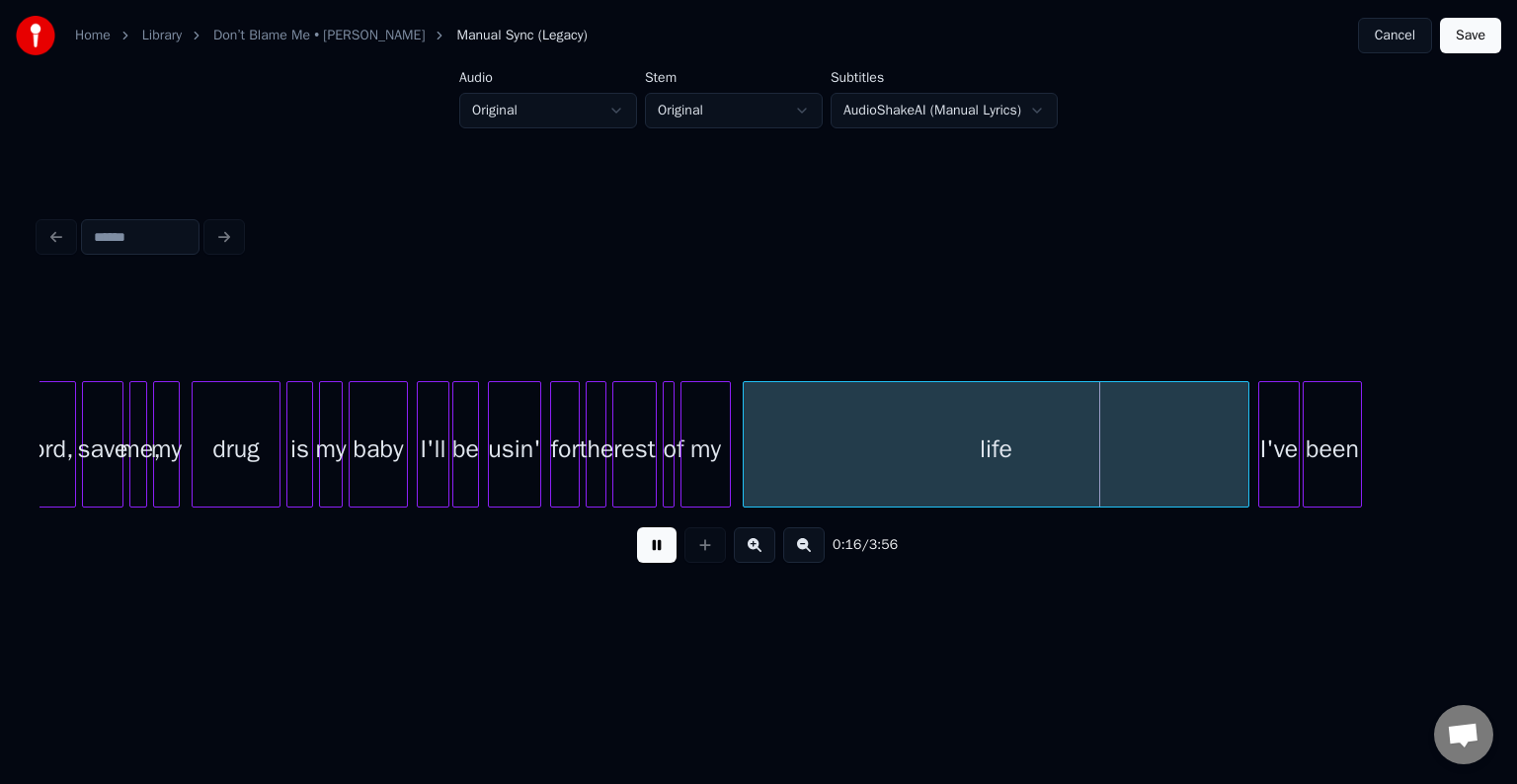click at bounding box center (657, 545) 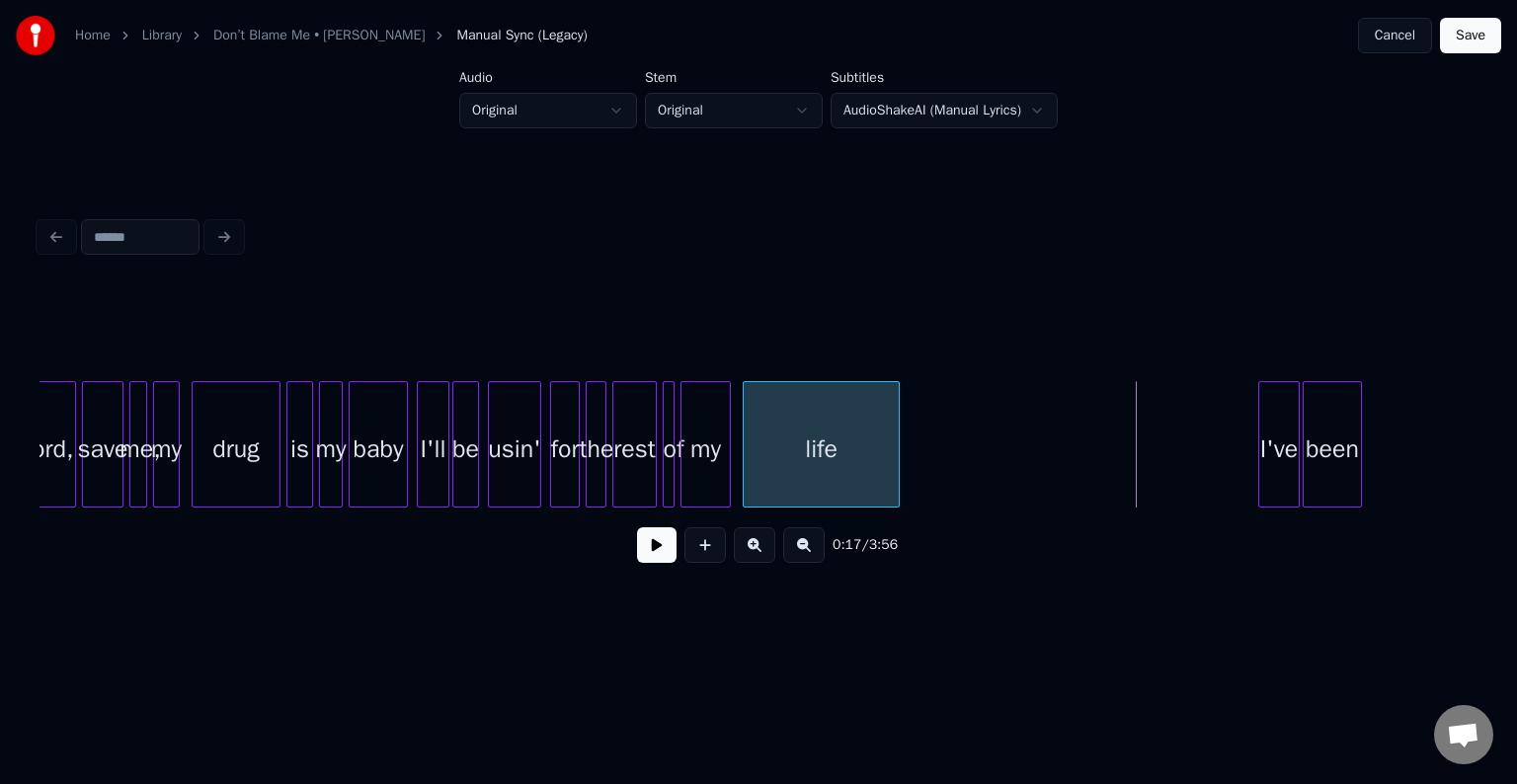 click at bounding box center [896, 444] 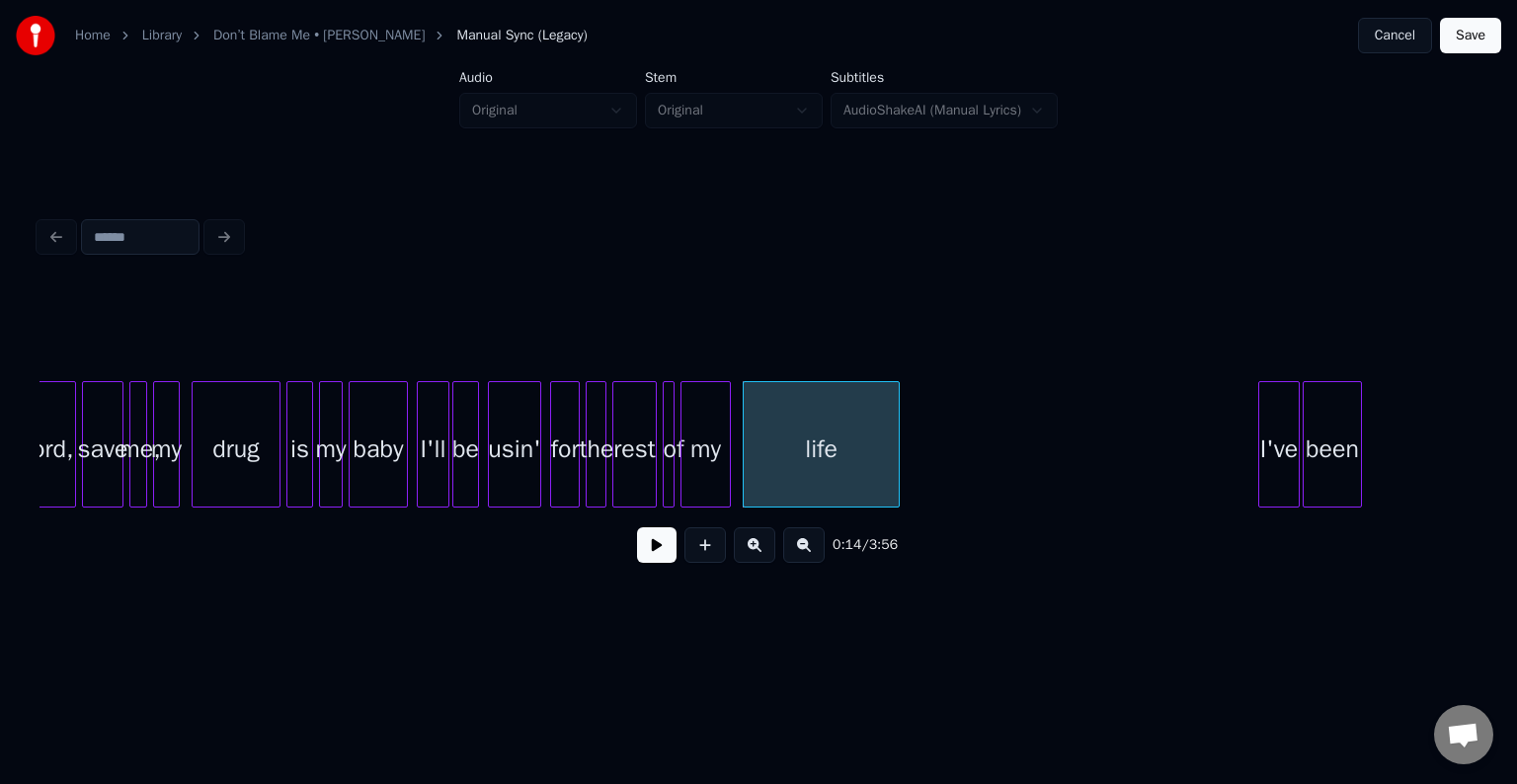 click at bounding box center [657, 545] 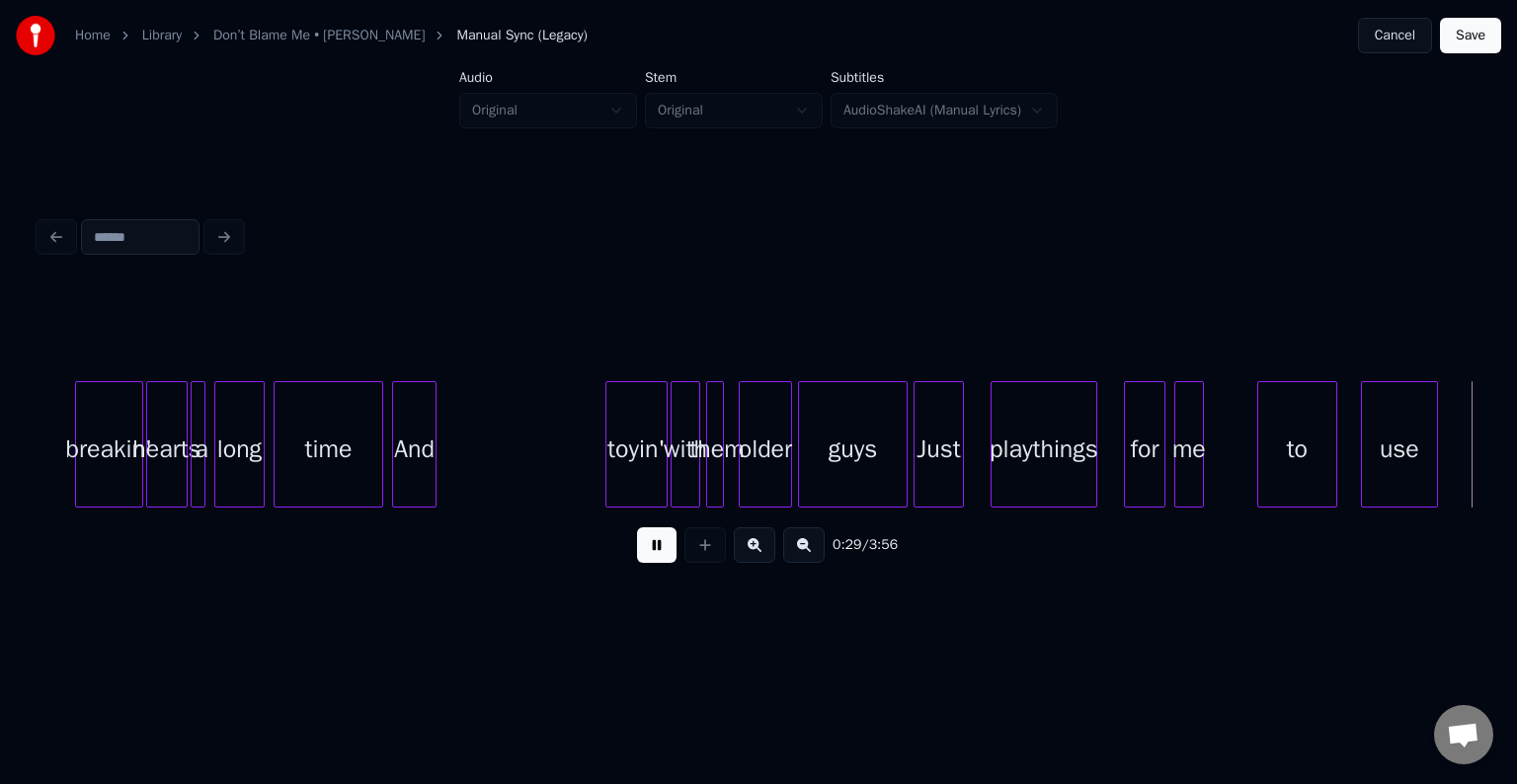 scroll, scrollTop: 0, scrollLeft: 4318, axis: horizontal 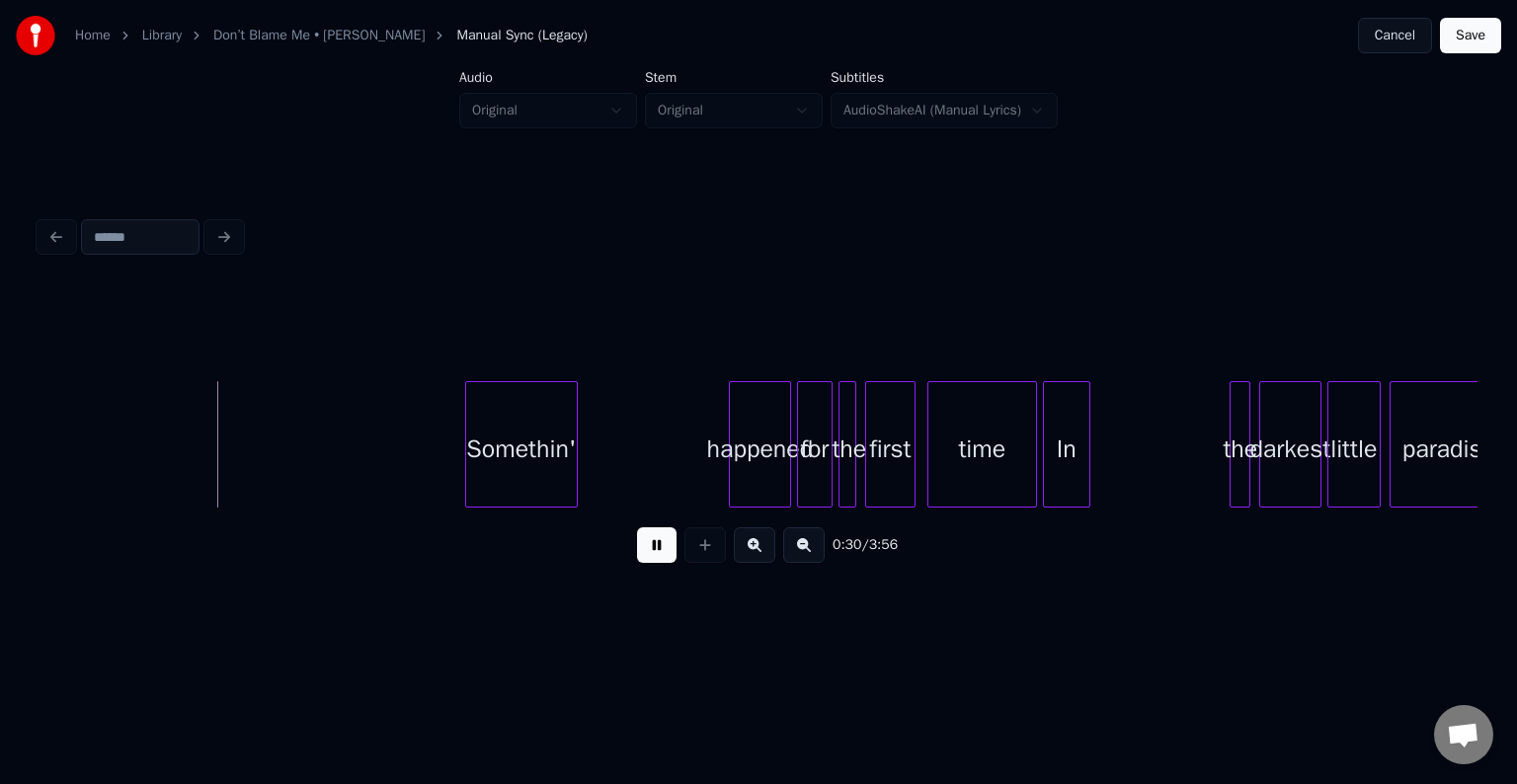 click at bounding box center (657, 545) 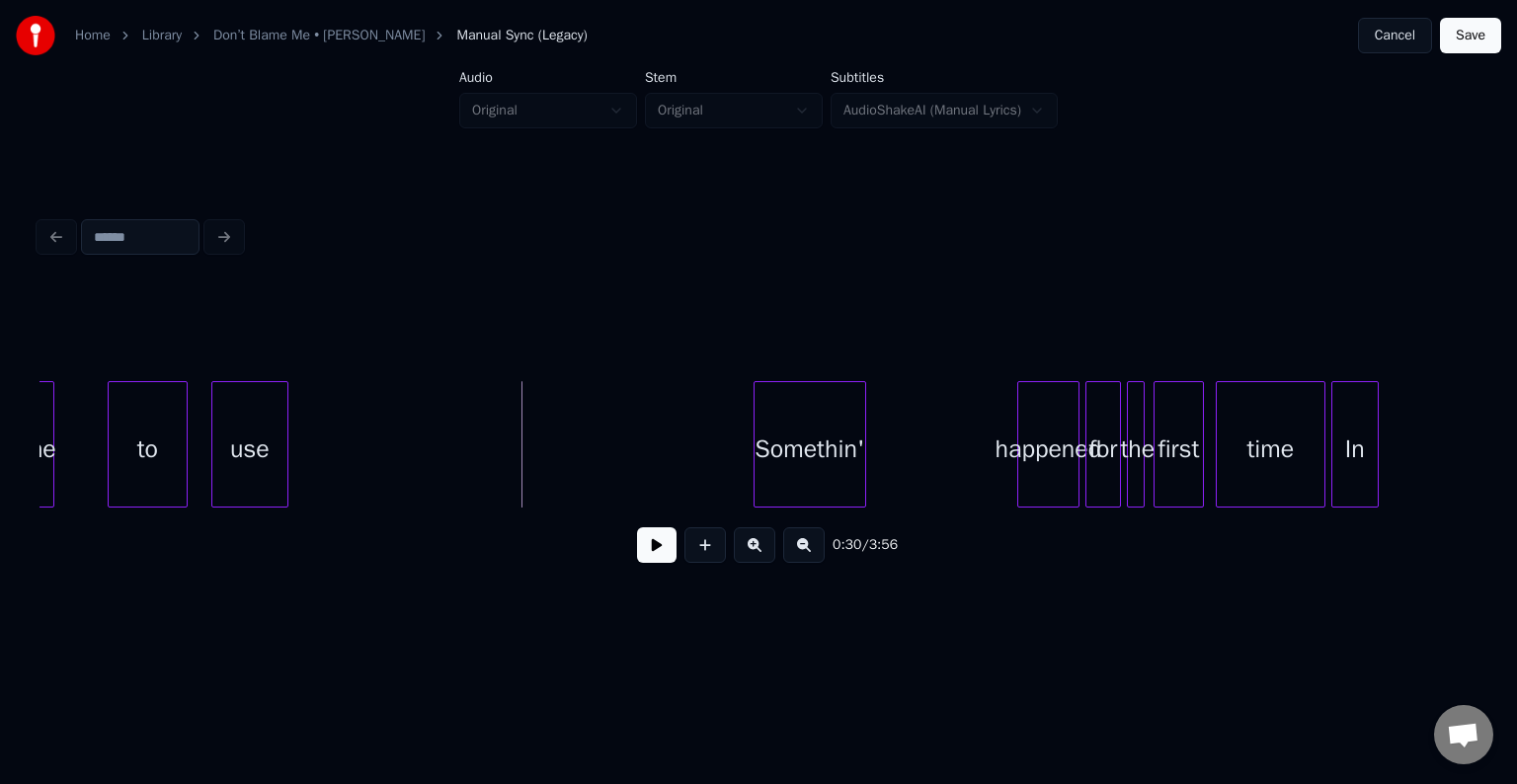 scroll, scrollTop: 0, scrollLeft: 4002, axis: horizontal 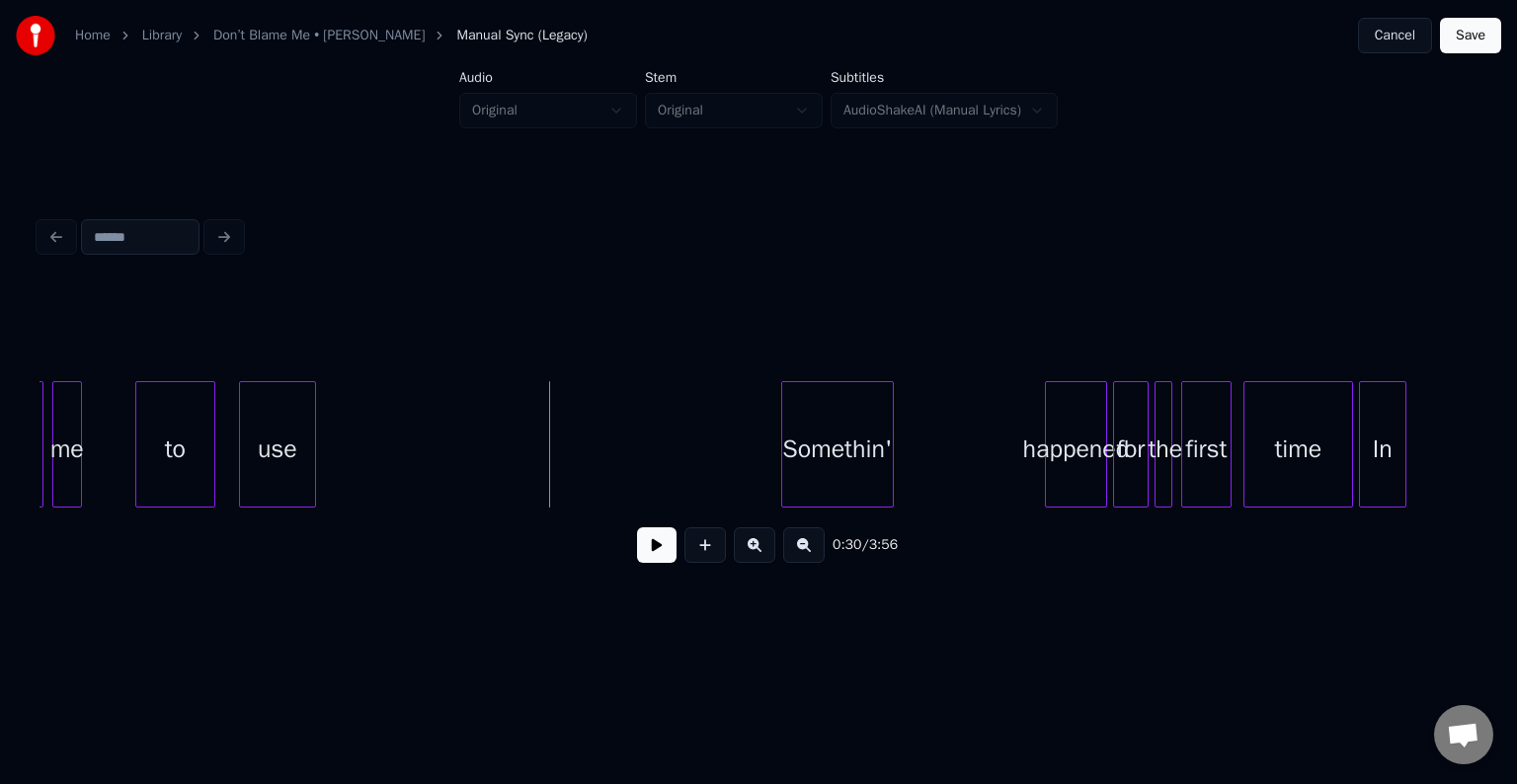 click on "to" at bounding box center [175, 449] 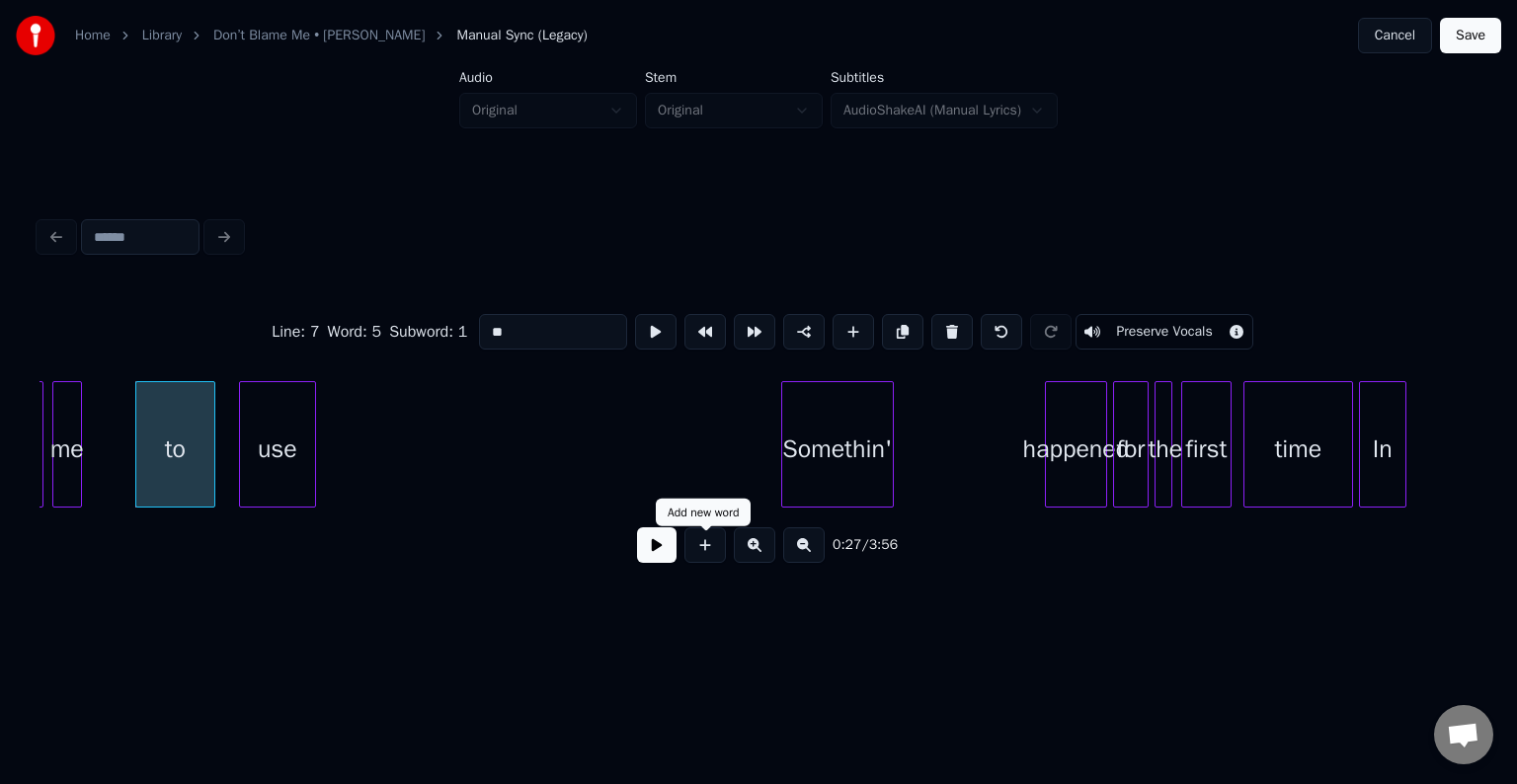 click at bounding box center (657, 545) 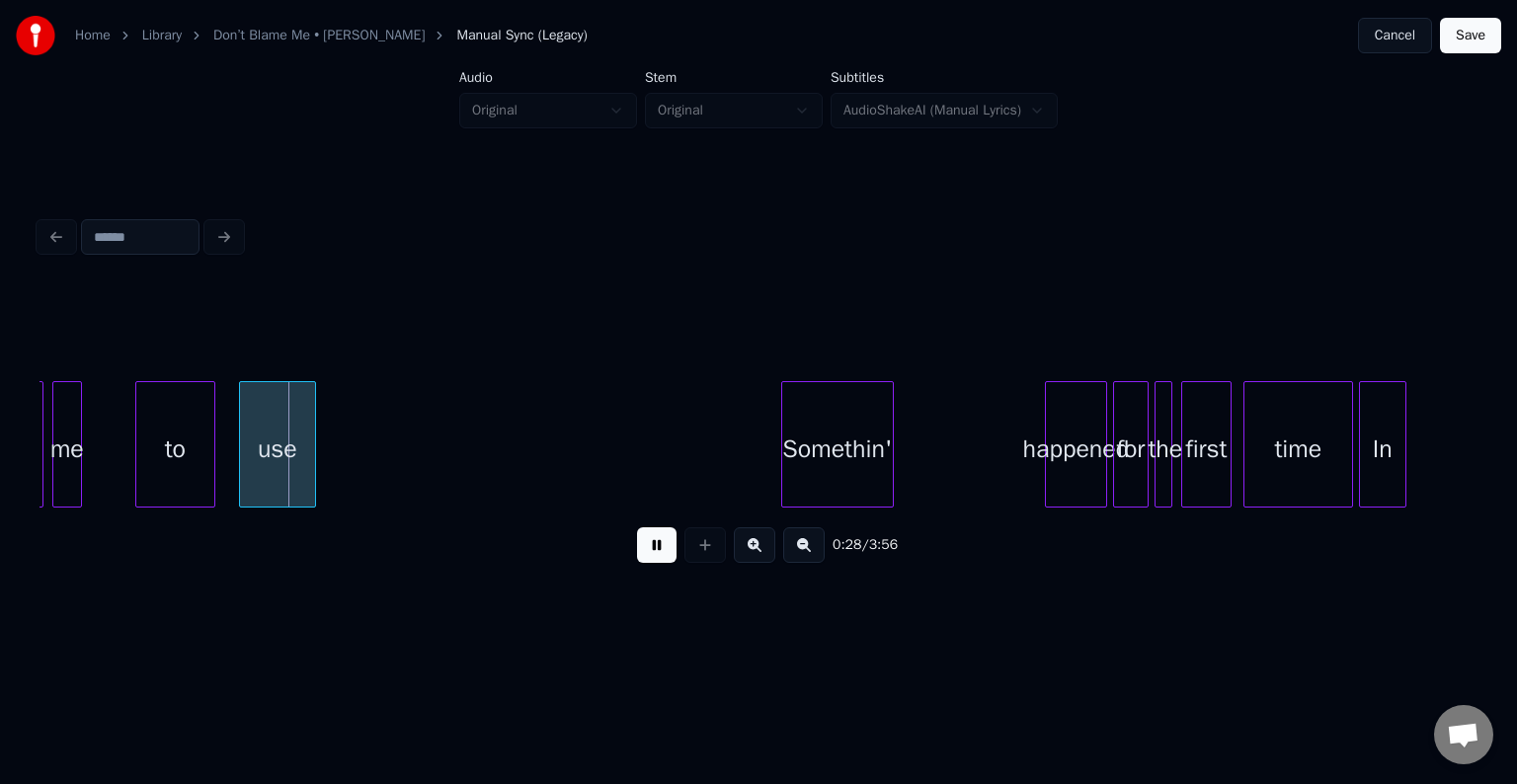 click at bounding box center [657, 545] 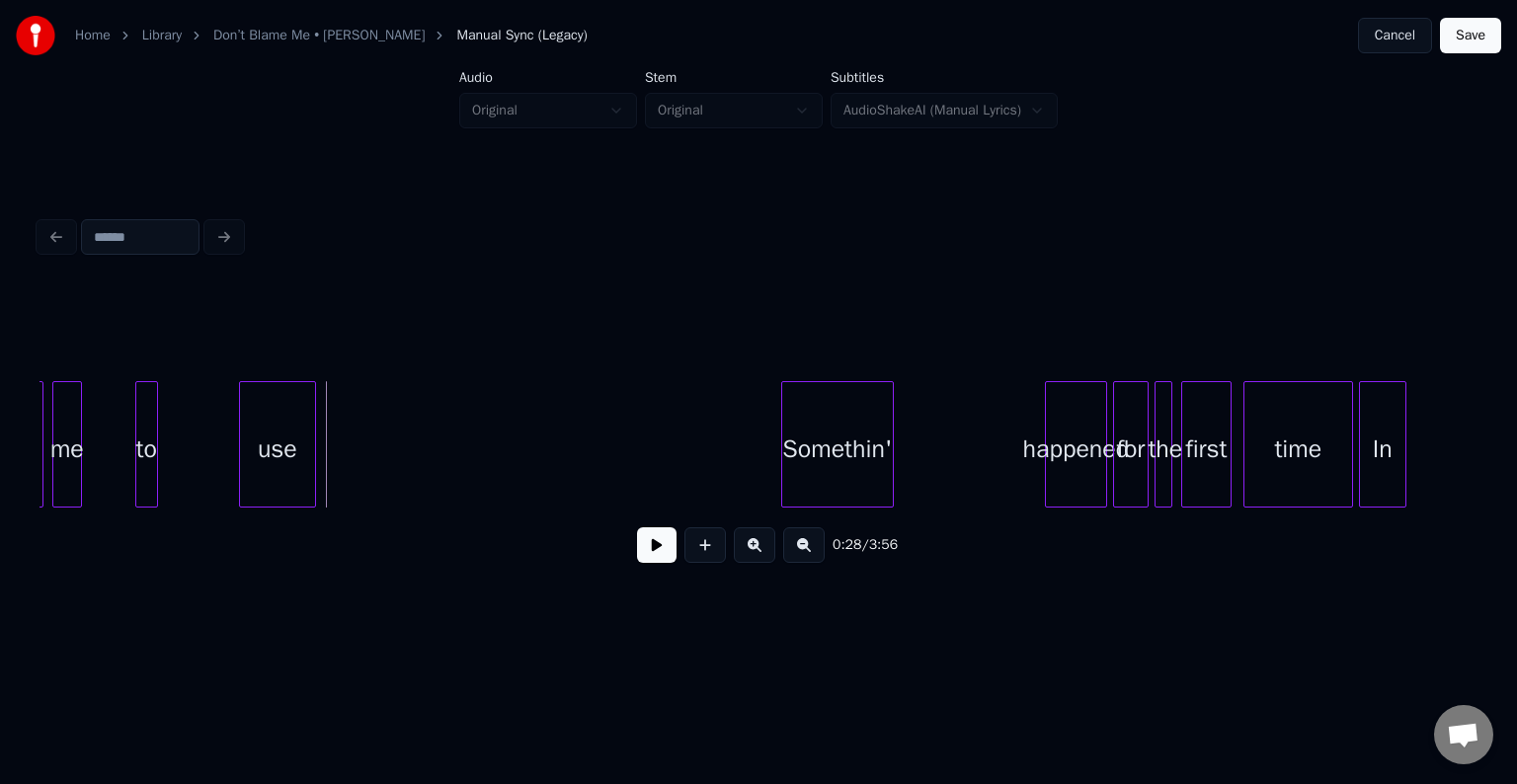 click at bounding box center [154, 444] 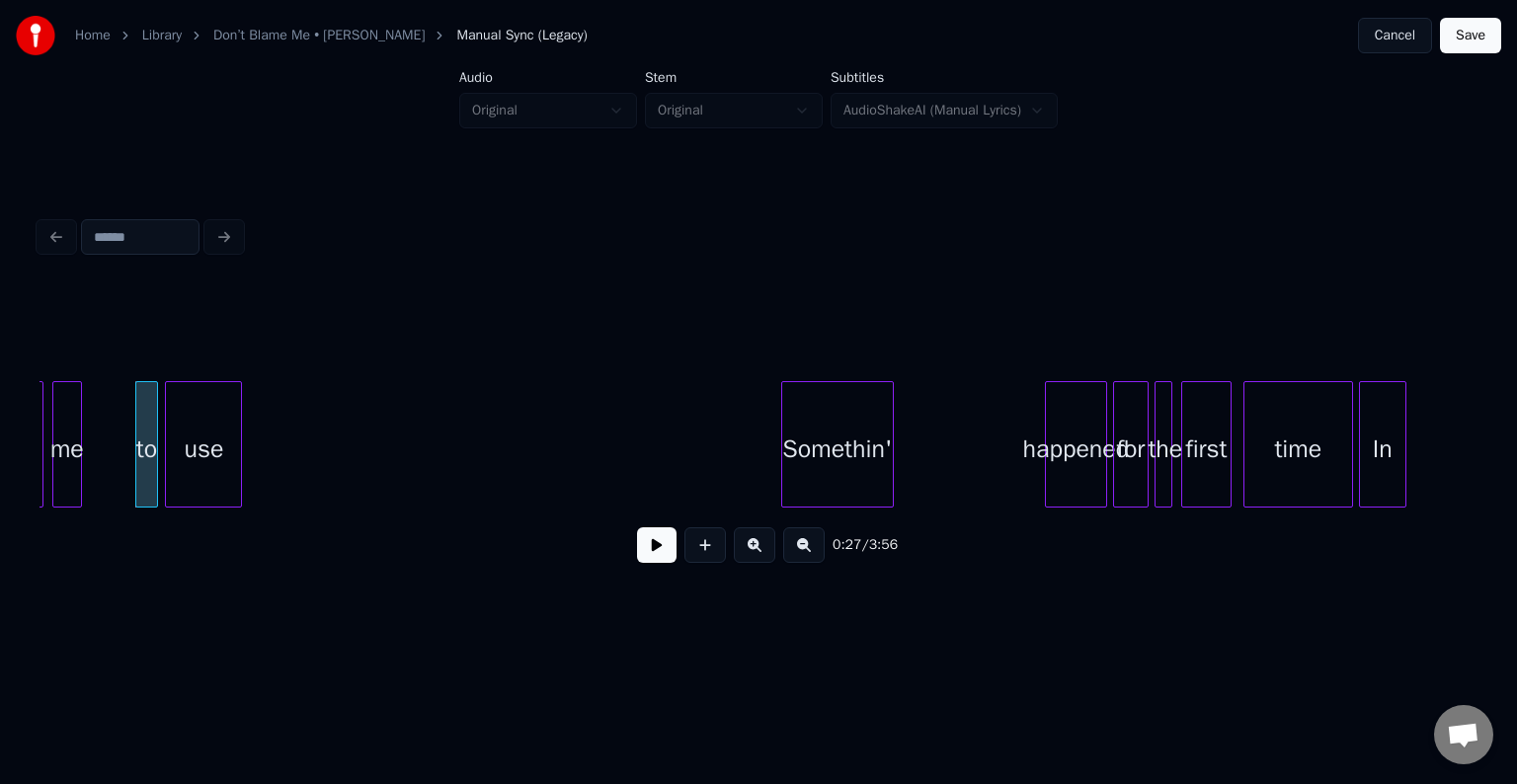 click on "use" at bounding box center (203, 449) 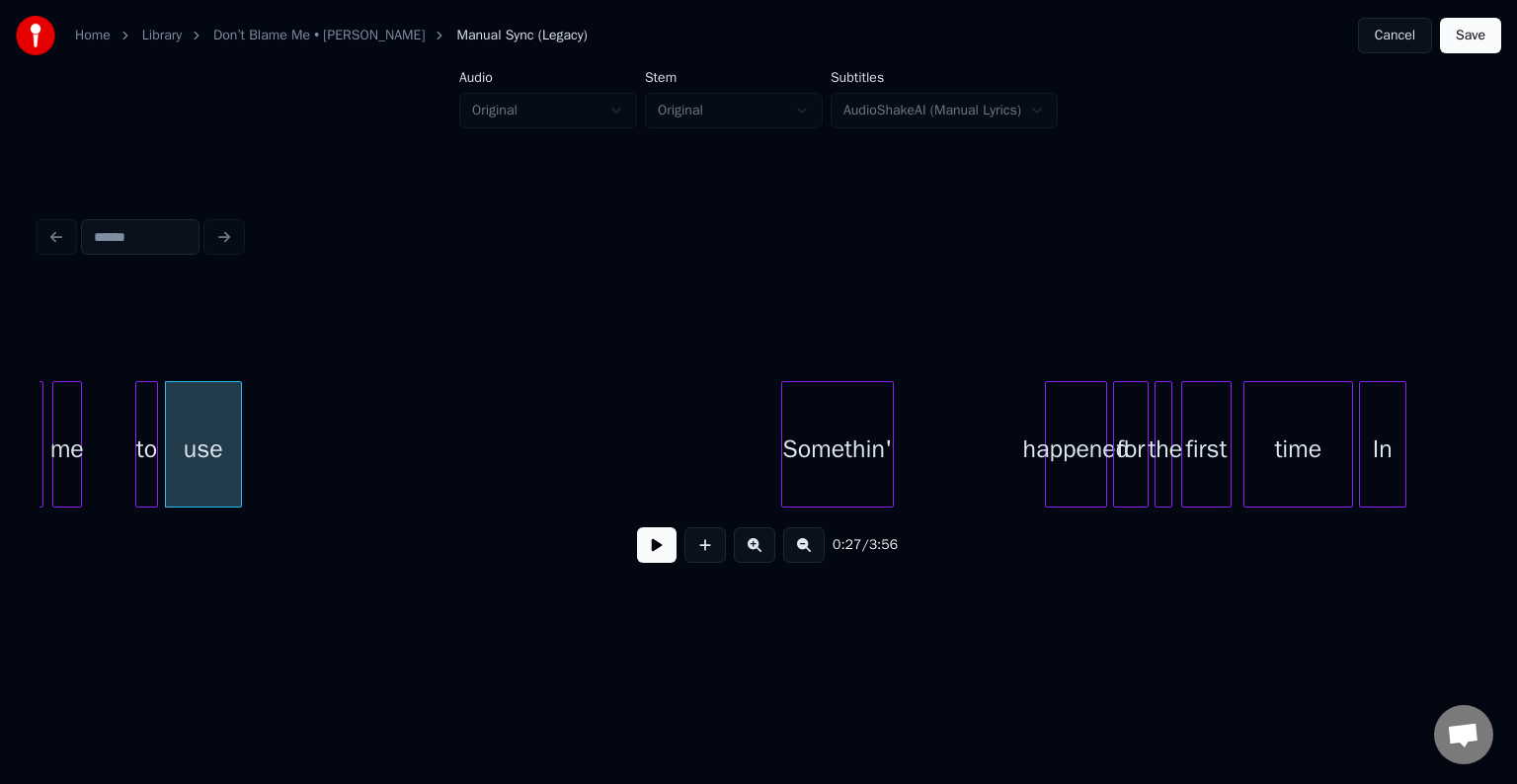 click on "Somethin' happened for the first time In use to me for" at bounding box center (13553, 444) 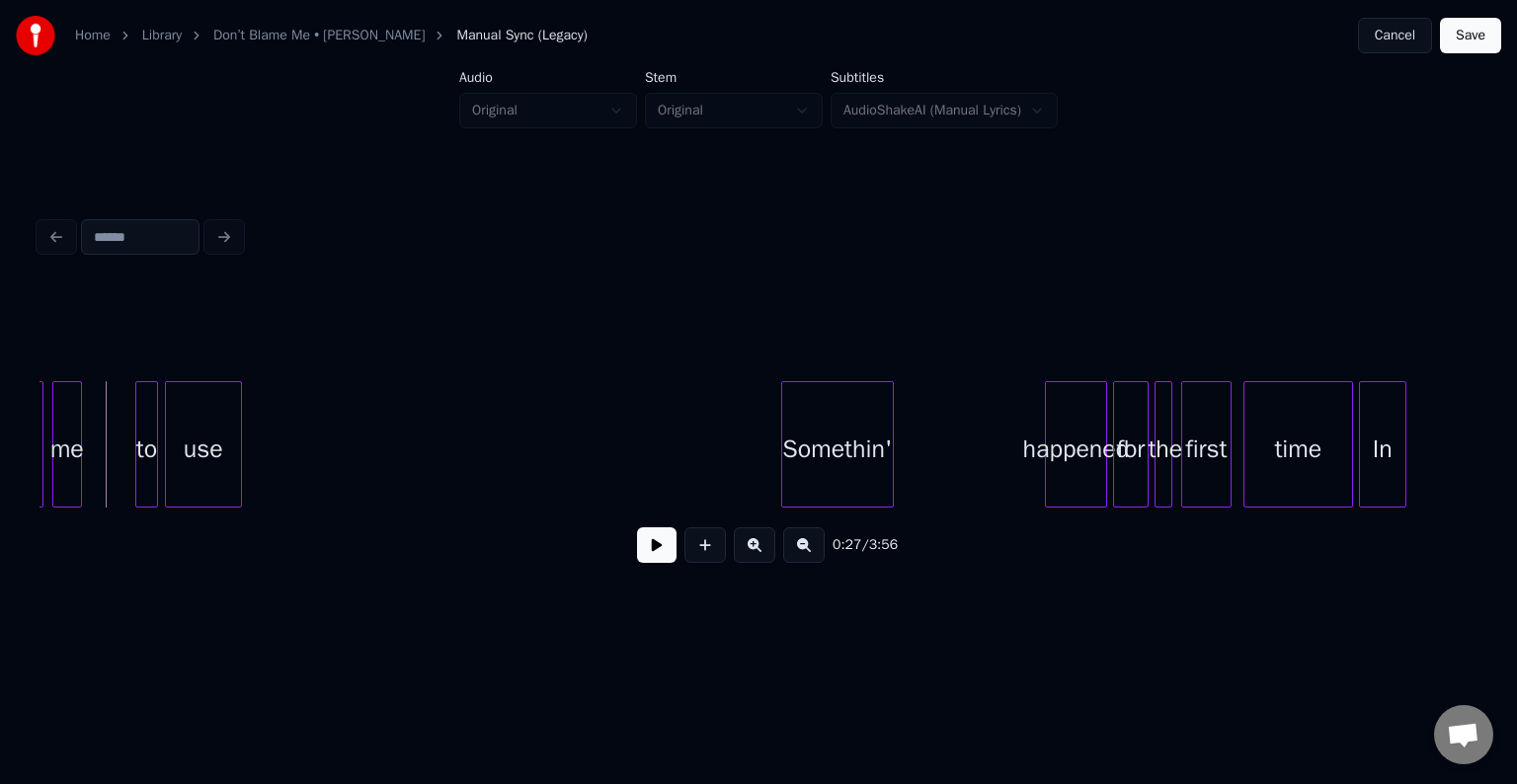 click at bounding box center [657, 545] 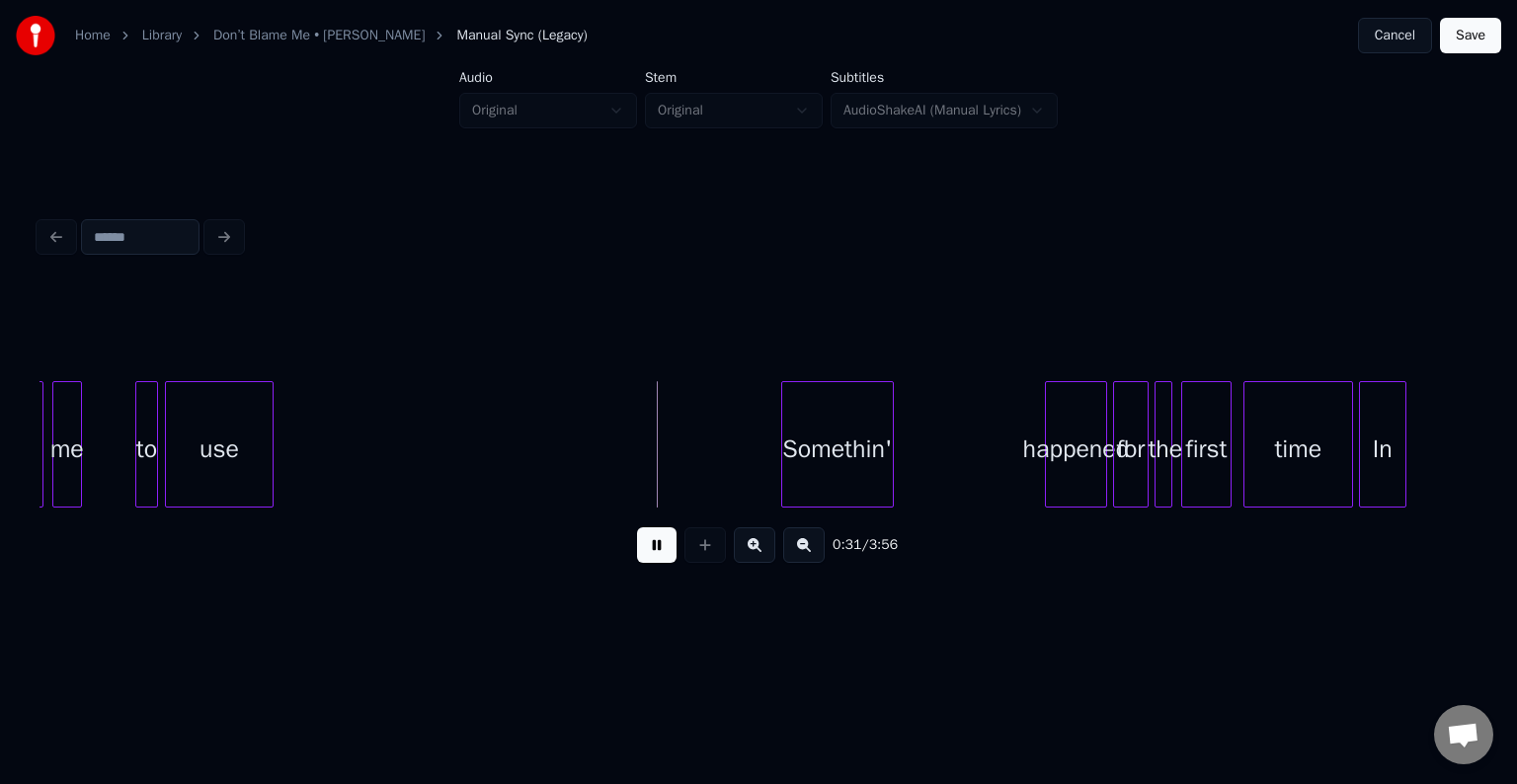 click at bounding box center (270, 444) 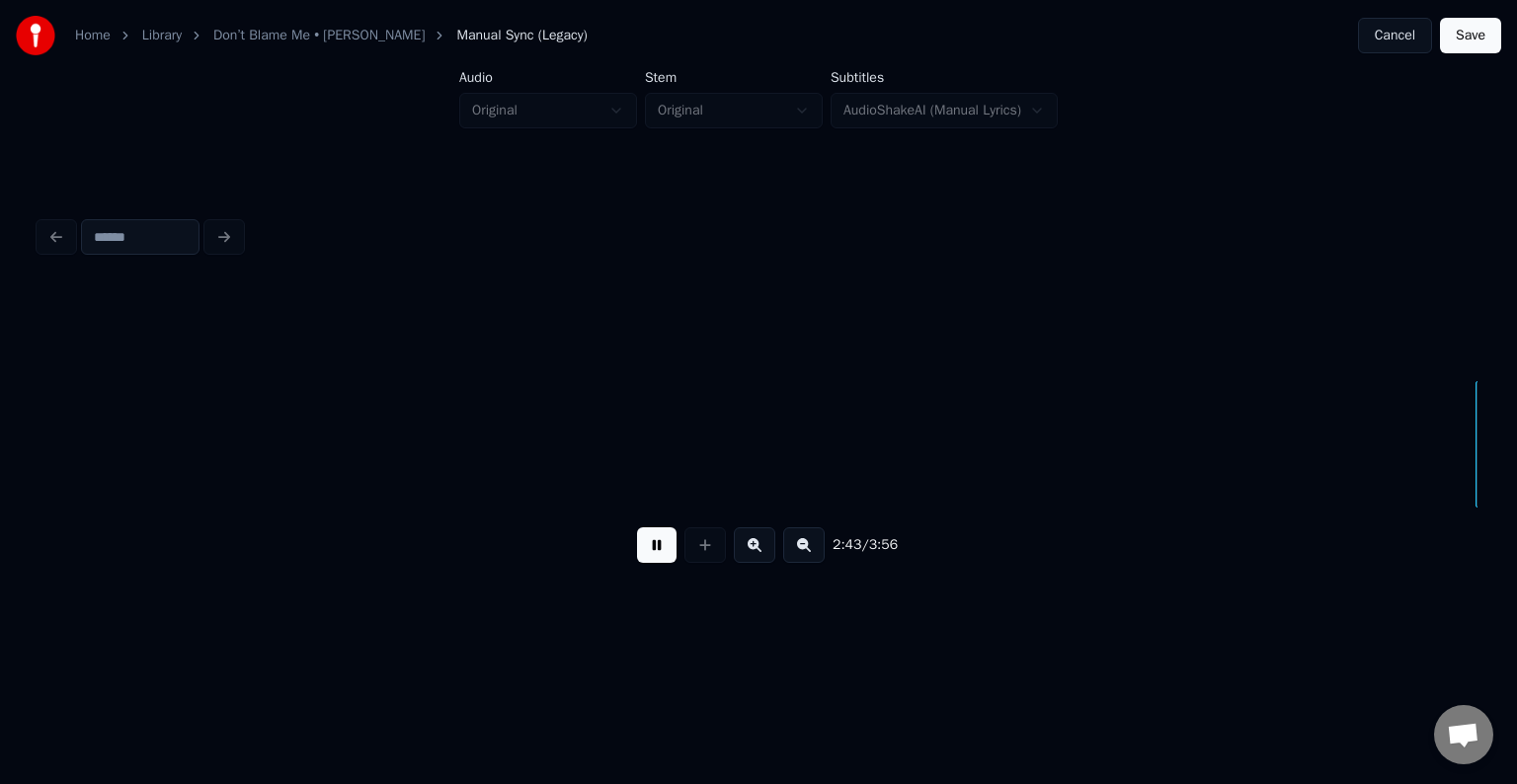 scroll, scrollTop: 0, scrollLeft: 24153, axis: horizontal 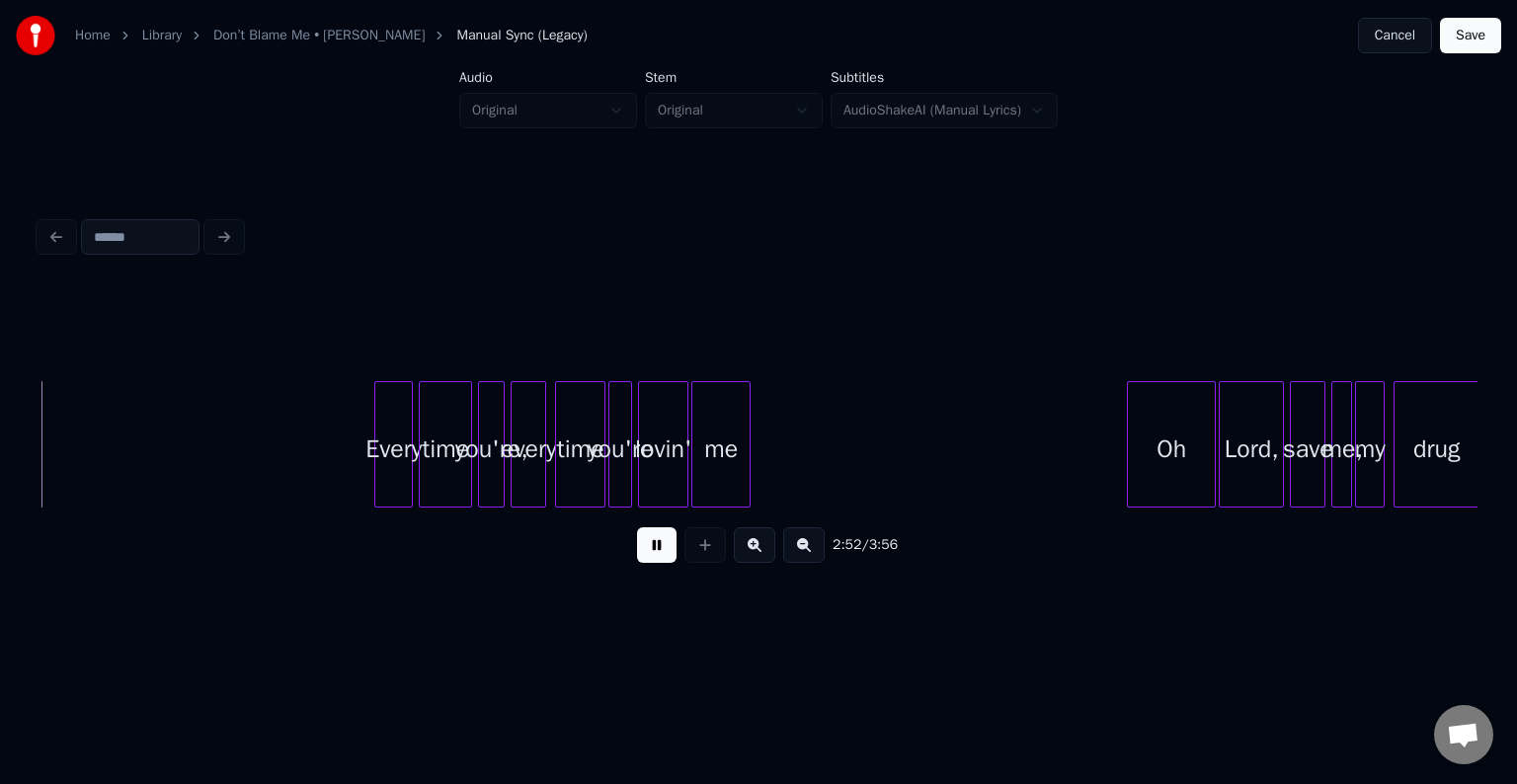 click on "2:52  /  3:56" at bounding box center (758, 545) 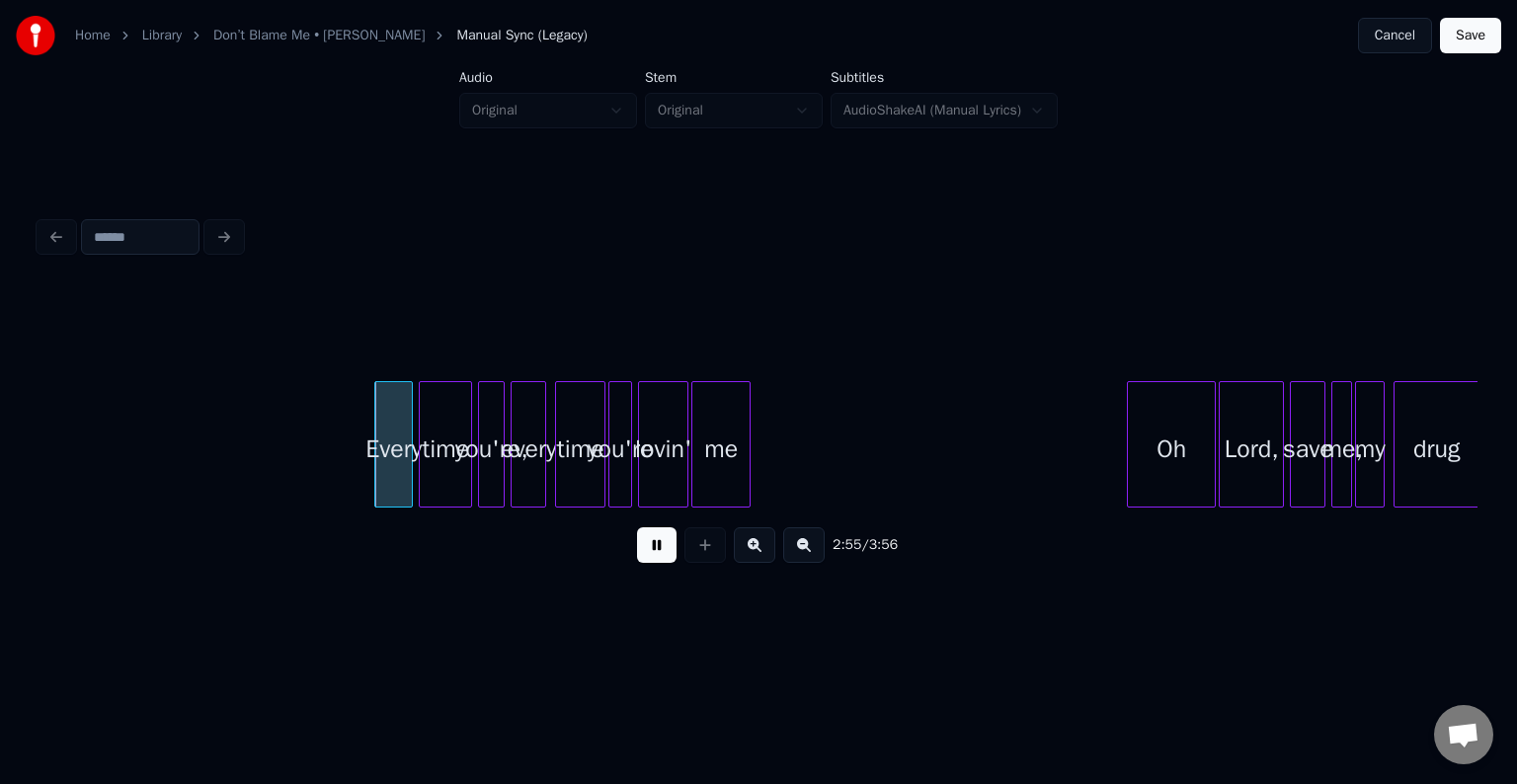 click at bounding box center [657, 545] 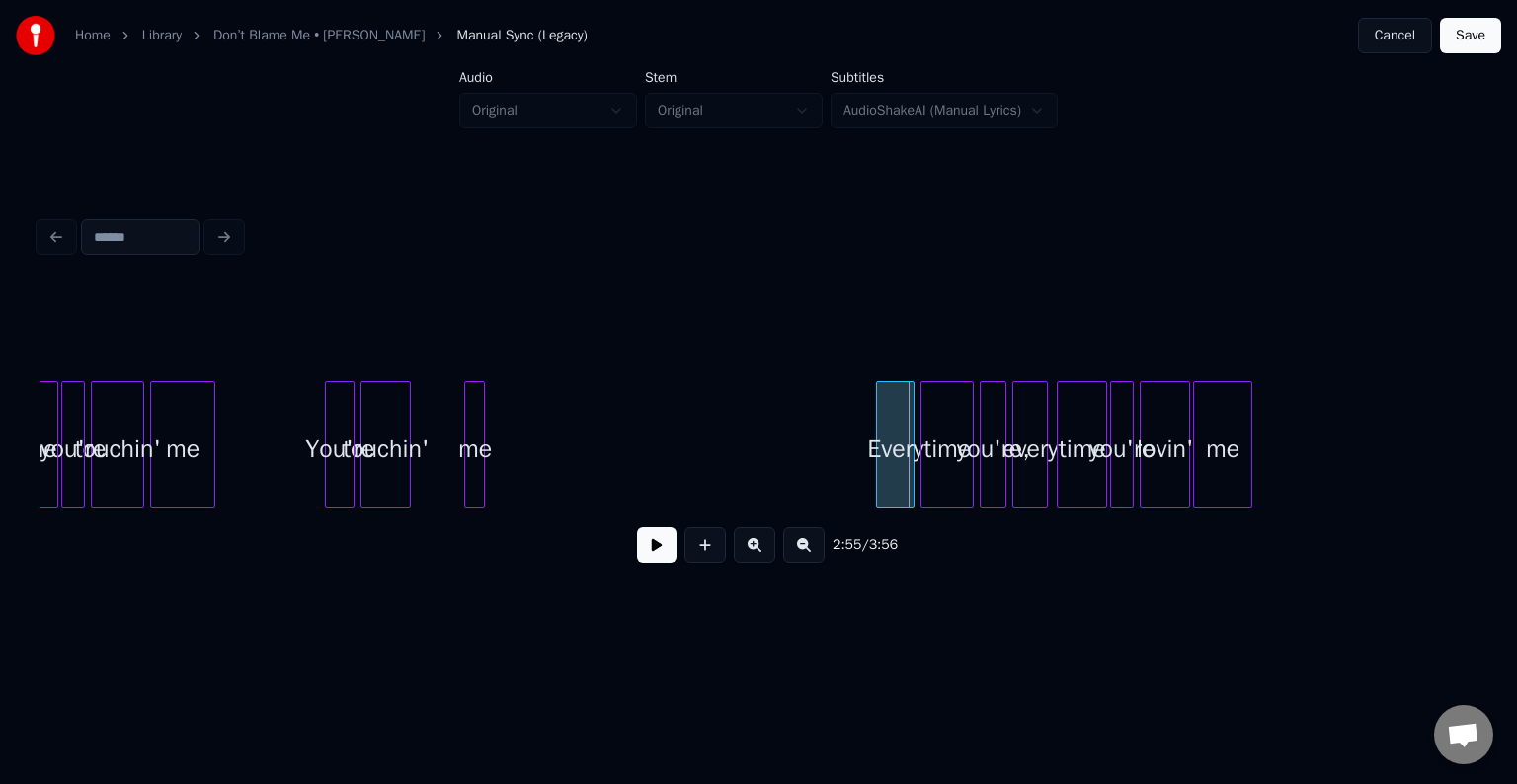 scroll, scrollTop: 0, scrollLeft: 25079, axis: horizontal 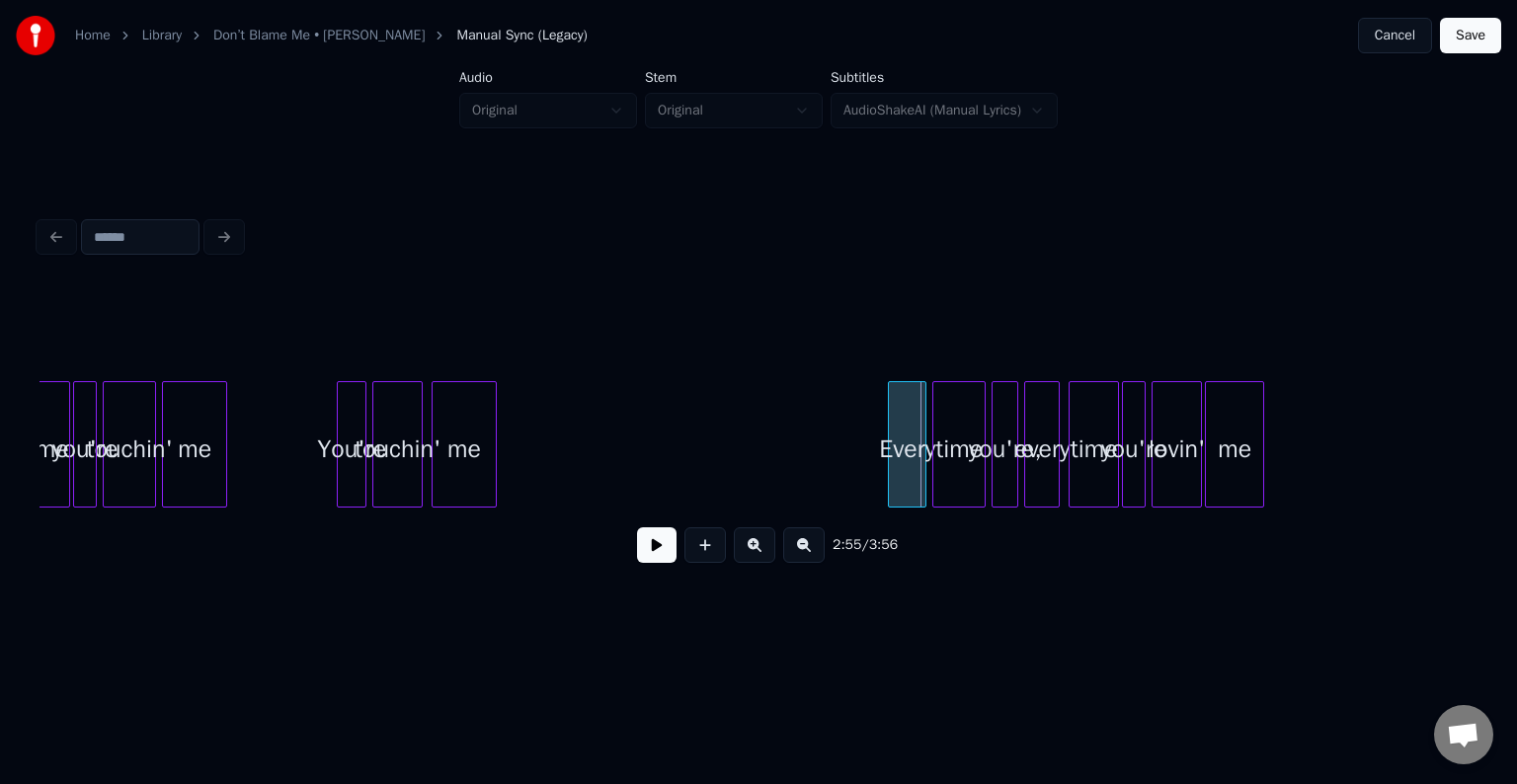 click at bounding box center [436, 444] 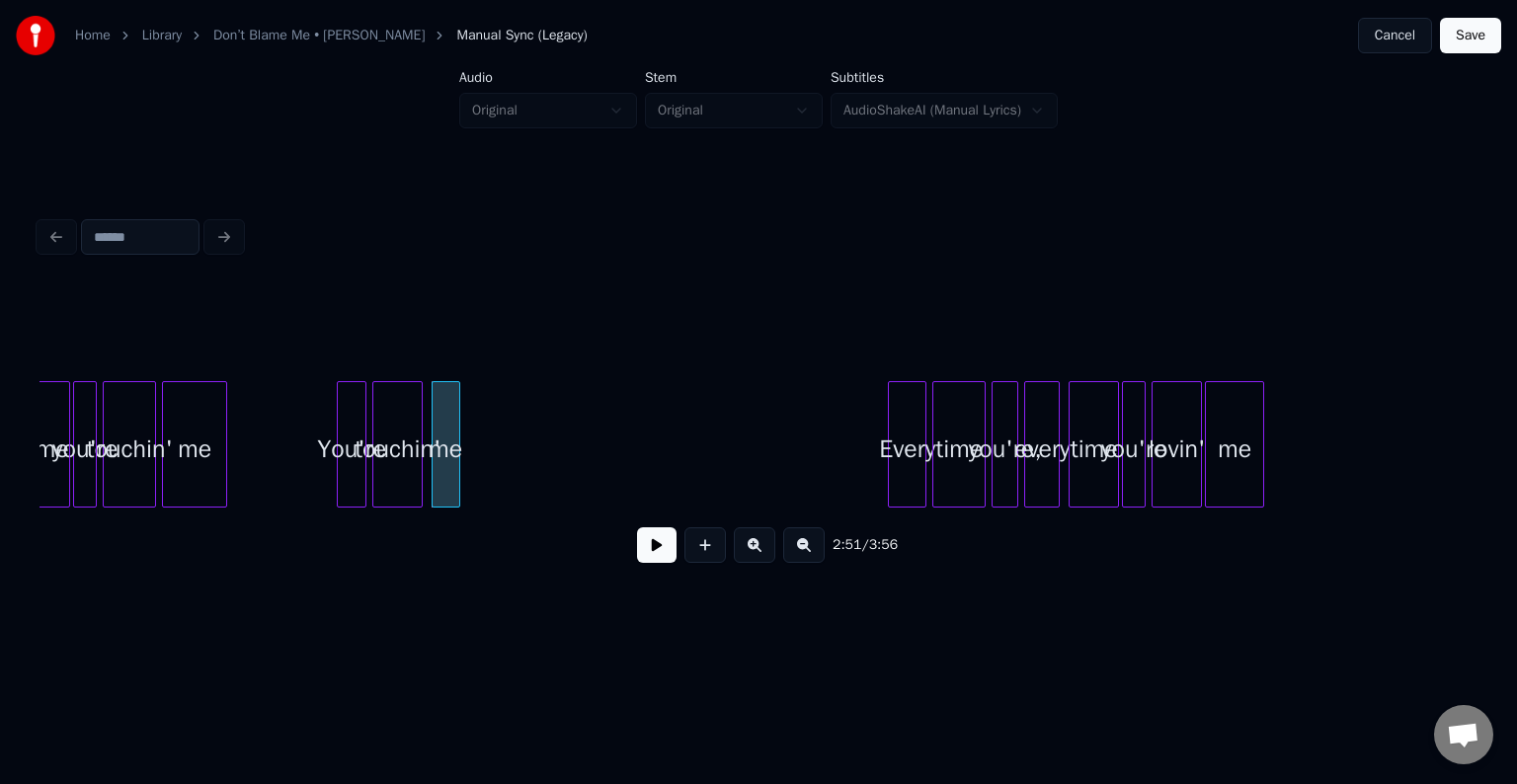 click at bounding box center (456, 444) 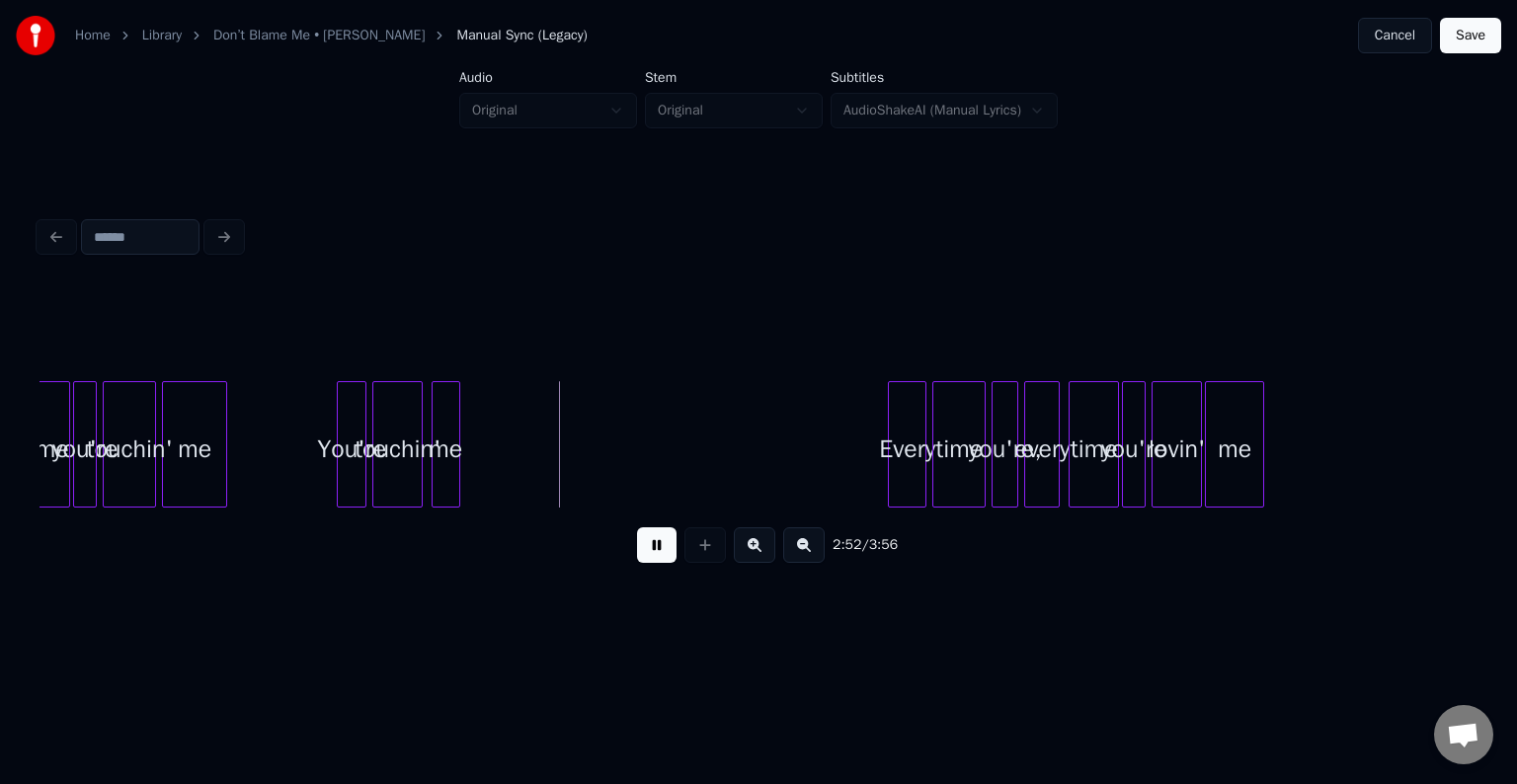 click at bounding box center [657, 545] 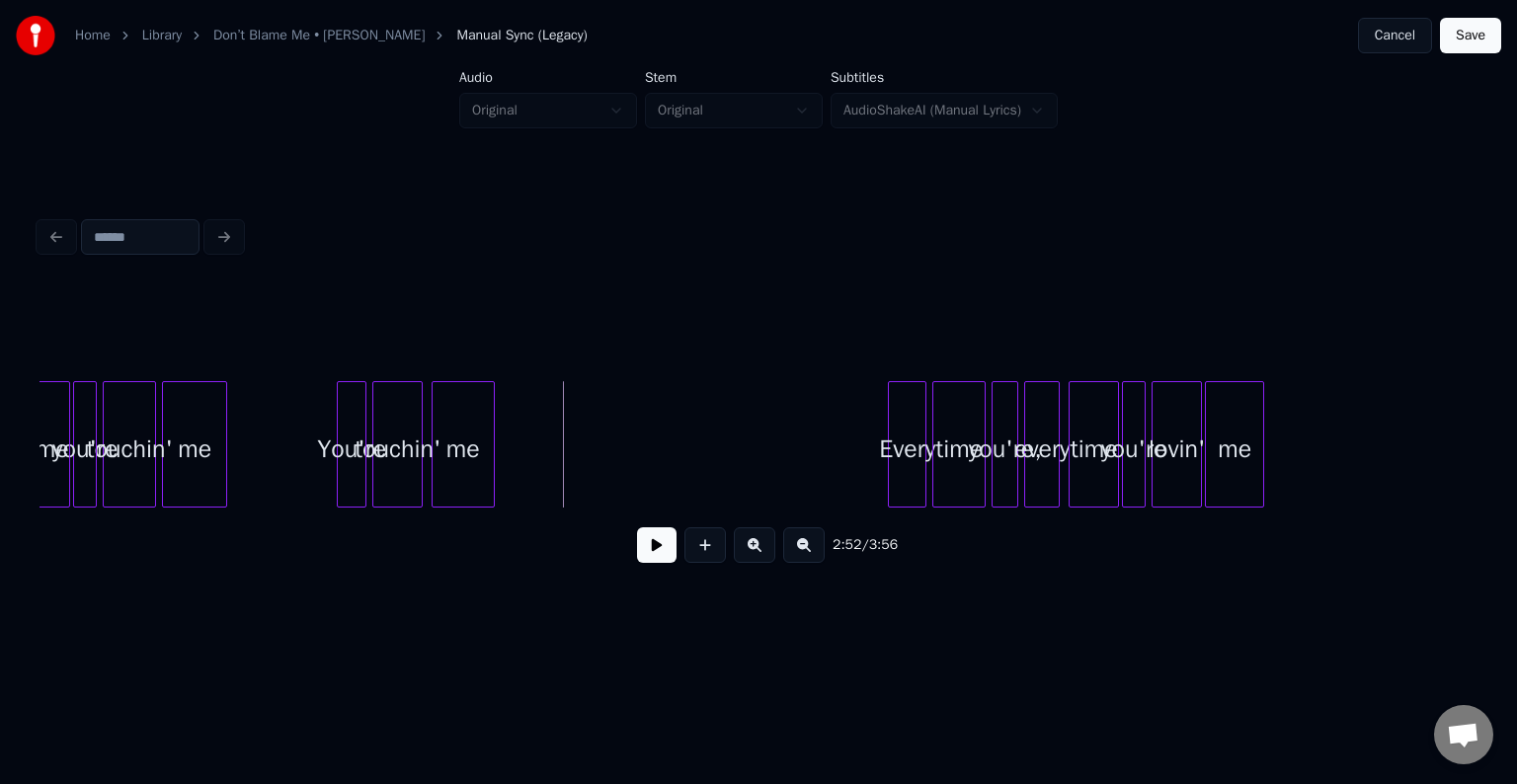 click at bounding box center [491, 444] 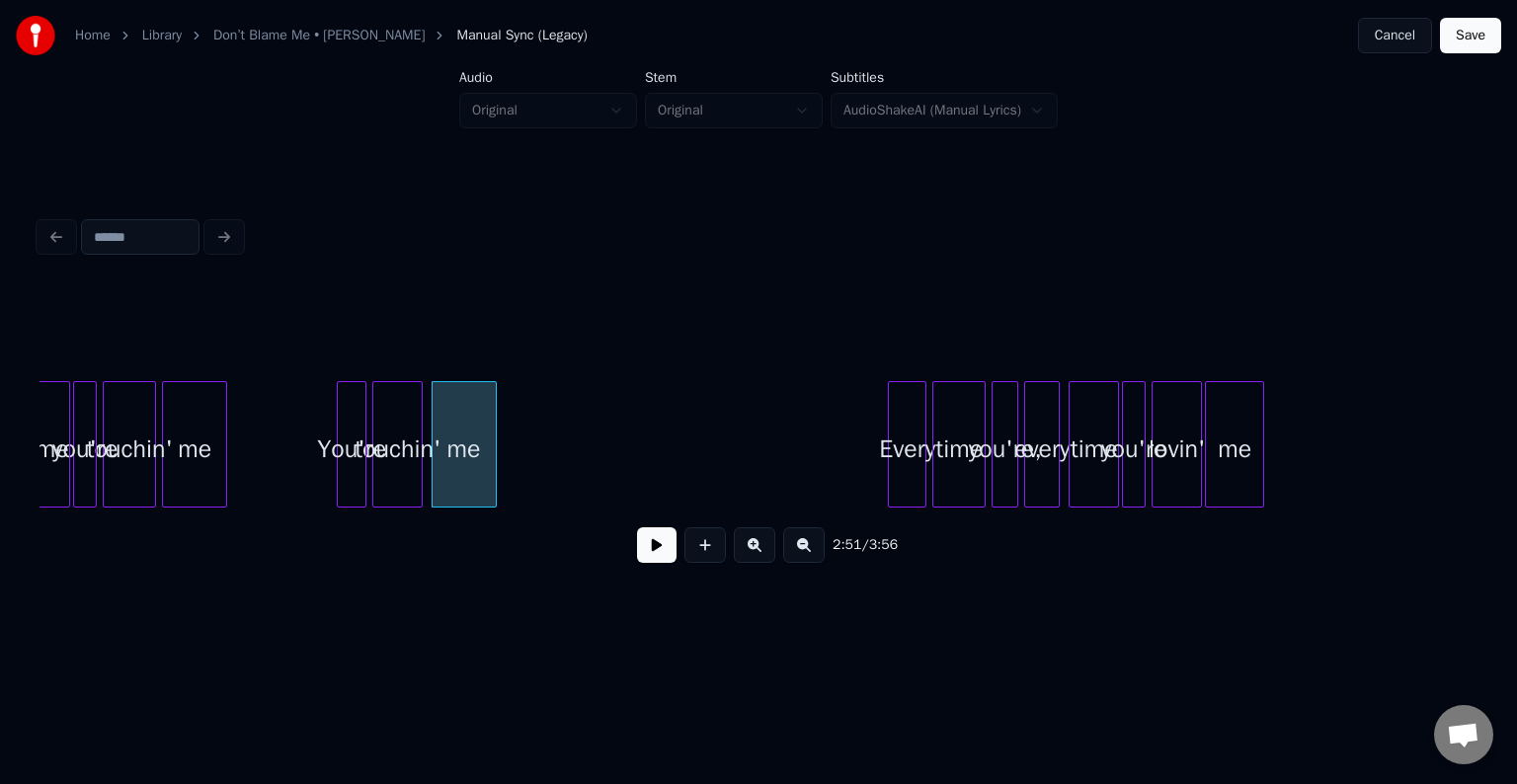 click at bounding box center (657, 545) 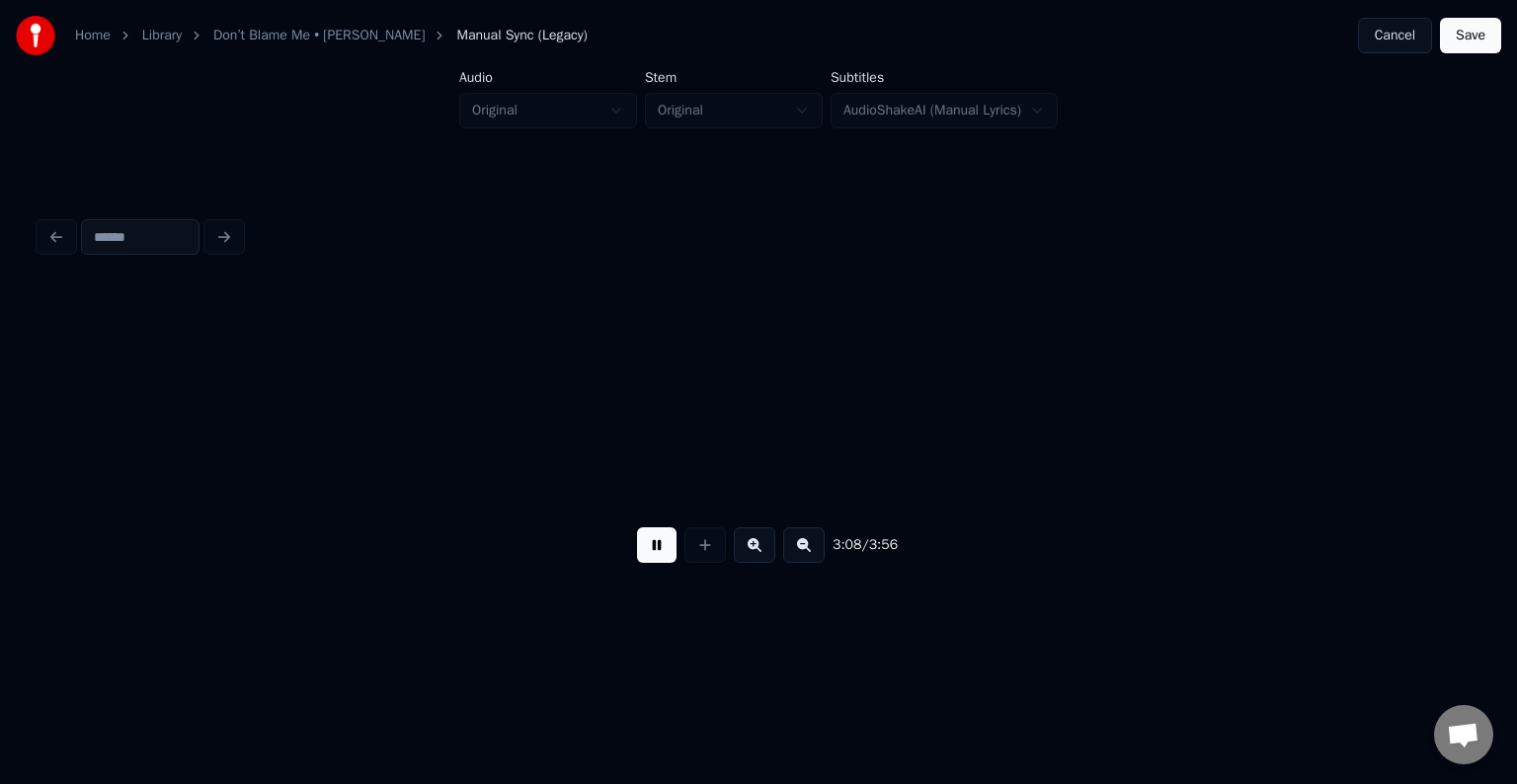 scroll, scrollTop: 0, scrollLeft: 27955, axis: horizontal 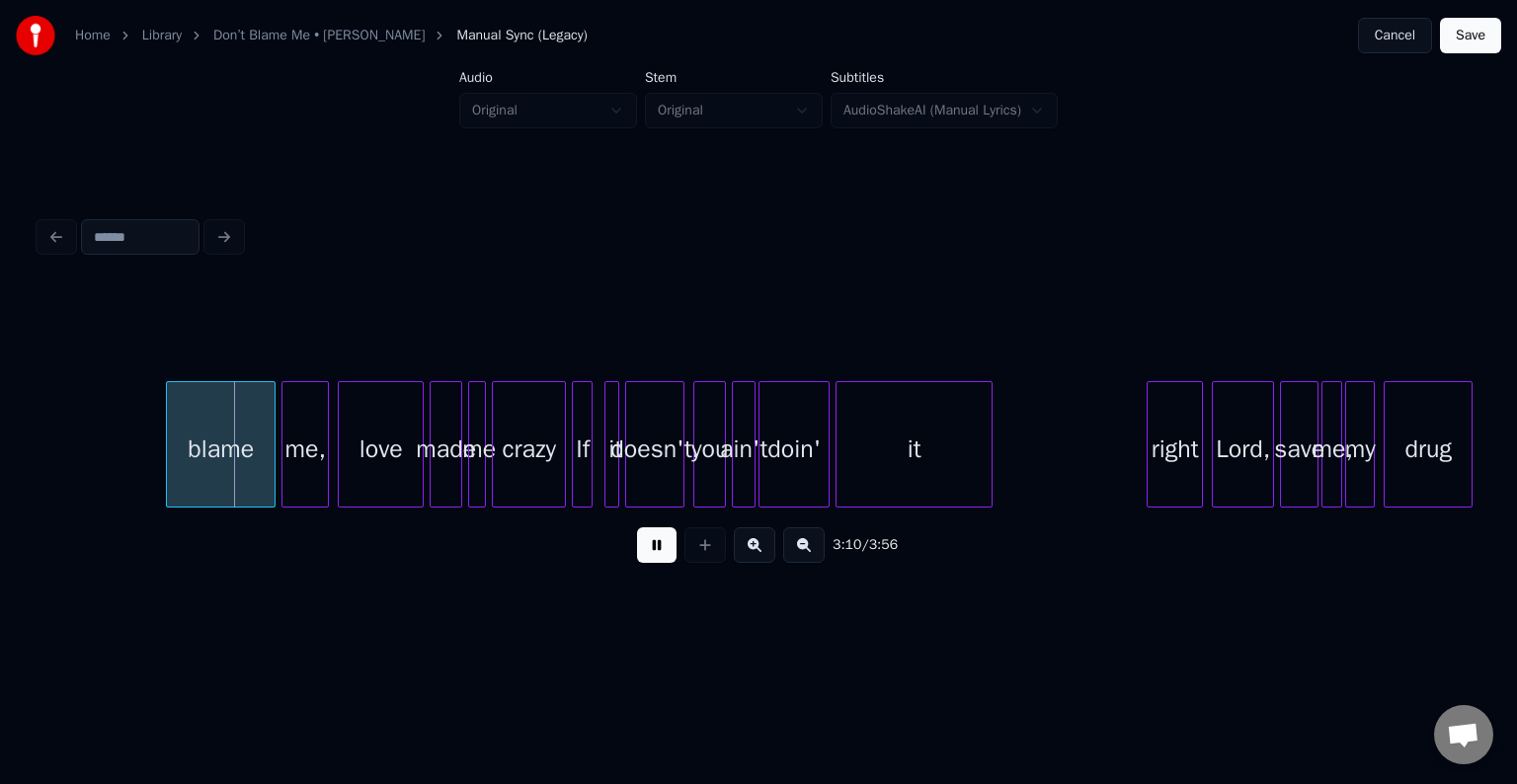 click on "3:10  /  3:56" at bounding box center [758, 545] 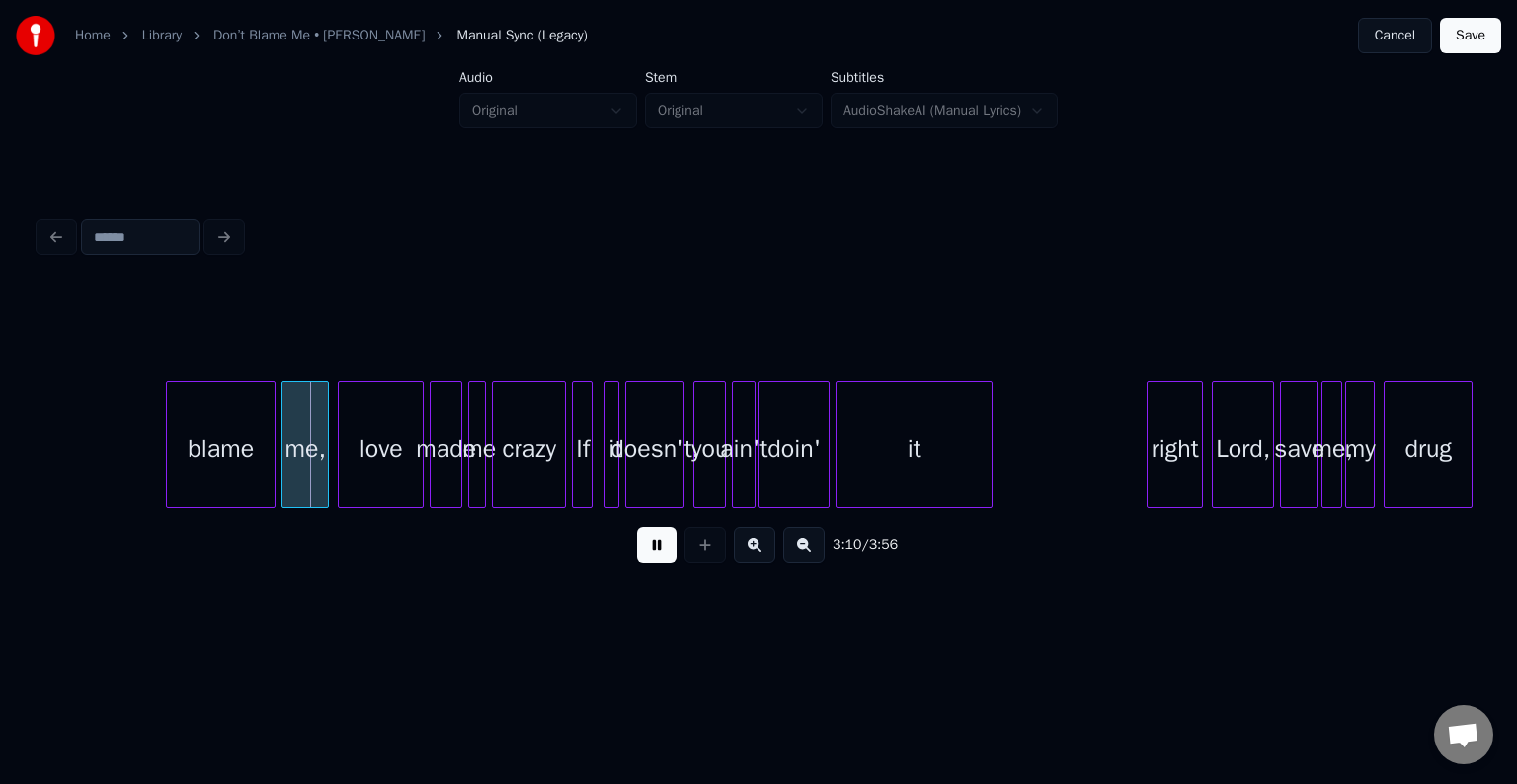 click at bounding box center (657, 545) 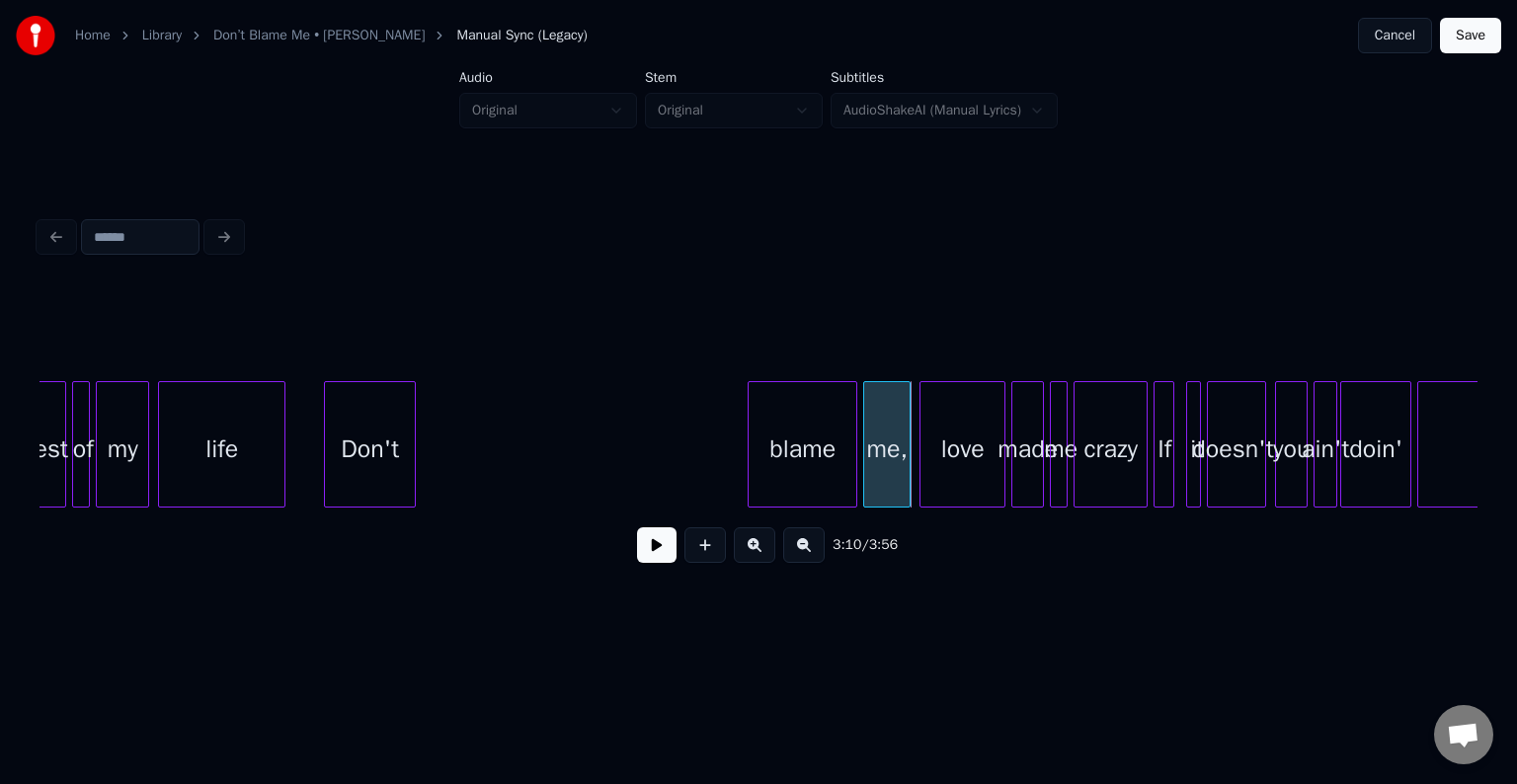 scroll, scrollTop: 0, scrollLeft: 27323, axis: horizontal 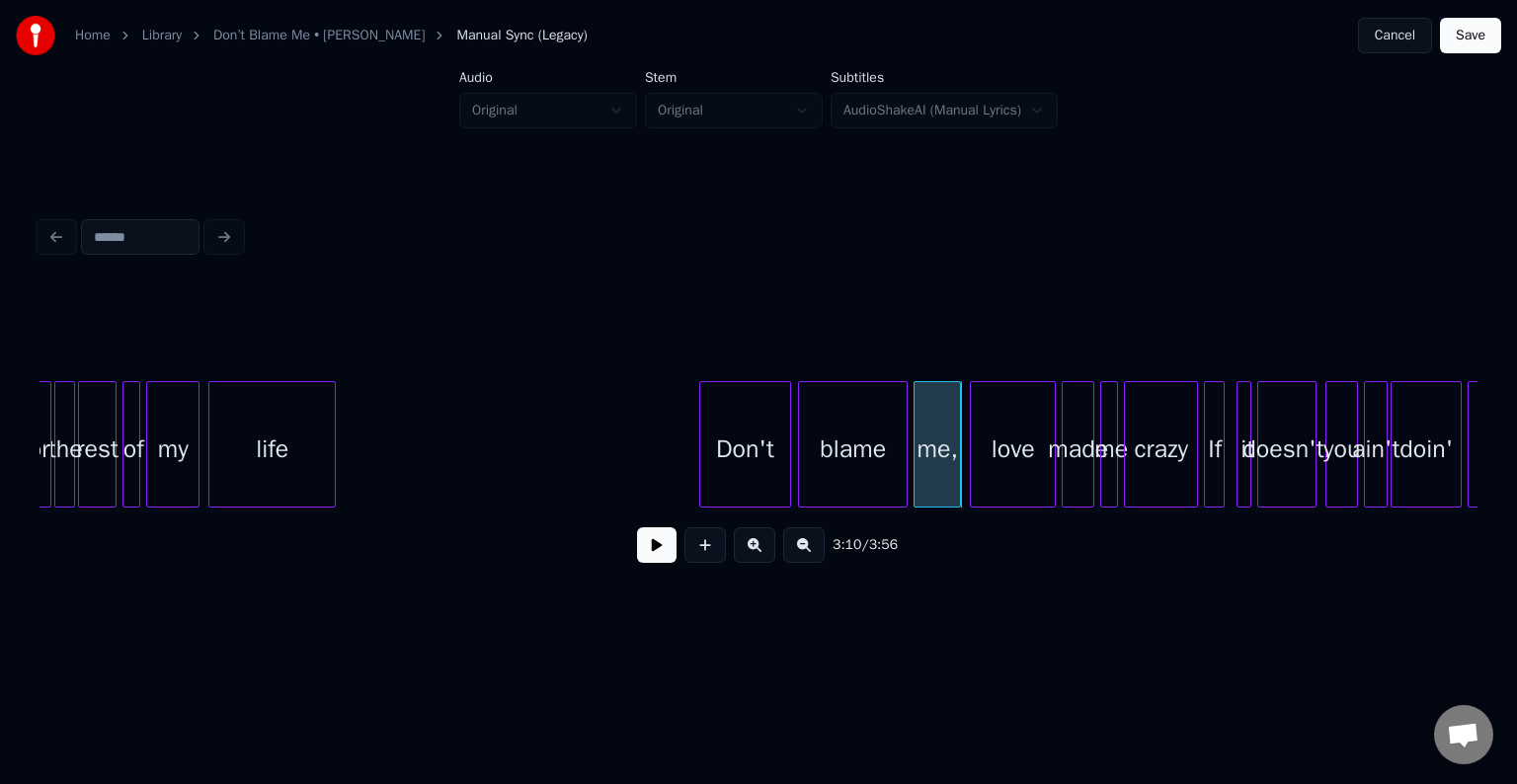 click on "Don't" at bounding box center (745, 449) 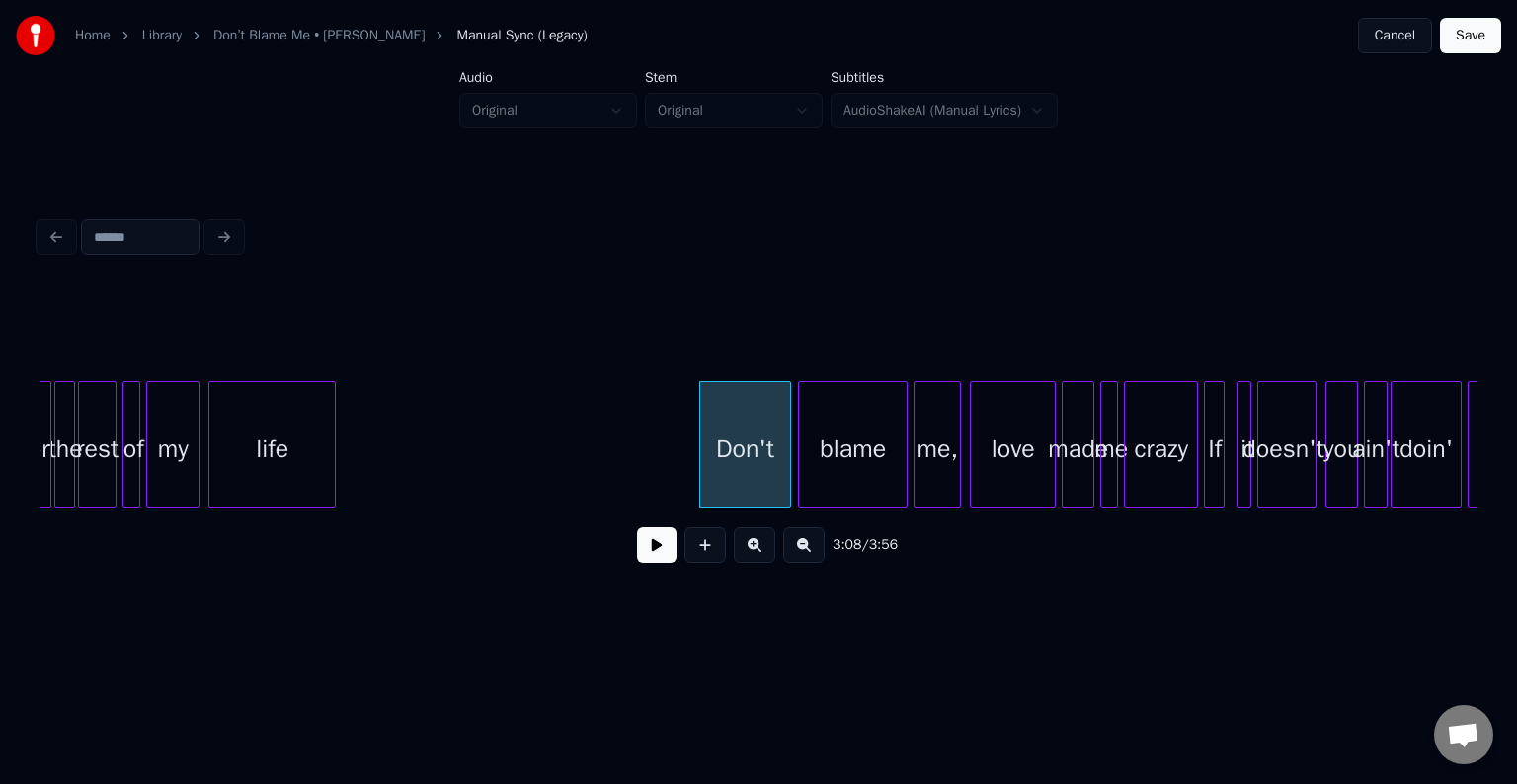 click at bounding box center (657, 545) 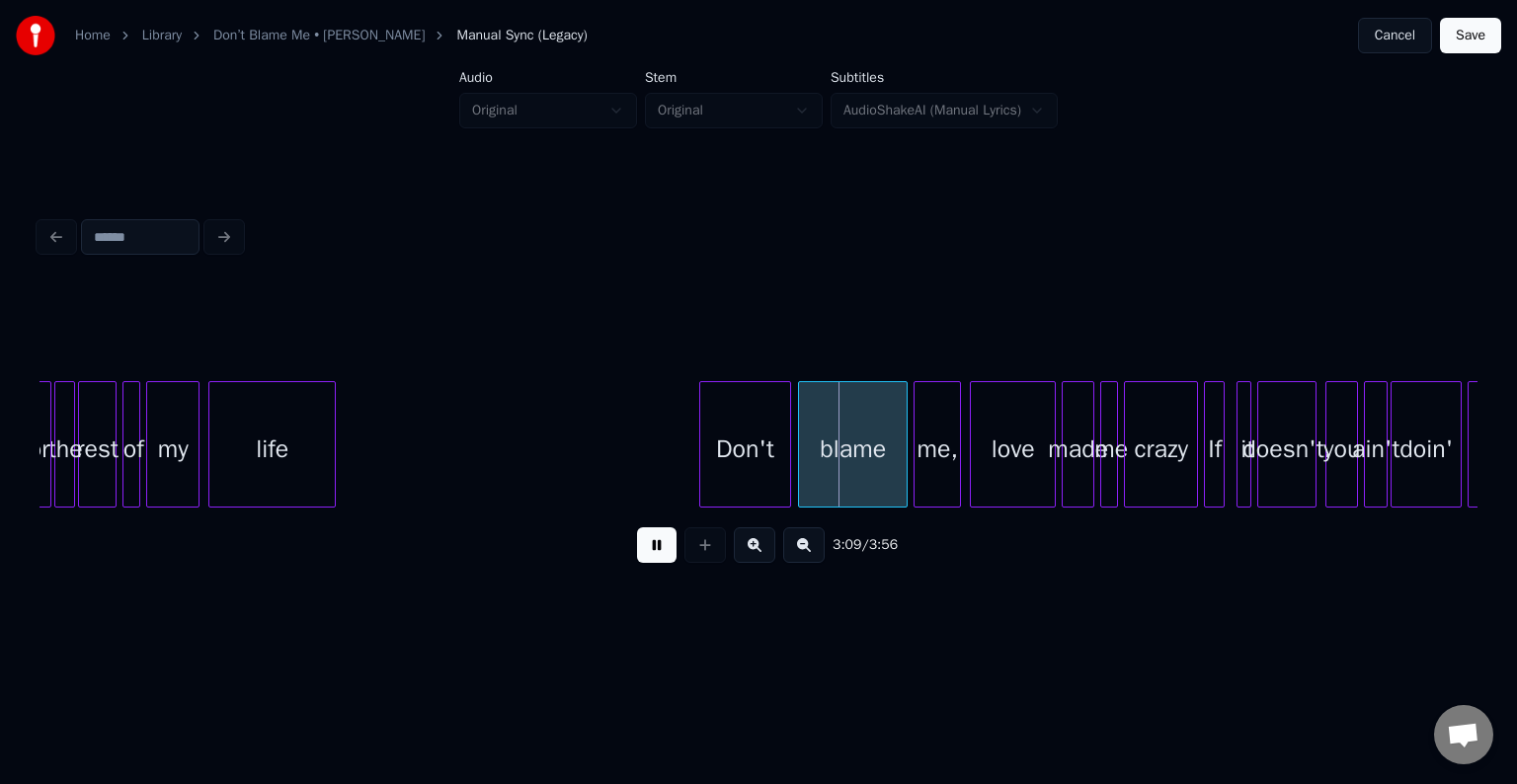 click at bounding box center (657, 545) 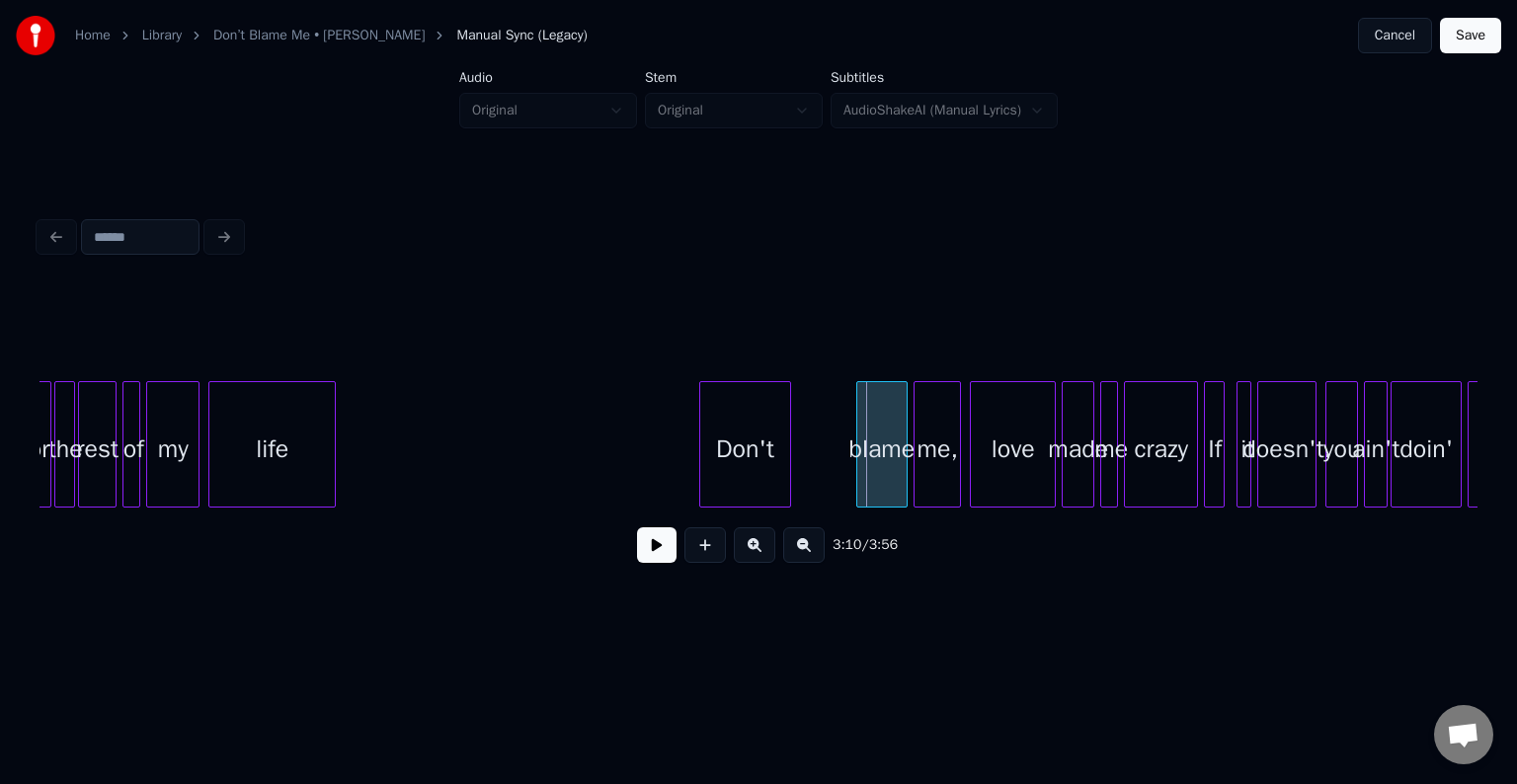click at bounding box center (860, 444) 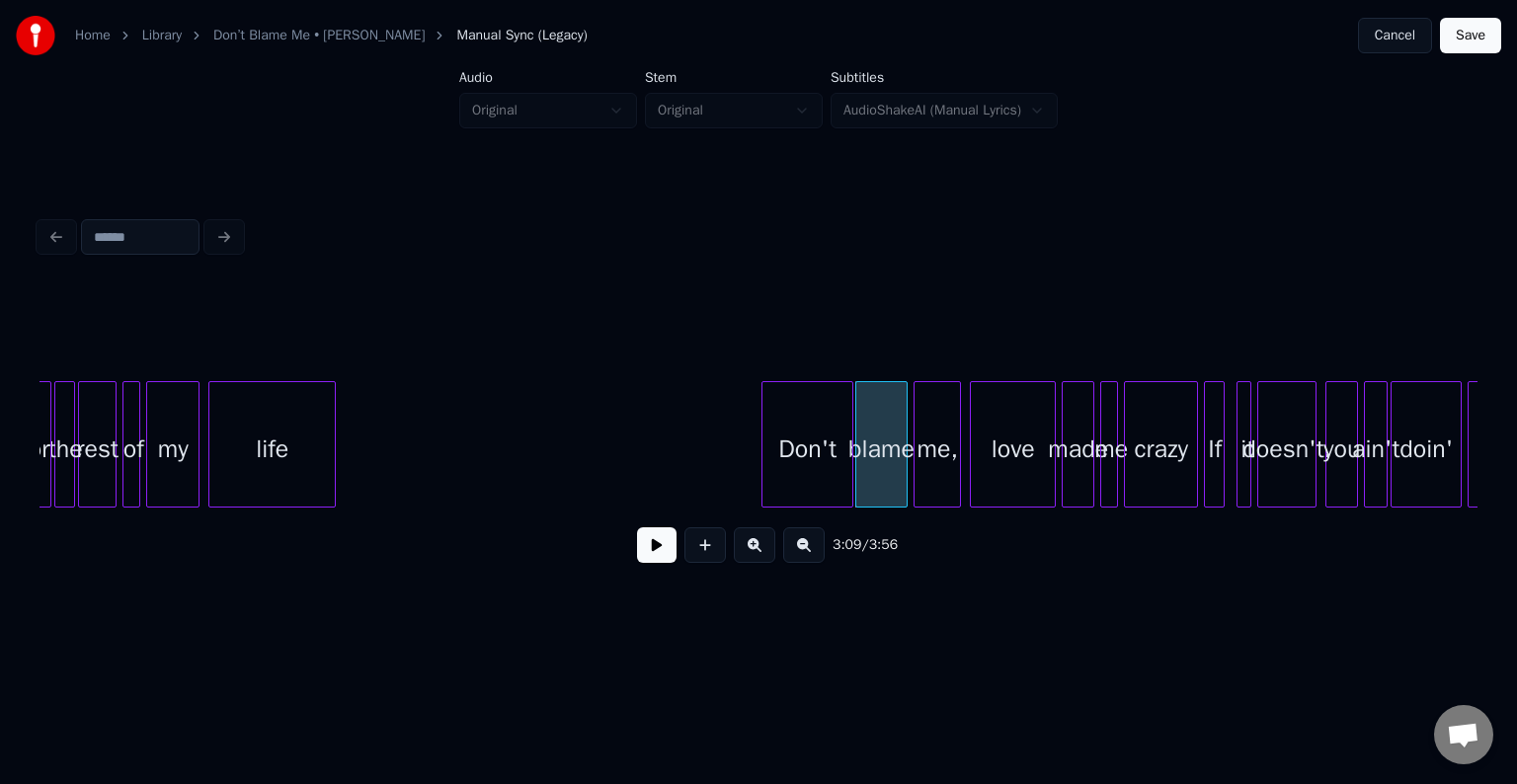 click on "Don't" at bounding box center (807, 449) 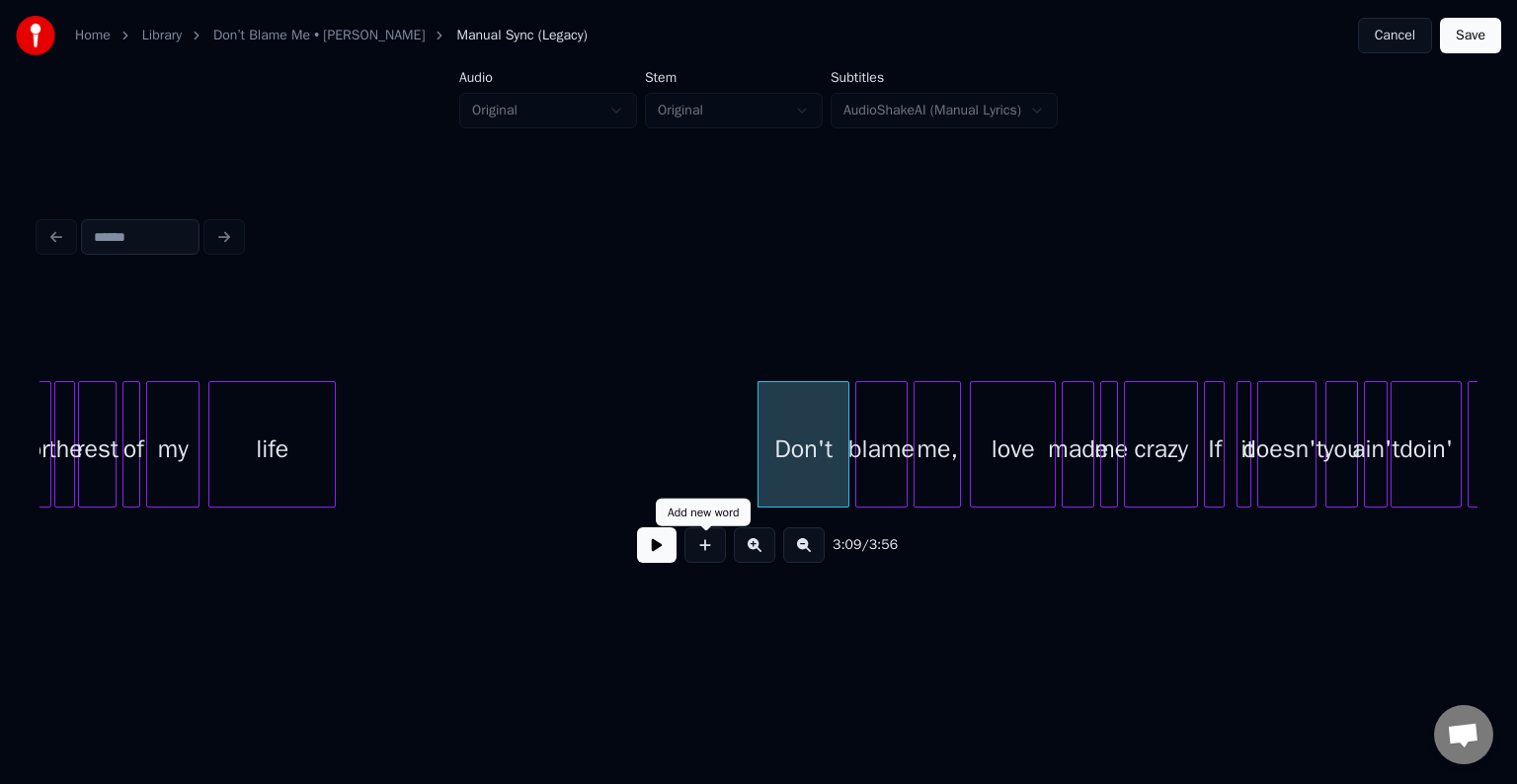 click at bounding box center (657, 545) 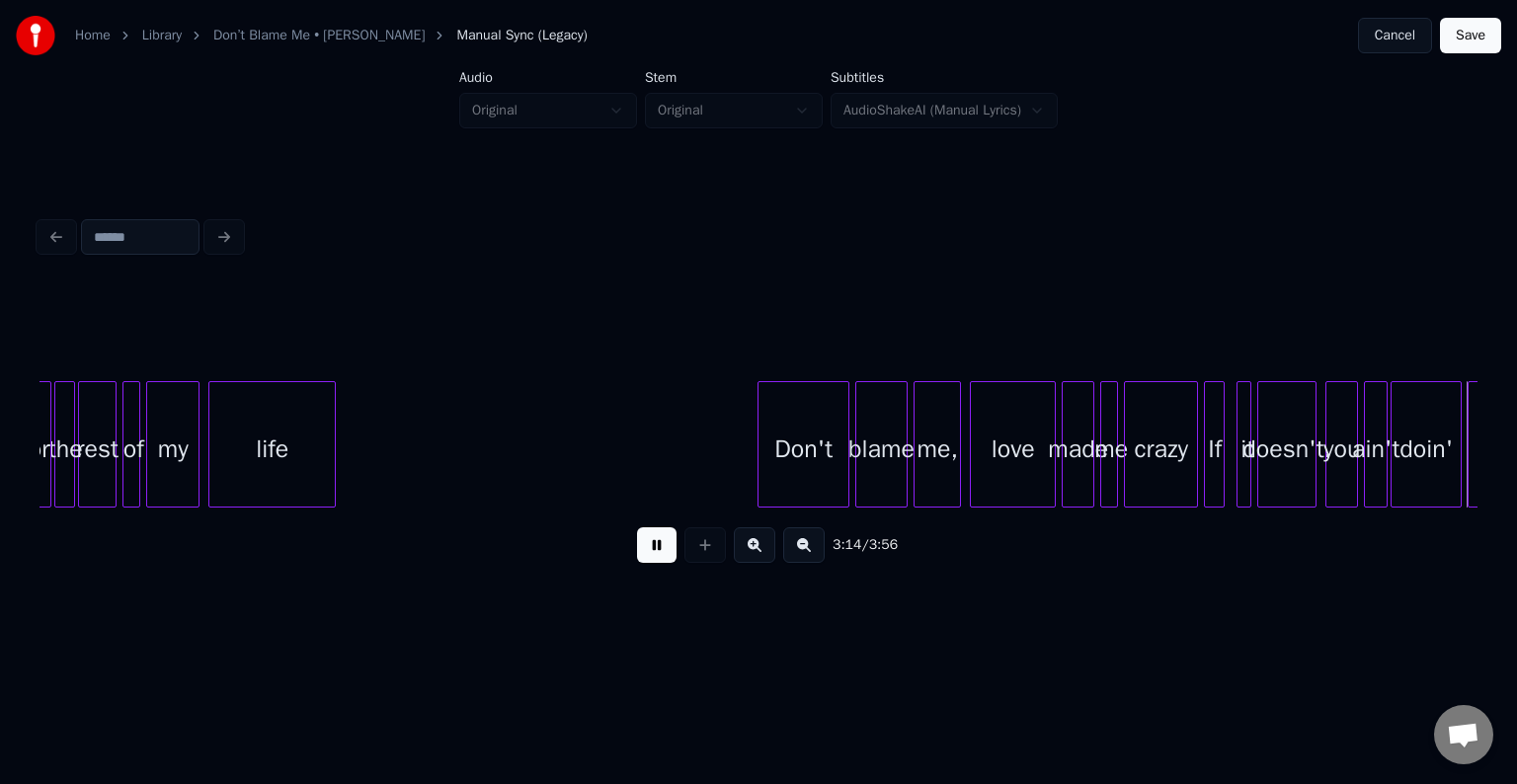 scroll, scrollTop: 0, scrollLeft: 28761, axis: horizontal 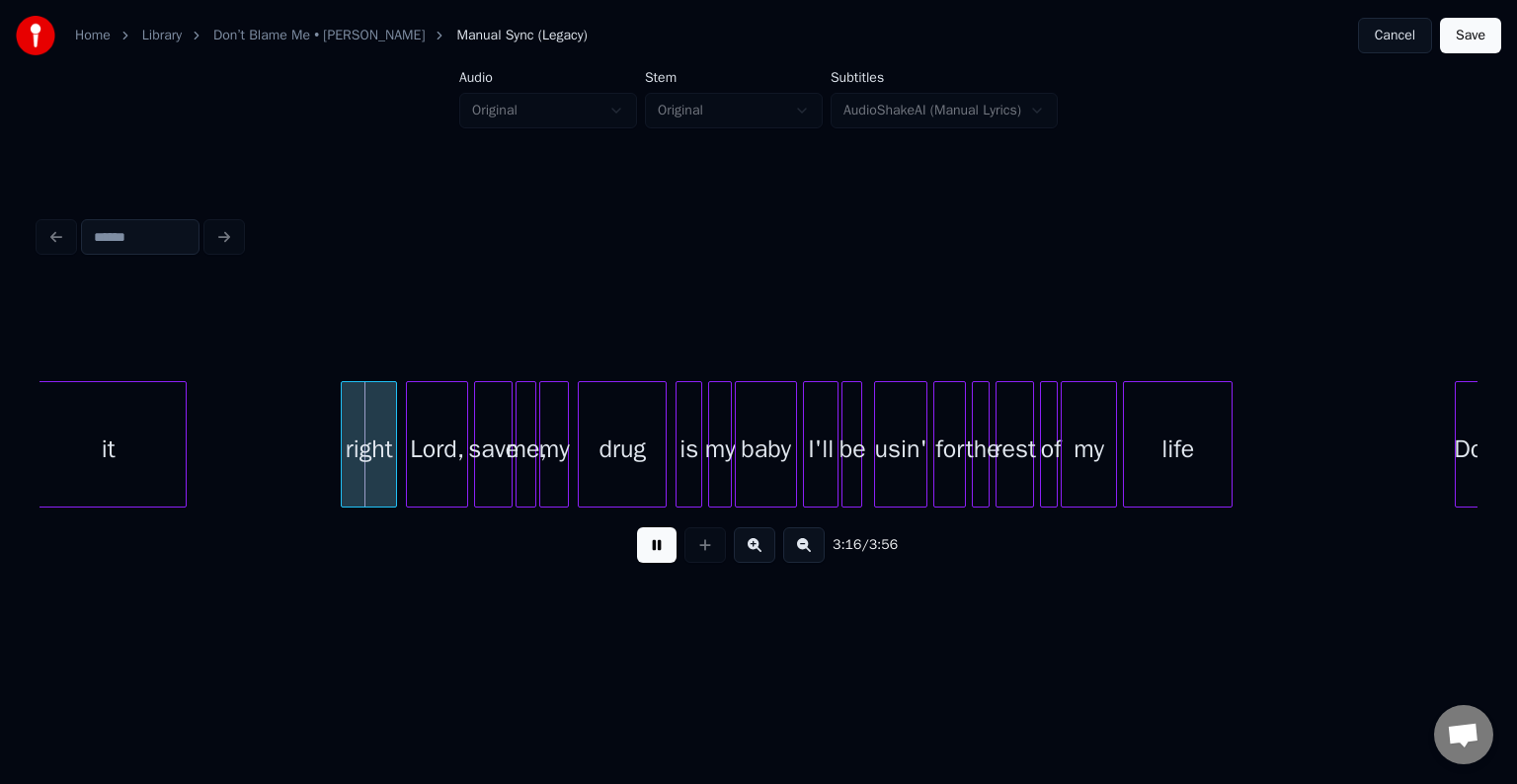 click at bounding box center [657, 545] 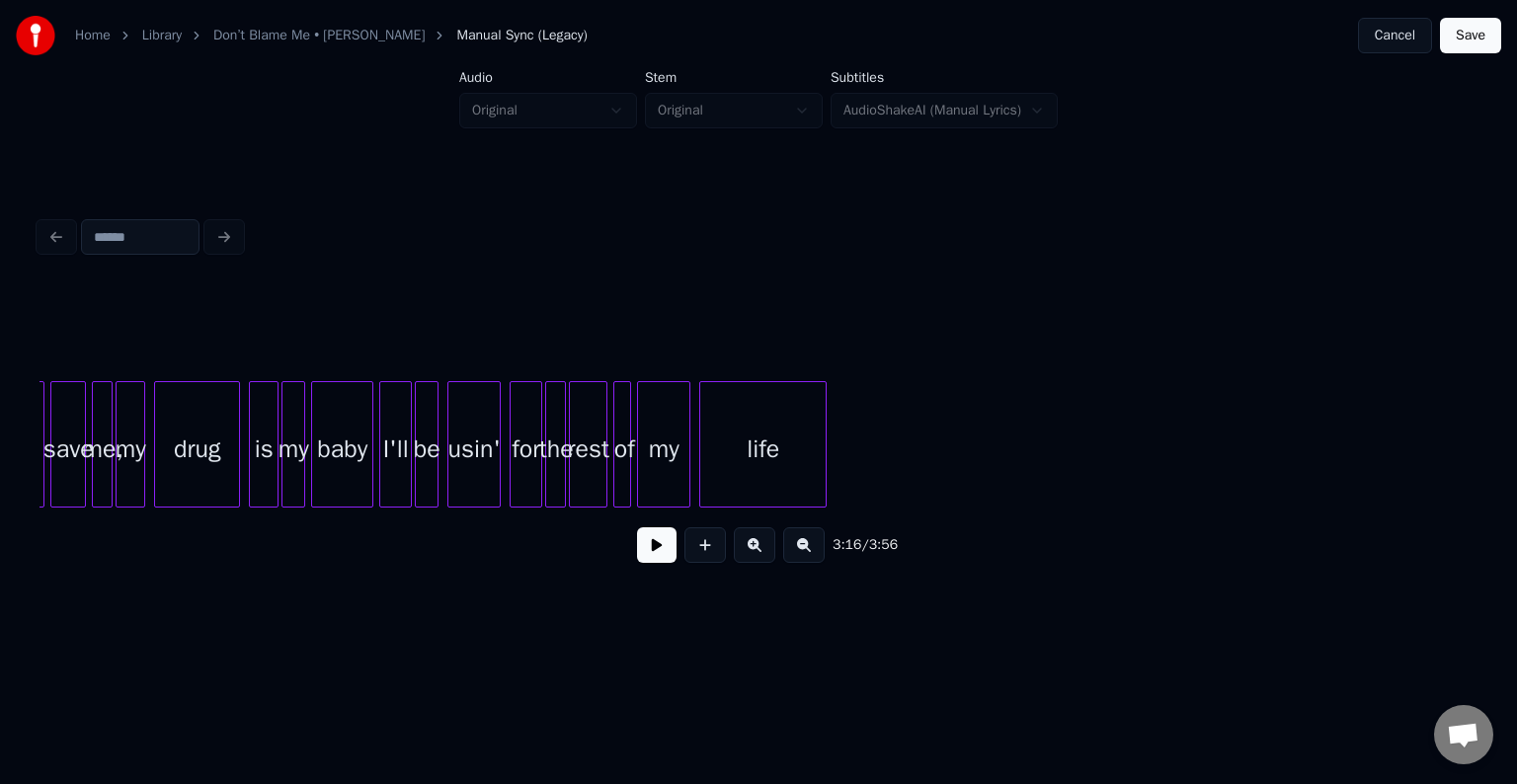 scroll, scrollTop: 0, scrollLeft: 25573, axis: horizontal 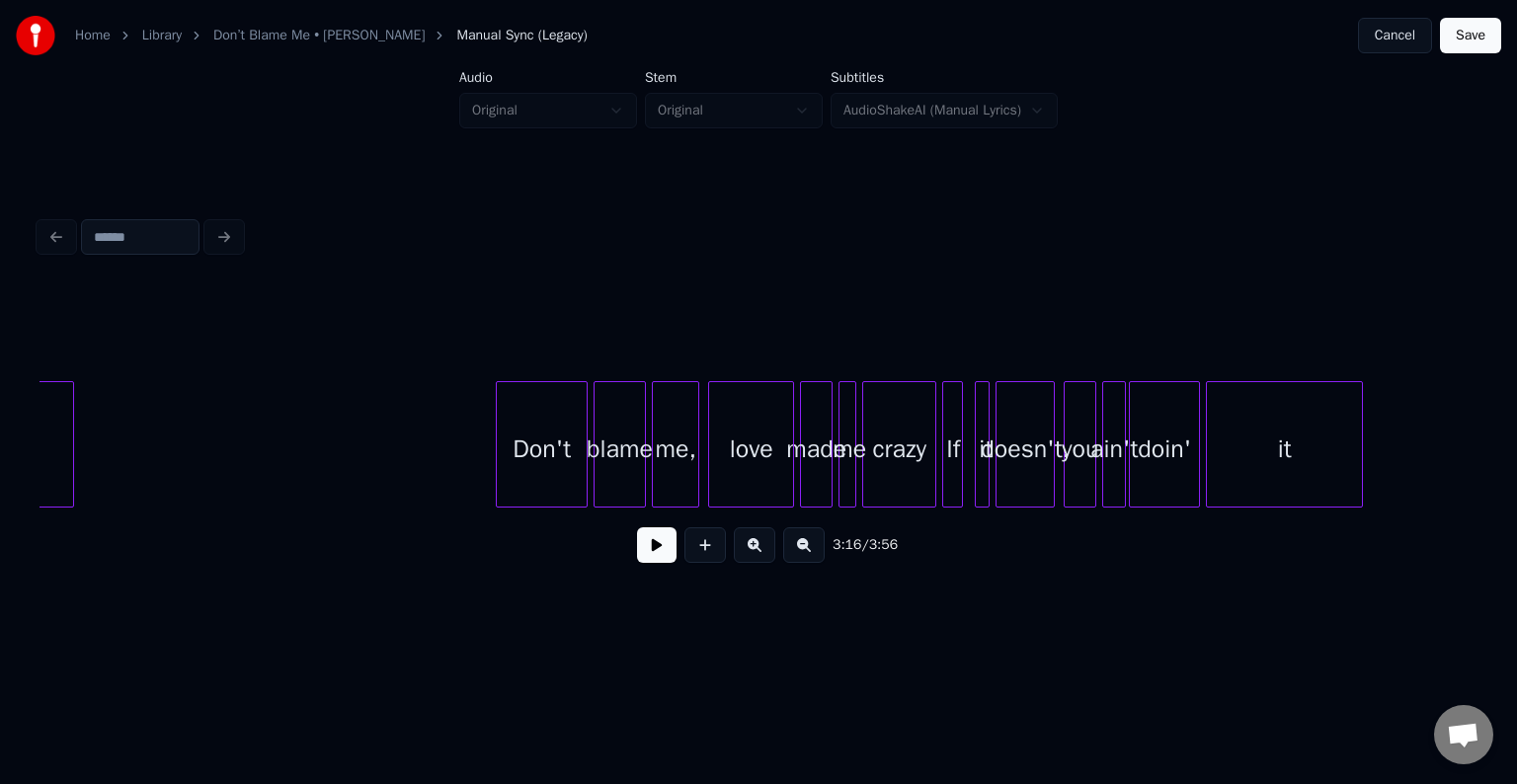 click on "crazy If it doesn't, you ain't doin' it me made love me, blame Don't life" at bounding box center [-10029, 444] 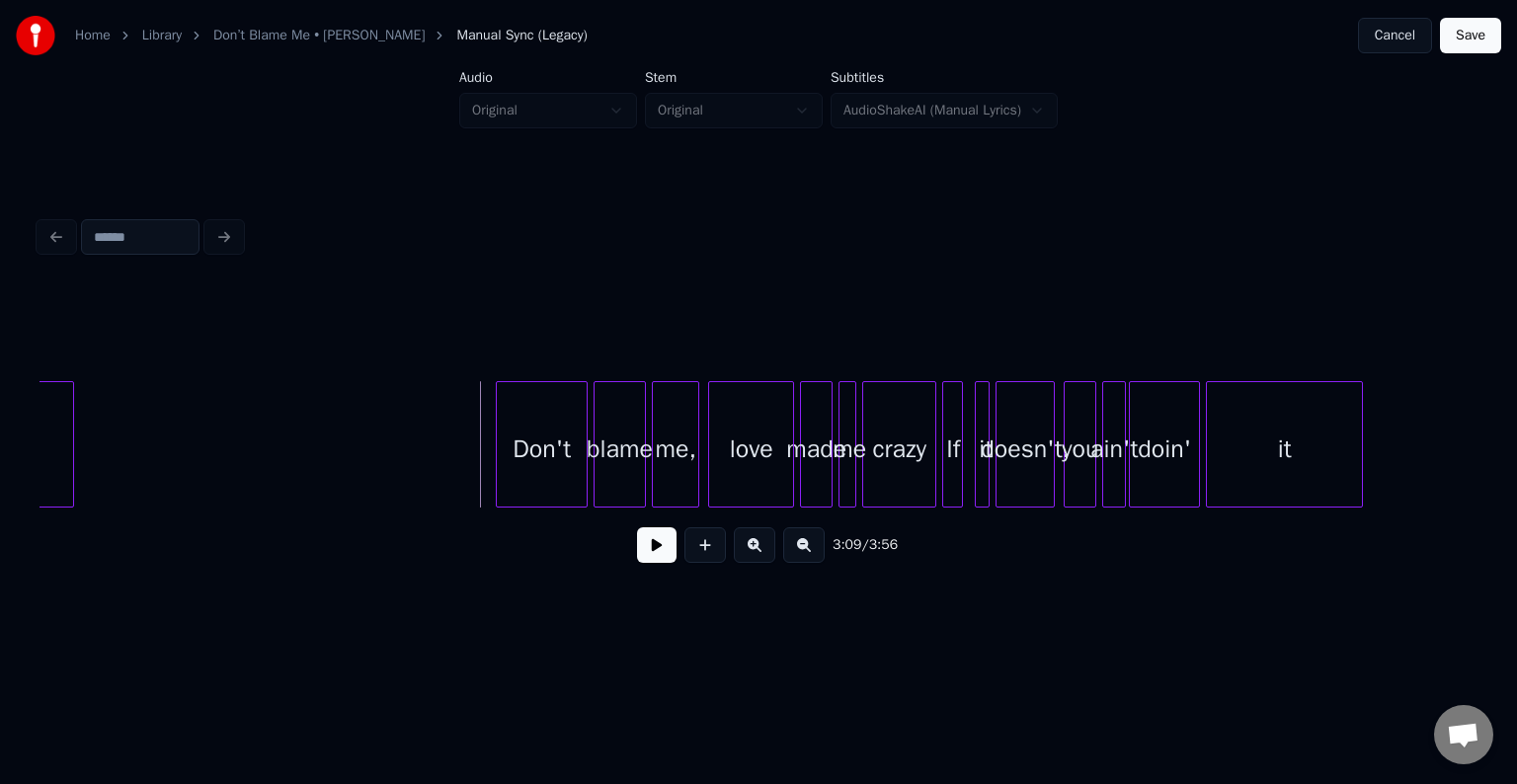 click at bounding box center [657, 545] 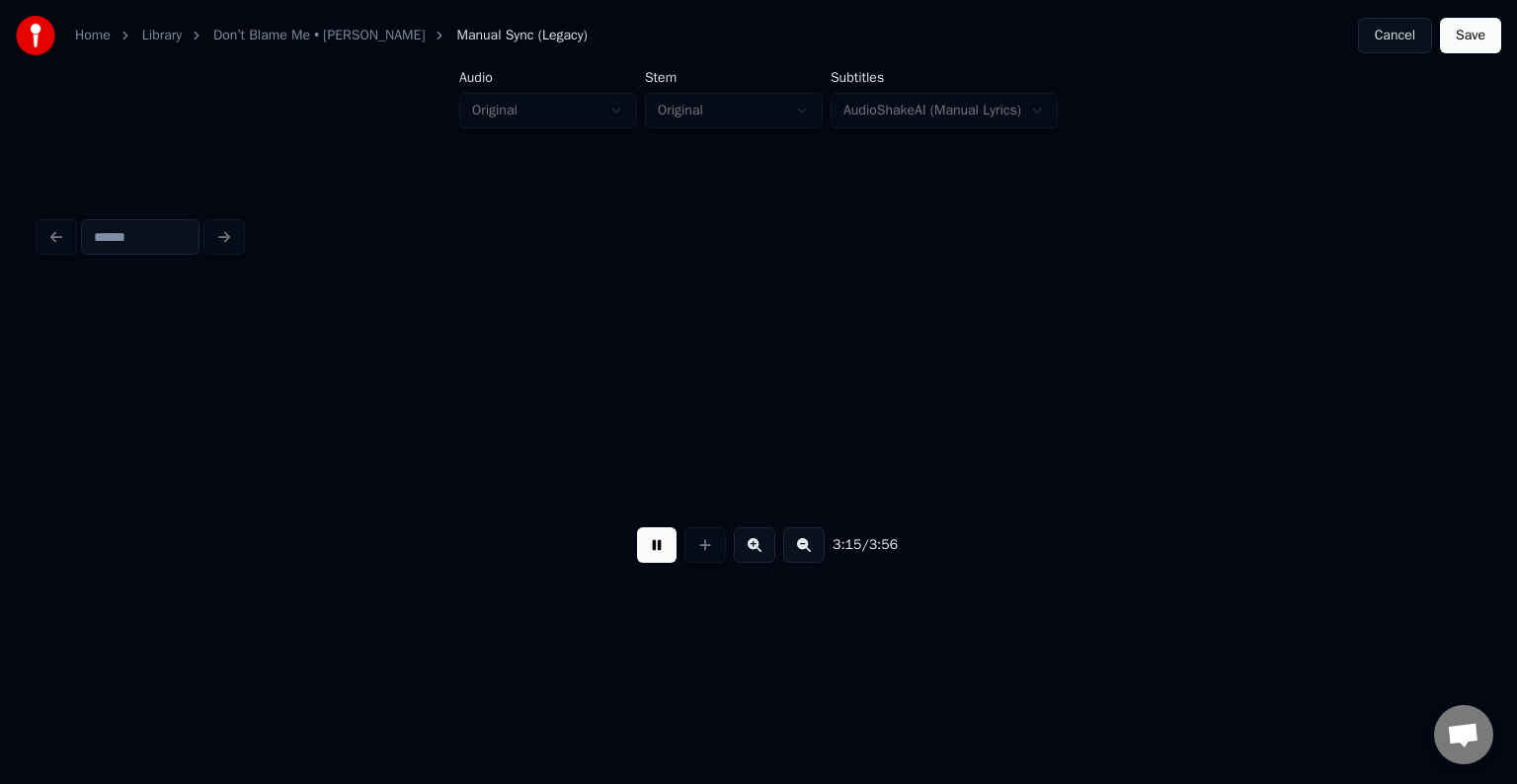 scroll, scrollTop: 0, scrollLeft: 29023, axis: horizontal 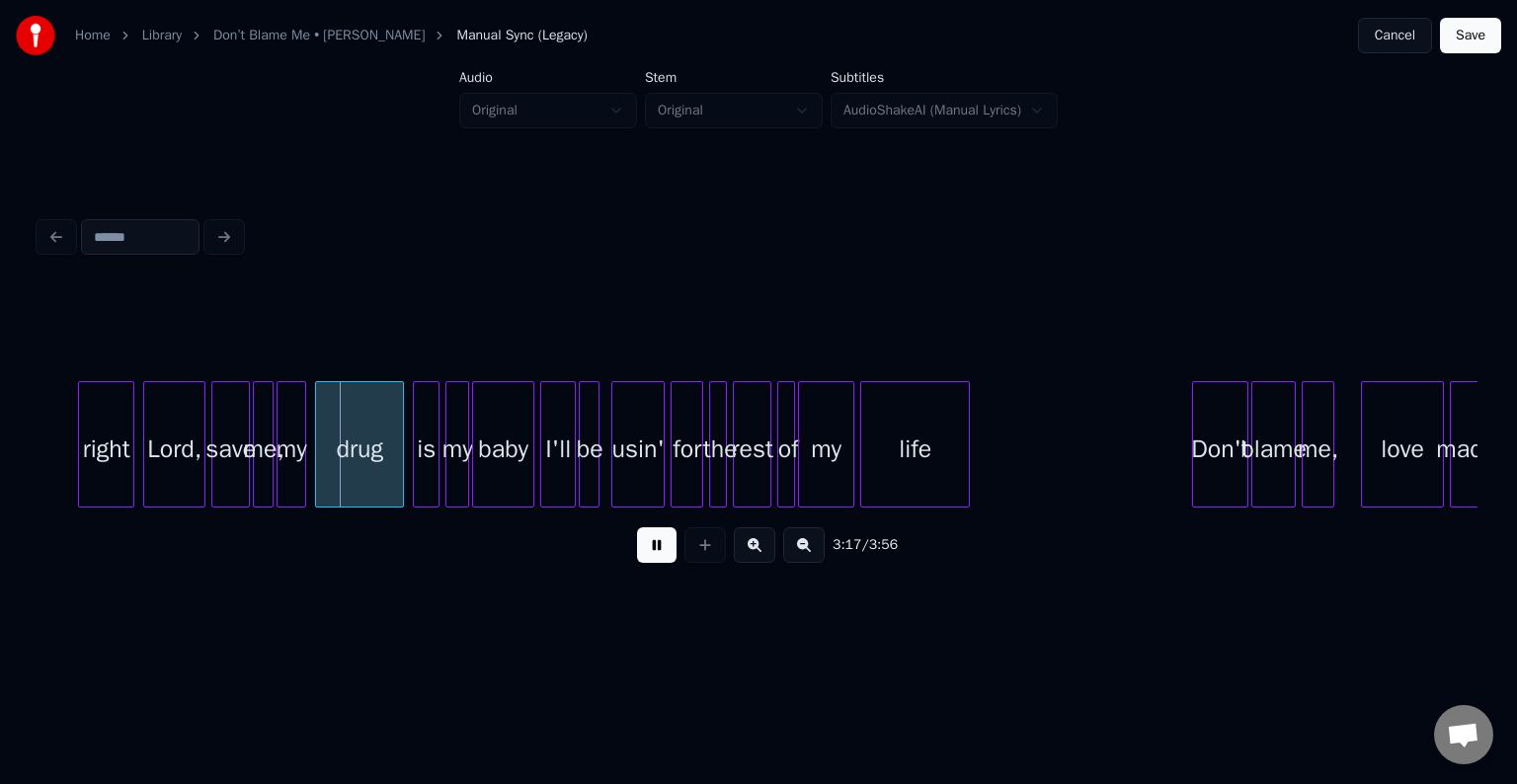 click at bounding box center [657, 545] 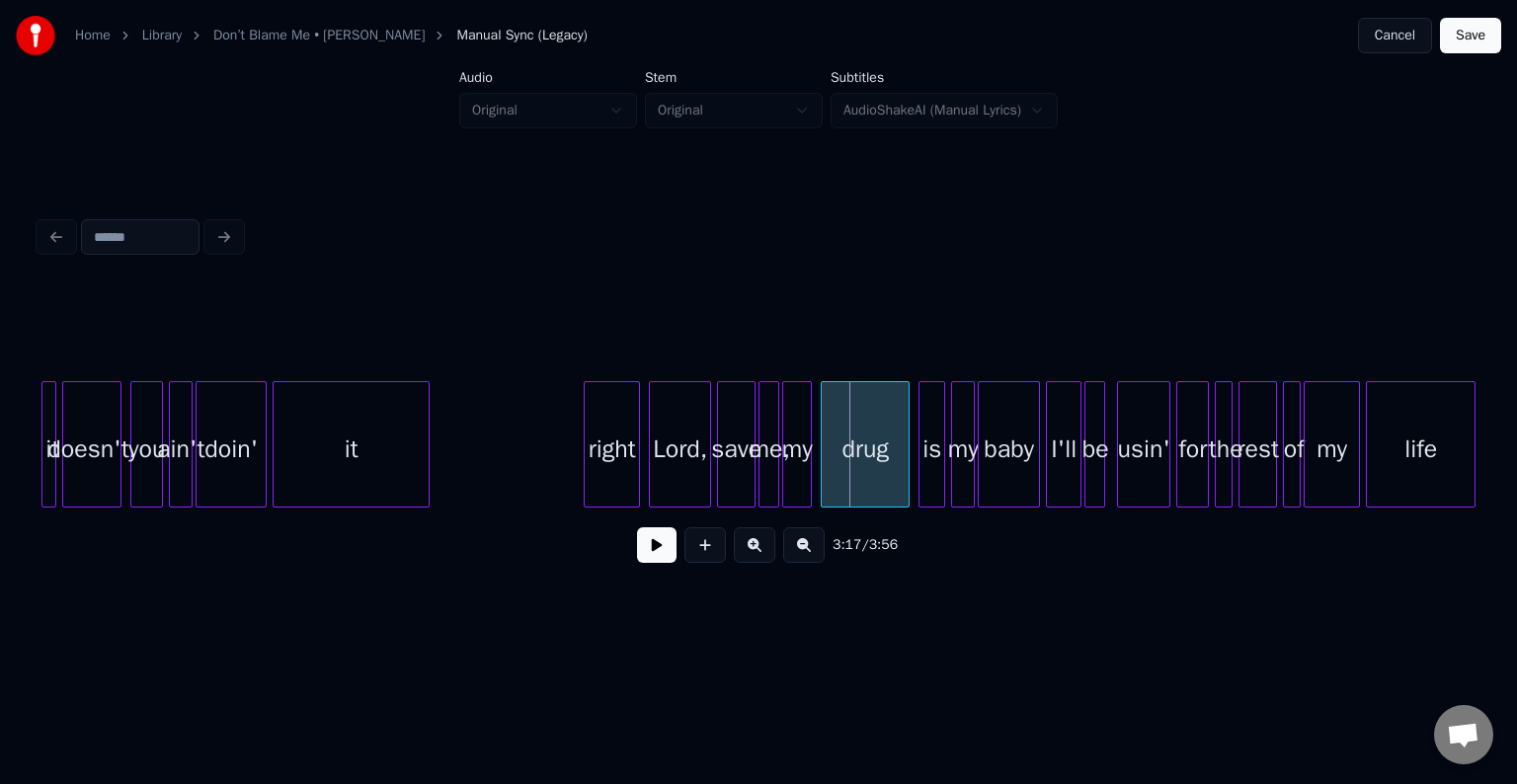 scroll, scrollTop: 0, scrollLeft: 28470, axis: horizontal 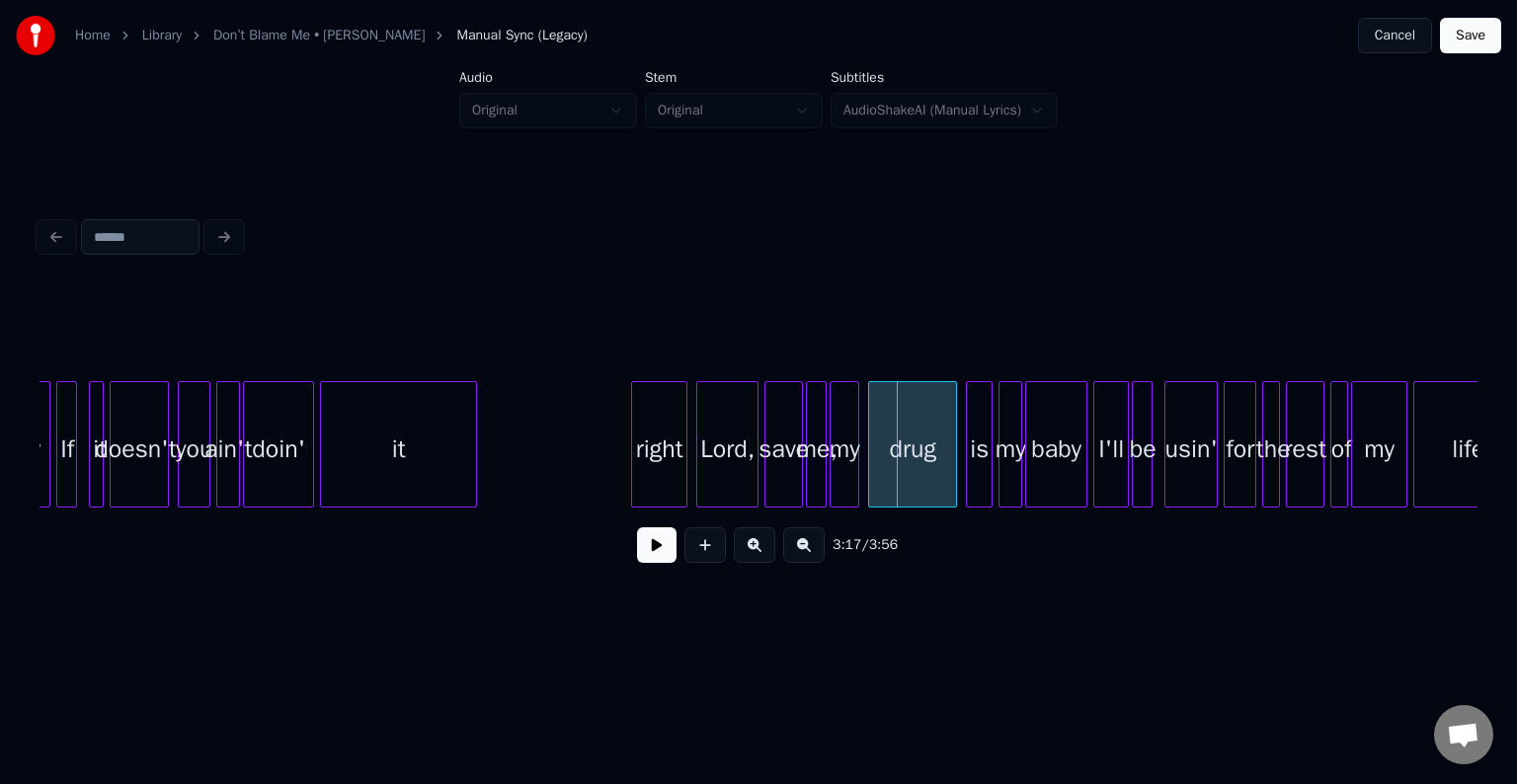 click on "it" at bounding box center [398, 449] 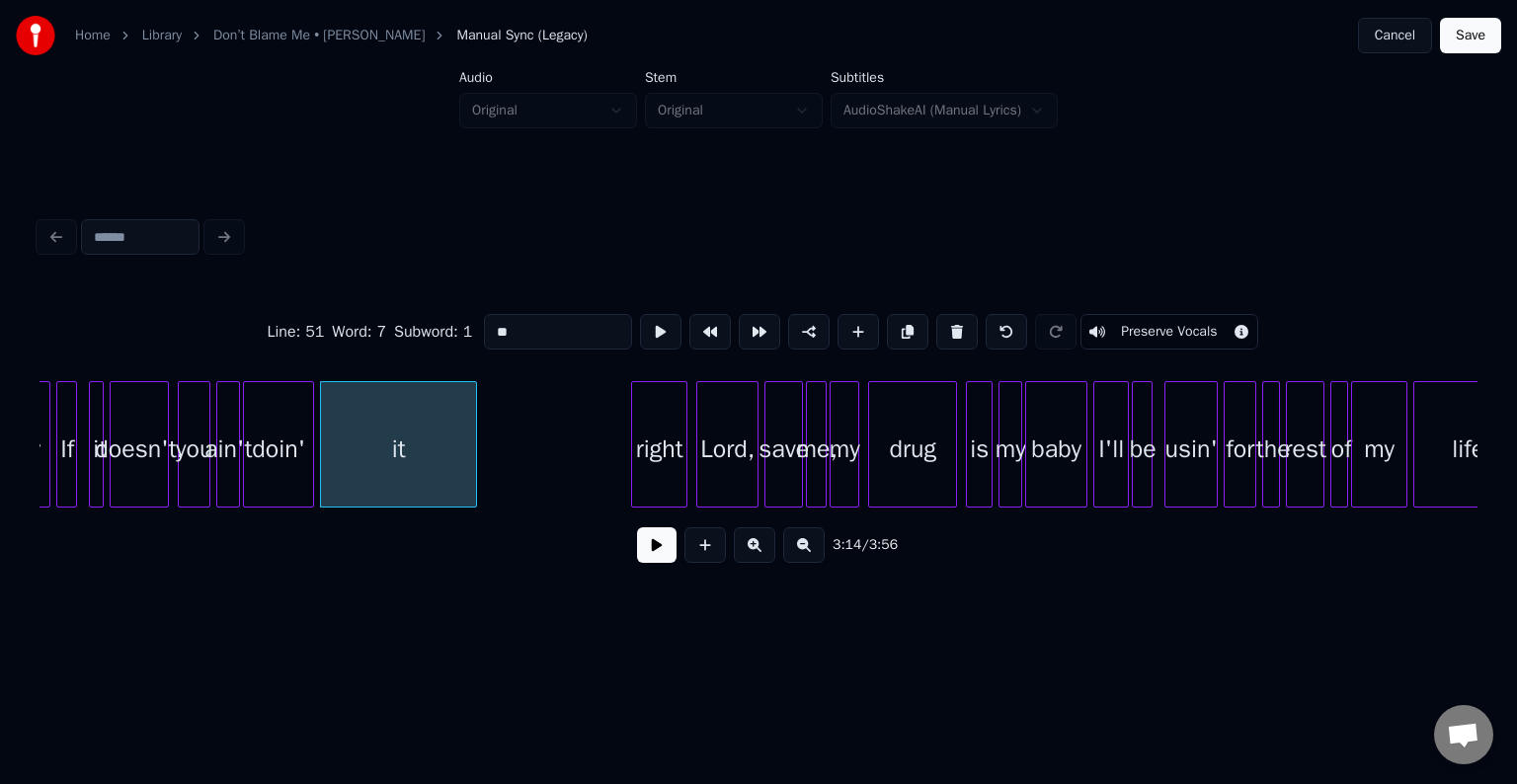 click at bounding box center [657, 545] 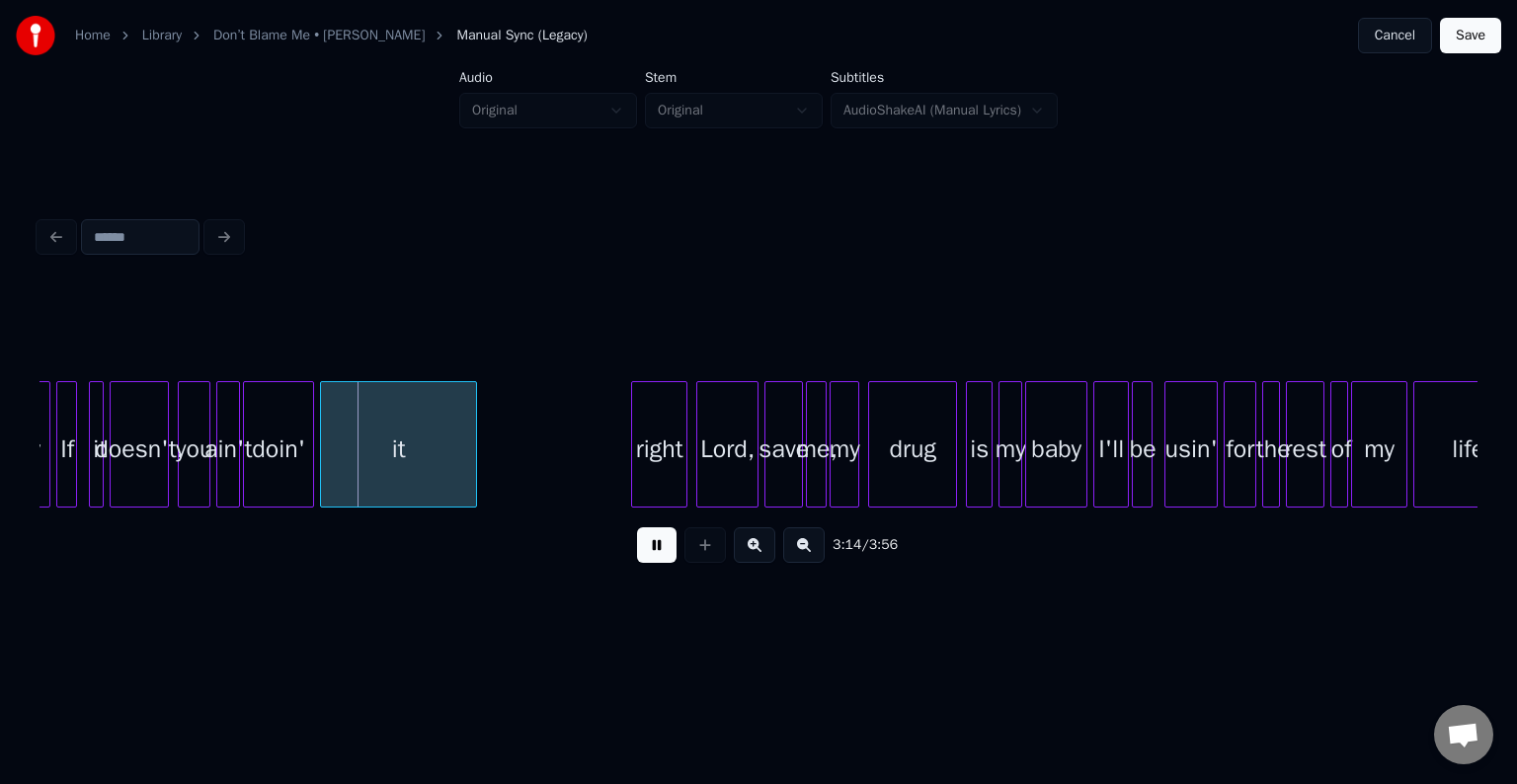 click at bounding box center [657, 545] 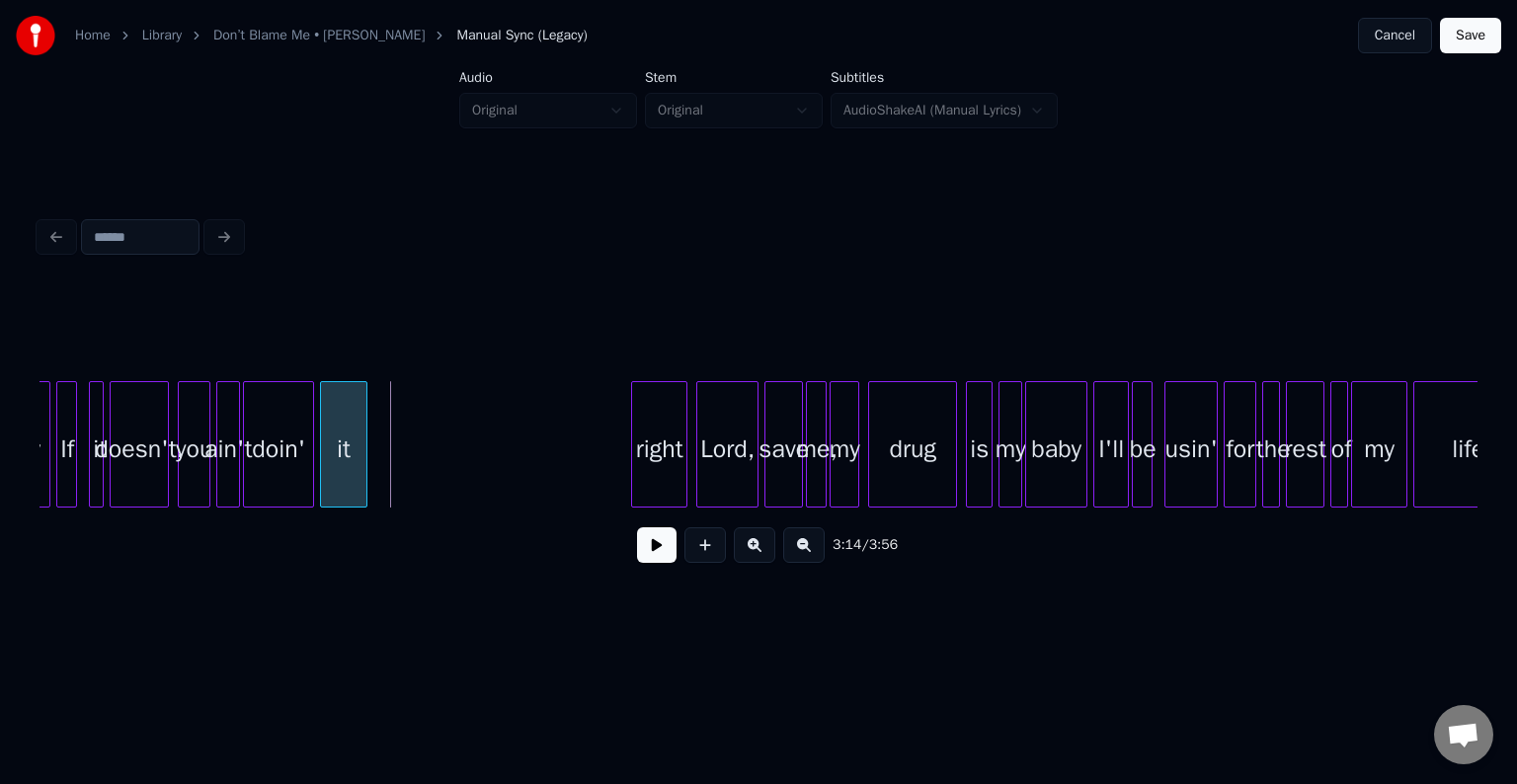 click at bounding box center (363, 444) 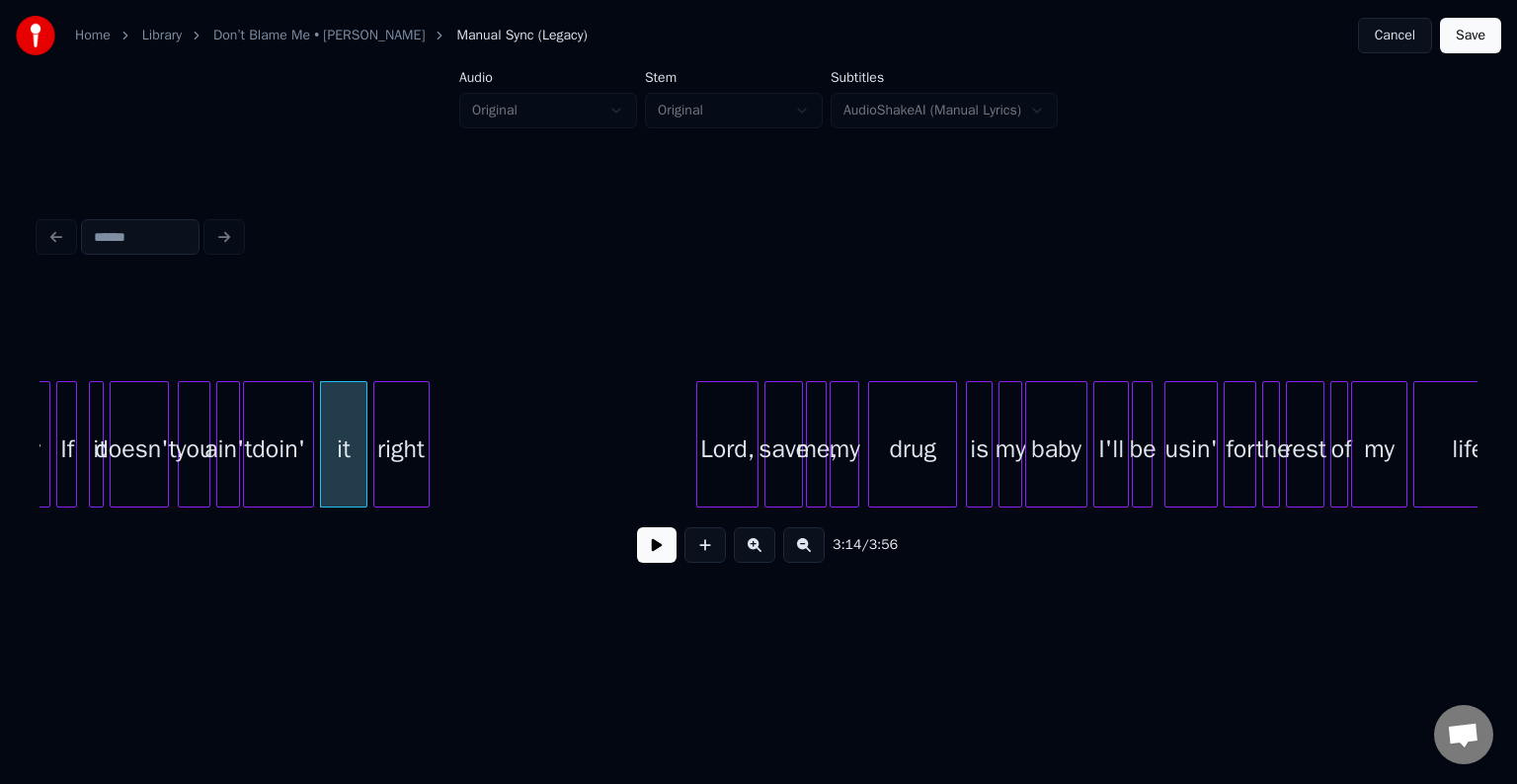 click on "right" at bounding box center (401, 449) 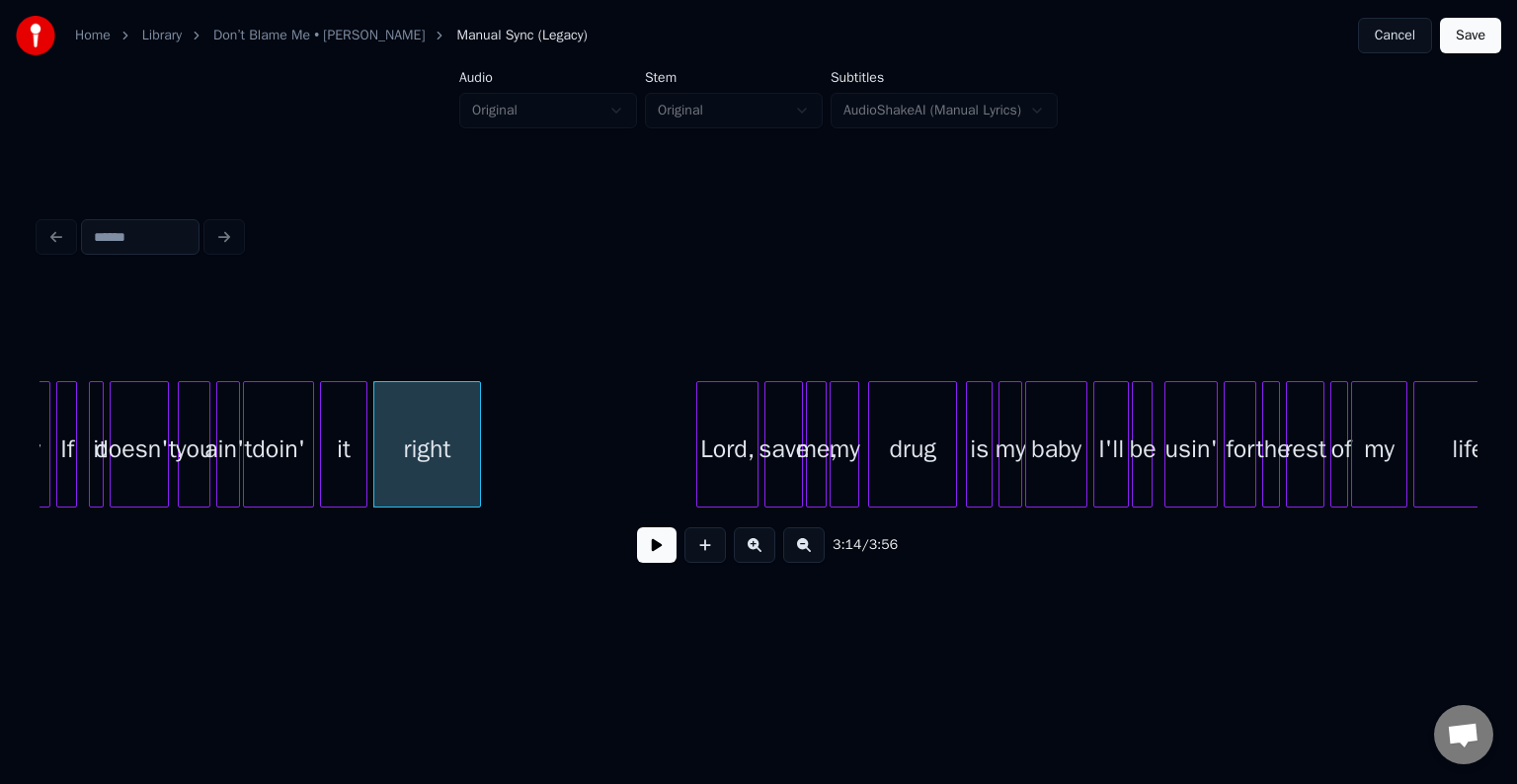 click at bounding box center (477, 444) 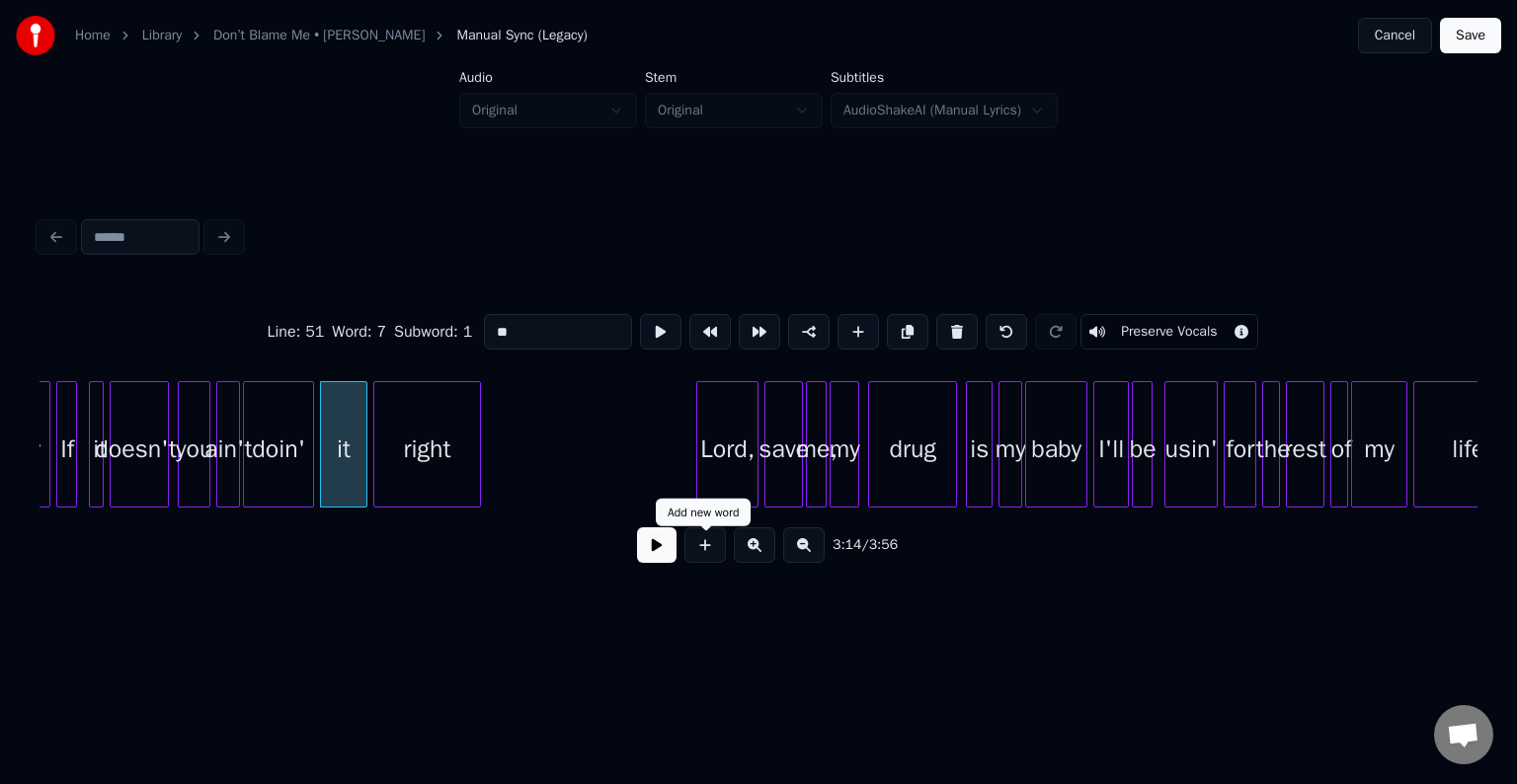click at bounding box center (657, 545) 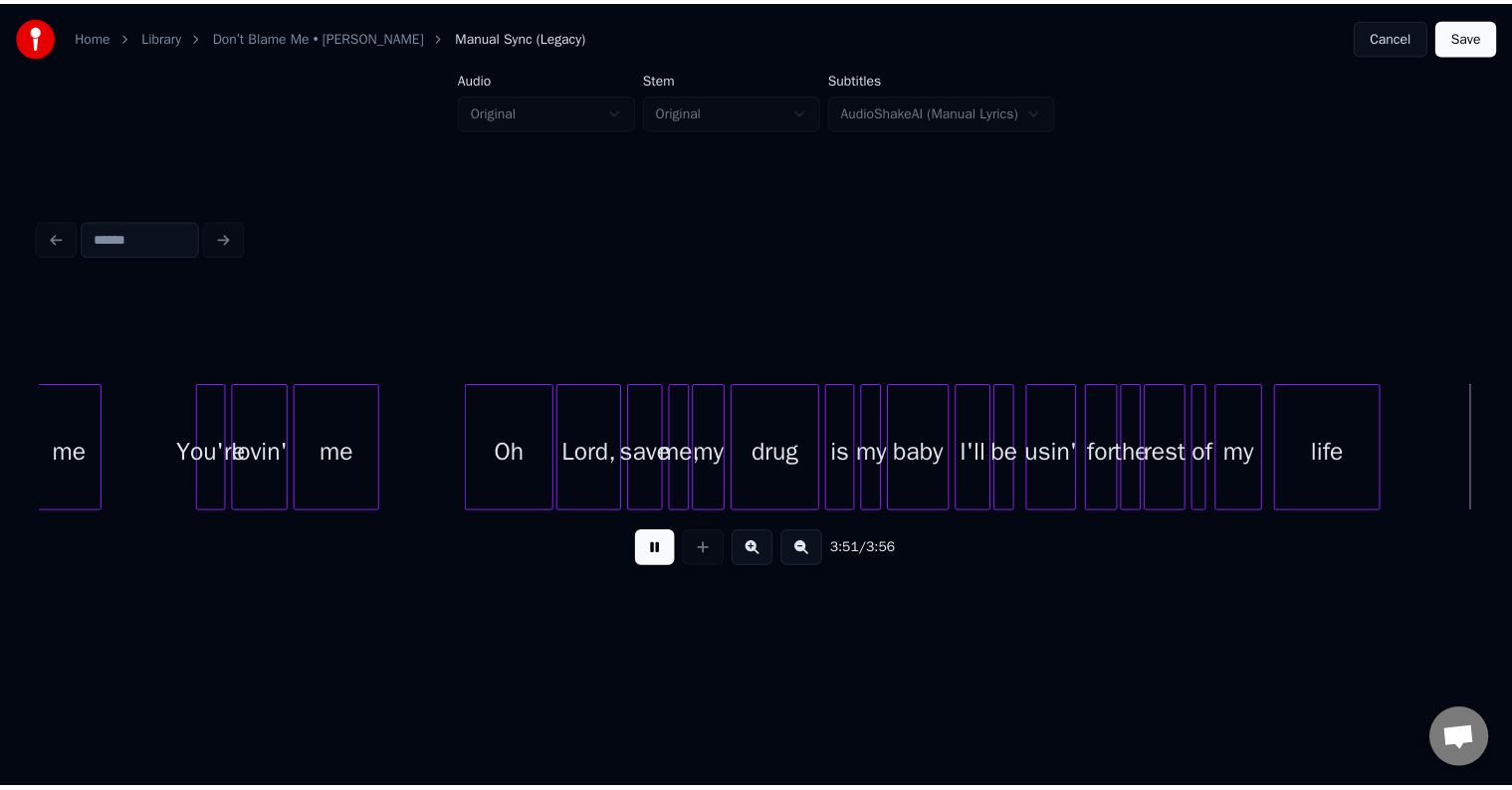 scroll, scrollTop: 0, scrollLeft: 33858, axis: horizontal 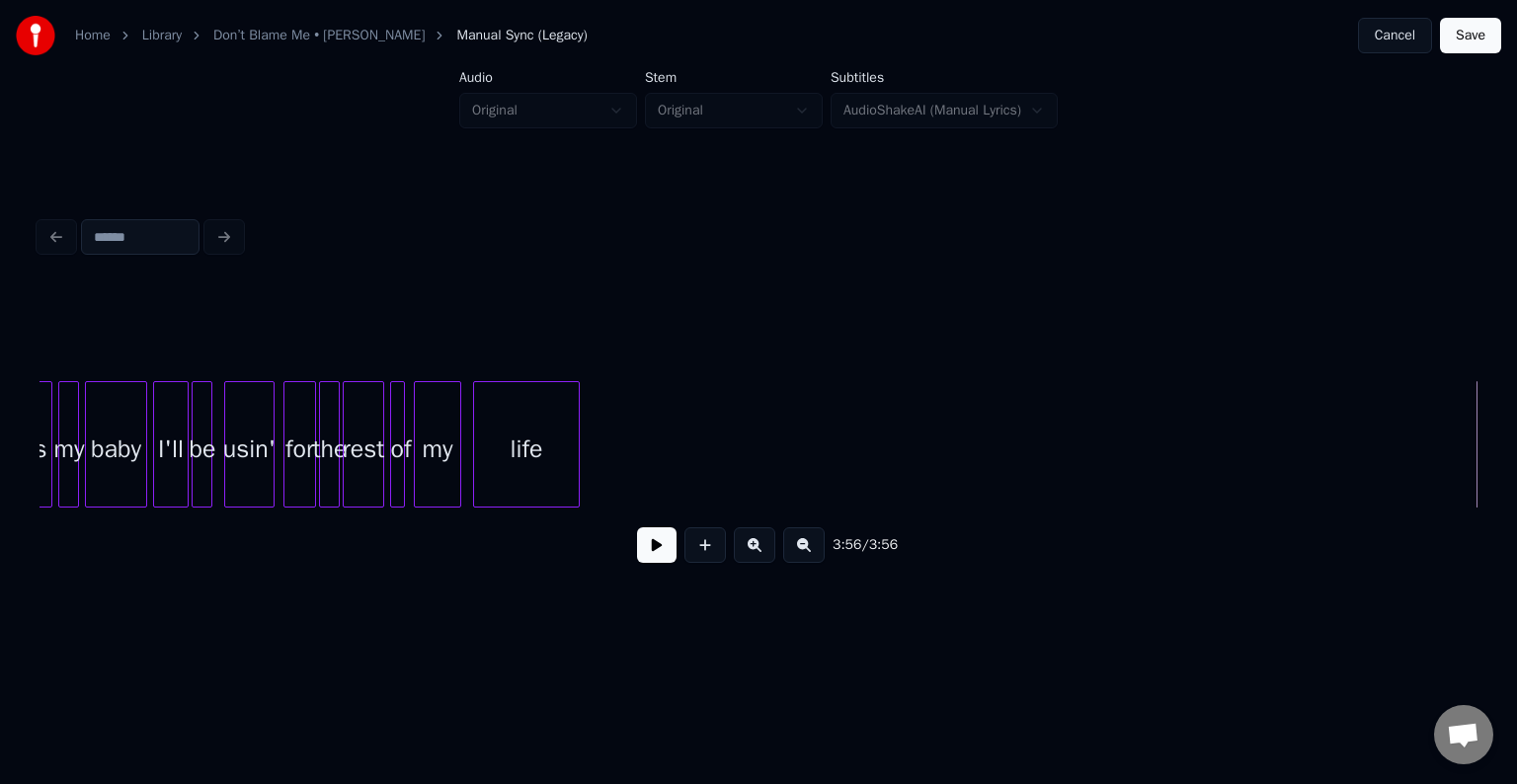 click on "Save" at bounding box center [1471, 36] 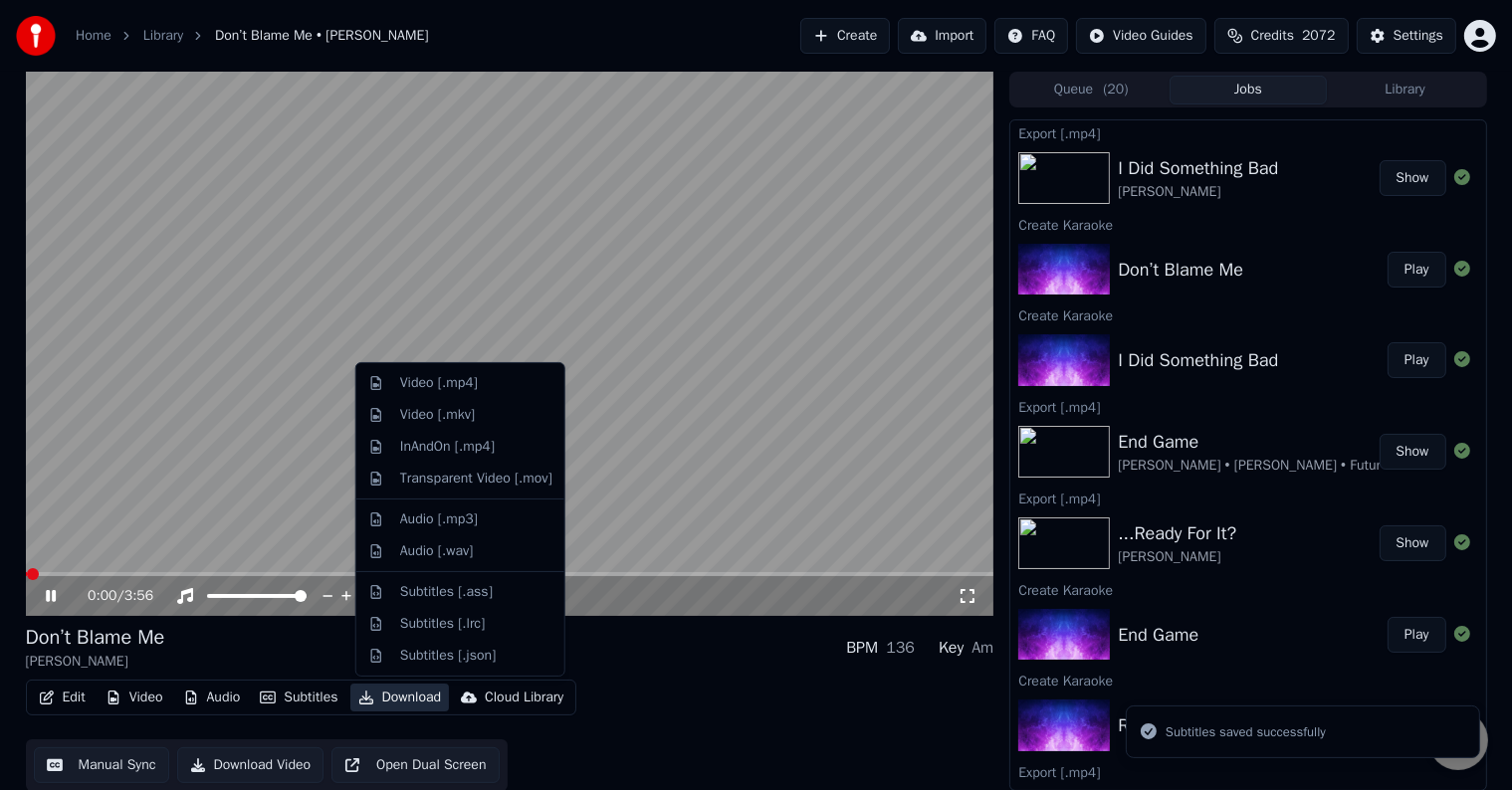 click on "Download" at bounding box center (400, 697) 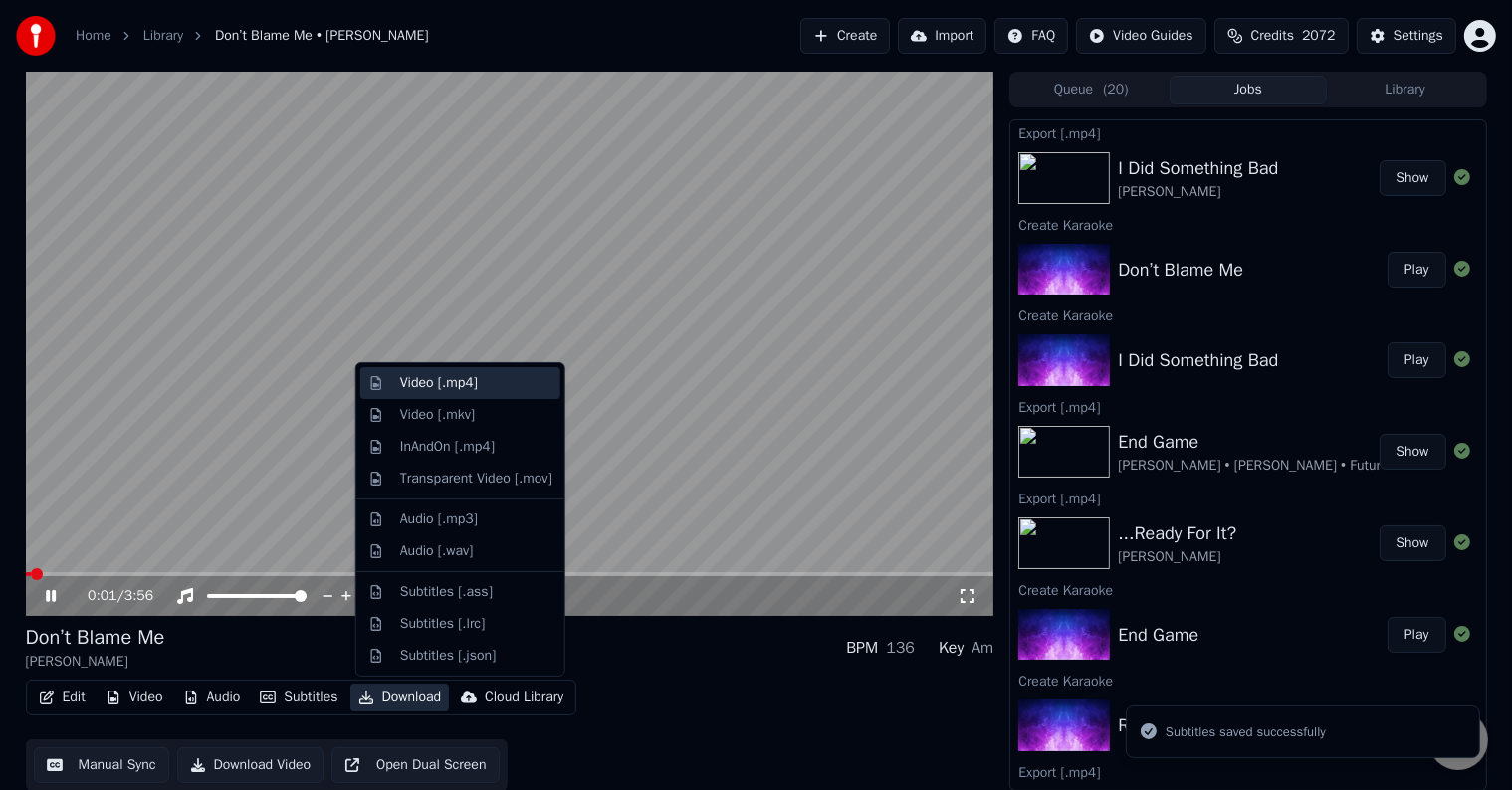 click on "Video [.mp4]" at bounding box center (460, 383) 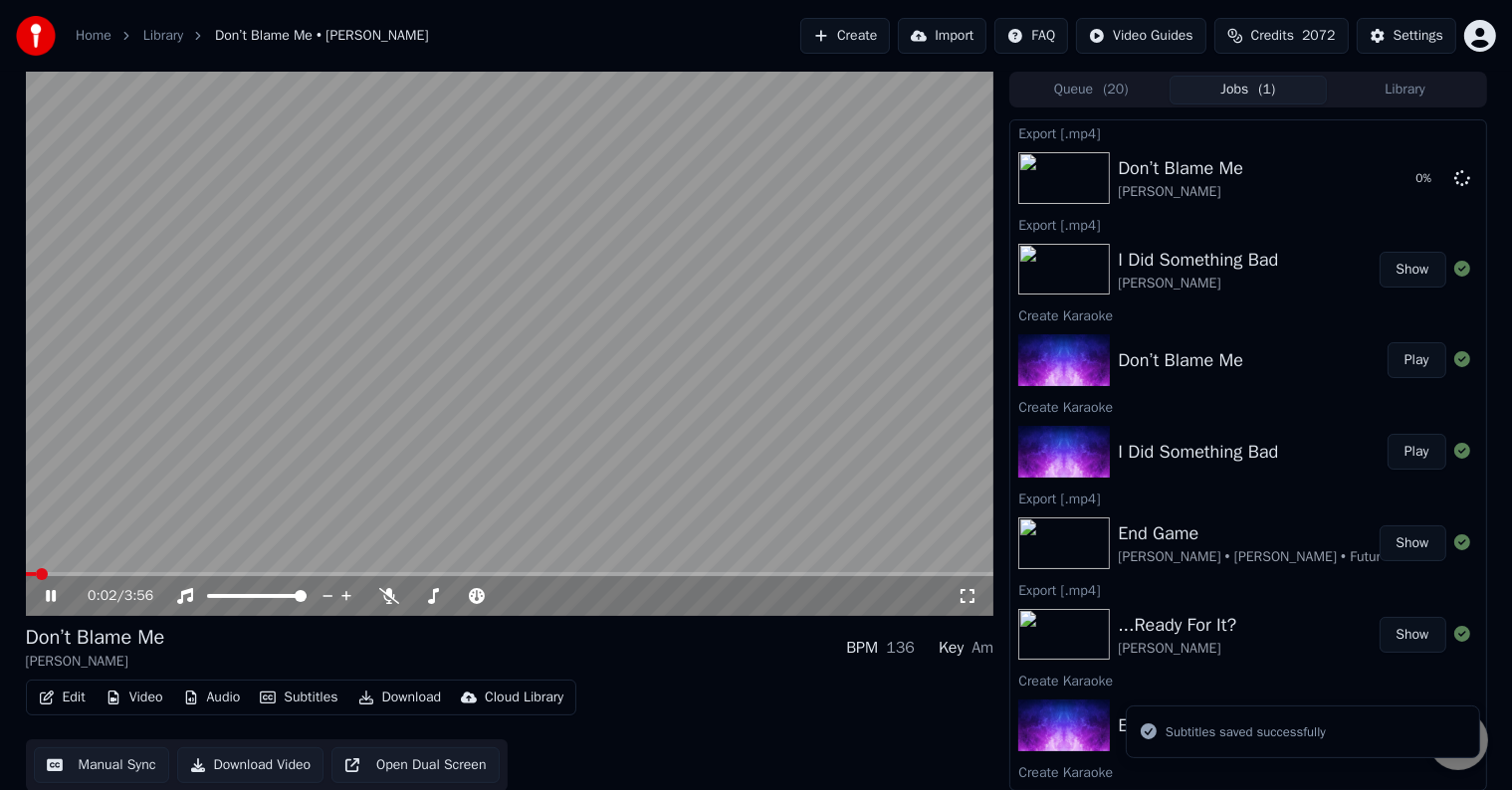 click 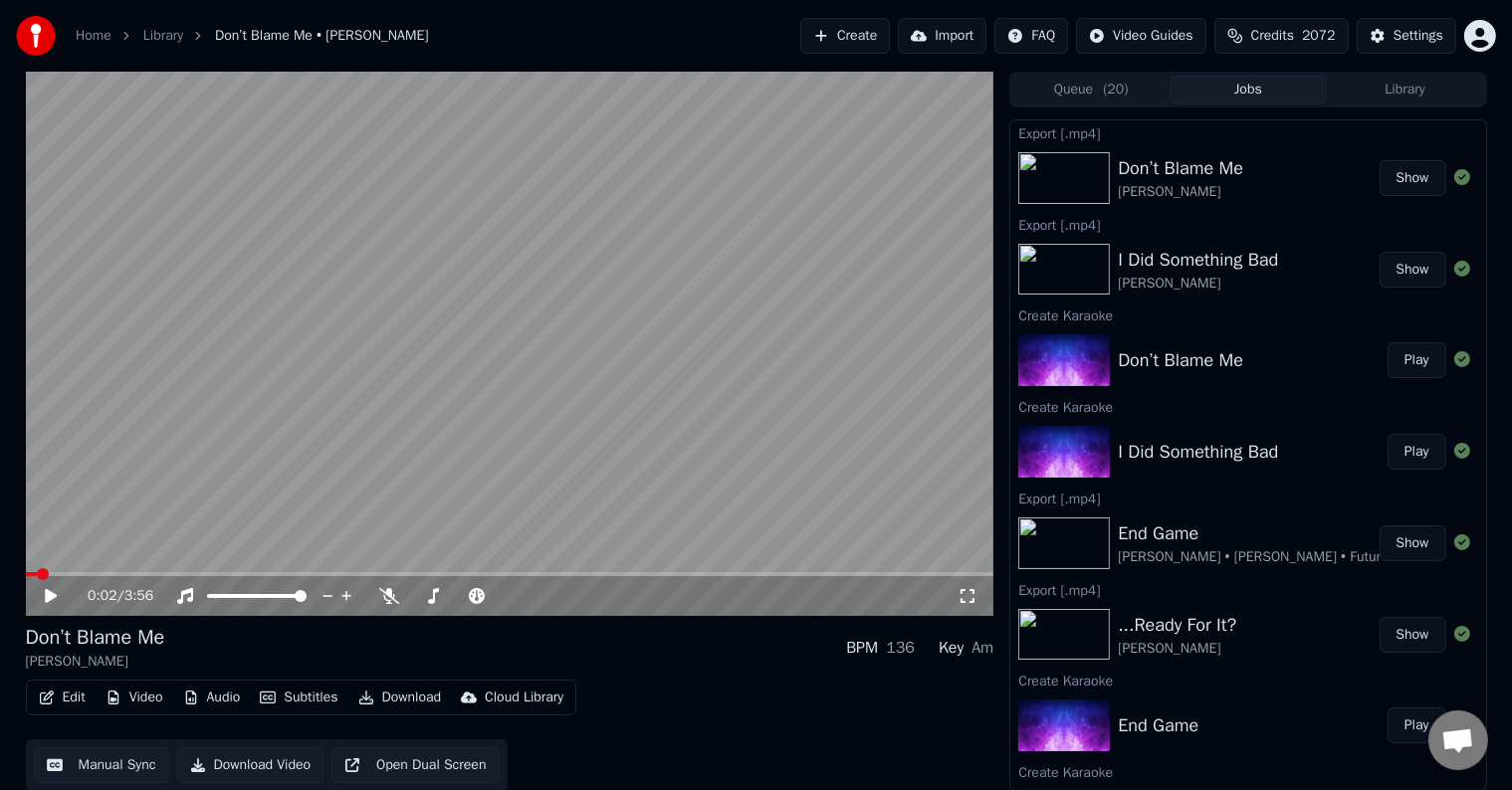 click on "Credits" at bounding box center (1272, 36) 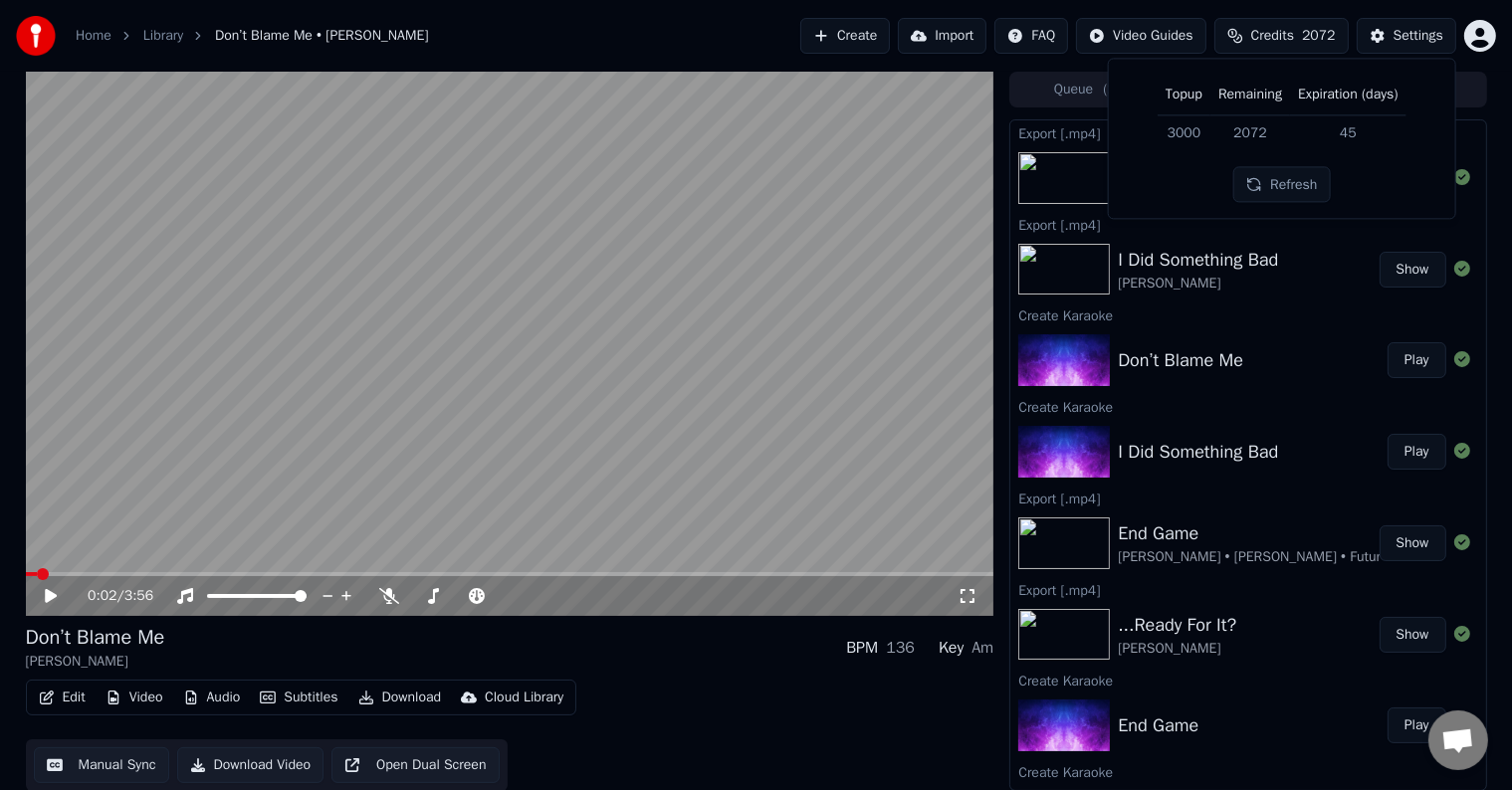 click on "Credits" at bounding box center (1272, 36) 